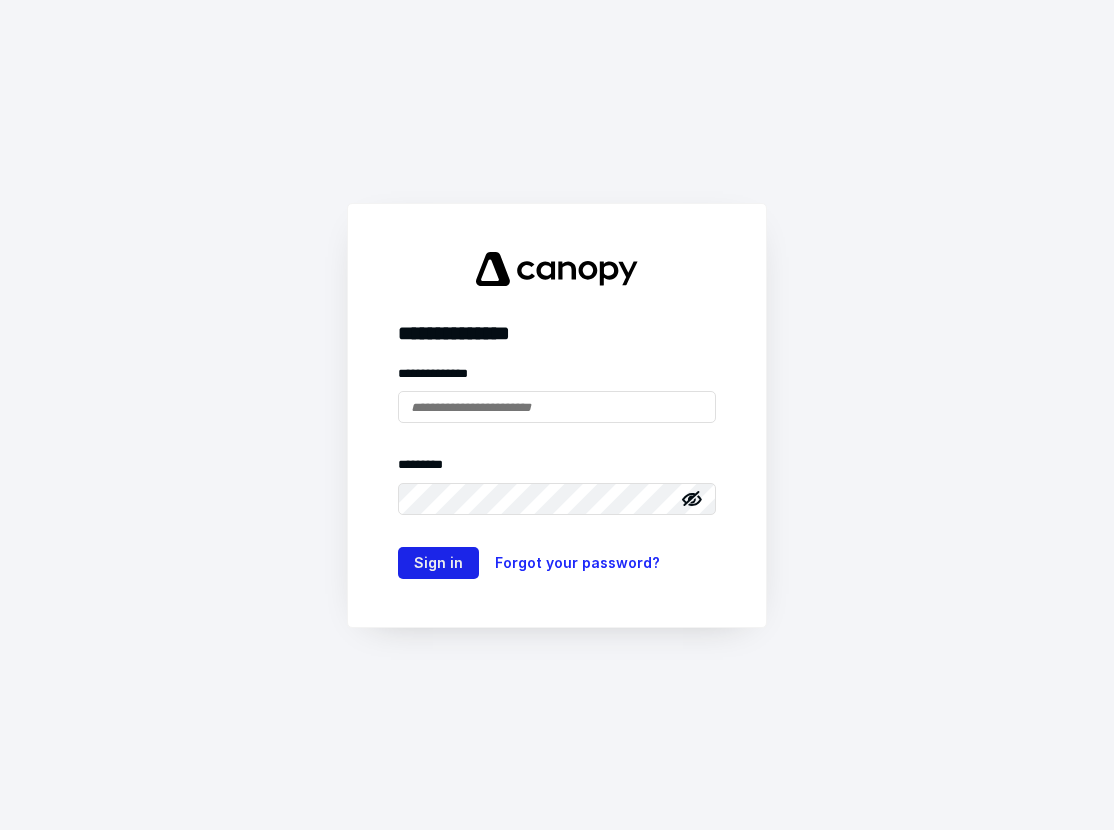 scroll, scrollTop: 0, scrollLeft: 0, axis: both 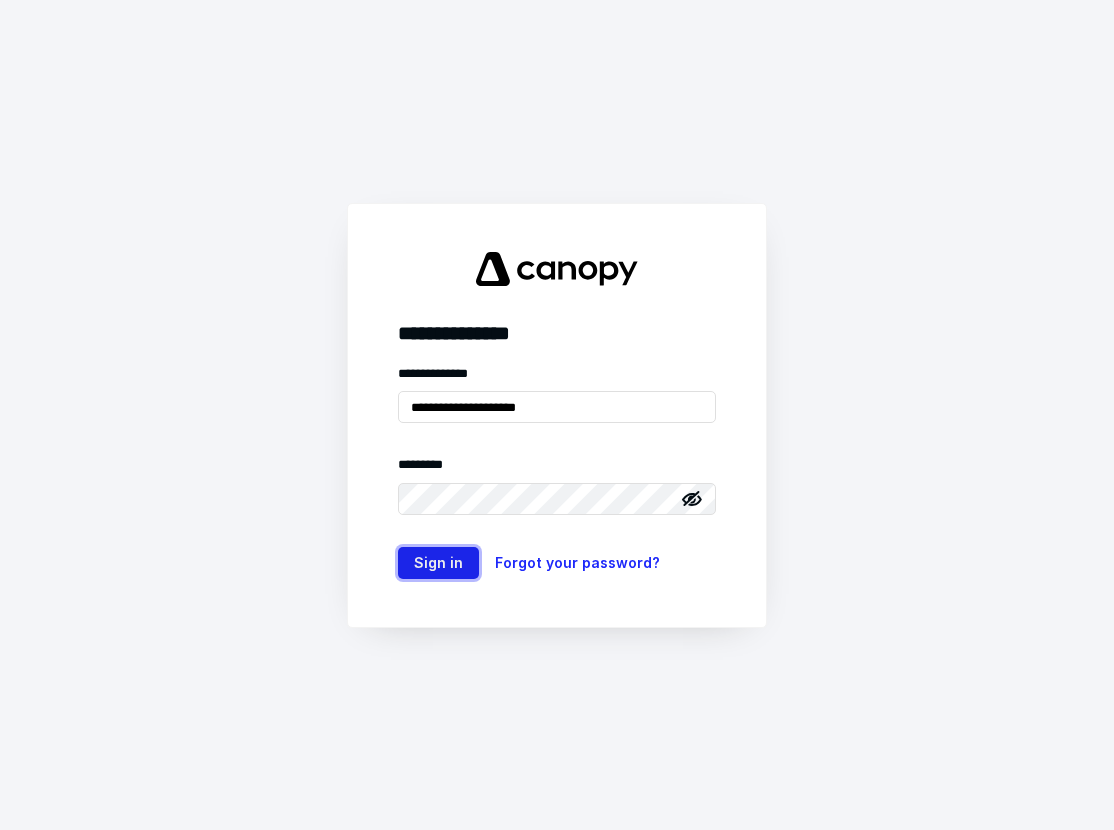 click on "Sign in" at bounding box center (438, 563) 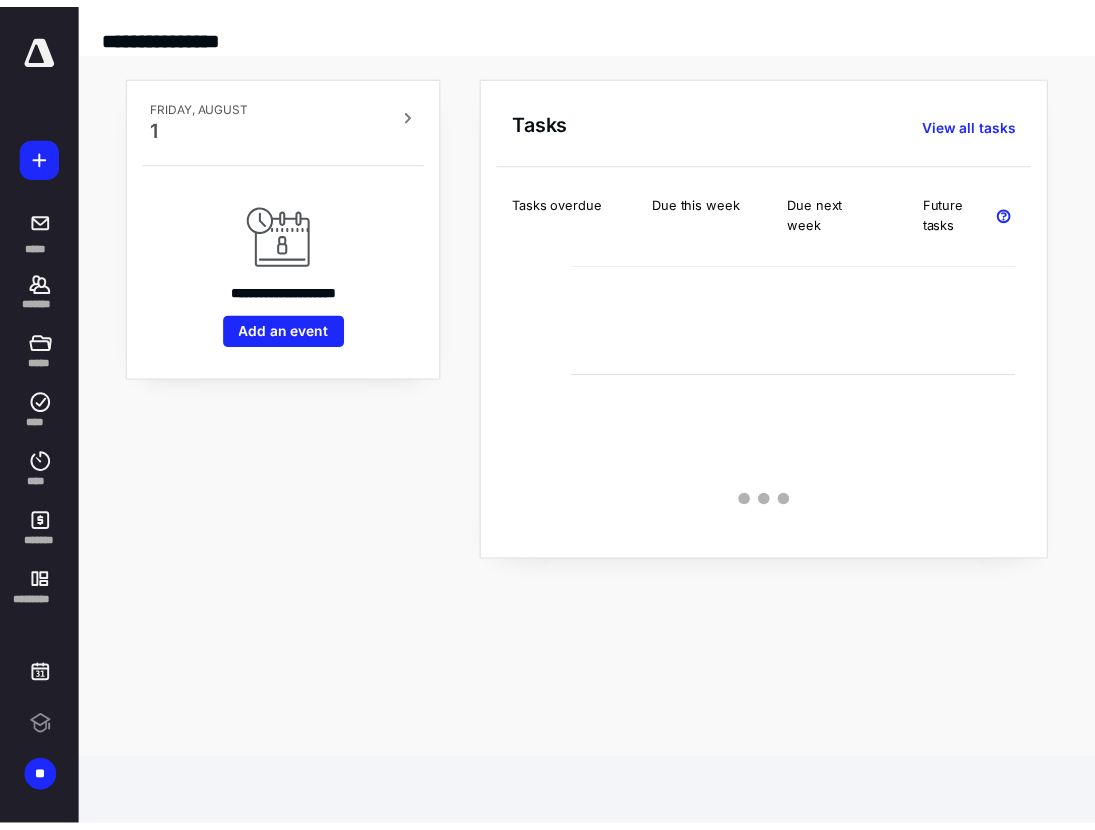 scroll, scrollTop: 0, scrollLeft: 0, axis: both 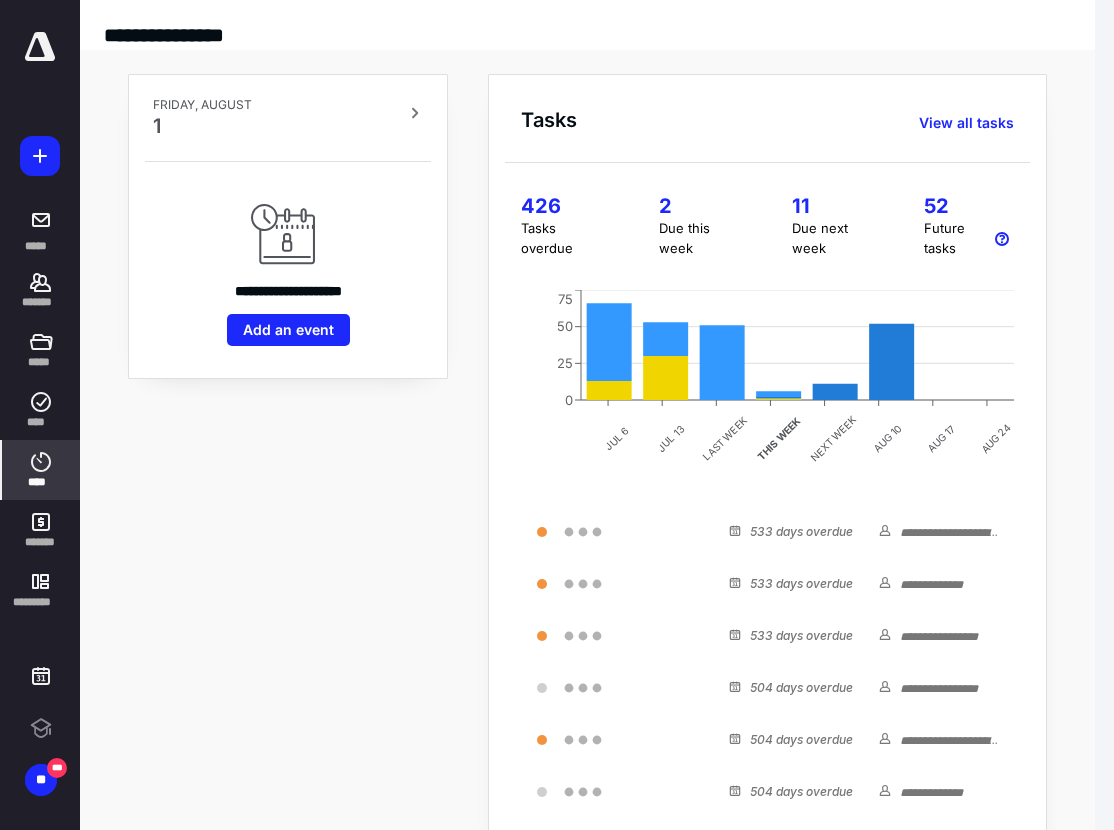click 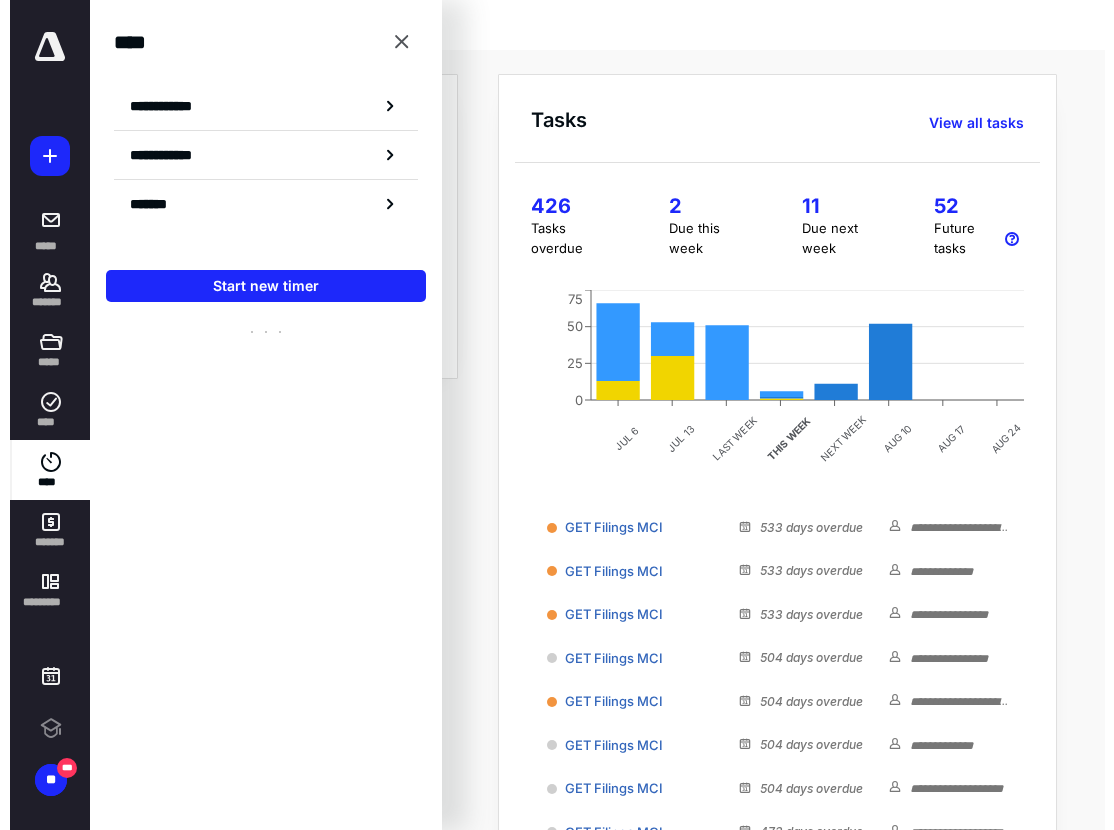 scroll, scrollTop: 0, scrollLeft: 0, axis: both 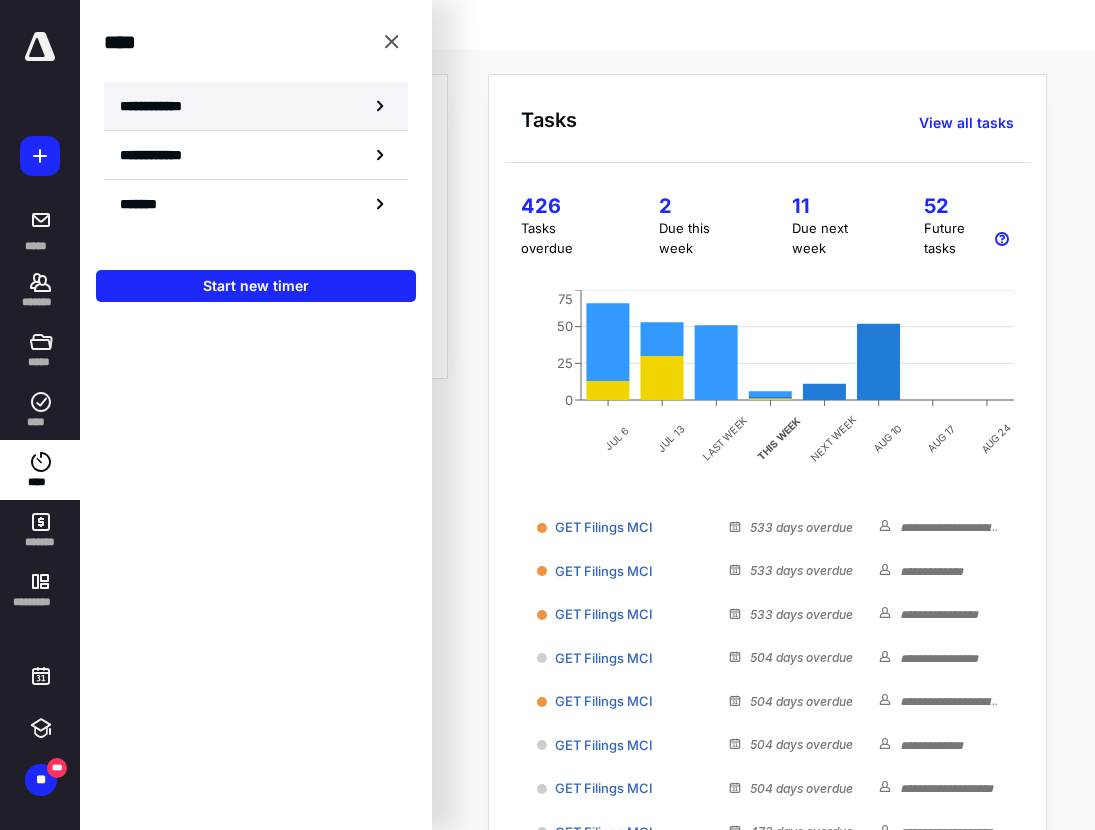 click on "**********" at bounding box center (256, 106) 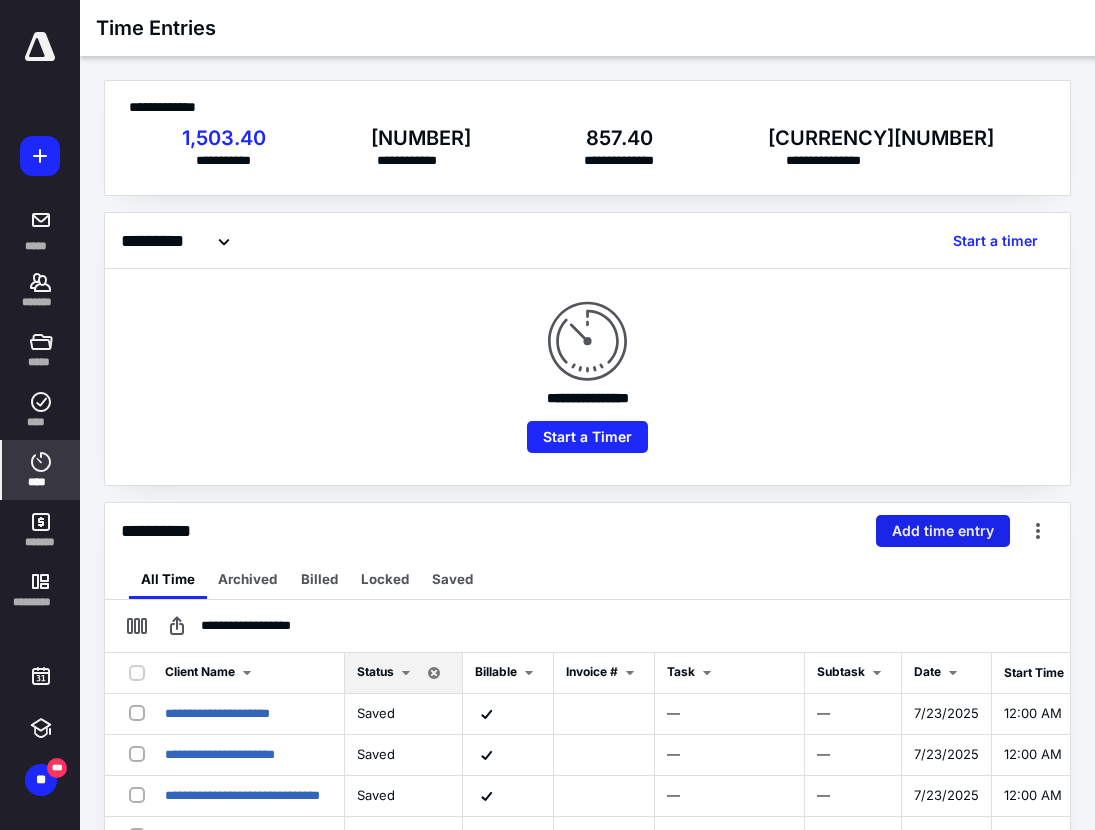 click on "Add time entry" at bounding box center [943, 531] 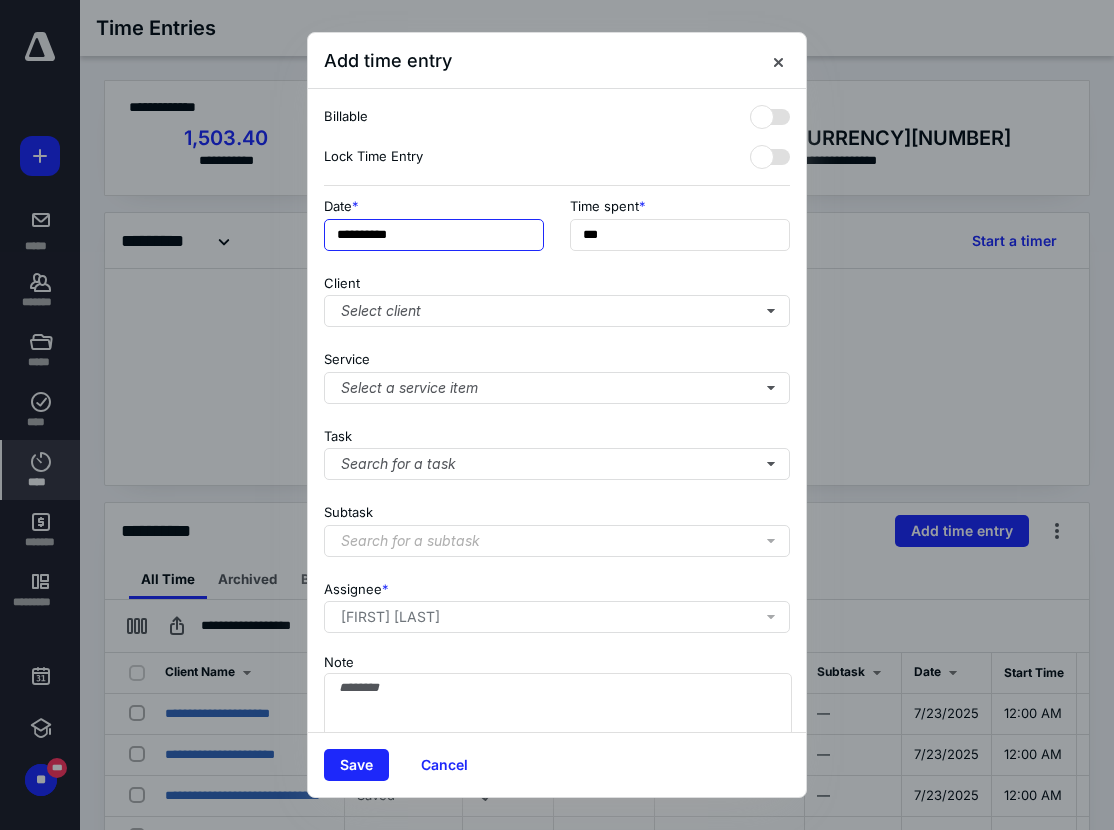 click on "**********" at bounding box center (434, 235) 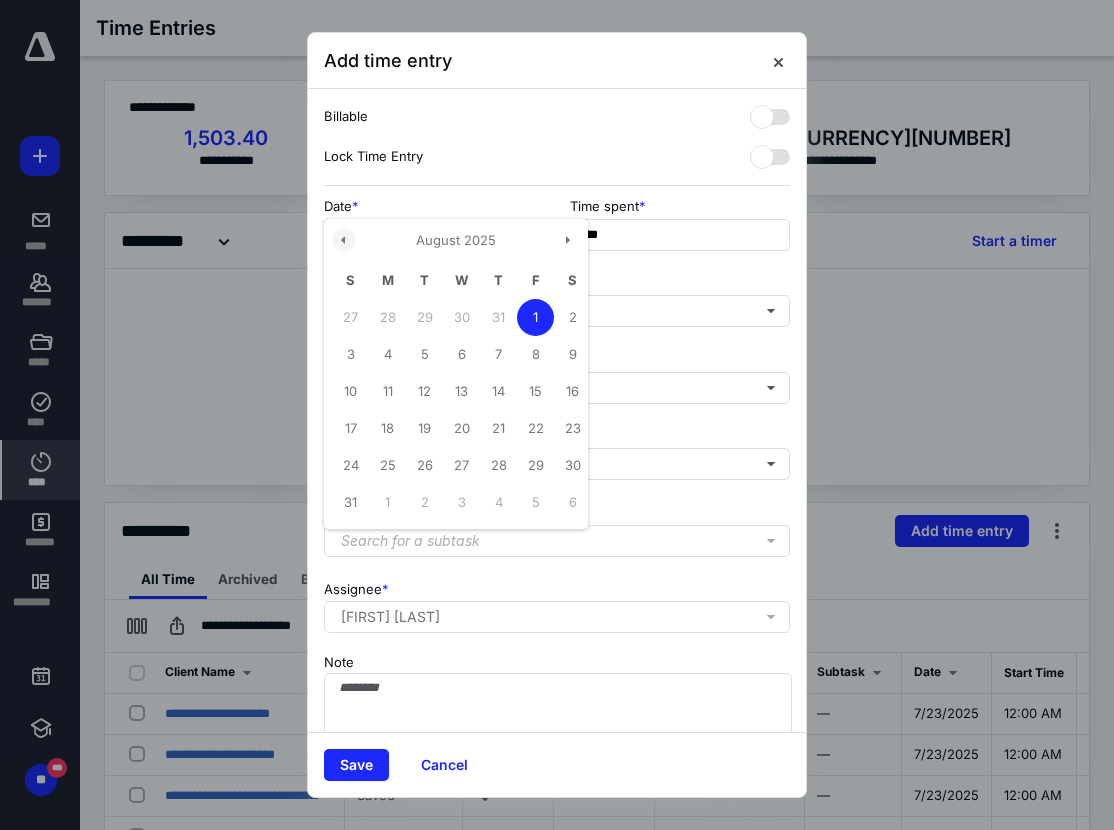 click at bounding box center [344, 240] 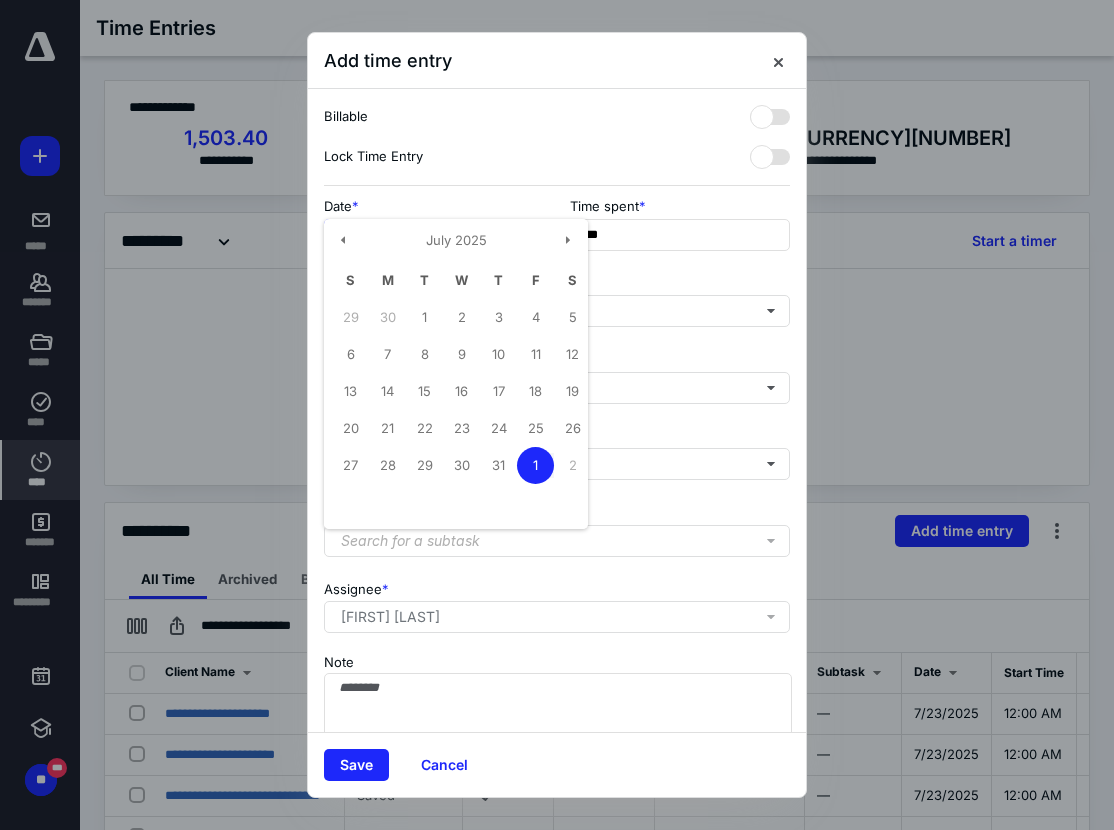 click on "24" at bounding box center [498, 428] 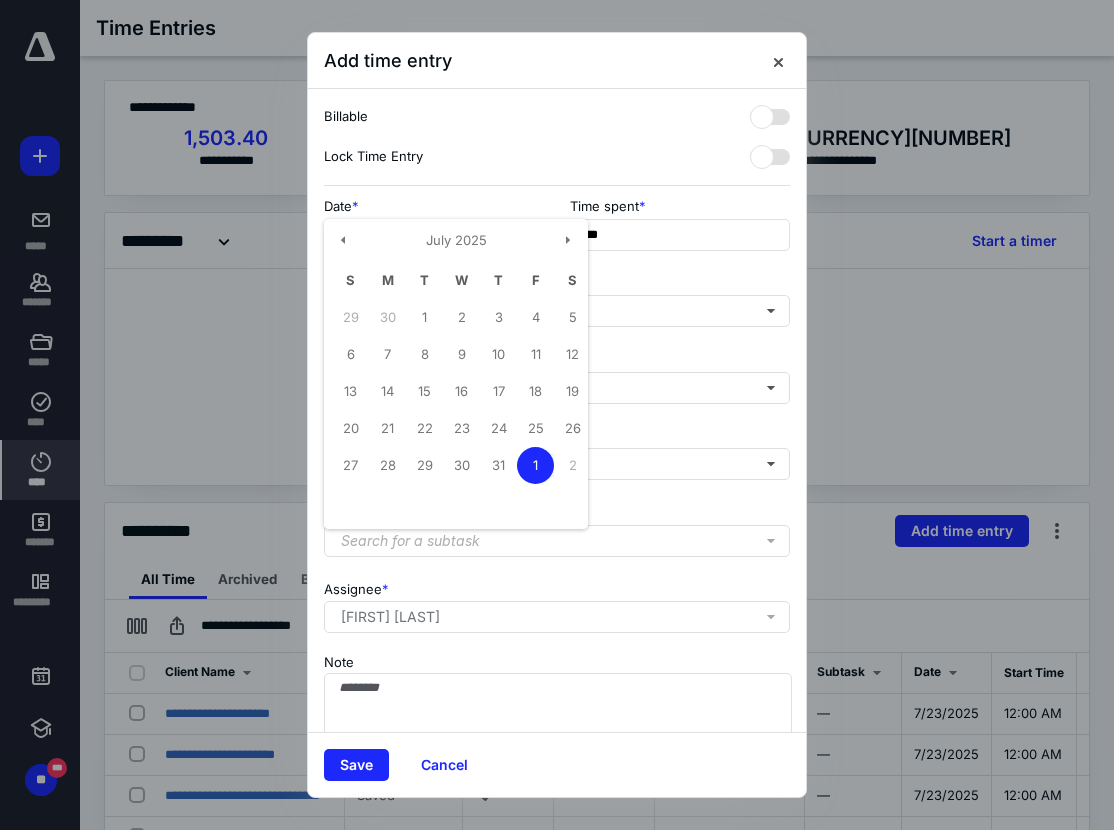 type on "**********" 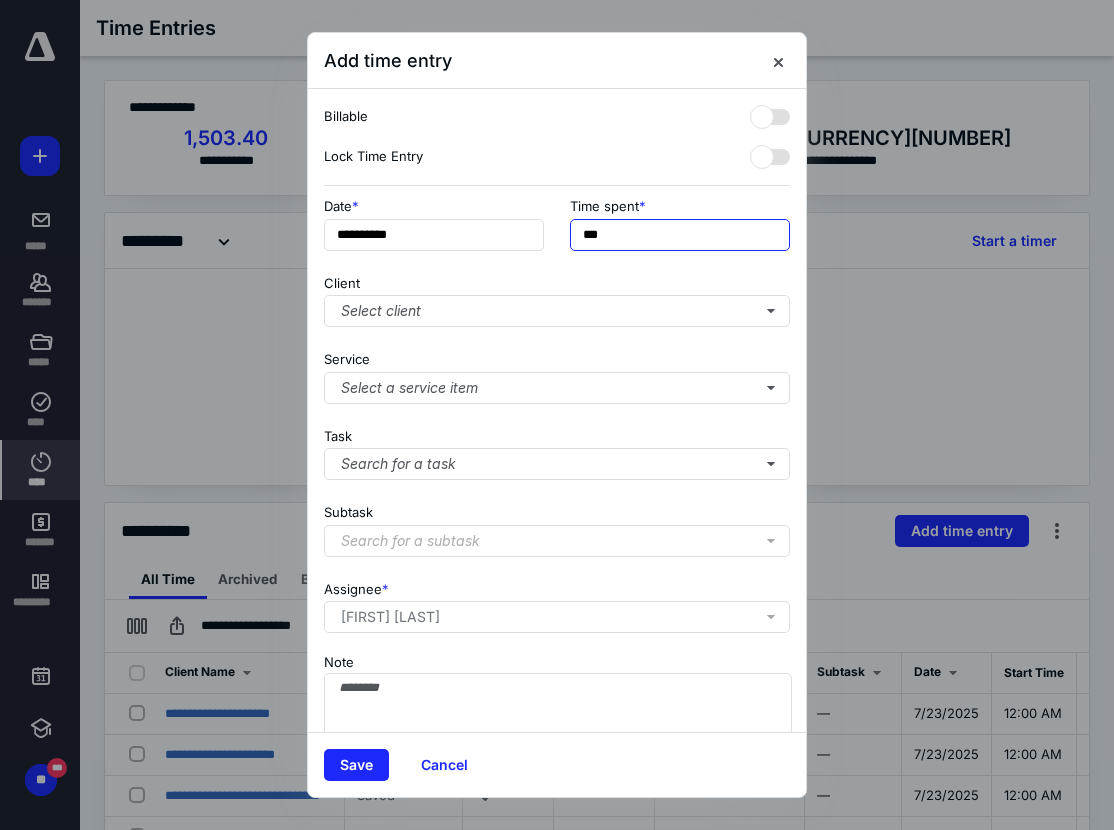 click on "***" at bounding box center [680, 235] 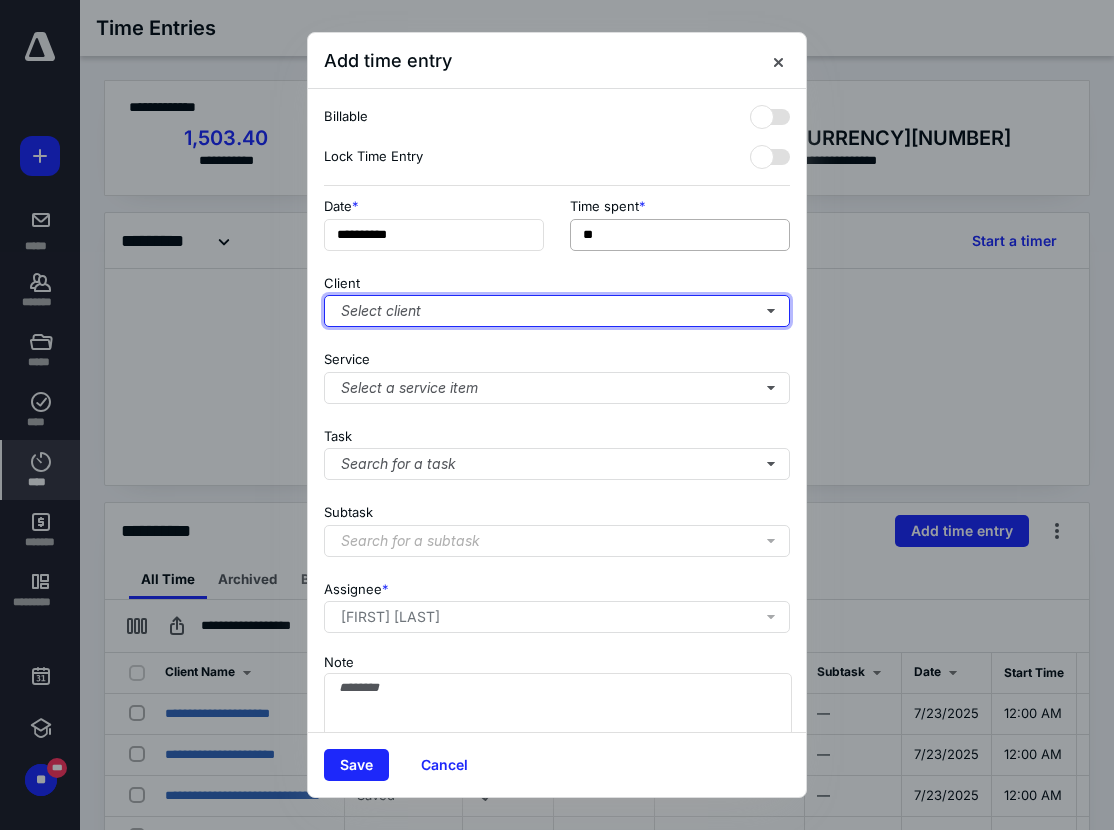 type on "***" 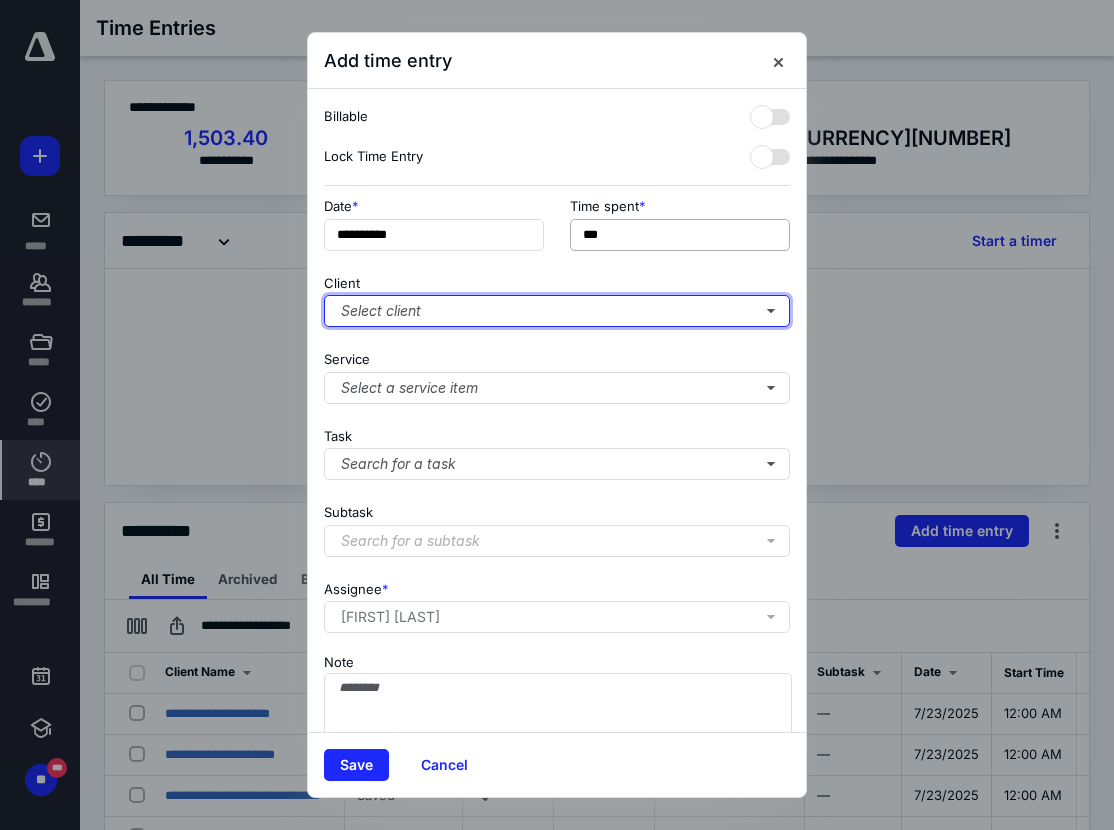 type 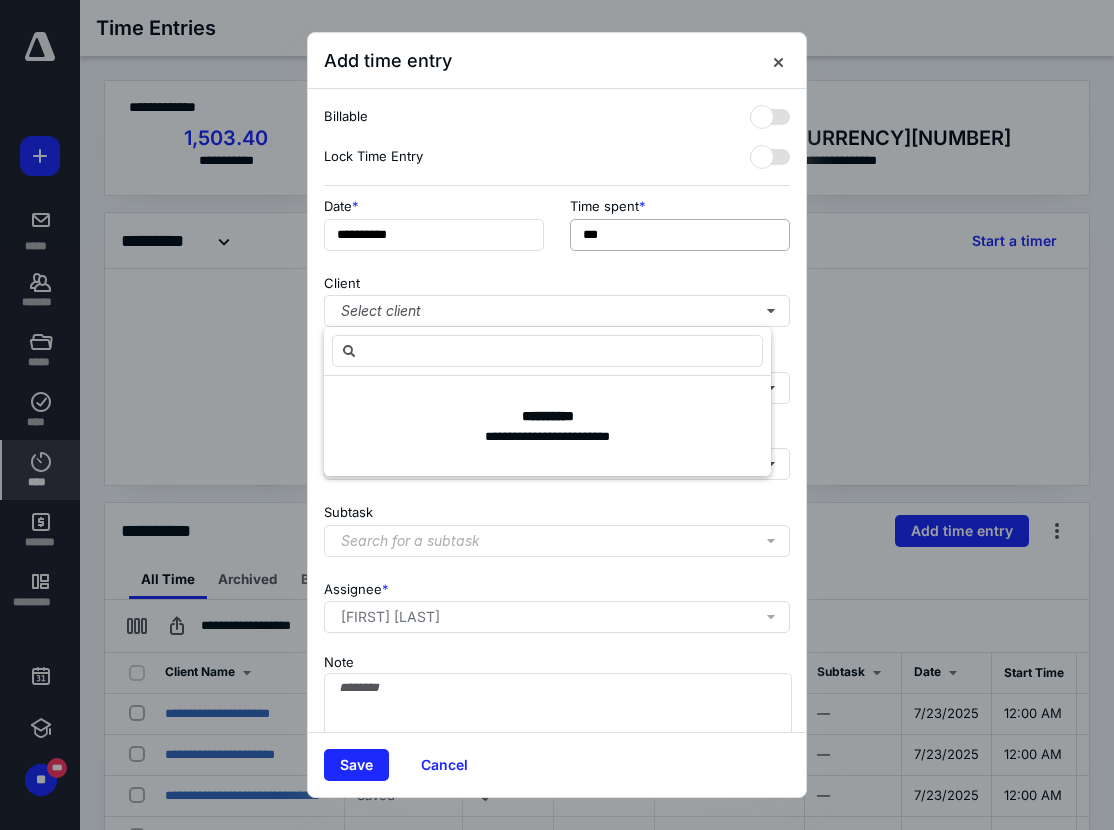 type on "*" 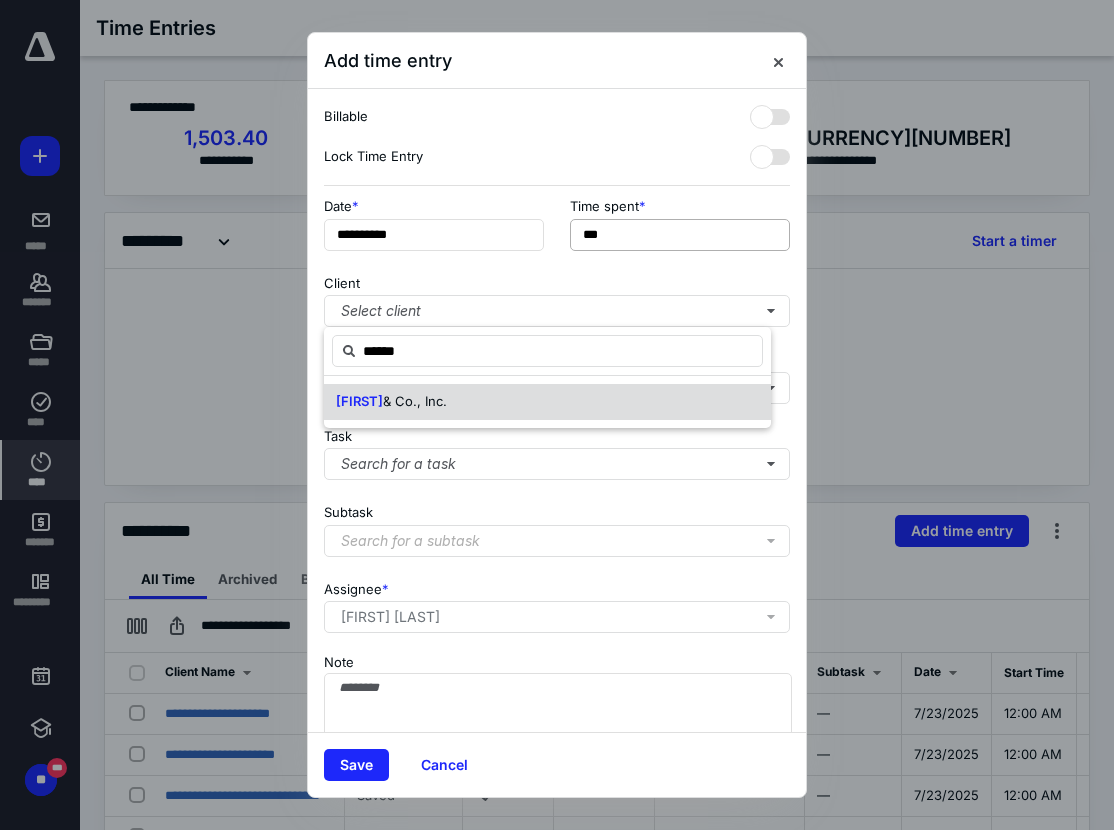 type on "******" 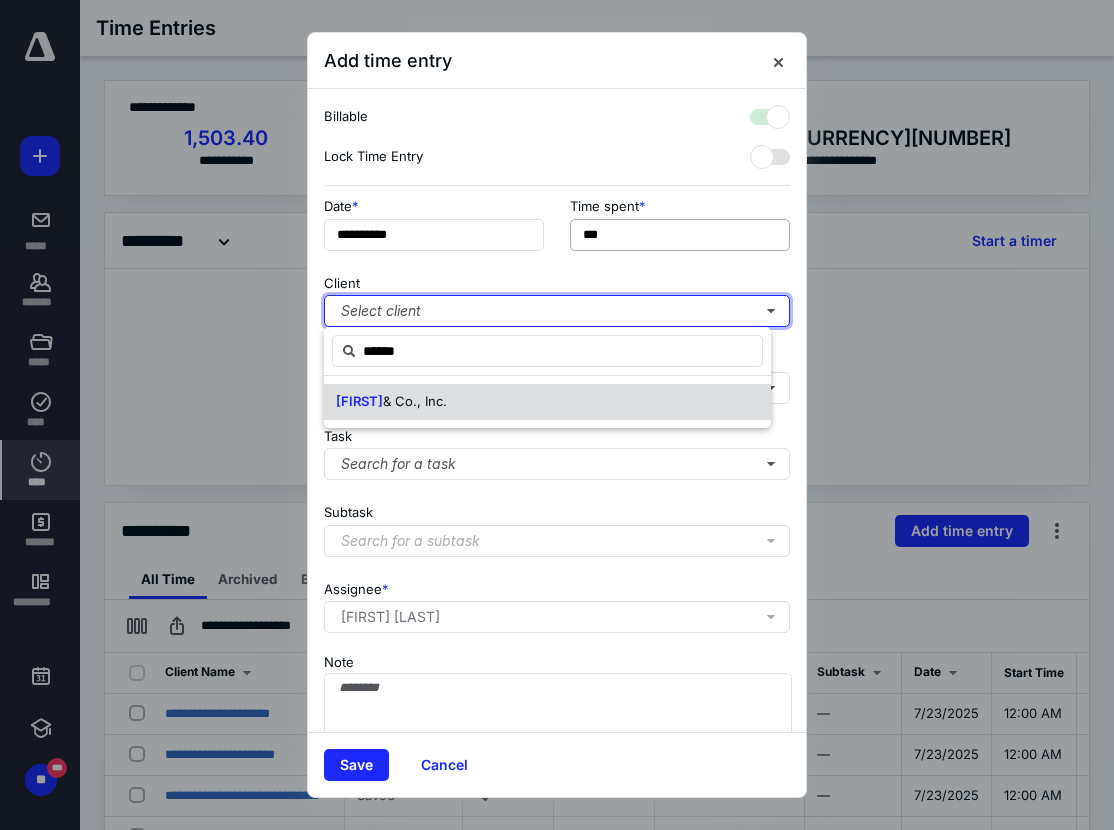 checkbox on "true" 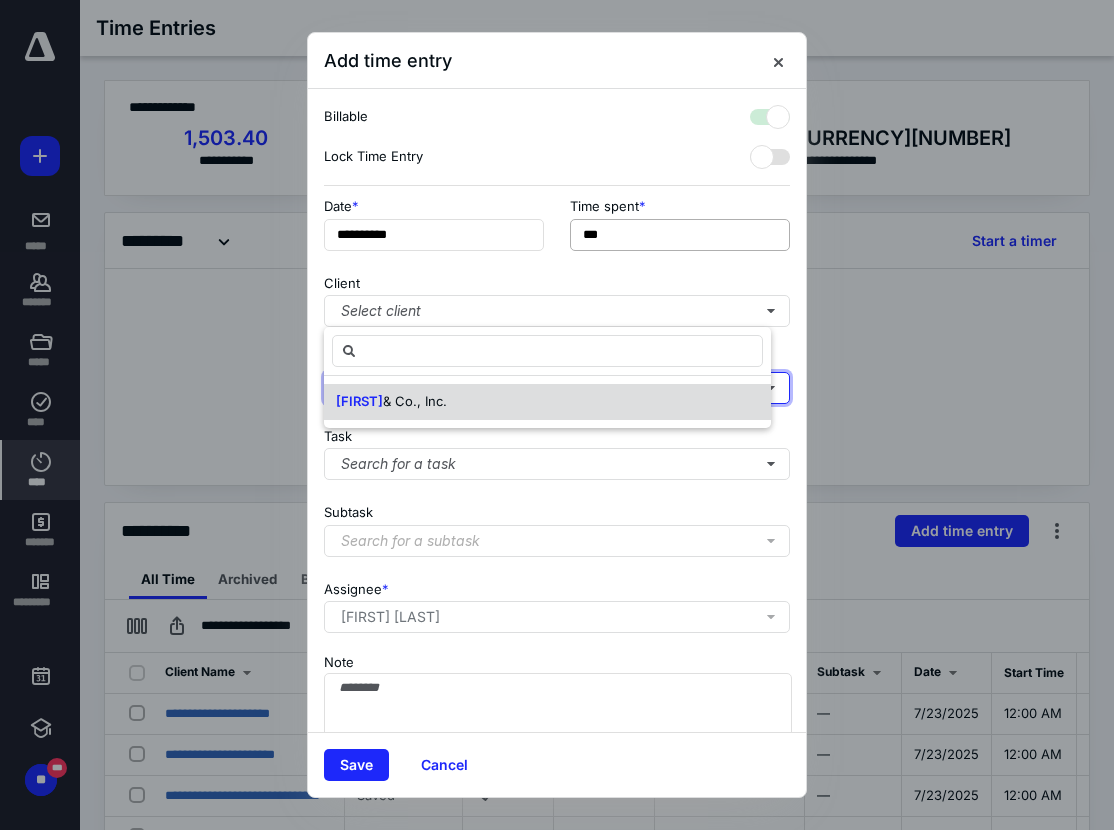 type 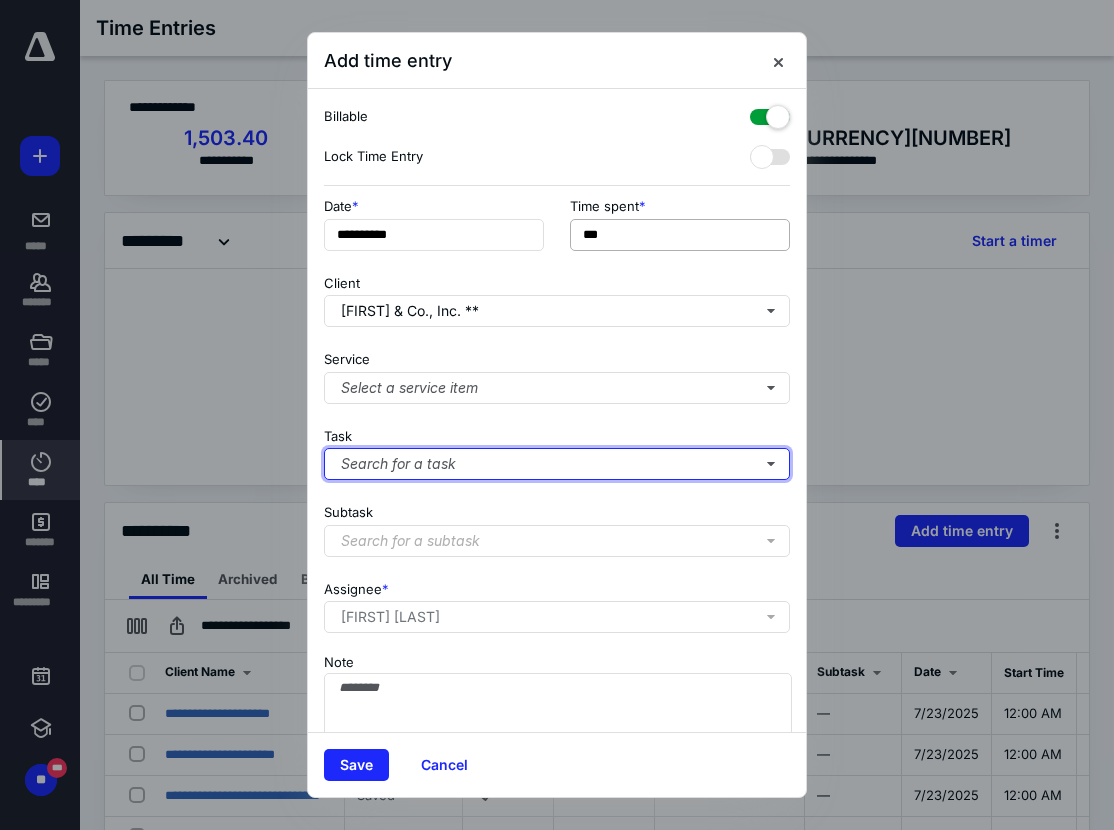 type 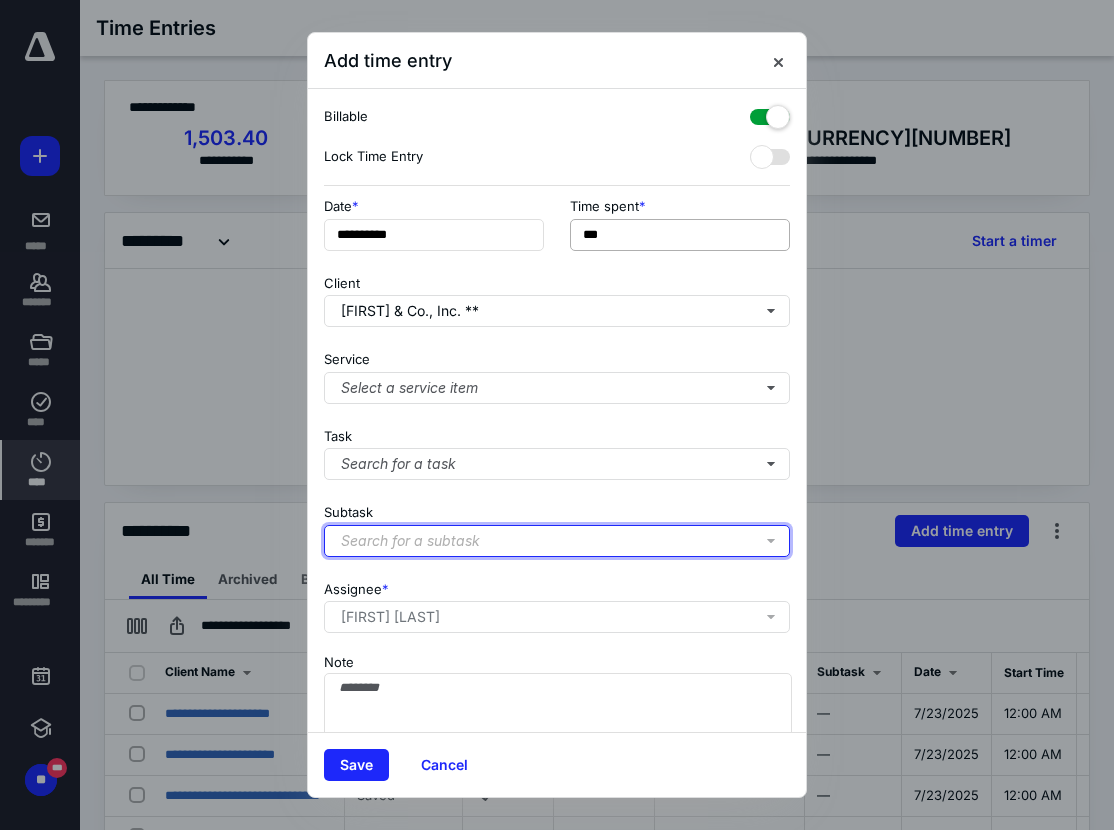 type 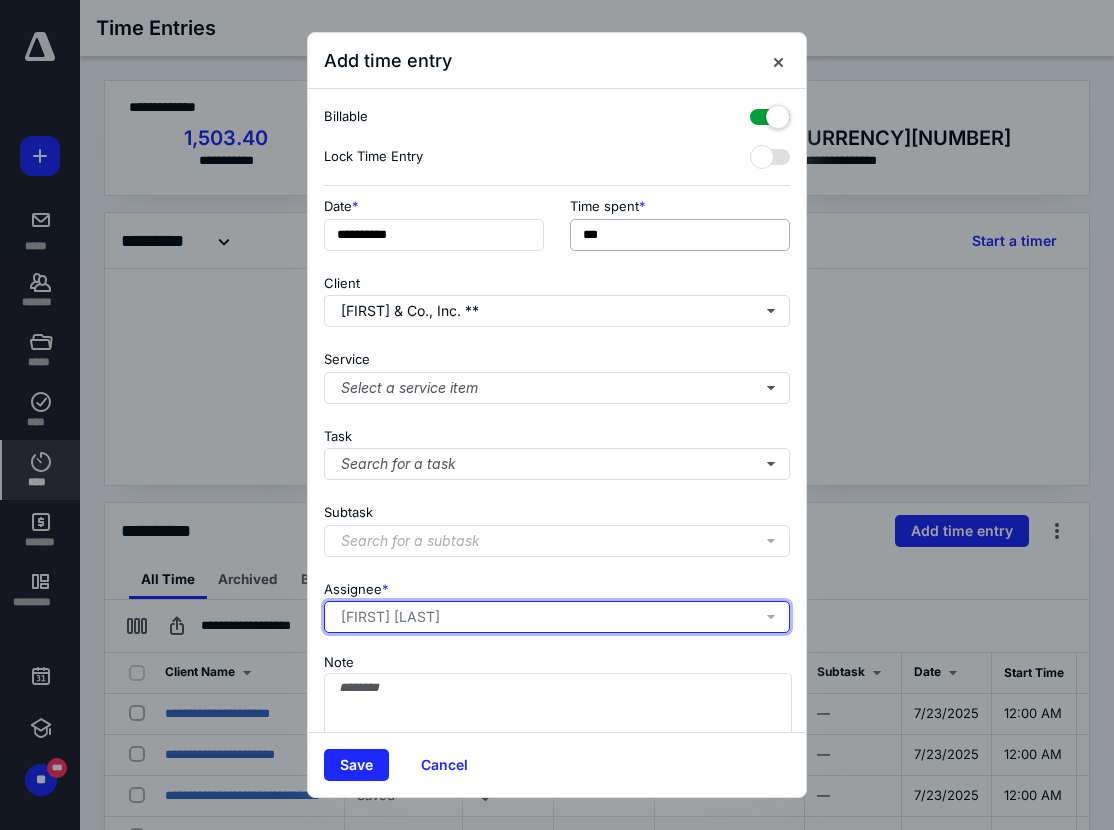 type 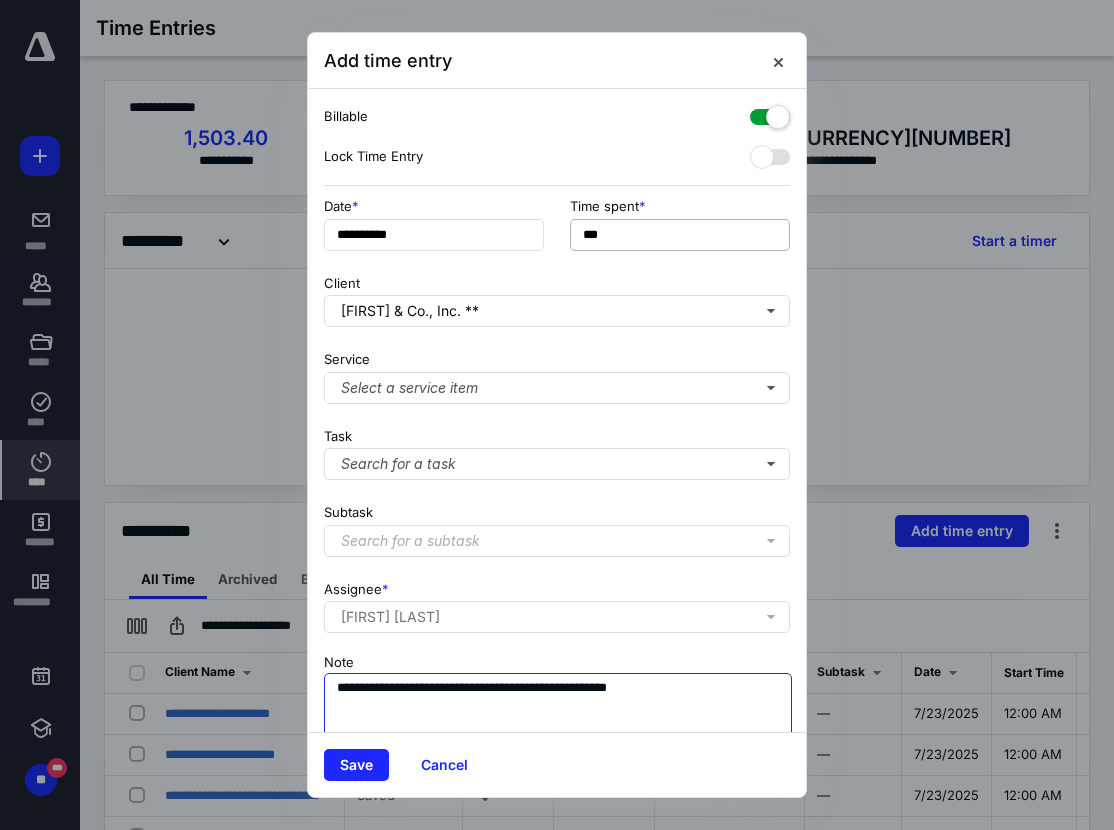 type on "**********" 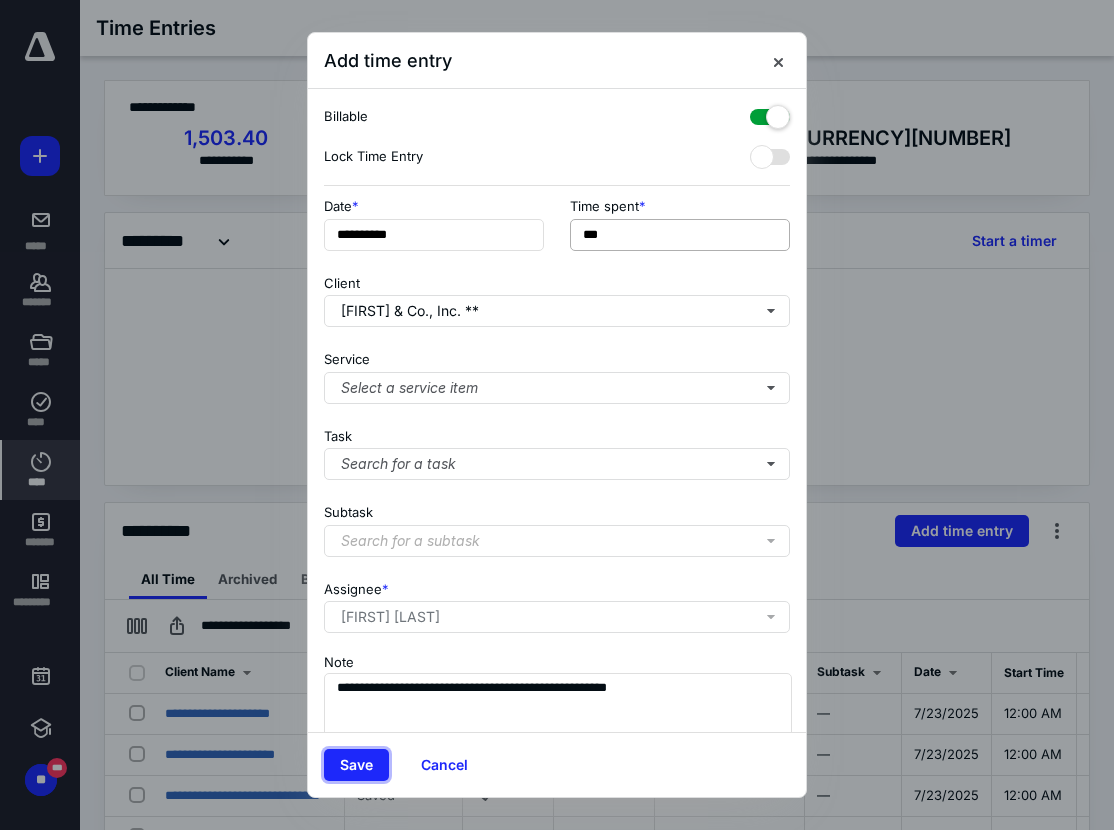 type 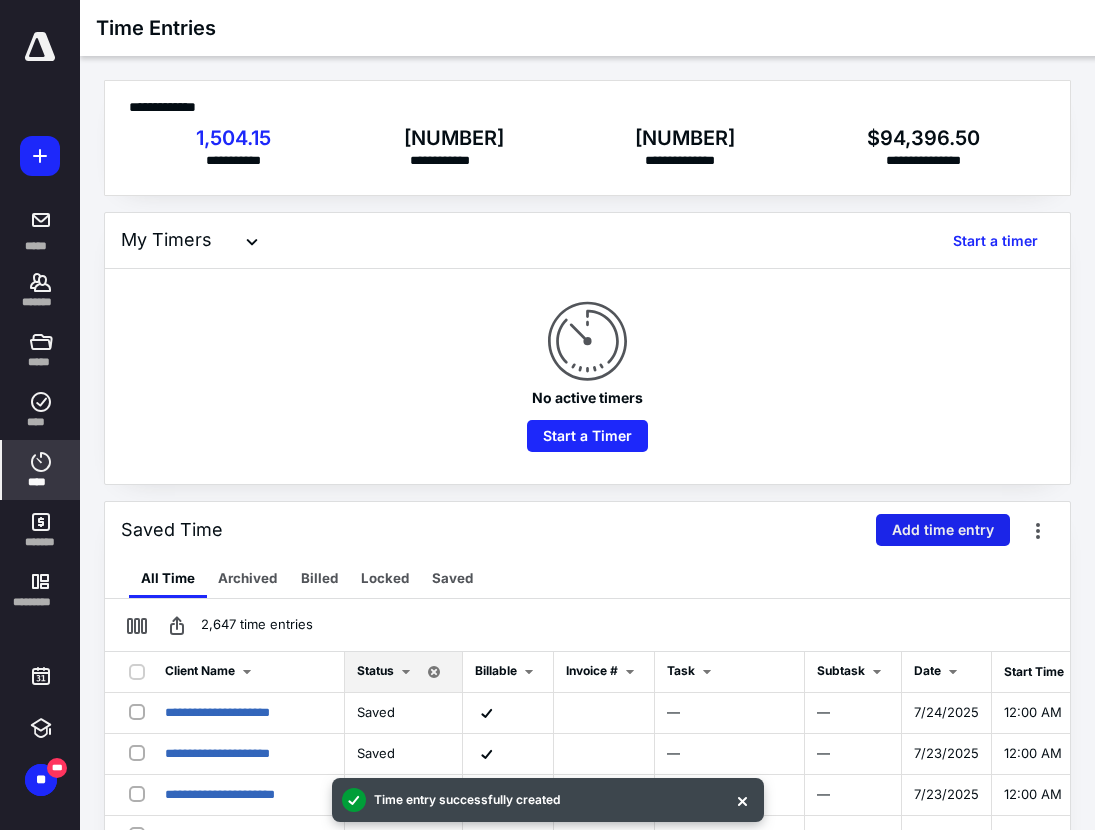click on "Add time entry" at bounding box center [943, 530] 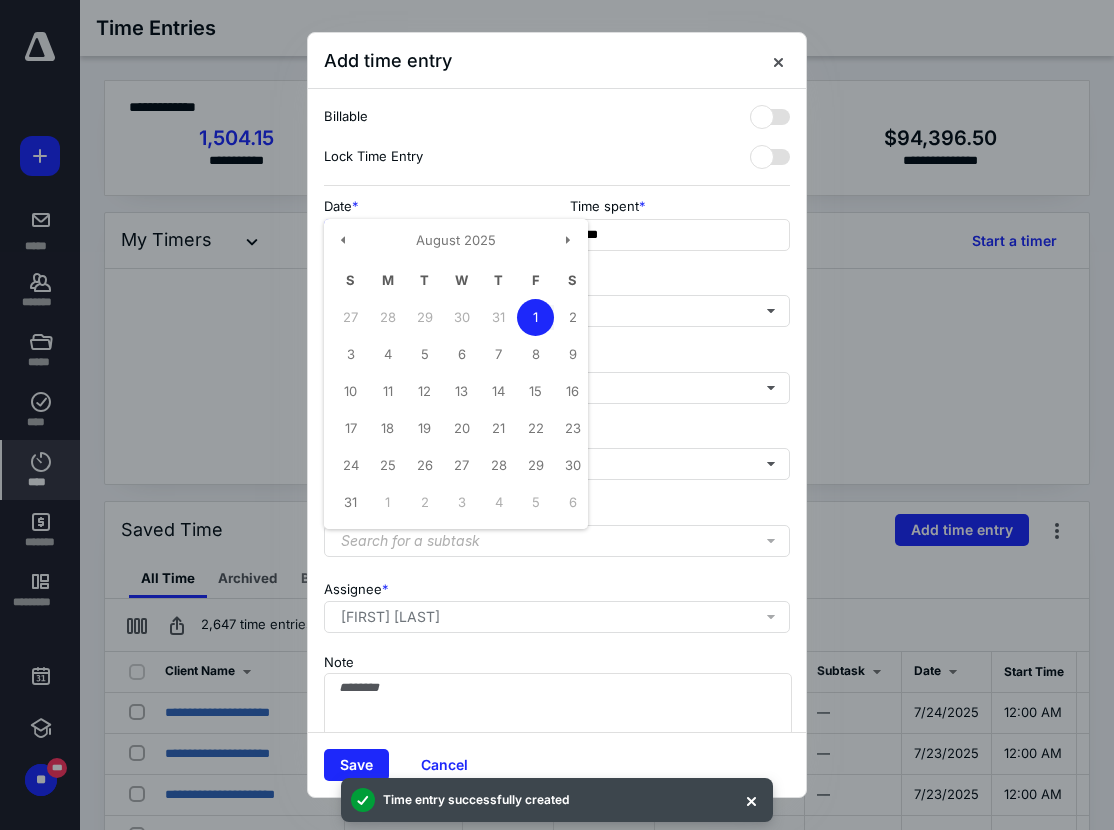 click on "**********" at bounding box center [434, 235] 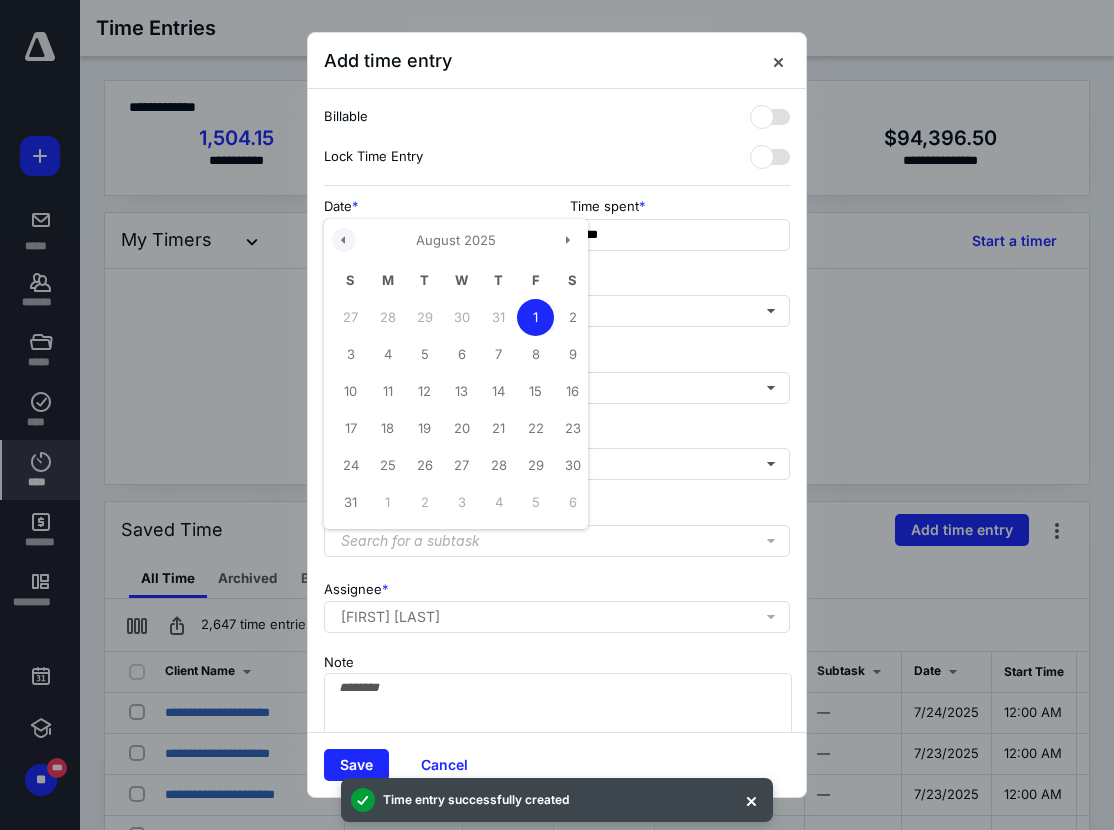 click at bounding box center (344, 240) 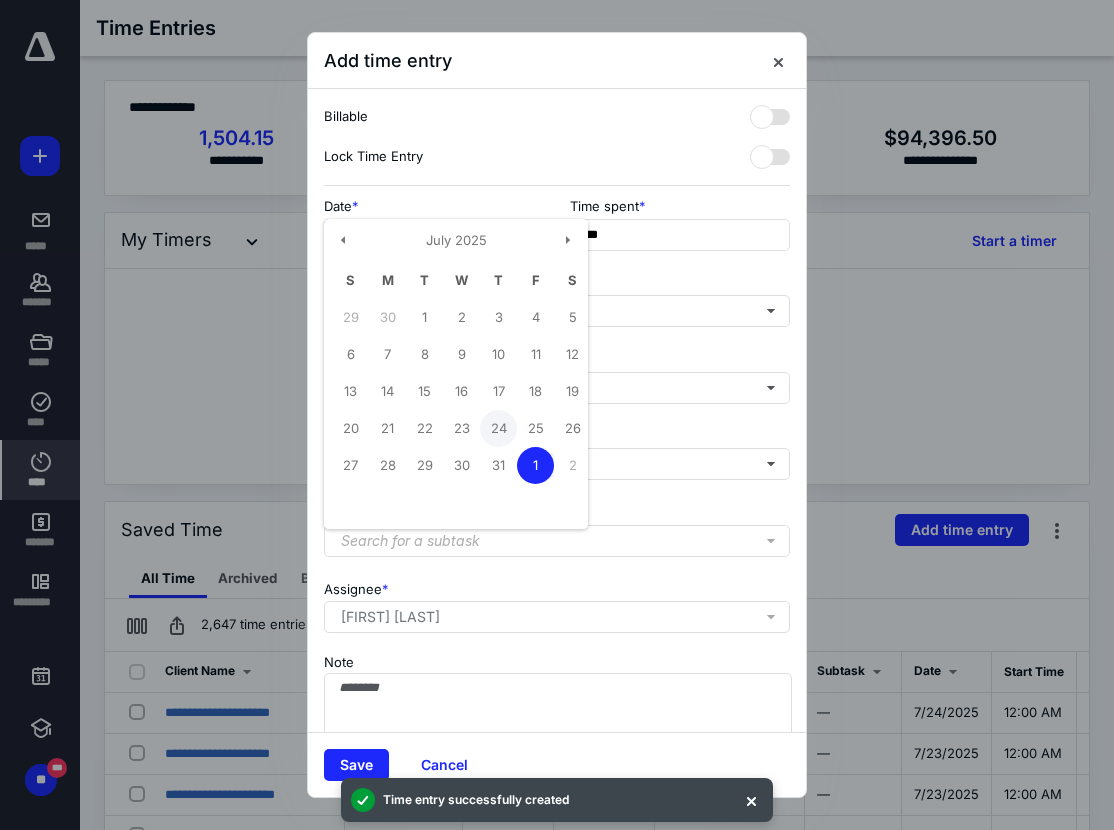 click on "24" at bounding box center [498, 428] 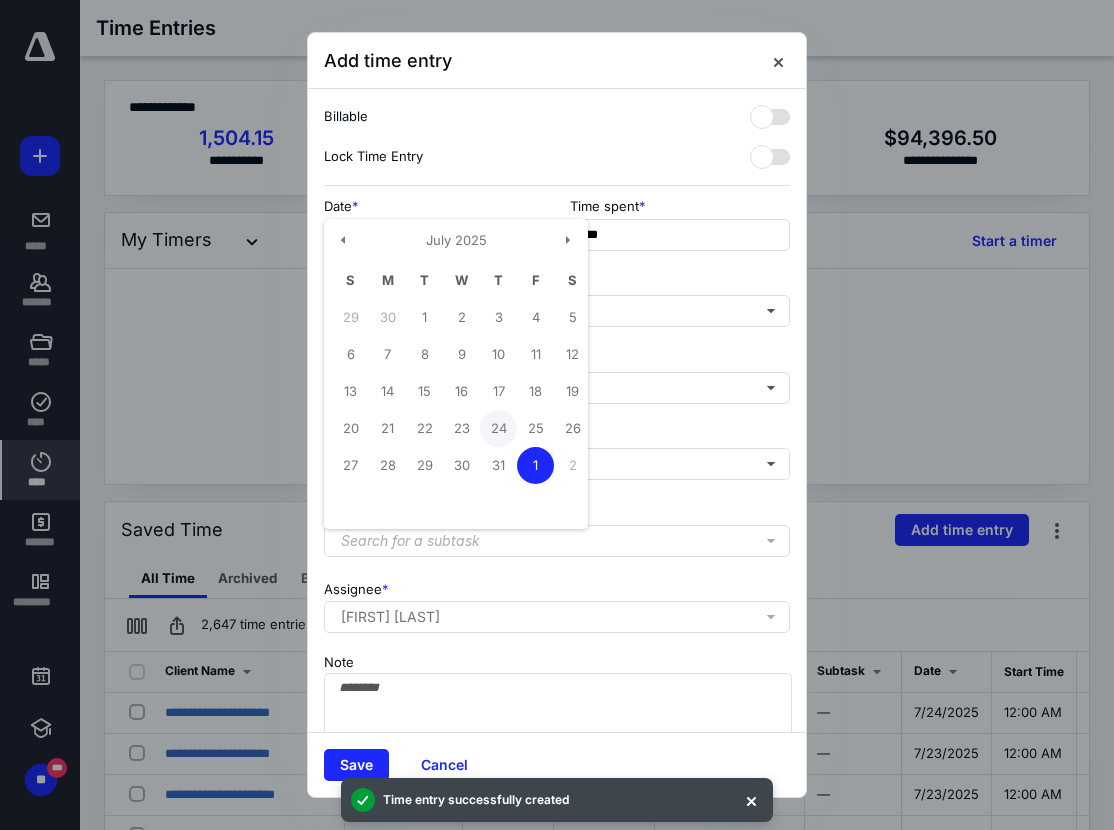 type on "**********" 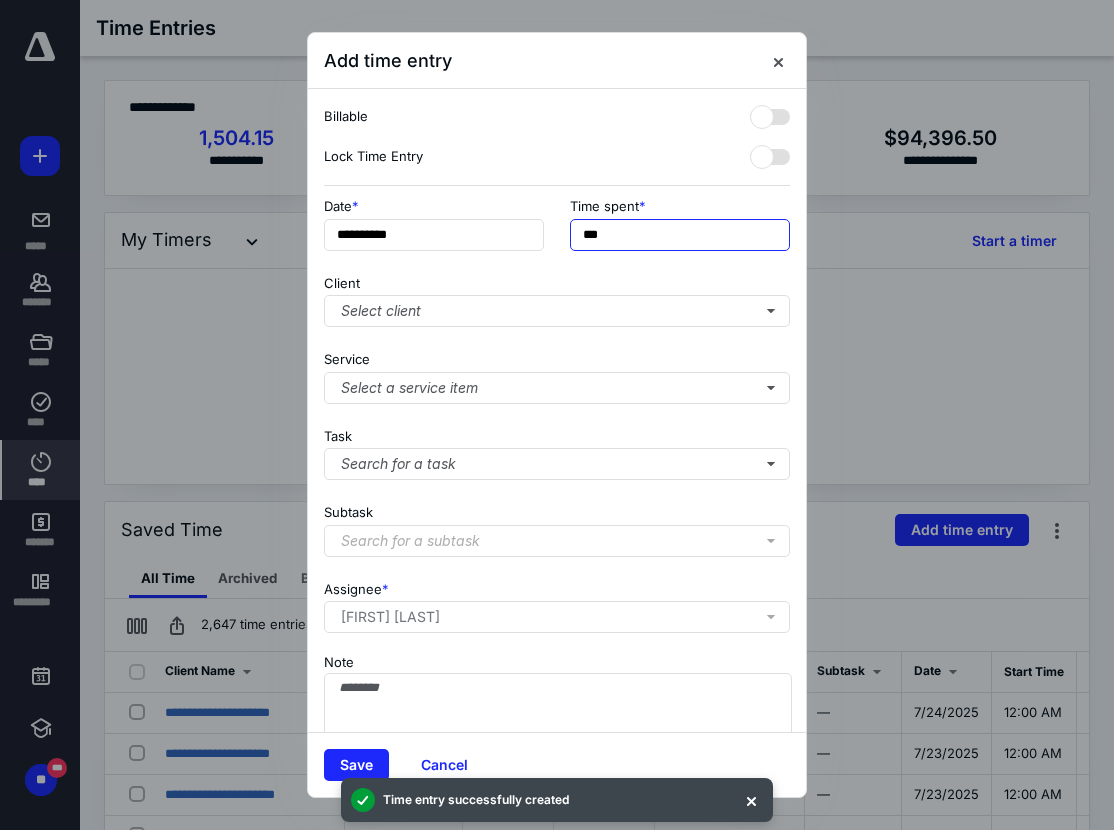 click on "***" at bounding box center [680, 235] 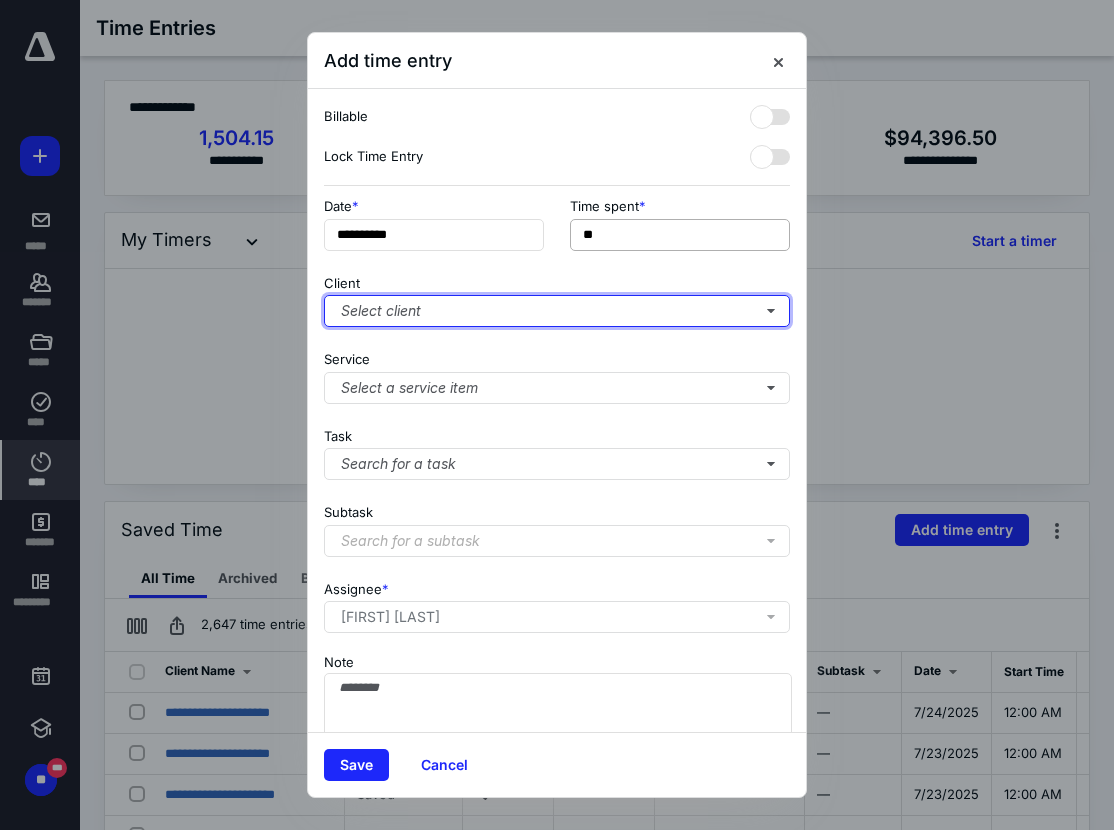 type on "***" 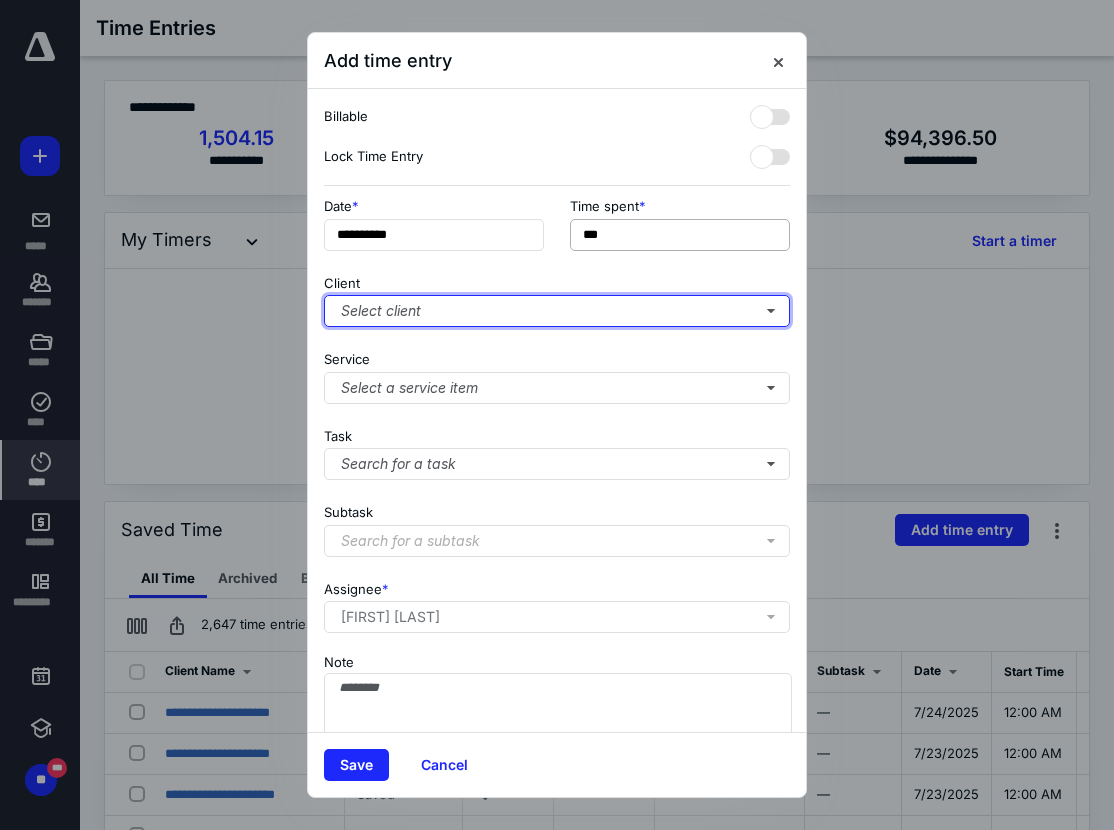 type 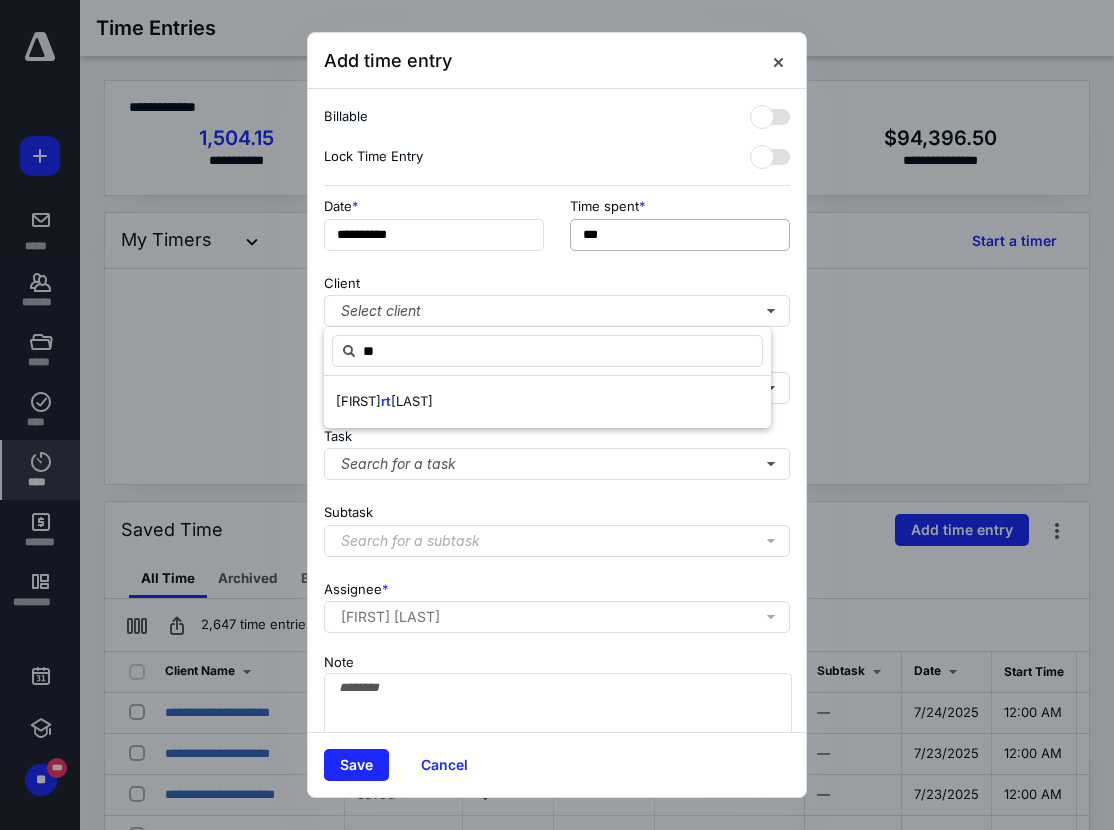 type on "*" 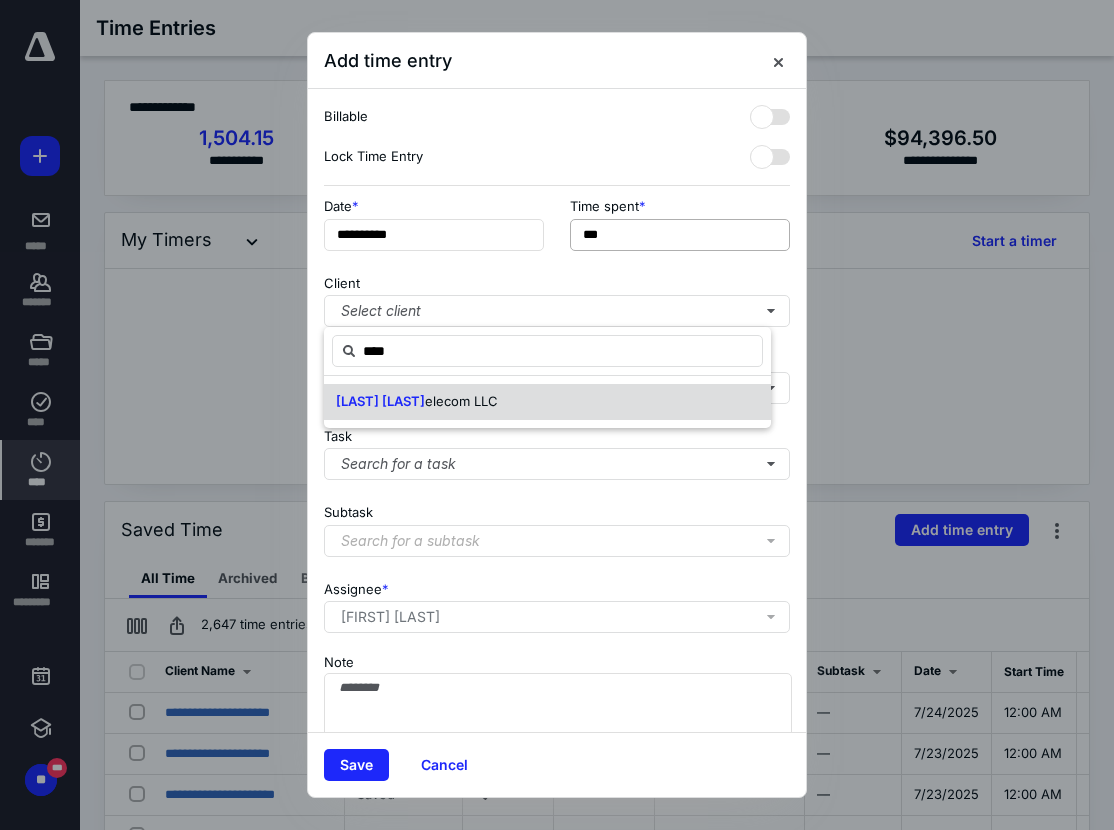 type on "****" 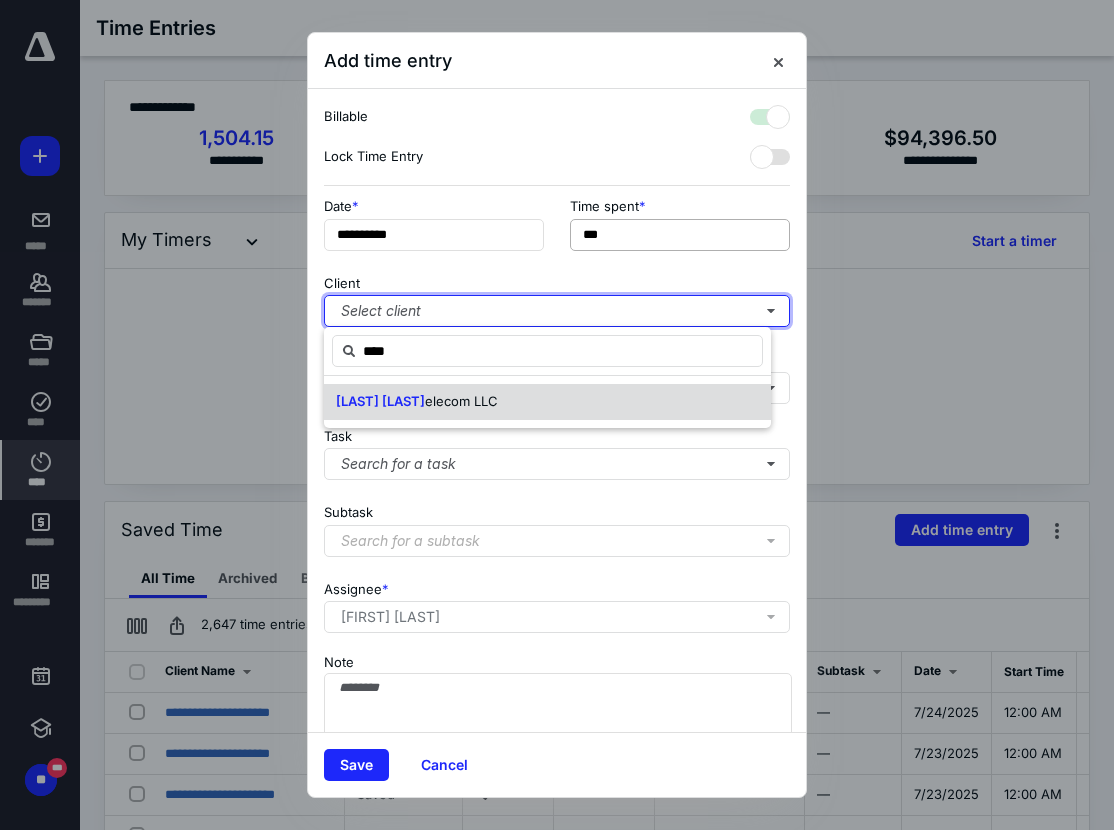 checkbox on "true" 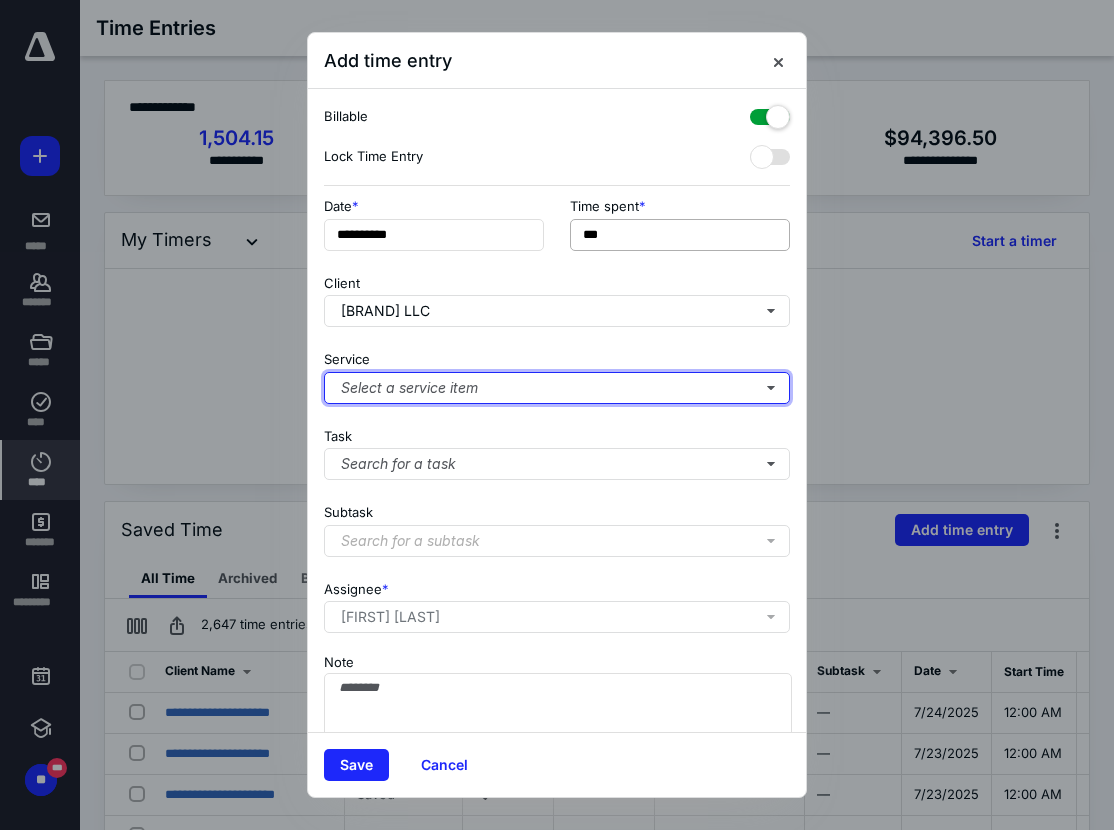 type 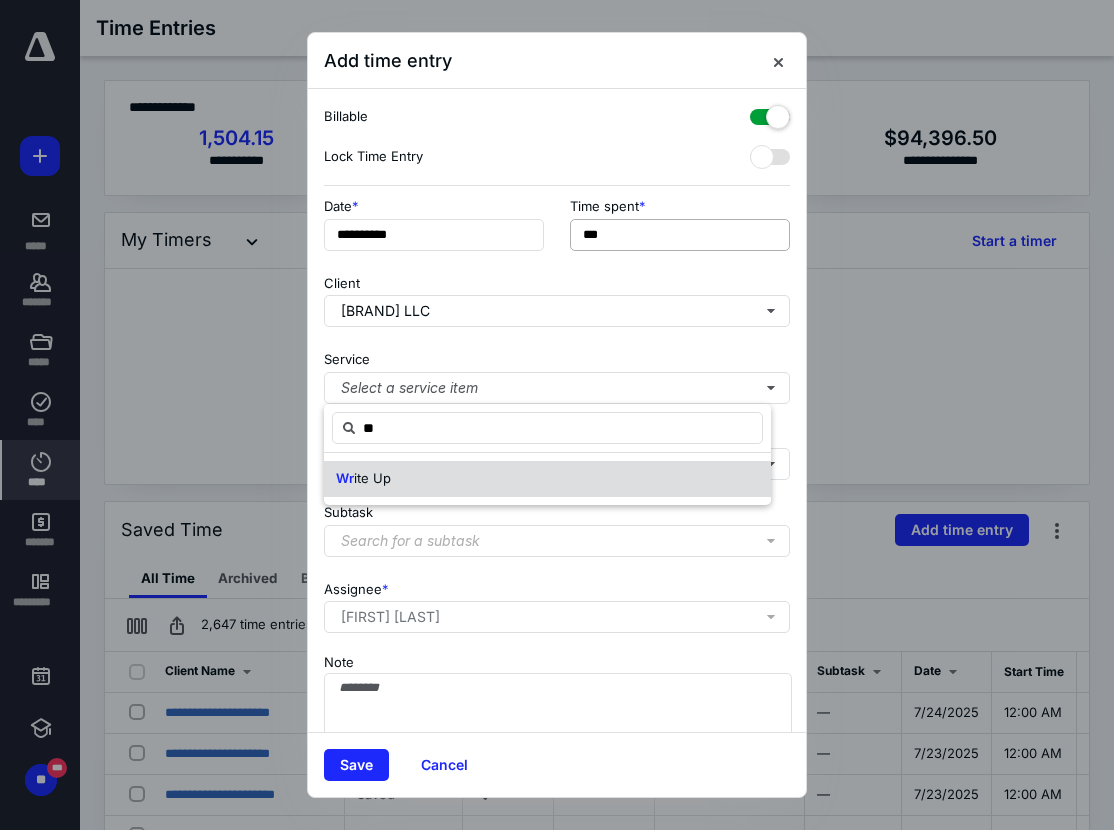 type on "**" 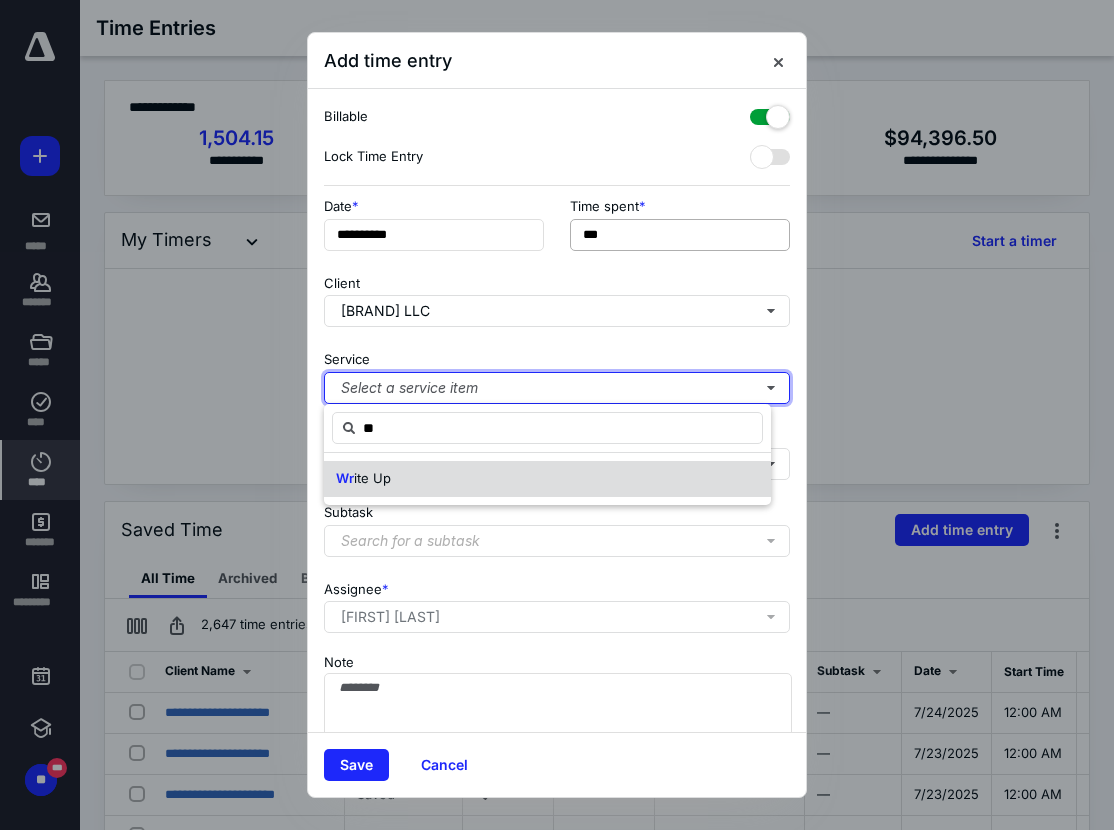 type 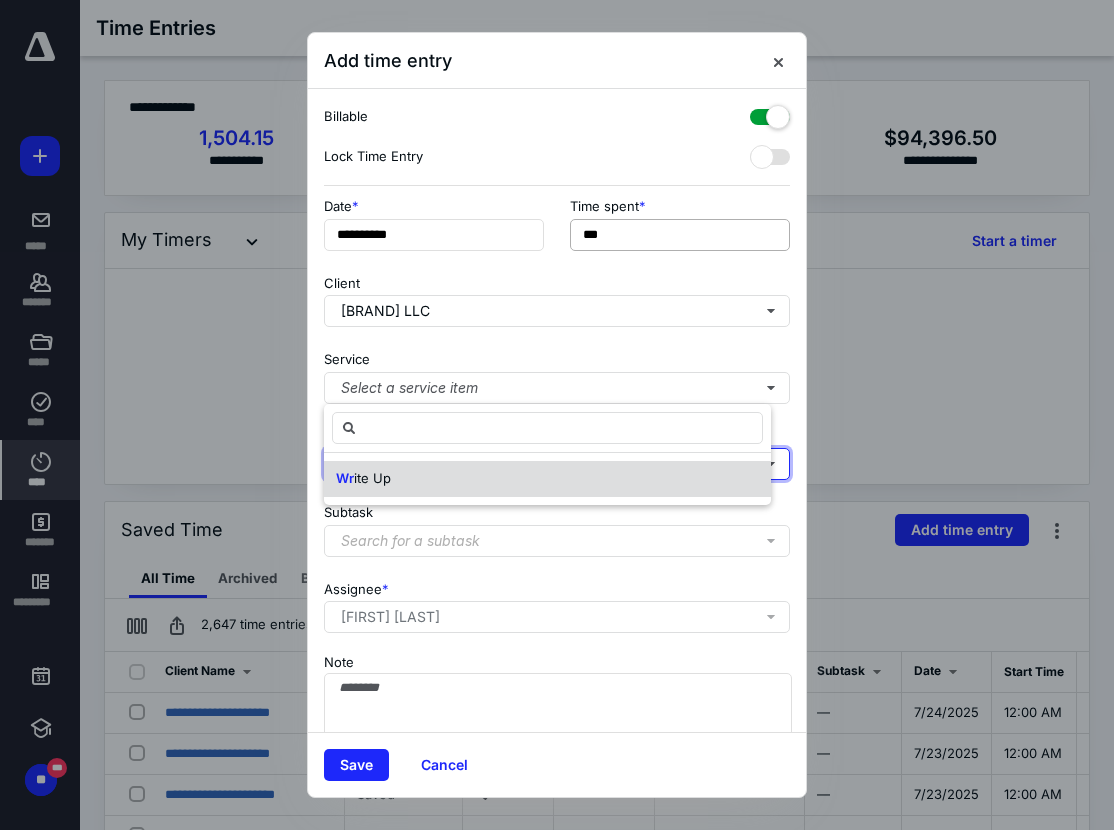 type 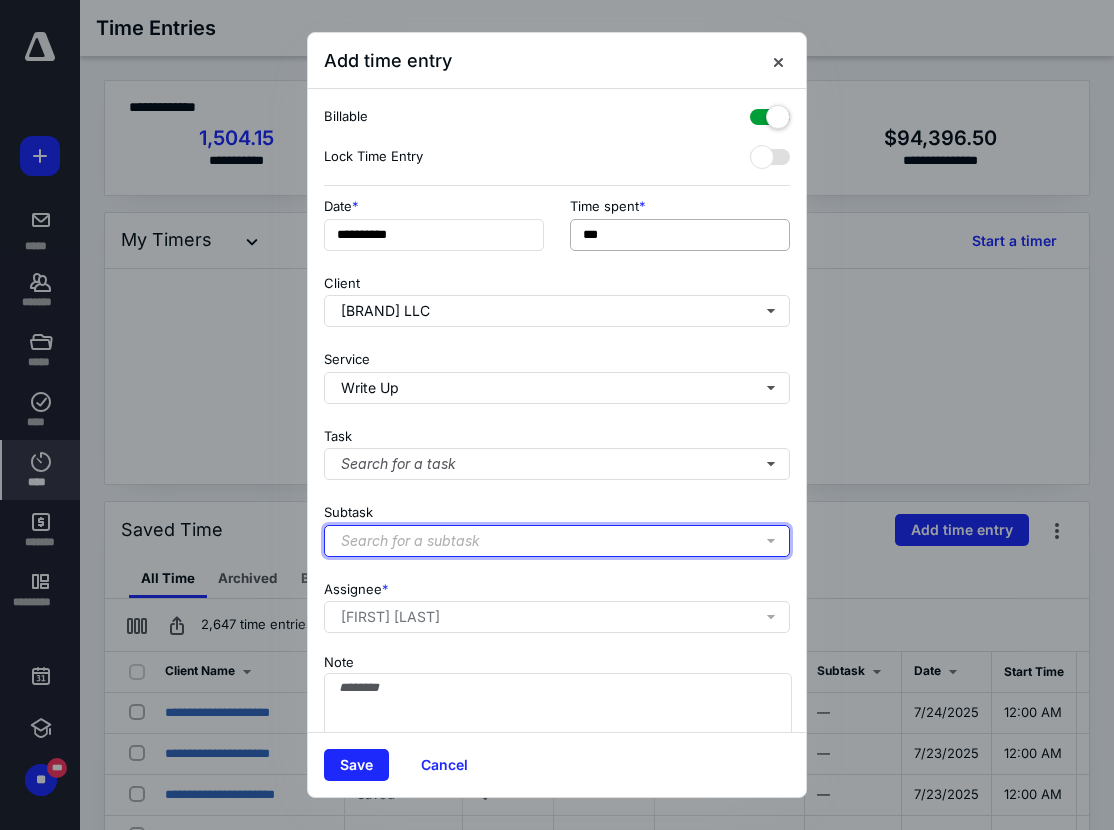 type 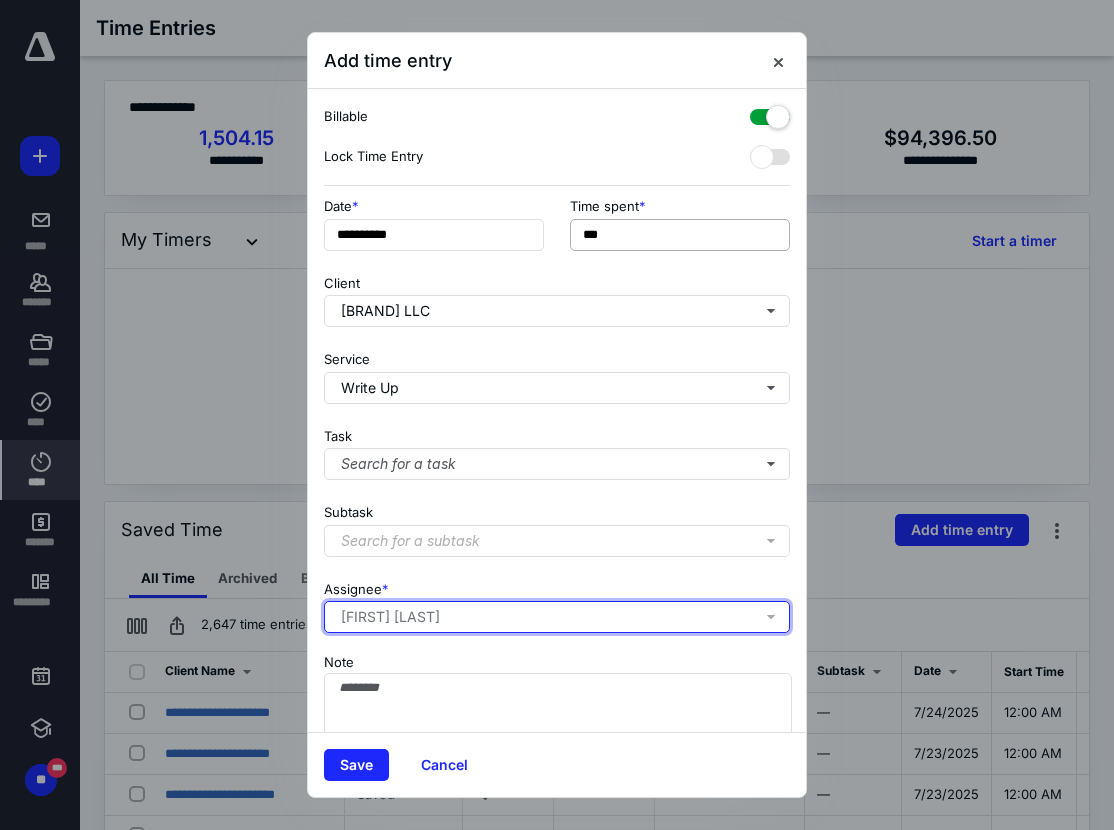 type 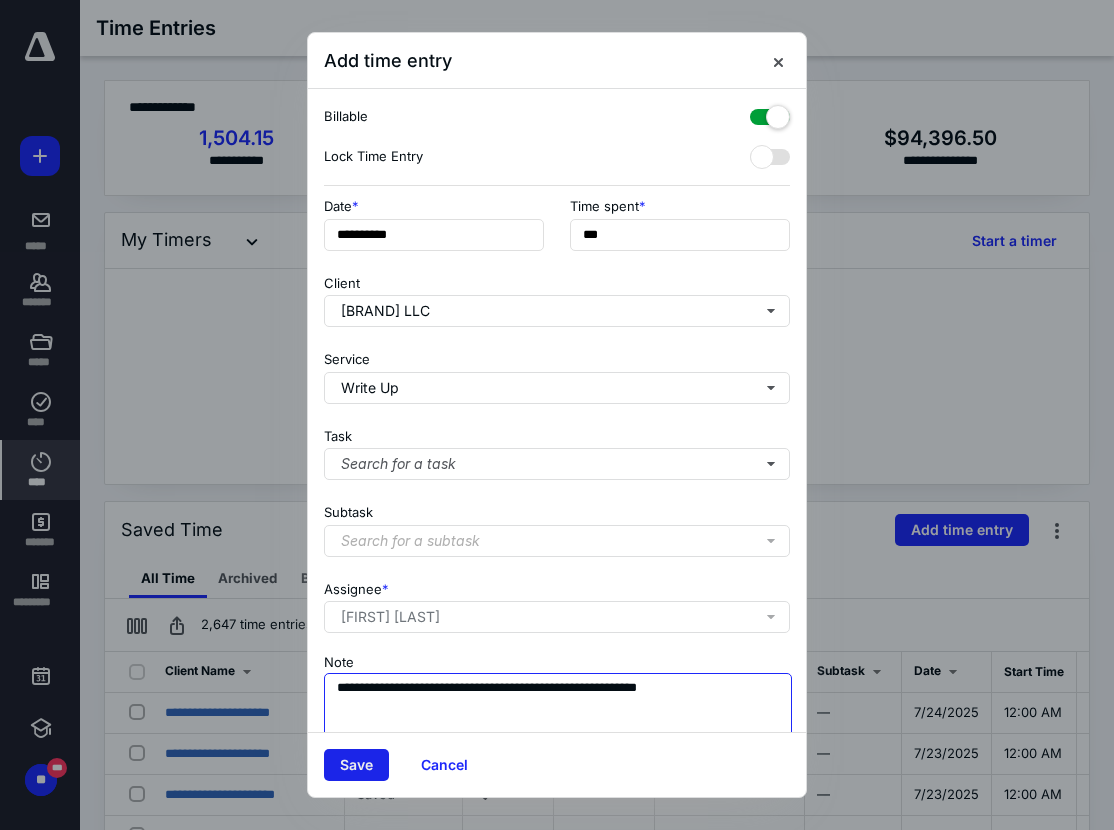 type on "**********" 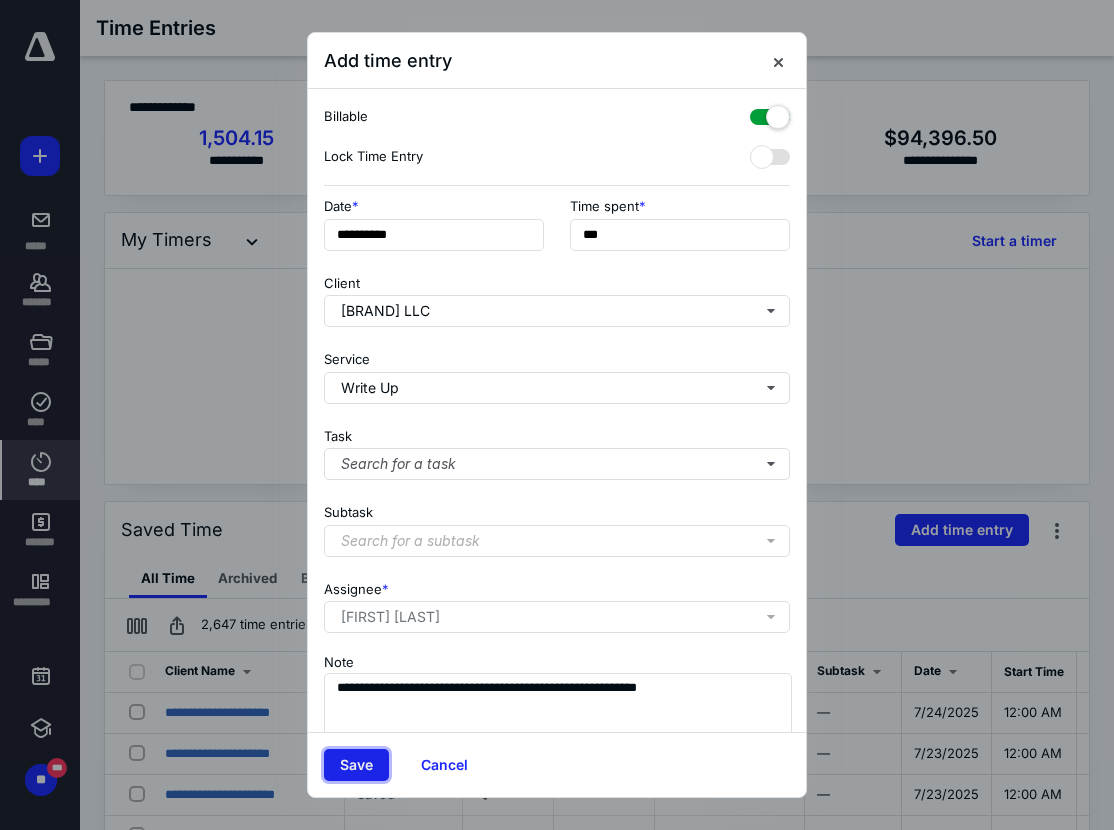 click on "Save" at bounding box center [356, 765] 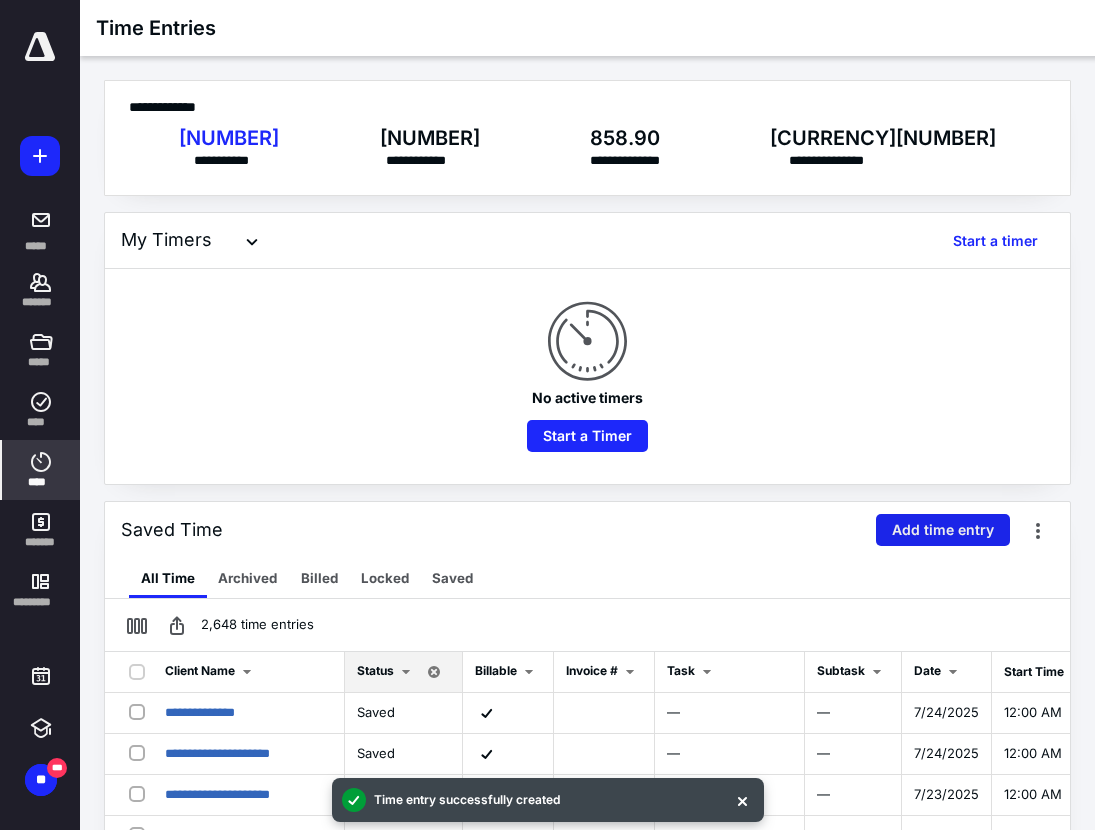 click on "Add time entry" at bounding box center (943, 530) 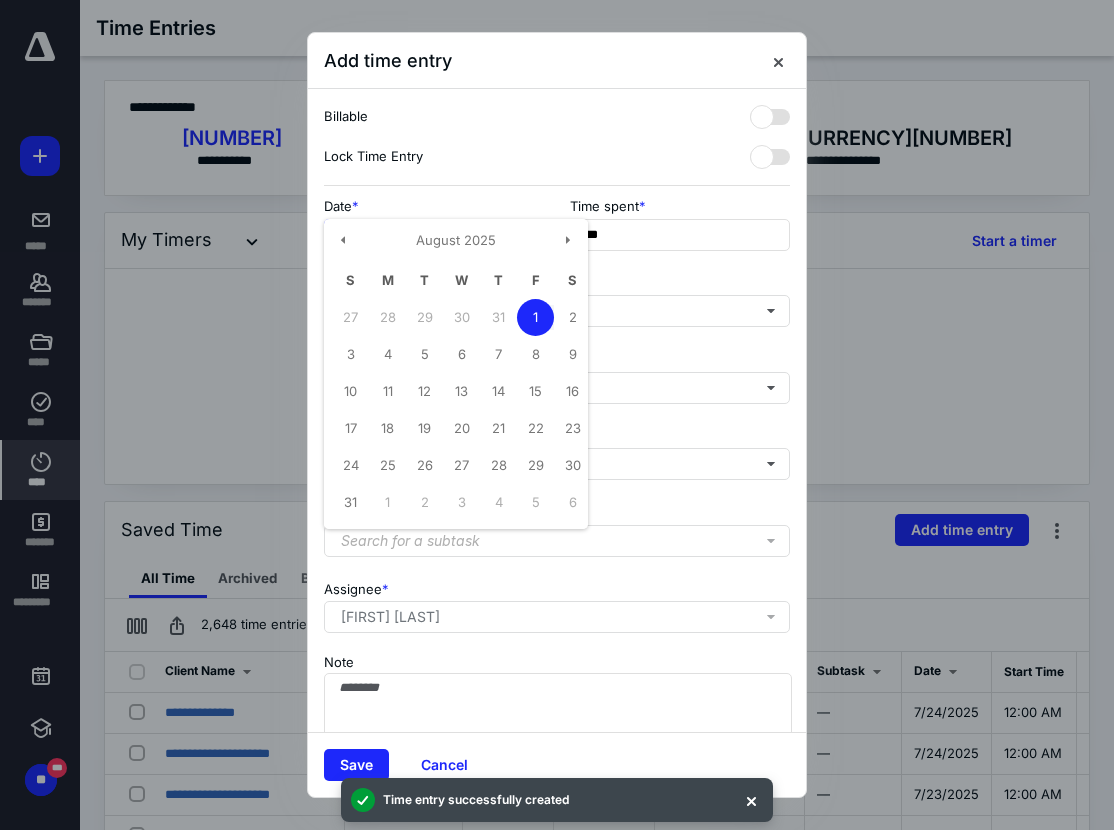 click on "**********" at bounding box center (434, 235) 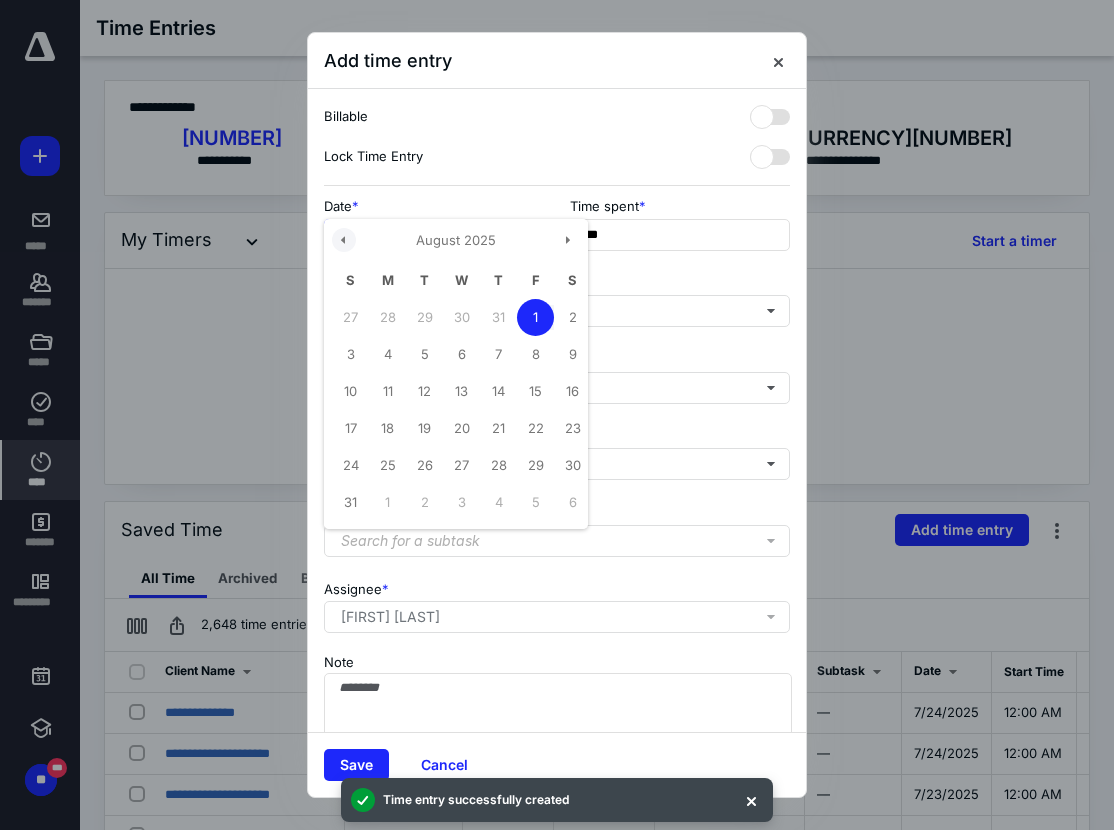 click at bounding box center [344, 240] 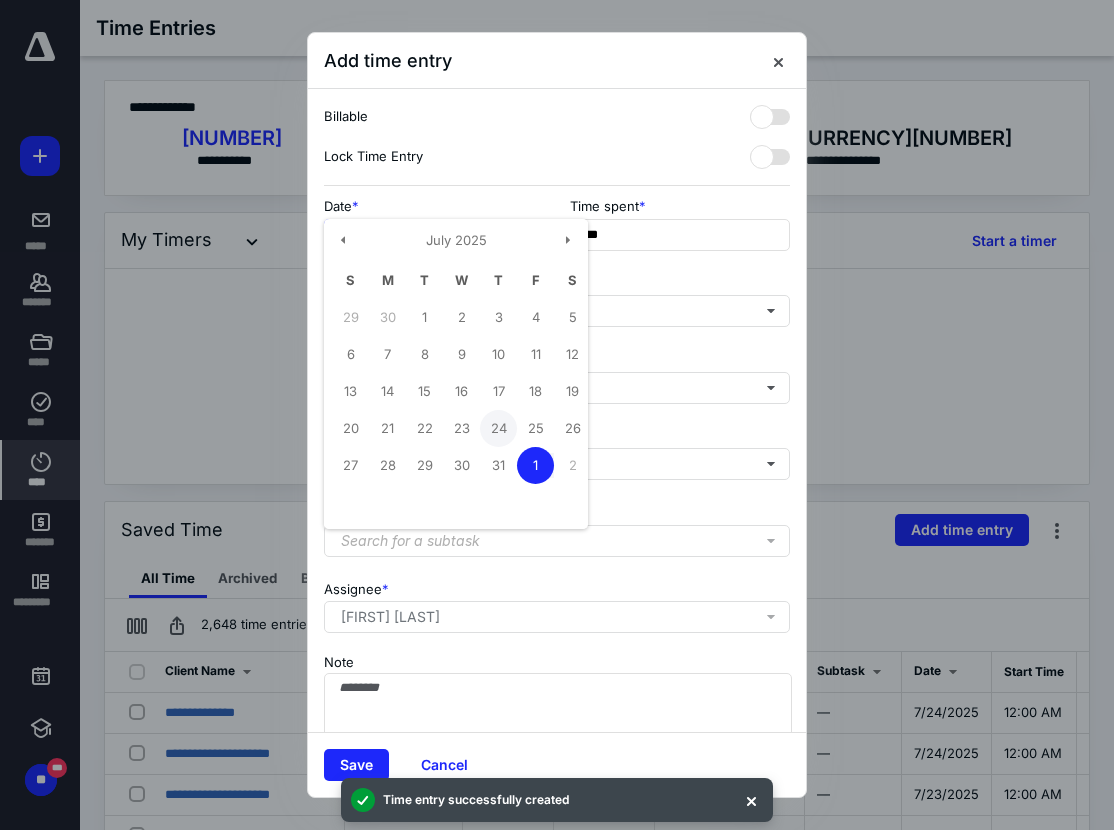 click on "24" at bounding box center [498, 428] 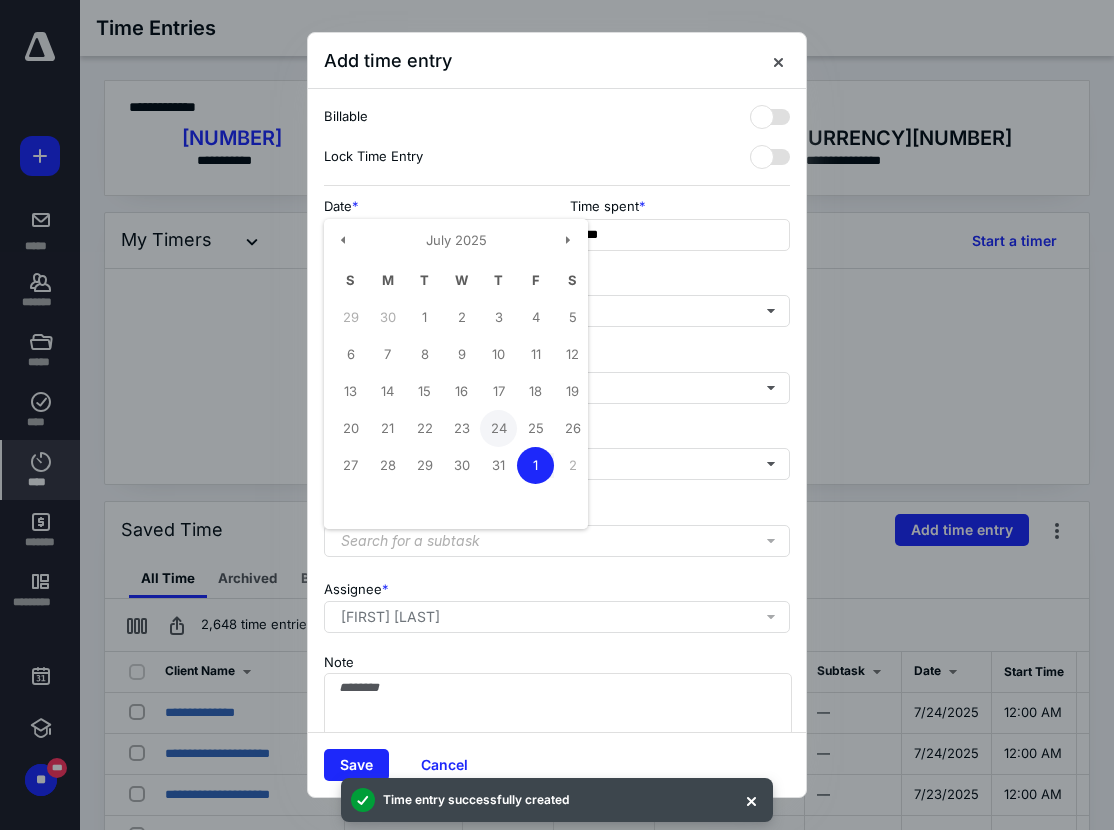 type on "**********" 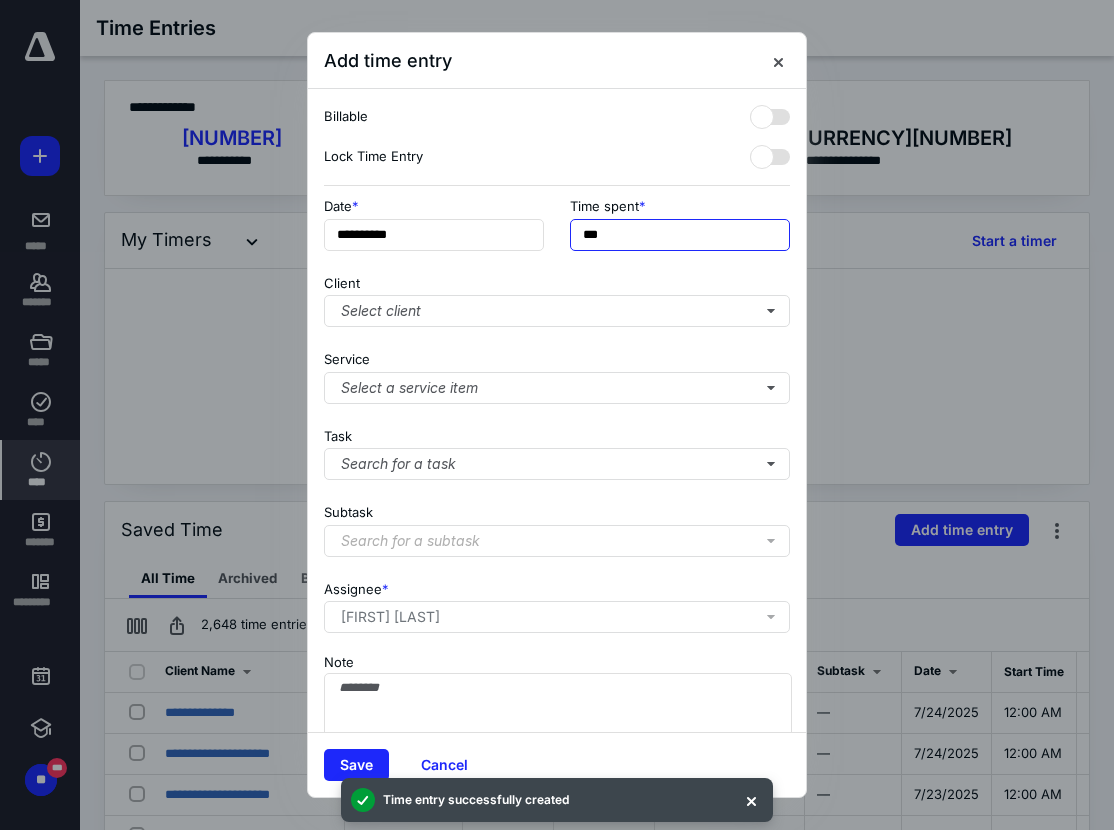 click on "***" at bounding box center (680, 235) 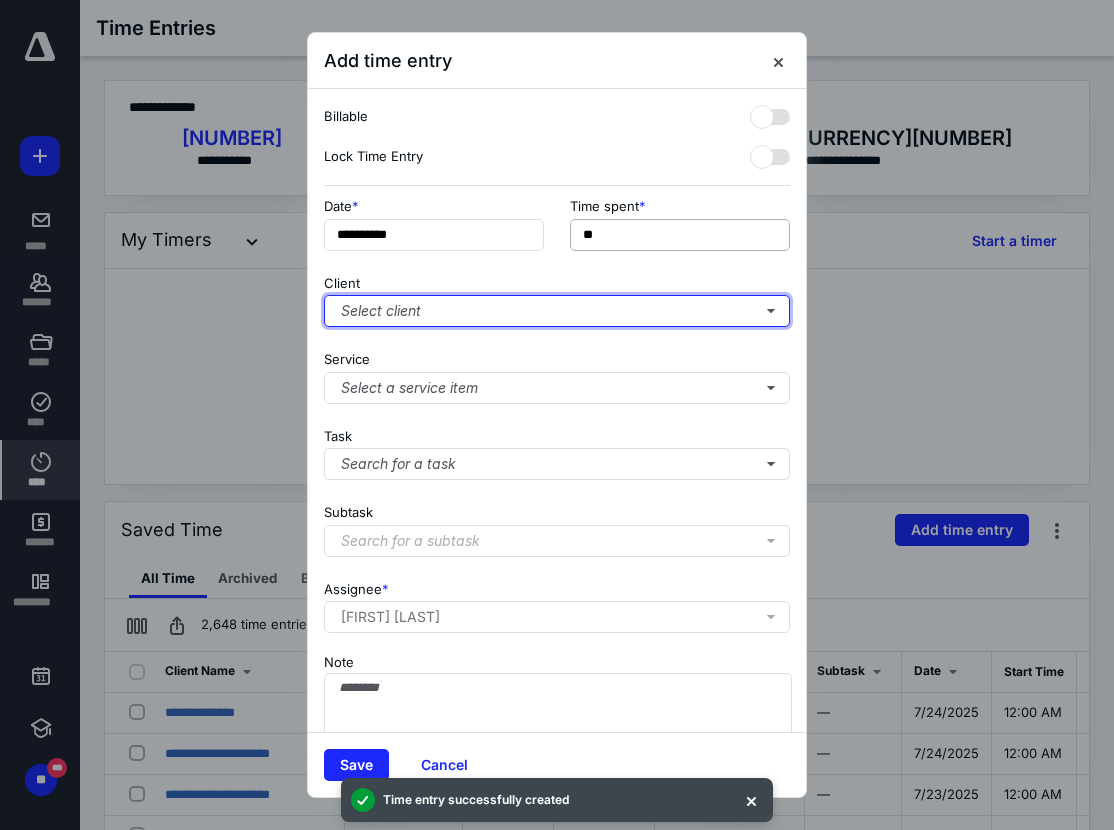 type on "***" 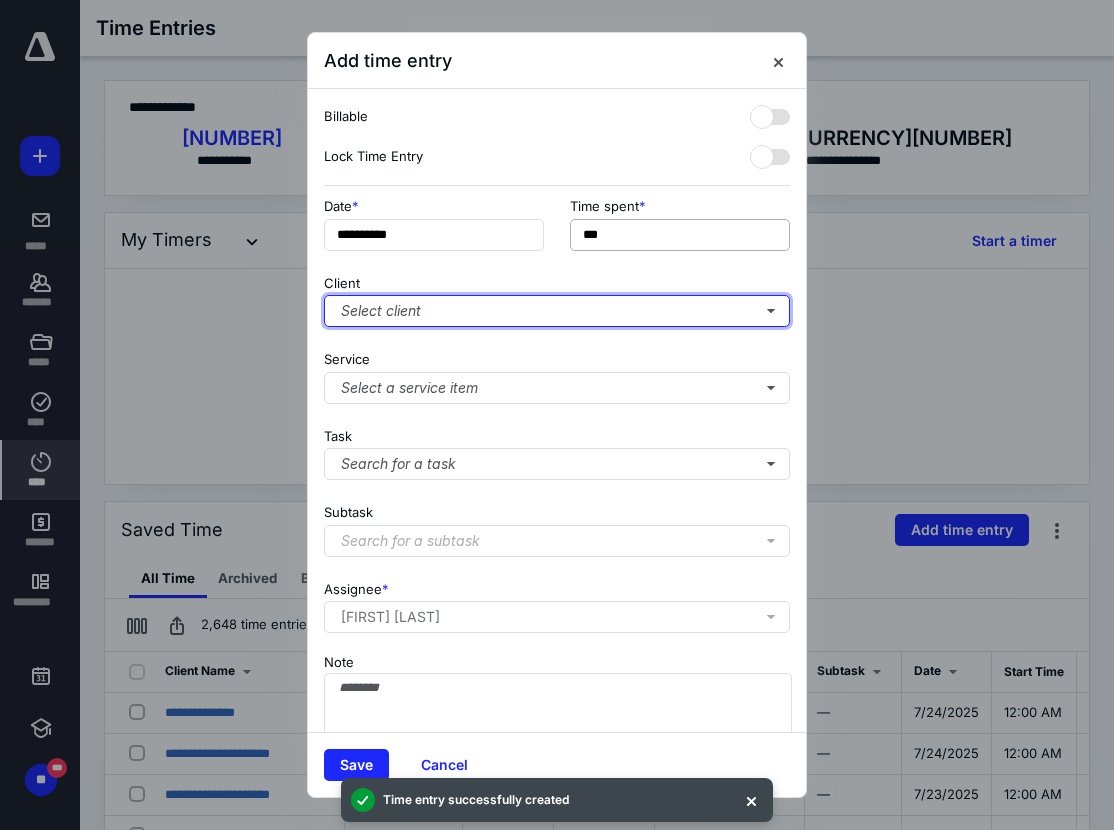 type 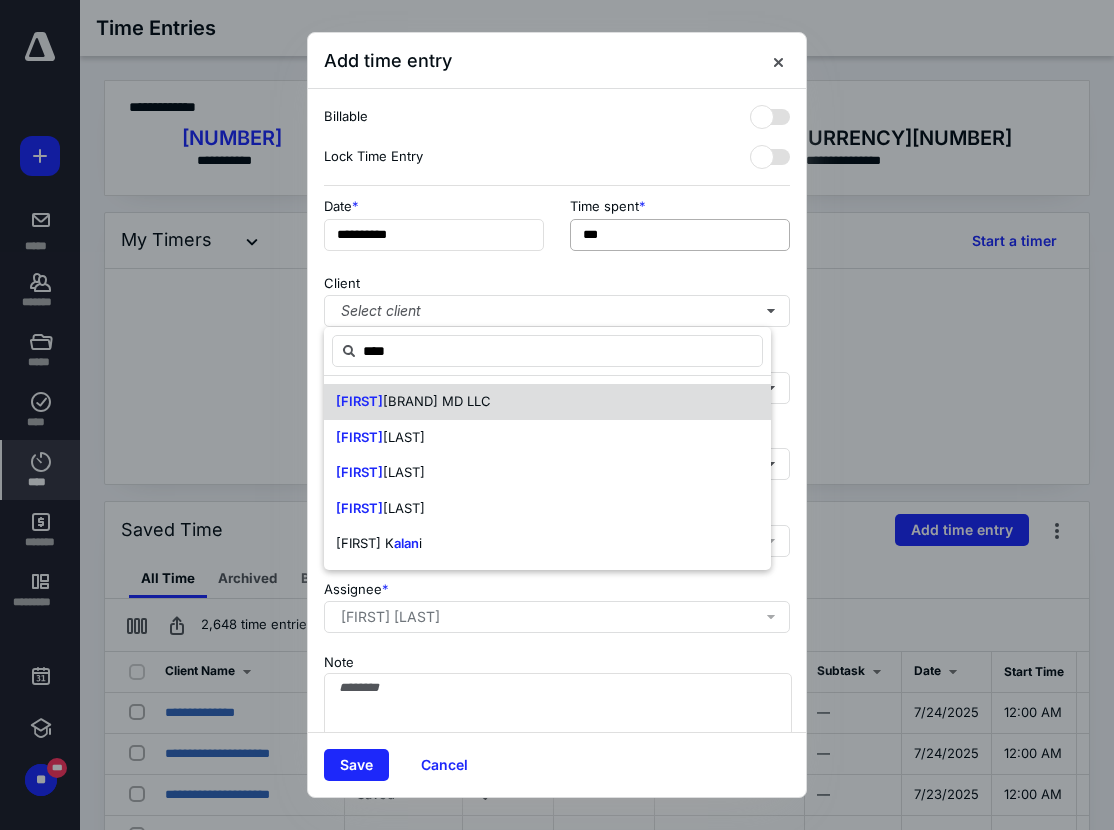 type on "****" 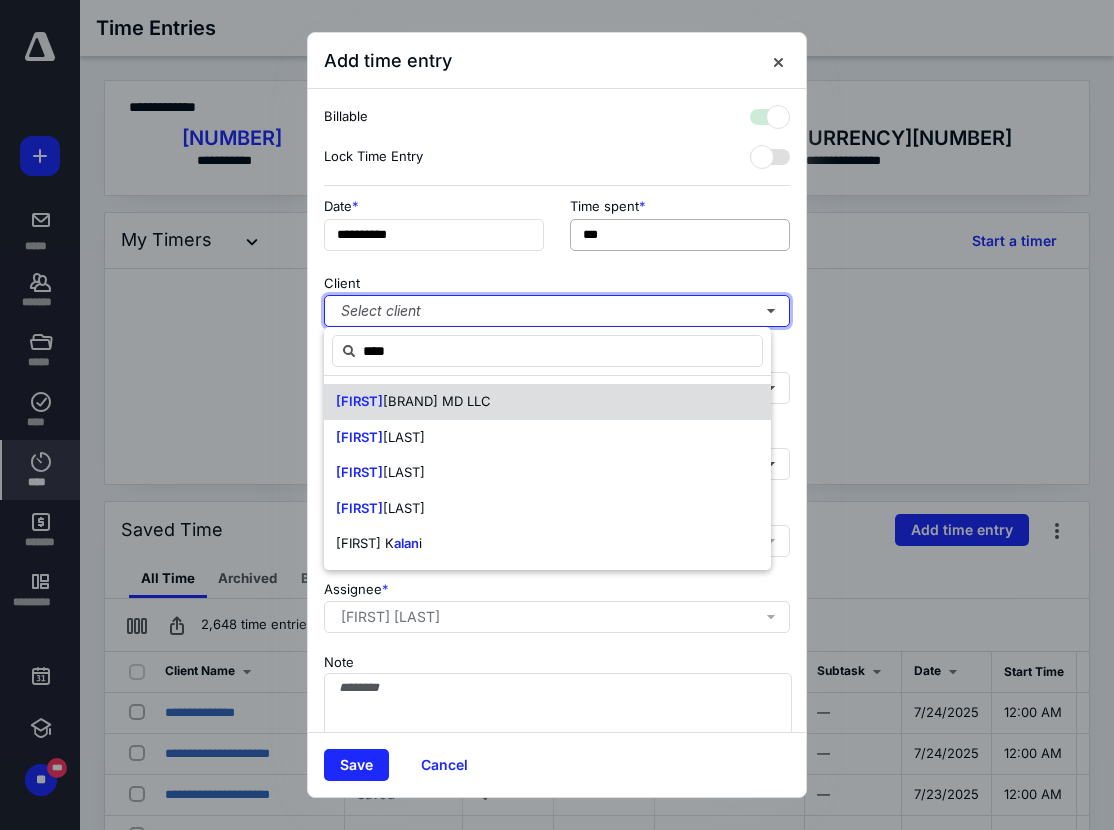 checkbox on "true" 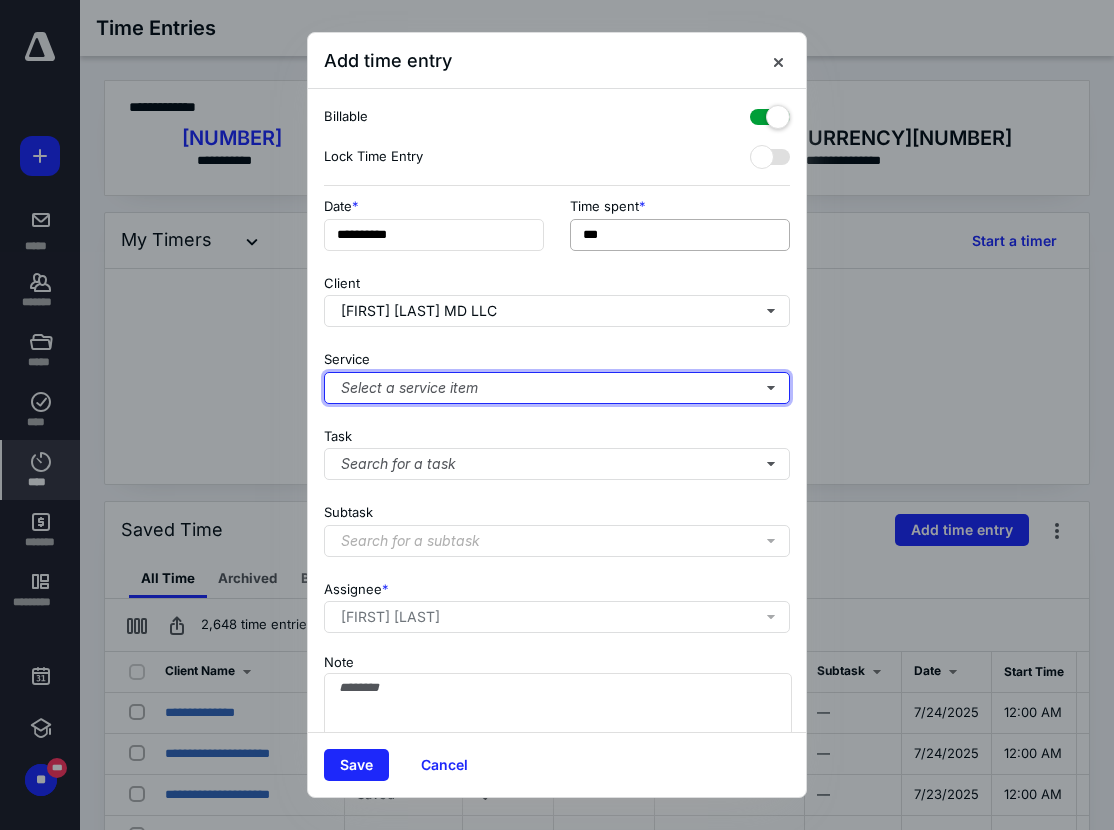 type 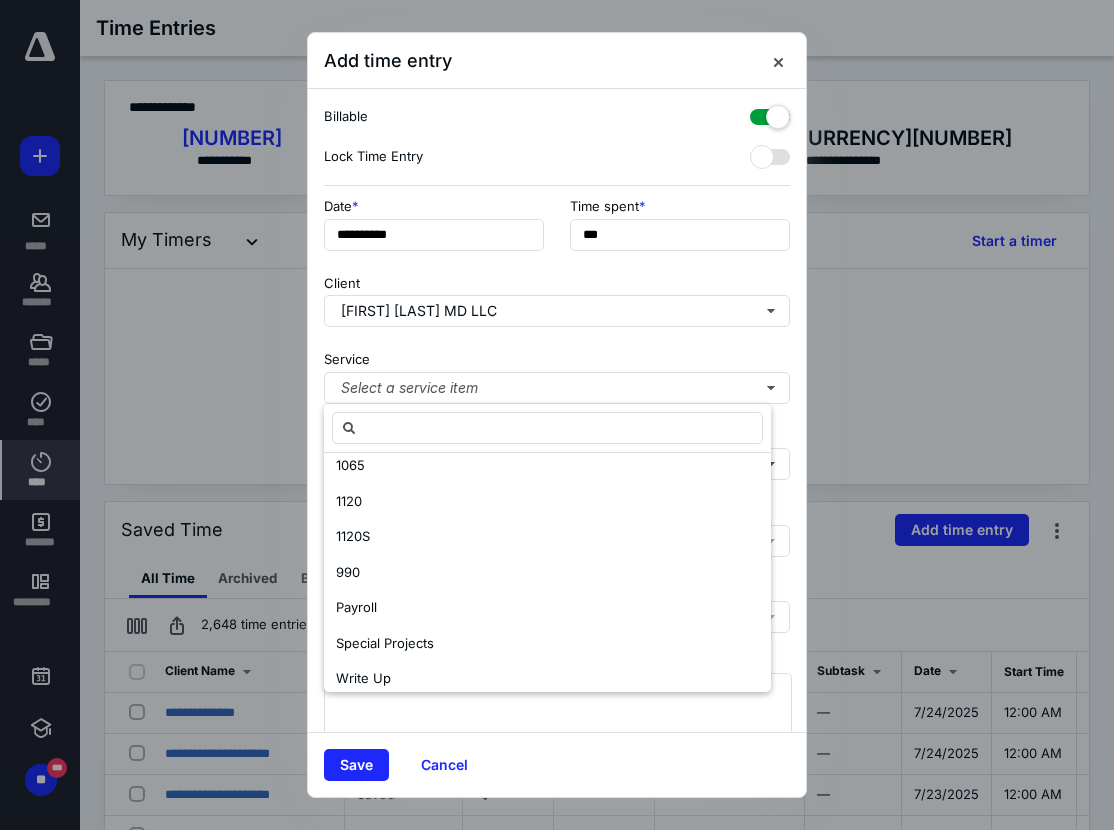 scroll, scrollTop: 97, scrollLeft: 0, axis: vertical 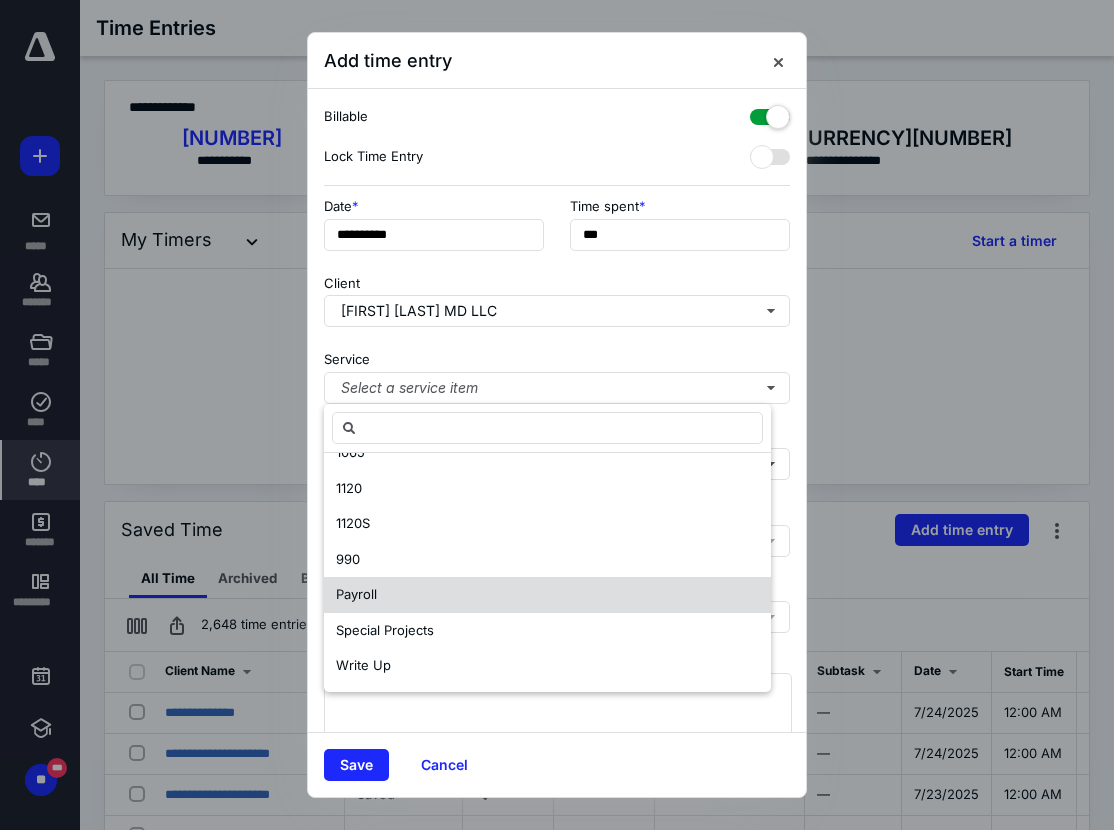 click on "Payroll" at bounding box center (547, 595) 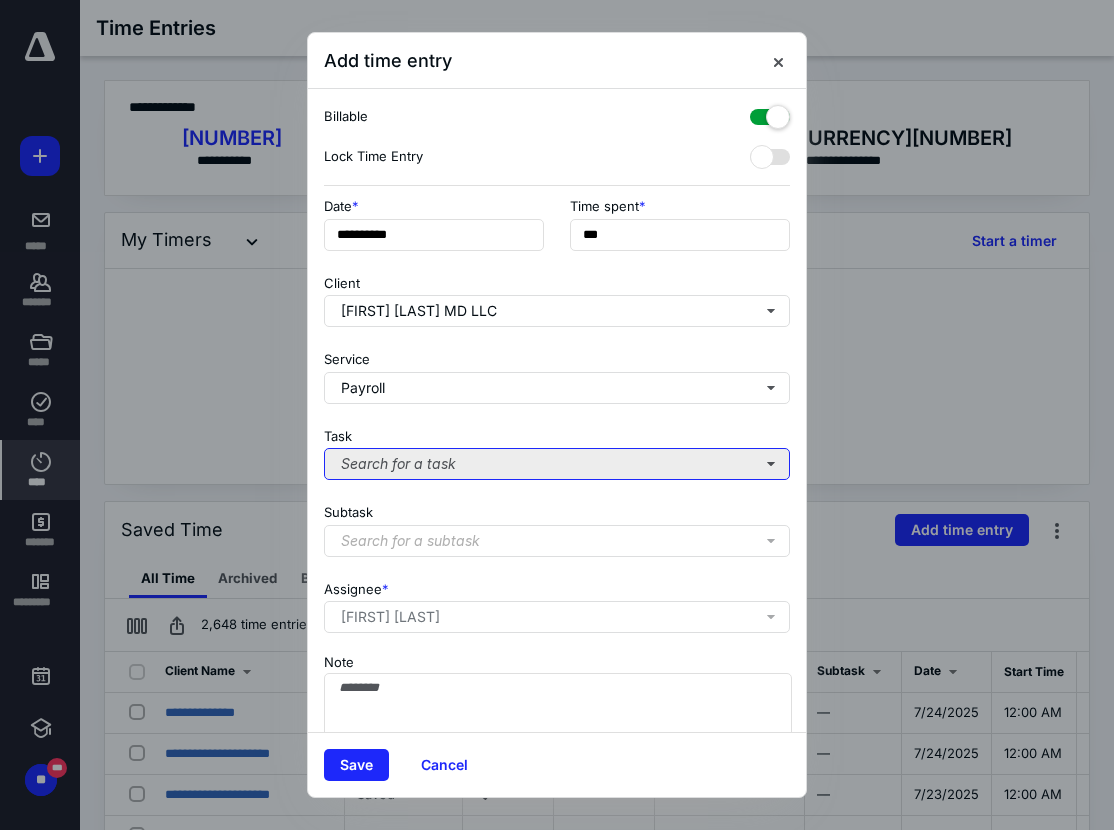 click on "Search for a task" at bounding box center [557, 464] 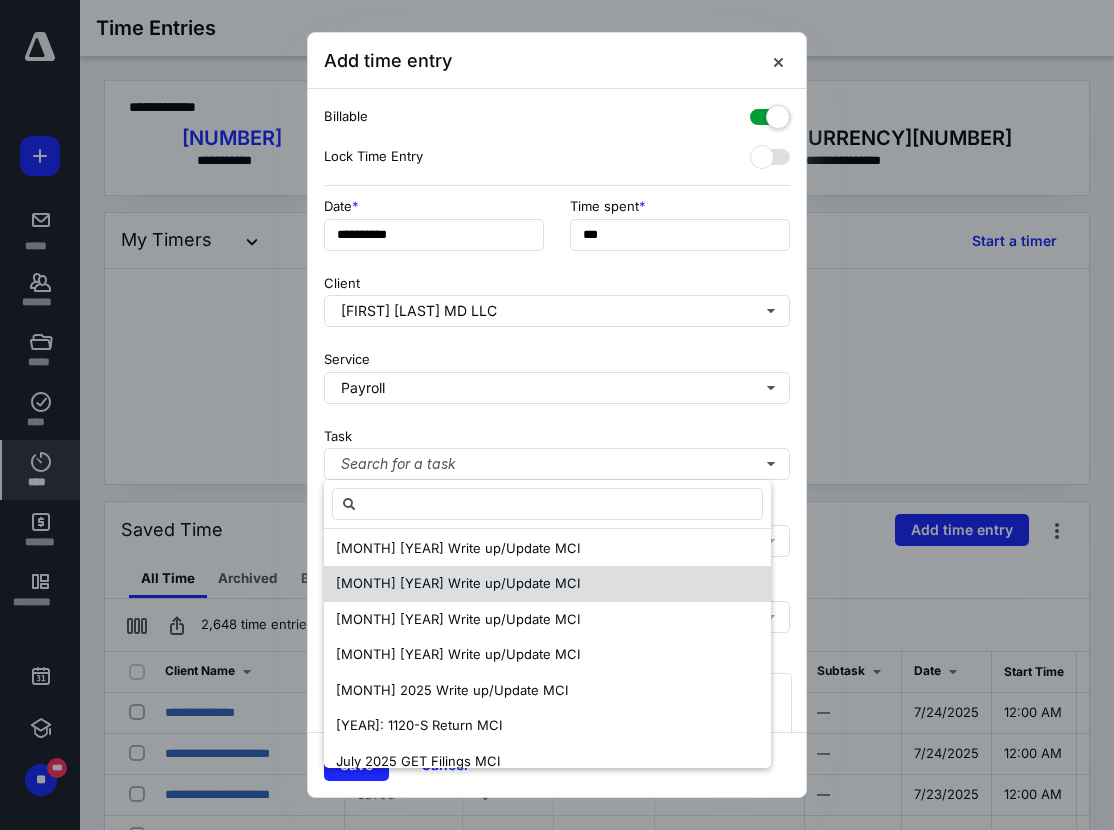 scroll, scrollTop: 61, scrollLeft: 0, axis: vertical 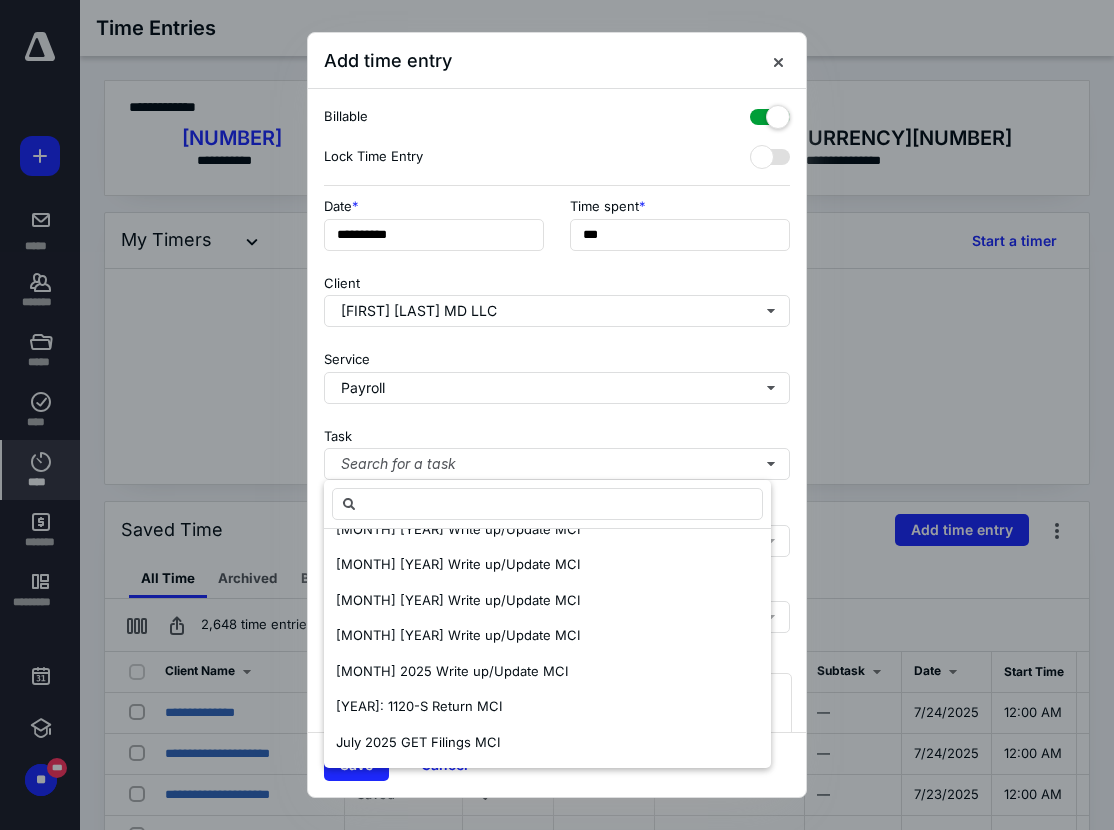 click on "Task Search for a task" at bounding box center (557, 450) 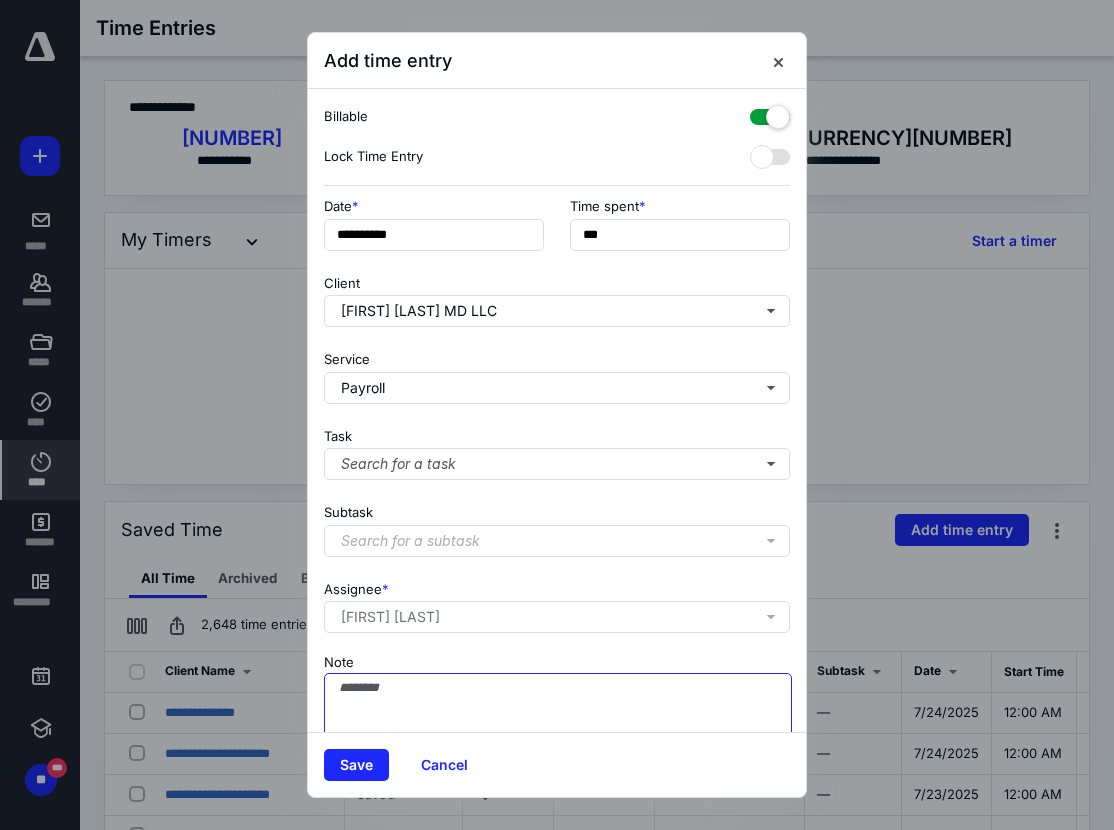 click on "Note" at bounding box center [558, 723] 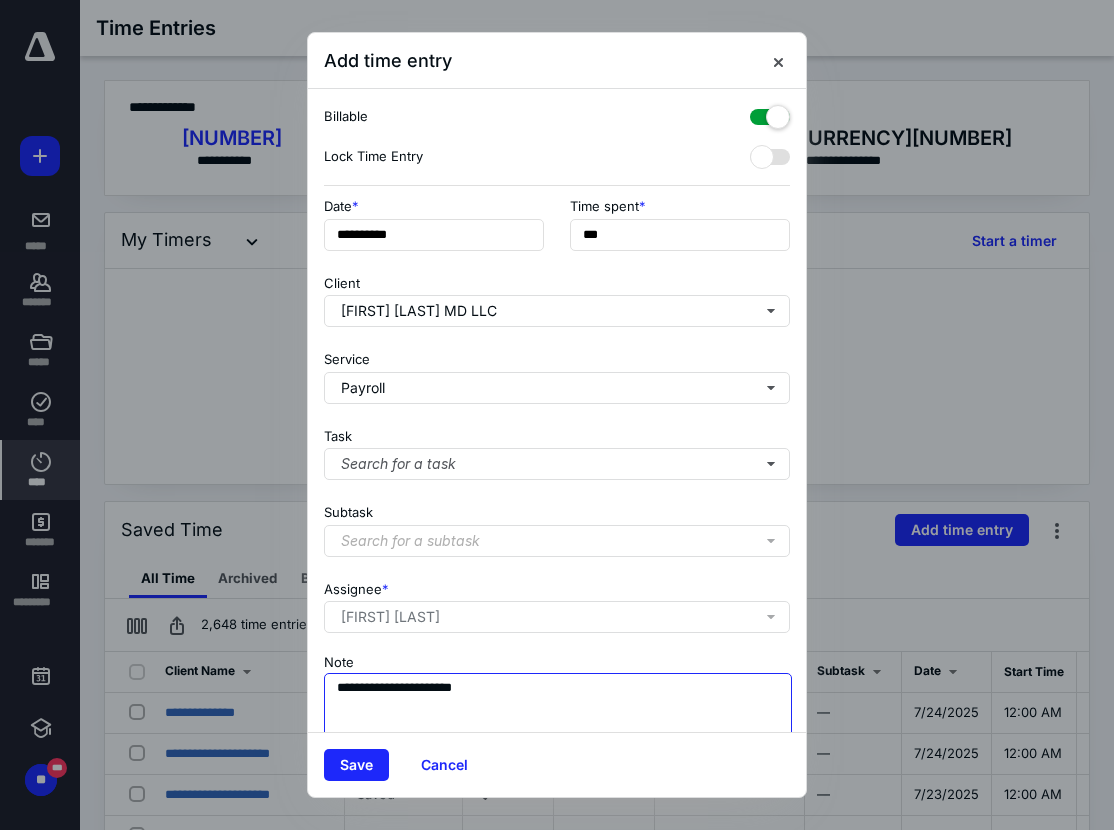 type on "**********" 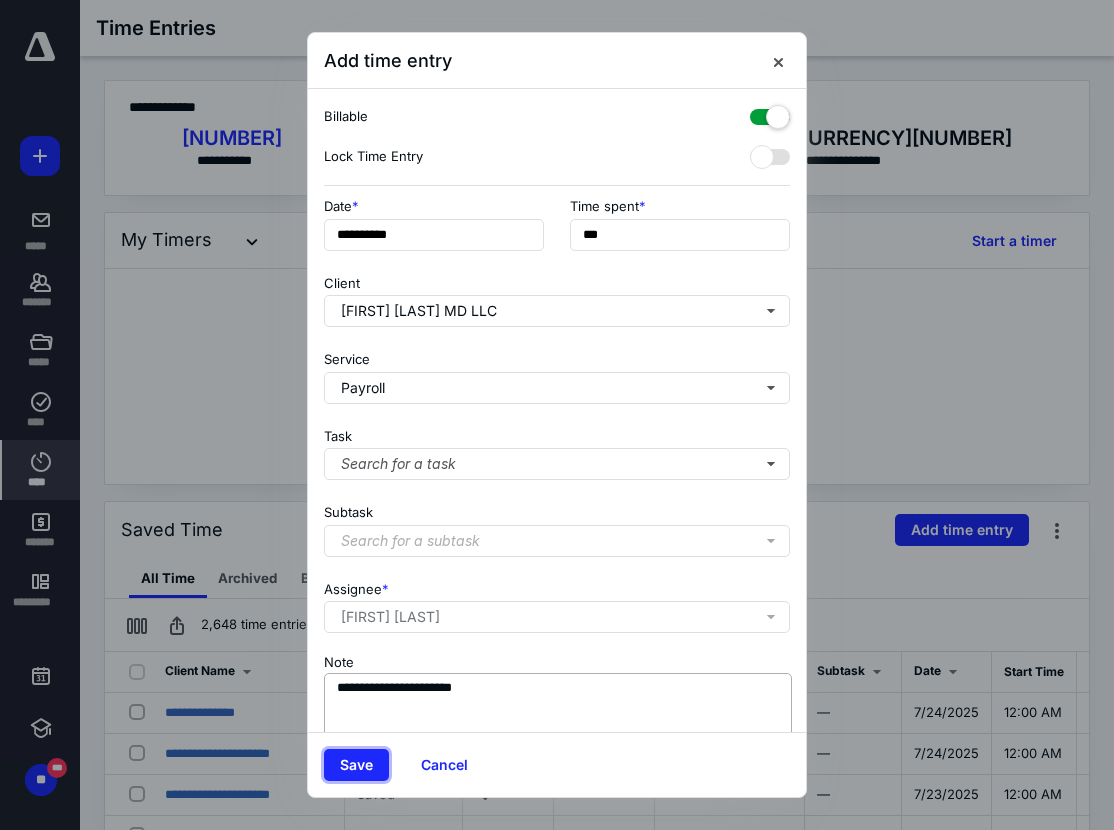 type 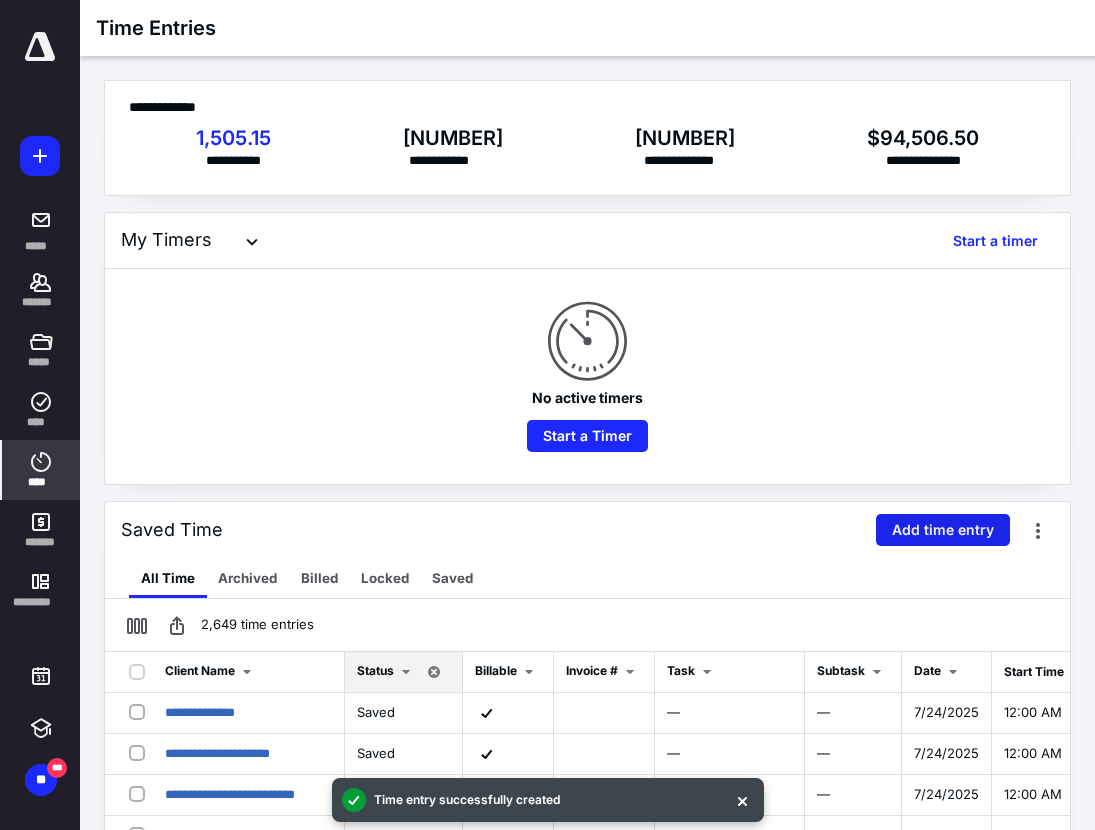 click on "Add time entry" at bounding box center [943, 530] 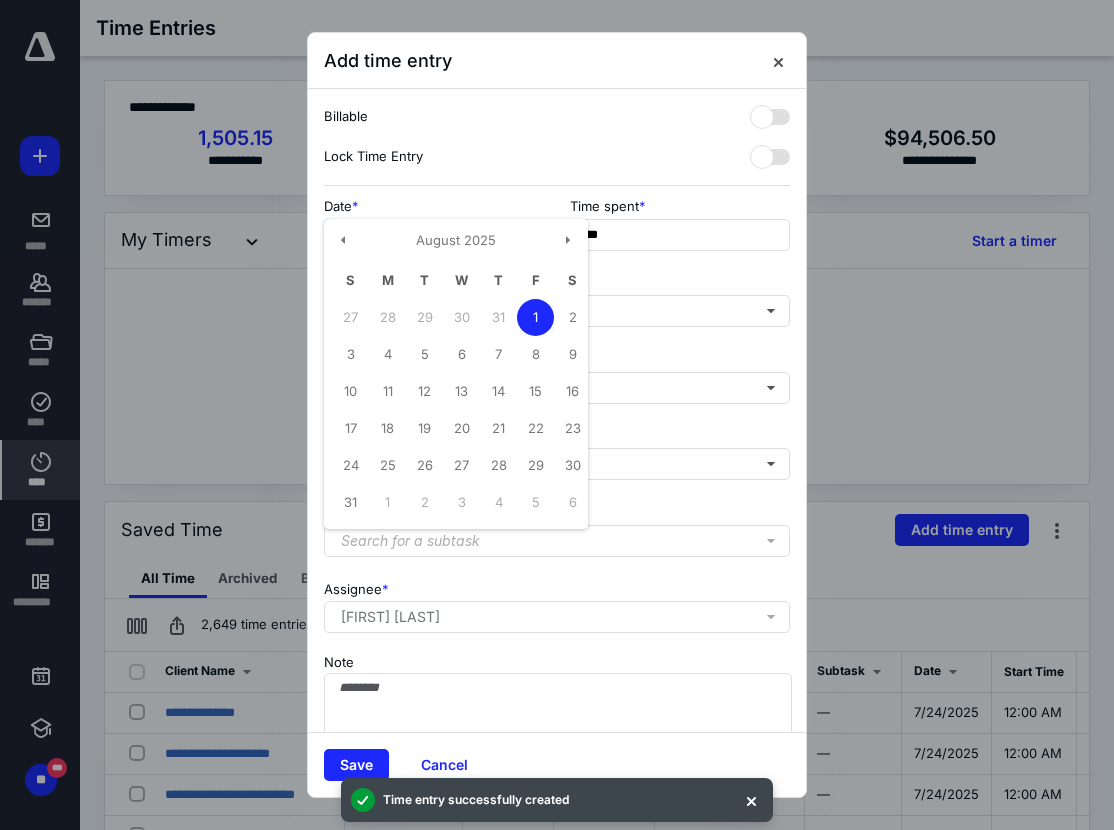 click on "**********" at bounding box center [434, 235] 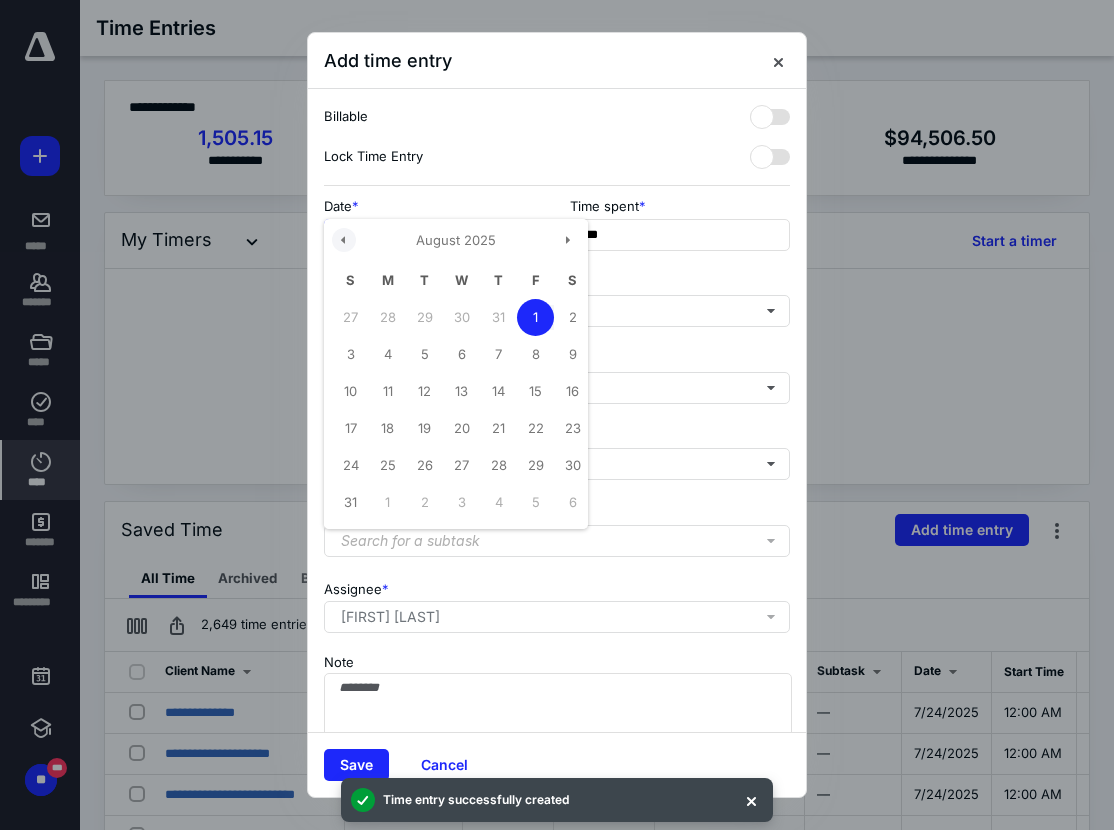 click at bounding box center [344, 240] 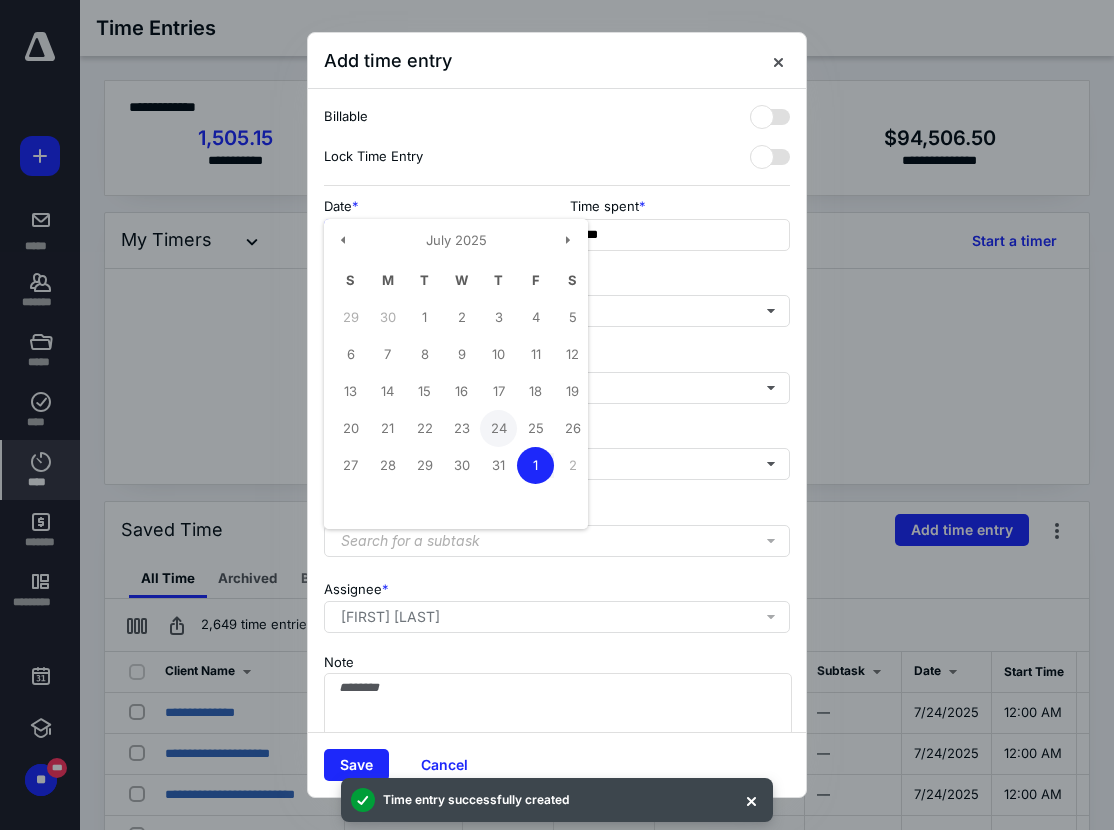 click on "24" at bounding box center (498, 428) 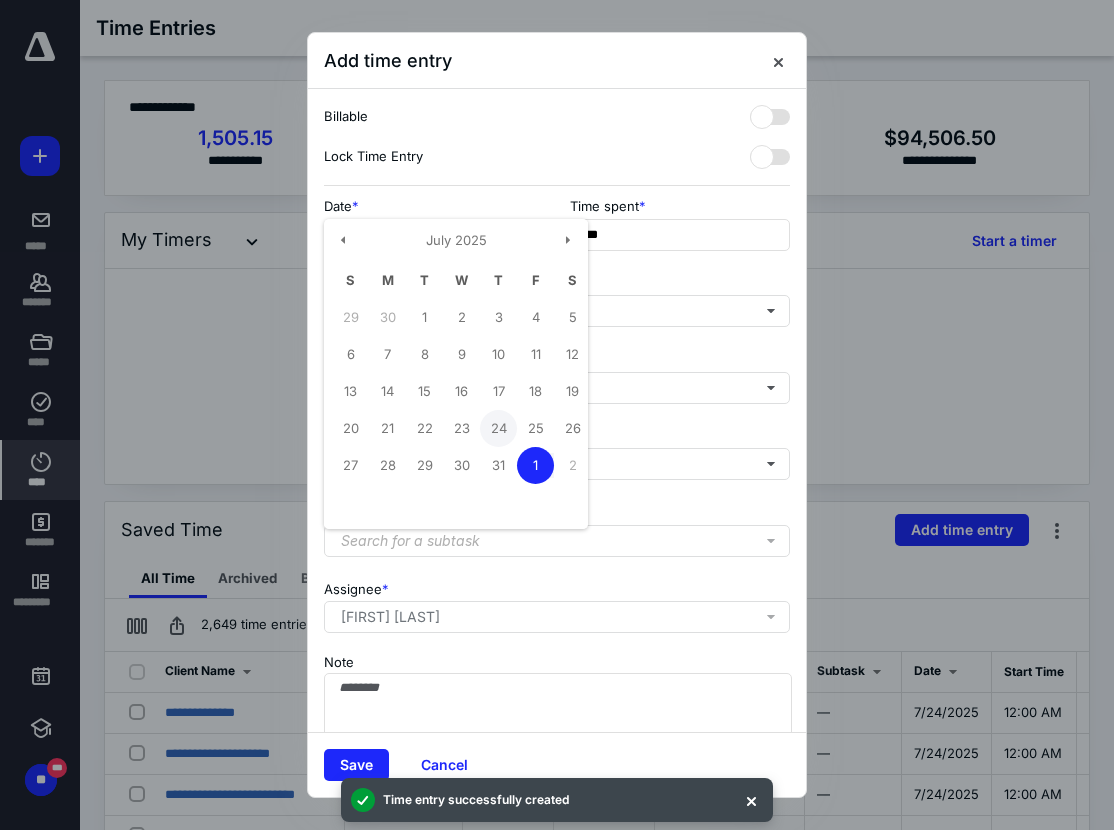 type on "**********" 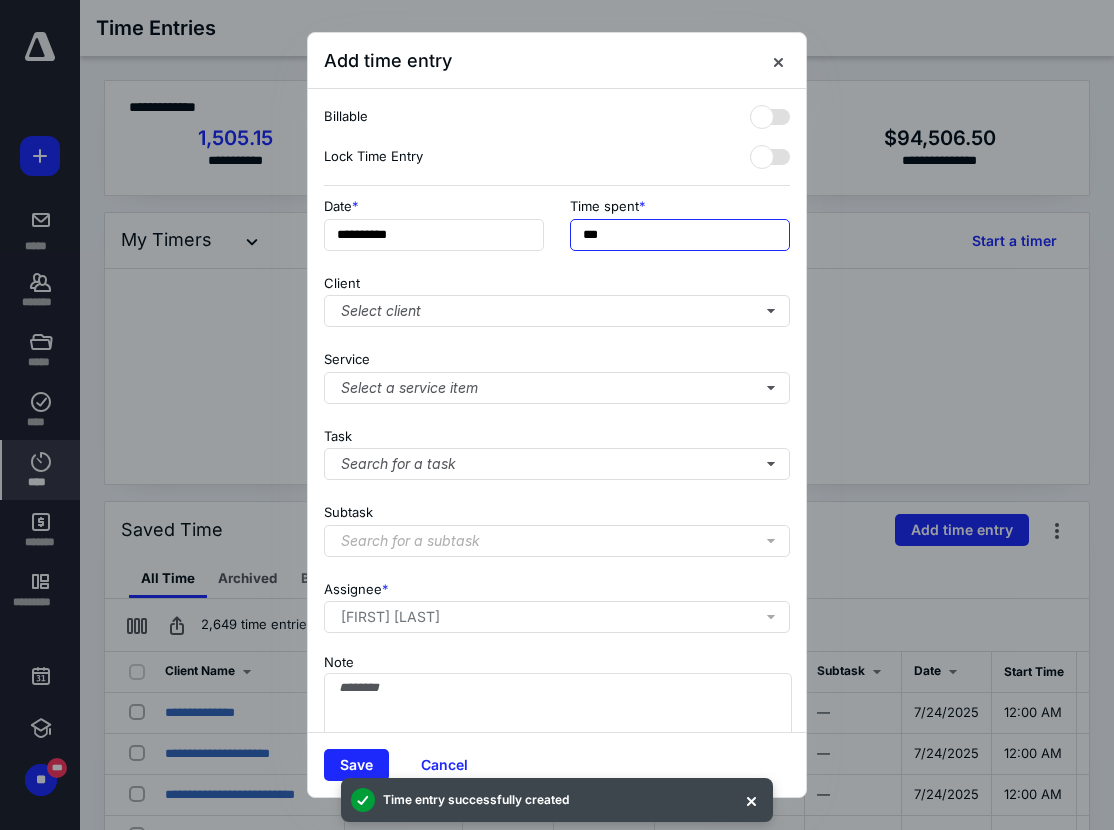 click on "***" at bounding box center (680, 235) 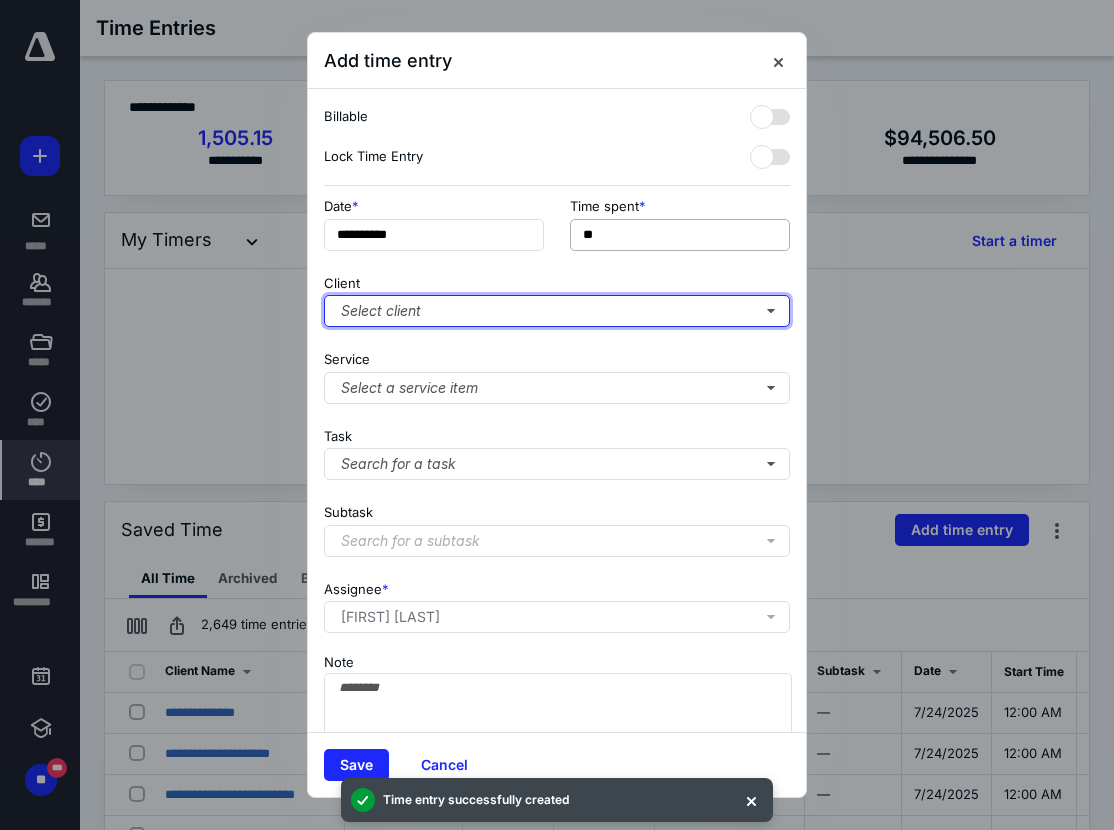 type on "***" 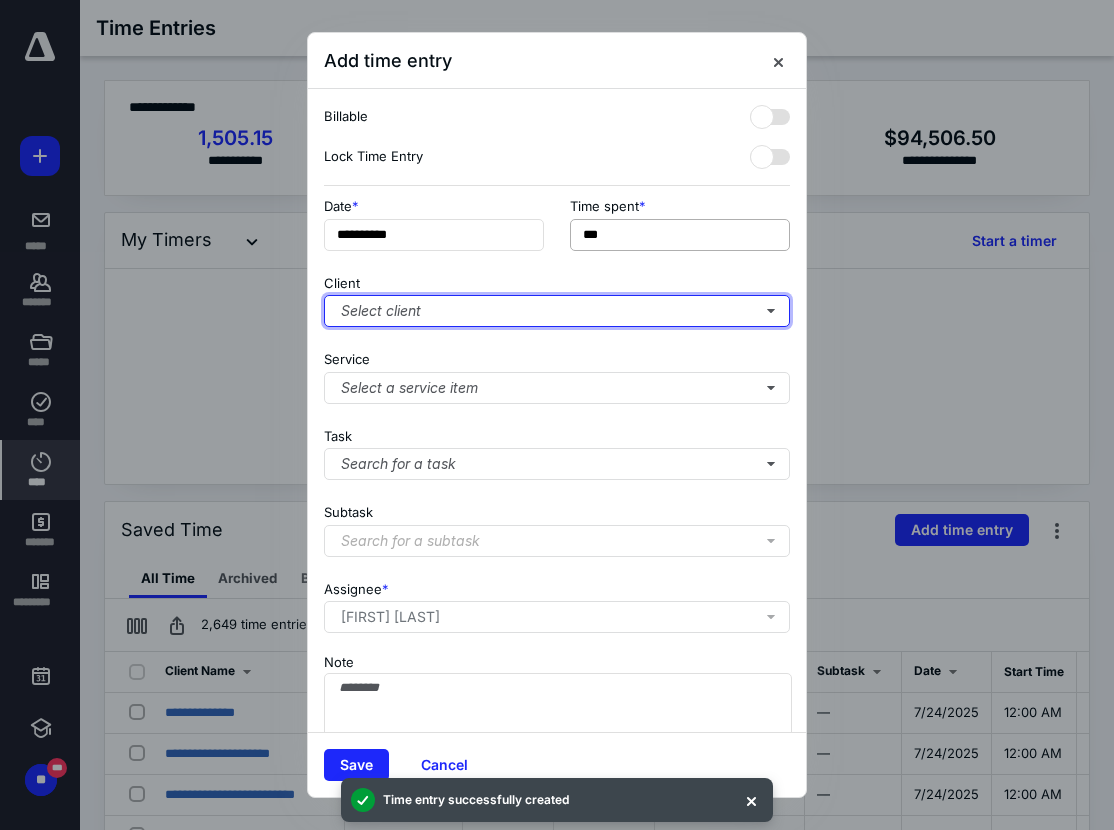 type 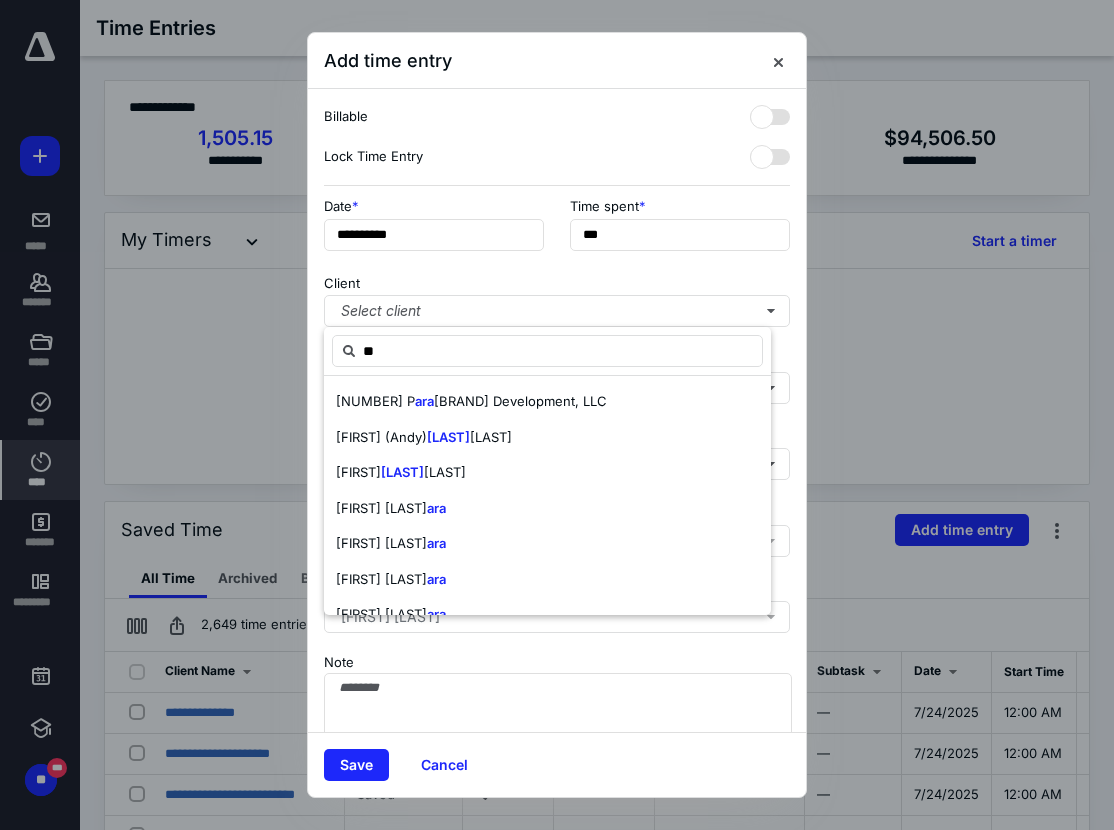 type on "*" 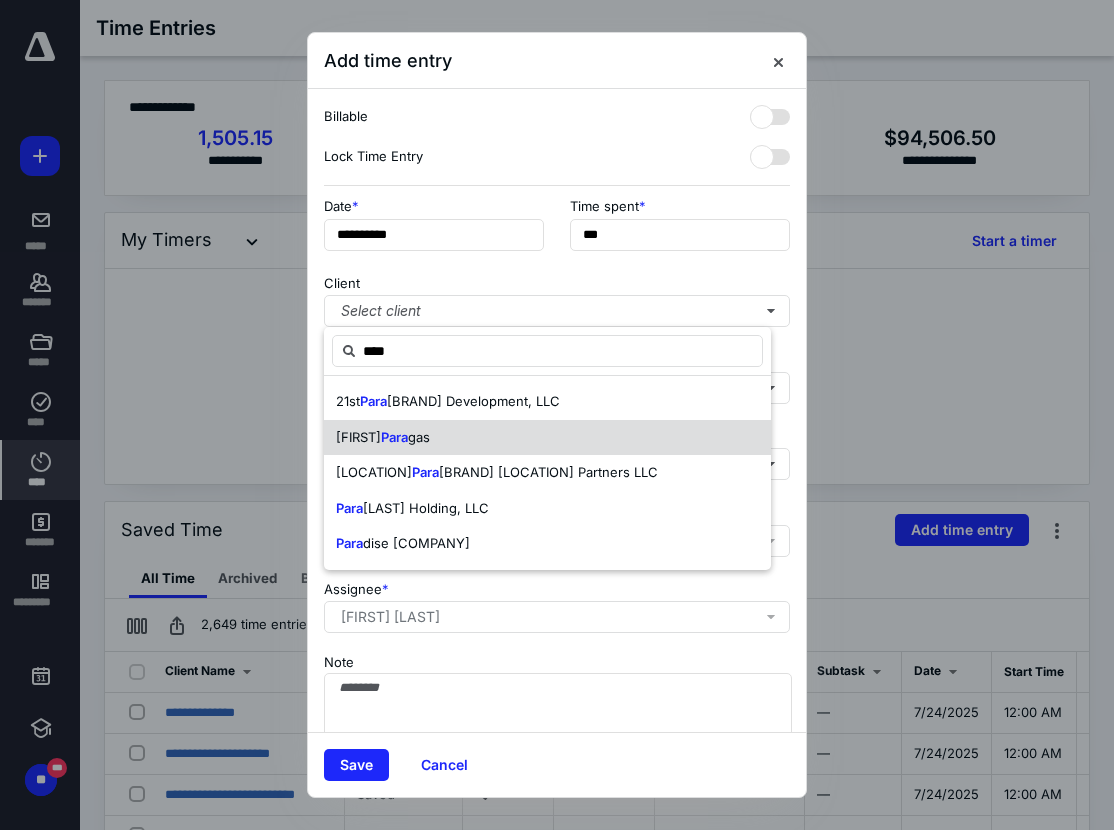 type on "****" 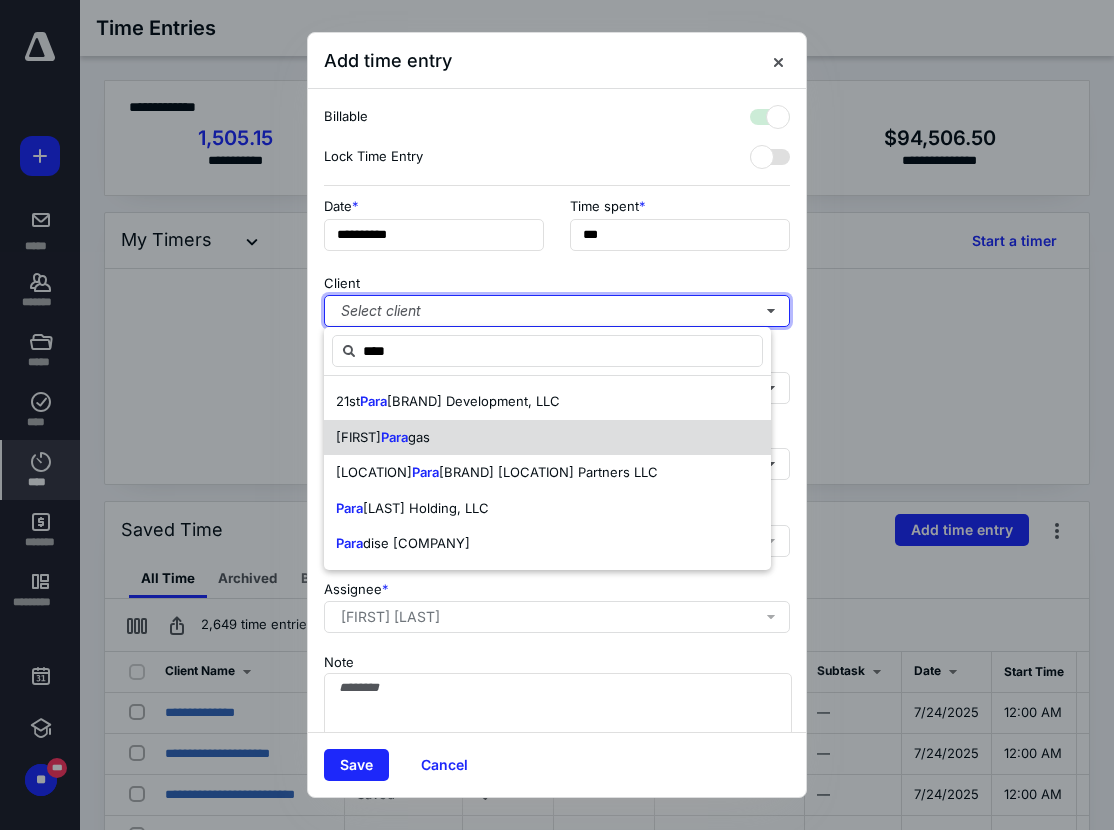 checkbox on "true" 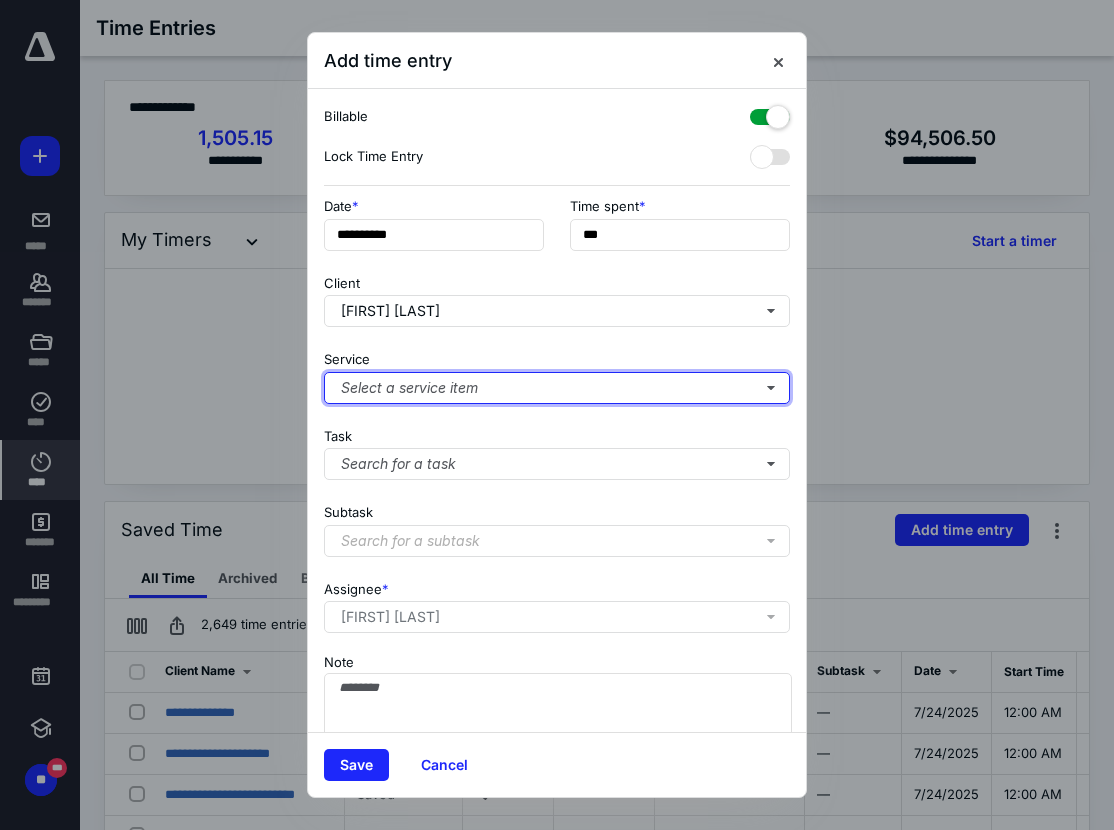 type 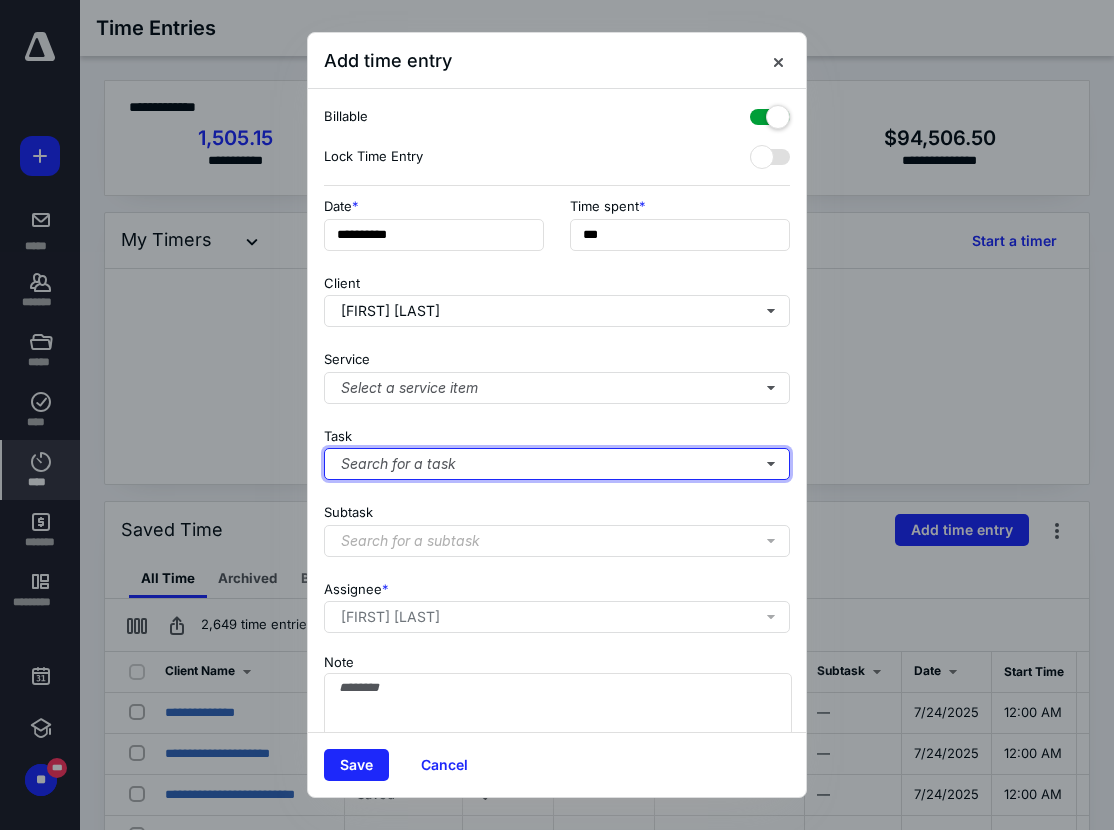 type 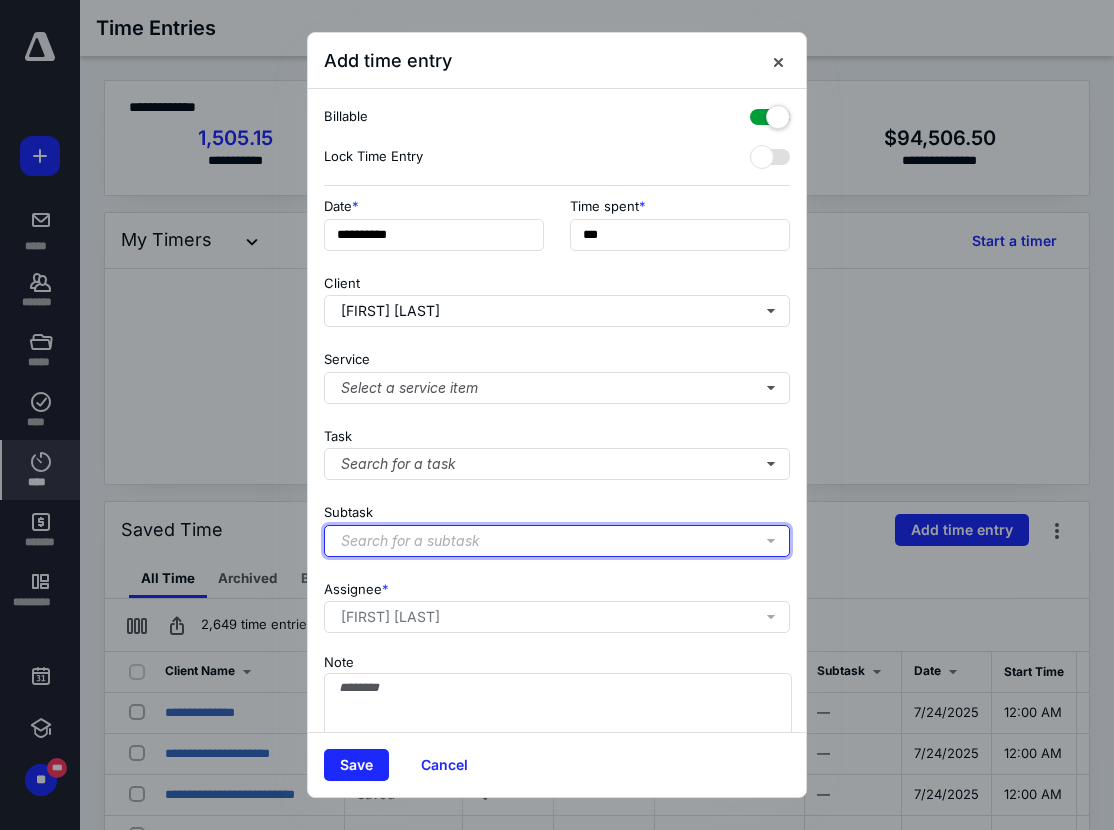 type 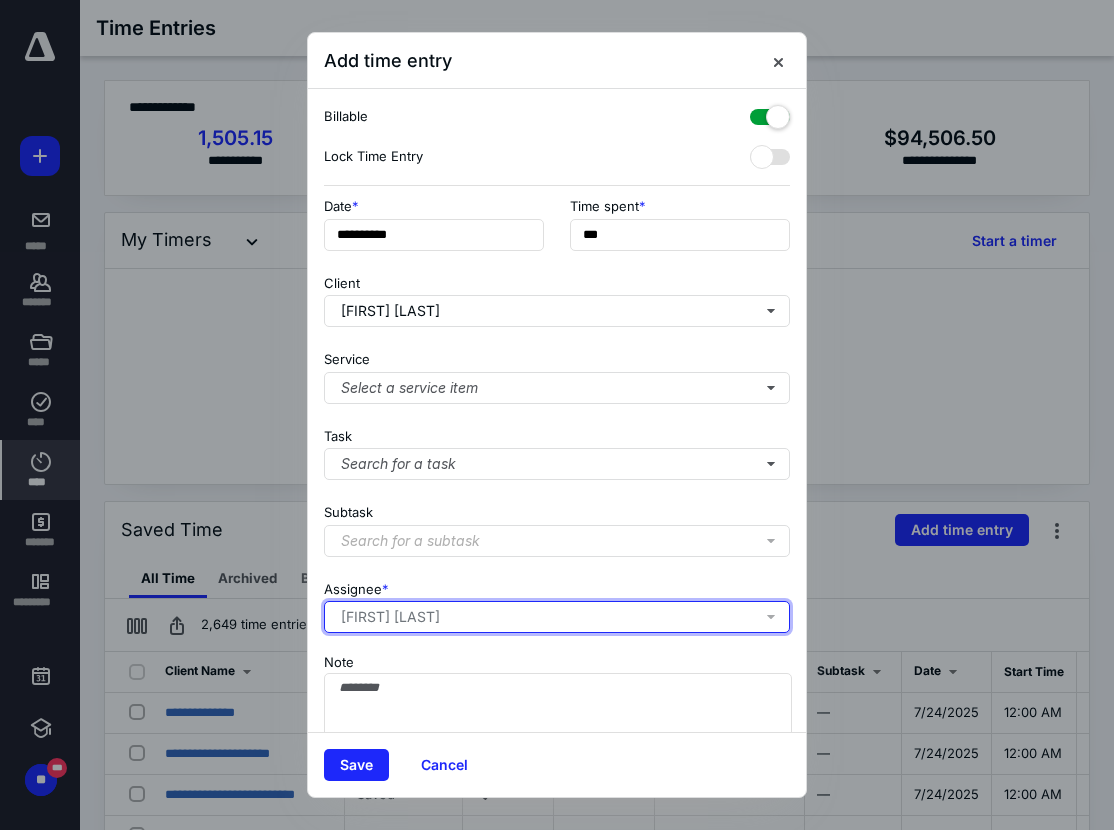 type 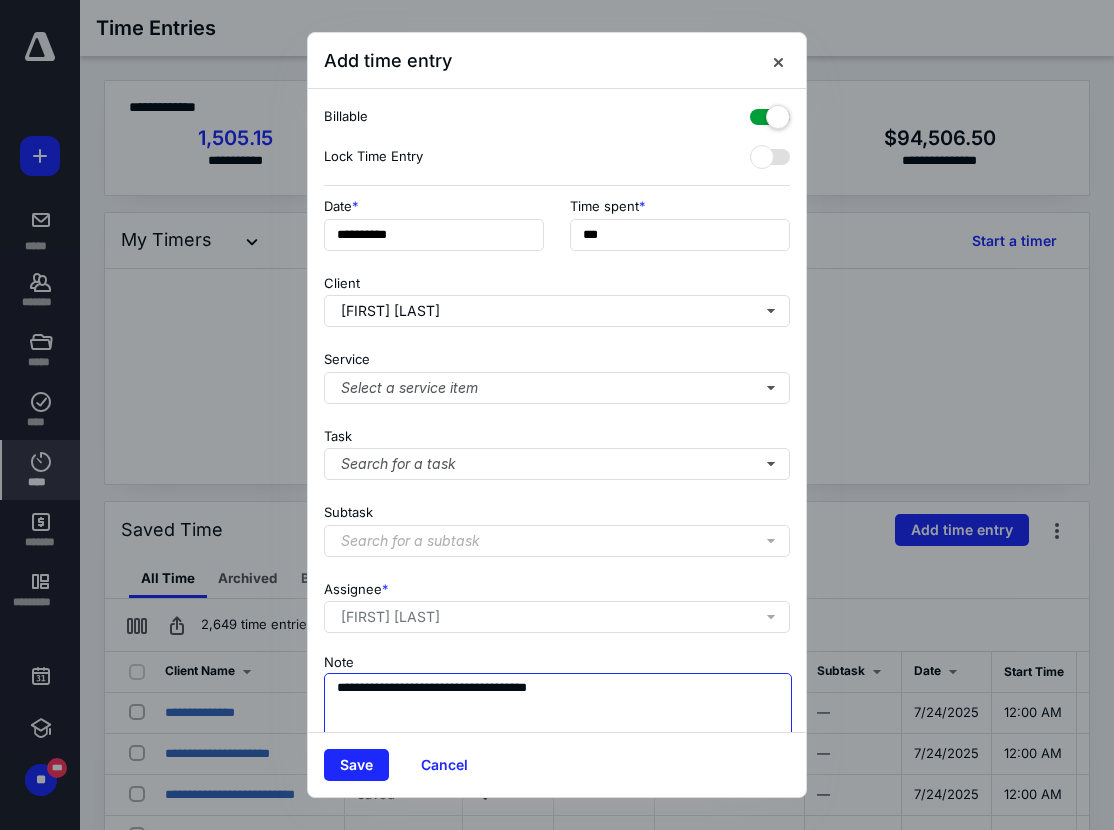 type on "**********" 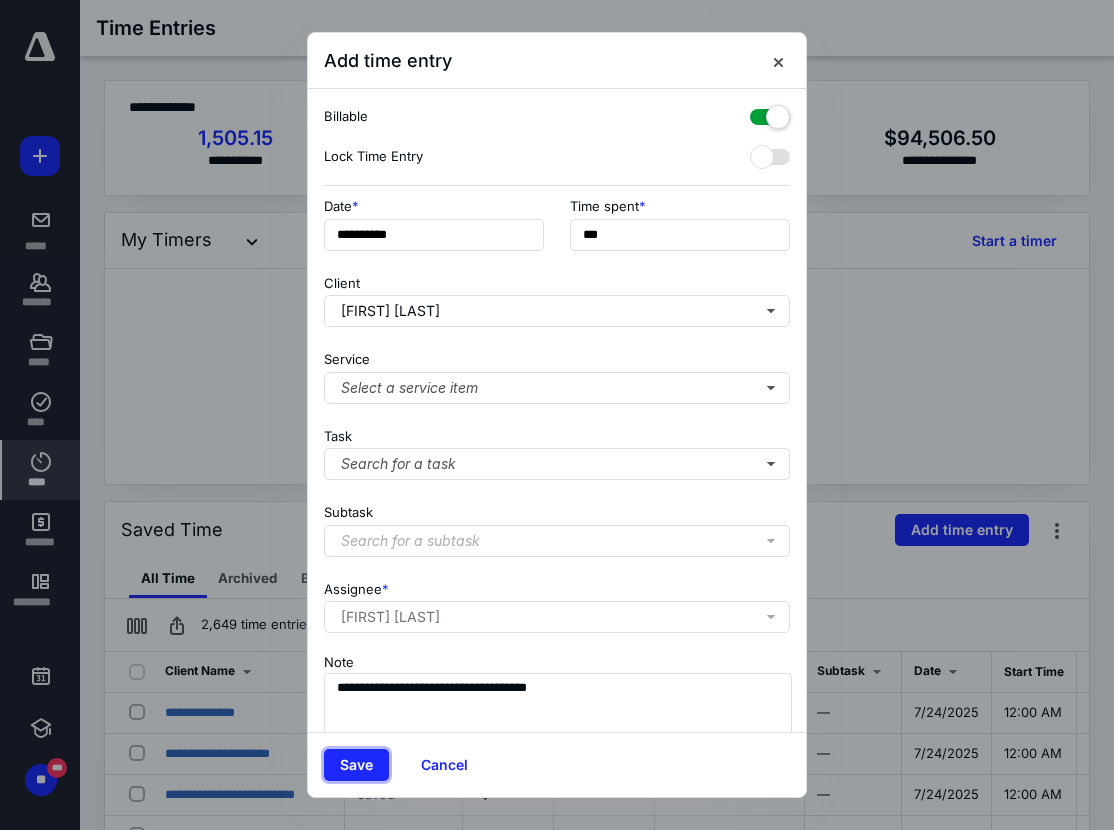 type 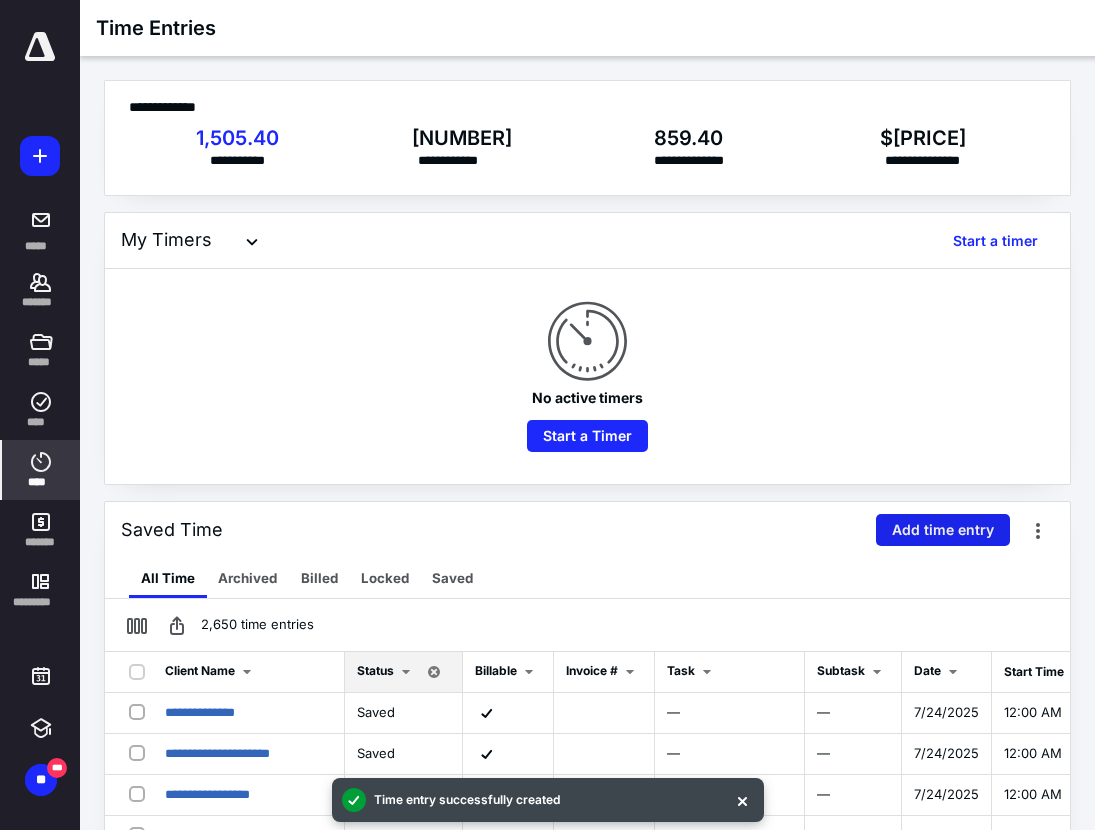 click on "Add time entry" at bounding box center [943, 530] 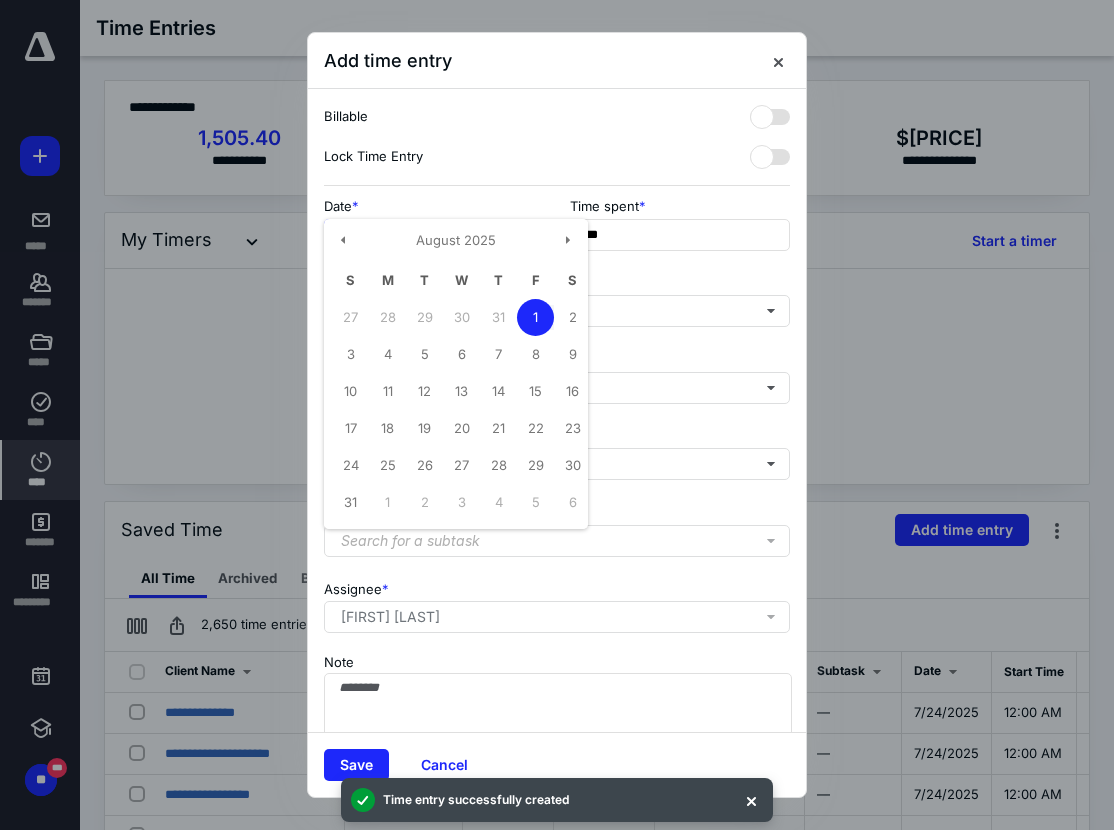 click on "**********" at bounding box center (434, 235) 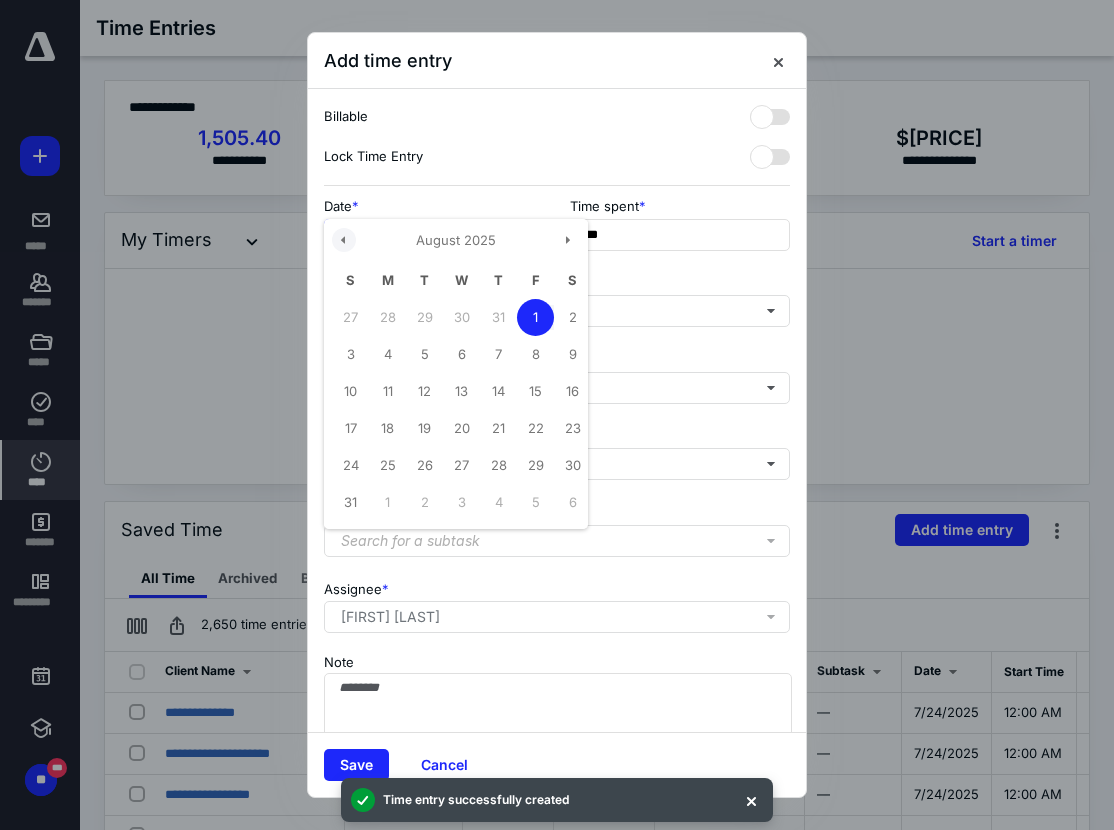 drag, startPoint x: 343, startPoint y: 234, endPoint x: 355, endPoint y: 251, distance: 20.808653 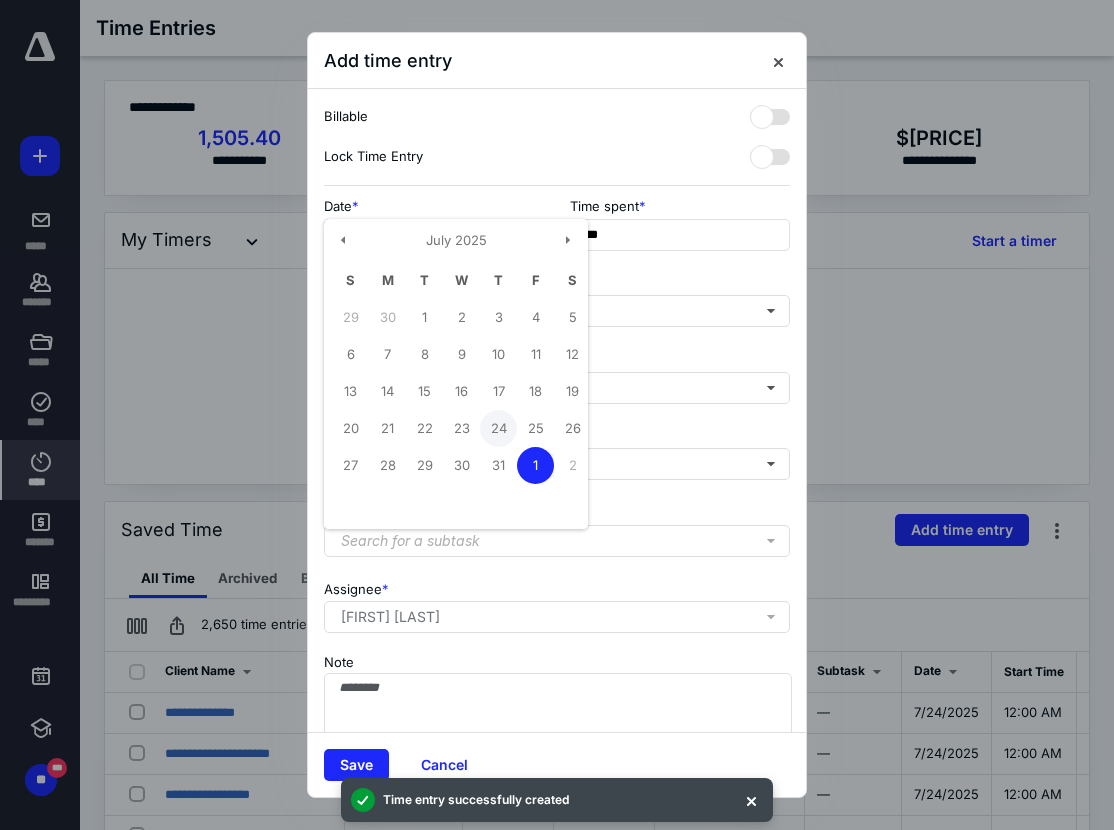click on "24" at bounding box center (498, 428) 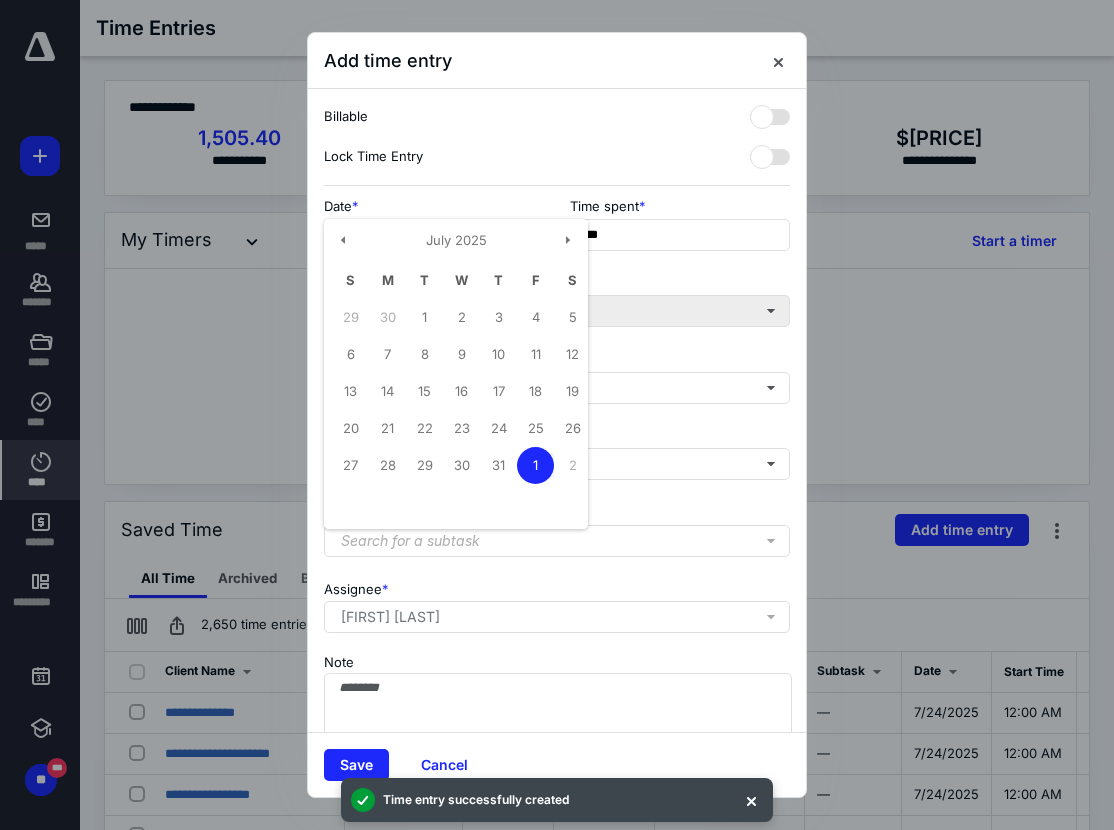 type on "**********" 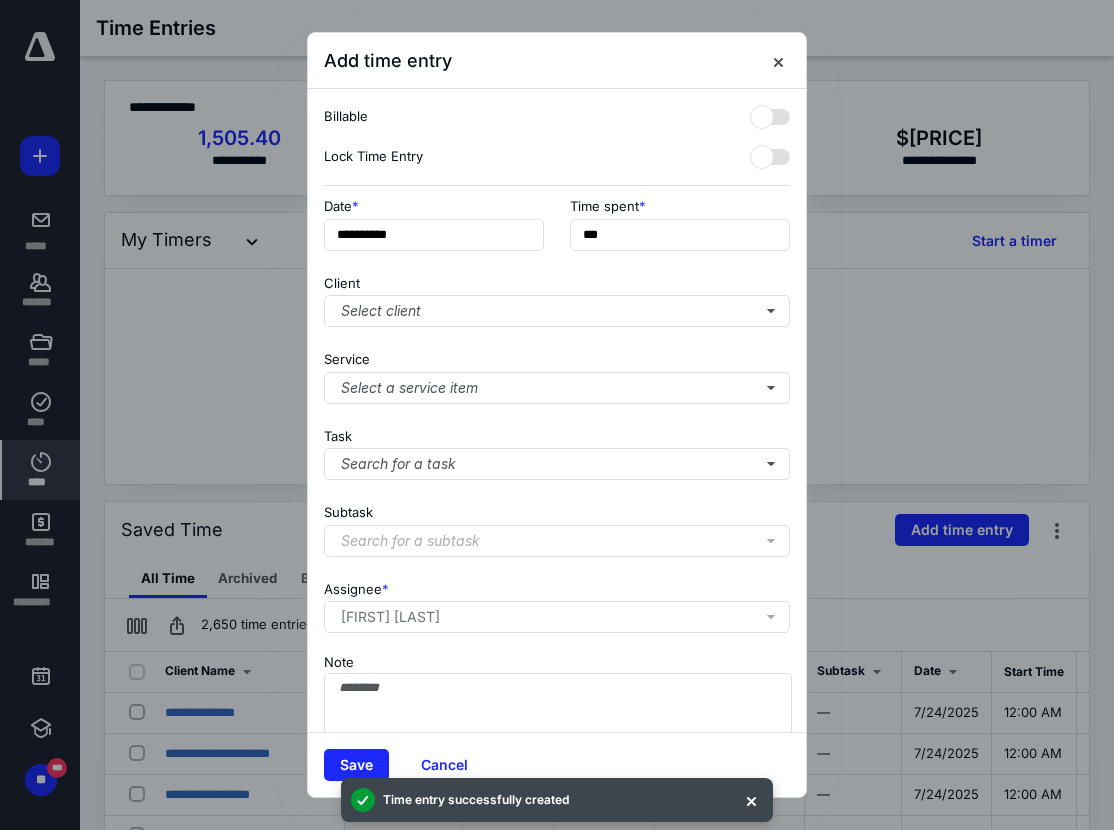 click on "Time spent" at bounding box center [604, 205] 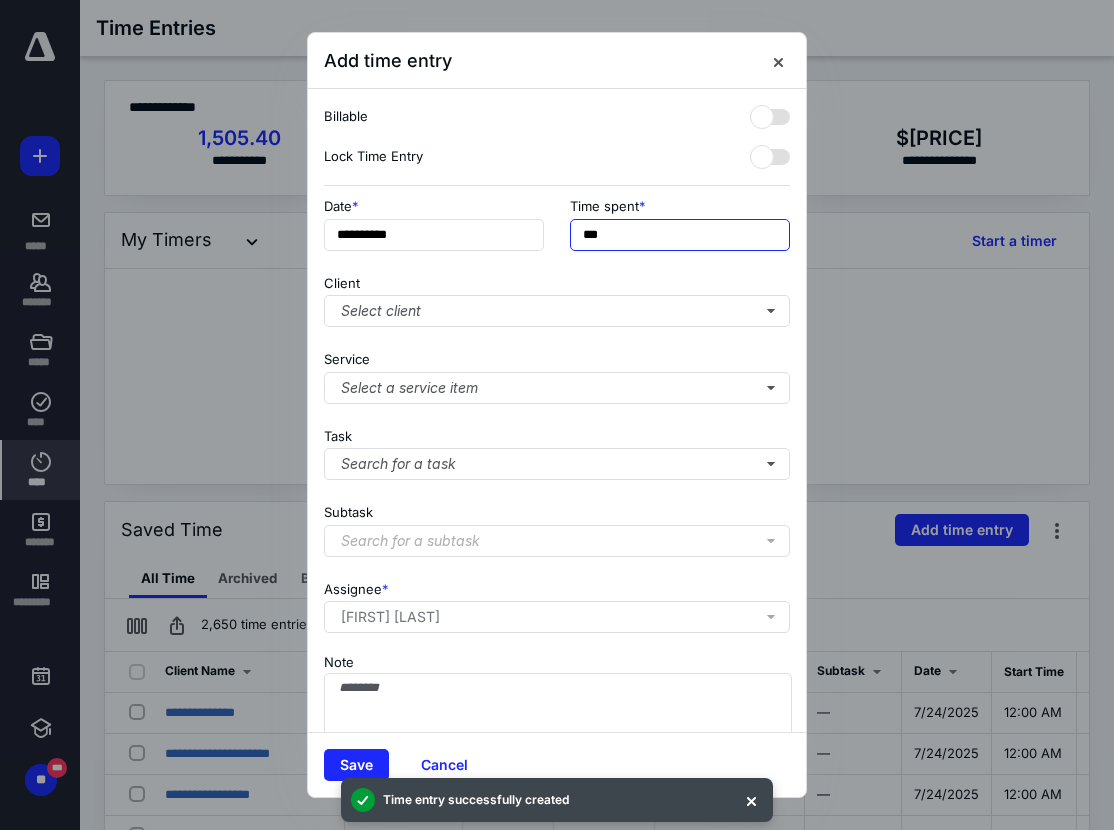 click on "***" at bounding box center (680, 235) 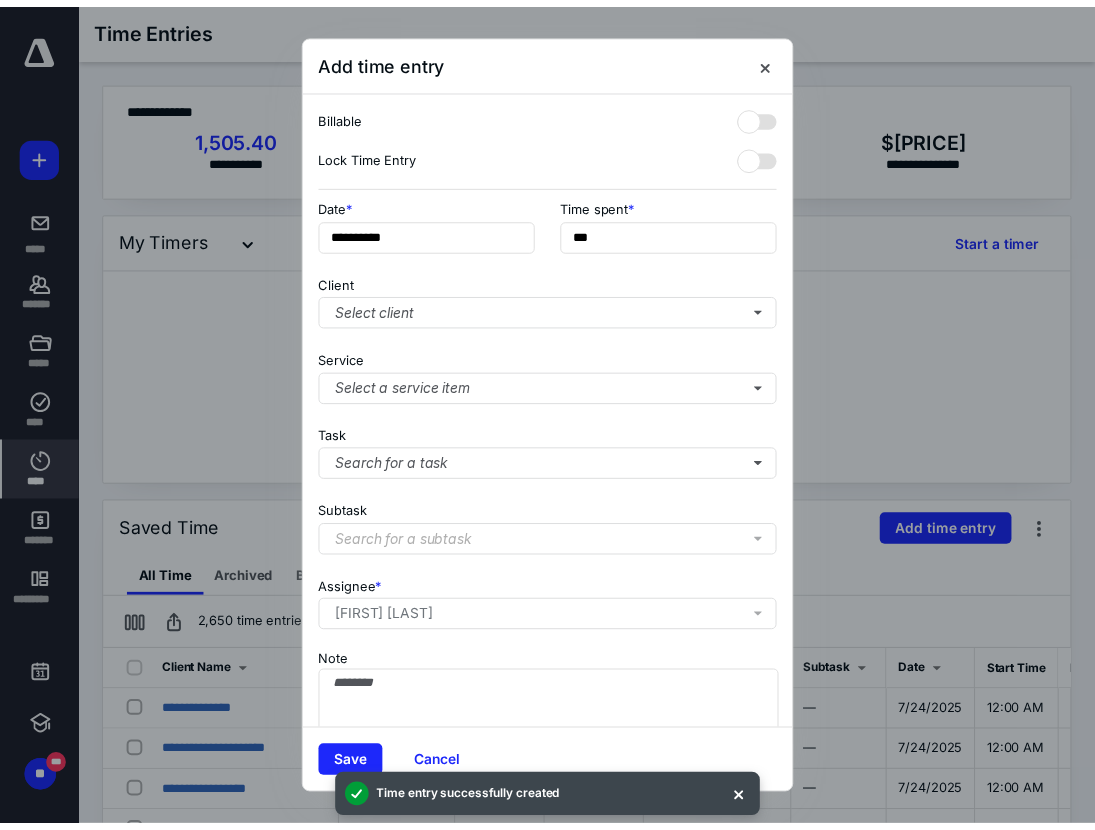 scroll, scrollTop: 0, scrollLeft: 1, axis: horizontal 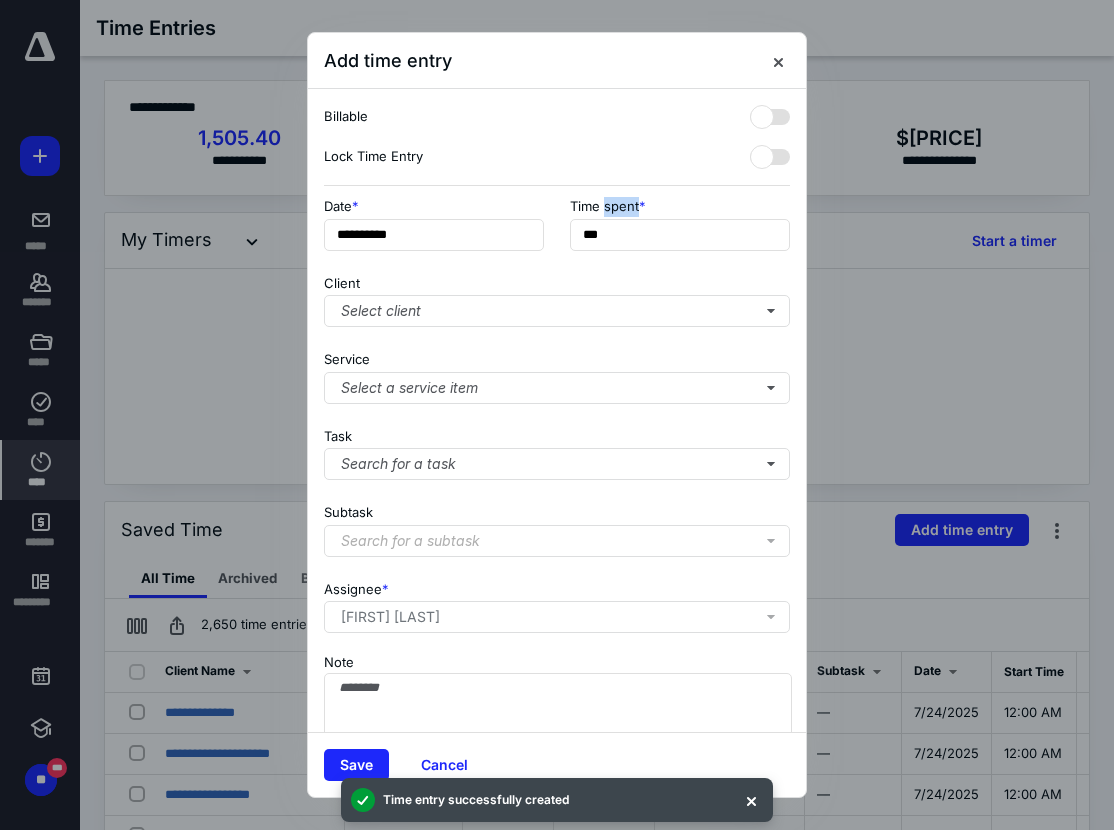 click on "Time spent" at bounding box center [604, 205] 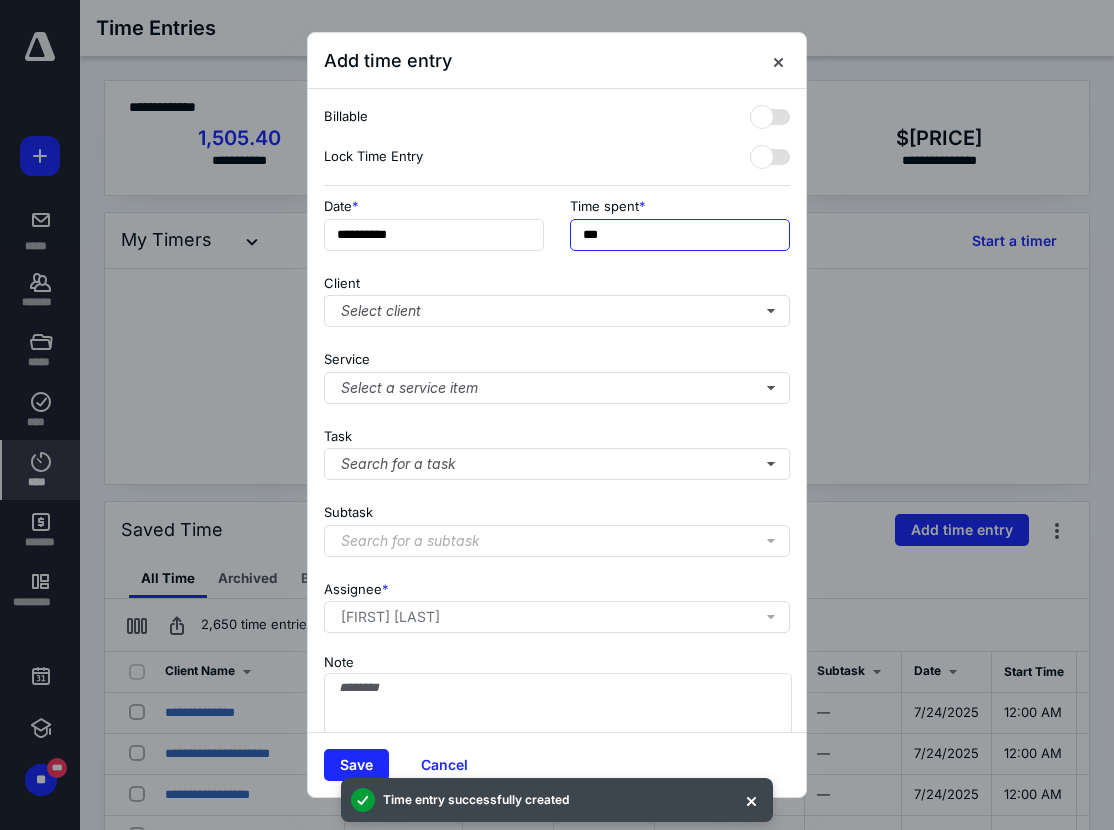 click on "***" at bounding box center [680, 235] 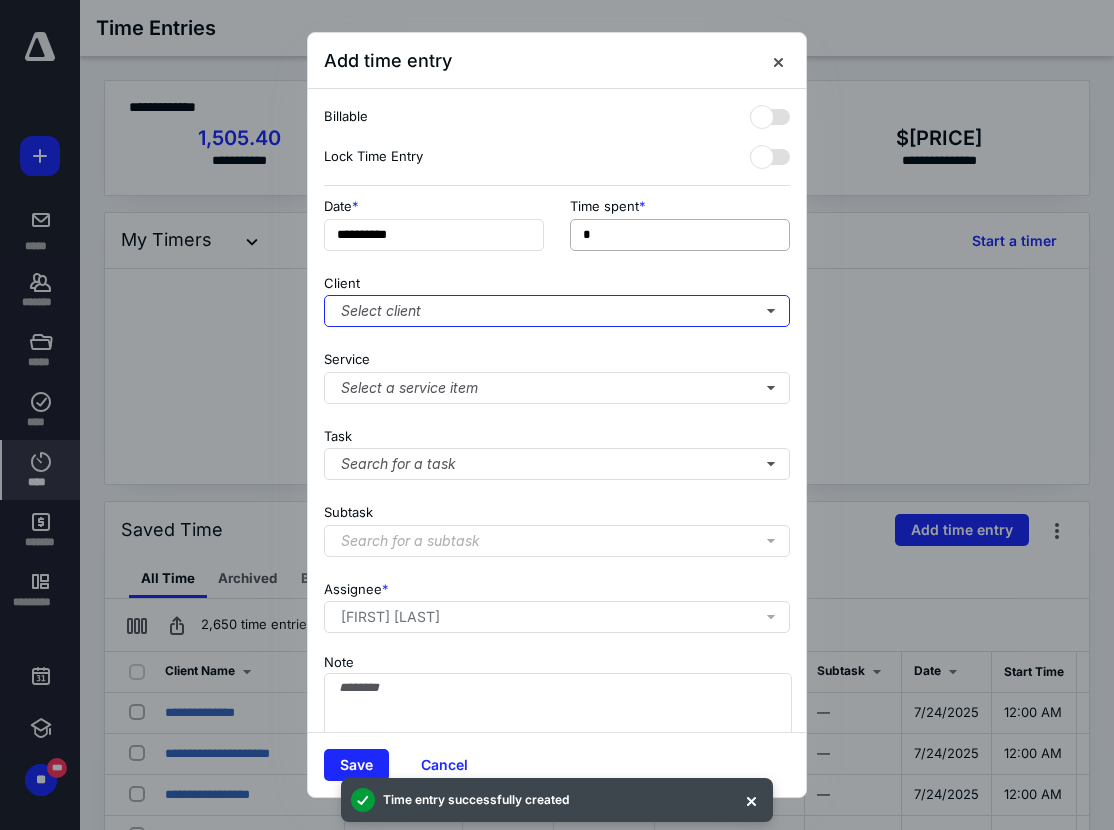 type on "**" 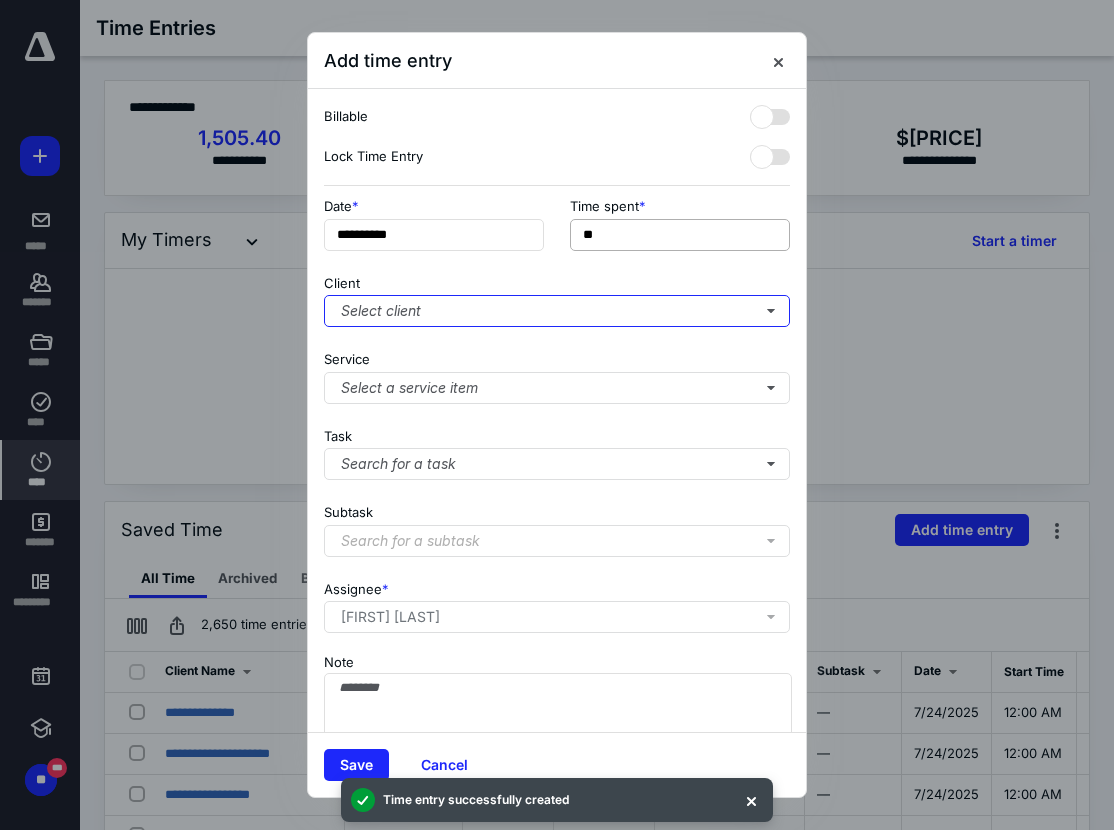 type 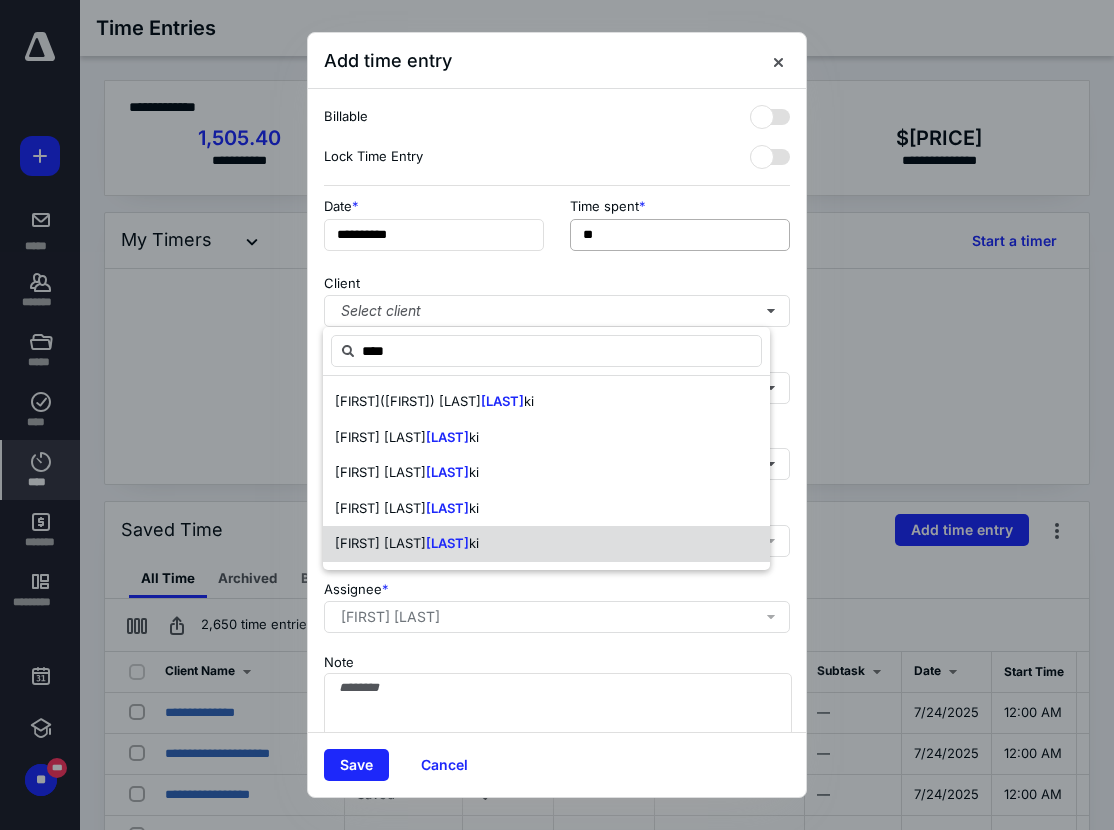 type on "****" 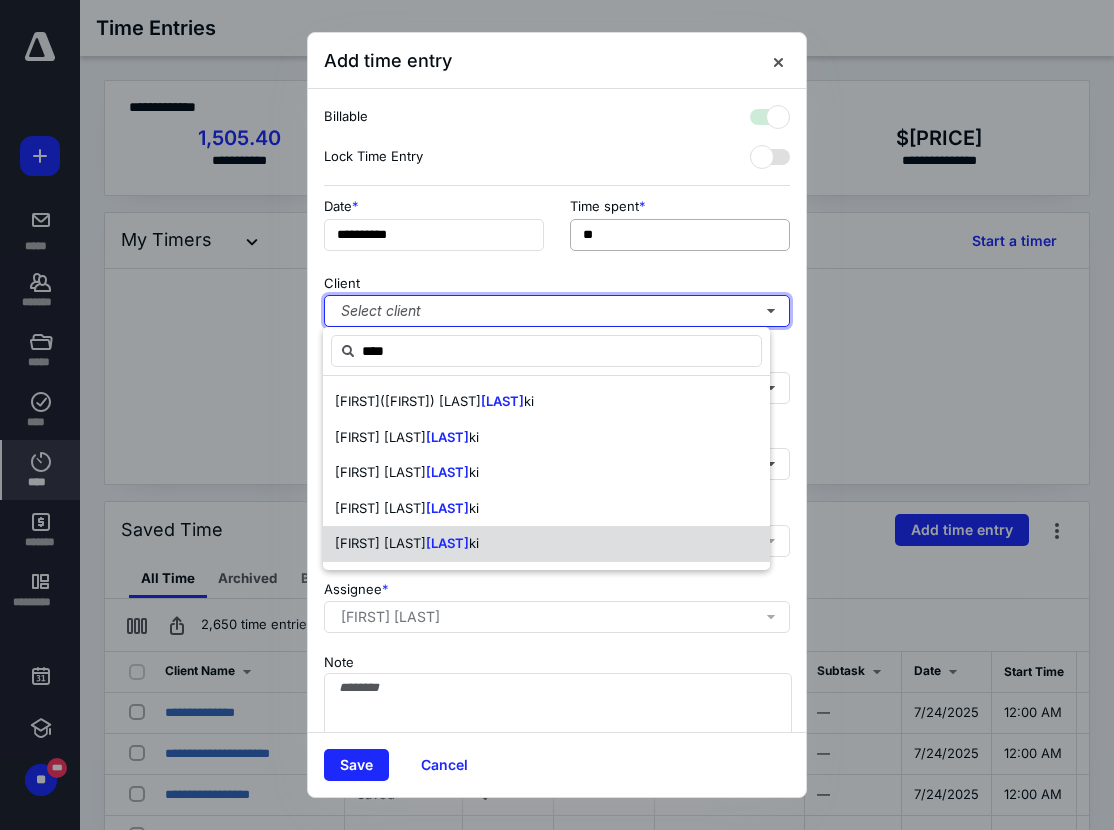 checkbox on "true" 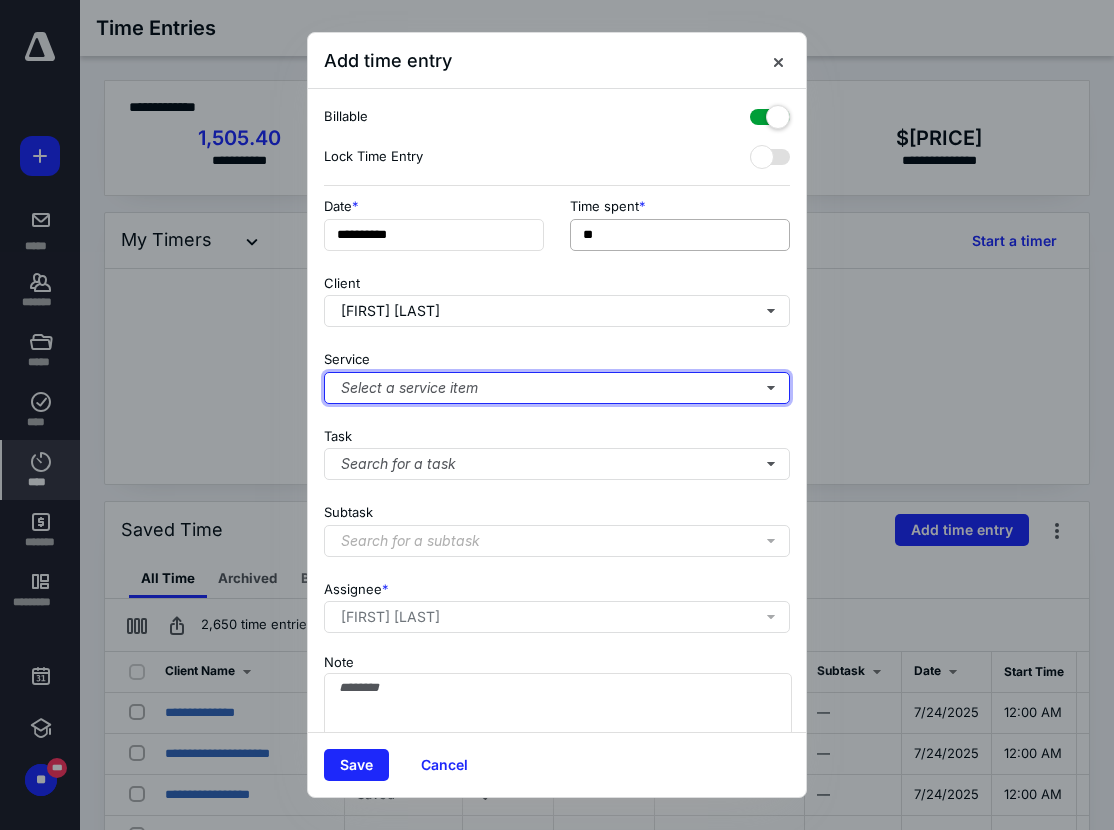 type 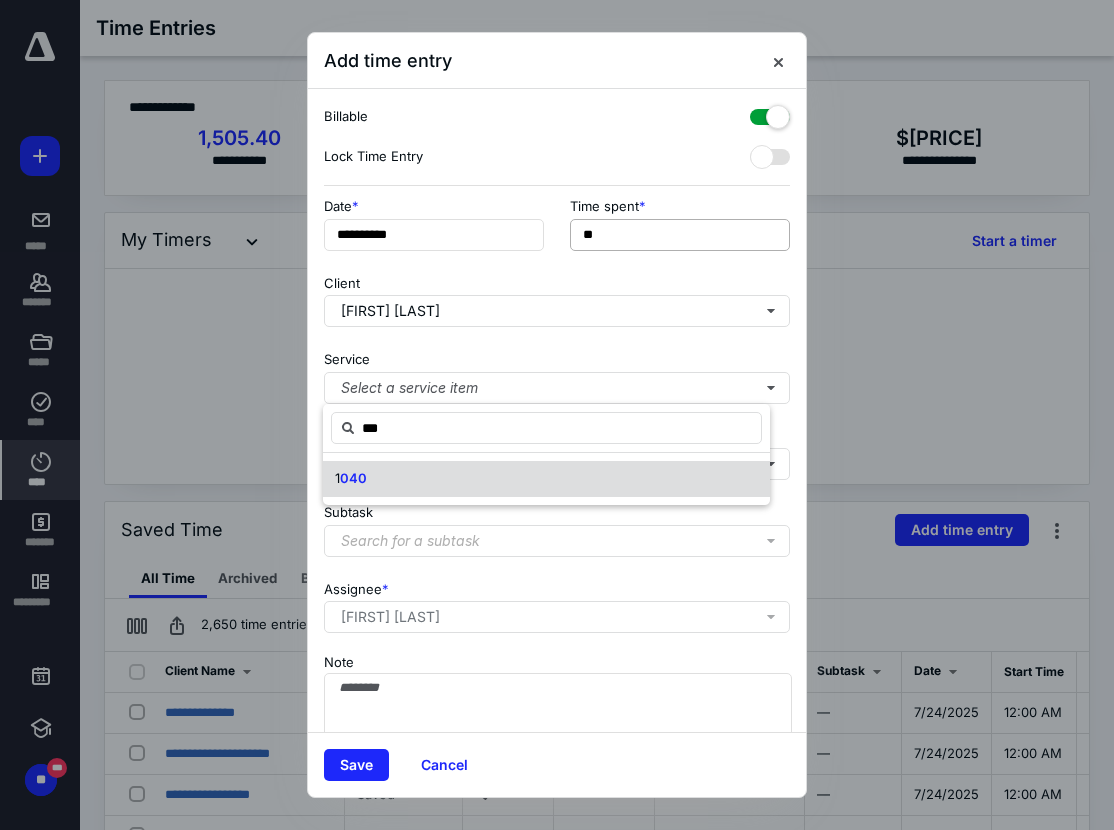 type on "***" 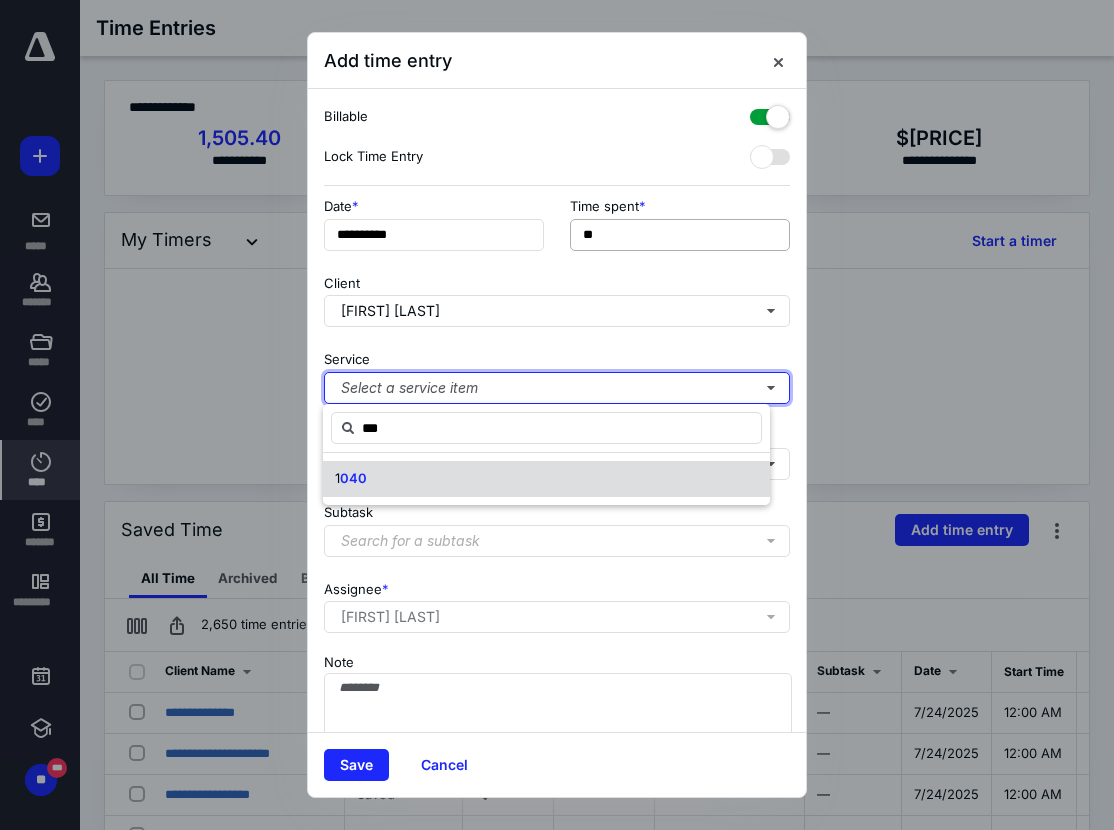 type 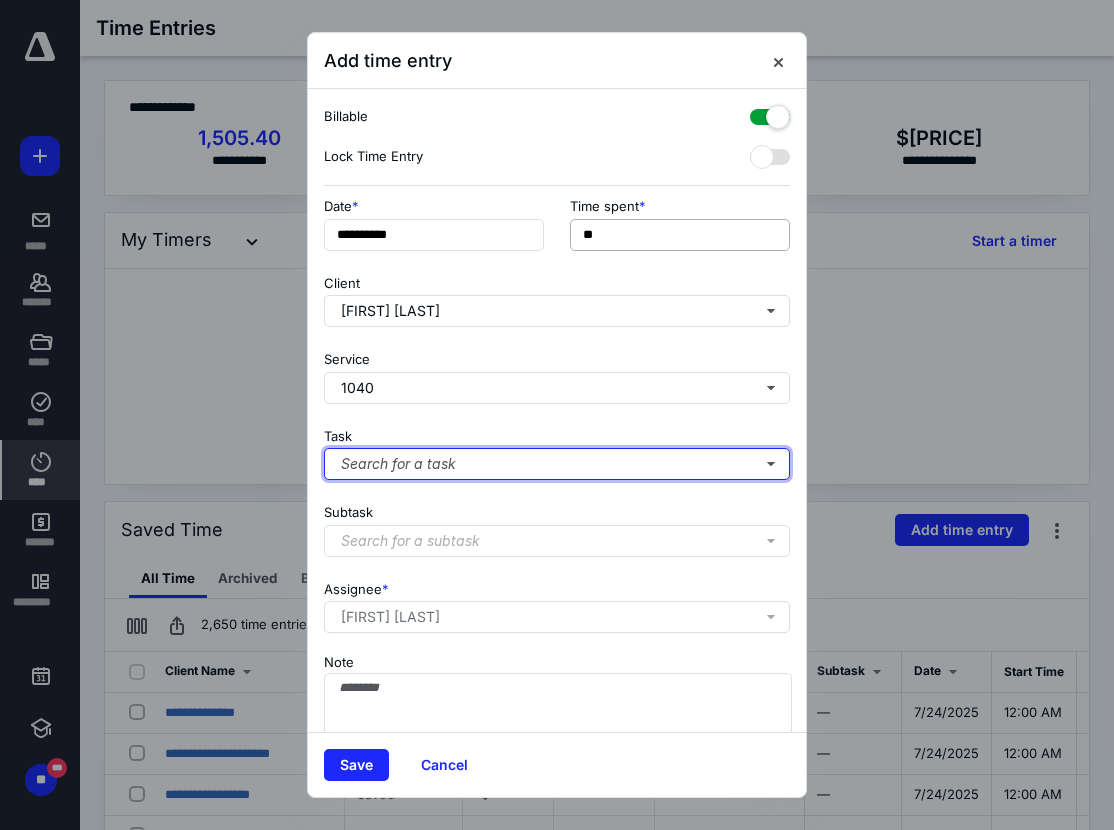type 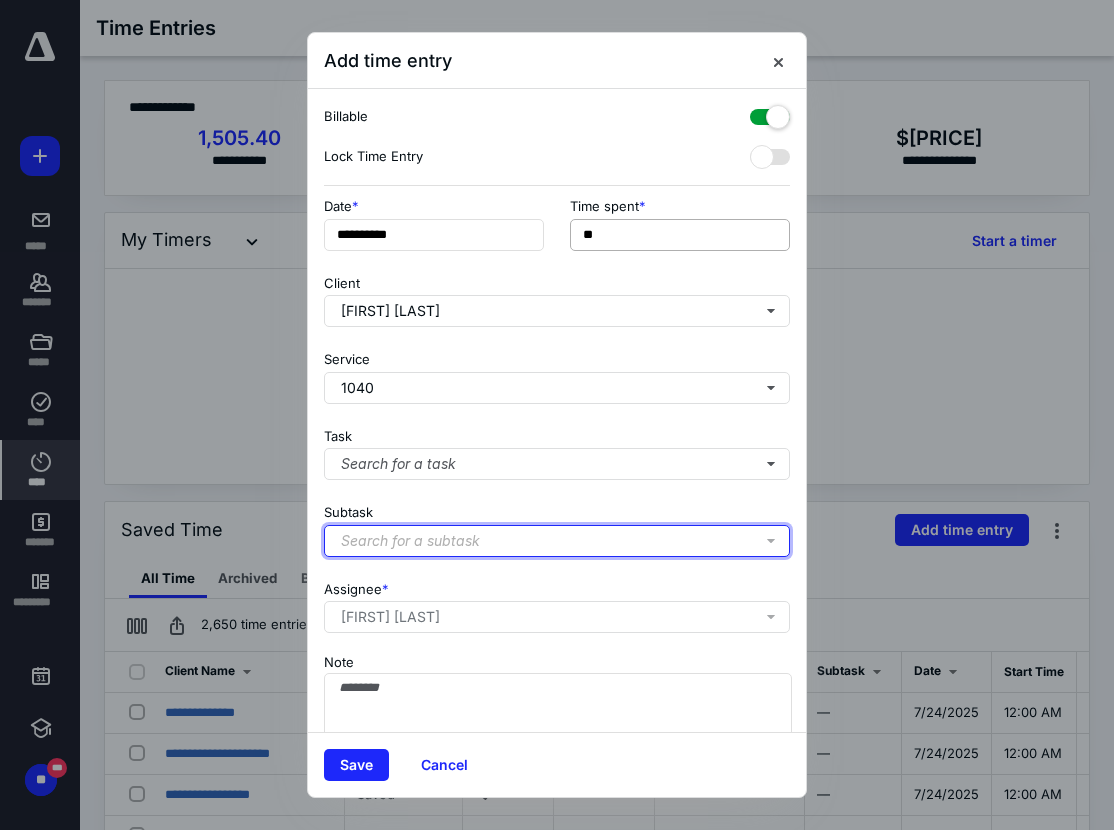 type 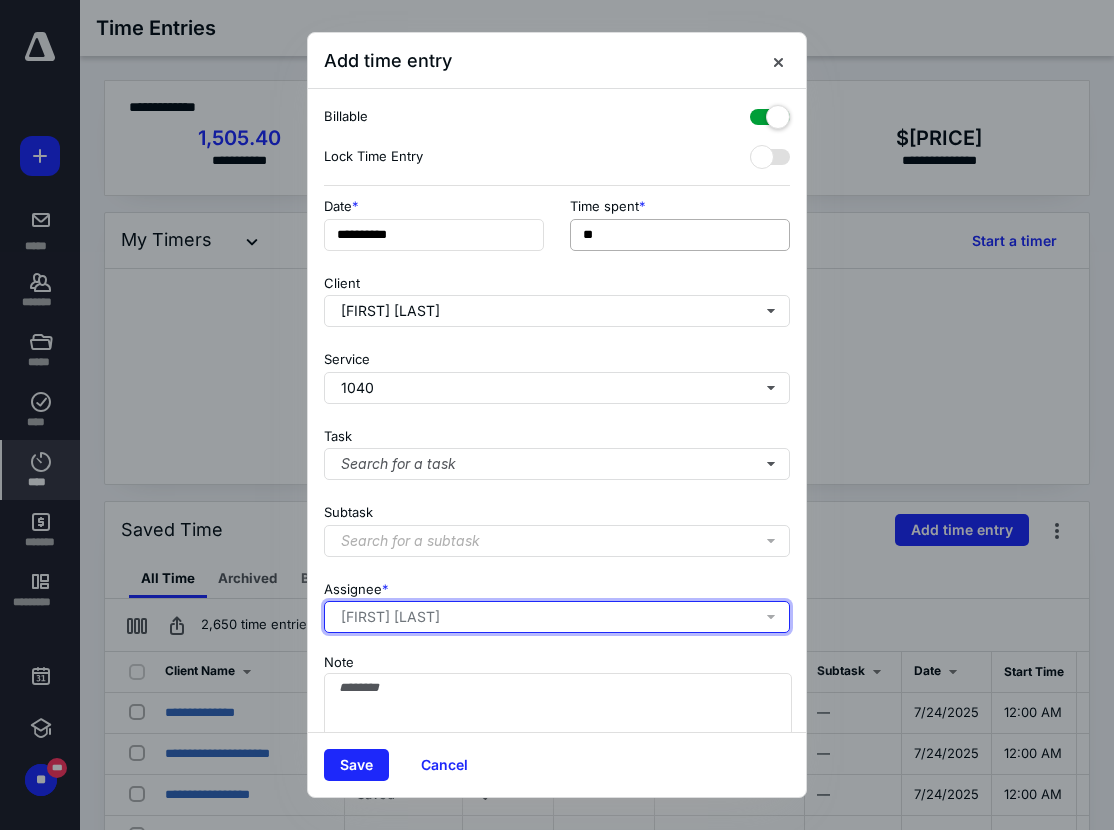 type 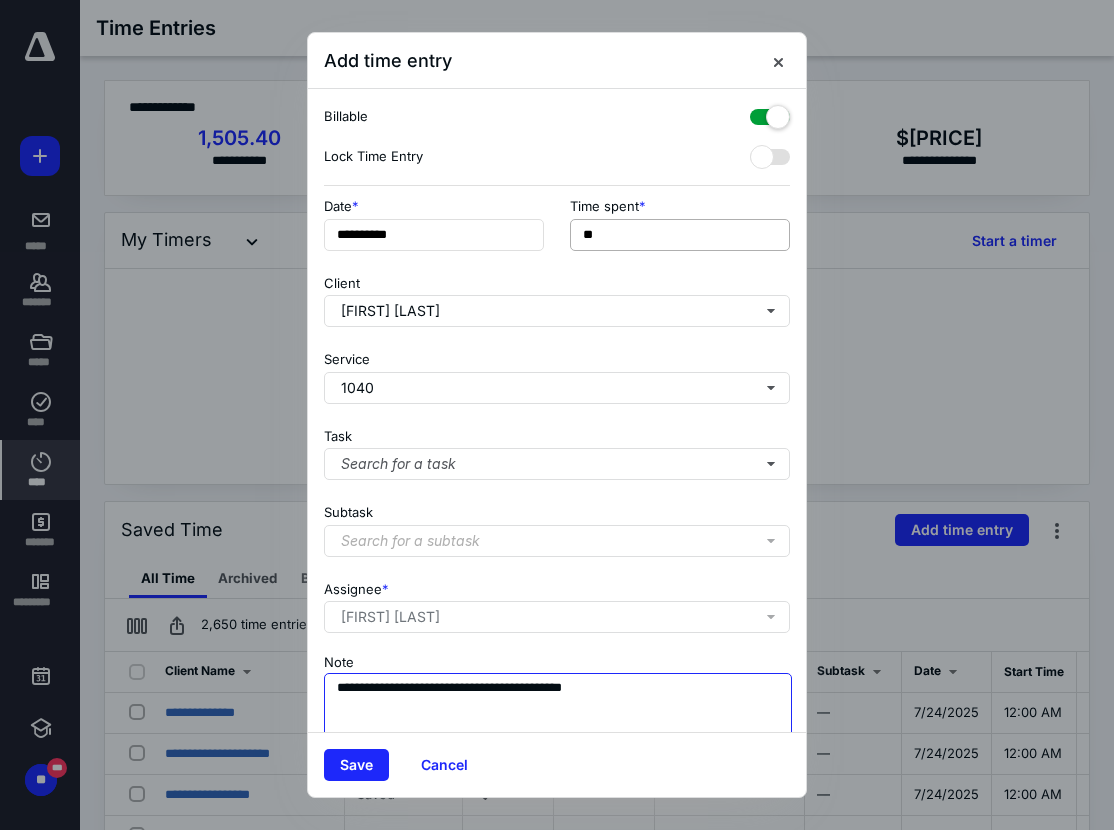 type on "**********" 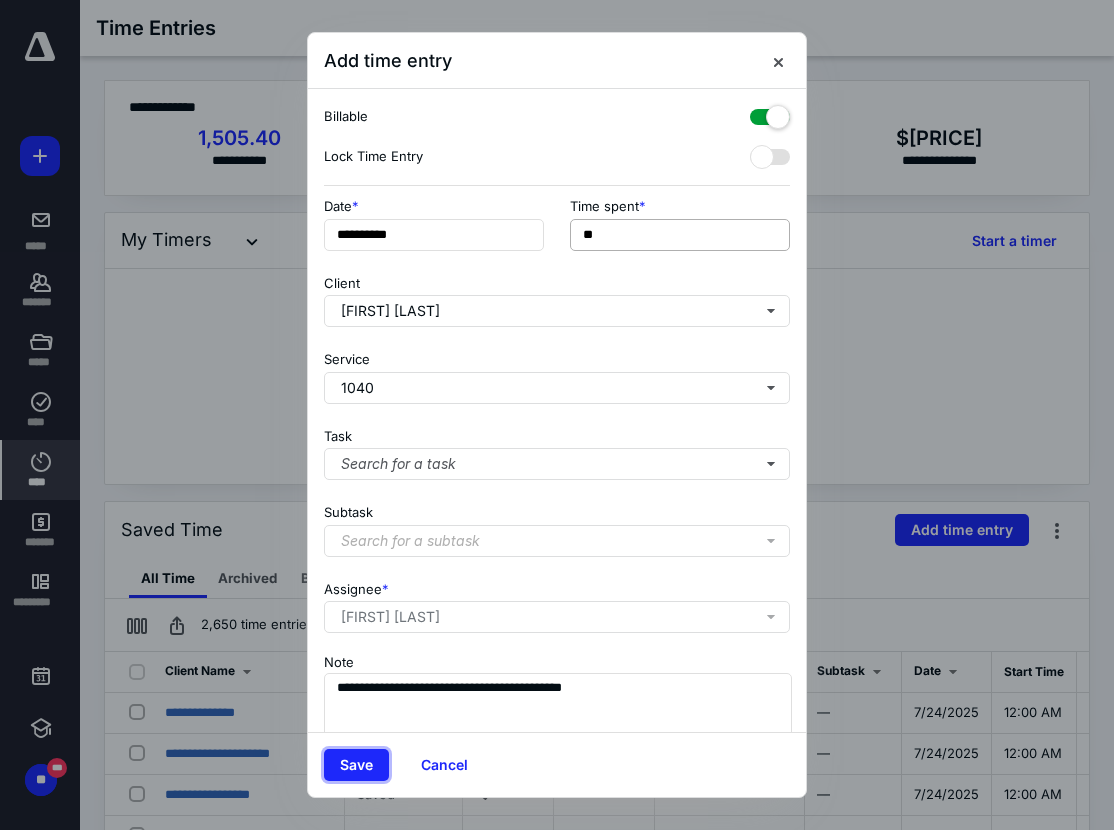 type 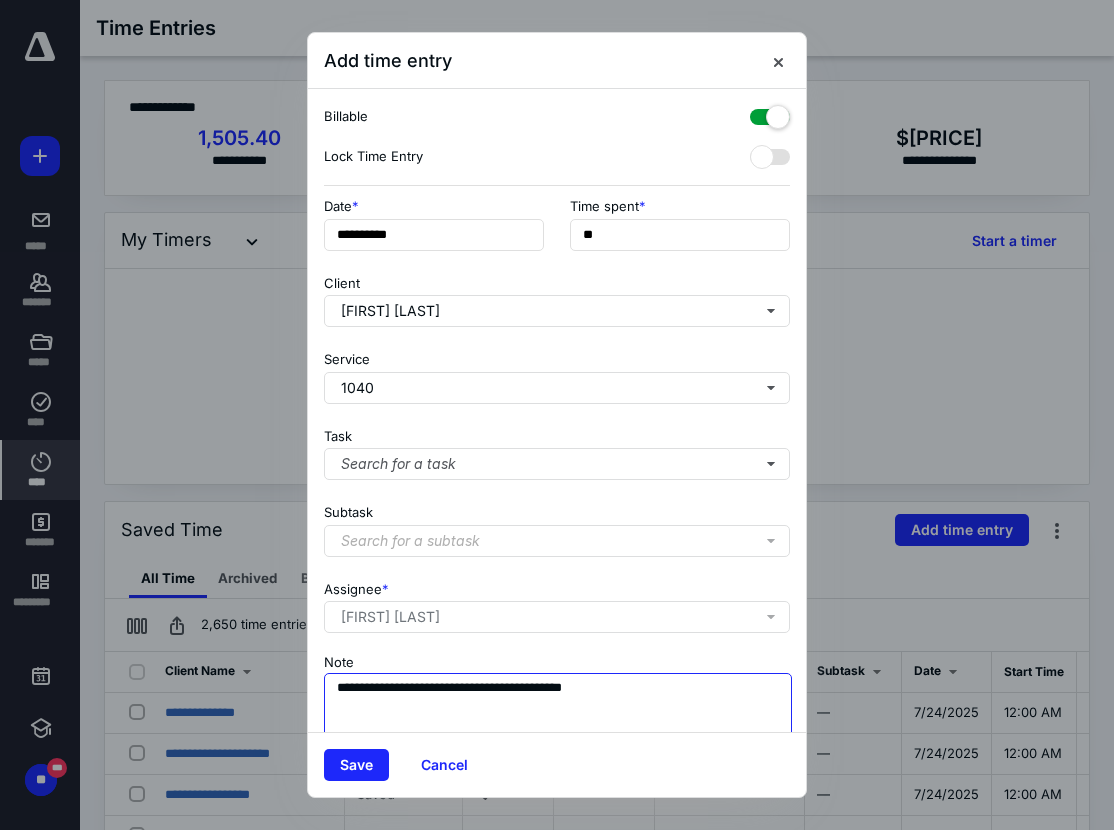 type on "**********" 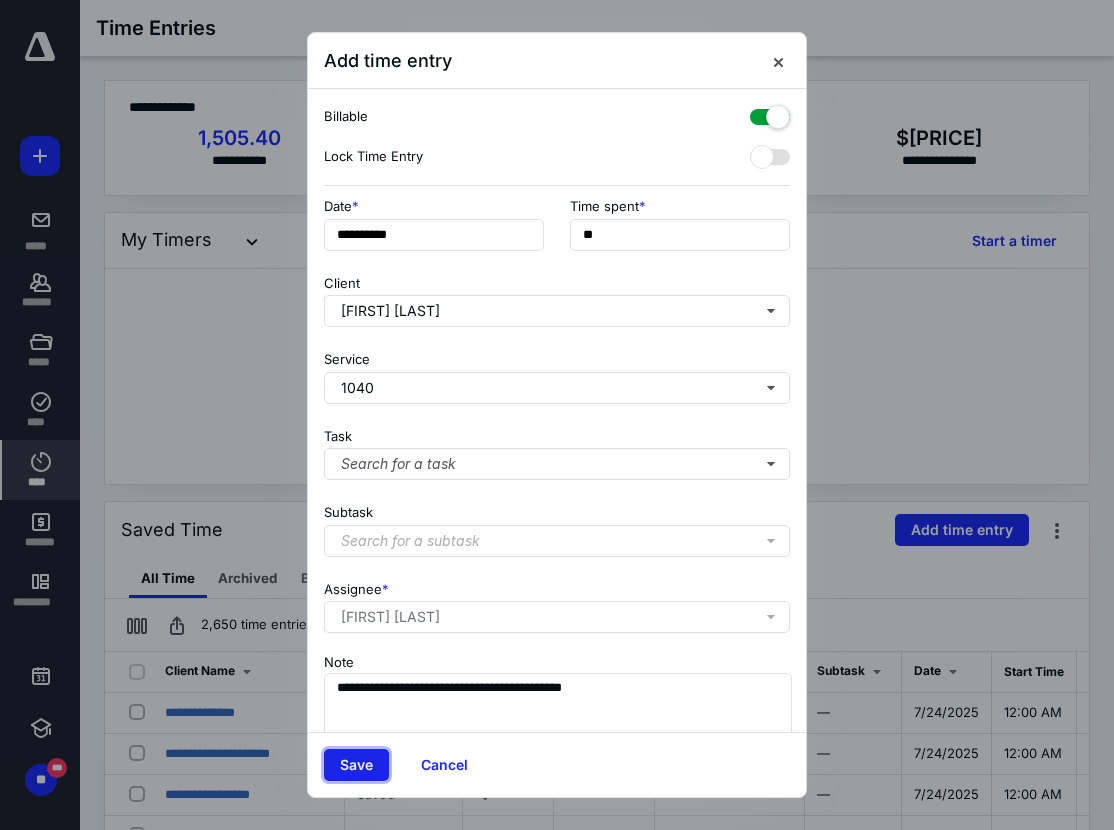 click on "Save" at bounding box center [356, 765] 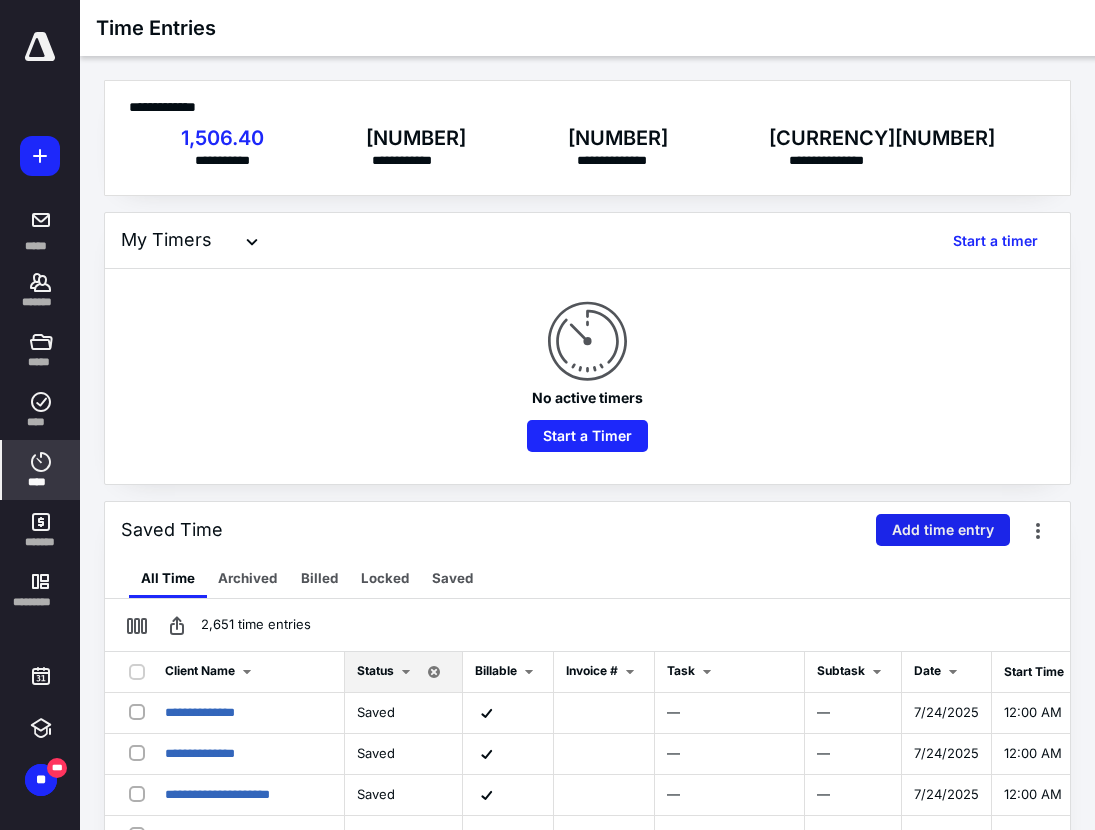 click on "Add time entry" at bounding box center [943, 530] 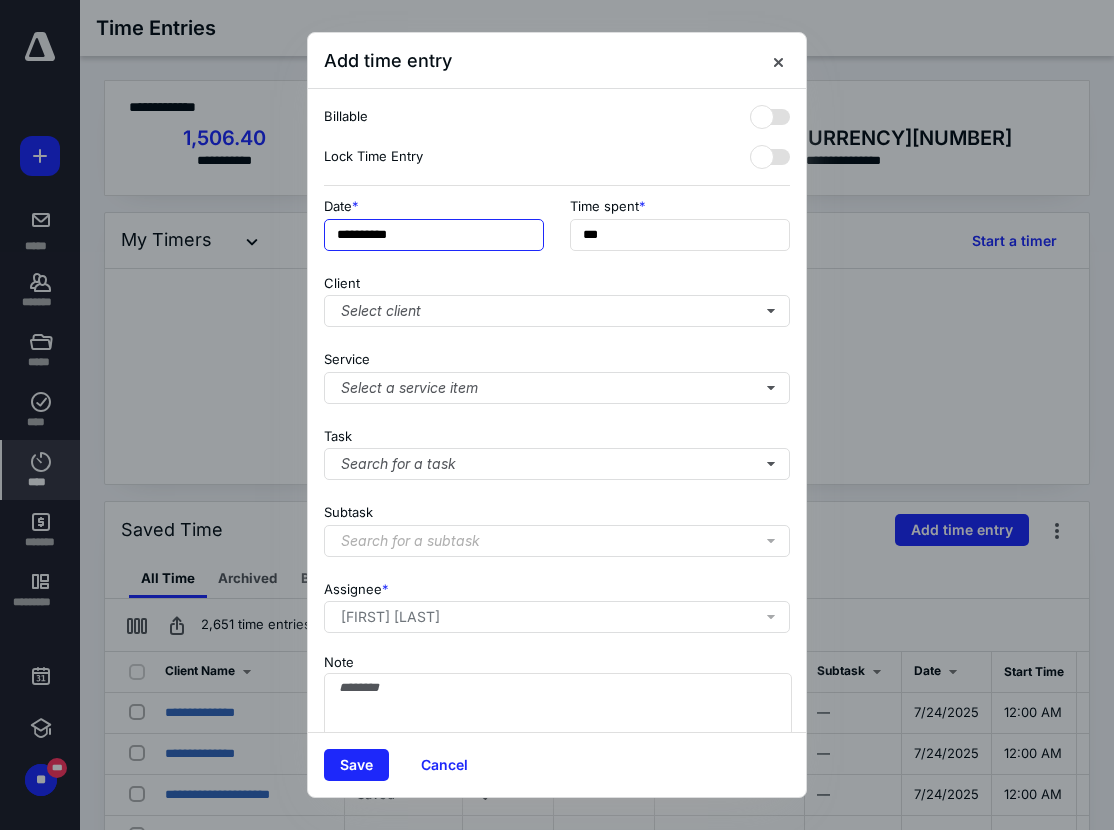 click on "**********" at bounding box center [434, 235] 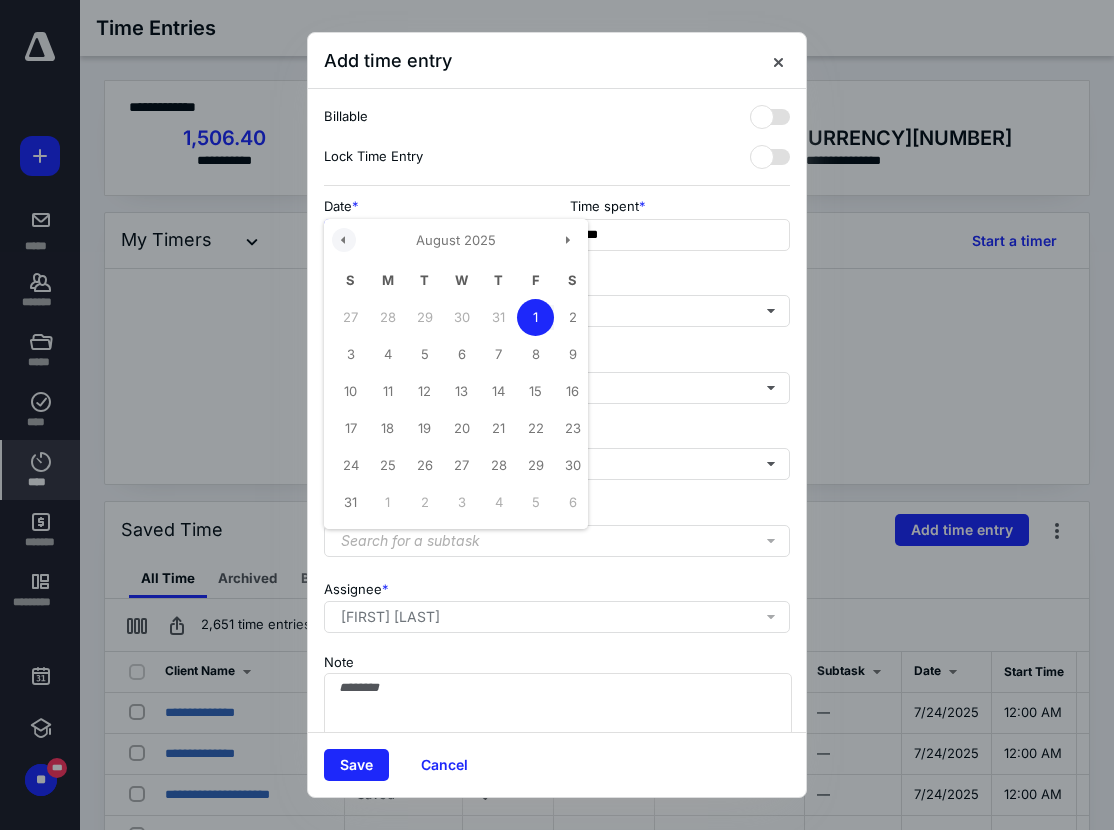 click at bounding box center [344, 240] 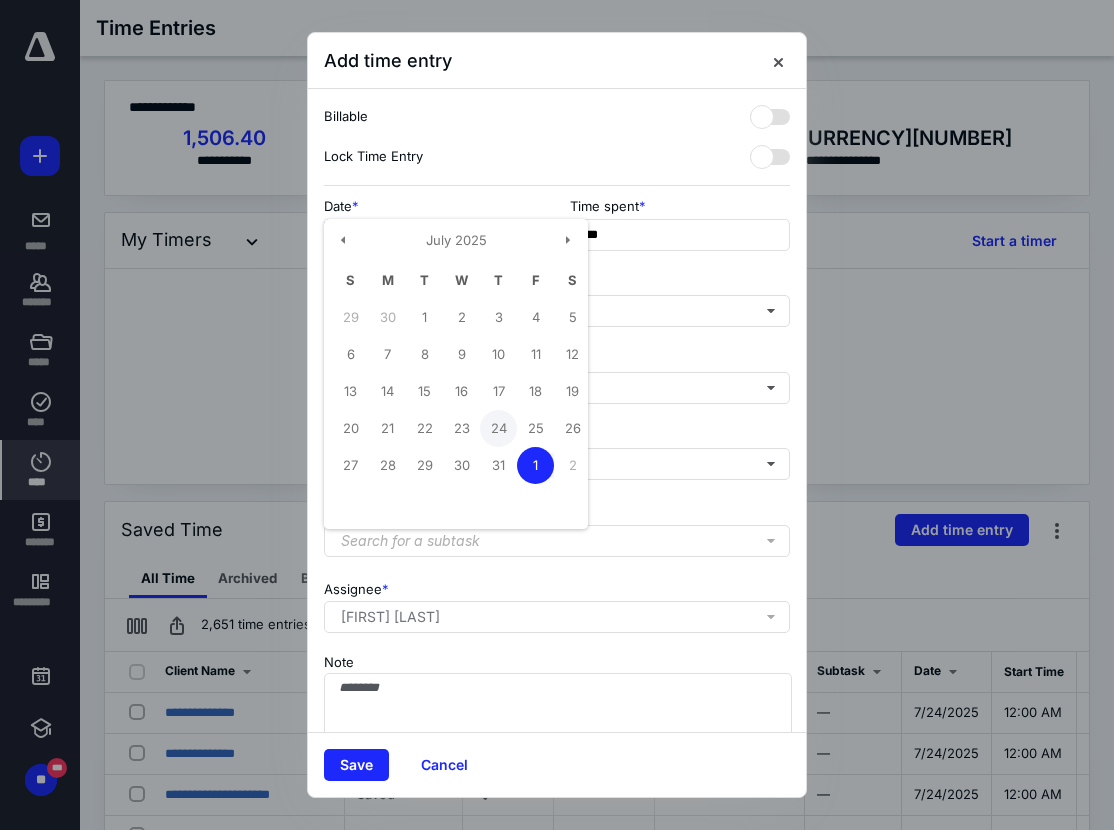 click on "24" at bounding box center [498, 428] 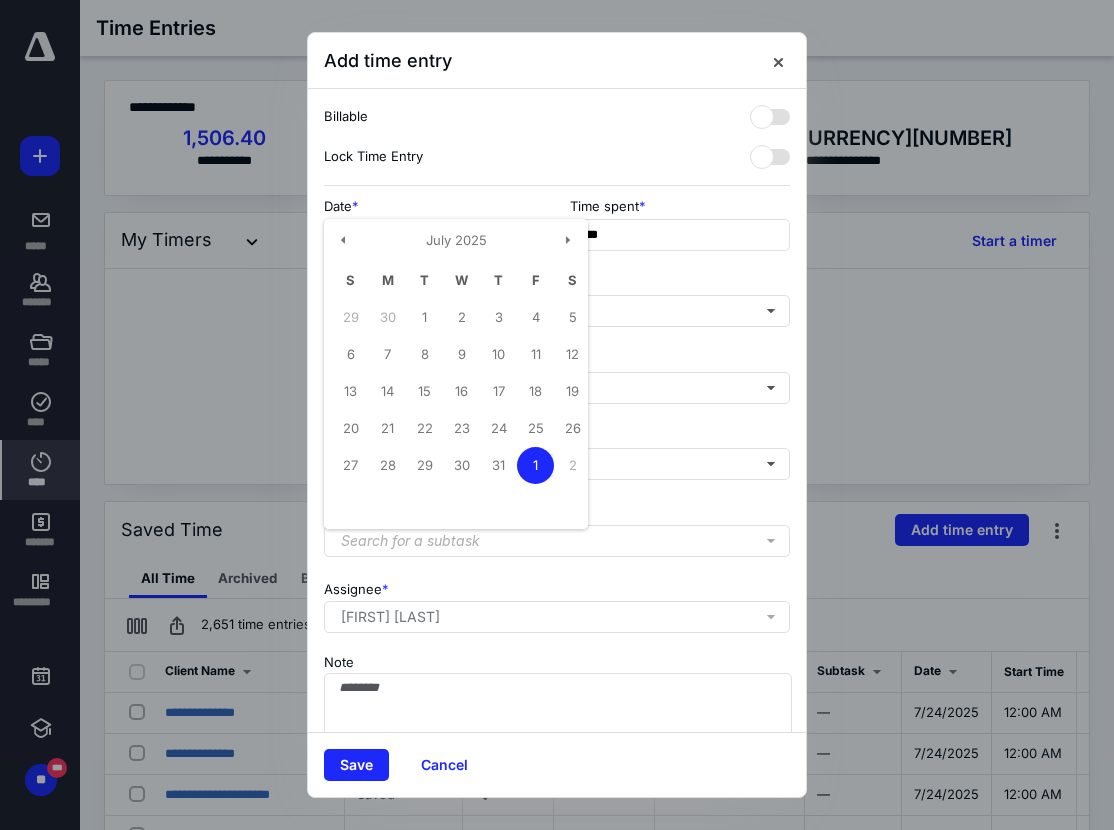 type on "**********" 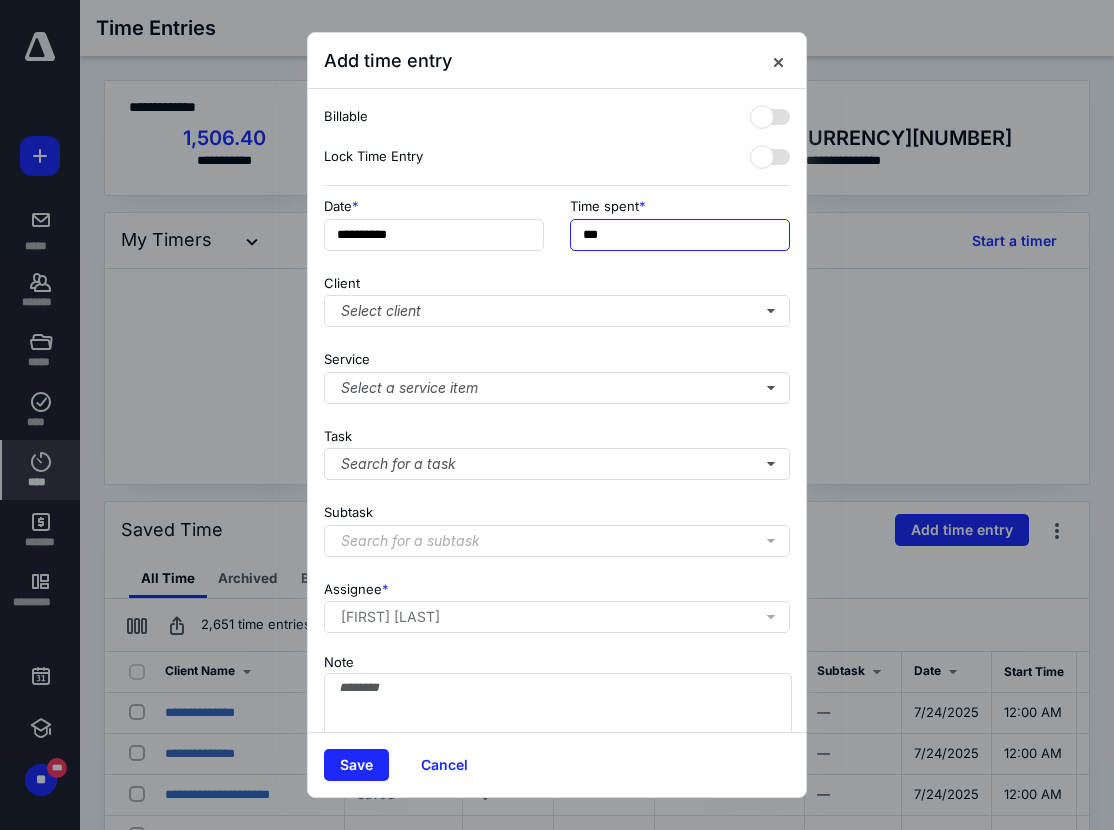 click on "***" at bounding box center (680, 235) 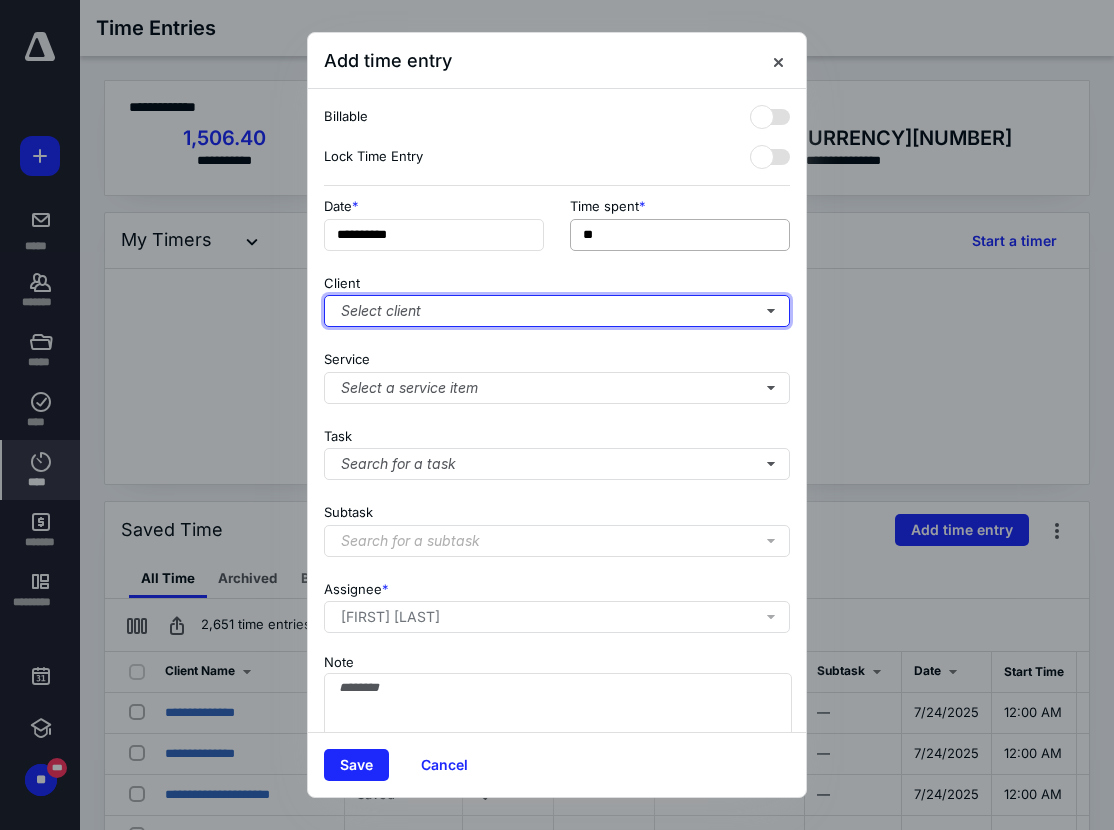 type on "***" 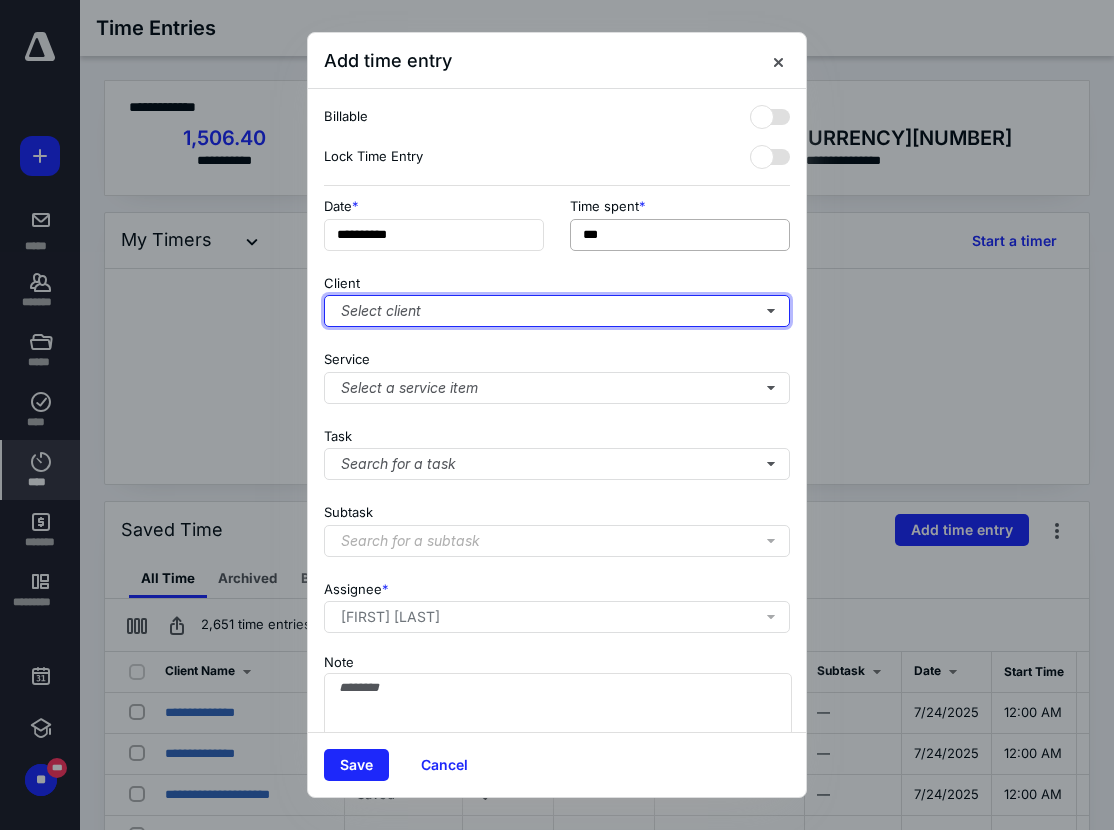 type 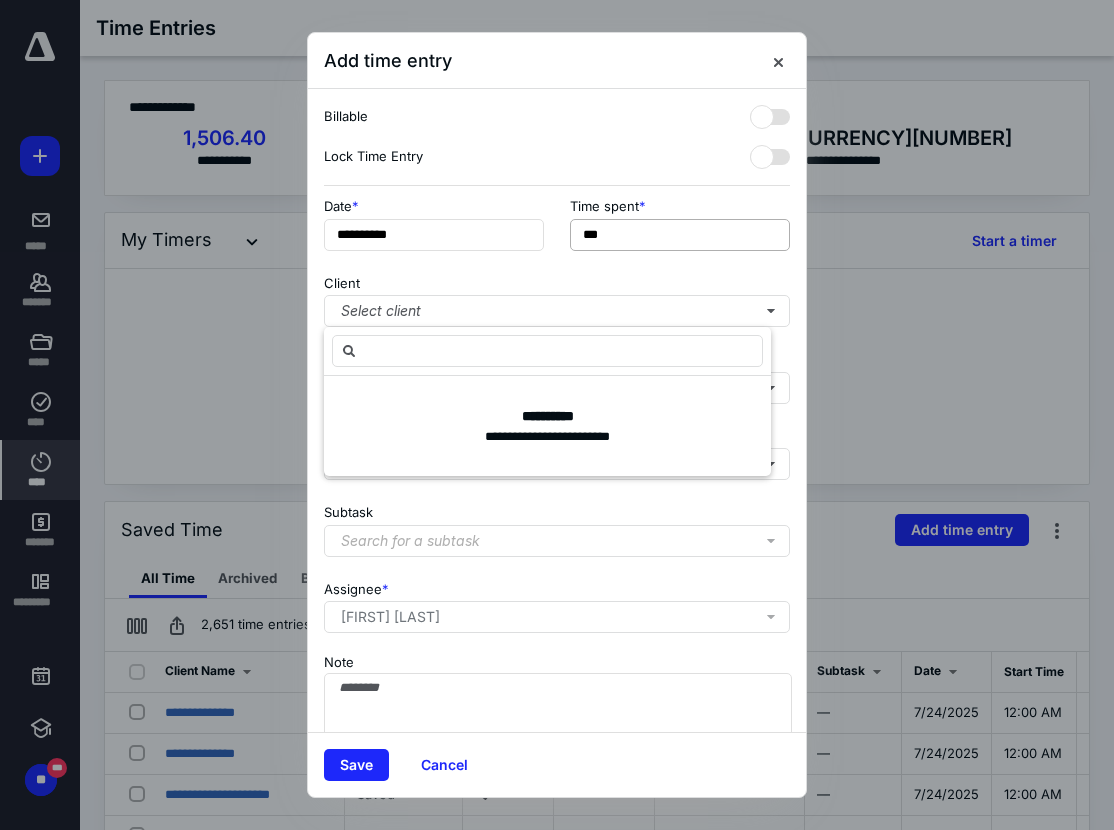 type on "*" 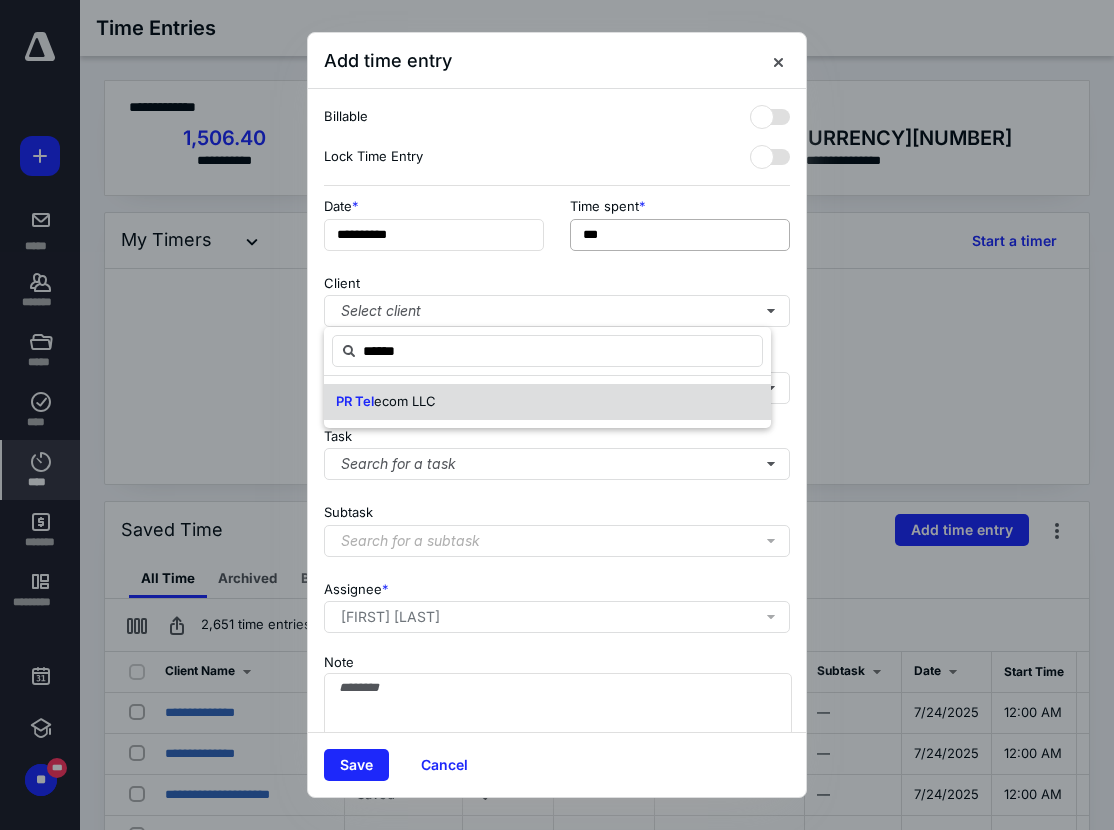 type on "******" 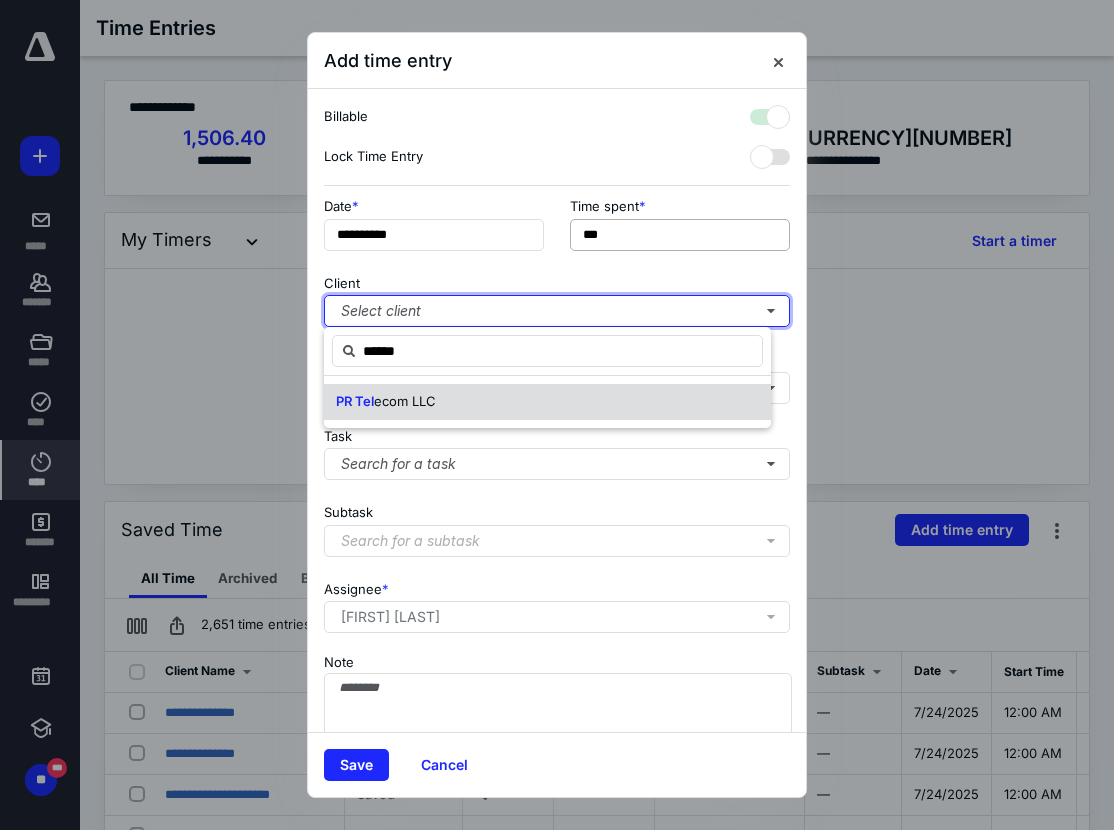 checkbox on "true" 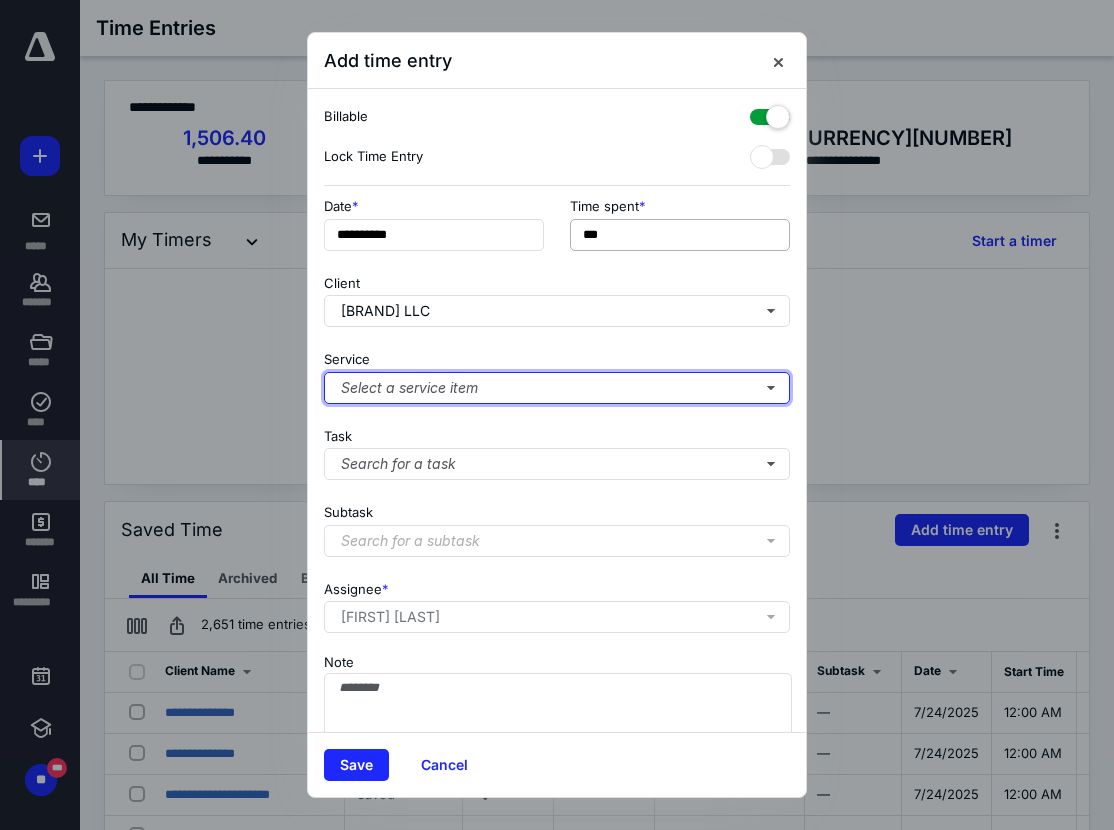 type 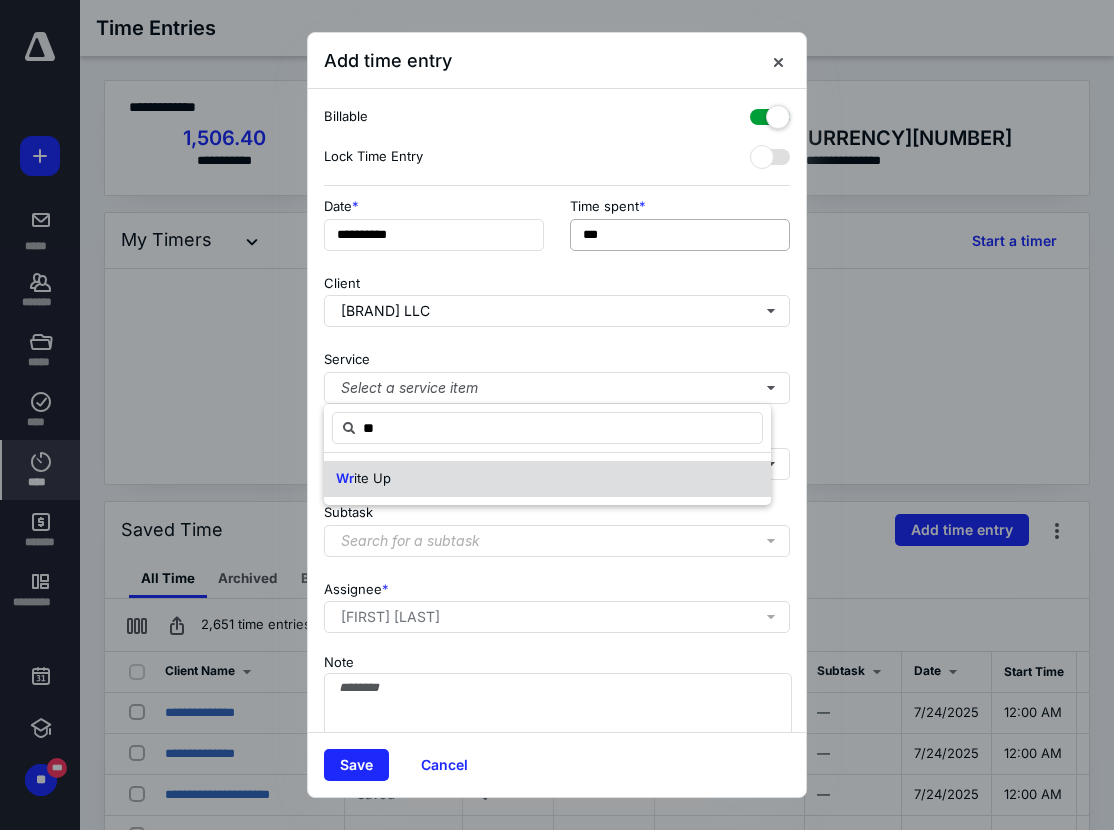 type on "**" 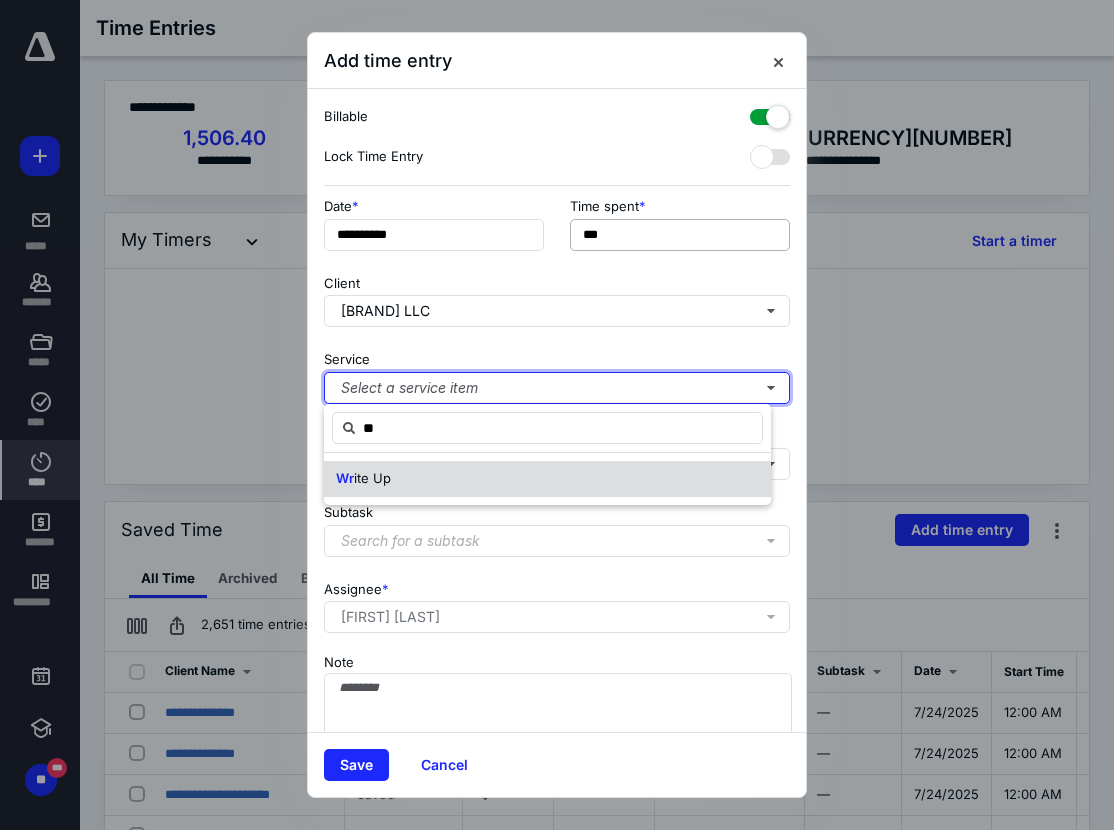 type 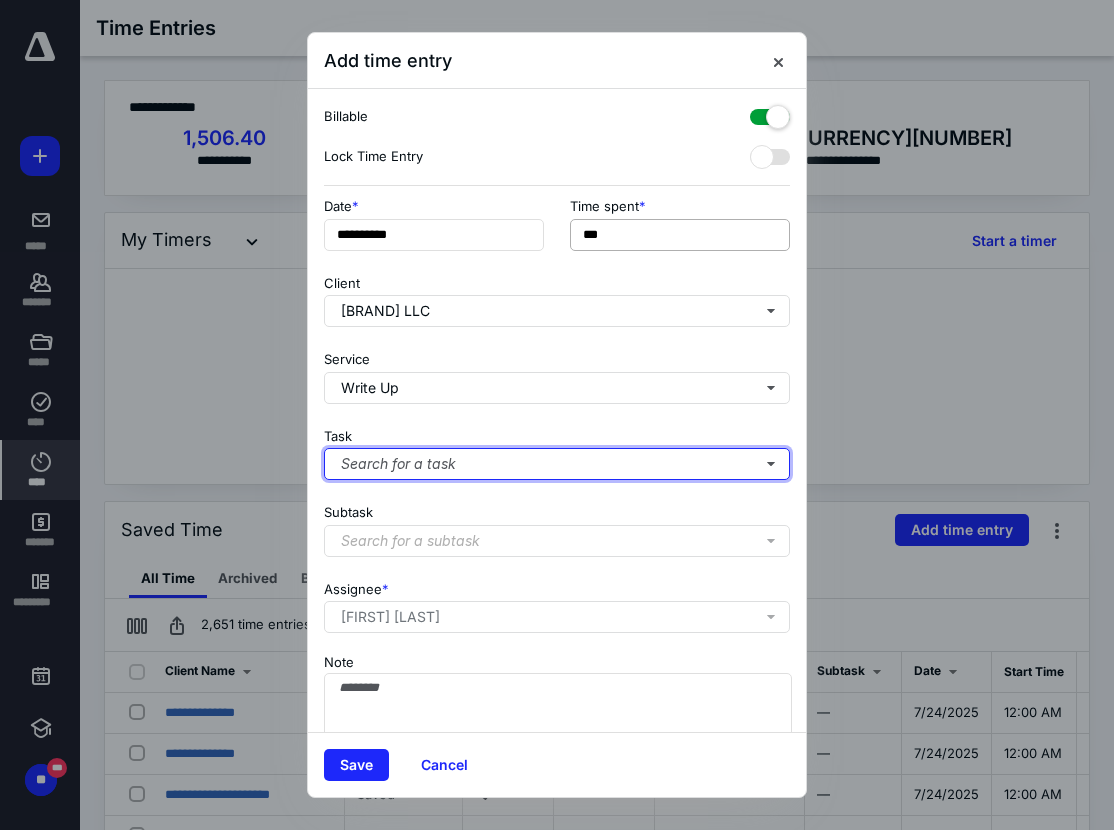 type 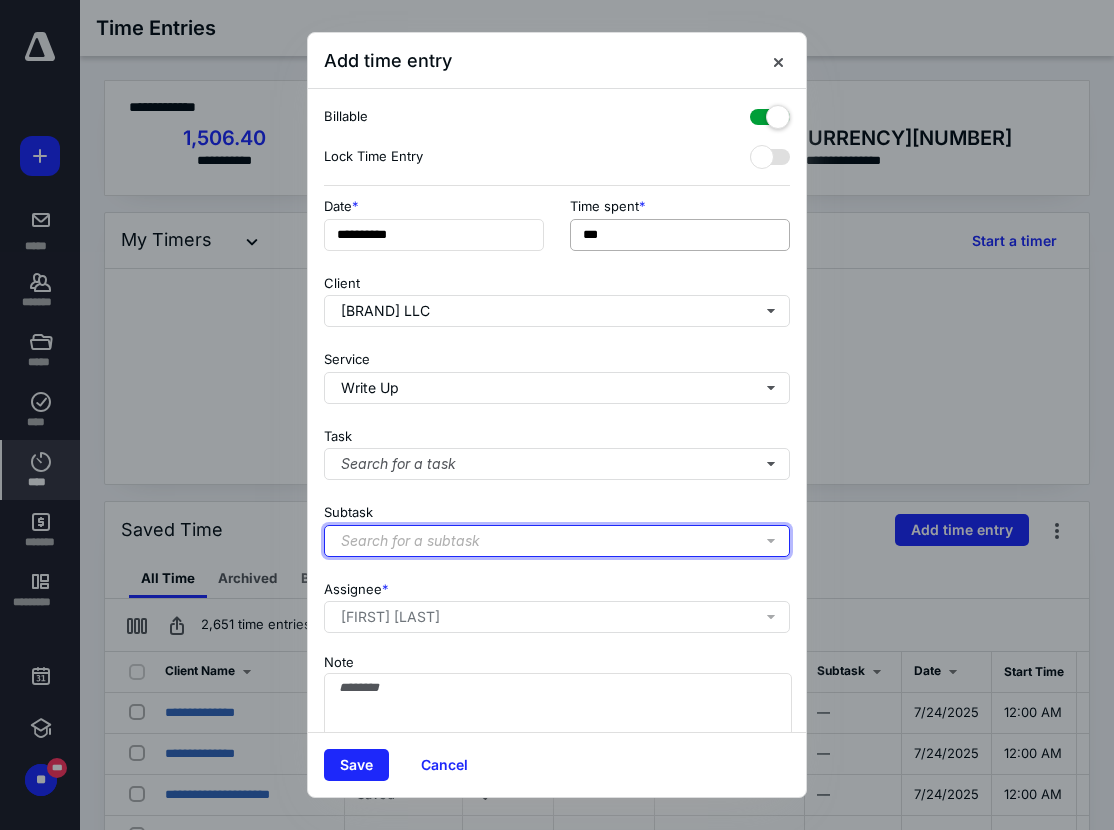 type 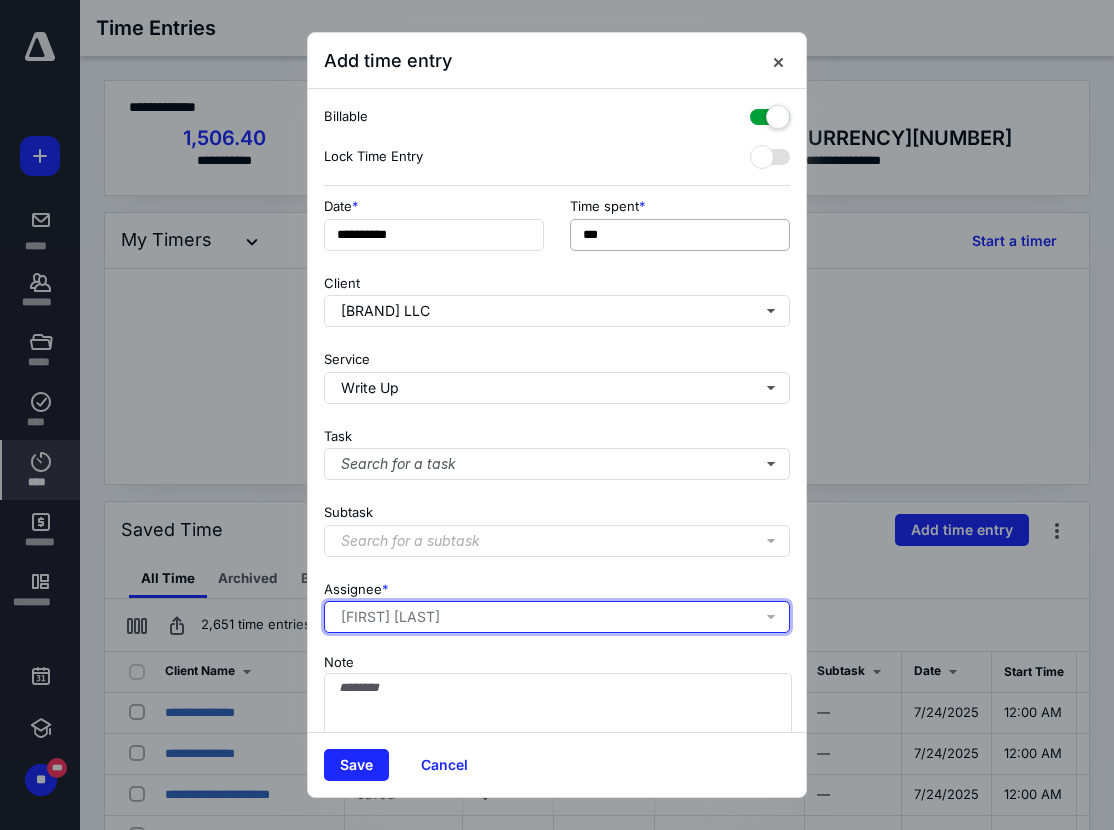 type 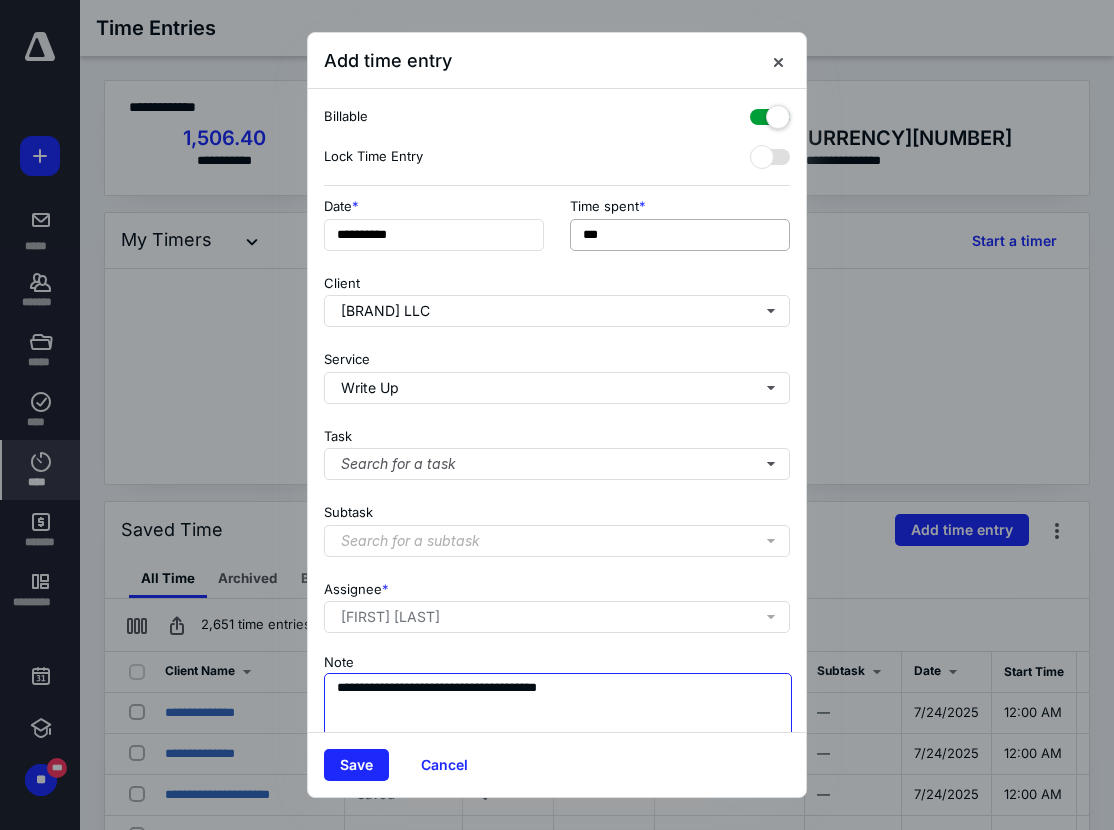 type on "**********" 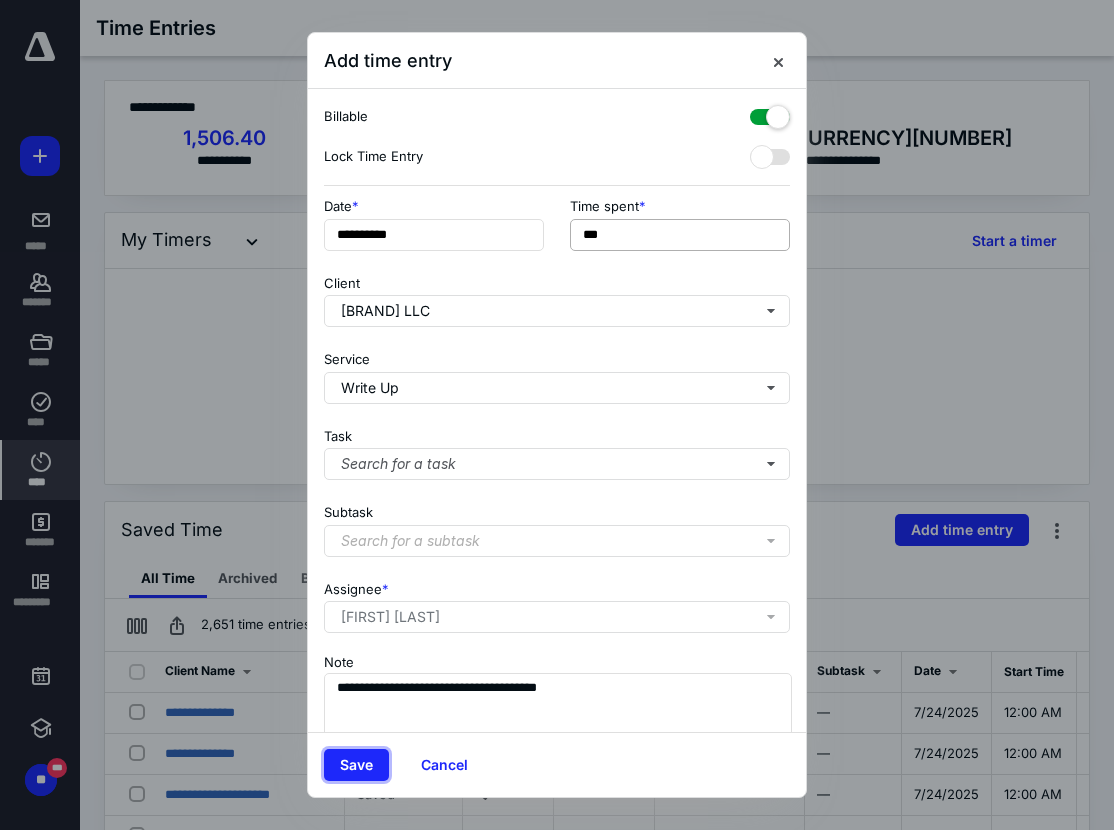 type 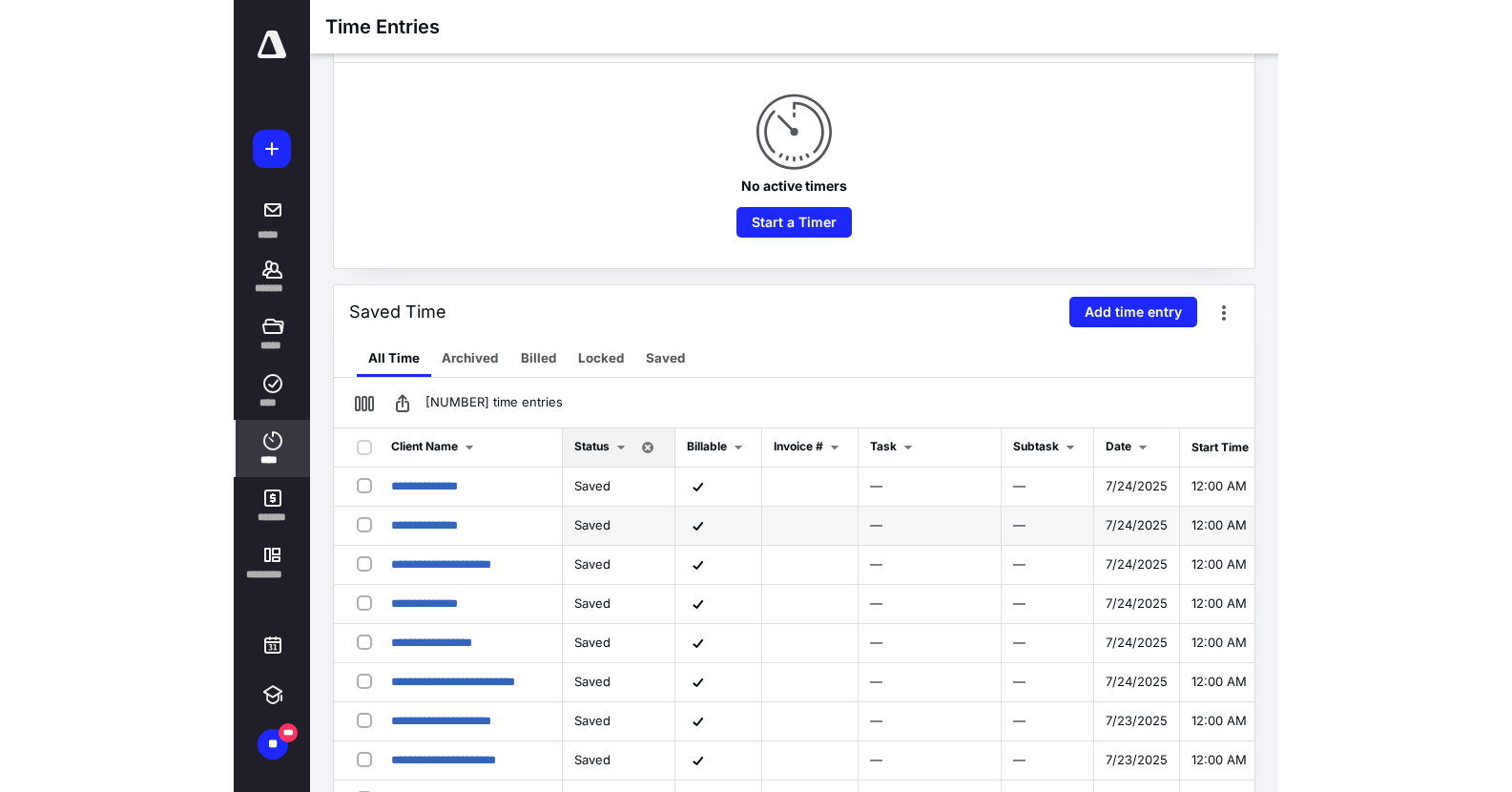 scroll, scrollTop: 196, scrollLeft: 0, axis: vertical 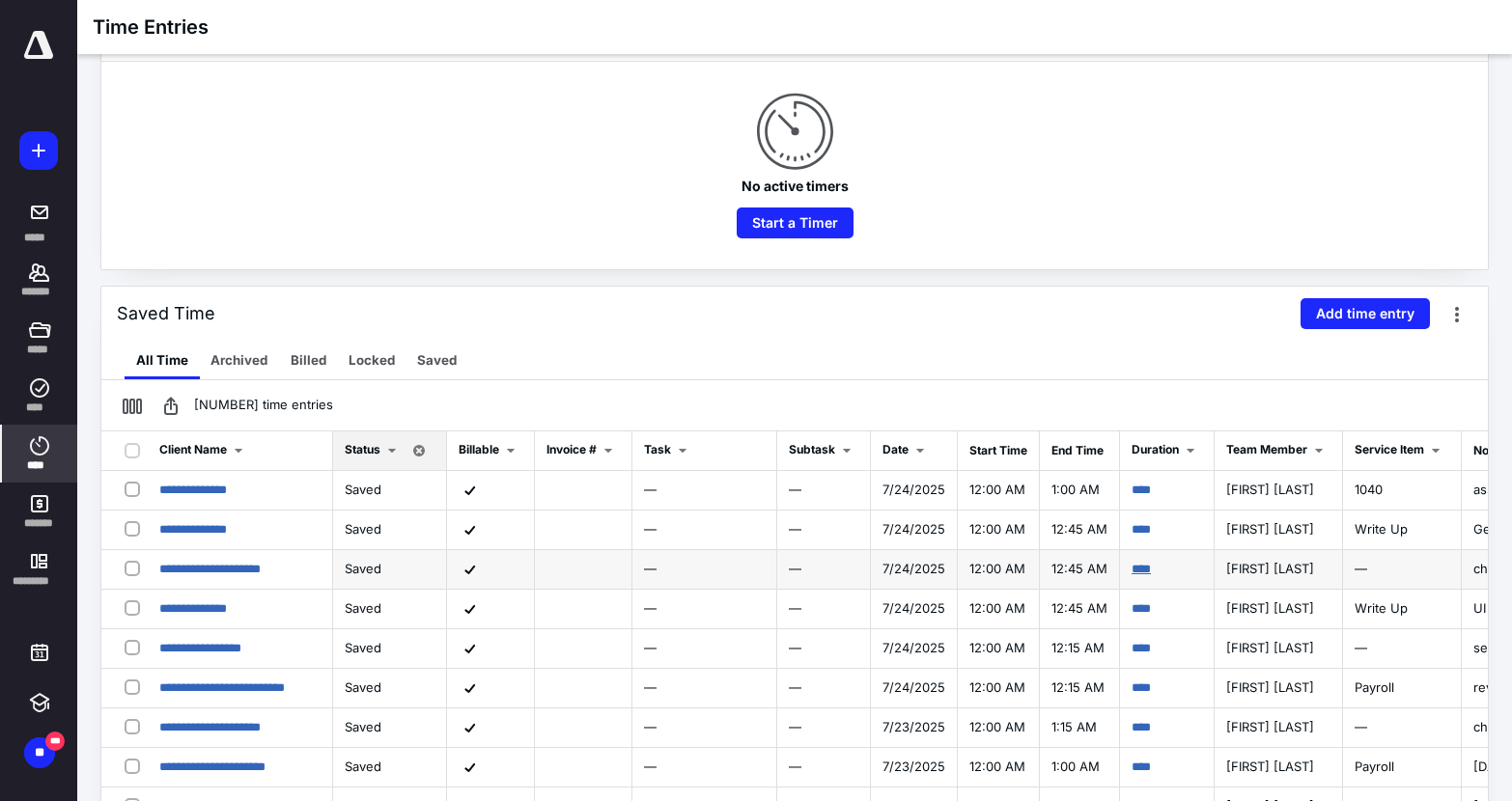 click on "****" at bounding box center (1141, 568) 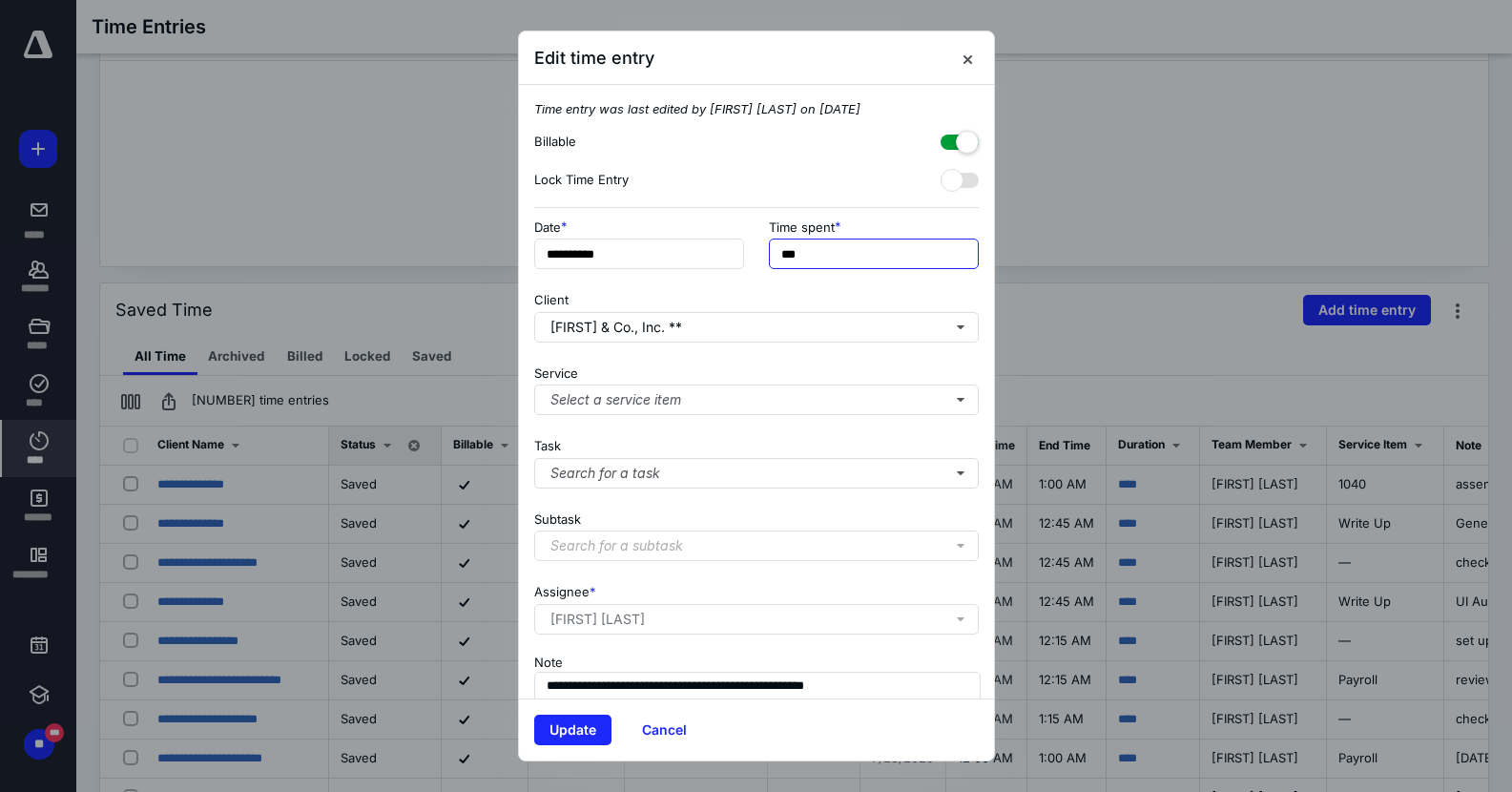 click on "***" at bounding box center [874, 254] 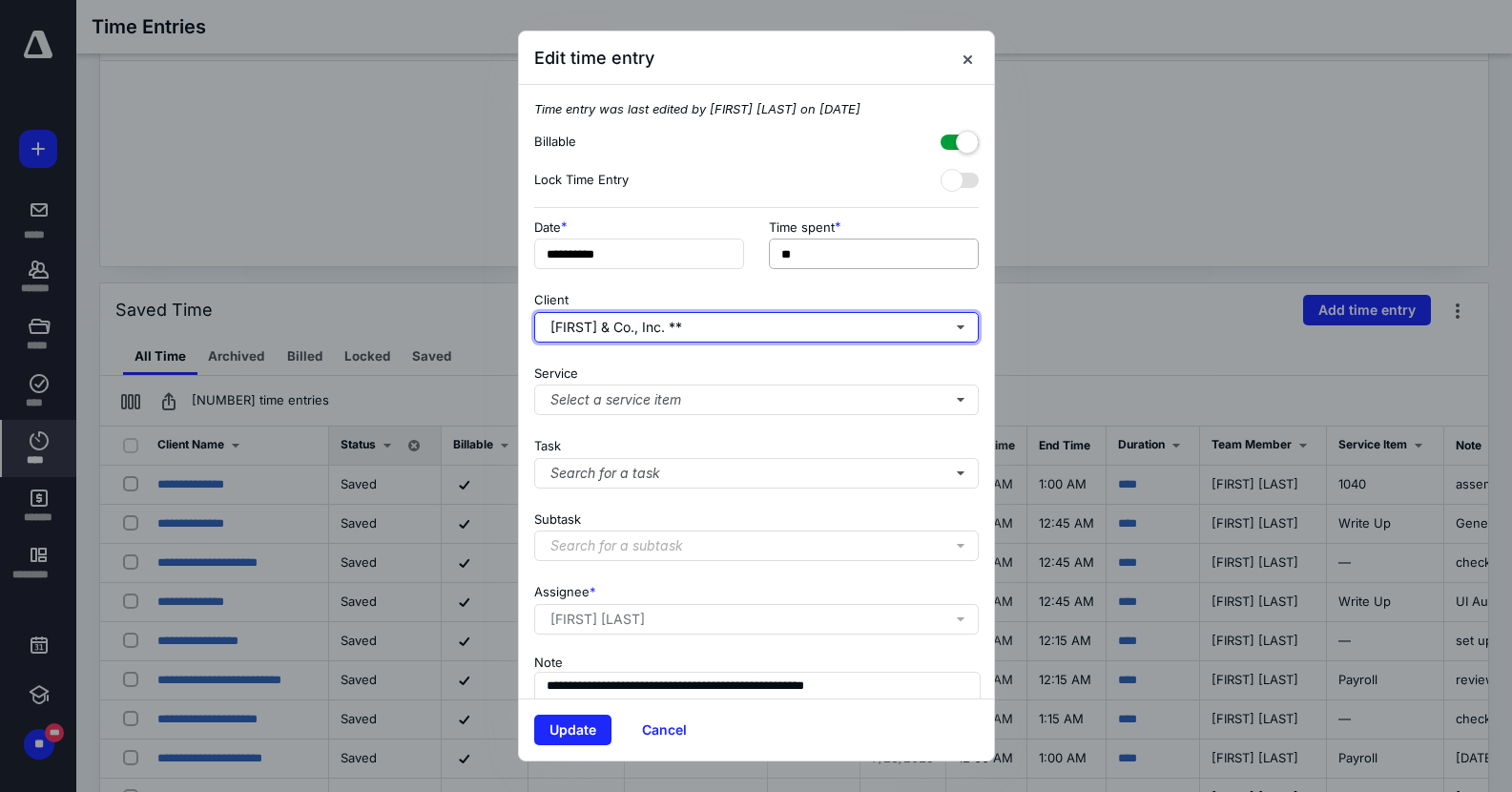 type on "******" 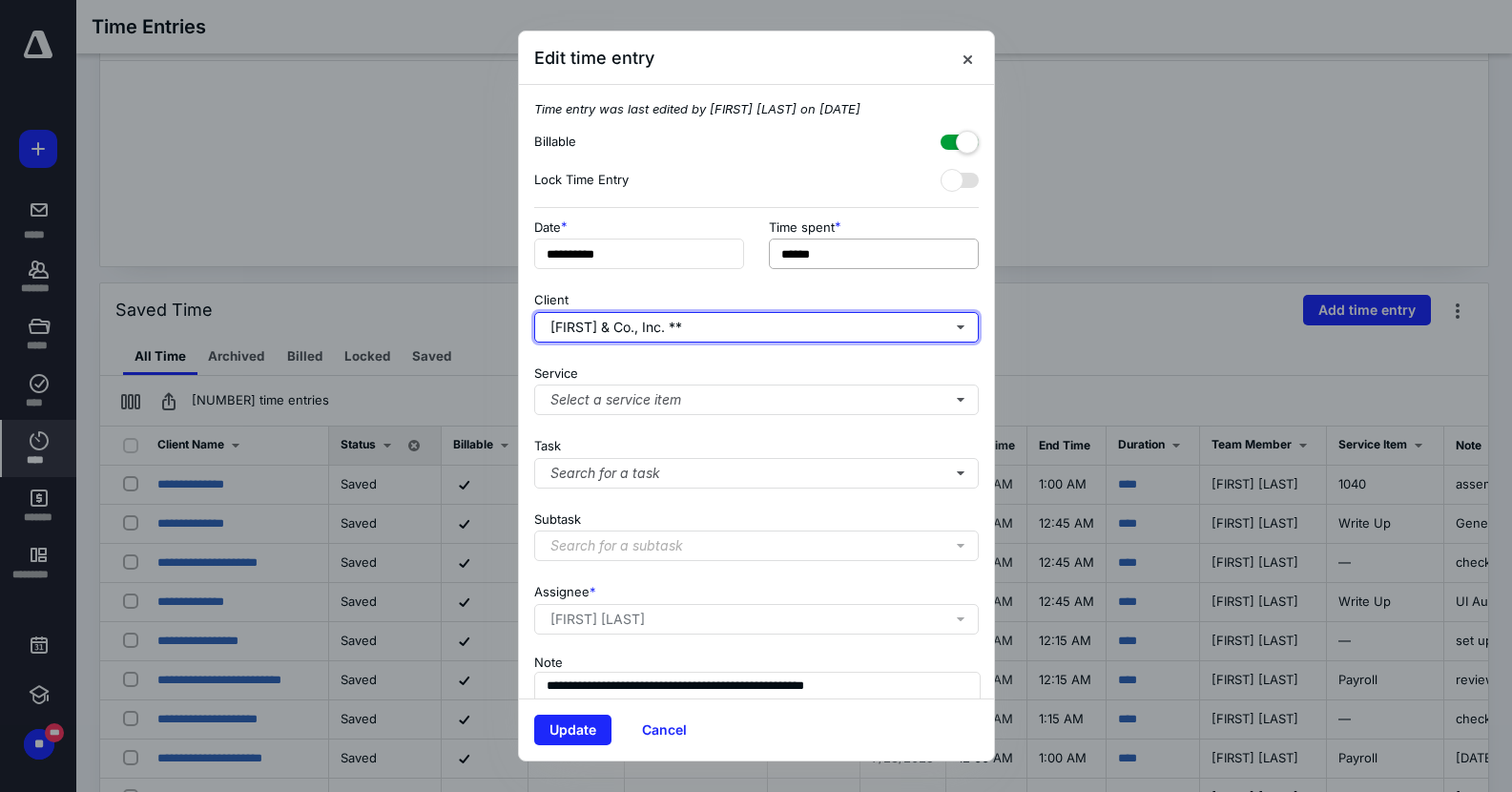 type 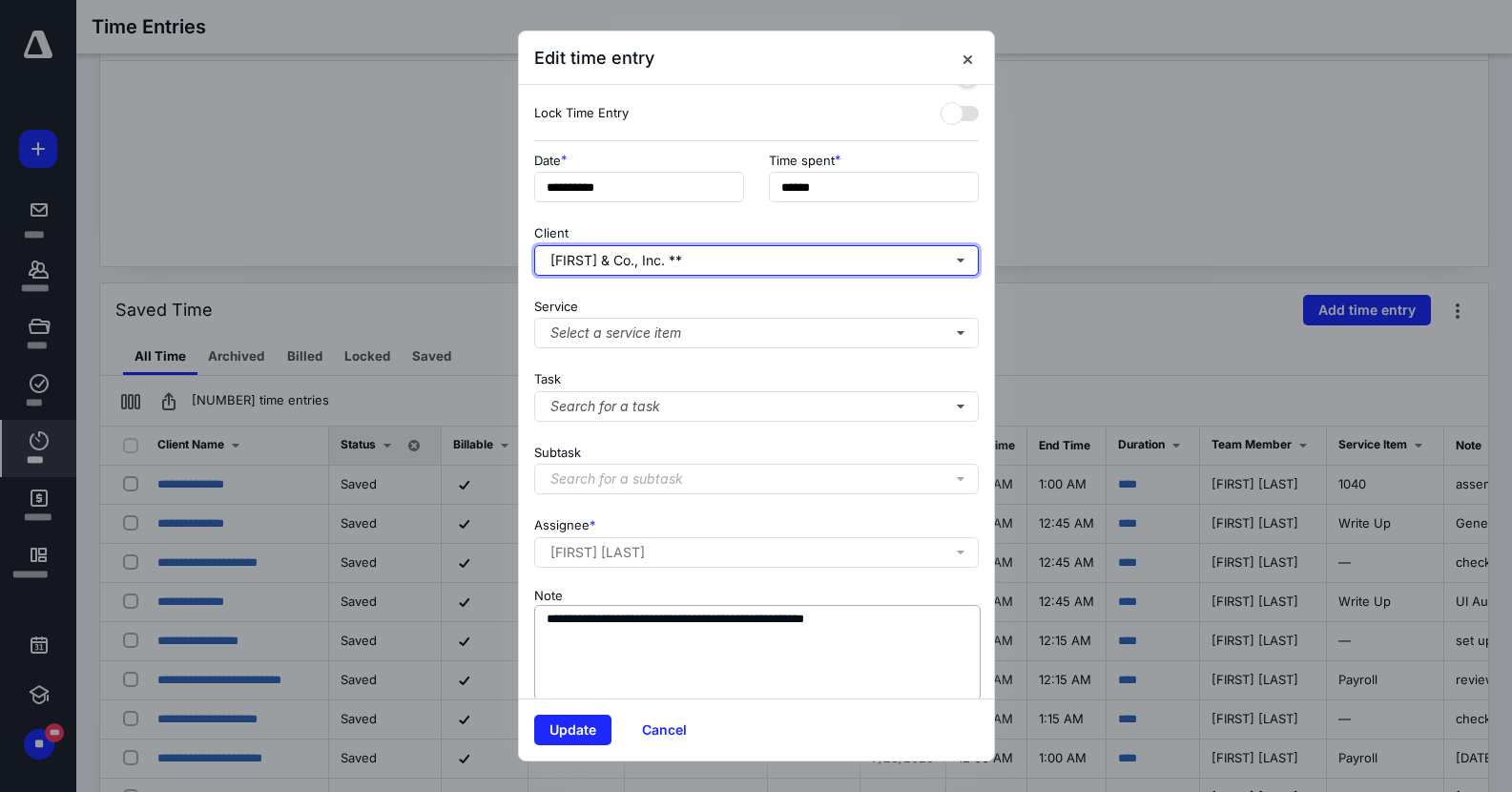 scroll, scrollTop: 102, scrollLeft: 0, axis: vertical 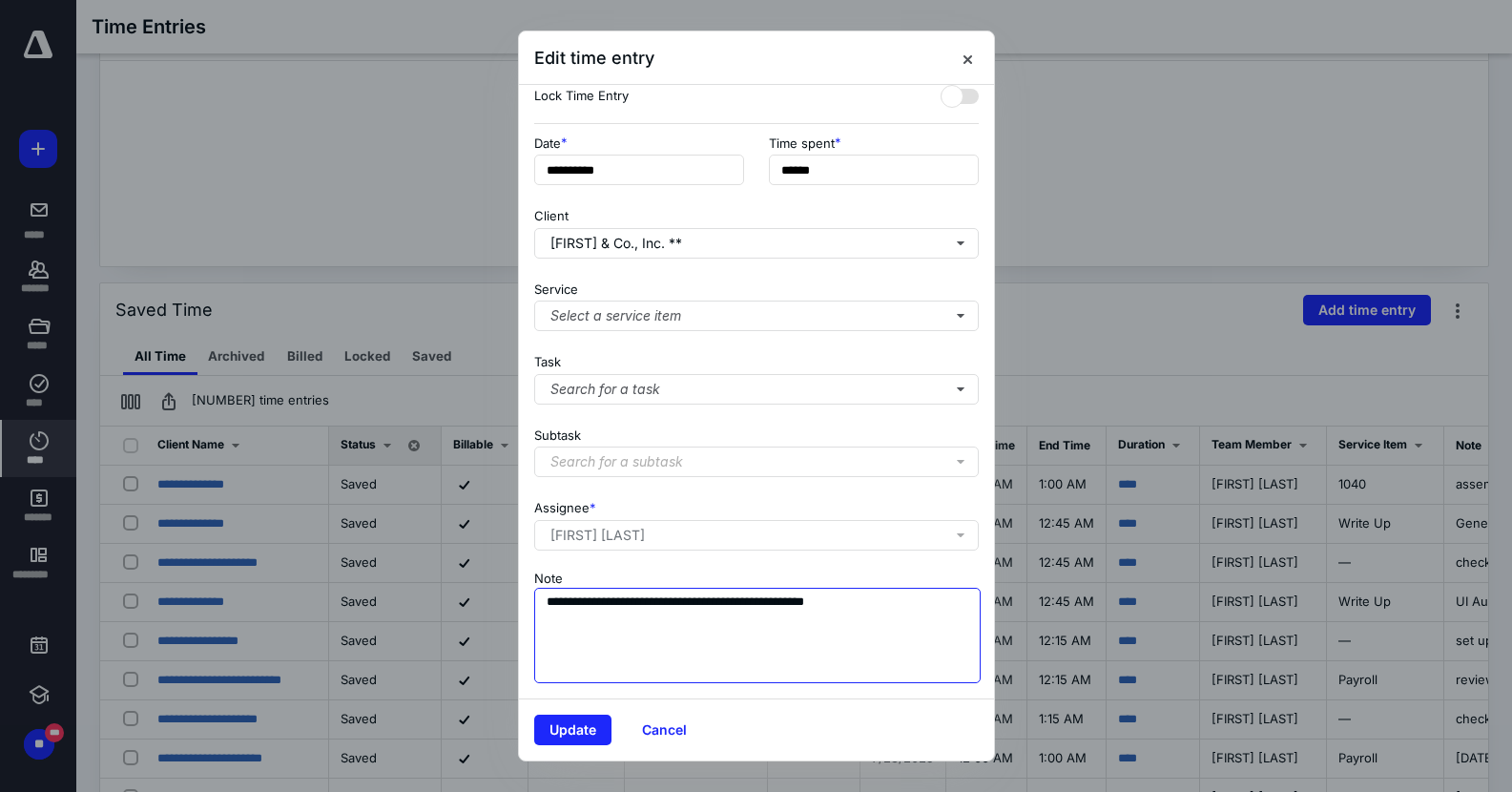 click on "**********" at bounding box center [757, 636] 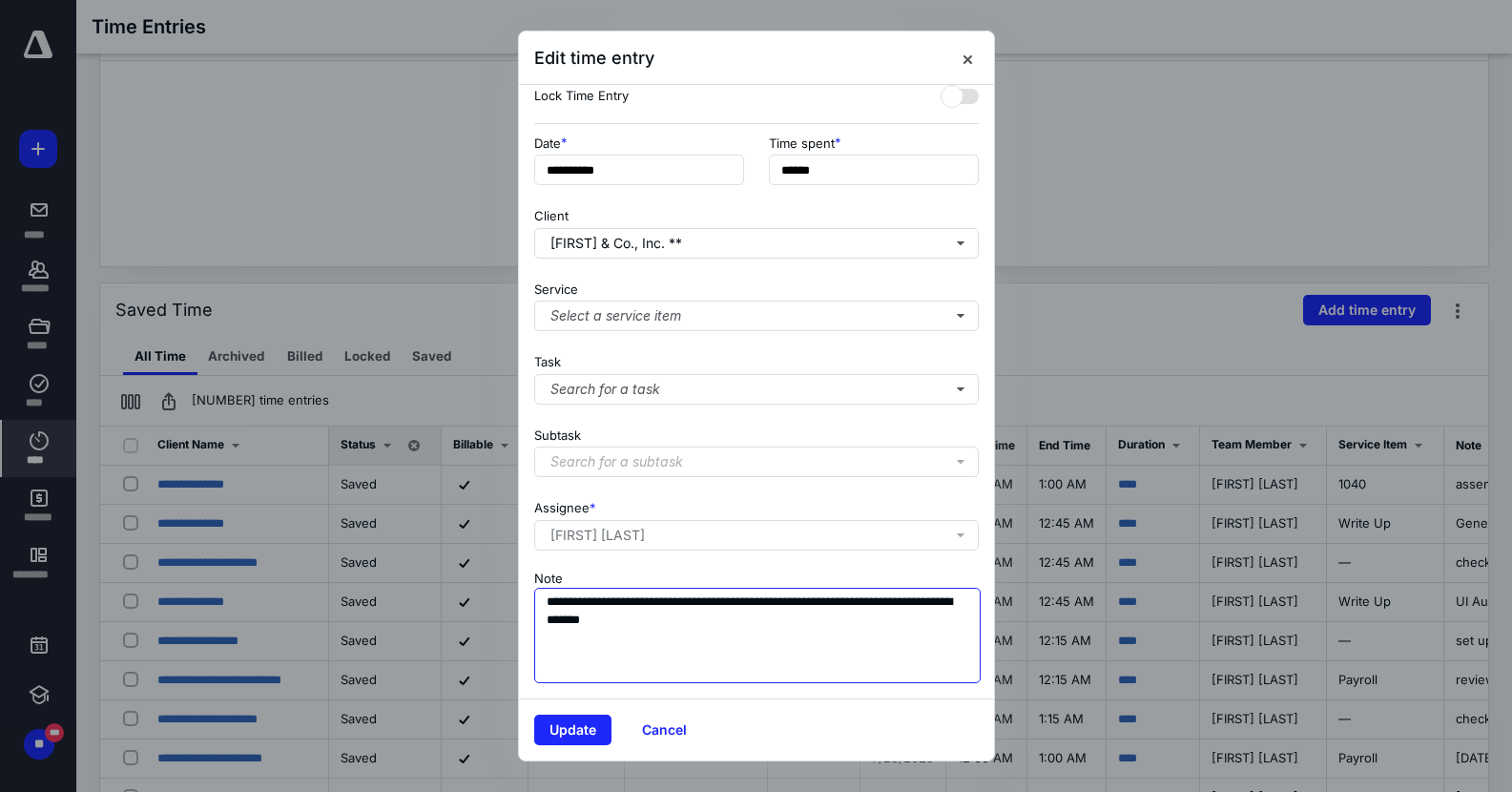 type on "**********" 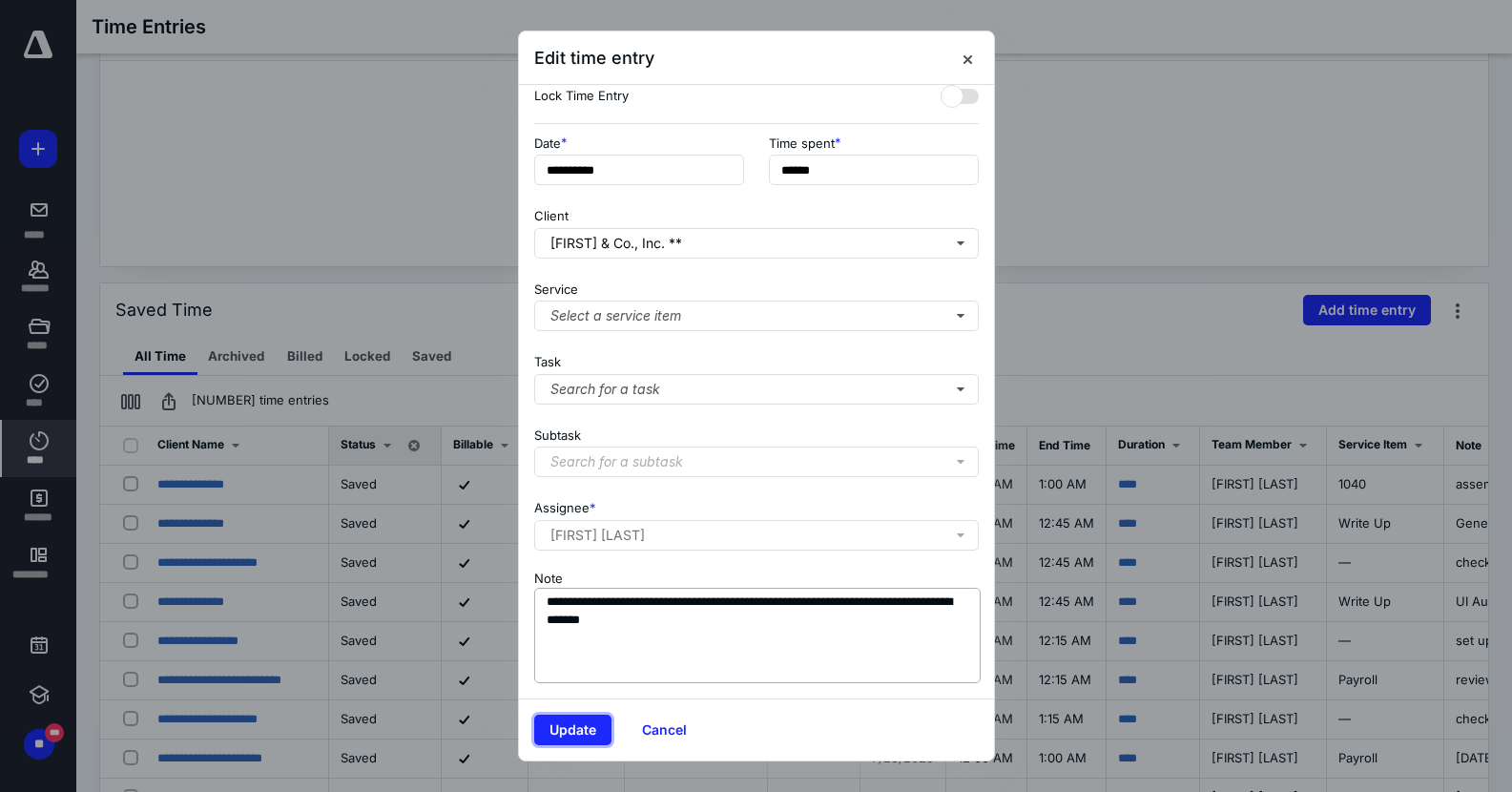 type 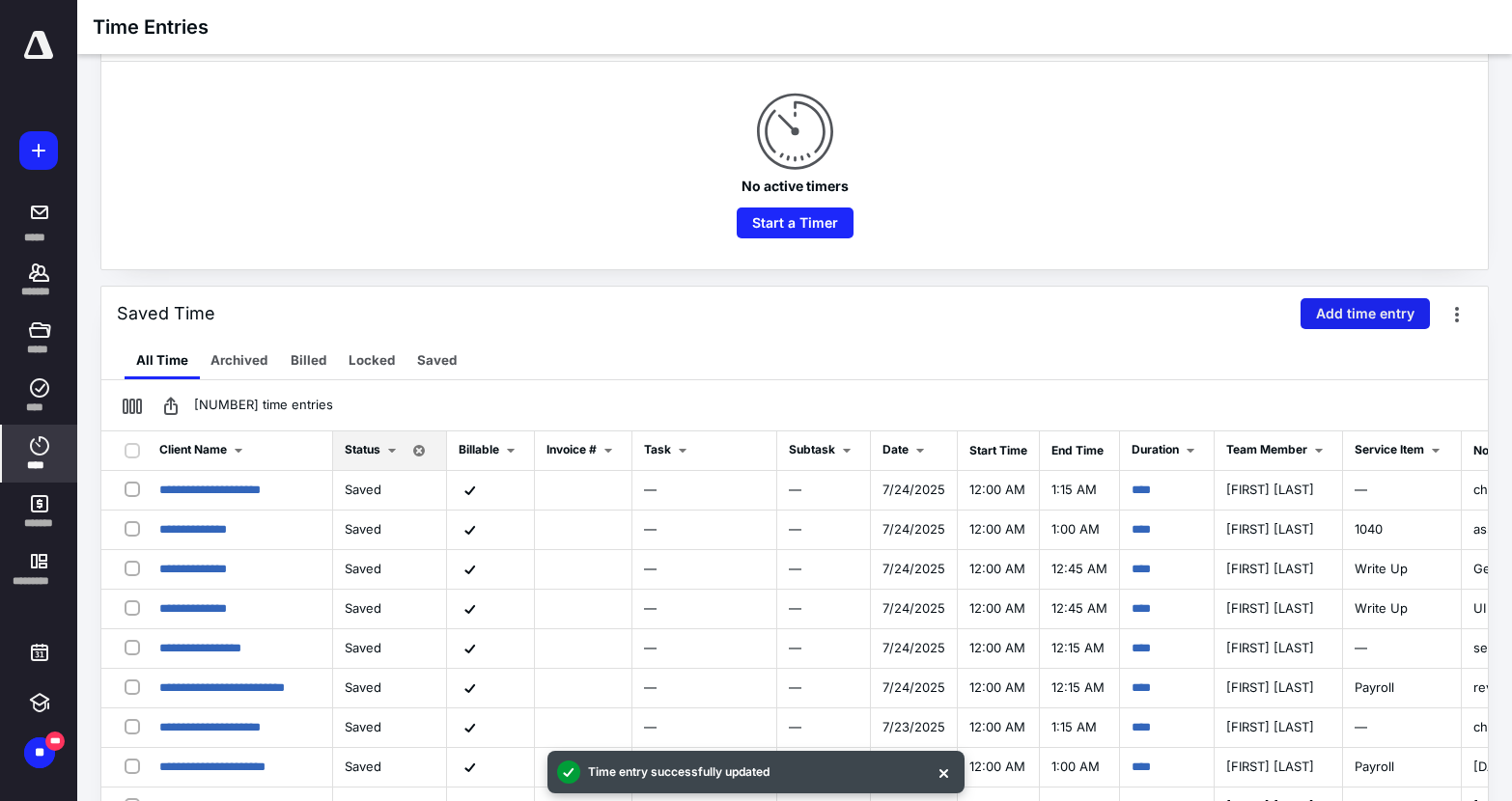 click on "Add time entry" at bounding box center [1365, 314] 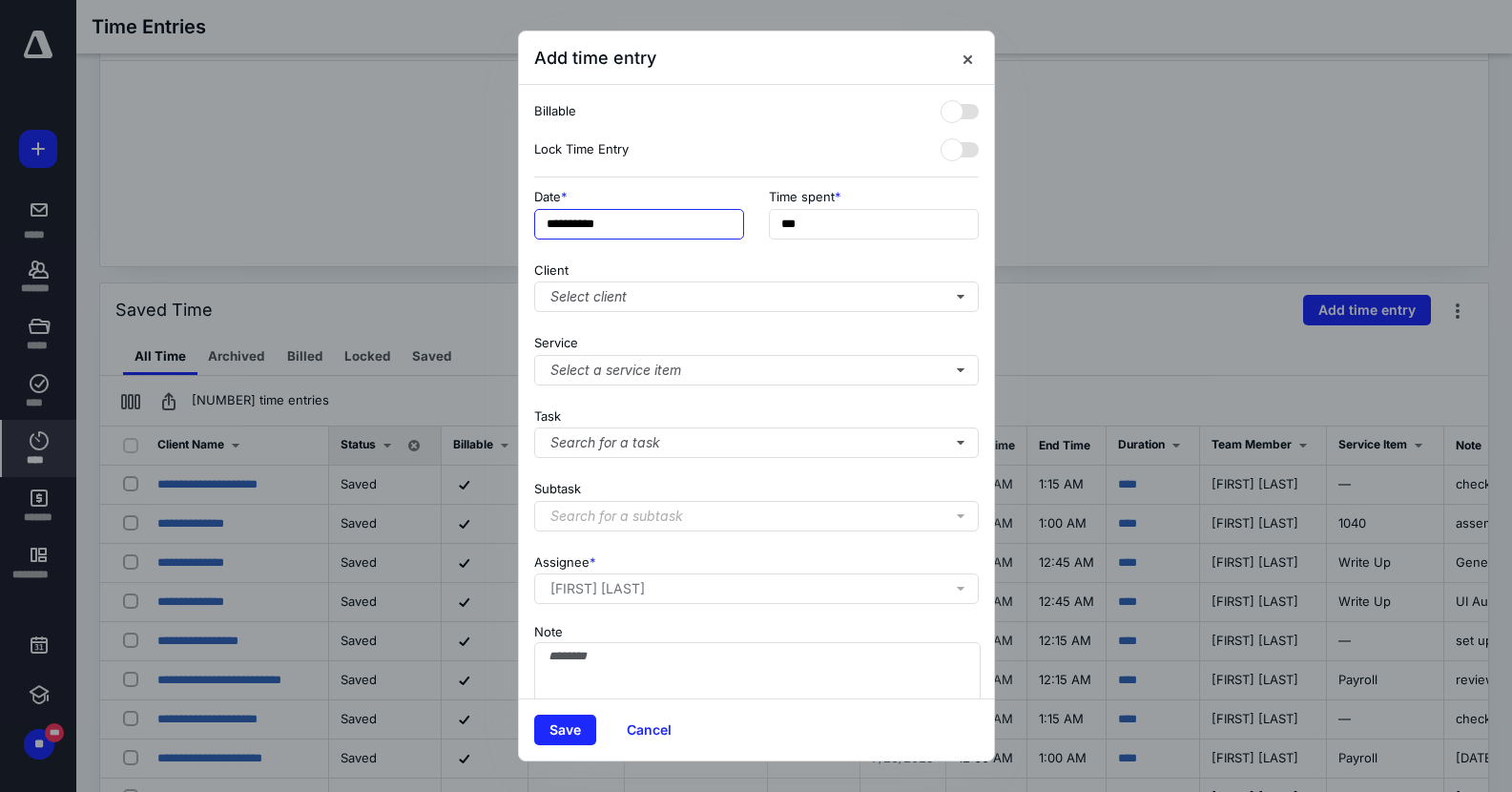 click on "**********" at bounding box center (639, 224) 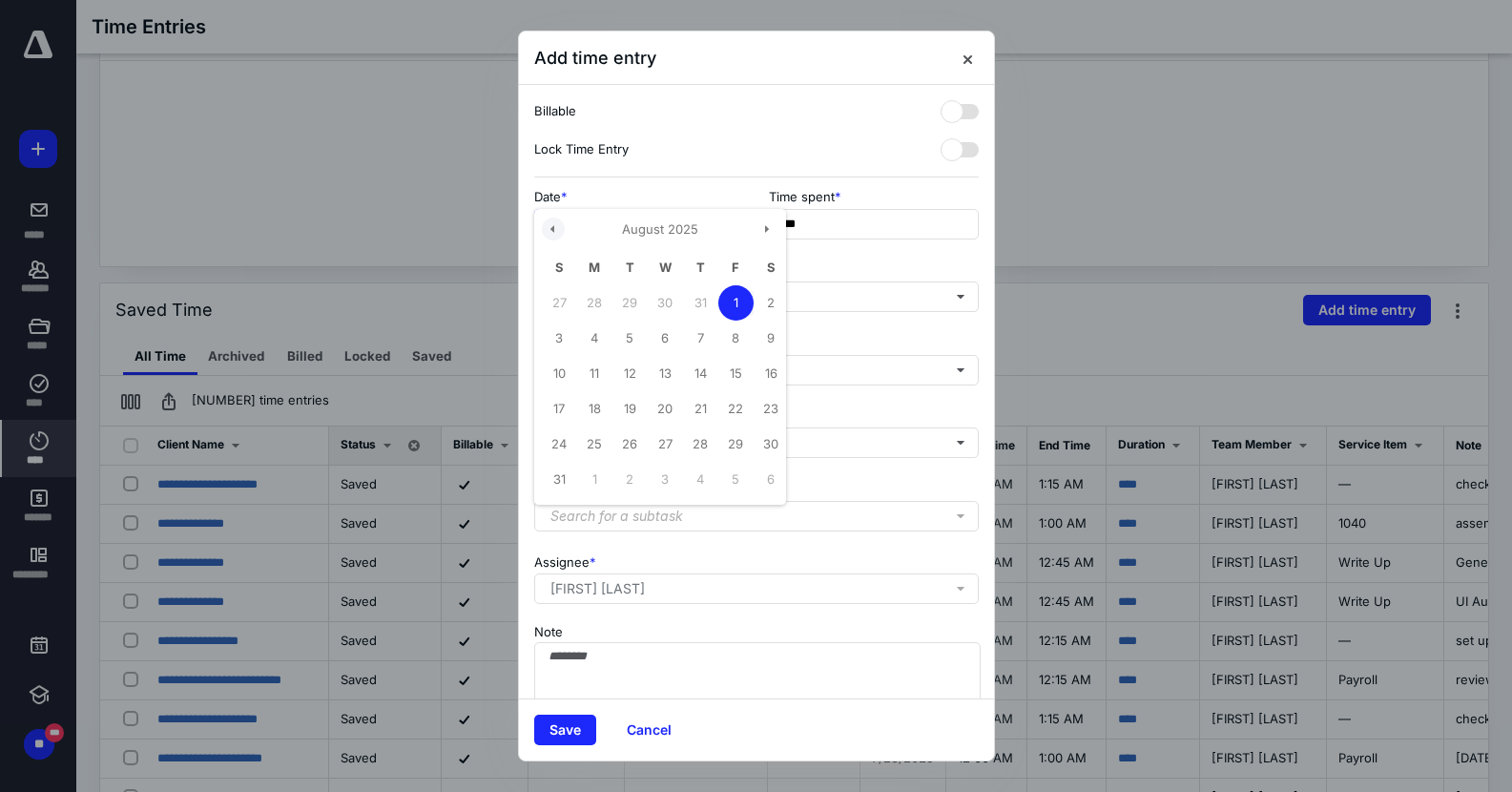 click at bounding box center [553, 229] 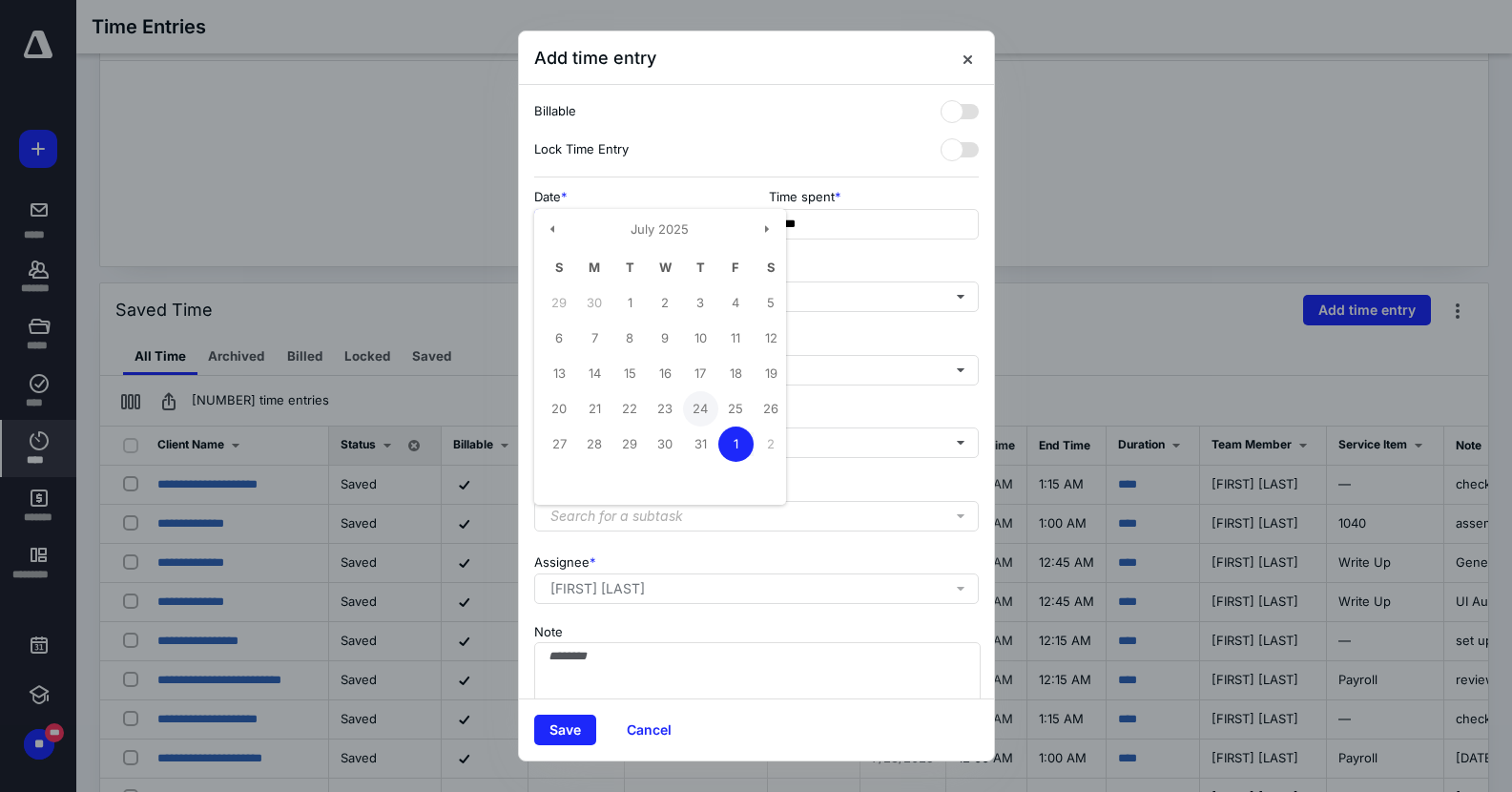 click on "24" at bounding box center [700, 408] 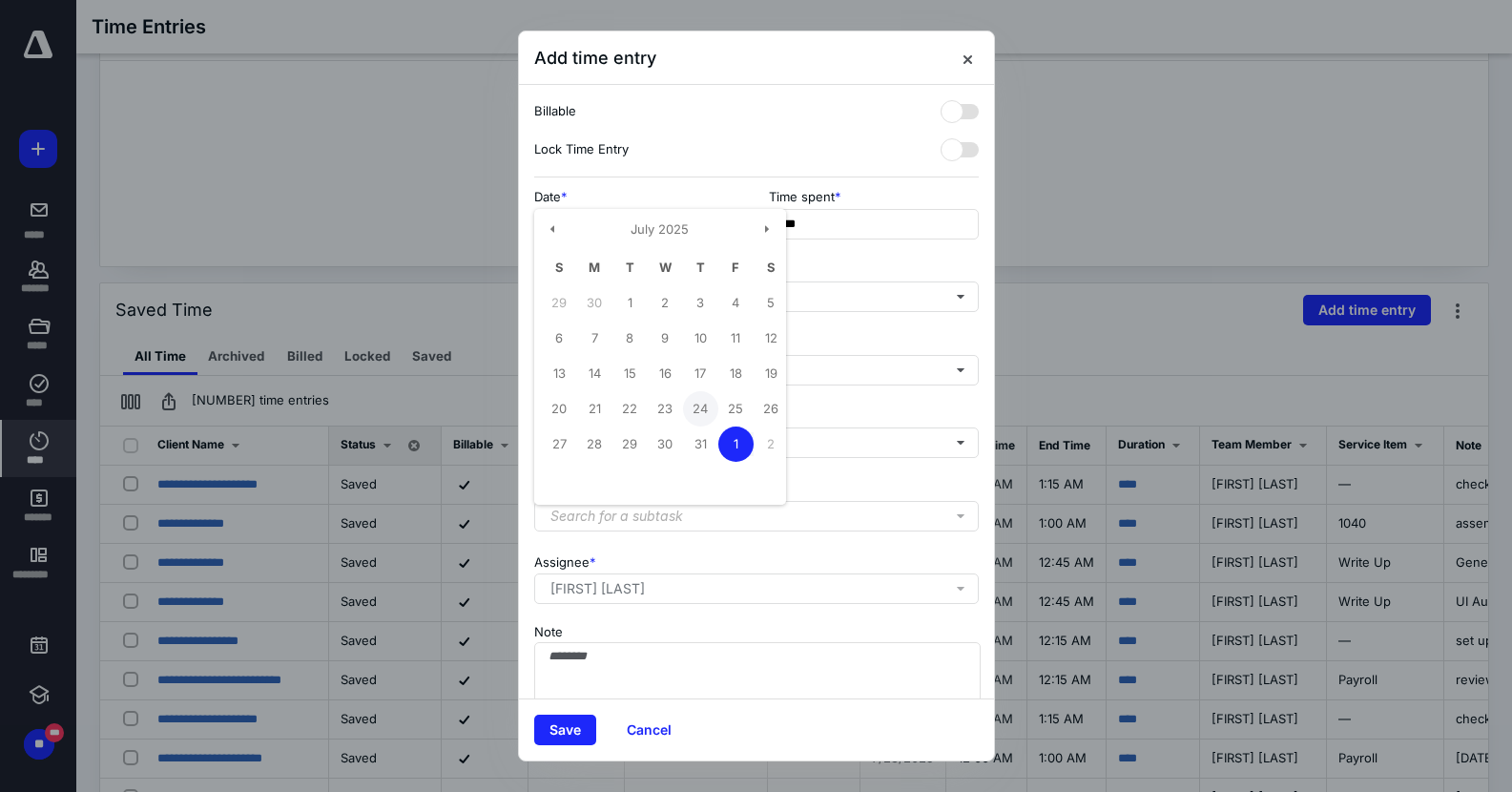 type on "**********" 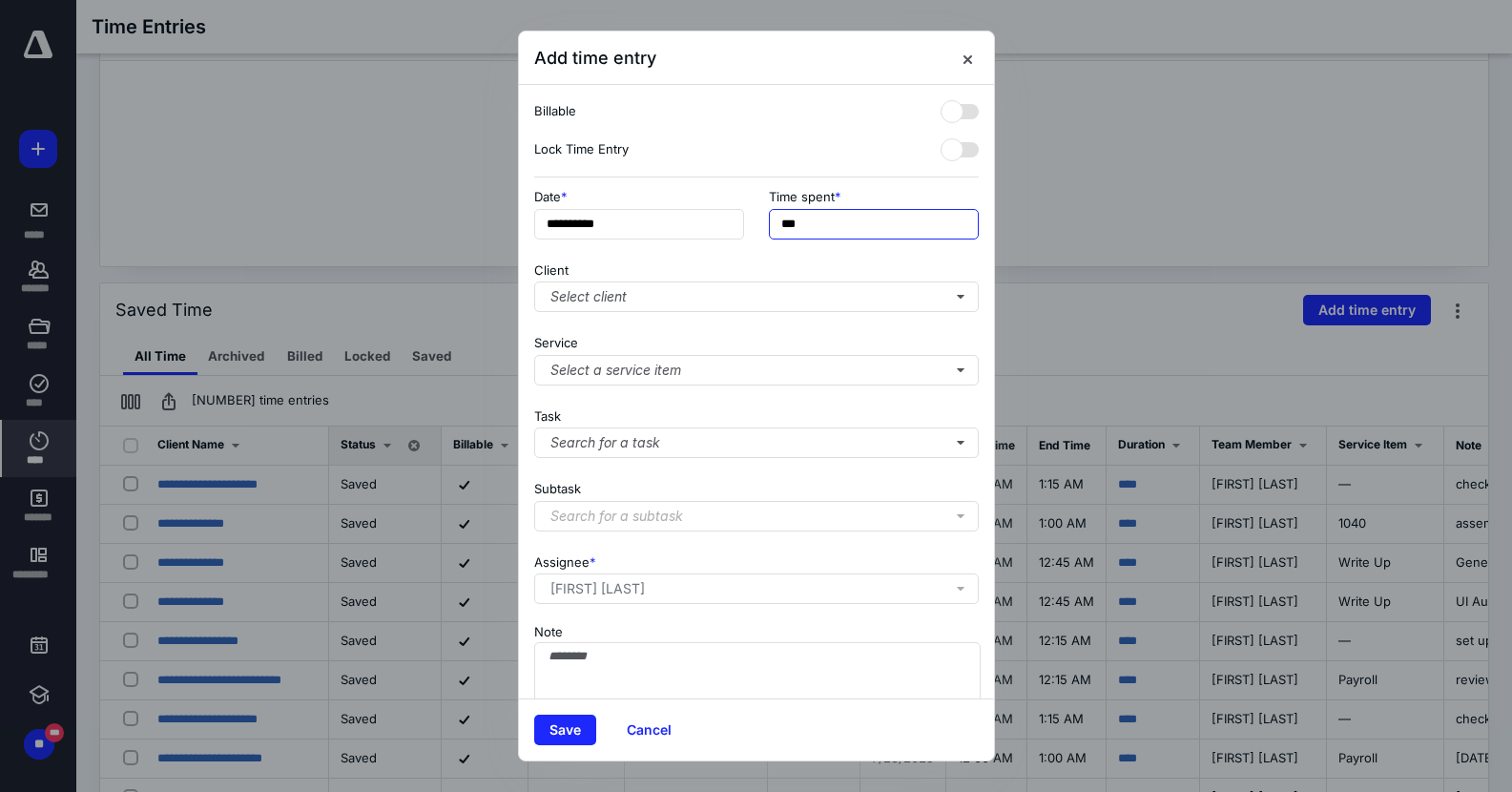 click on "***" at bounding box center (874, 224) 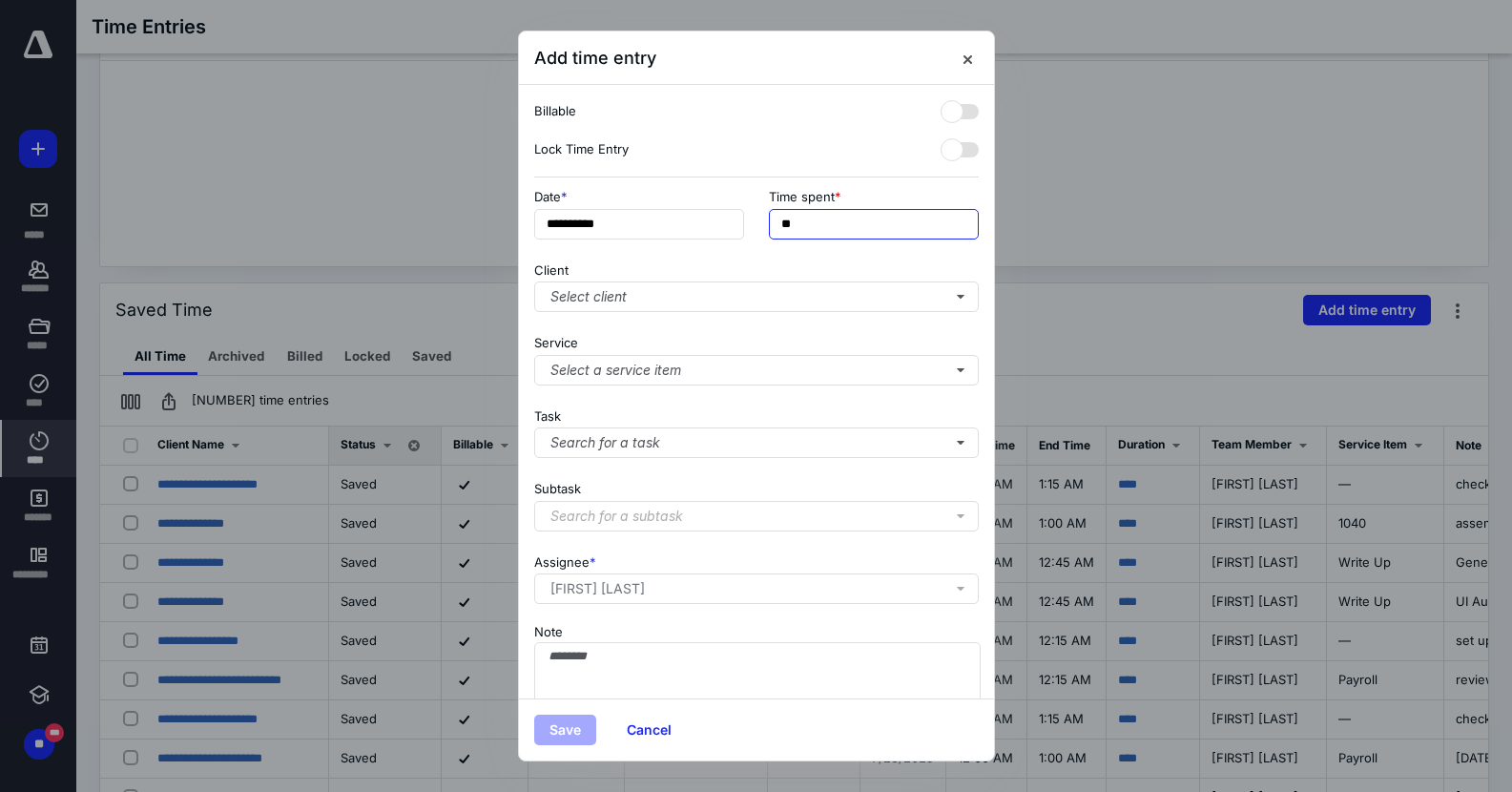 type on "*" 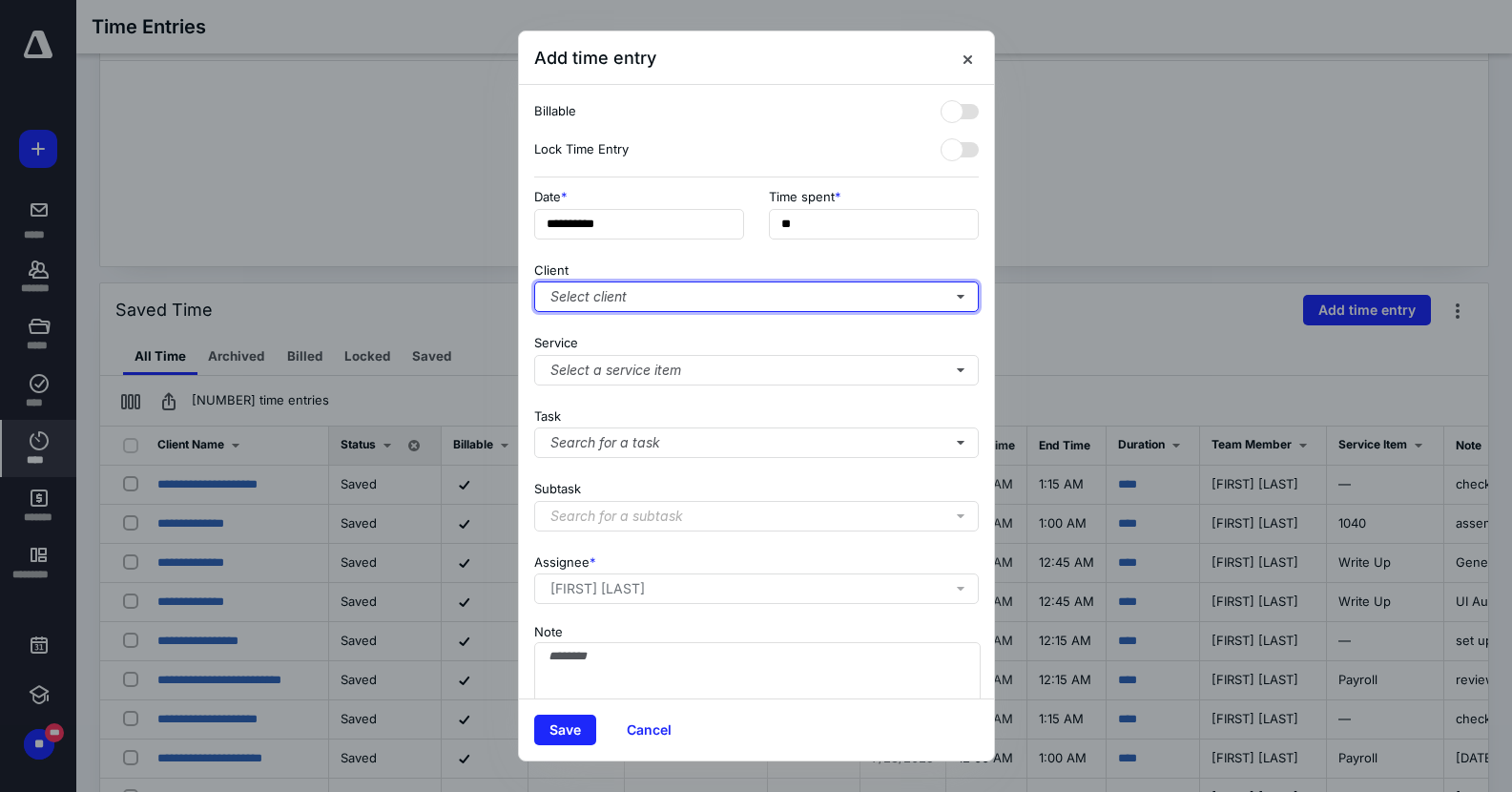 type on "***" 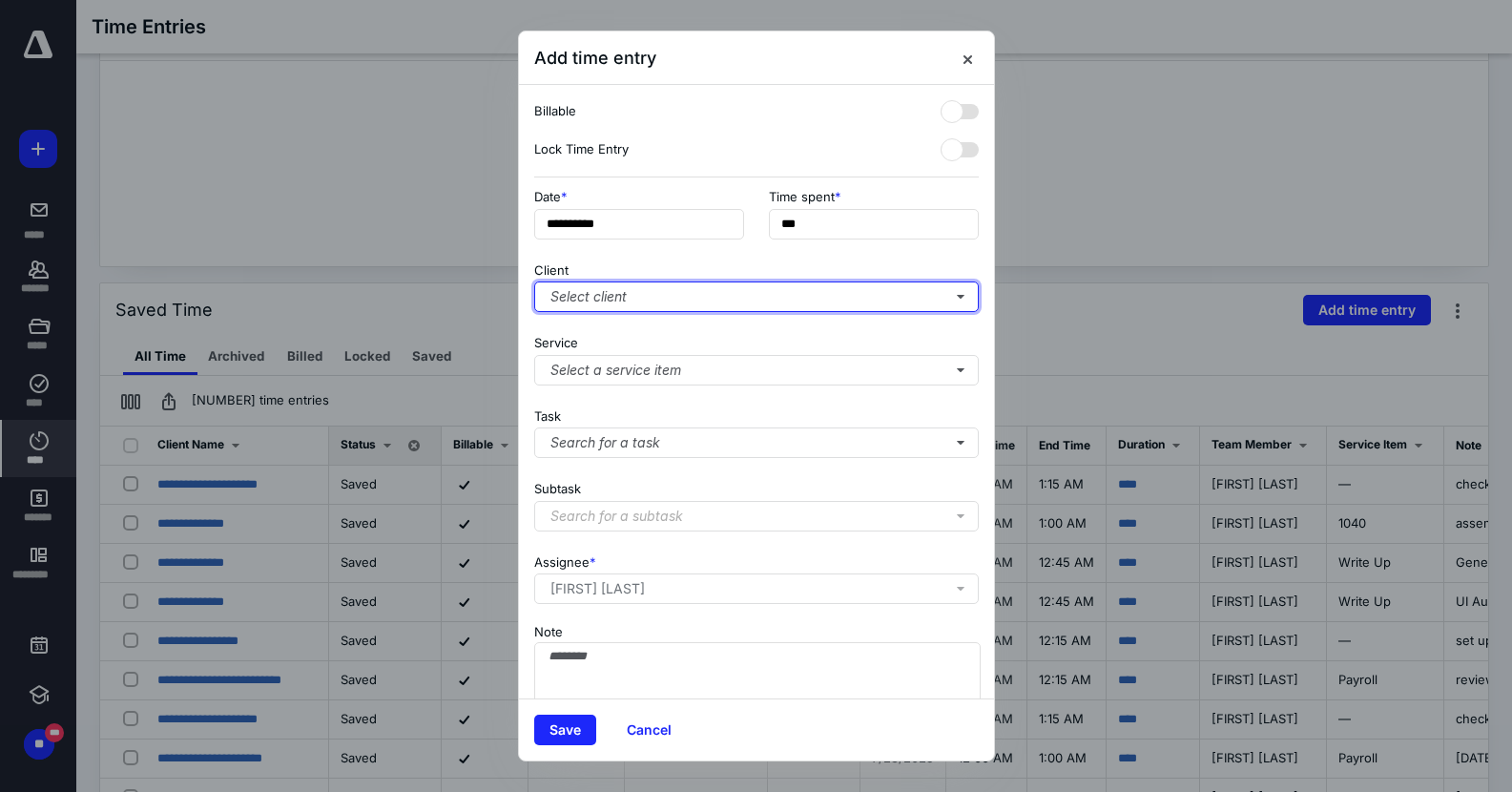 type 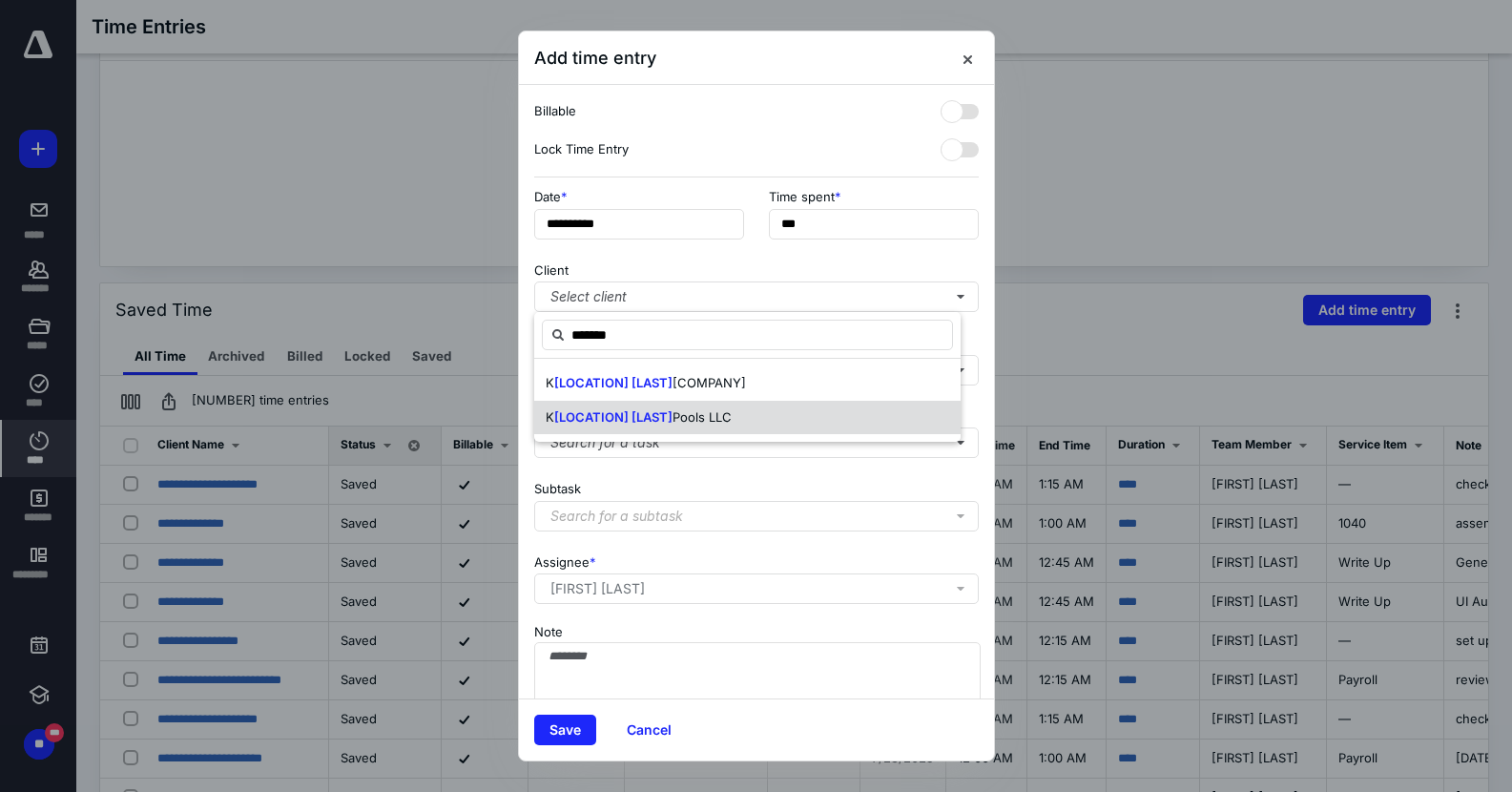 type on "*******" 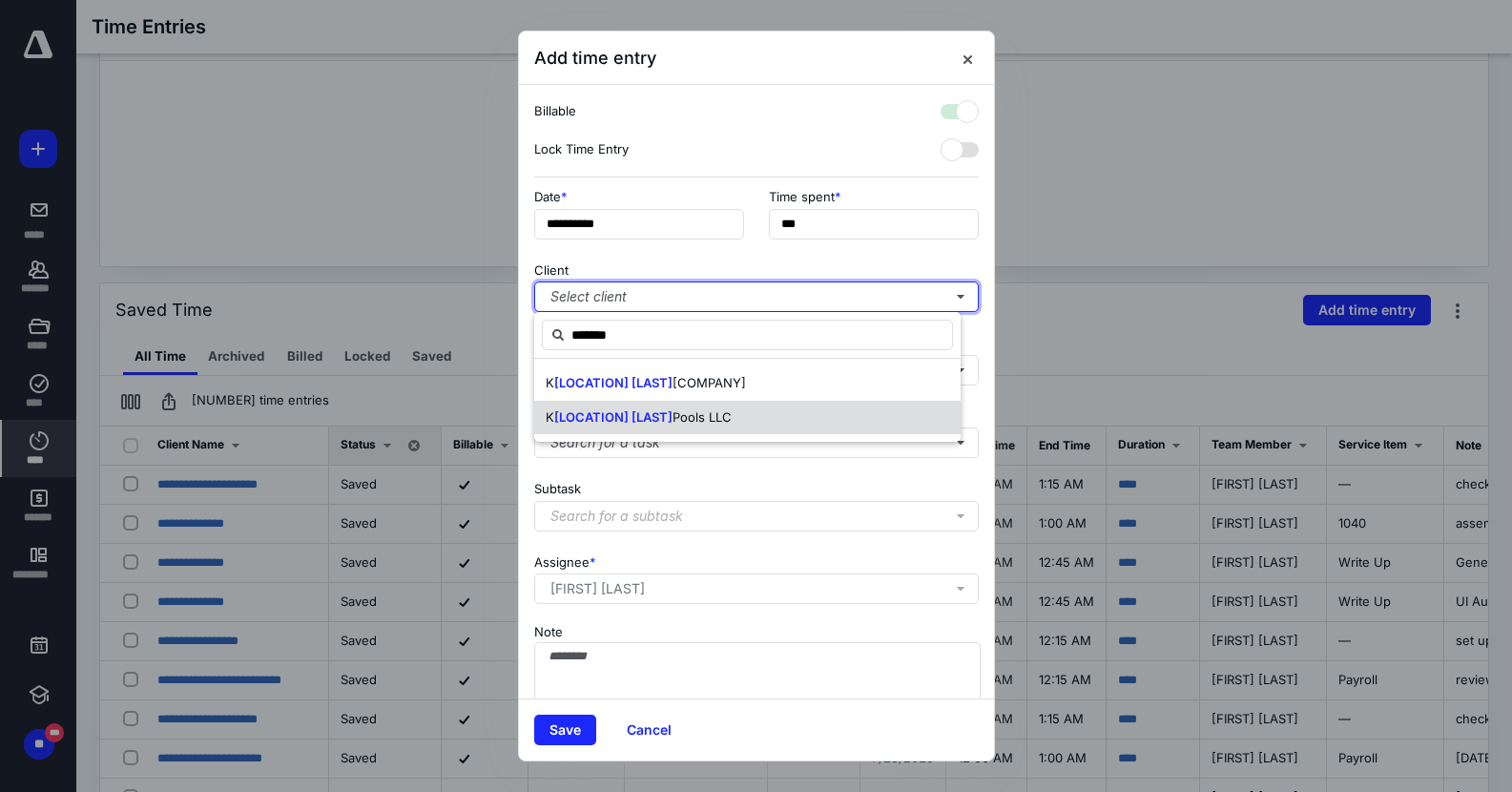 checkbox on "true" 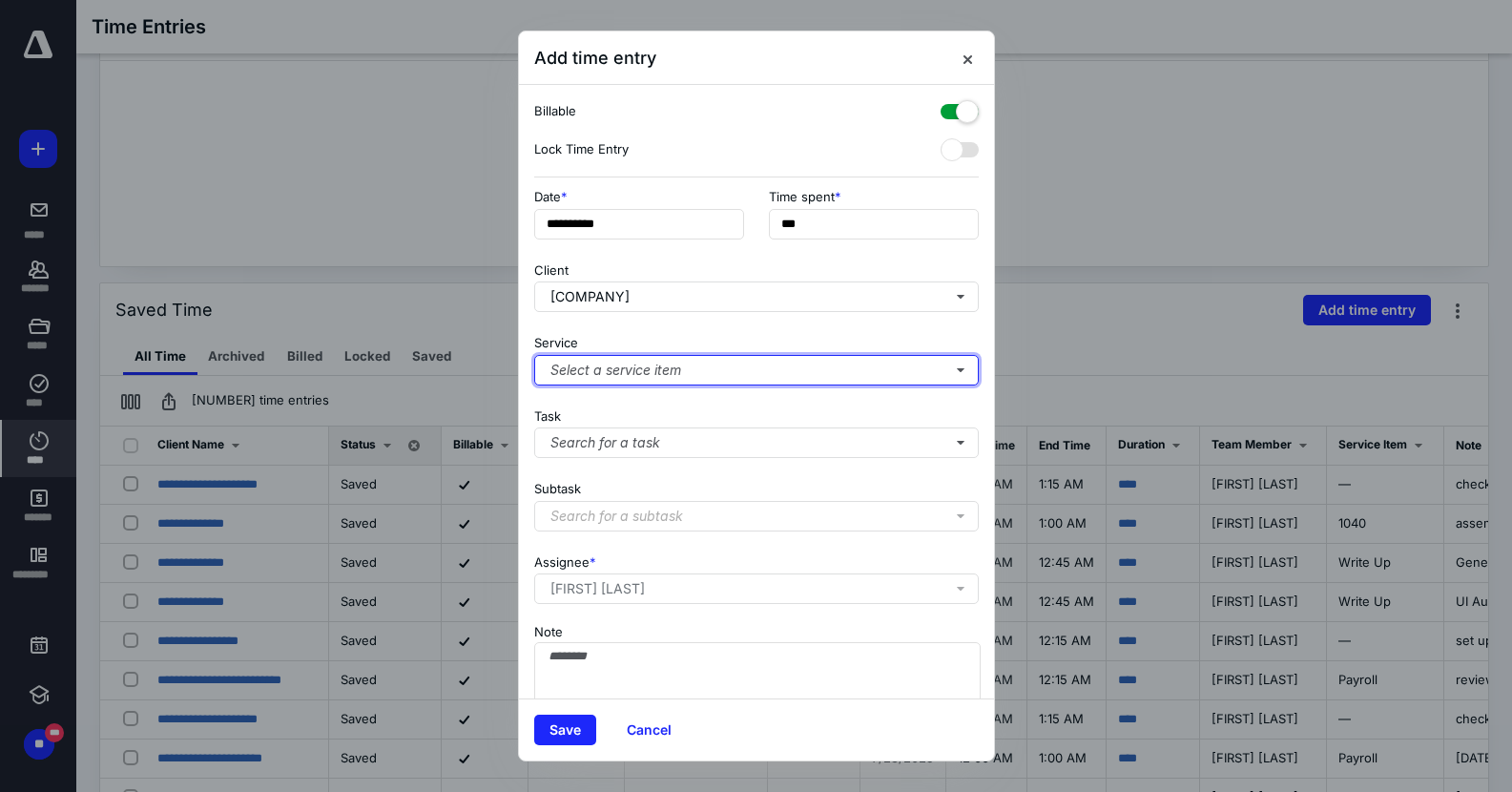 type 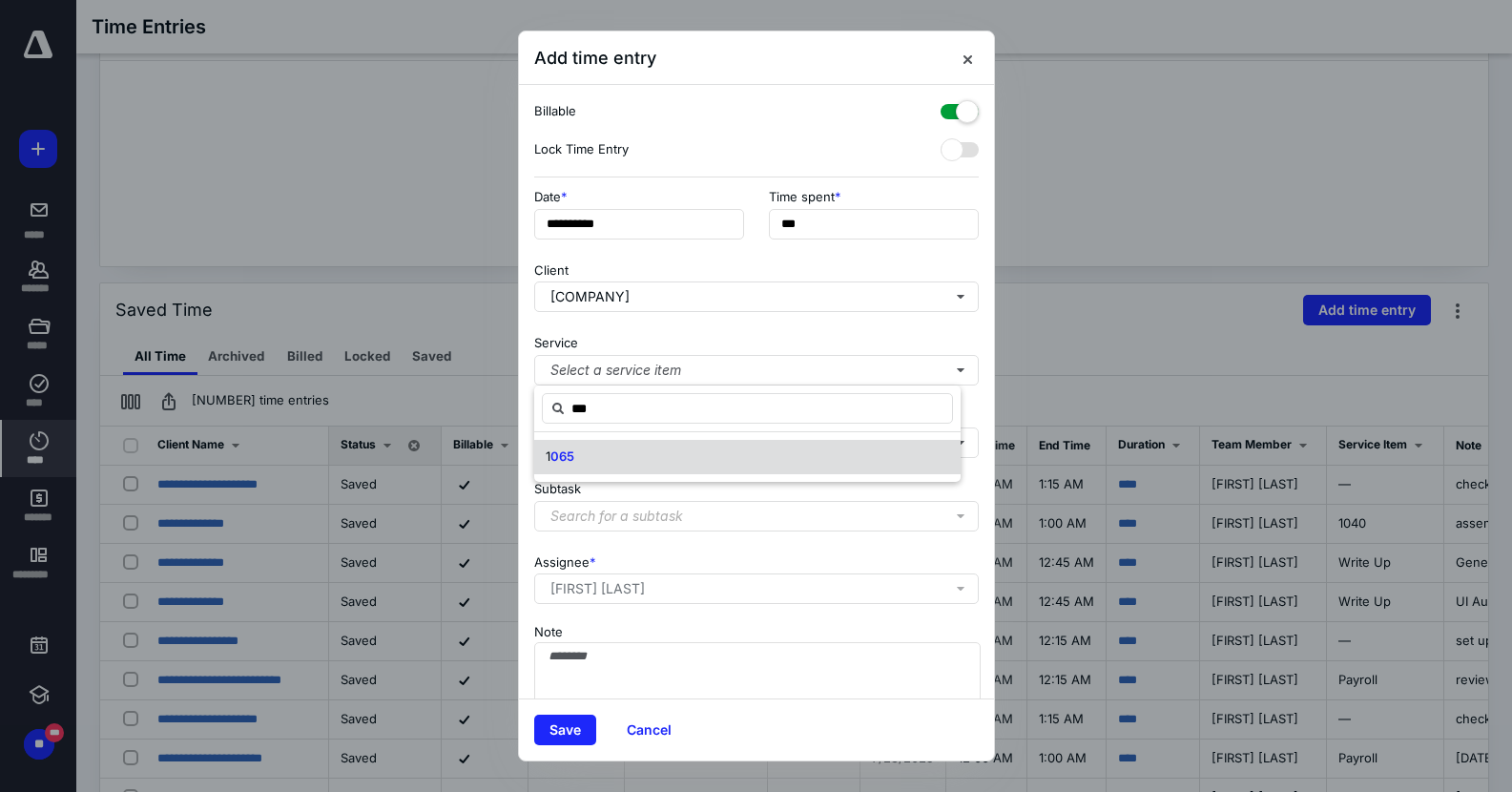 type on "***" 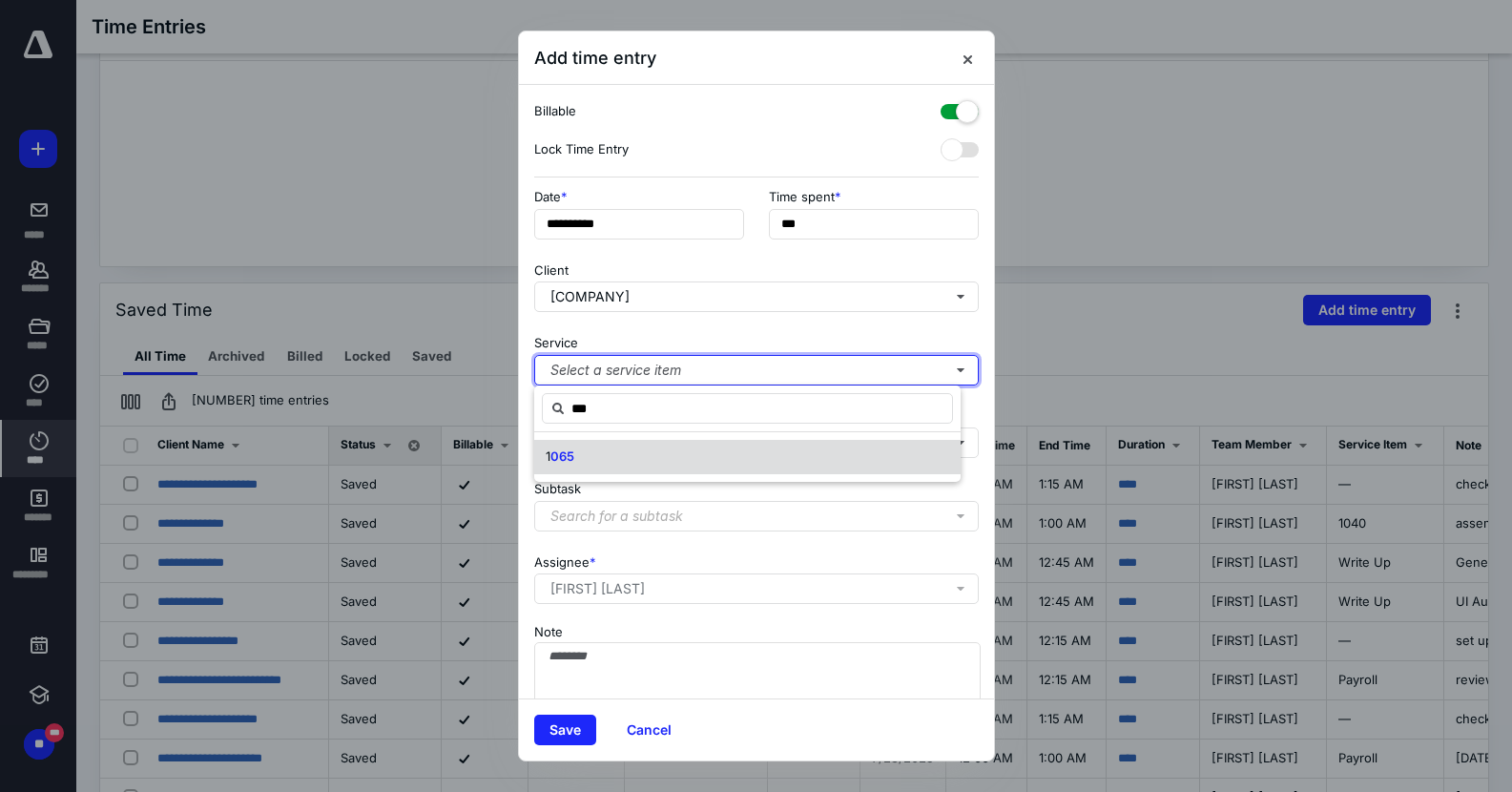 type 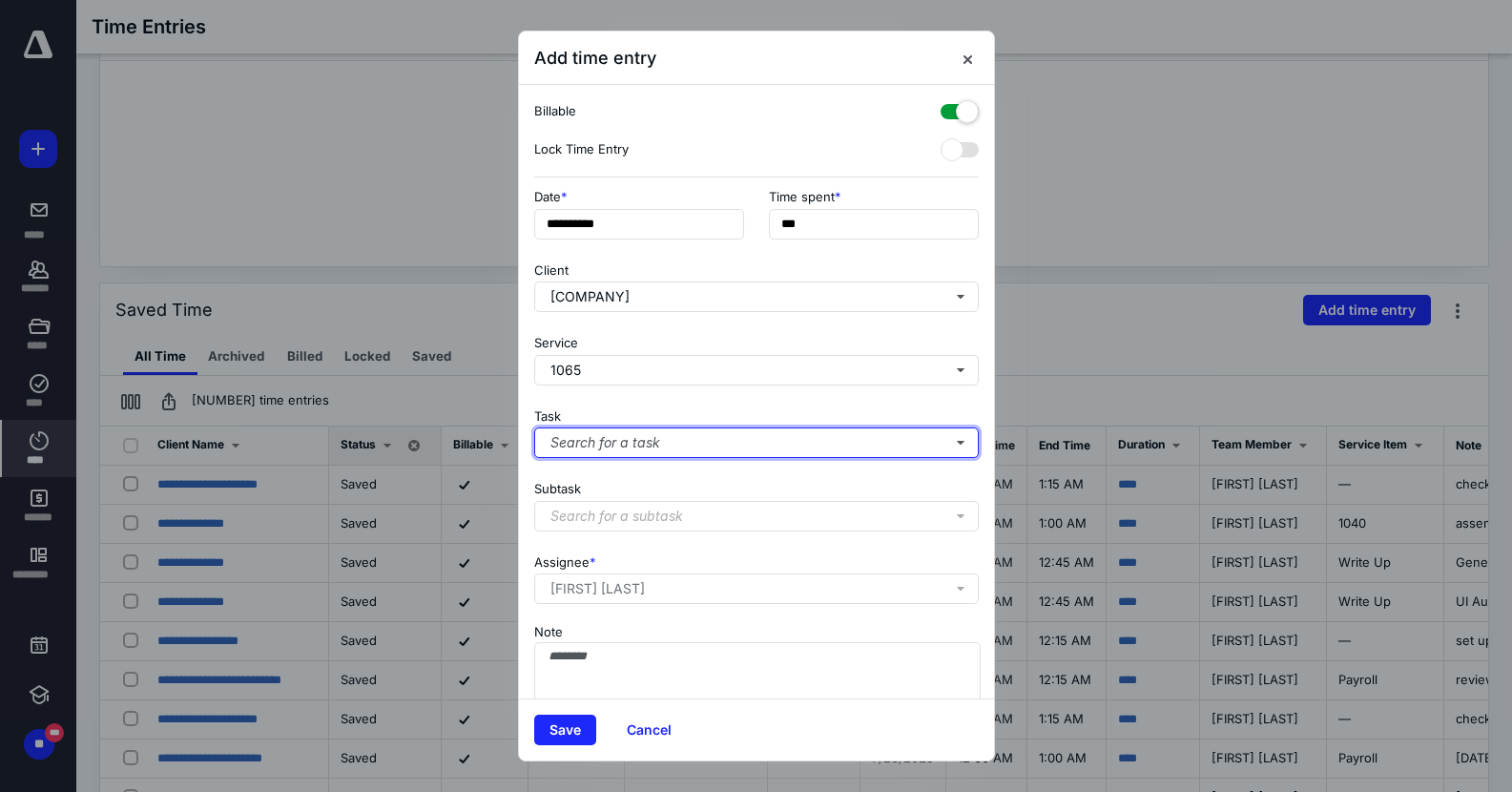 type 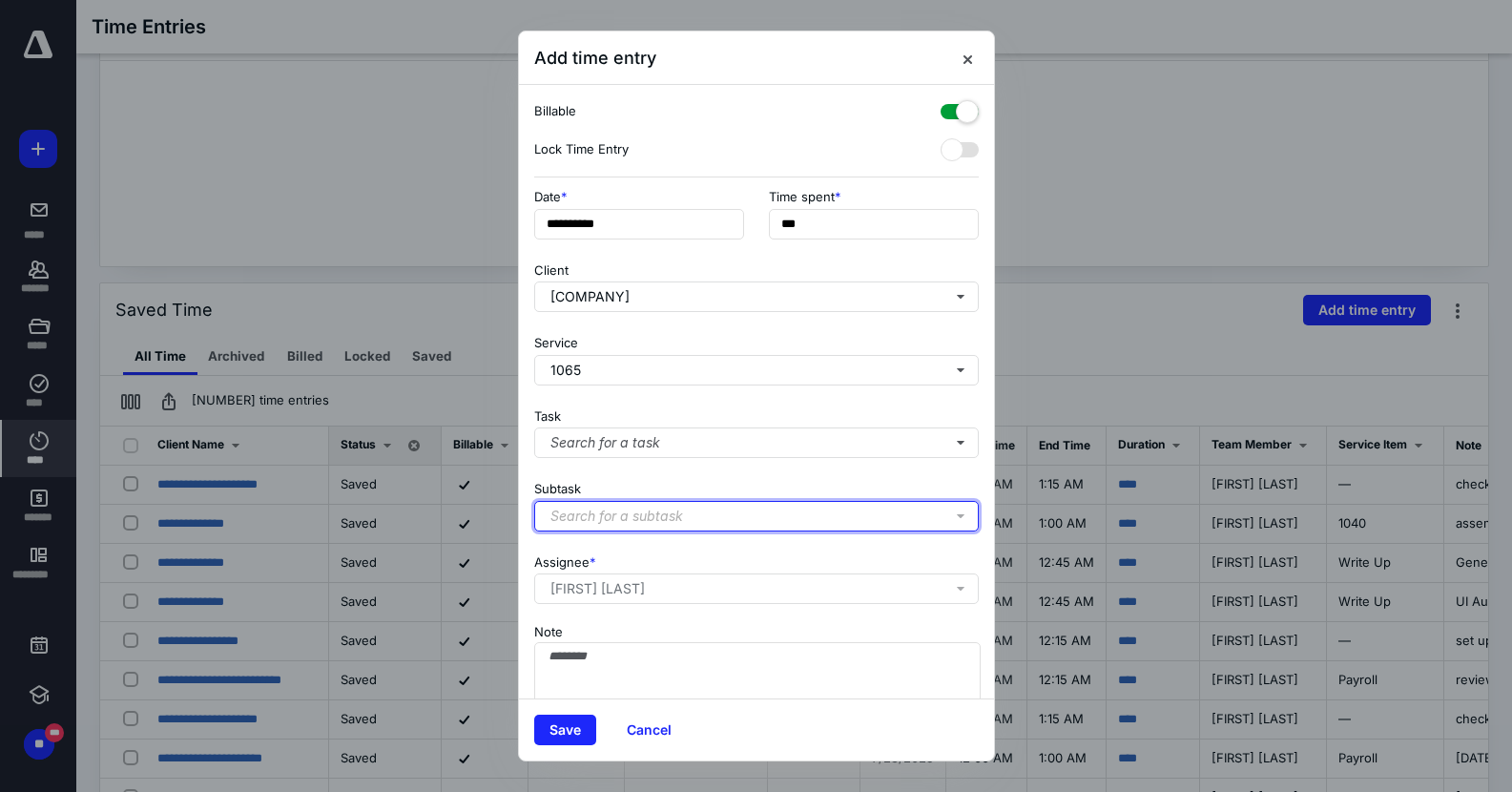 type 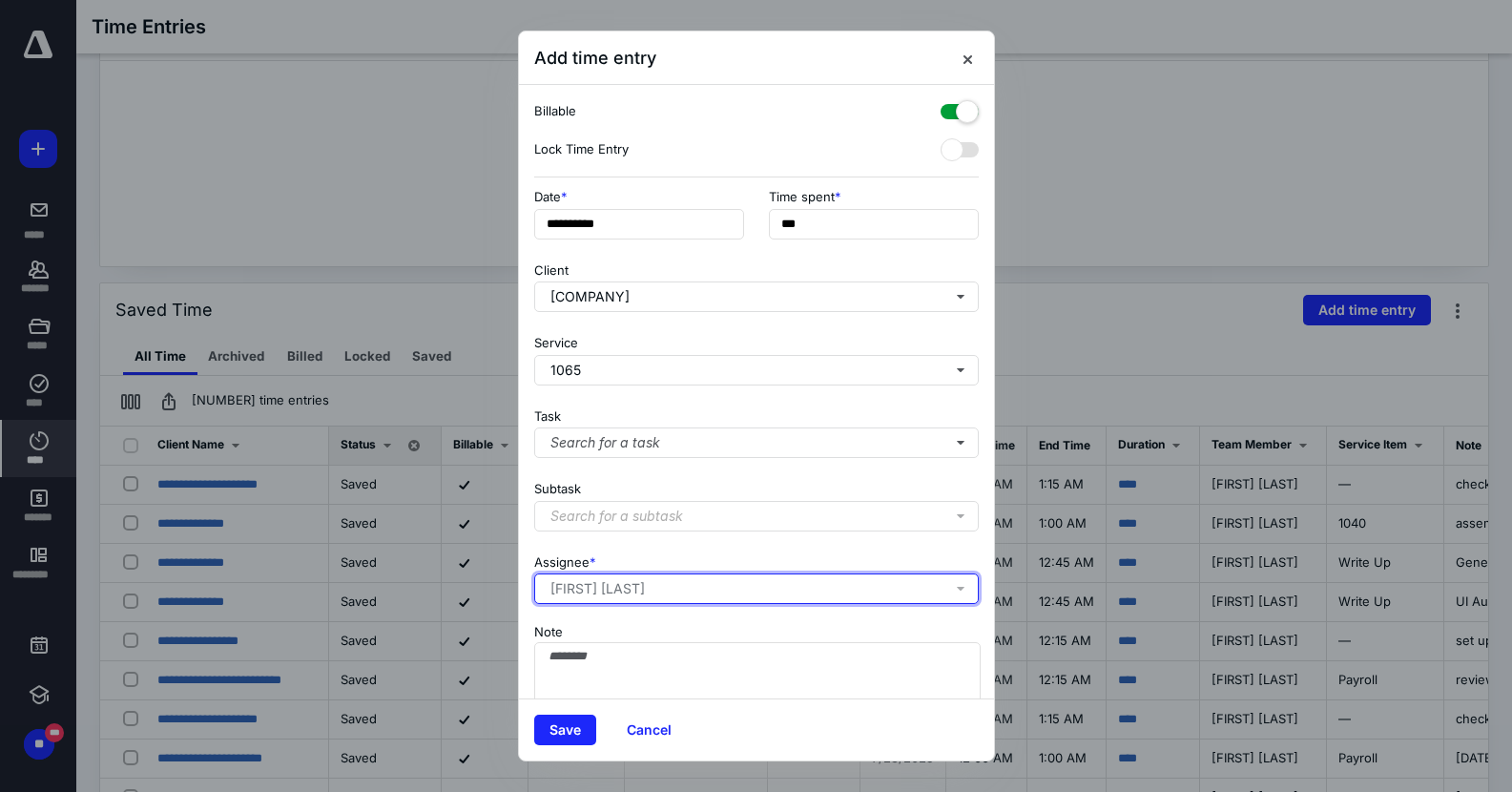 type 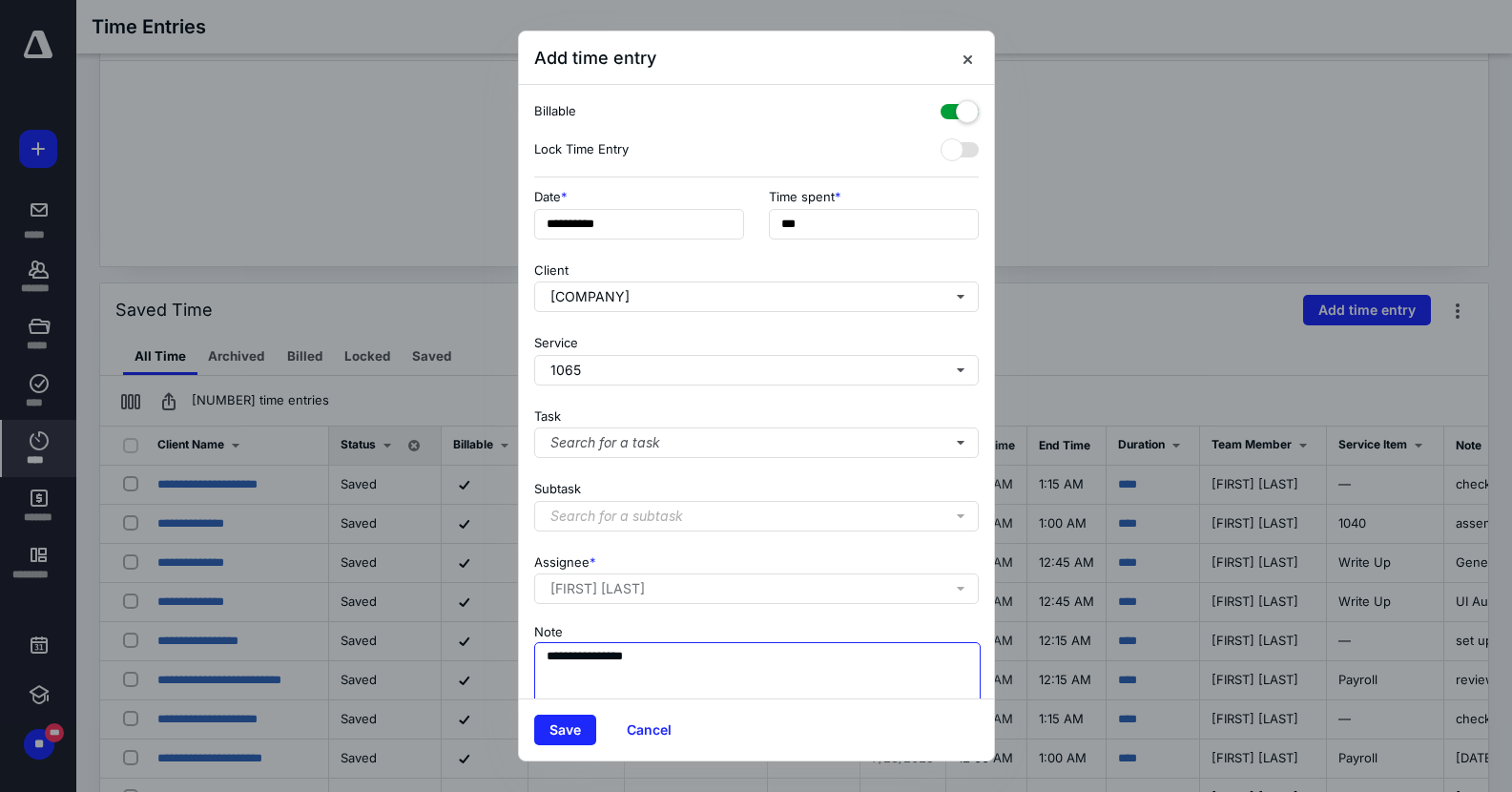 type on "**********" 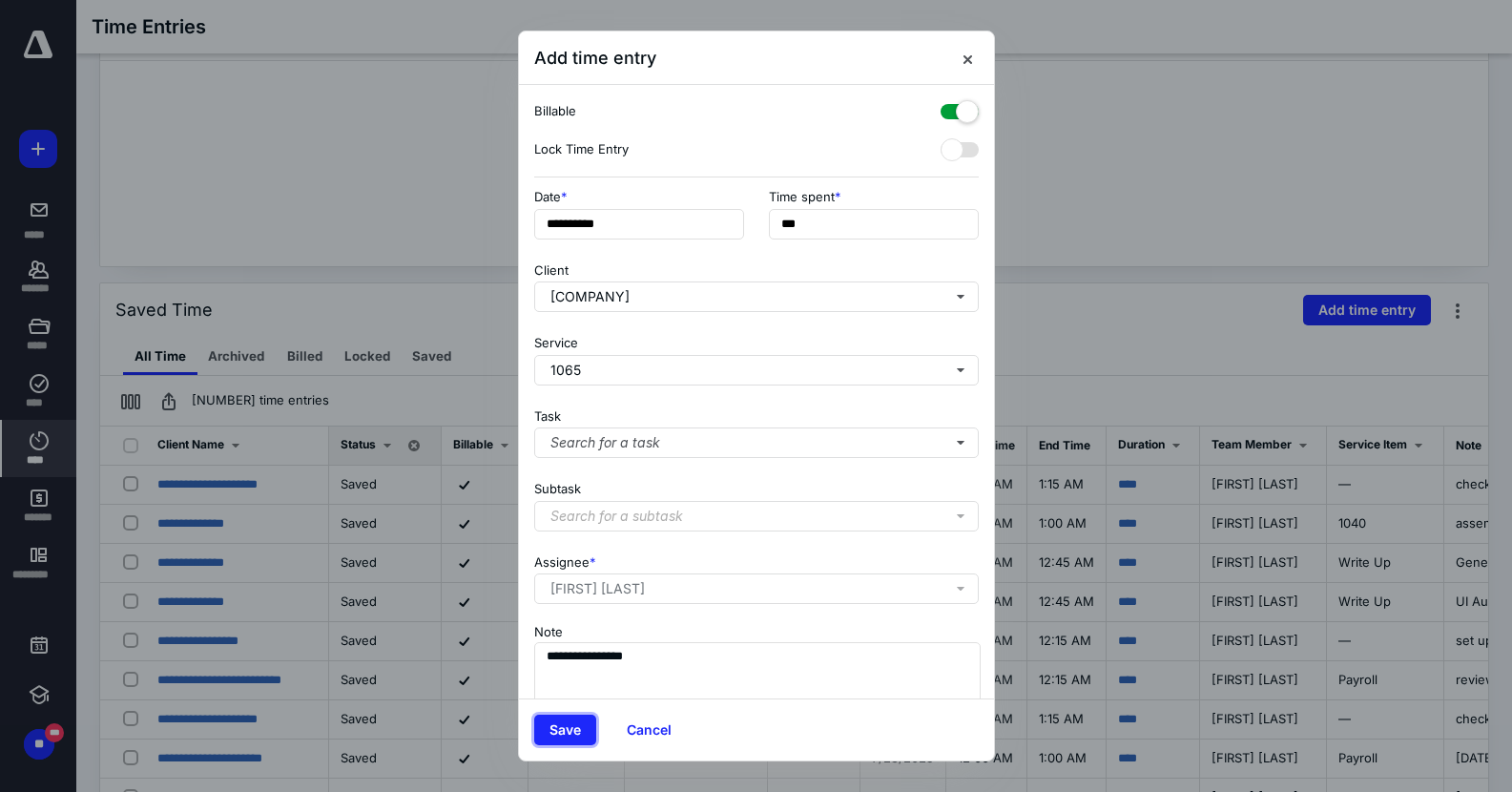 type 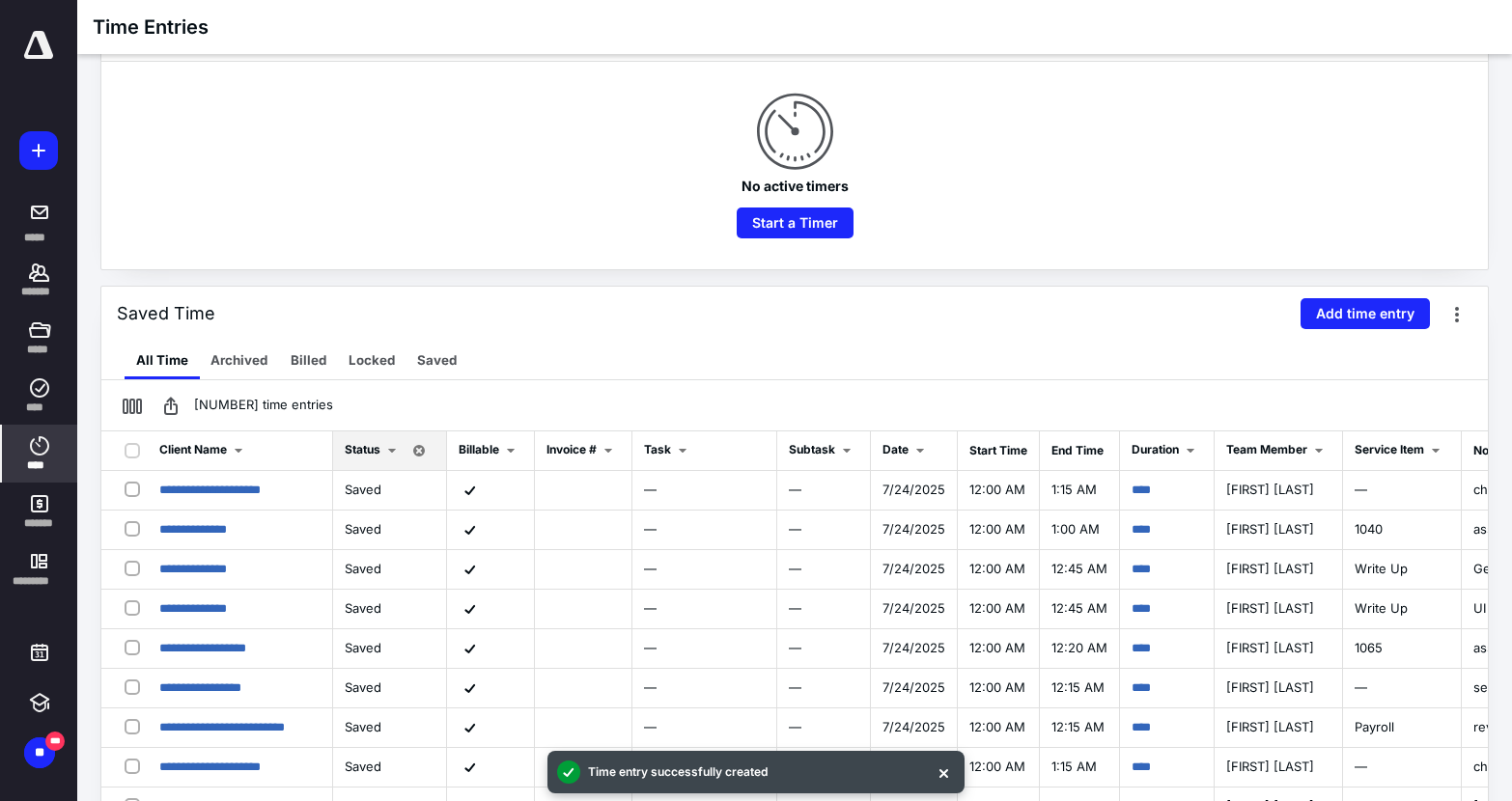 click on "Saved Time Add time entry" at bounding box center (795, 314) 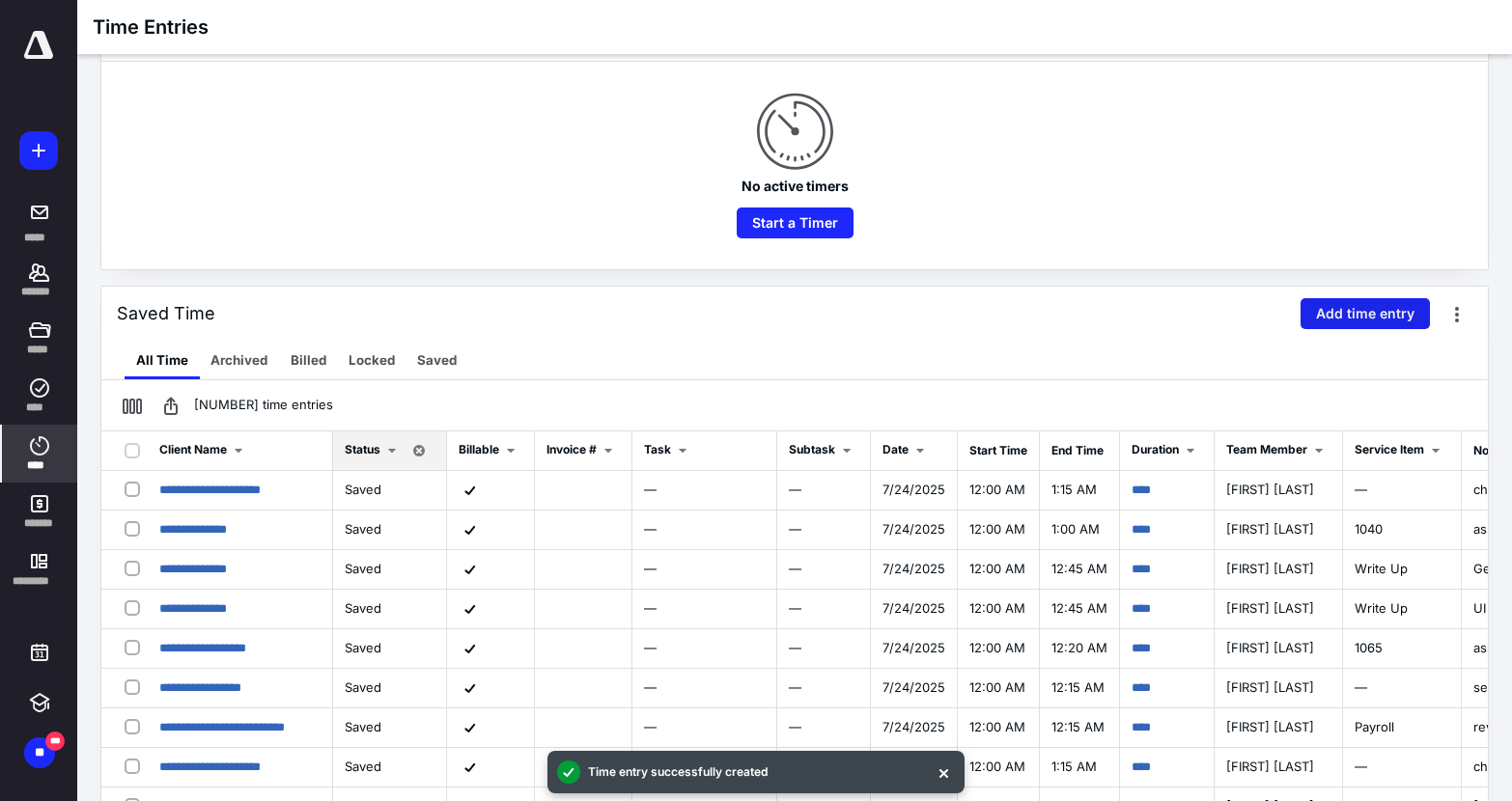click on "Add time entry" at bounding box center (1365, 314) 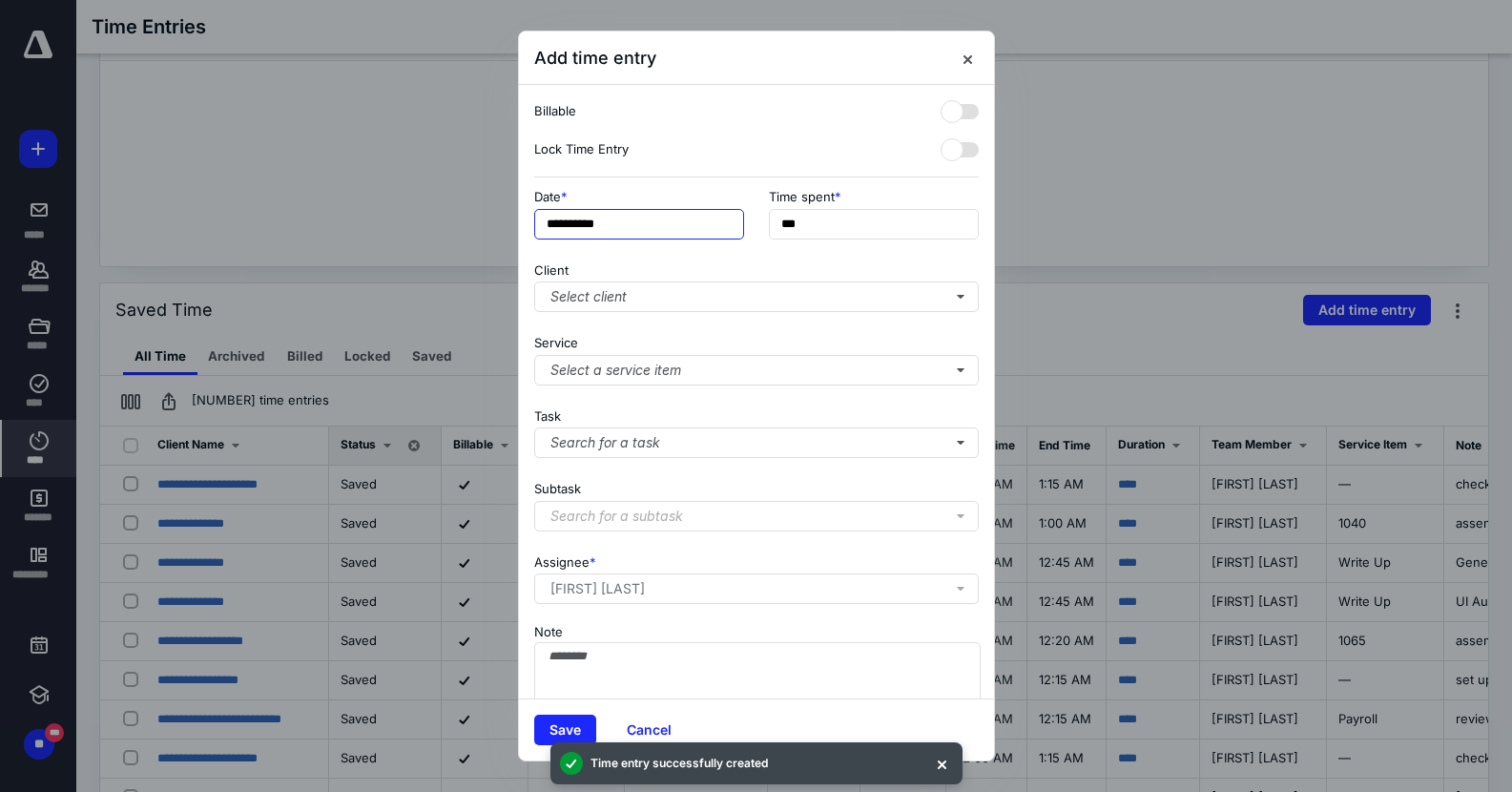 click on "**********" at bounding box center (639, 224) 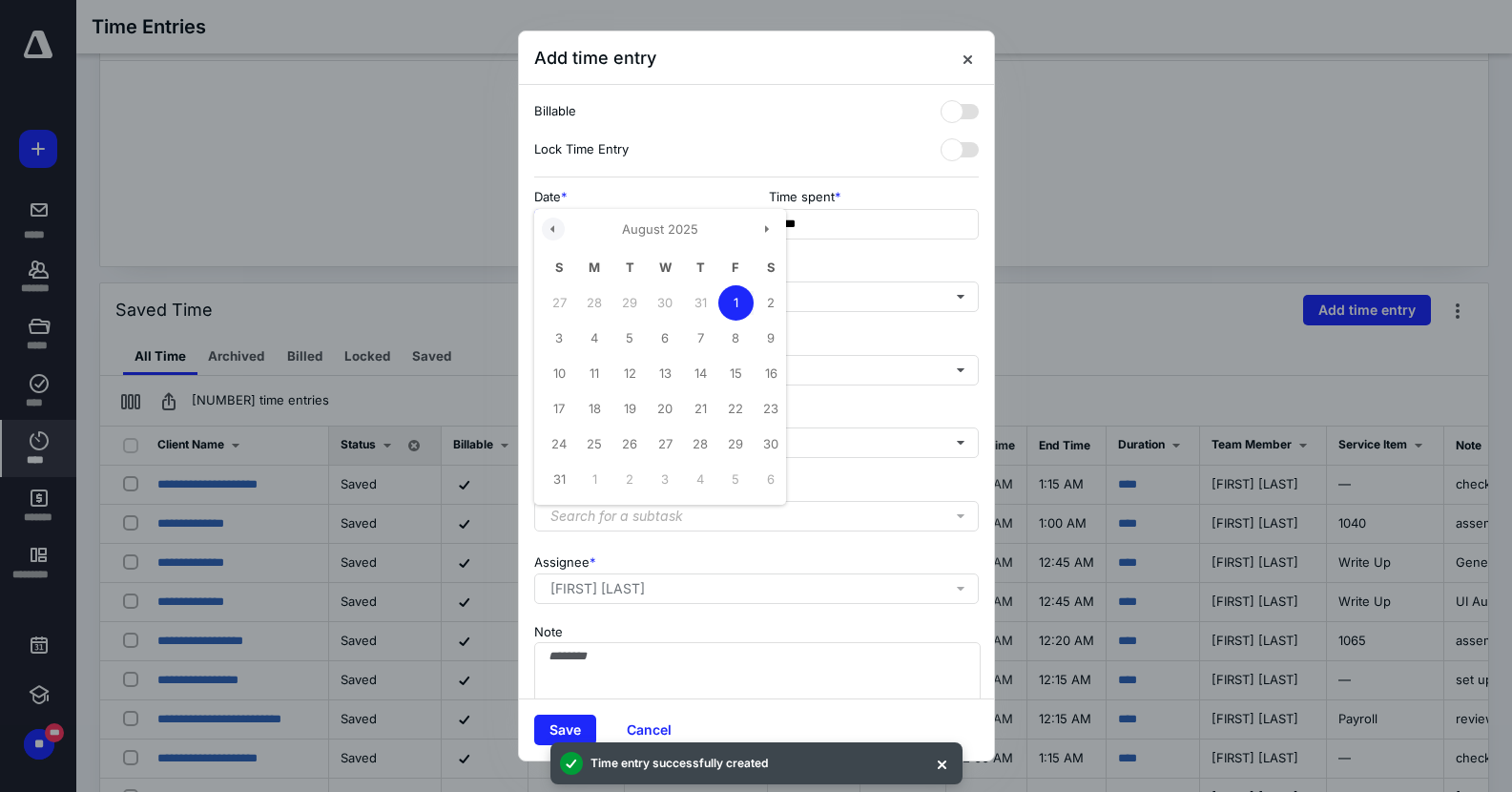 click at bounding box center (553, 229) 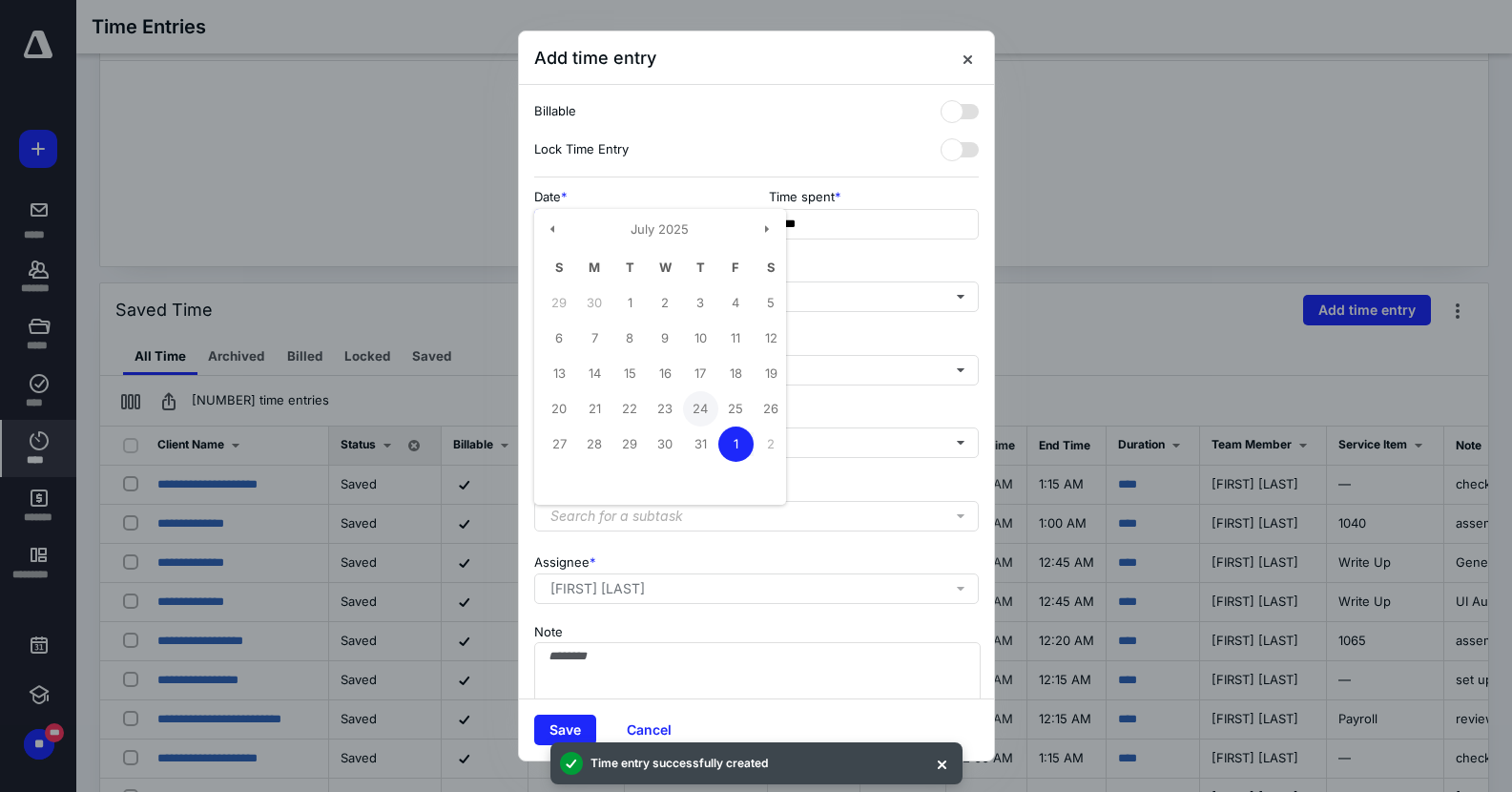 click on "24" at bounding box center (700, 408) 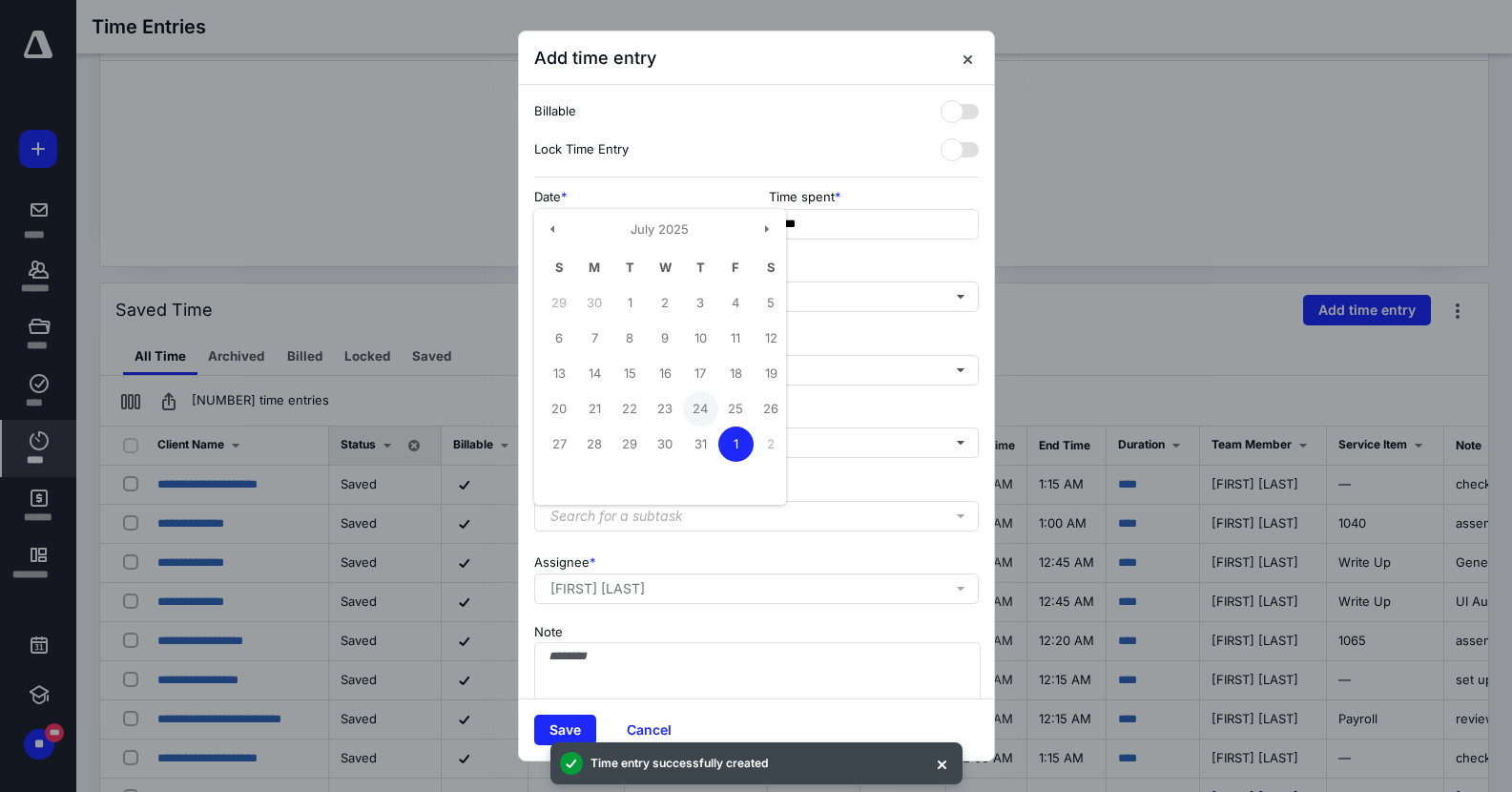 type on "**********" 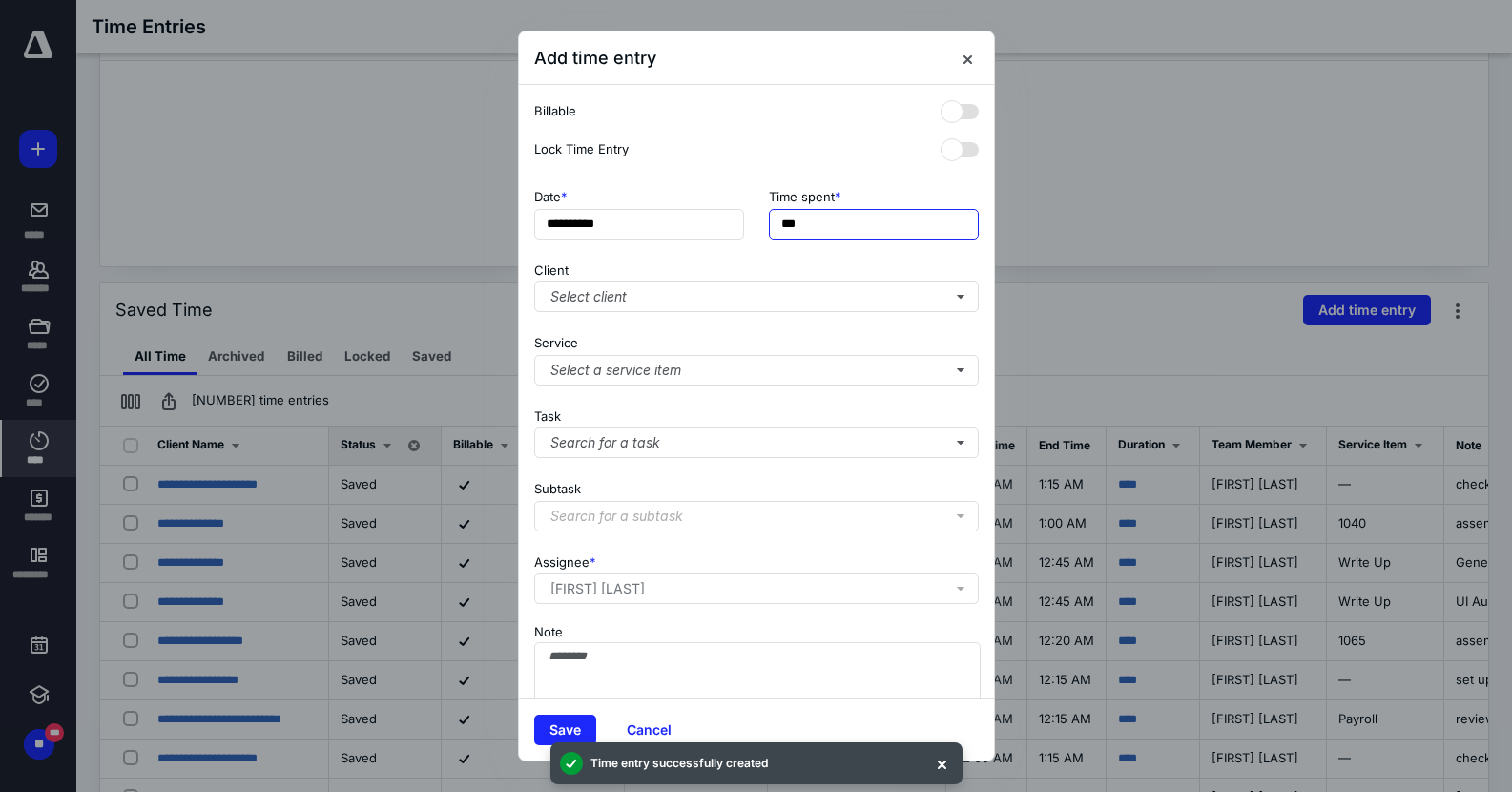 click on "***" at bounding box center (874, 224) 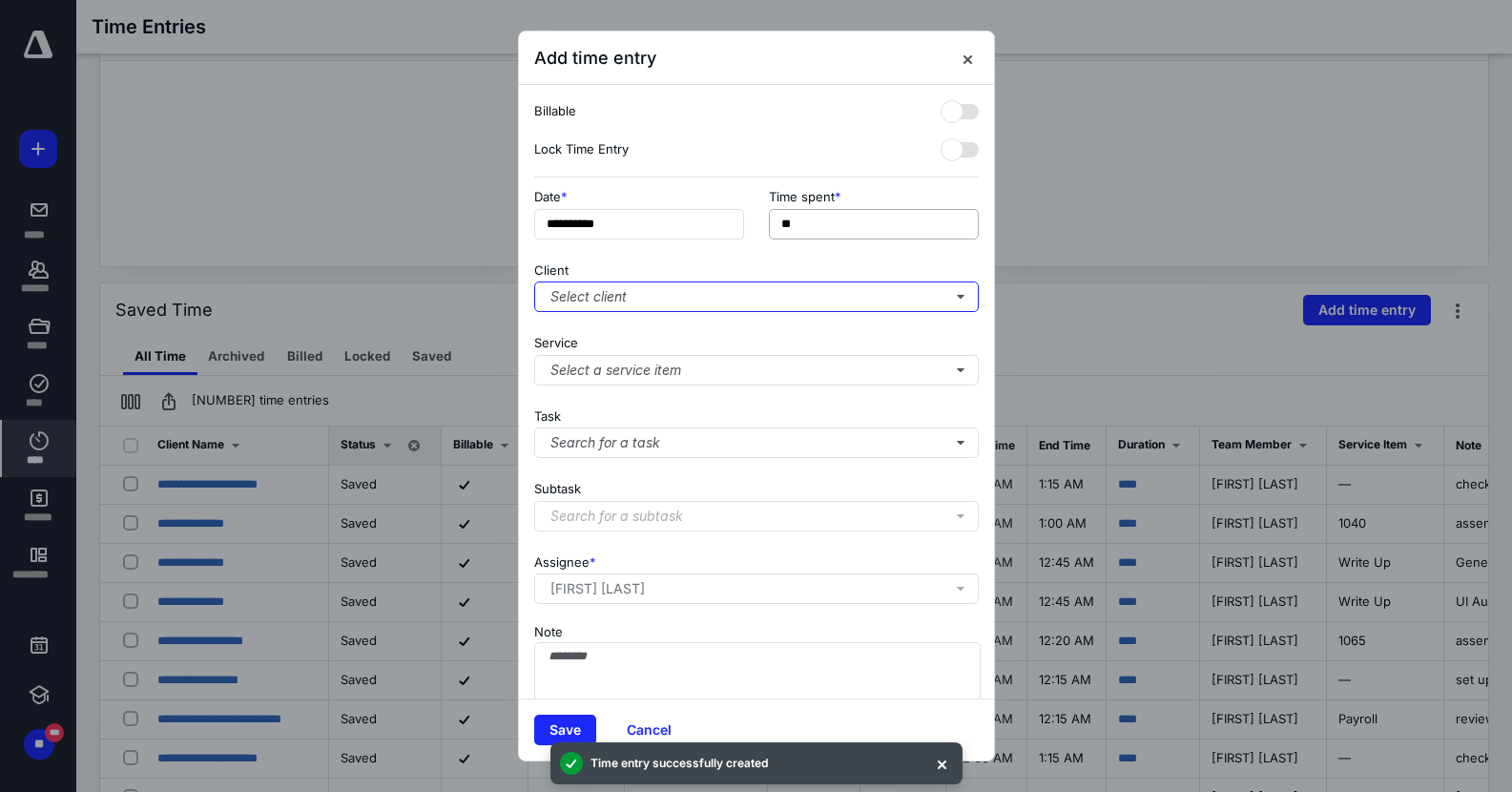 type on "***" 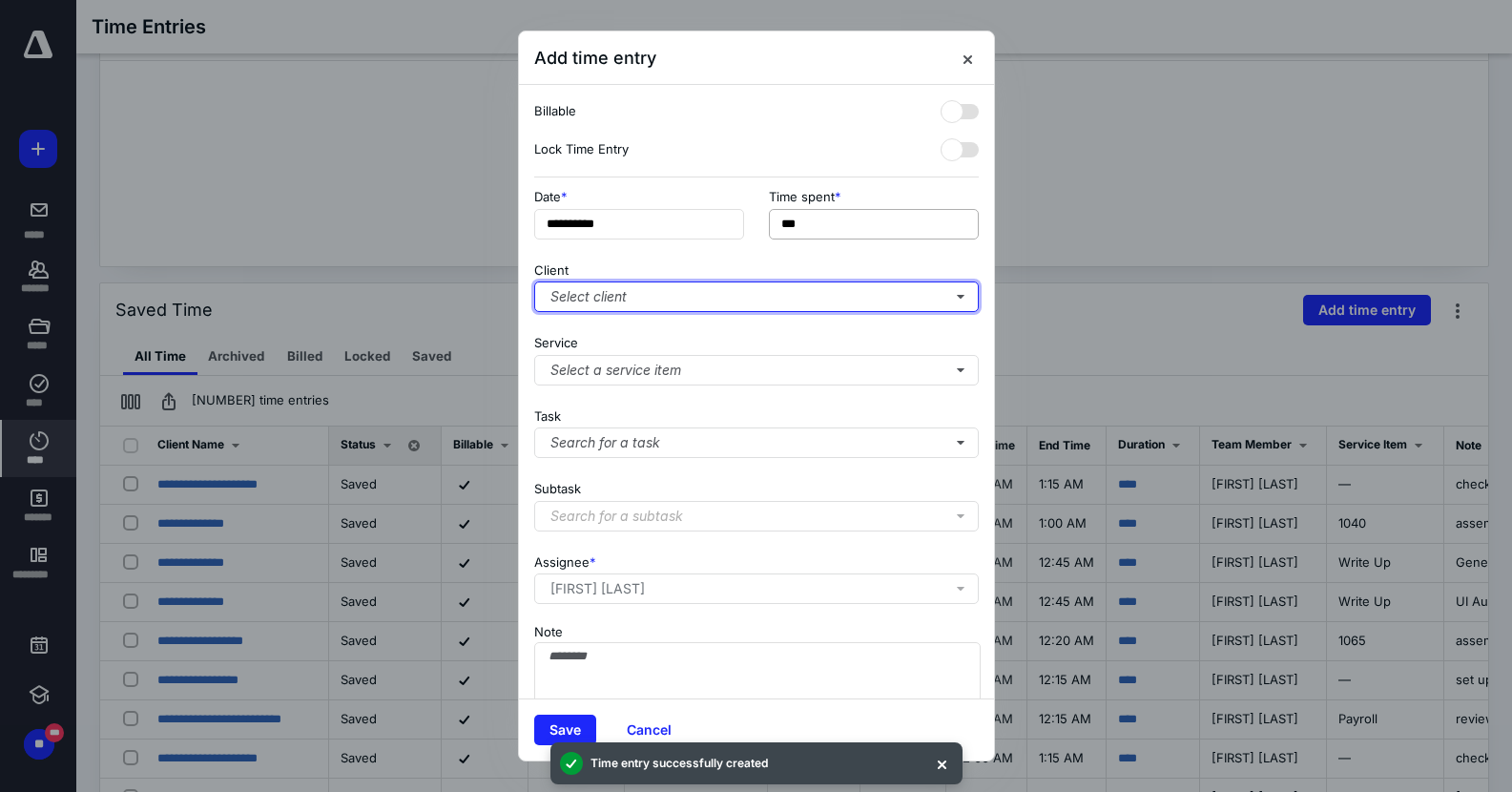 type 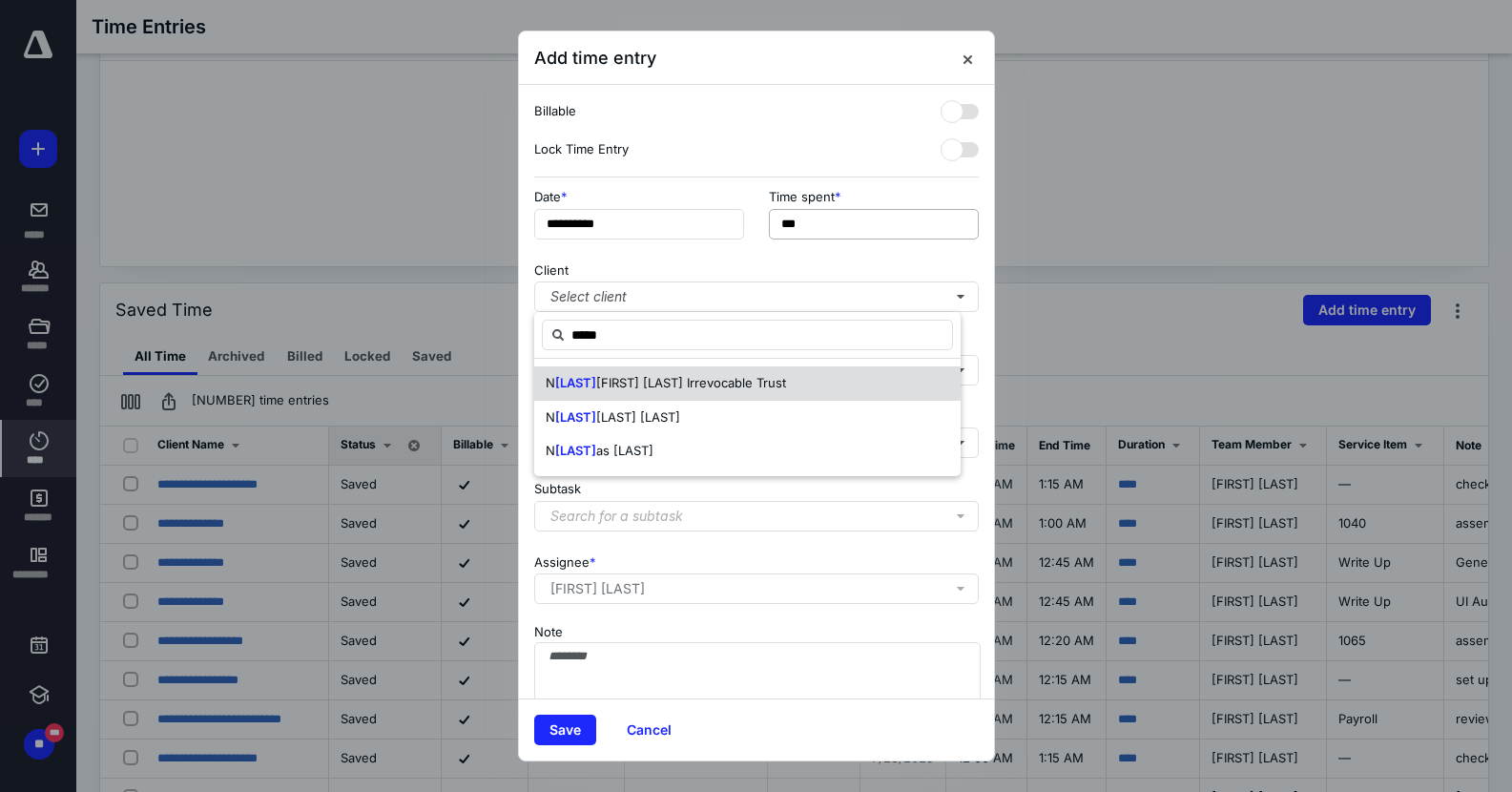 type on "*****" 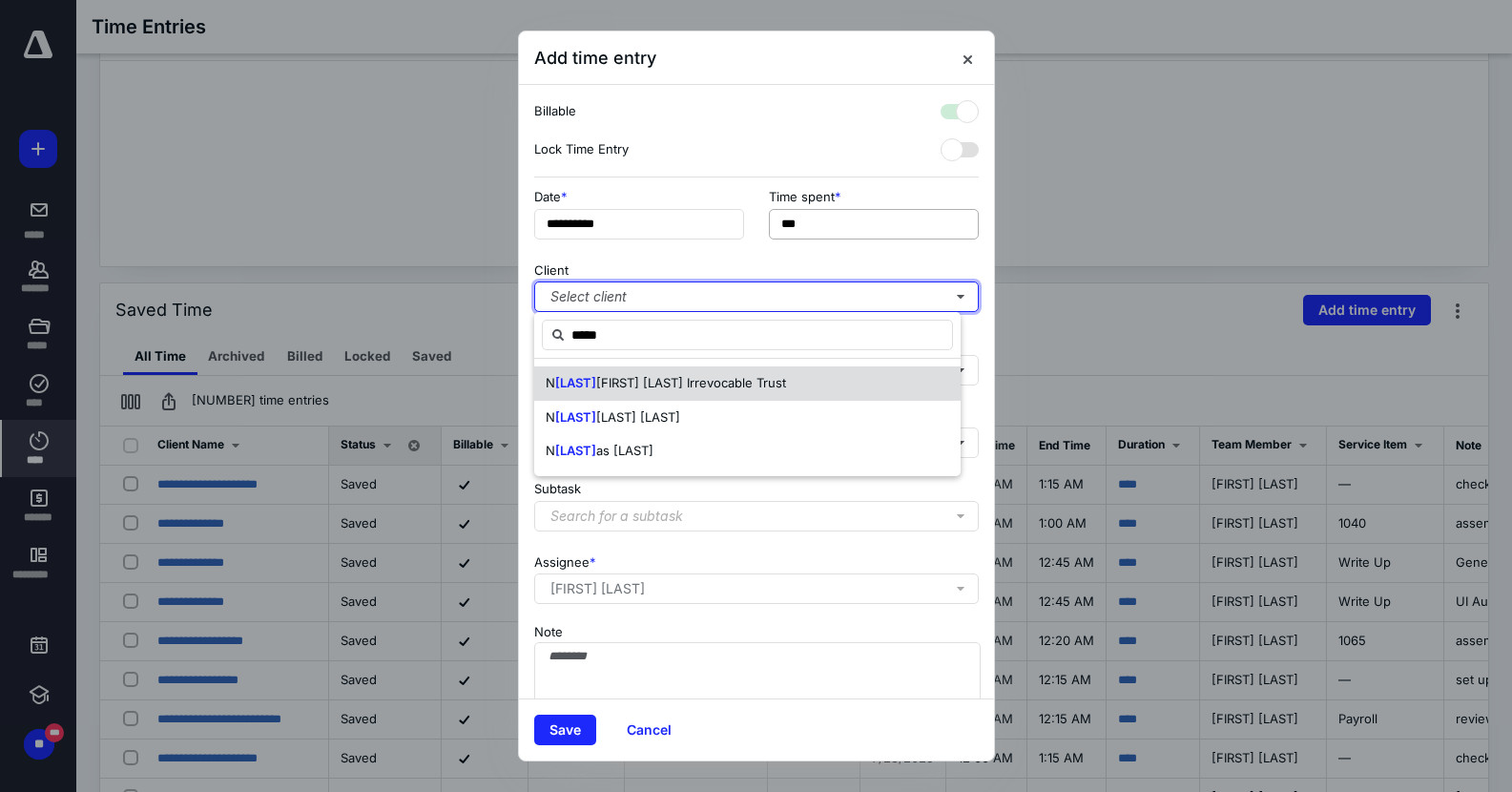 checkbox on "true" 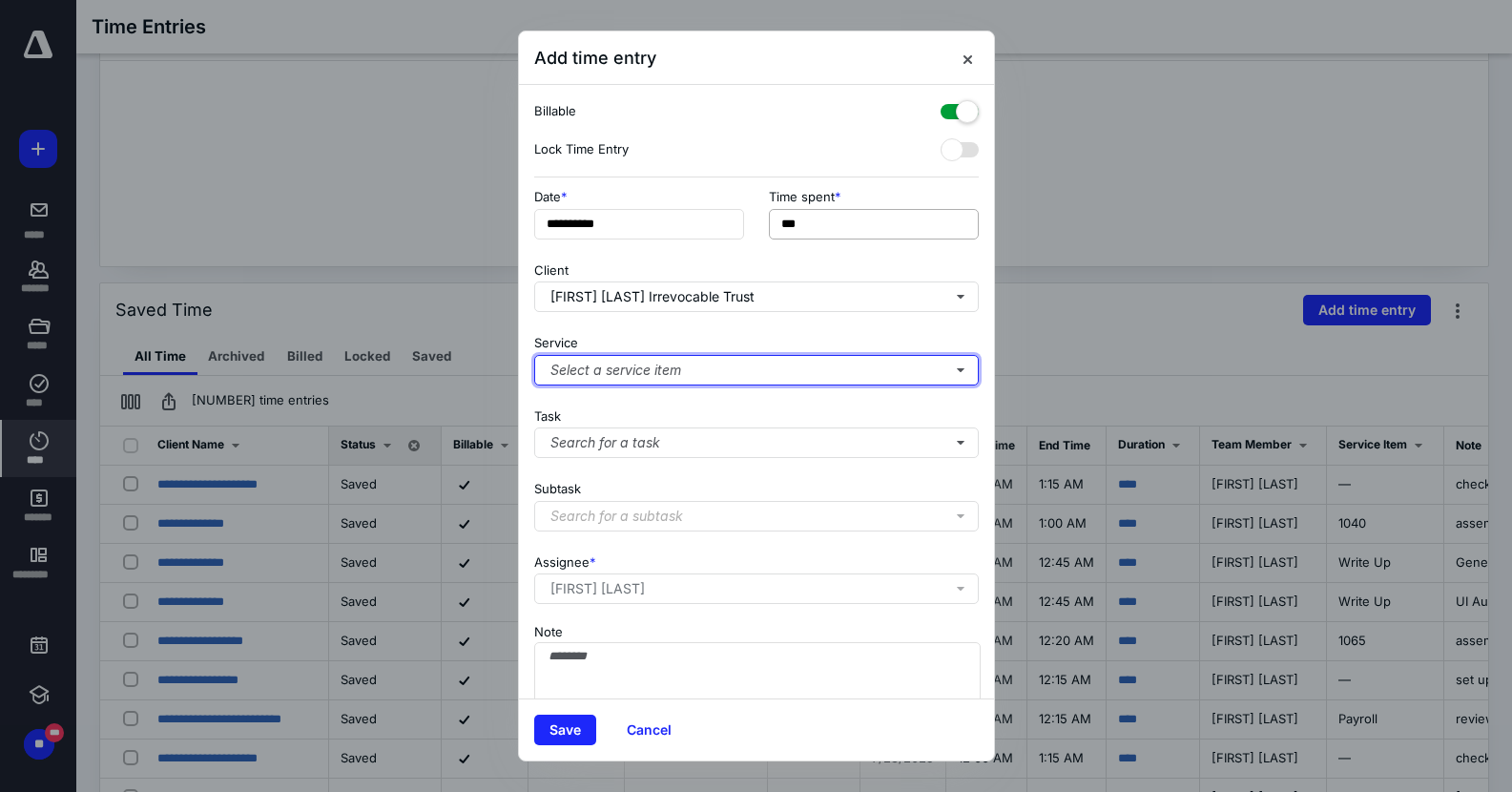 type 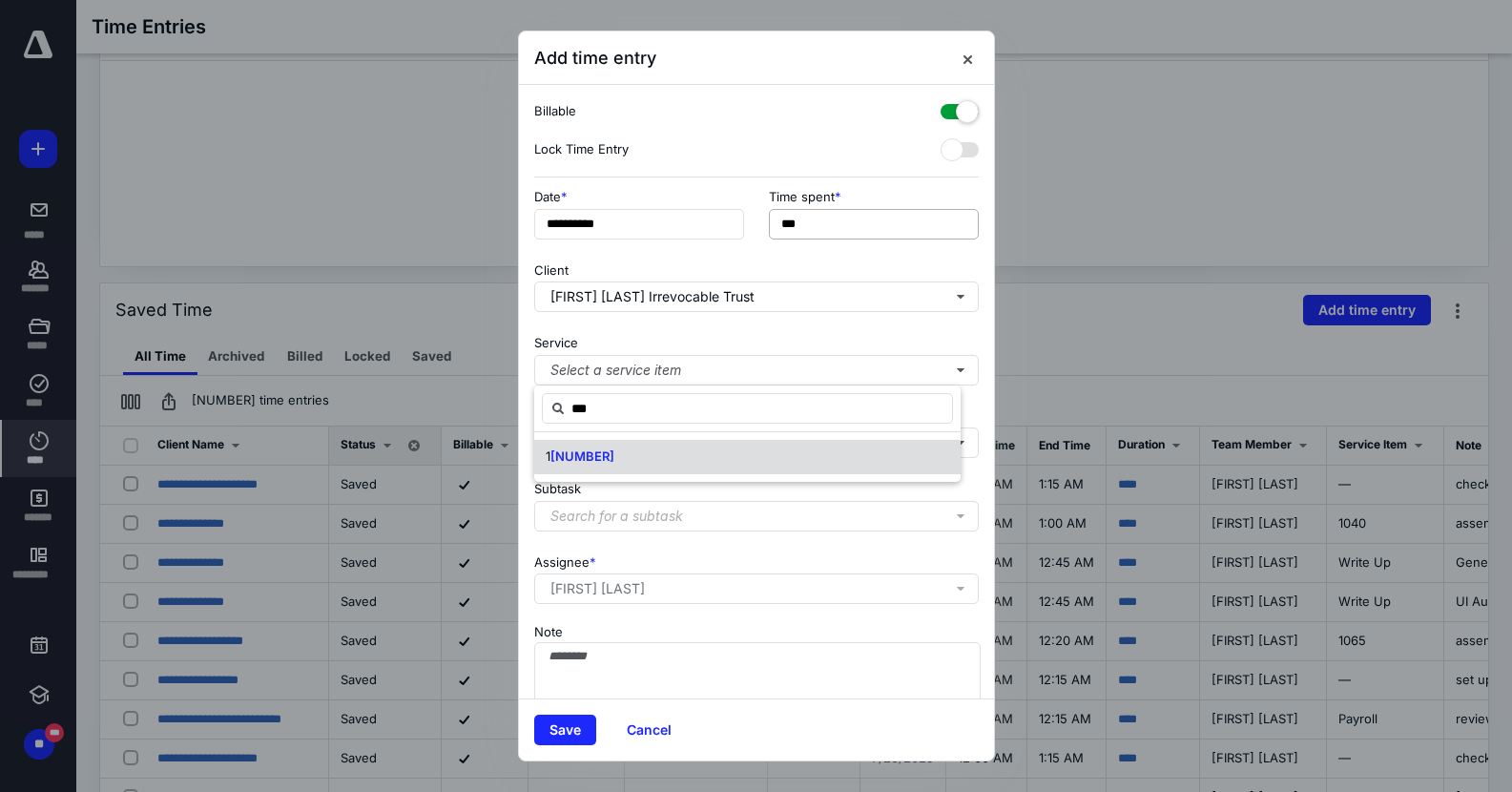 type on "***" 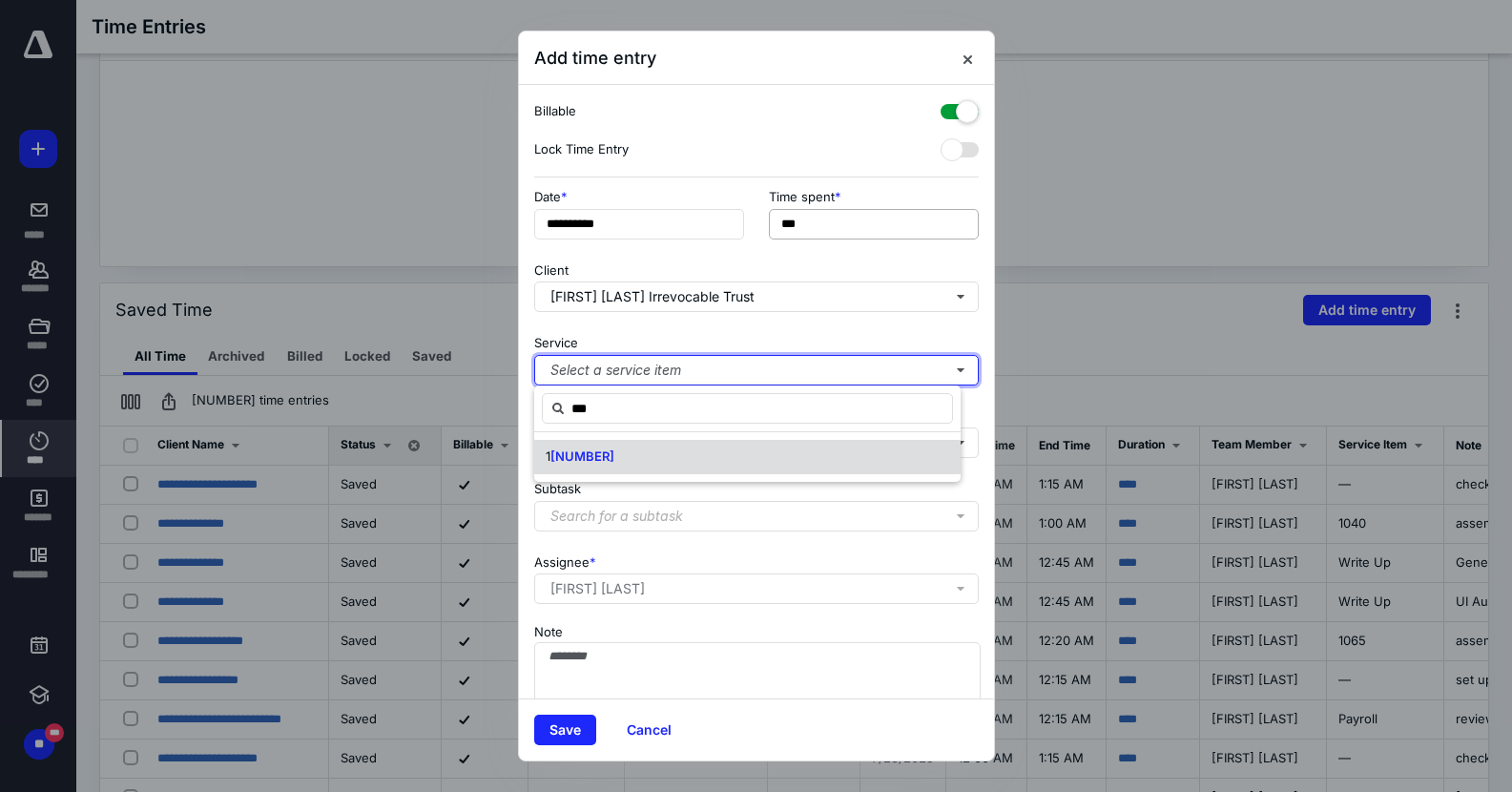type 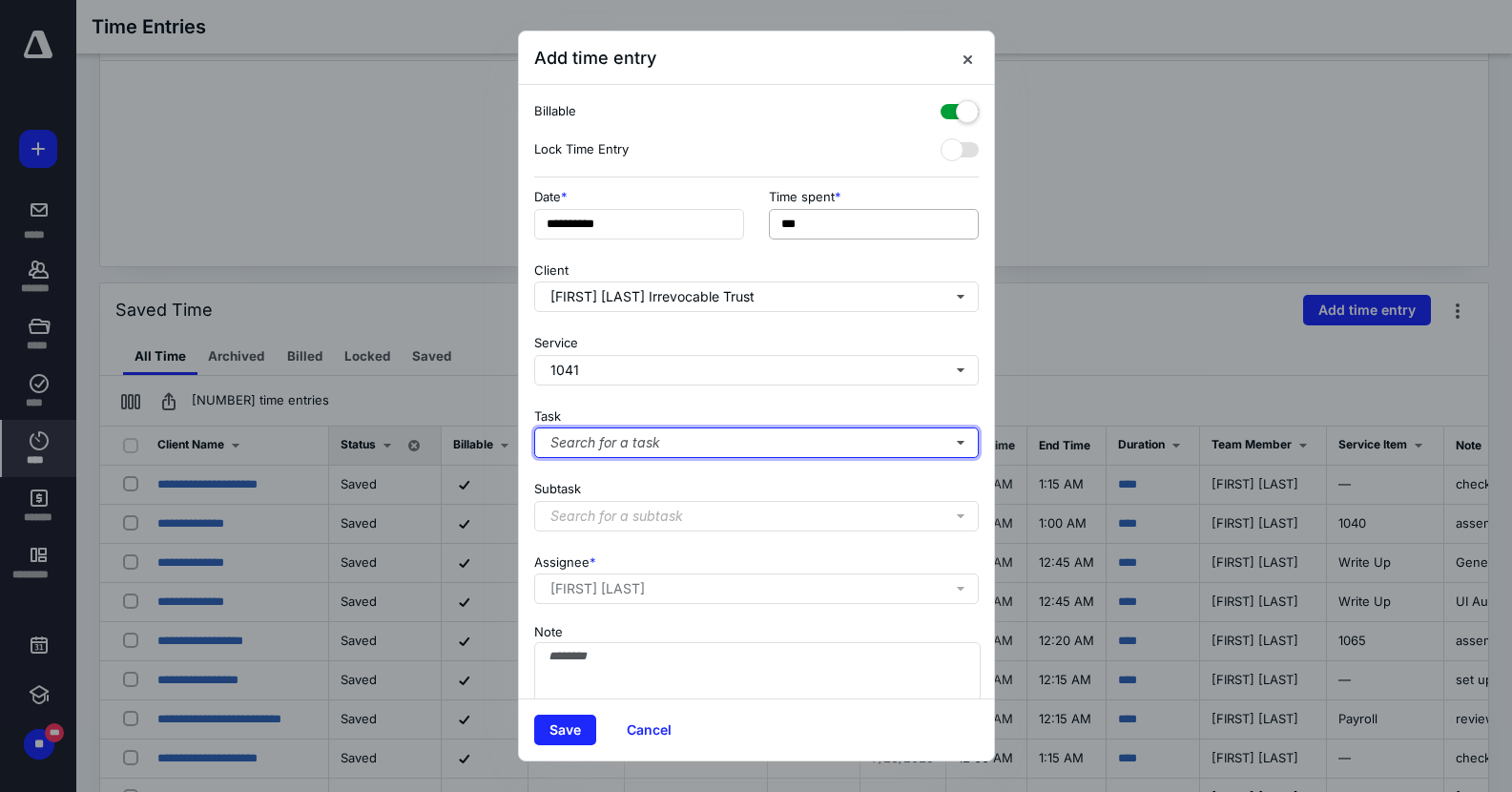 type 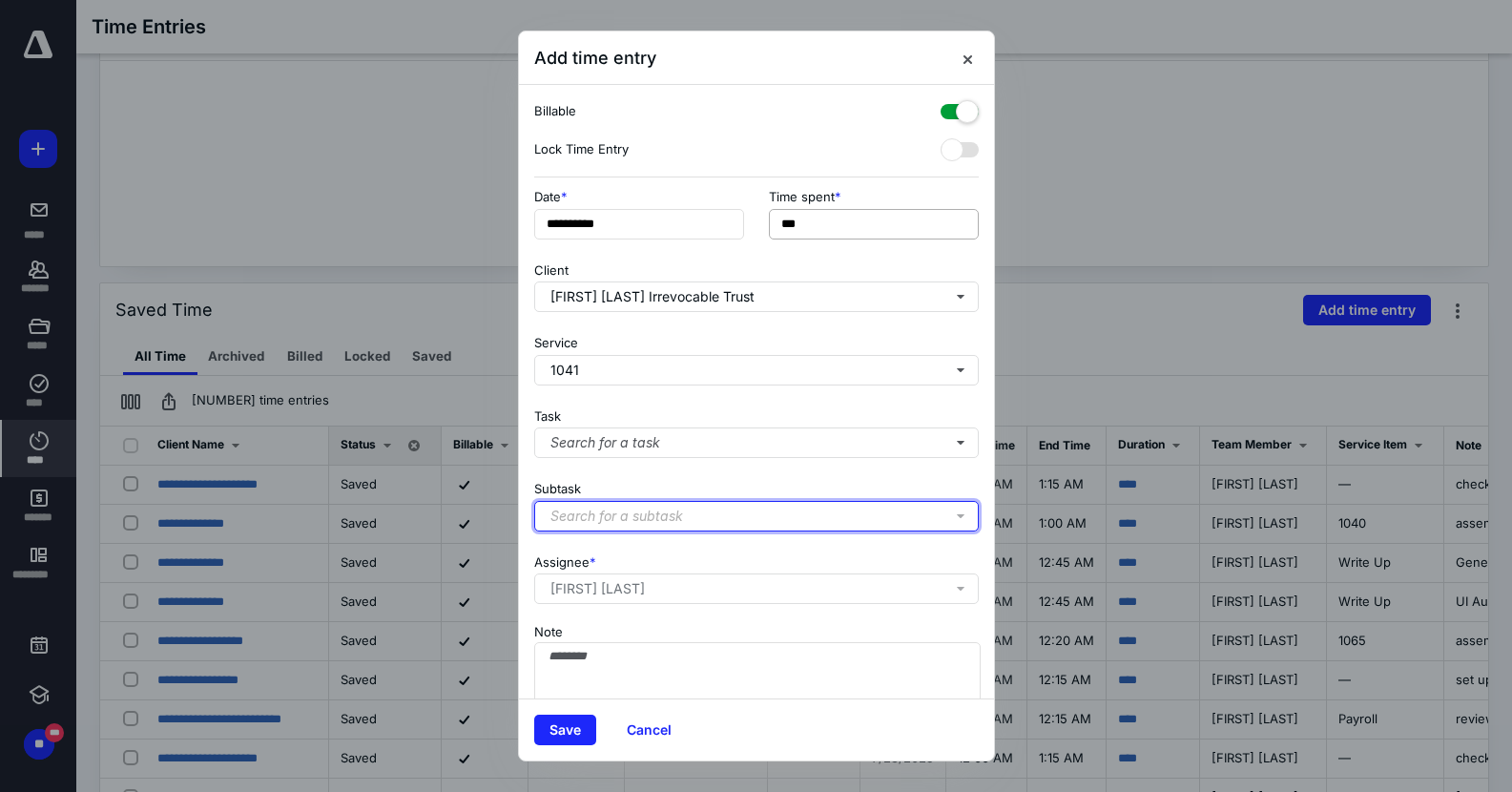 type 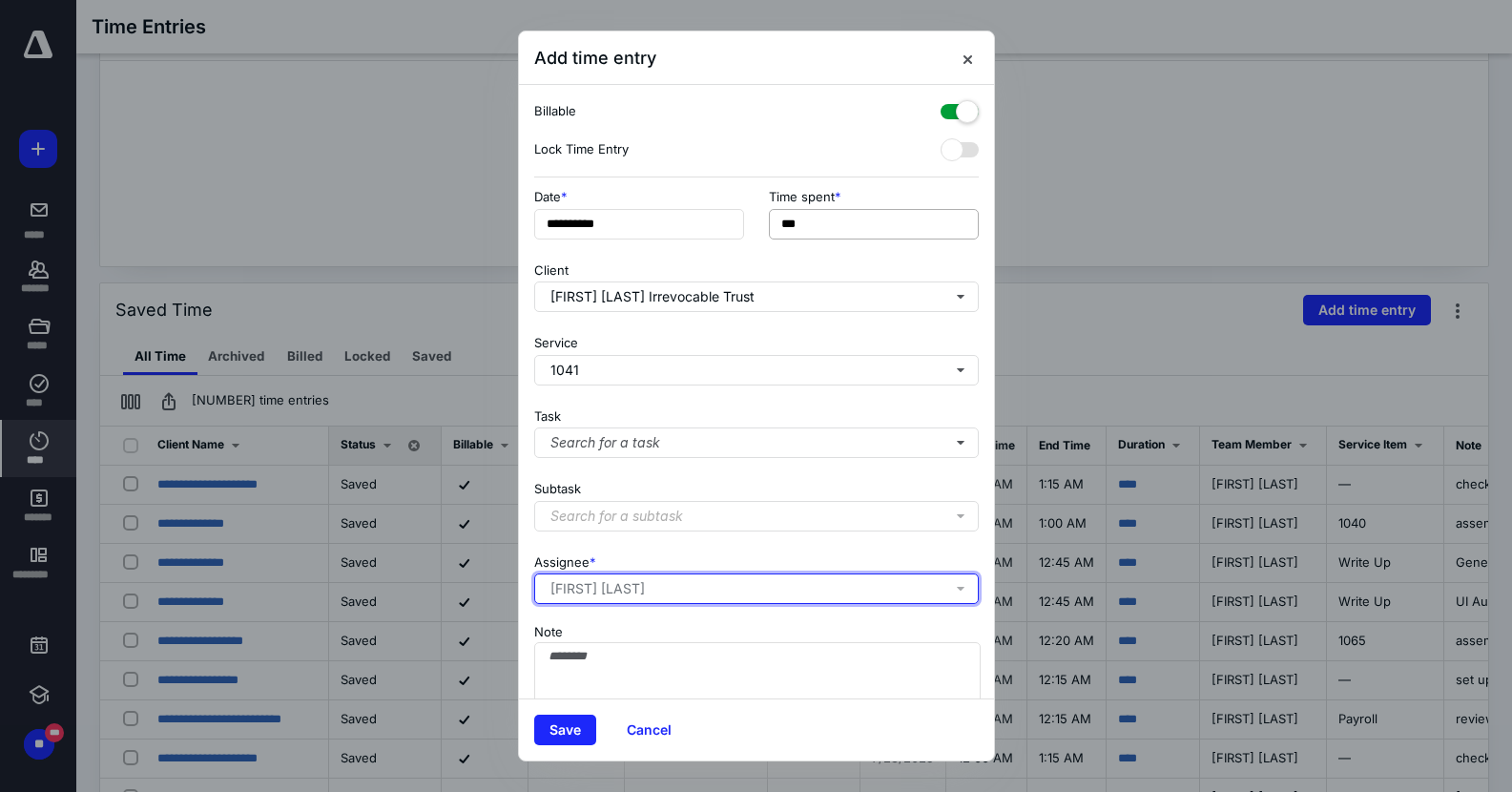 type 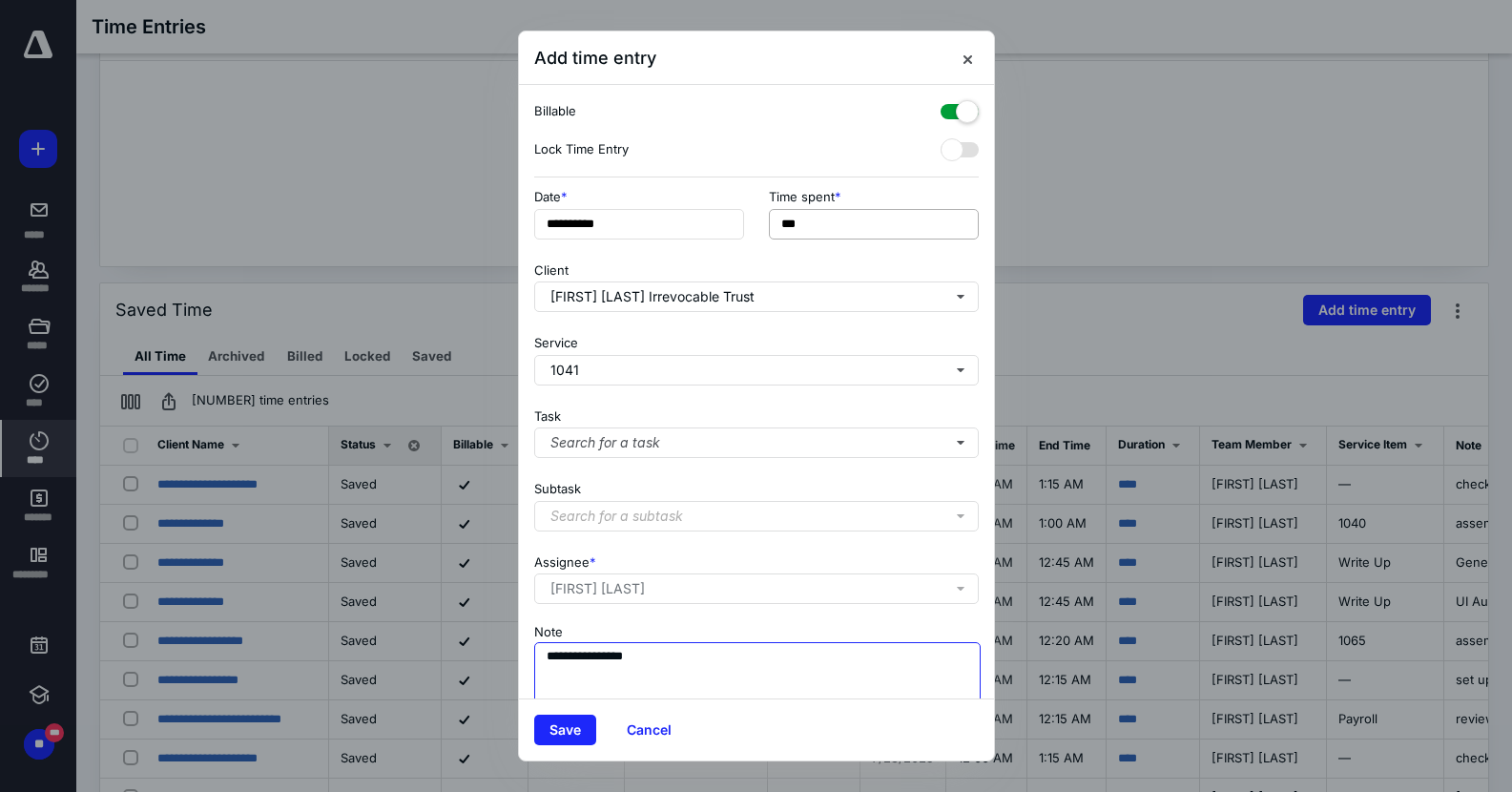 type on "**********" 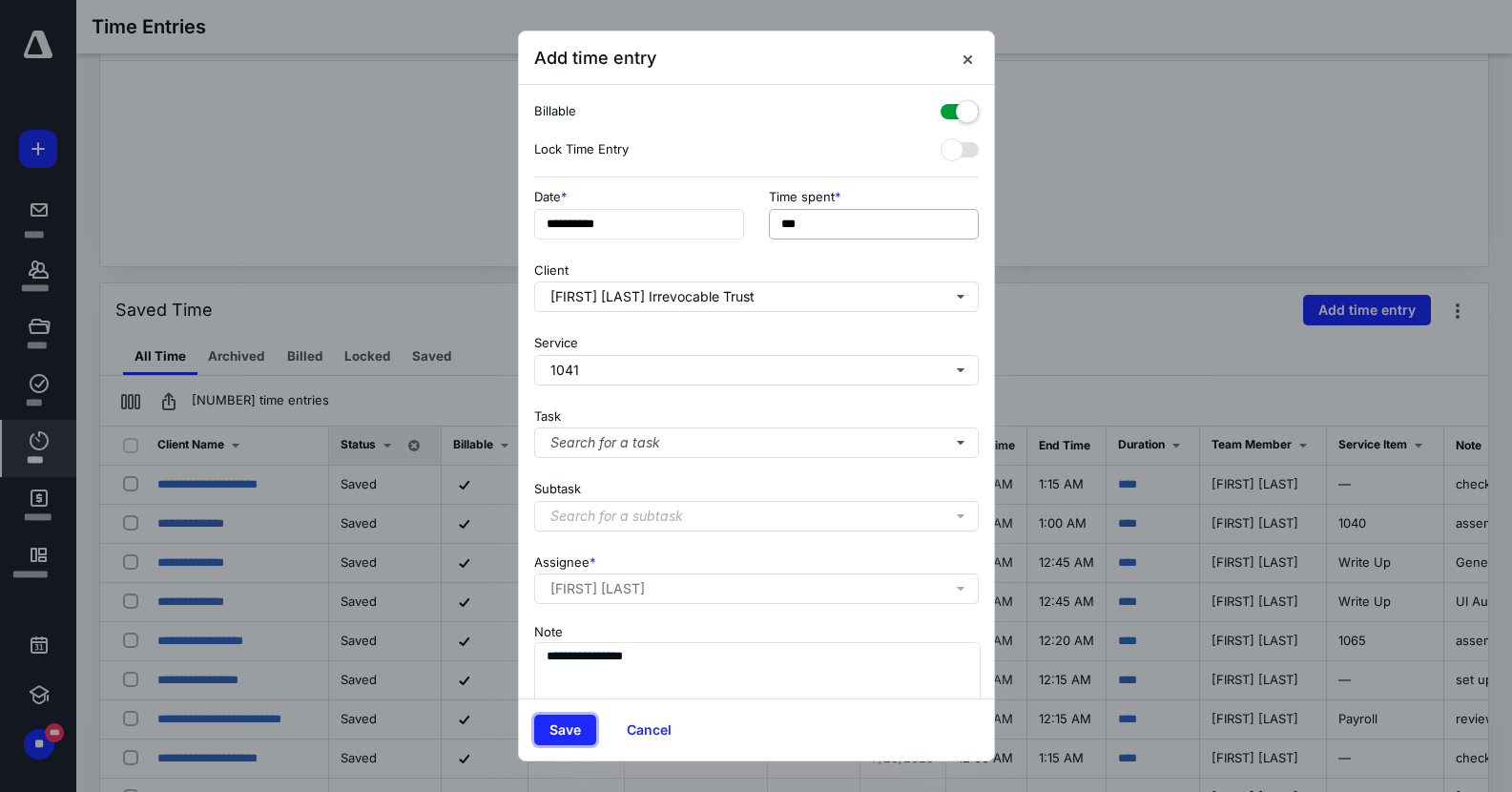 type 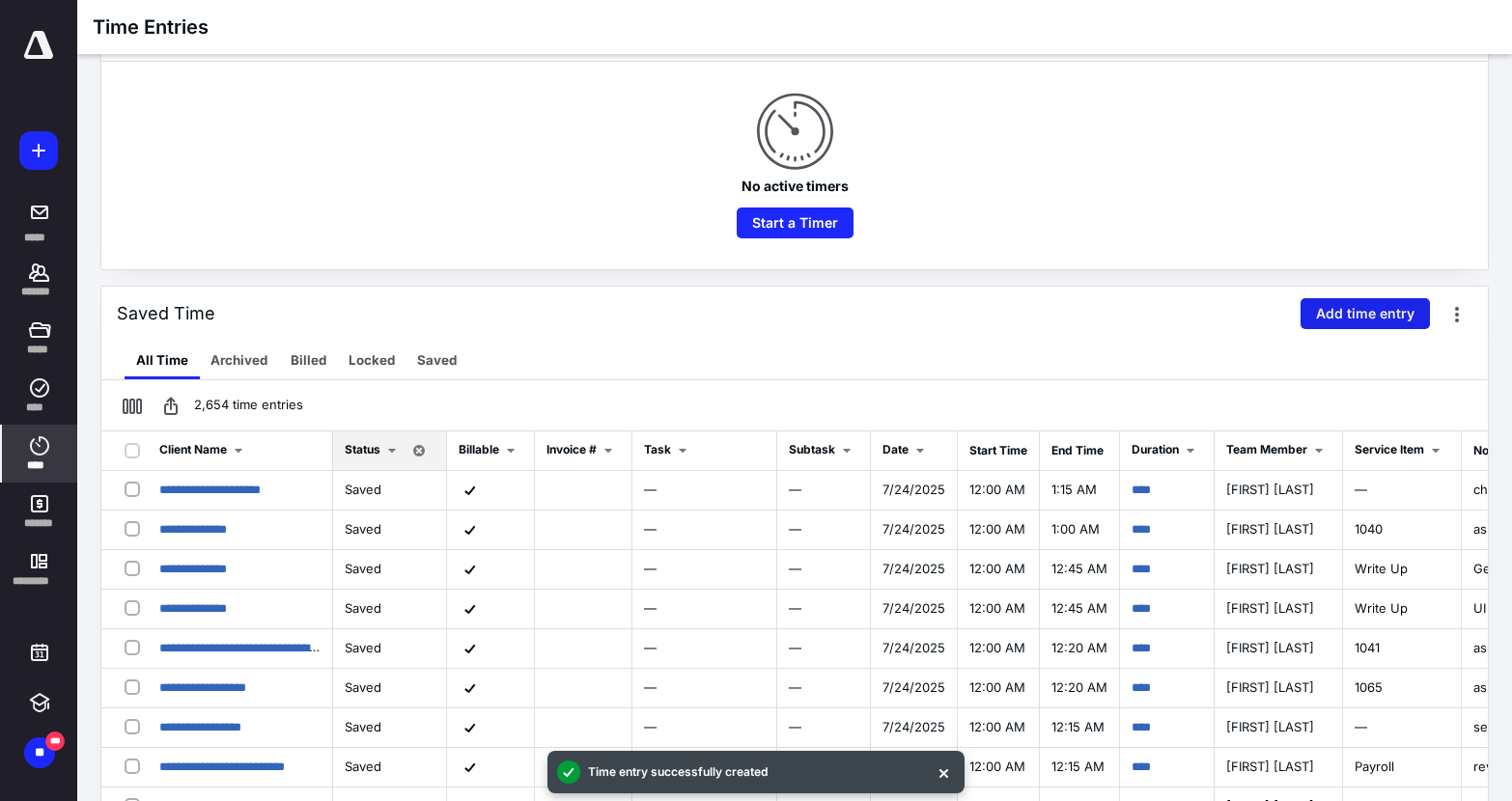 click on "Add time entry" at bounding box center [1365, 314] 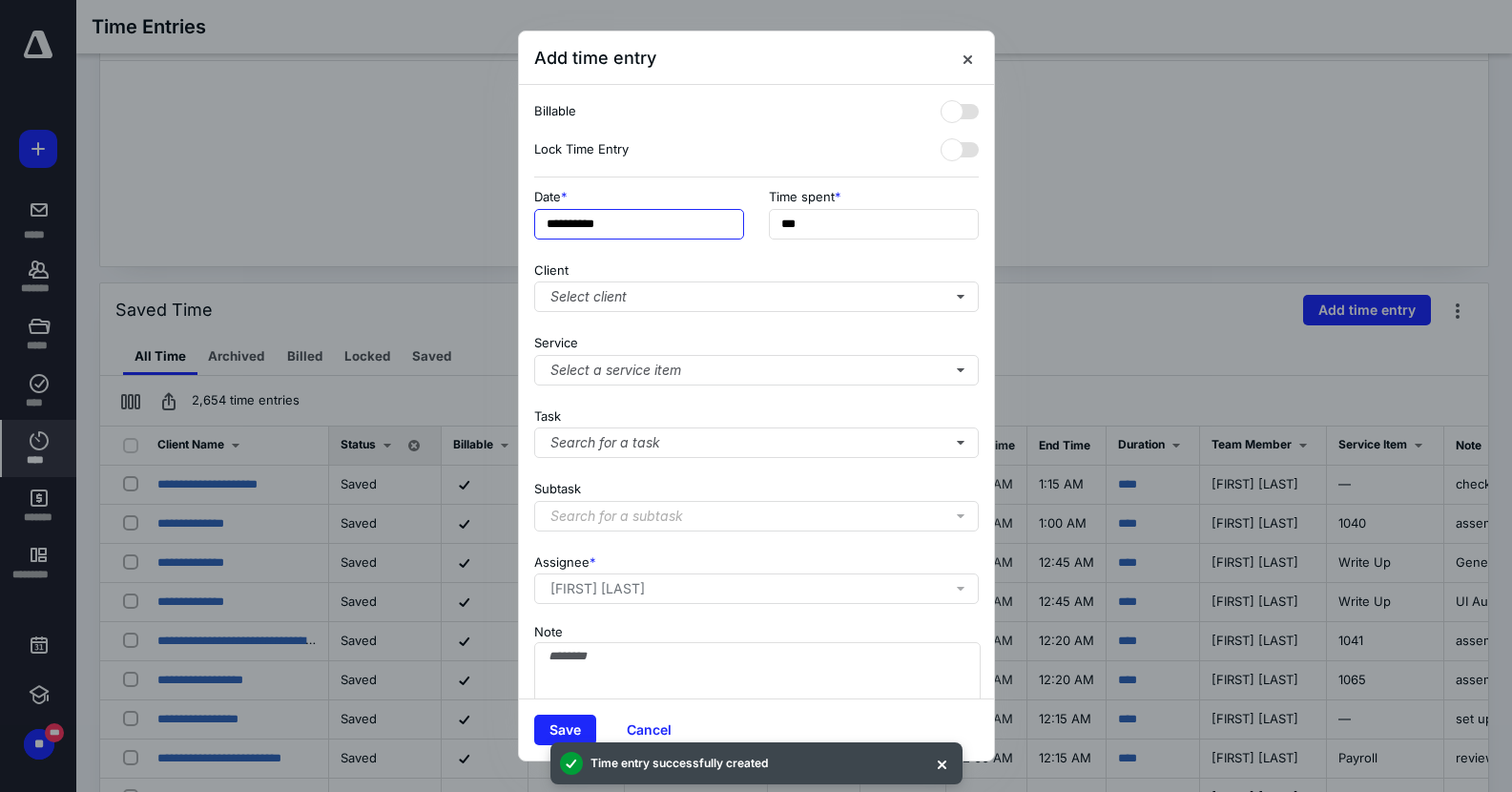 click on "**********" at bounding box center [639, 224] 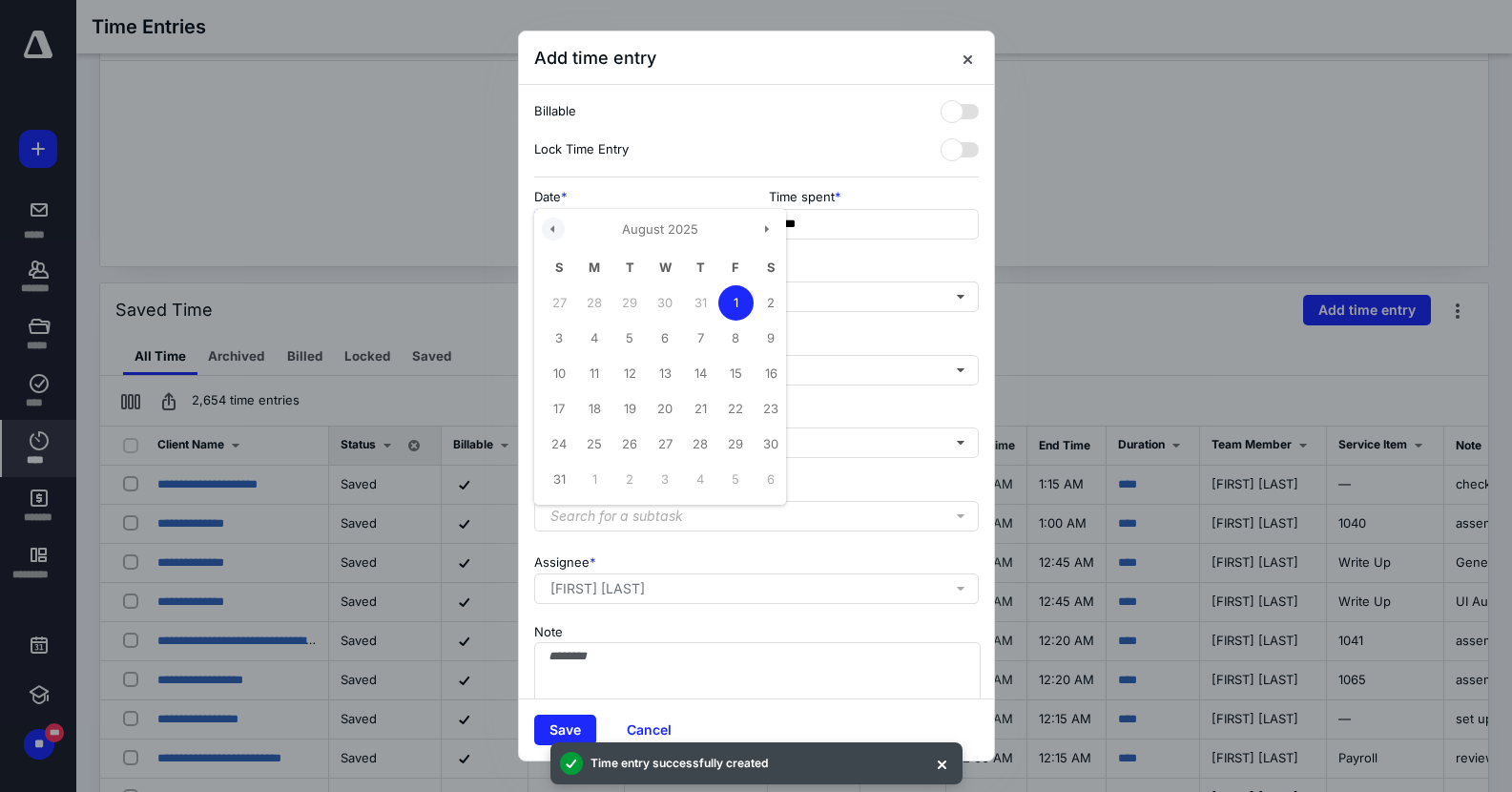 click at bounding box center (553, 229) 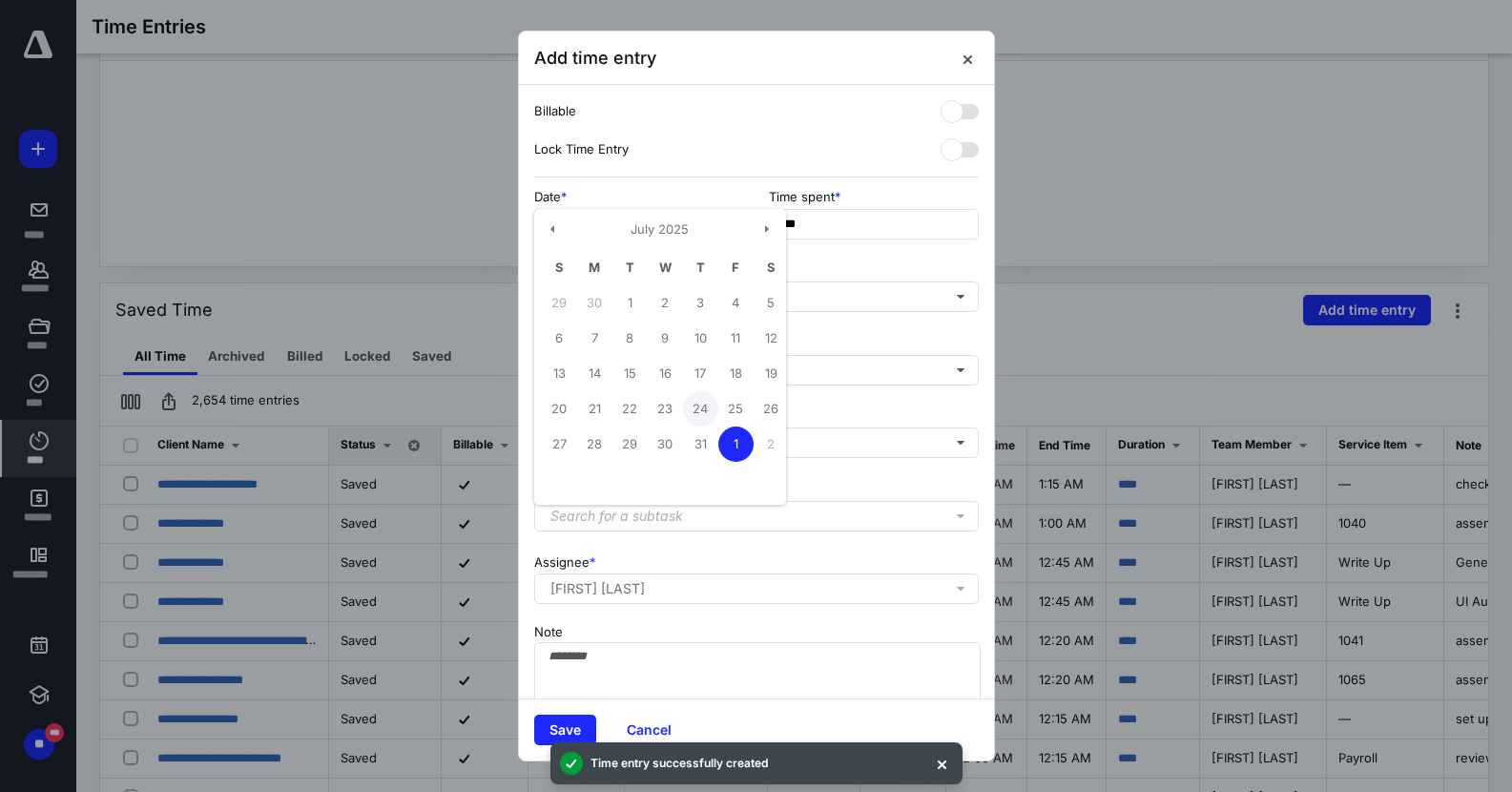 click on "24" at bounding box center (700, 408) 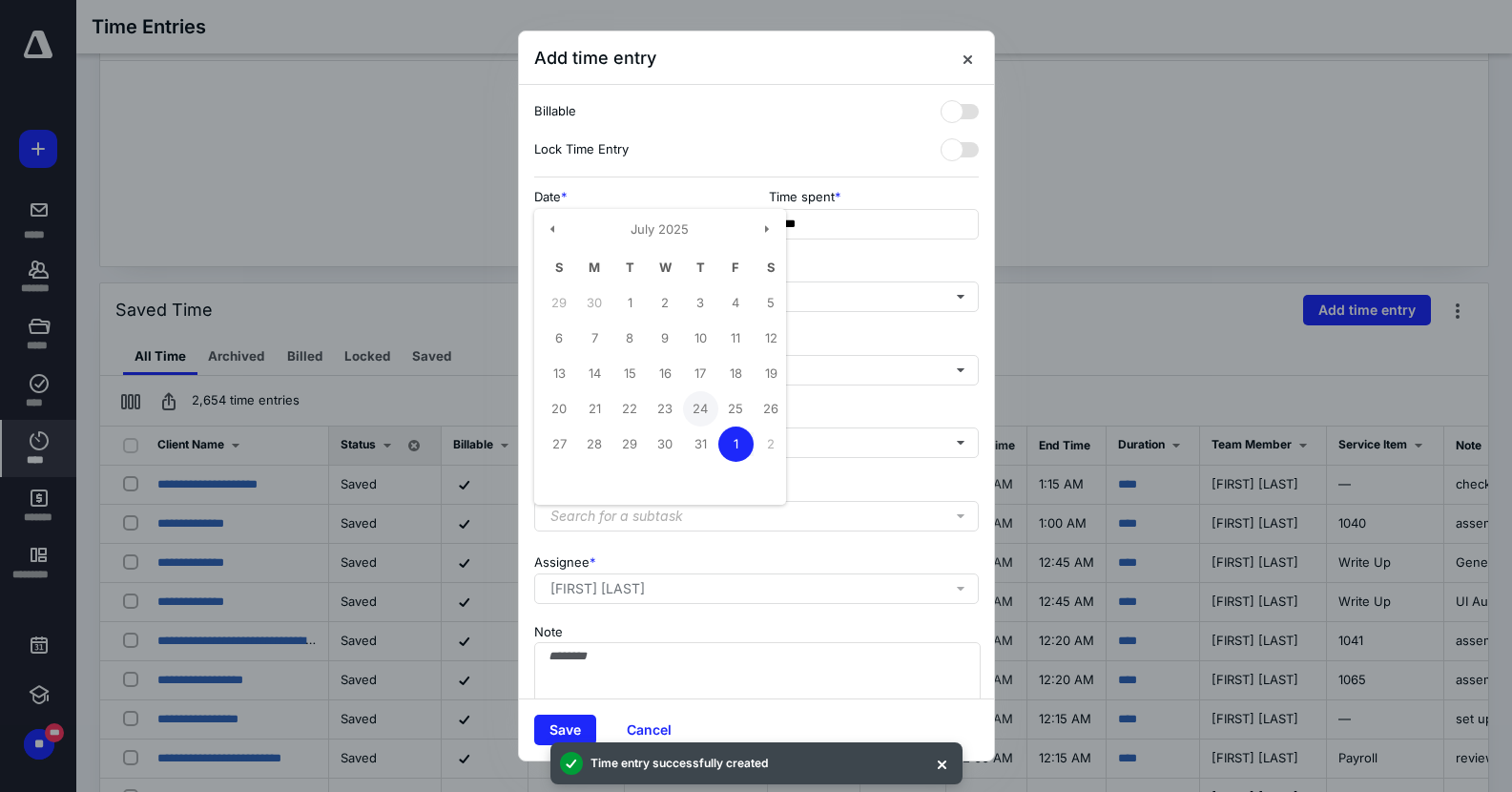 type on "**********" 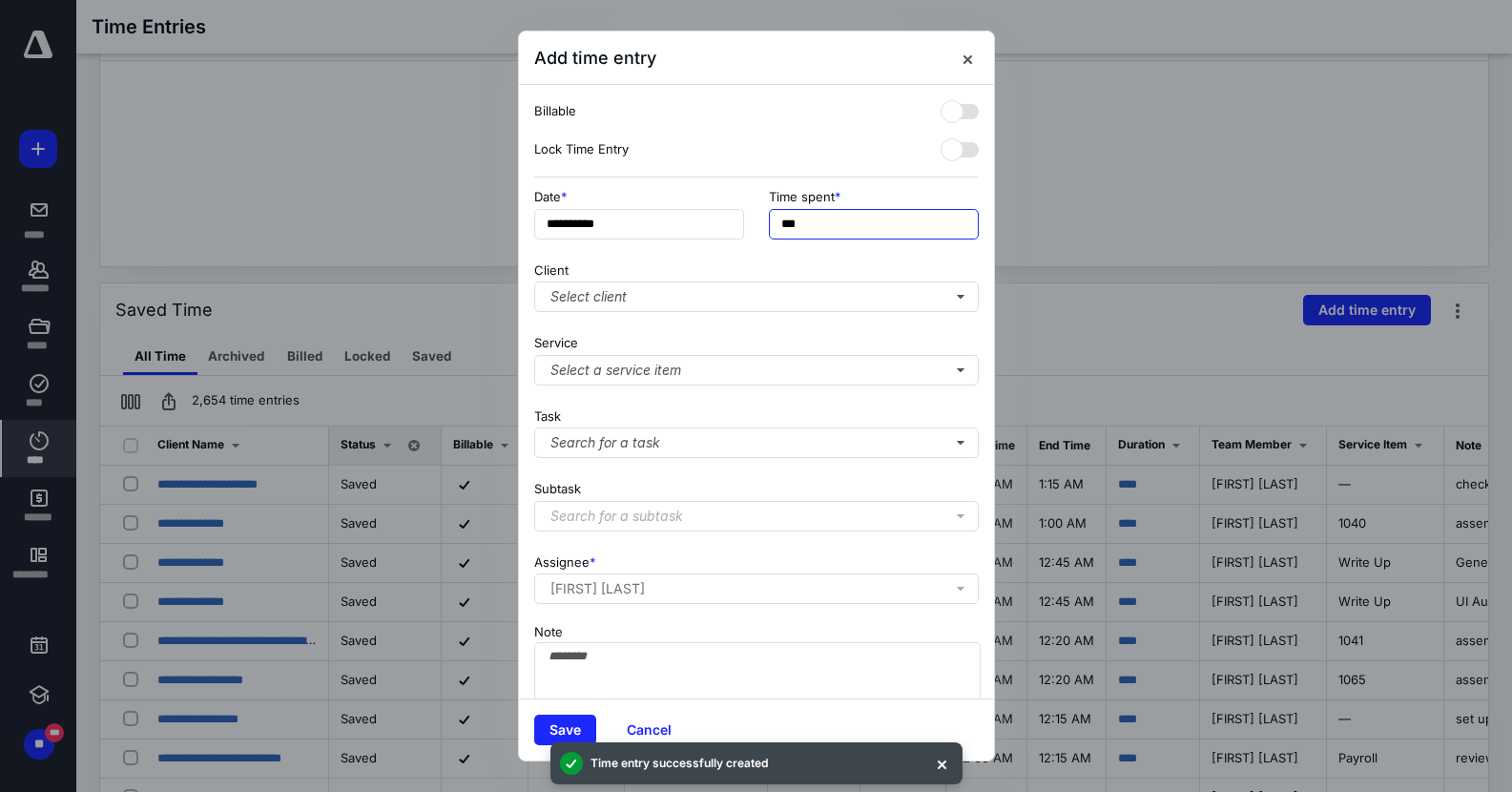 click on "***" at bounding box center [874, 224] 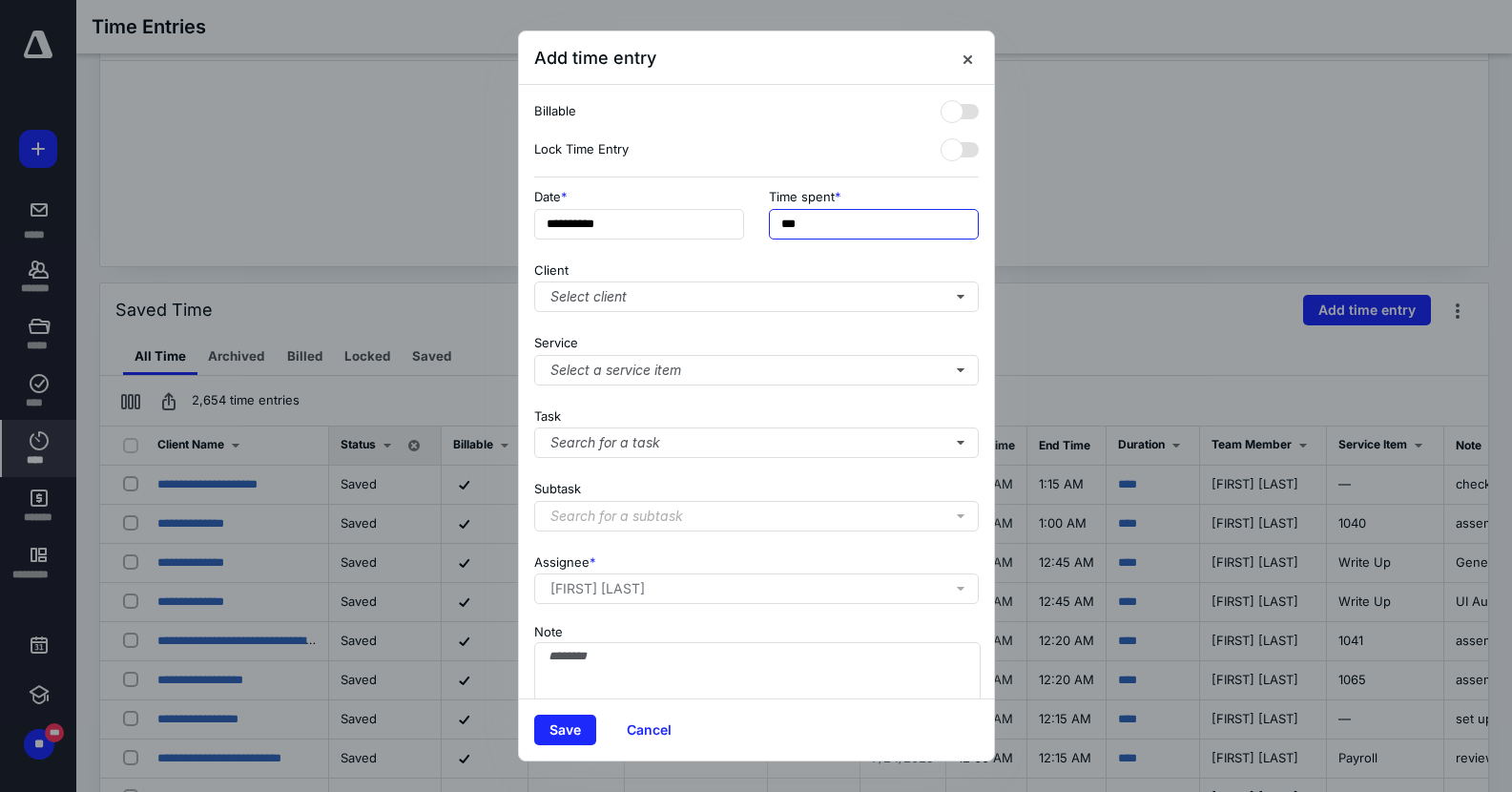 type on "*" 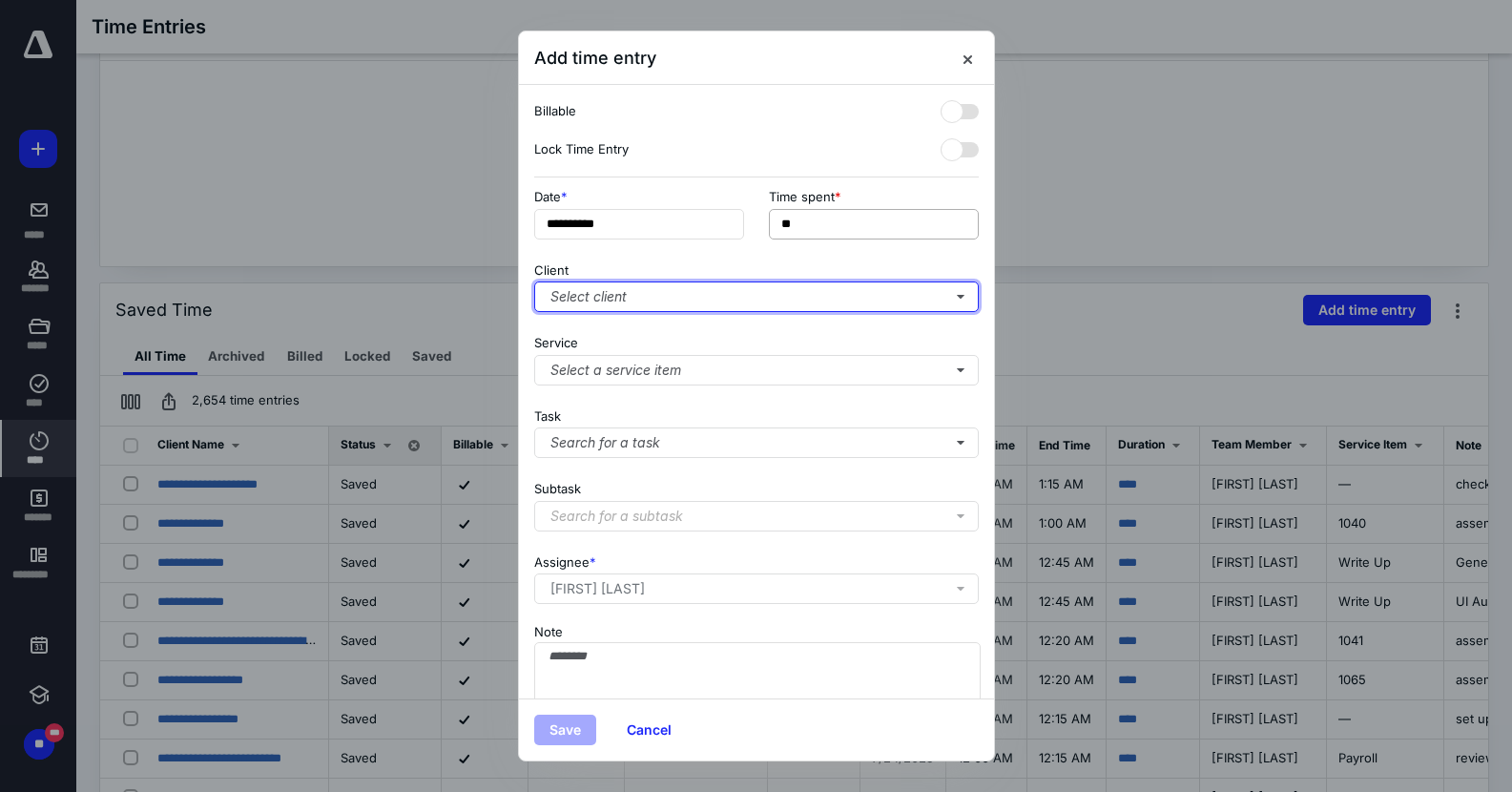 type on "***" 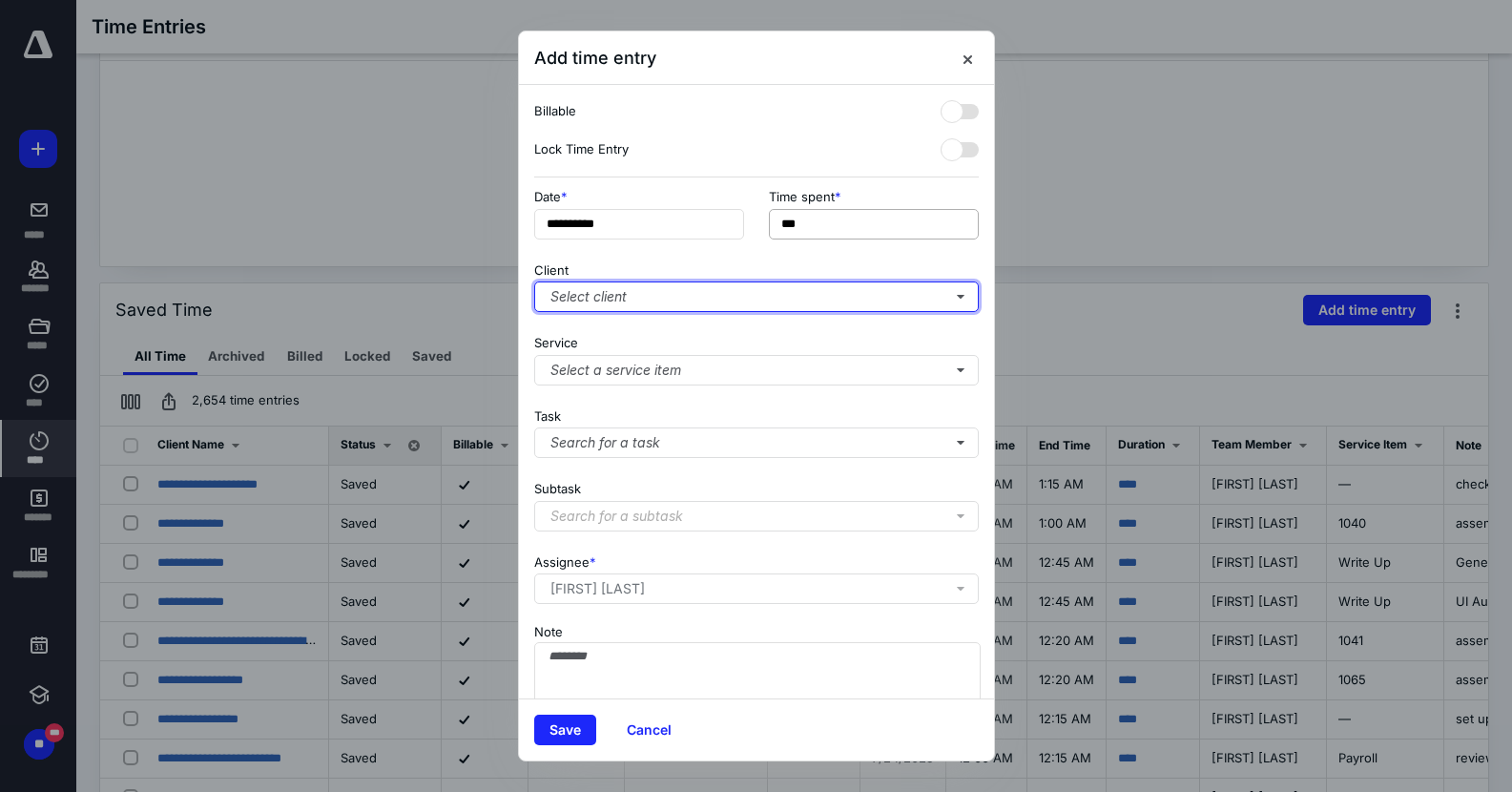 type 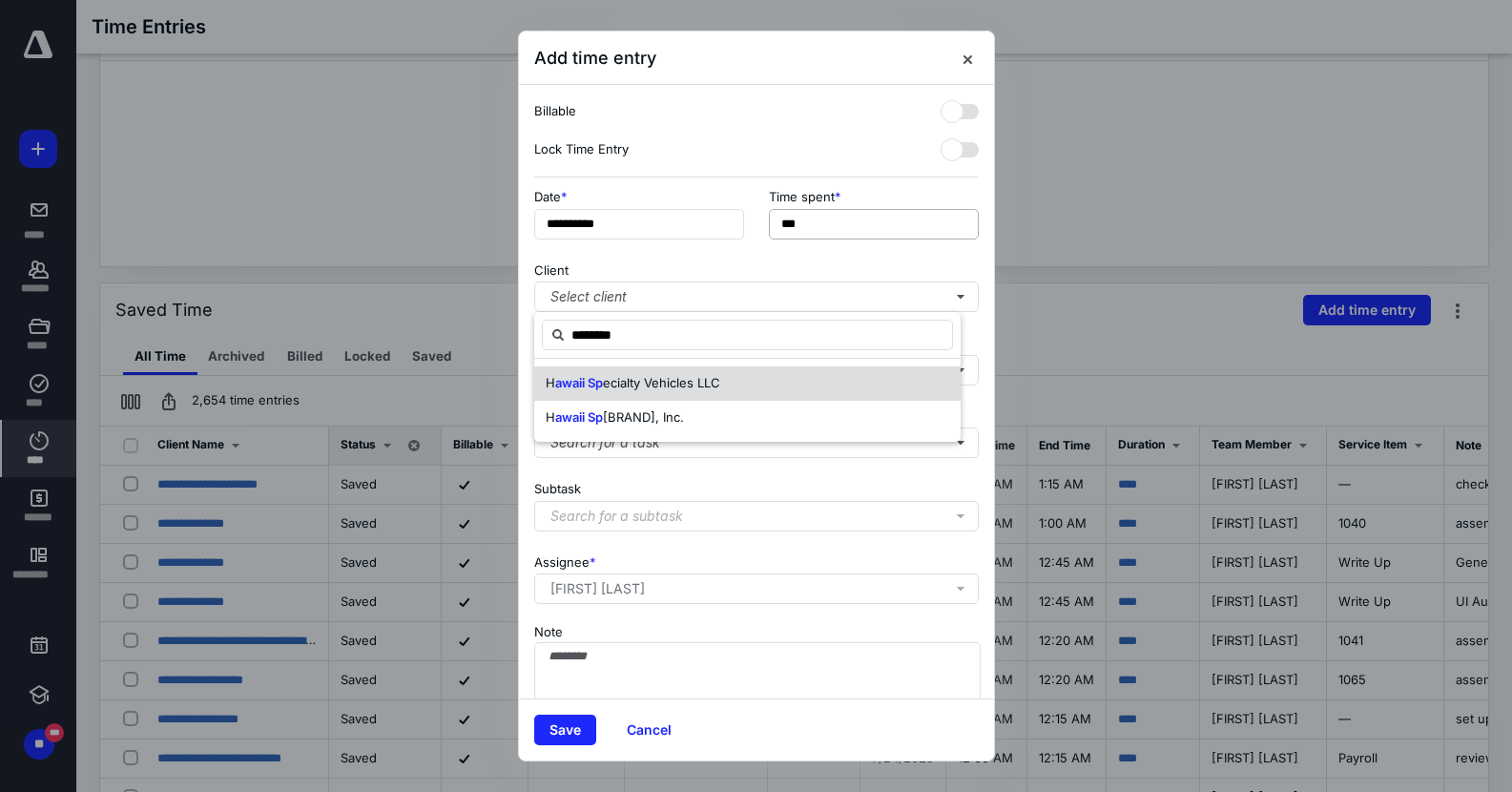 type on "********" 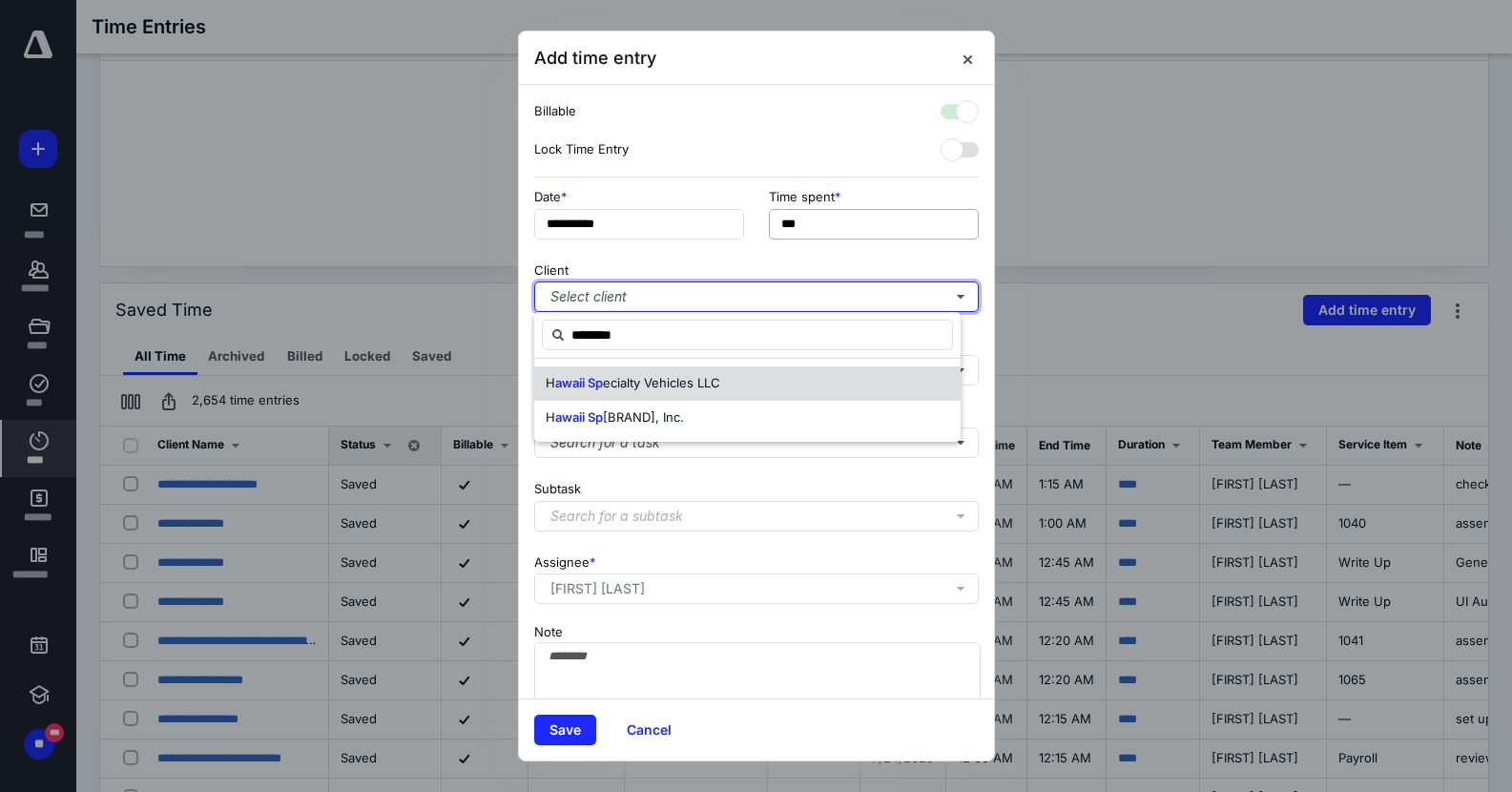 checkbox on "true" 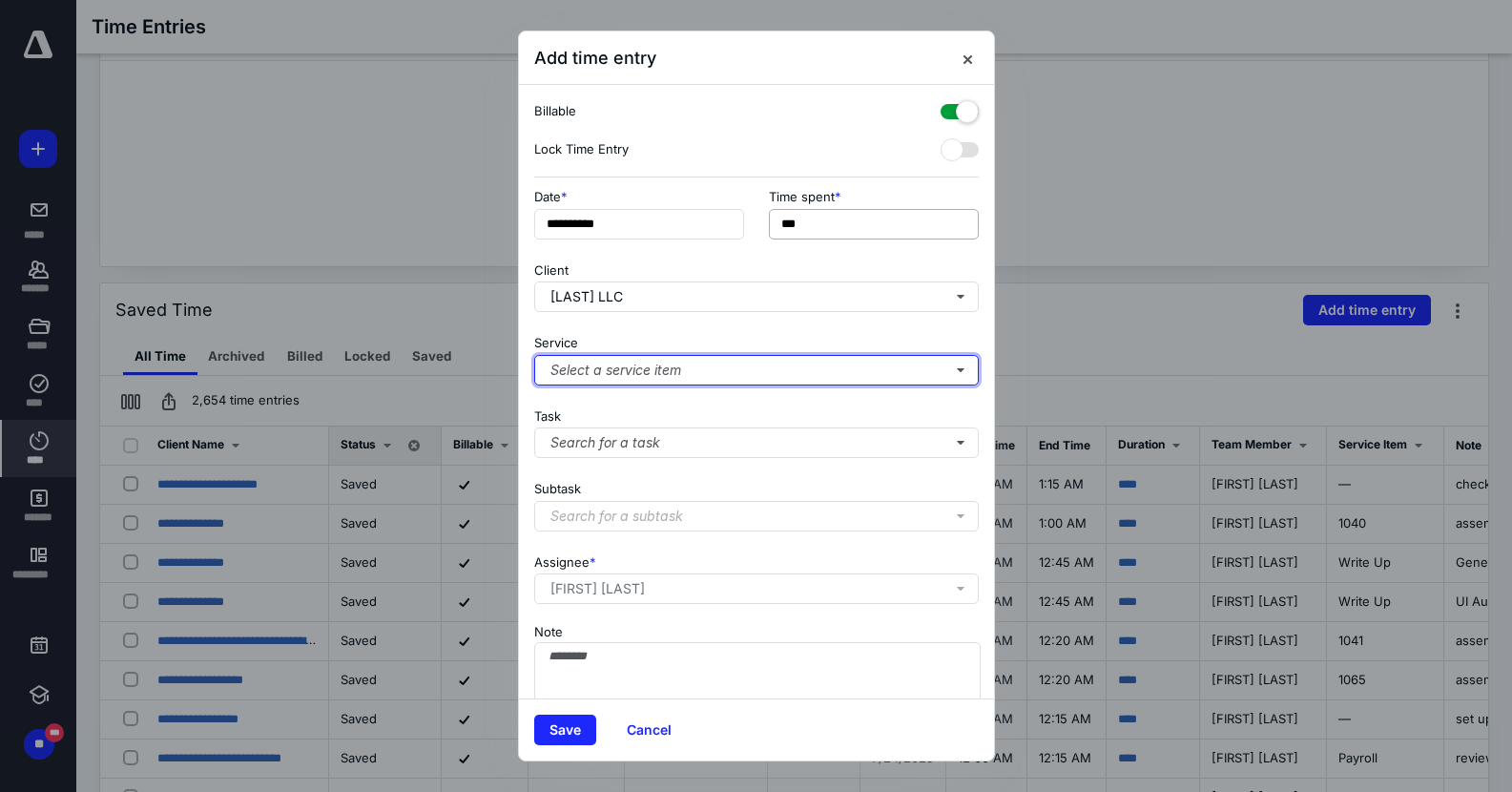 type 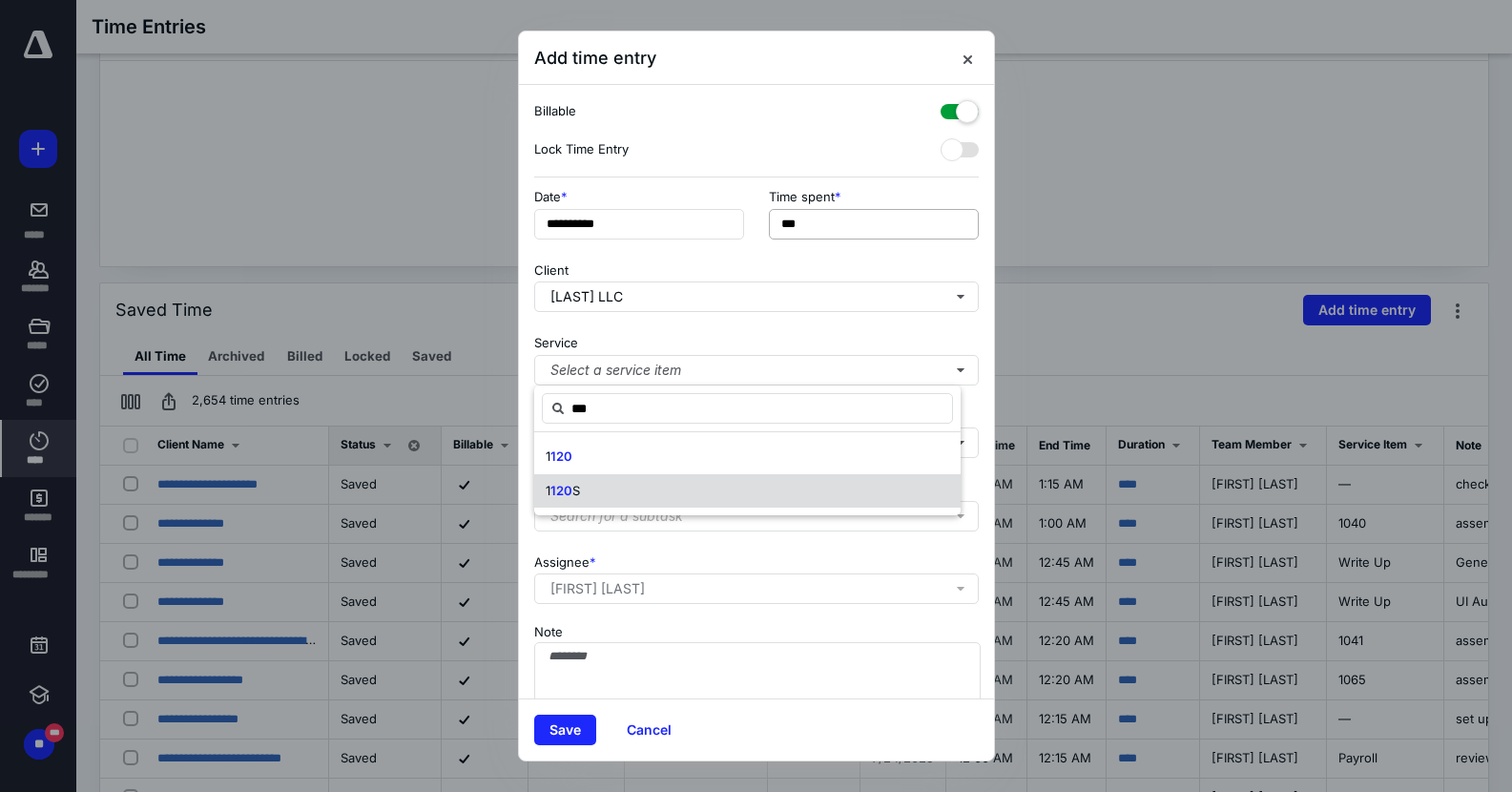 type on "***" 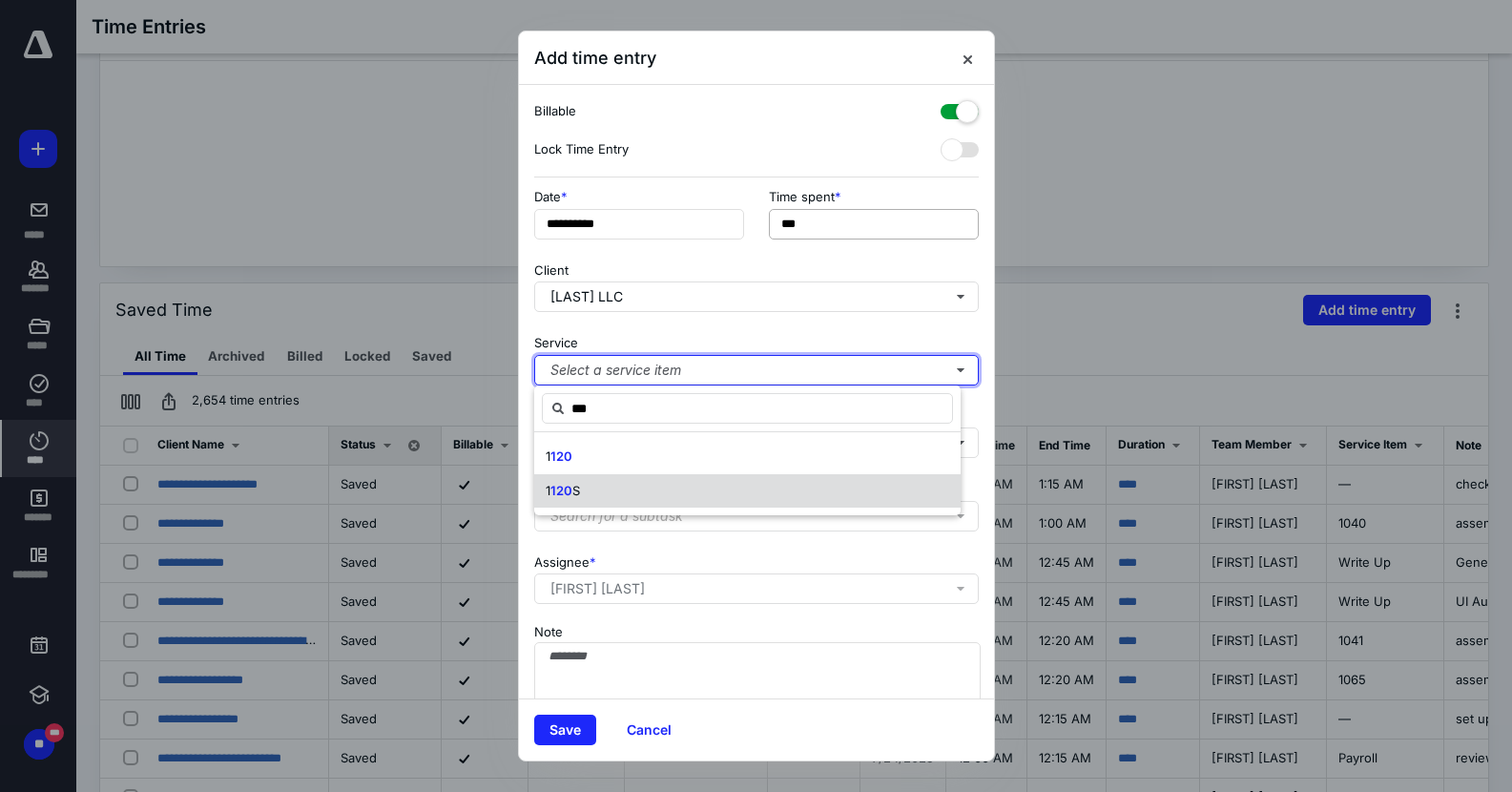 type 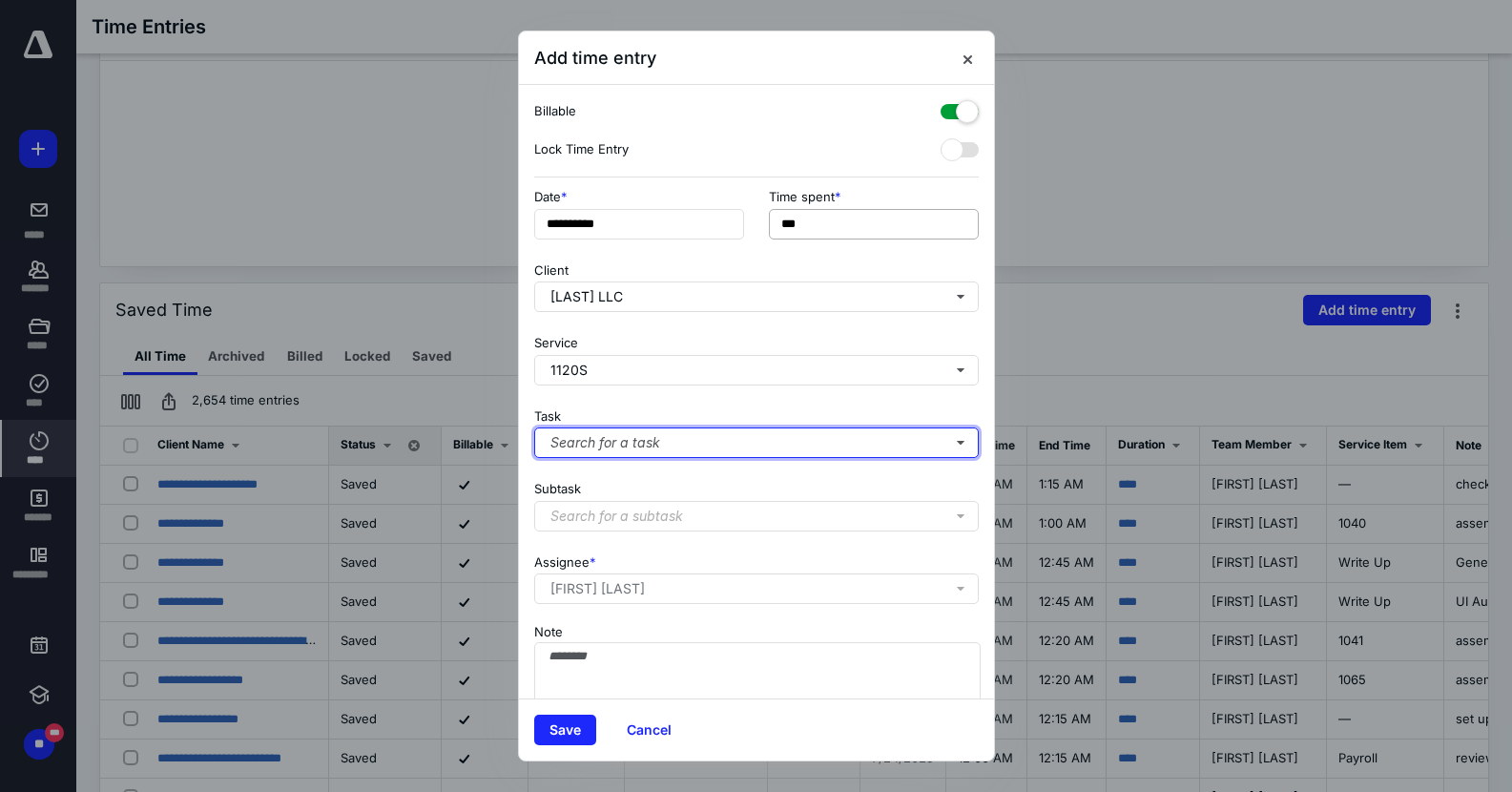 type 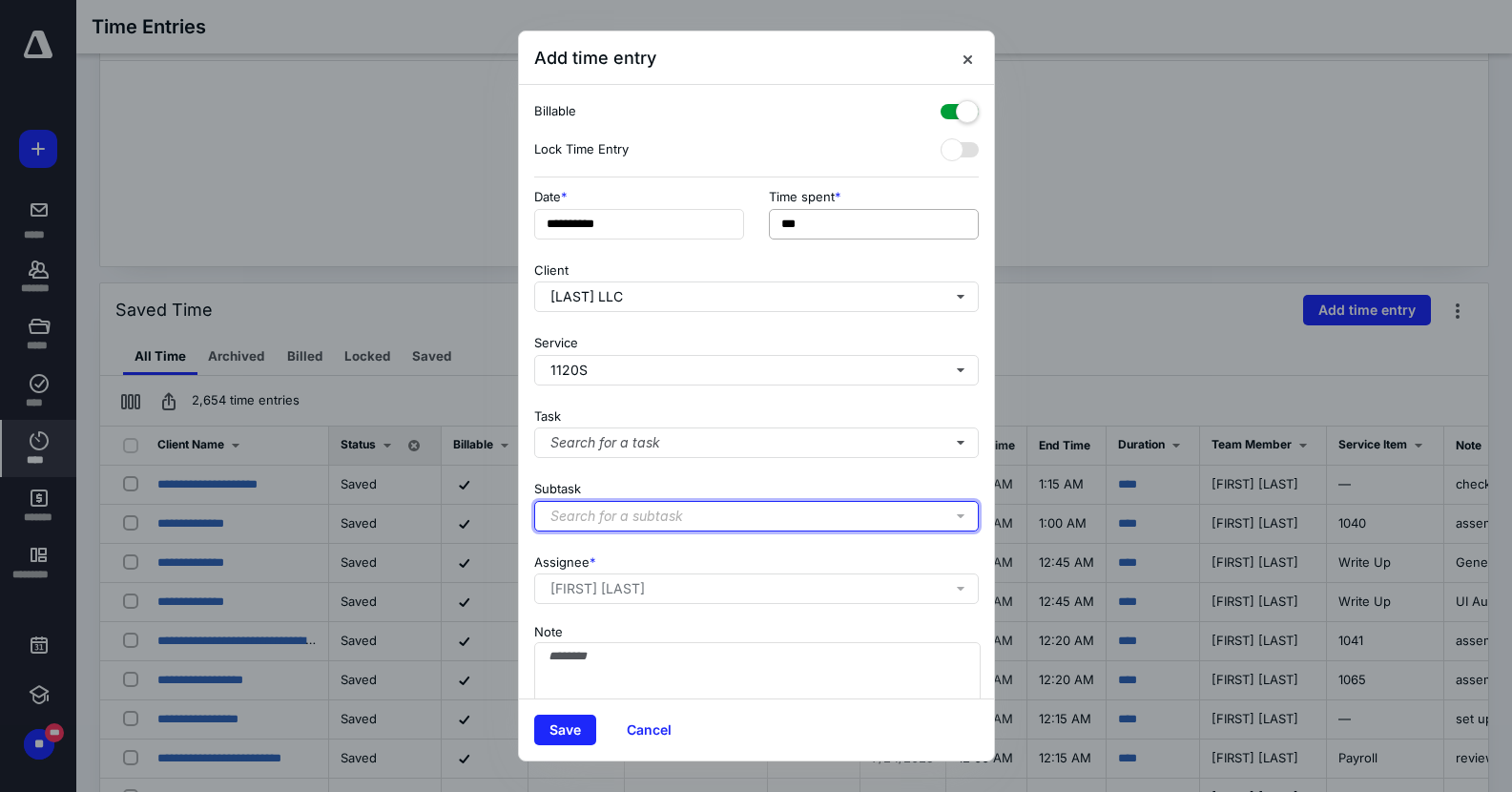 type 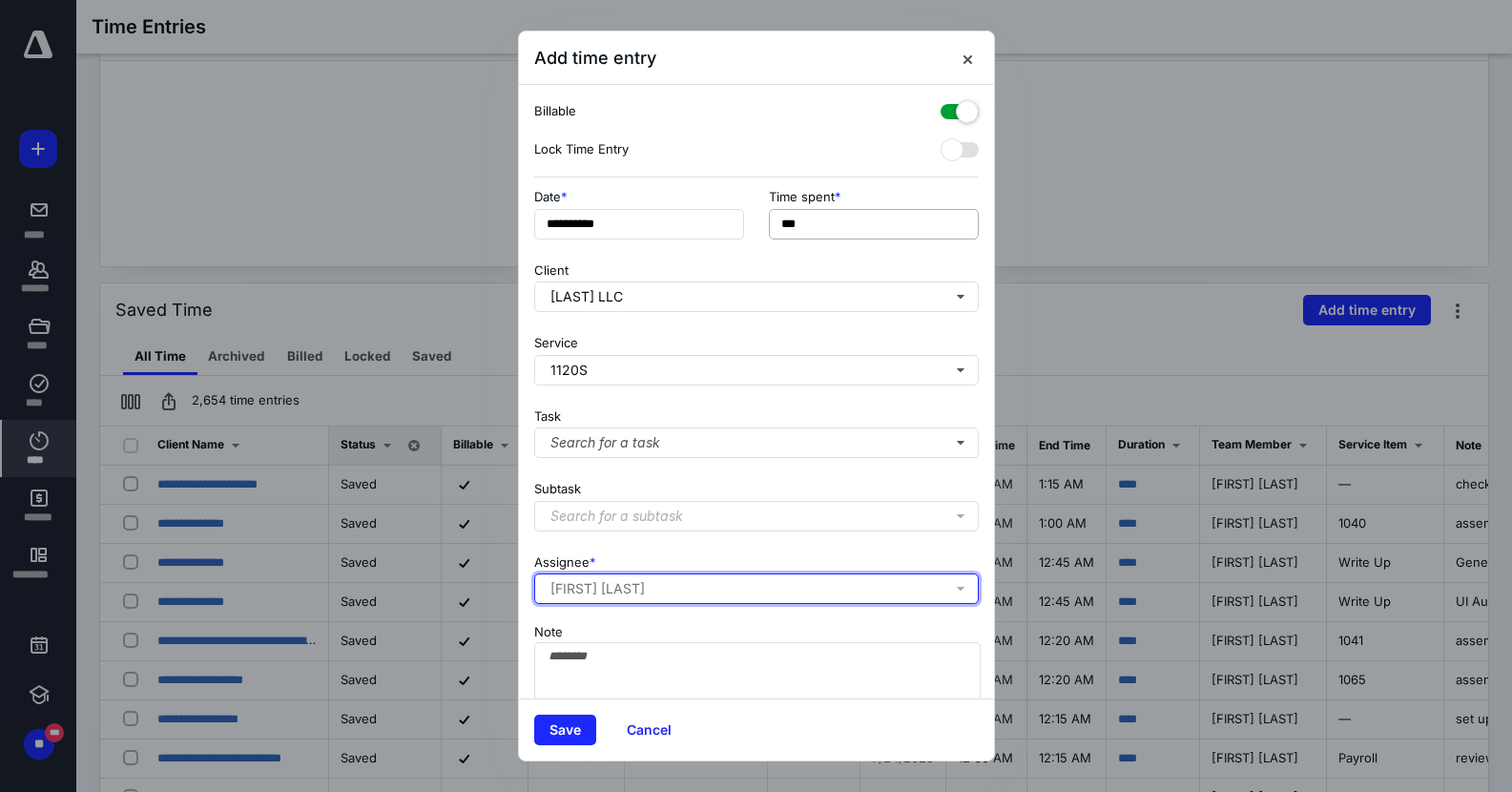 type 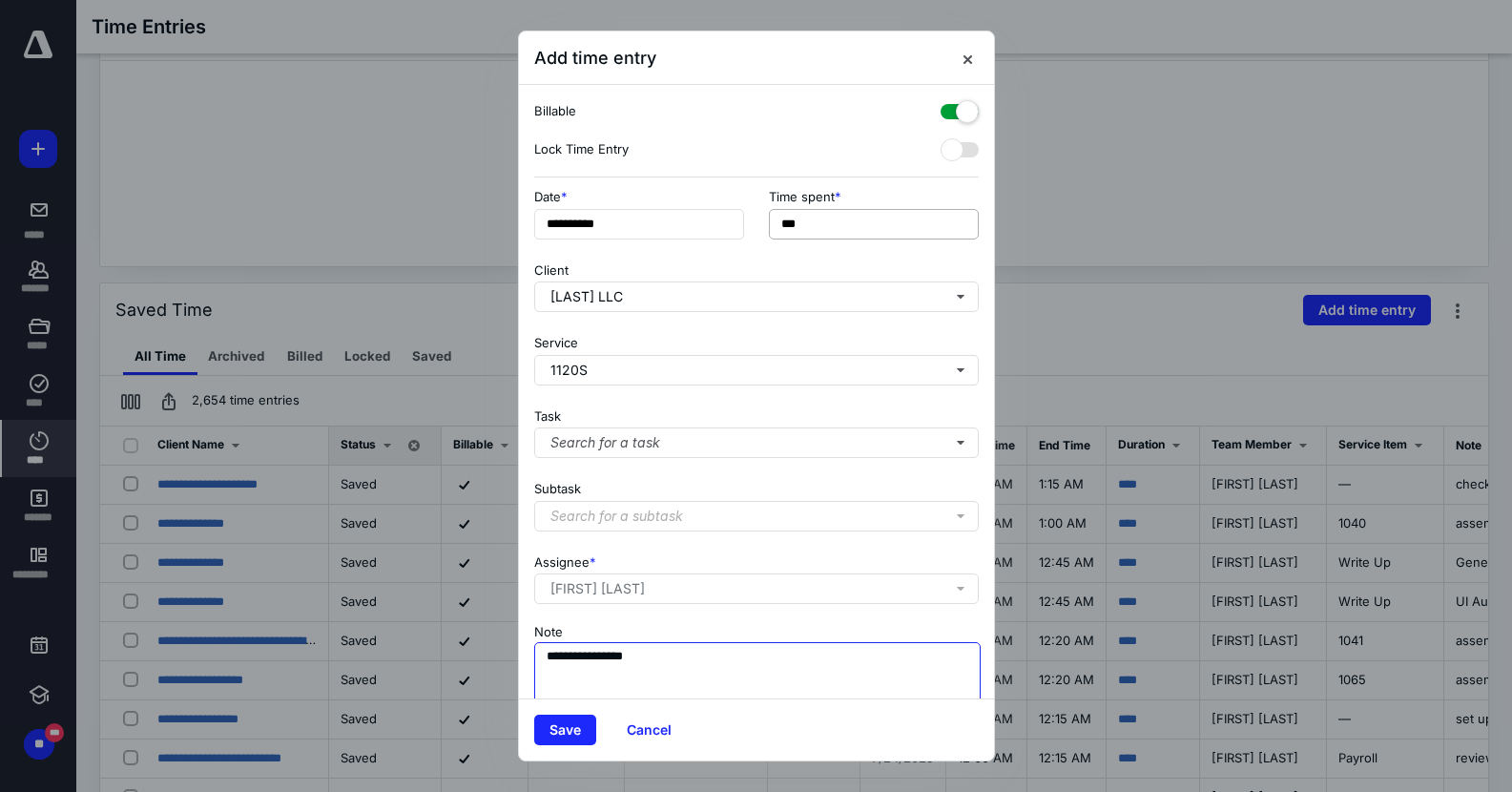type on "**********" 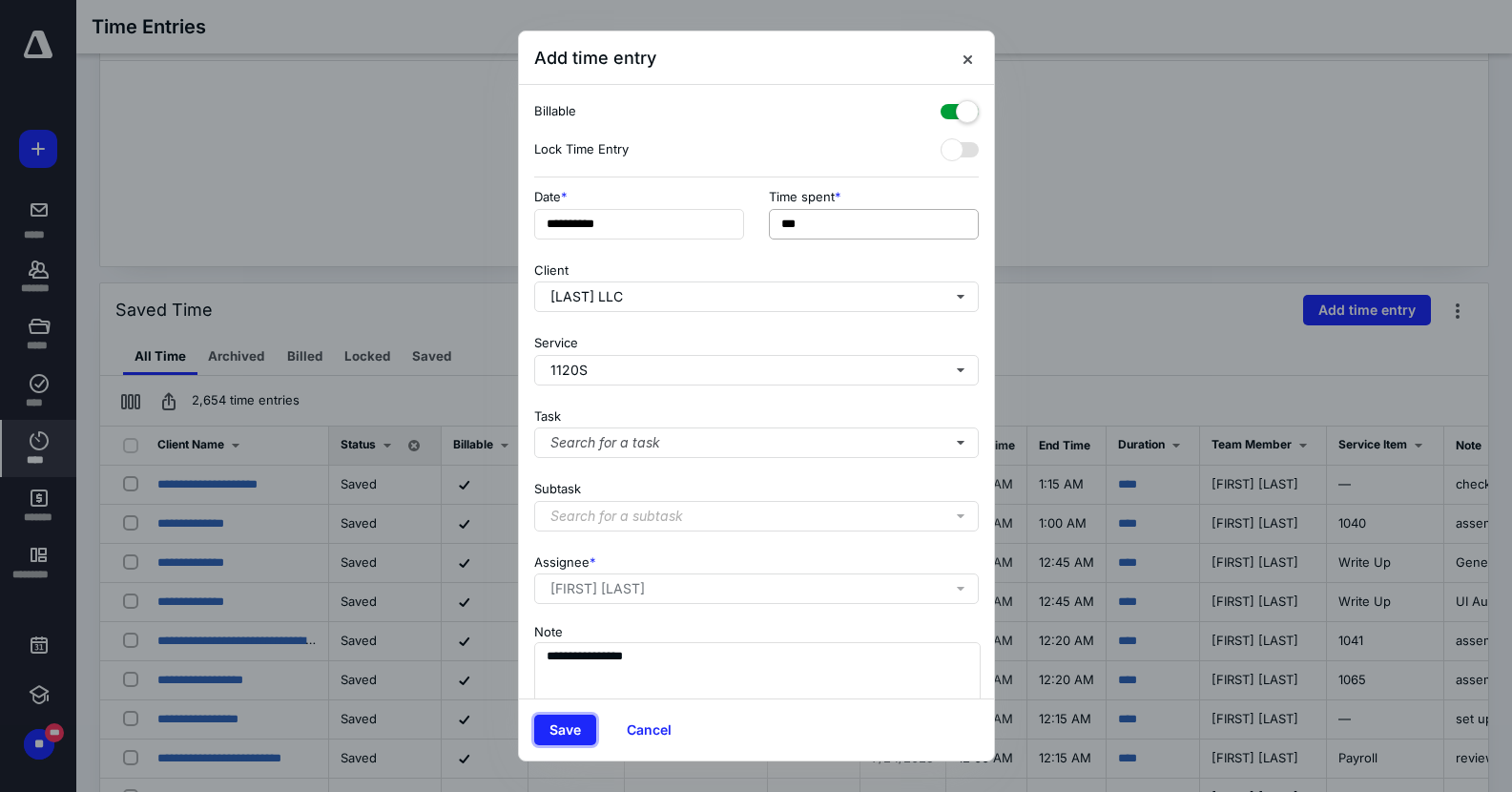 type 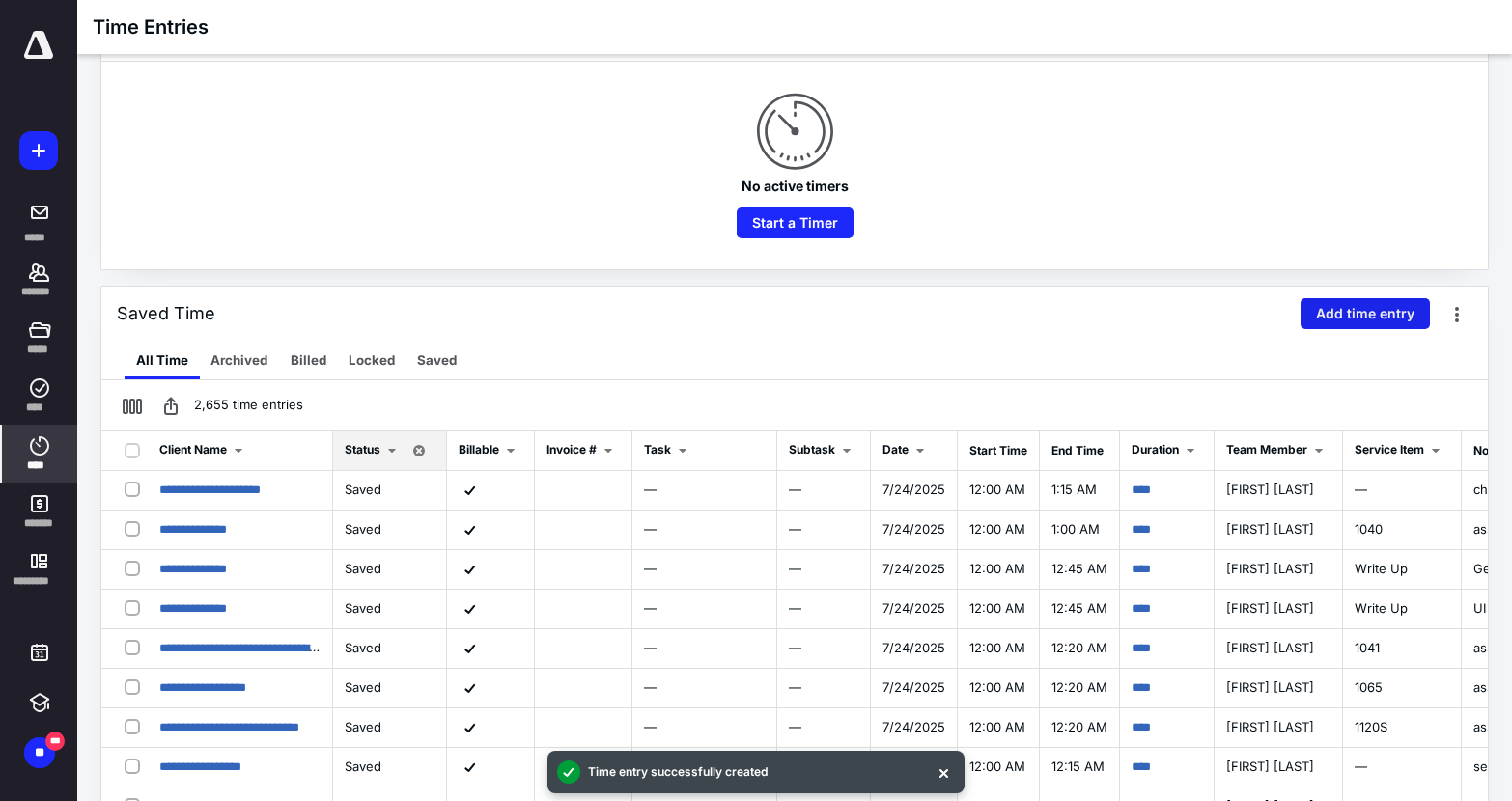 click on "Add time entry" at bounding box center (1365, 314) 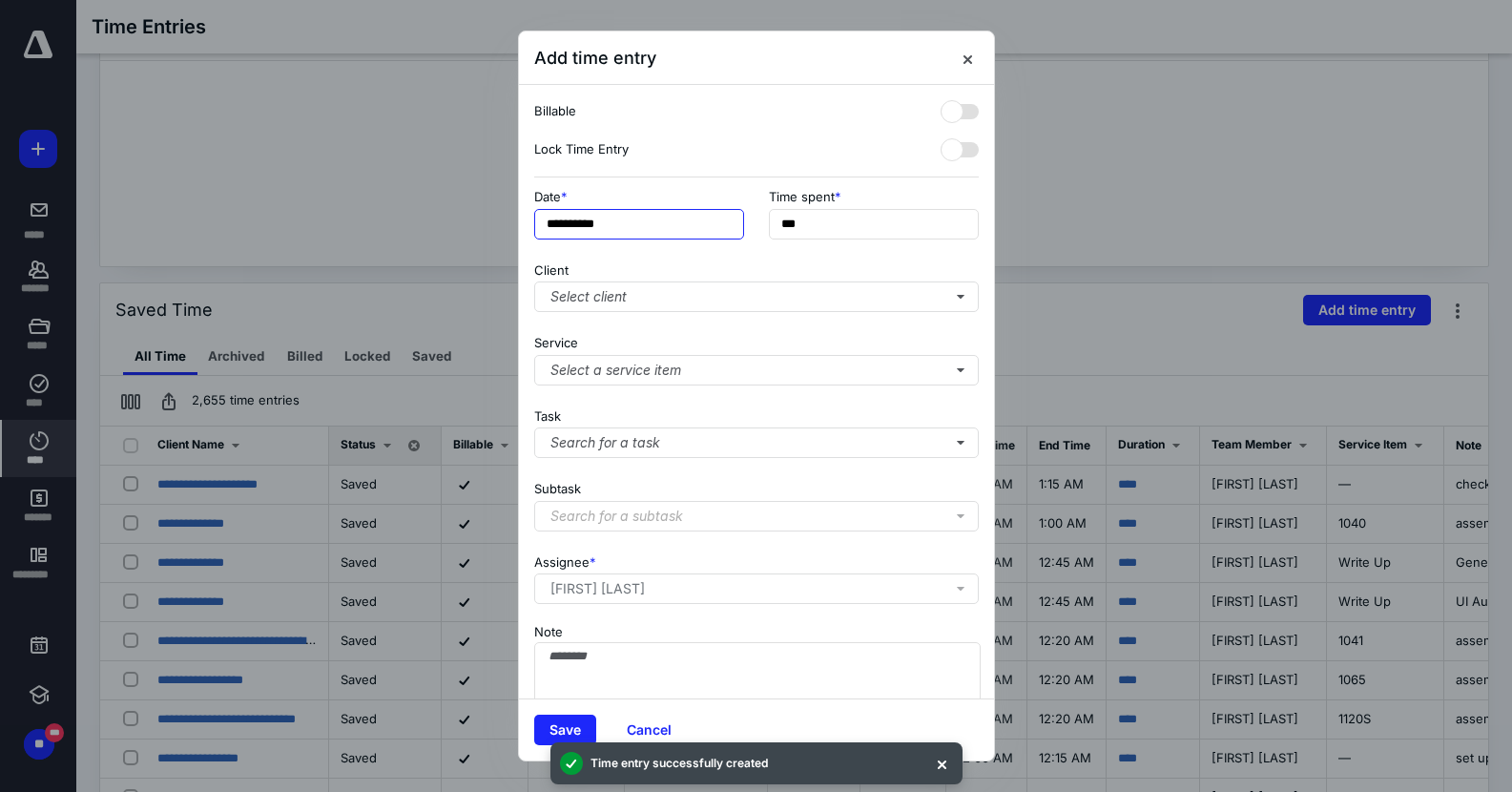 click on "**********" at bounding box center (639, 224) 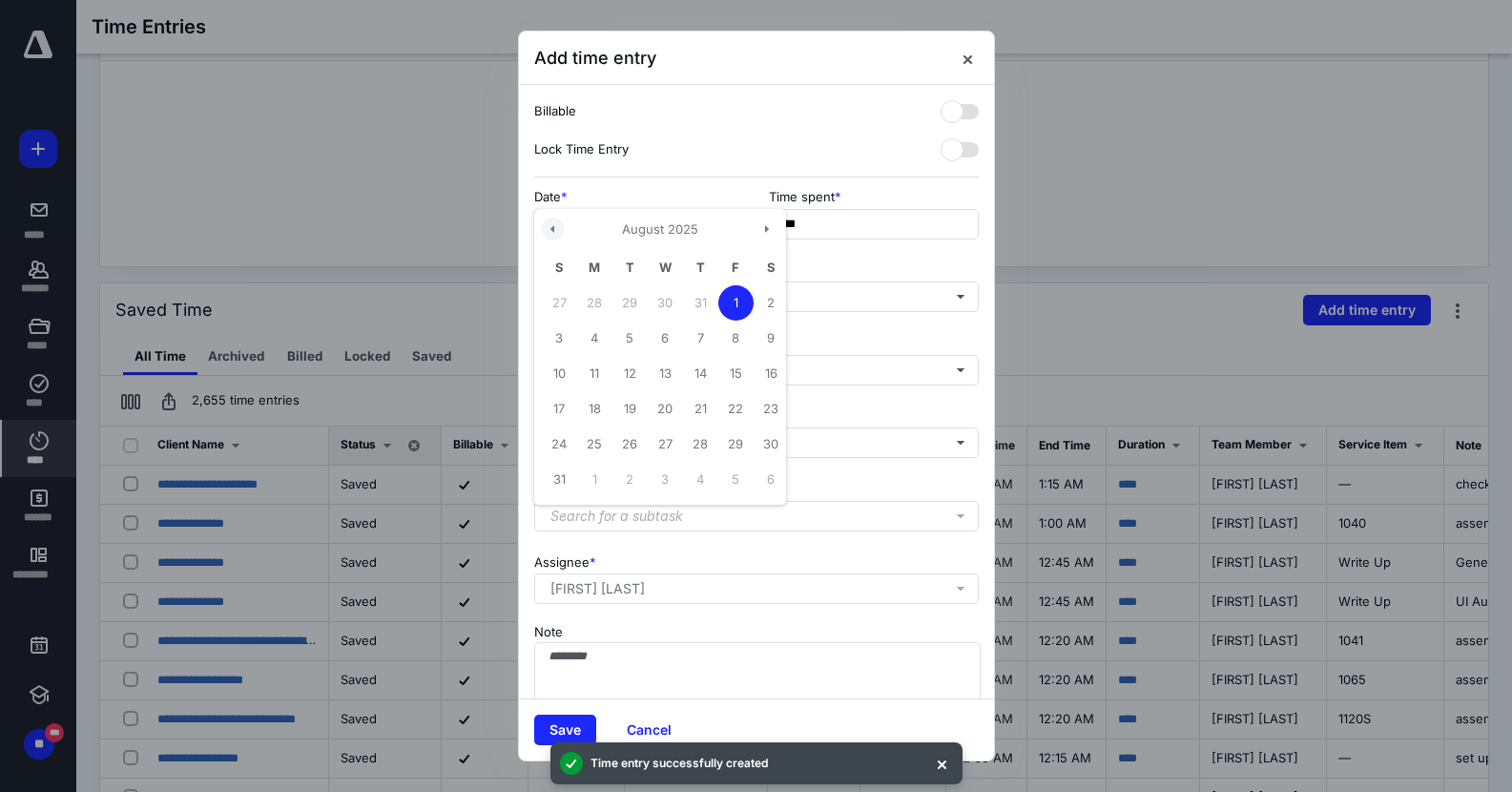 click at bounding box center (553, 229) 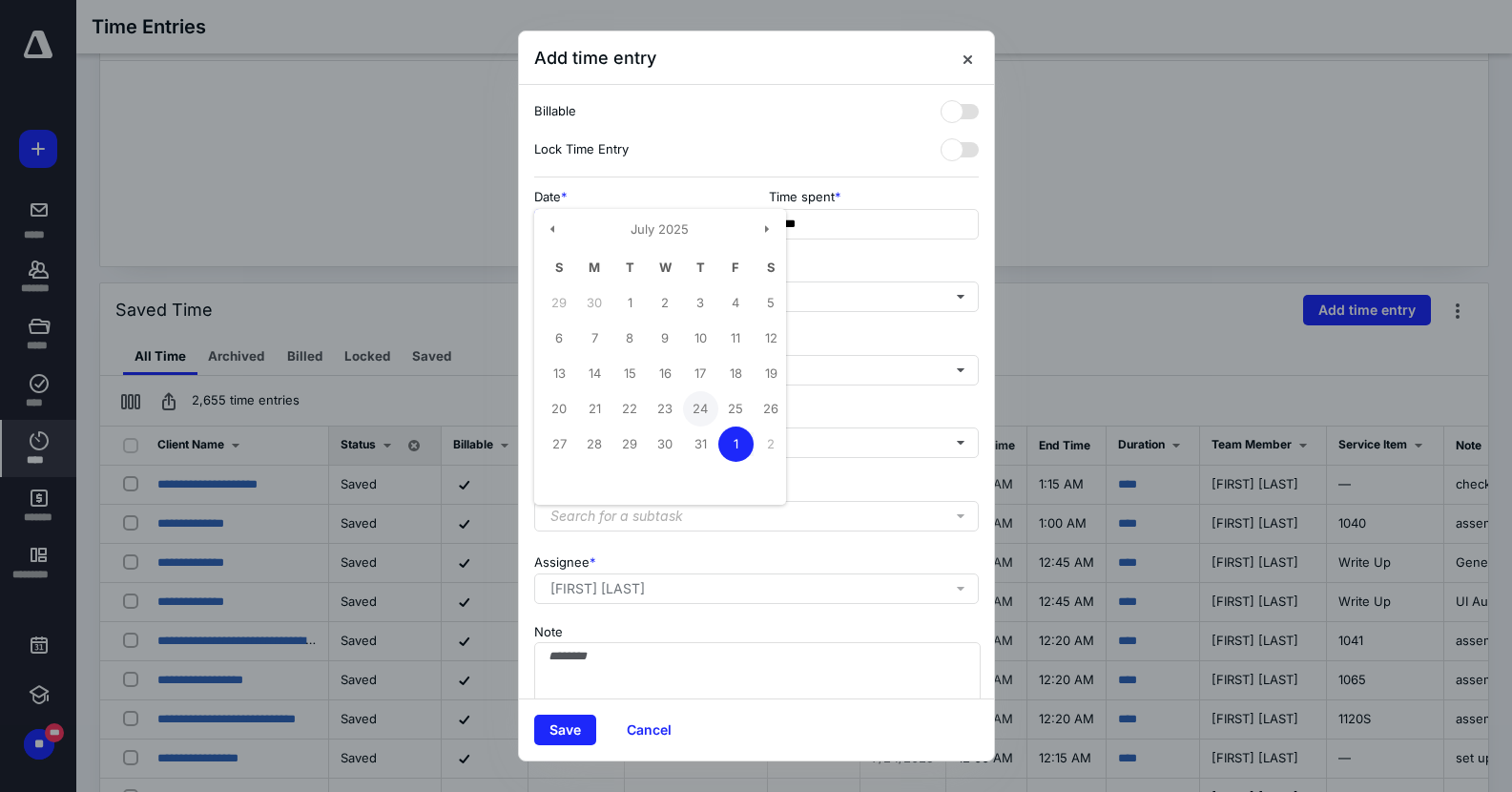 click on "24" at bounding box center (700, 408) 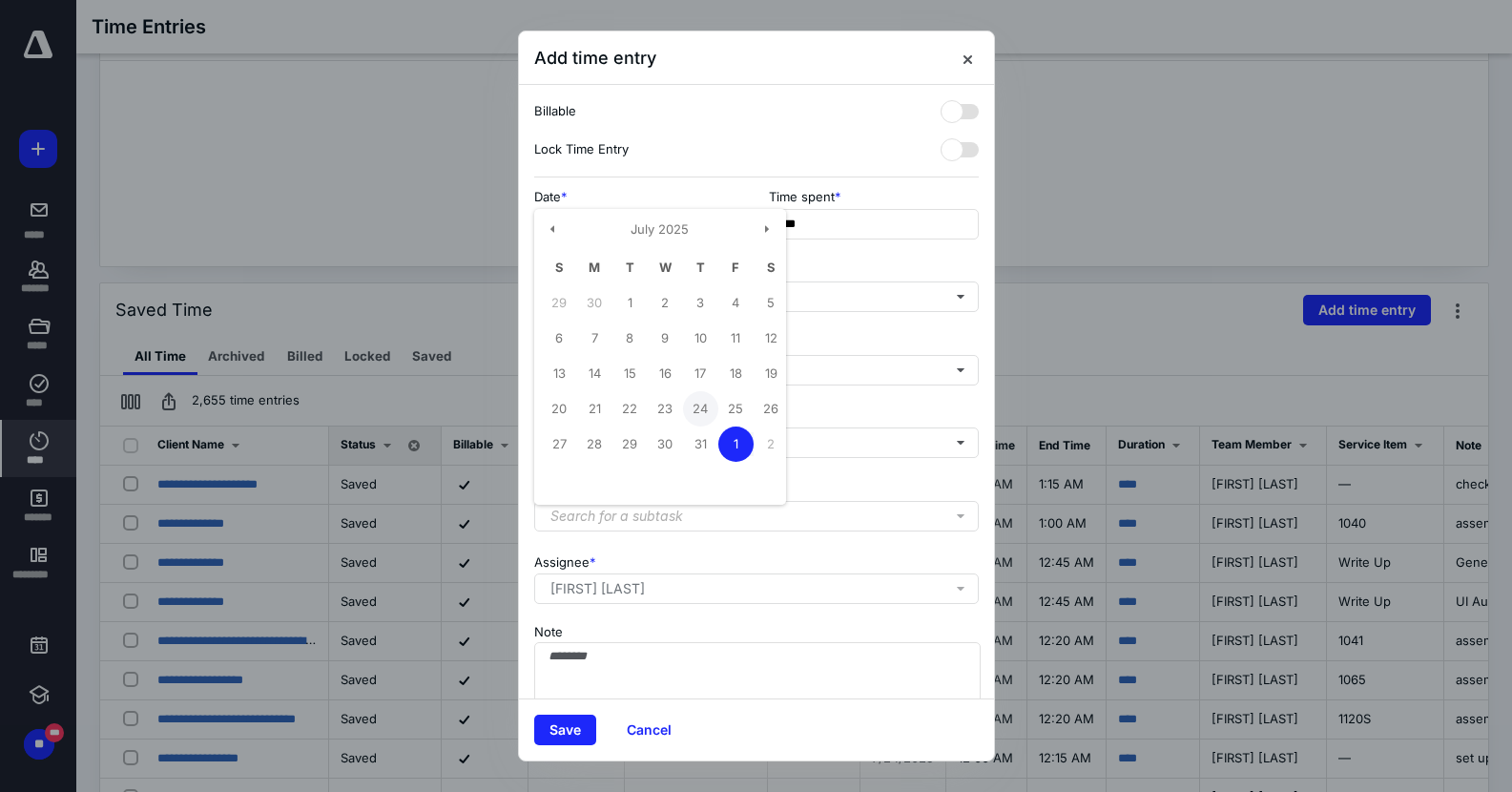 type on "**********" 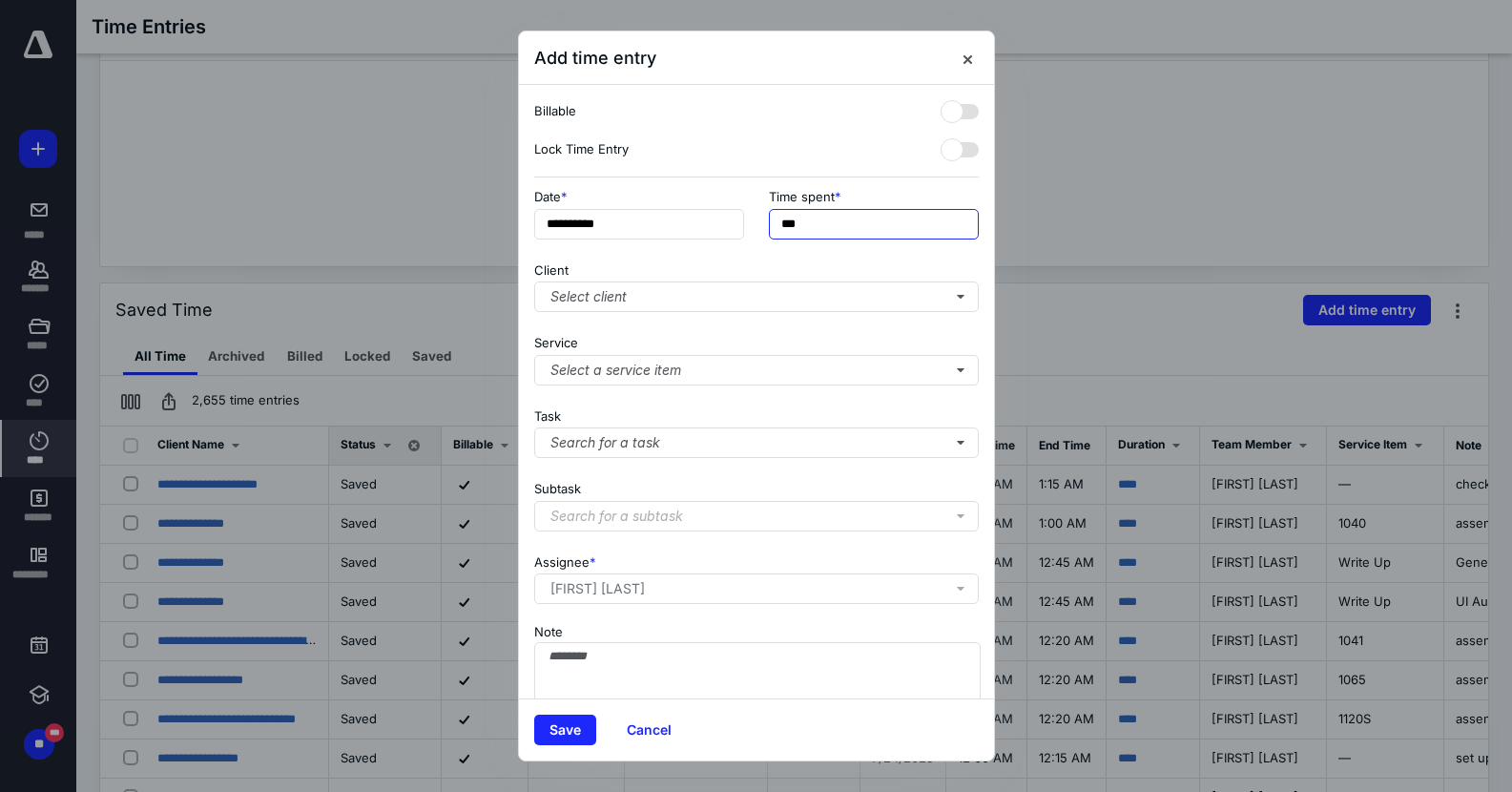 click on "***" at bounding box center [874, 224] 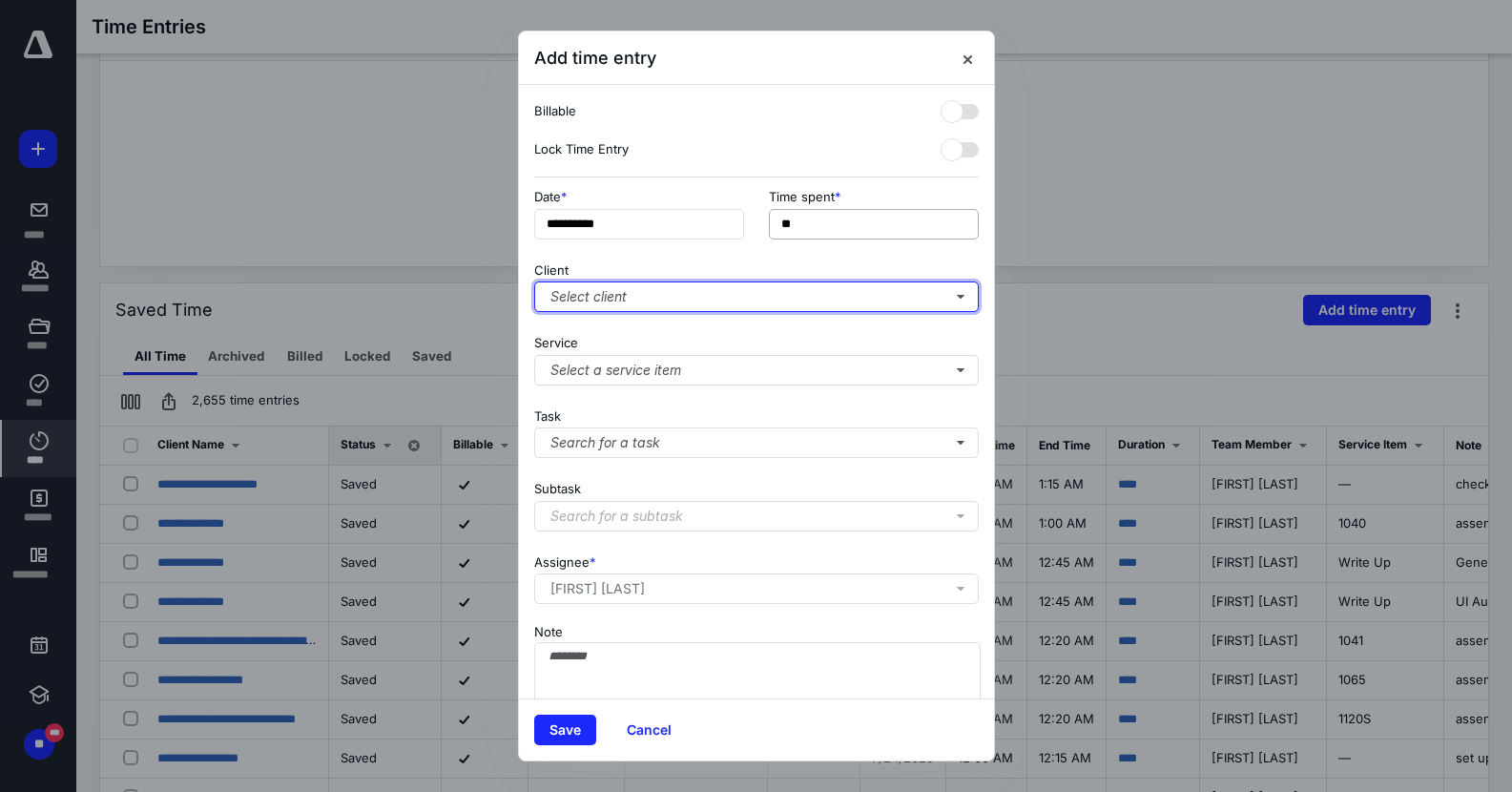 type on "***" 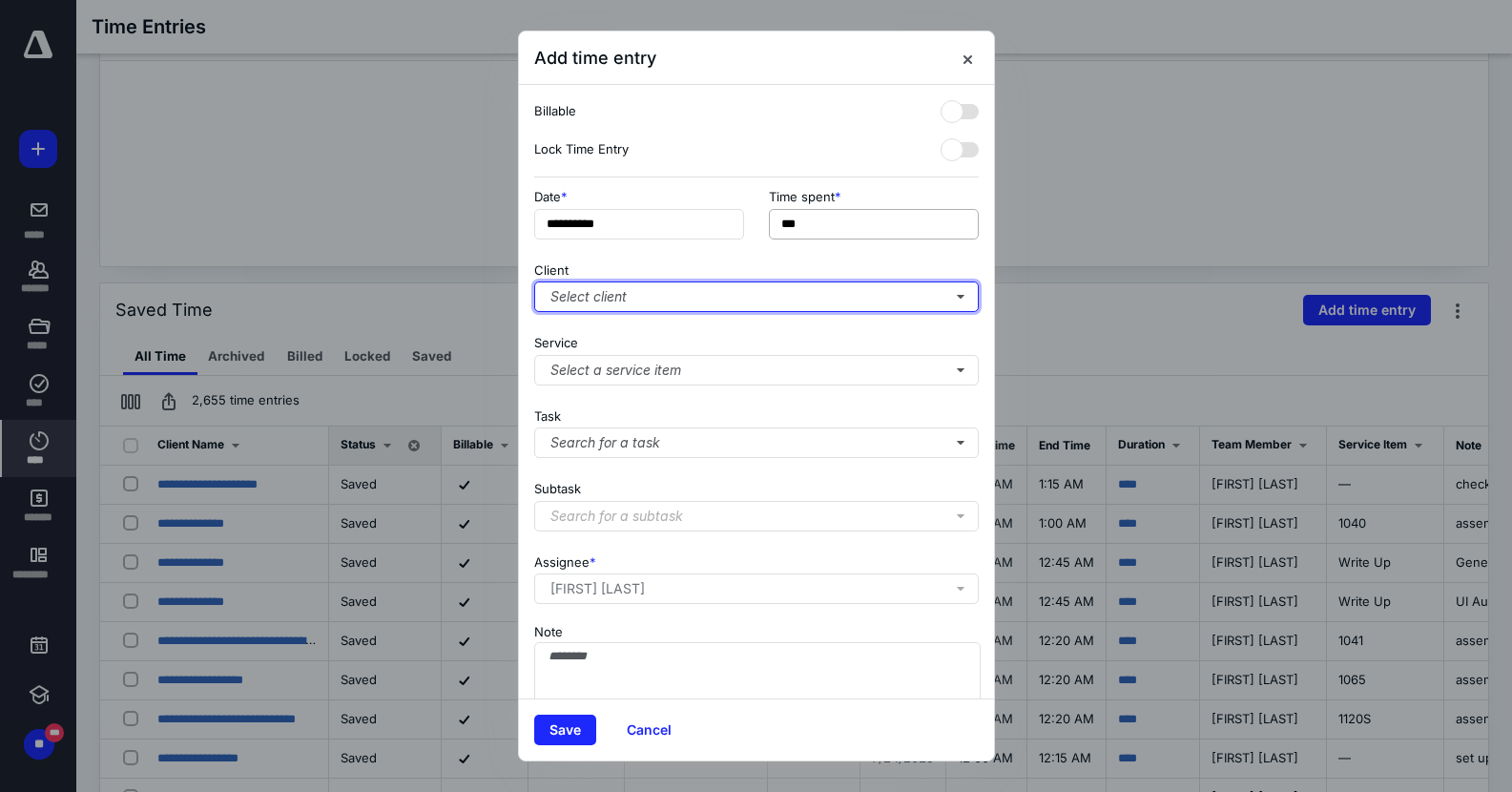 type 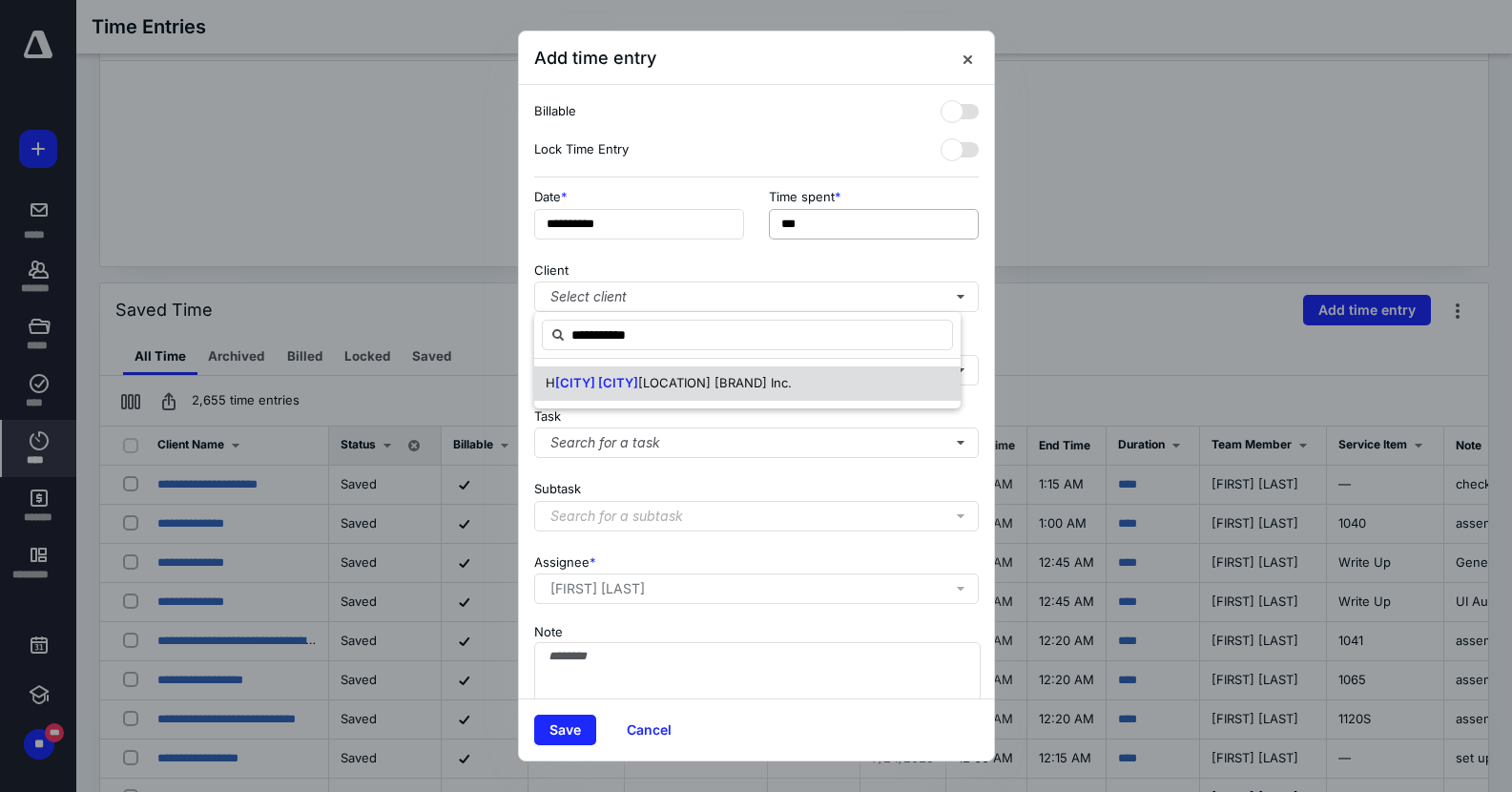 type on "**********" 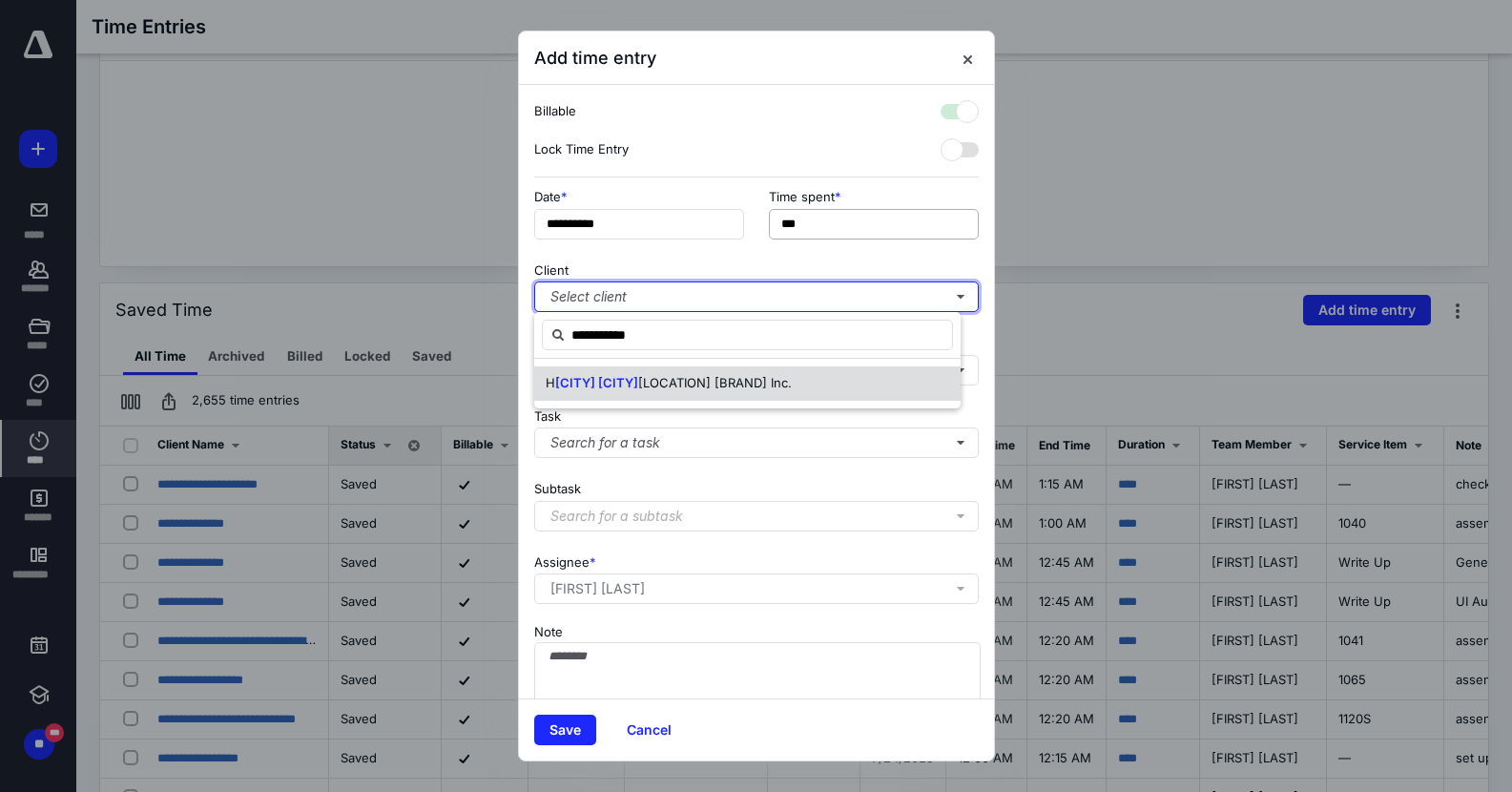 checkbox on "true" 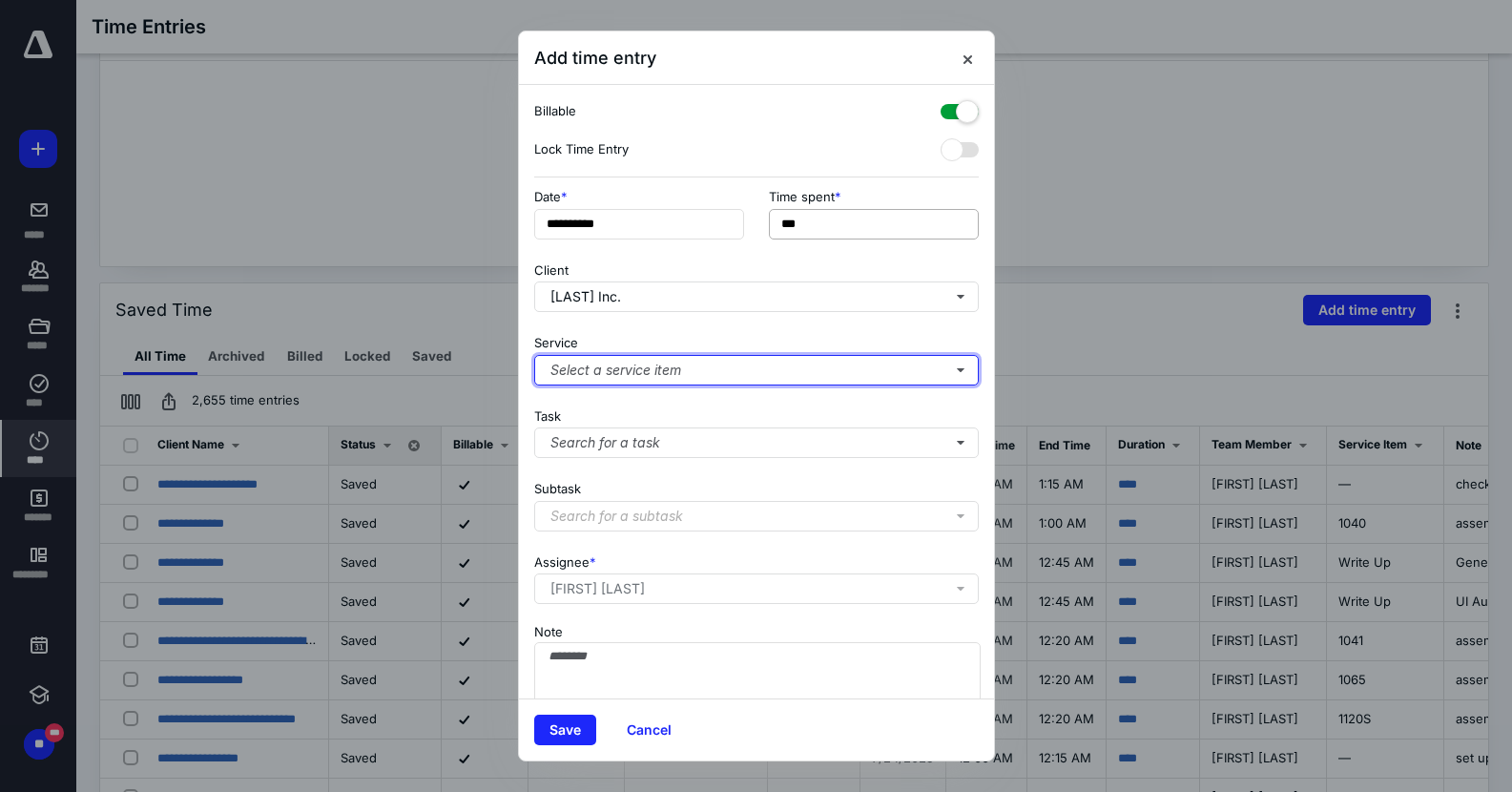 type 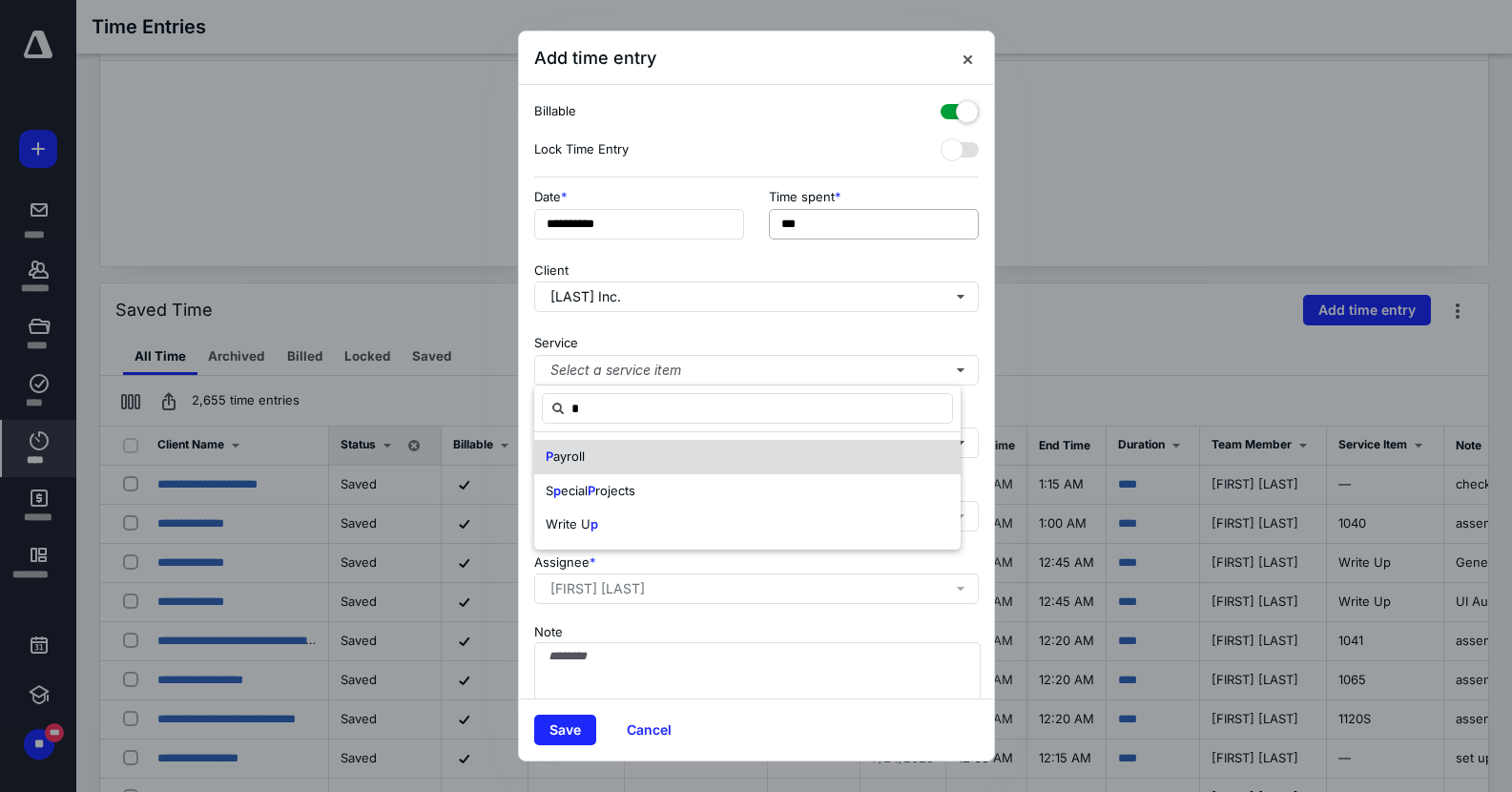 type on "*" 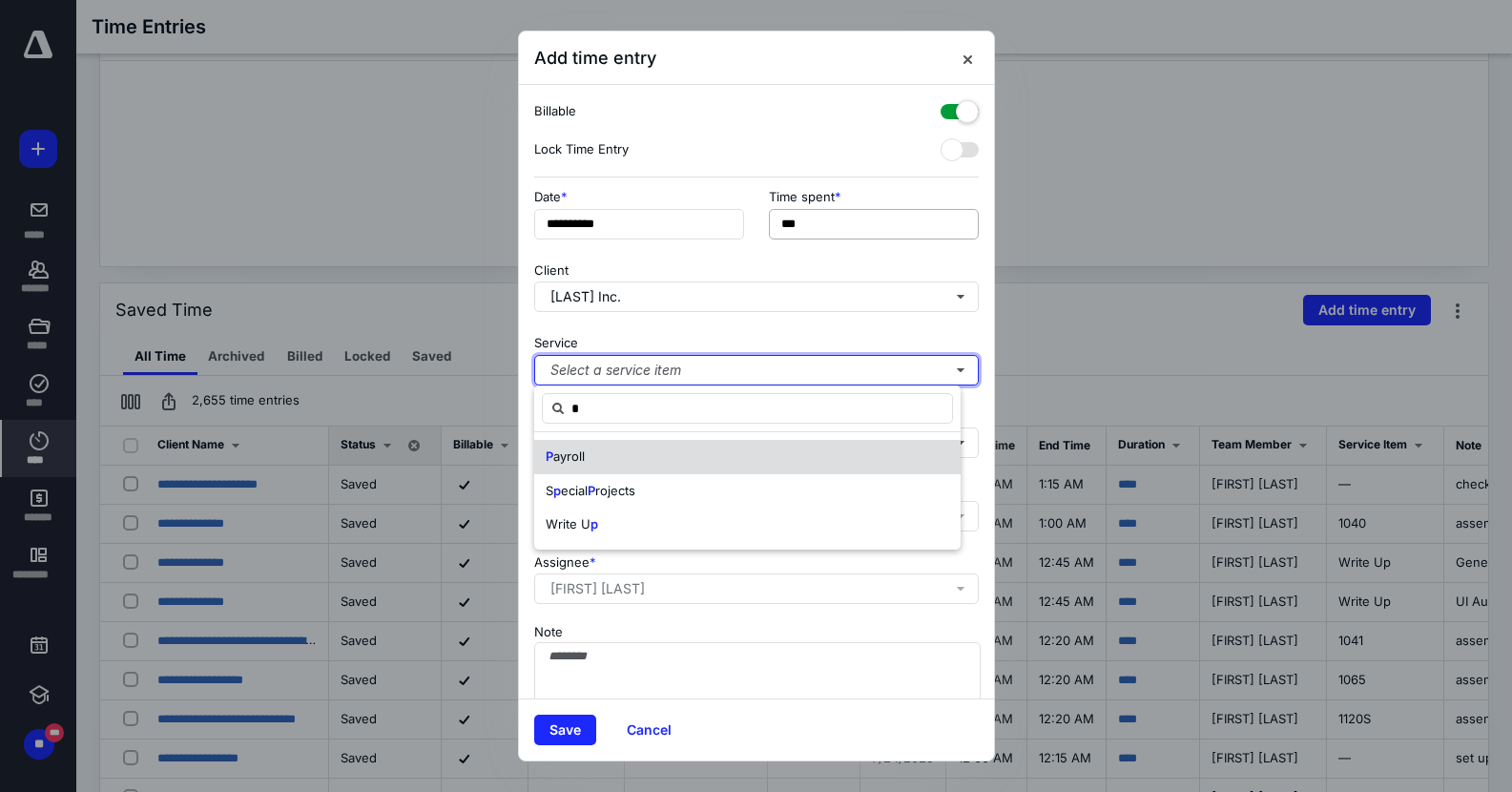 type 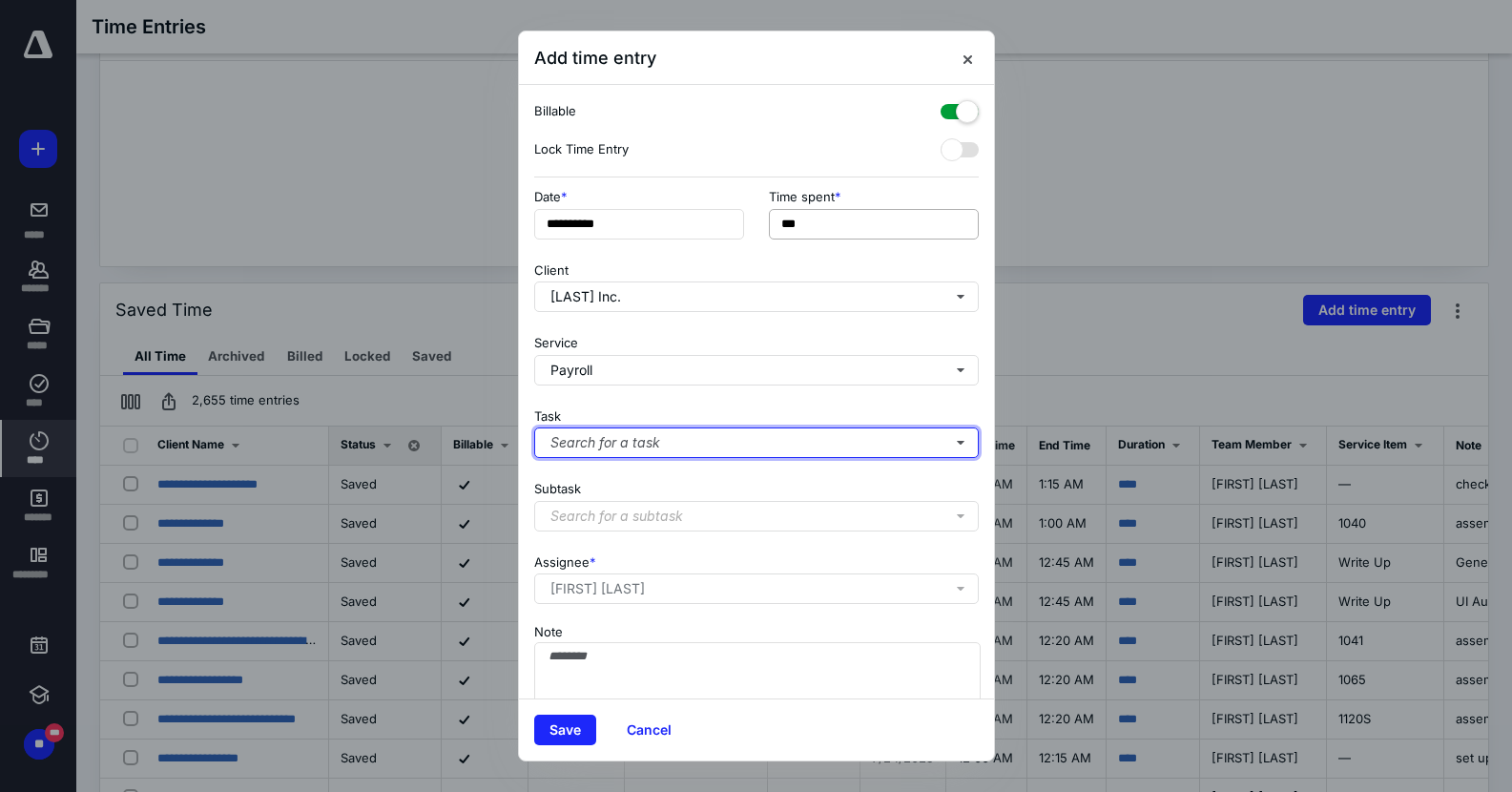 type 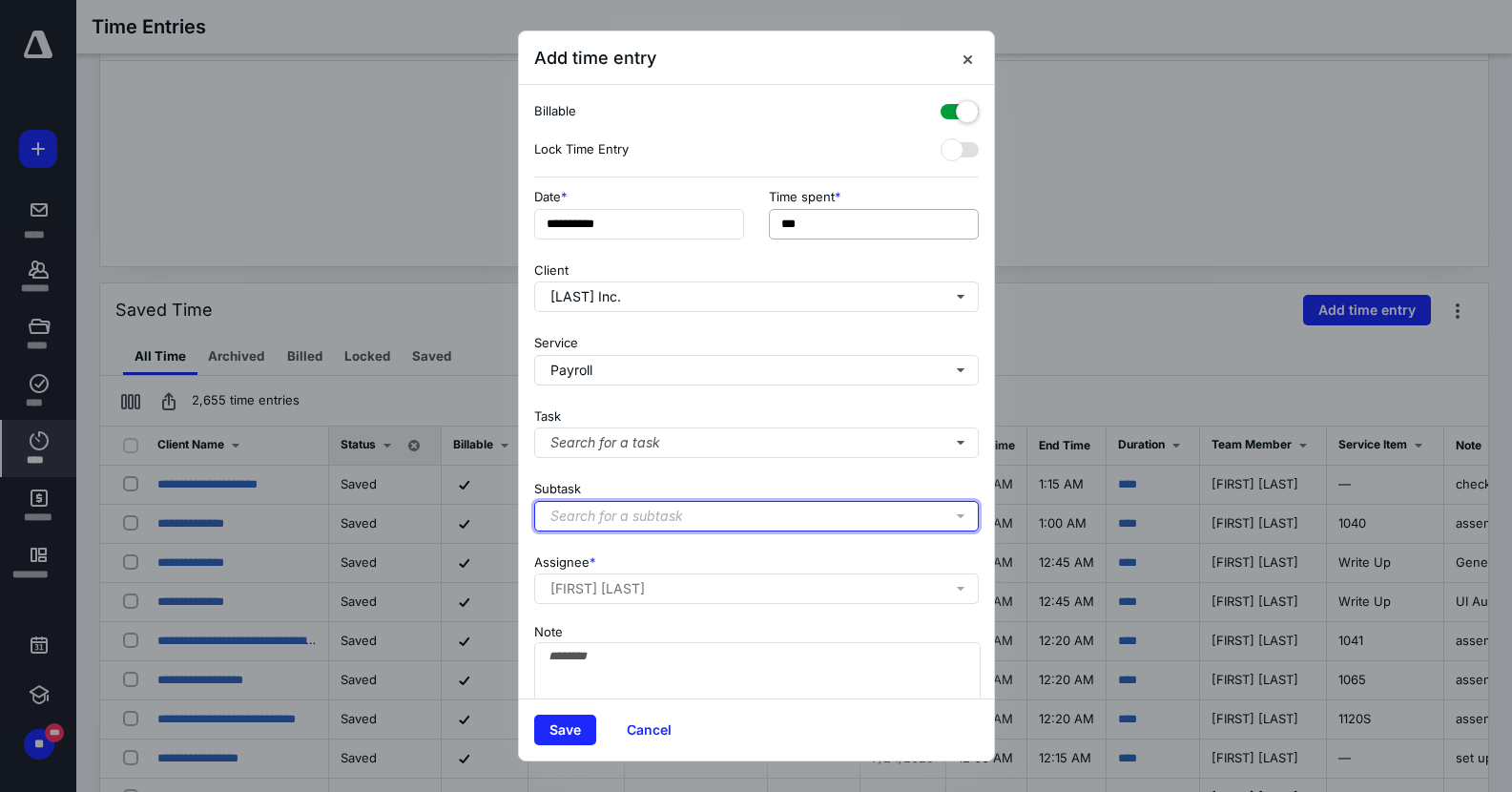 type 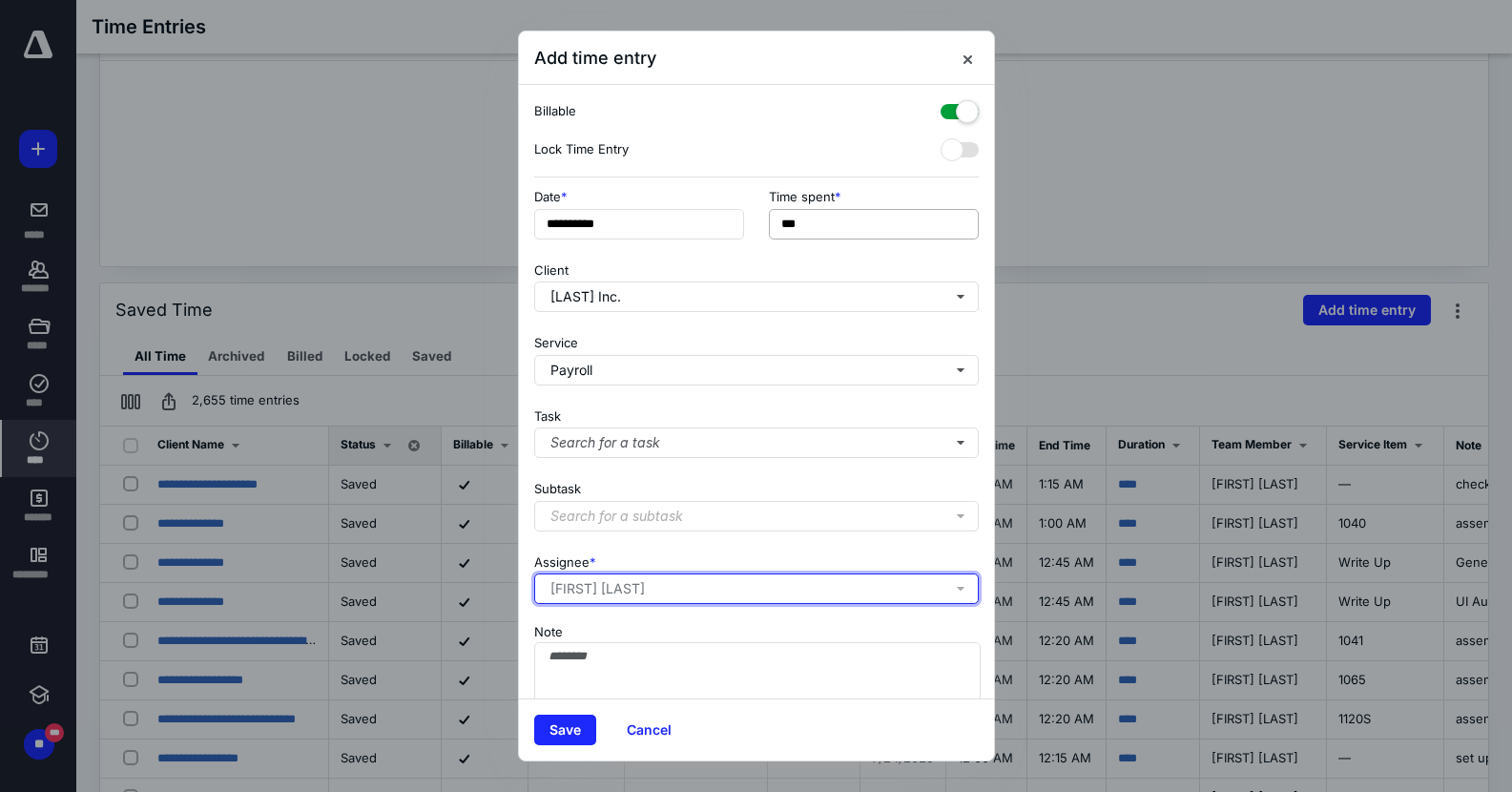 type 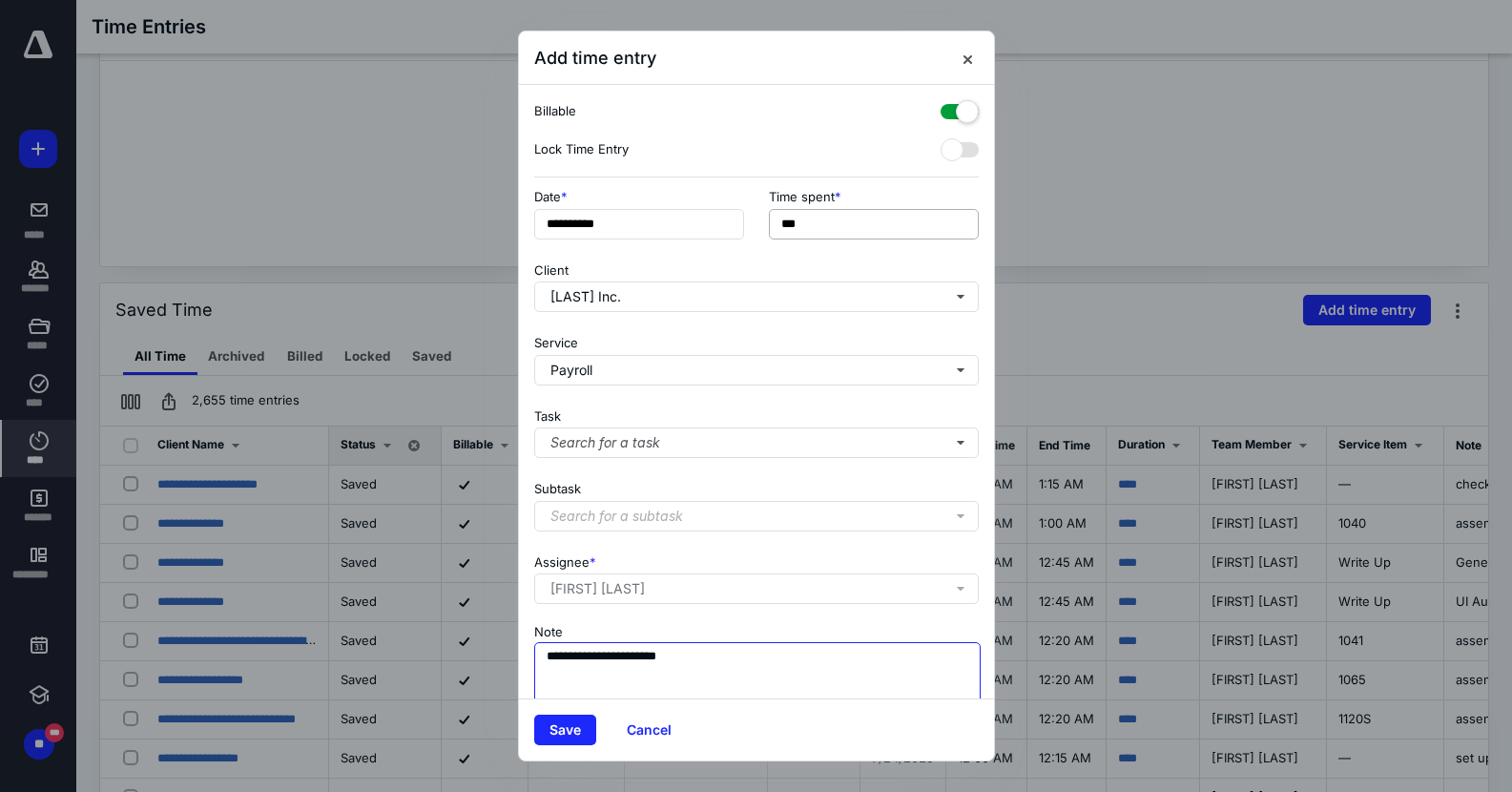 type on "**********" 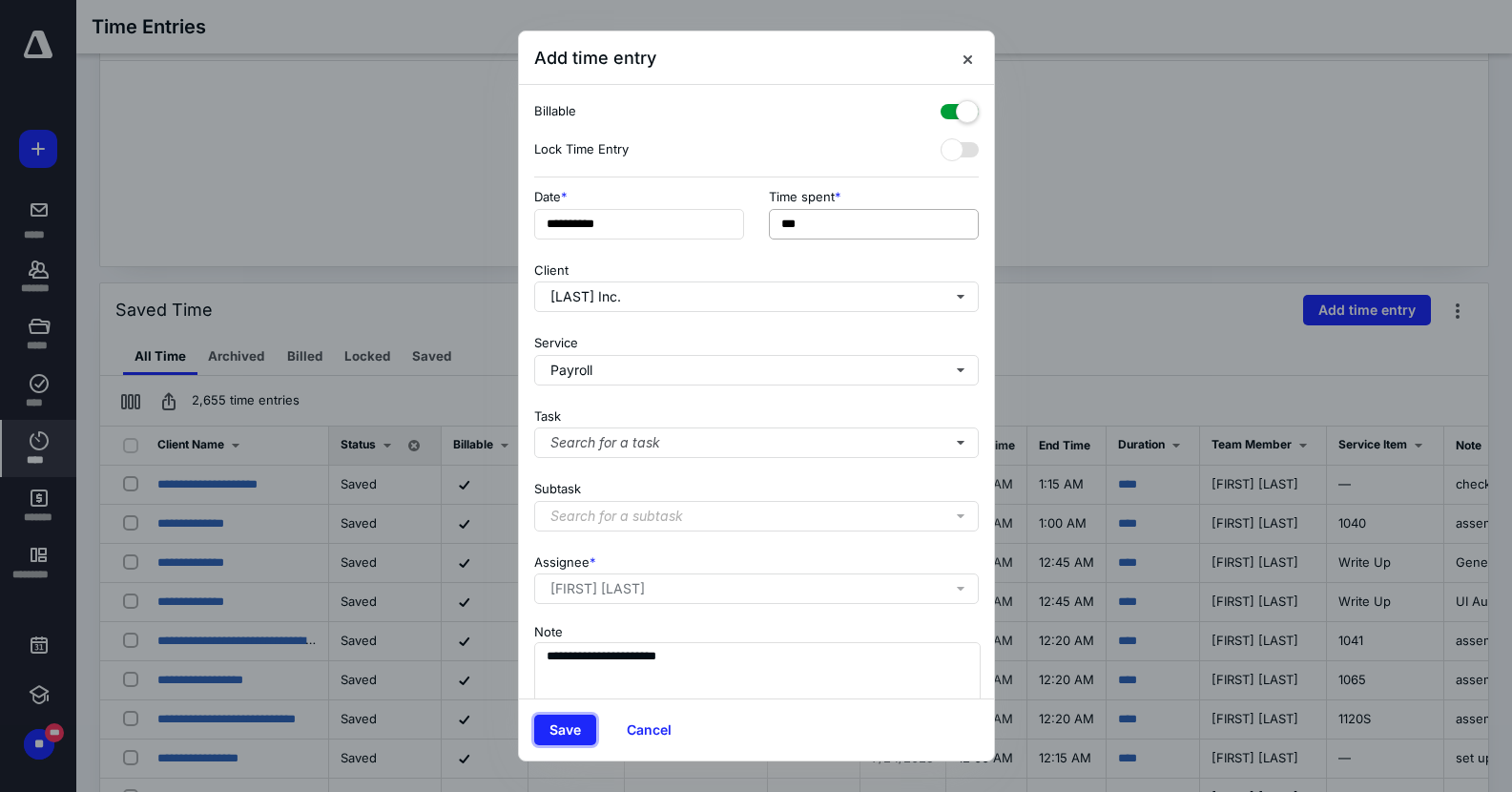 type 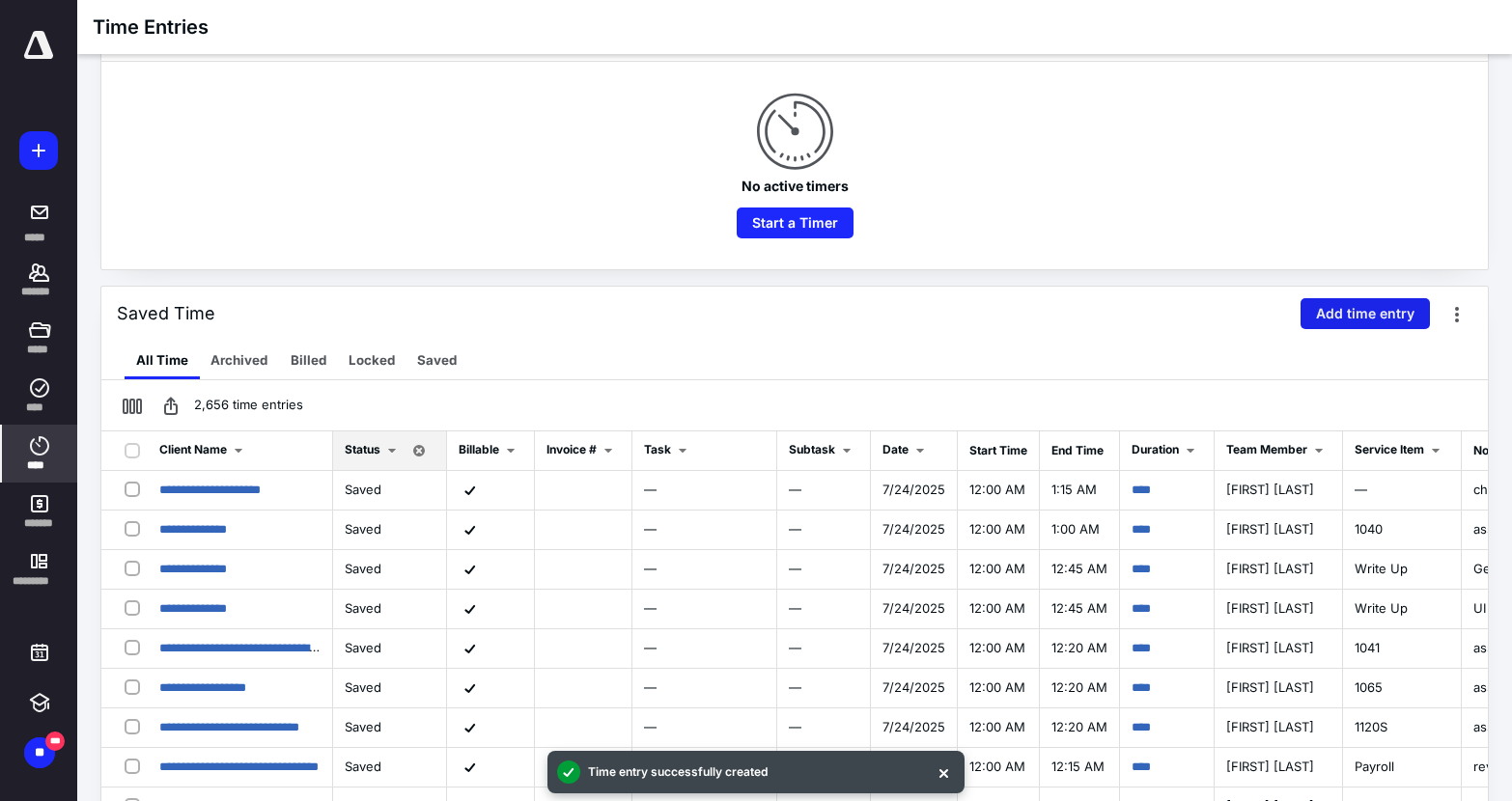 click on "Add time entry" at bounding box center [1365, 314] 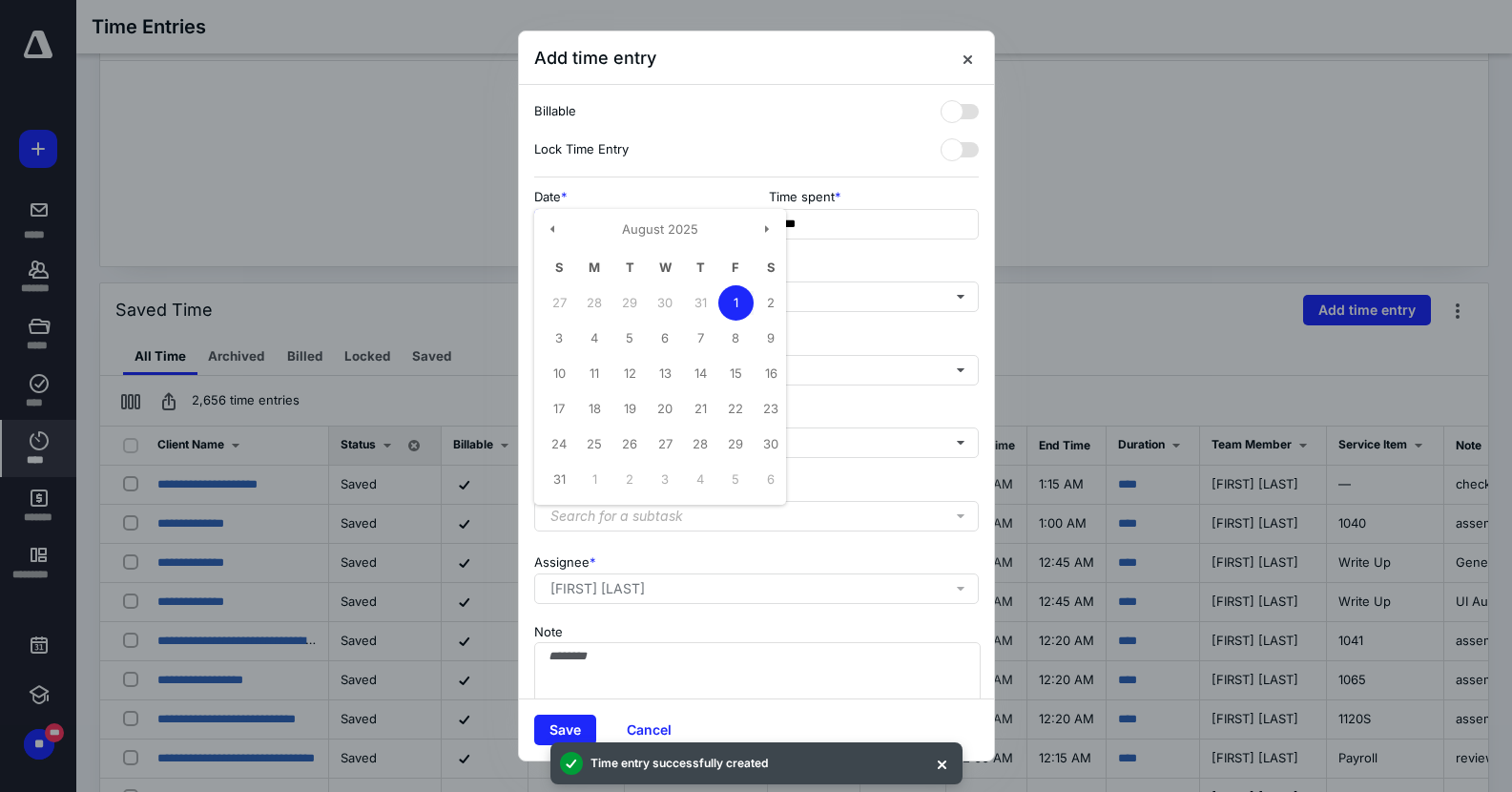 click on "**********" at bounding box center [639, 224] 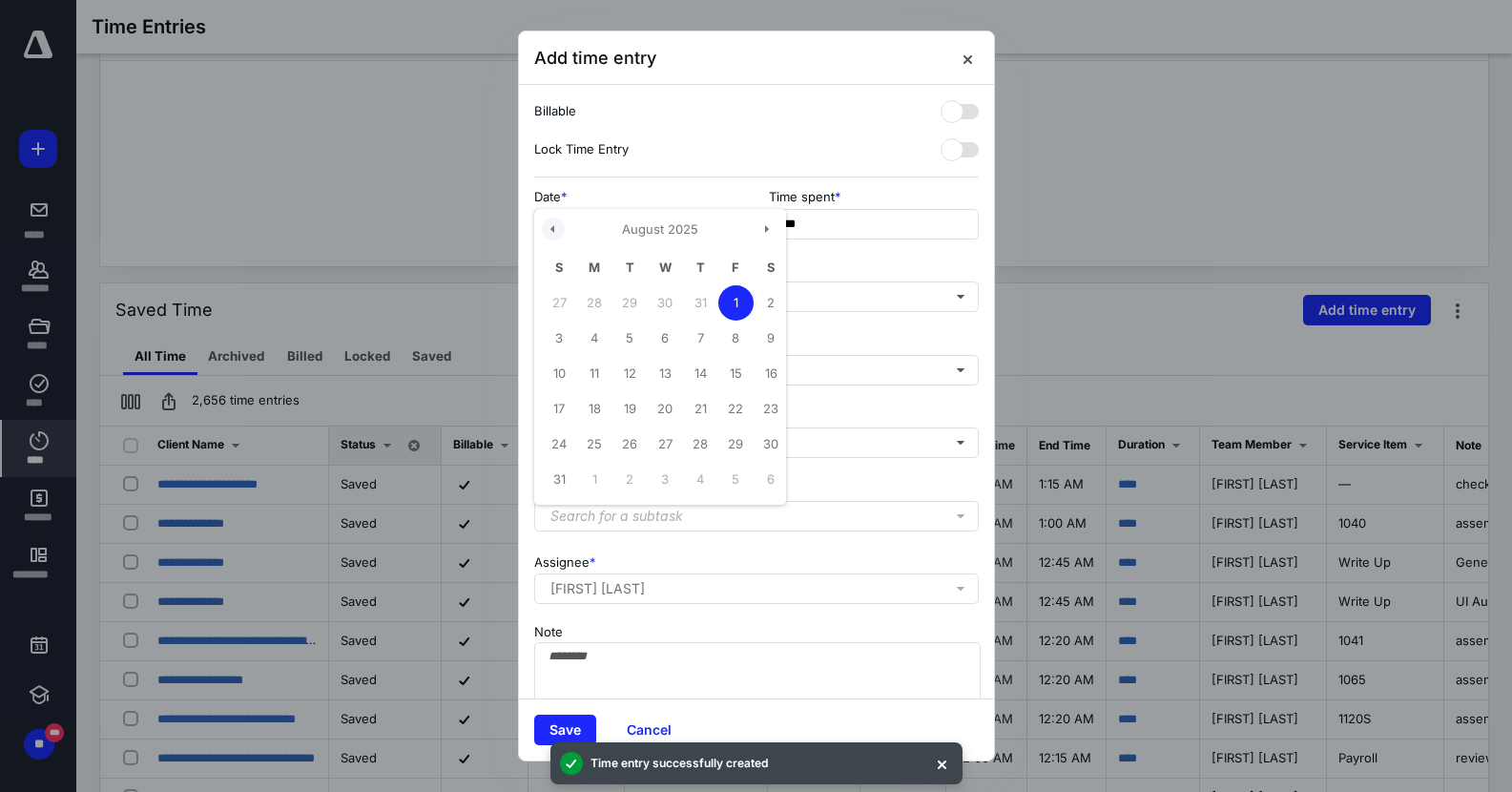 click at bounding box center (553, 229) 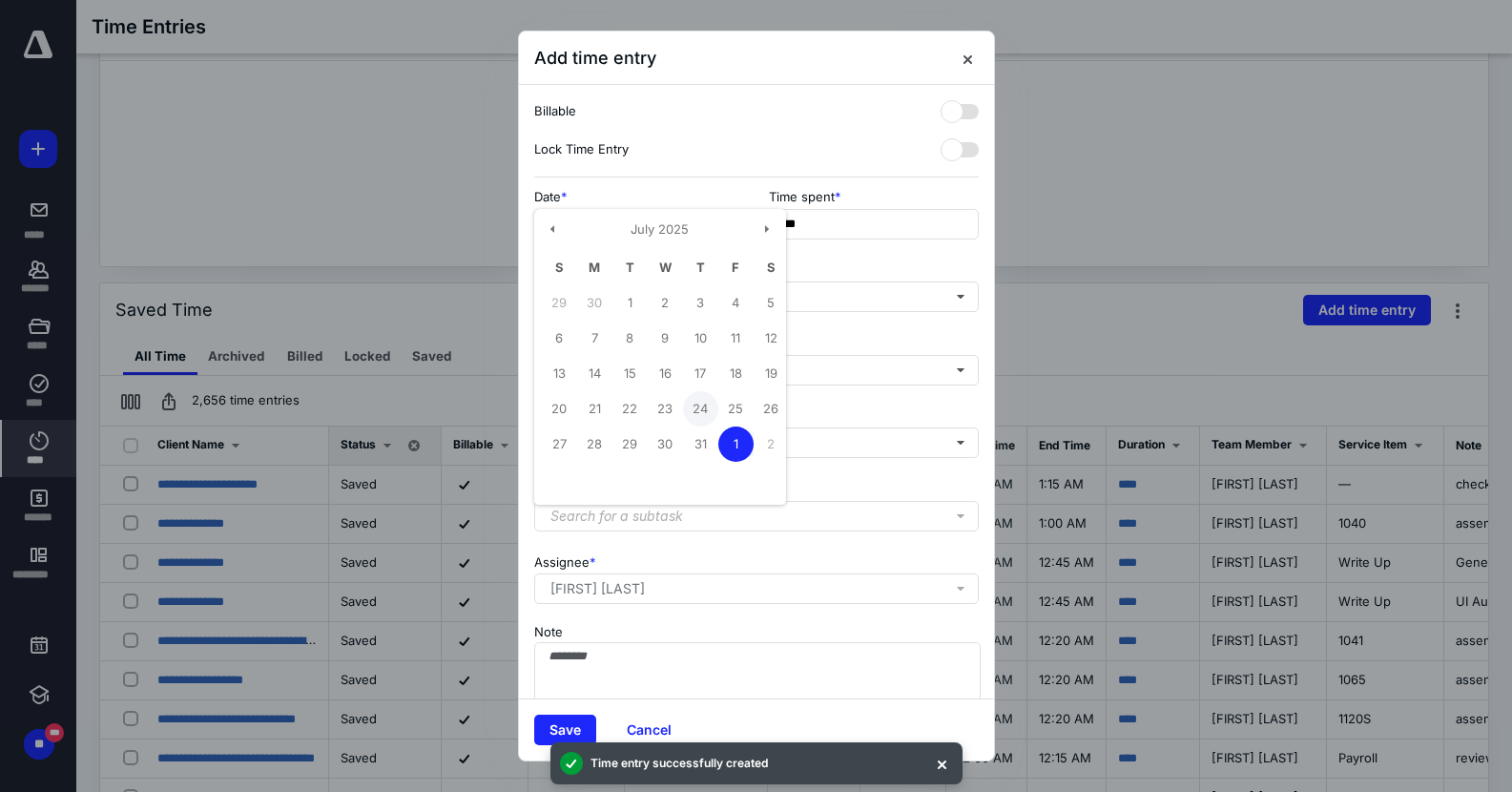 click on "24" at bounding box center (700, 408) 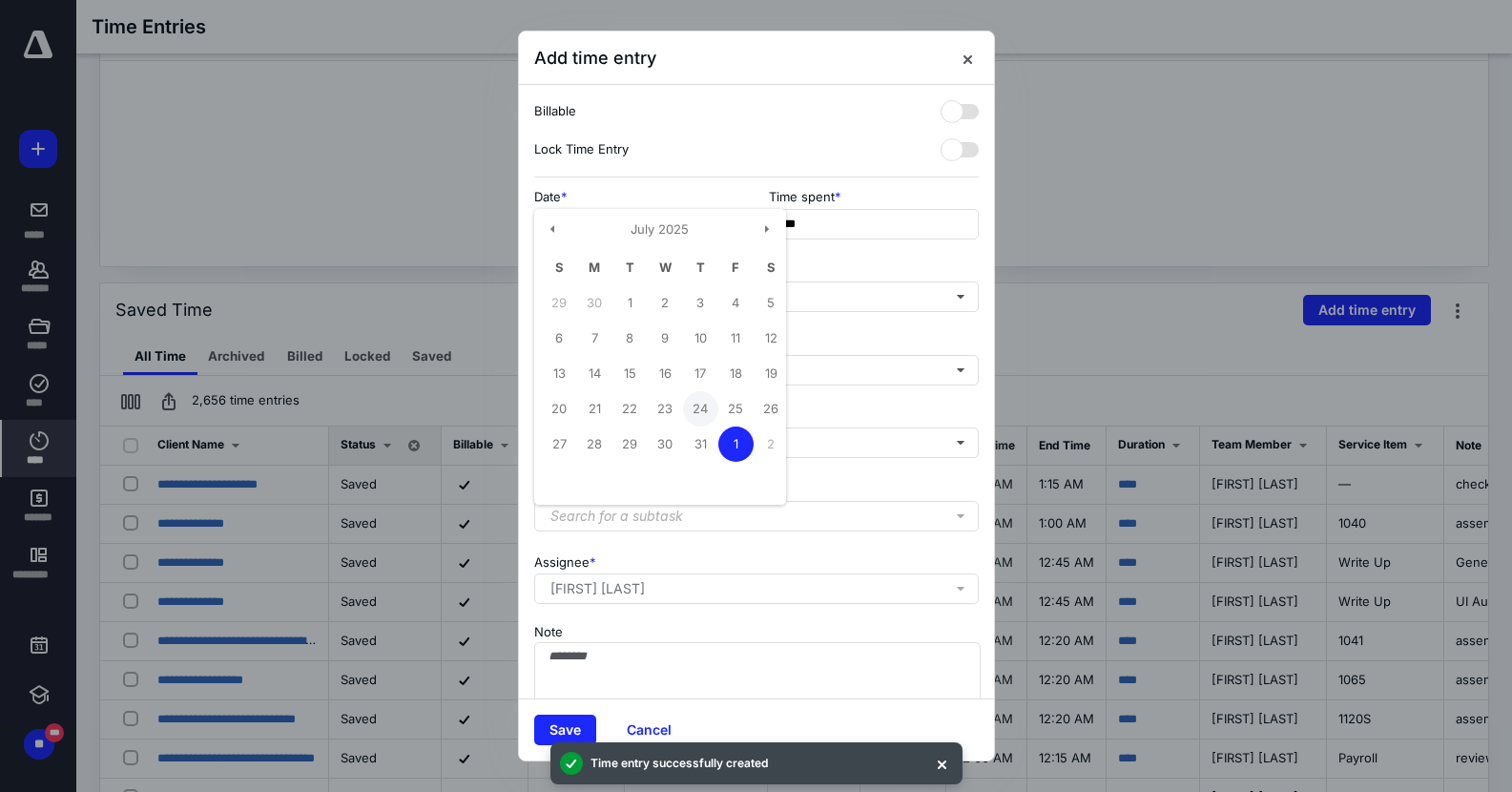 type on "**********" 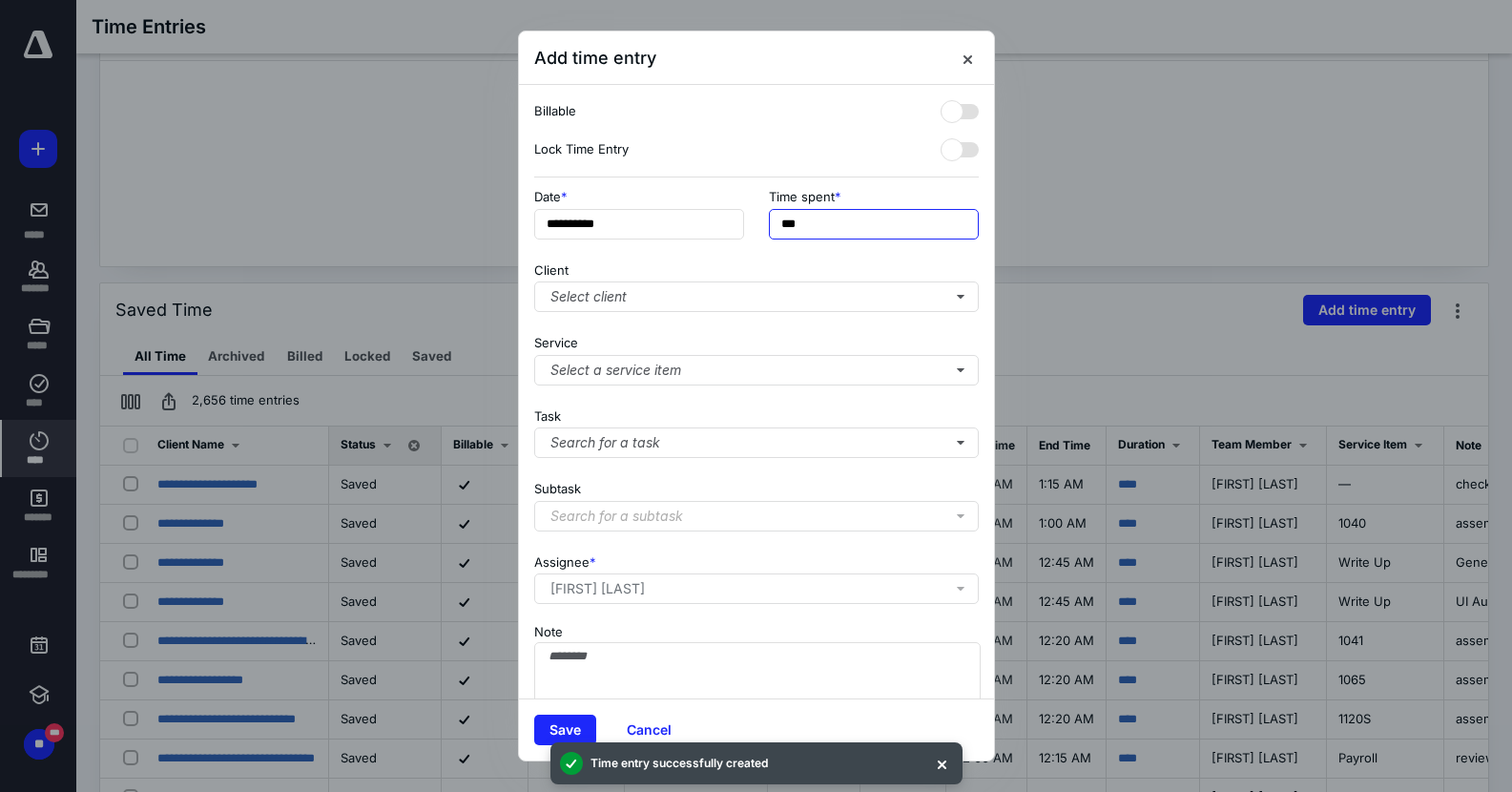 click on "***" at bounding box center (874, 224) 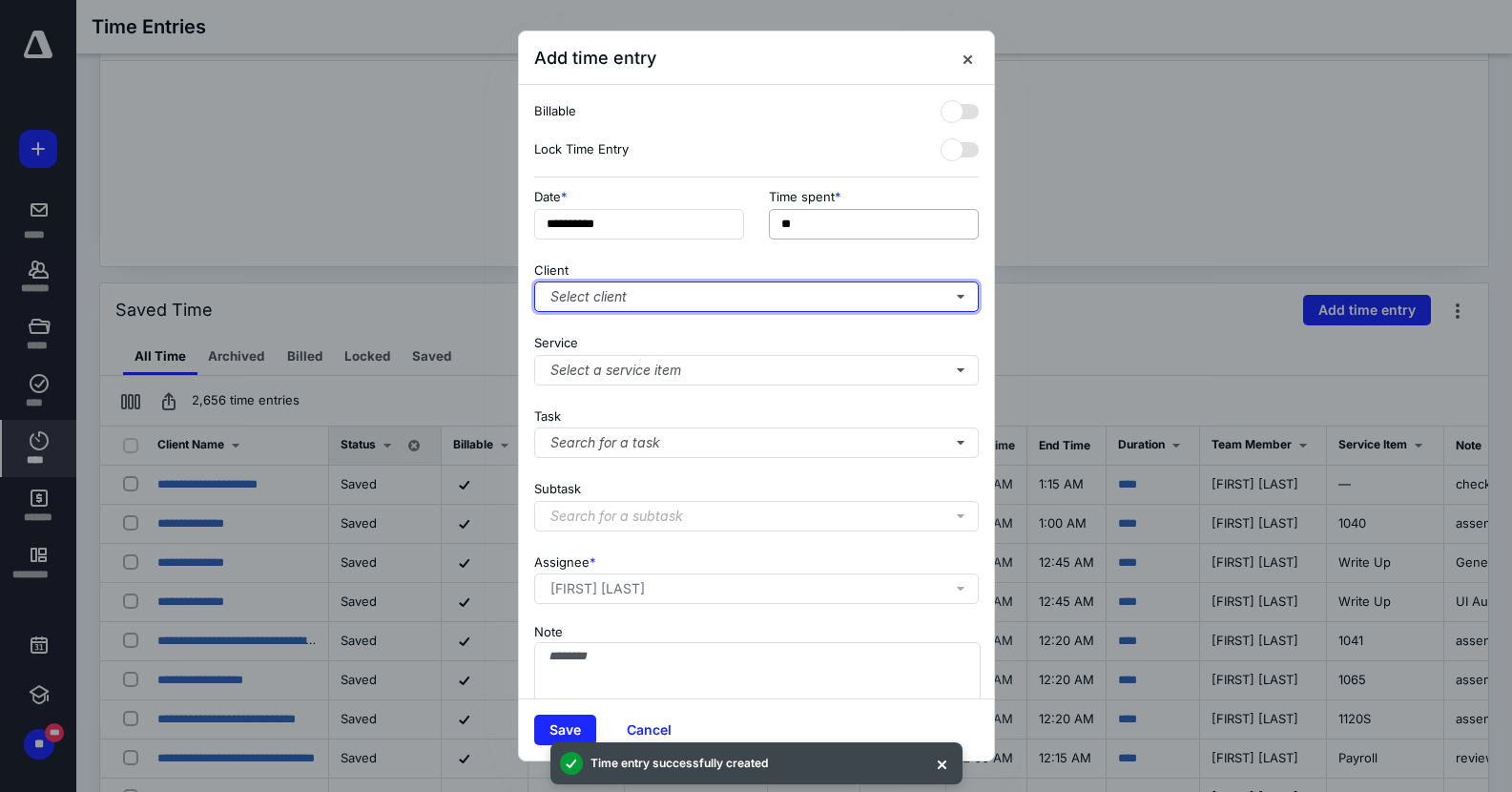 type on "***" 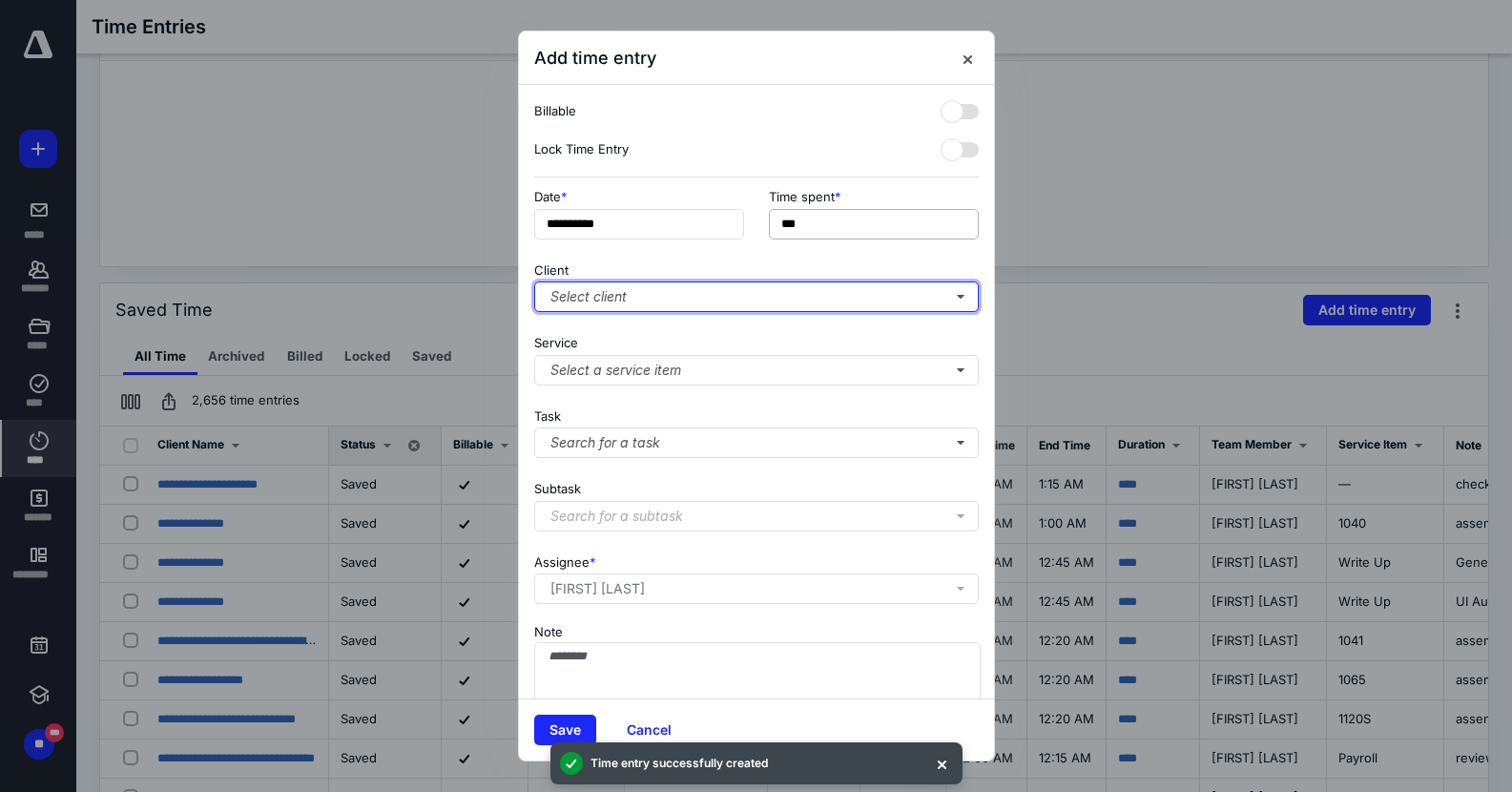 type 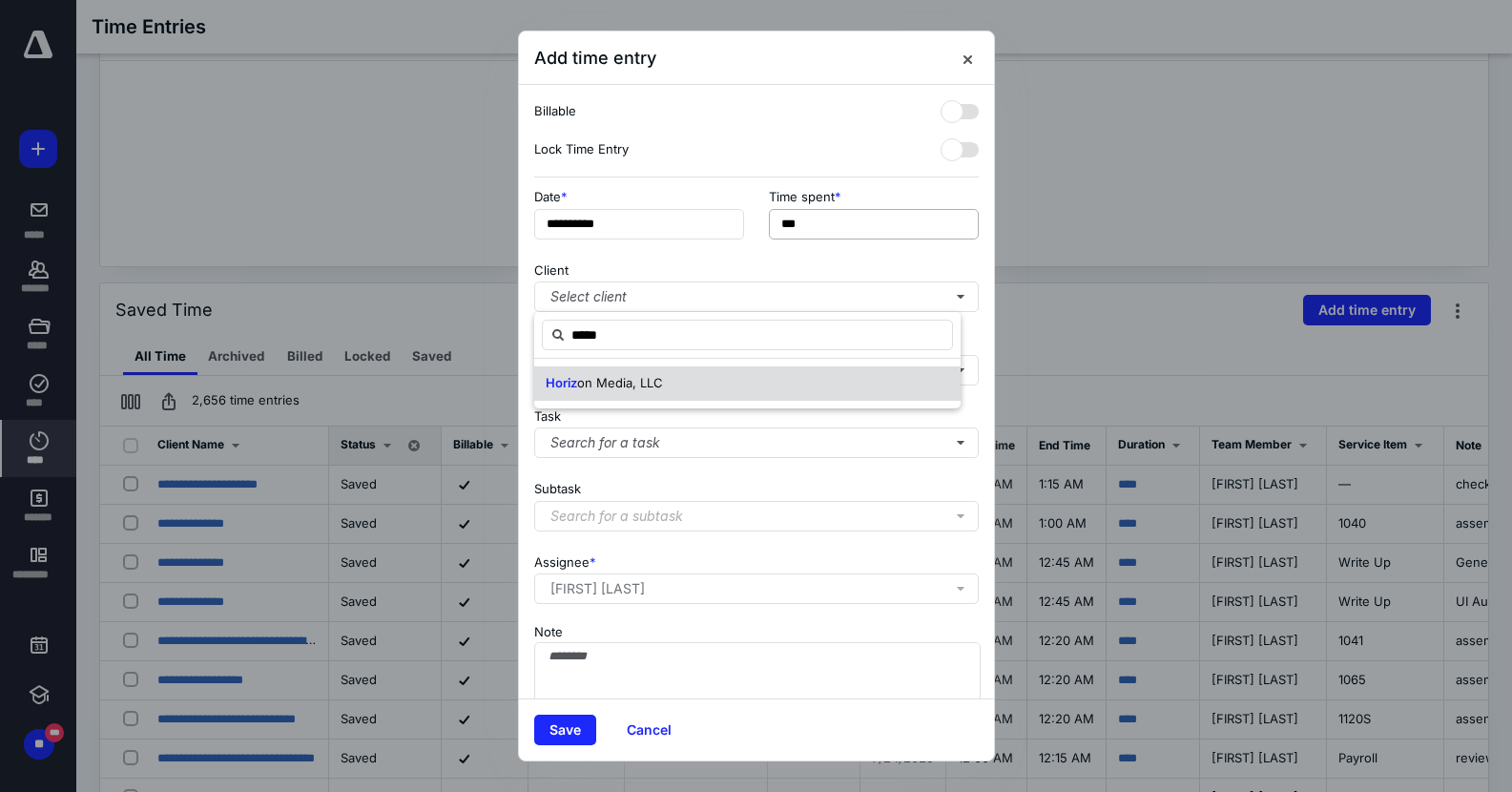 type on "*****" 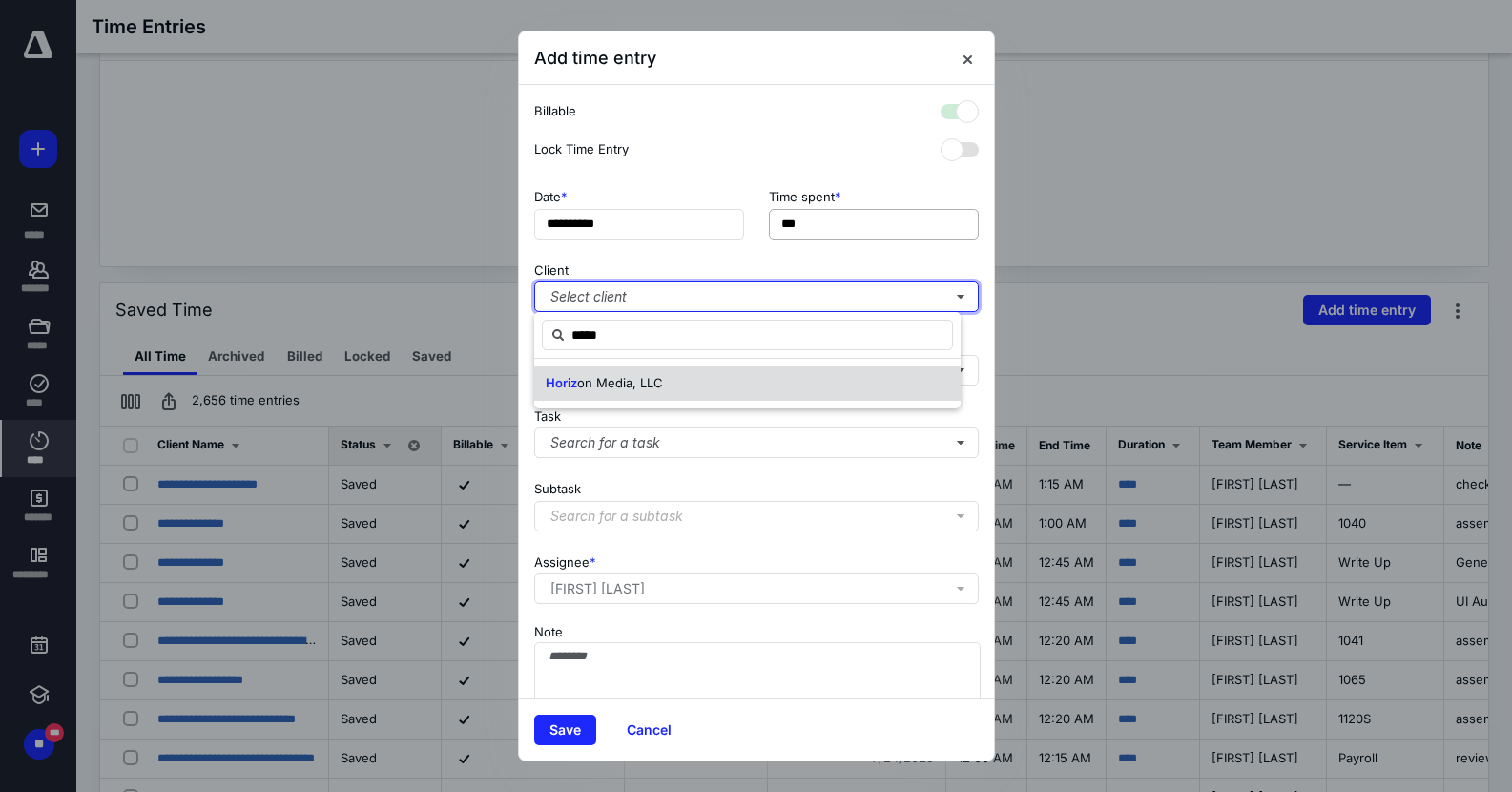 checkbox on "true" 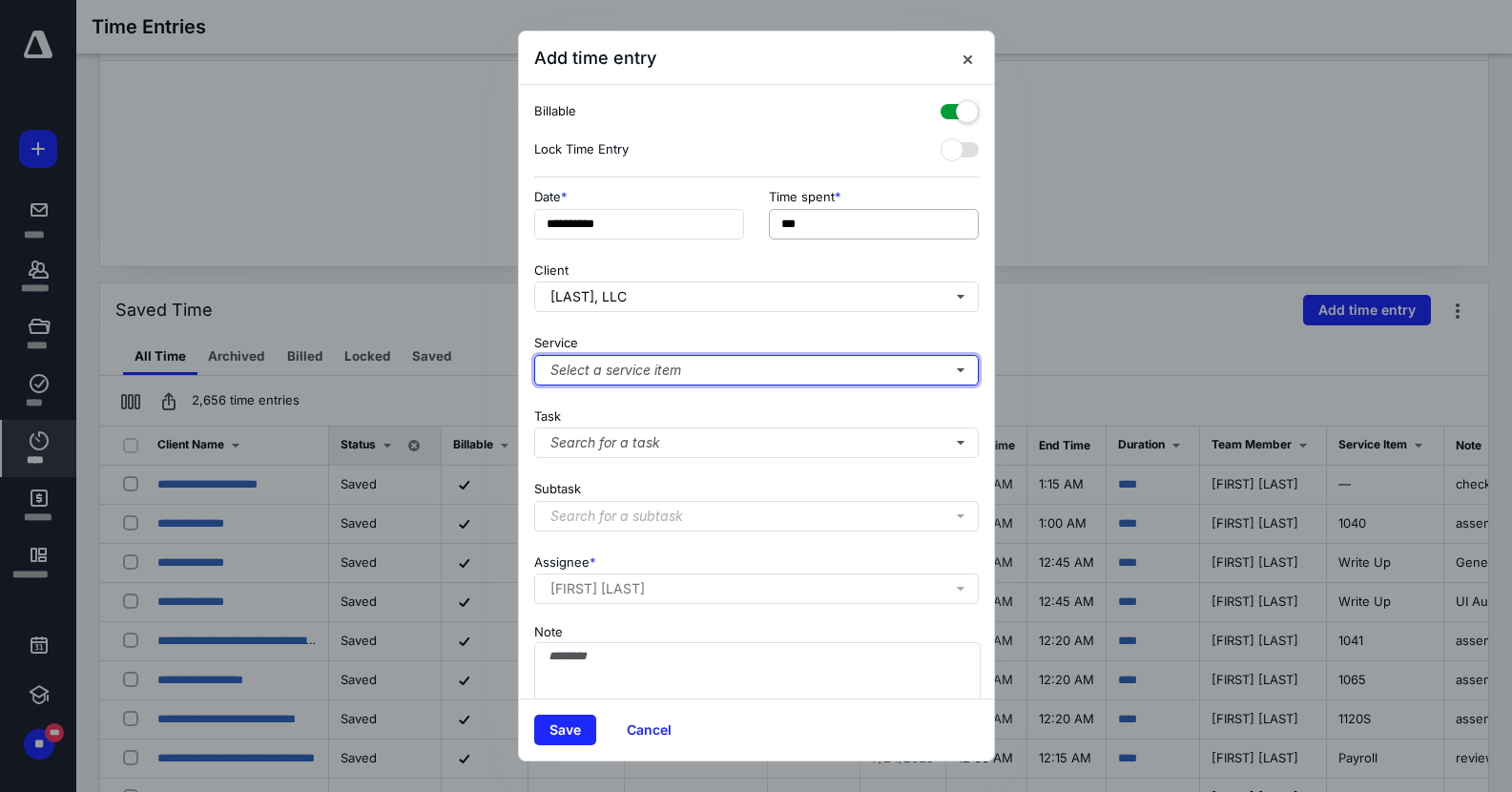 type 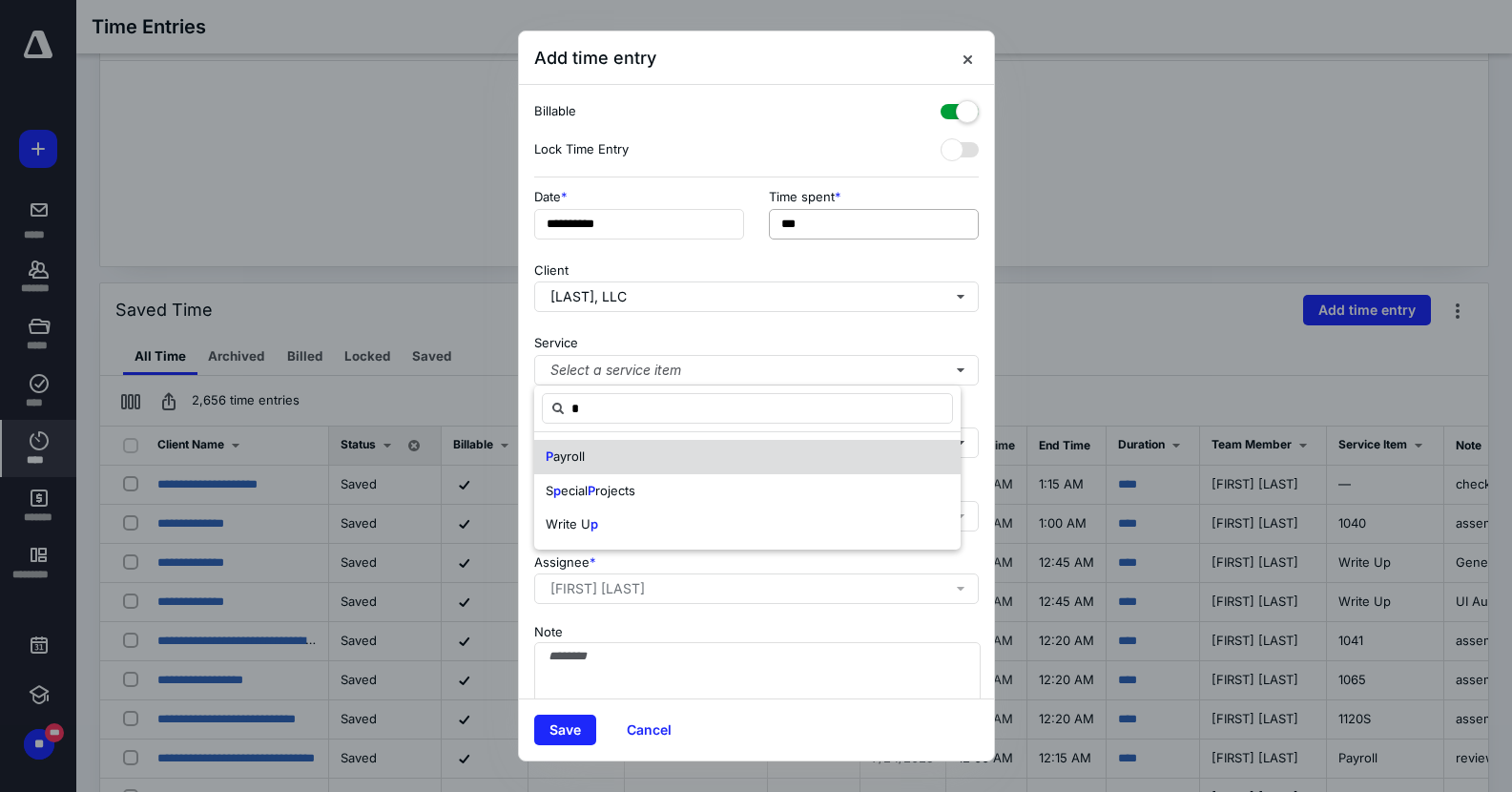 type on "*" 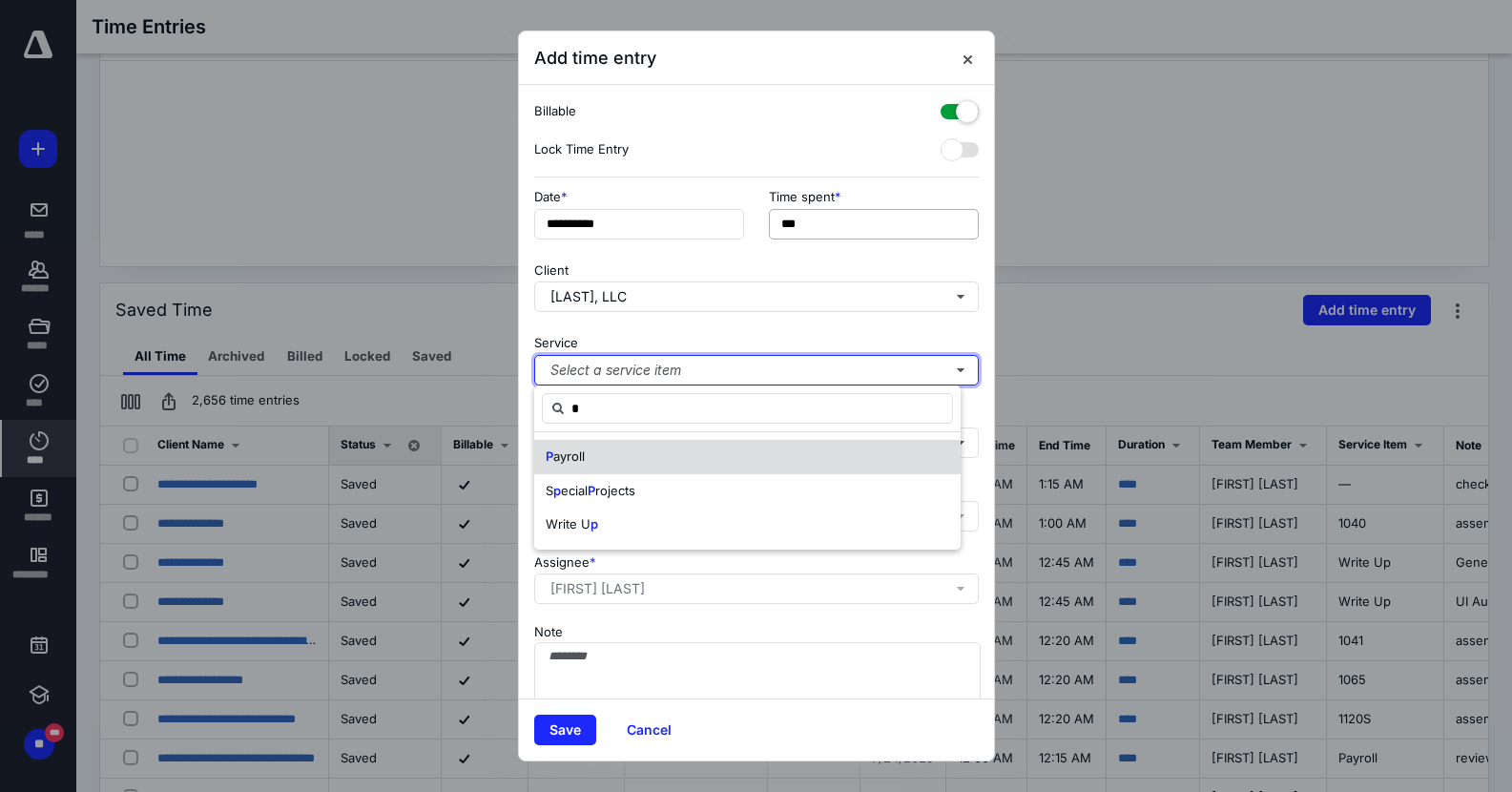 type 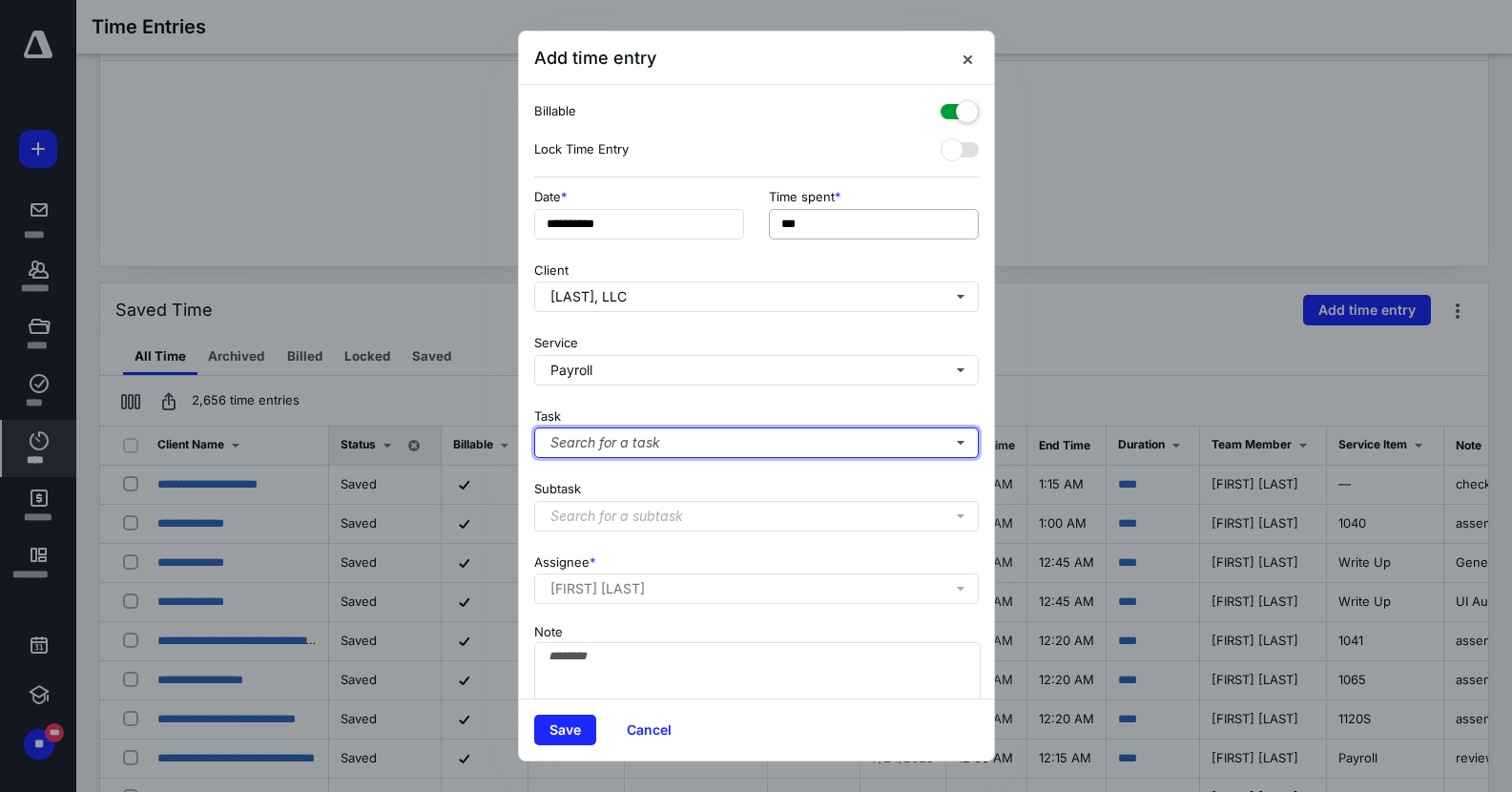 type 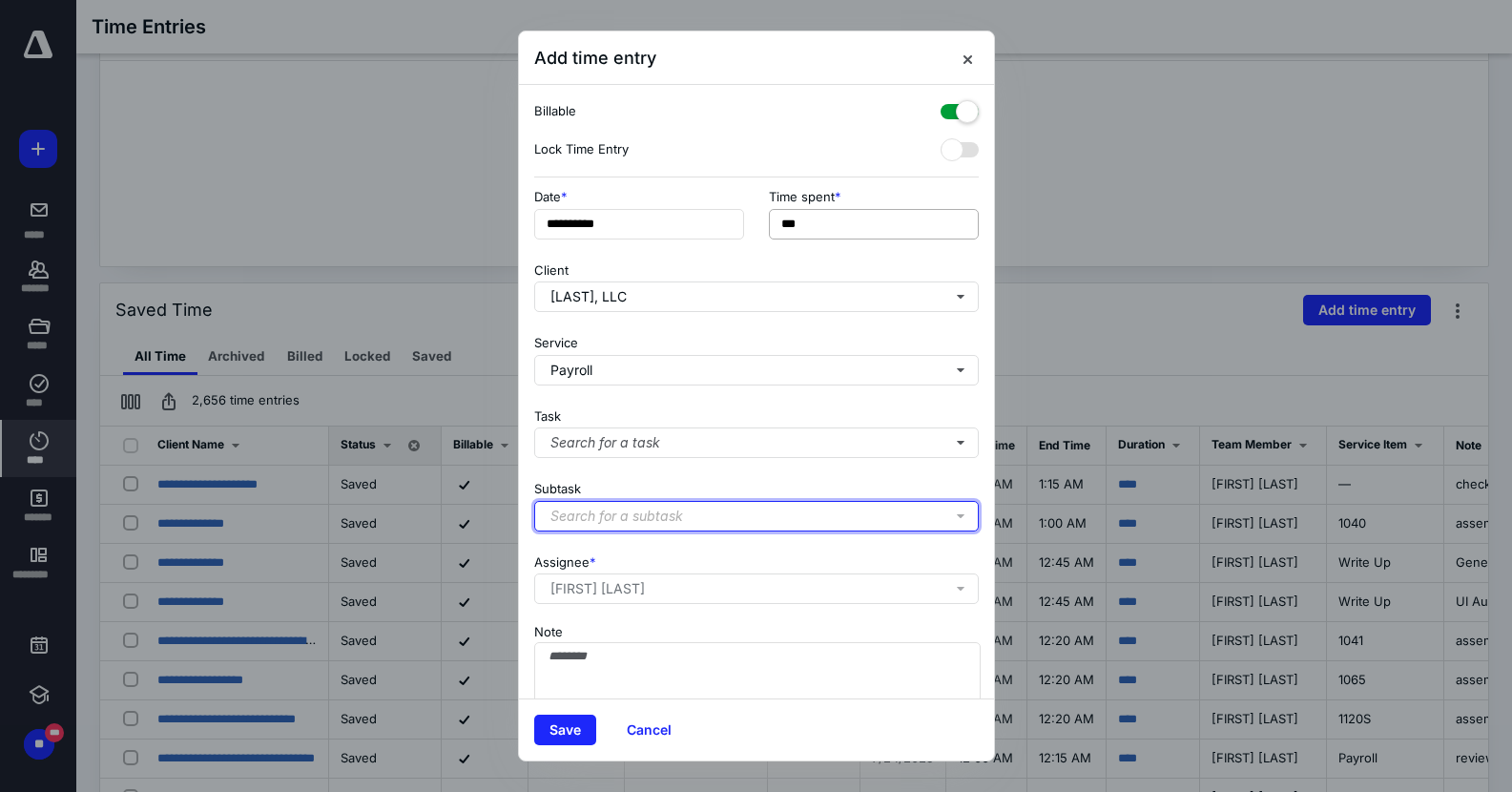 type 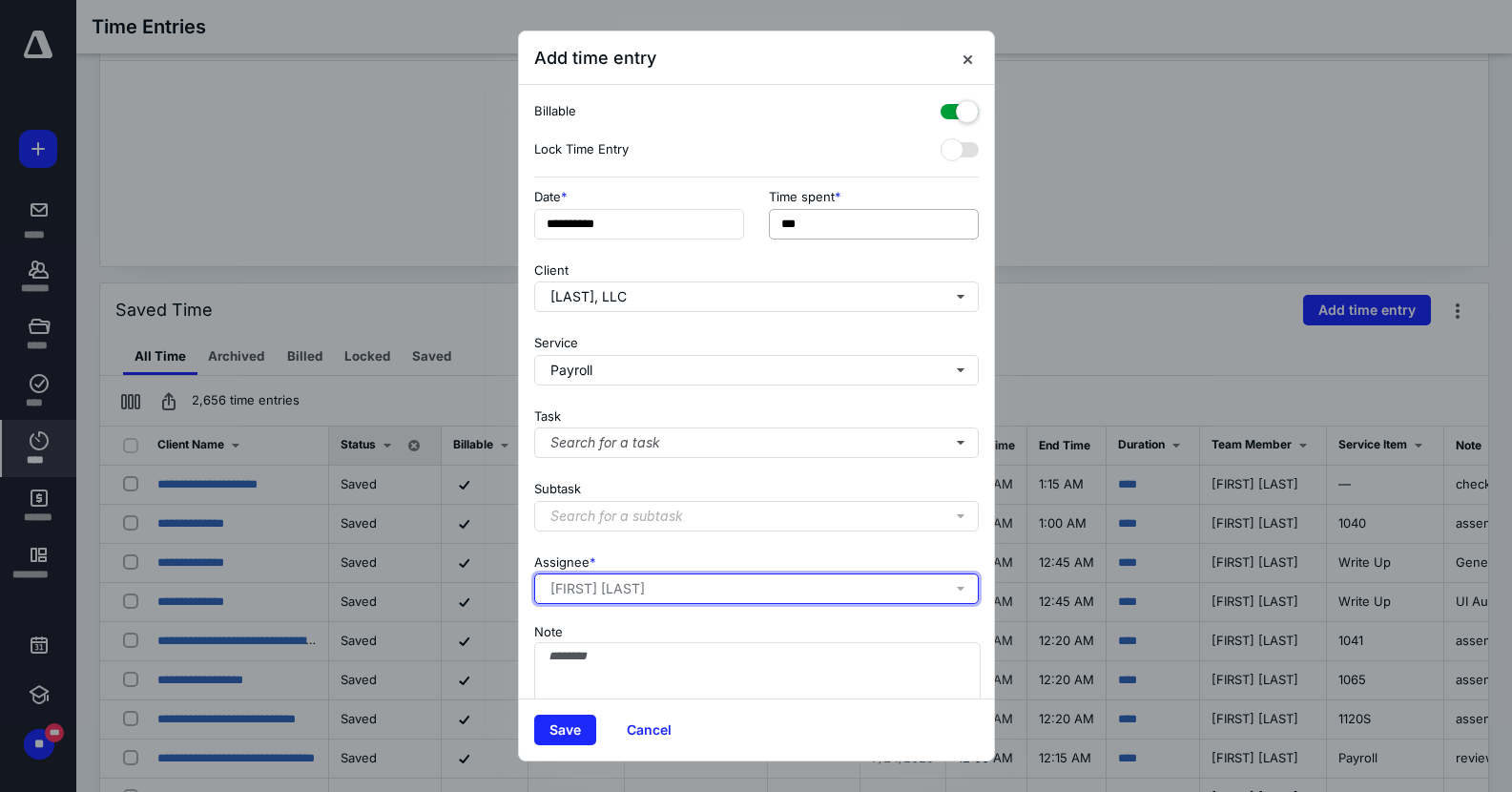 type 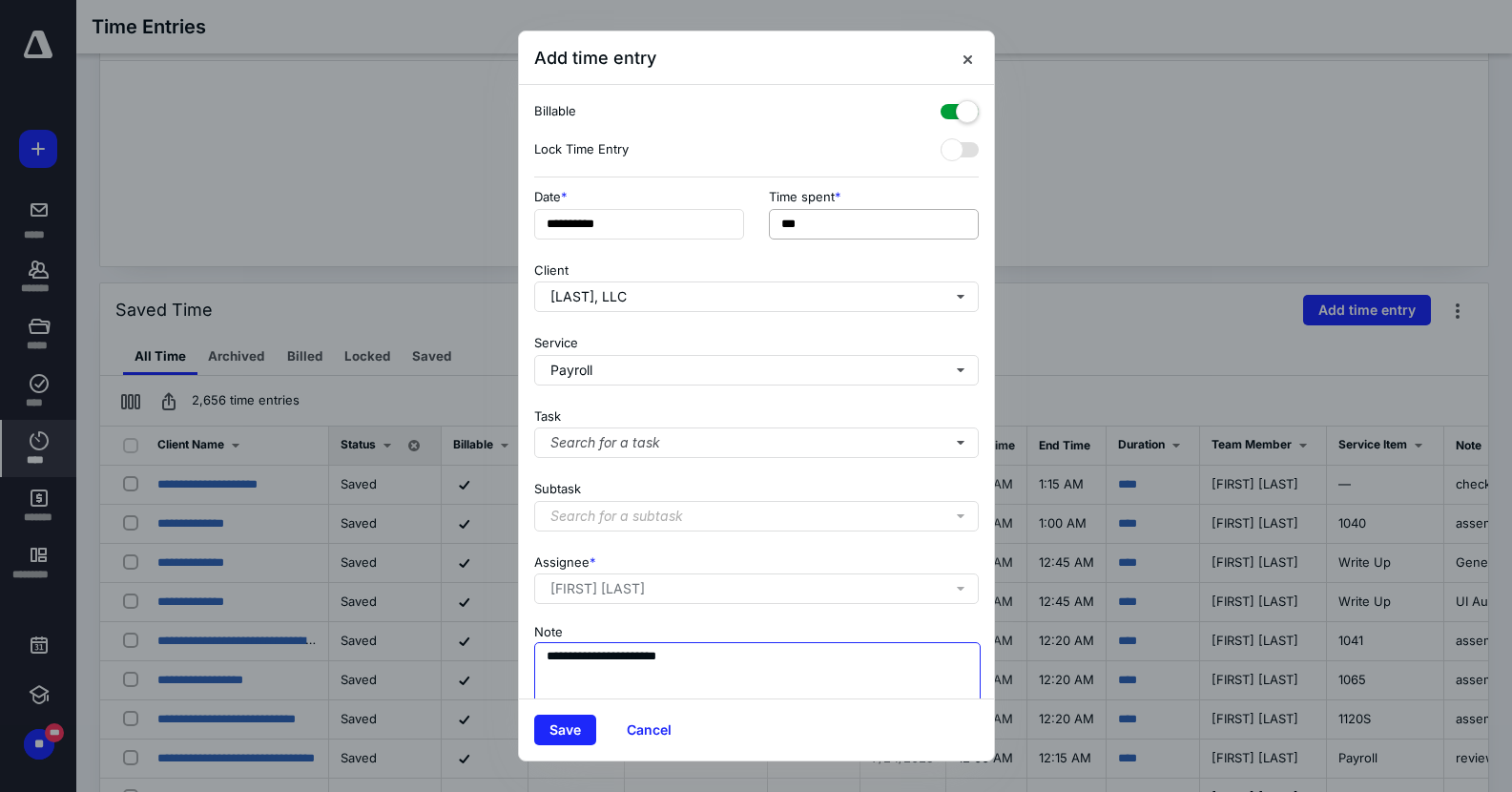 type on "**********" 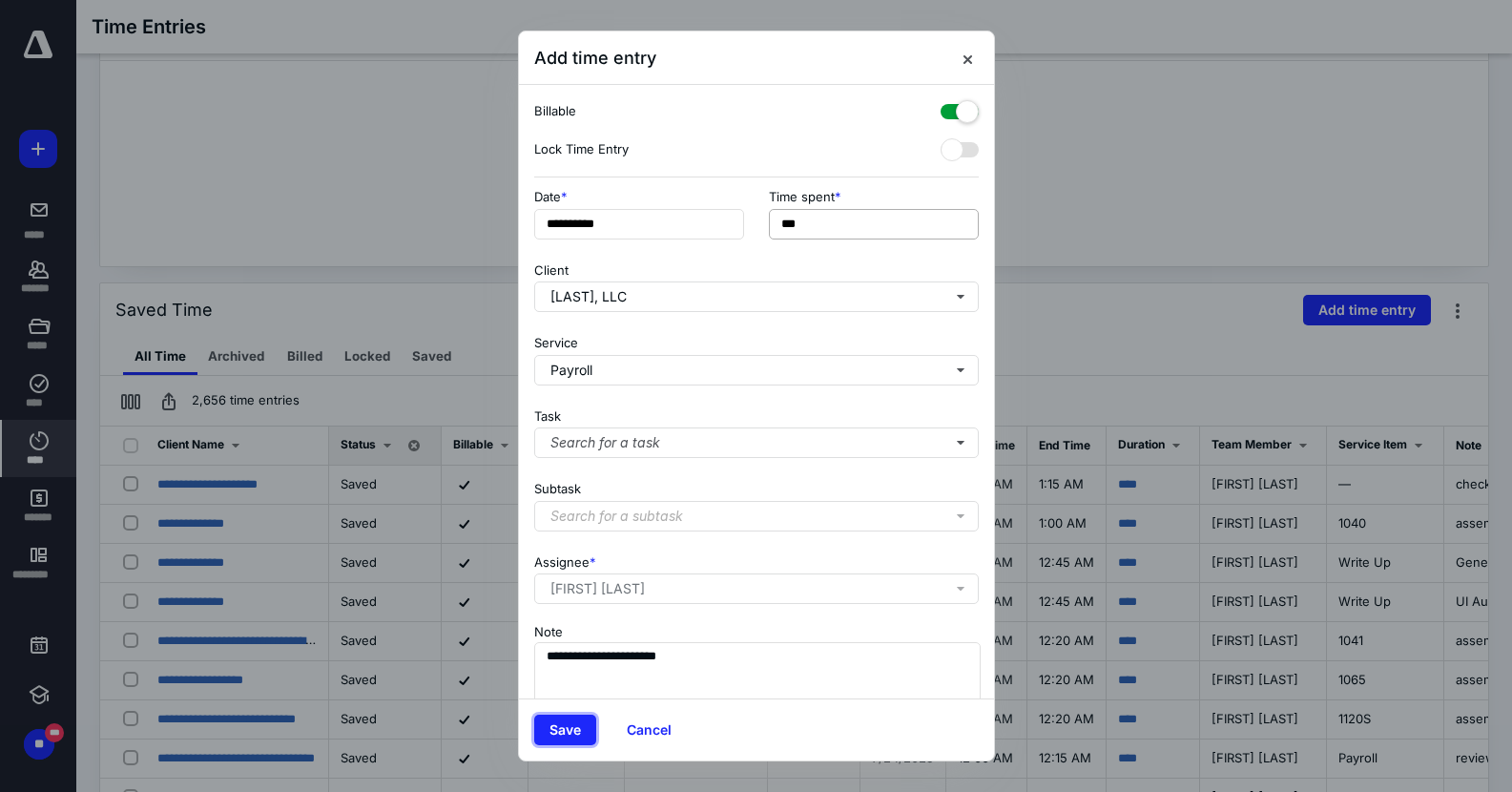 type 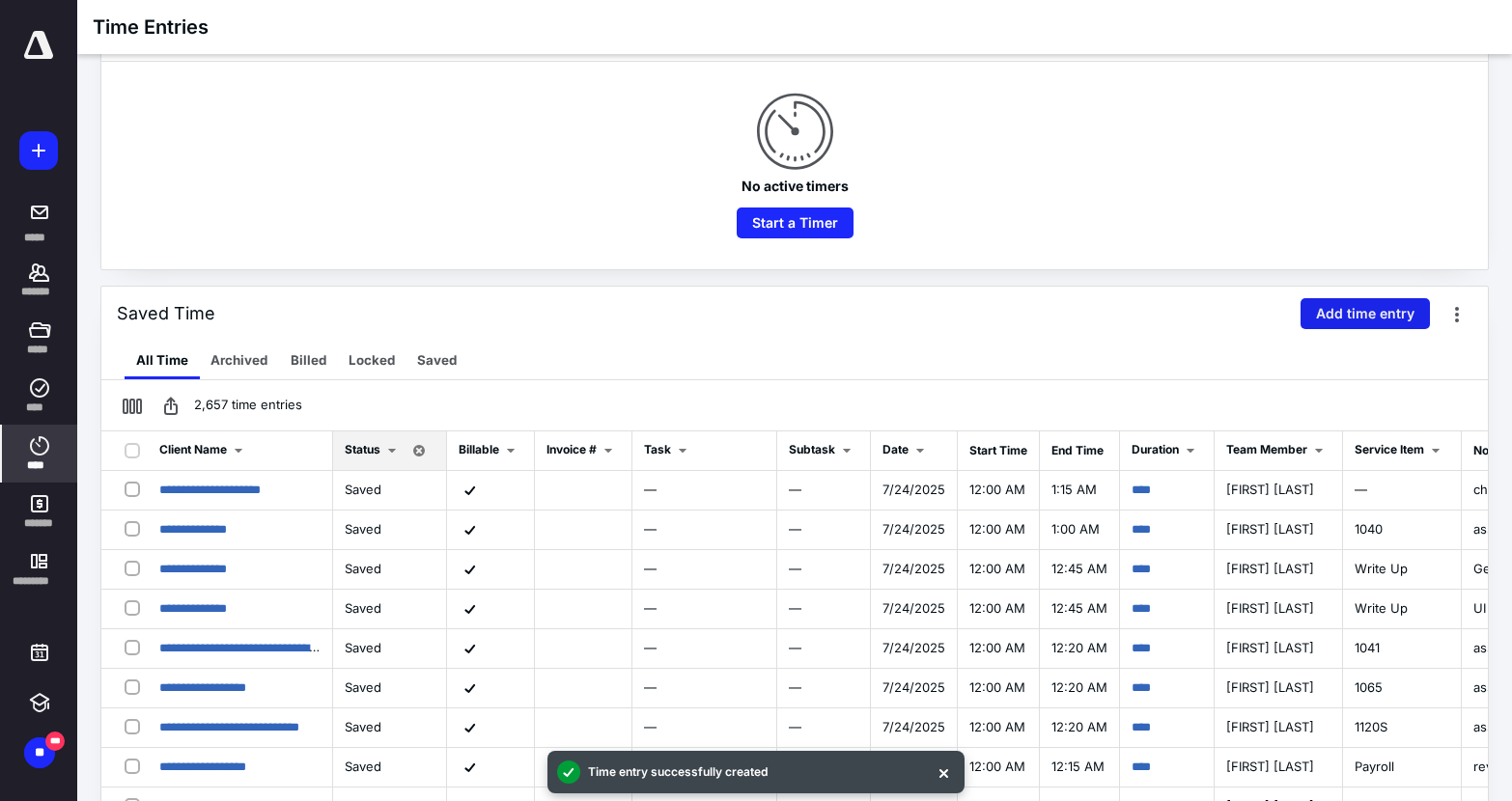 click on "Add time entry" at bounding box center [1365, 314] 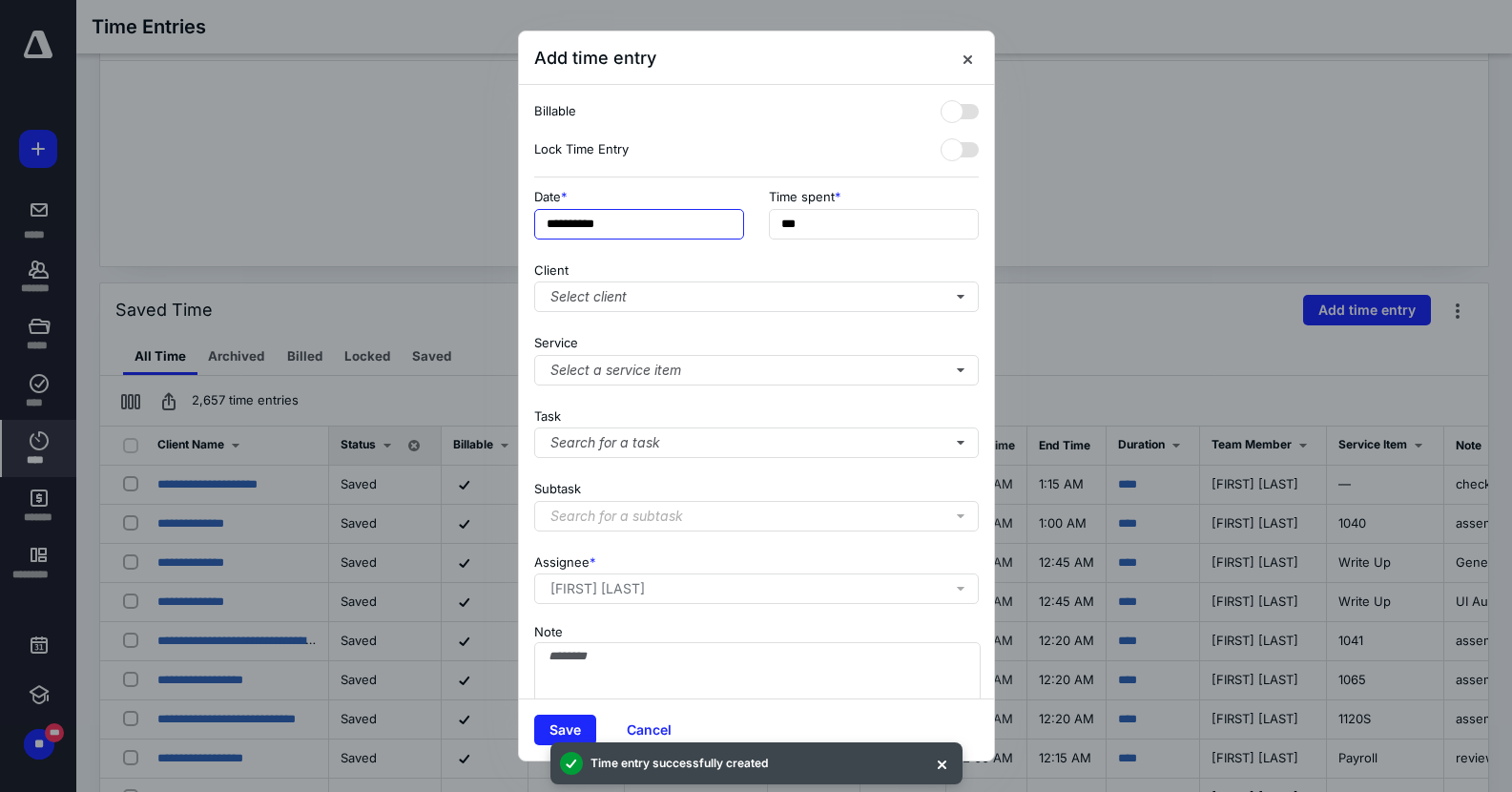 click on "**********" at bounding box center [639, 224] 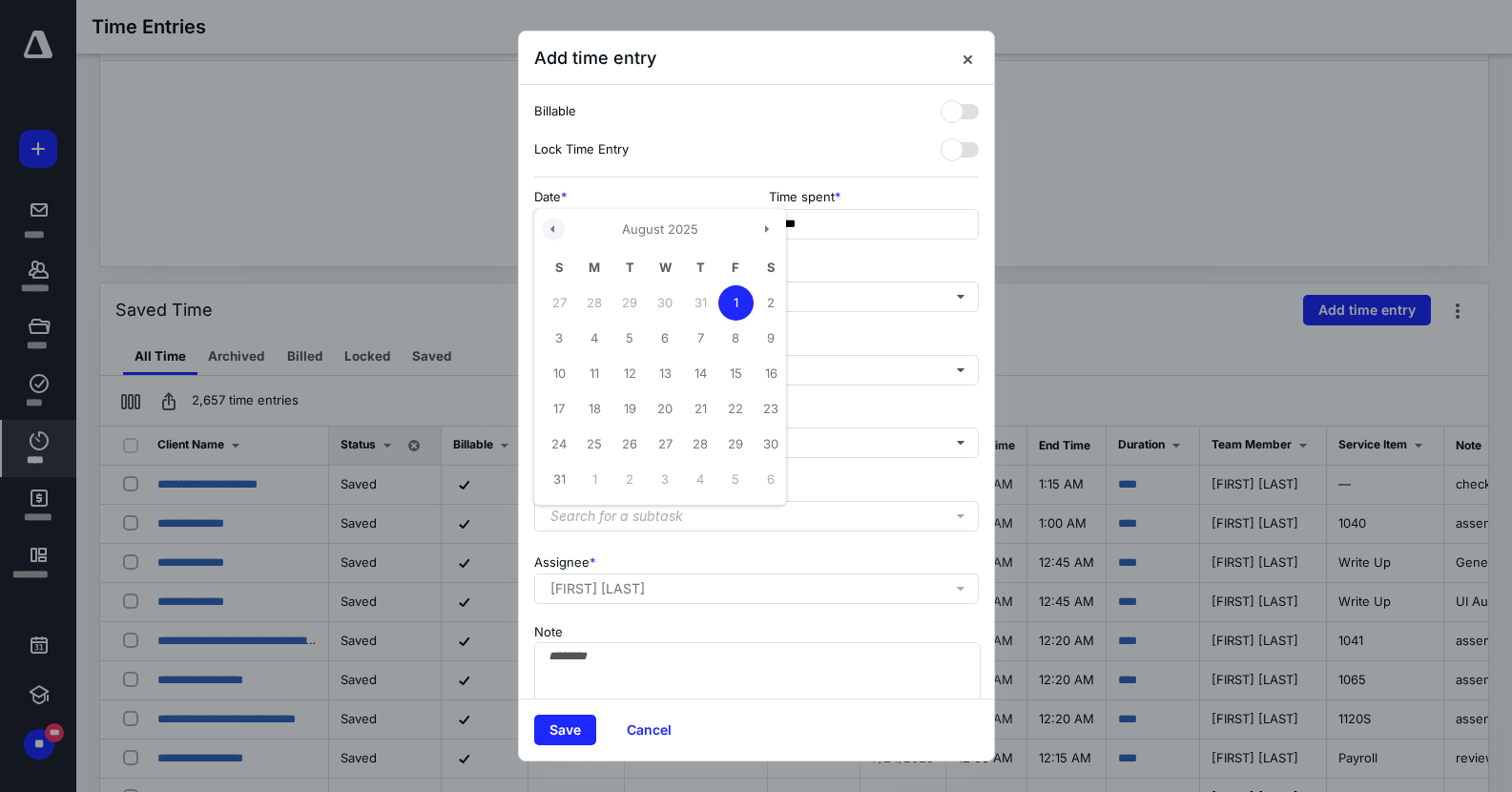 click at bounding box center [553, 229] 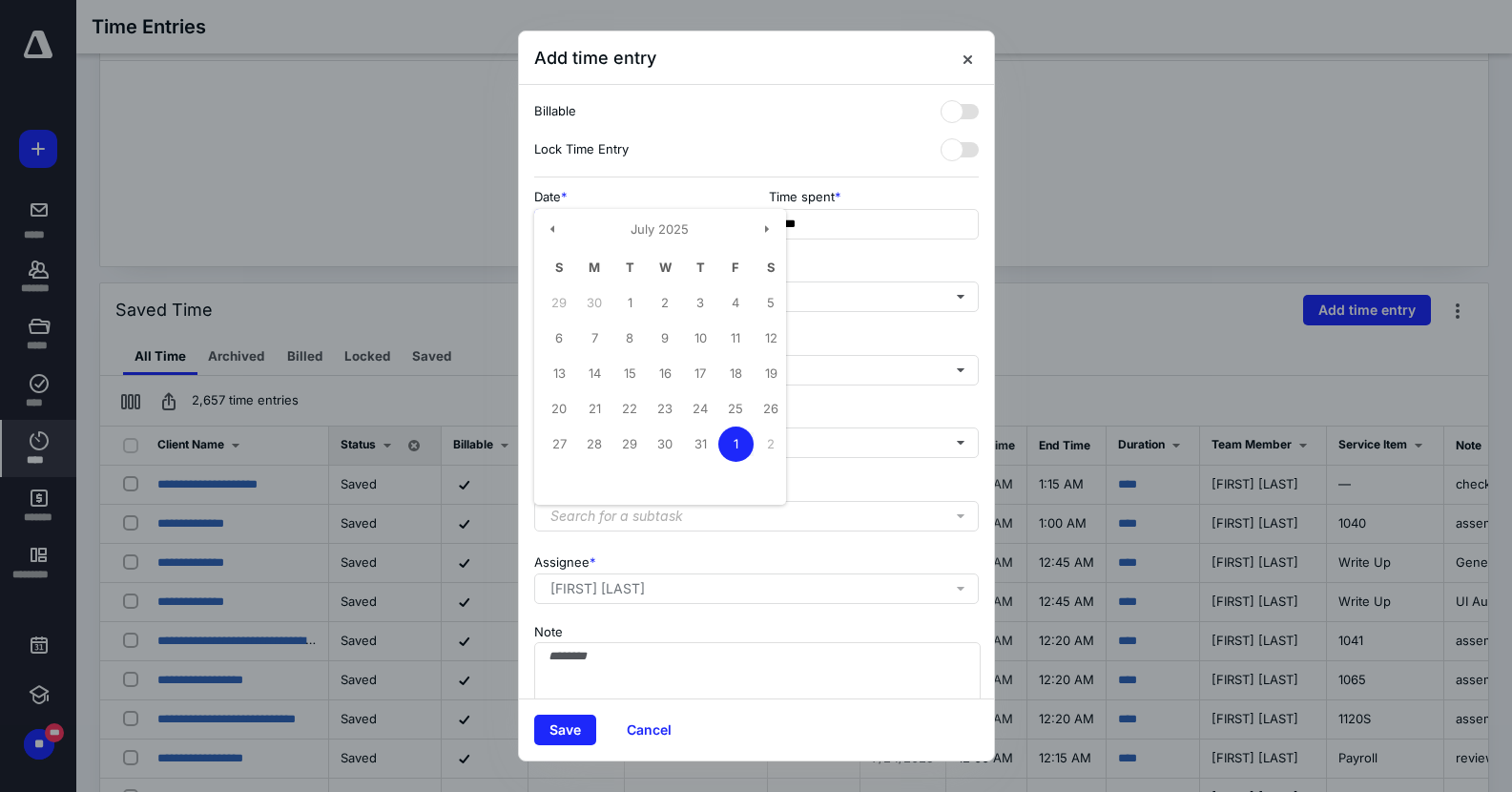 click on "24" at bounding box center [700, 408] 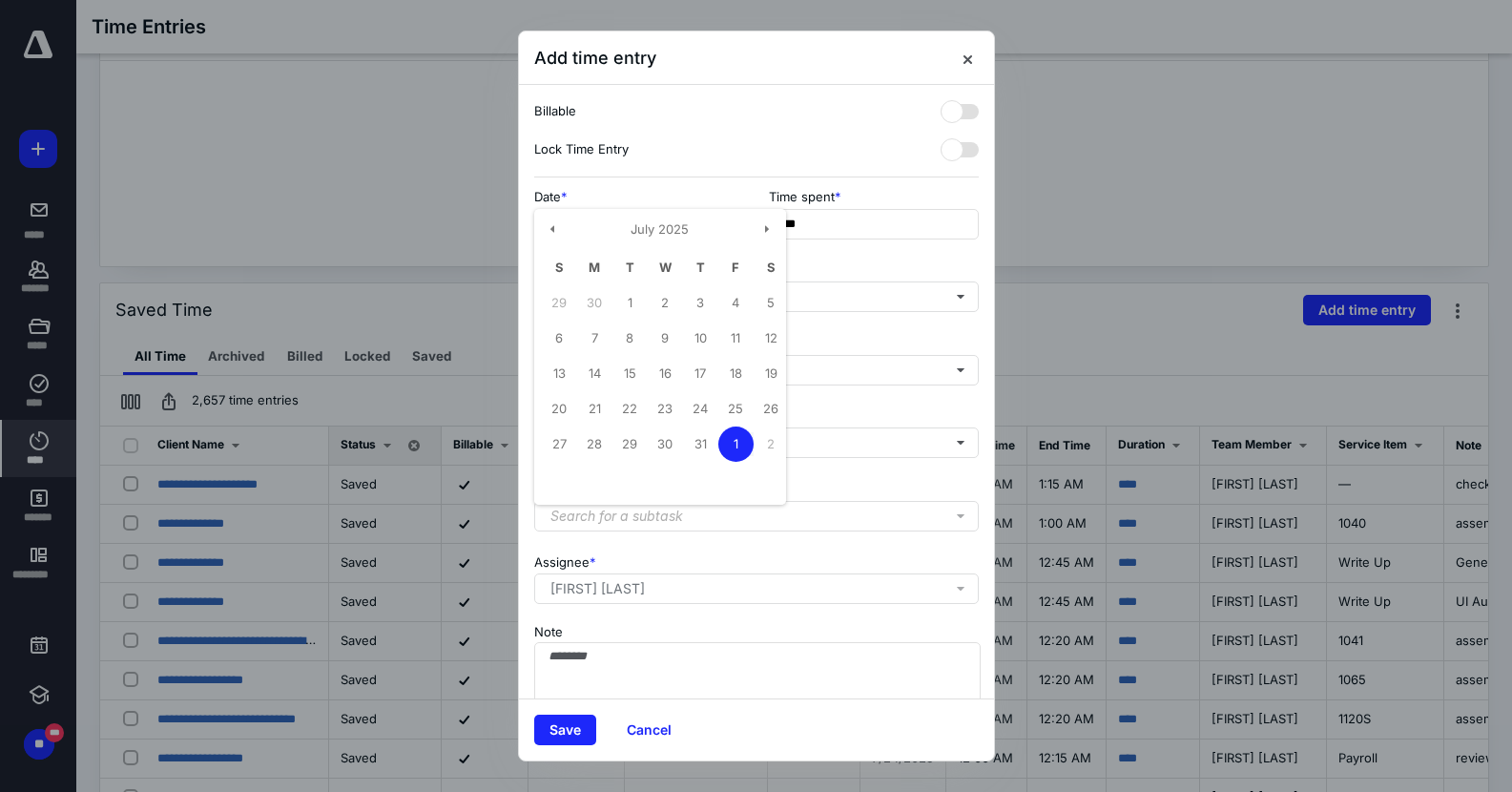 type on "**********" 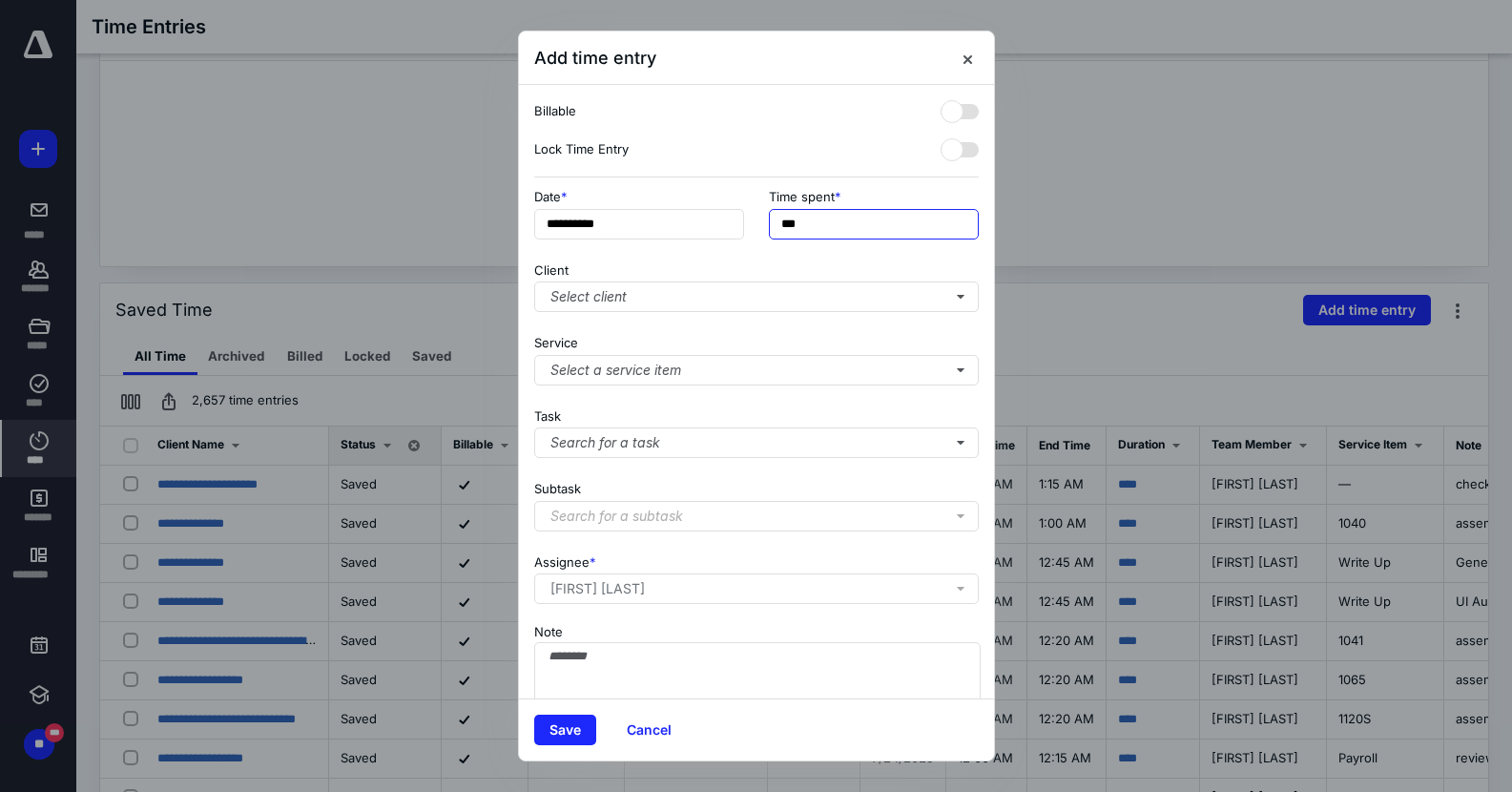 click on "***" at bounding box center [874, 224] 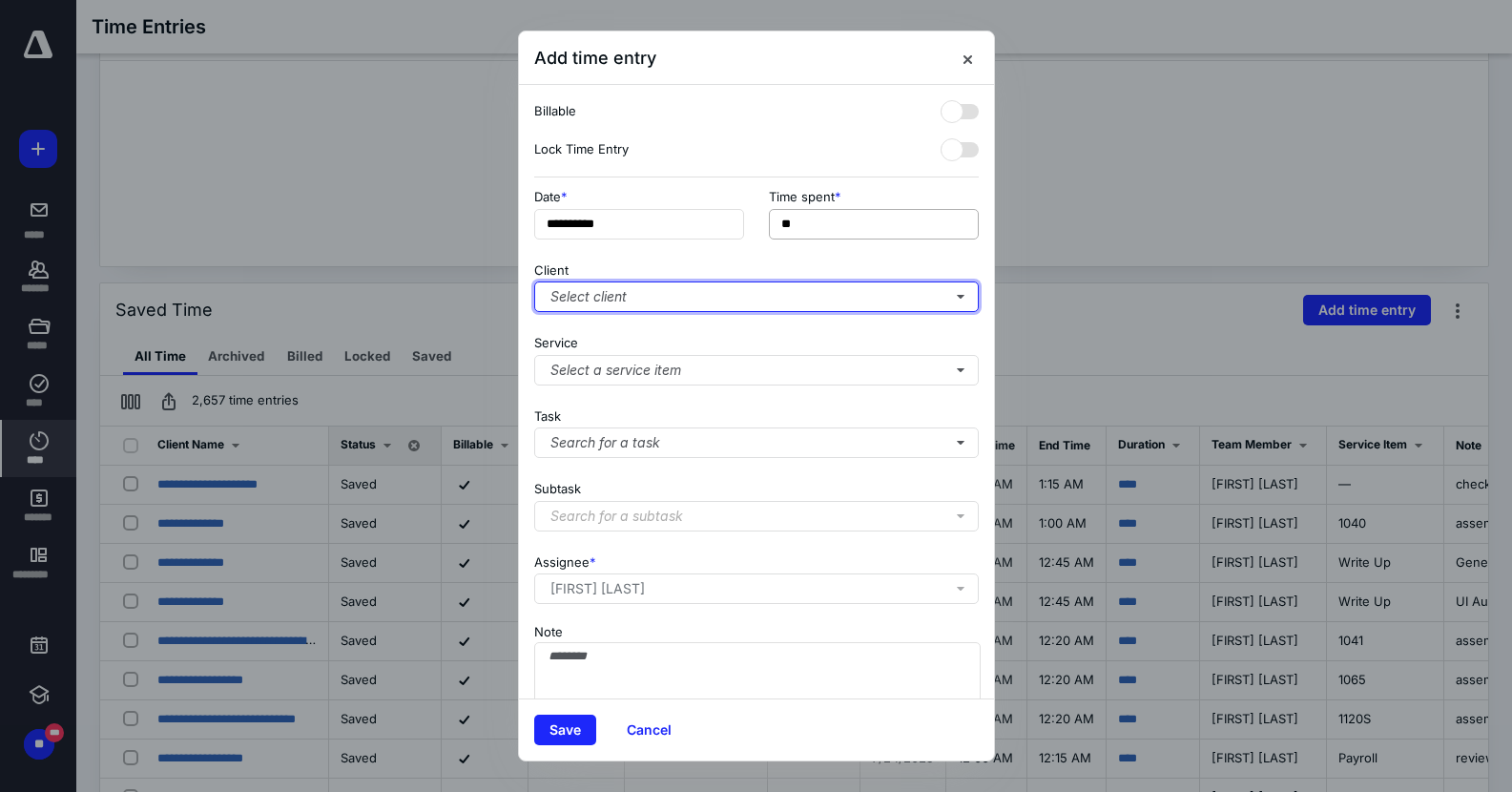 type on "***" 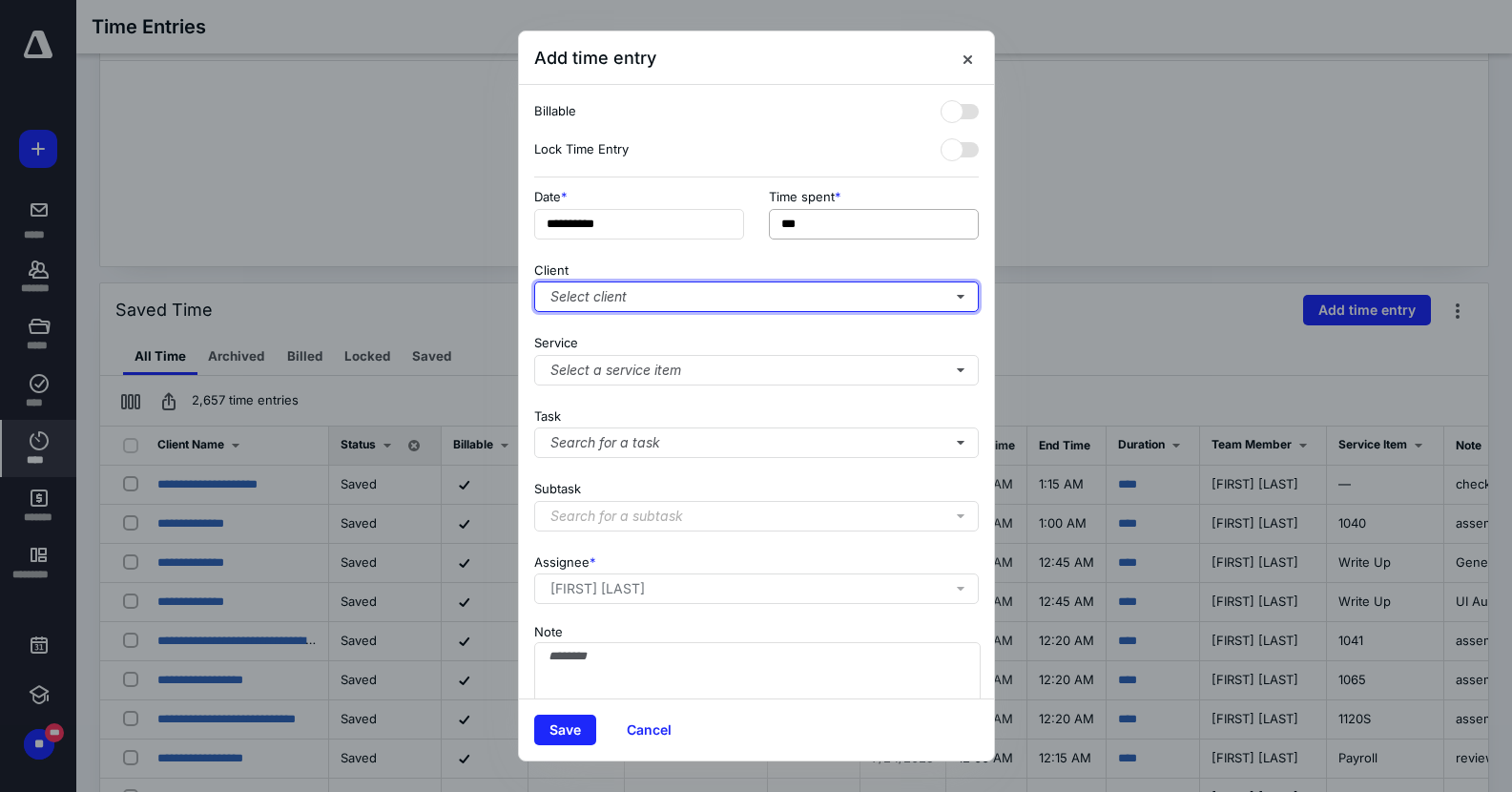 type 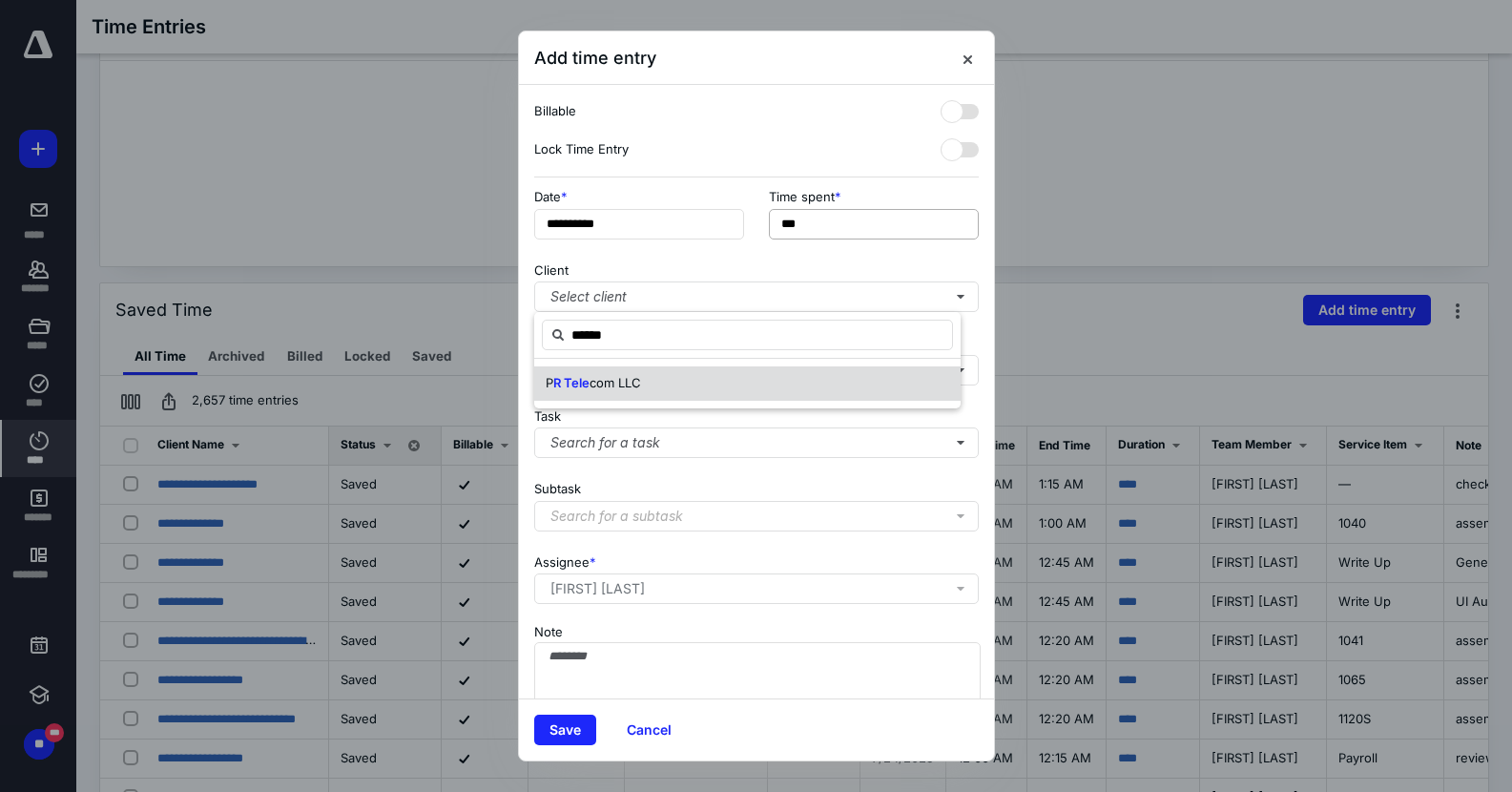 type on "******" 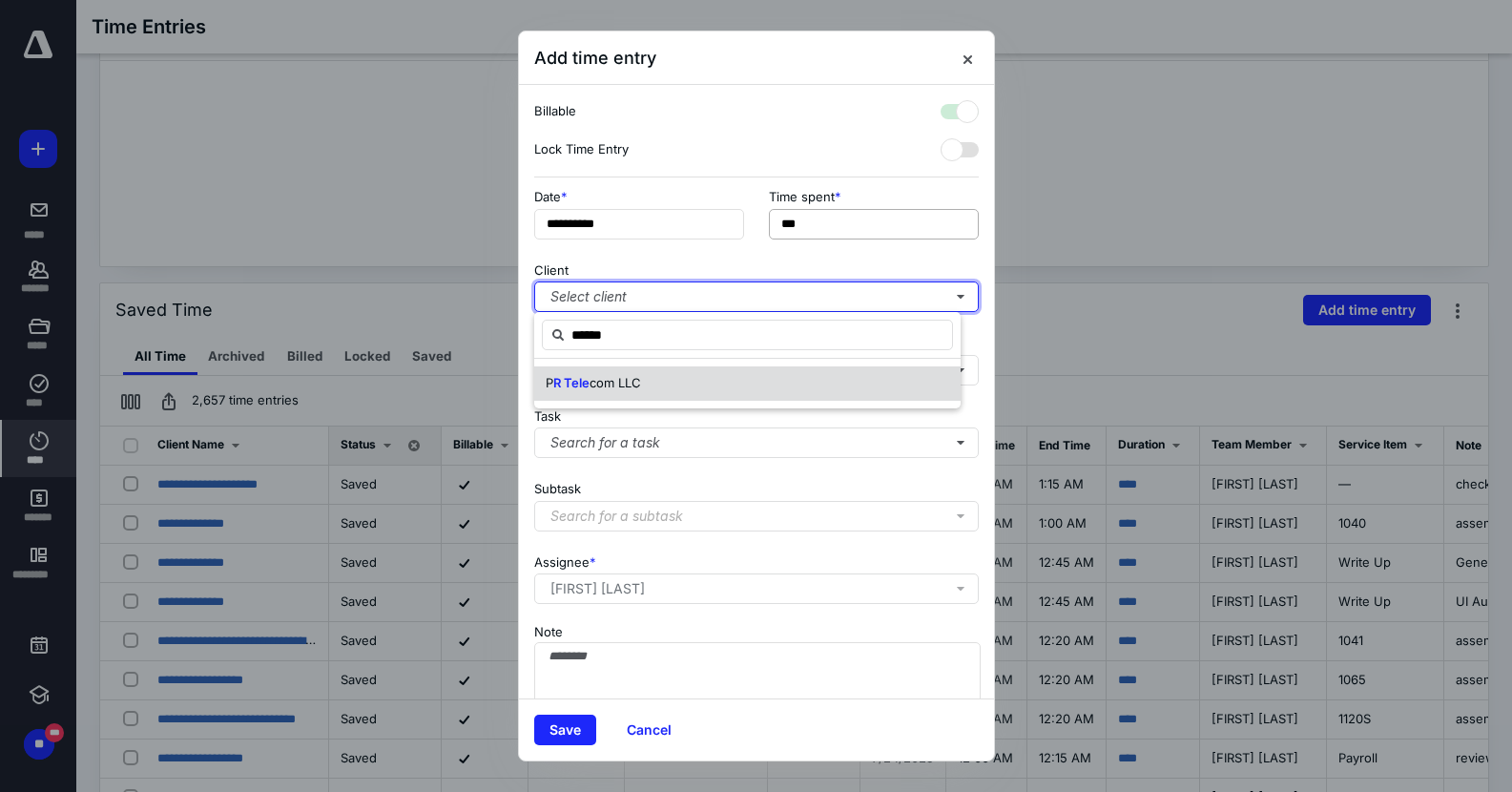 checkbox on "true" 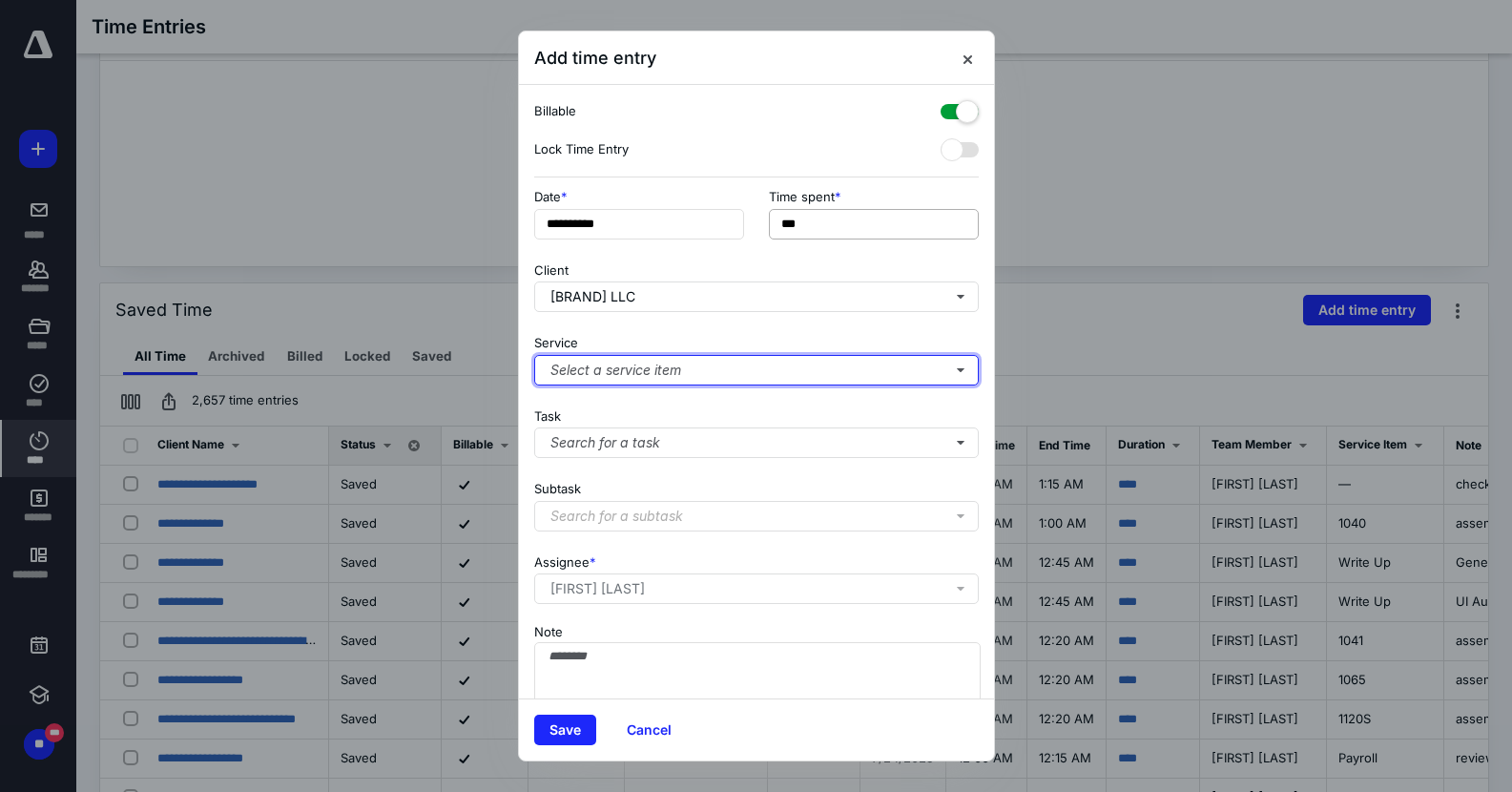 type 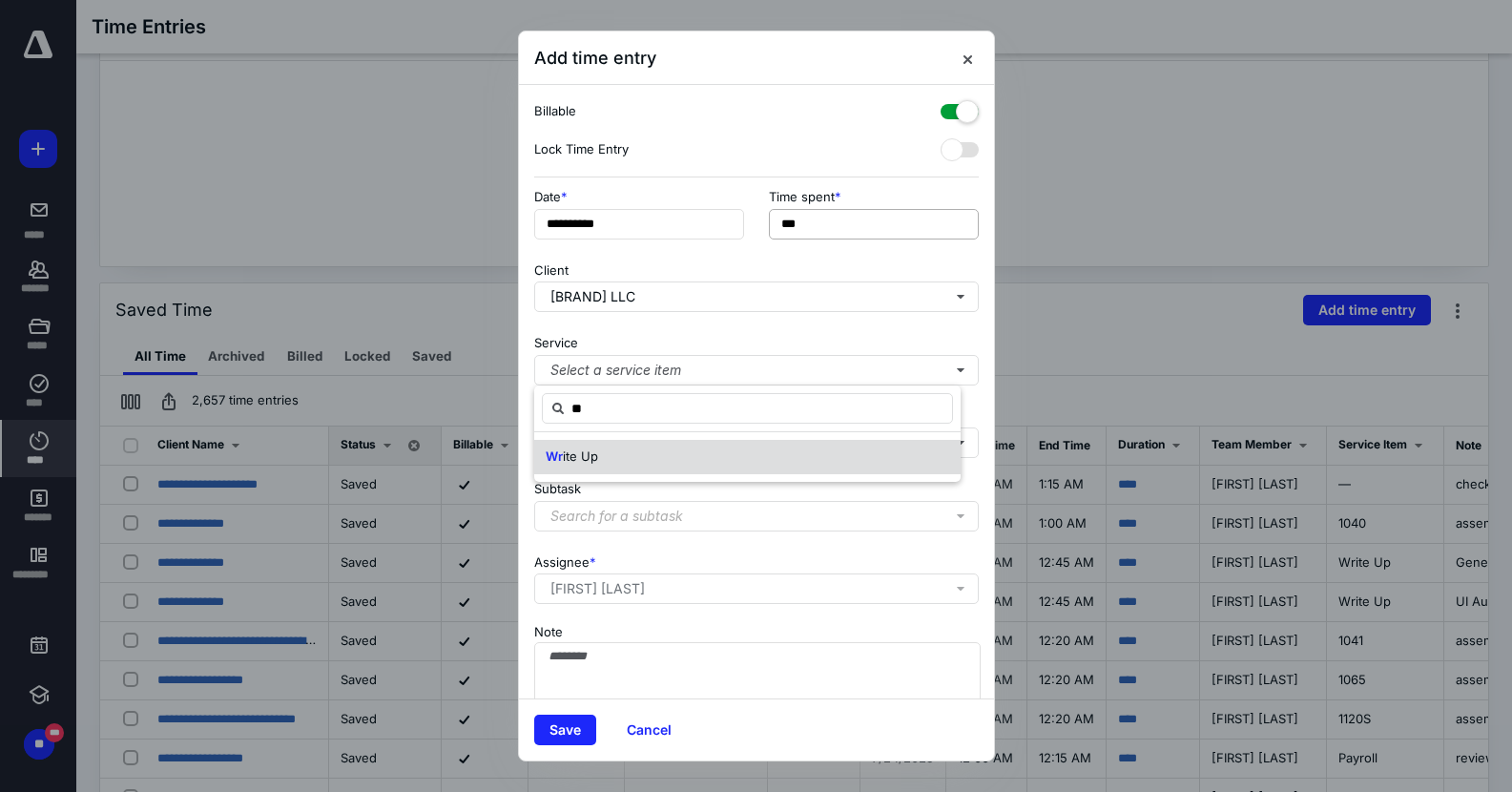 type on "**" 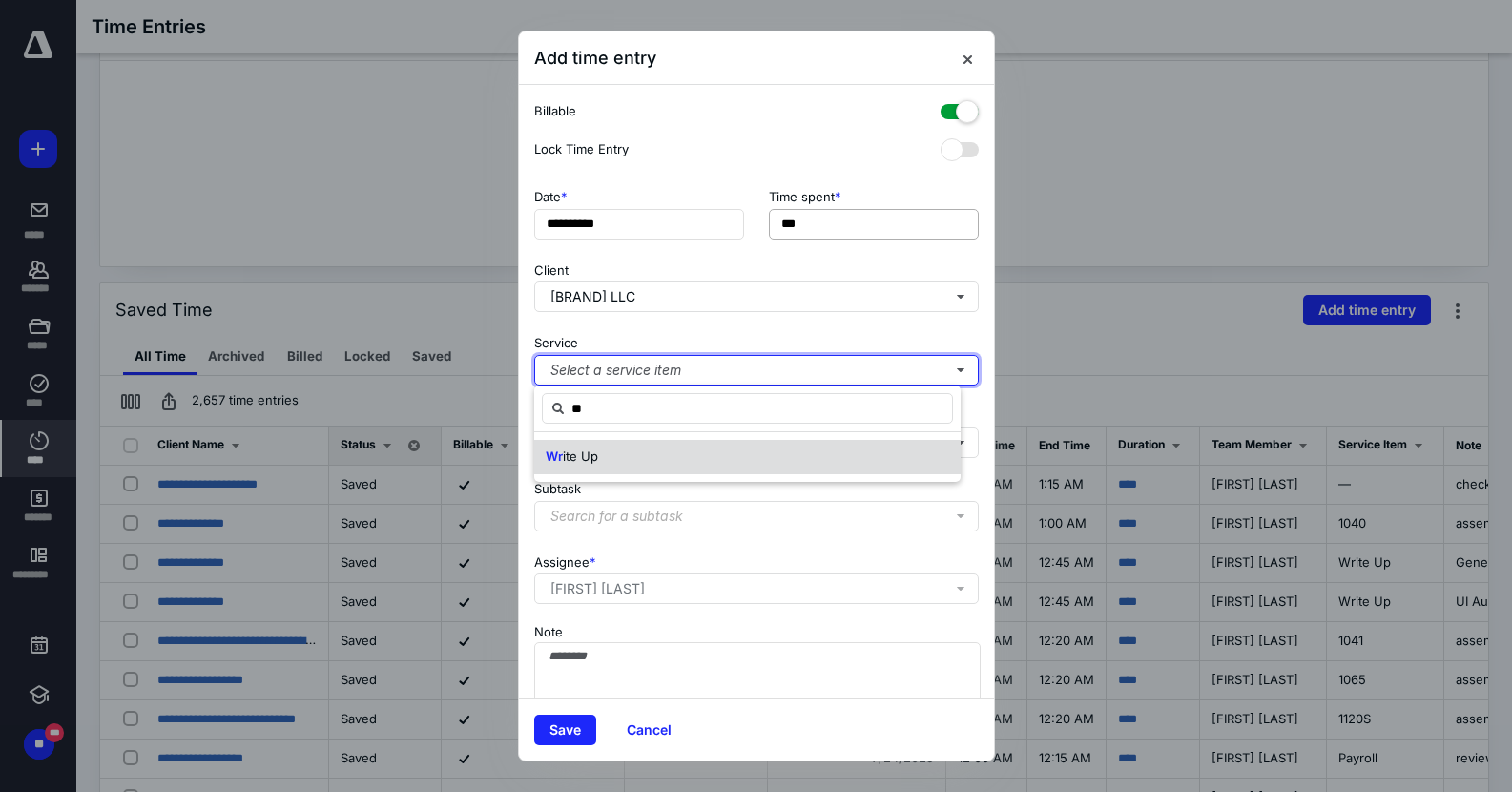 type 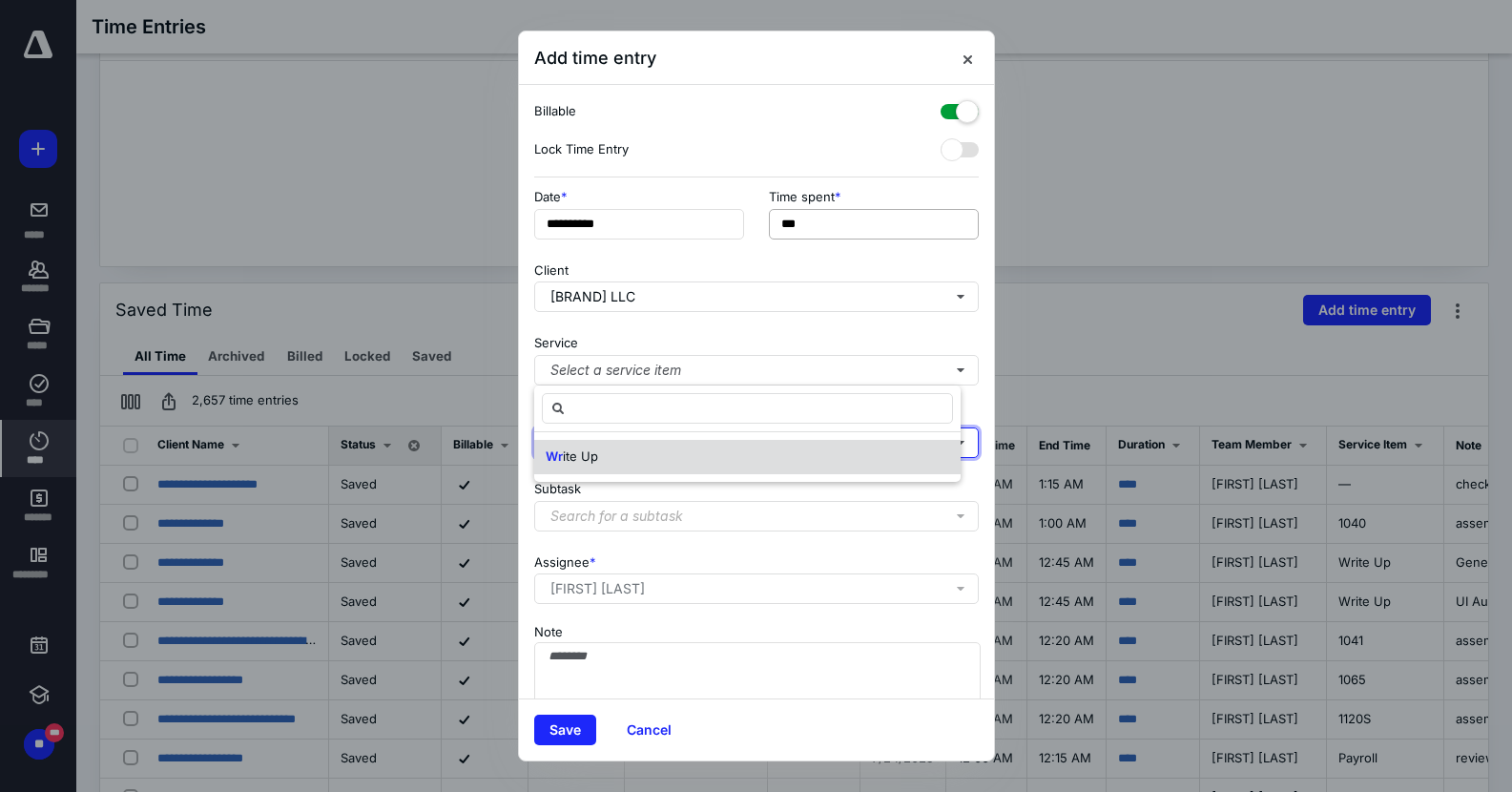 type 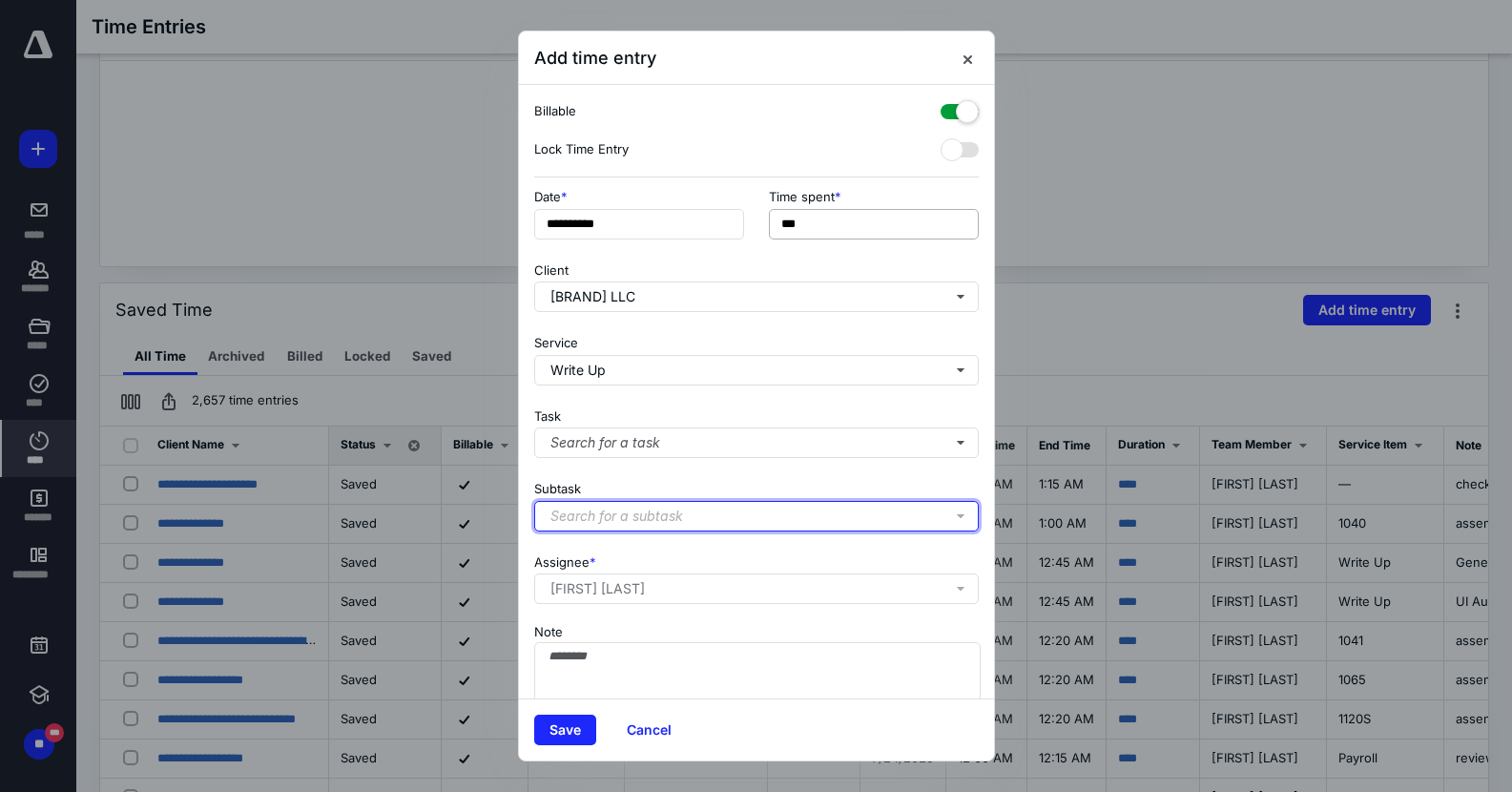 type 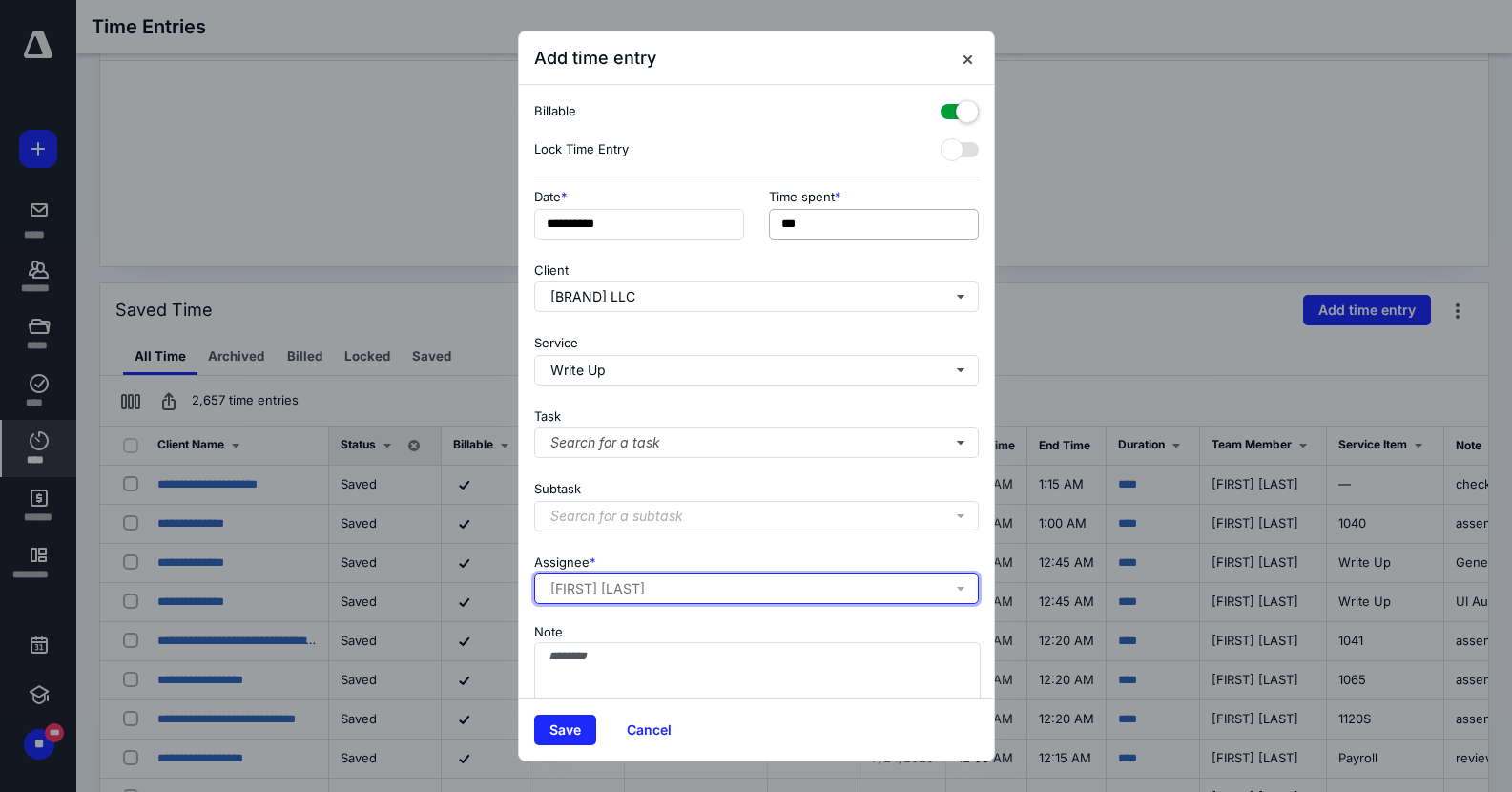 type 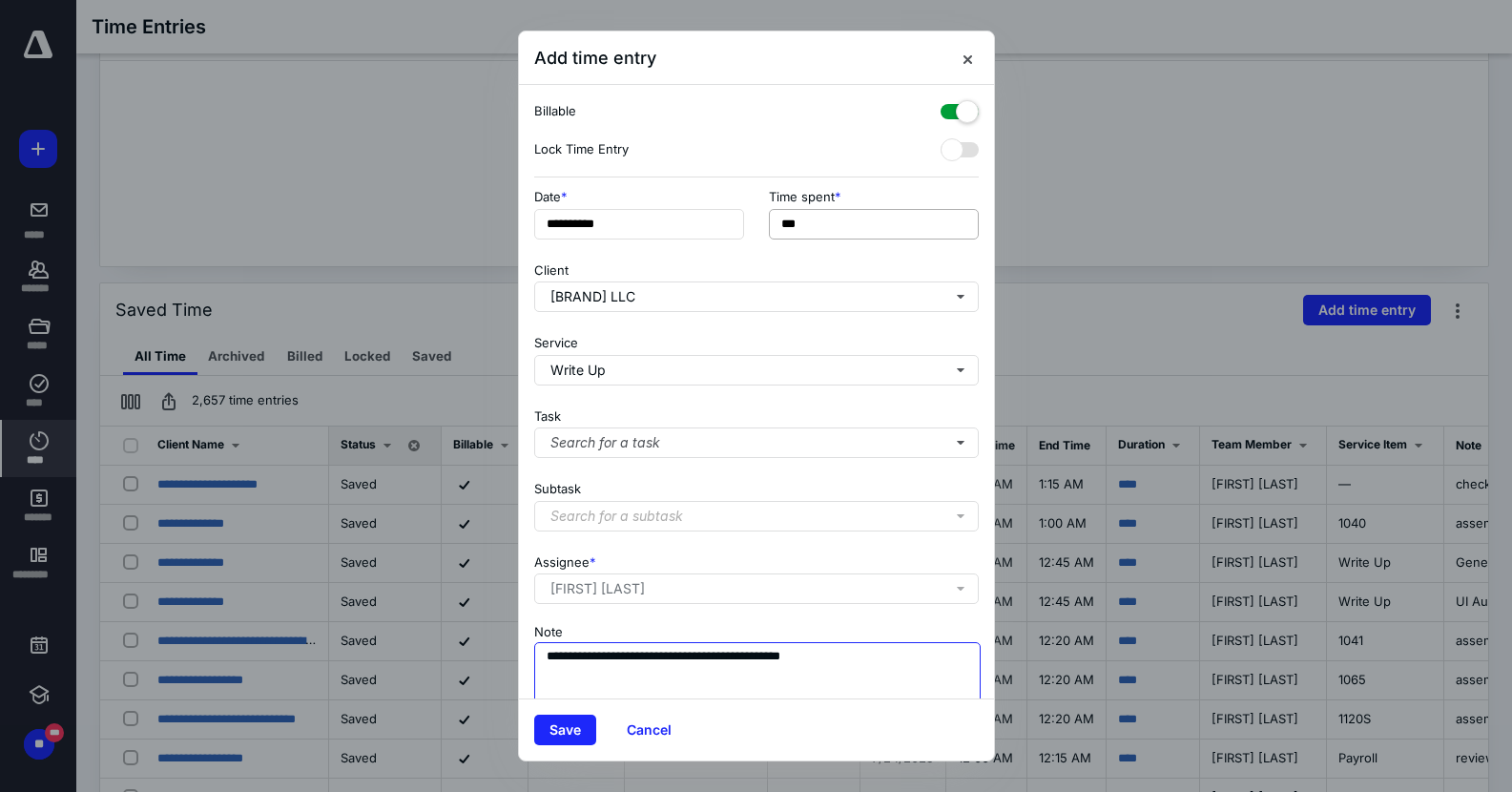 type on "**********" 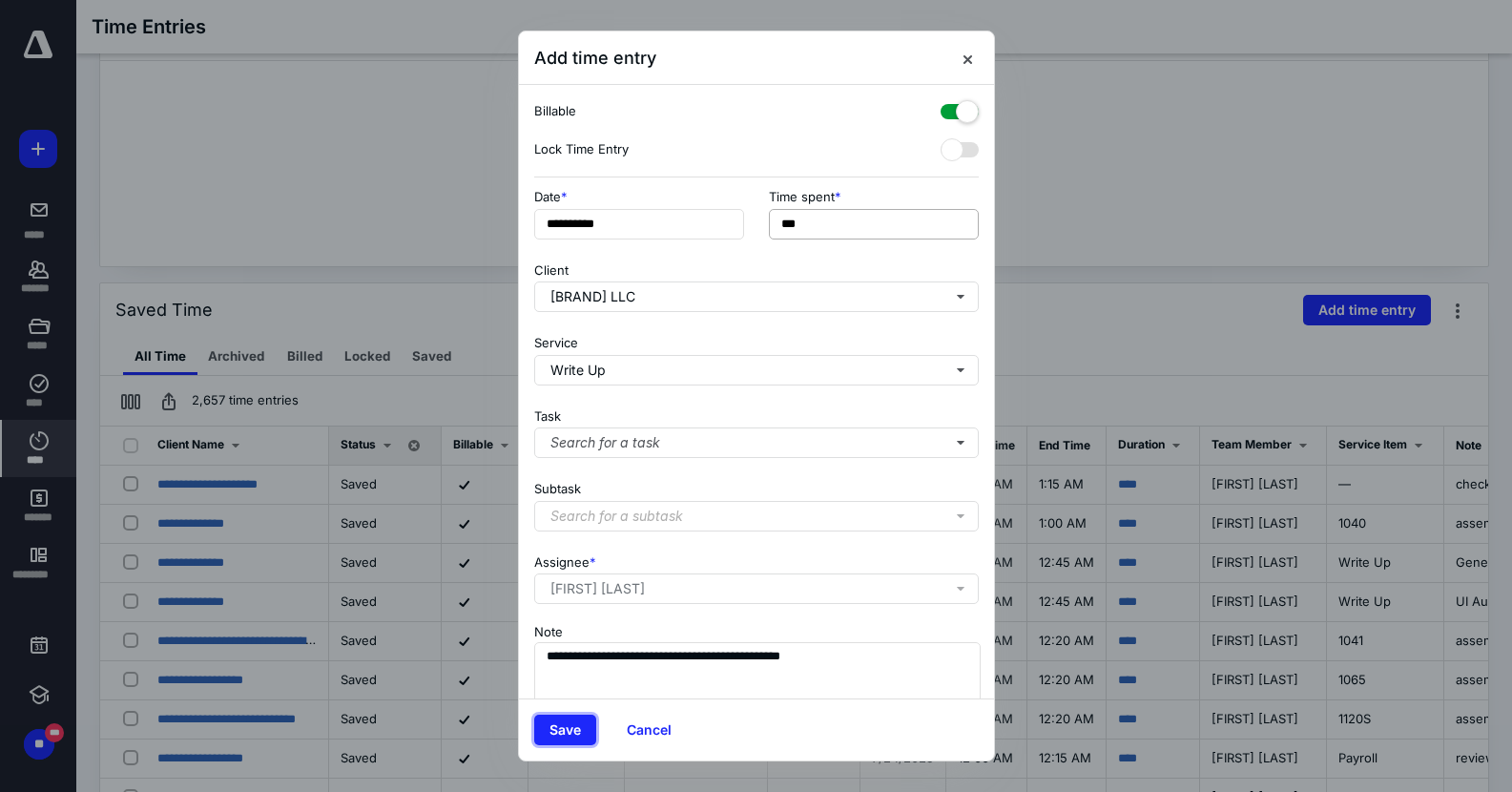 type 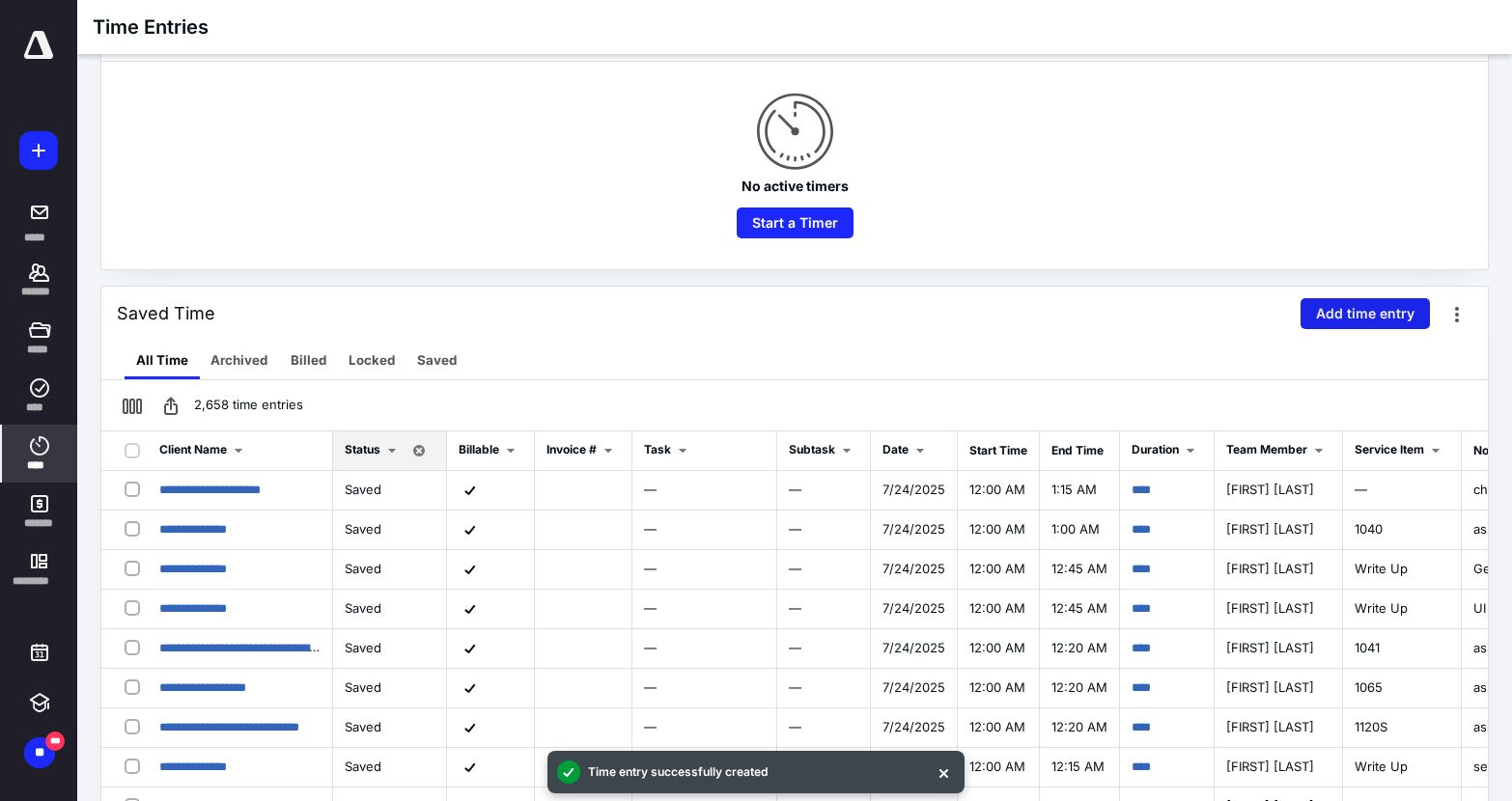 click on "Add time entry" at bounding box center [1365, 314] 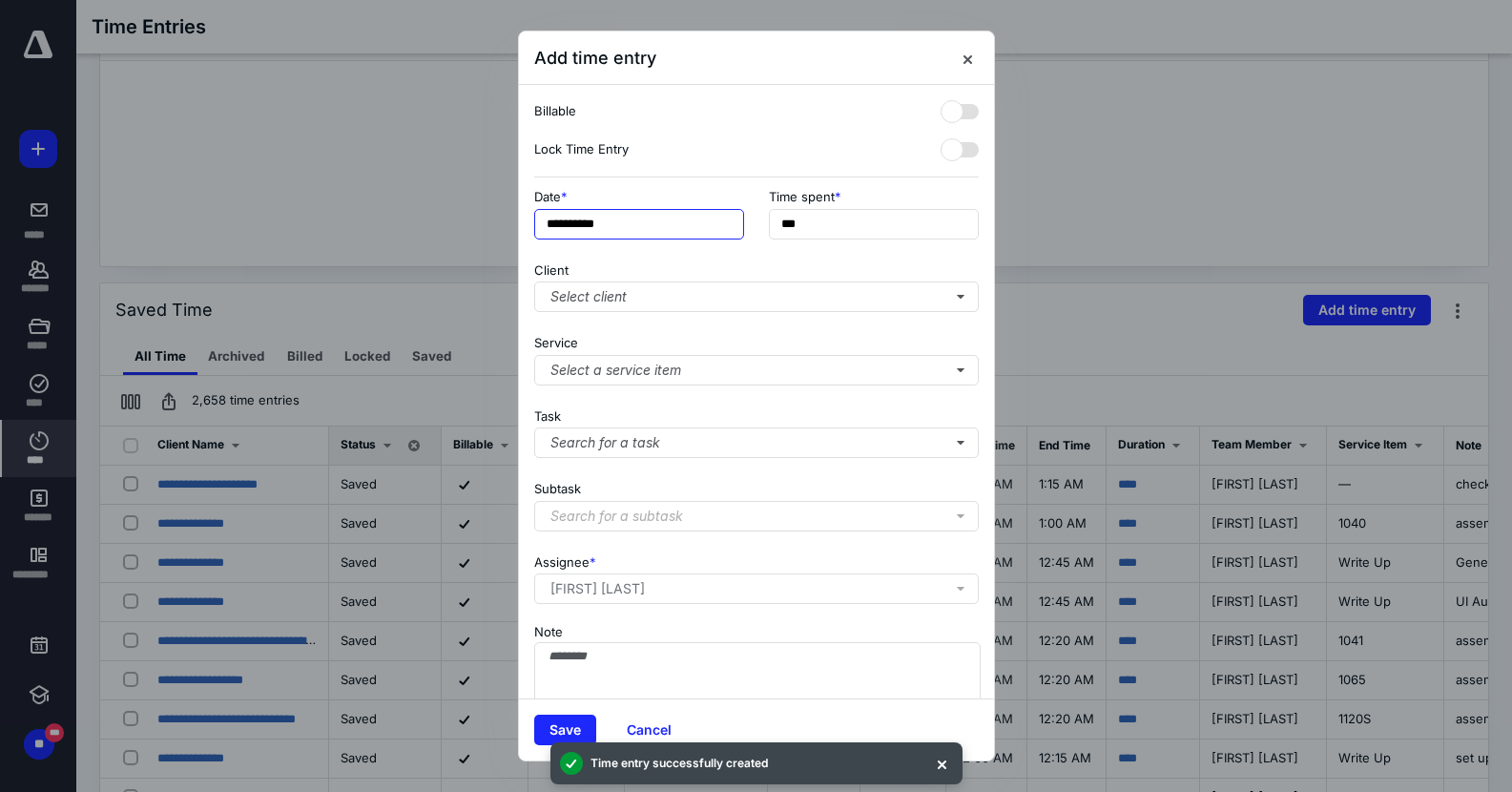 click on "**********" at bounding box center (639, 224) 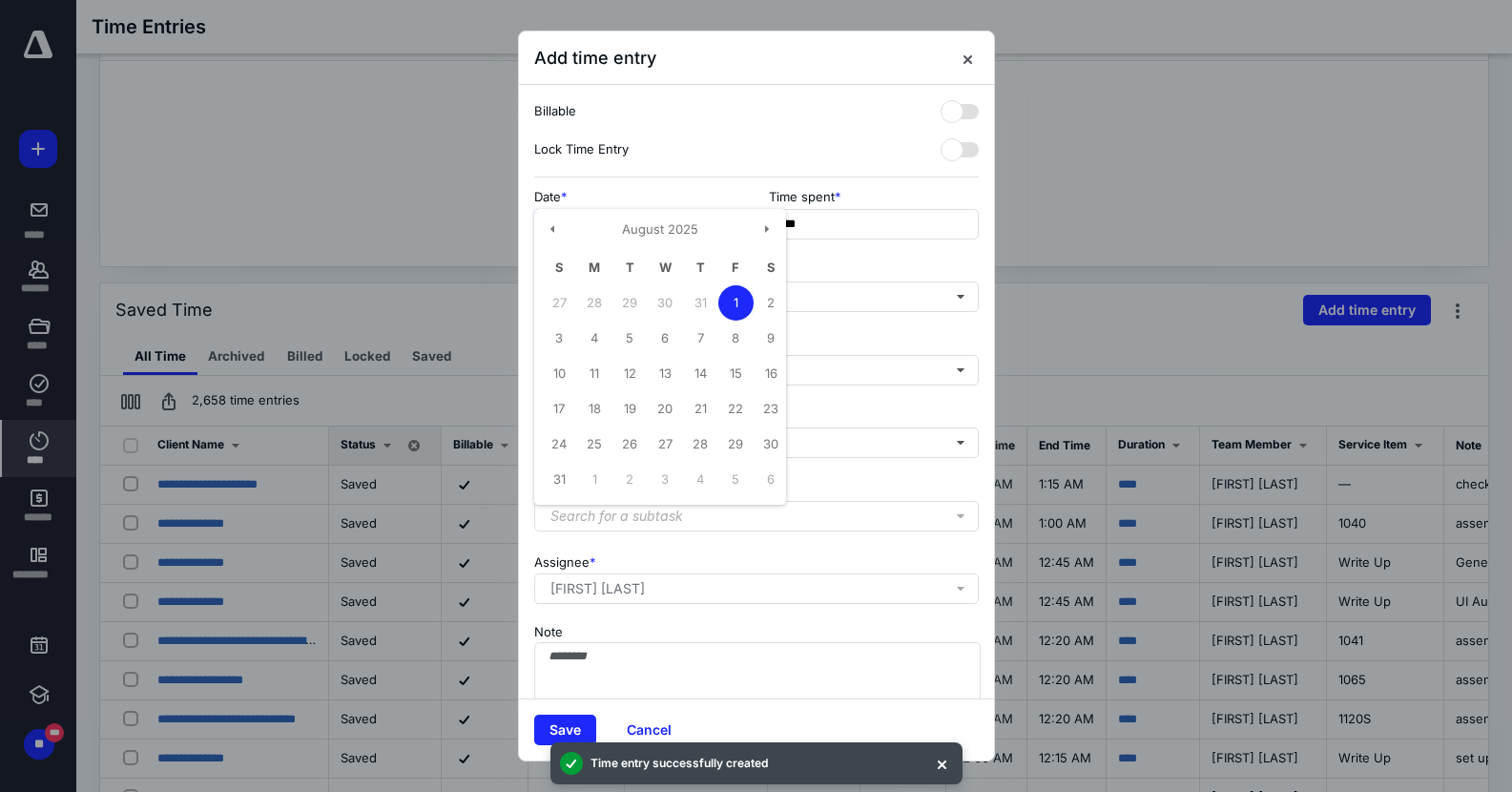click at bounding box center (553, 229) 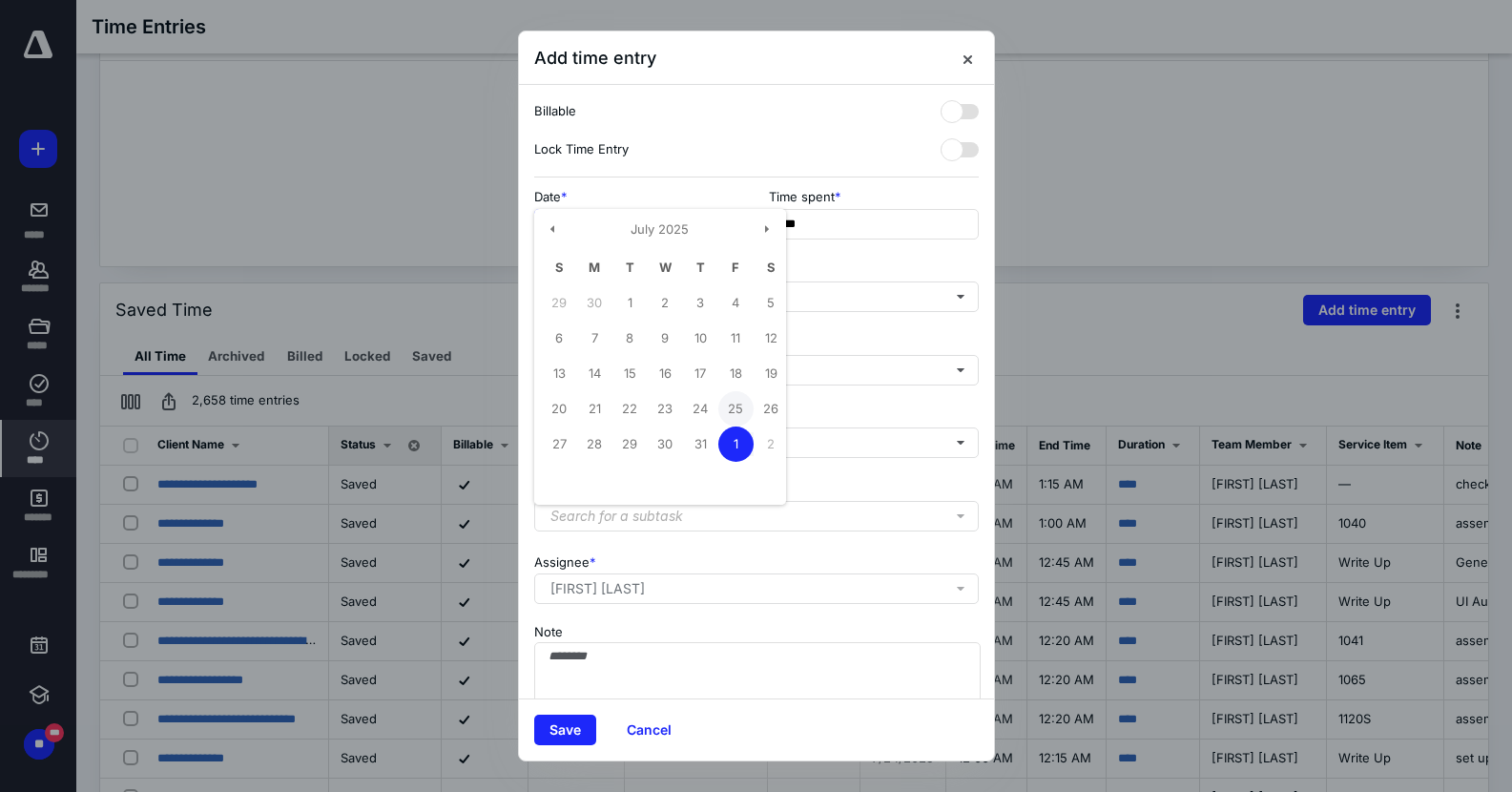 click on "25" at bounding box center [735, 408] 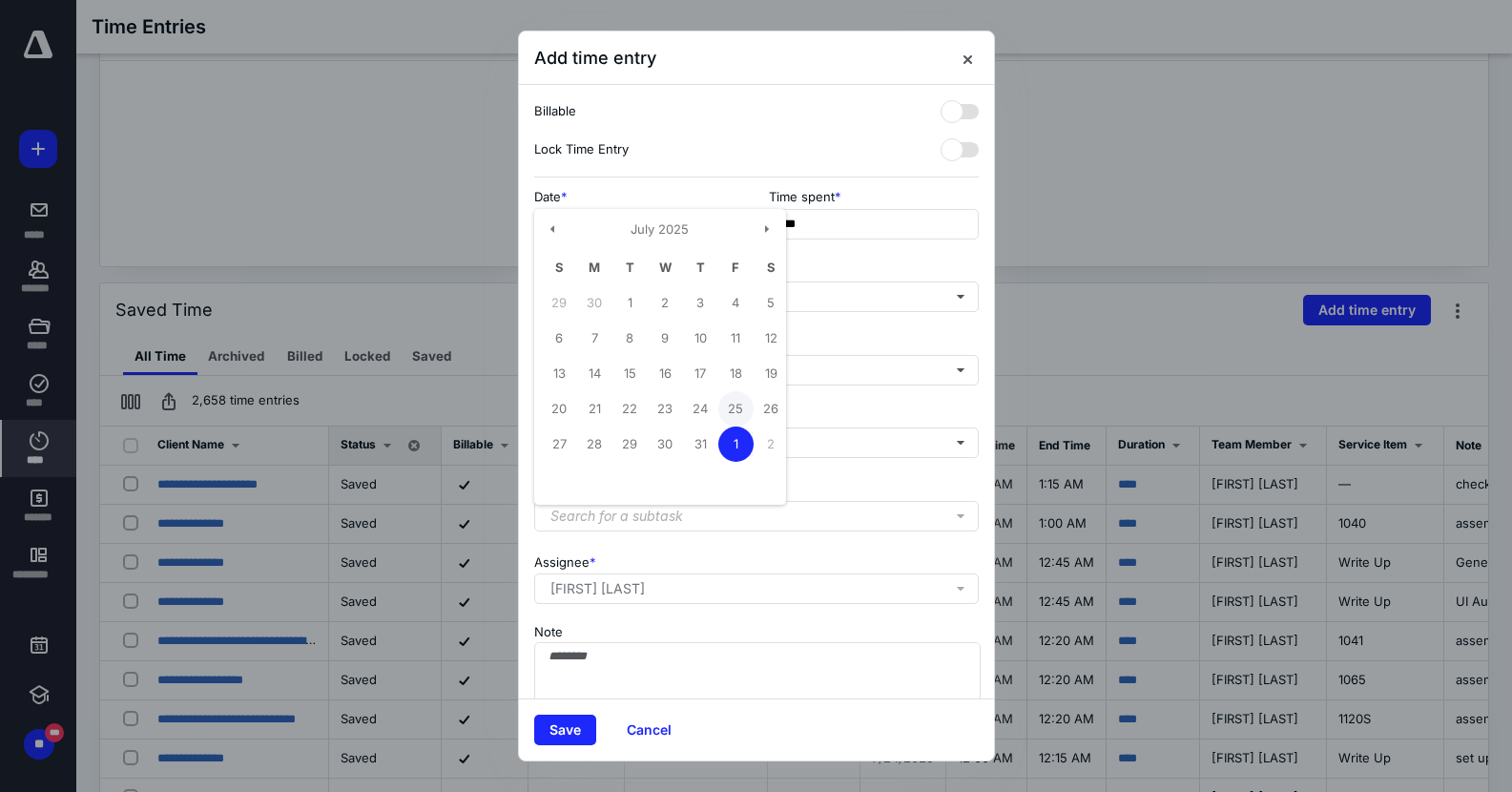 type on "**********" 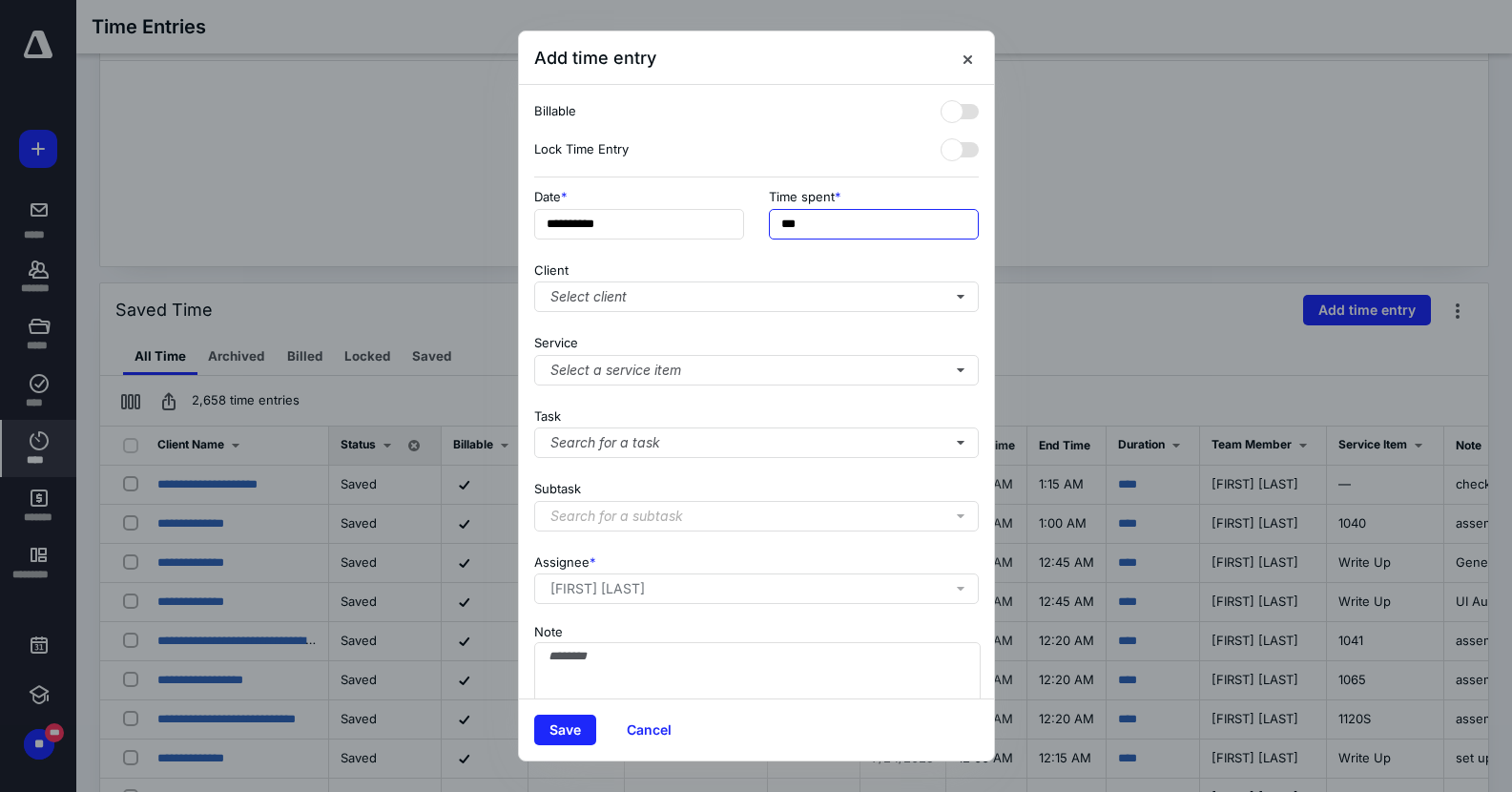 click on "***" at bounding box center (874, 224) 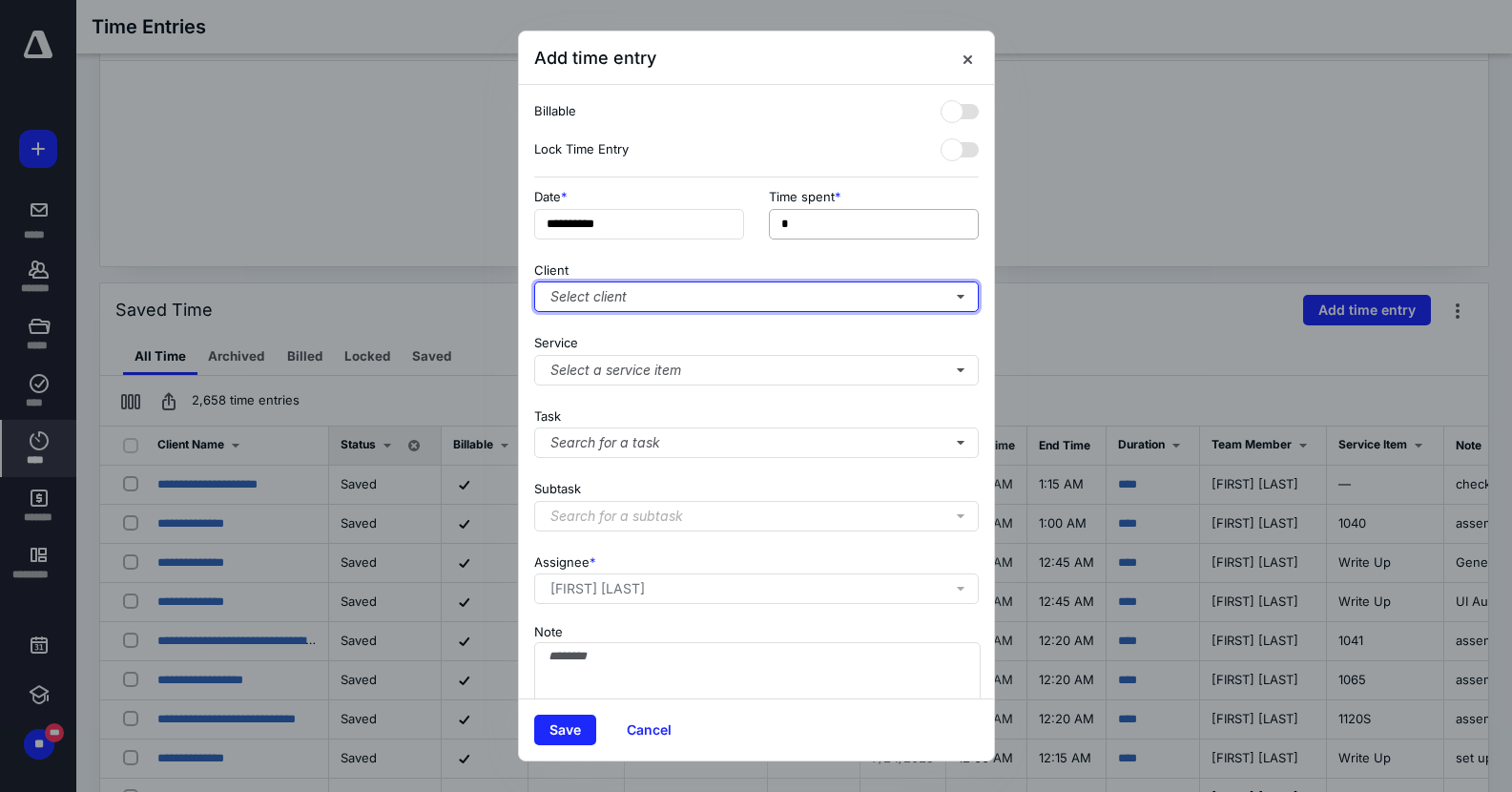 type on "**" 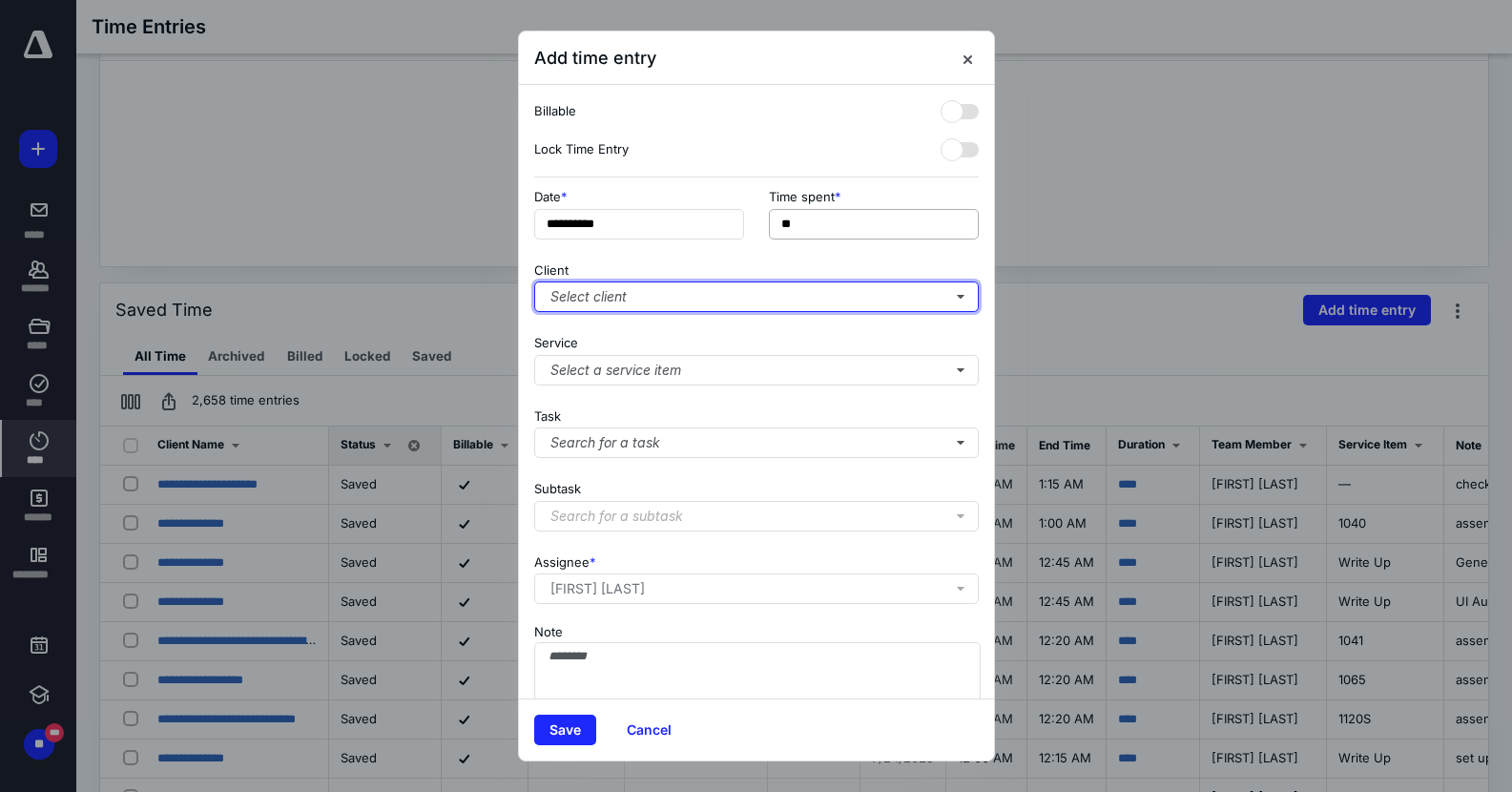 type 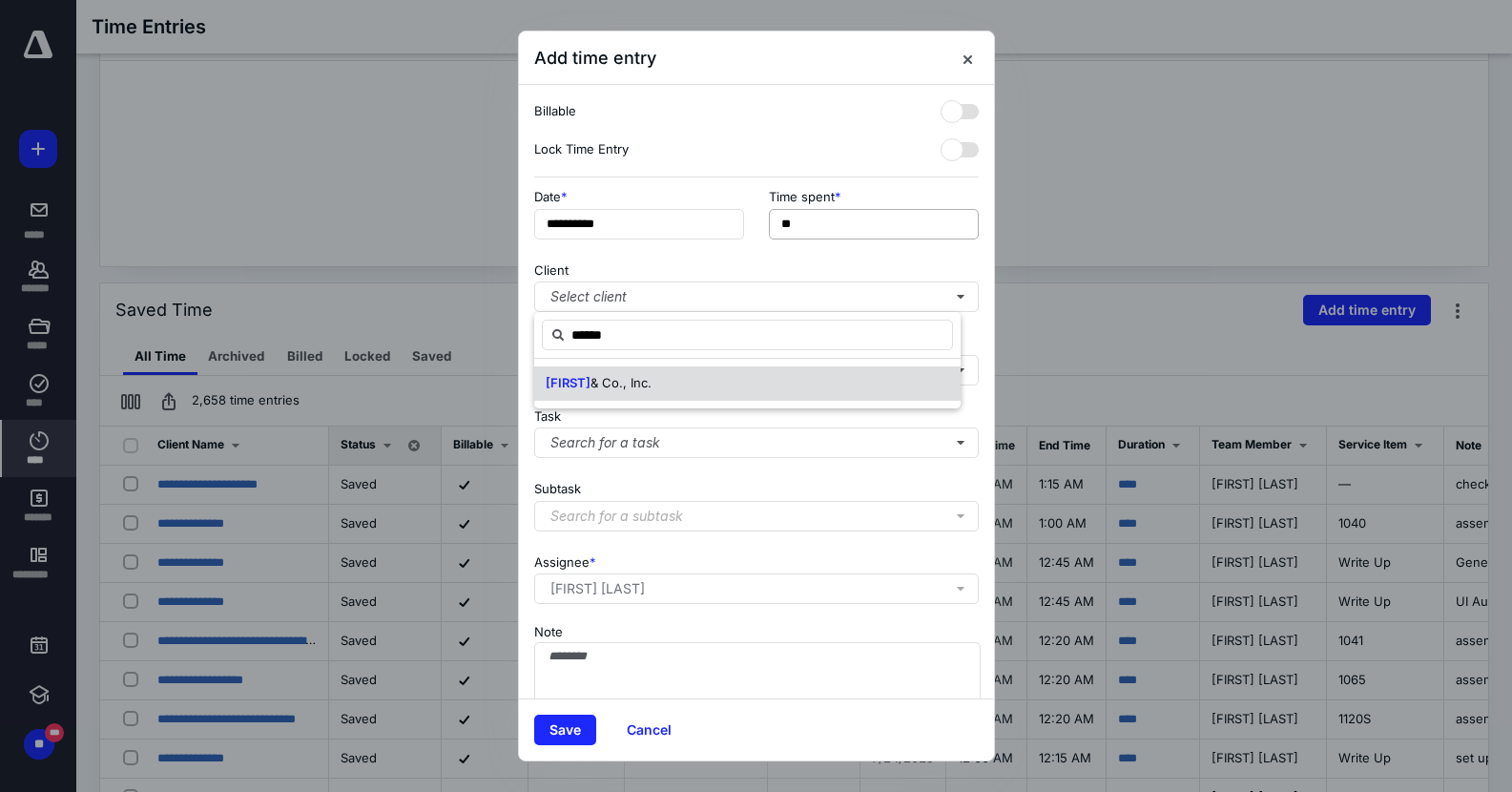 type on "******" 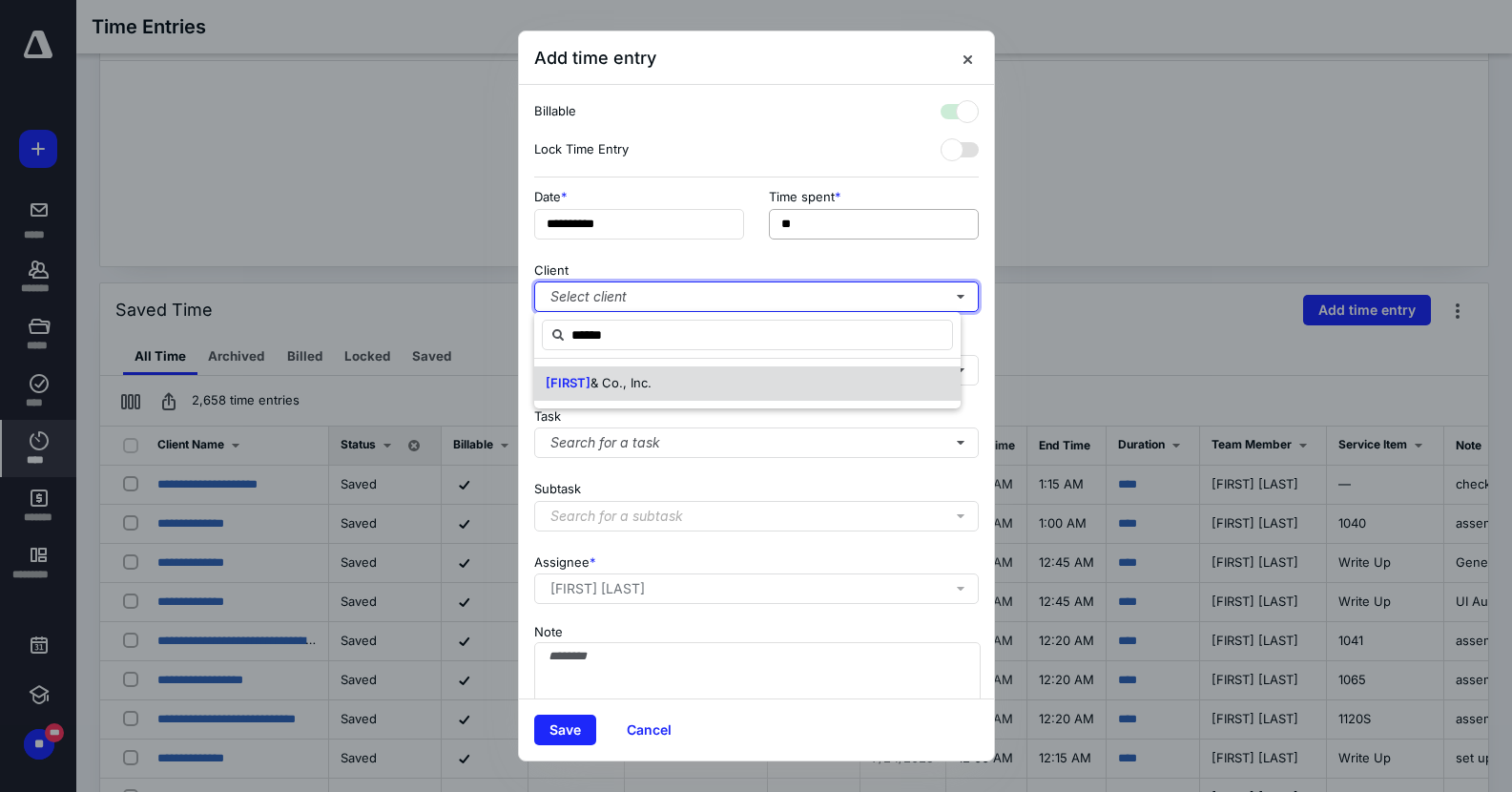 checkbox on "true" 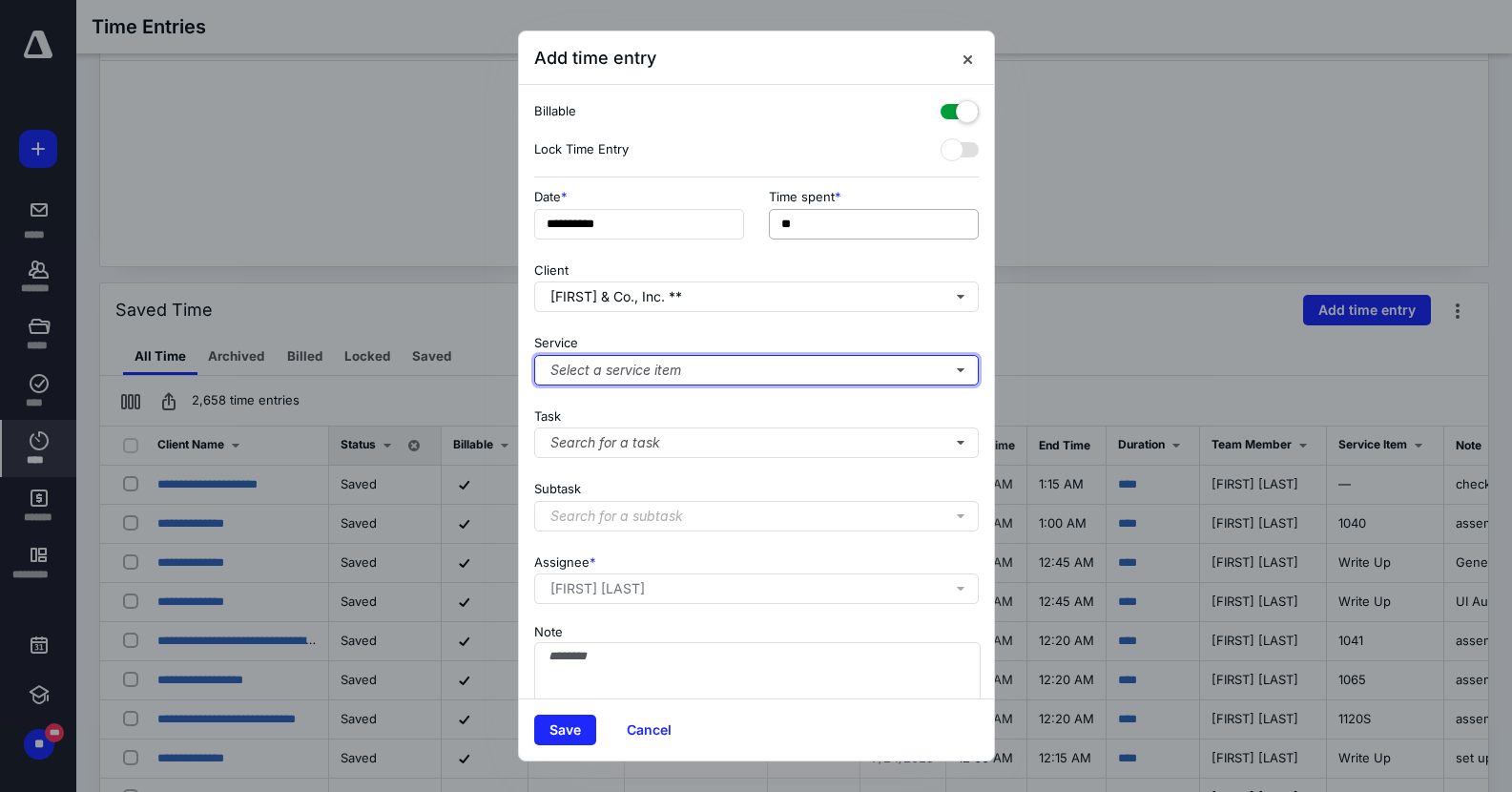 type 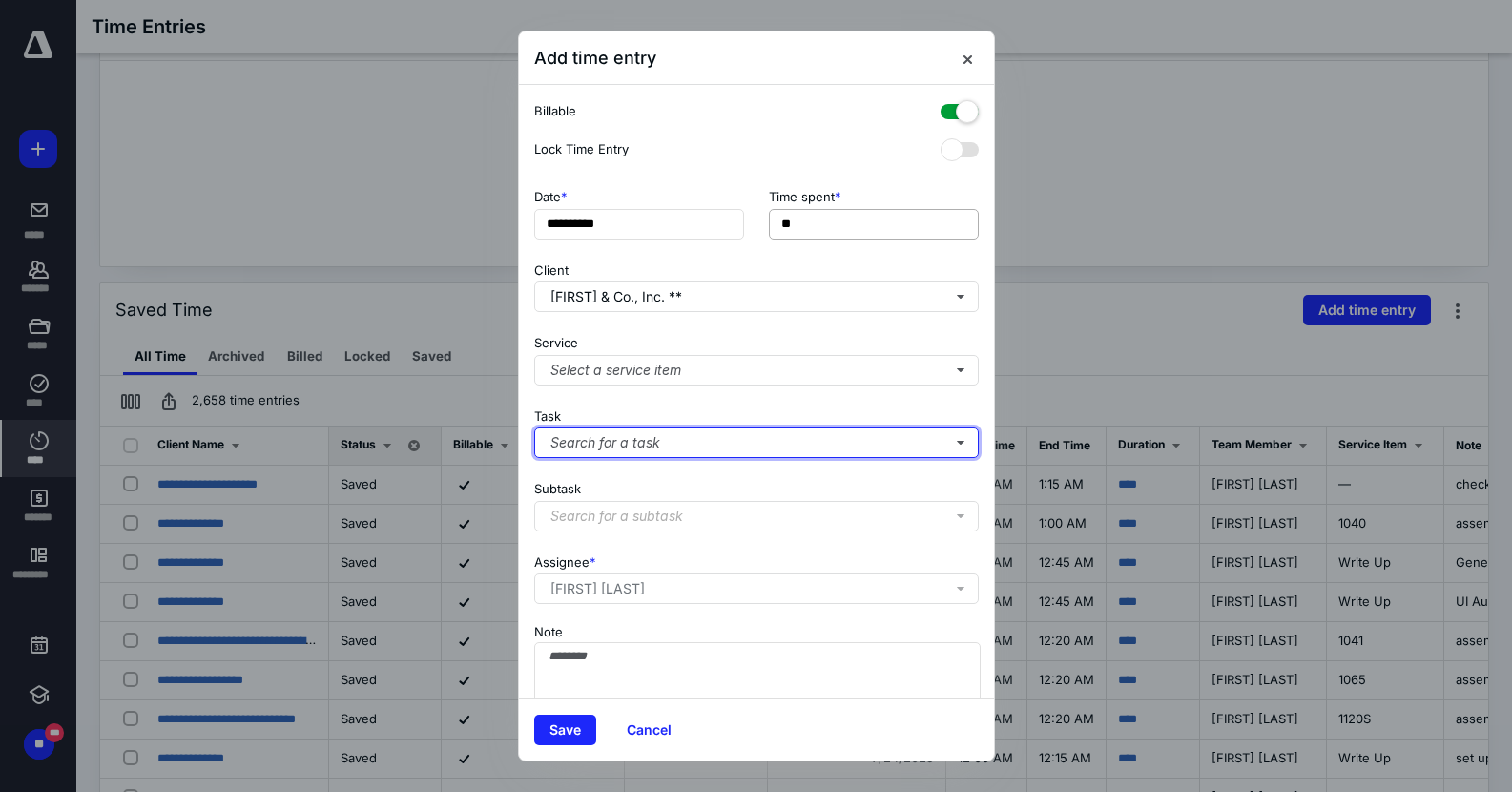 type 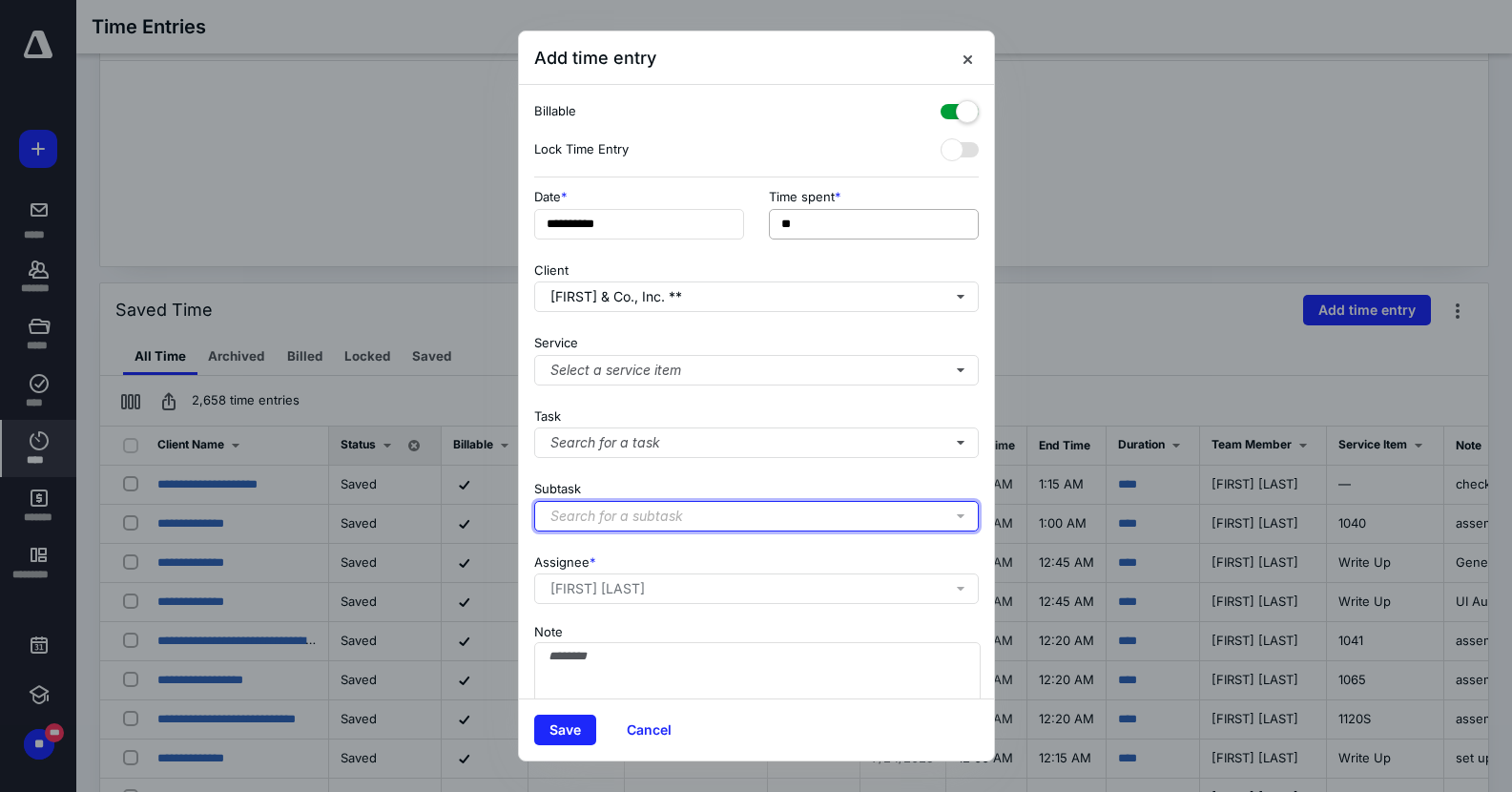 type 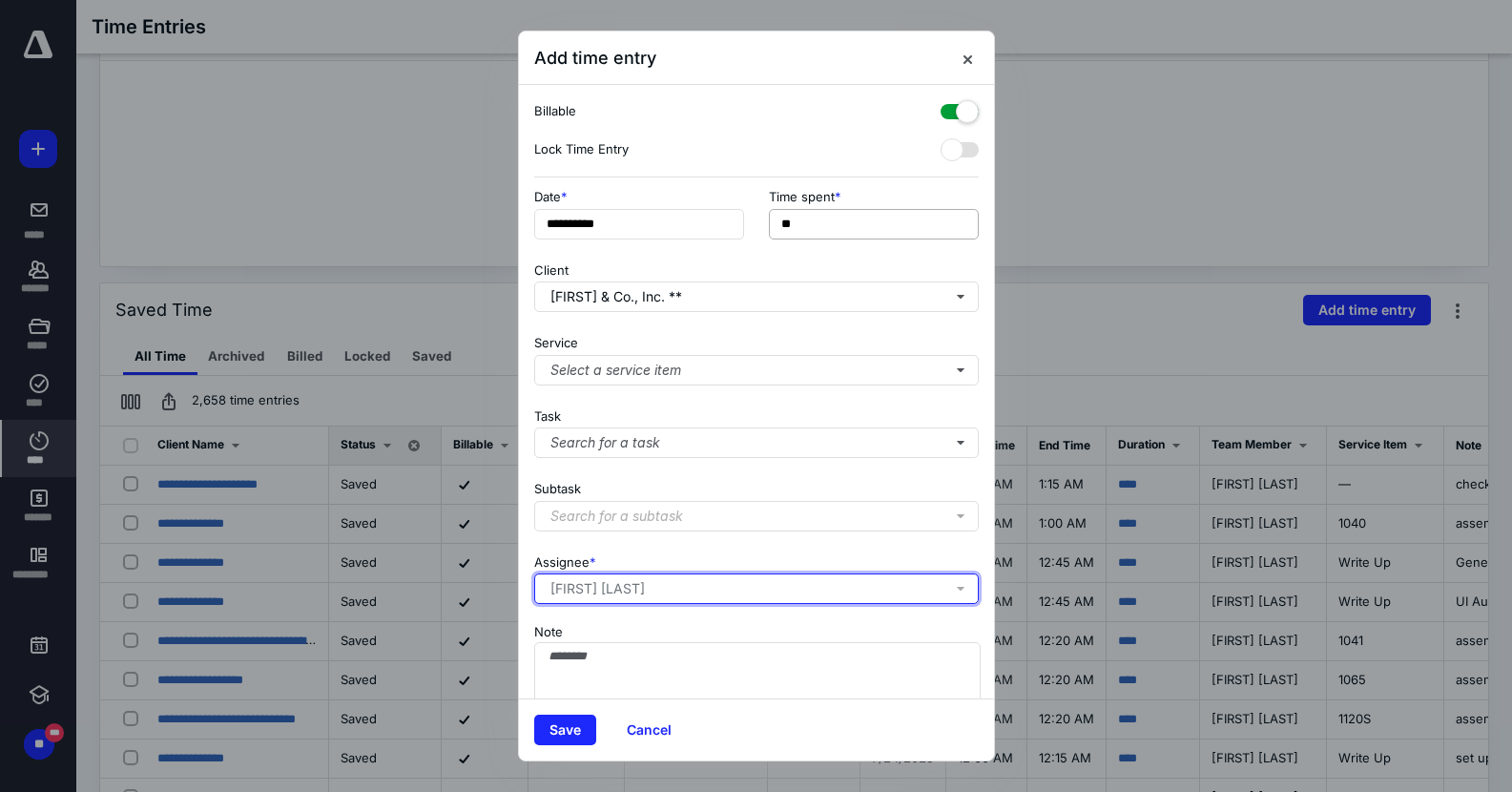 type 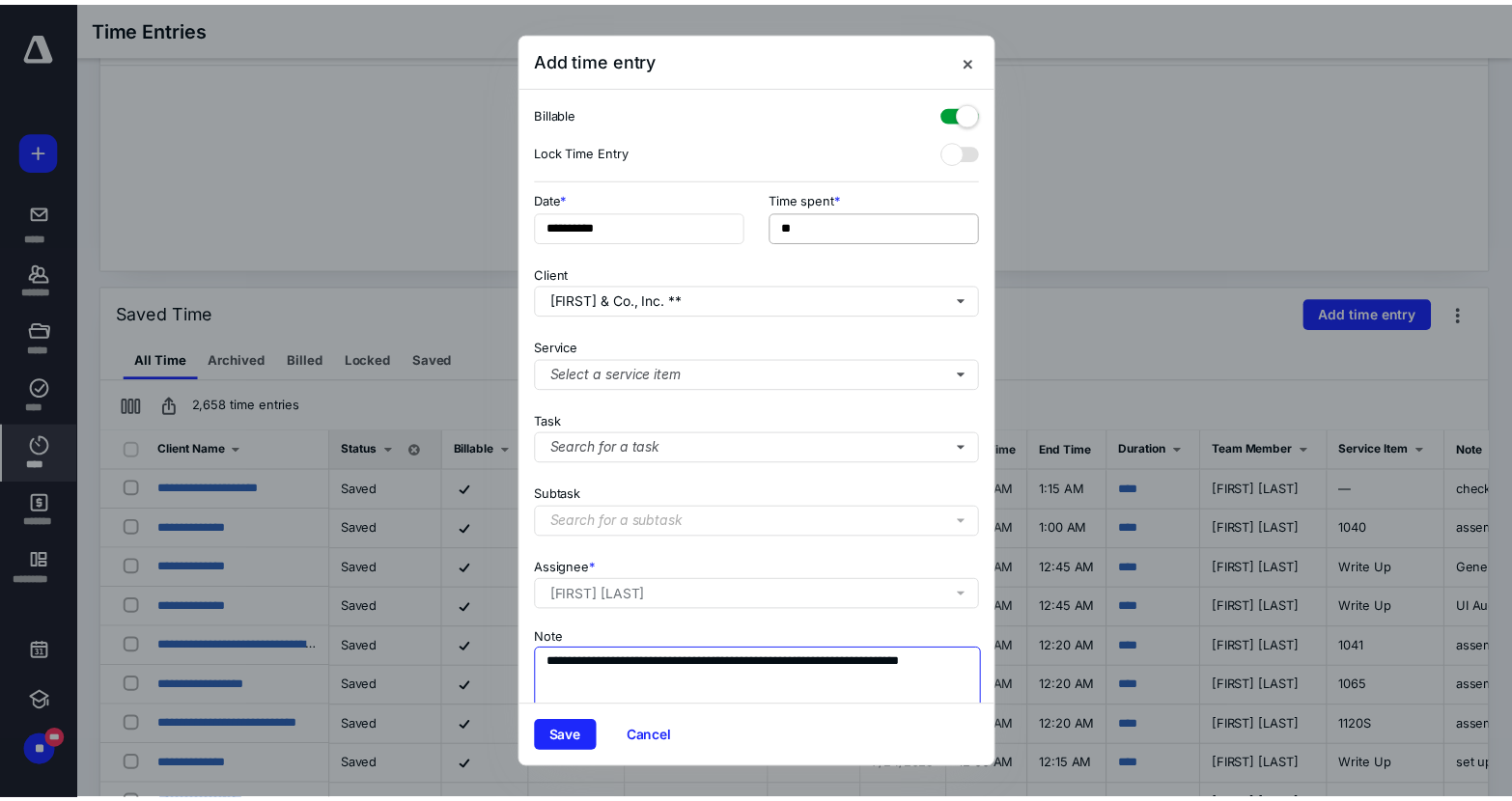 scroll, scrollTop: 2, scrollLeft: 0, axis: vertical 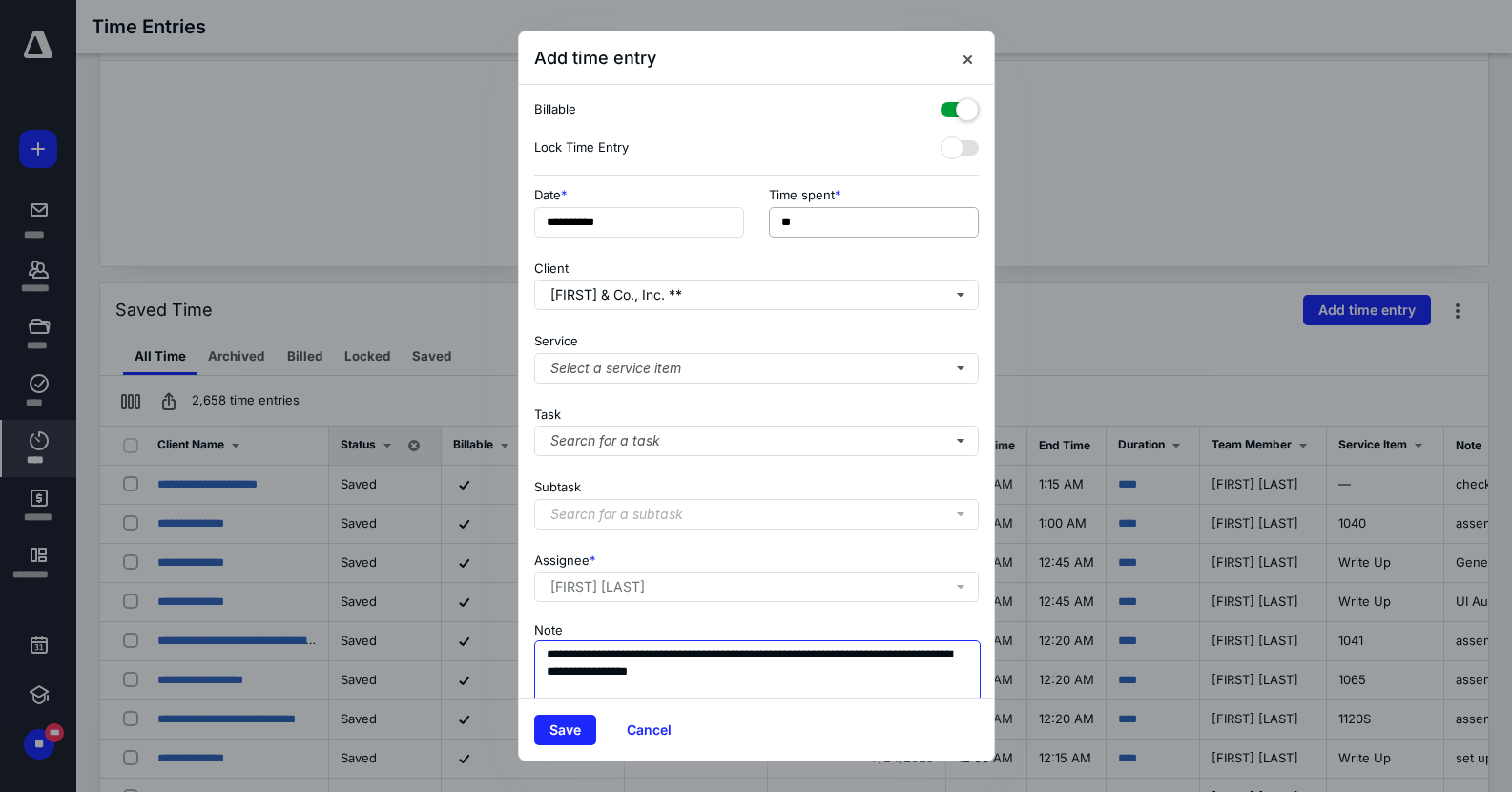 type on "**********" 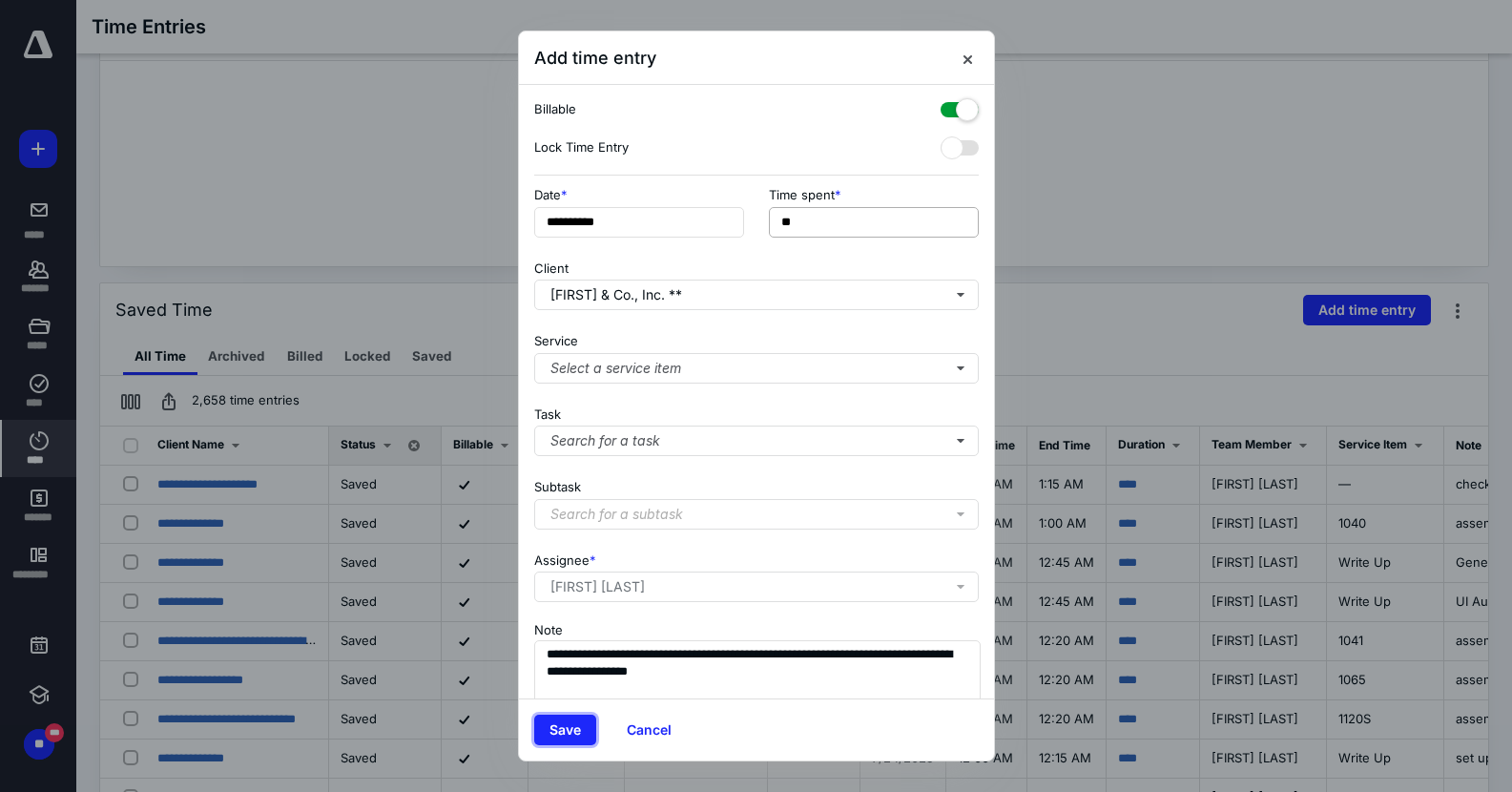 type 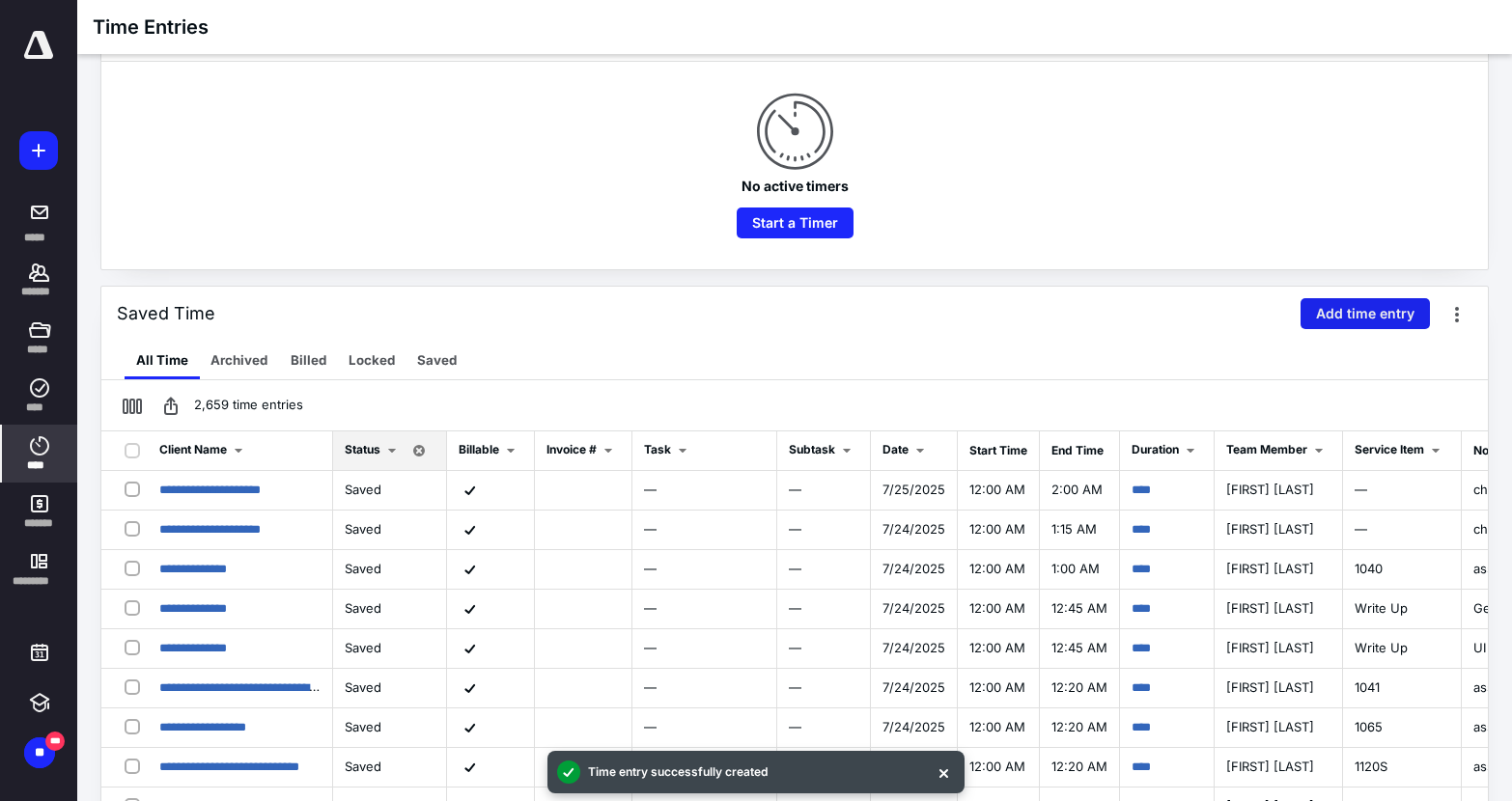 click on "Add time entry" at bounding box center (1365, 314) 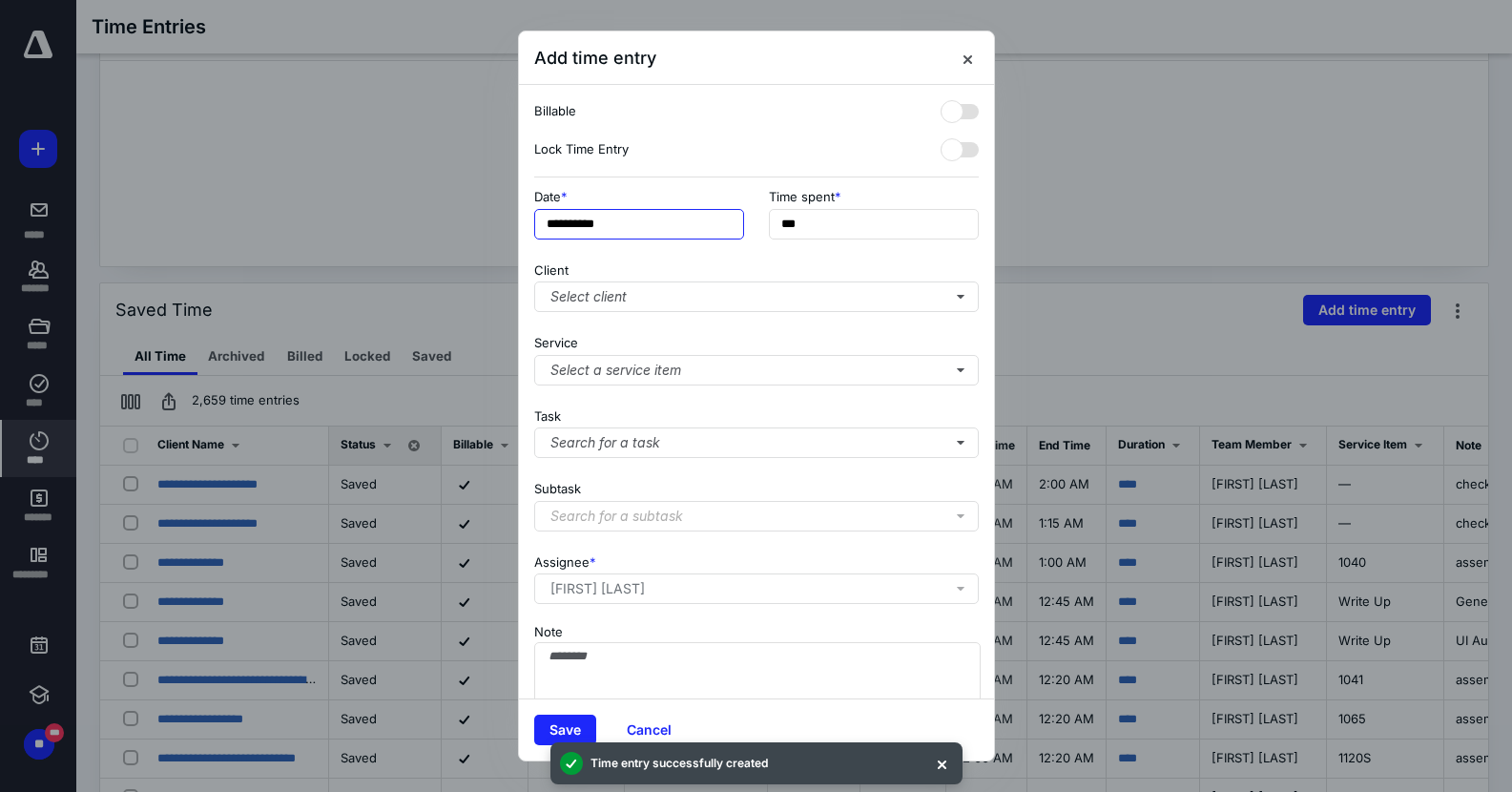 click on "**********" at bounding box center (639, 224) 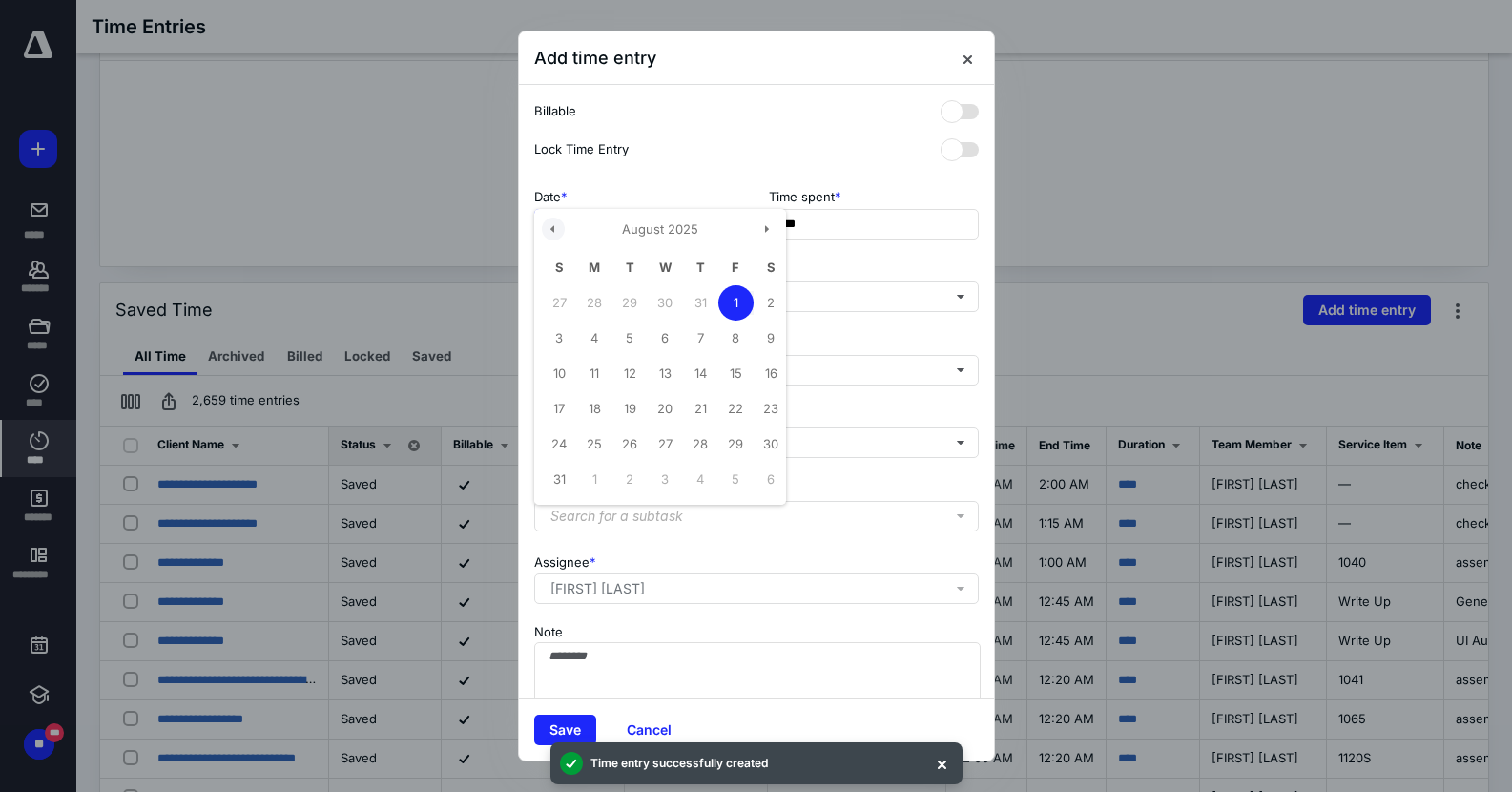 click at bounding box center (553, 229) 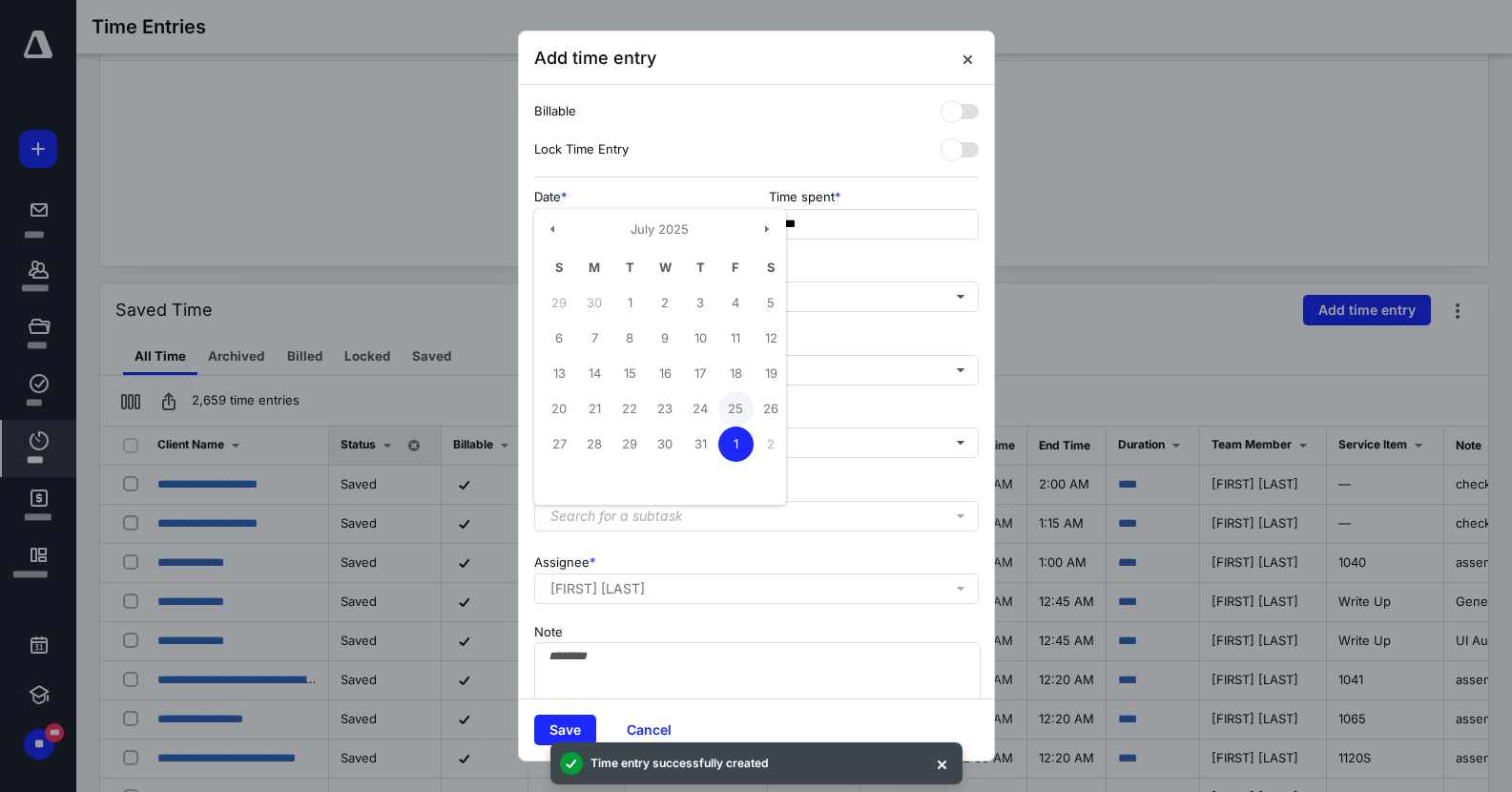 click on "25" at bounding box center [735, 408] 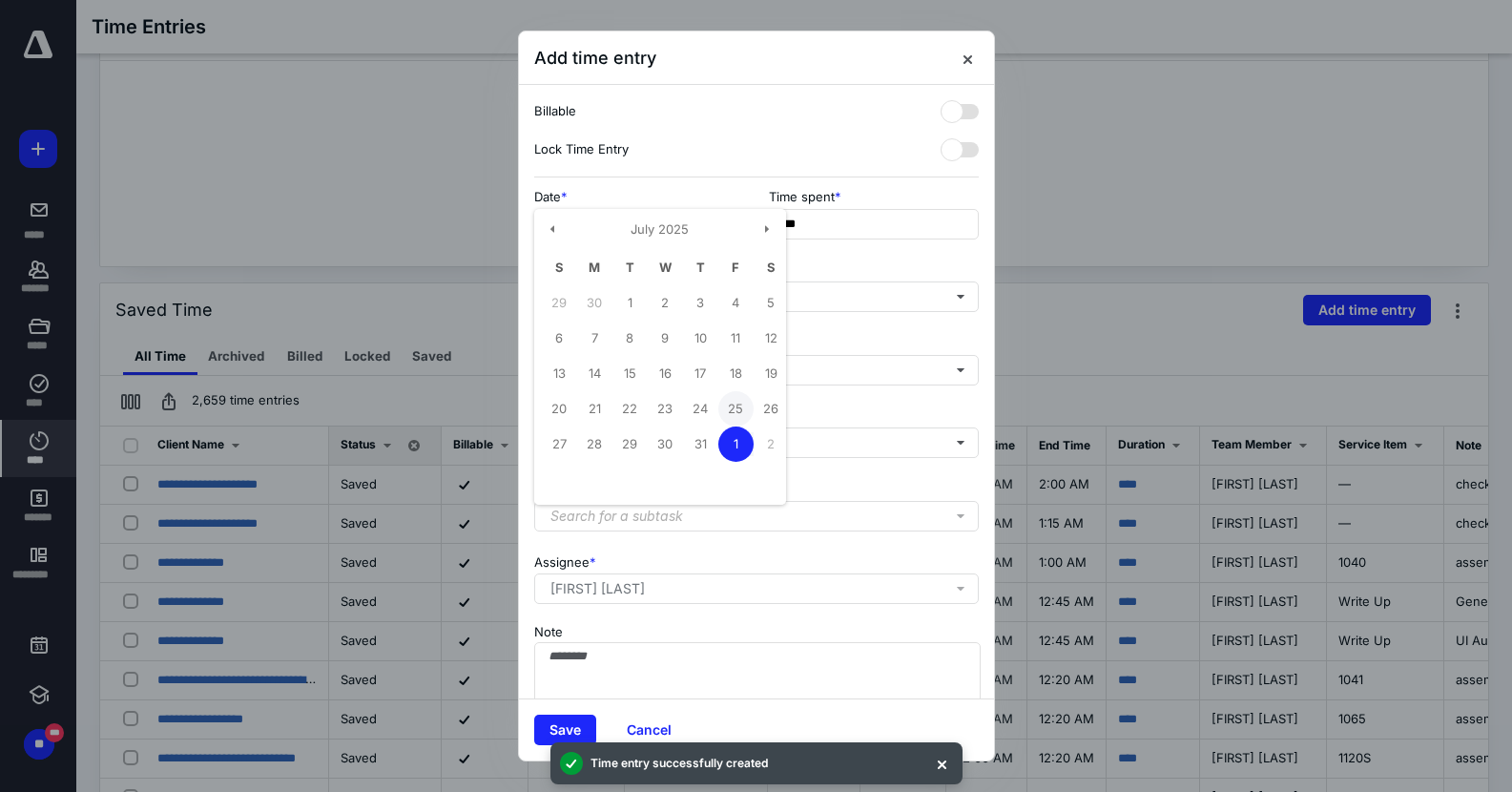 type on "**********" 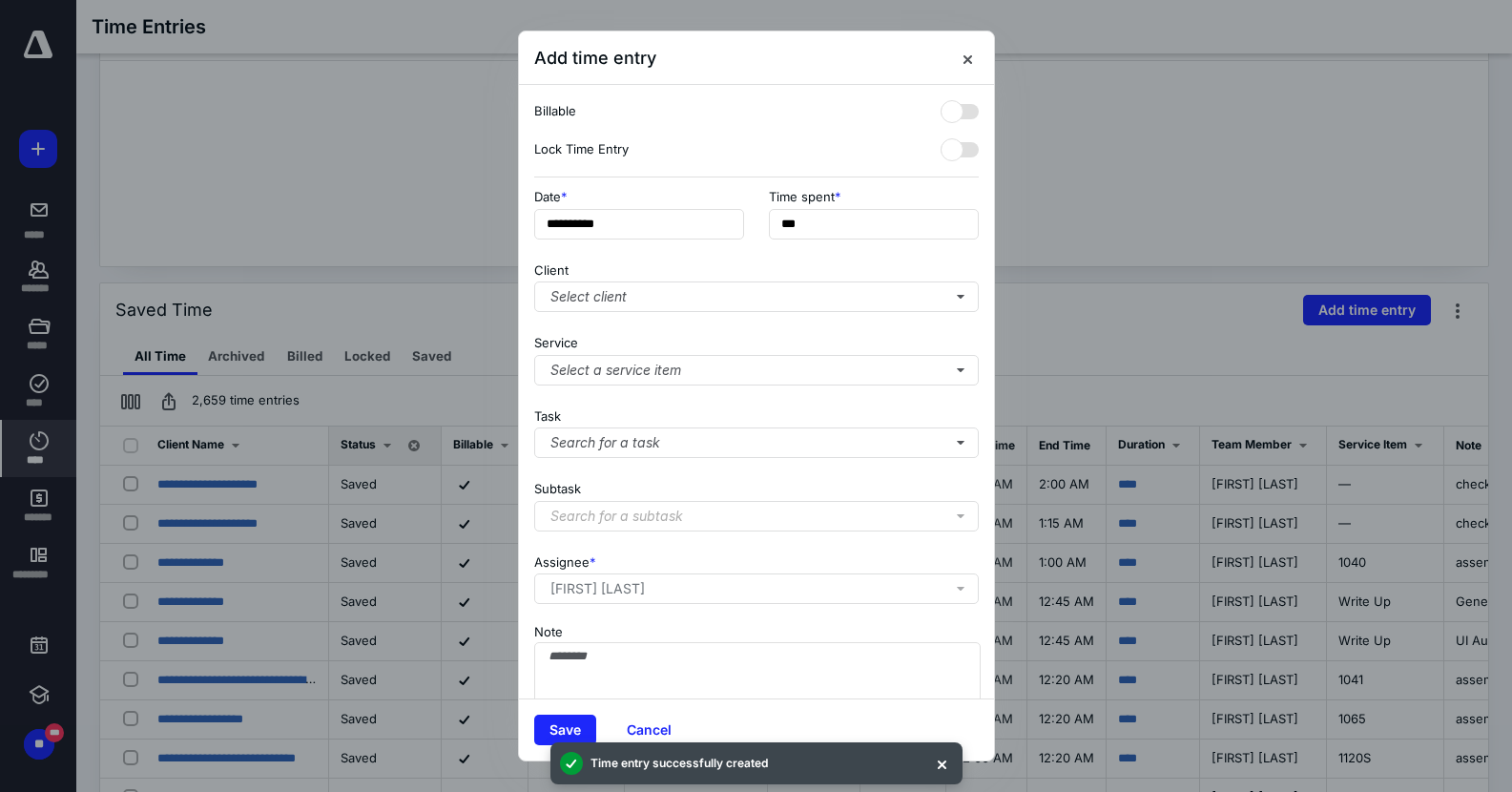 click on "Client Select client" at bounding box center [756, 283] 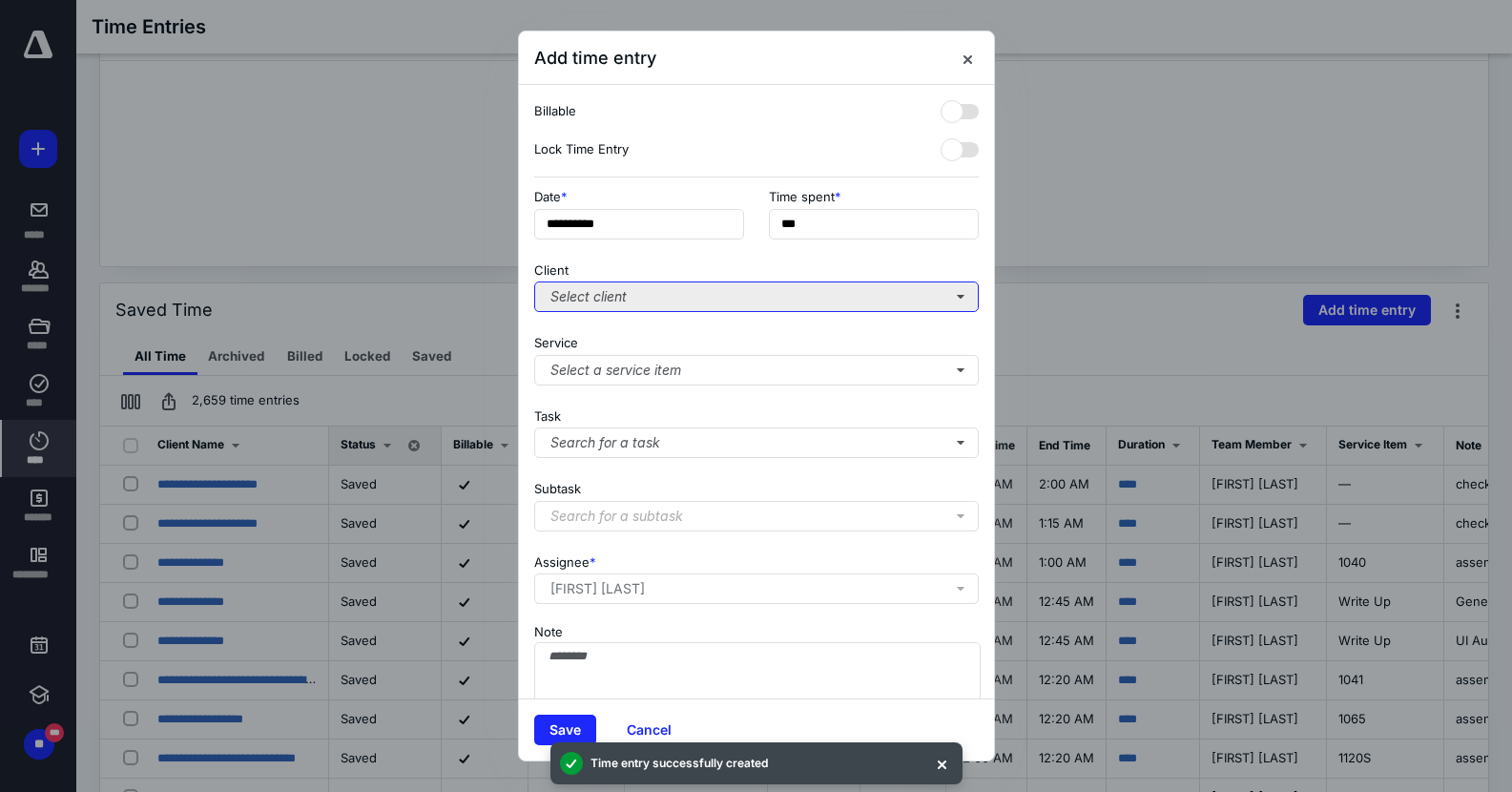 click on "Select client" at bounding box center [756, 297] 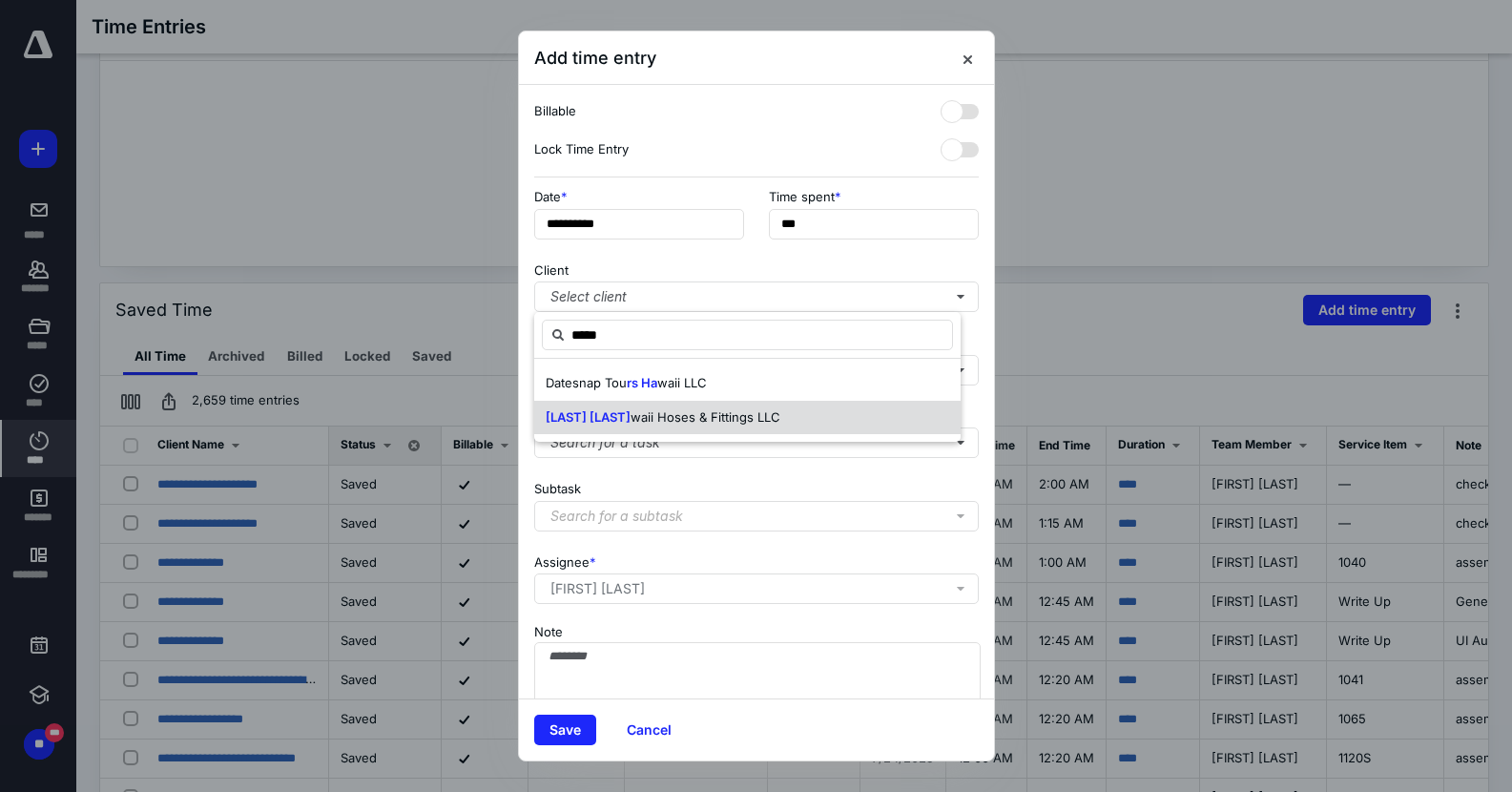 click on "waii Hoses & Fittings LLC" at bounding box center [705, 417] 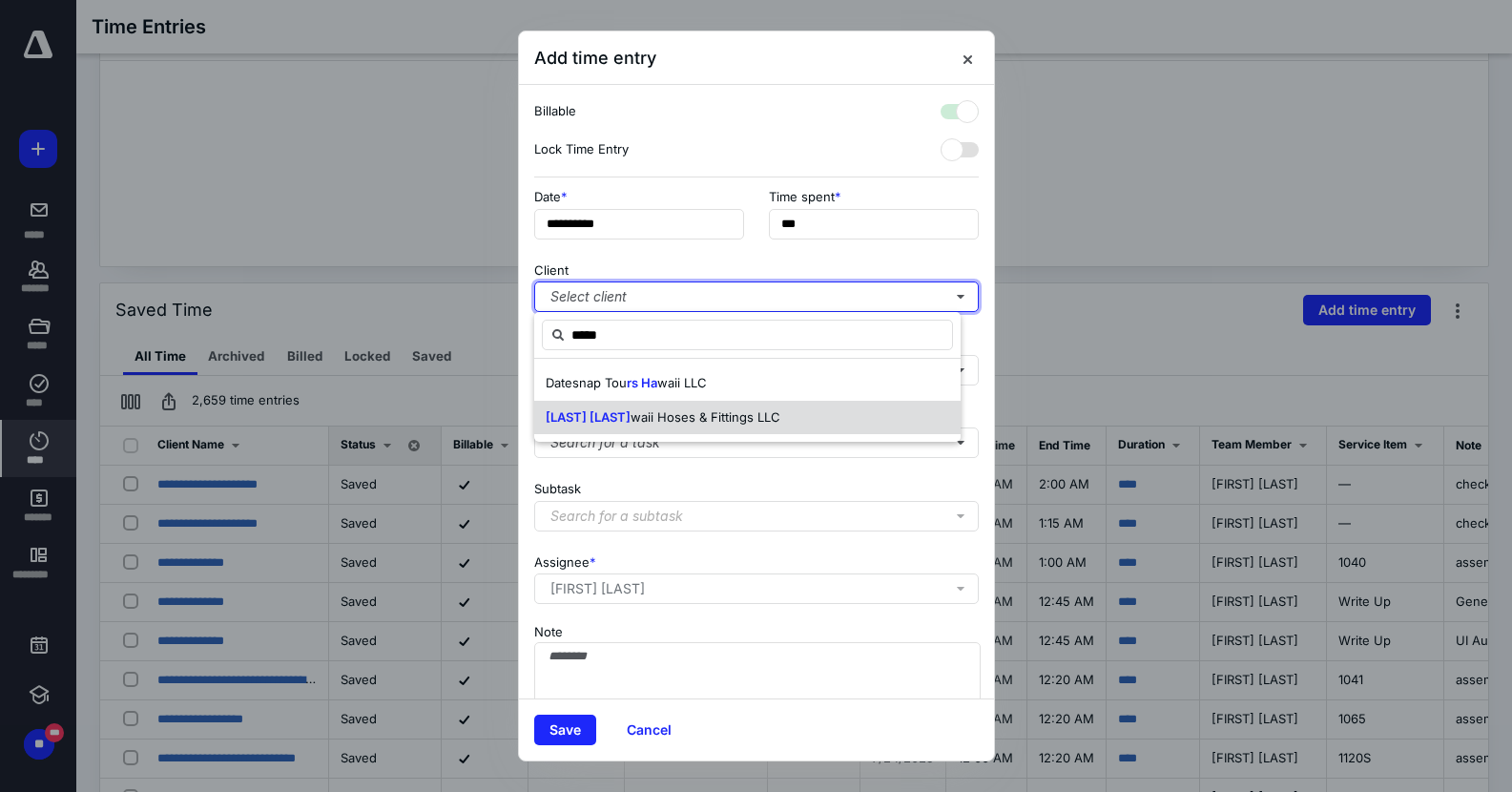 checkbox on "true" 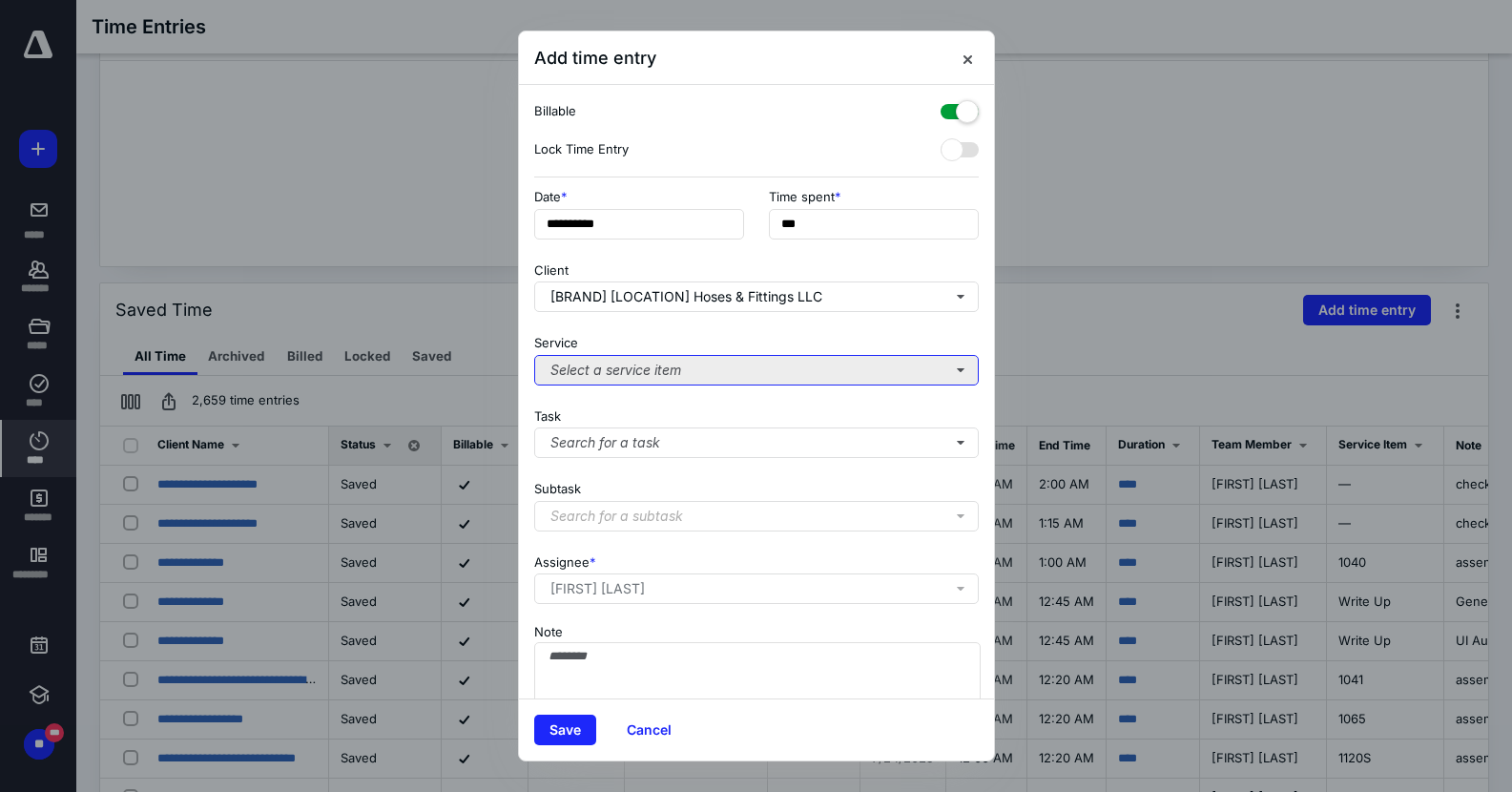 click on "Select a service item" at bounding box center (756, 370) 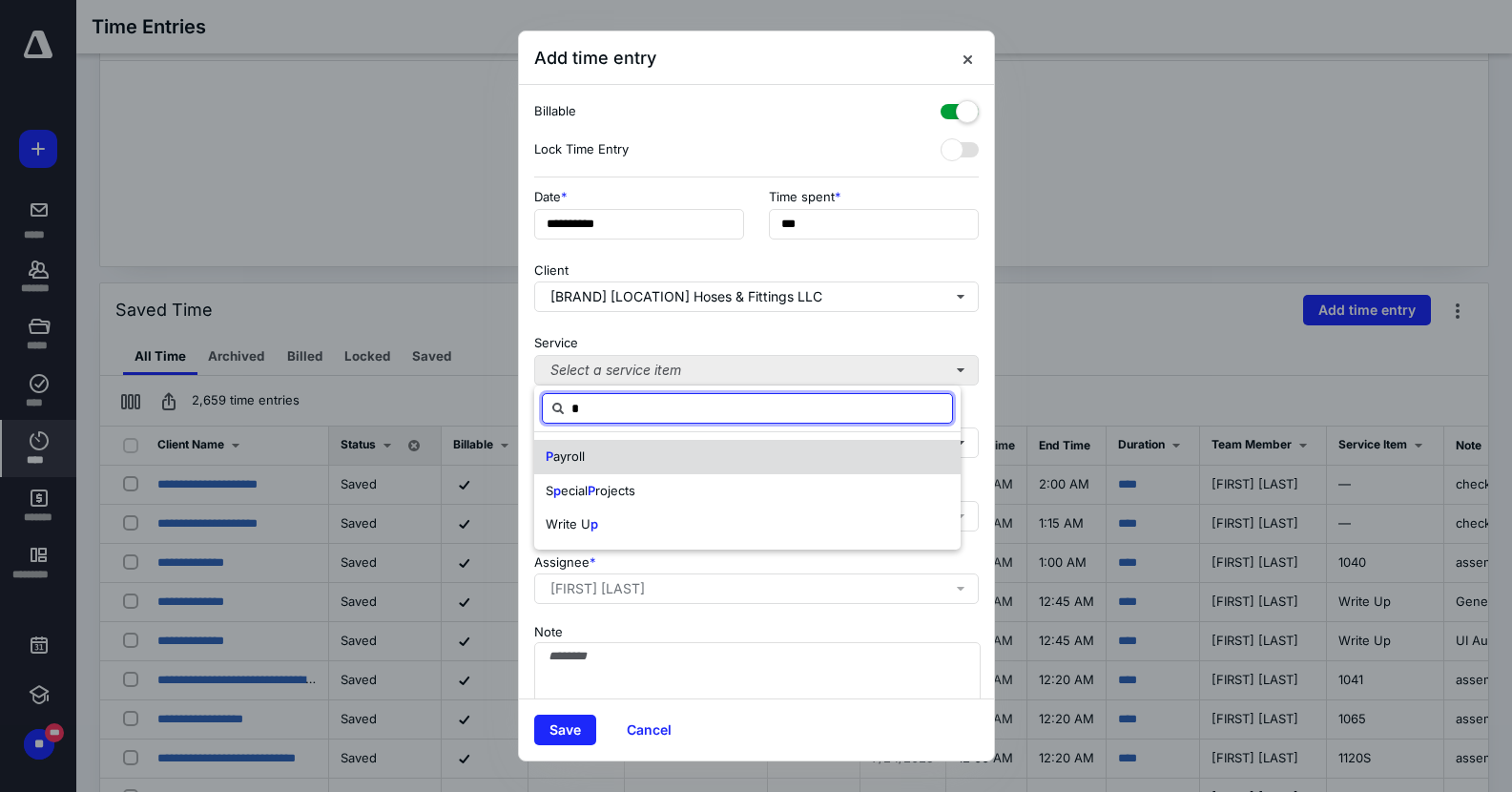 type on "*" 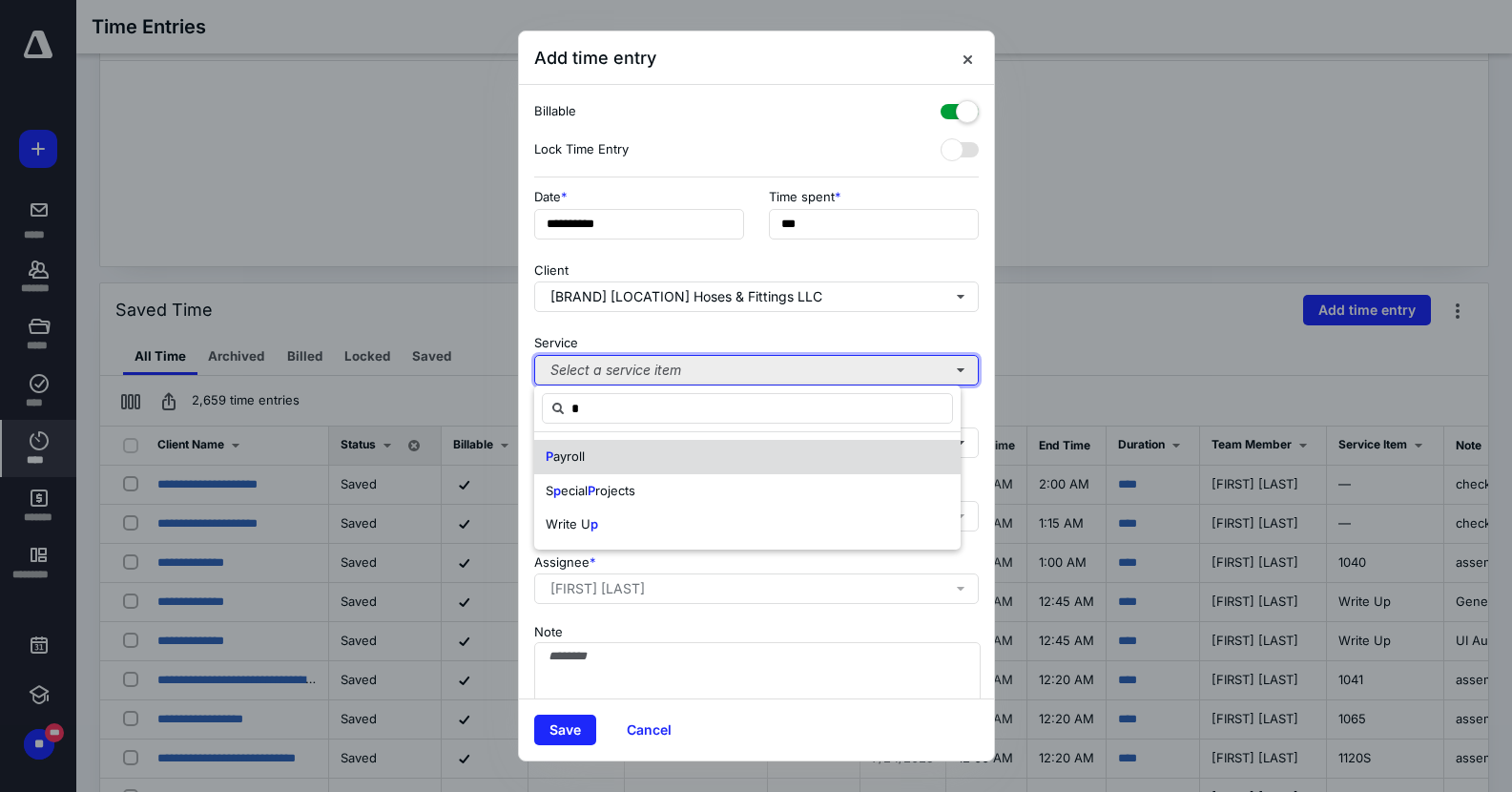 type 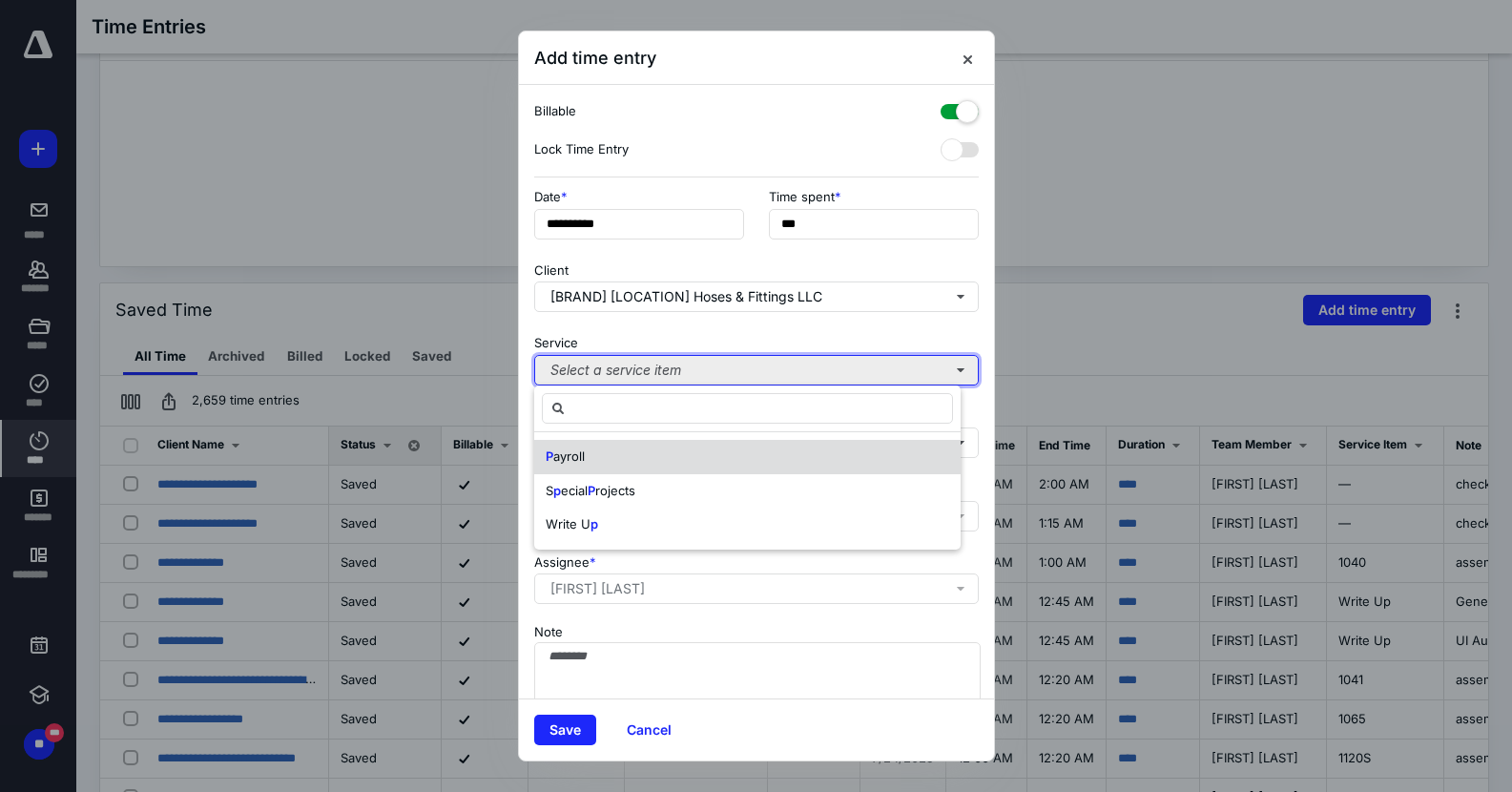 type 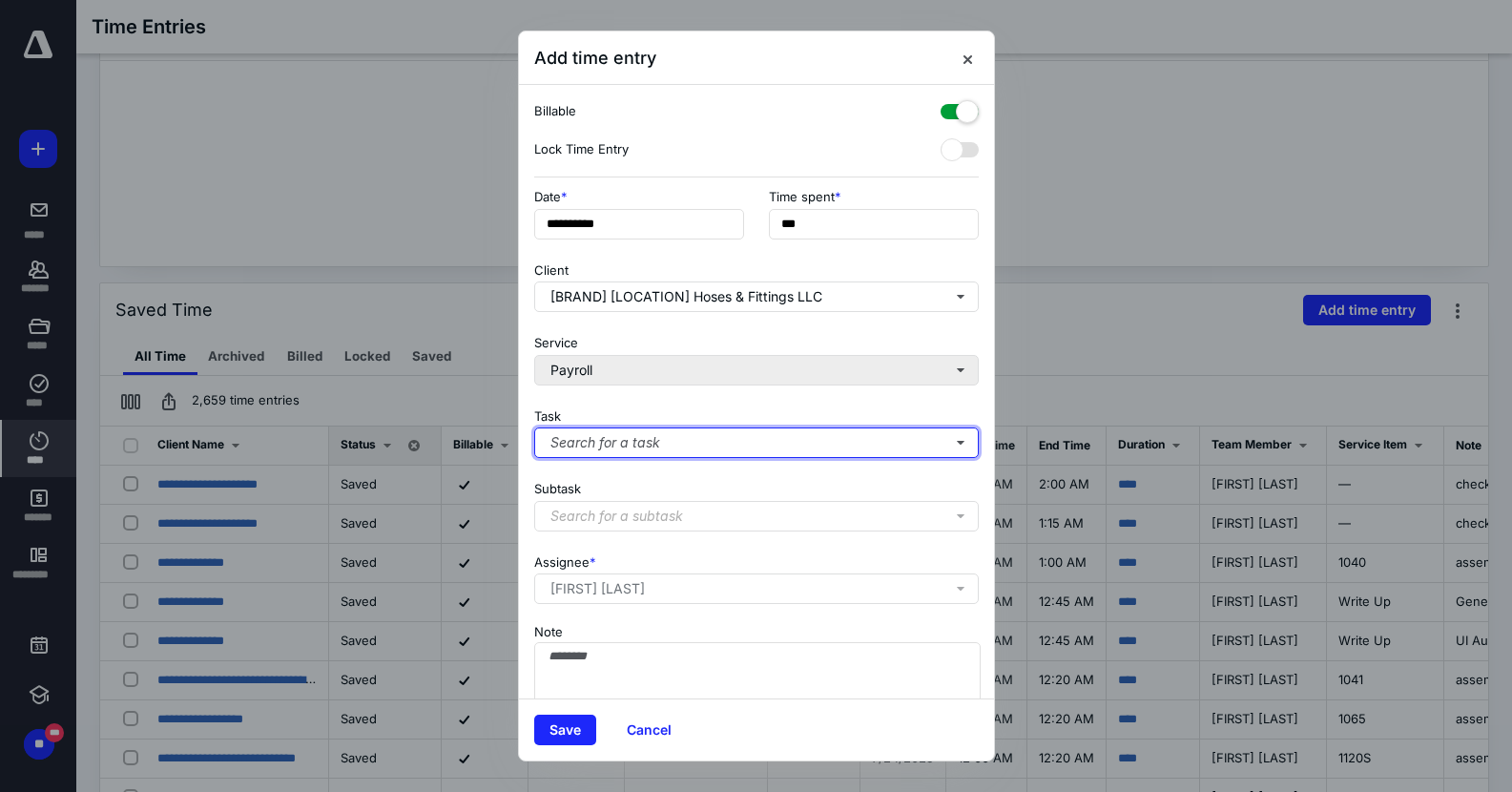 type 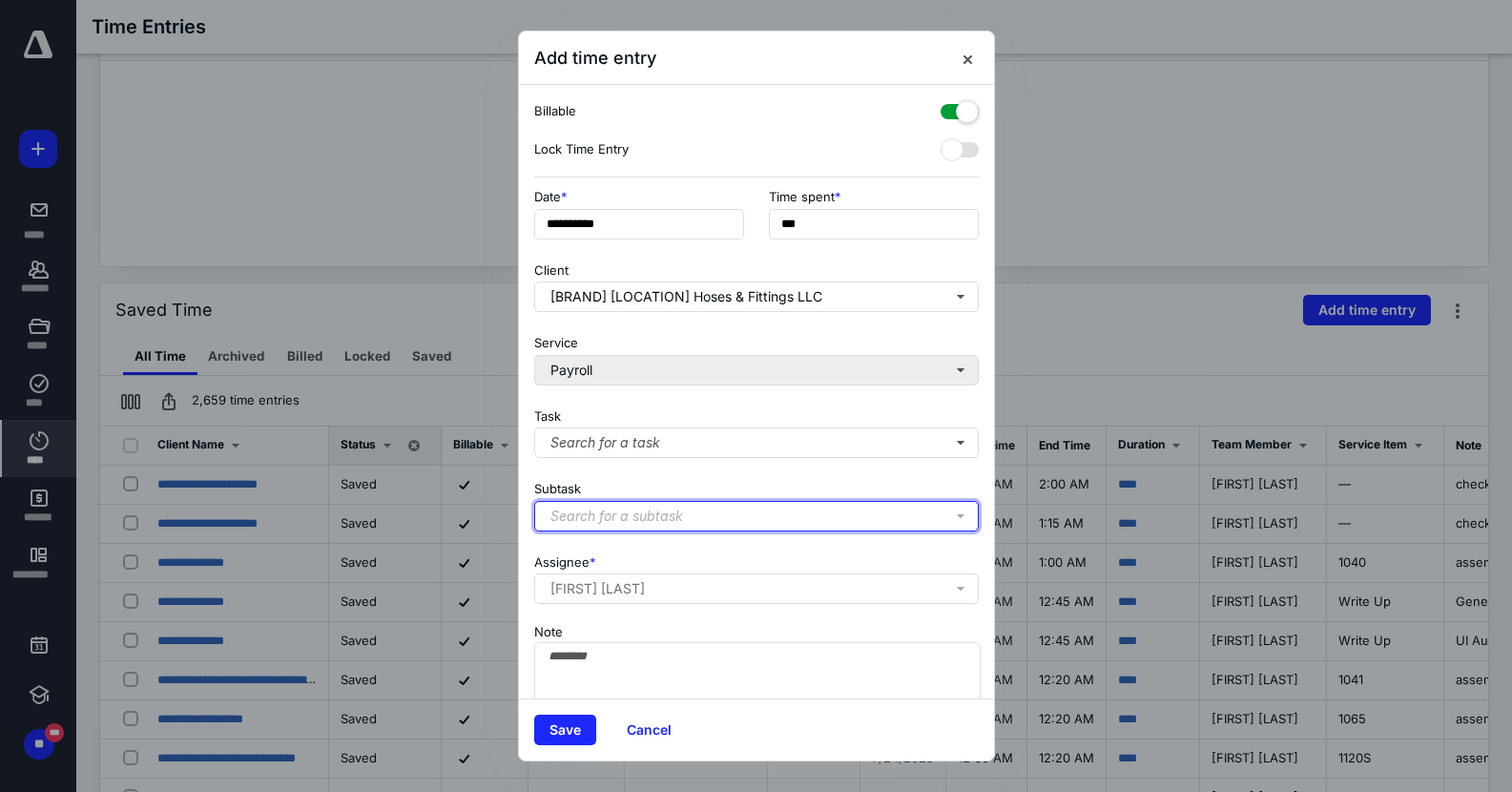 type 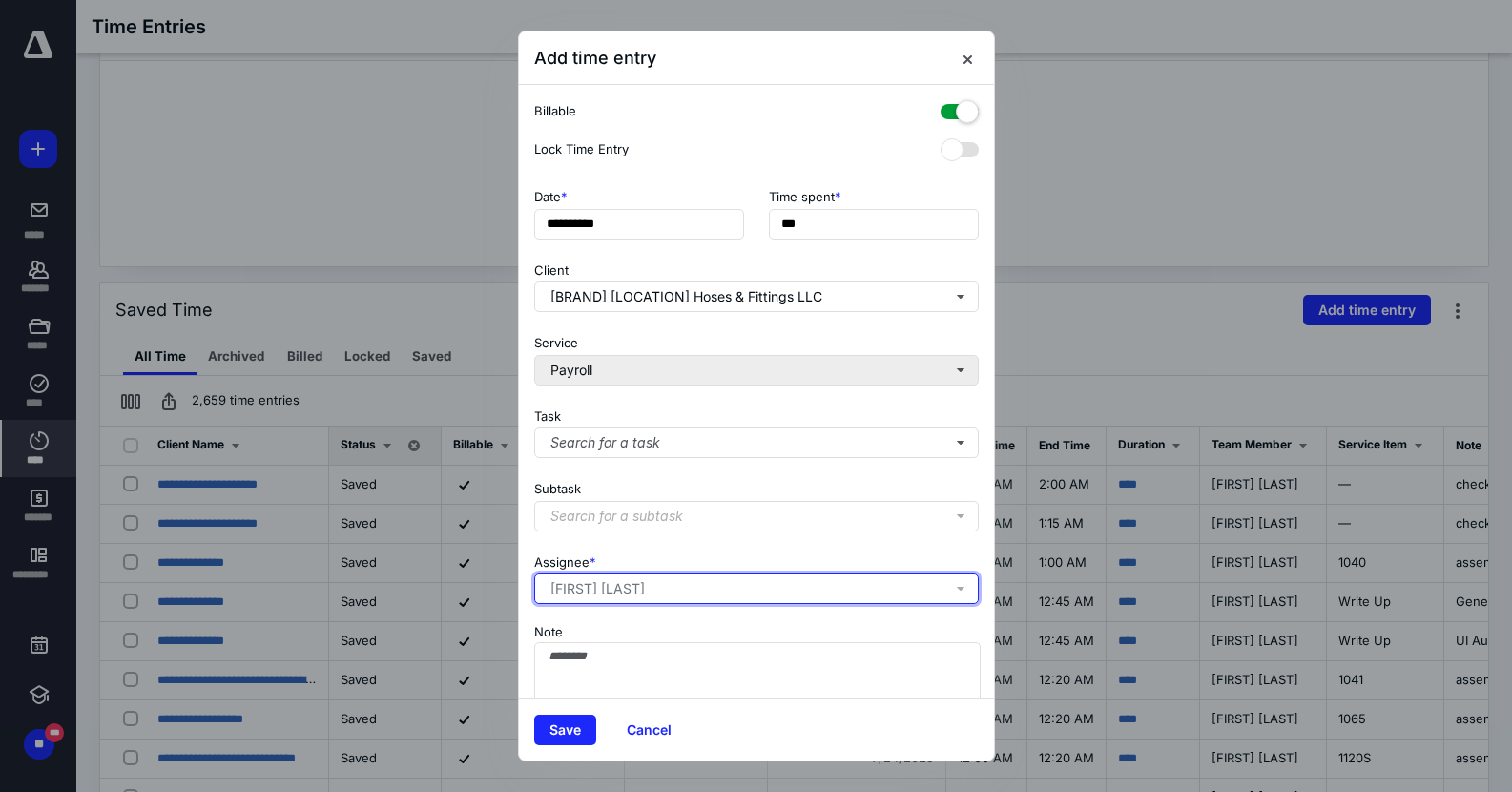 type 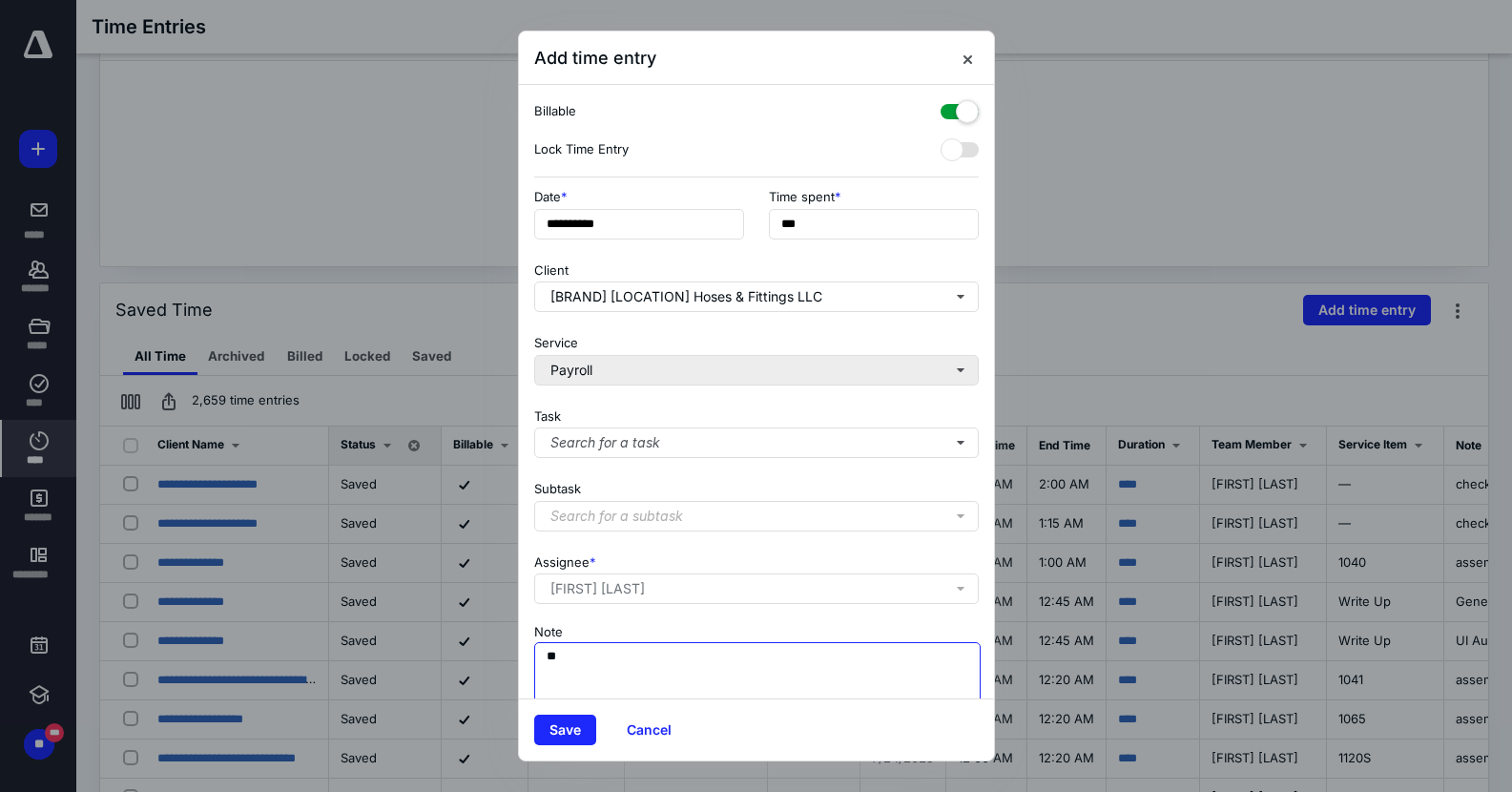 type on "*" 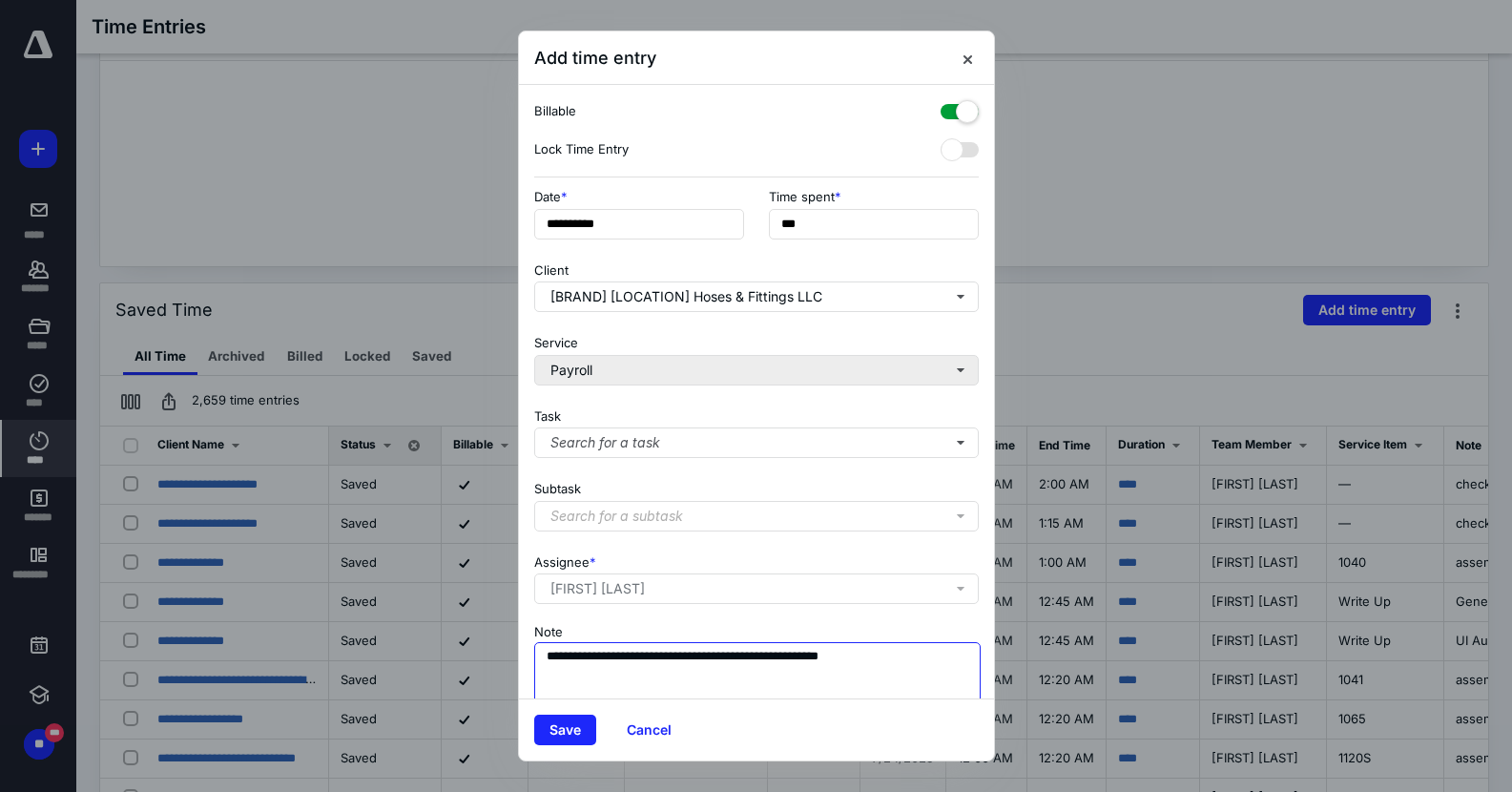 type on "**********" 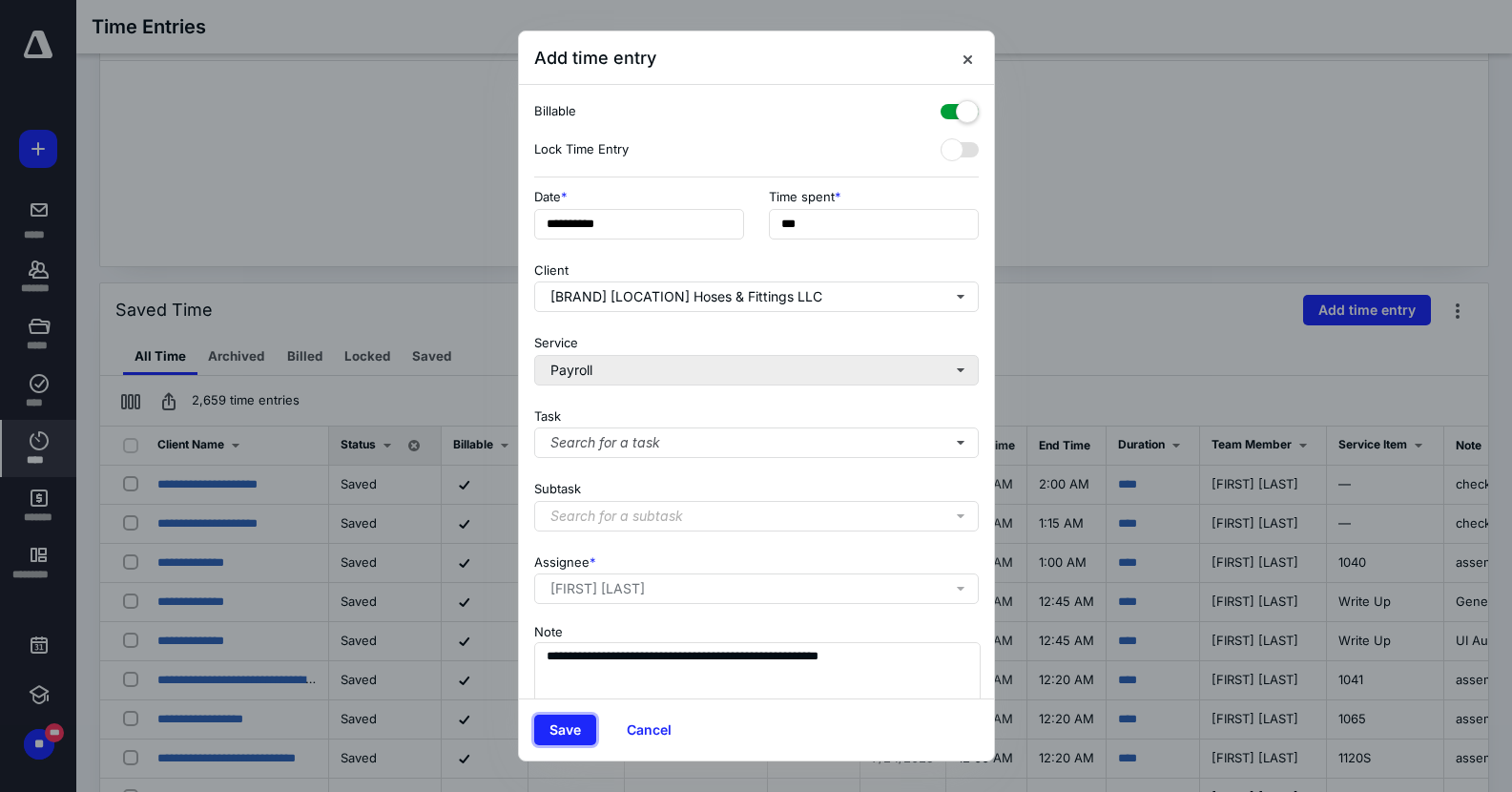 type 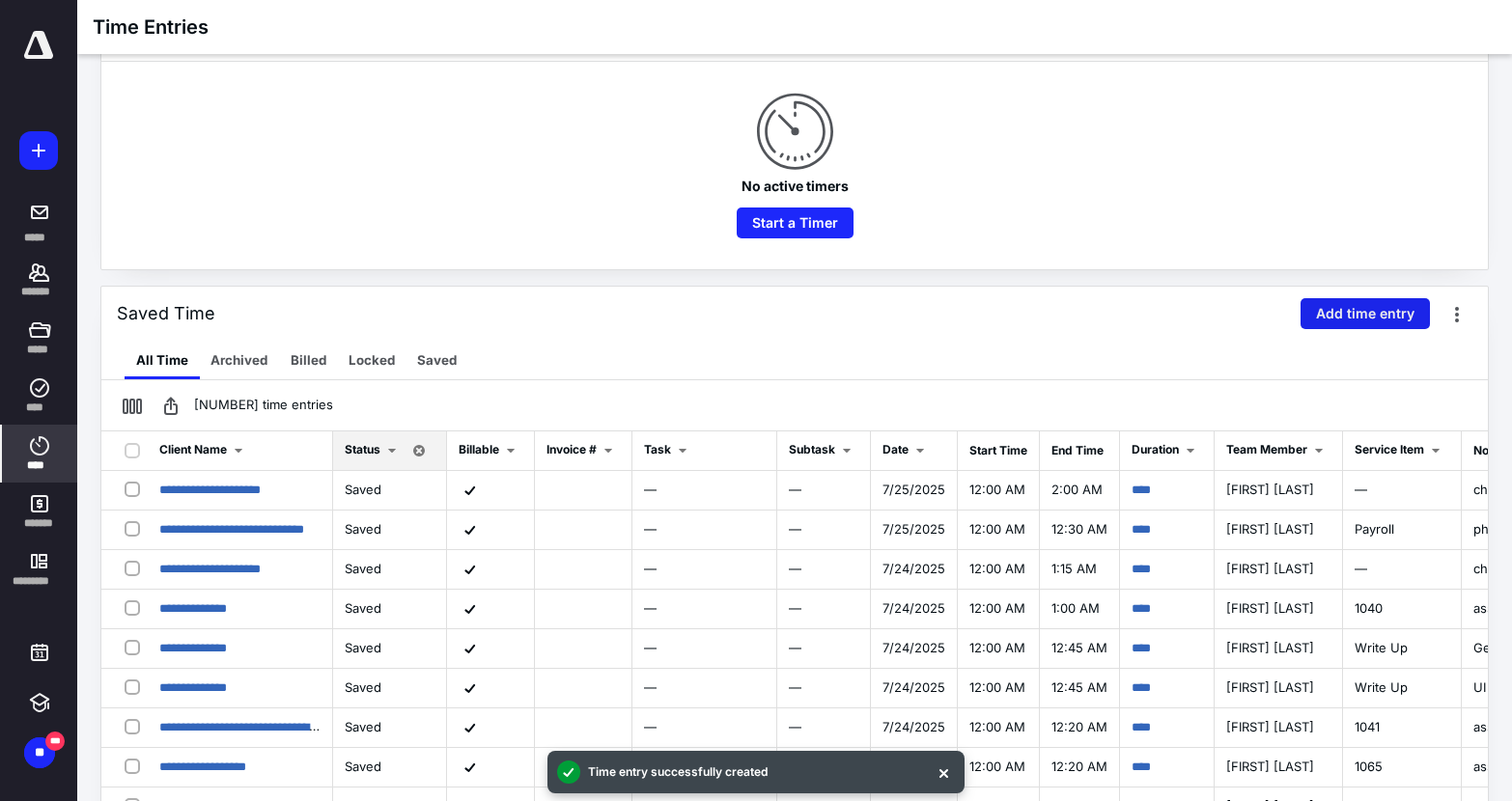 click on "Add time entry" at bounding box center [1365, 314] 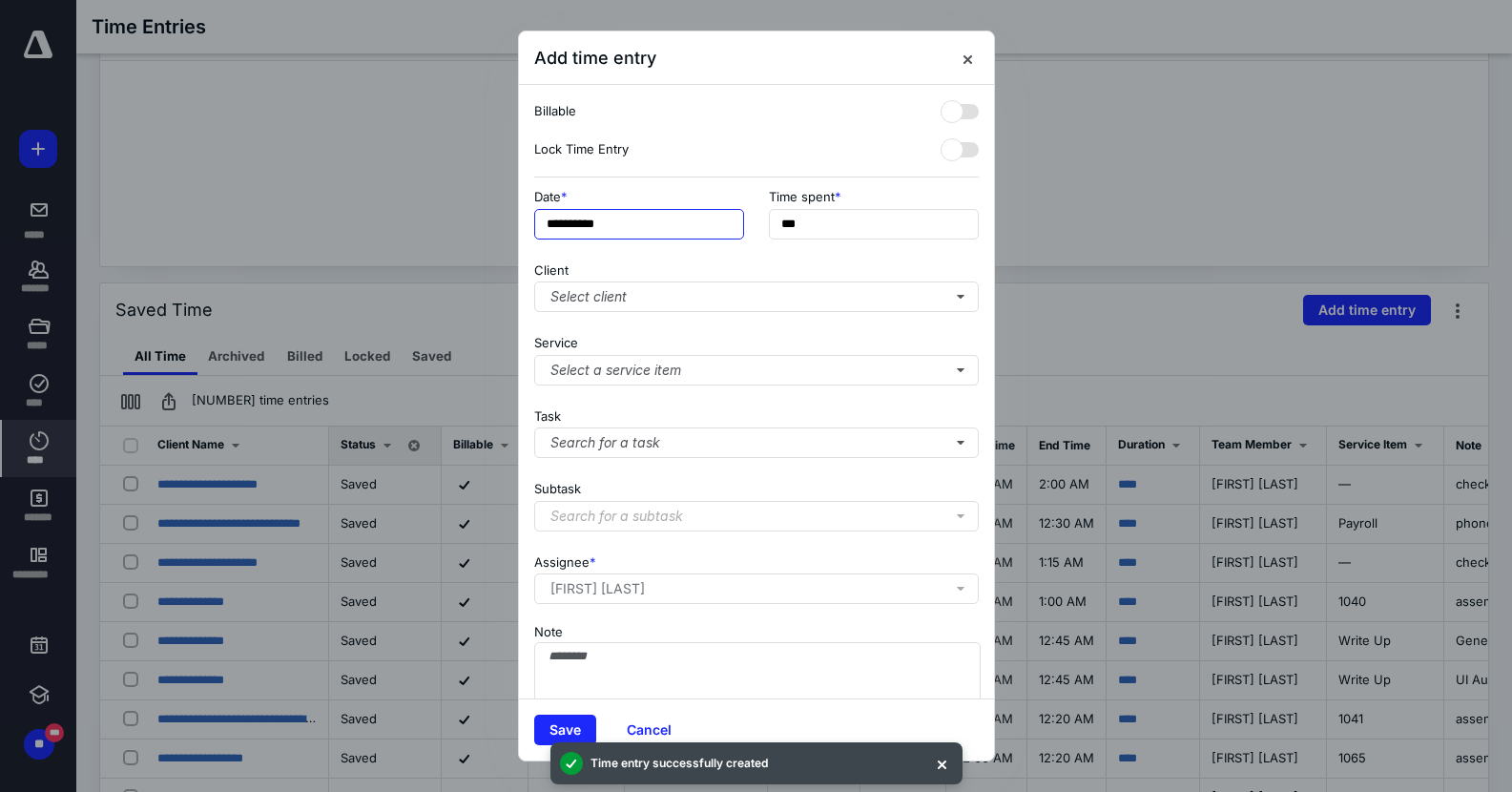 click on "**********" at bounding box center (639, 224) 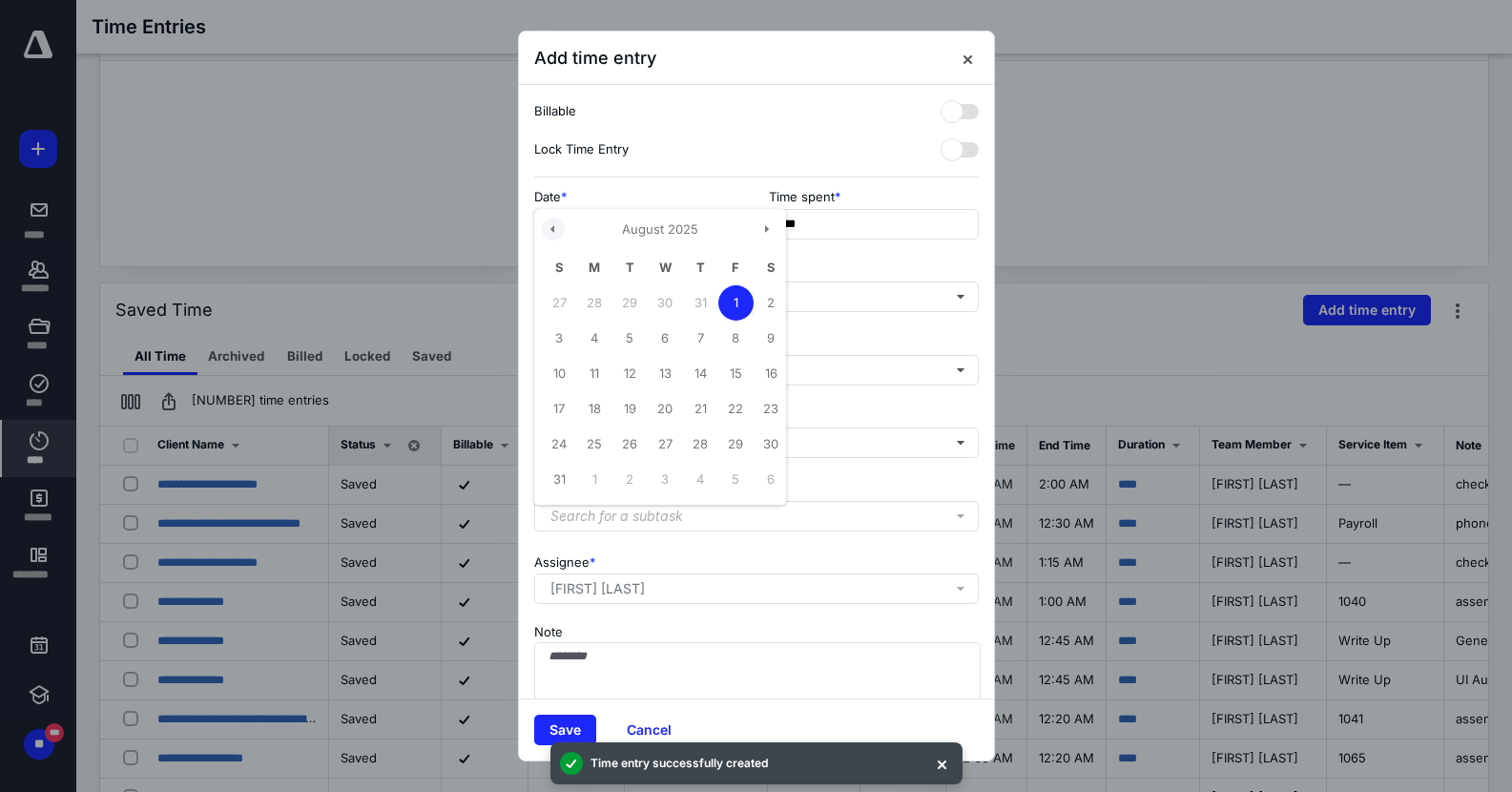 click at bounding box center (553, 229) 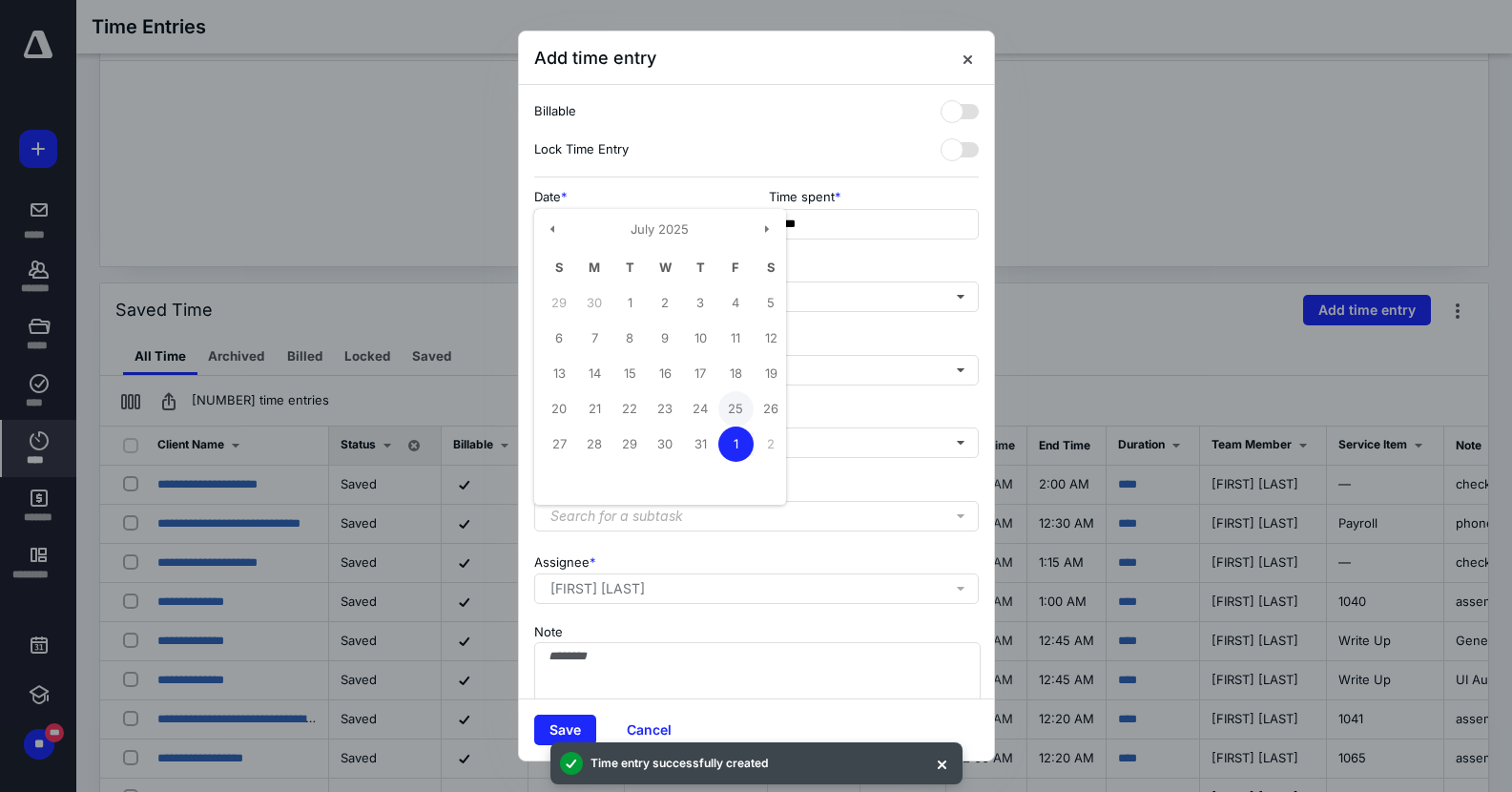 click on "25" at bounding box center [735, 408] 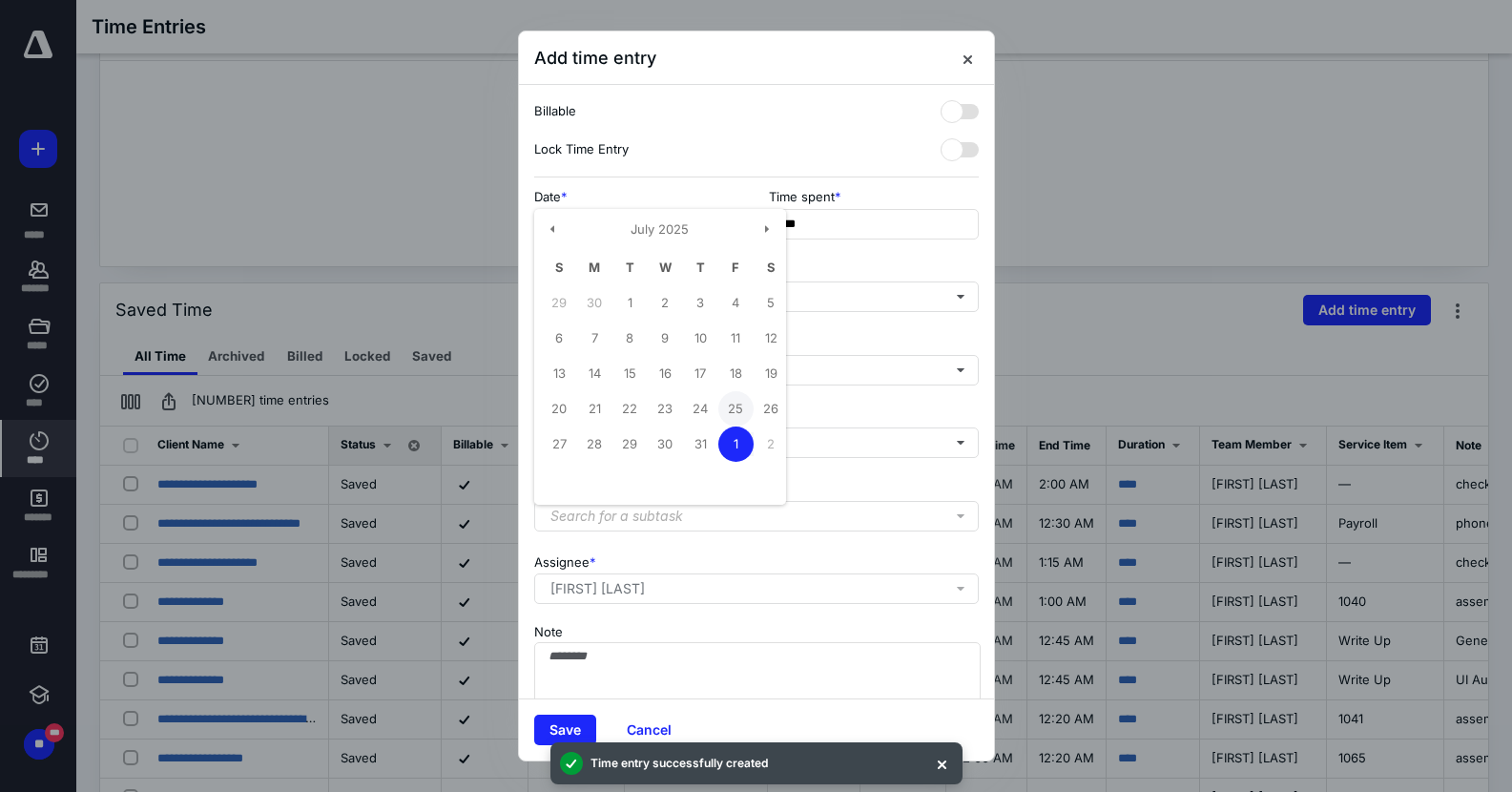type on "**********" 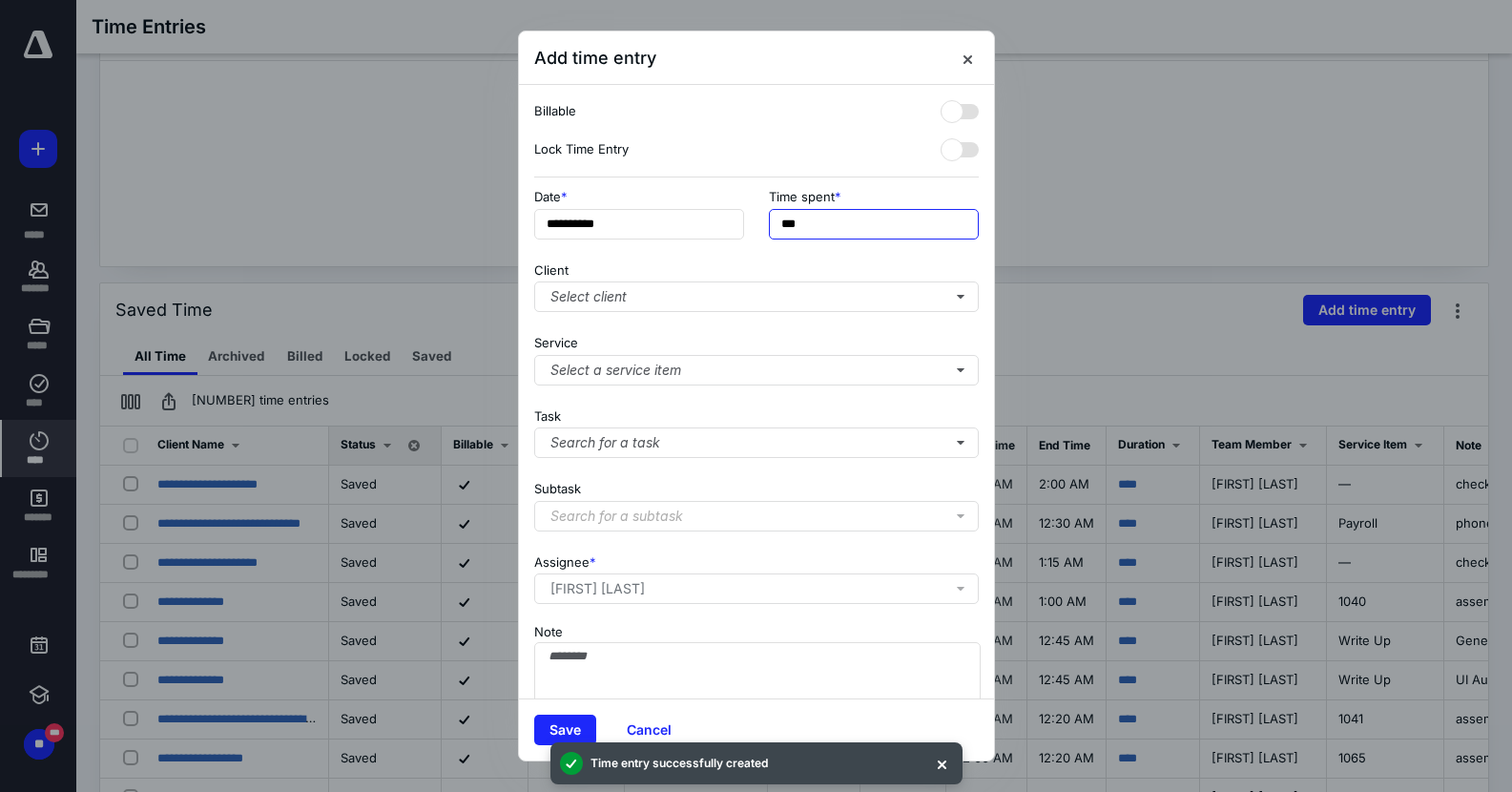 click on "***" at bounding box center (874, 224) 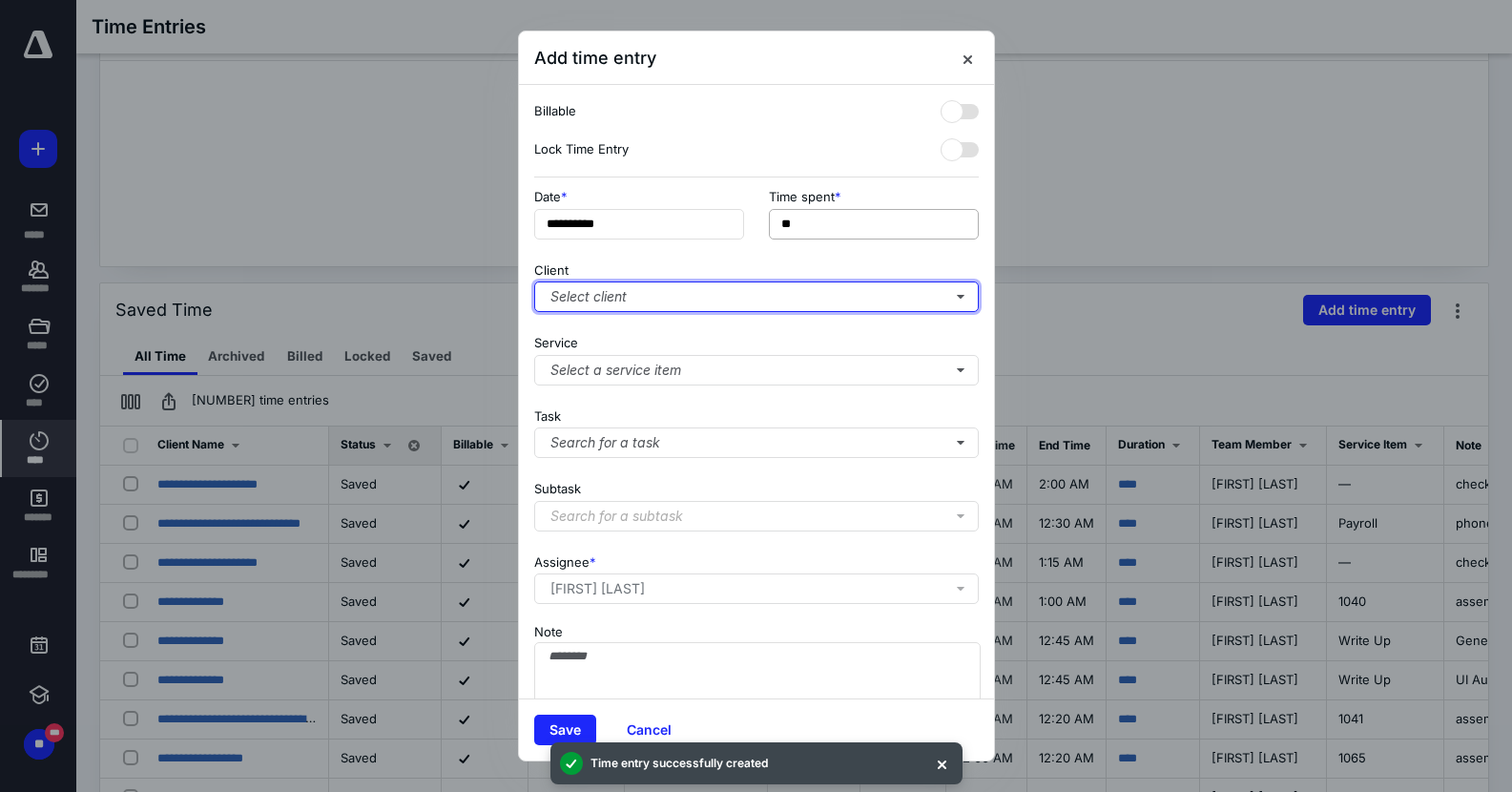 type on "***" 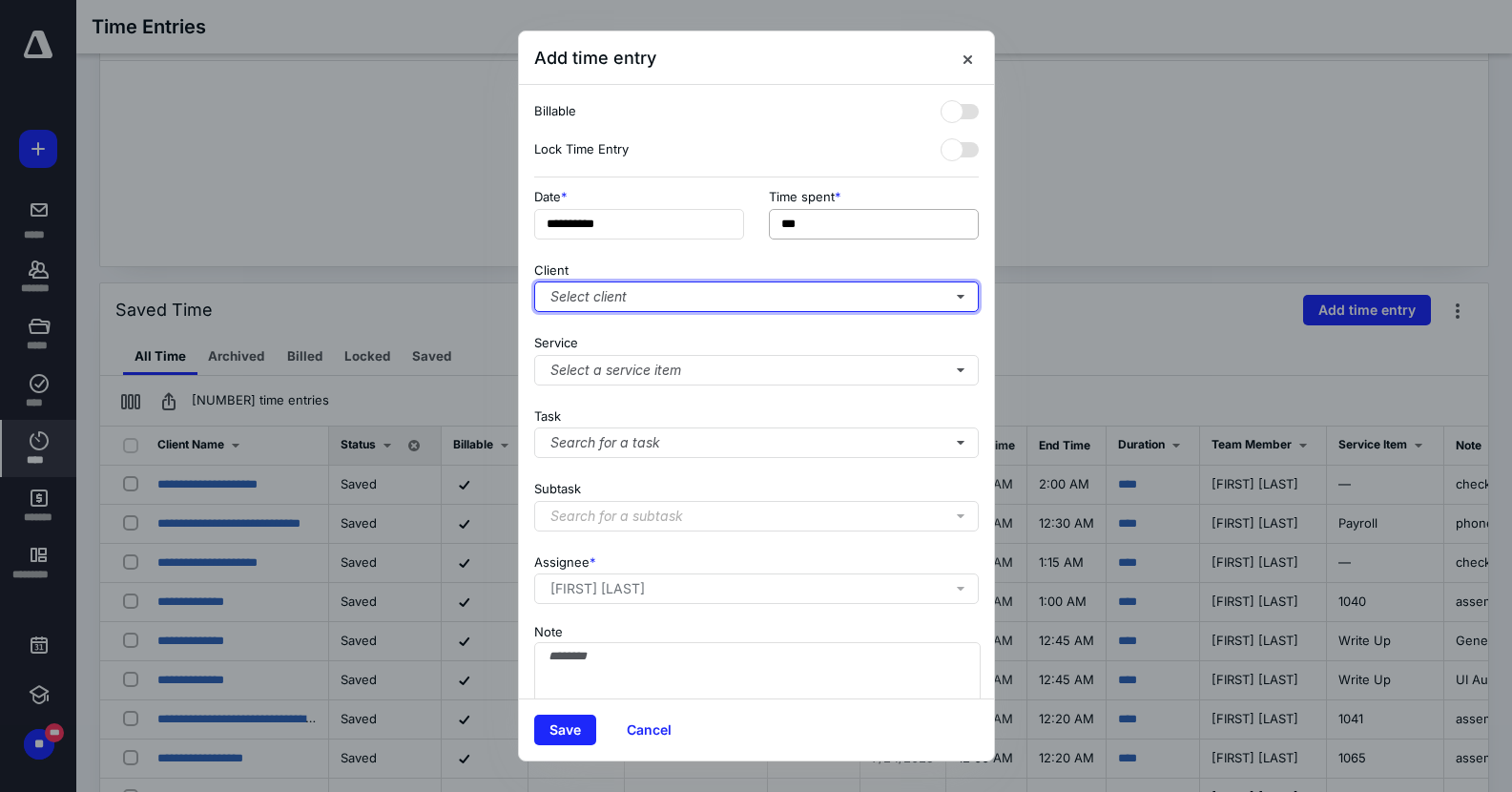 type 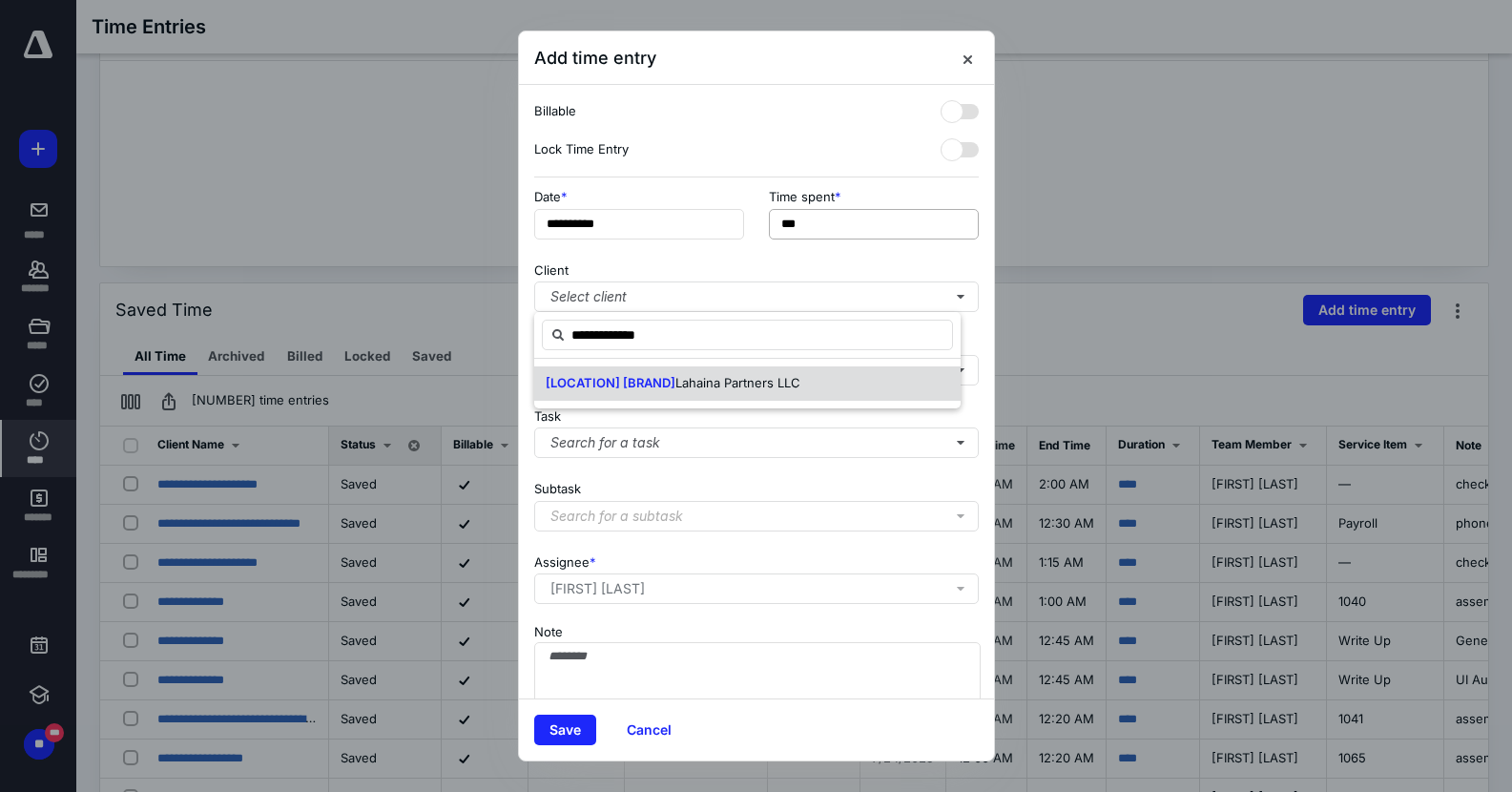 type on "**********" 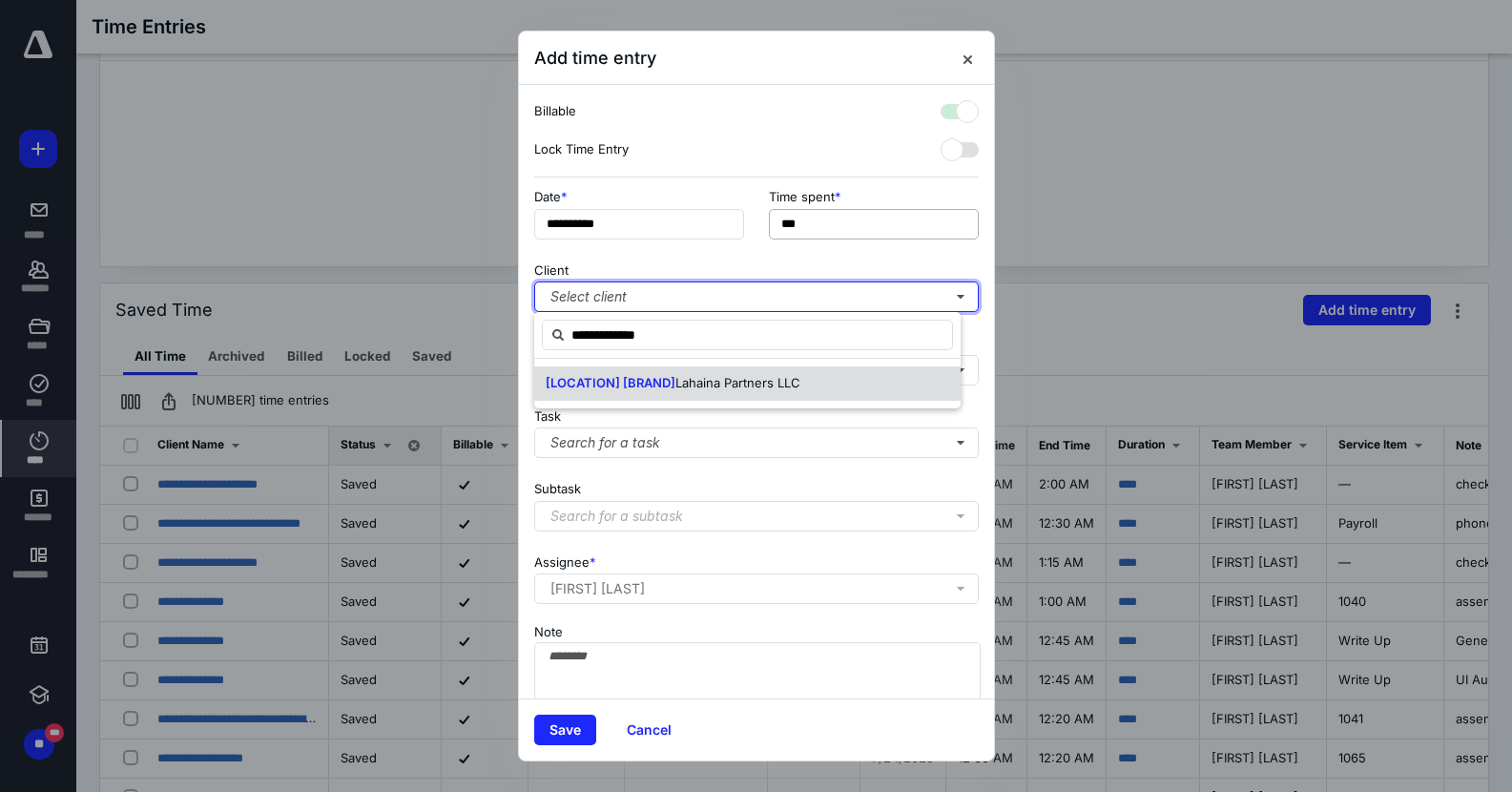 checkbox on "true" 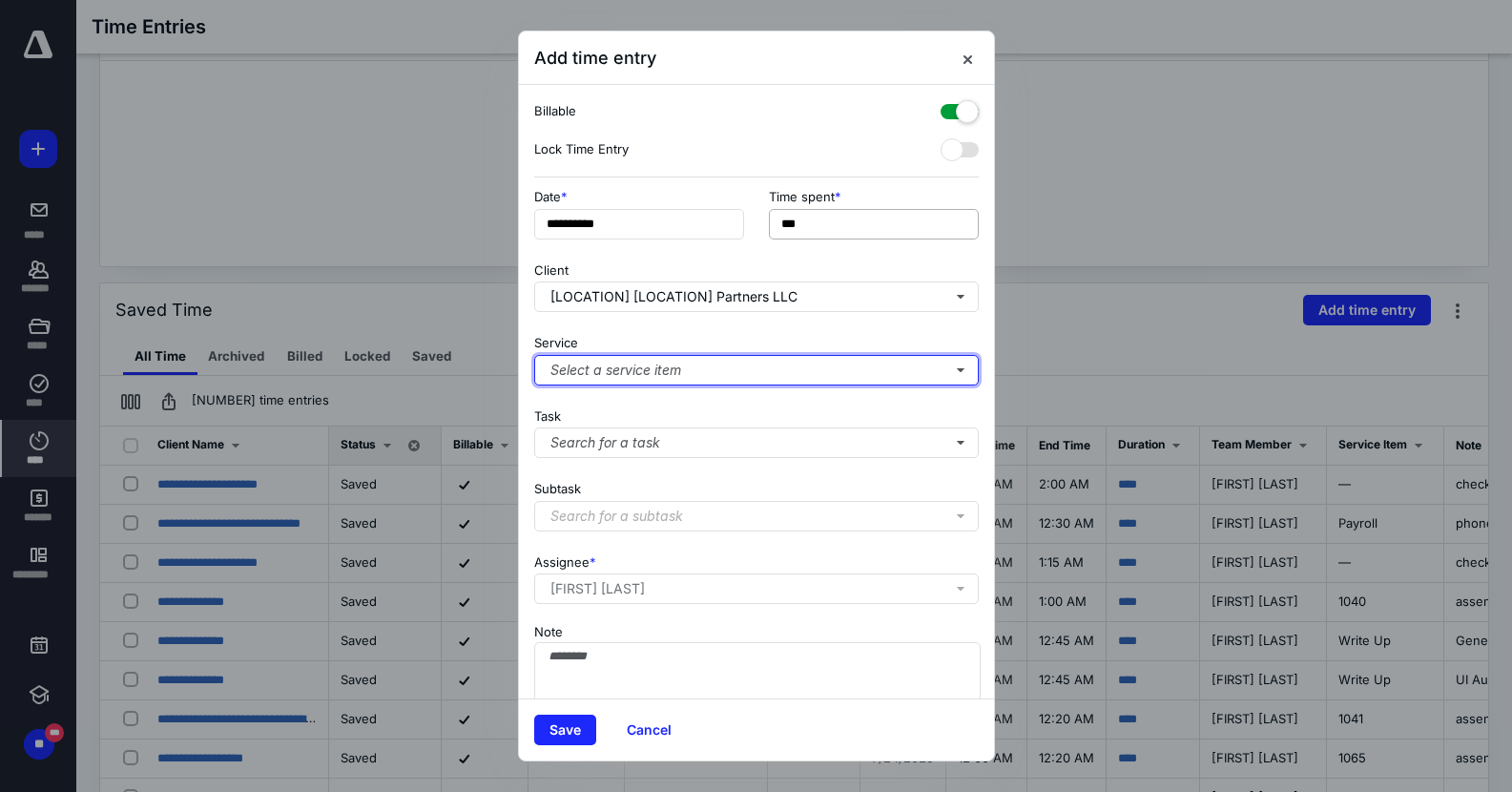 type 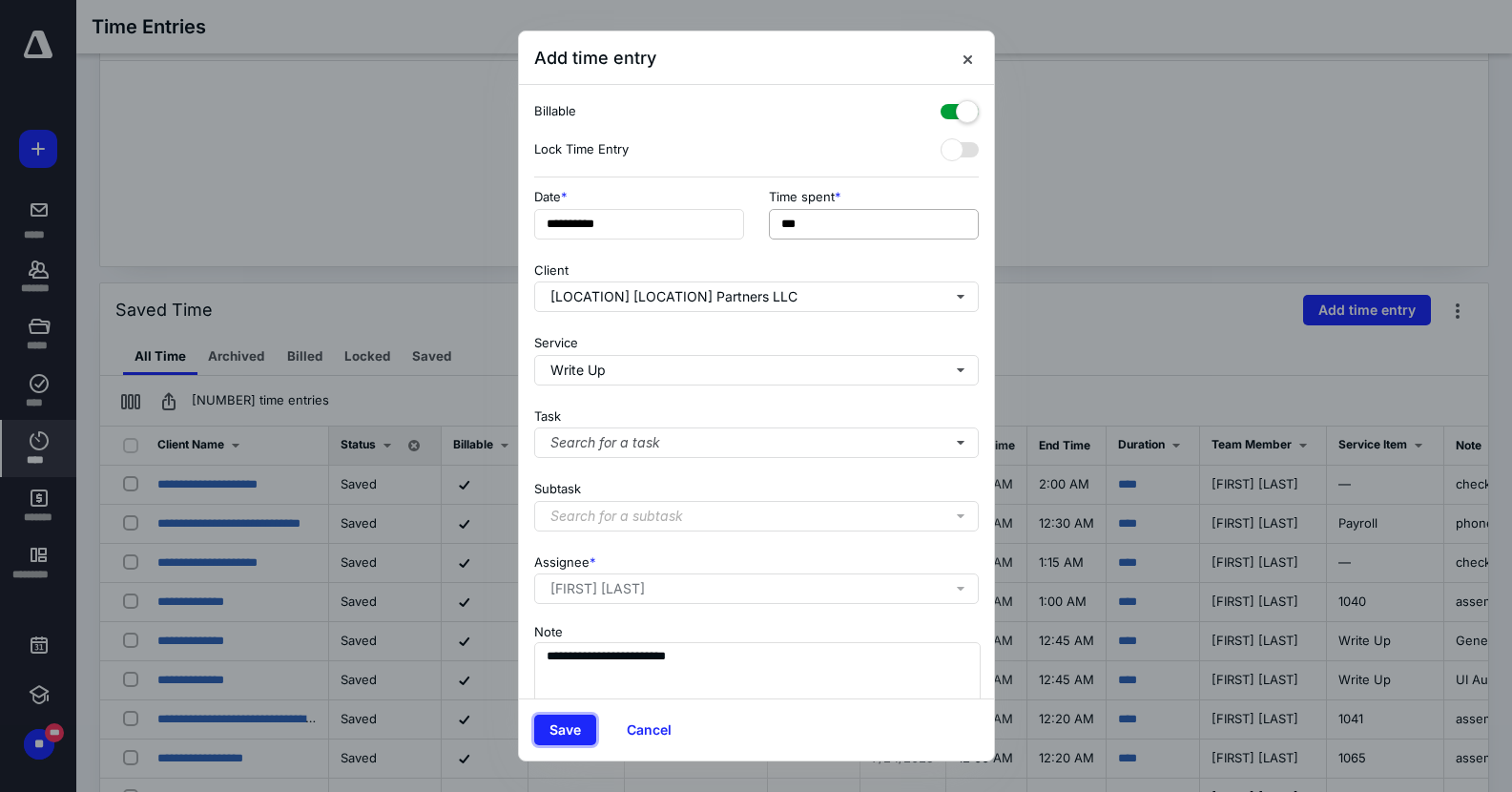 click on "Save" at bounding box center [565, 730] 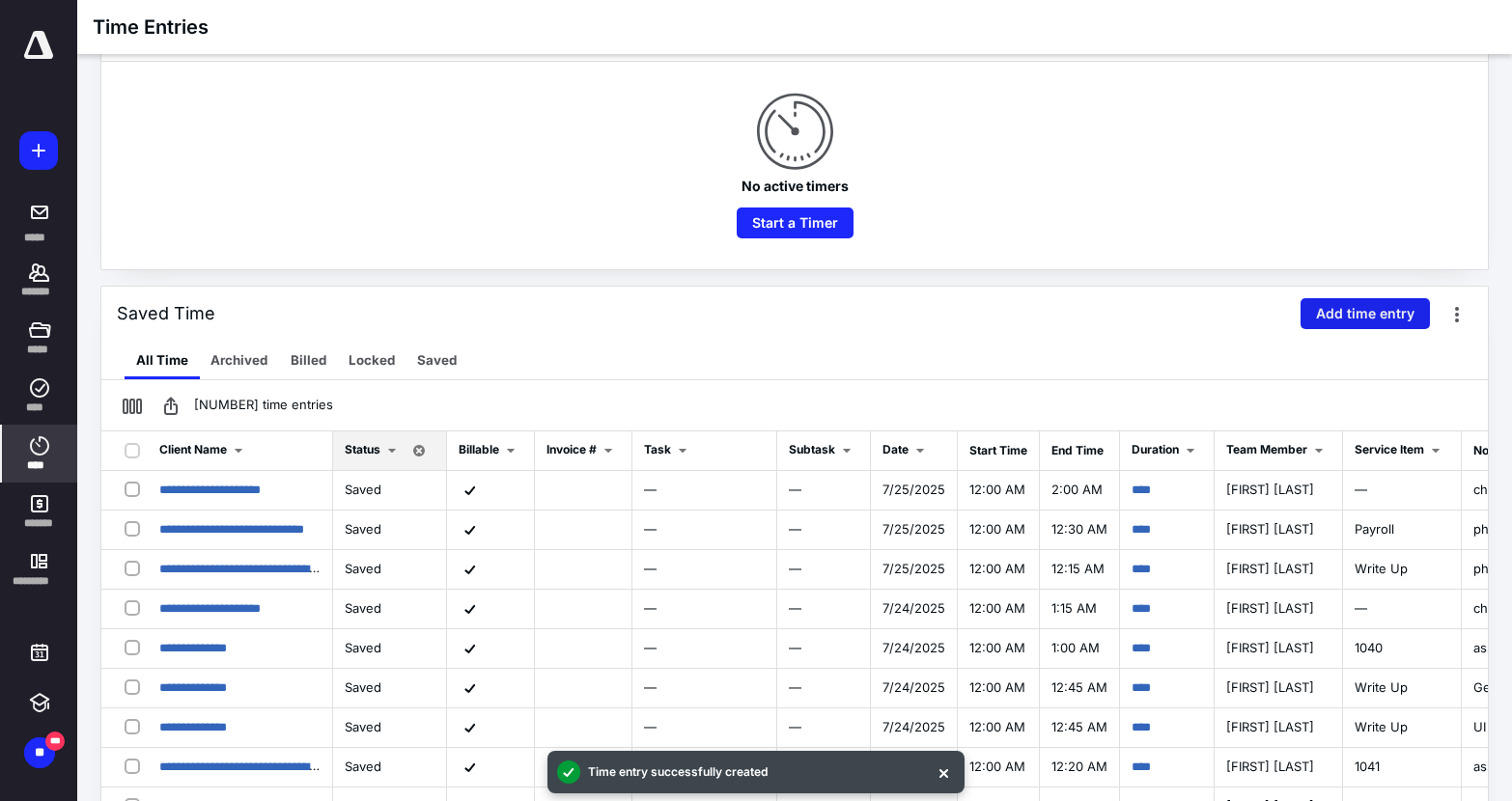 click on "Add time entry" at bounding box center [1365, 314] 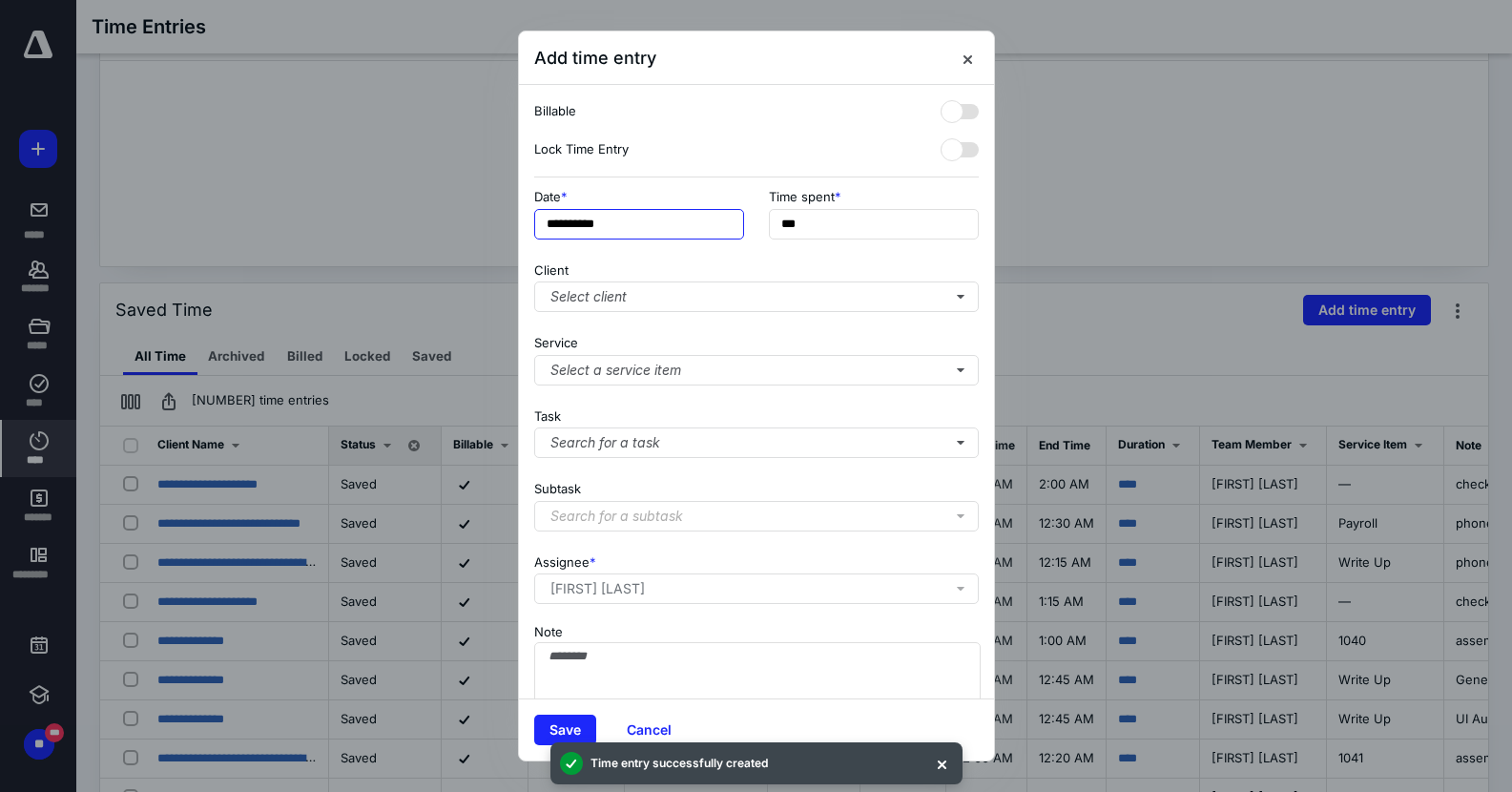 click on "**********" at bounding box center (639, 224) 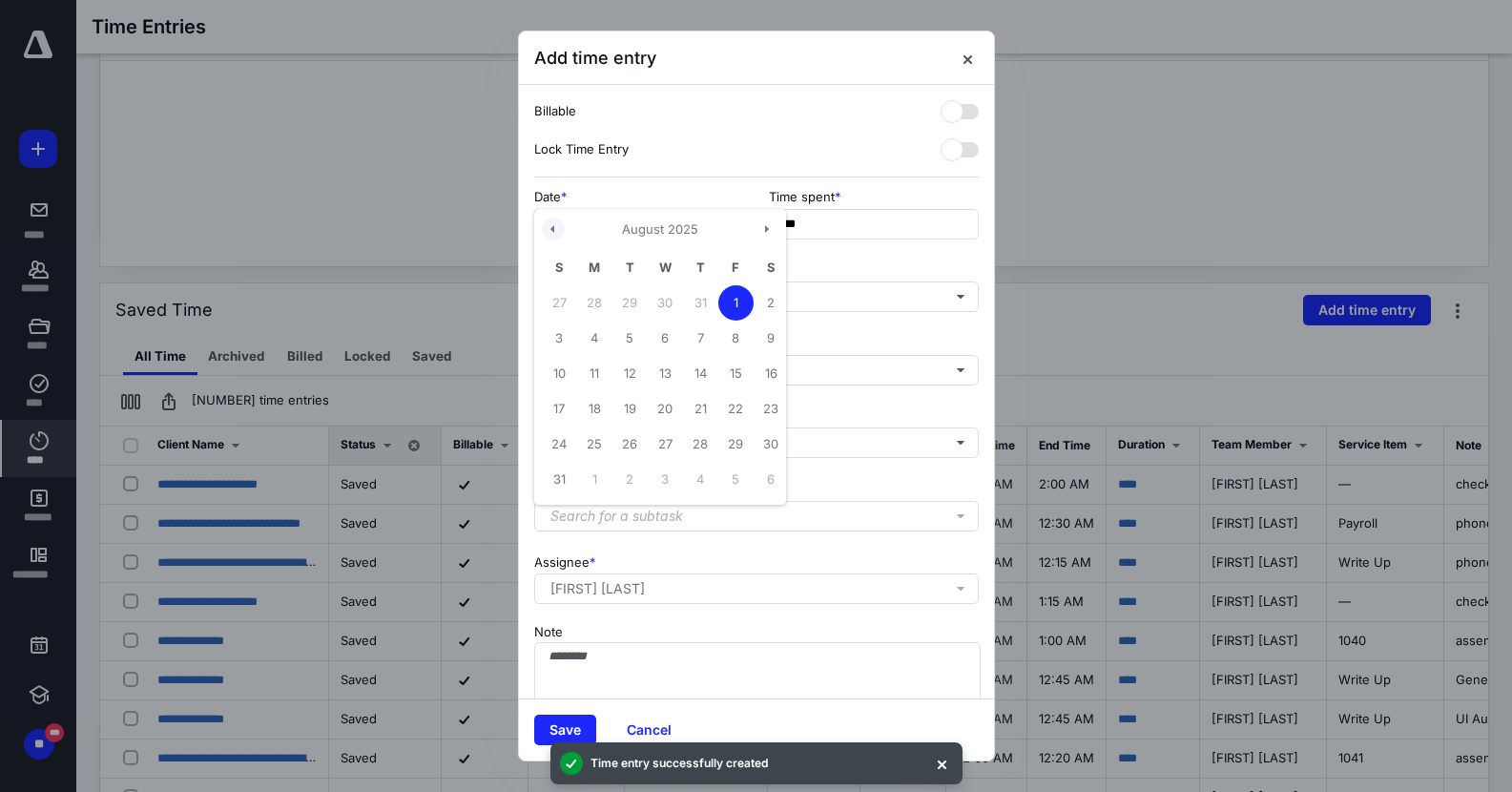 click at bounding box center [553, 229] 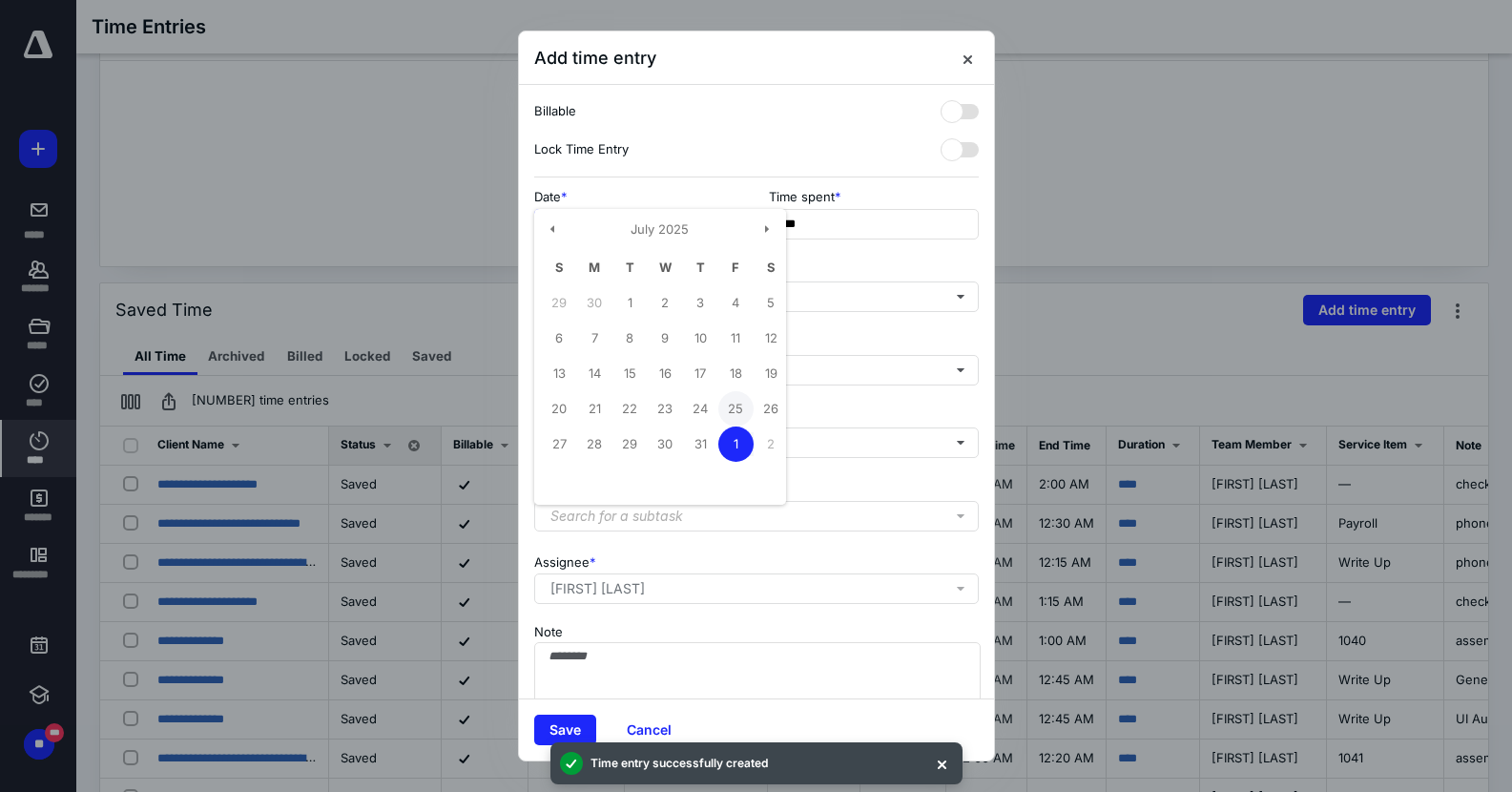click on "25" at bounding box center (735, 408) 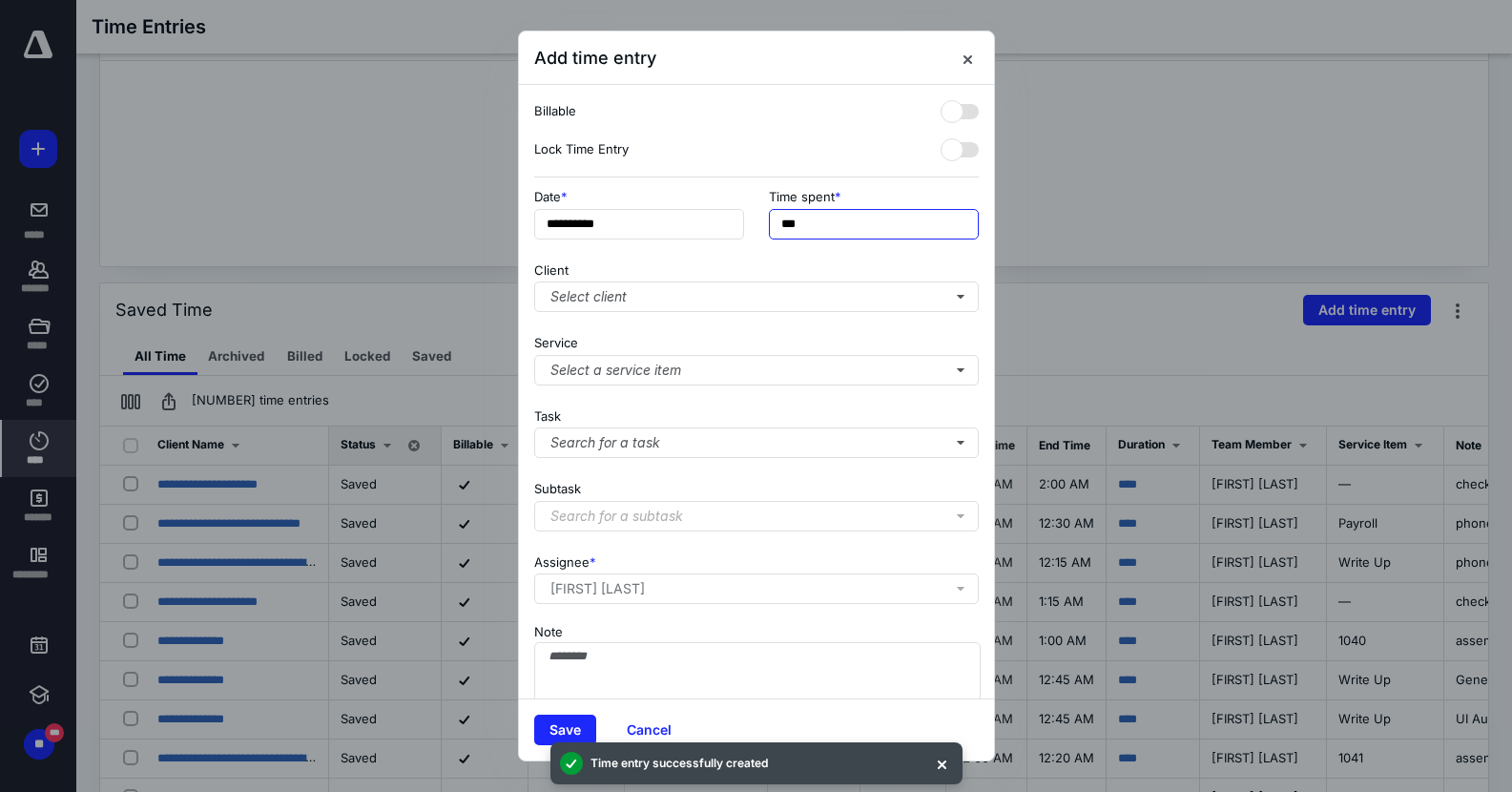click on "***" at bounding box center [874, 224] 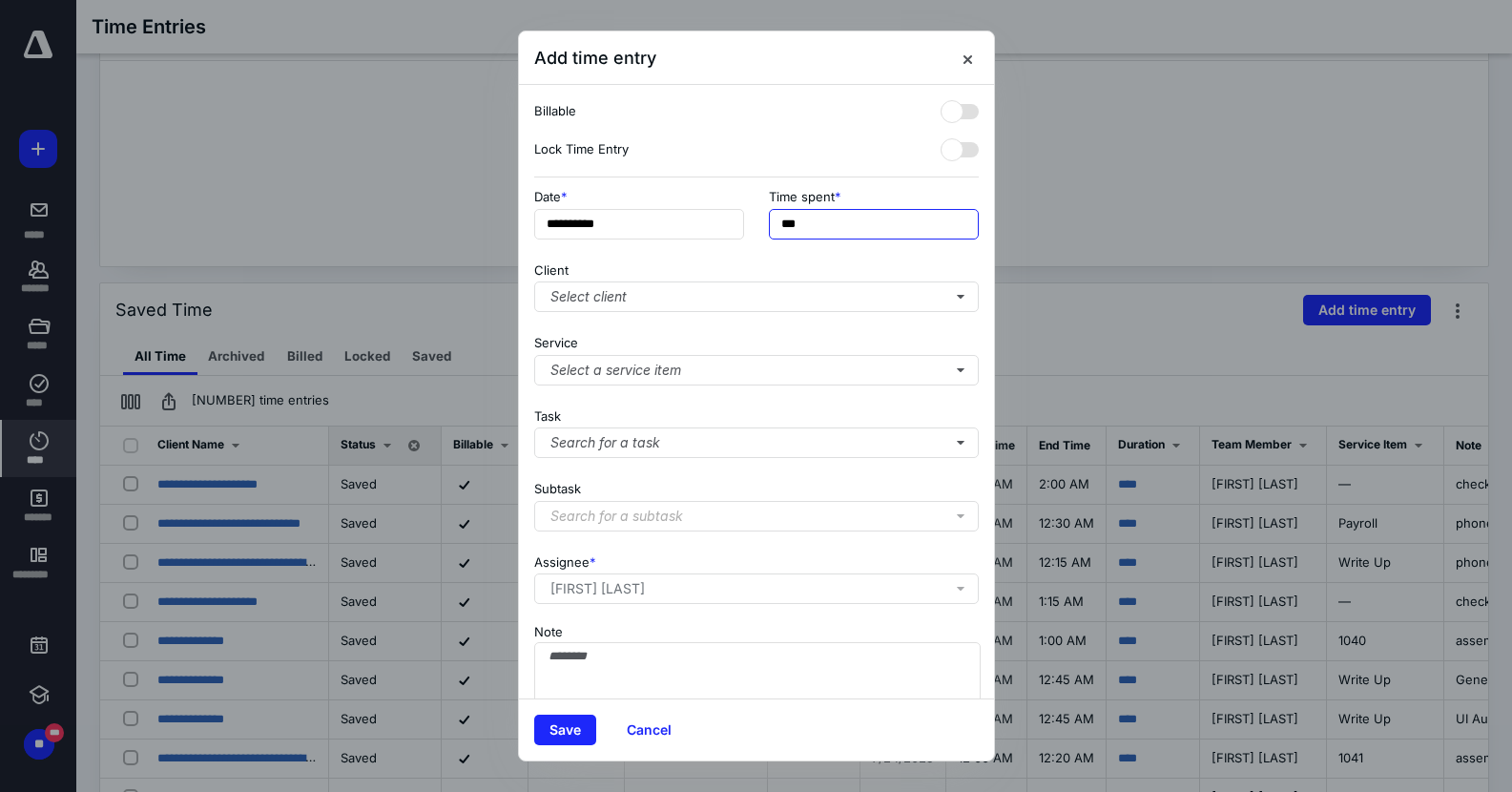 click on "***" at bounding box center (874, 224) 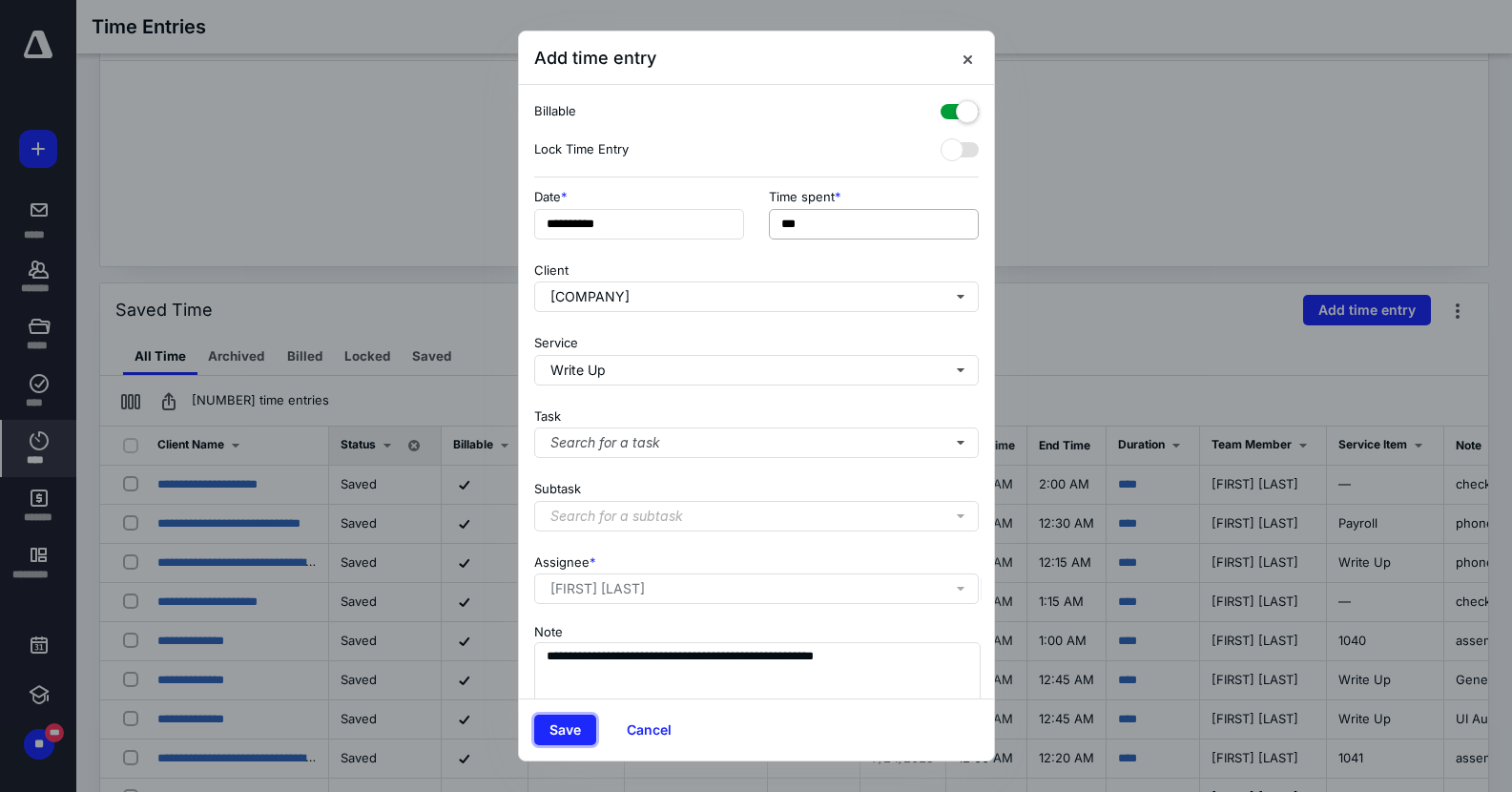 click on "Save" at bounding box center [565, 730] 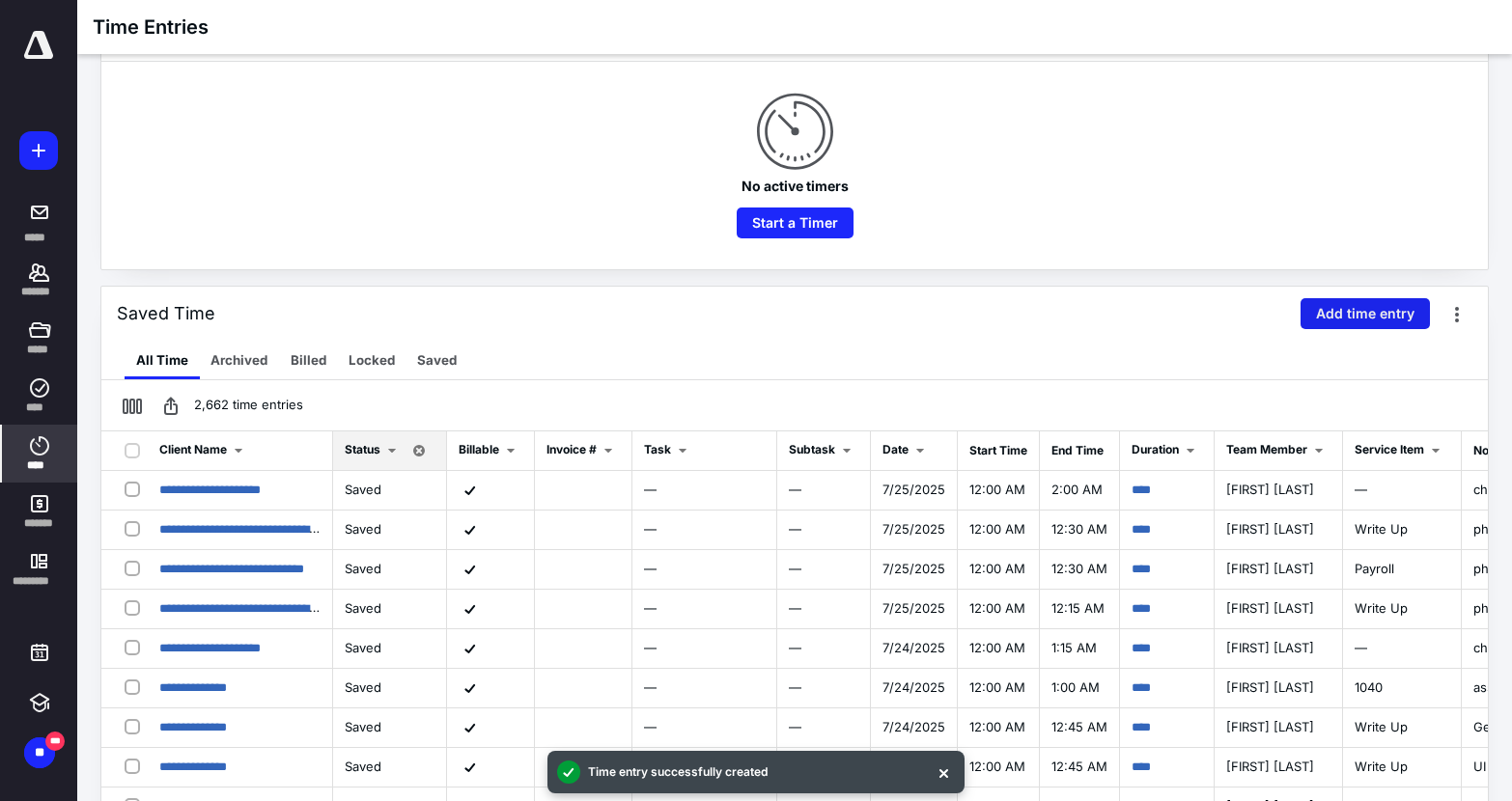 click on "Add time entry" at bounding box center (1365, 314) 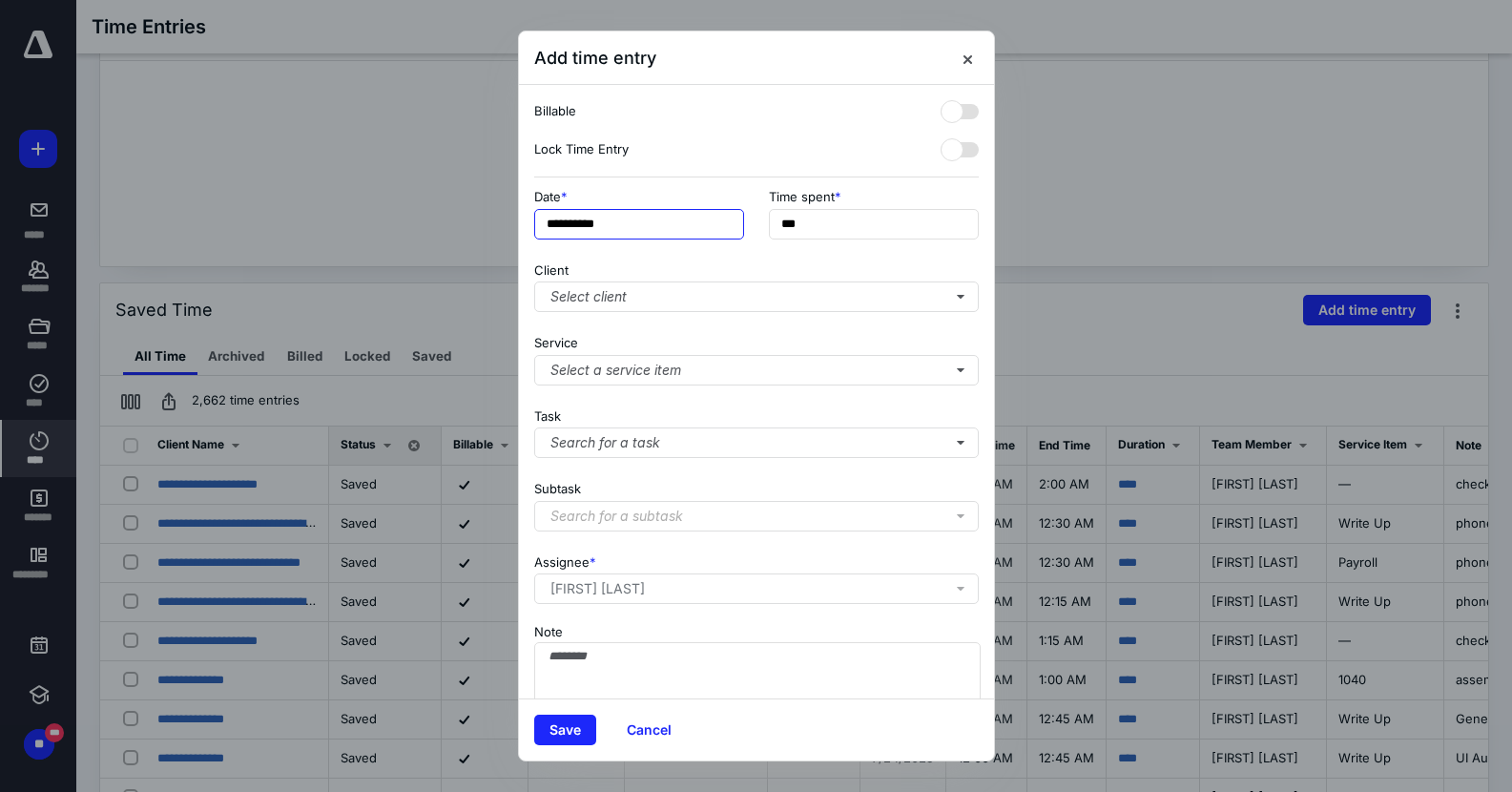 click on "**********" at bounding box center [639, 224] 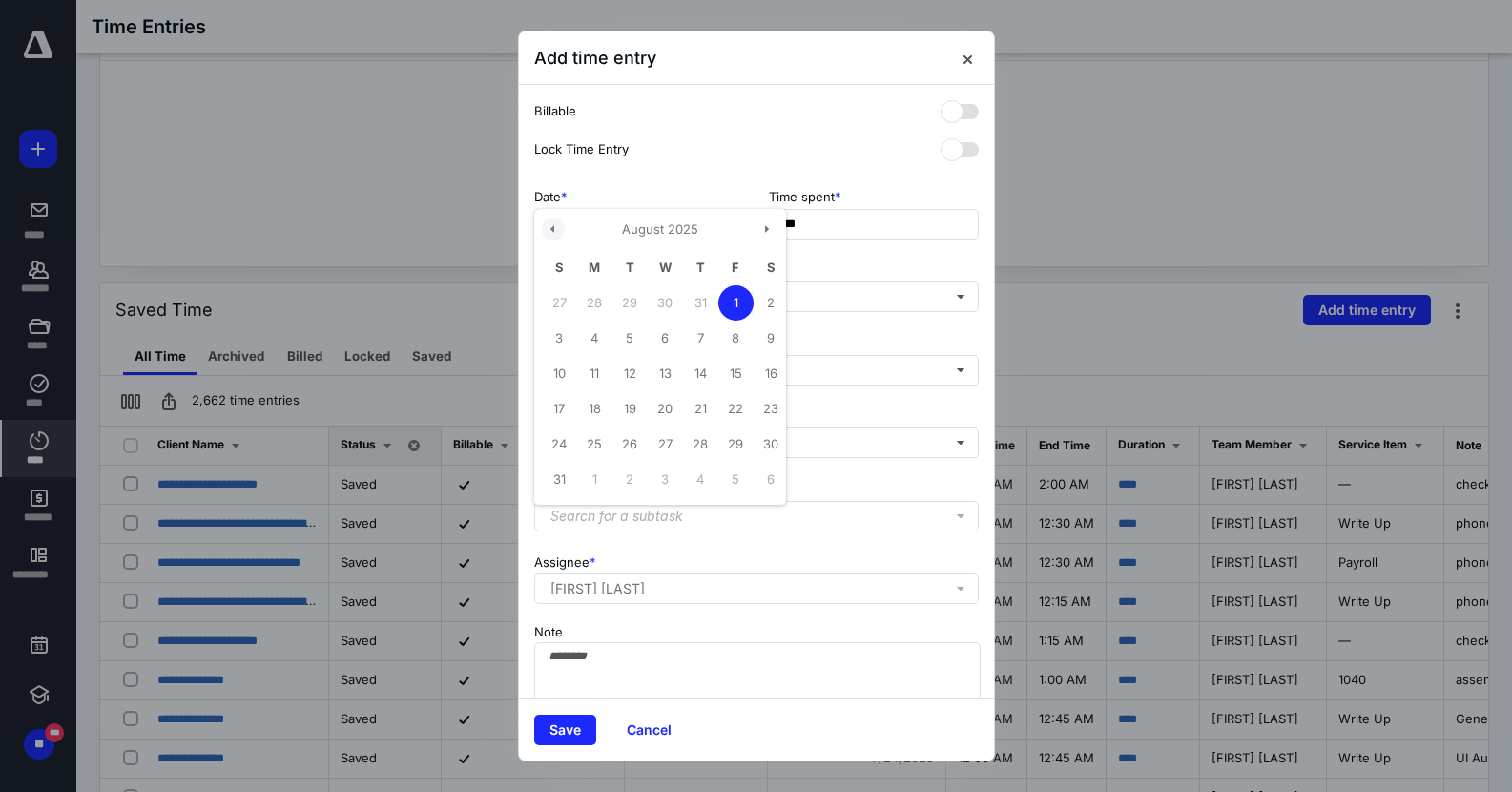 click at bounding box center [553, 229] 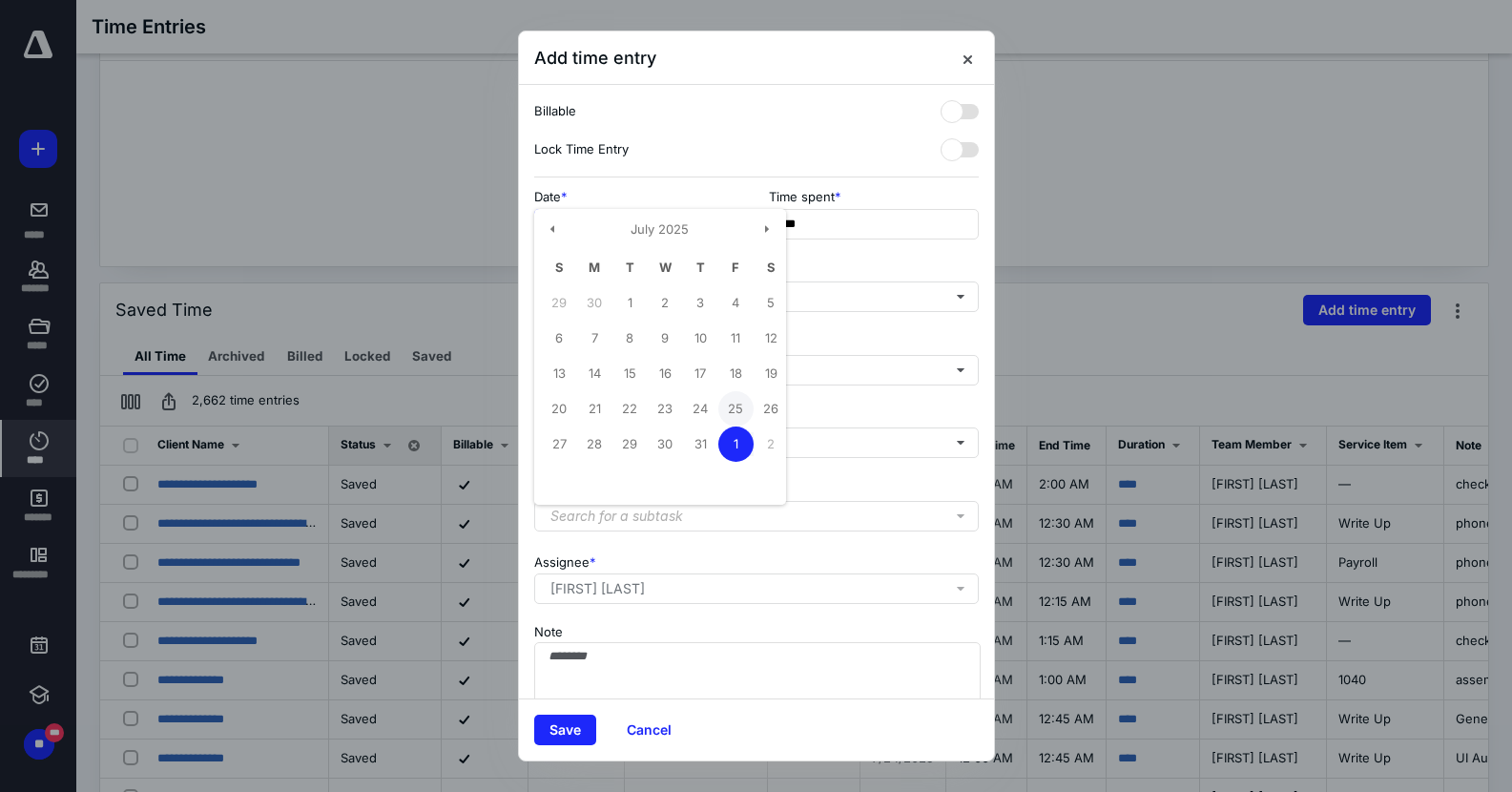 click on "25" at bounding box center [735, 408] 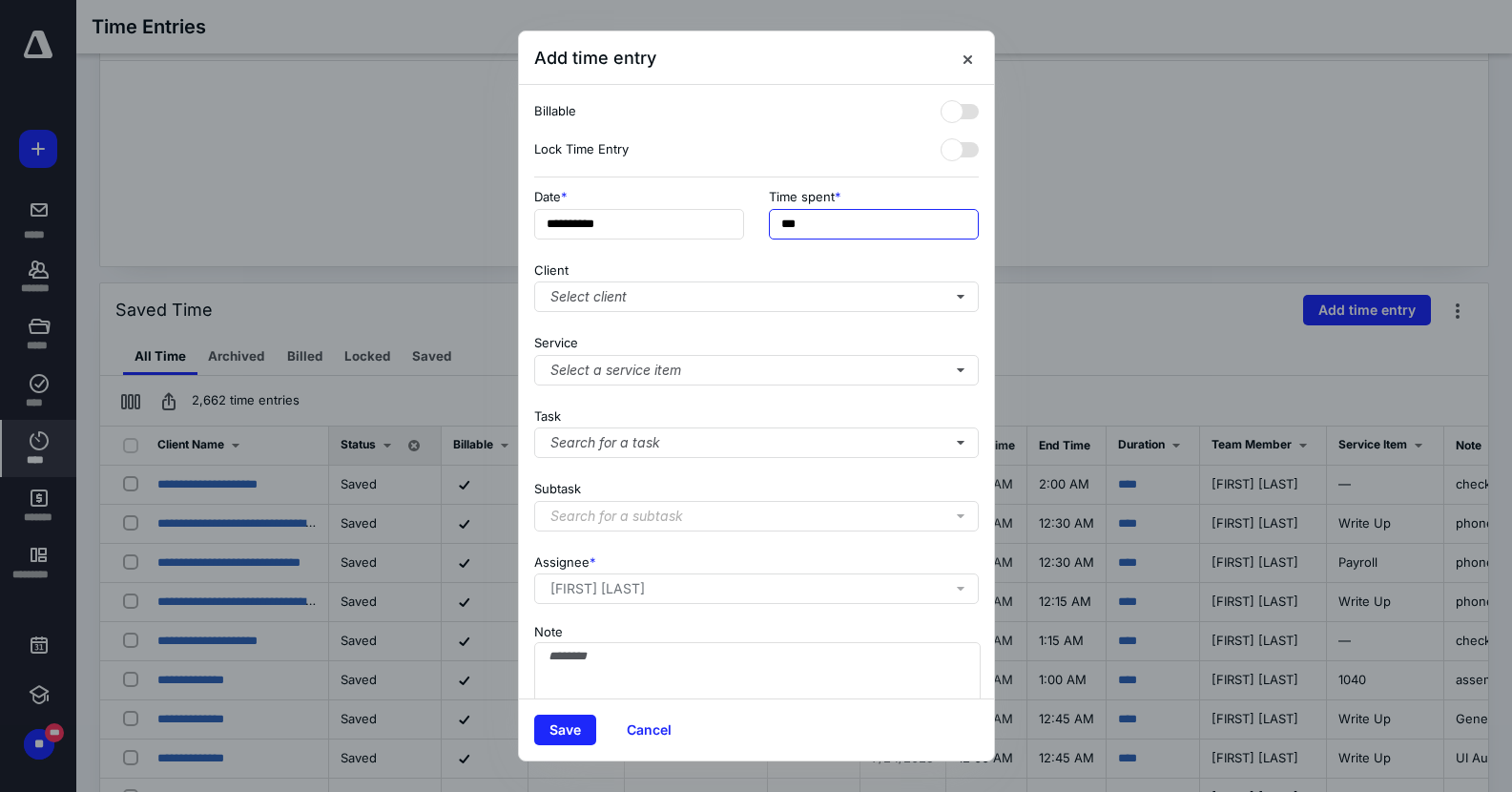 click on "***" at bounding box center (874, 224) 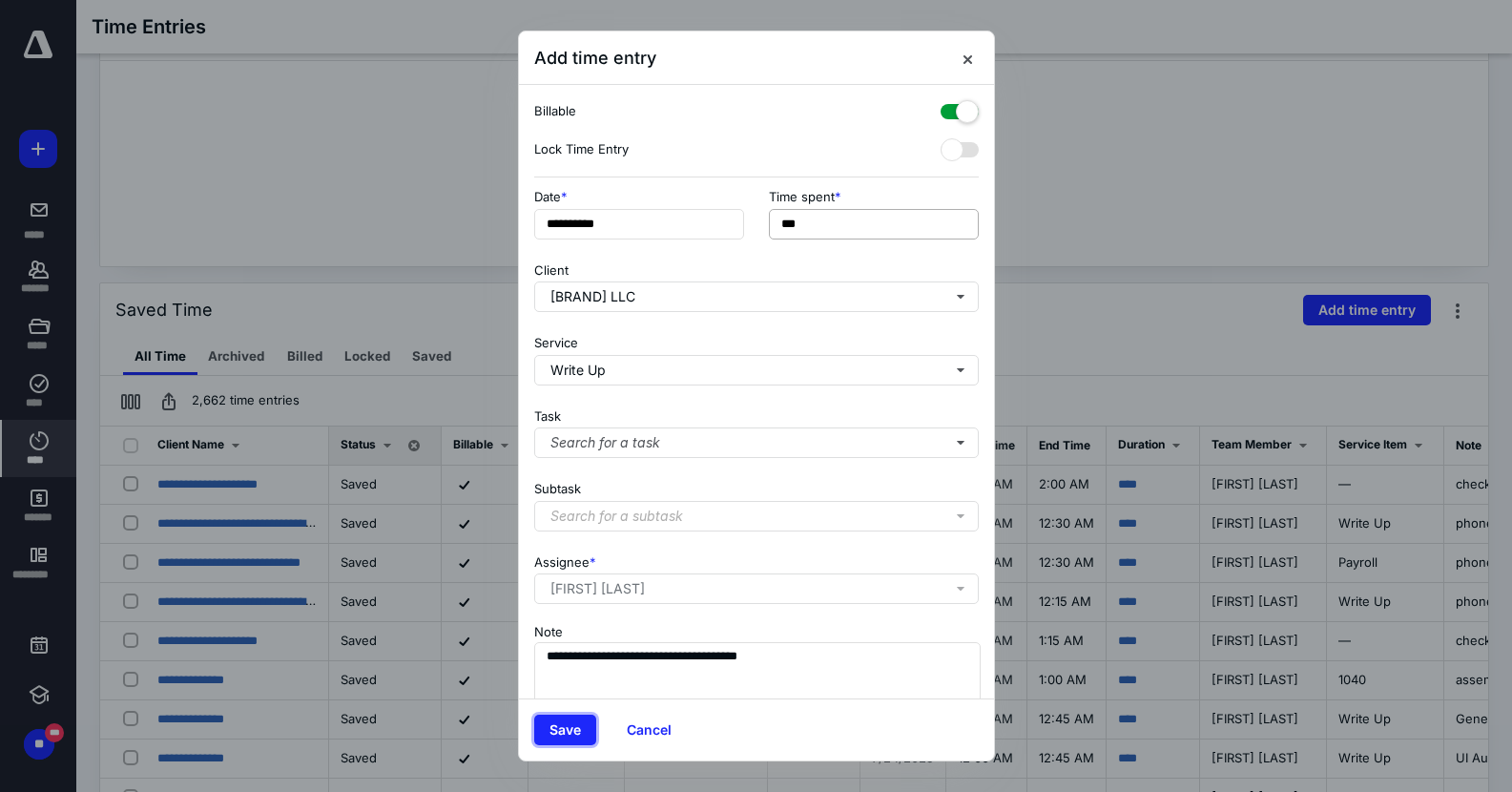 click on "Save" at bounding box center [565, 730] 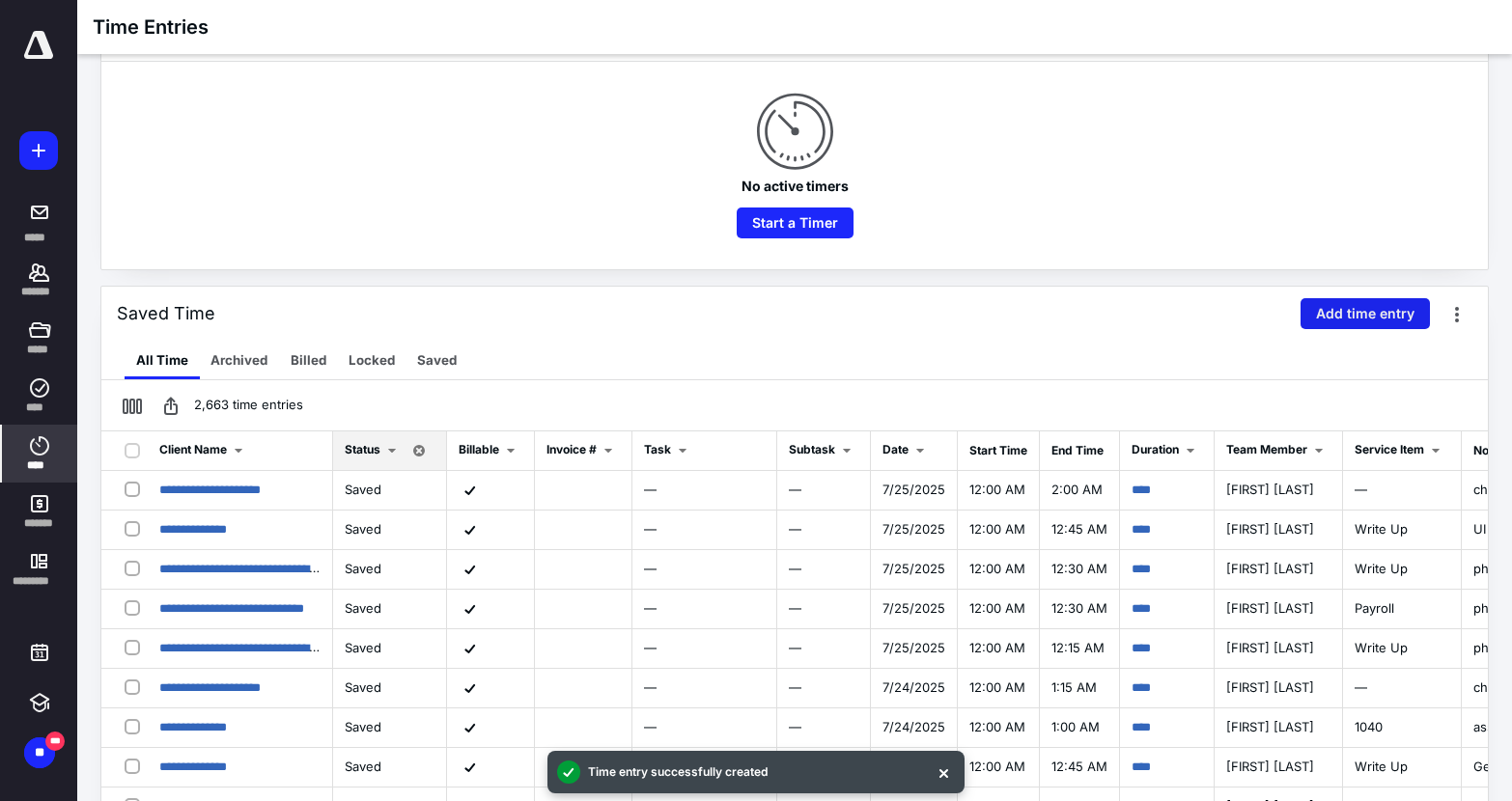 click on "Add time entry" at bounding box center (1365, 314) 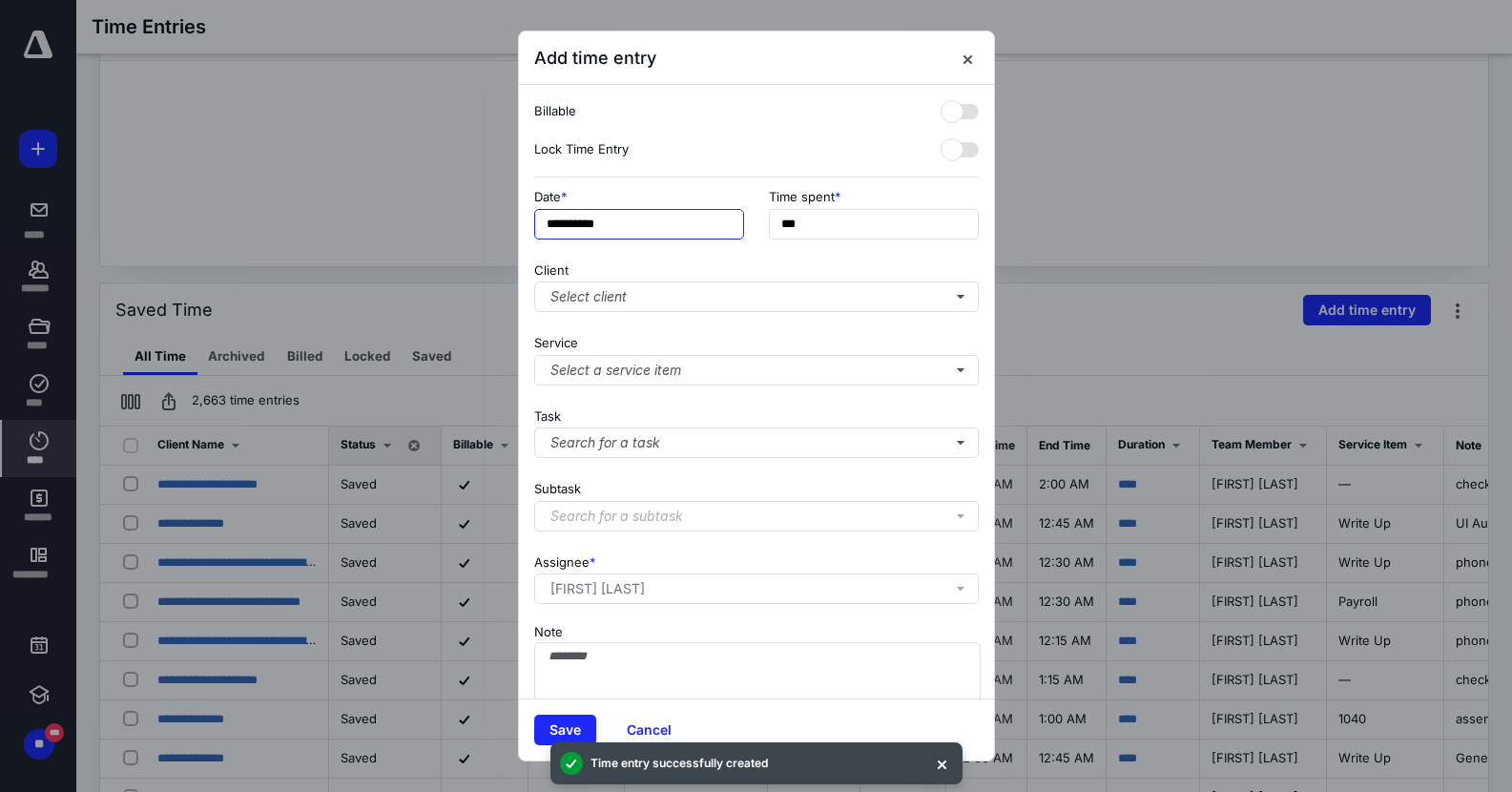 click on "**********" at bounding box center [639, 224] 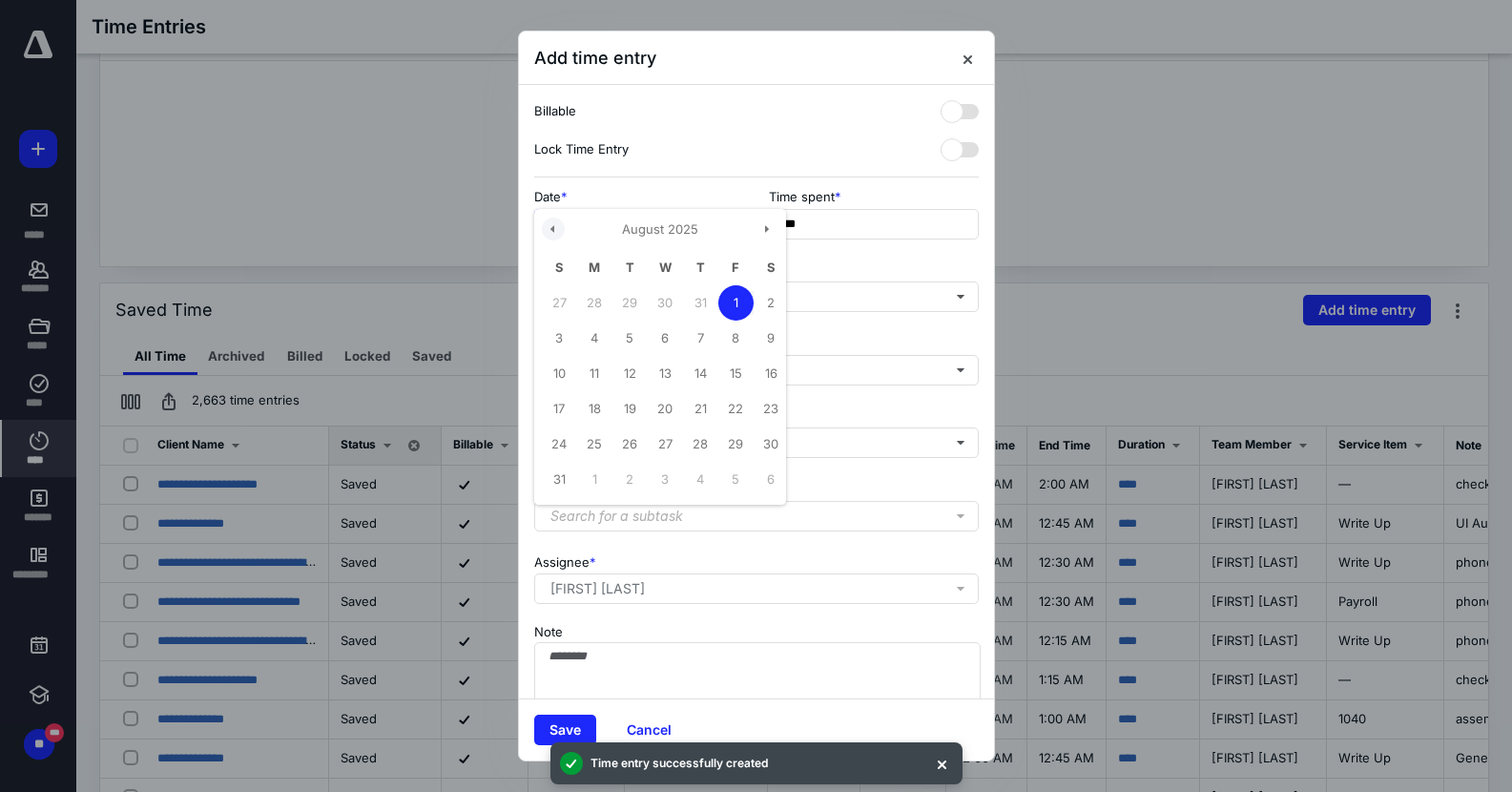 click at bounding box center (553, 229) 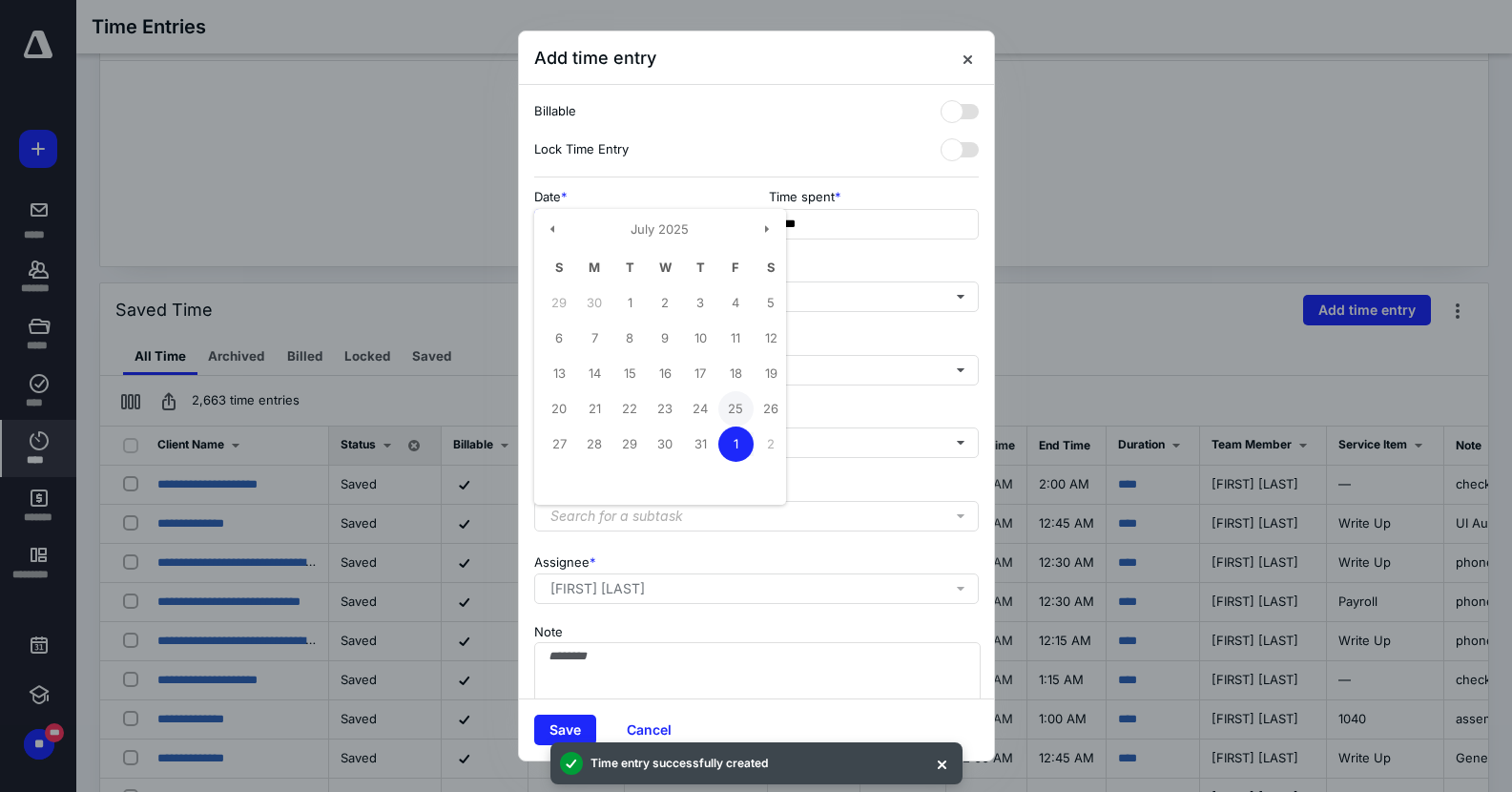 click on "25" at bounding box center (735, 408) 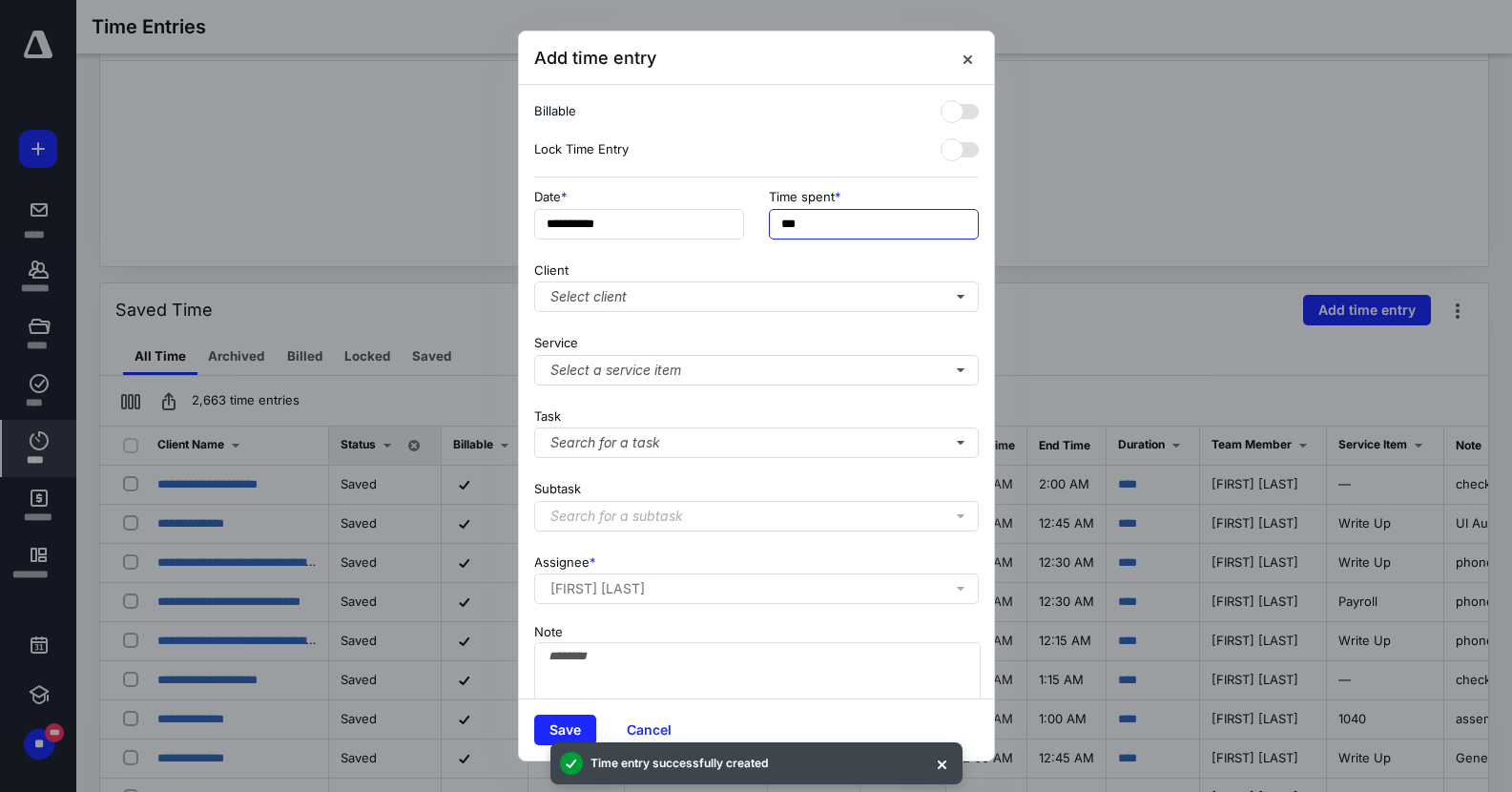 click on "***" at bounding box center (874, 224) 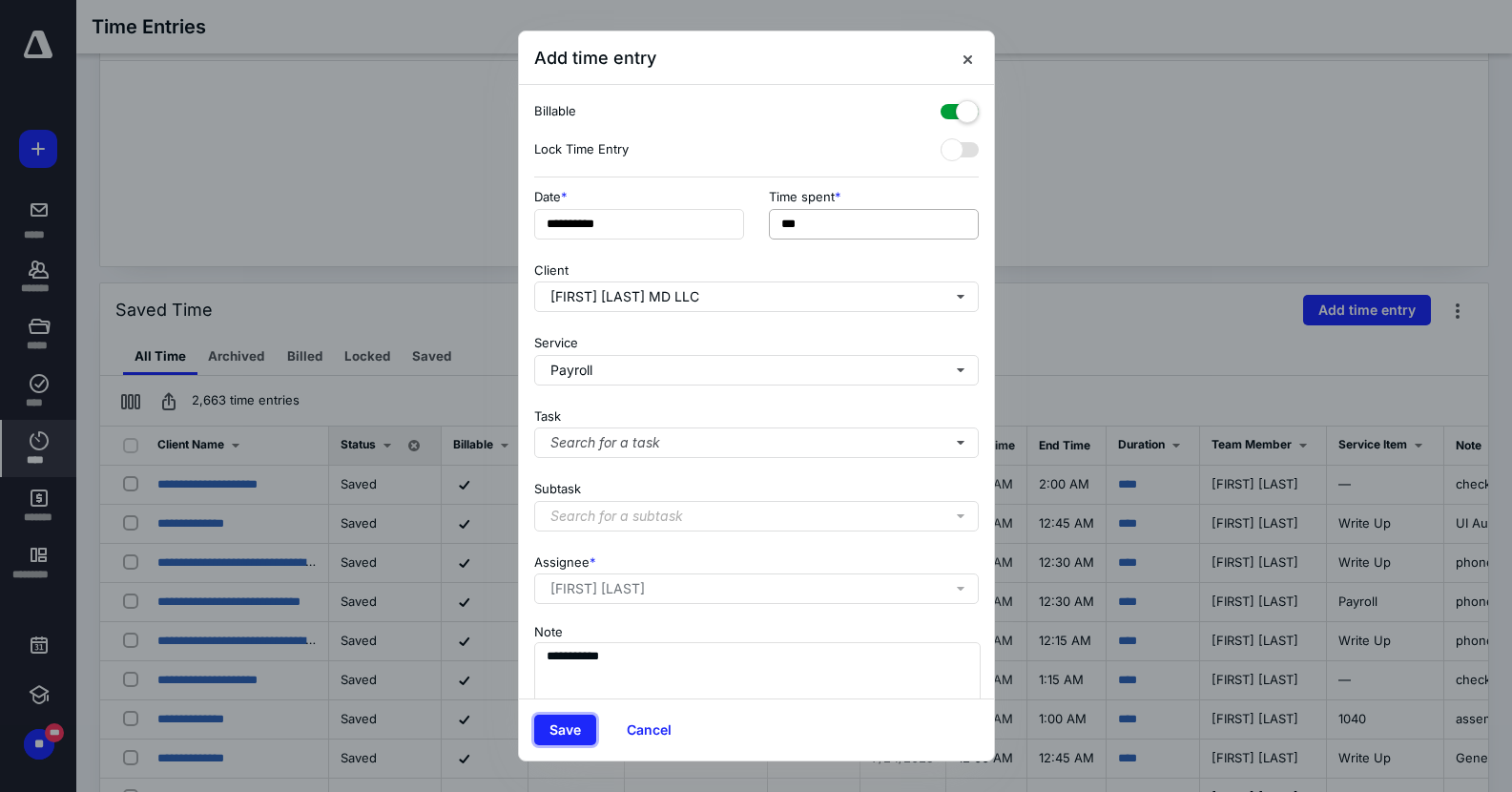 click on "Save" at bounding box center (565, 730) 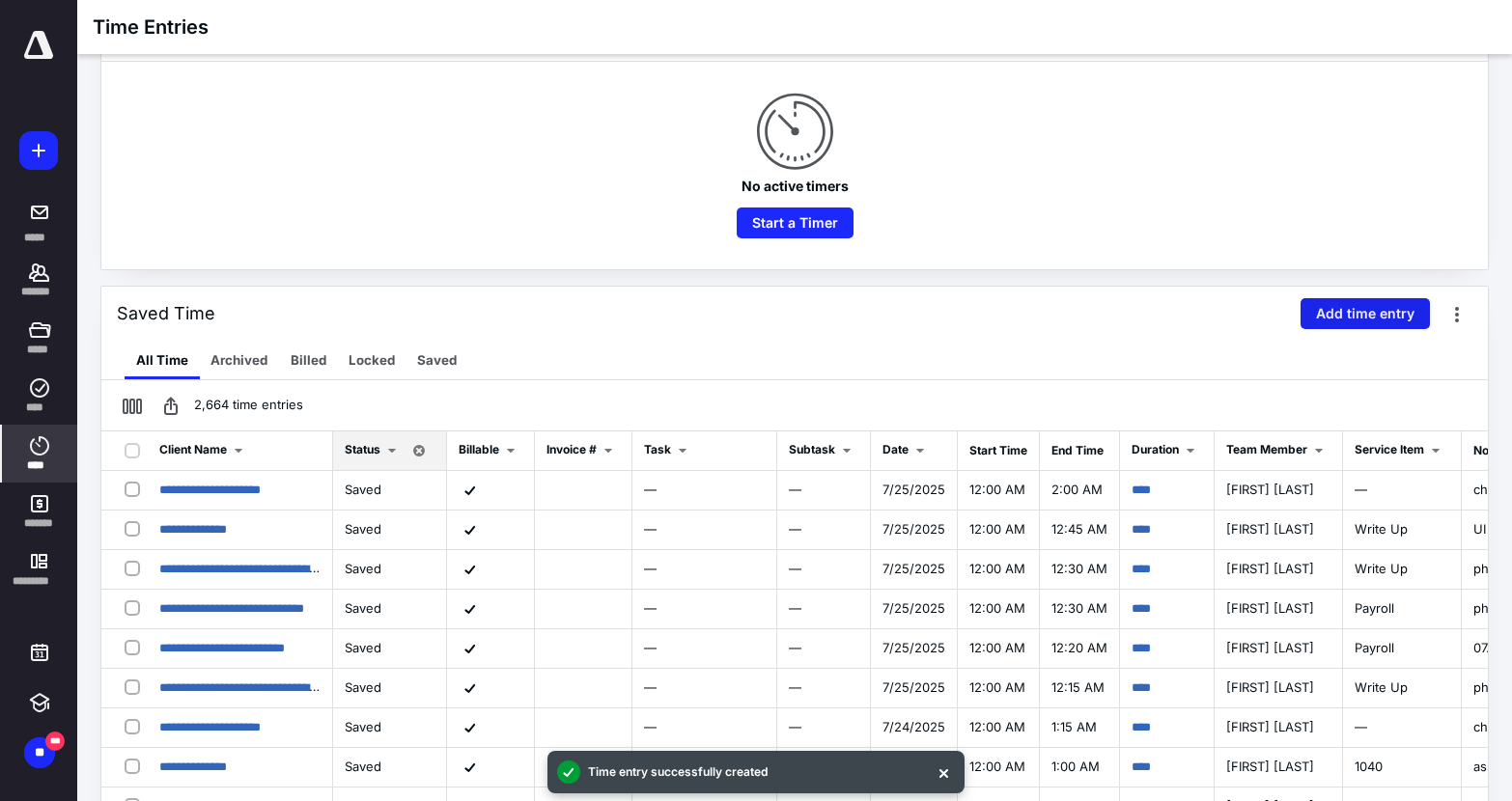 click on "Add time entry" at bounding box center (1365, 314) 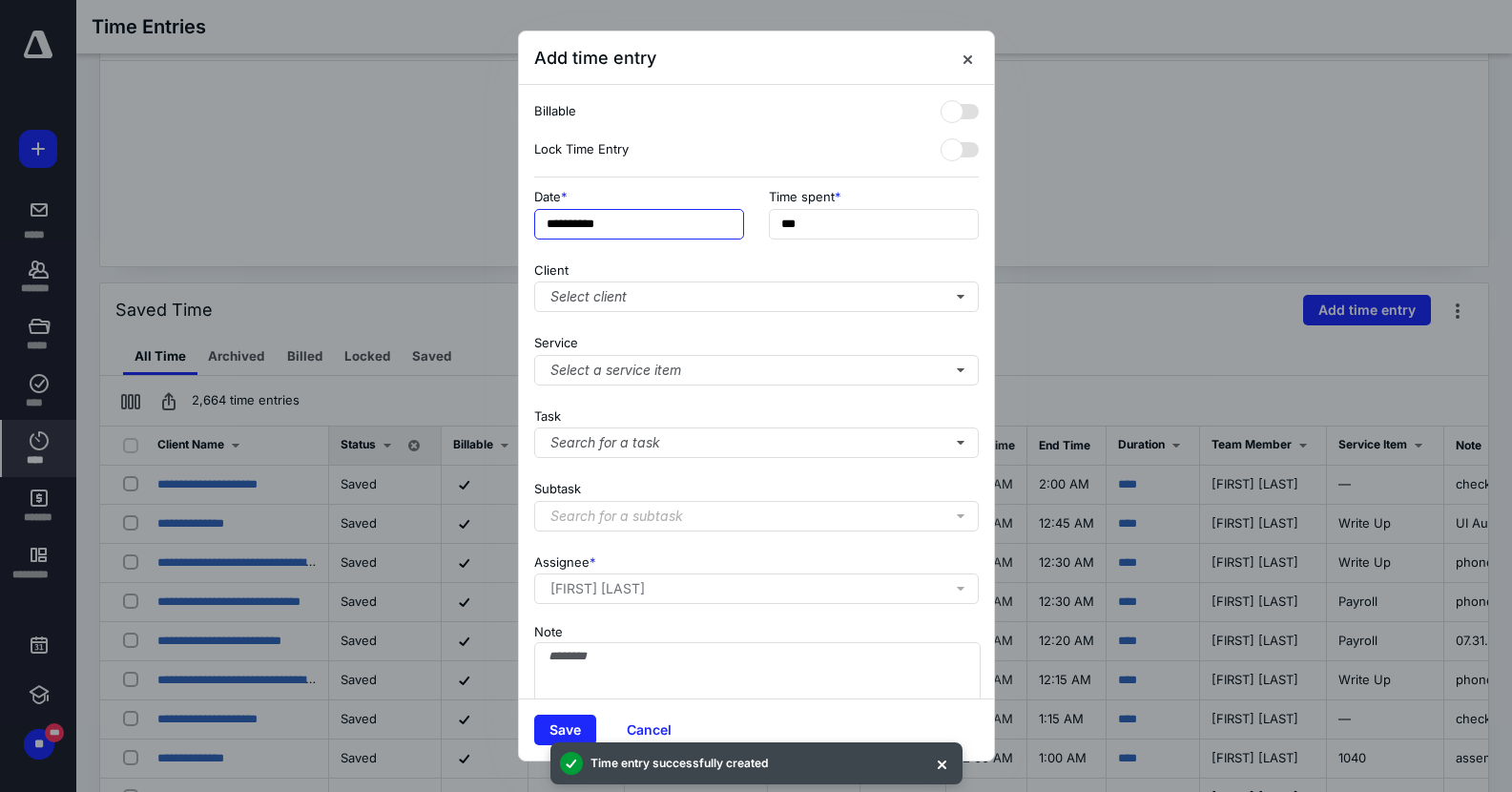 click on "**********" at bounding box center (639, 224) 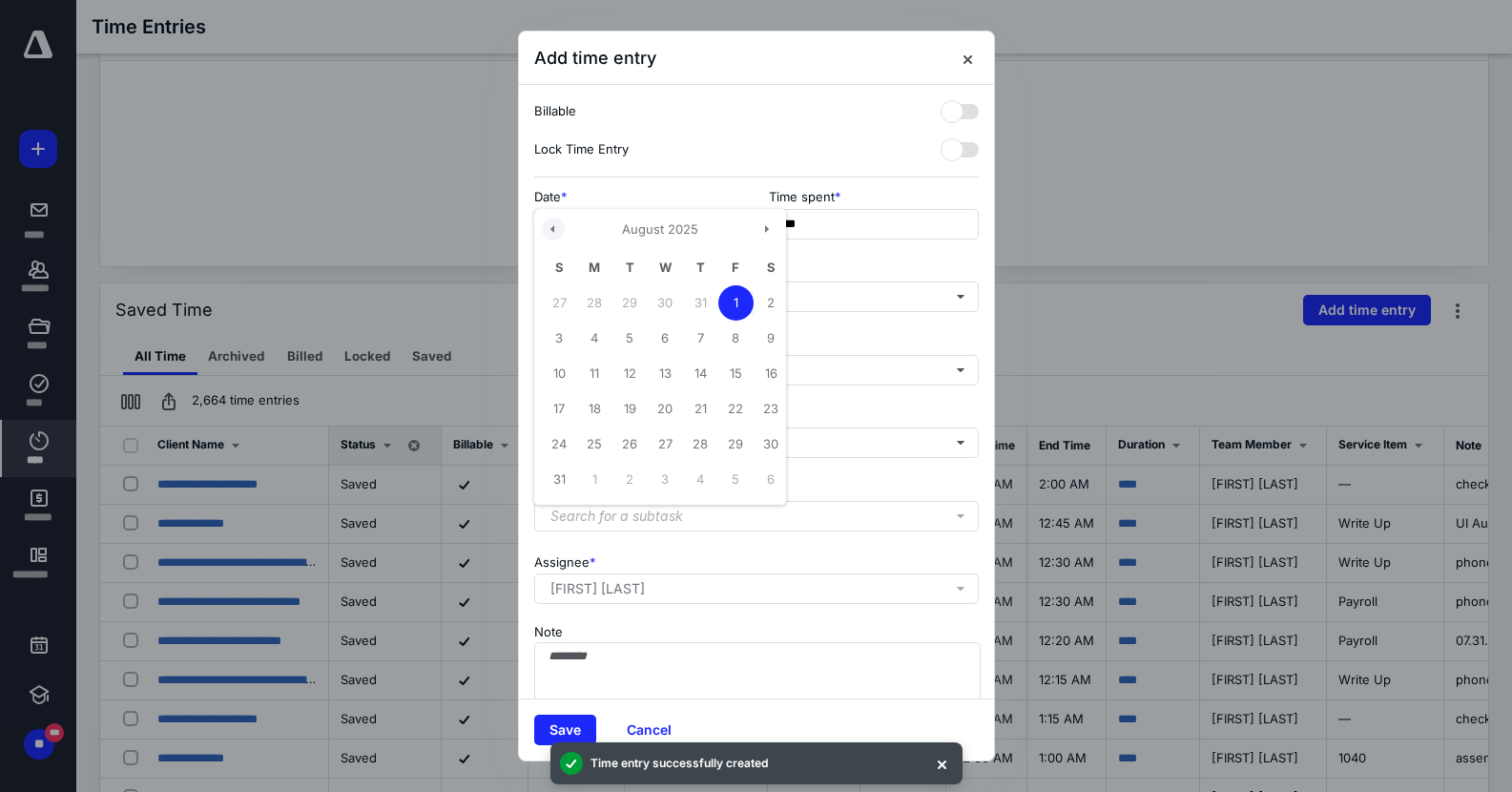 click at bounding box center [553, 229] 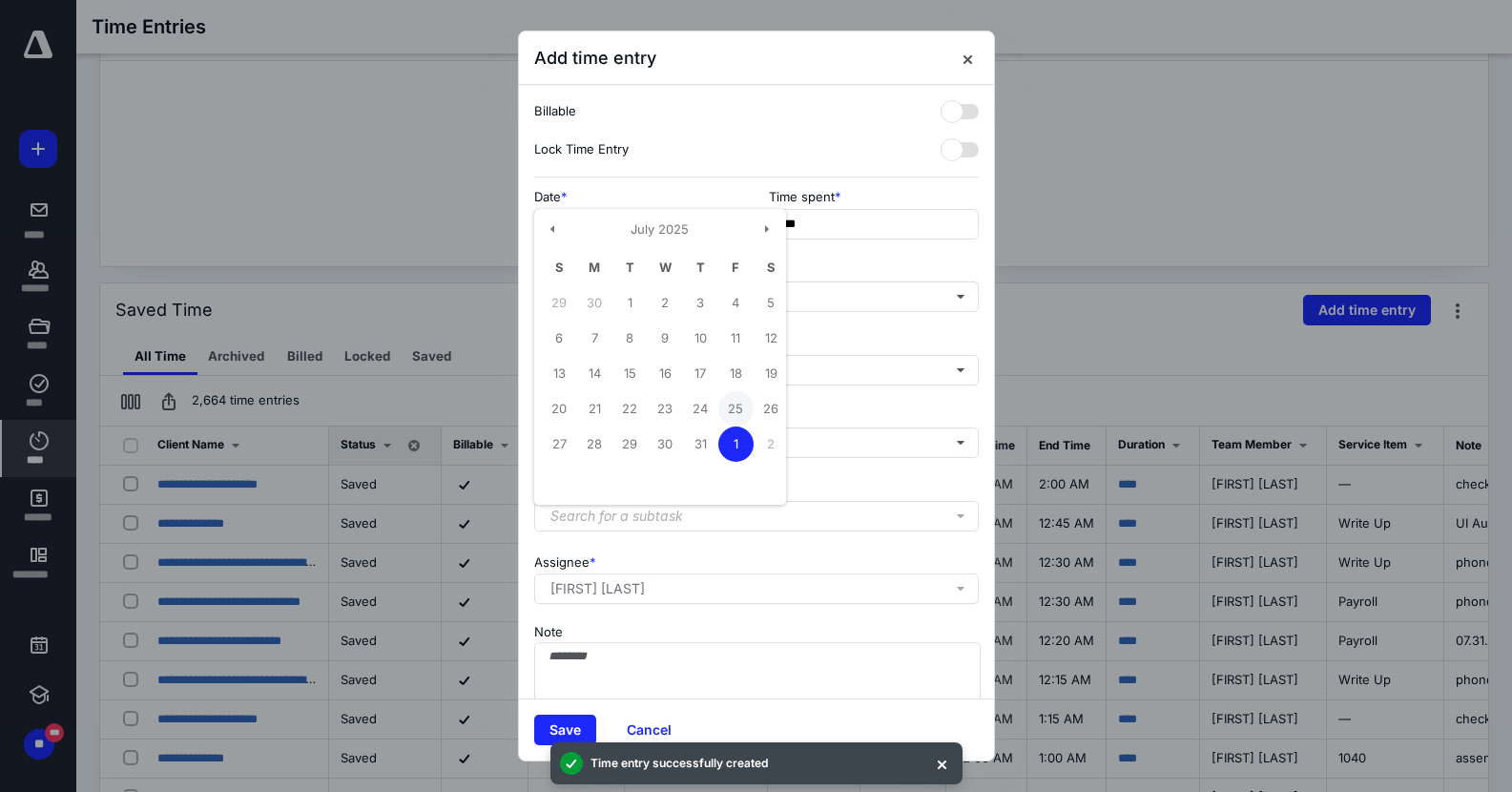 click on "25" at bounding box center (735, 408) 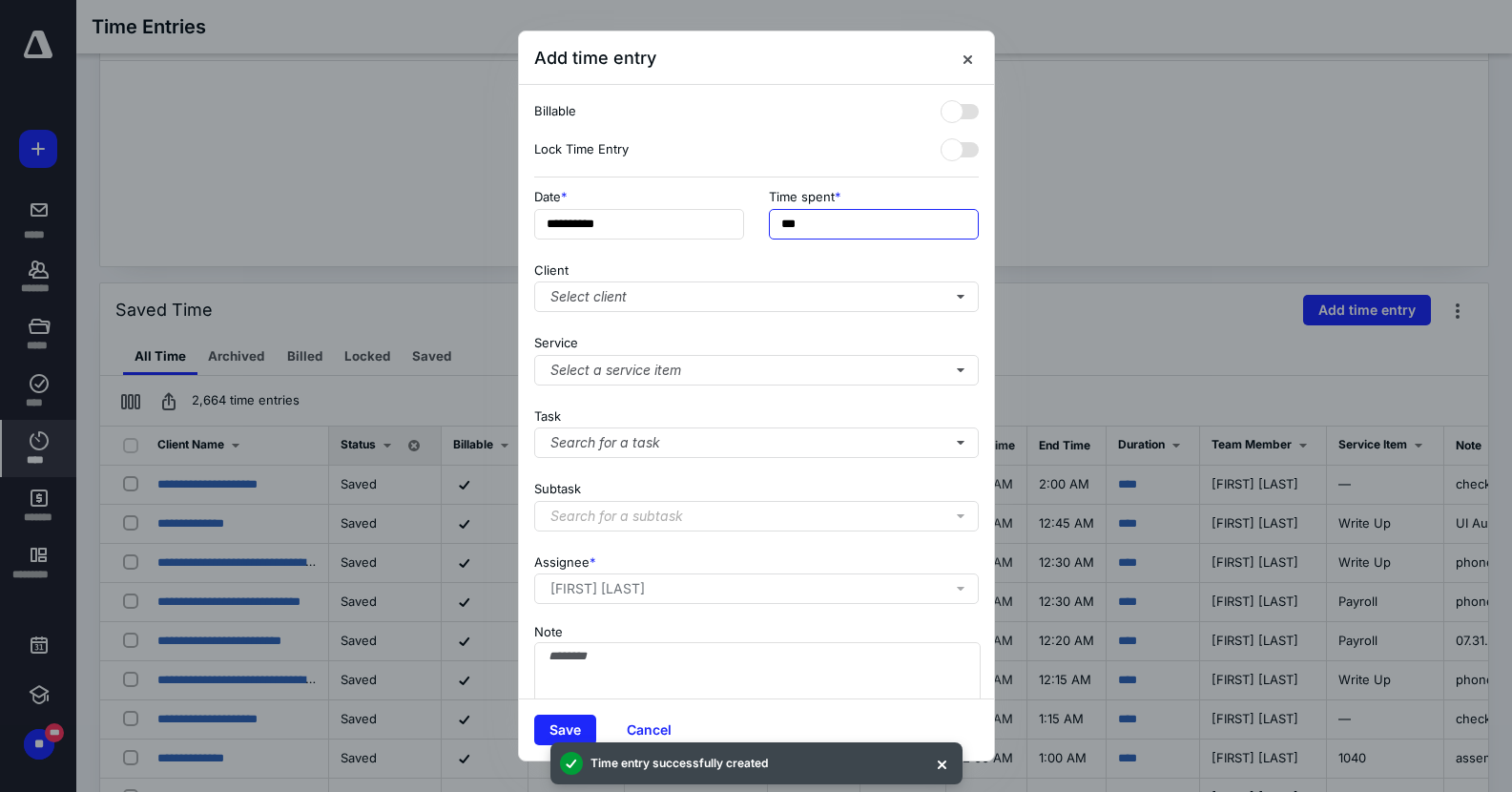 click on "***" at bounding box center (874, 224) 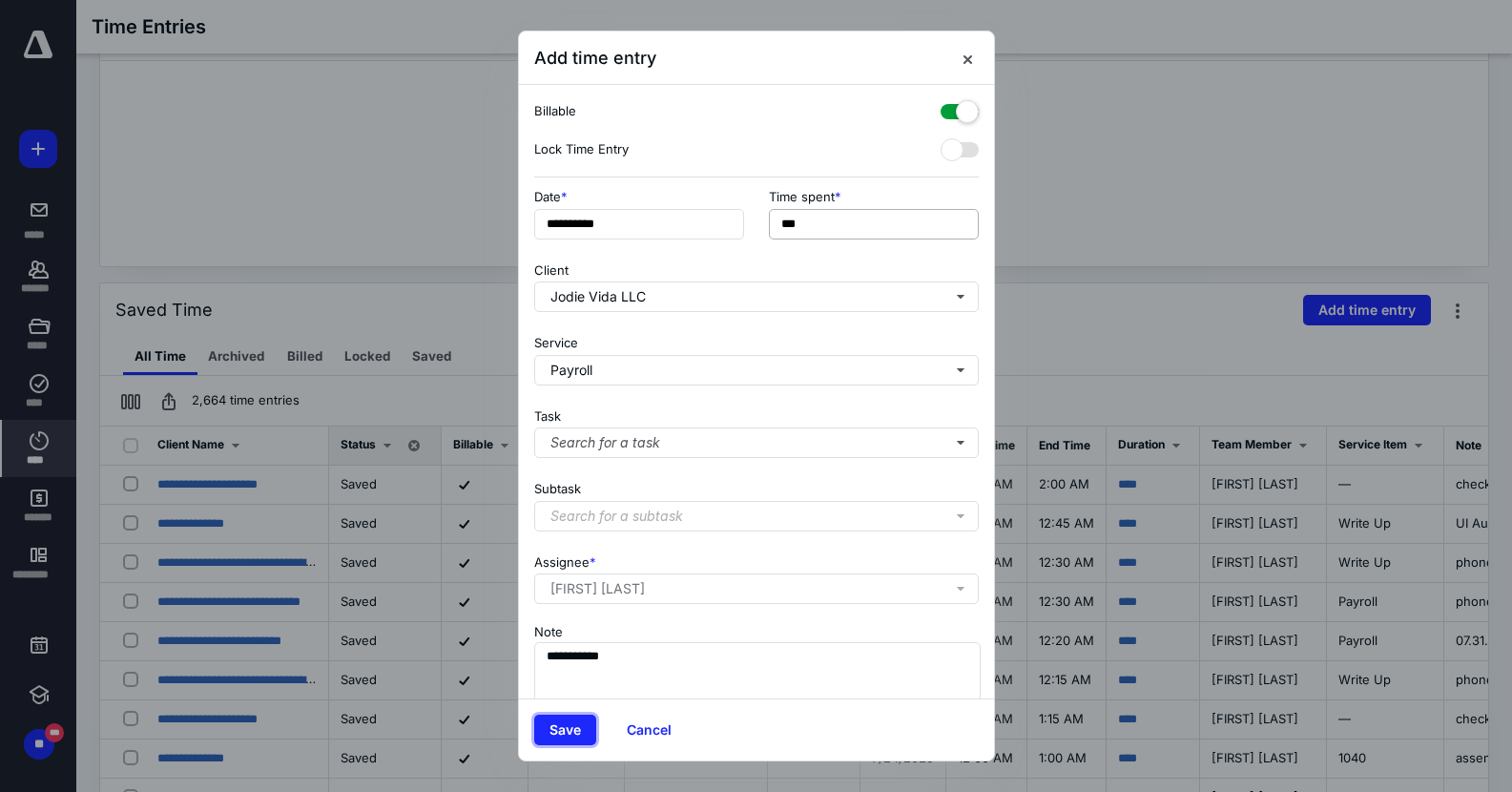 click on "Save" at bounding box center [565, 730] 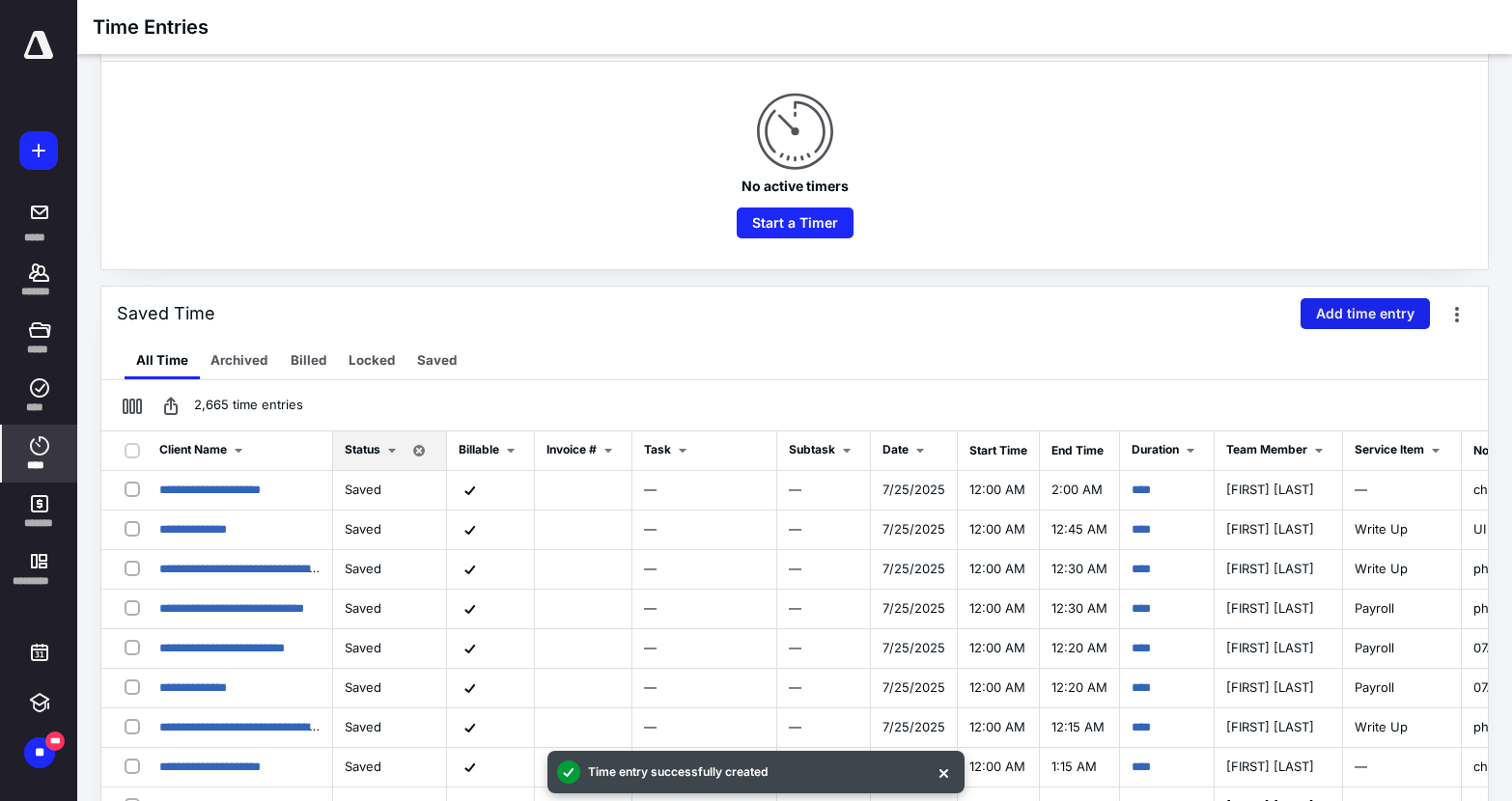 click on "Add time entry" at bounding box center [1365, 314] 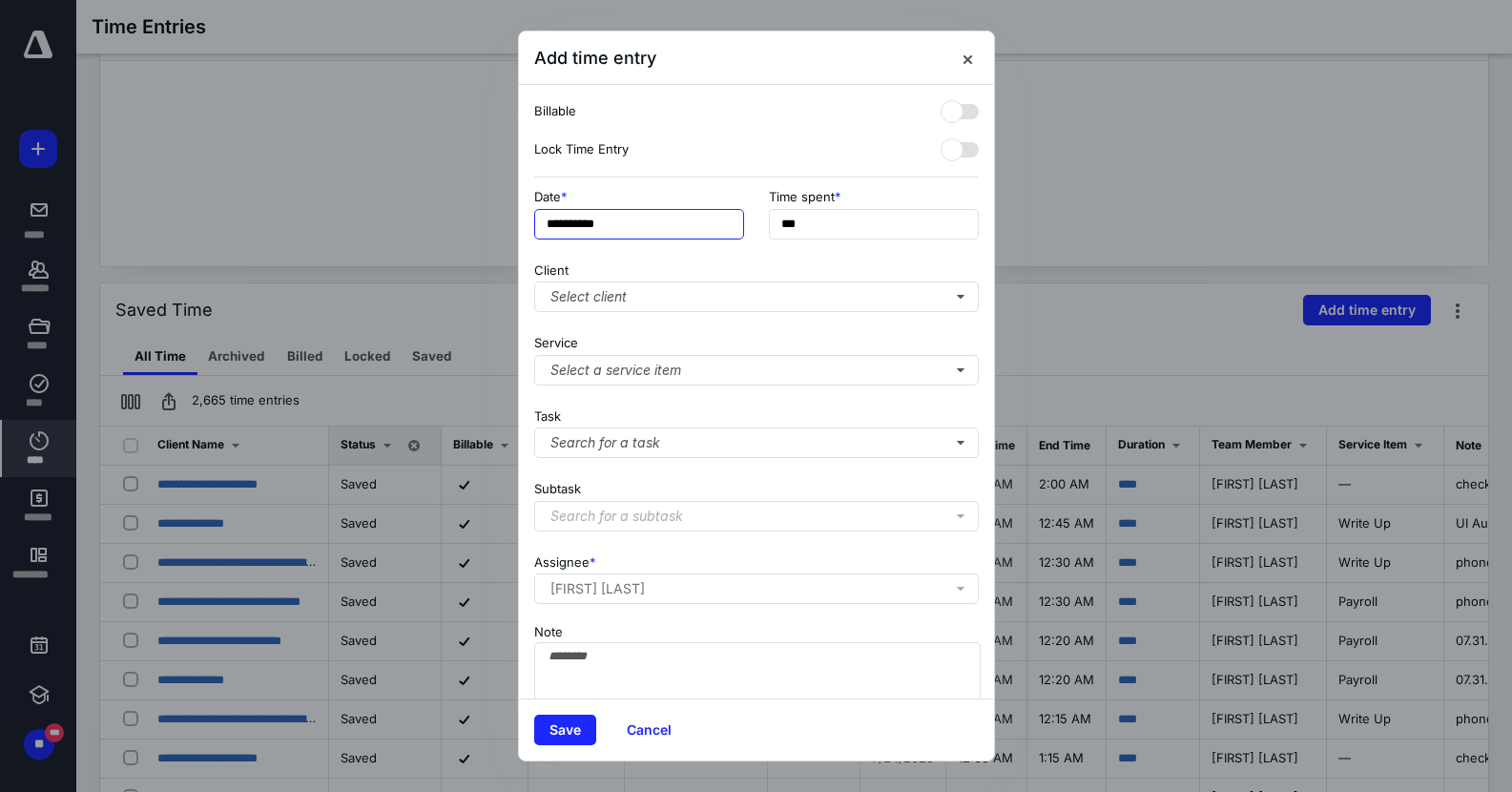 click on "**********" at bounding box center (639, 224) 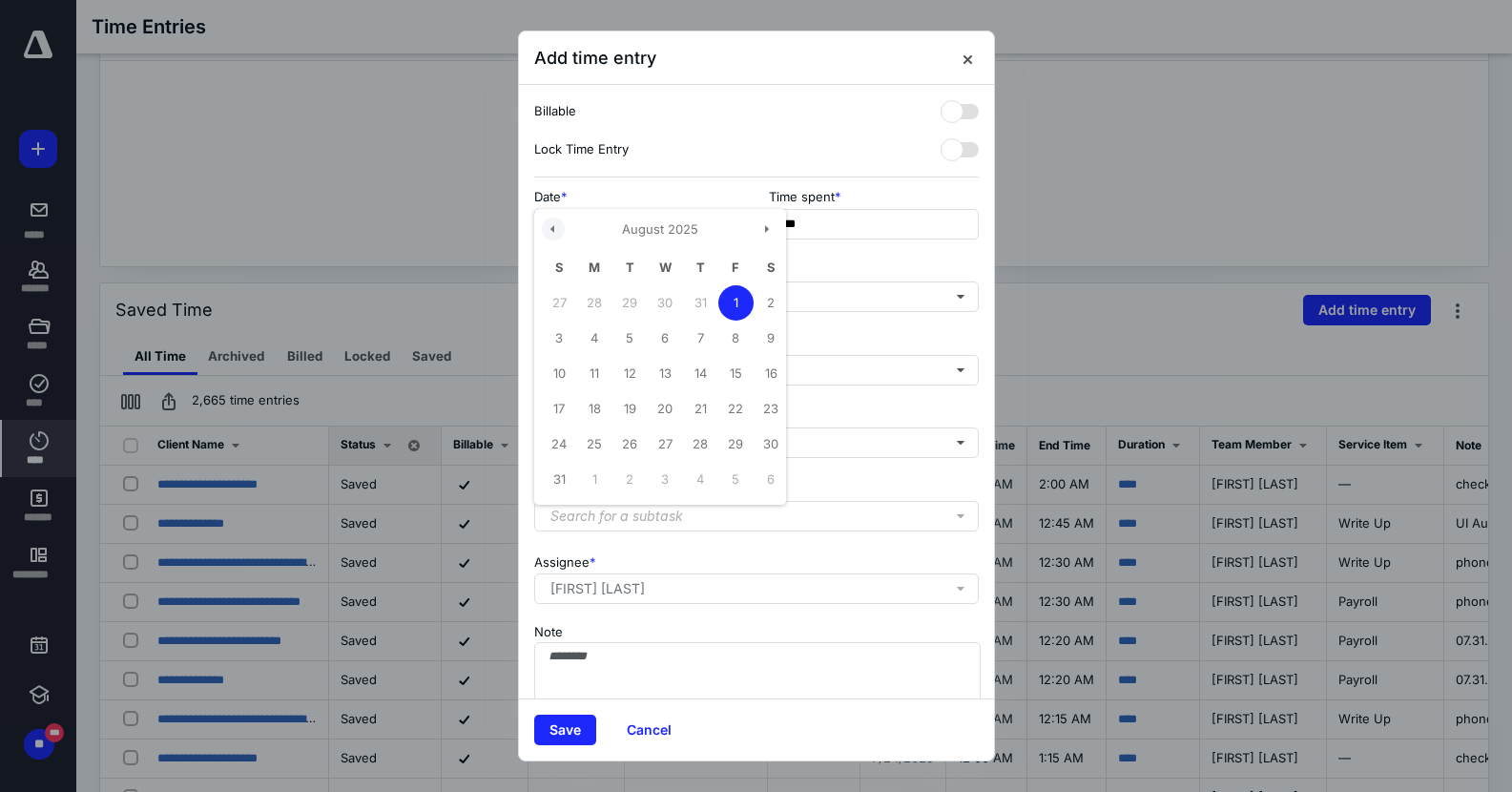 click at bounding box center [553, 229] 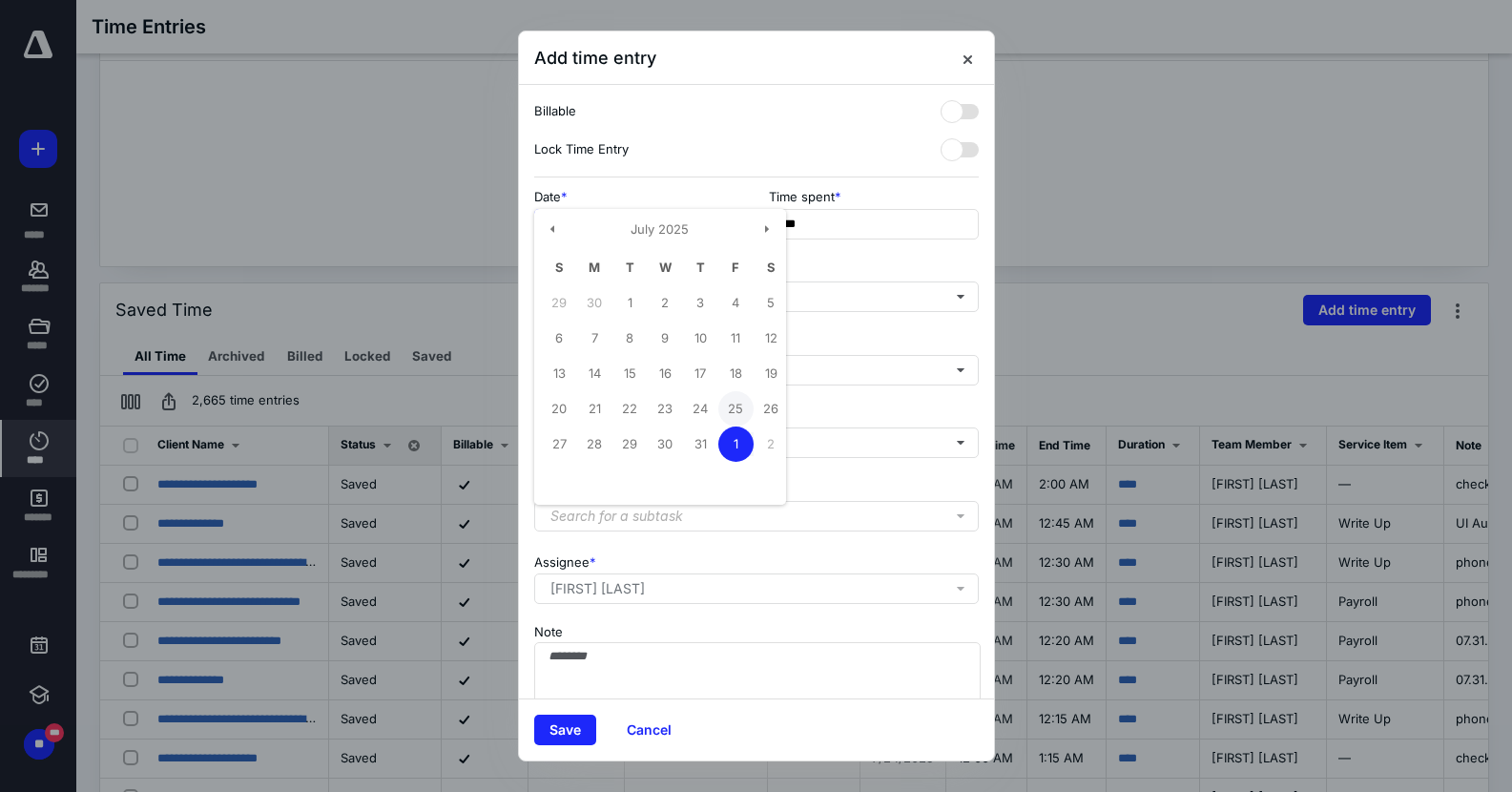 click on "25" at bounding box center (735, 408) 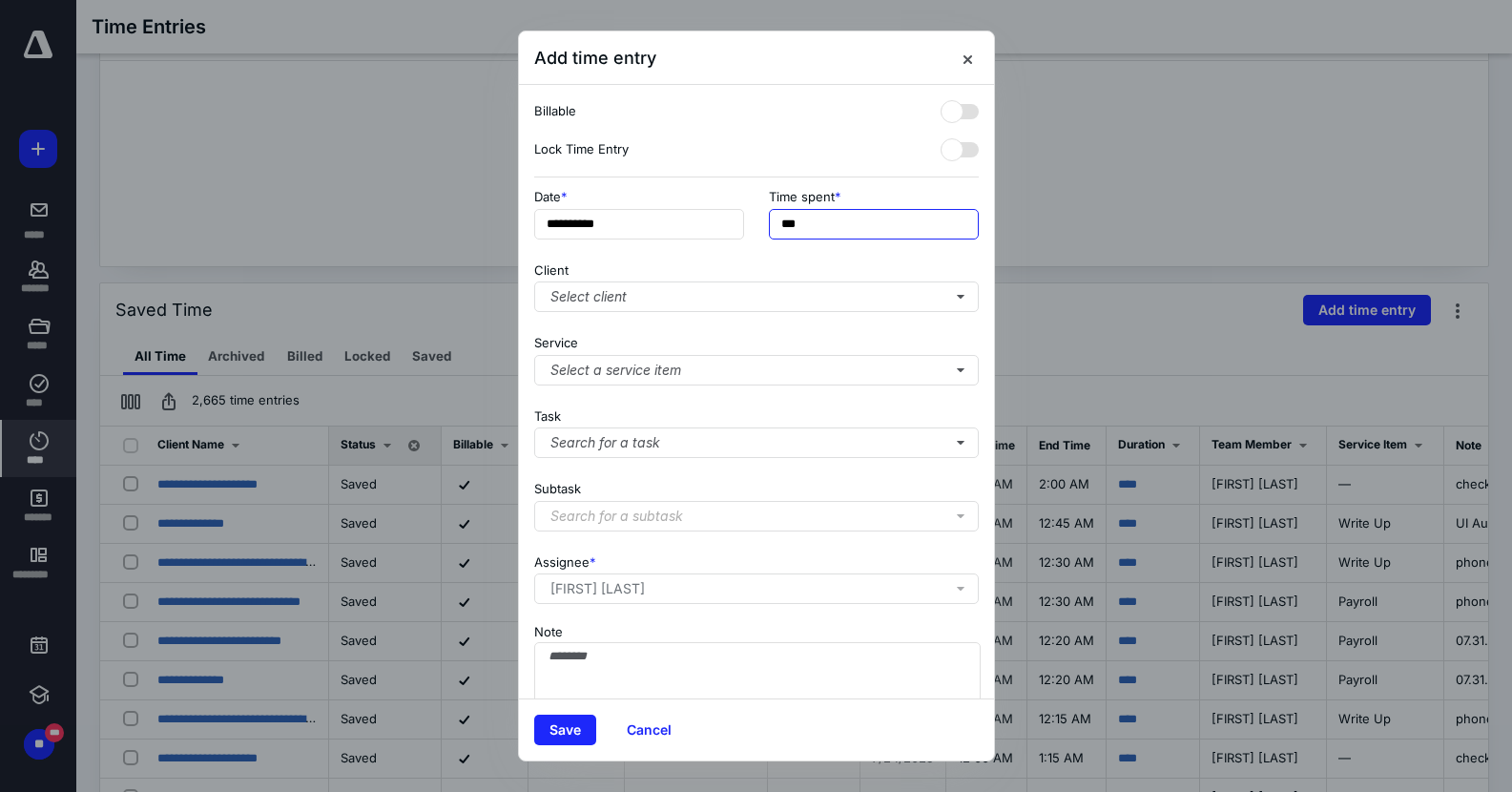 click on "***" at bounding box center (874, 224) 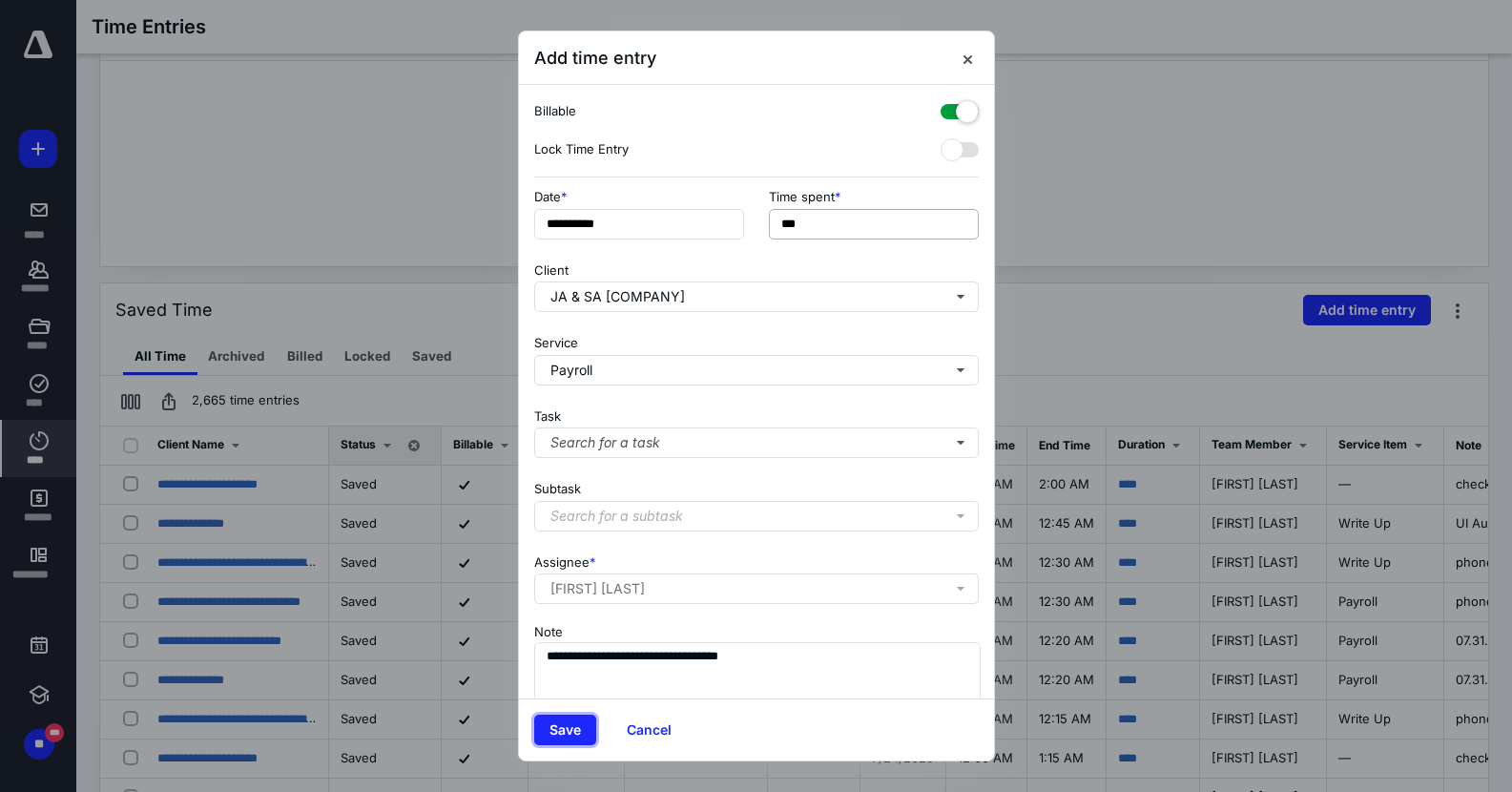 click on "Save" at bounding box center (565, 730) 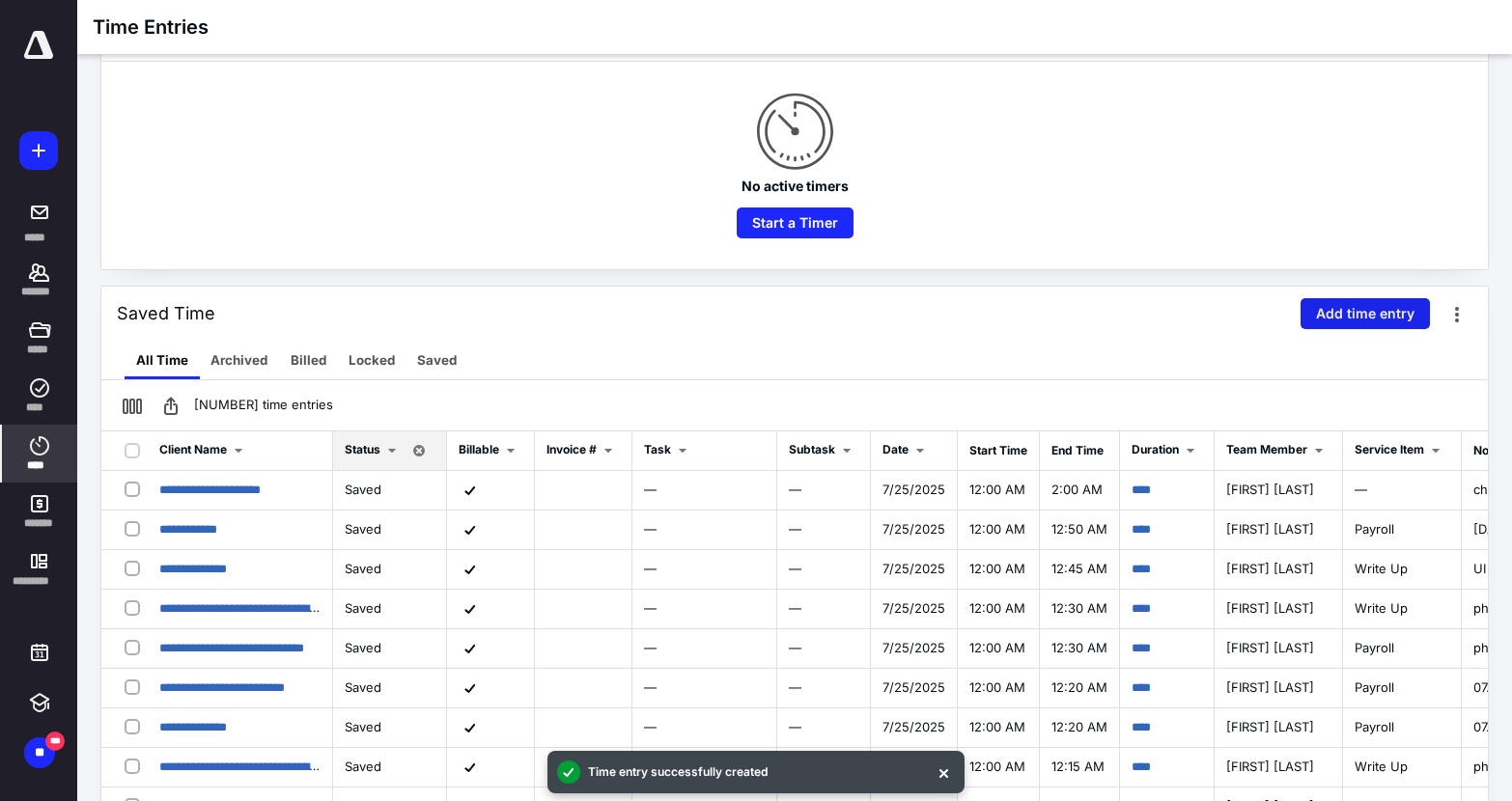 click on "Add time entry" at bounding box center (1365, 314) 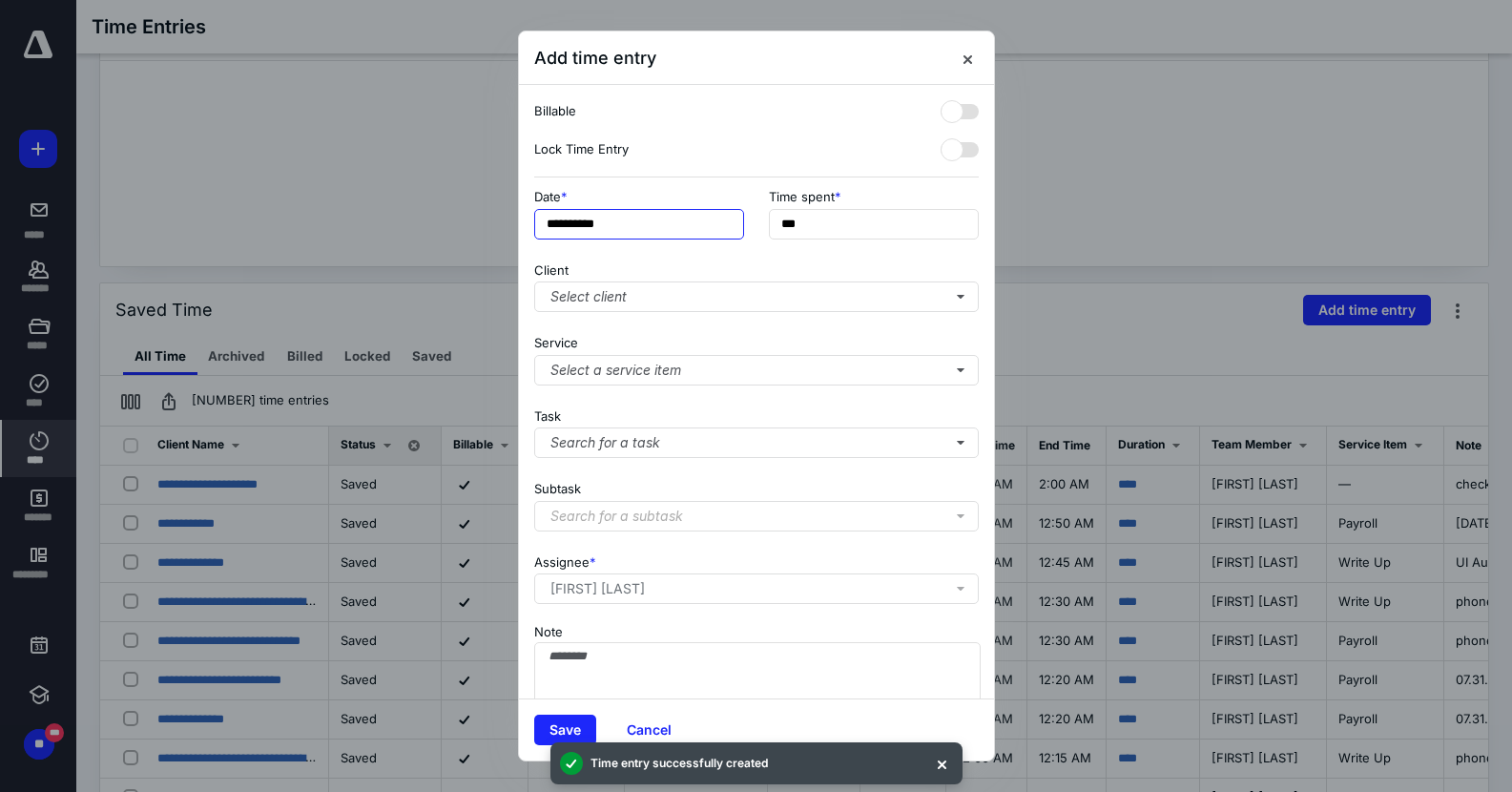 click on "**********" at bounding box center [639, 224] 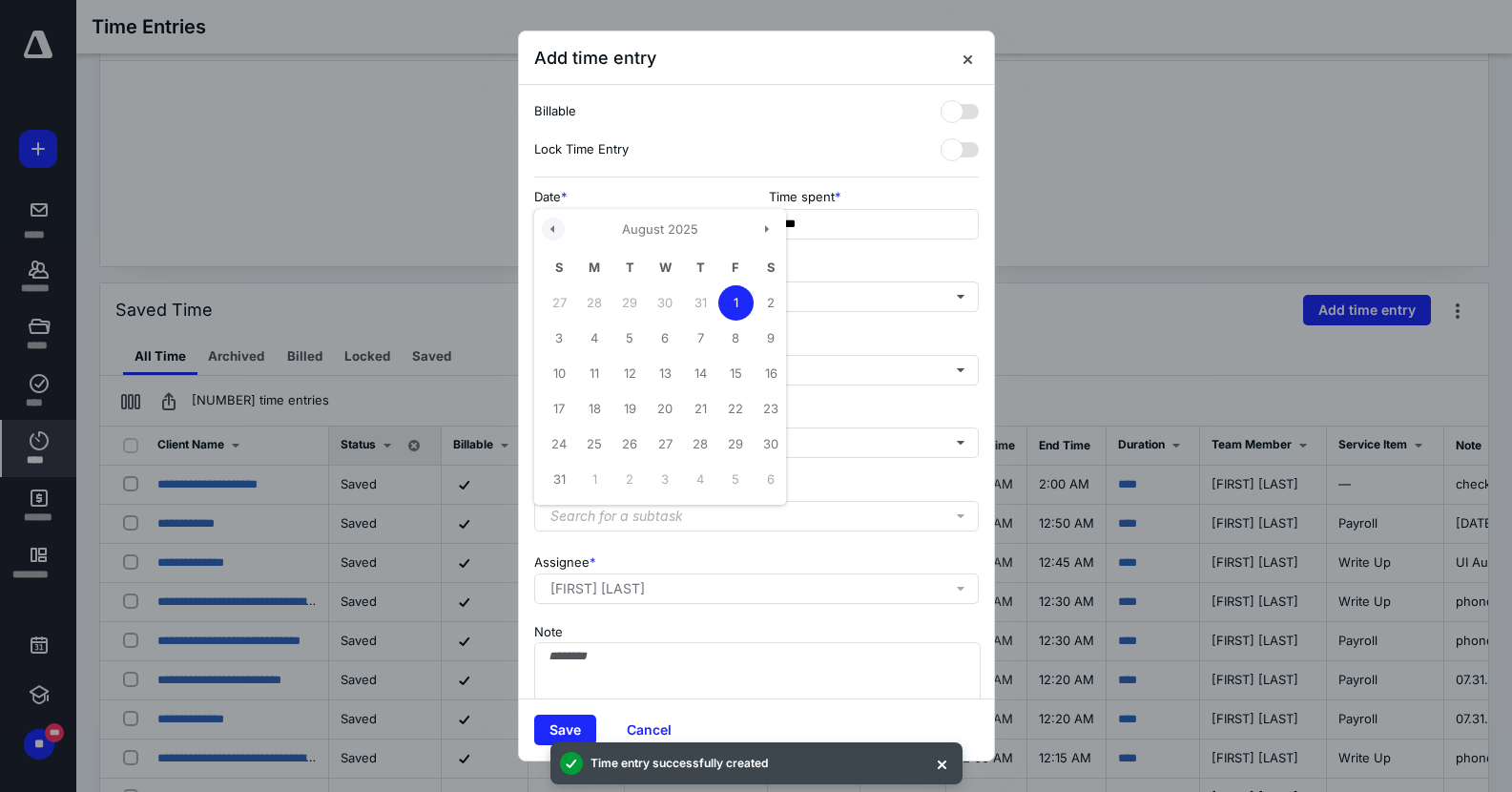 click at bounding box center [553, 229] 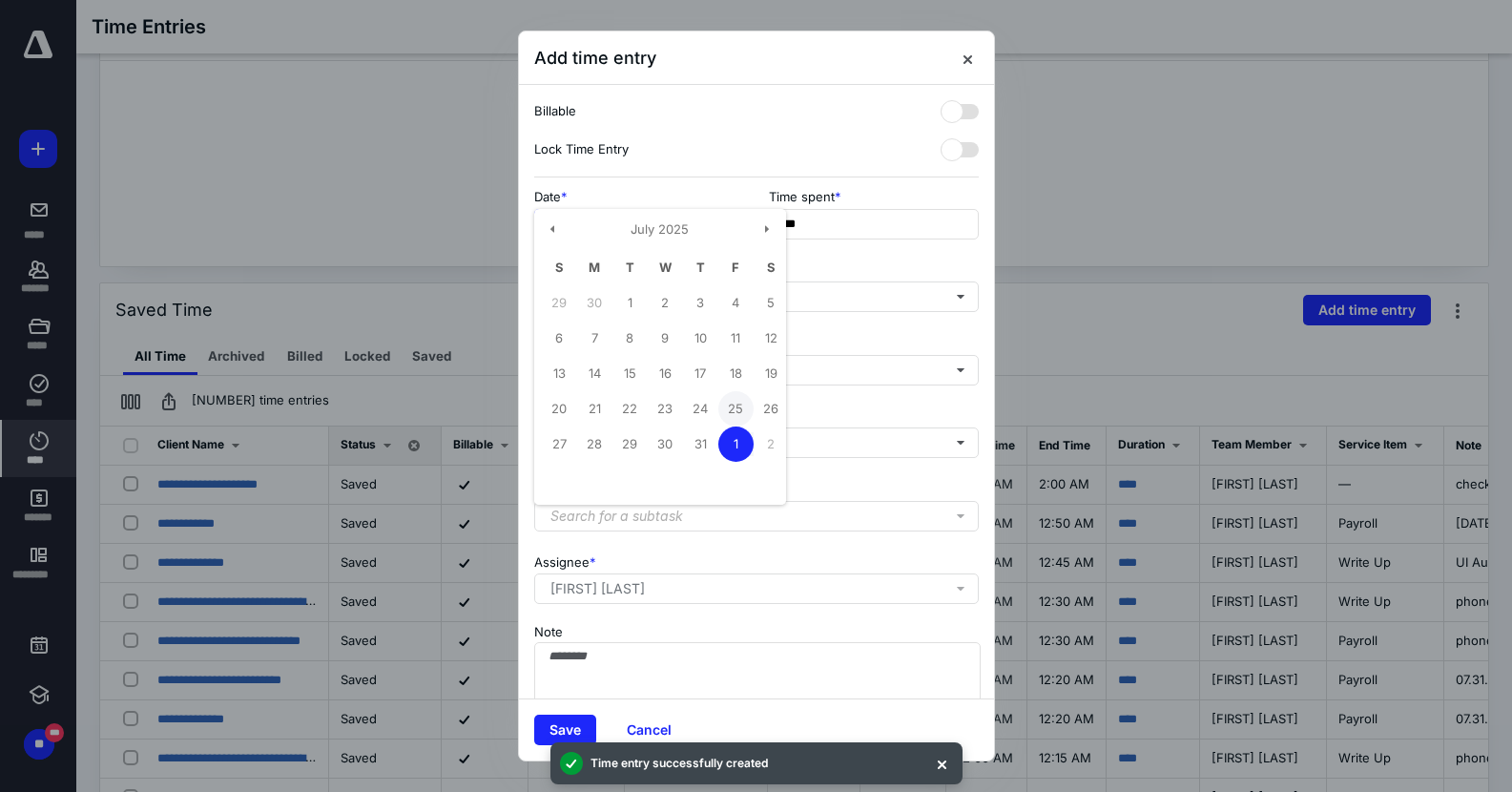 click on "25" at bounding box center [735, 408] 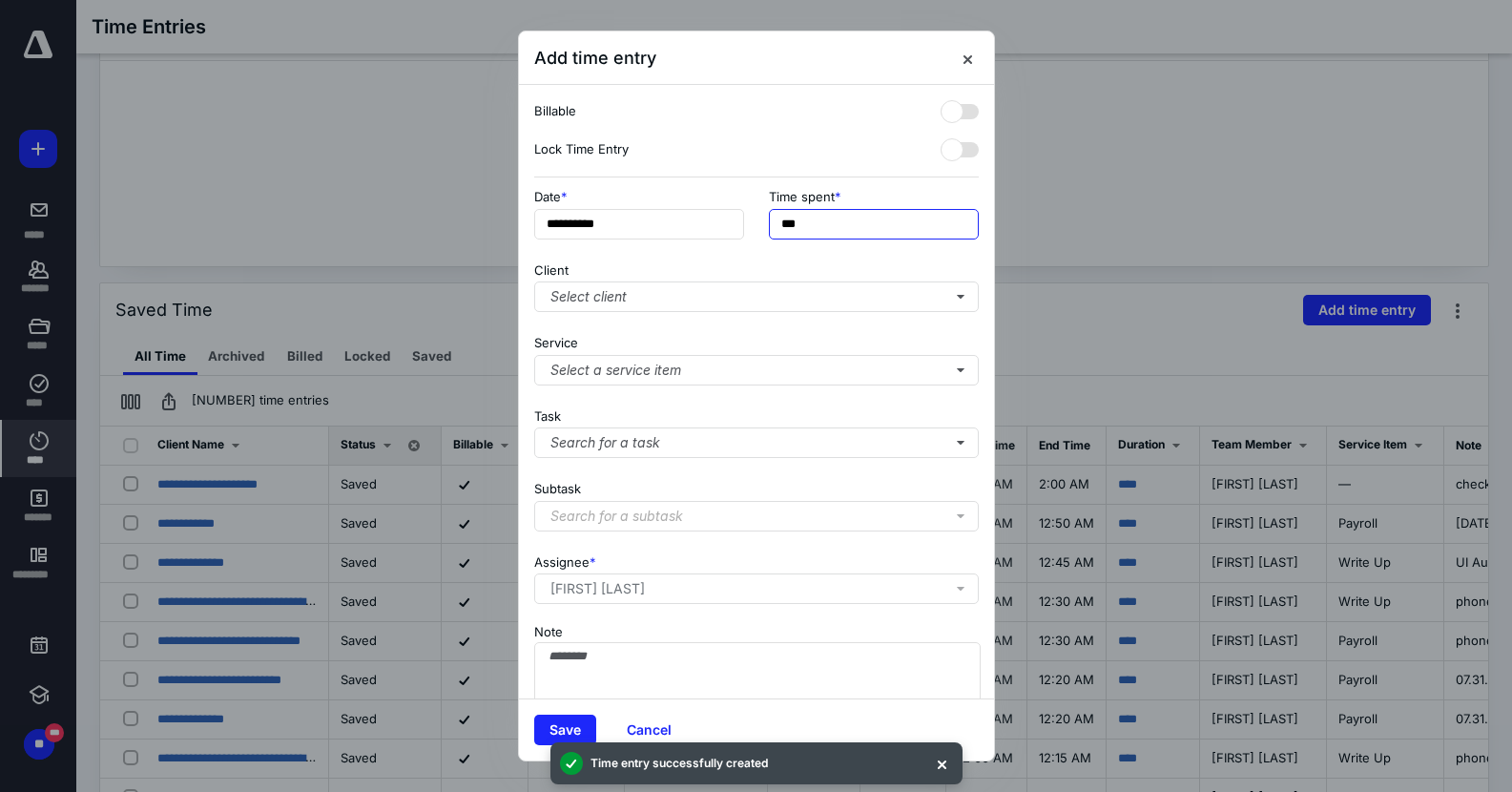 click on "***" at bounding box center (874, 224) 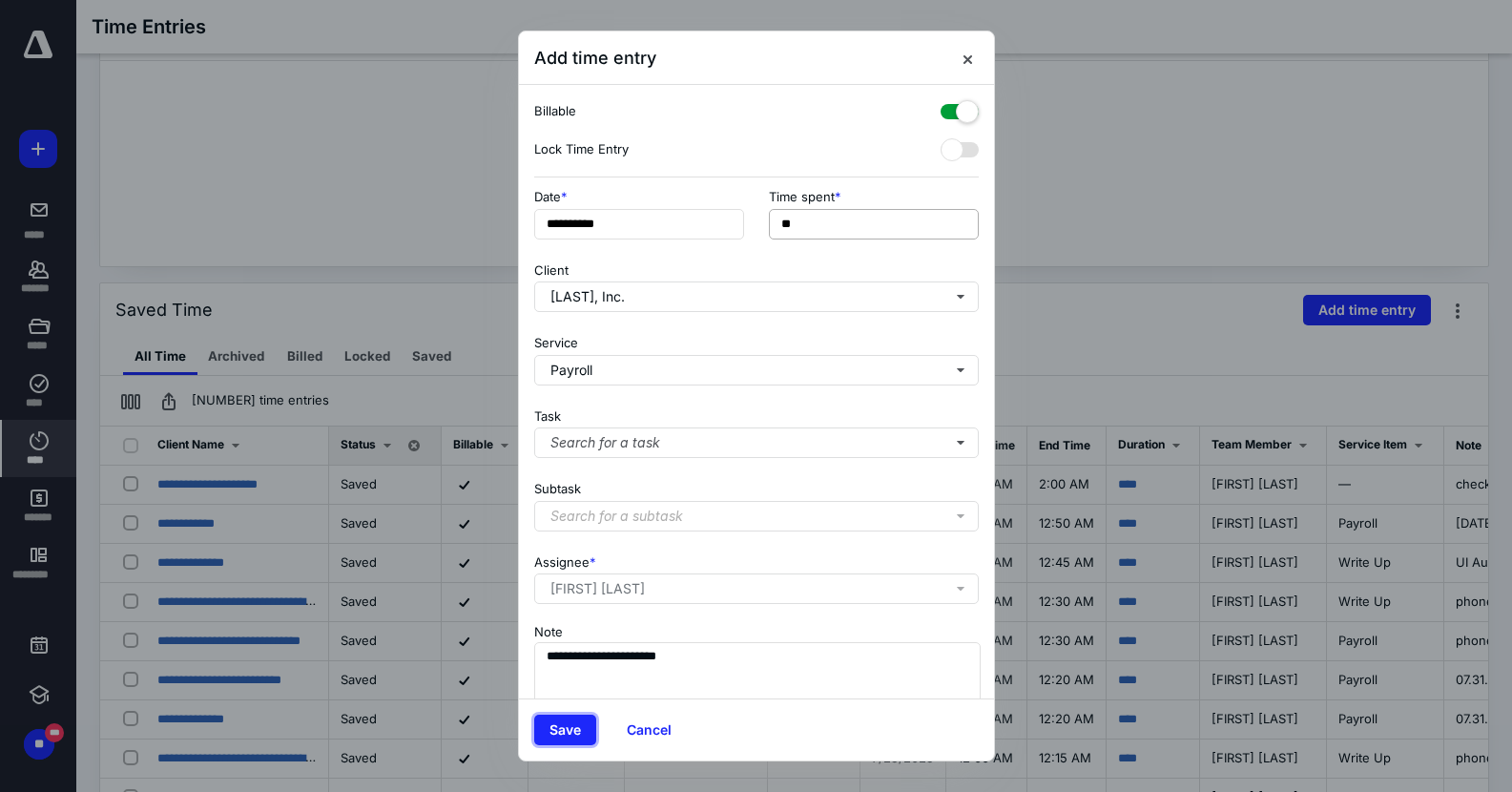 click on "Save" at bounding box center (565, 730) 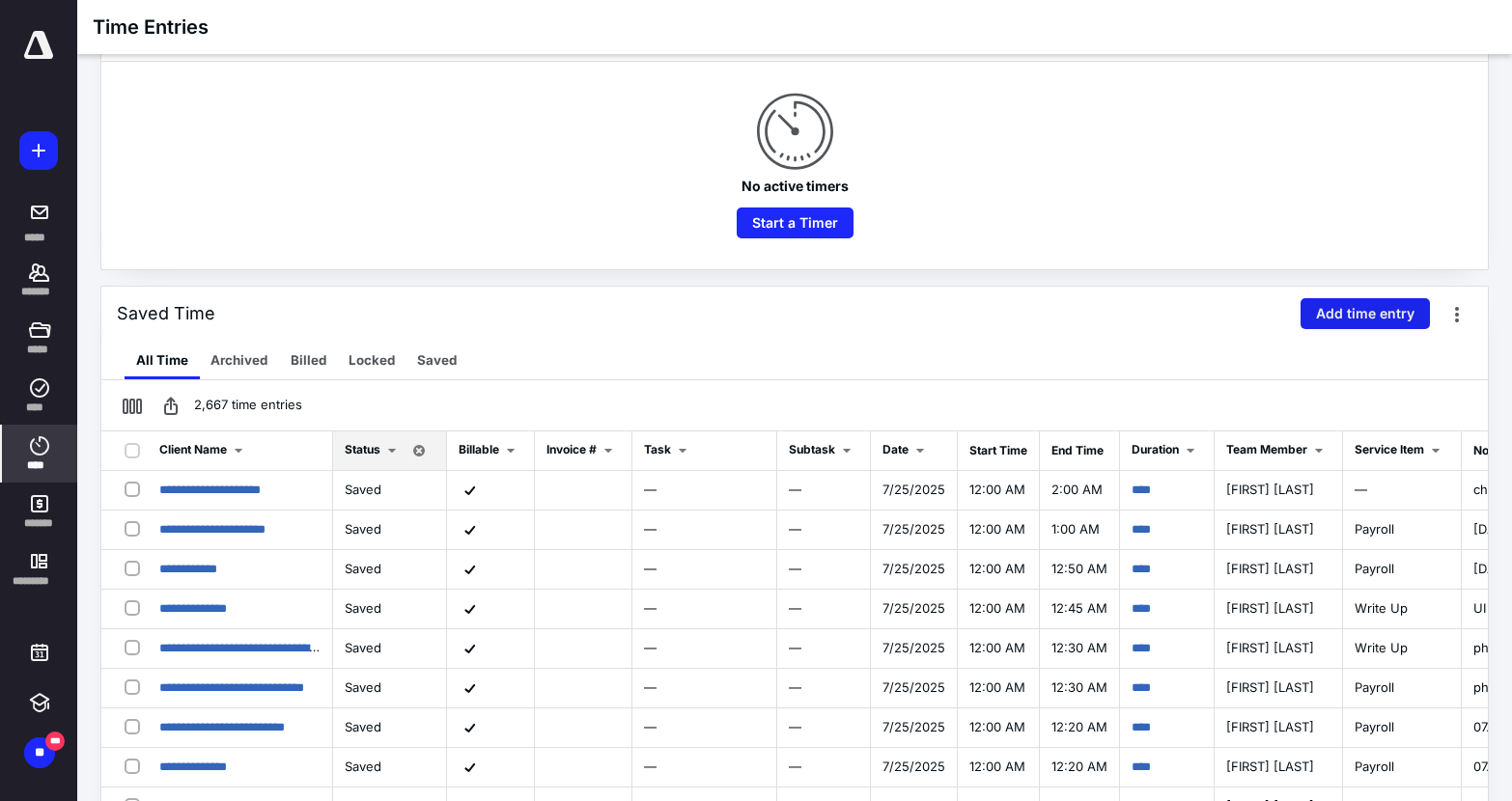 click on "Add time entry" at bounding box center [1365, 314] 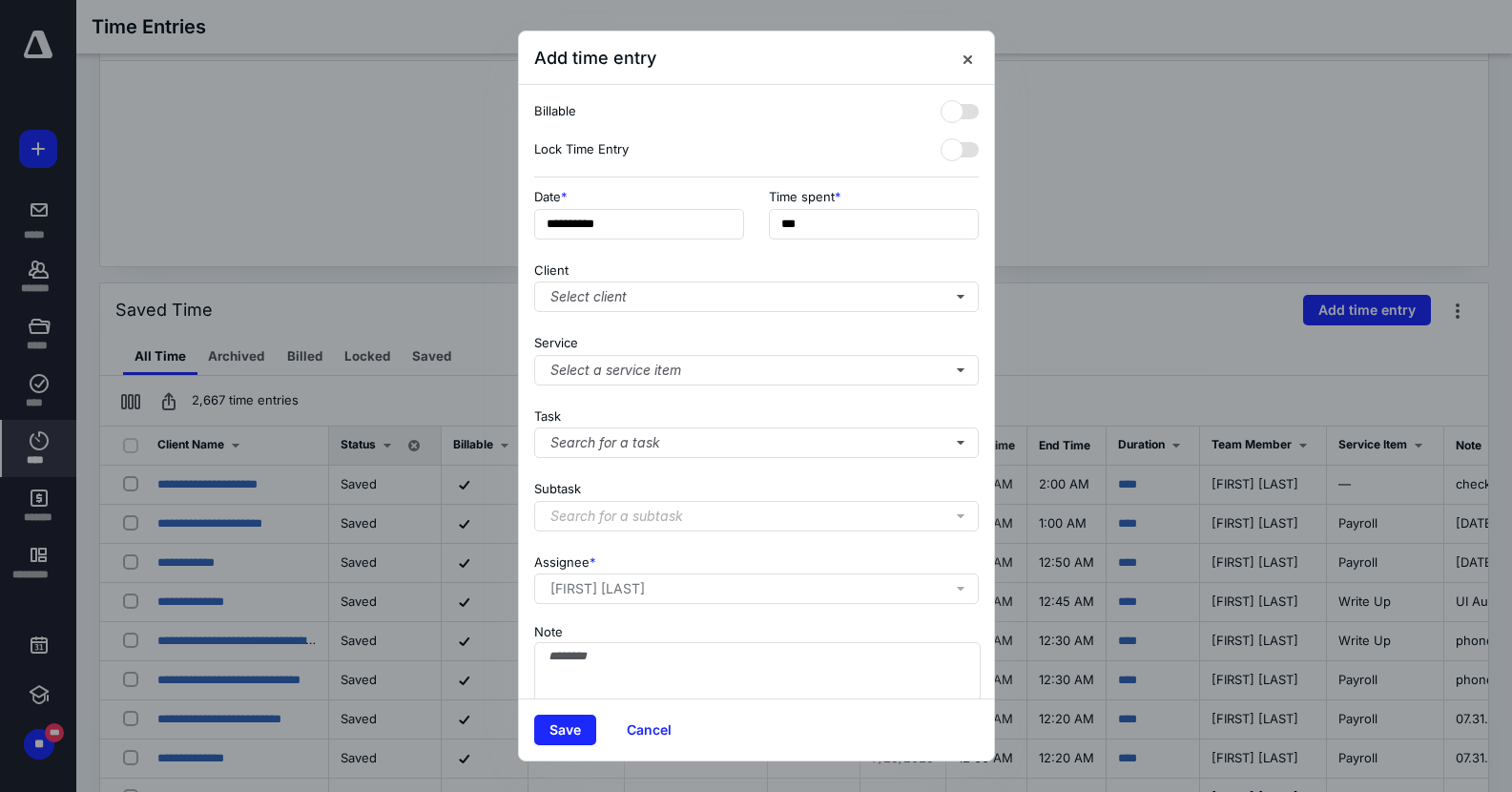 click on "**********" at bounding box center (756, 219) 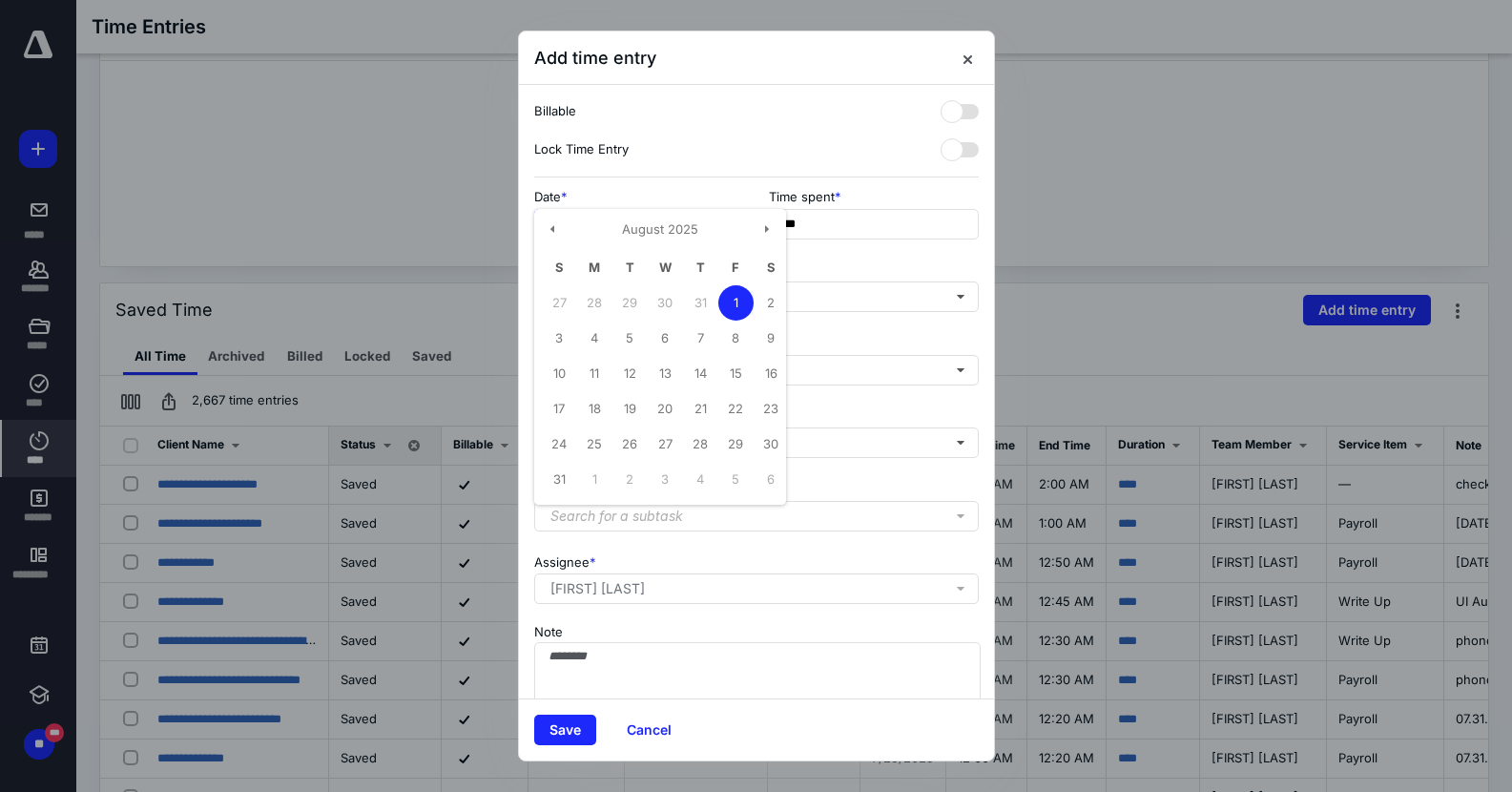 click on "**********" at bounding box center [639, 224] 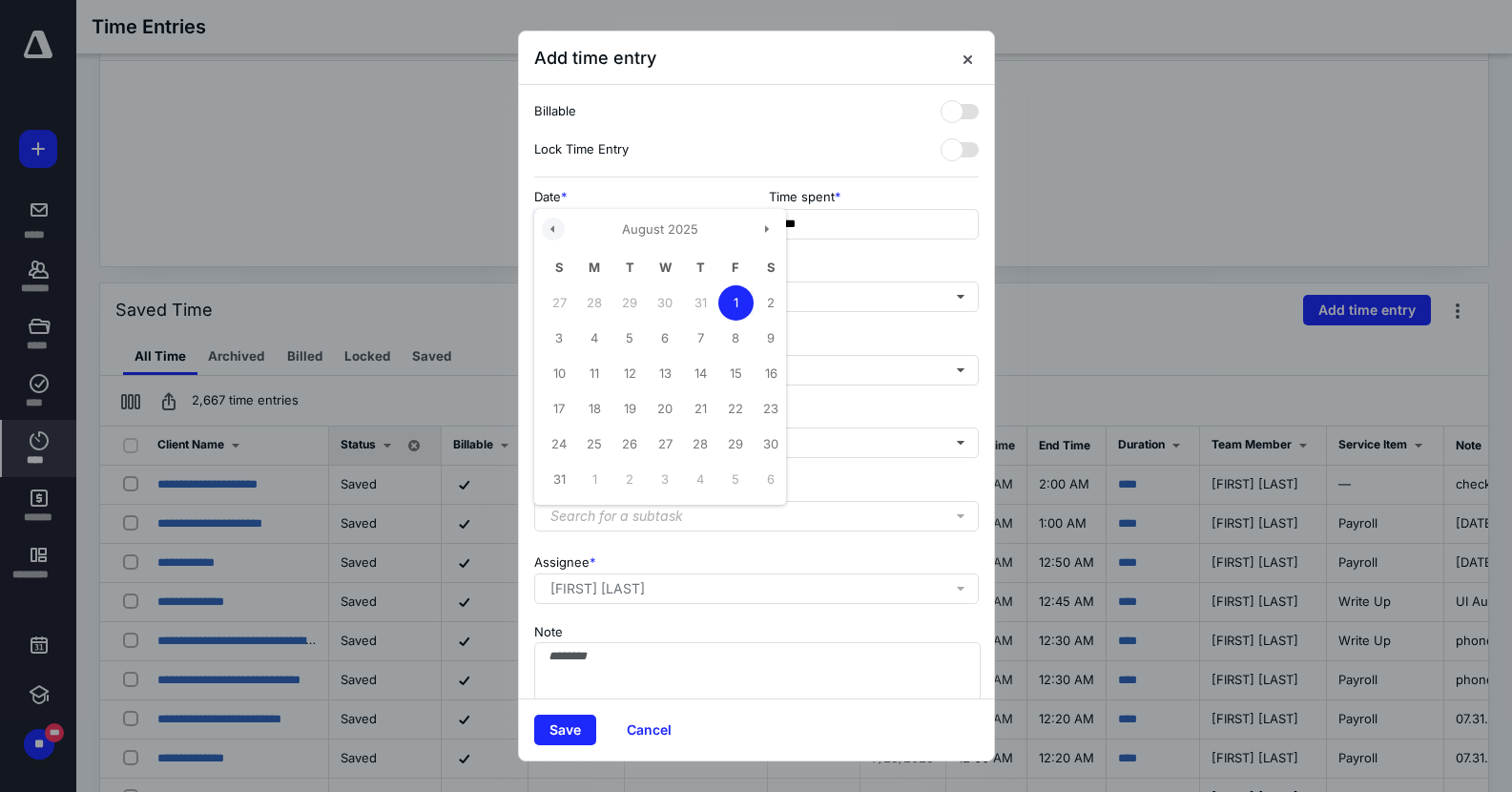 click at bounding box center [553, 229] 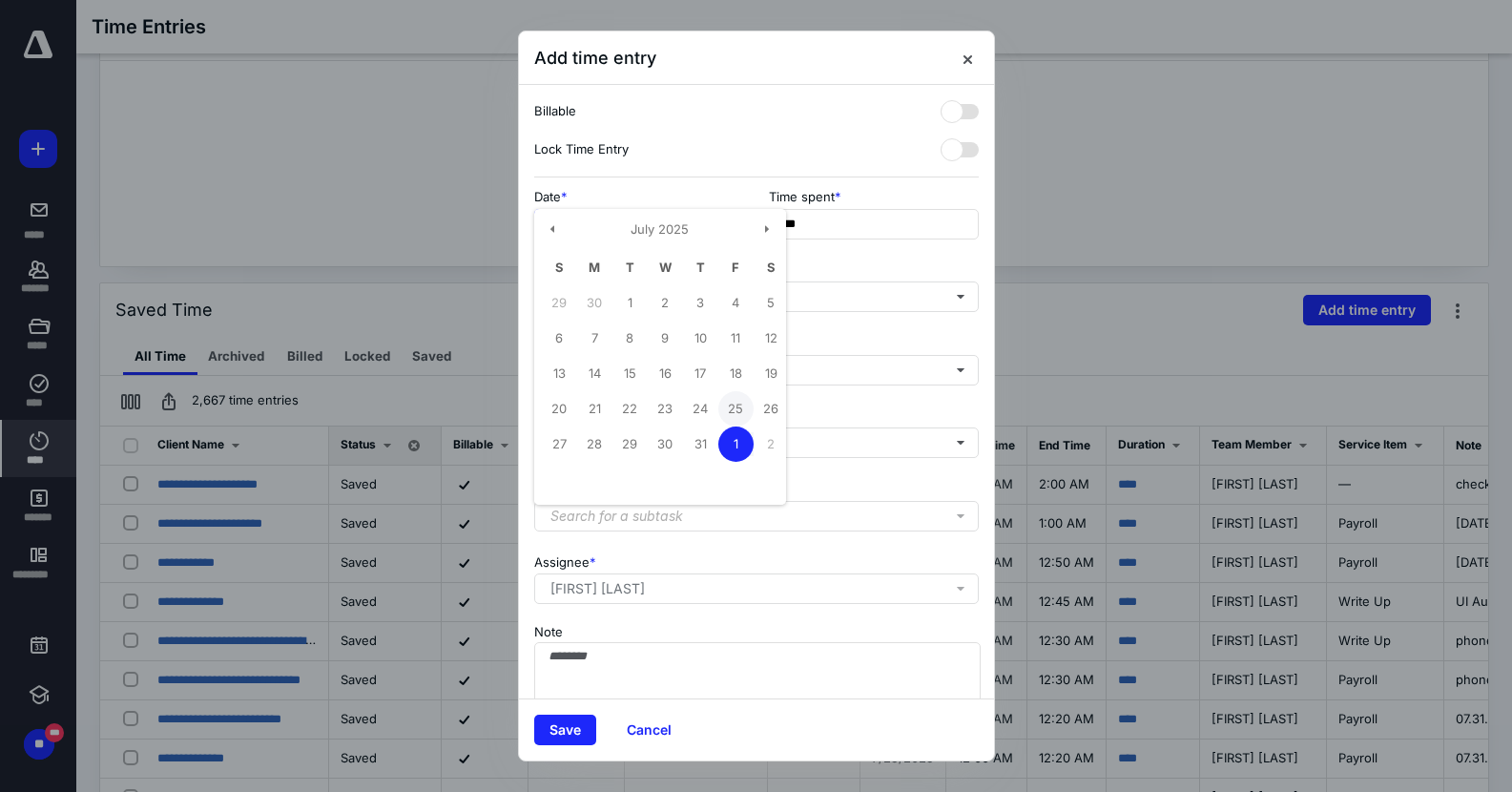 click on "25" at bounding box center [735, 408] 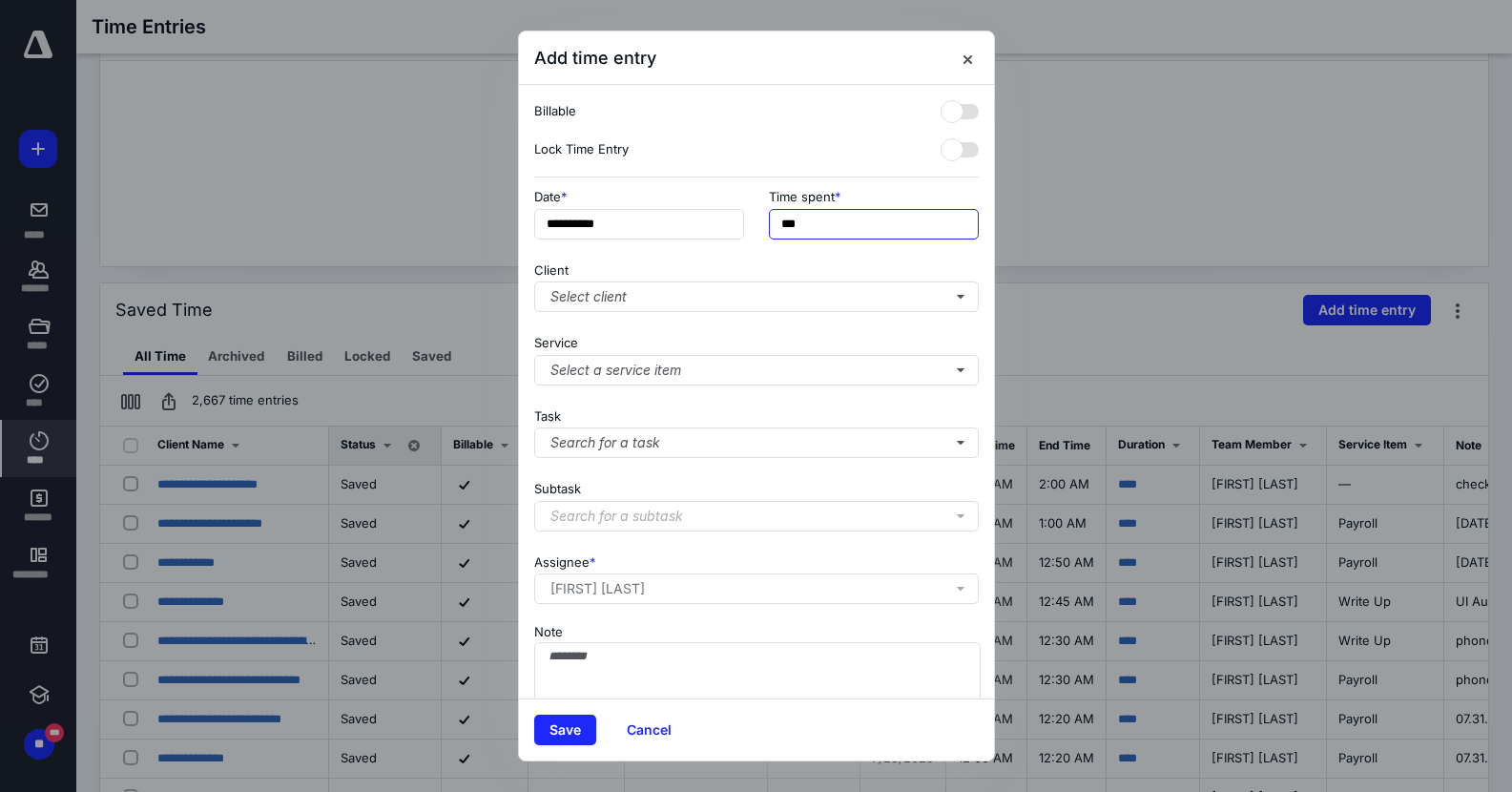 click on "***" at bounding box center (874, 224) 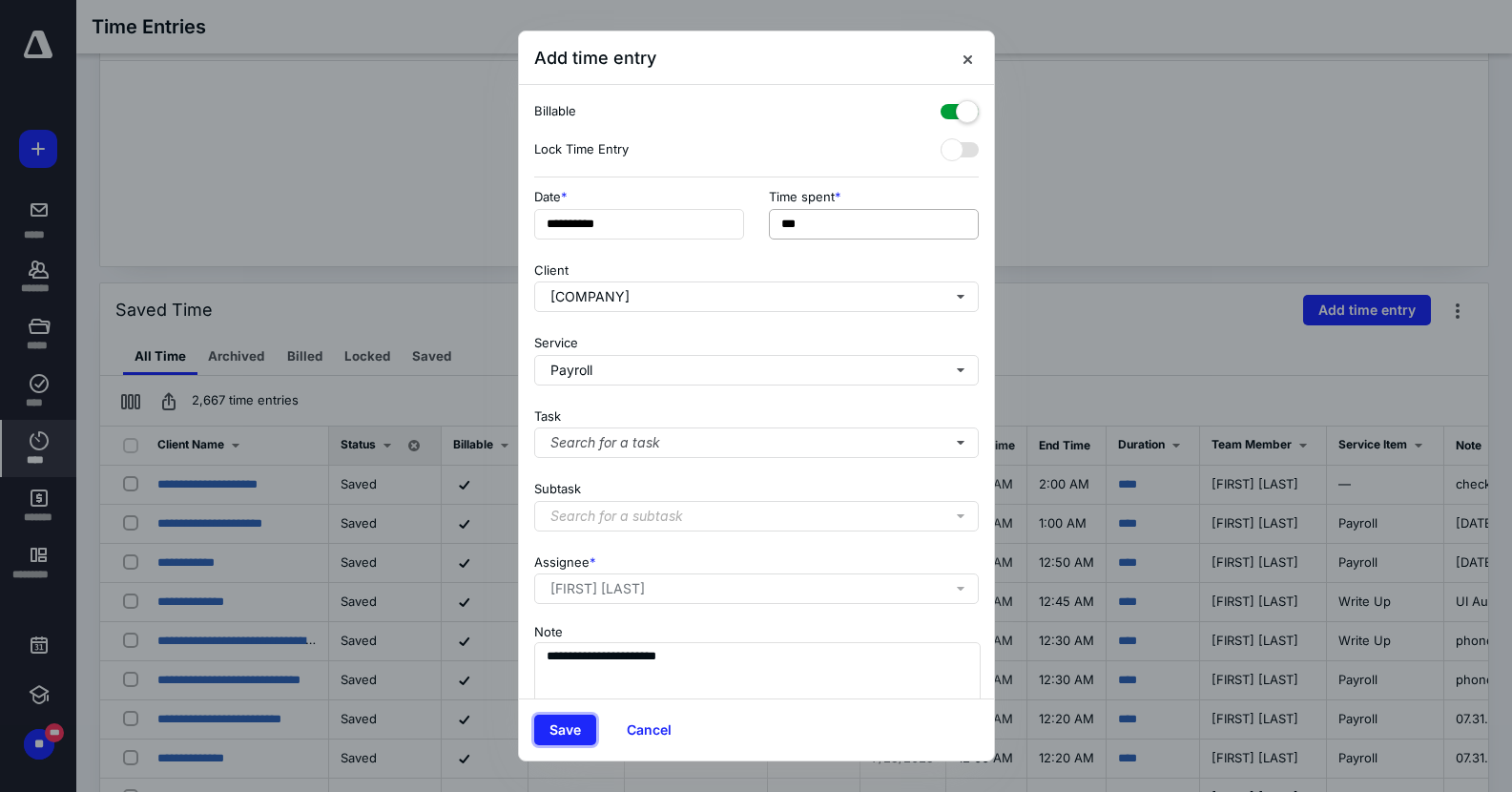 click on "Save" at bounding box center (565, 730) 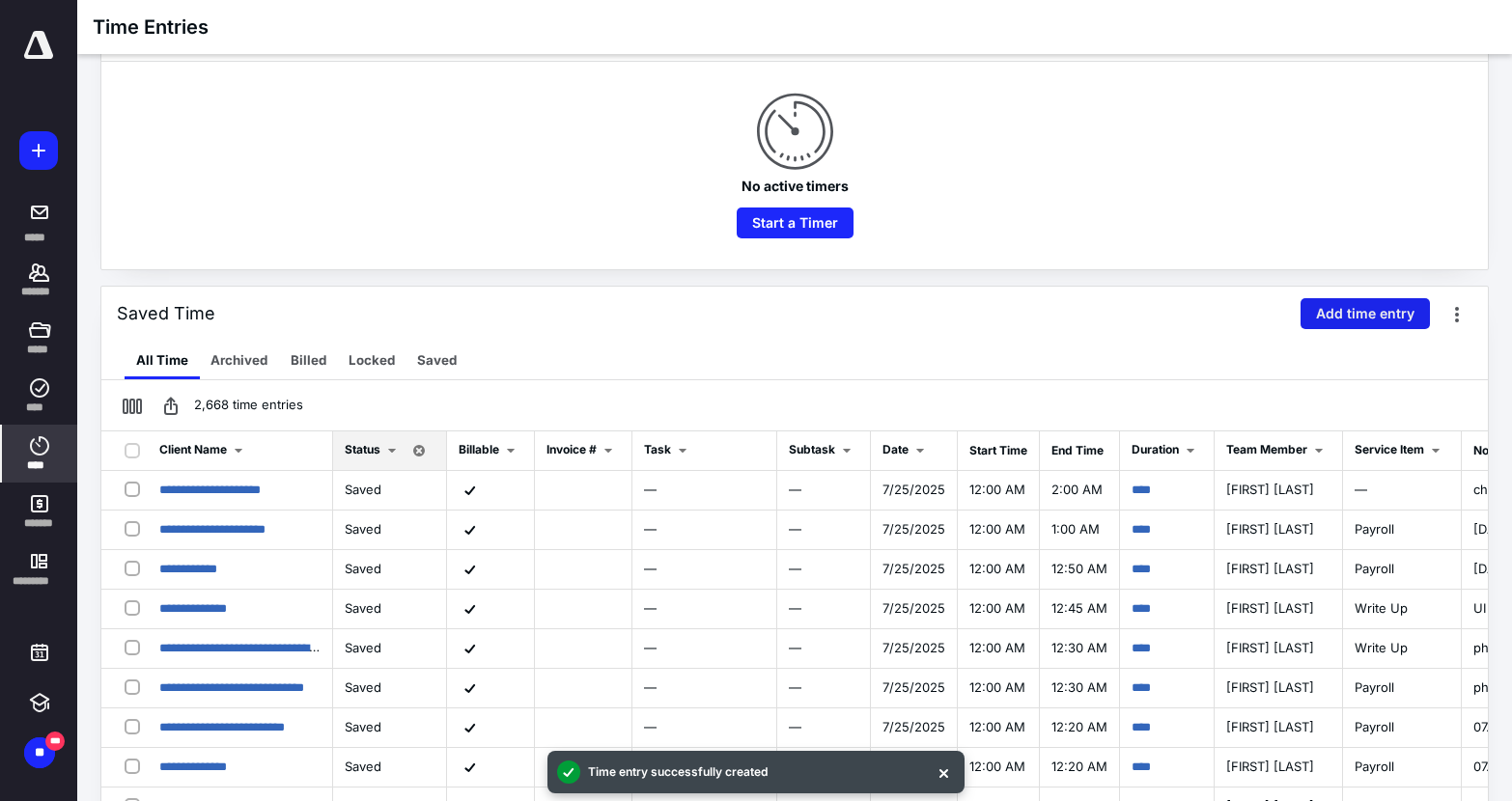 click on "Add time entry" at bounding box center [1365, 314] 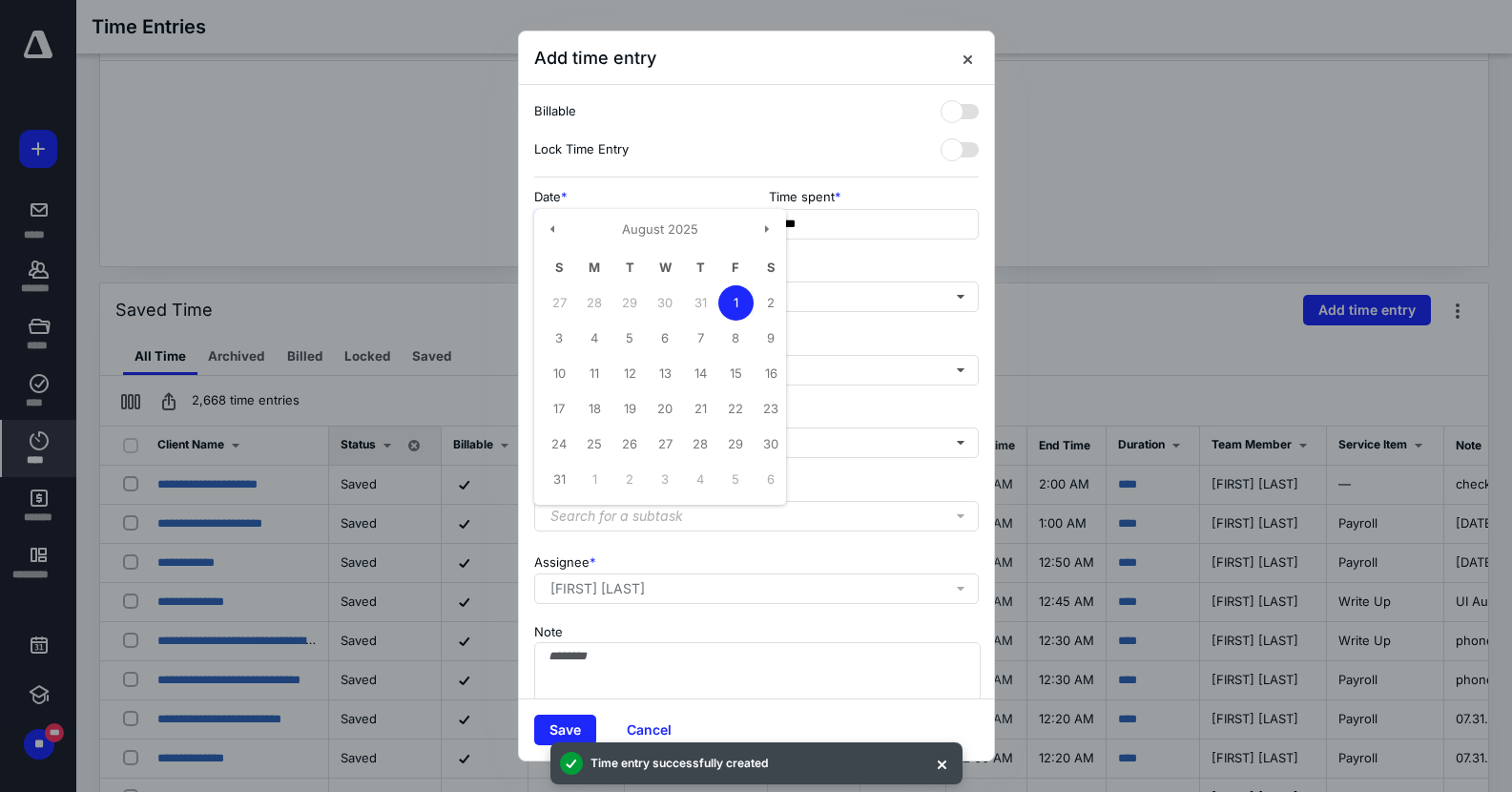 click on "**********" at bounding box center [639, 224] 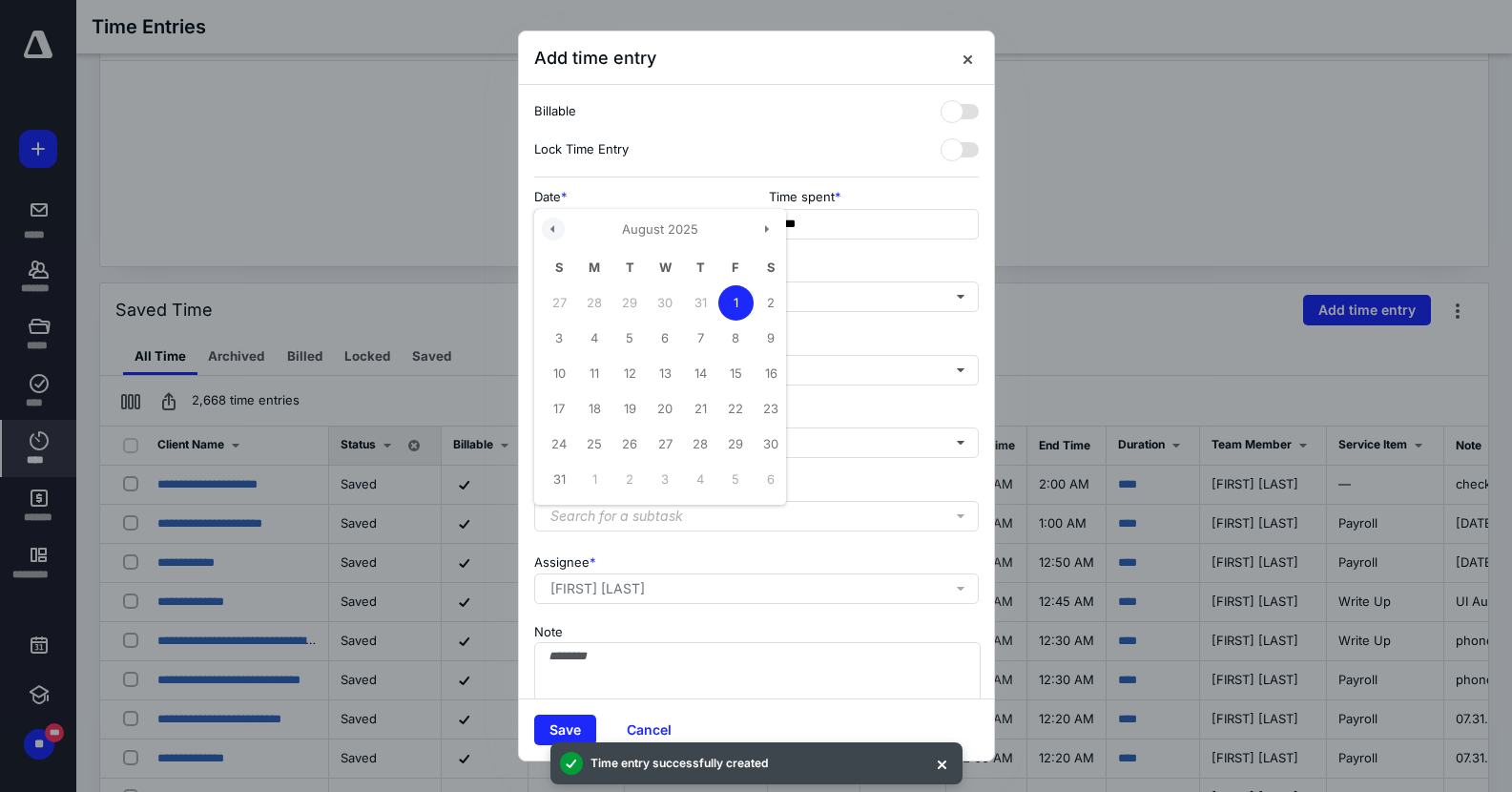 click at bounding box center (553, 229) 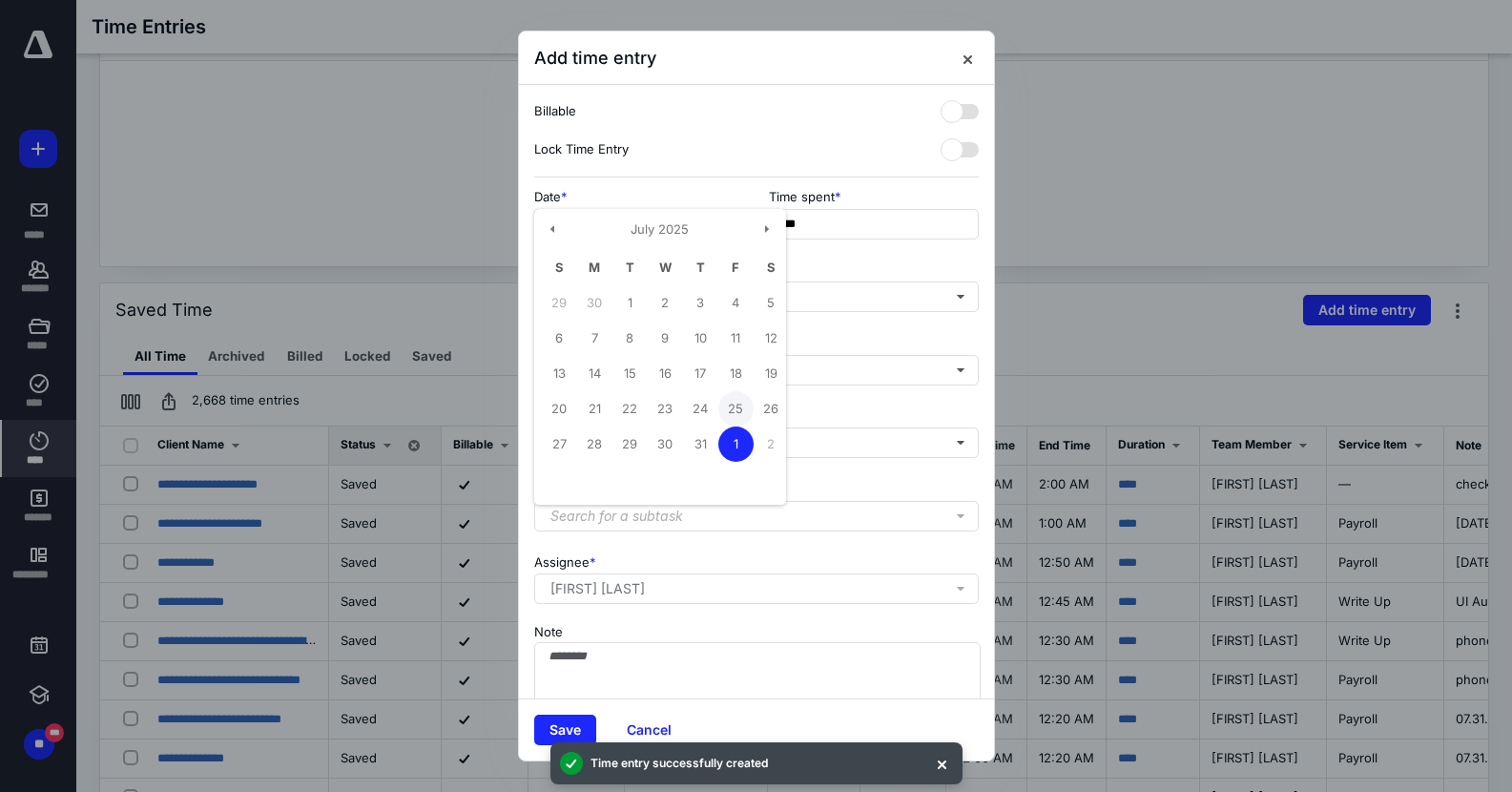 click on "25" at bounding box center (735, 408) 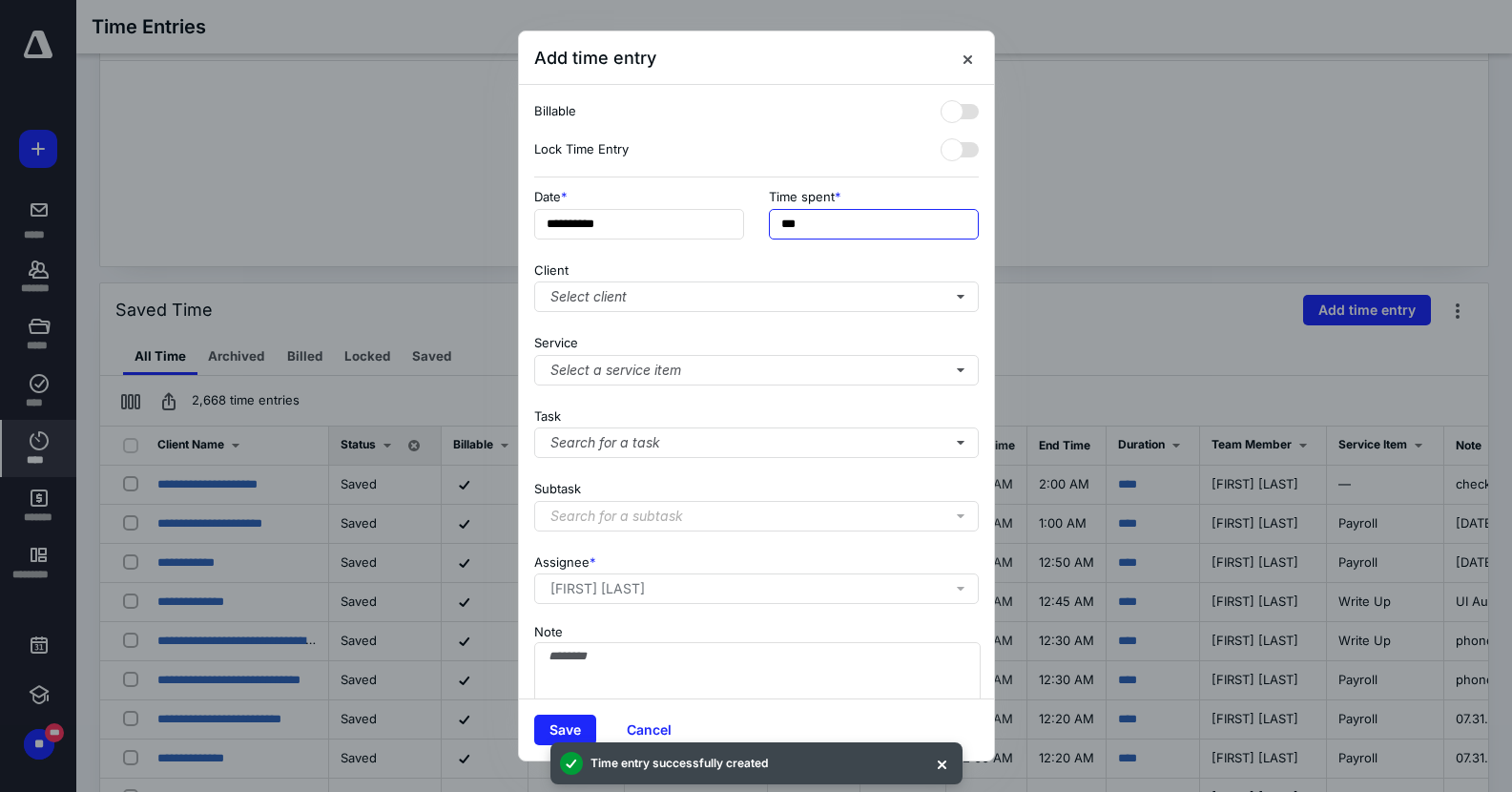 click on "***" at bounding box center (874, 224) 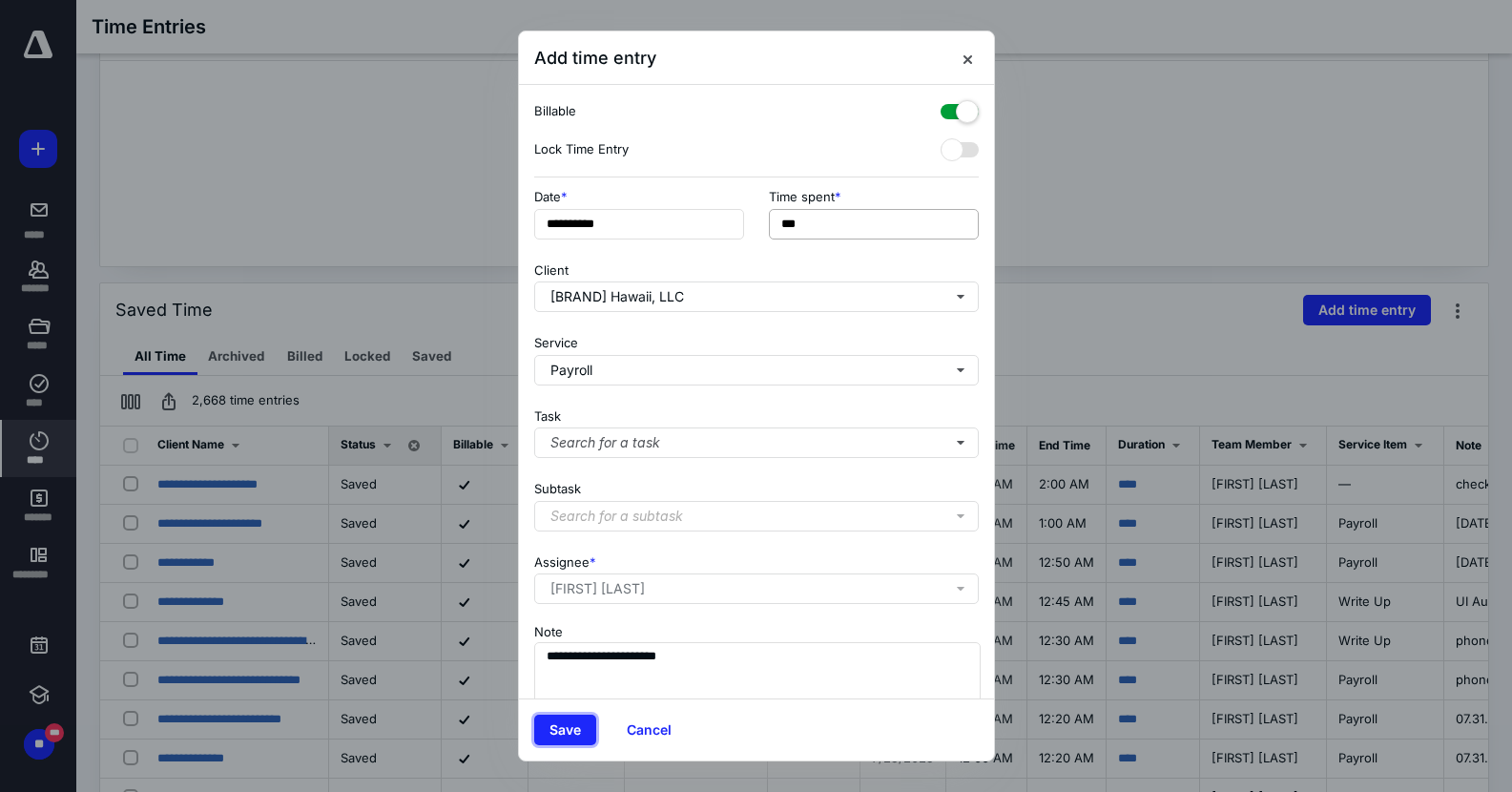 click on "Save" at bounding box center (565, 730) 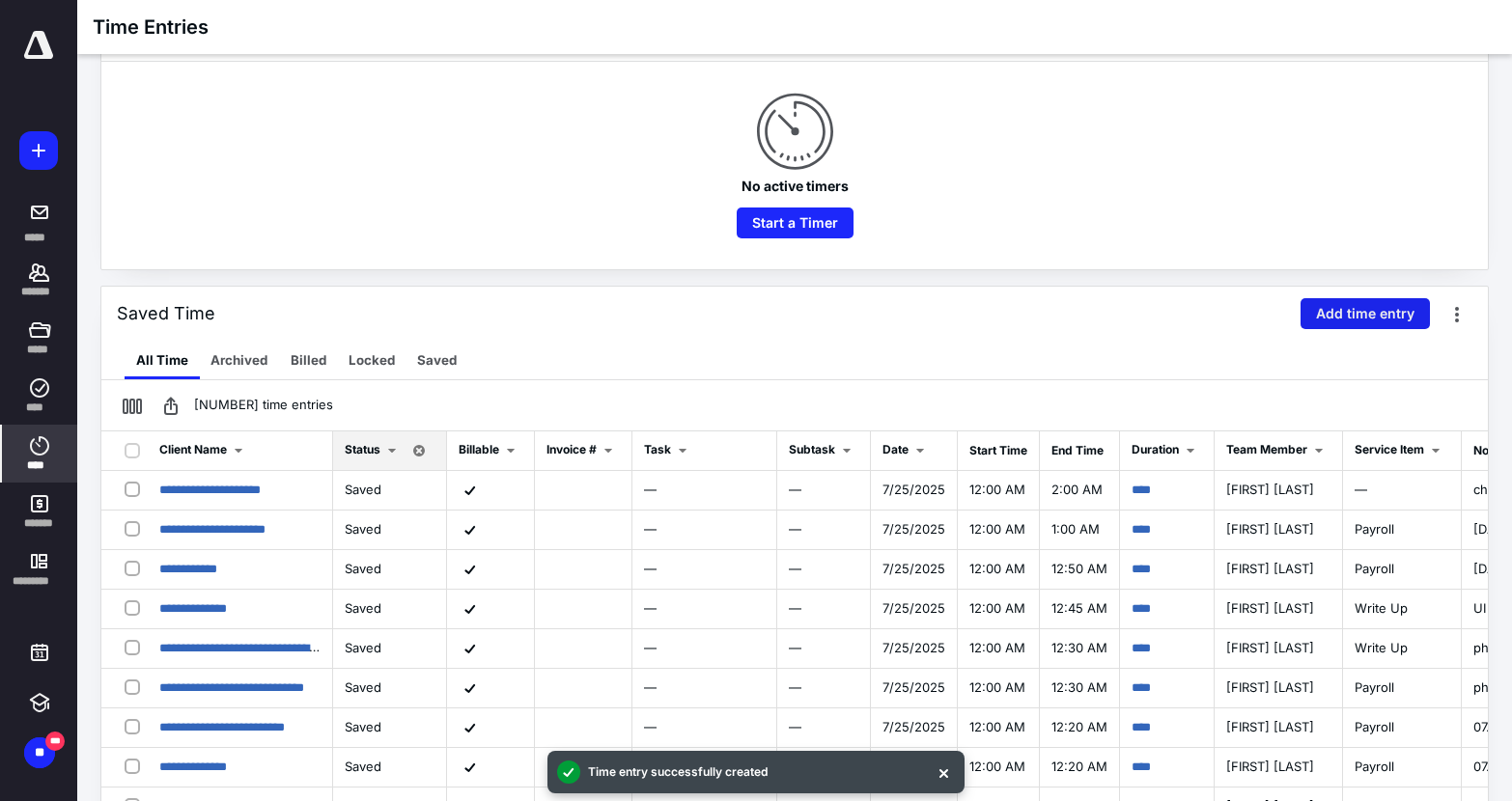 click on "Add time entry" at bounding box center [1365, 314] 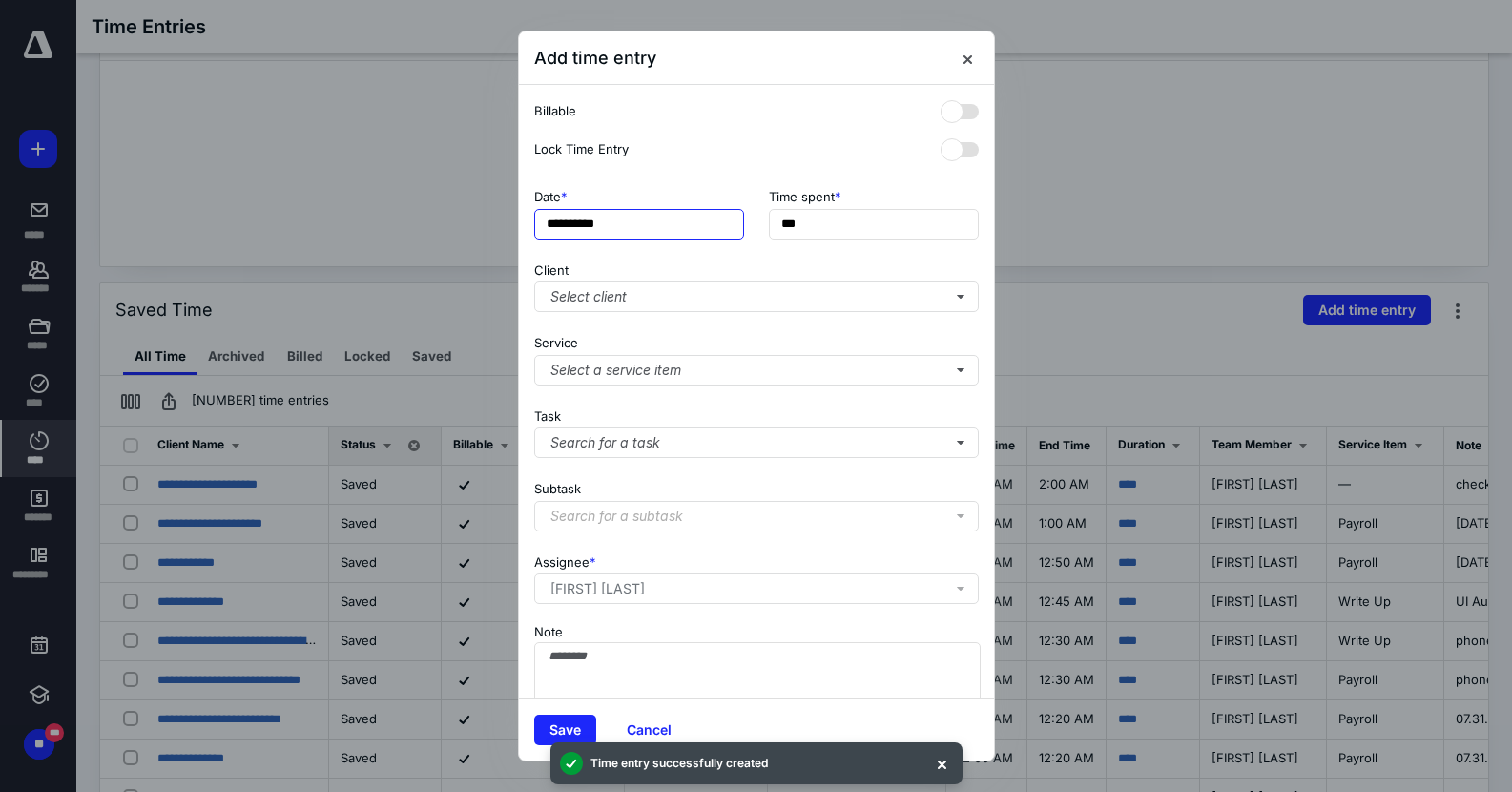 click on "**********" at bounding box center (639, 224) 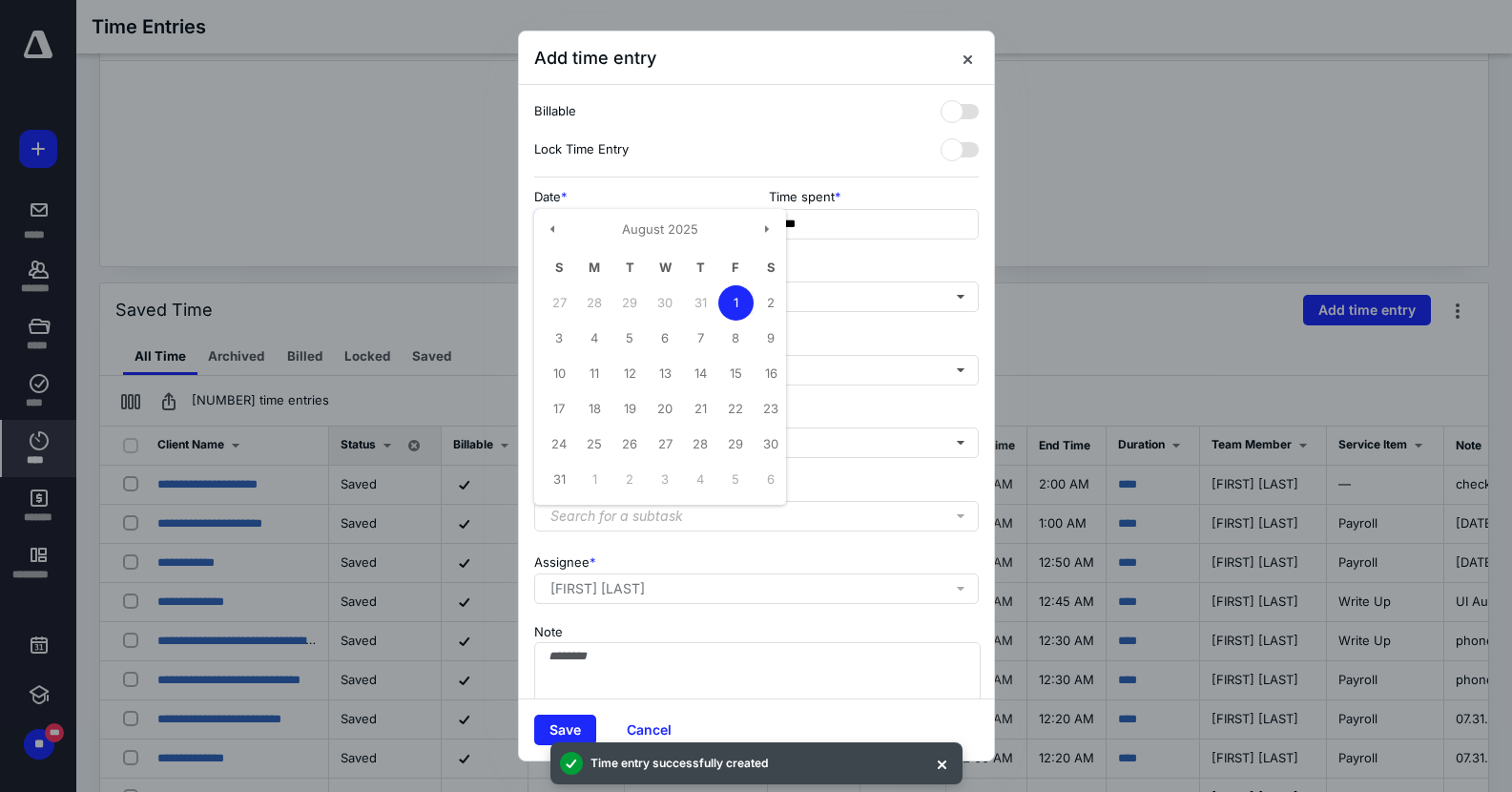 click on "August 2025" at bounding box center [660, 234] 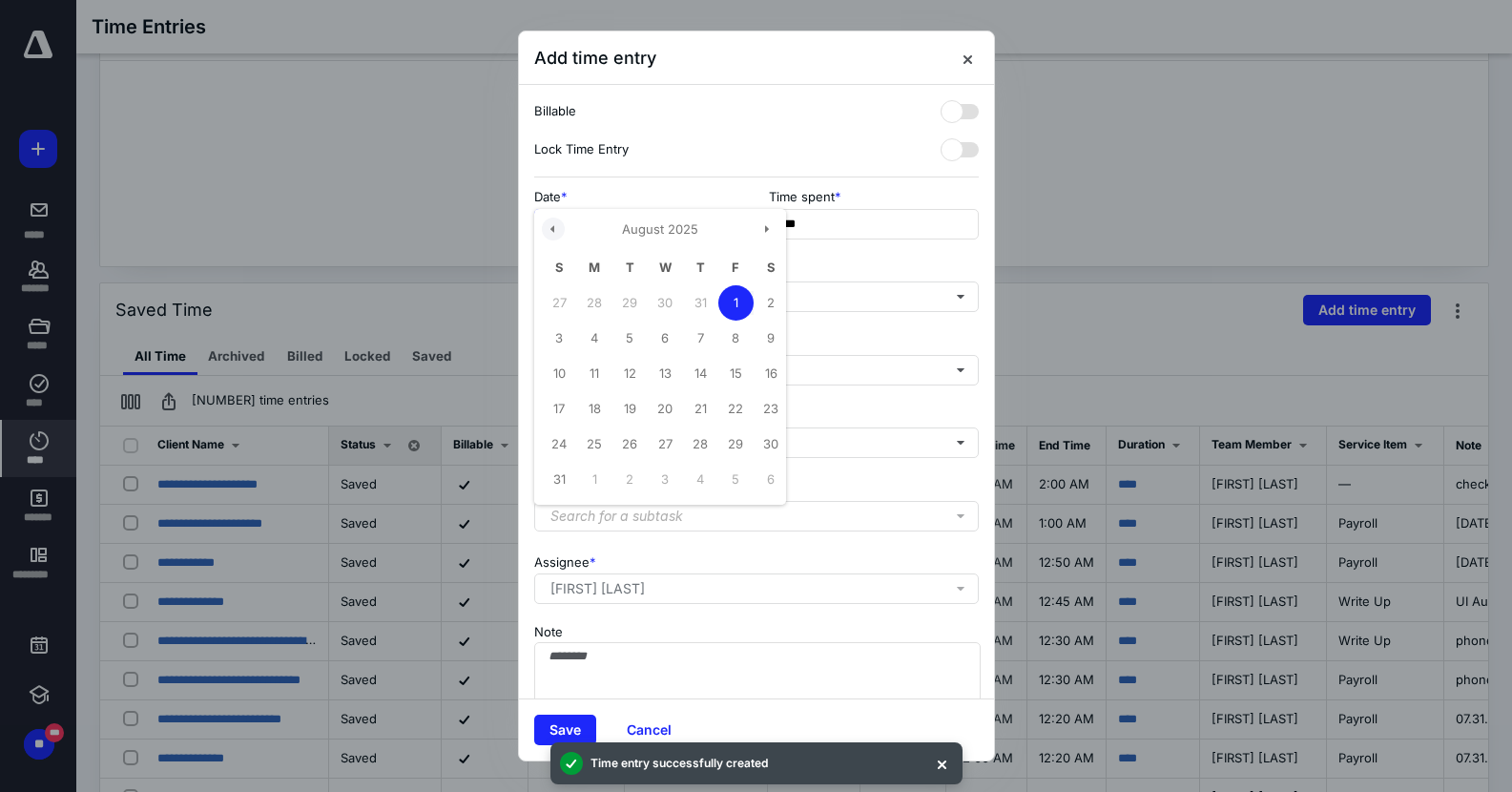 click at bounding box center (553, 229) 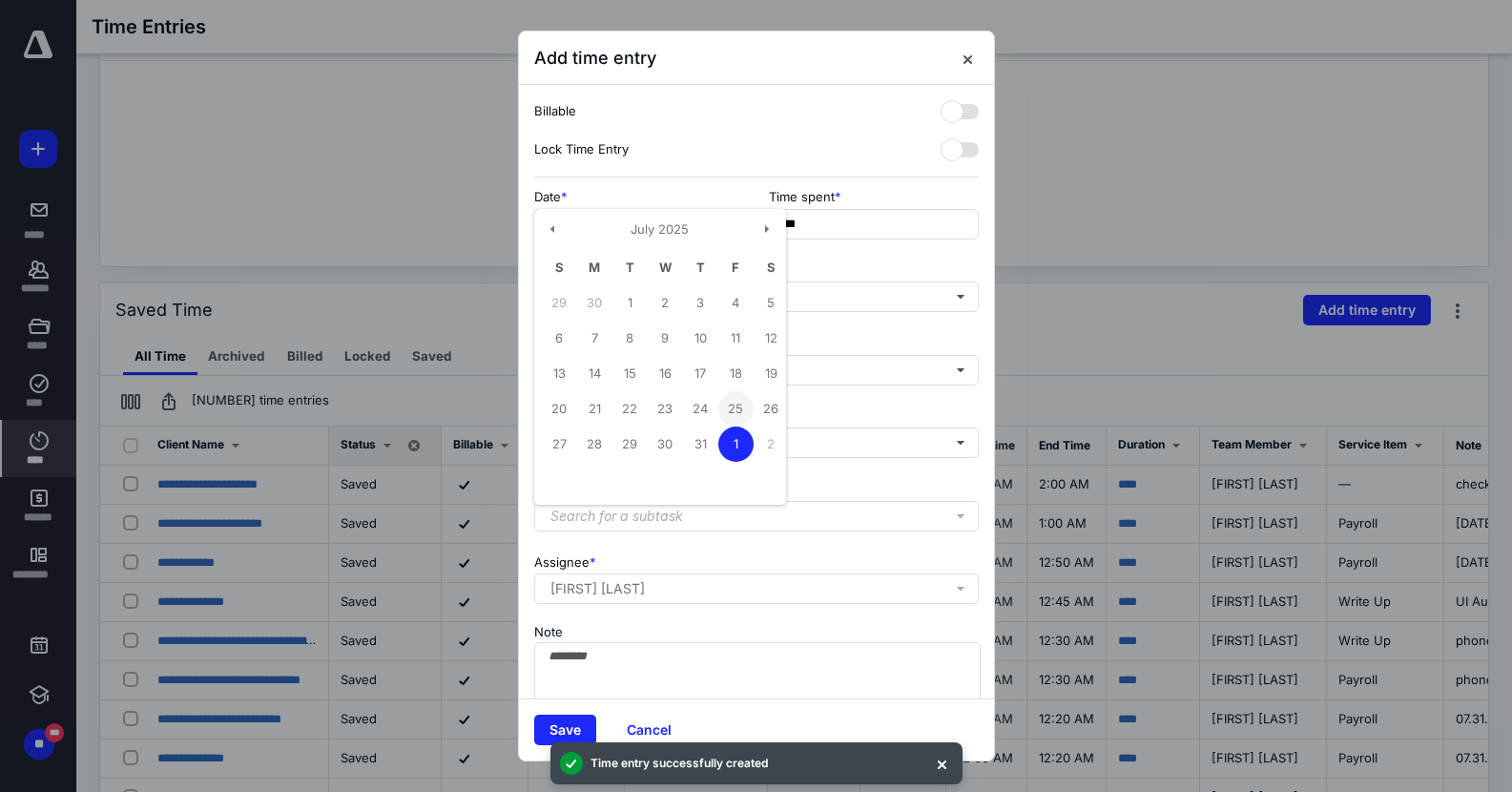 click on "25" at bounding box center (735, 408) 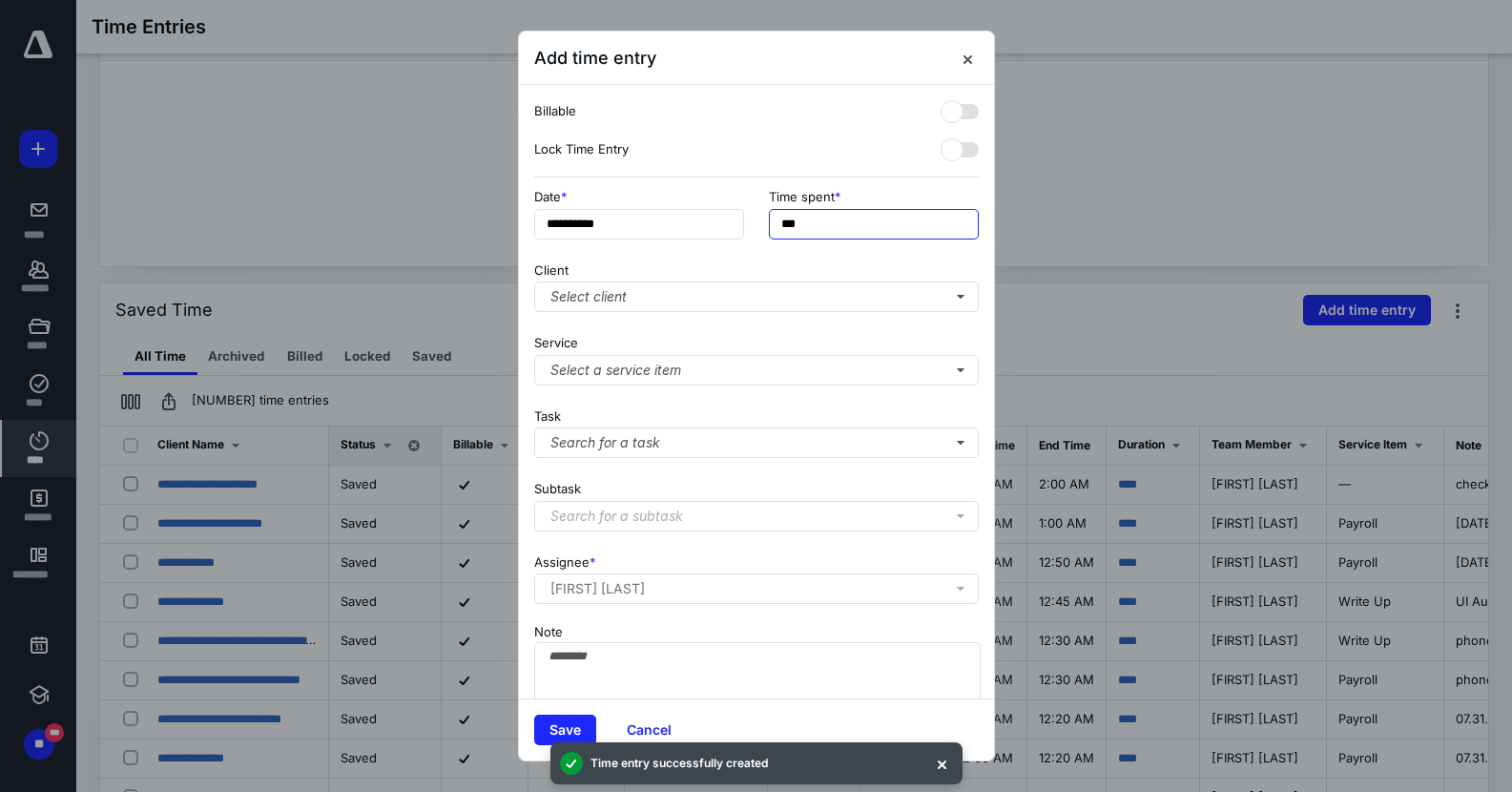 click on "***" at bounding box center [874, 224] 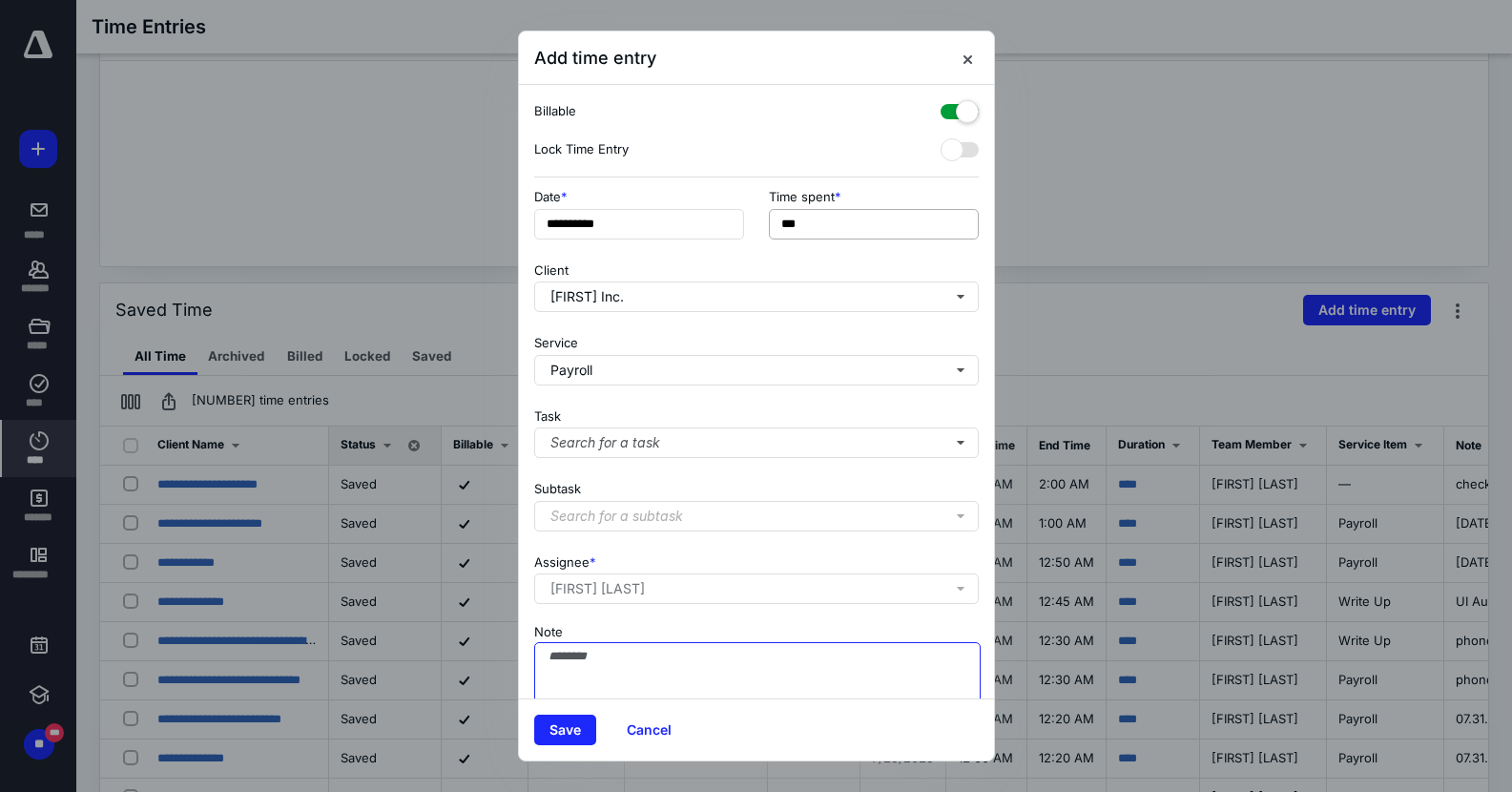 paste on "**********" 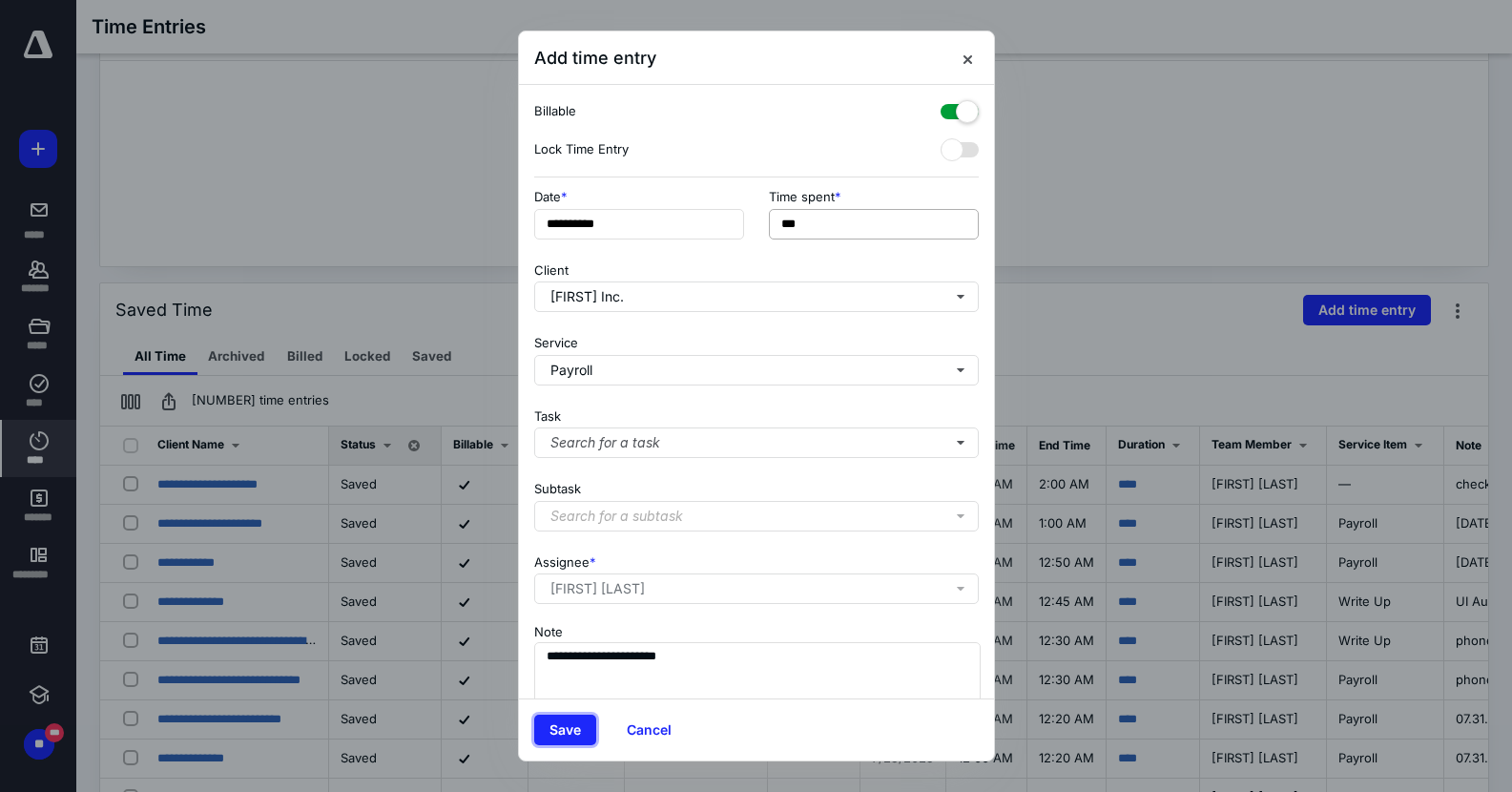 click on "Save" at bounding box center [565, 730] 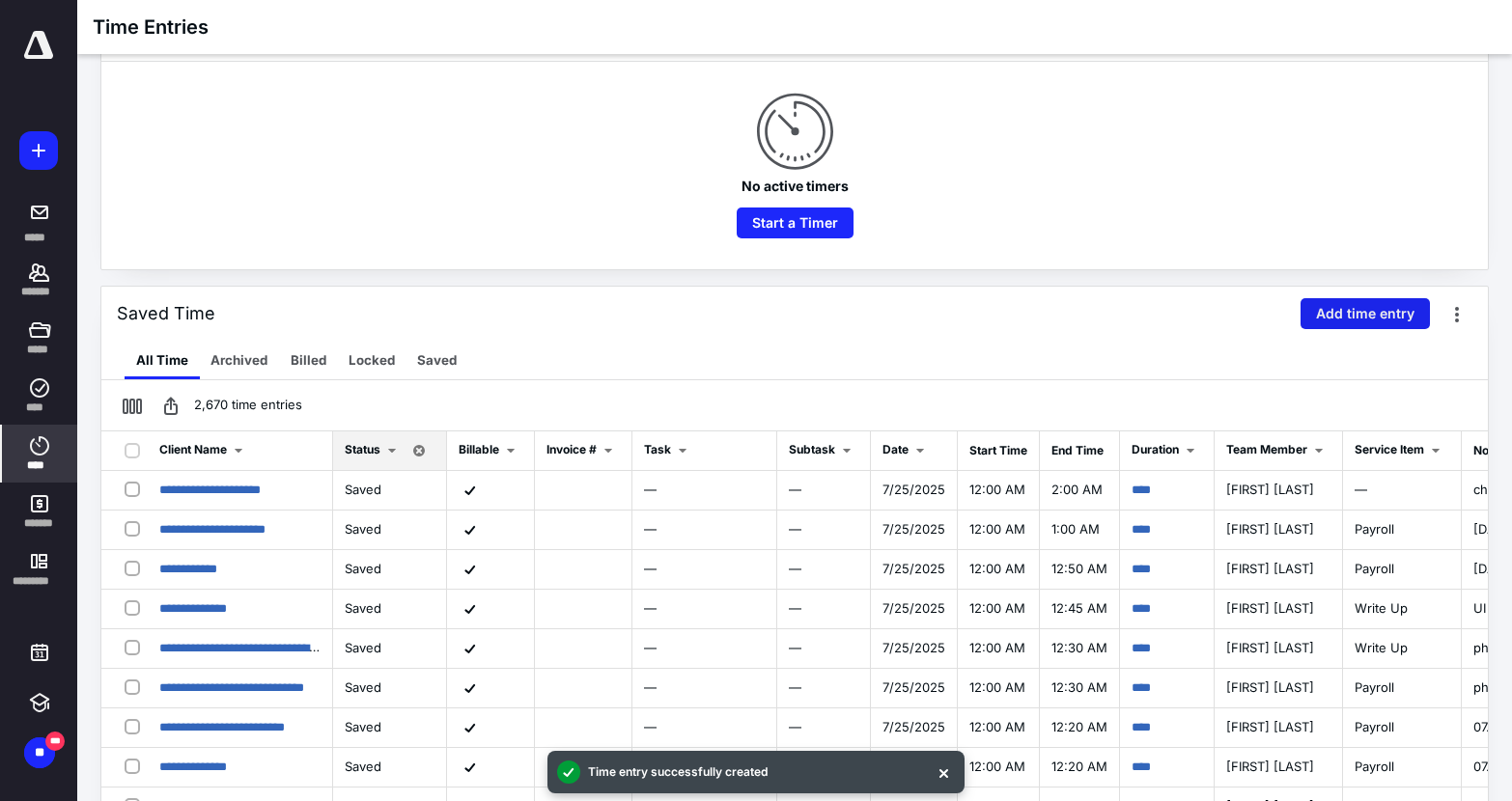 click on "Add time entry" at bounding box center [1365, 314] 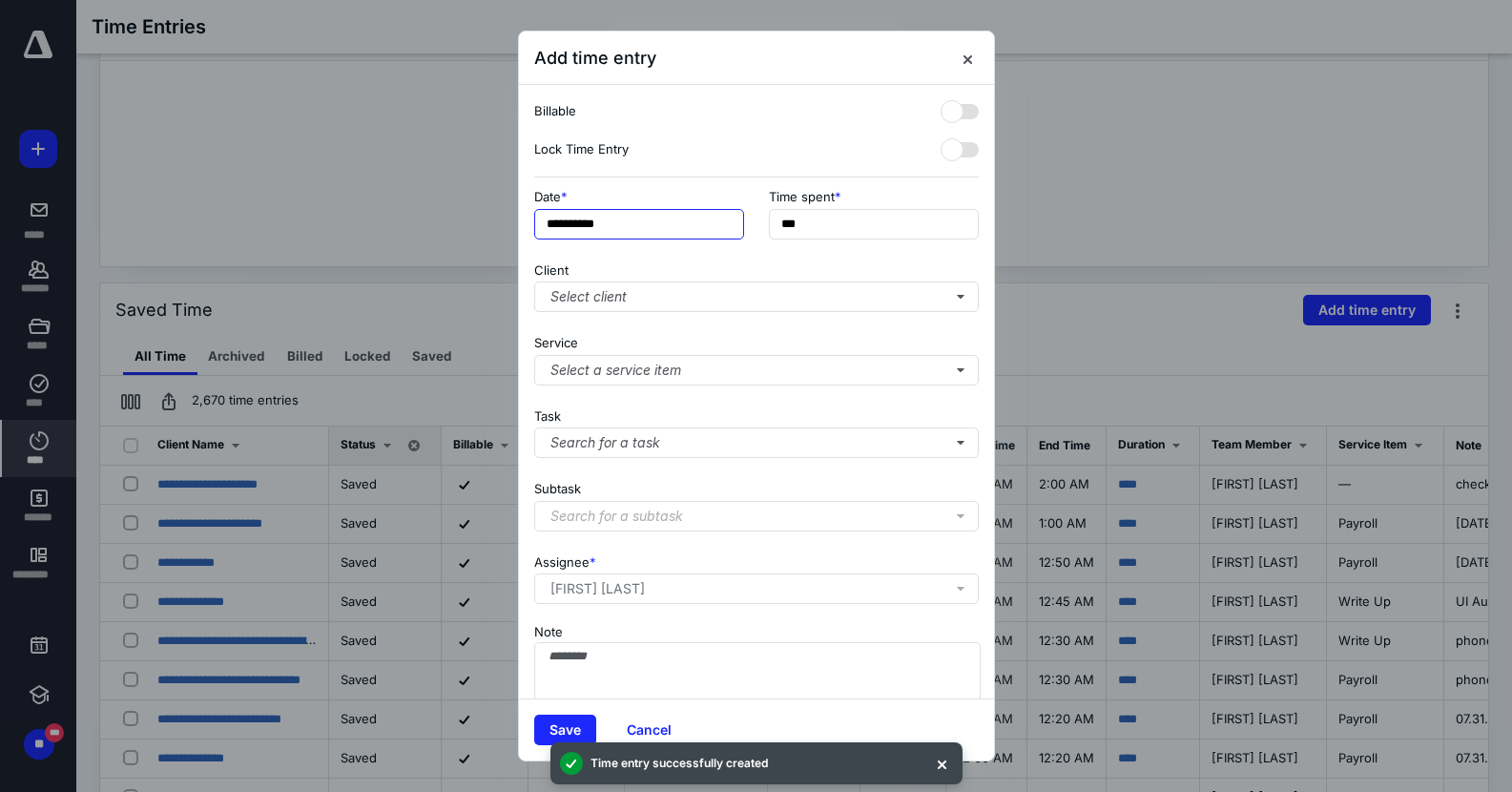 click on "**********" at bounding box center (639, 224) 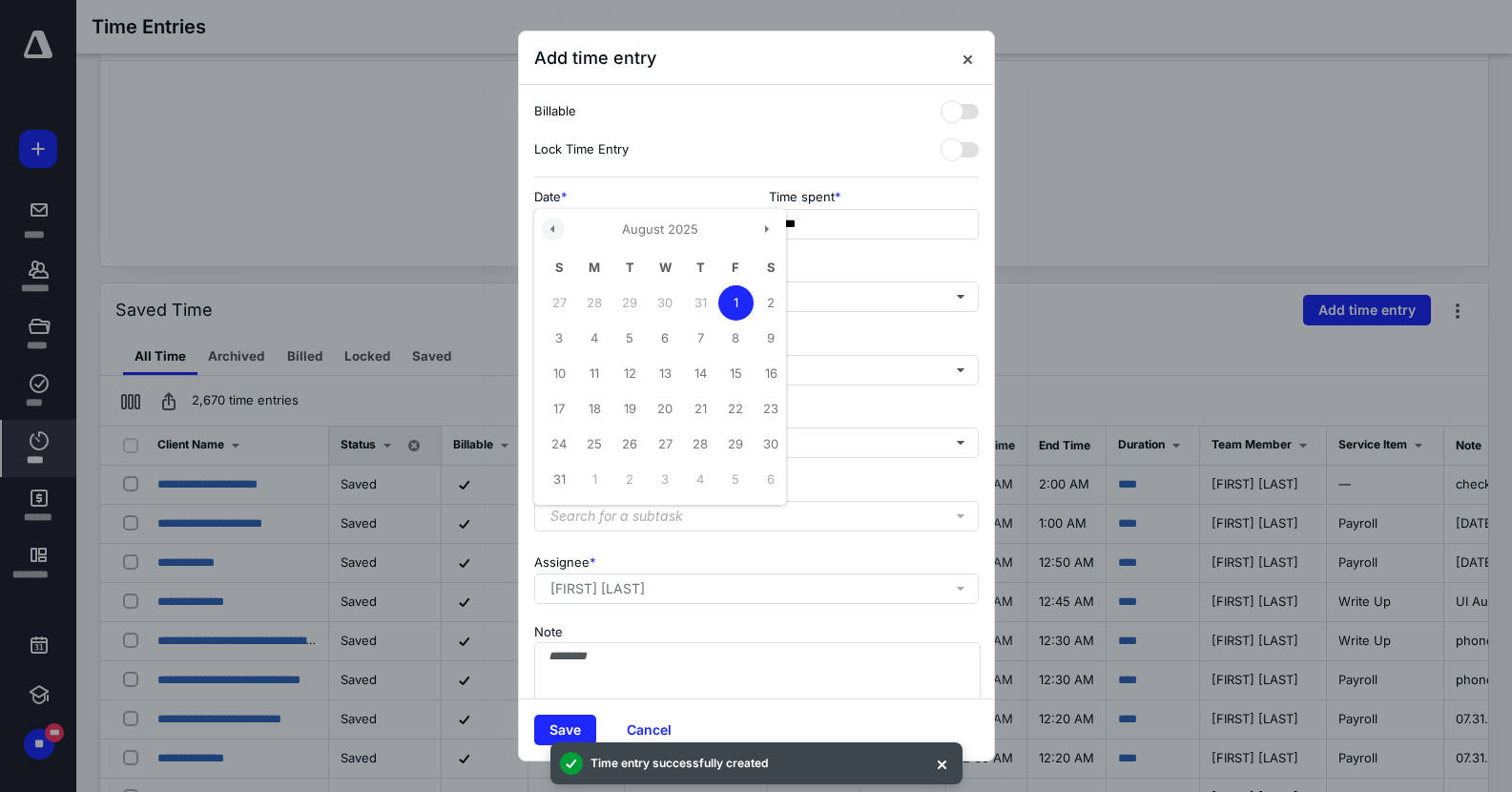 click at bounding box center (553, 229) 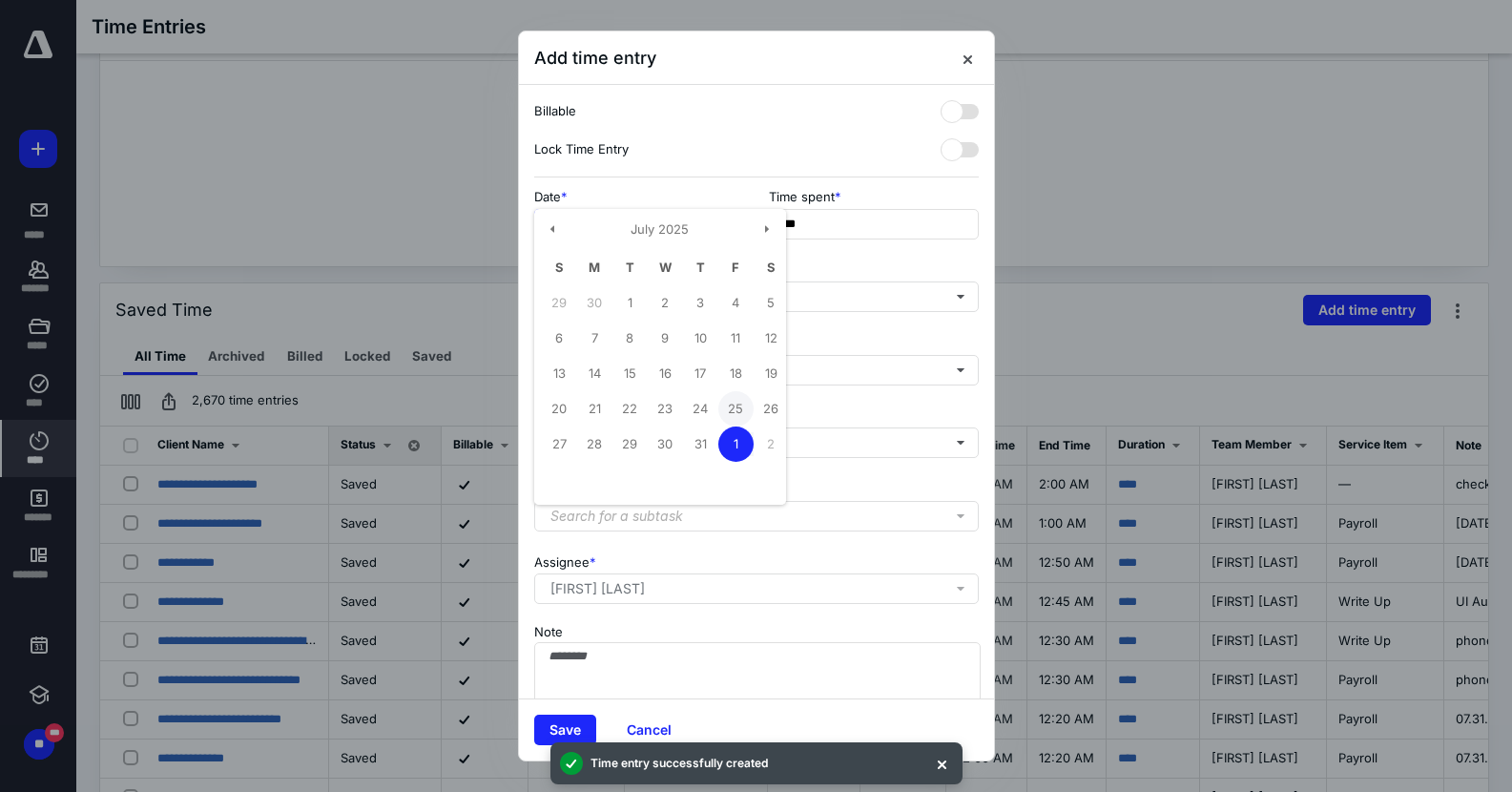 click on "25" at bounding box center (735, 408) 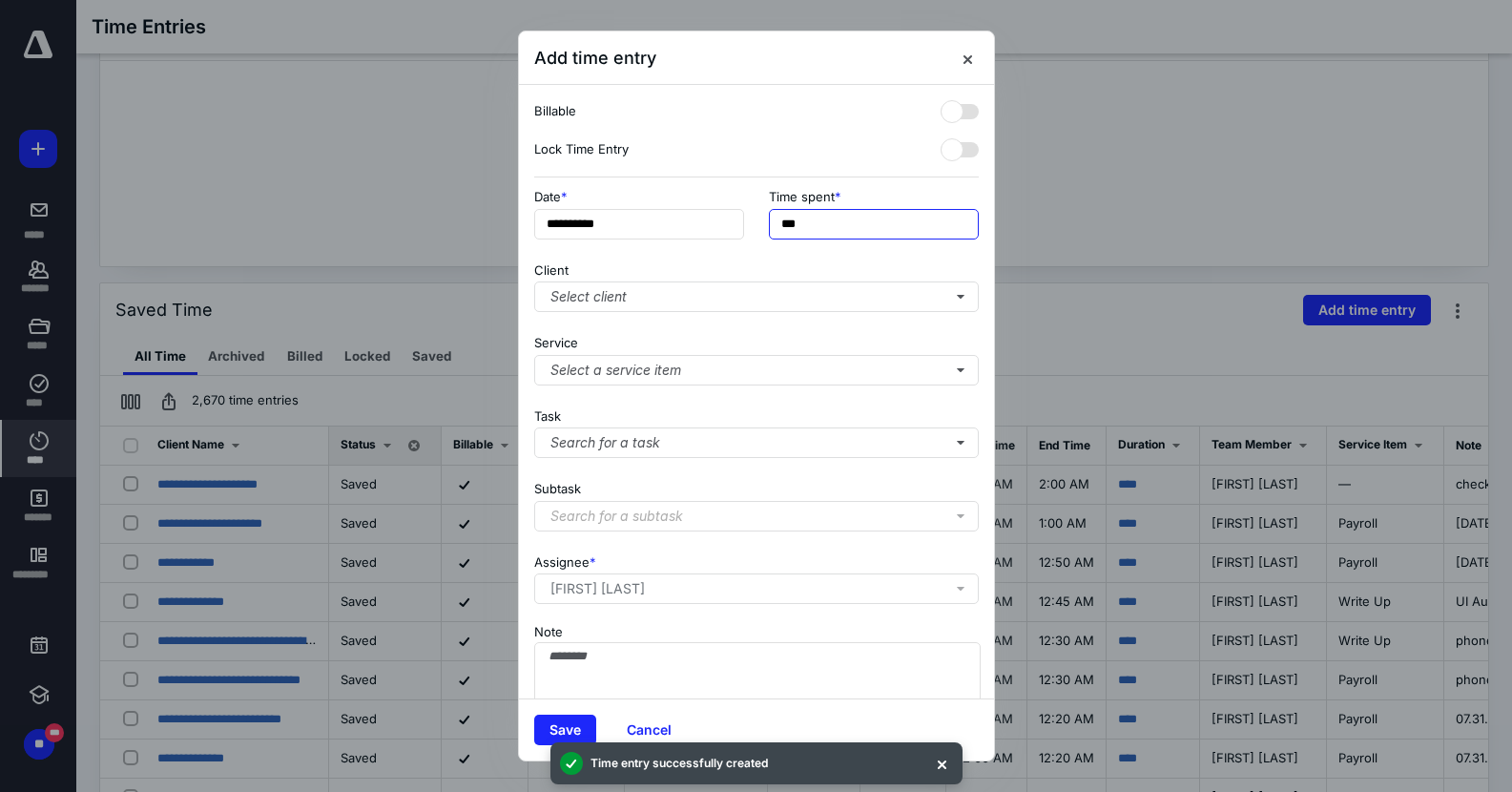click on "***" at bounding box center (874, 224) 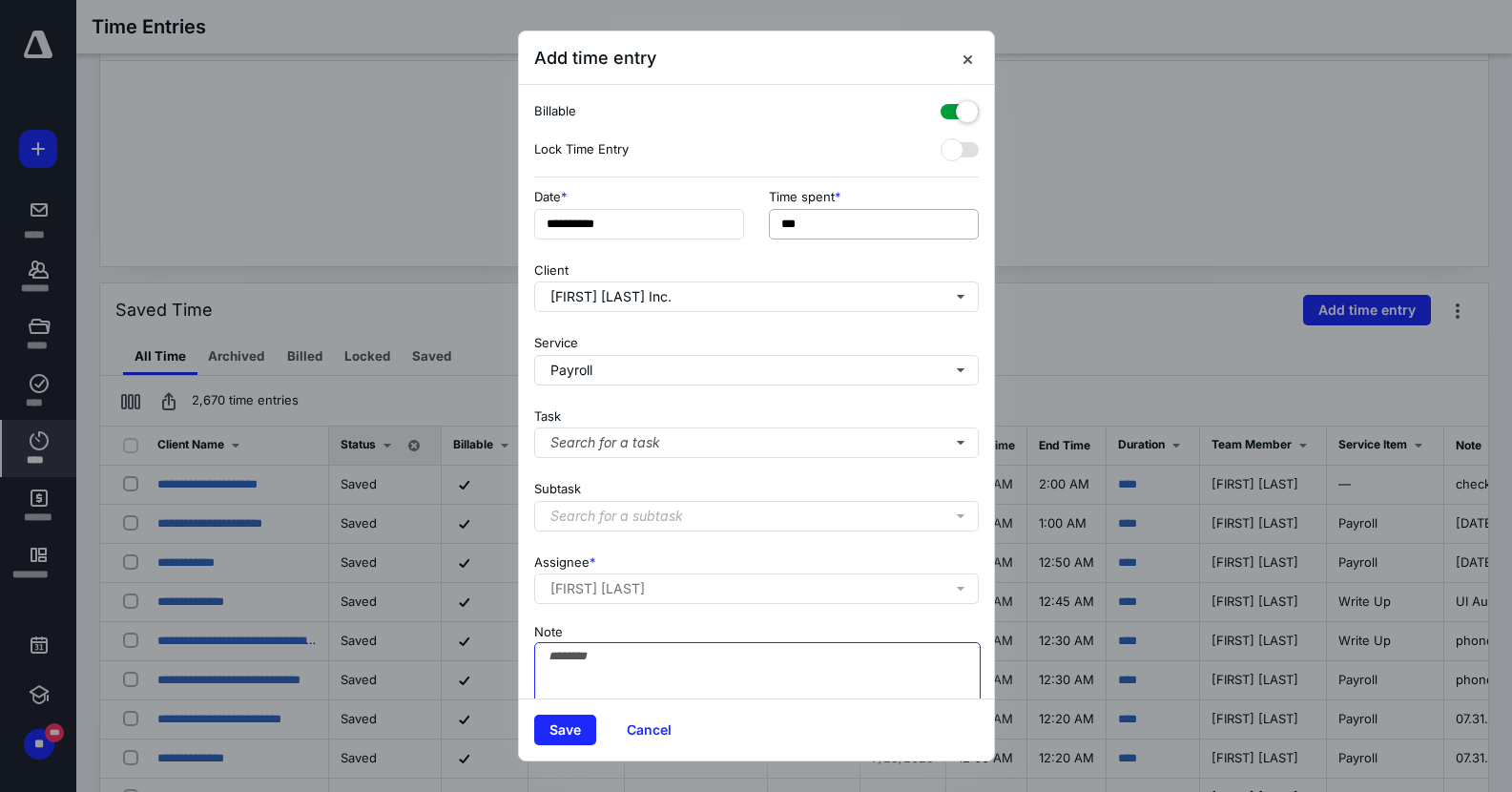 paste on "**********" 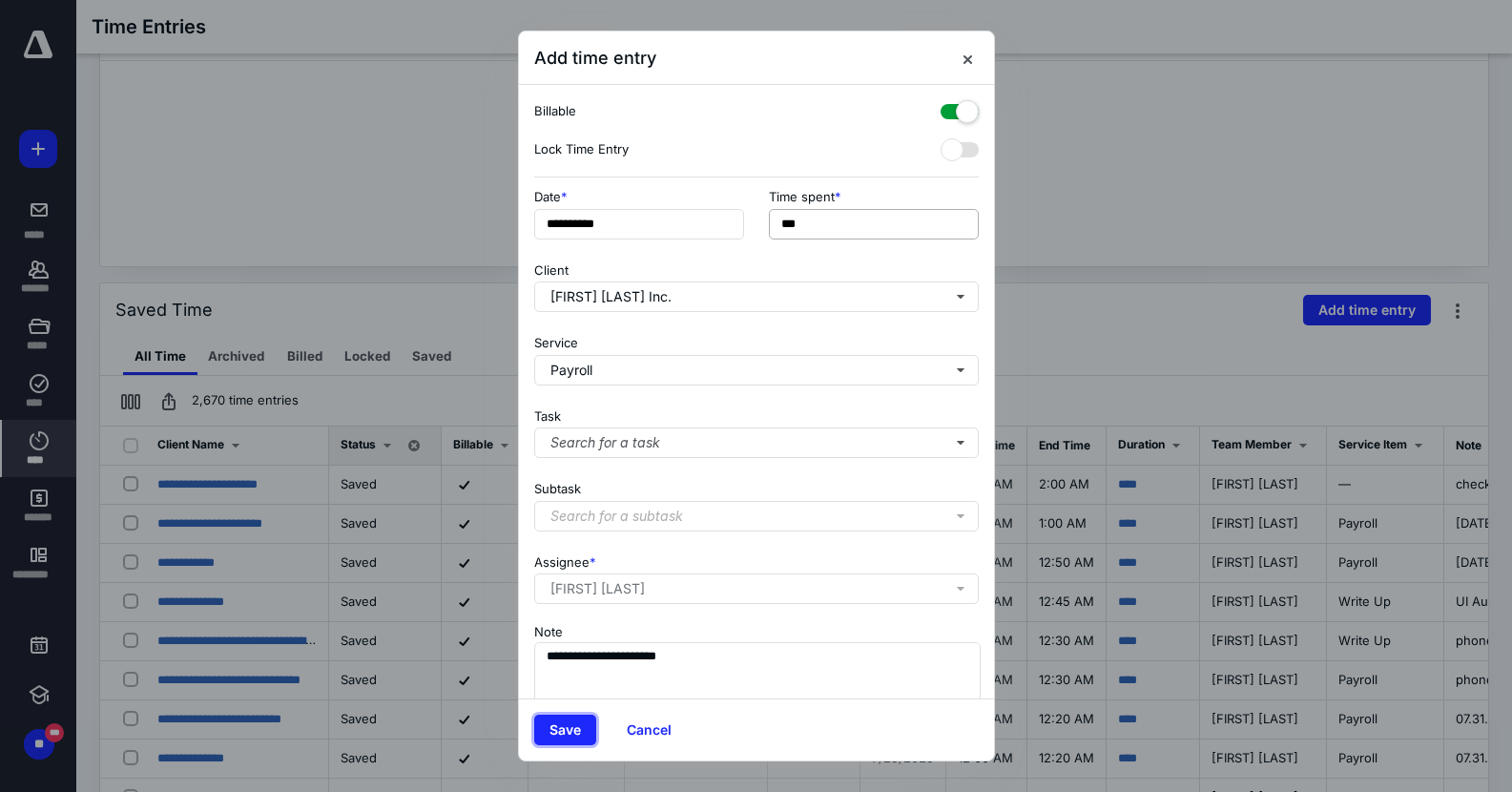 click on "Save" at bounding box center [565, 730] 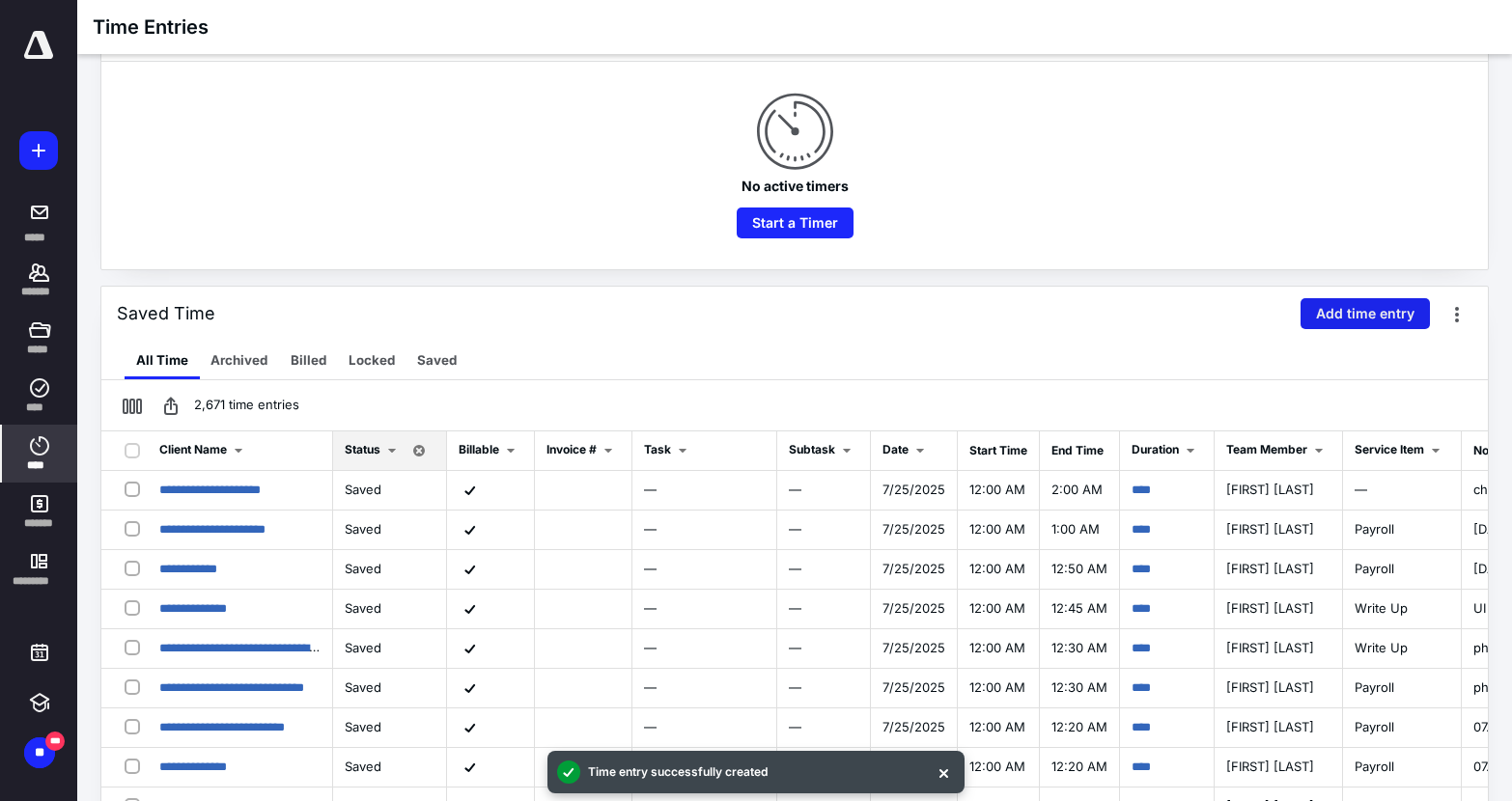 click on "Add time entry" at bounding box center [1365, 314] 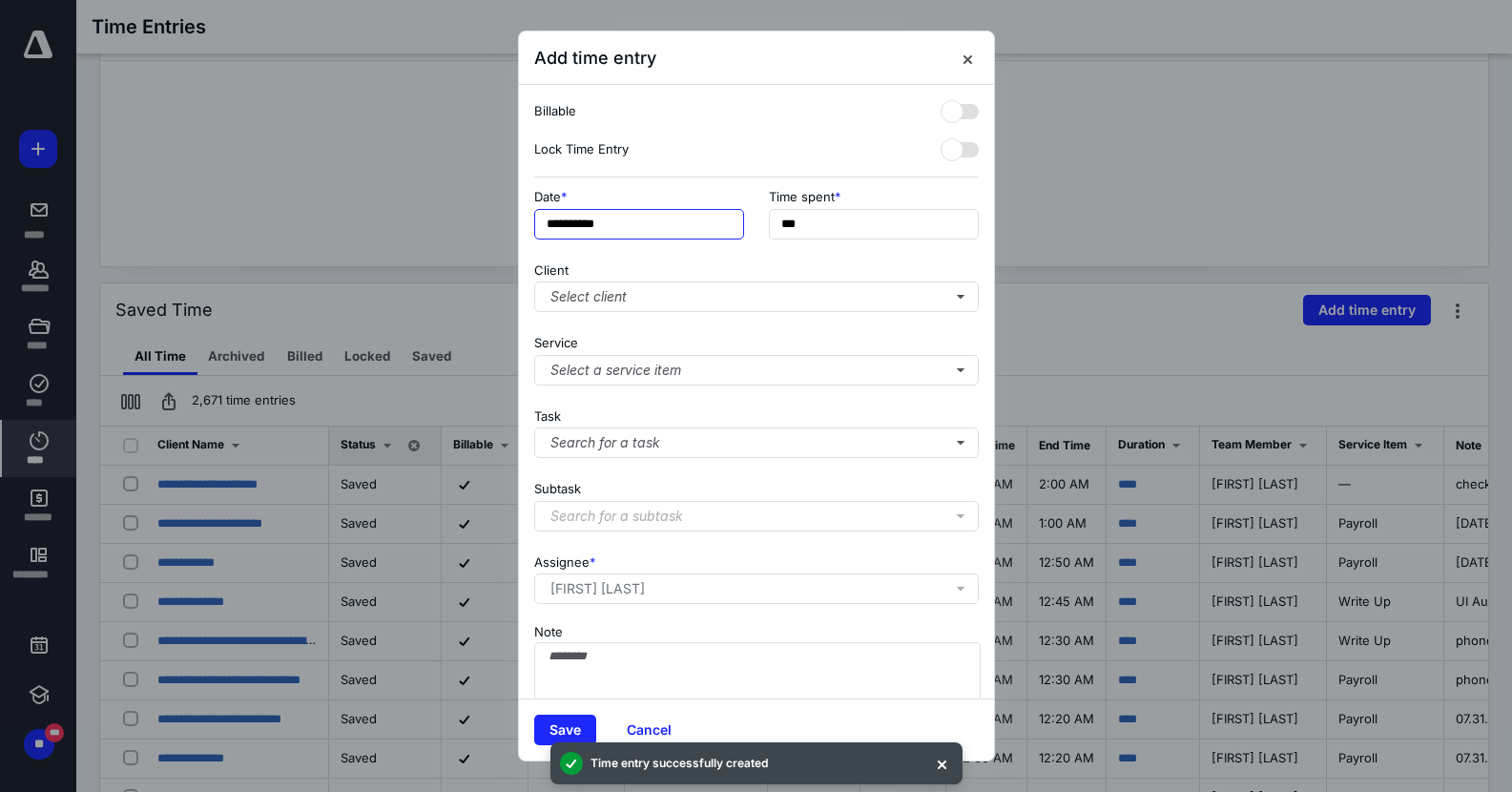click on "**********" at bounding box center [639, 224] 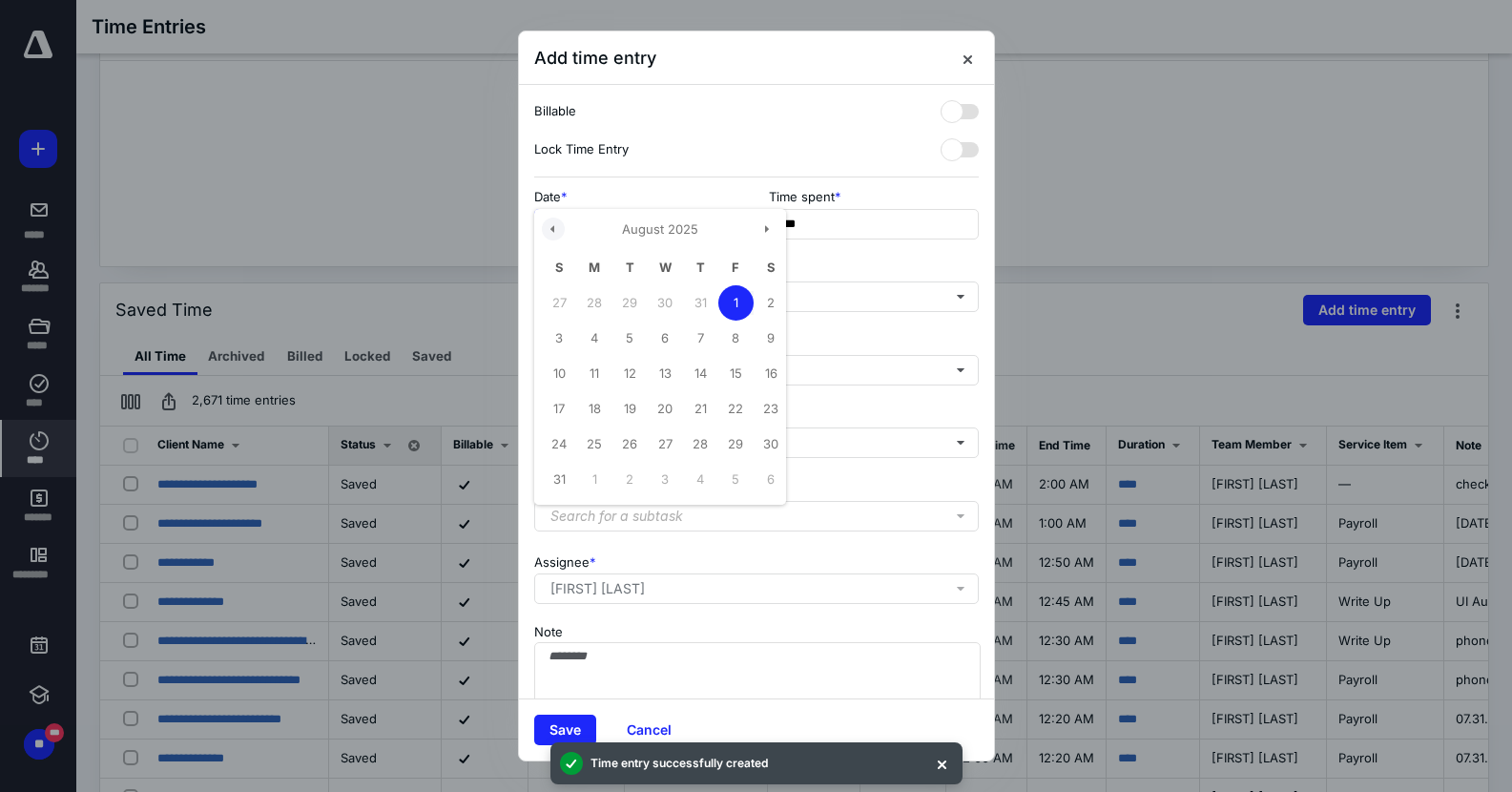 click at bounding box center [553, 229] 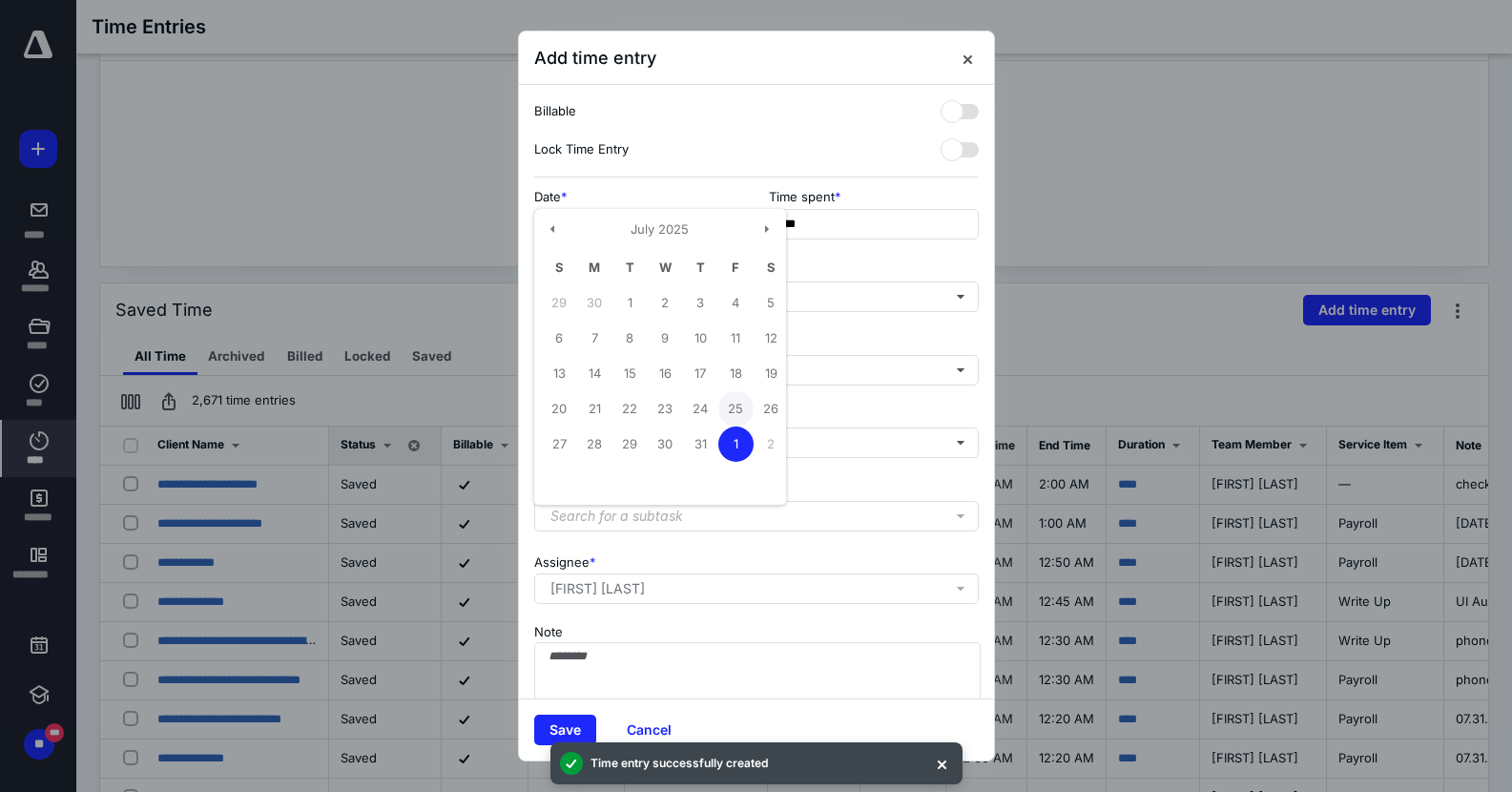 click on "25" at bounding box center (735, 408) 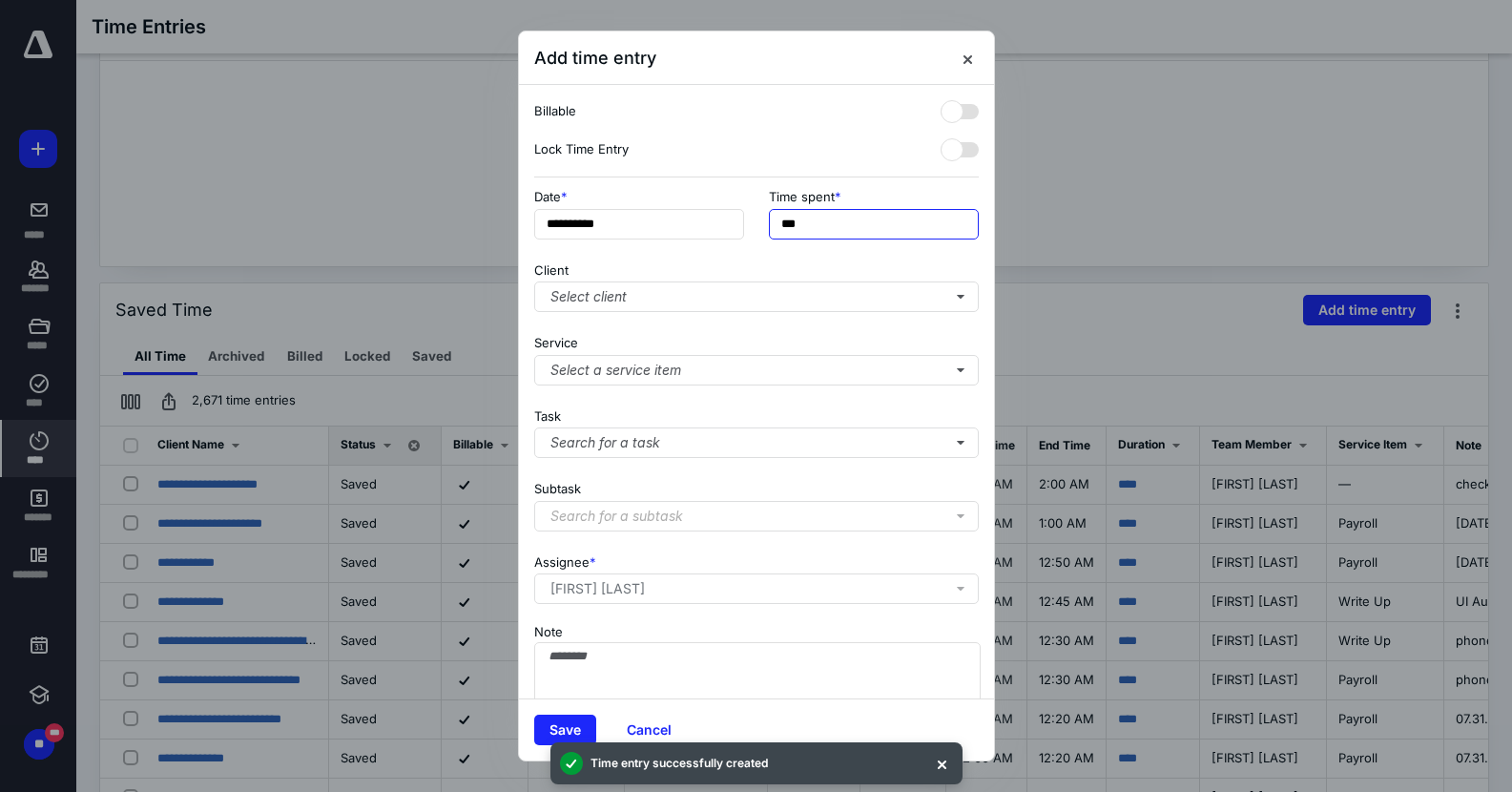 click on "***" at bounding box center [874, 224] 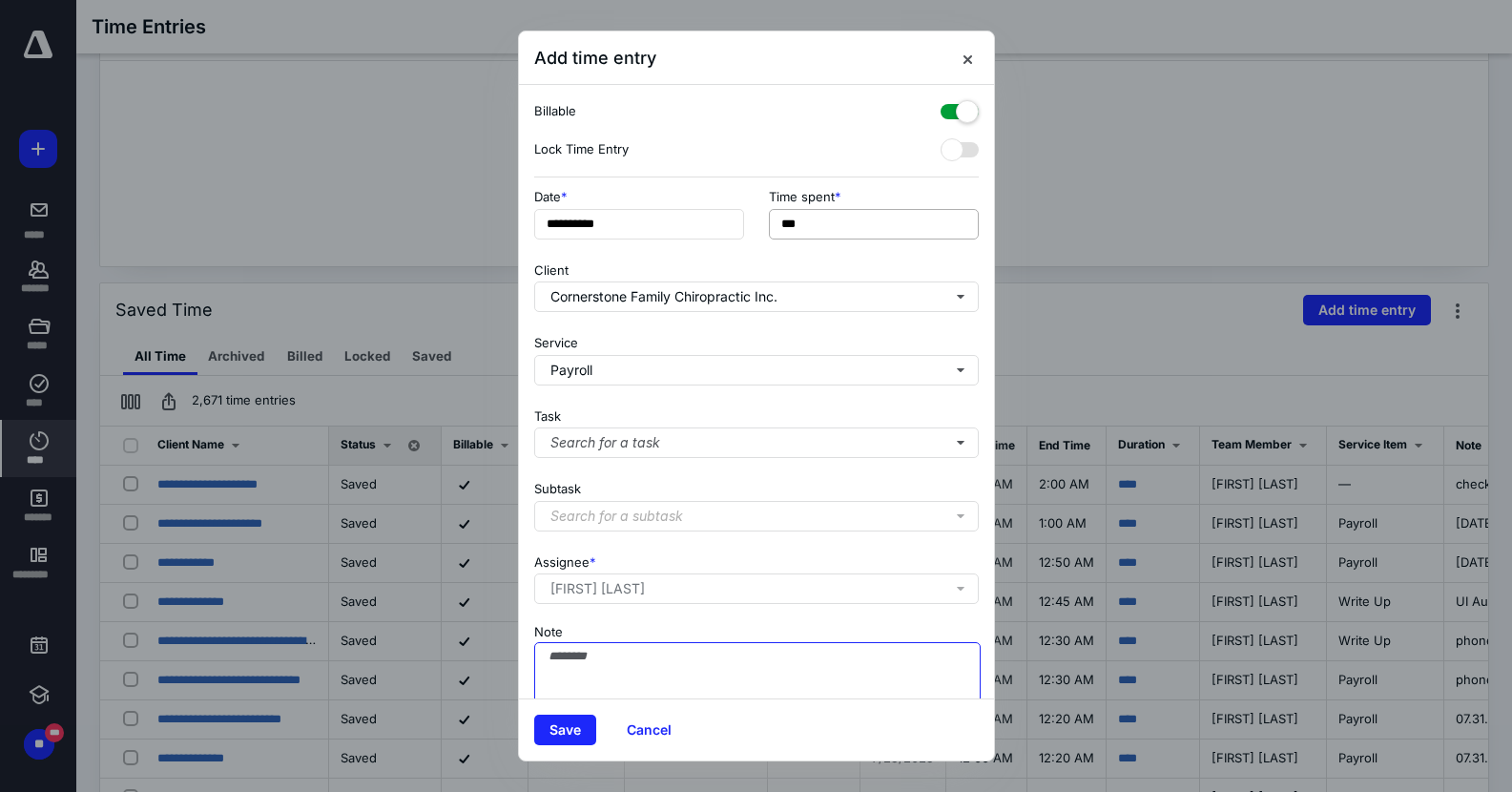 paste on "**********" 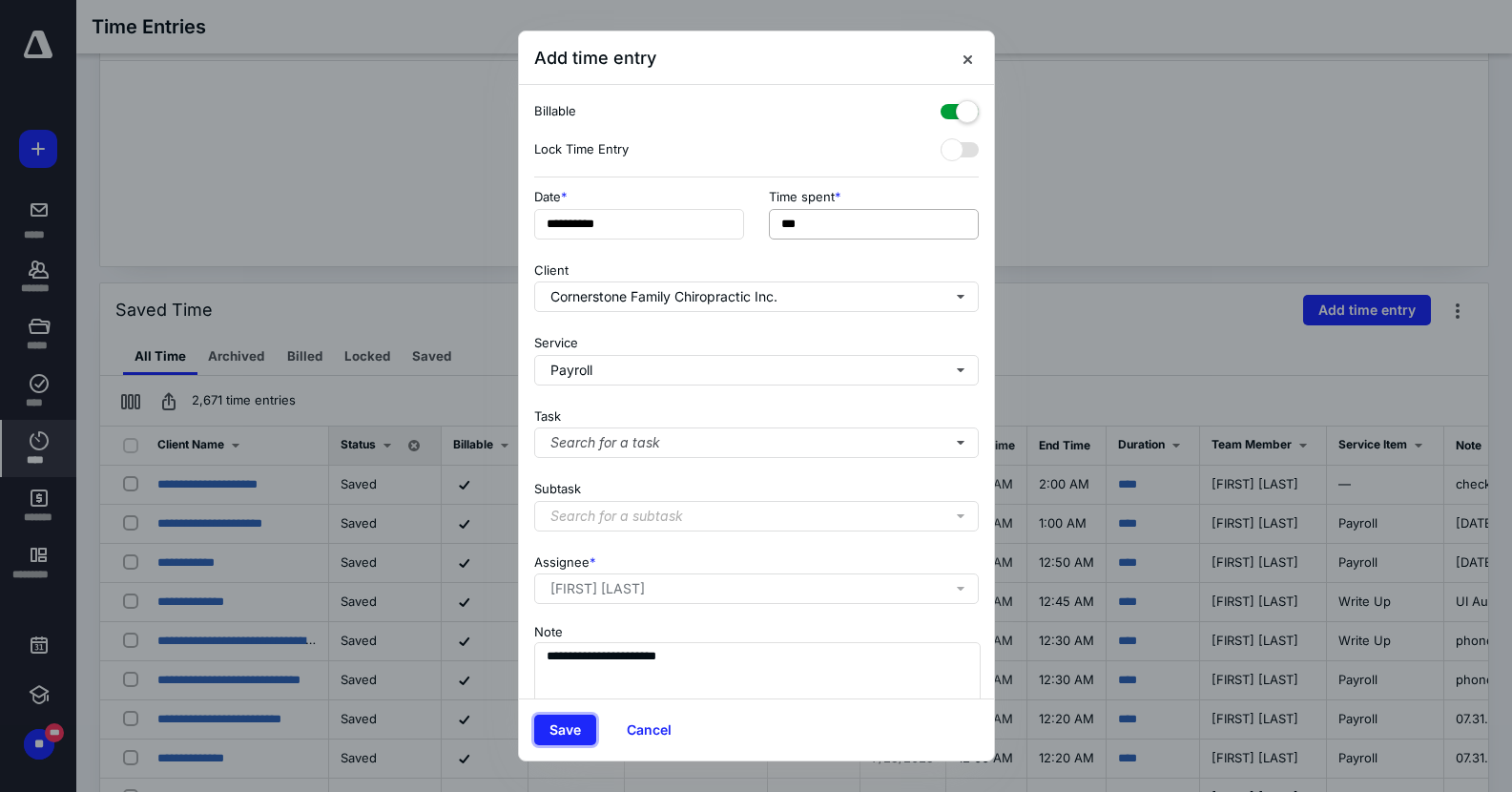 click on "Save" at bounding box center [565, 730] 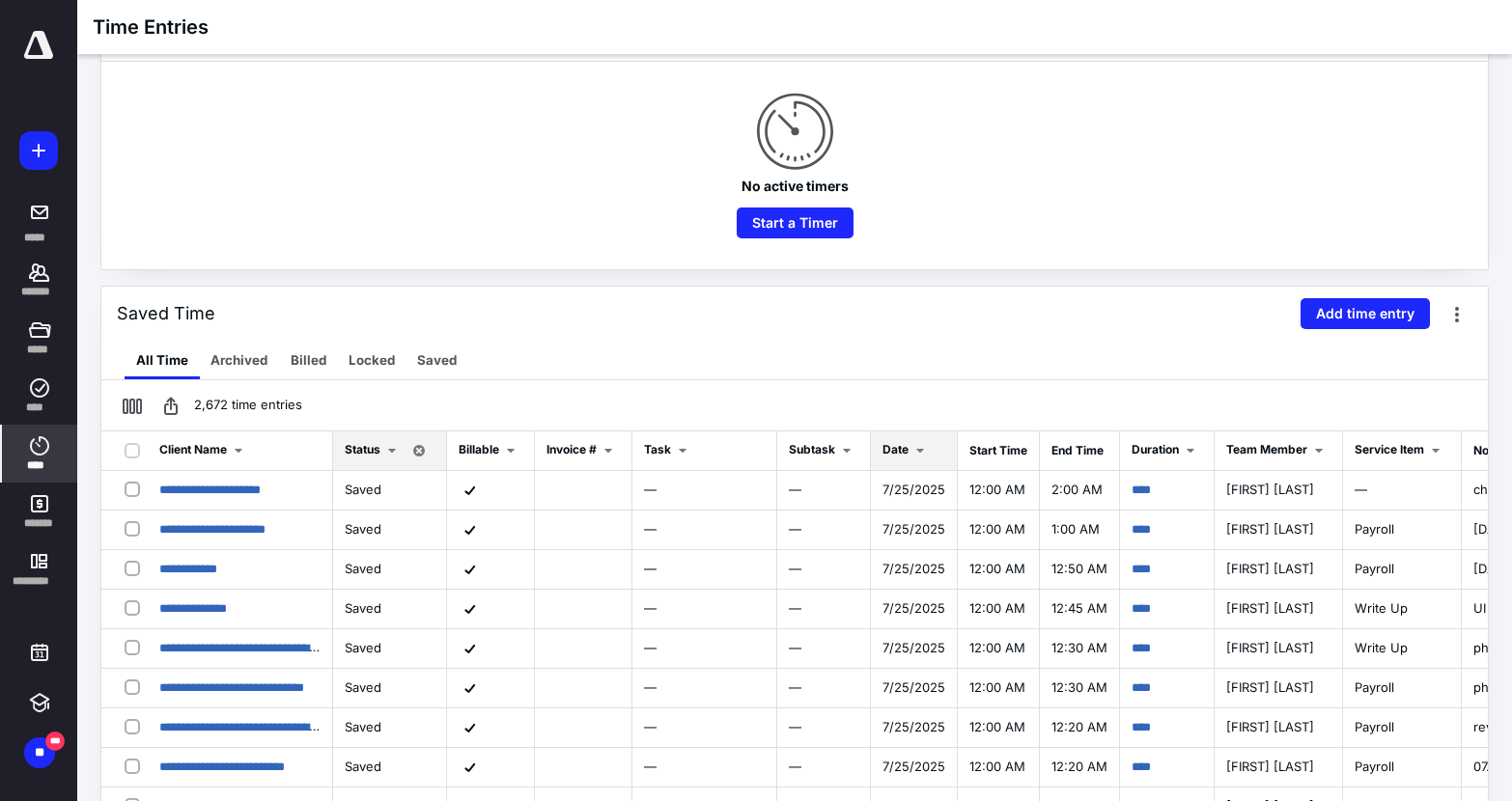 click on "Date" at bounding box center (907, 451) 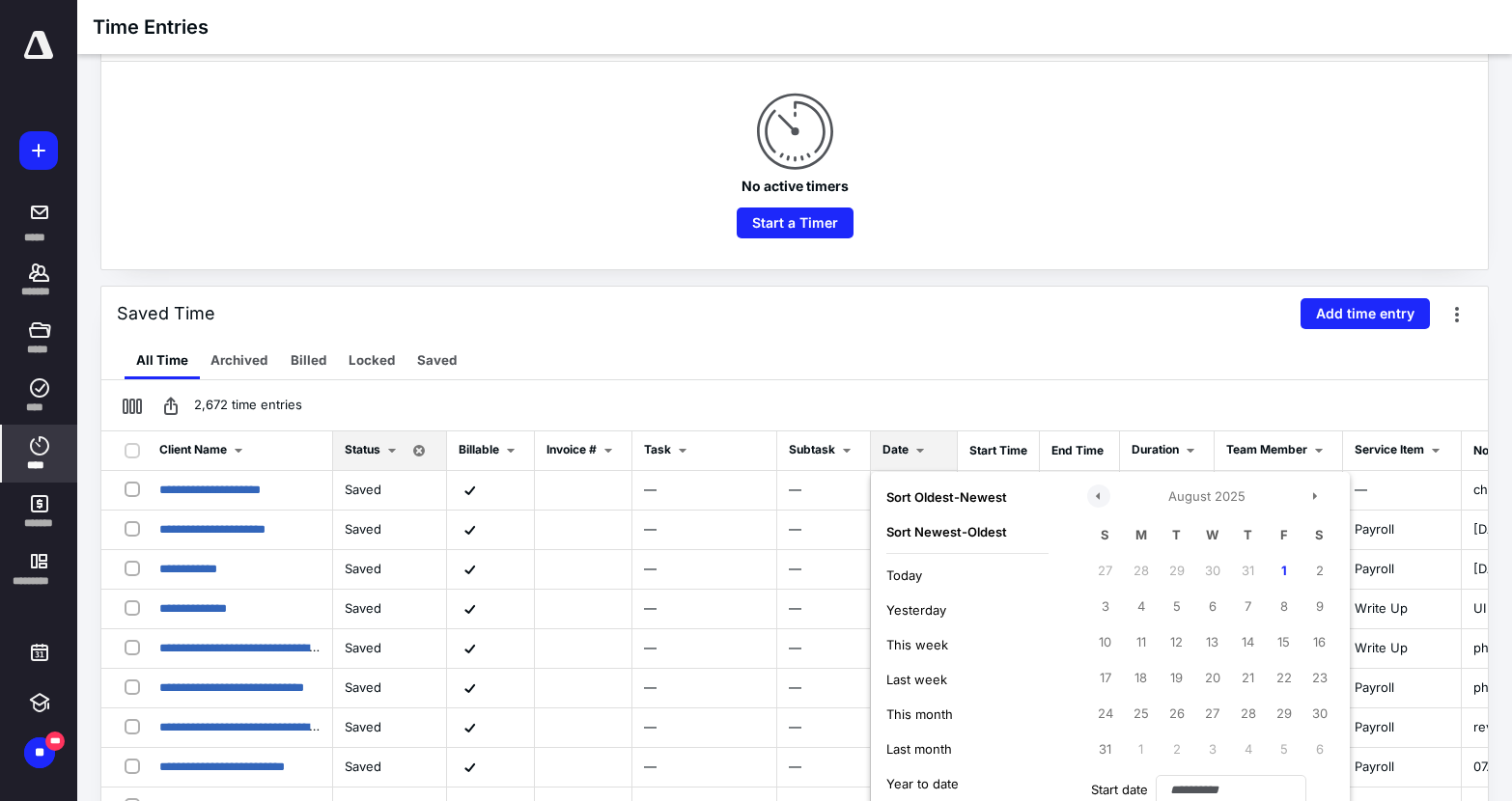 click at bounding box center (1099, 496) 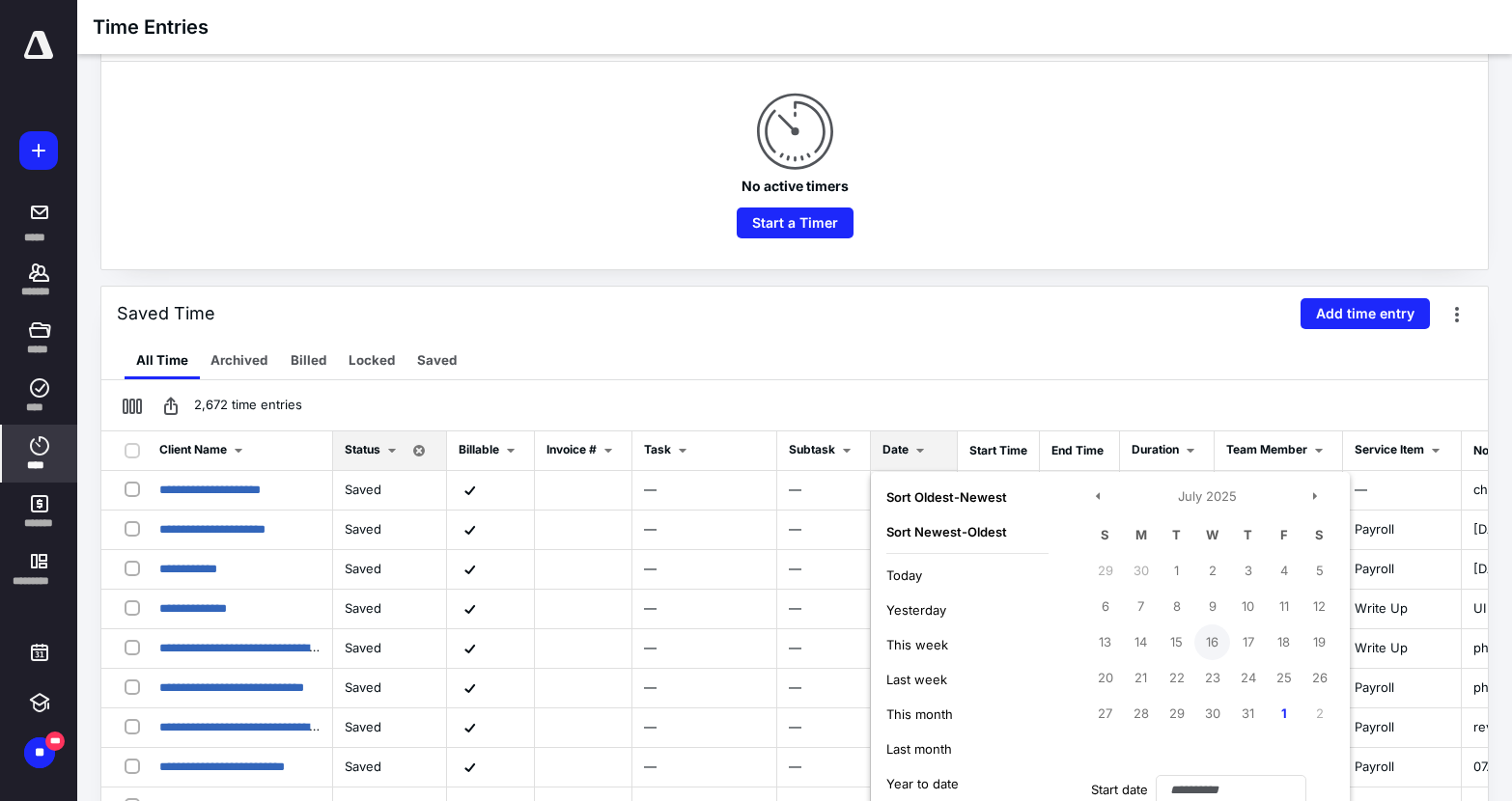 click on "16" at bounding box center (1212, 642) 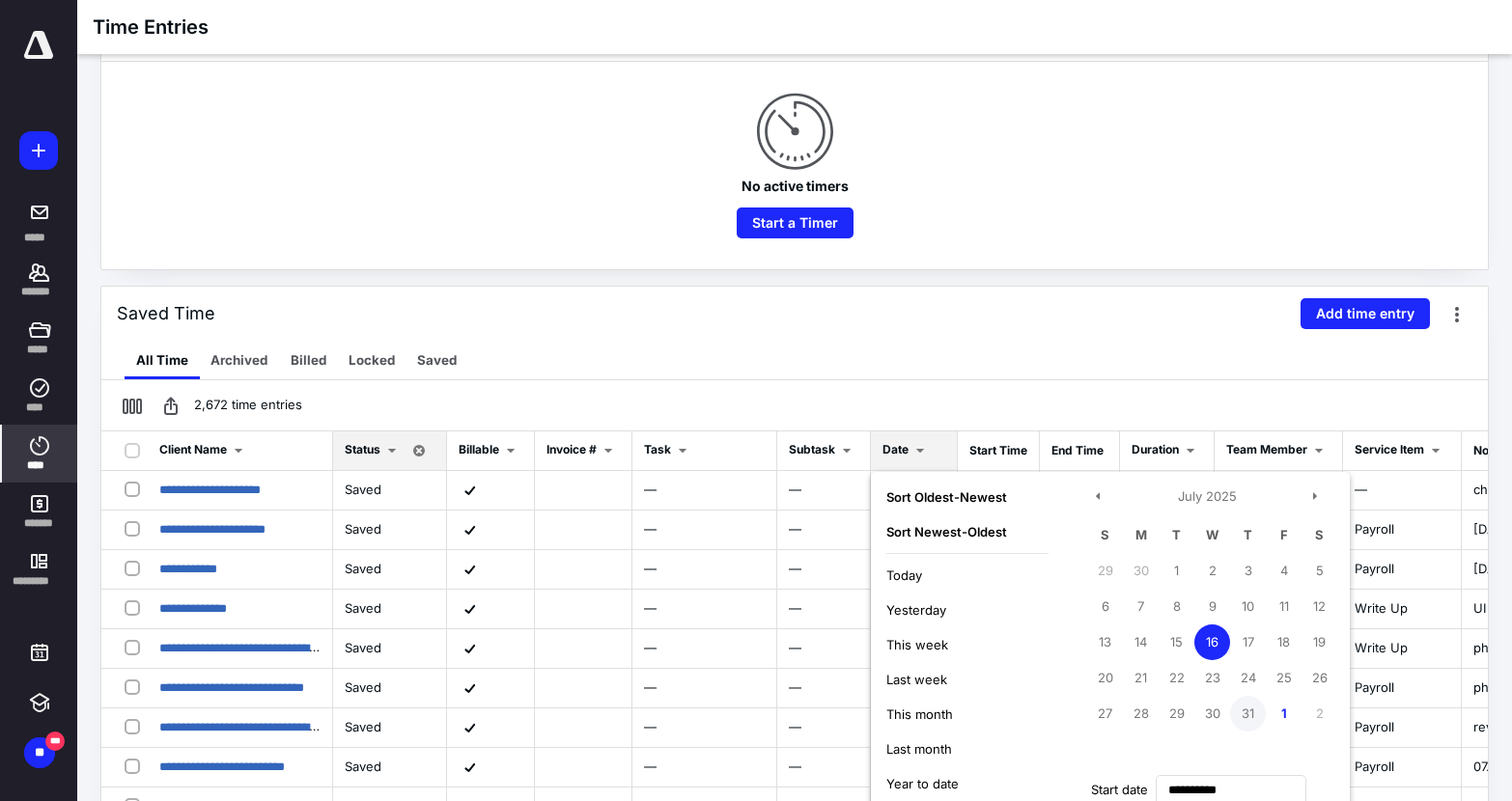 click on "31" at bounding box center [1247, 713] 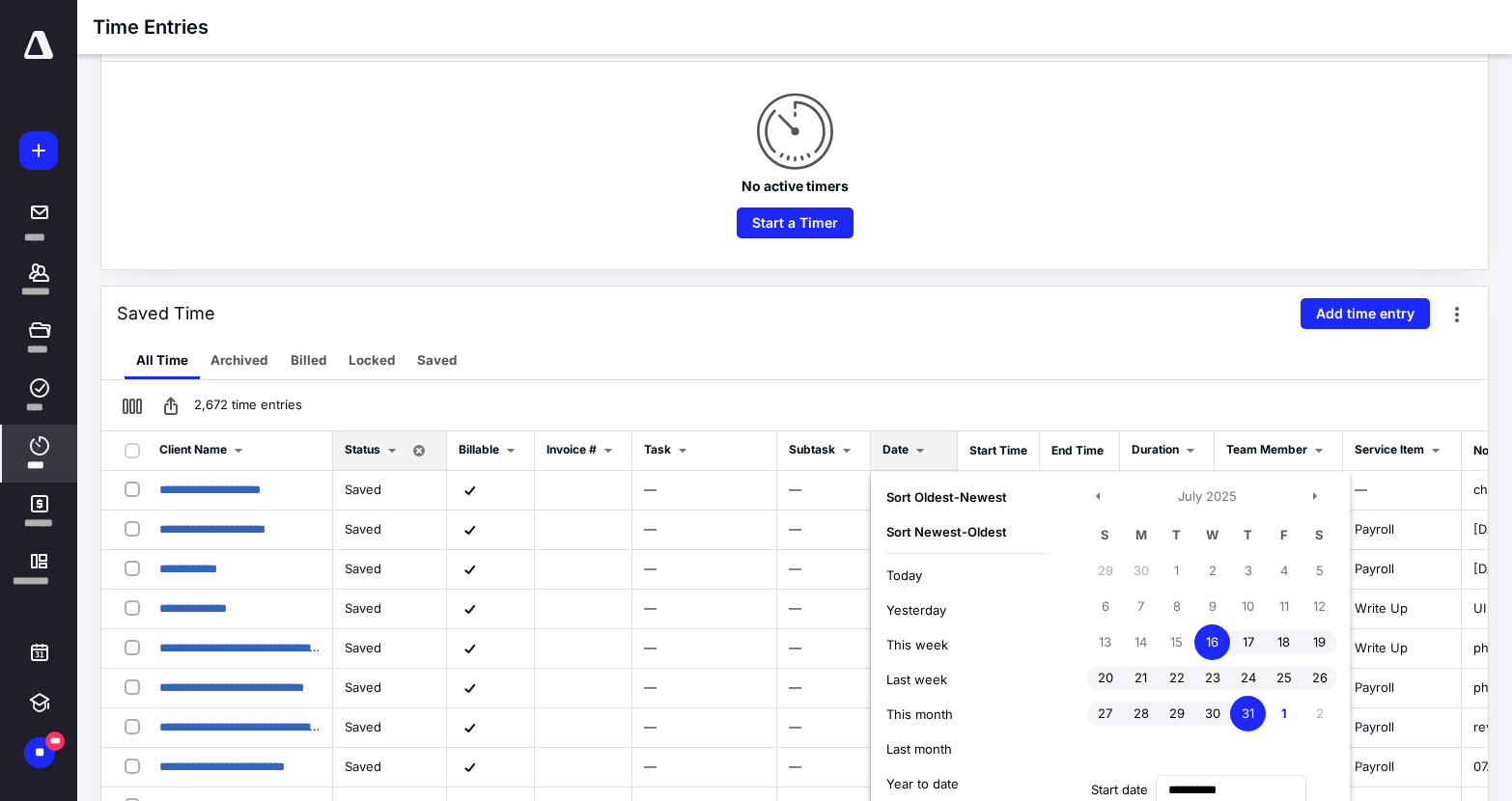 scroll, scrollTop: 563, scrollLeft: 0, axis: vertical 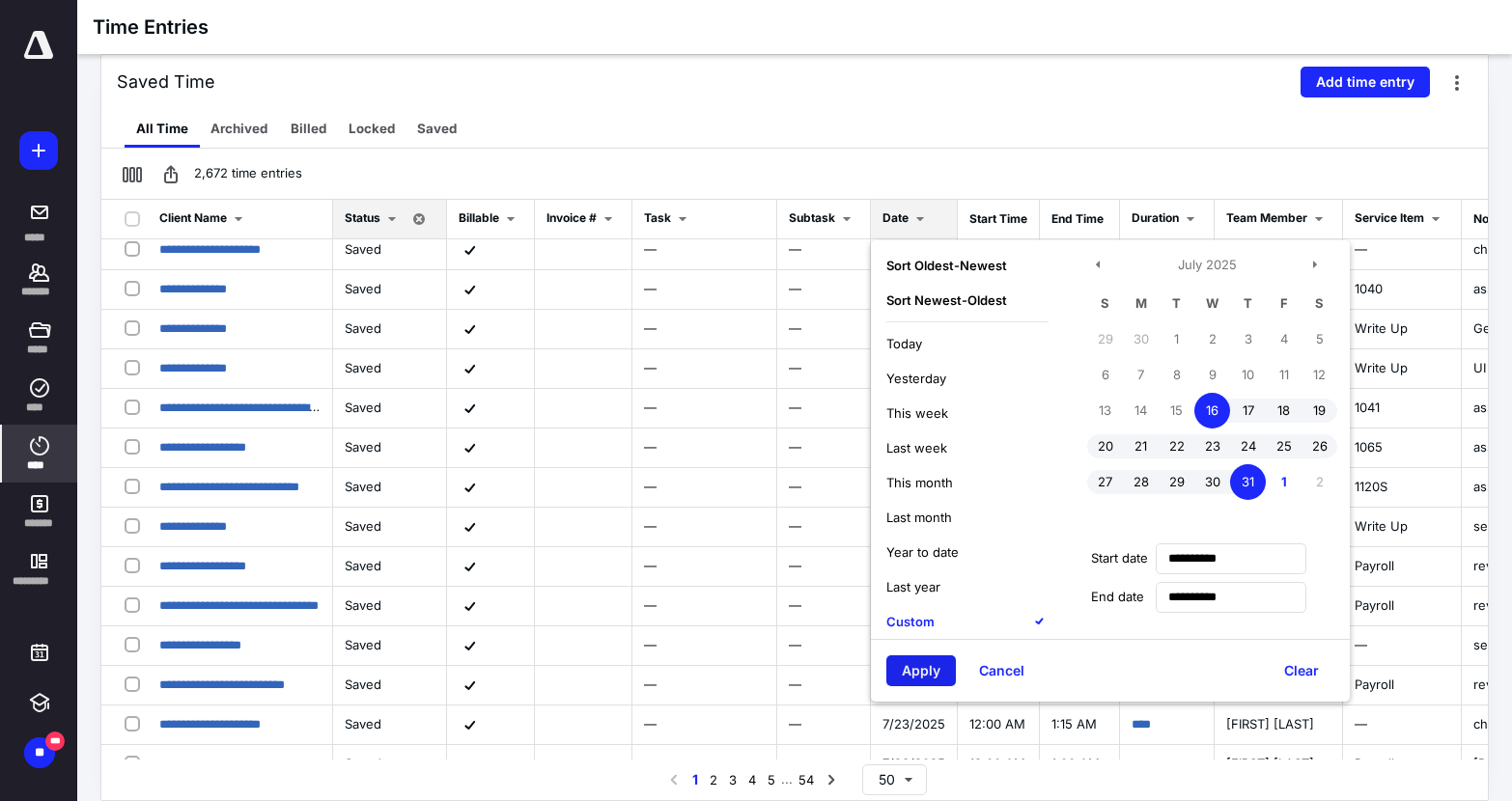 click on "Apply" at bounding box center (921, 671) 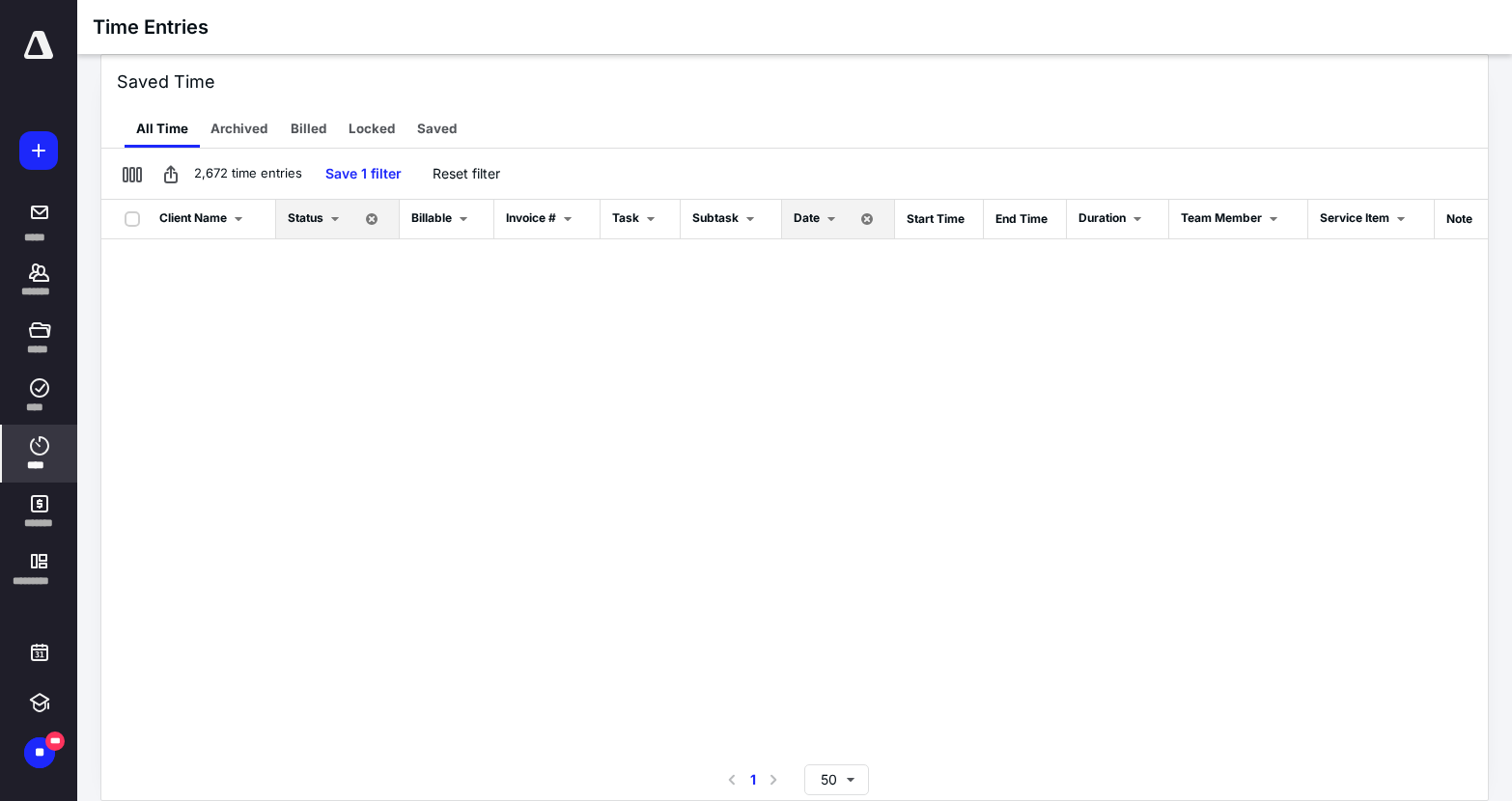 scroll, scrollTop: 0, scrollLeft: 0, axis: both 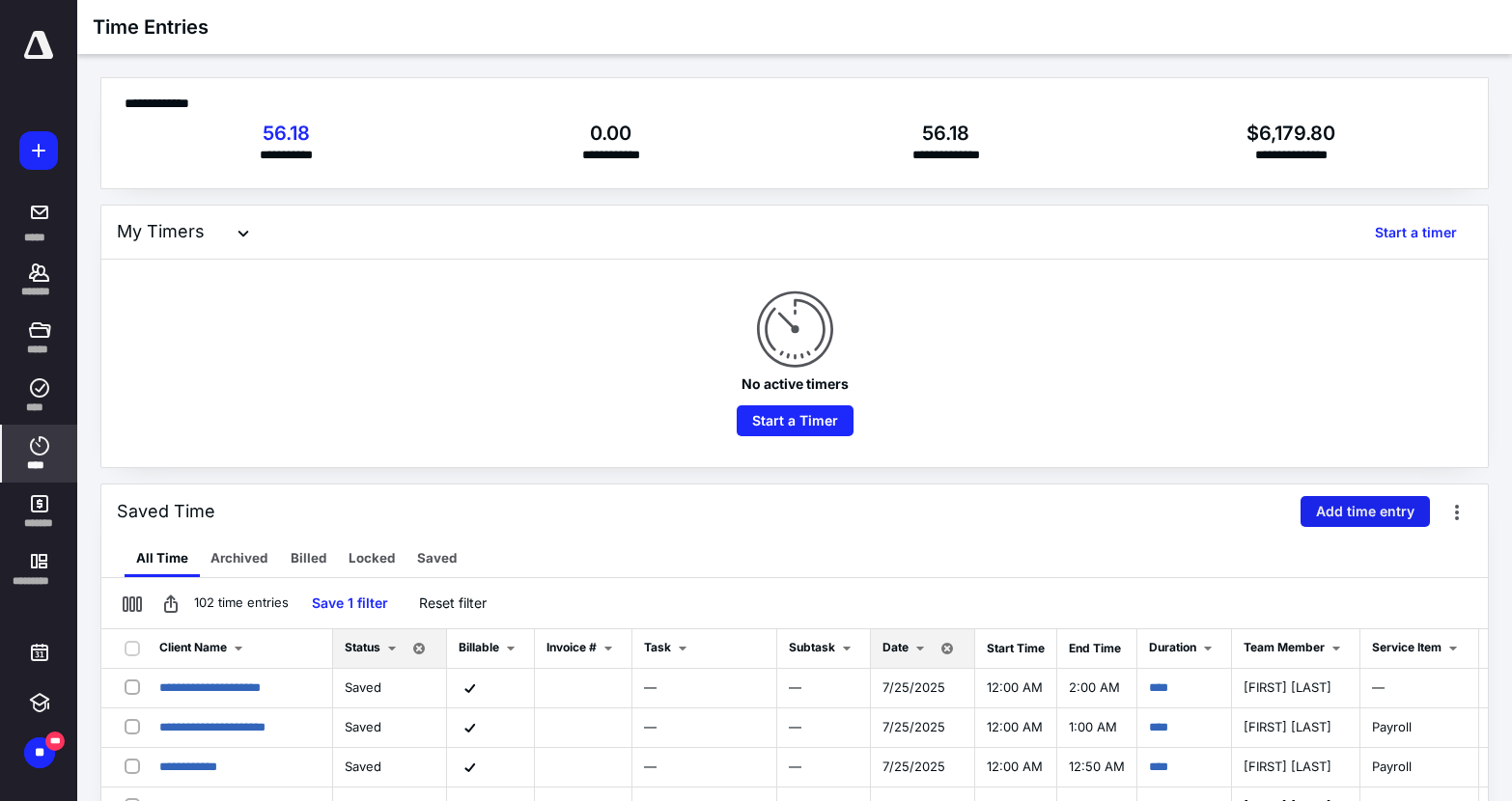 click on "Add time entry" at bounding box center (1365, 511) 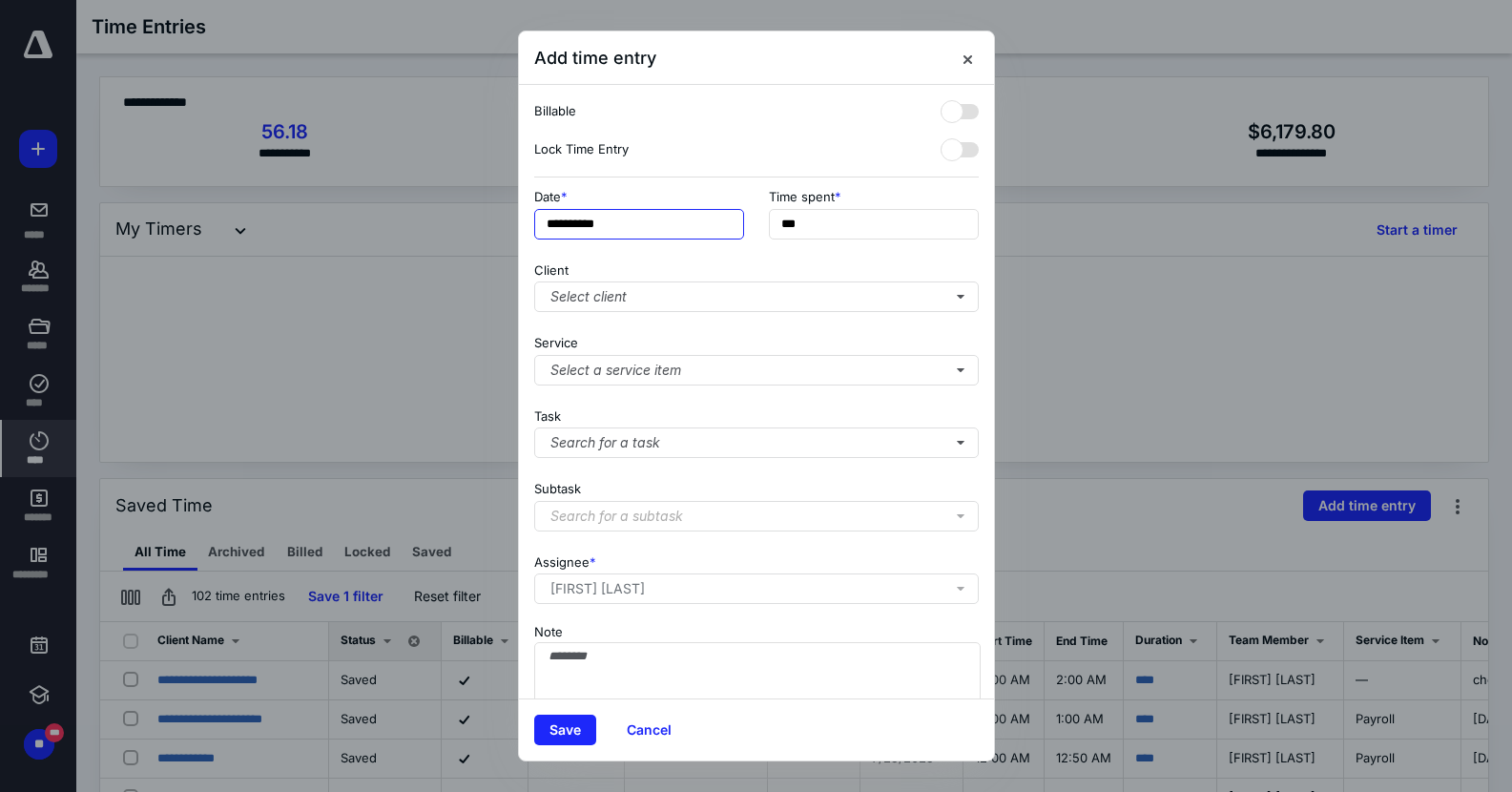 click on "**********" at bounding box center (639, 224) 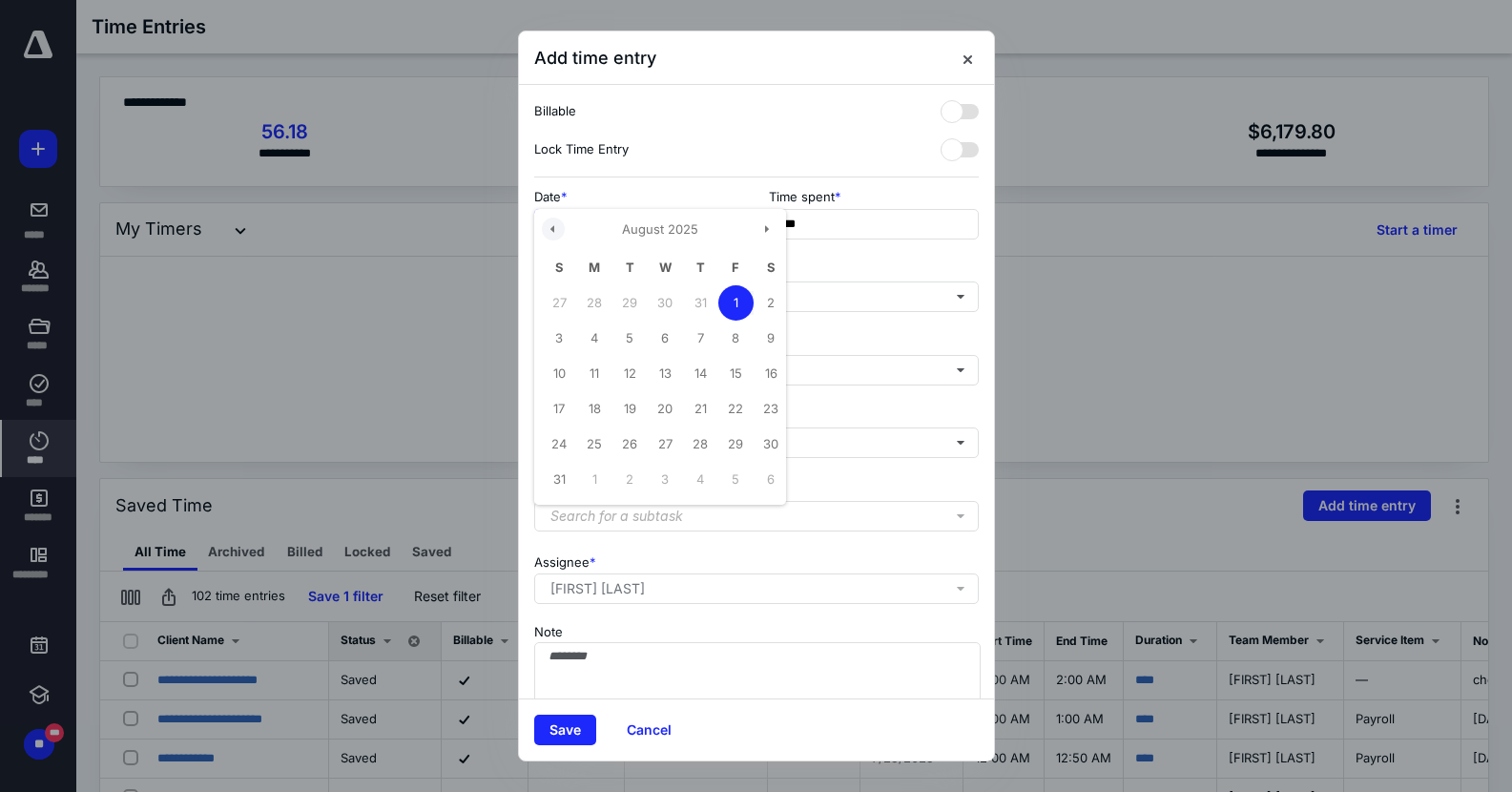click at bounding box center [553, 229] 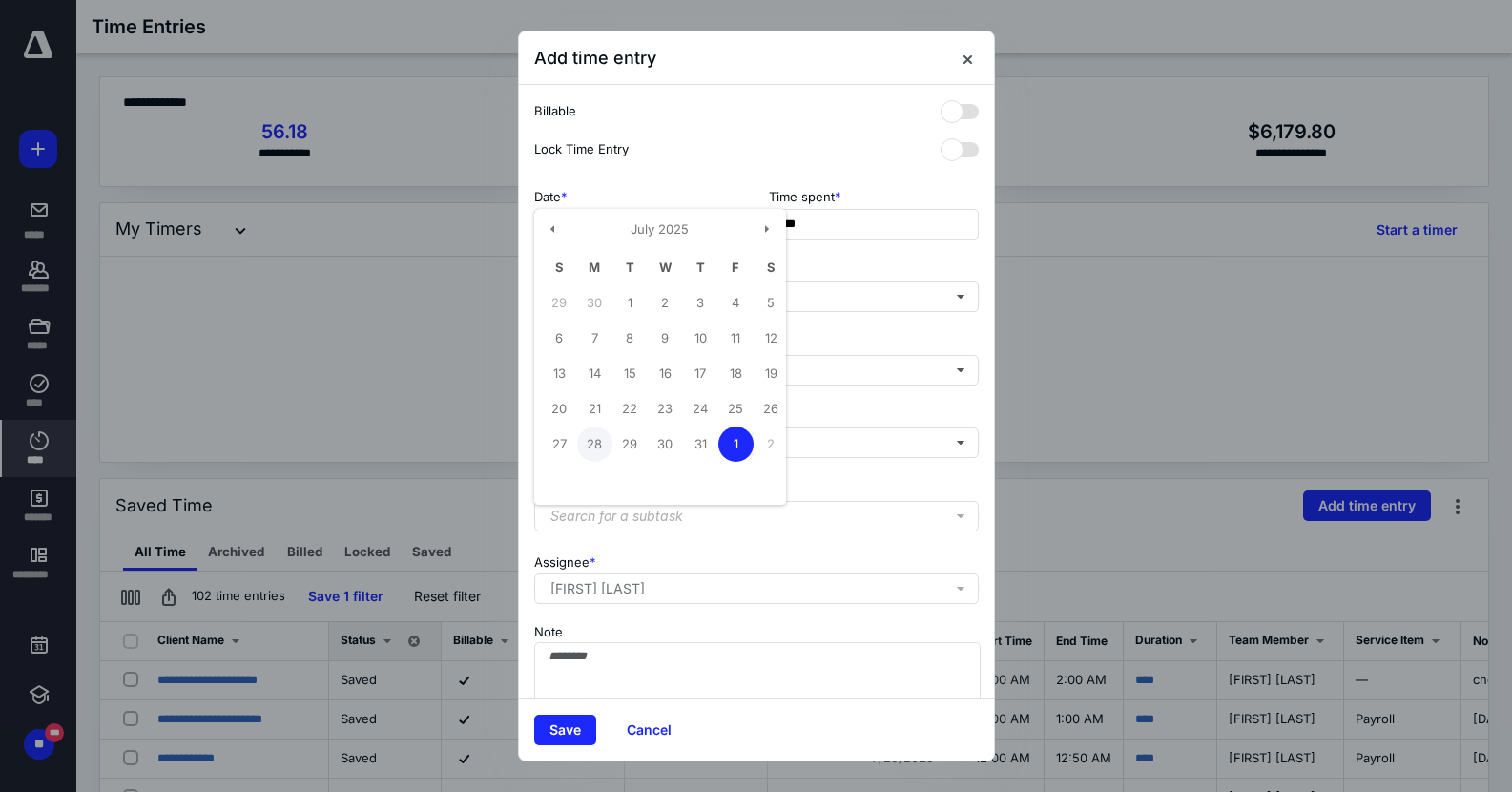 click on "28" at bounding box center [594, 444] 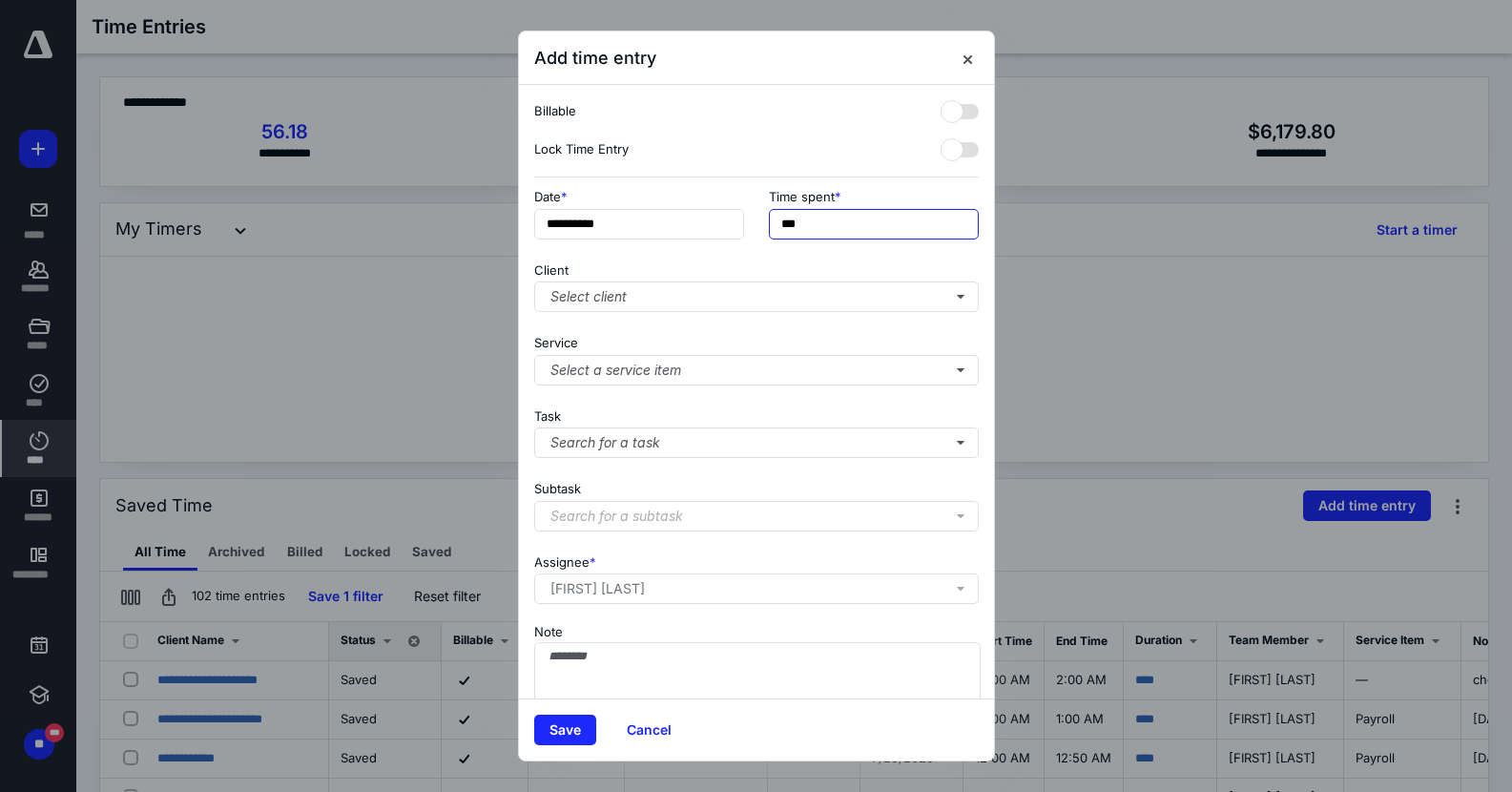 click on "***" at bounding box center (874, 224) 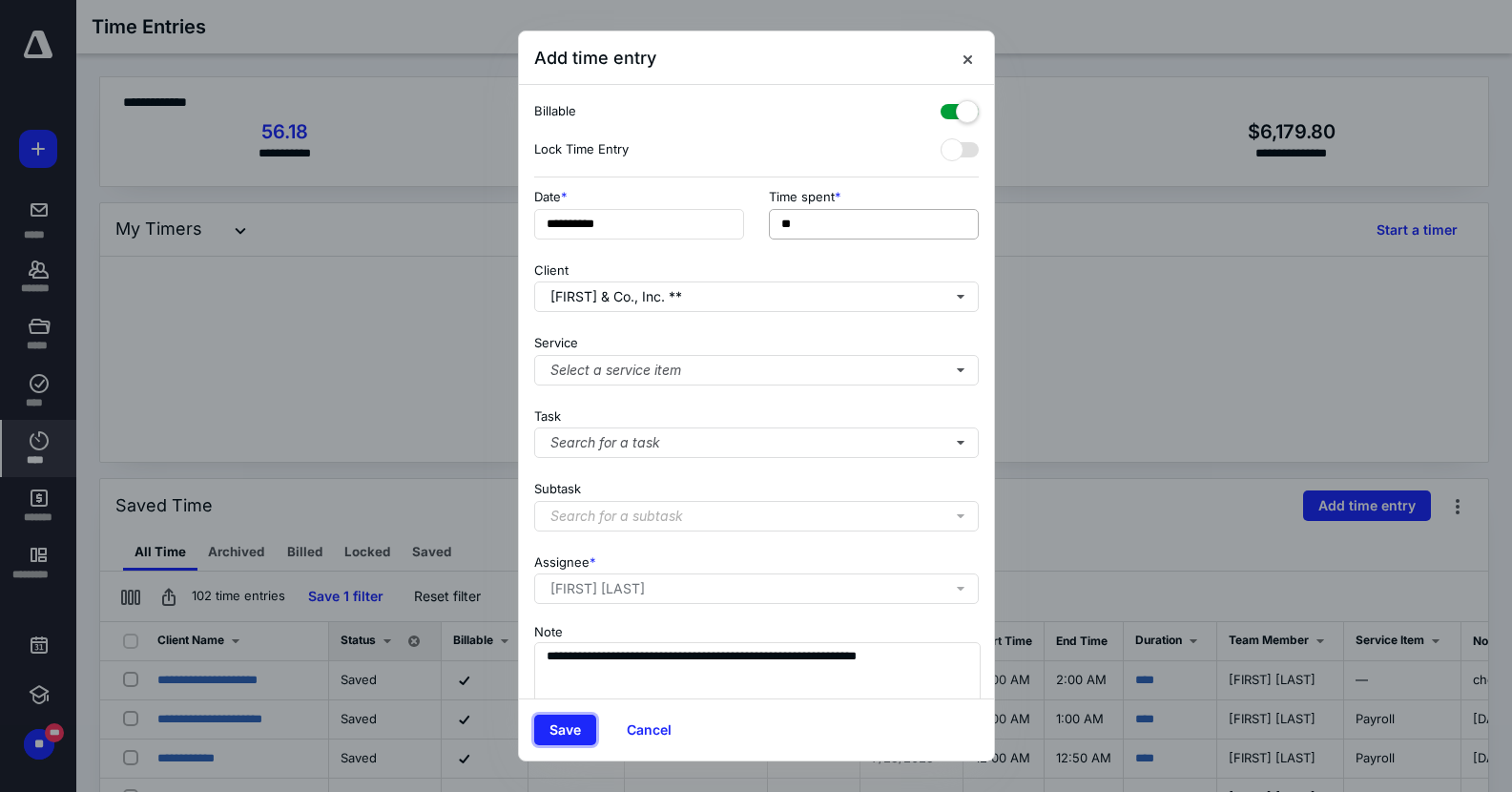 click on "Save" at bounding box center [565, 730] 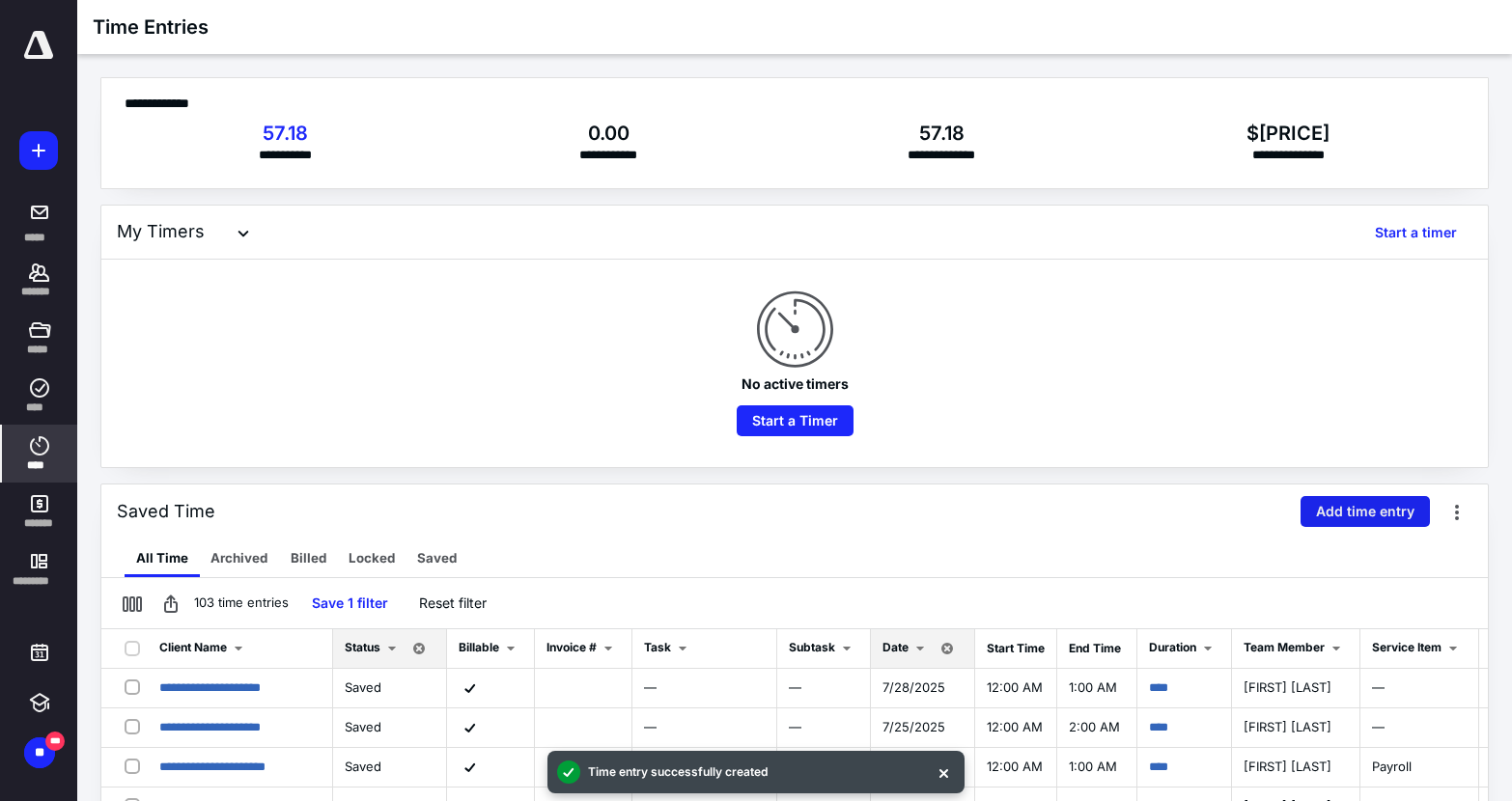 click on "Add time entry" at bounding box center [1365, 511] 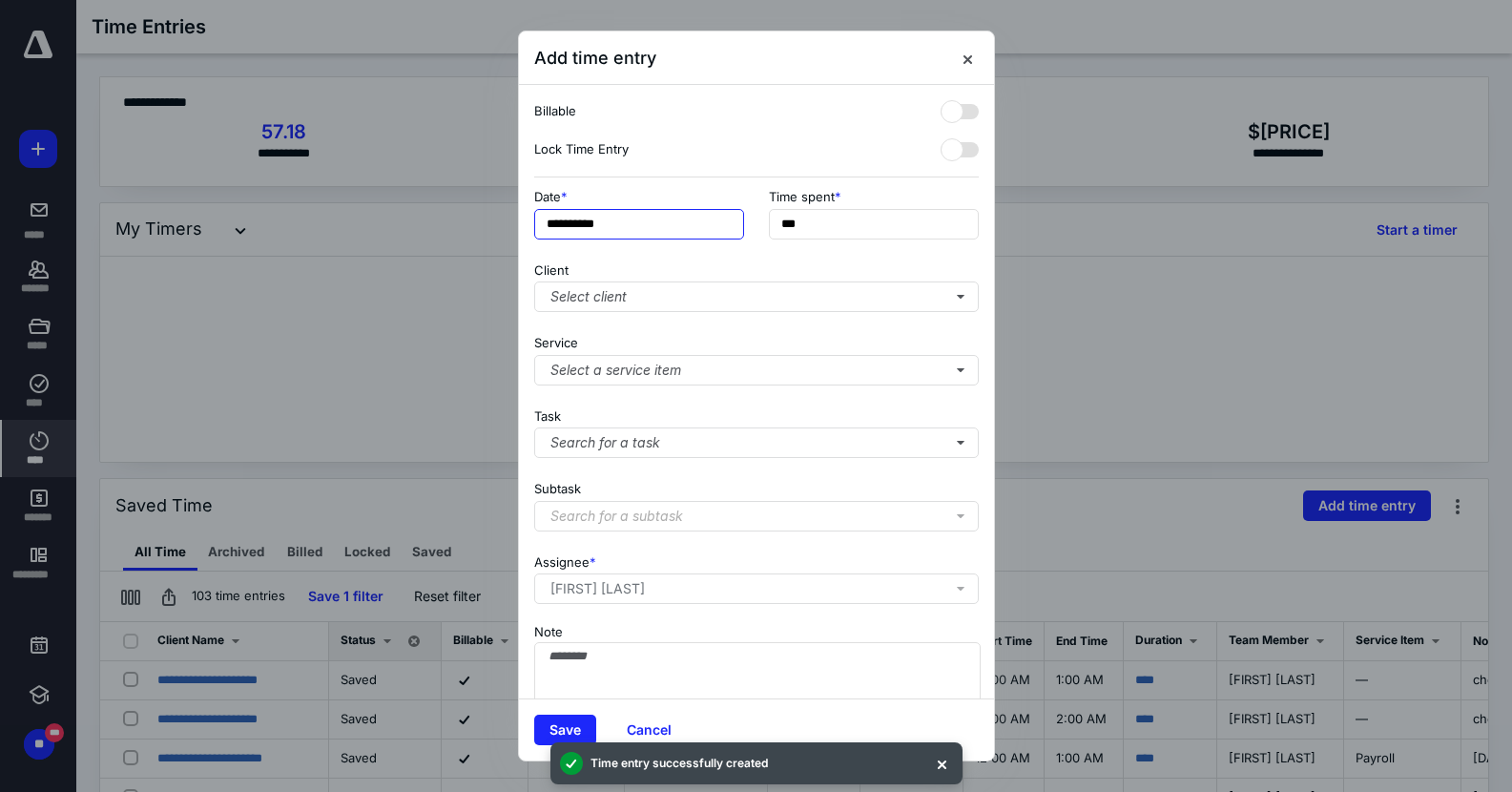 click on "**********" at bounding box center (639, 224) 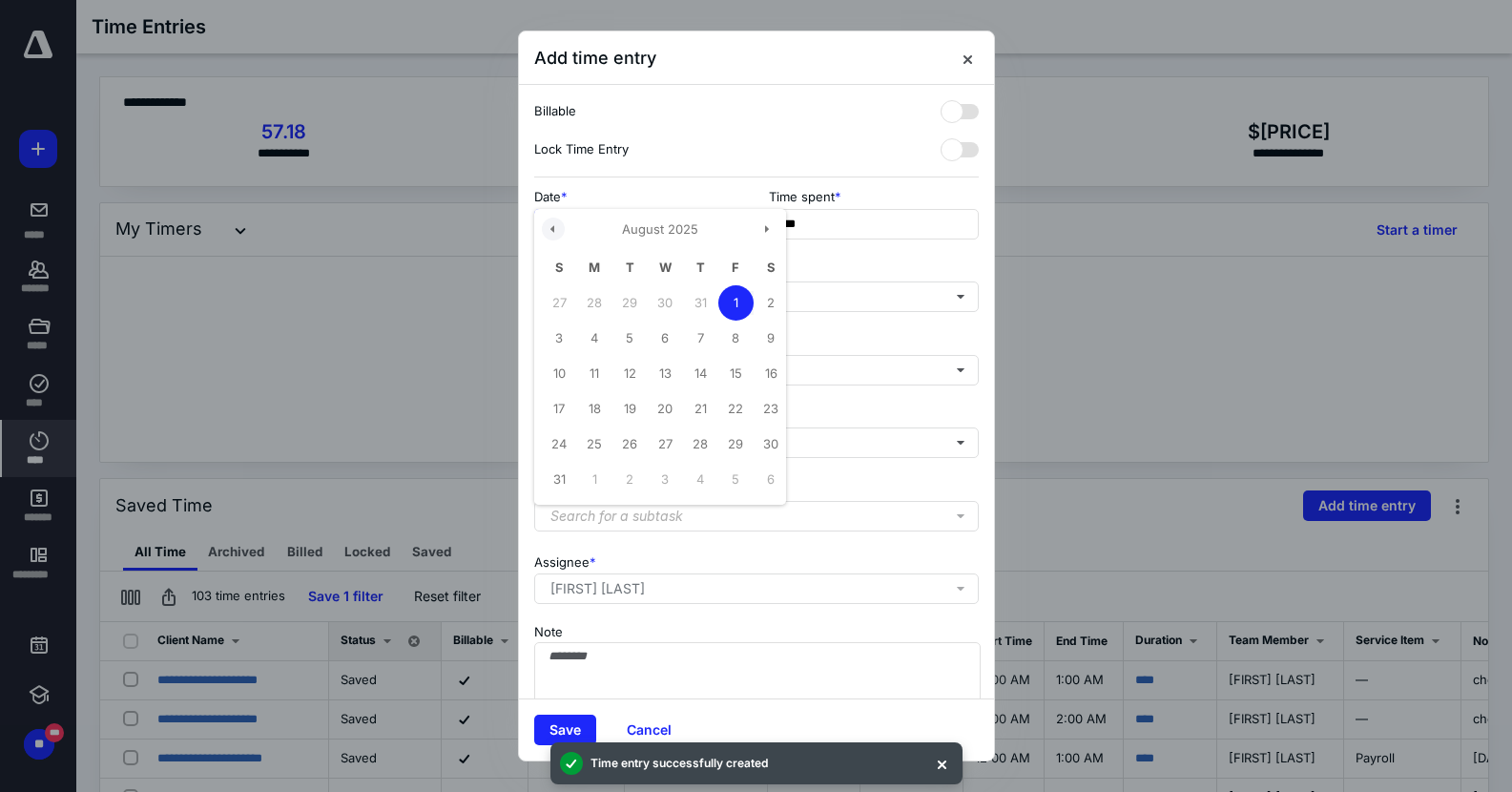 click at bounding box center (553, 229) 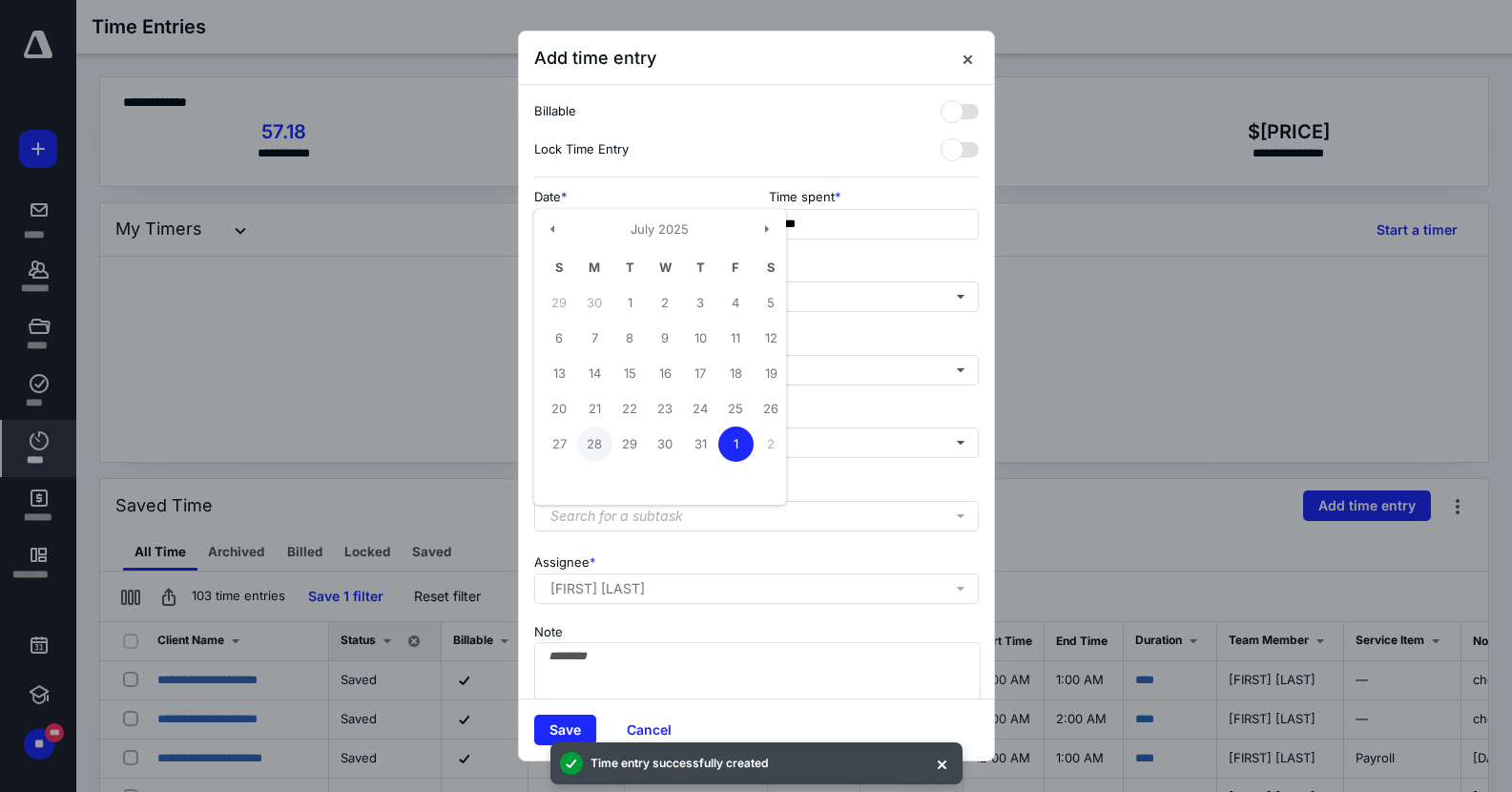 click on "28" at bounding box center (594, 444) 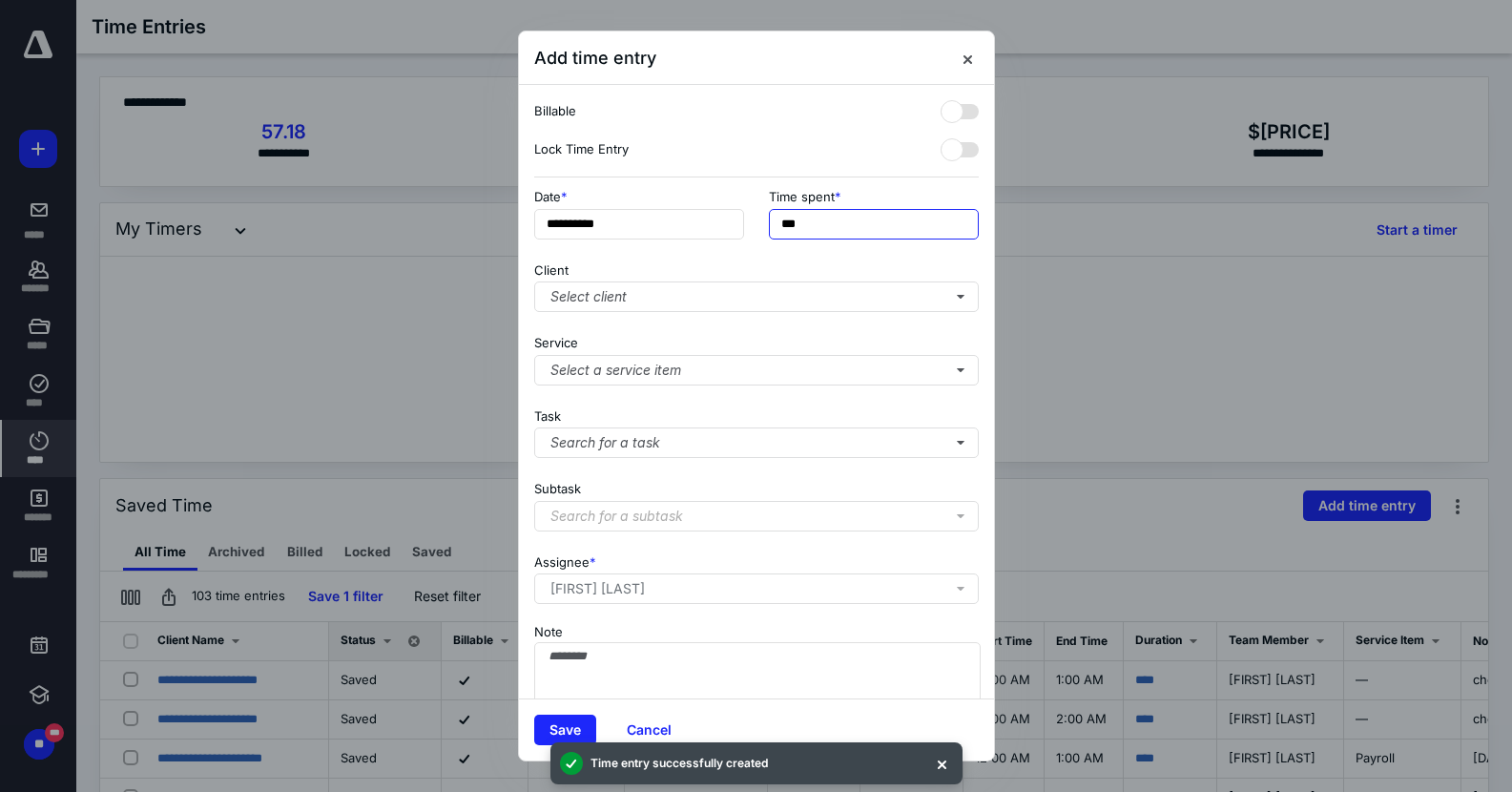 click on "***" at bounding box center [874, 224] 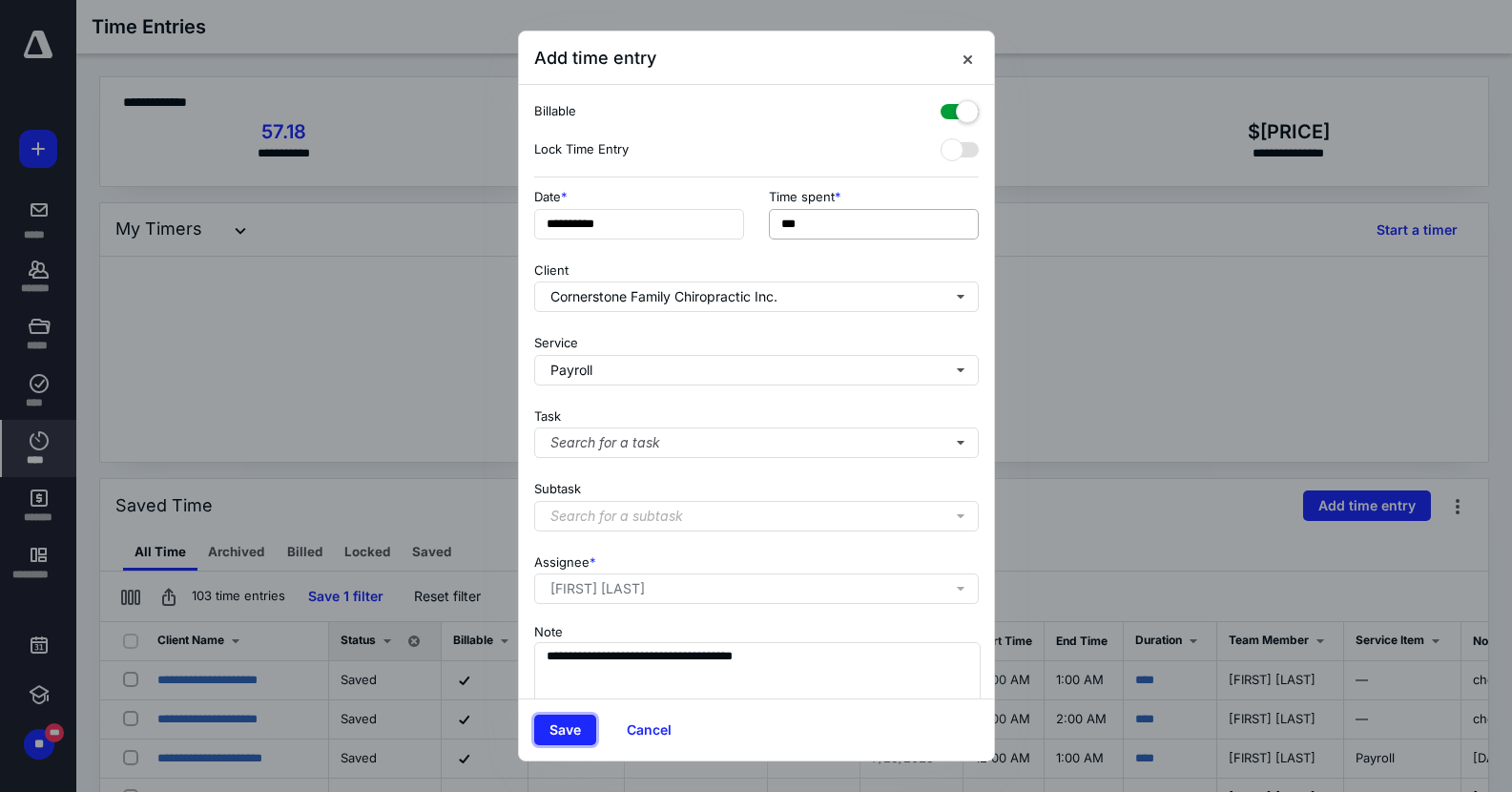 click on "Save" at bounding box center [565, 730] 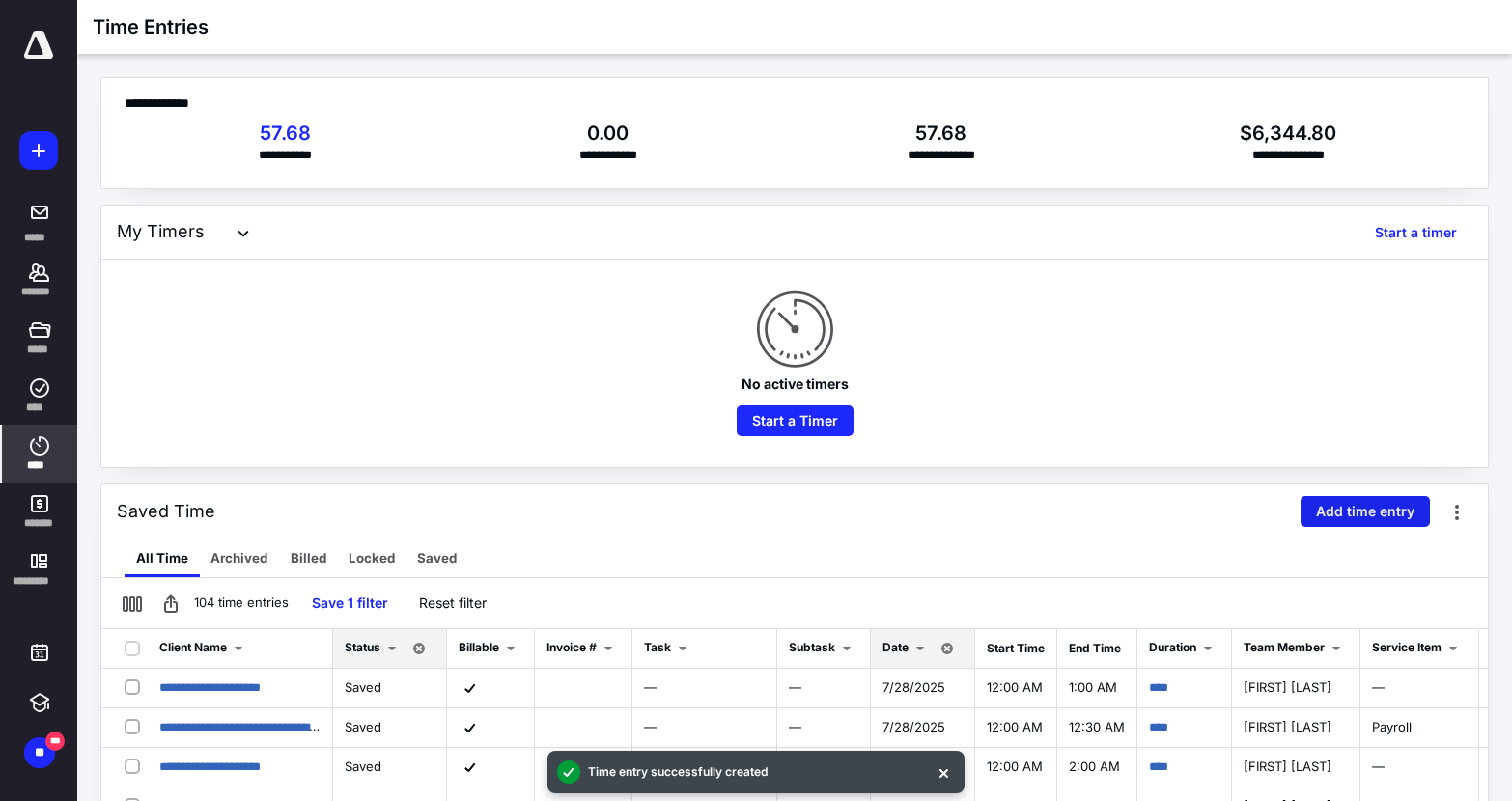 click on "Add time entry" at bounding box center [1365, 511] 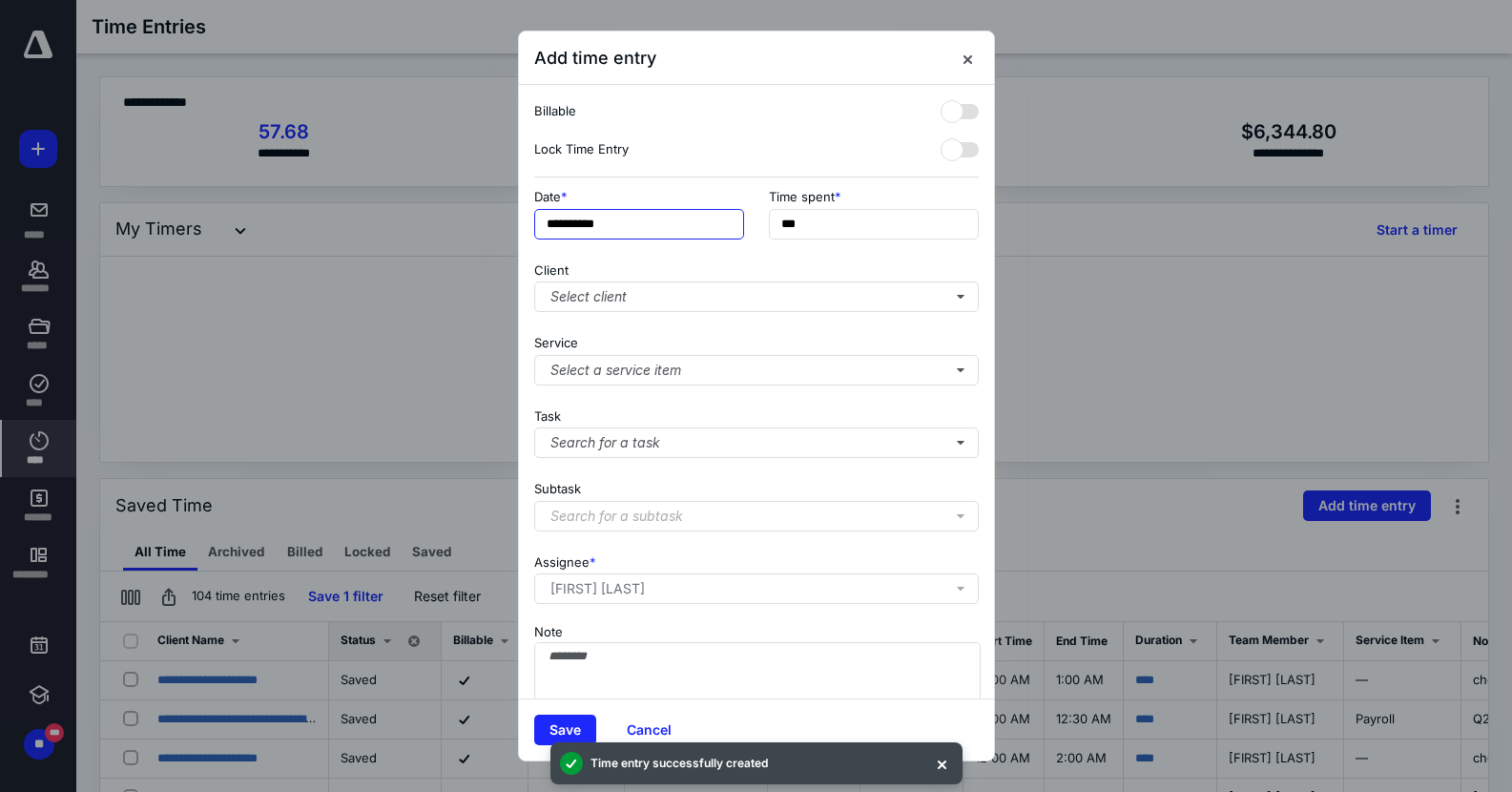 click on "**********" at bounding box center [639, 224] 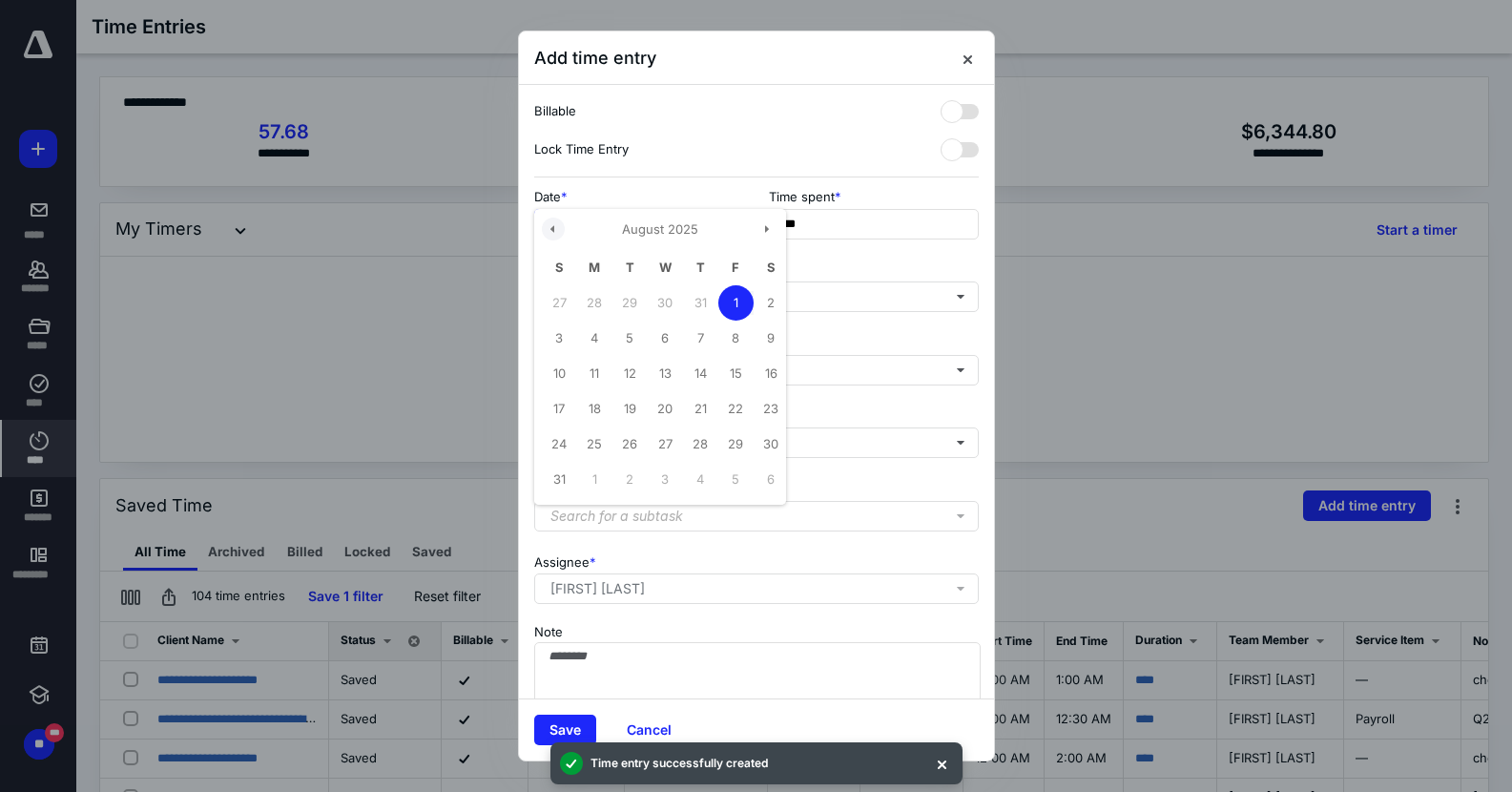 click at bounding box center [553, 229] 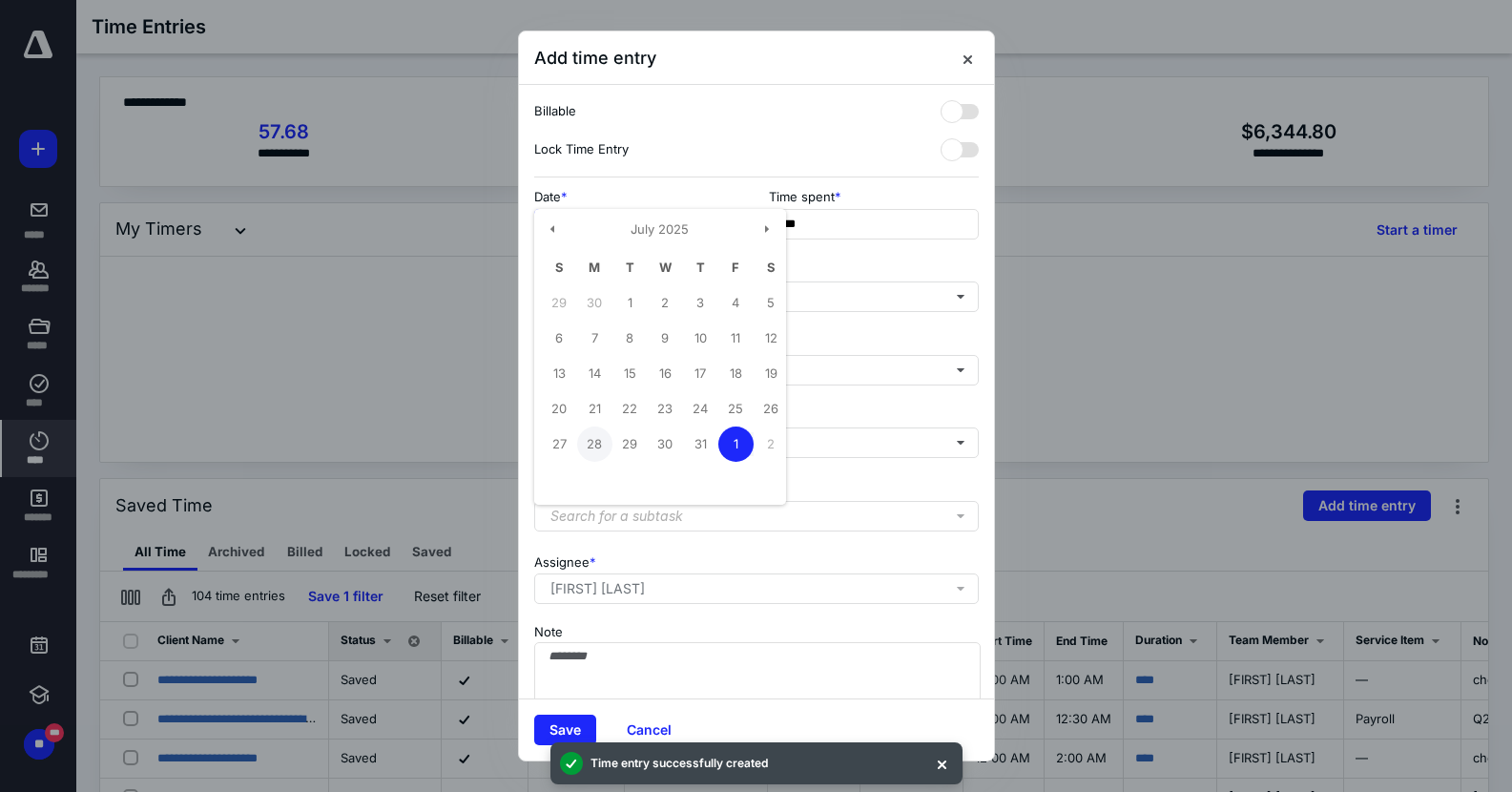 click on "28" at bounding box center [594, 444] 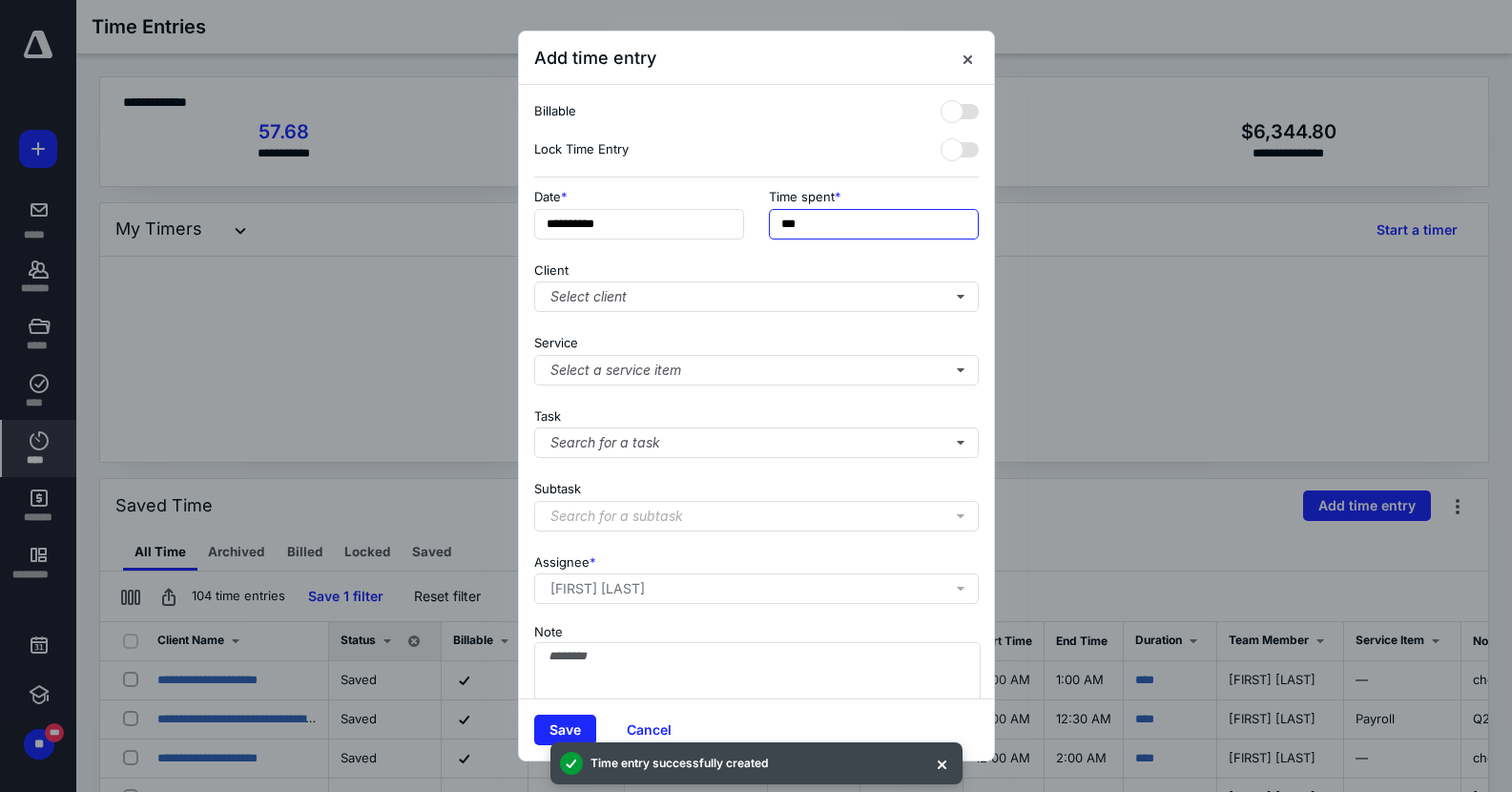 click on "***" at bounding box center (874, 224) 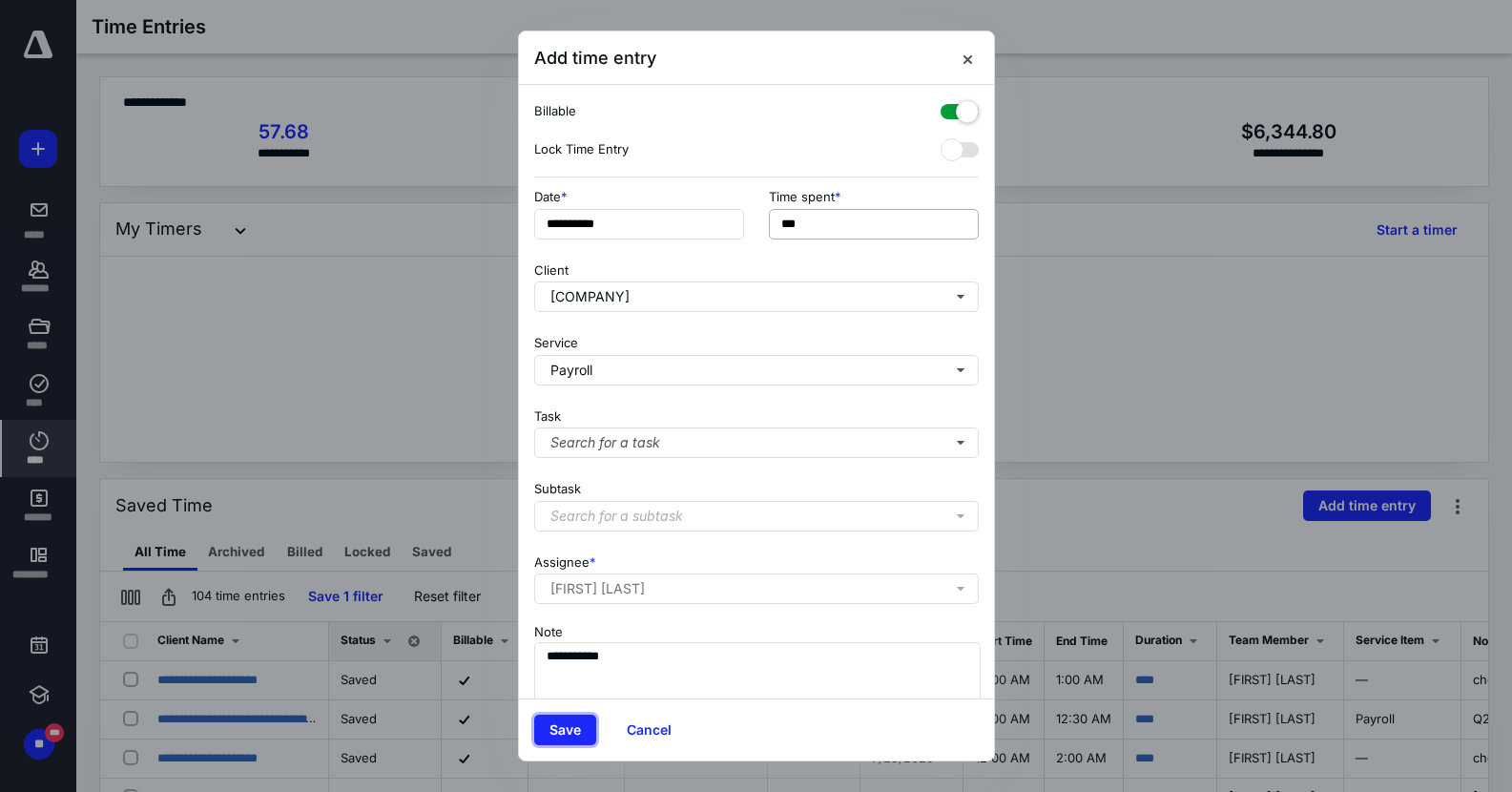 click on "Save" at bounding box center (565, 730) 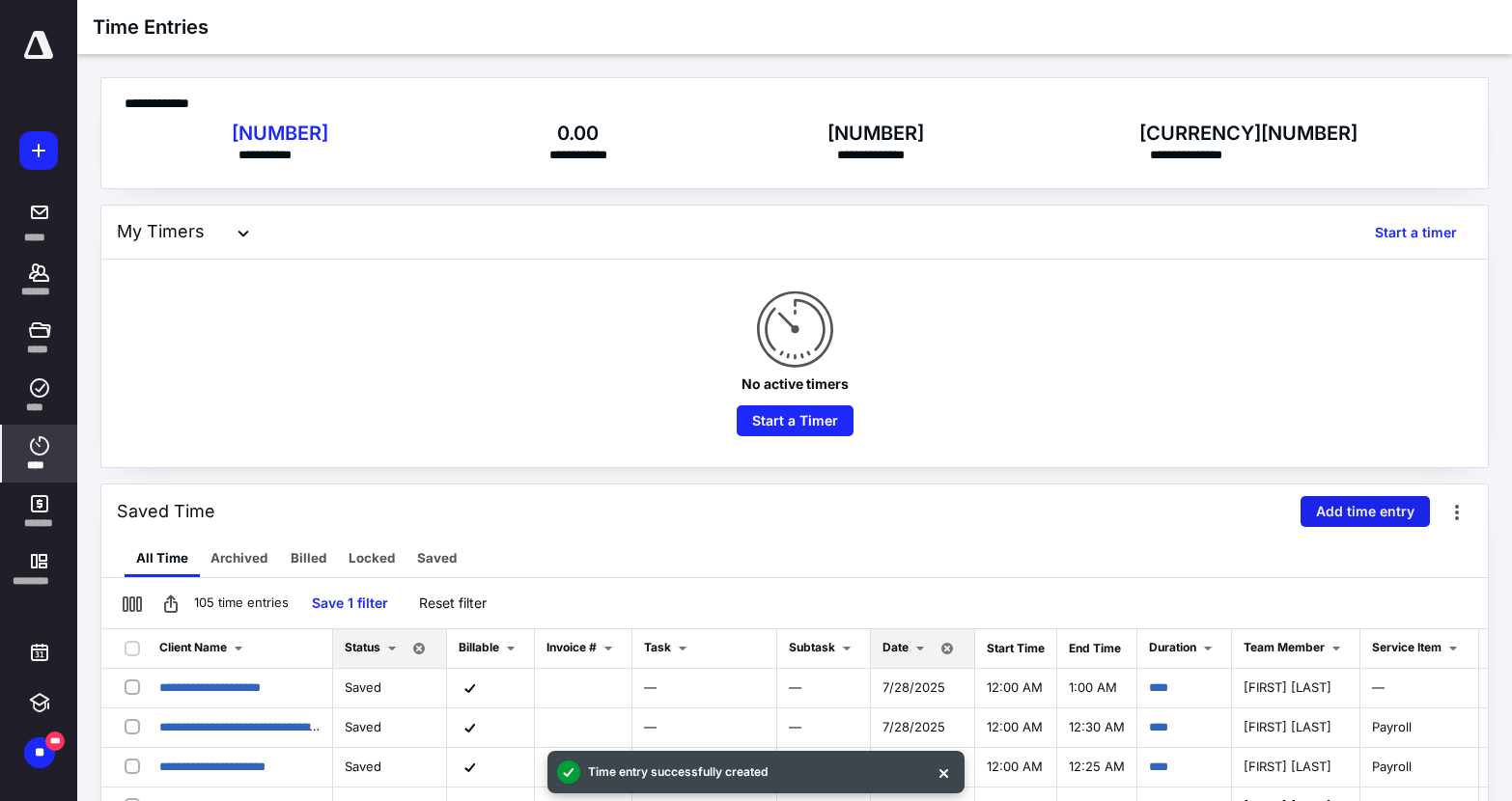 click on "Add time entry" at bounding box center [1365, 511] 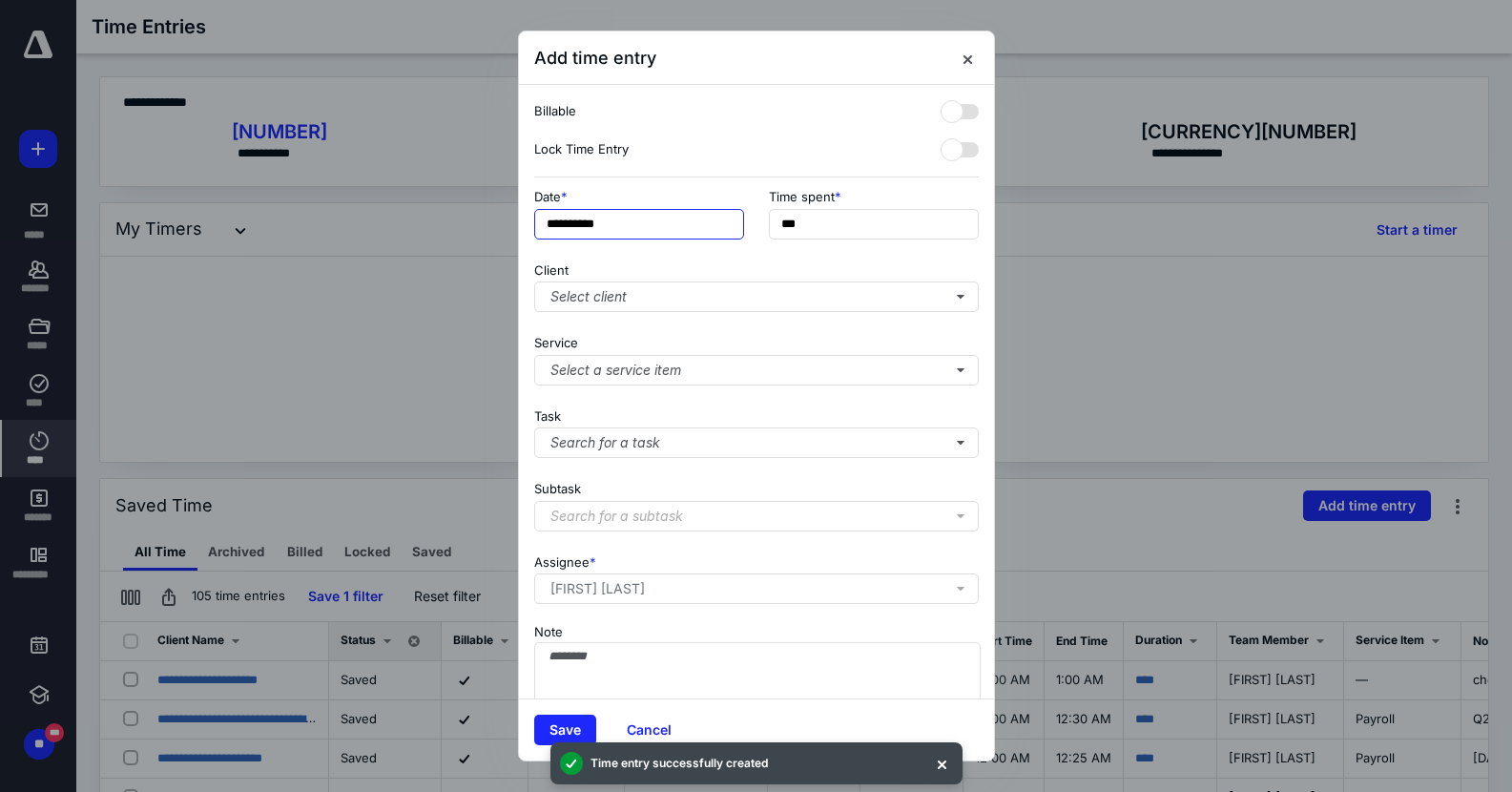 click on "**********" at bounding box center [639, 224] 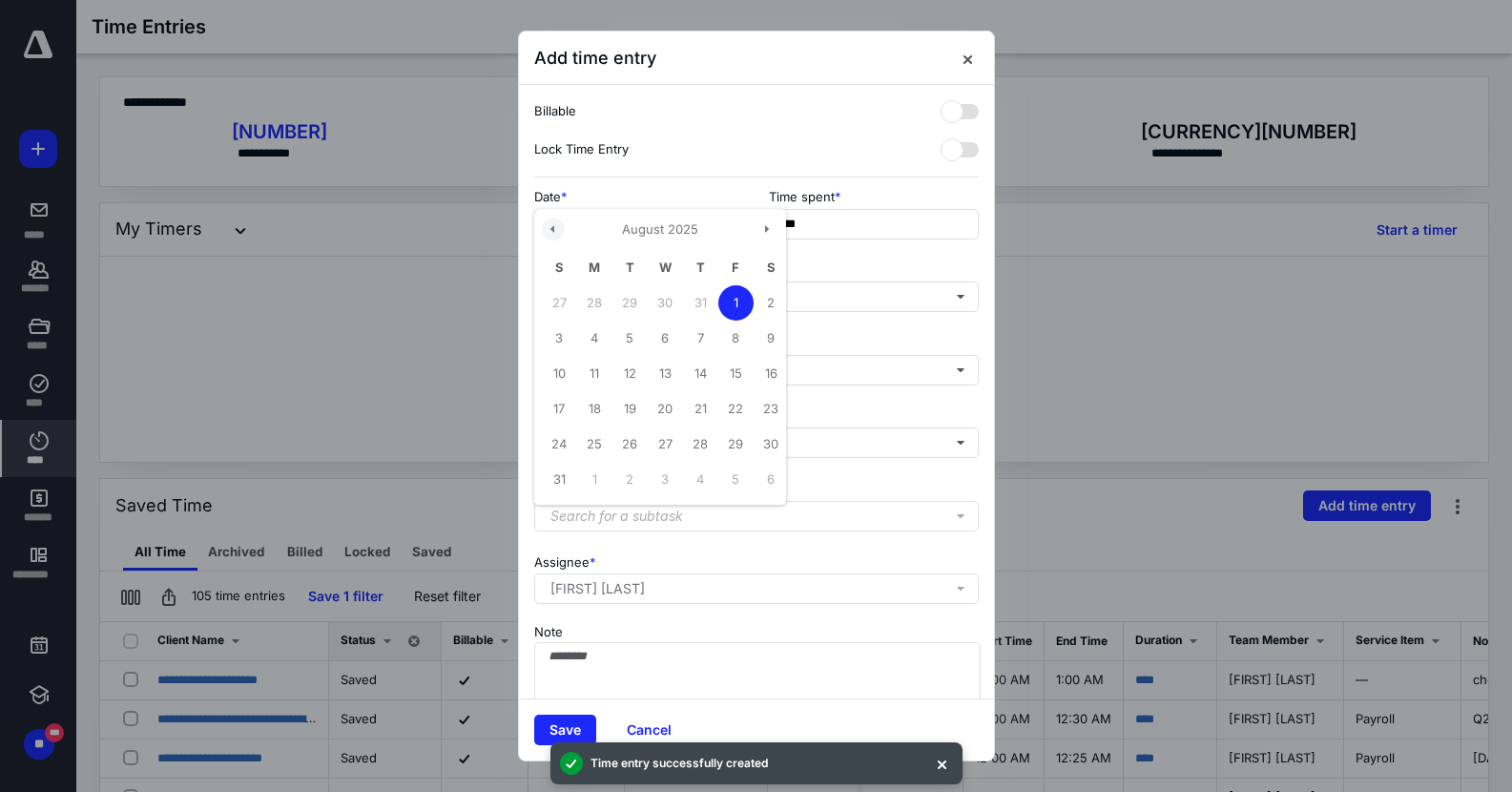 click at bounding box center (553, 229) 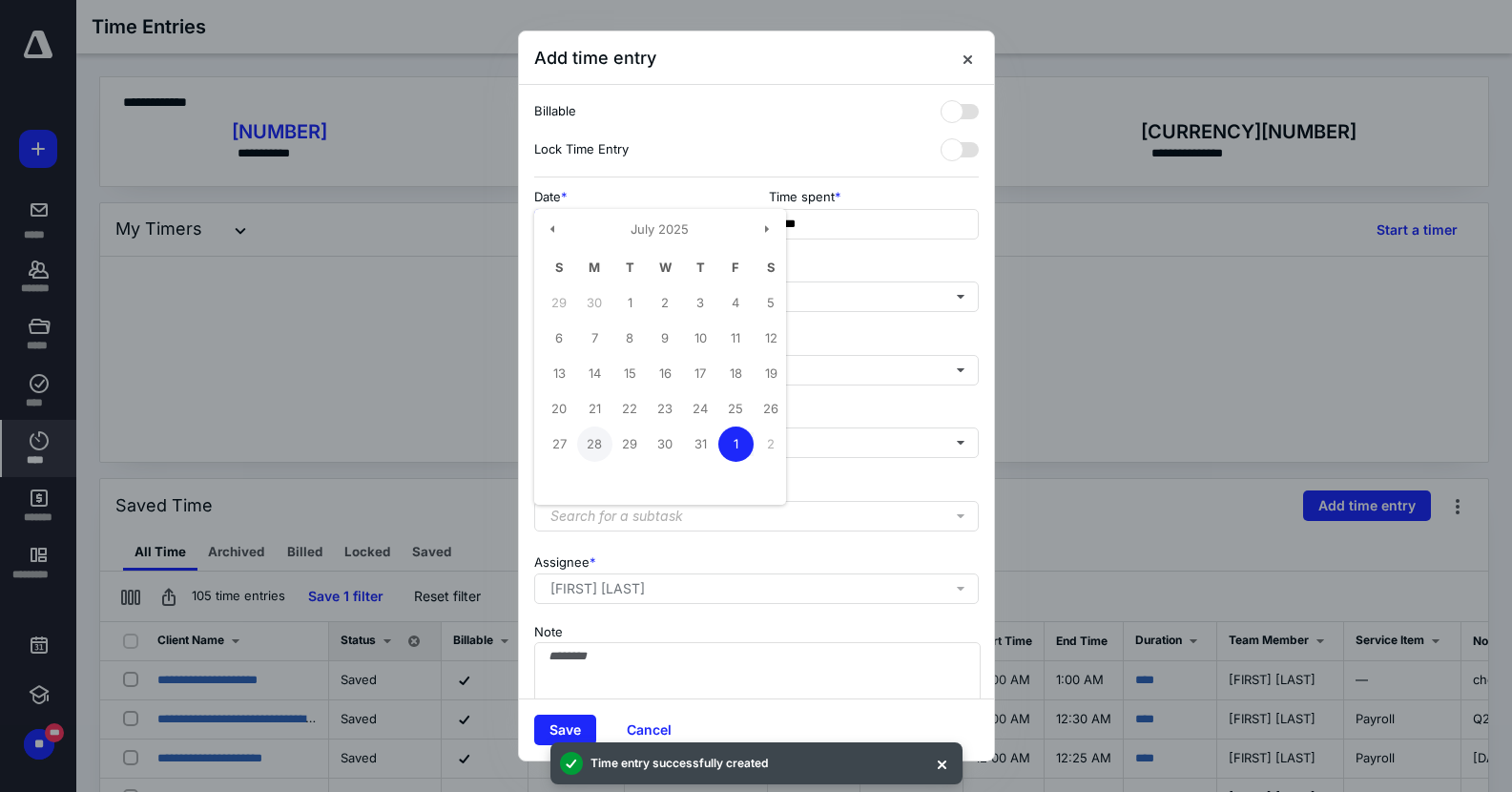 click on "28" at bounding box center (594, 444) 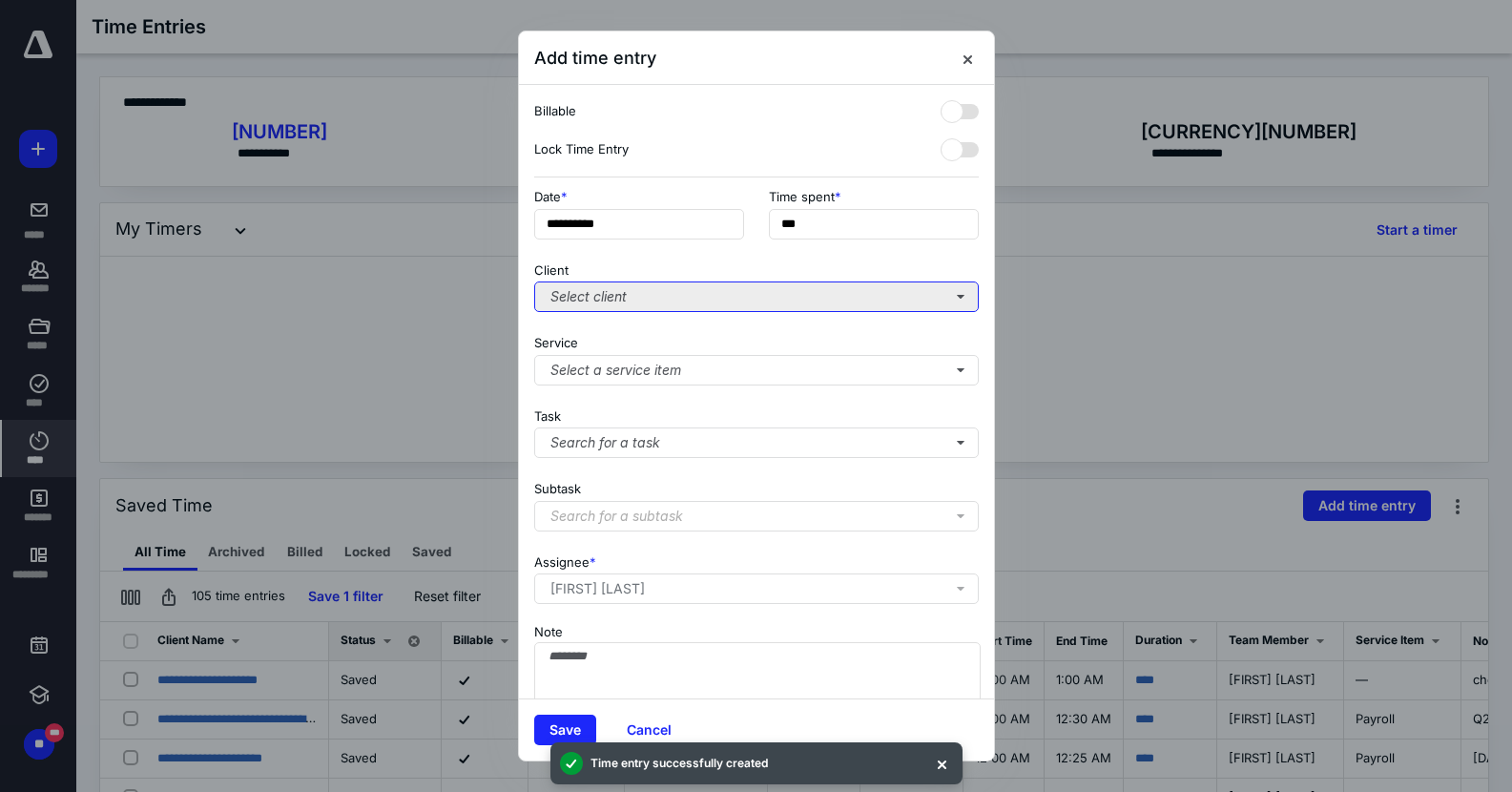 click on "Select client" at bounding box center (756, 297) 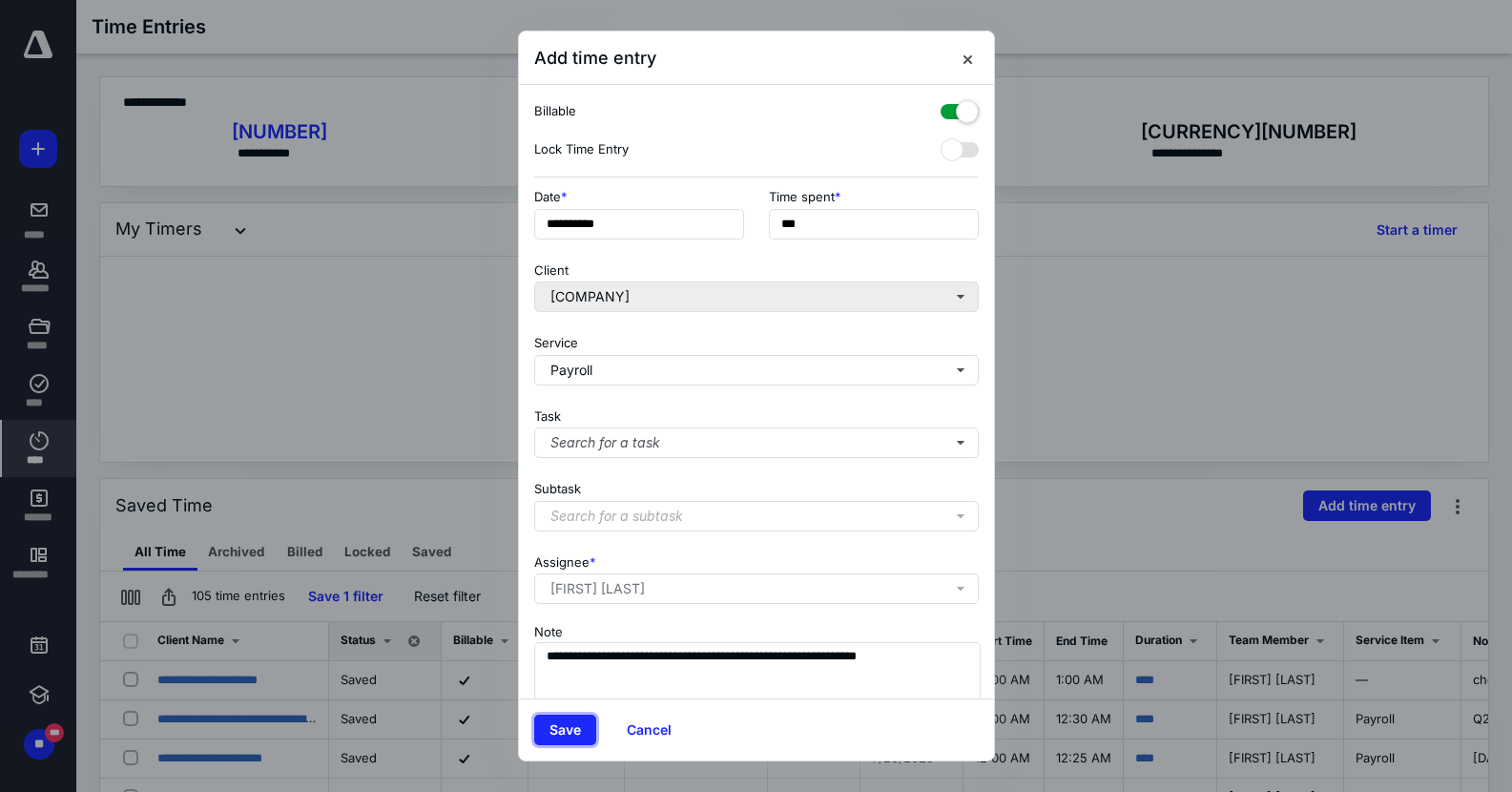 click on "Save" at bounding box center [565, 730] 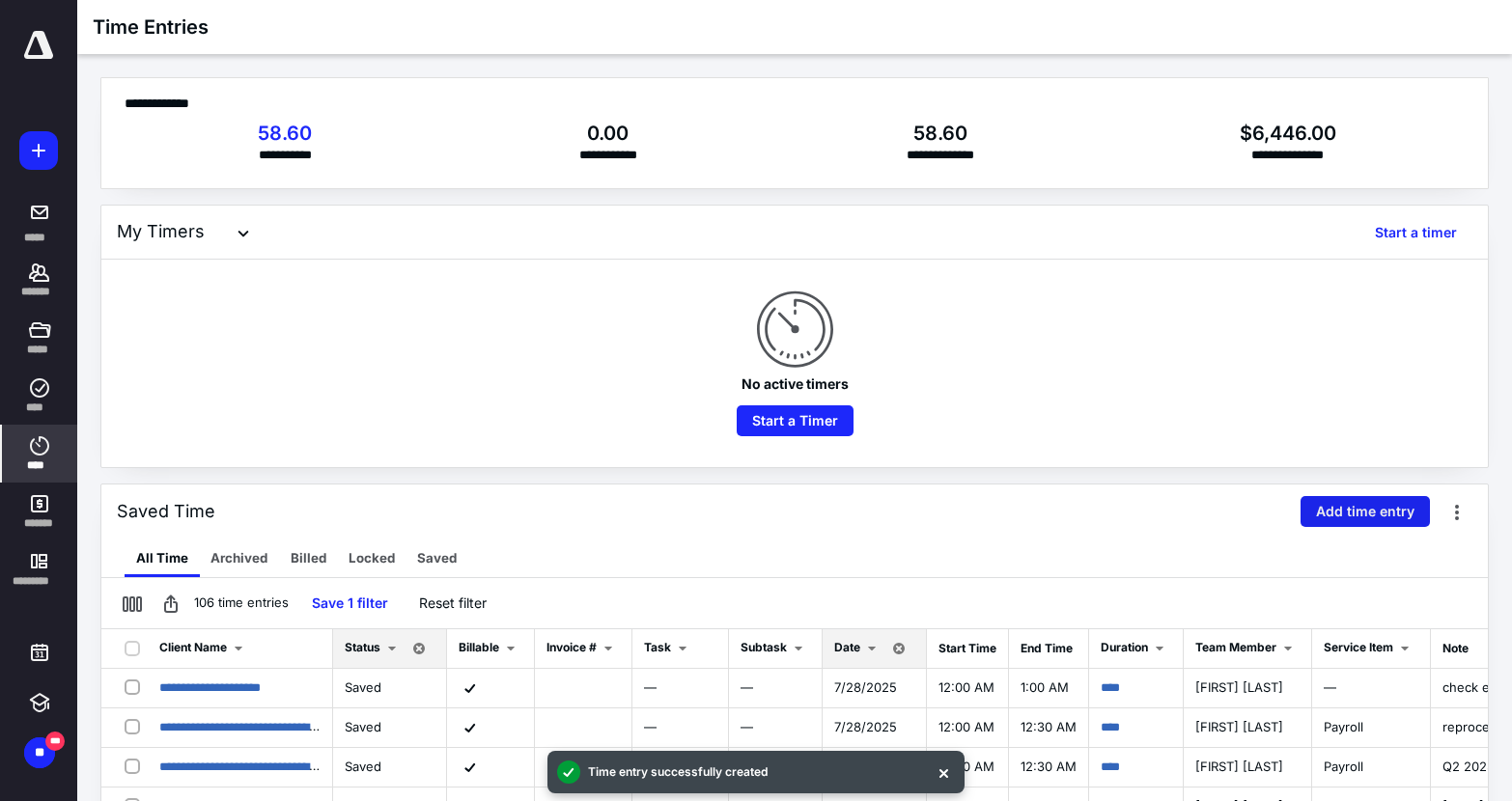 click on "Add time entry" at bounding box center (1365, 511) 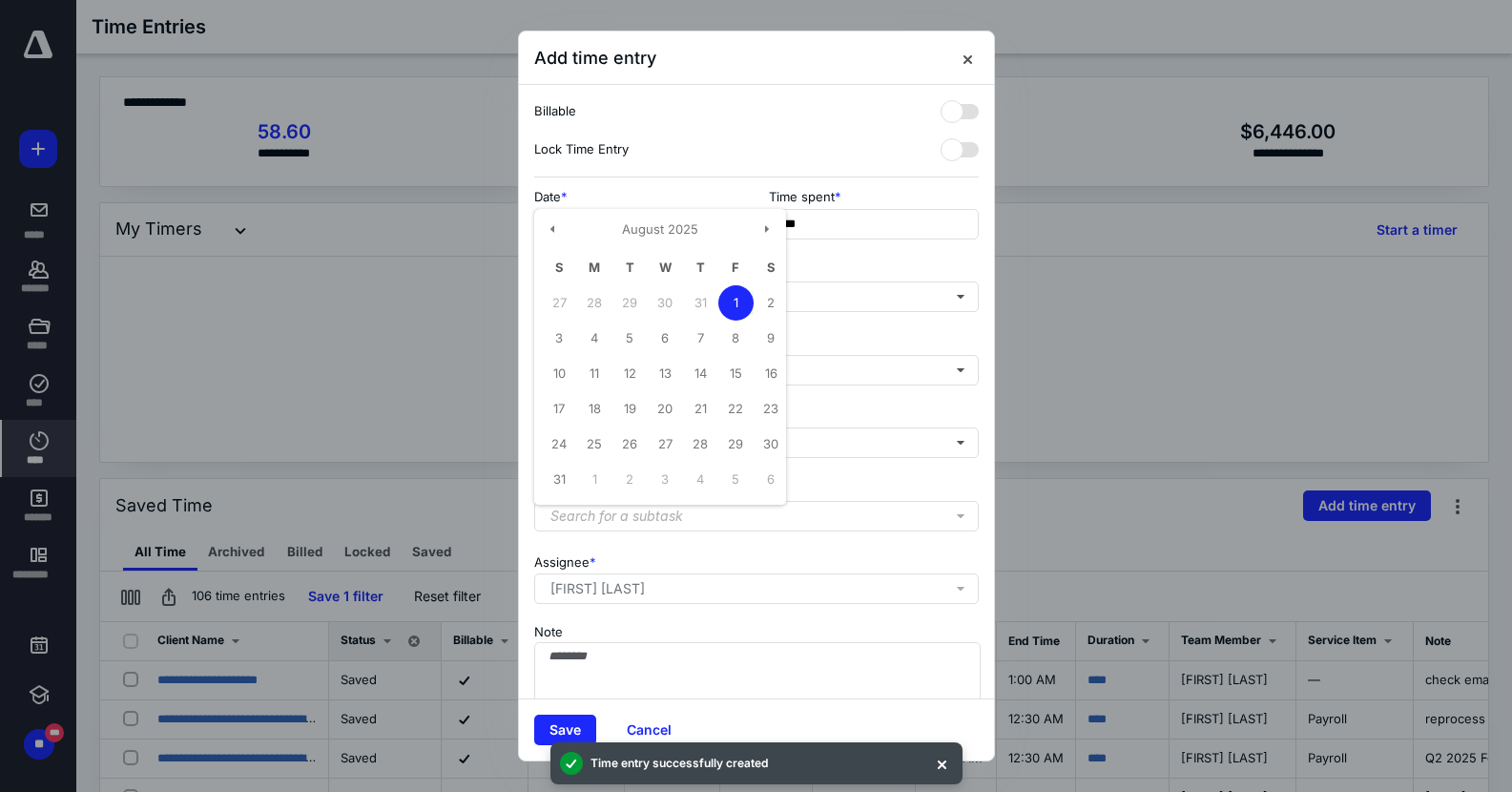 click on "**********" at bounding box center (639, 224) 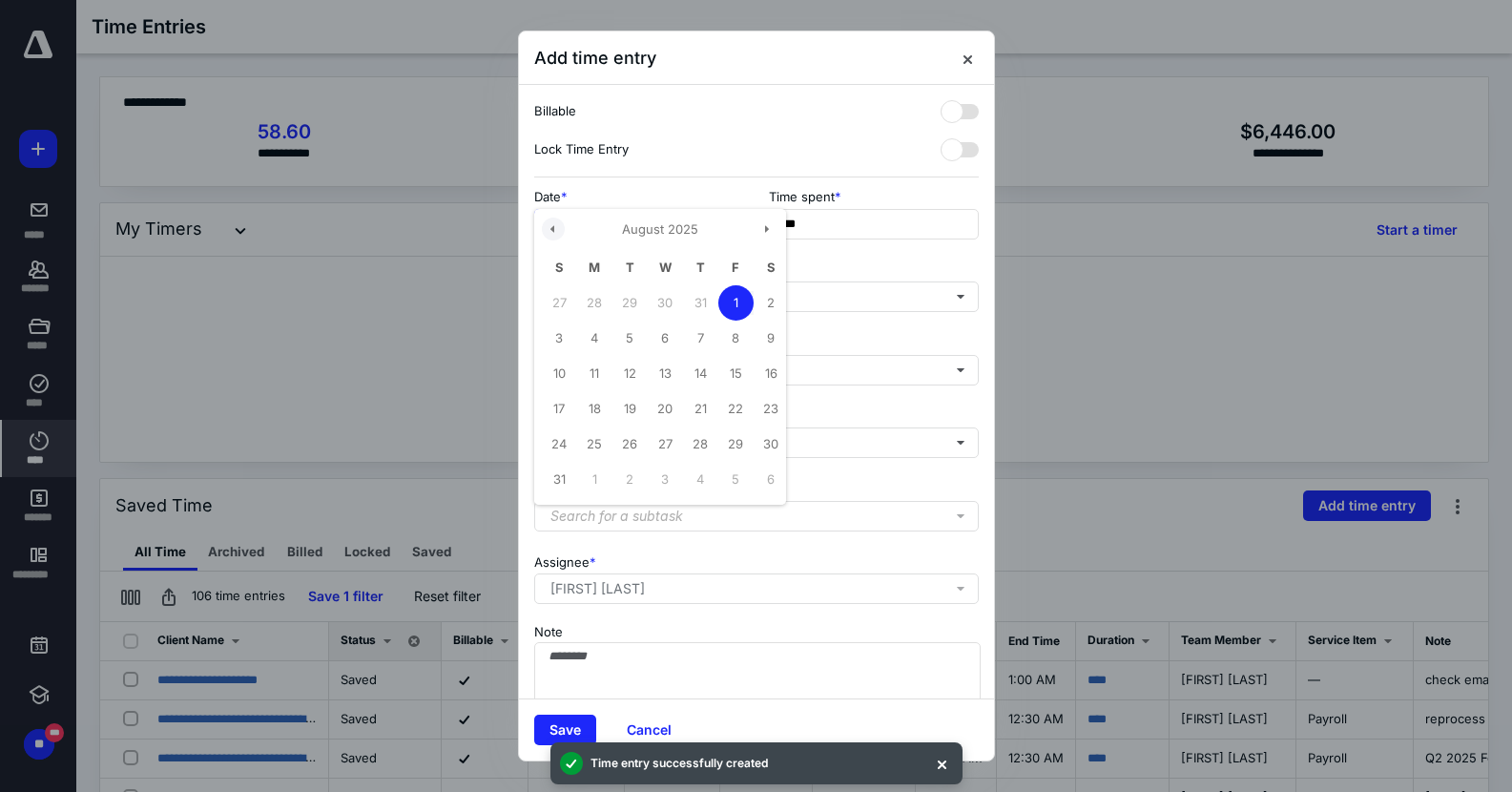 click at bounding box center [553, 229] 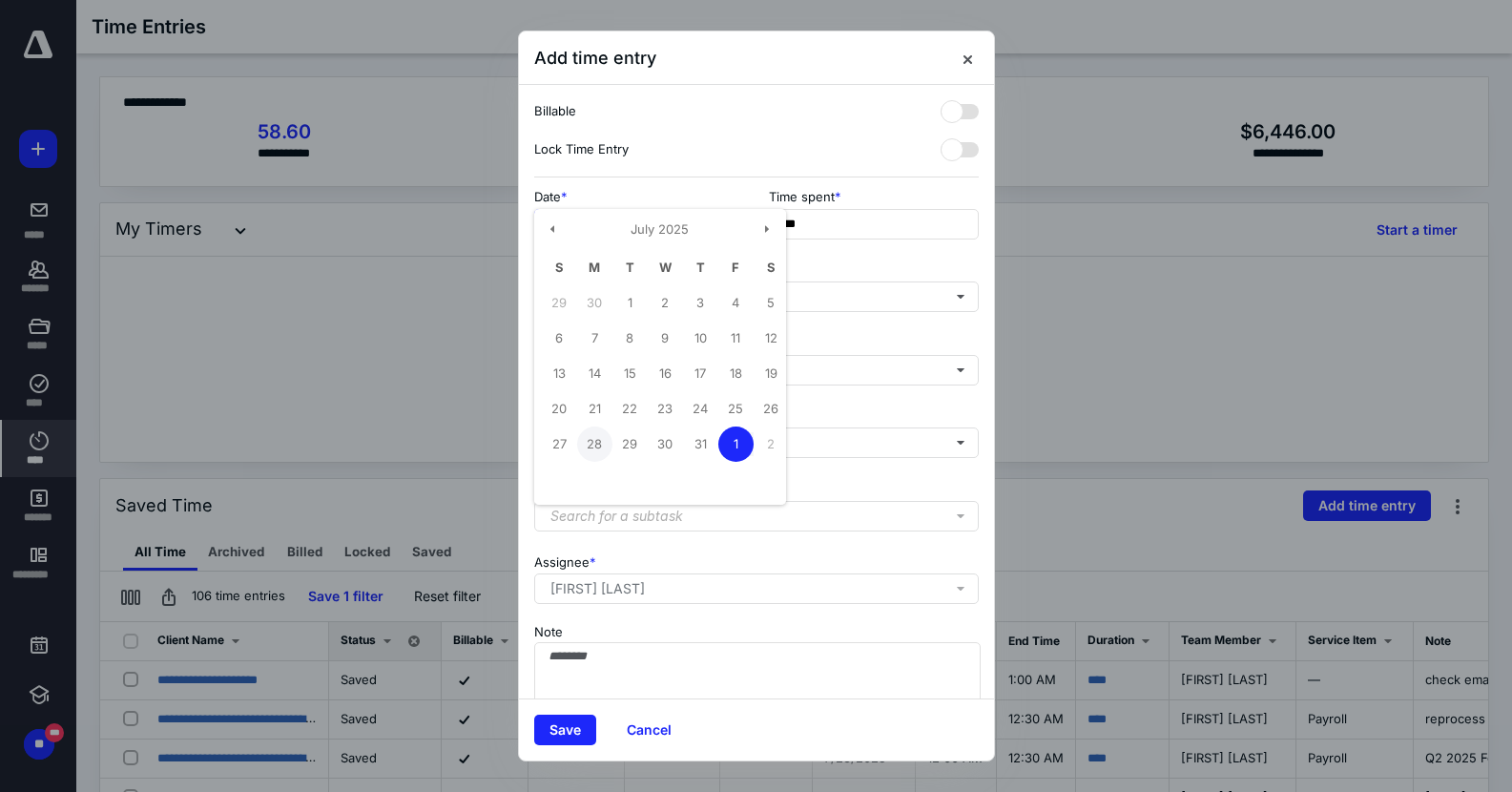 click on "28" at bounding box center [594, 444] 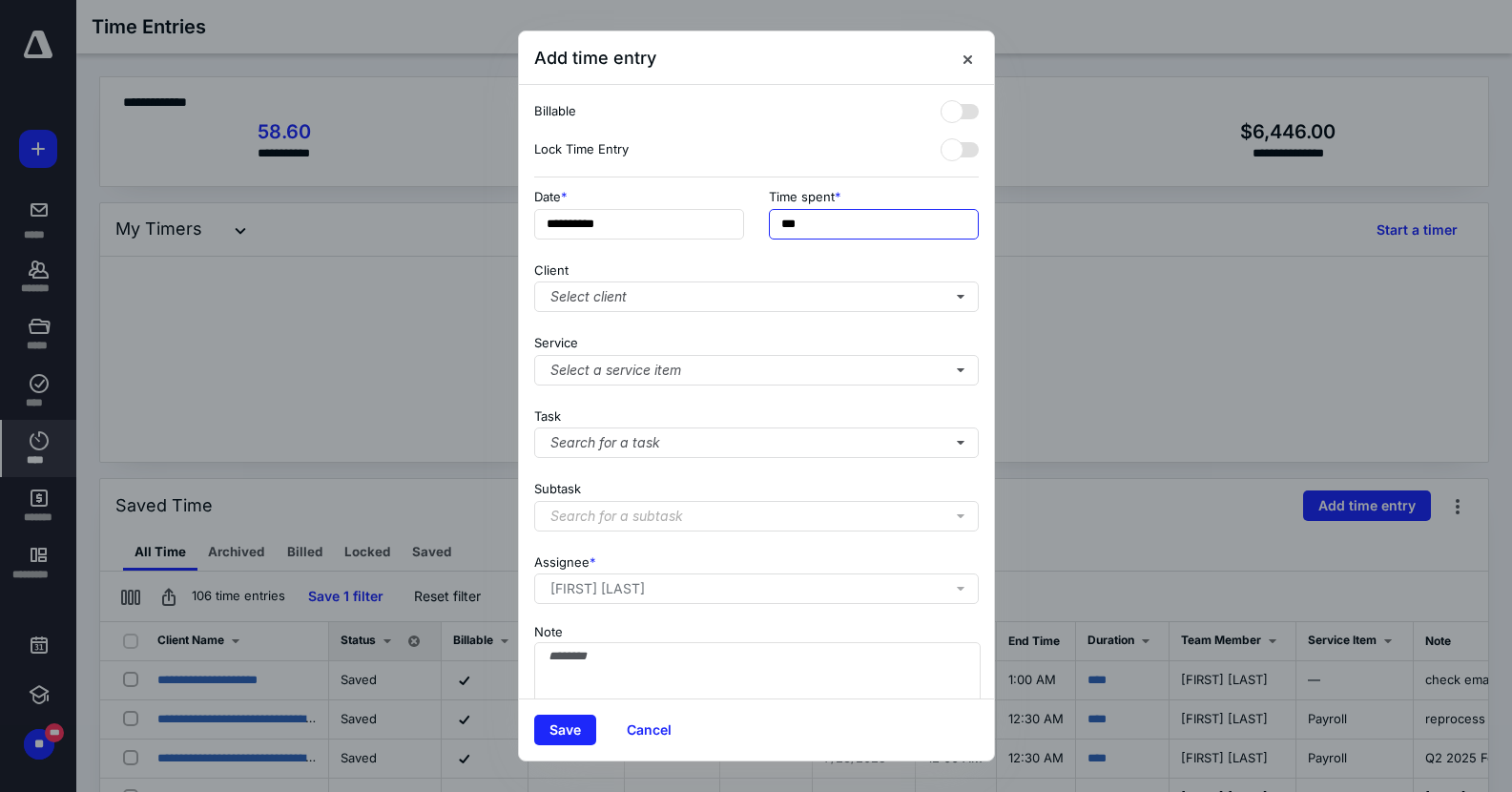 click on "***" at bounding box center [874, 224] 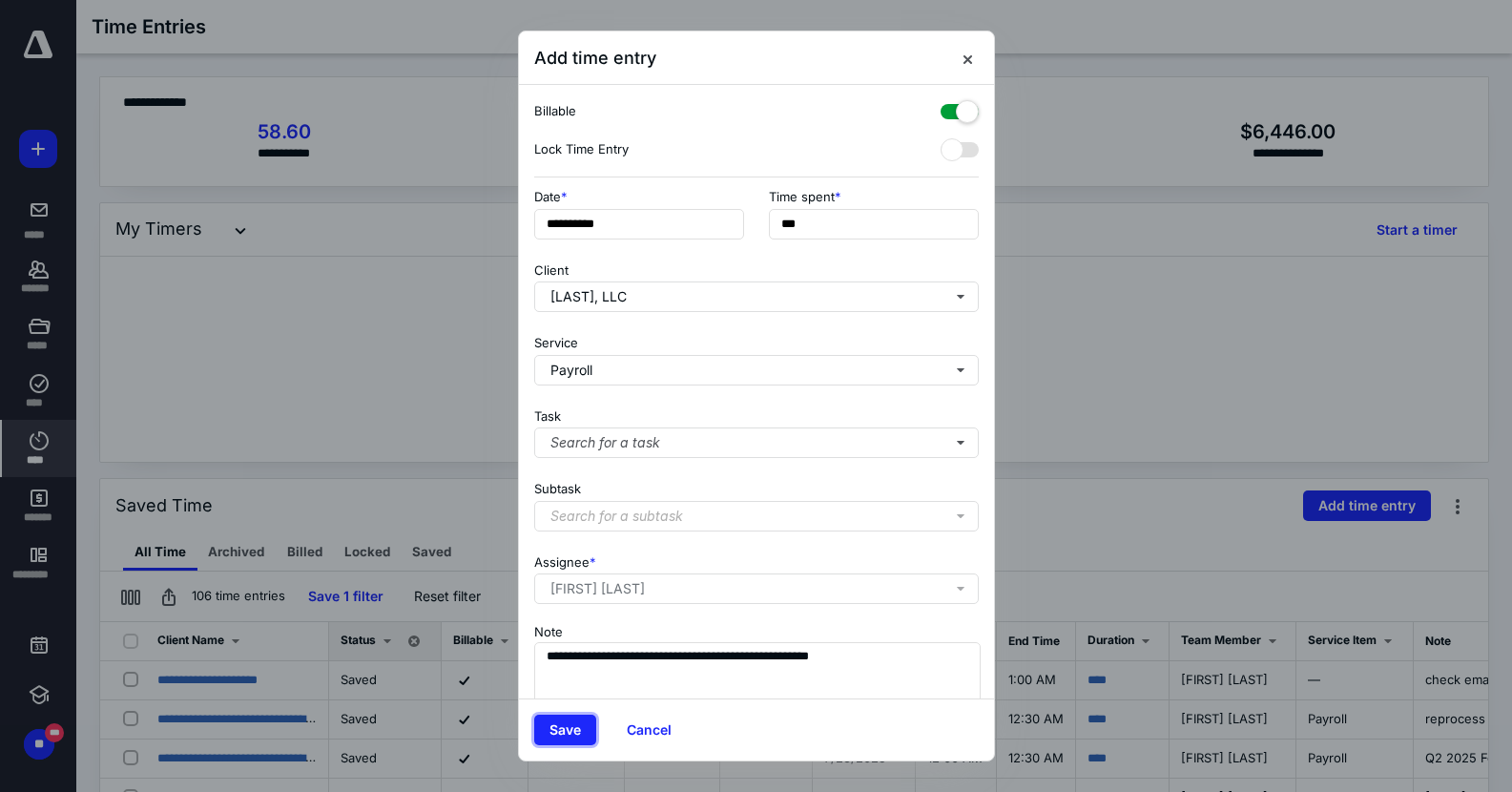 click on "Save" at bounding box center (565, 730) 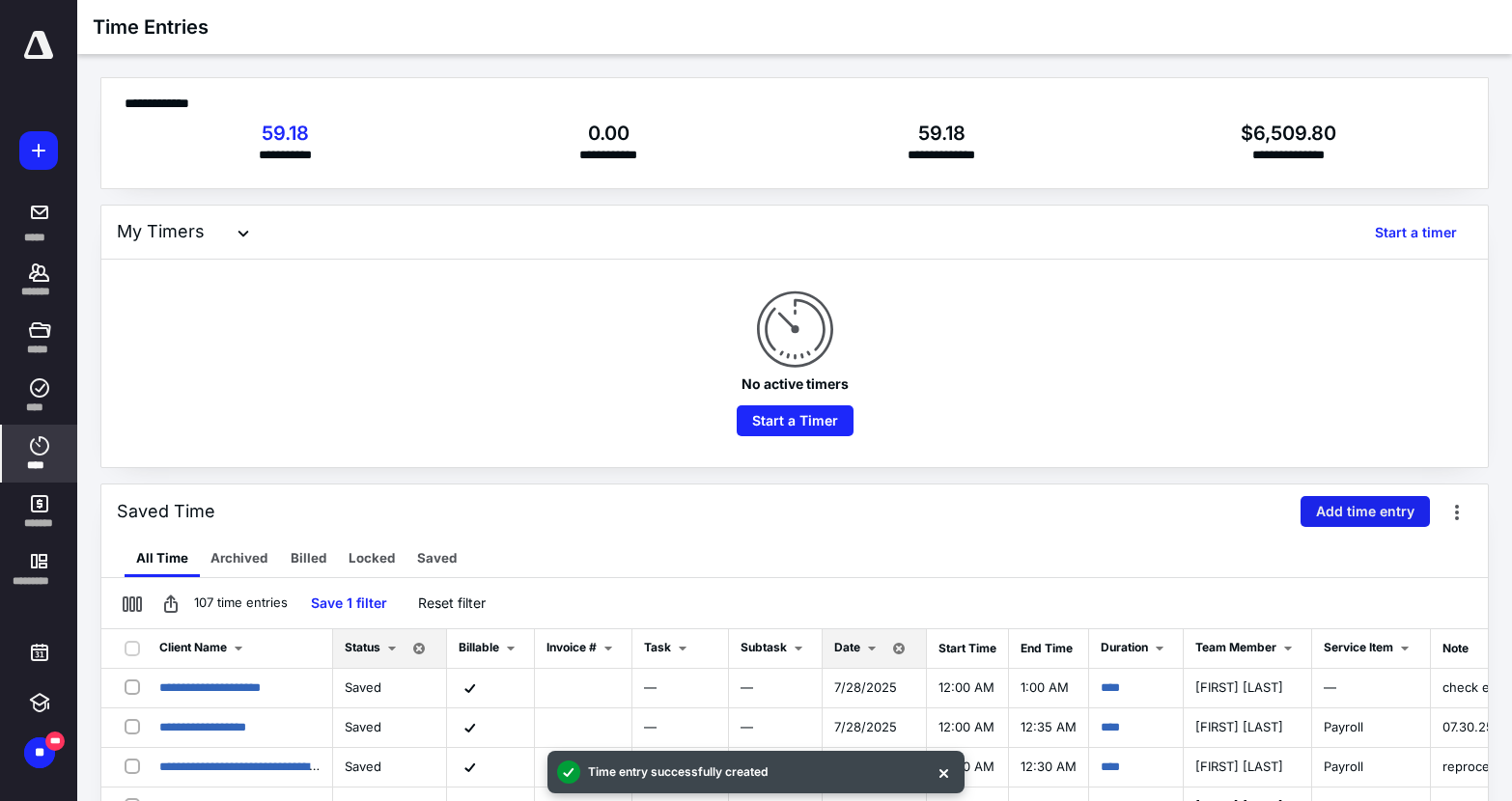 click on "Add time entry" at bounding box center [1365, 511] 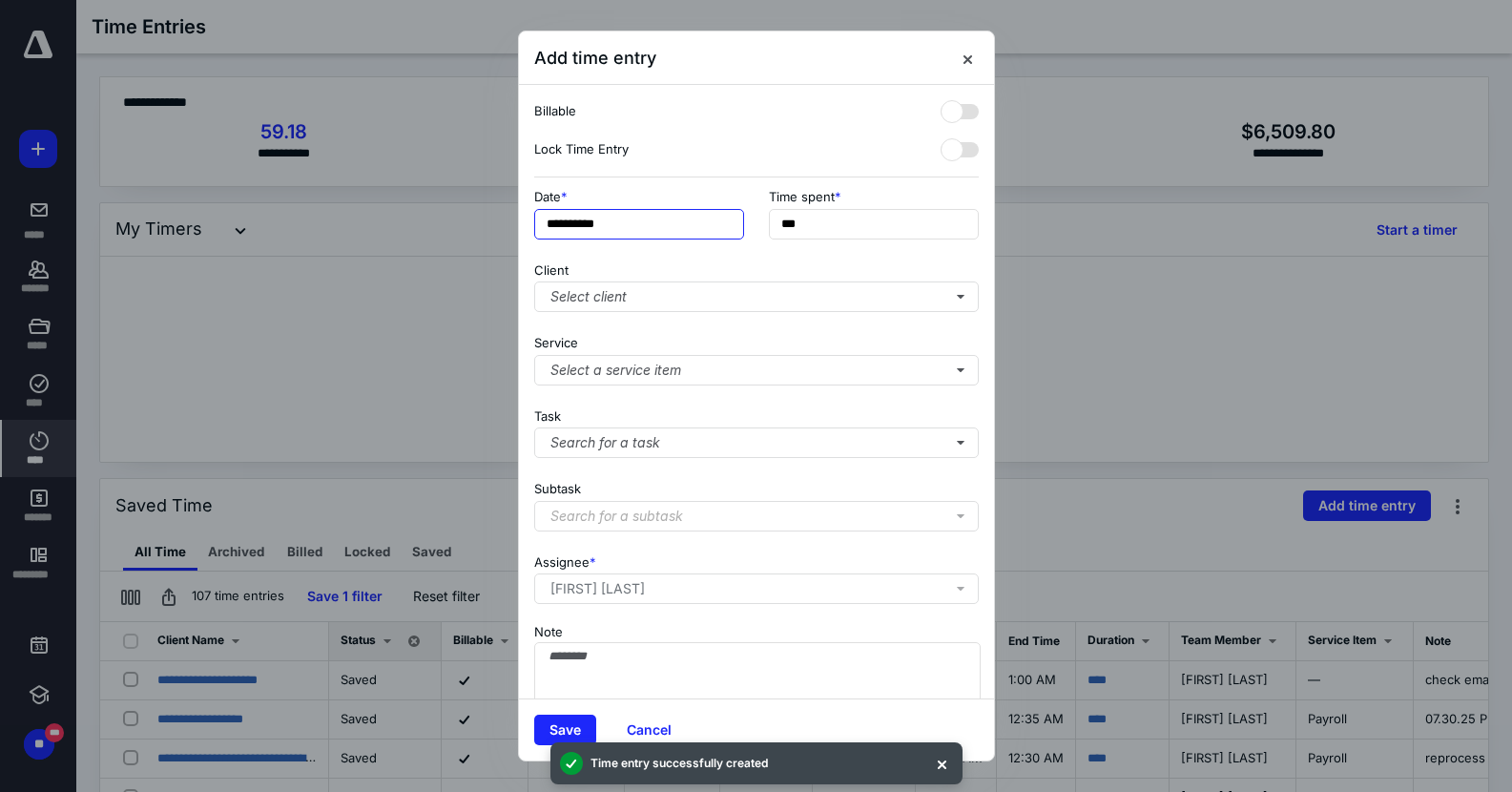 click on "**********" at bounding box center [639, 224] 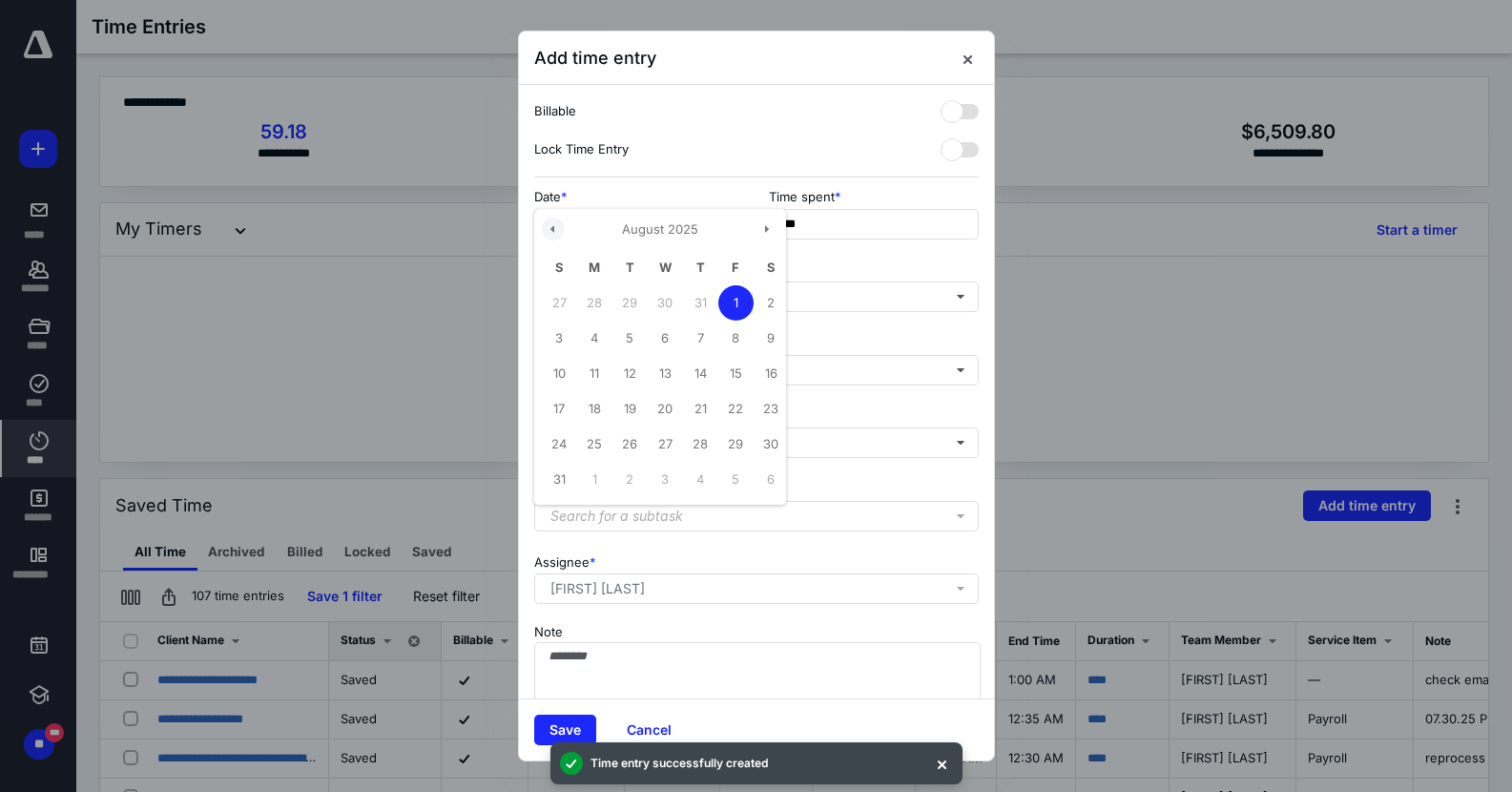 click at bounding box center (553, 229) 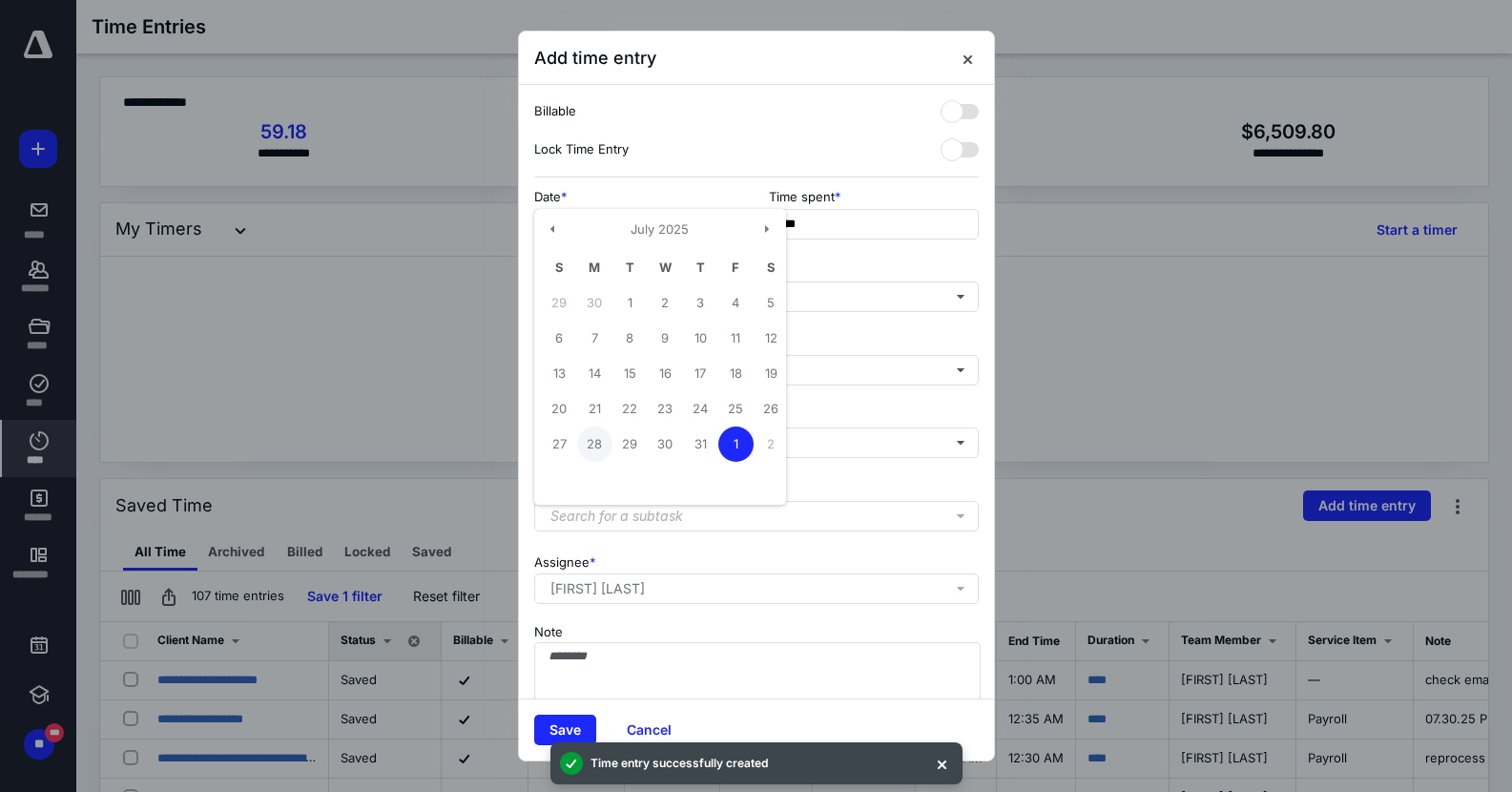 click on "28" at bounding box center [594, 444] 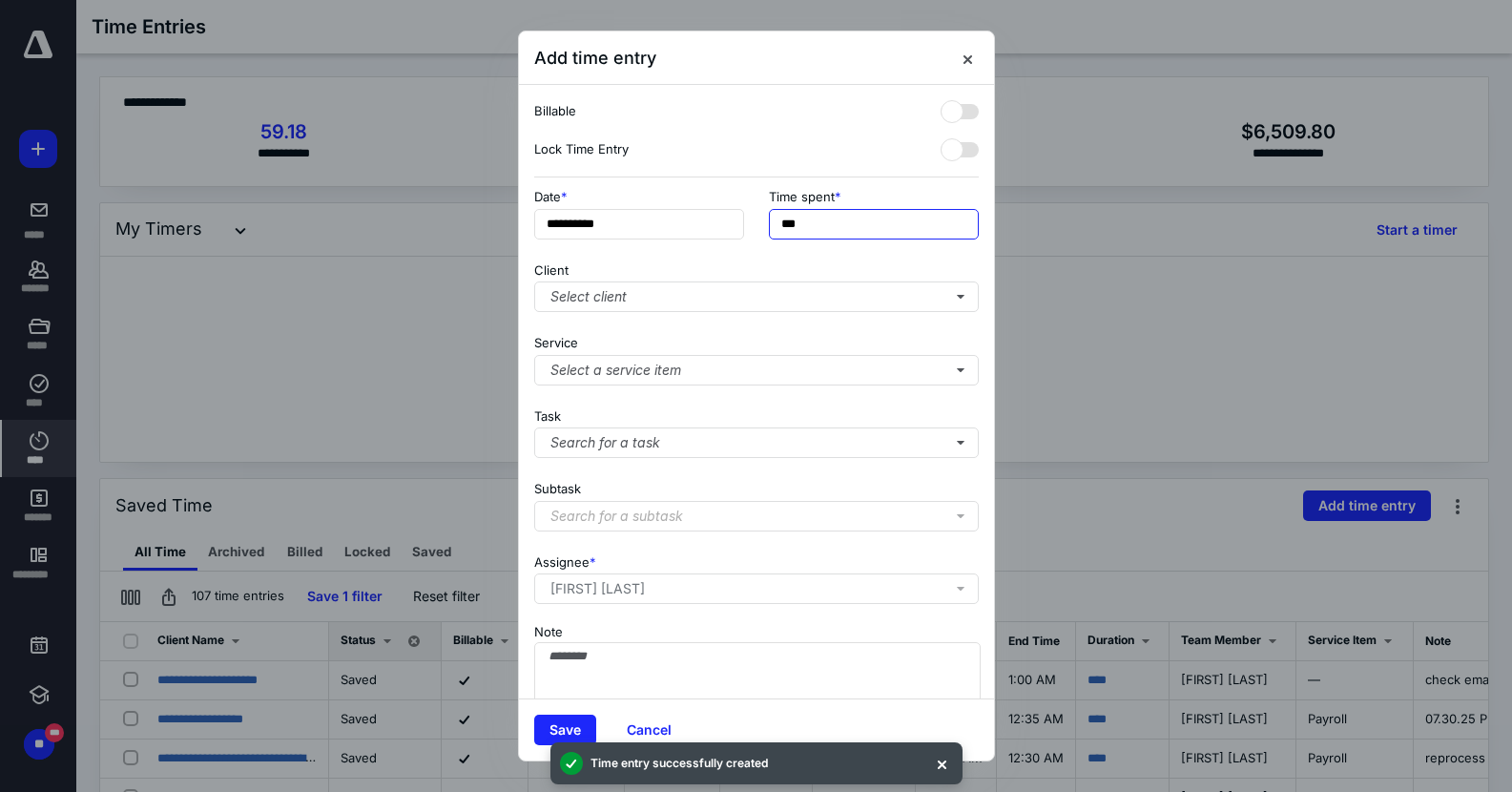 click on "***" at bounding box center [874, 224] 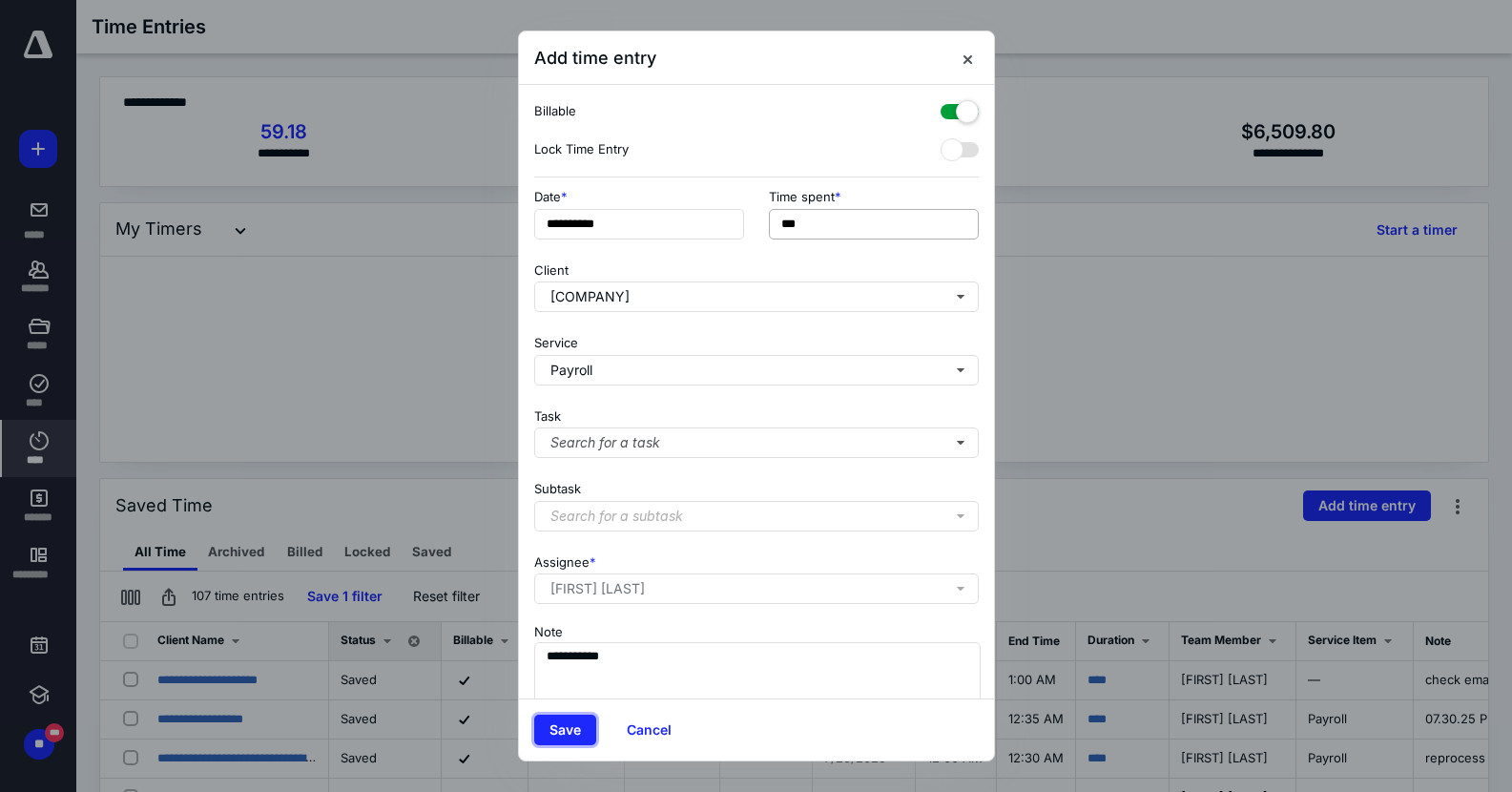 click on "Save" at bounding box center [565, 730] 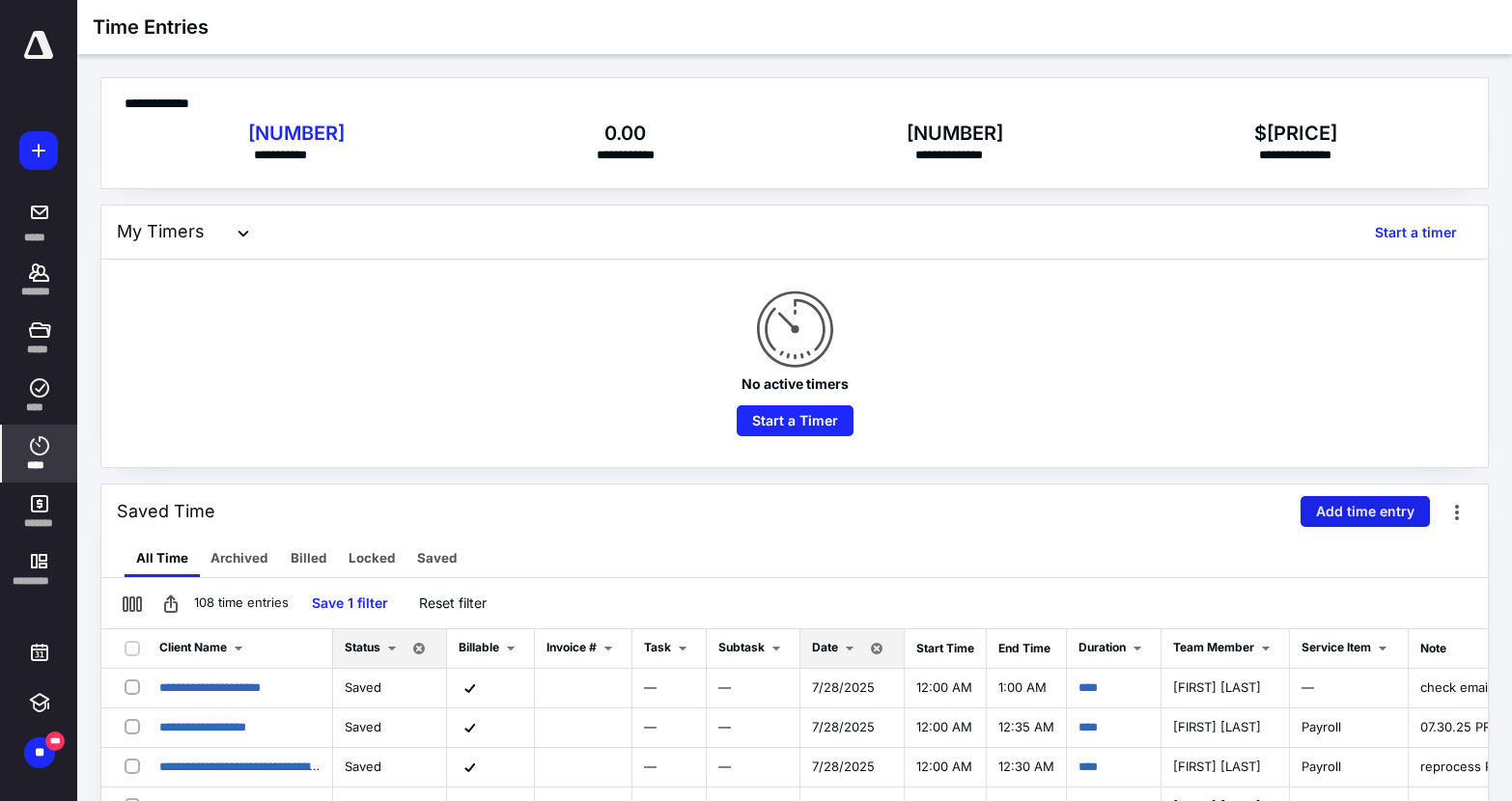 click on "Add time entry" at bounding box center (1365, 511) 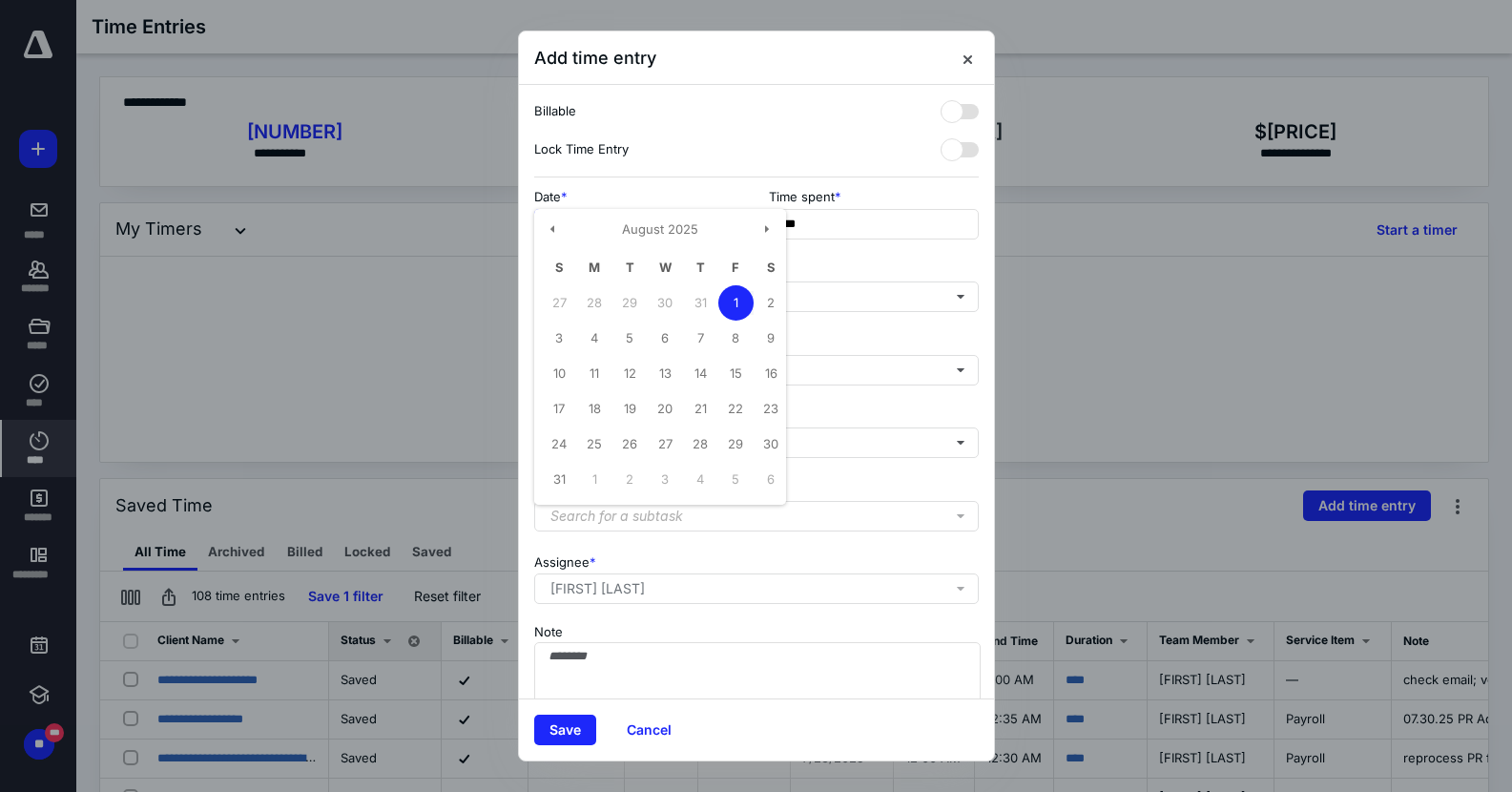 click on "**********" at bounding box center [639, 224] 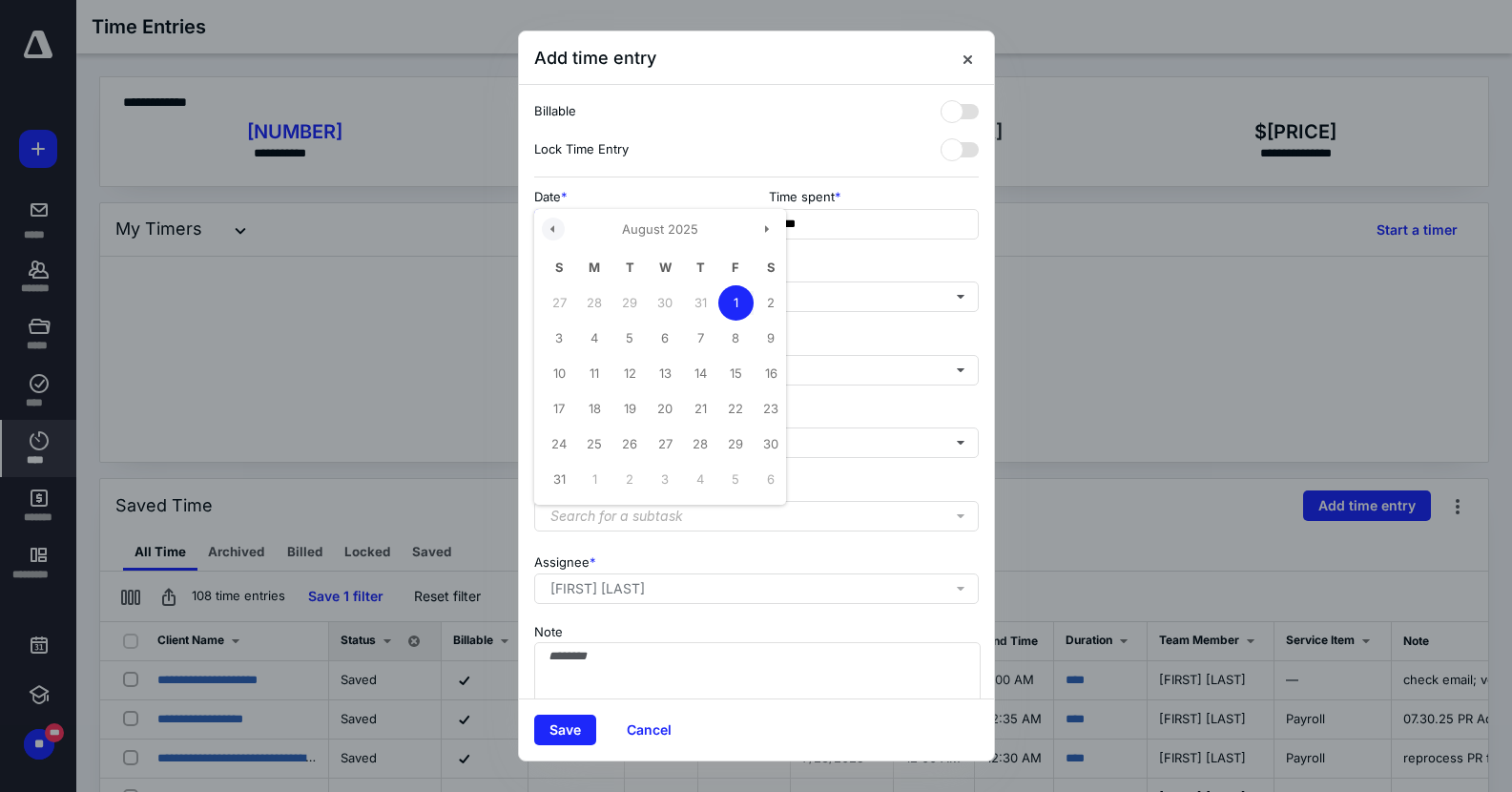 click at bounding box center [553, 229] 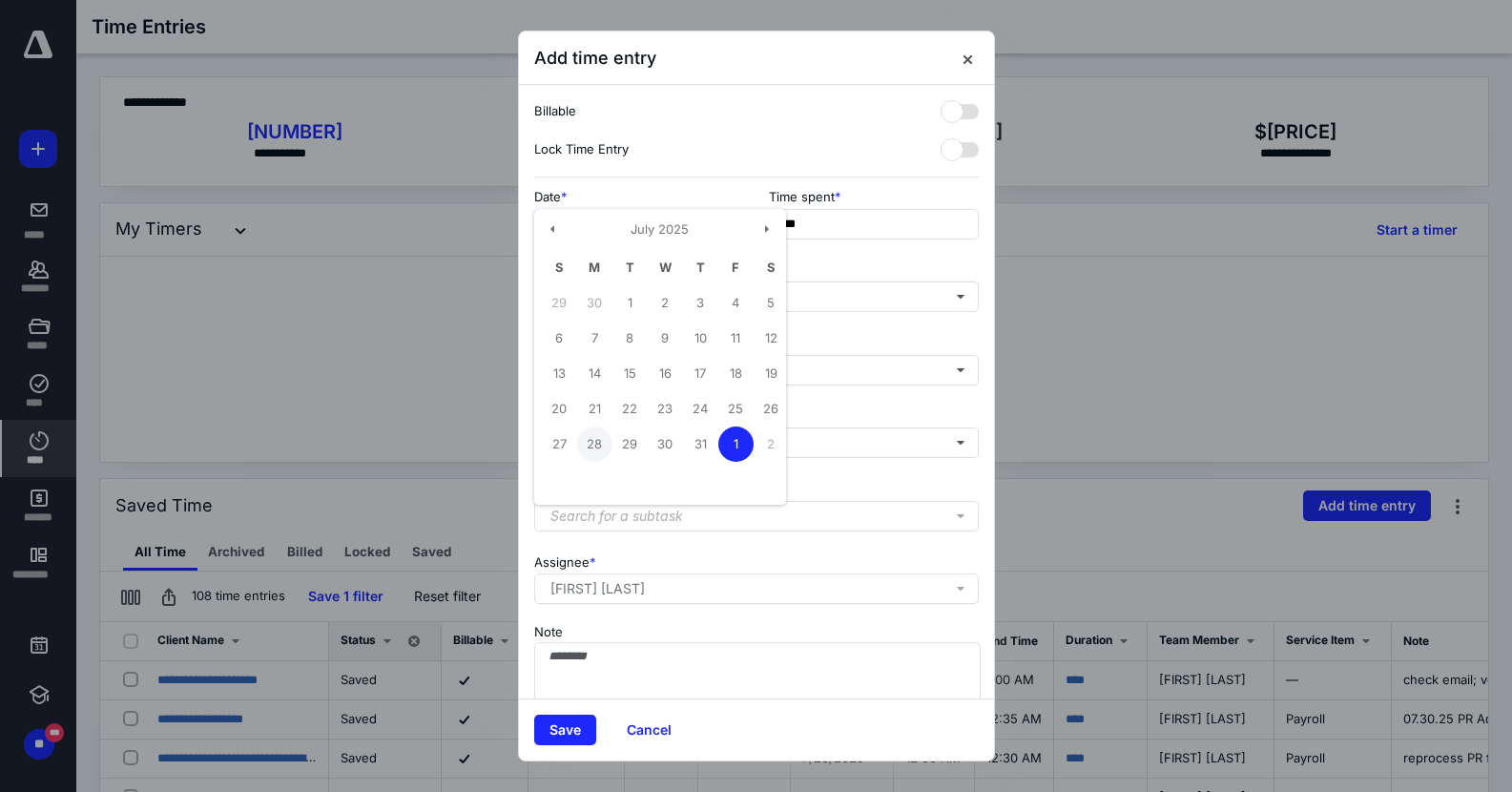 click on "28" at bounding box center (594, 444) 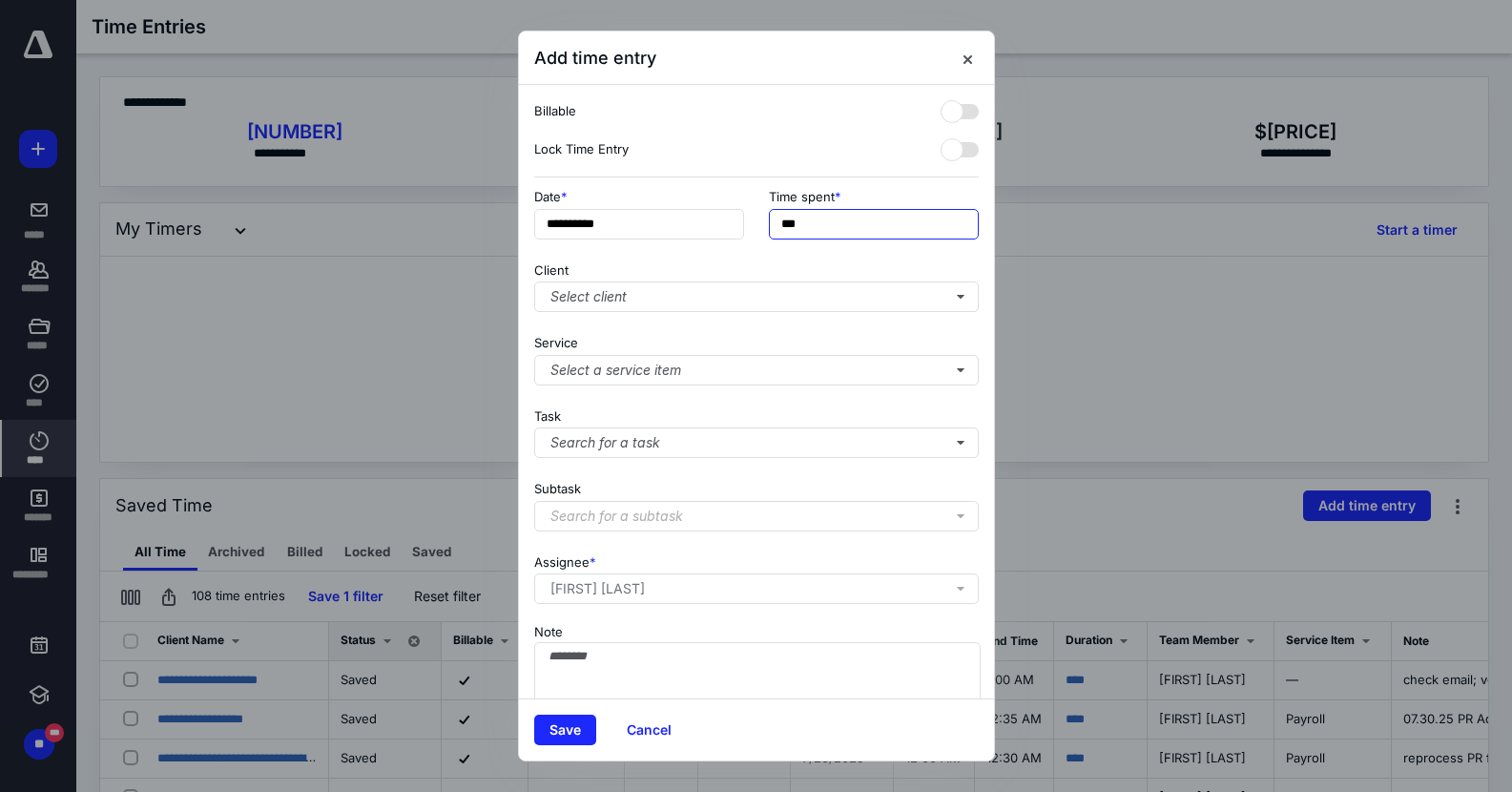 click on "***" at bounding box center (874, 224) 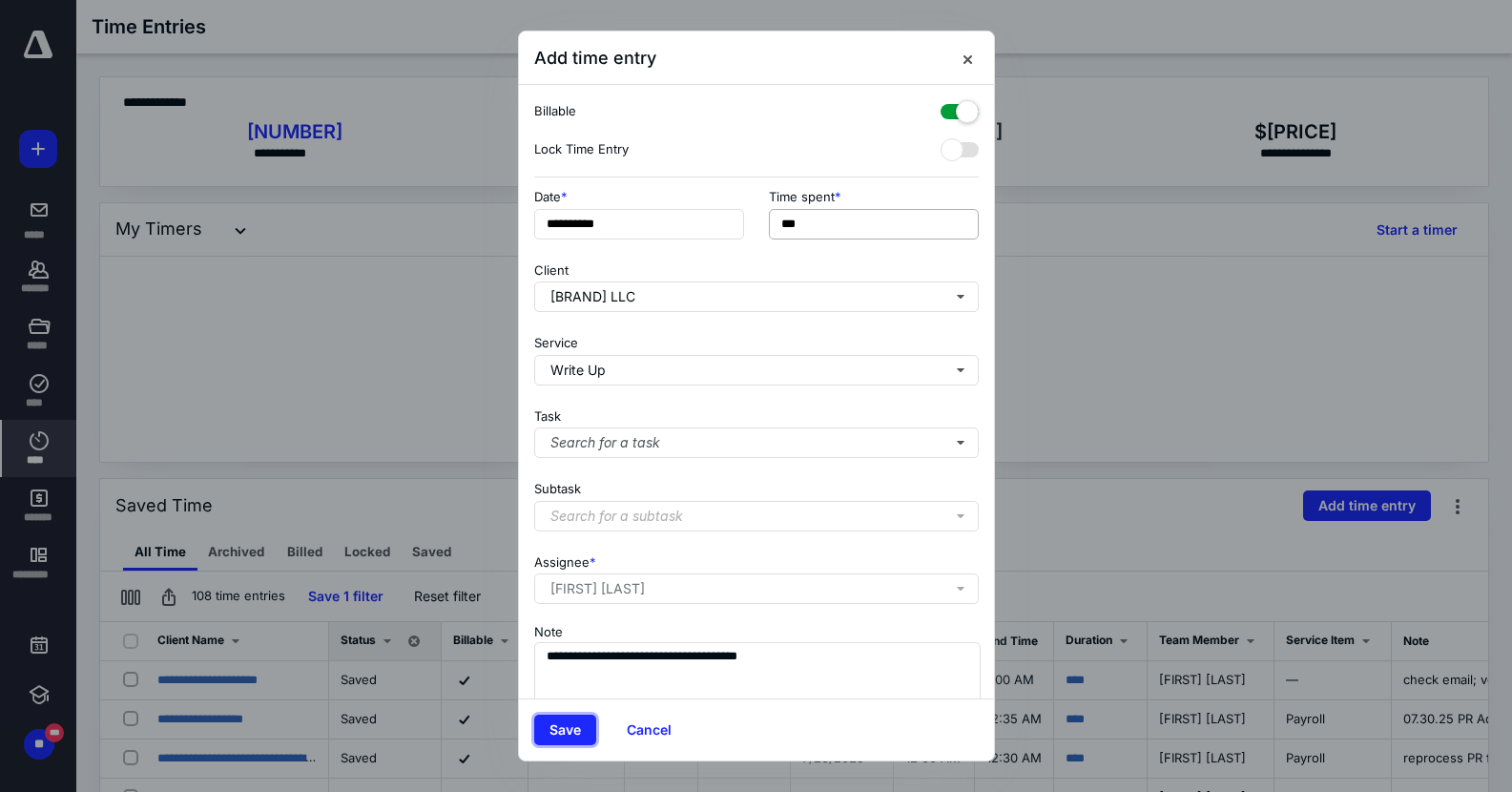 click on "Save" at bounding box center [565, 730] 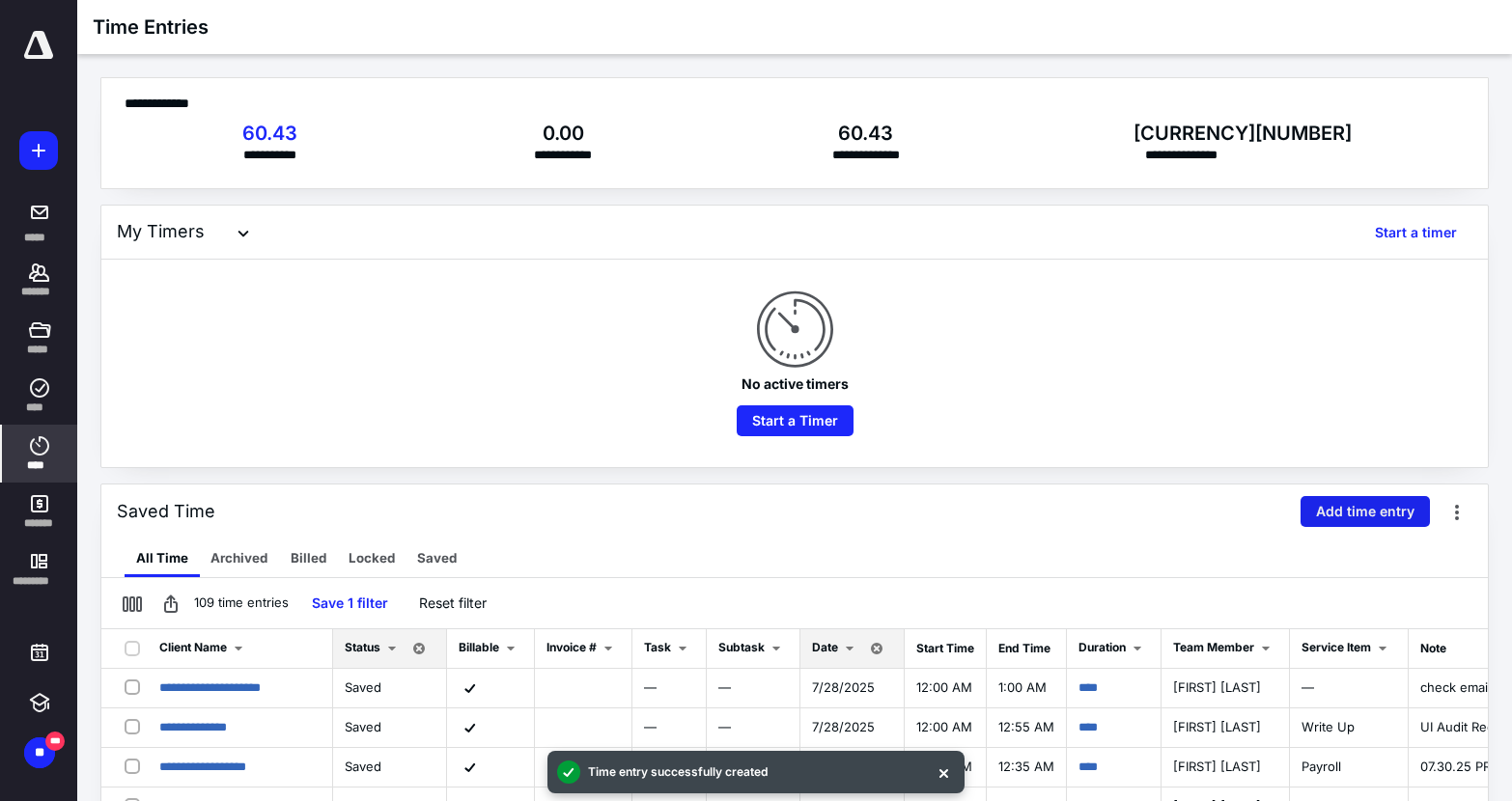 click on "Add time entry" at bounding box center [1365, 511] 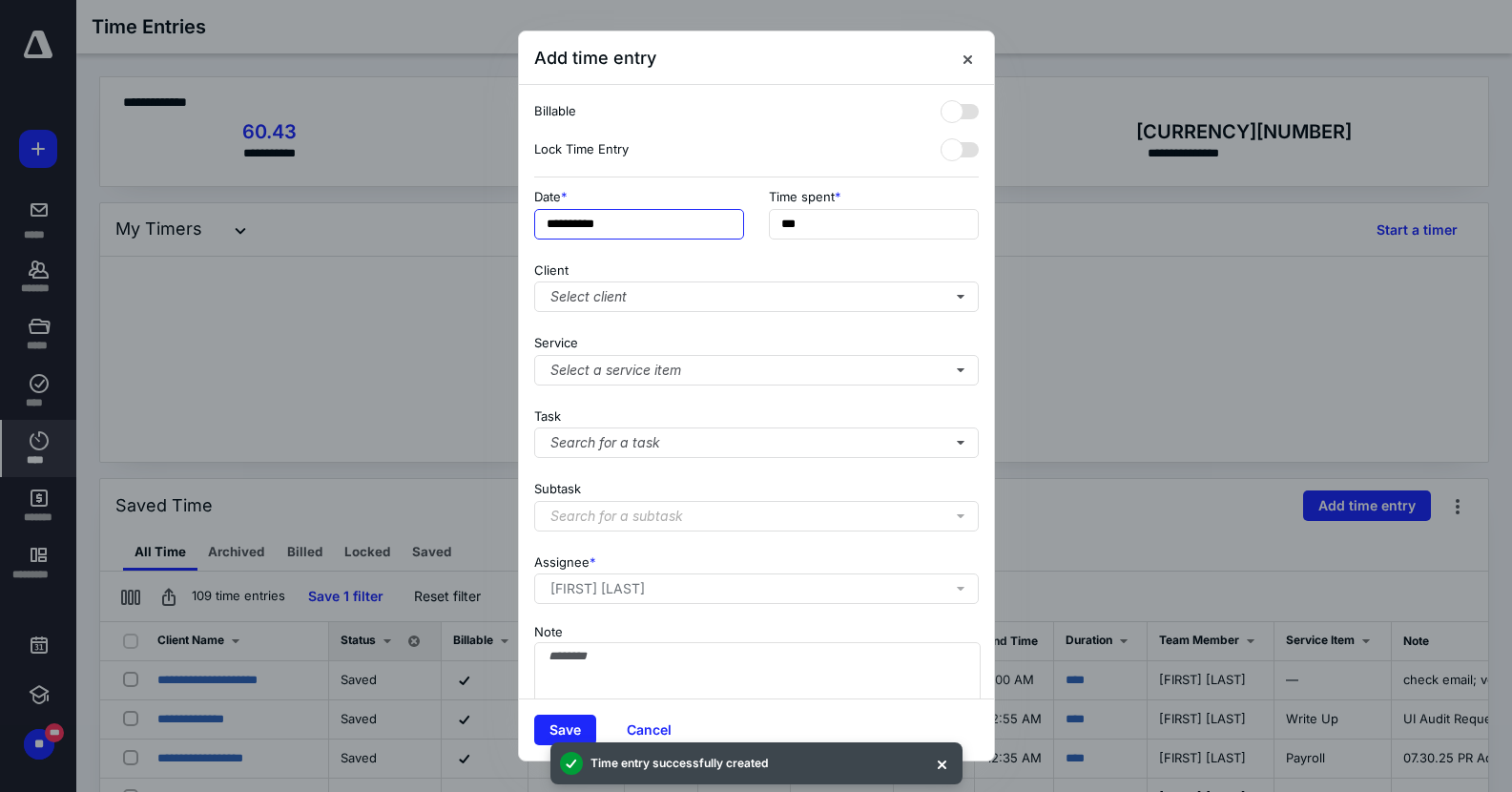click on "**********" at bounding box center (639, 224) 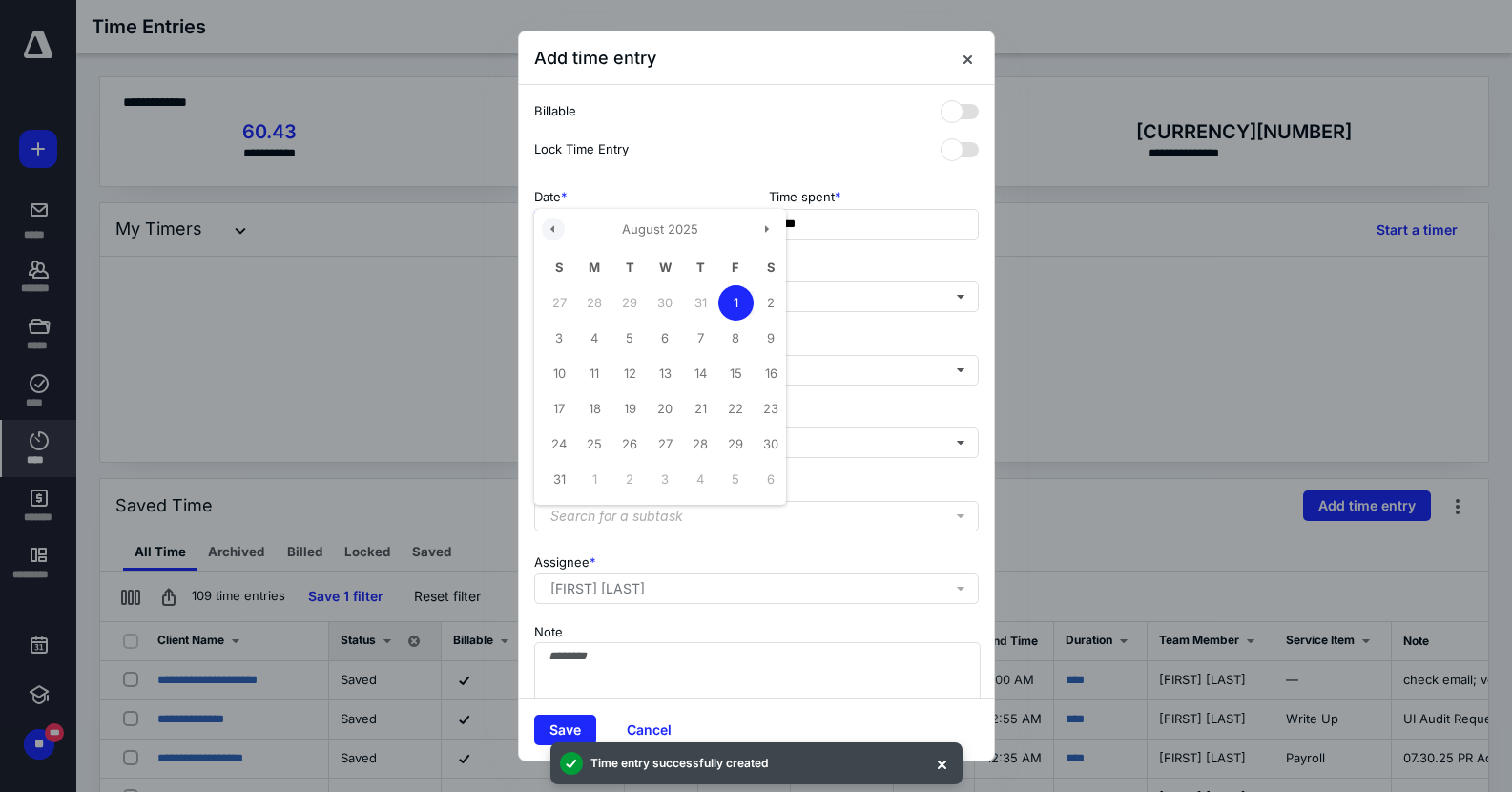click at bounding box center (553, 229) 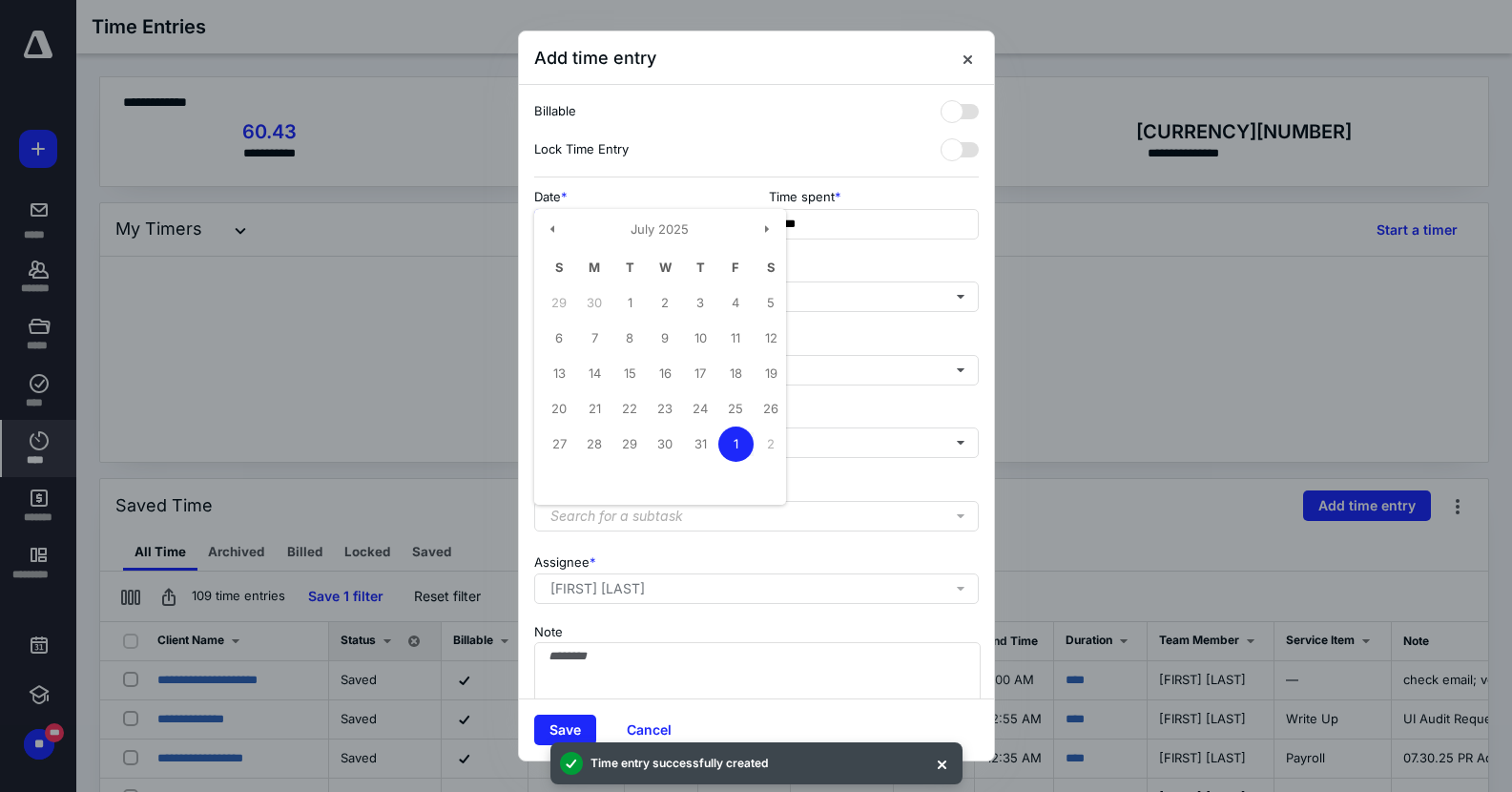 drag, startPoint x: 595, startPoint y: 436, endPoint x: 613, endPoint y: 424, distance: 21.633308 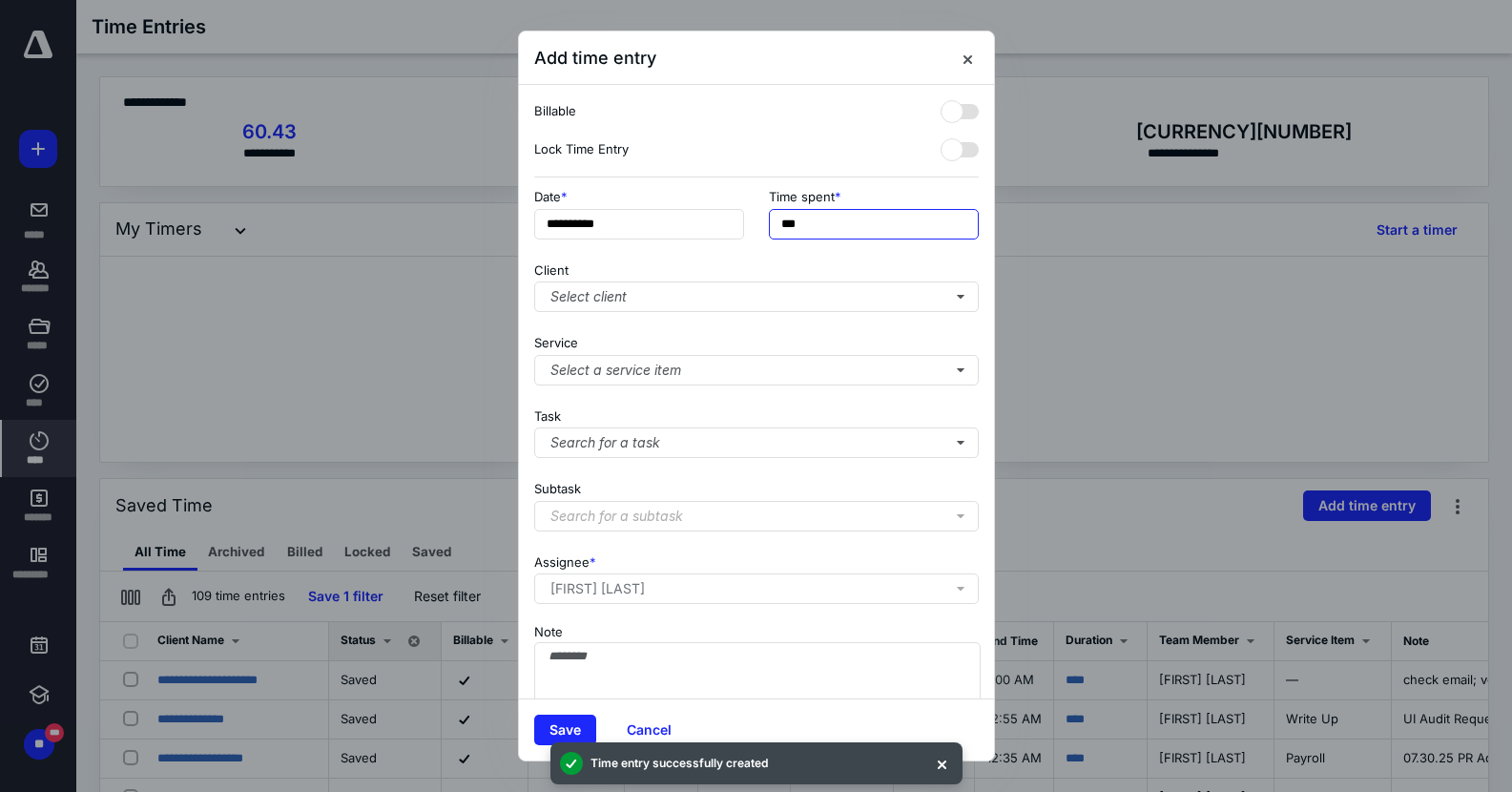 click on "***" at bounding box center [874, 224] 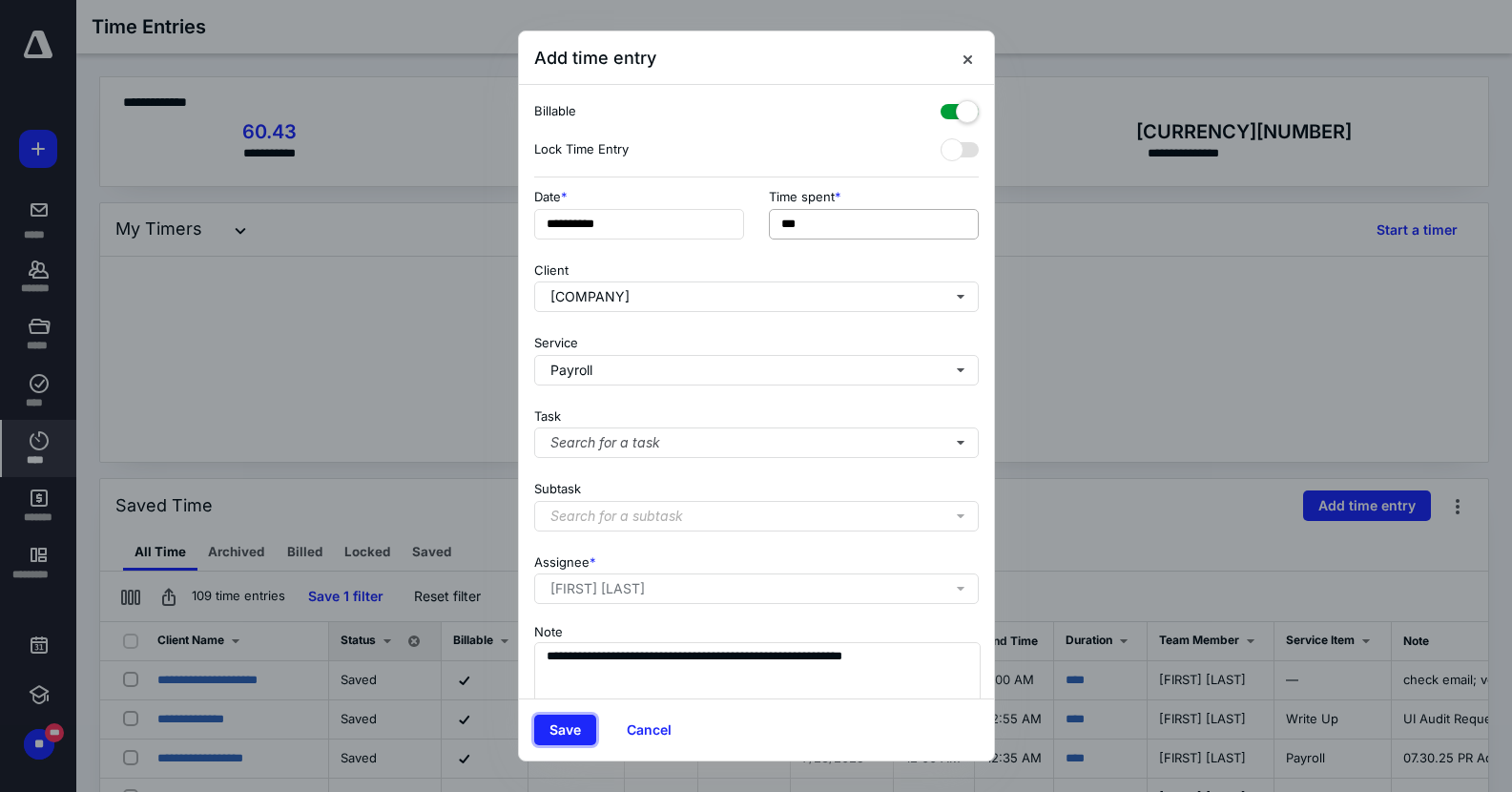 click on "Save" at bounding box center (565, 730) 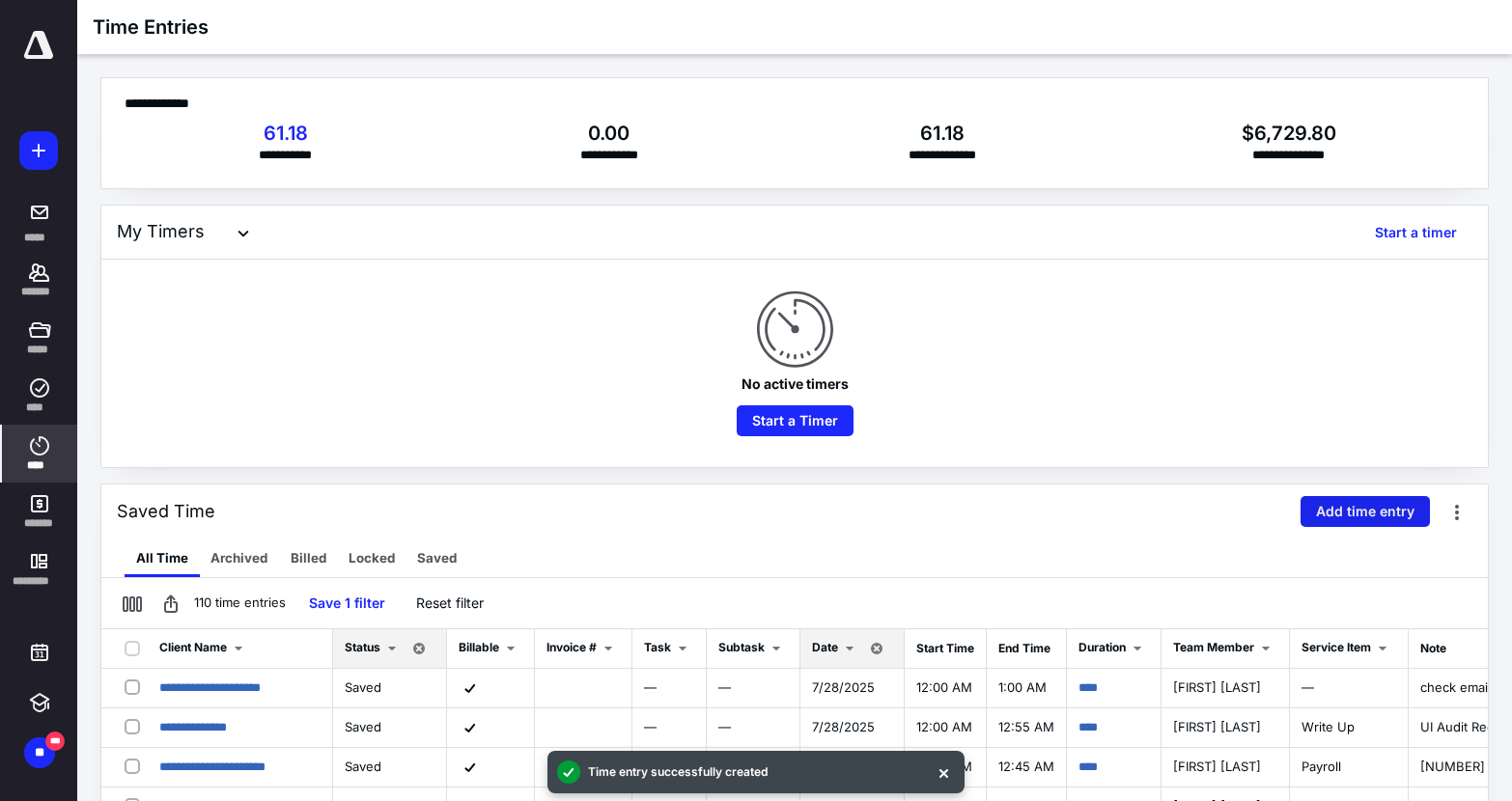 click on "Add time entry" at bounding box center [1365, 511] 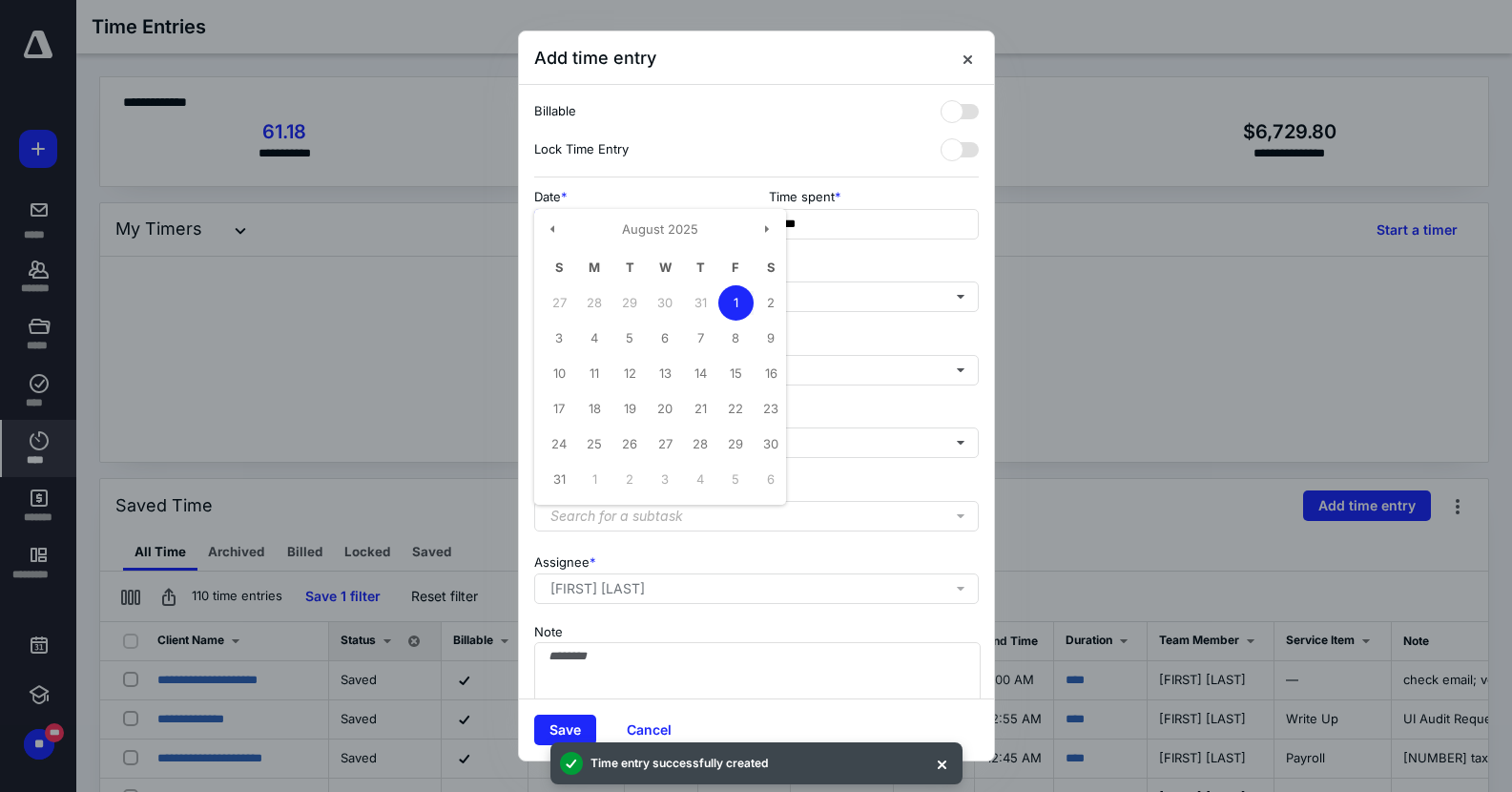 click on "**********" at bounding box center (639, 224) 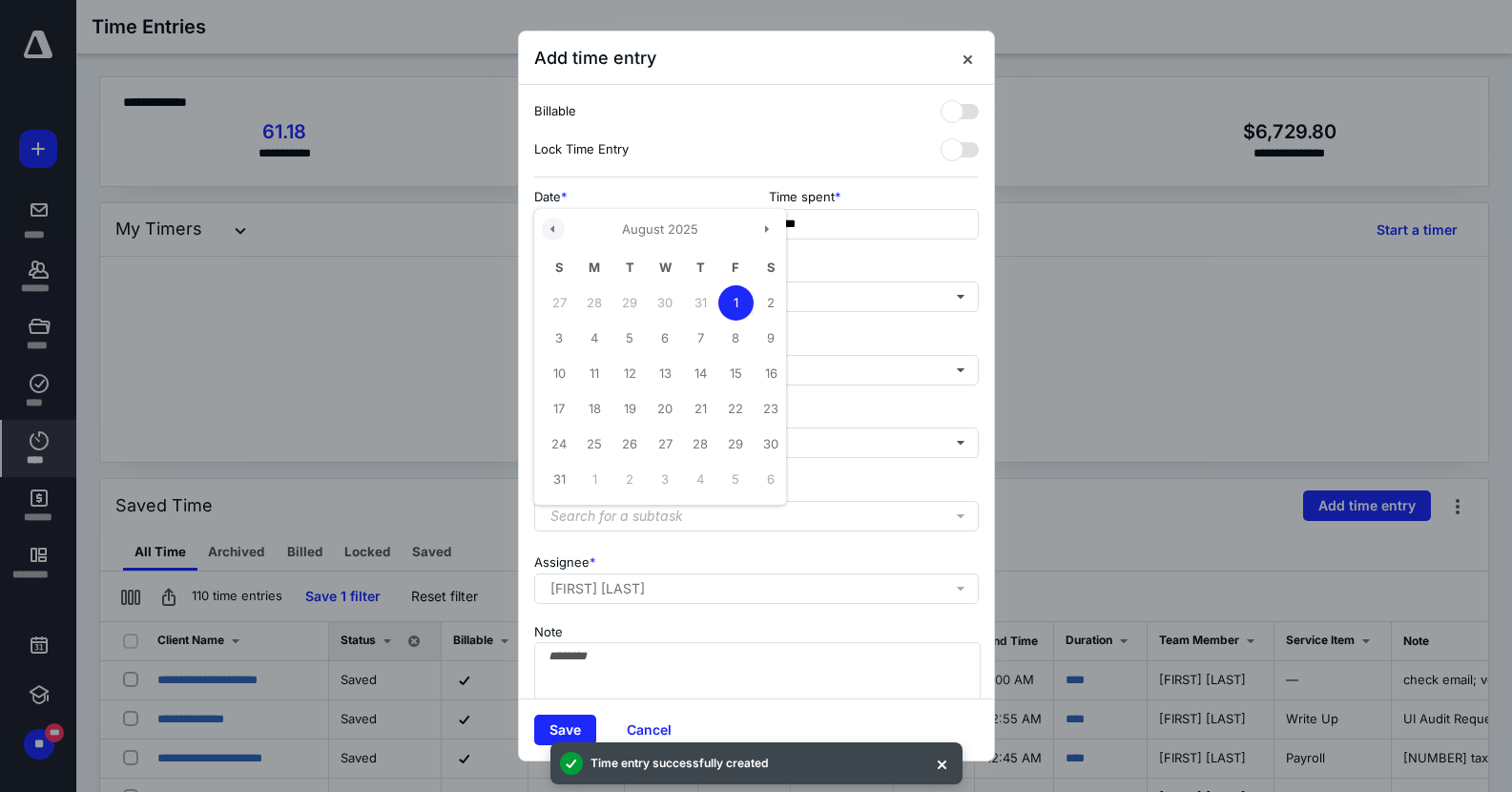 click at bounding box center [553, 229] 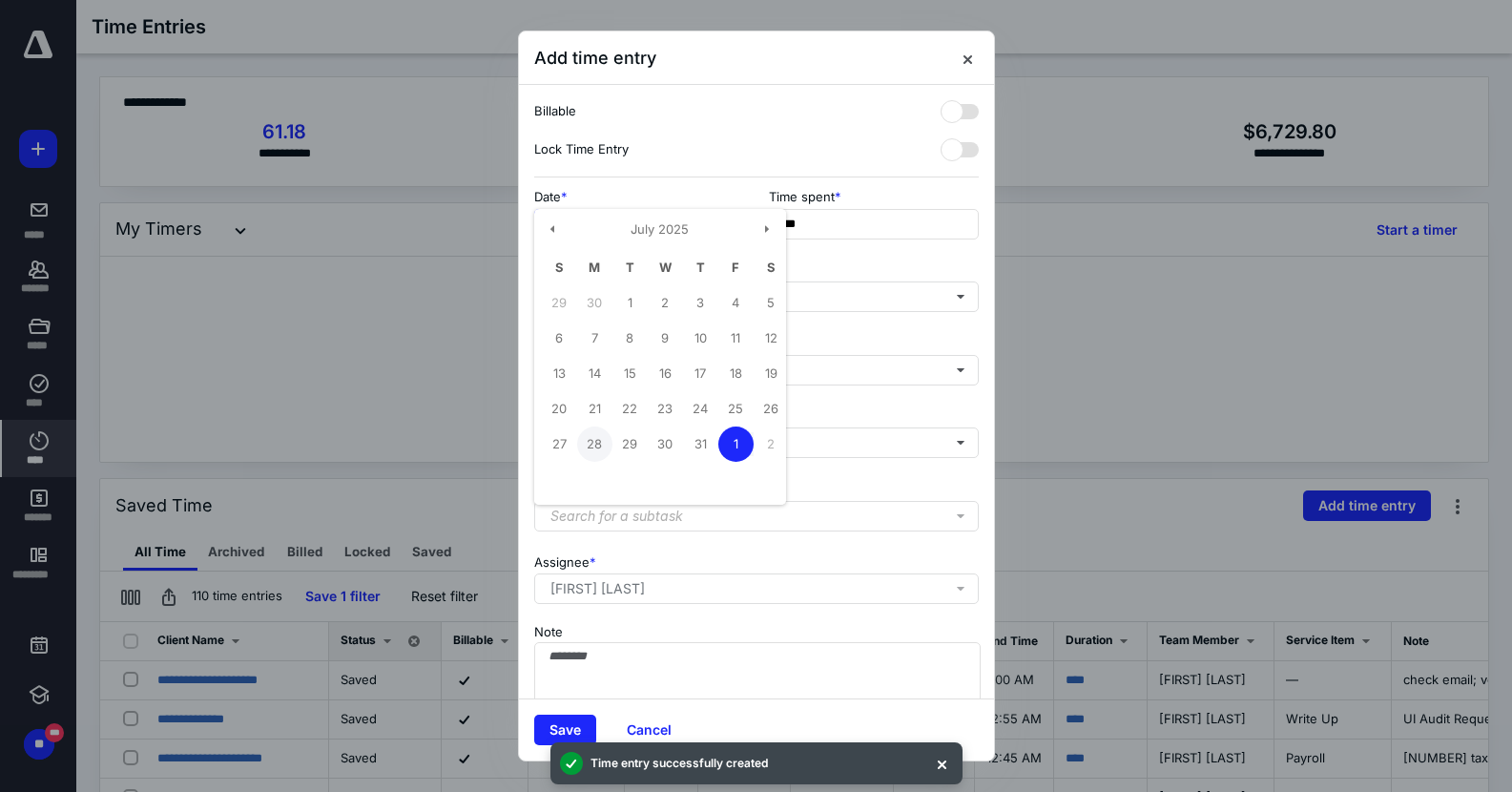 click on "28" at bounding box center [594, 444] 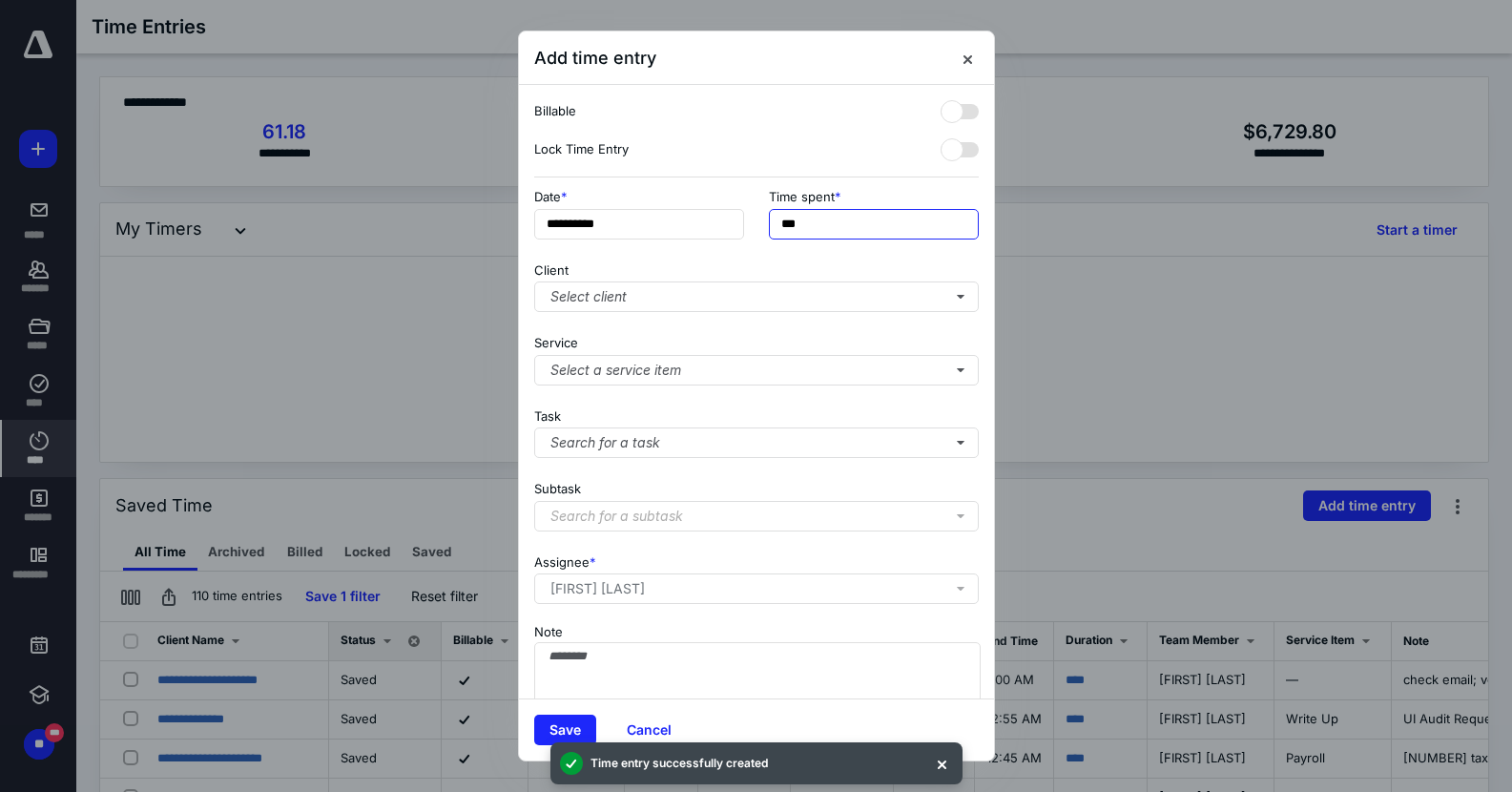 click on "***" at bounding box center (874, 224) 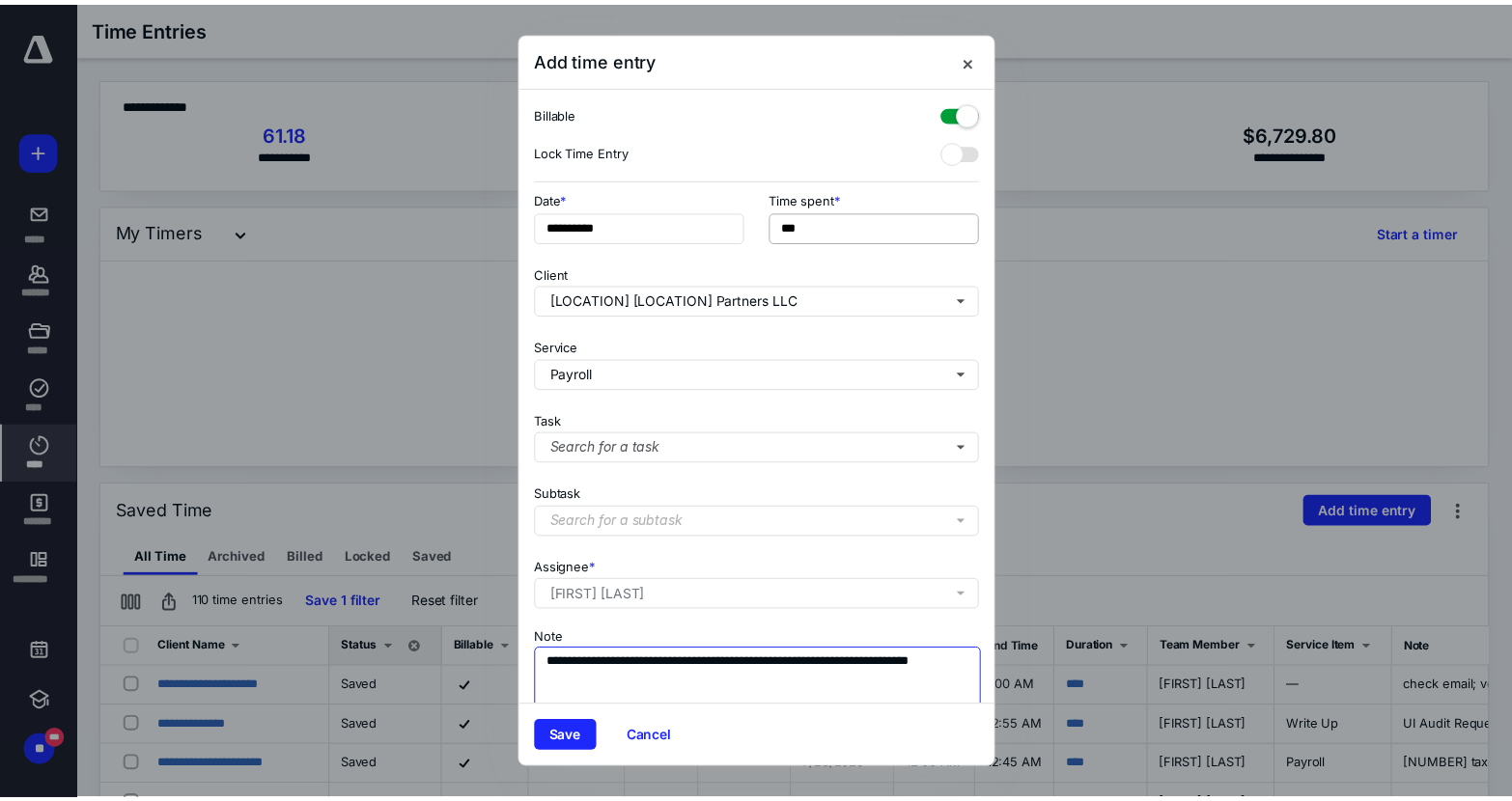 scroll, scrollTop: 2, scrollLeft: 0, axis: vertical 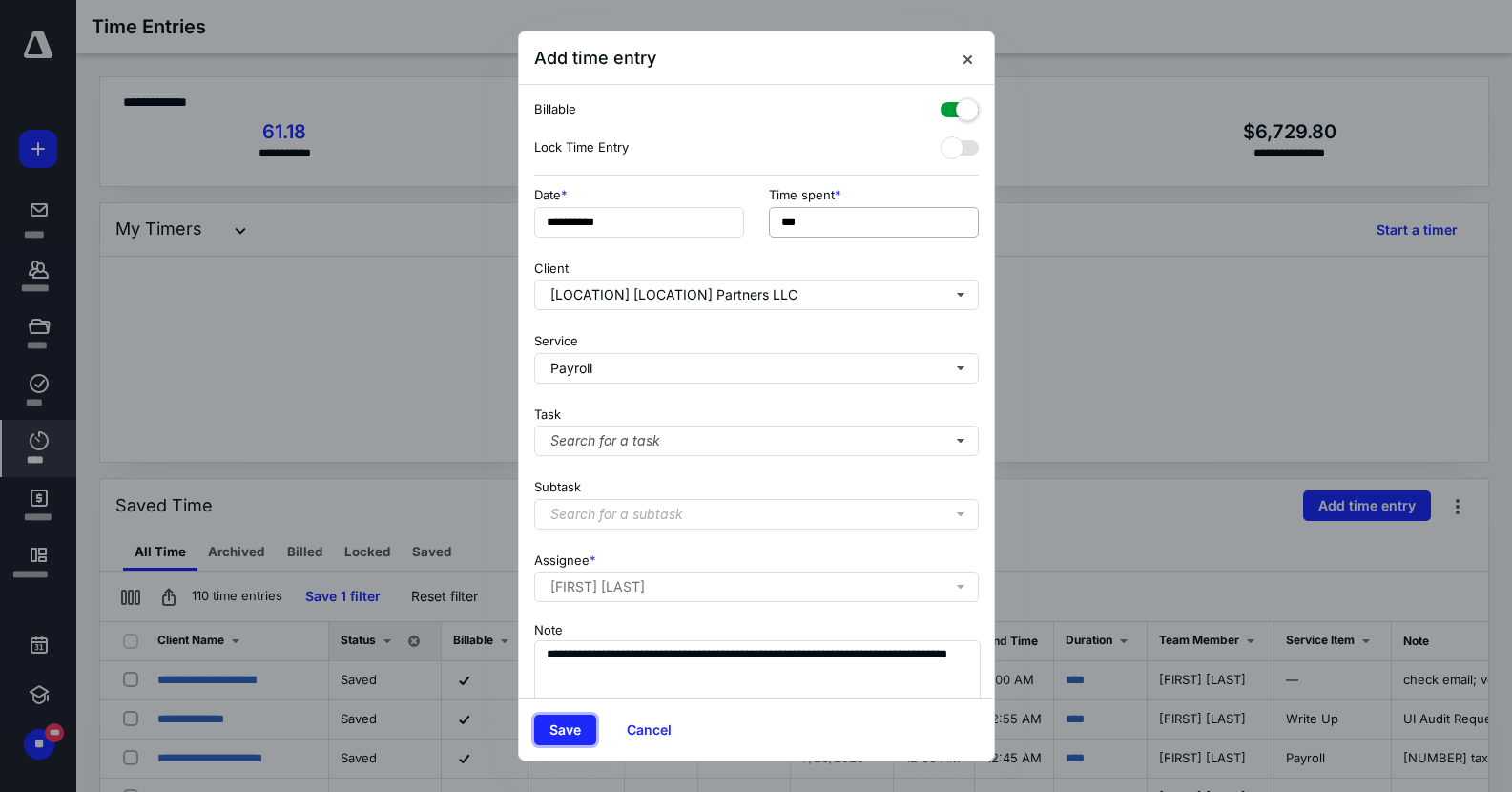 click on "Save" at bounding box center [565, 730] 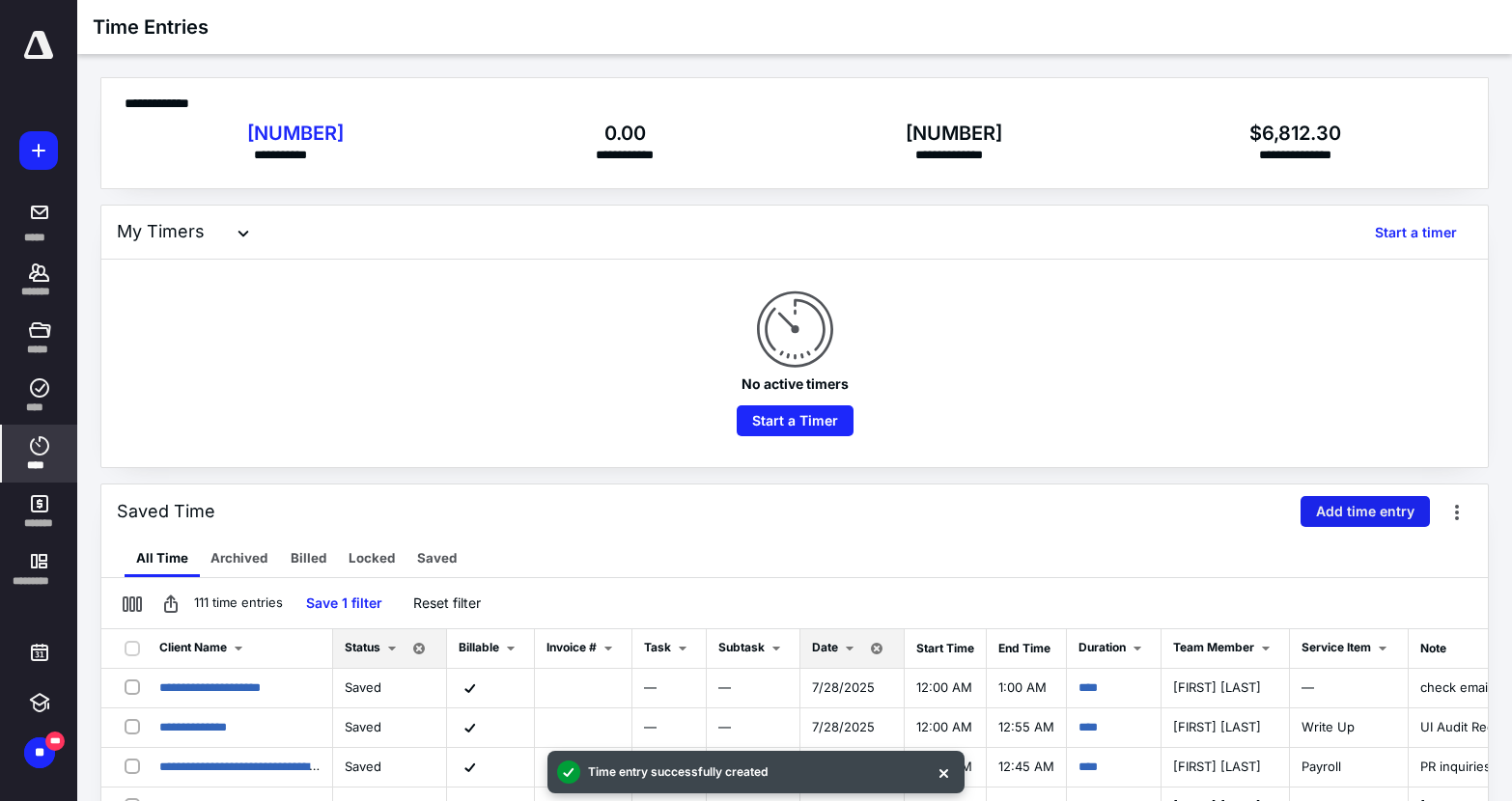 click on "Add time entry" at bounding box center [1365, 511] 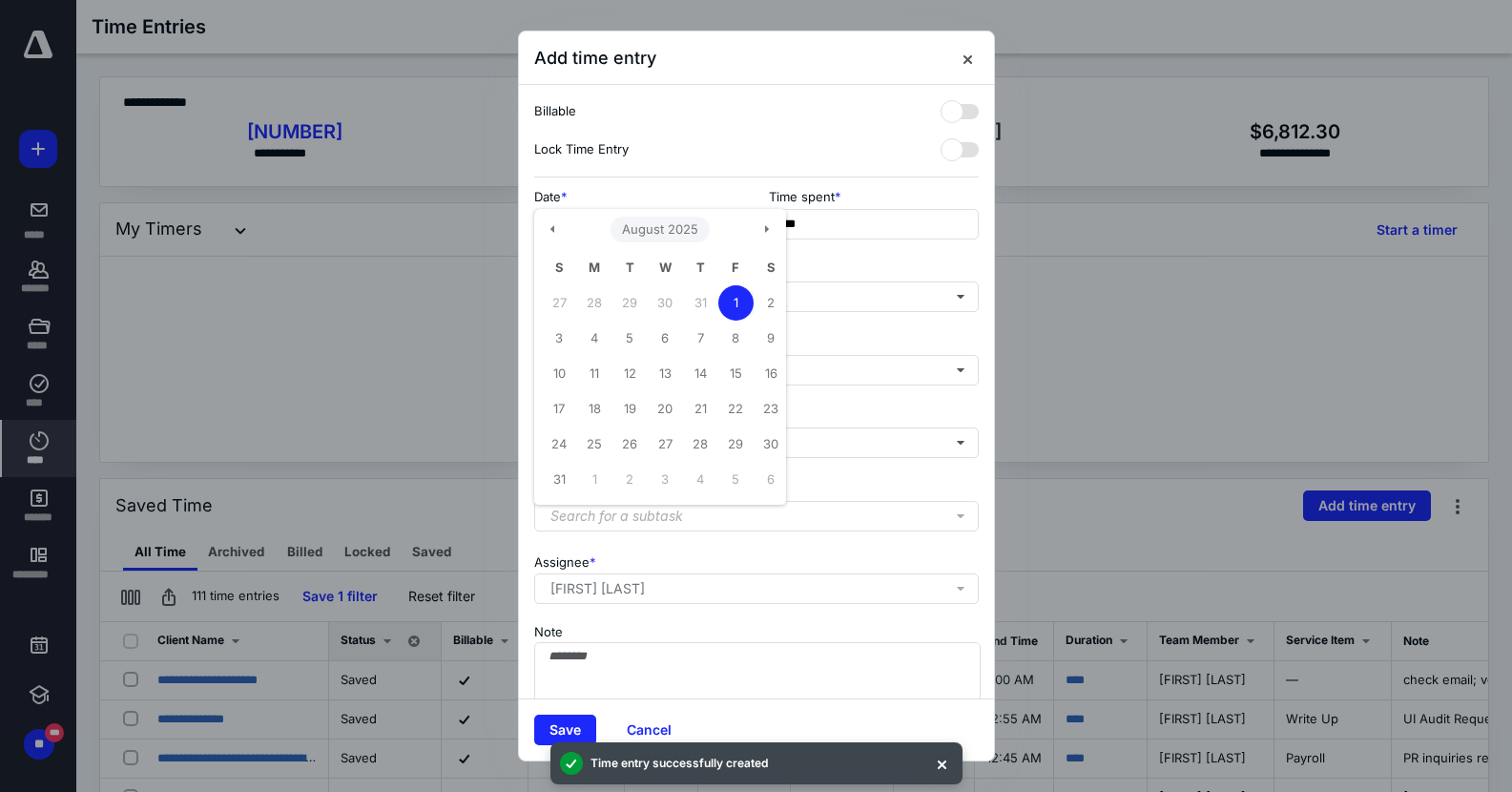 drag, startPoint x: 712, startPoint y: 216, endPoint x: 626, endPoint y: 219, distance: 86.05231 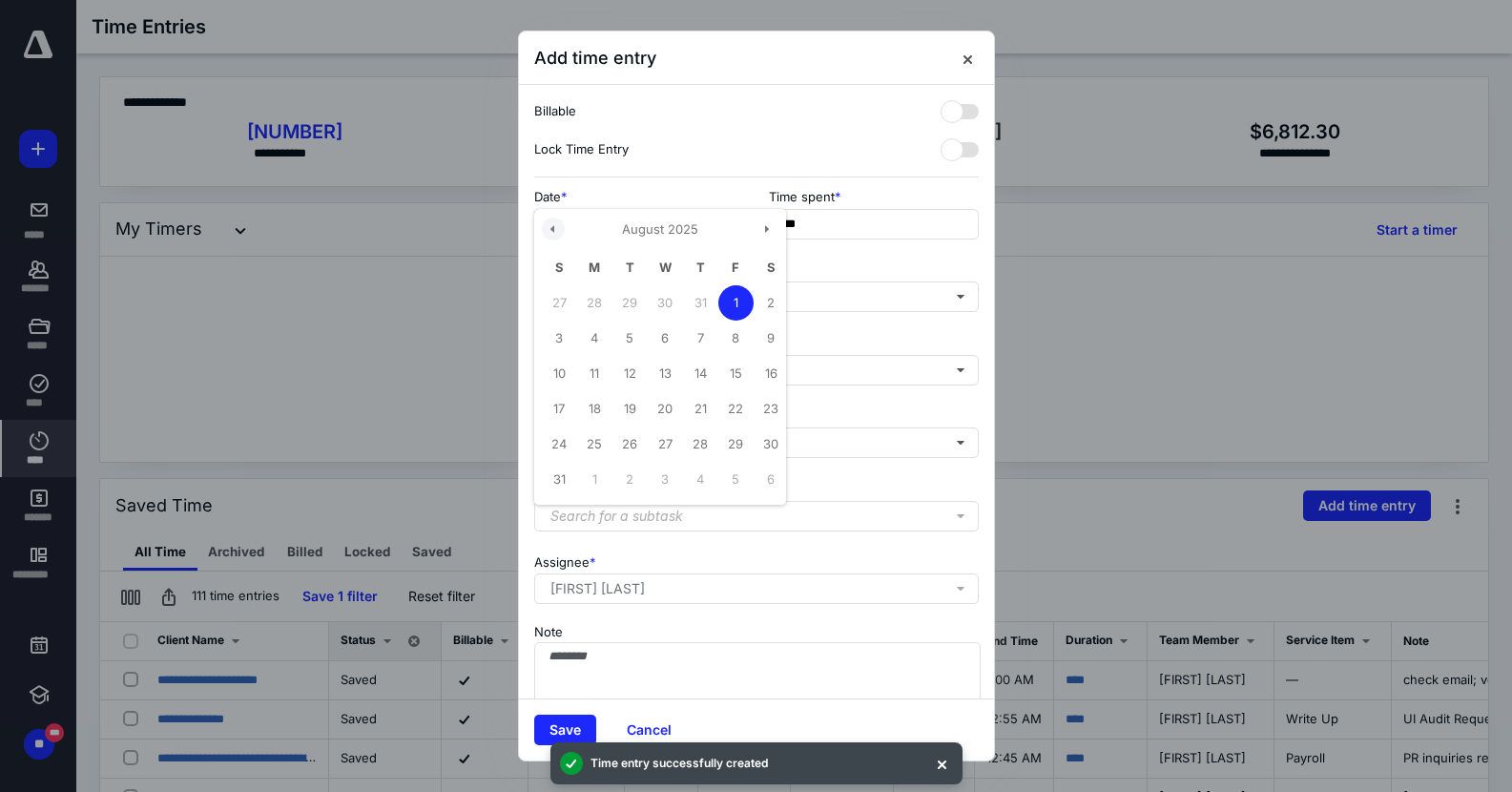 click at bounding box center (553, 229) 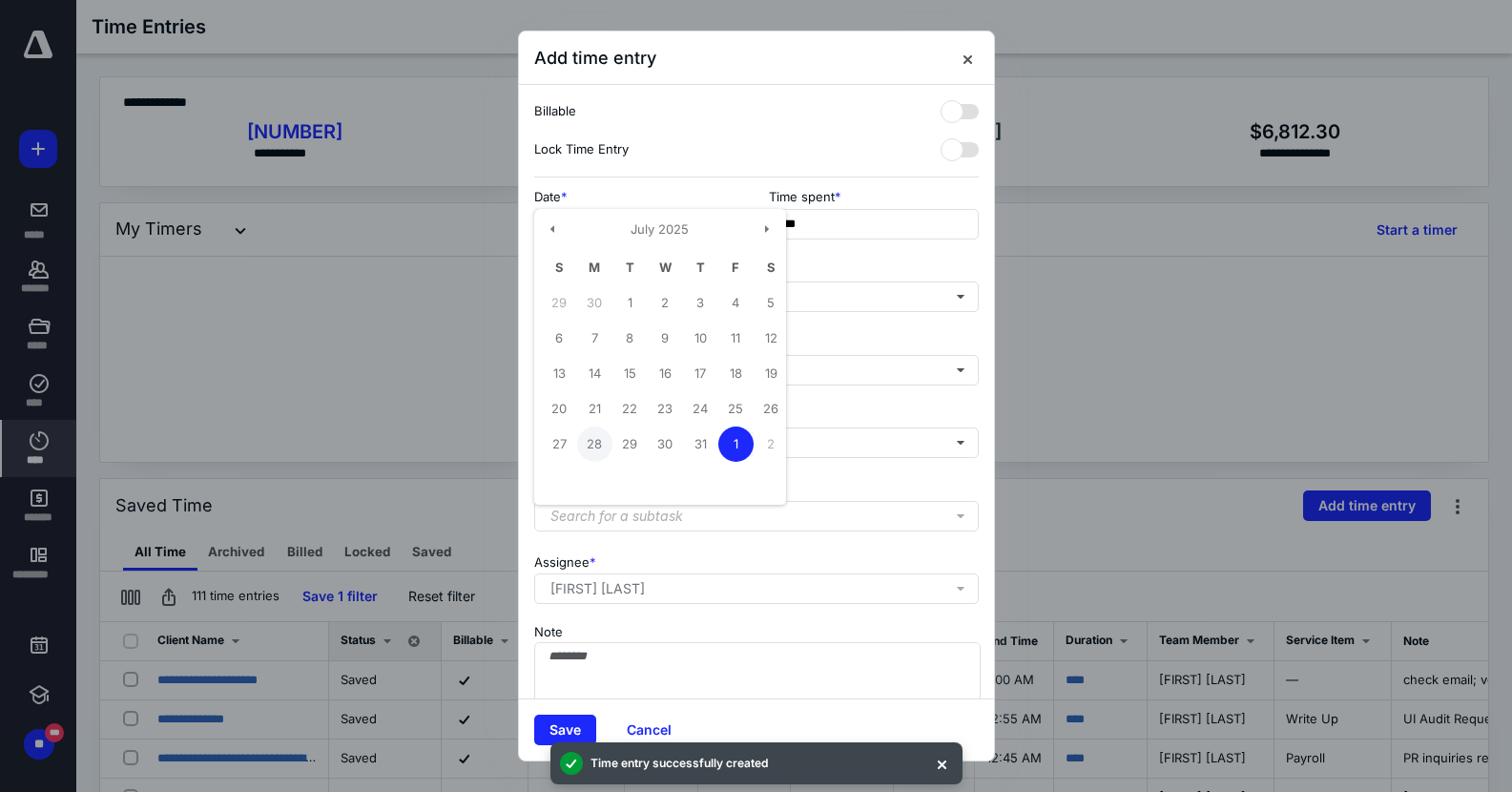 click on "28" at bounding box center [594, 444] 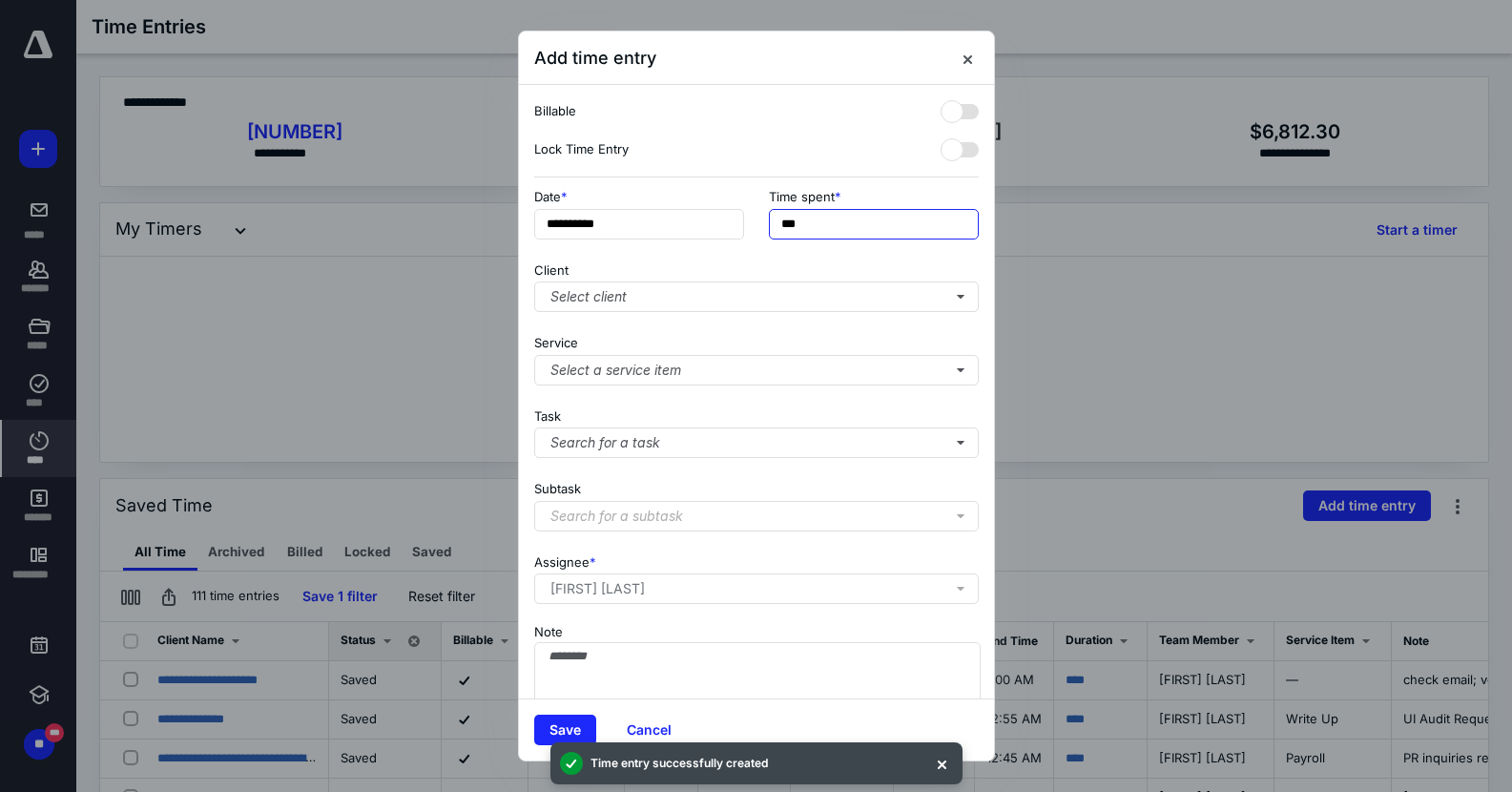click on "***" at bounding box center (874, 224) 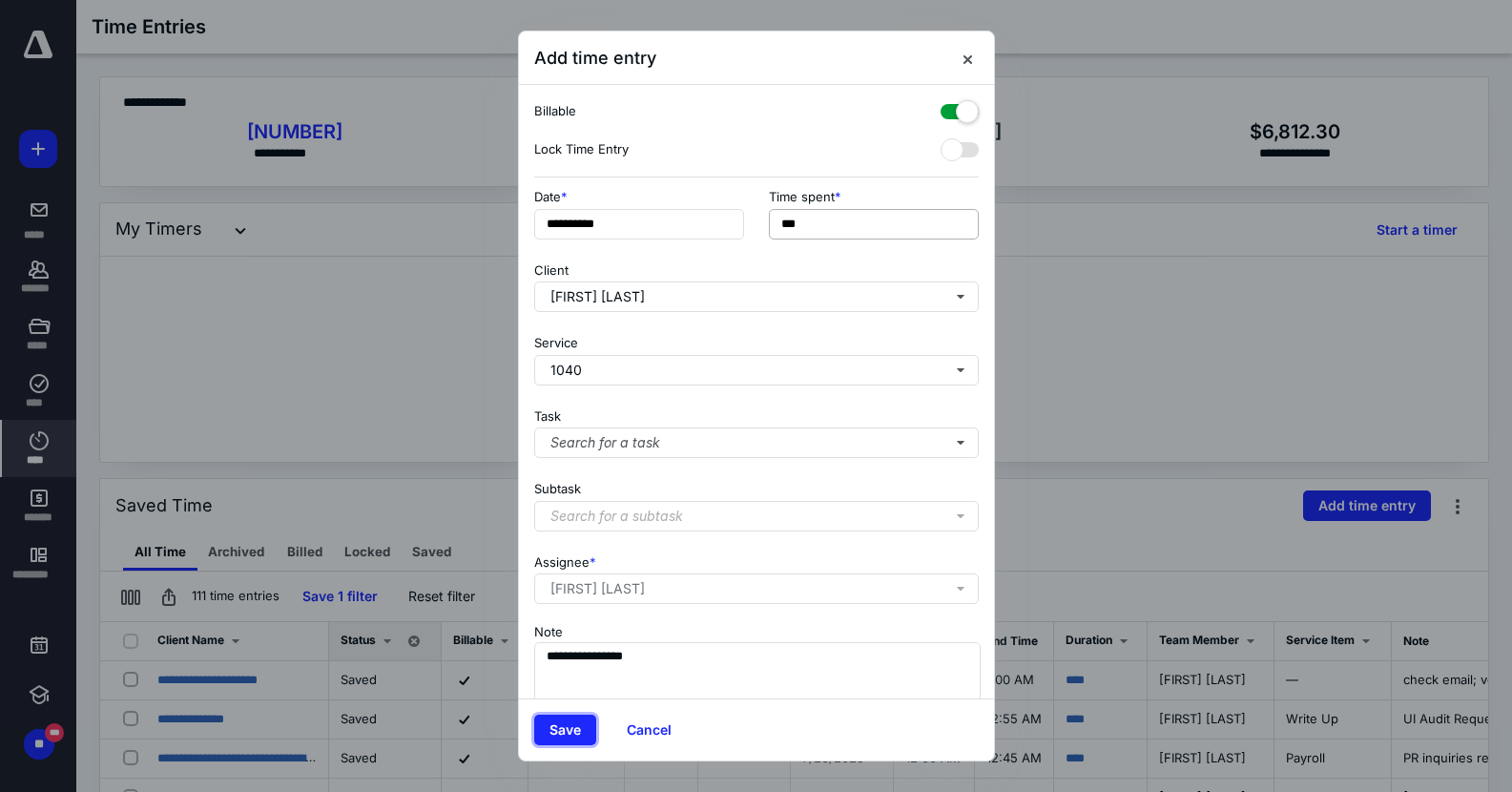 click on "Save" at bounding box center (565, 730) 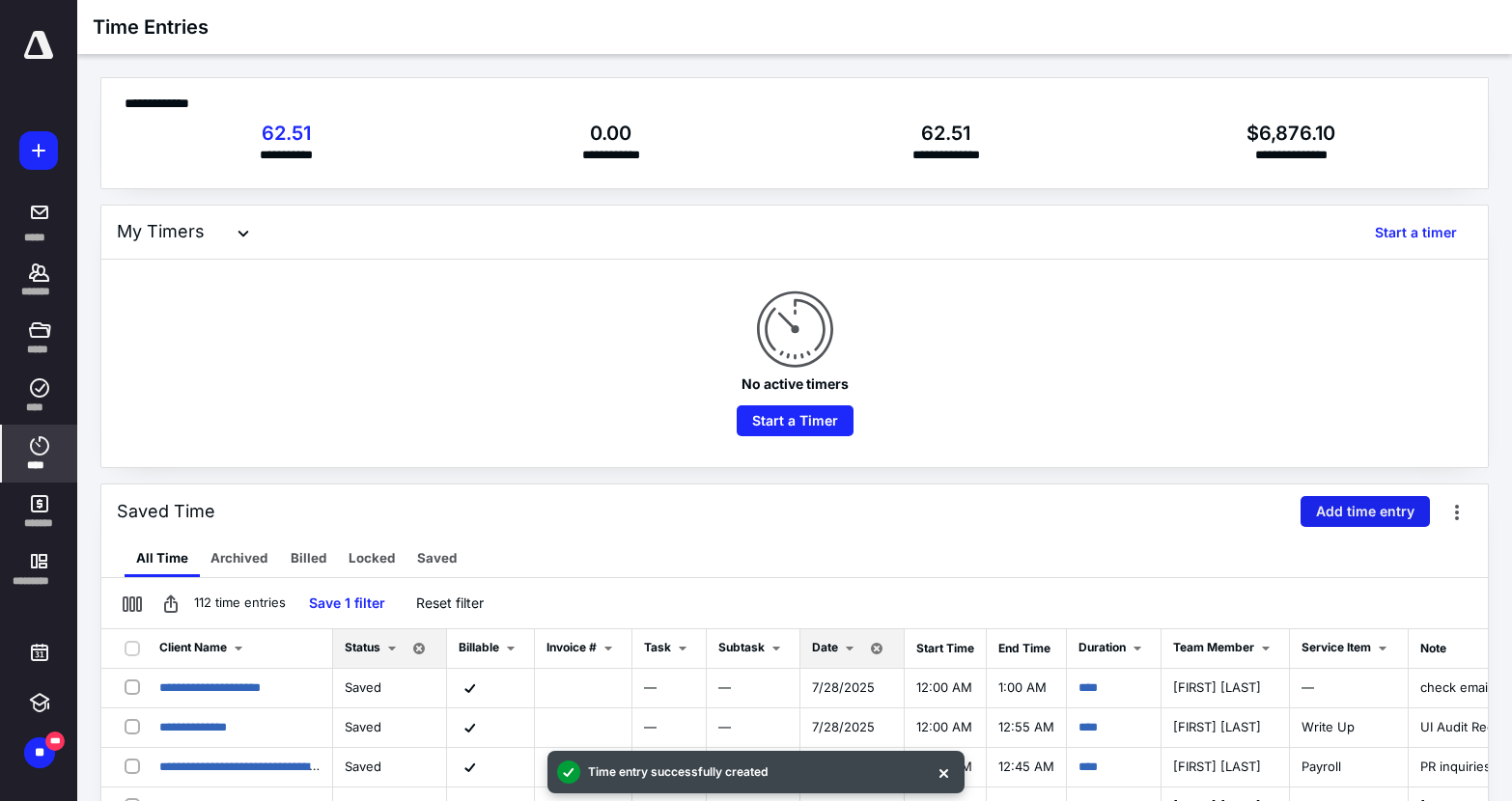 click on "Add time entry" at bounding box center (1365, 511) 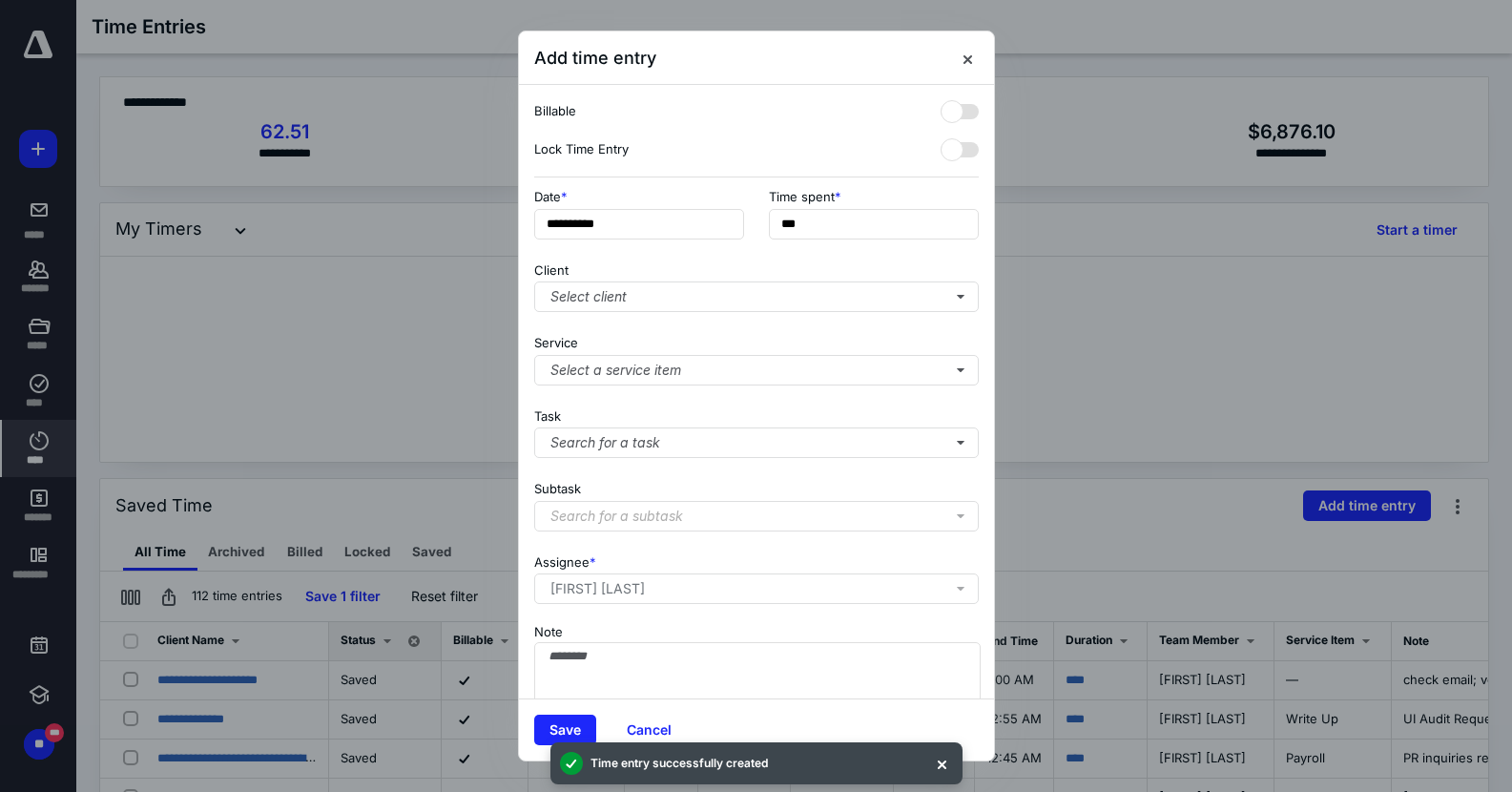 click on "Date *" at bounding box center (639, 197) 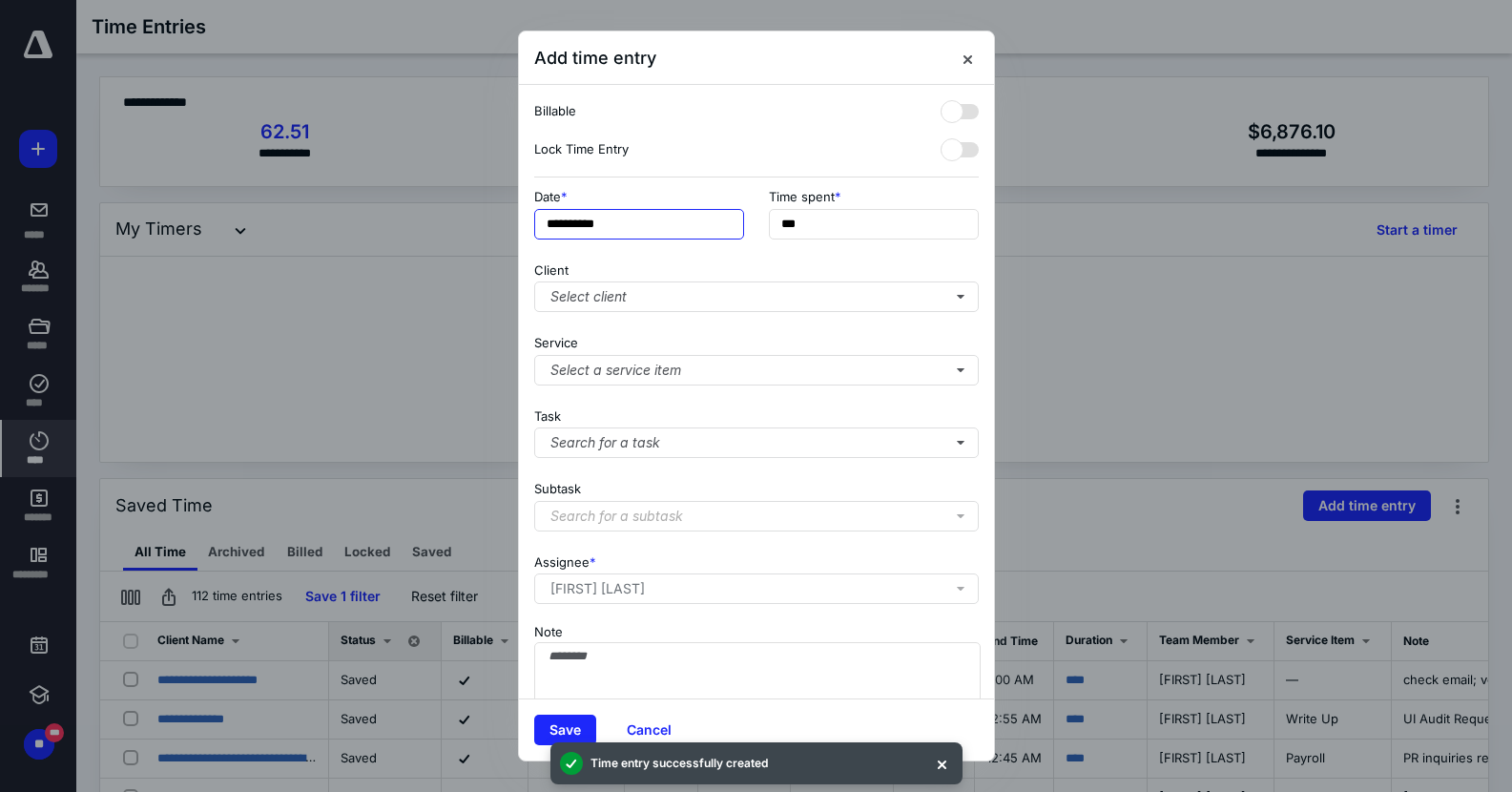 click on "**********" at bounding box center (639, 224) 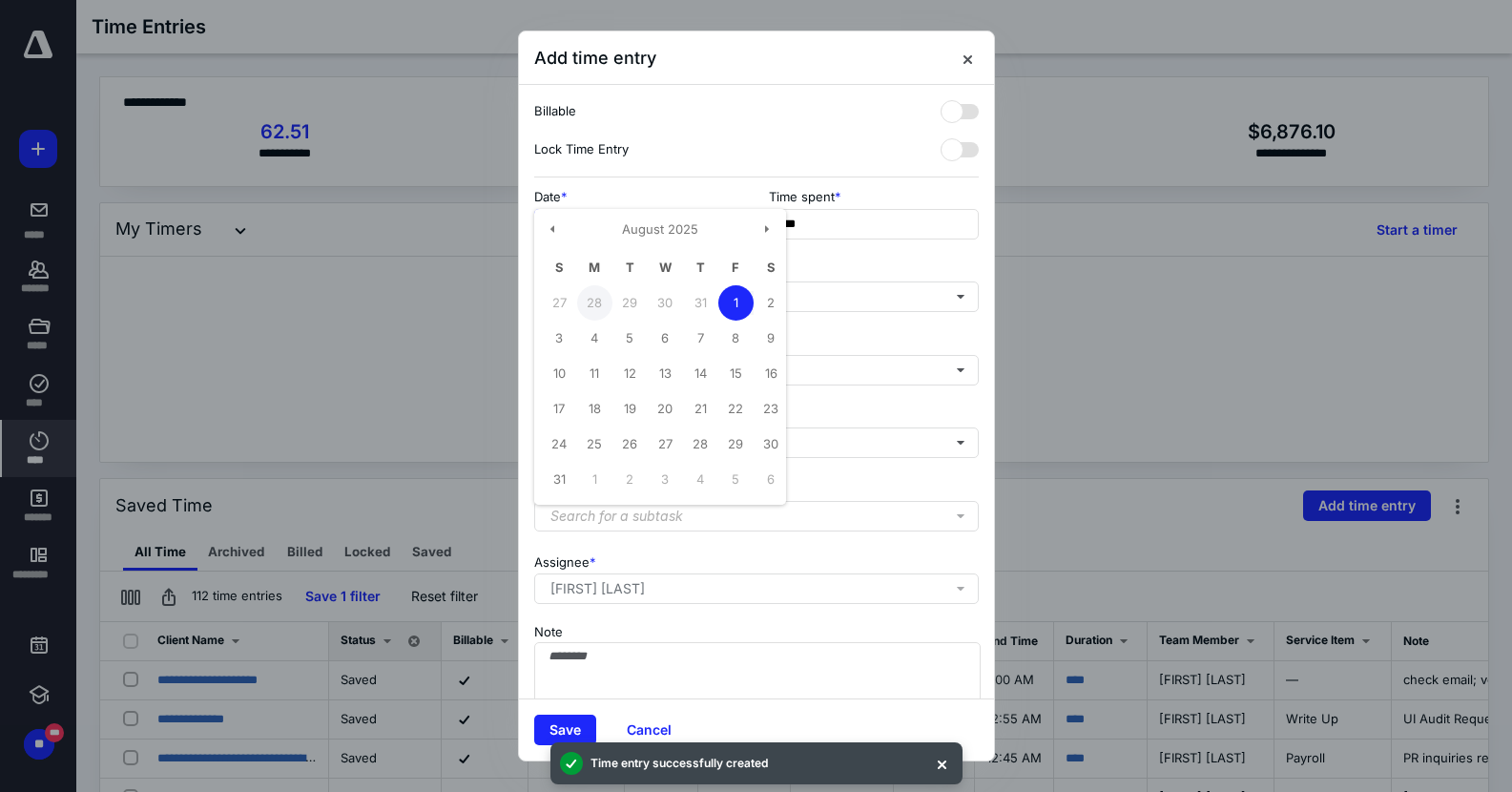 click on "28" at bounding box center [594, 302] 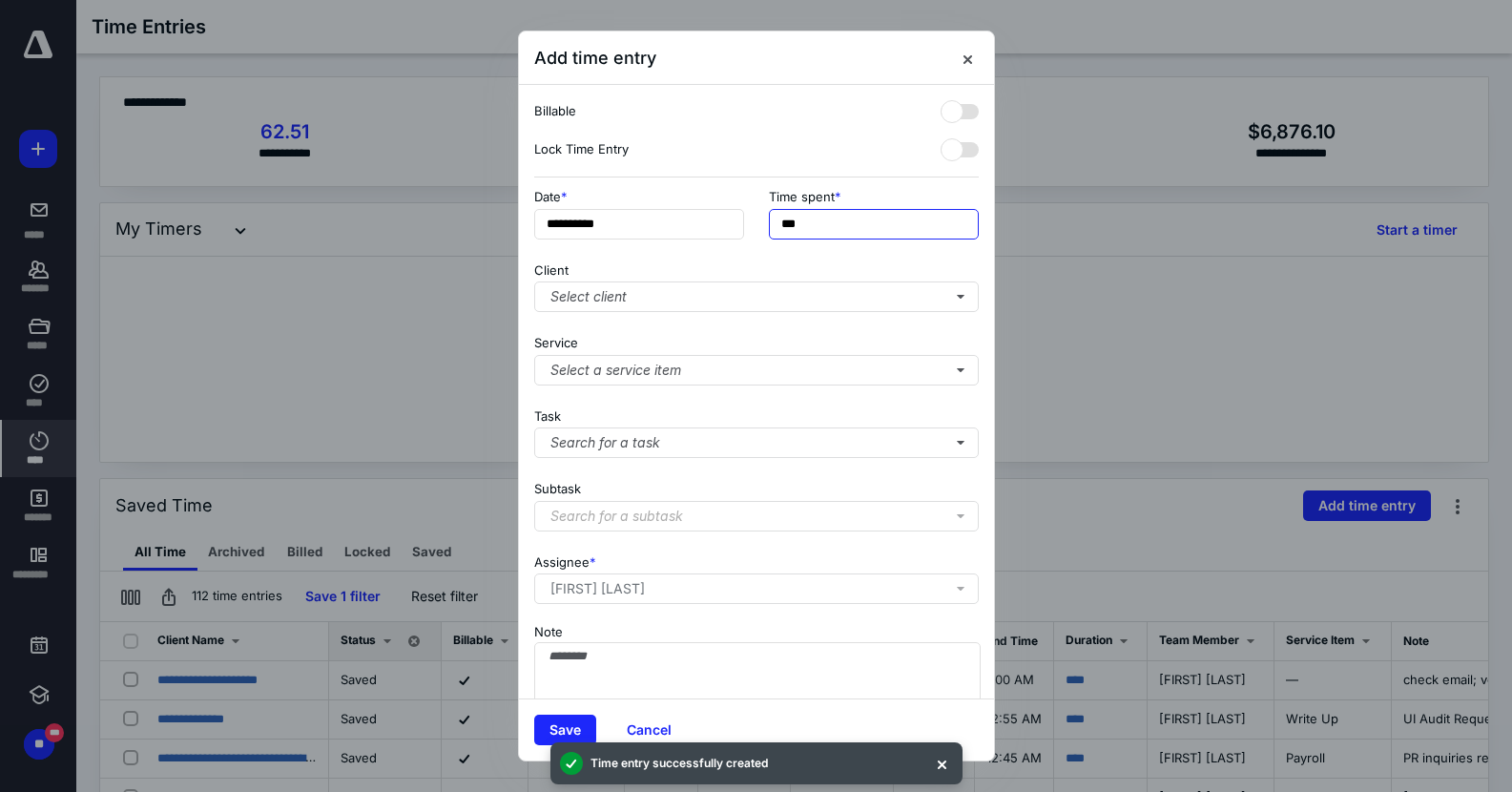 click on "***" at bounding box center (874, 224) 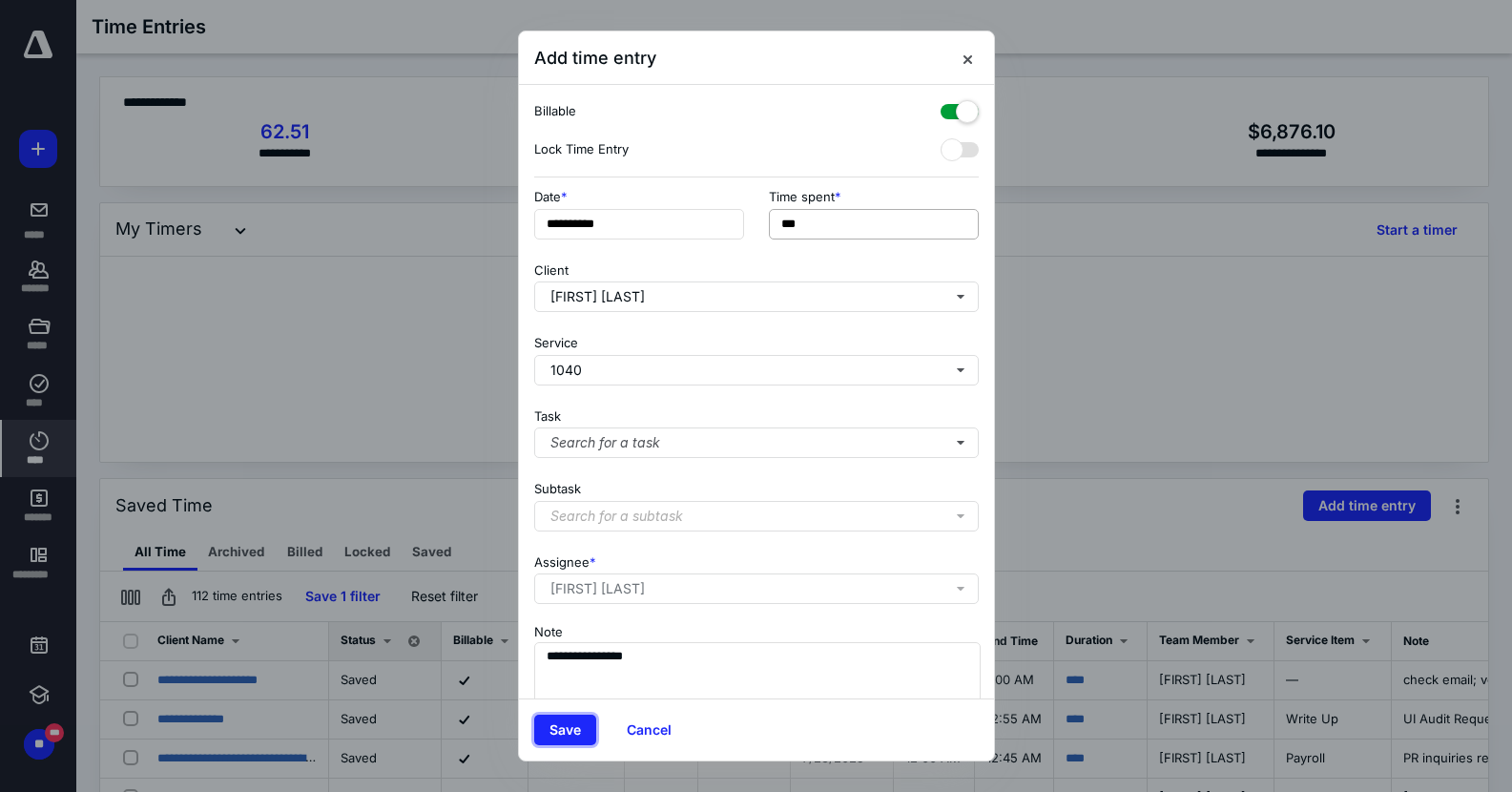 click on "Save" at bounding box center (565, 730) 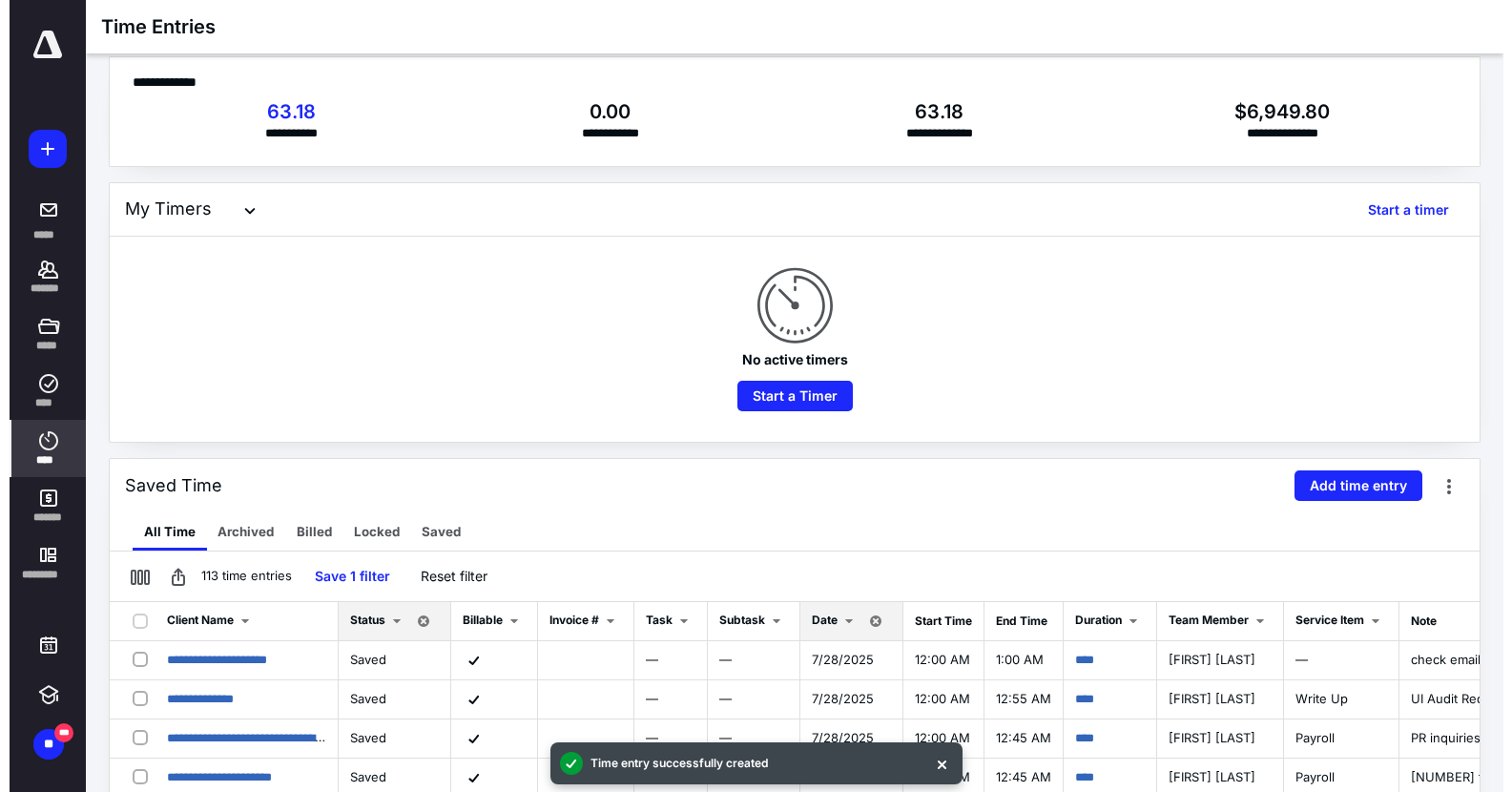 scroll, scrollTop: 425, scrollLeft: 0, axis: vertical 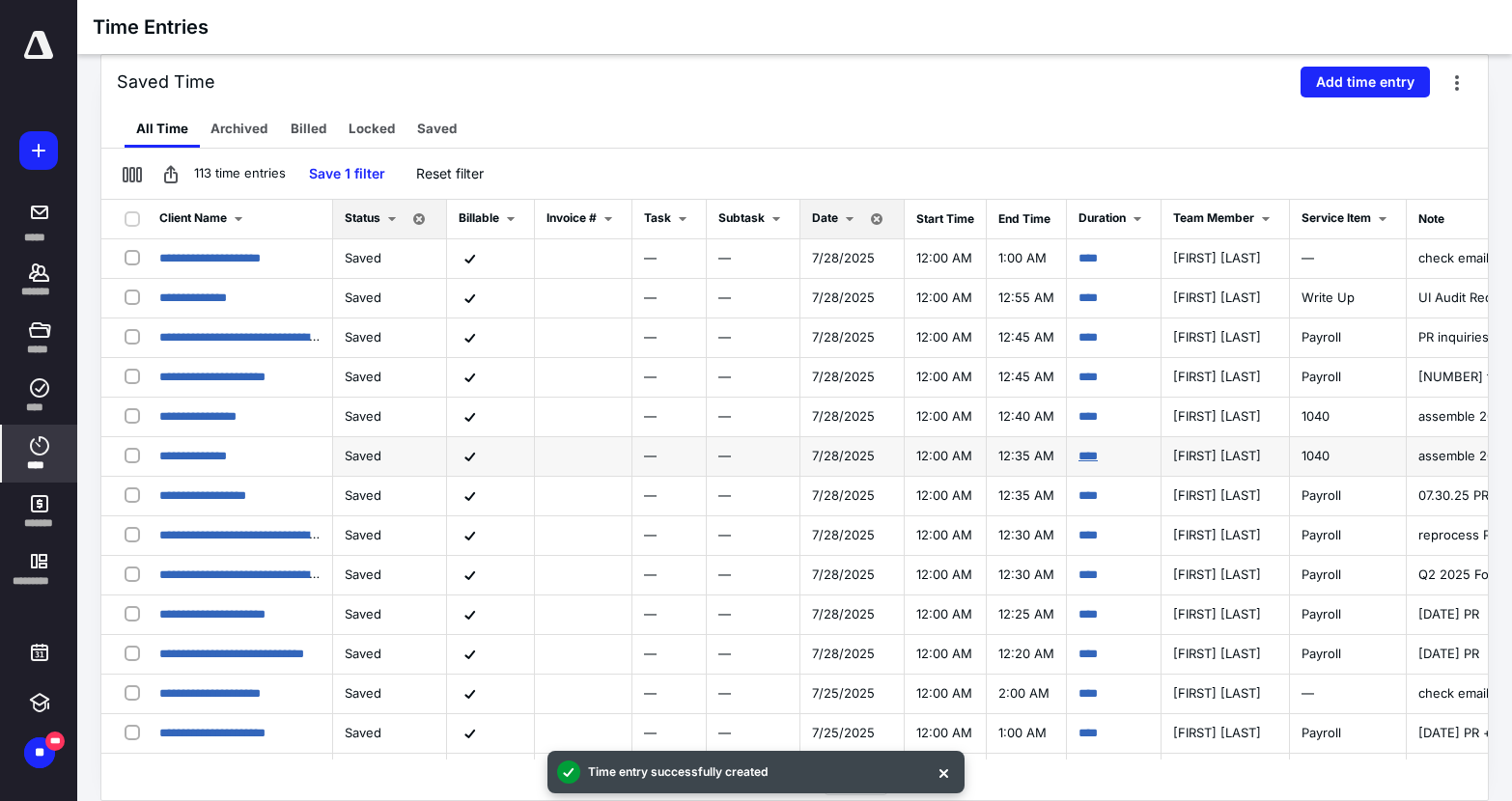 click on "****" at bounding box center (1088, 456) 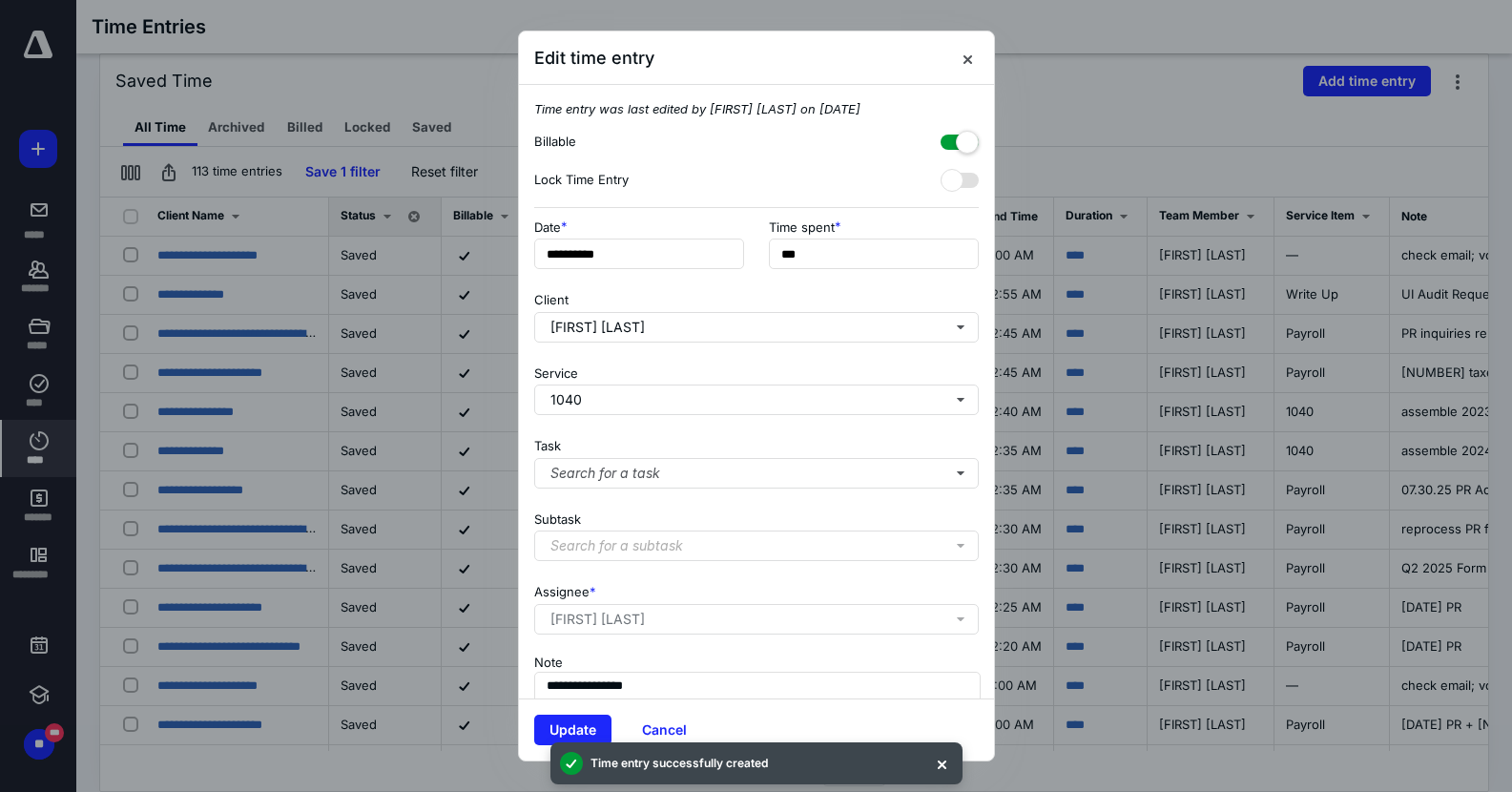 scroll, scrollTop: 102, scrollLeft: 0, axis: vertical 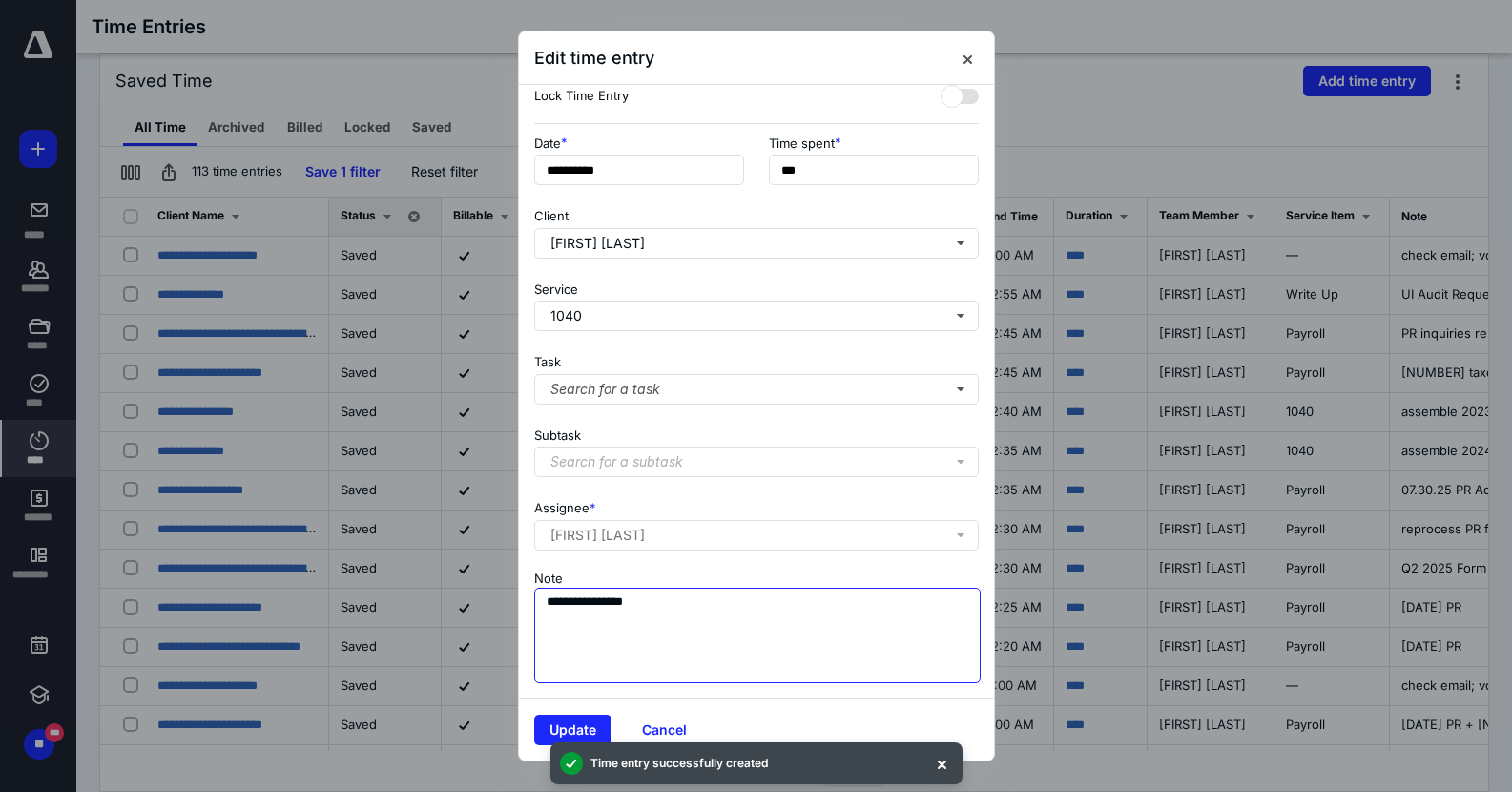click on "**********" at bounding box center [757, 636] 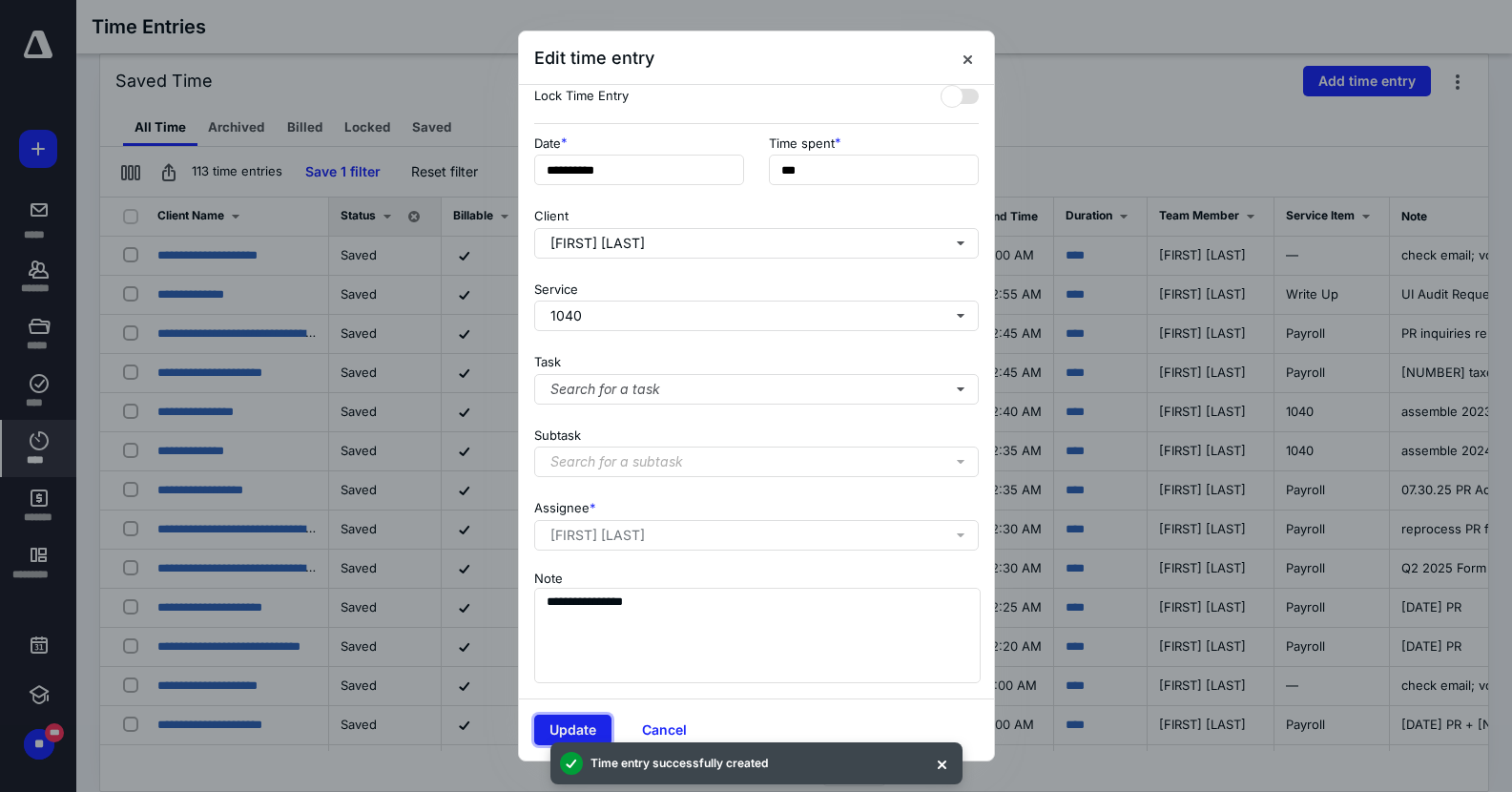 click on "Update" at bounding box center [572, 730] 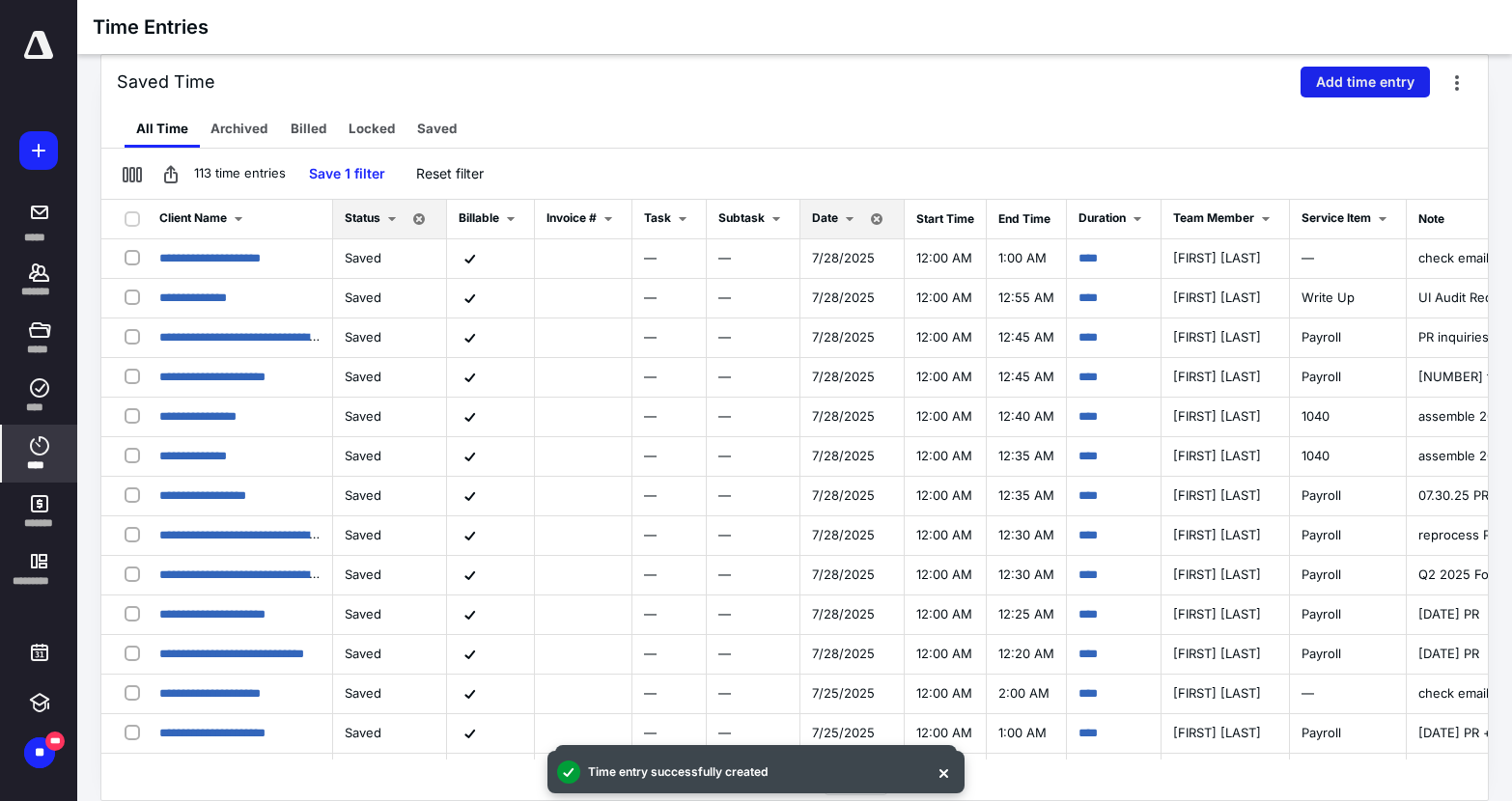 click on "Add time entry" at bounding box center [1365, 82] 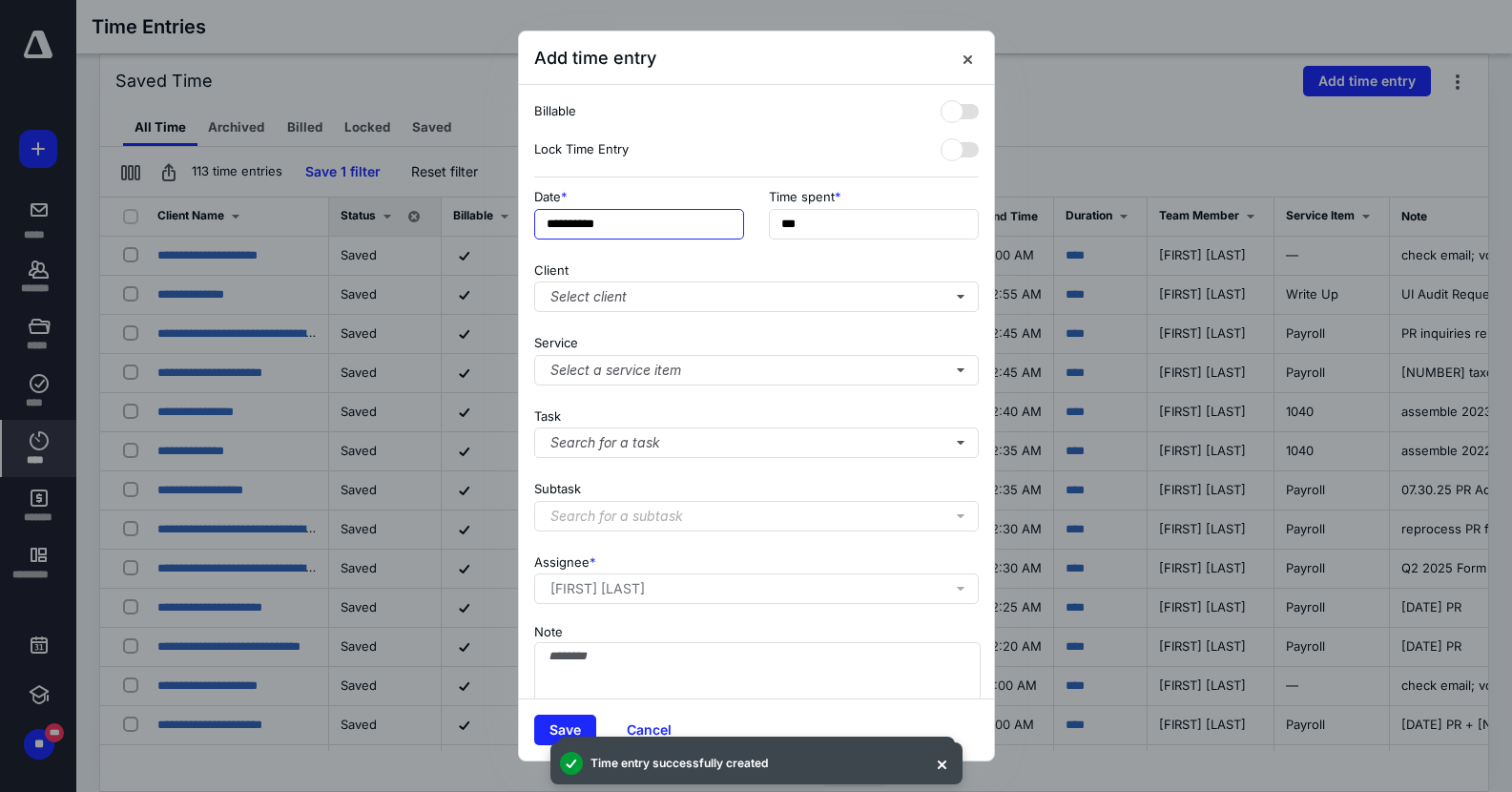 click on "**********" at bounding box center [639, 224] 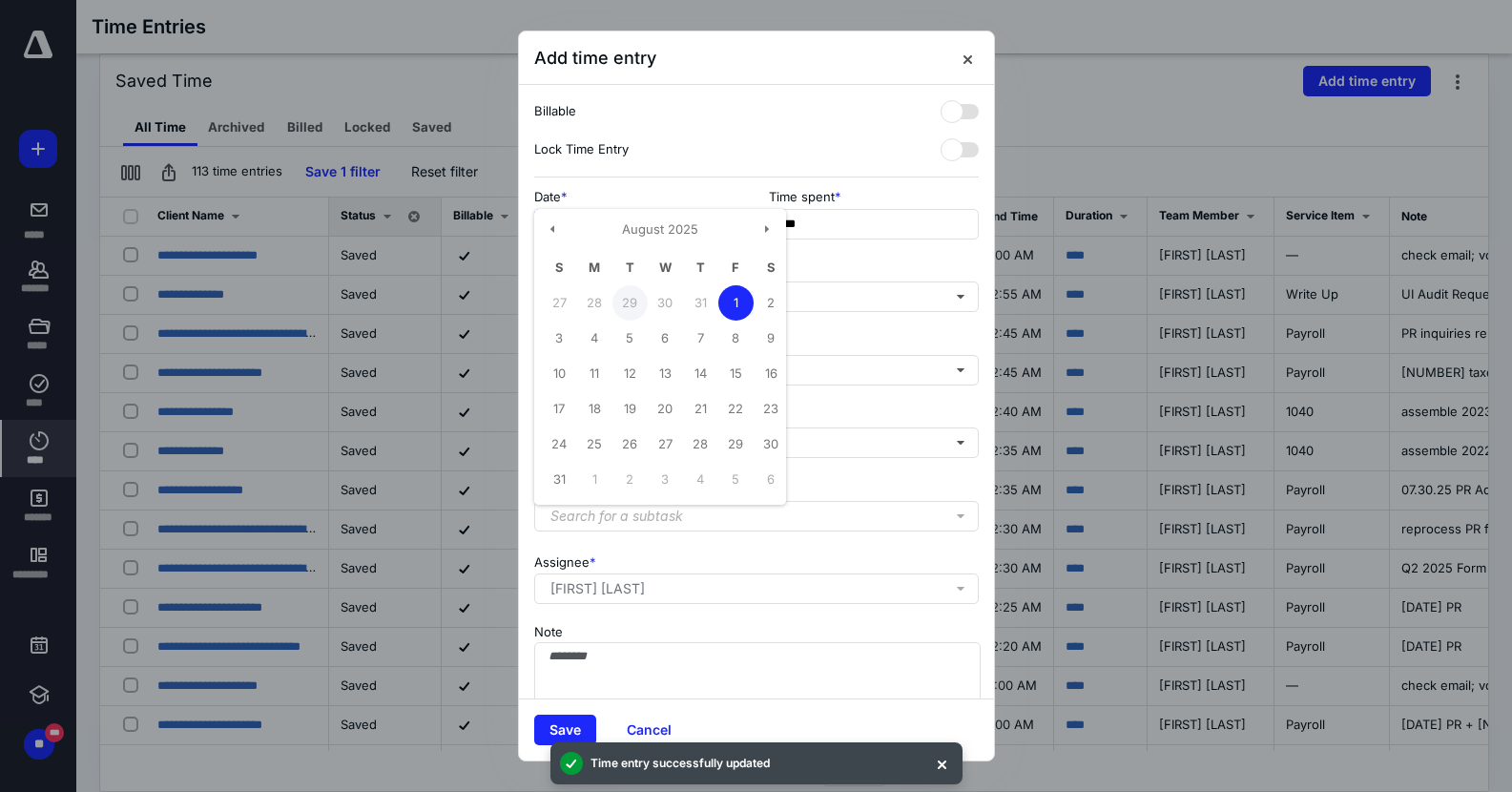 click on "29" at bounding box center (630, 302) 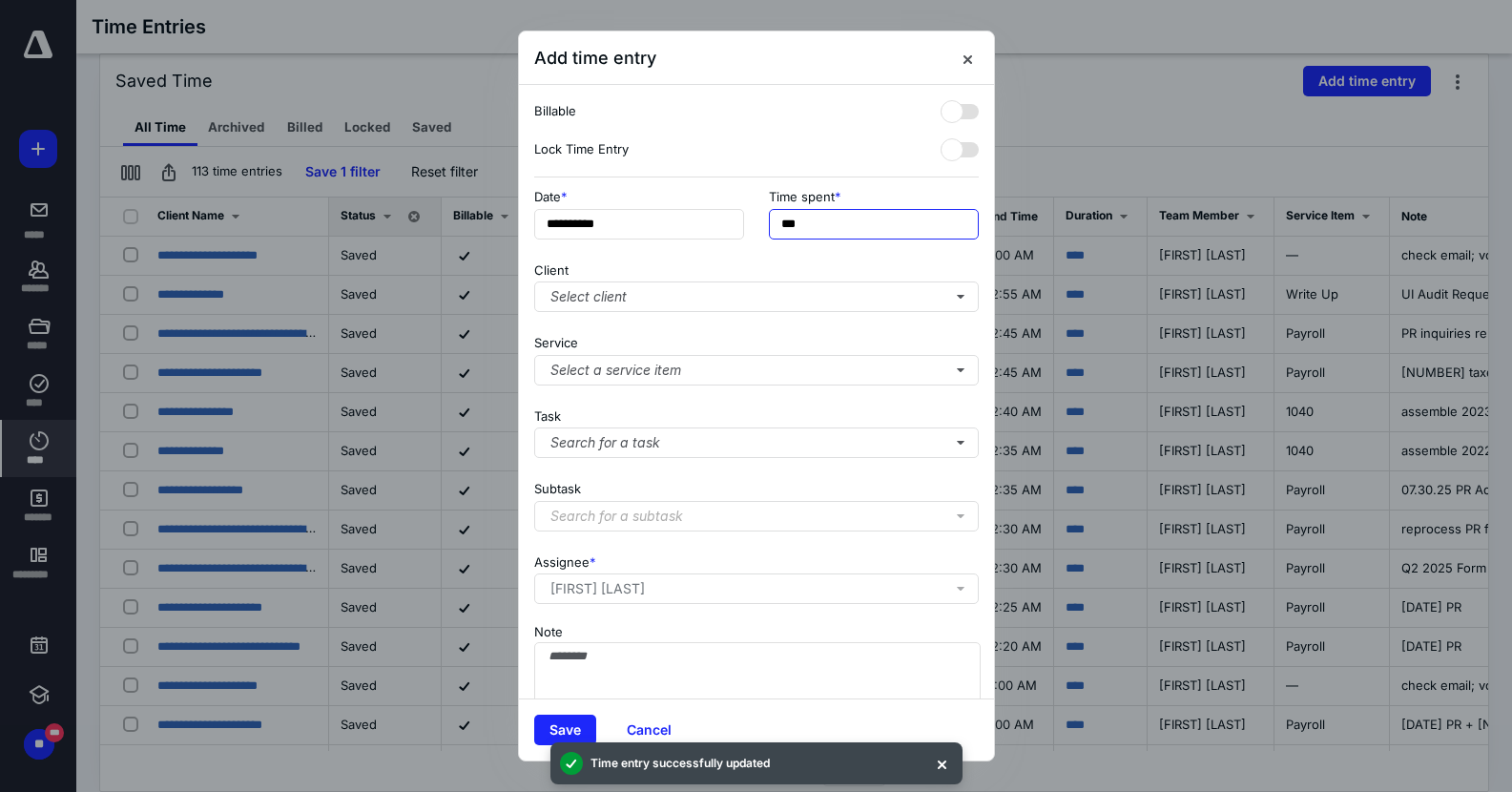 click on "***" at bounding box center [874, 224] 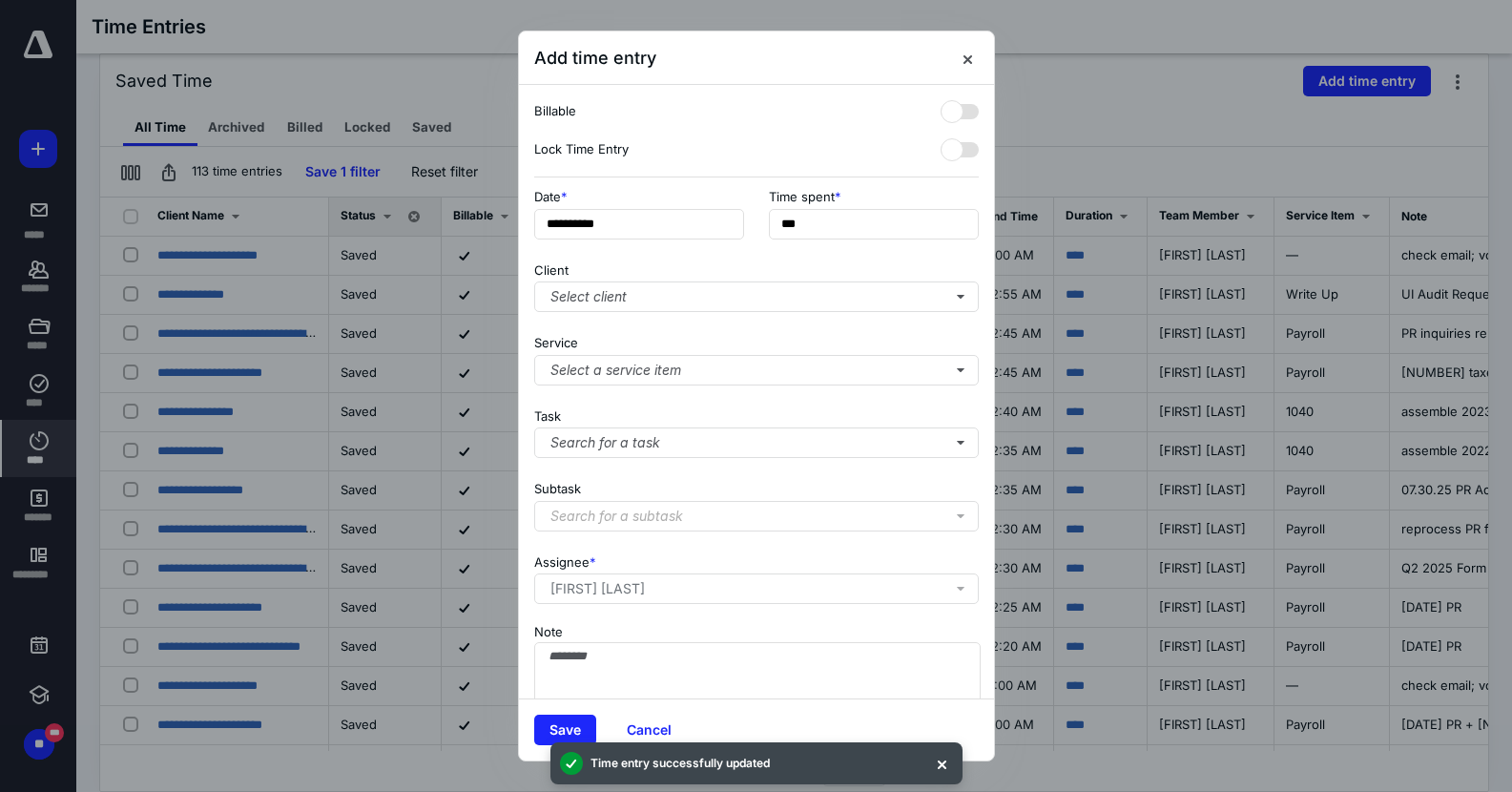 click on "***" at bounding box center (874, 224) 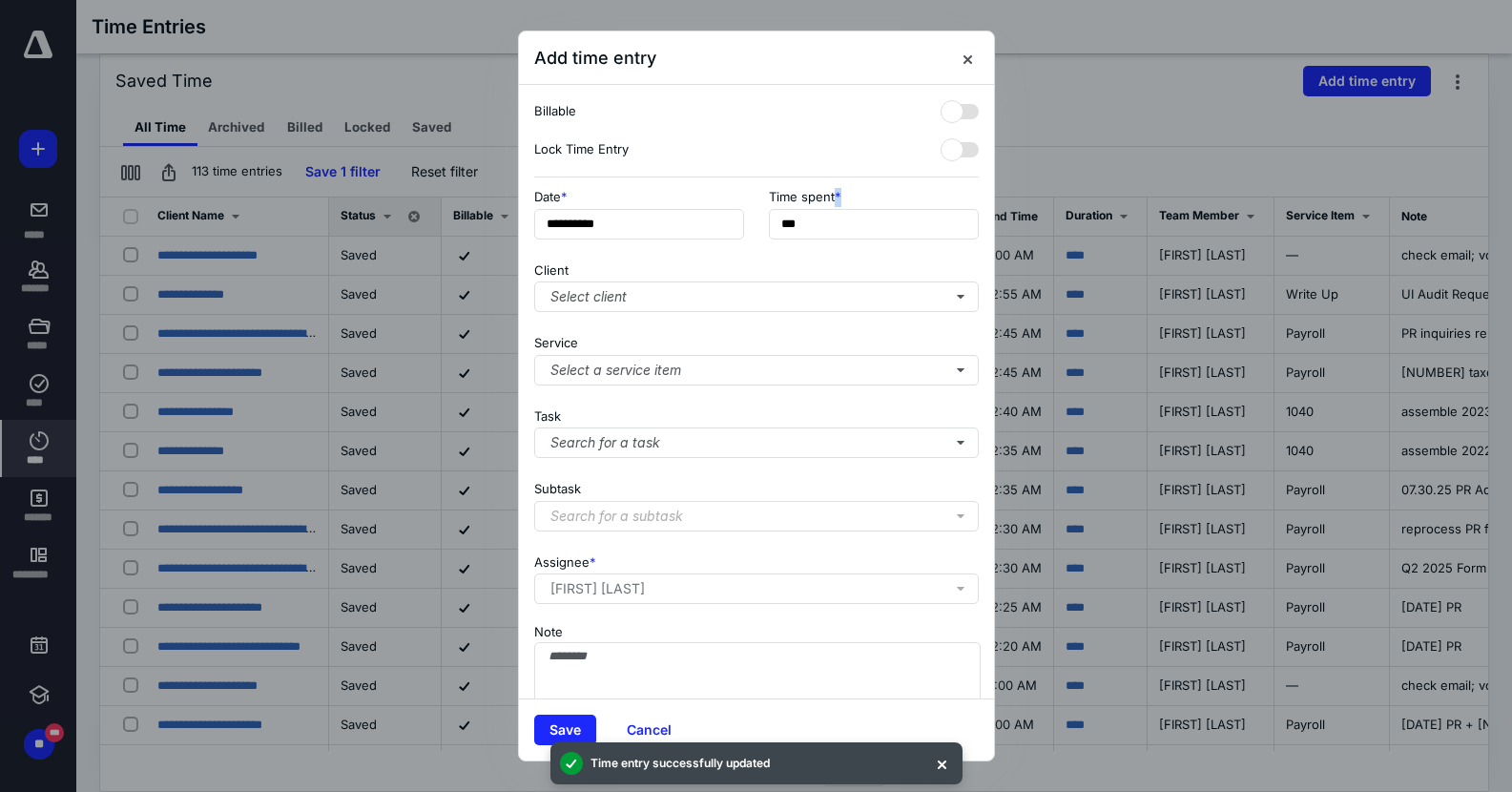 click on "***" at bounding box center [874, 224] 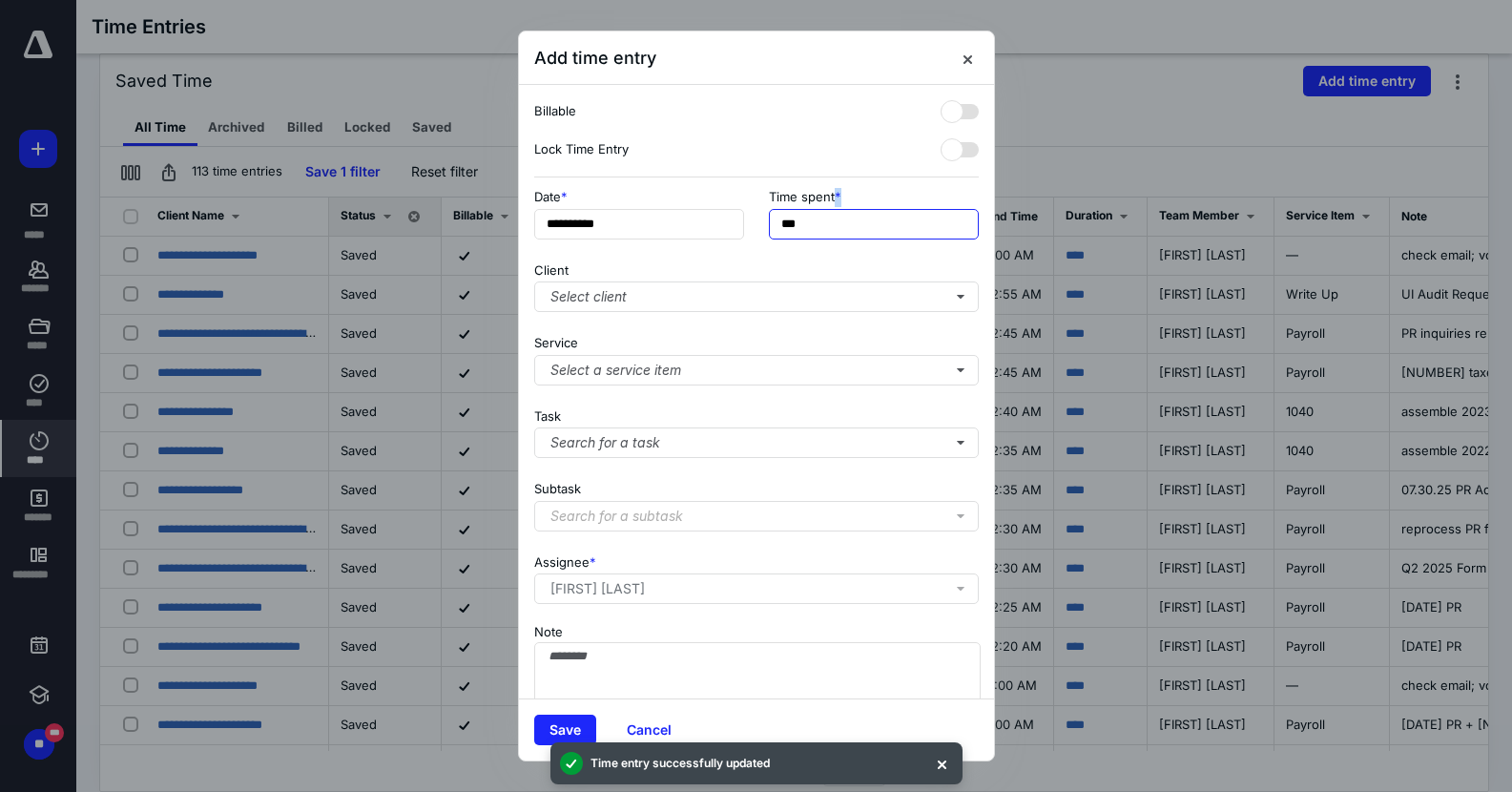 click on "***" at bounding box center [874, 224] 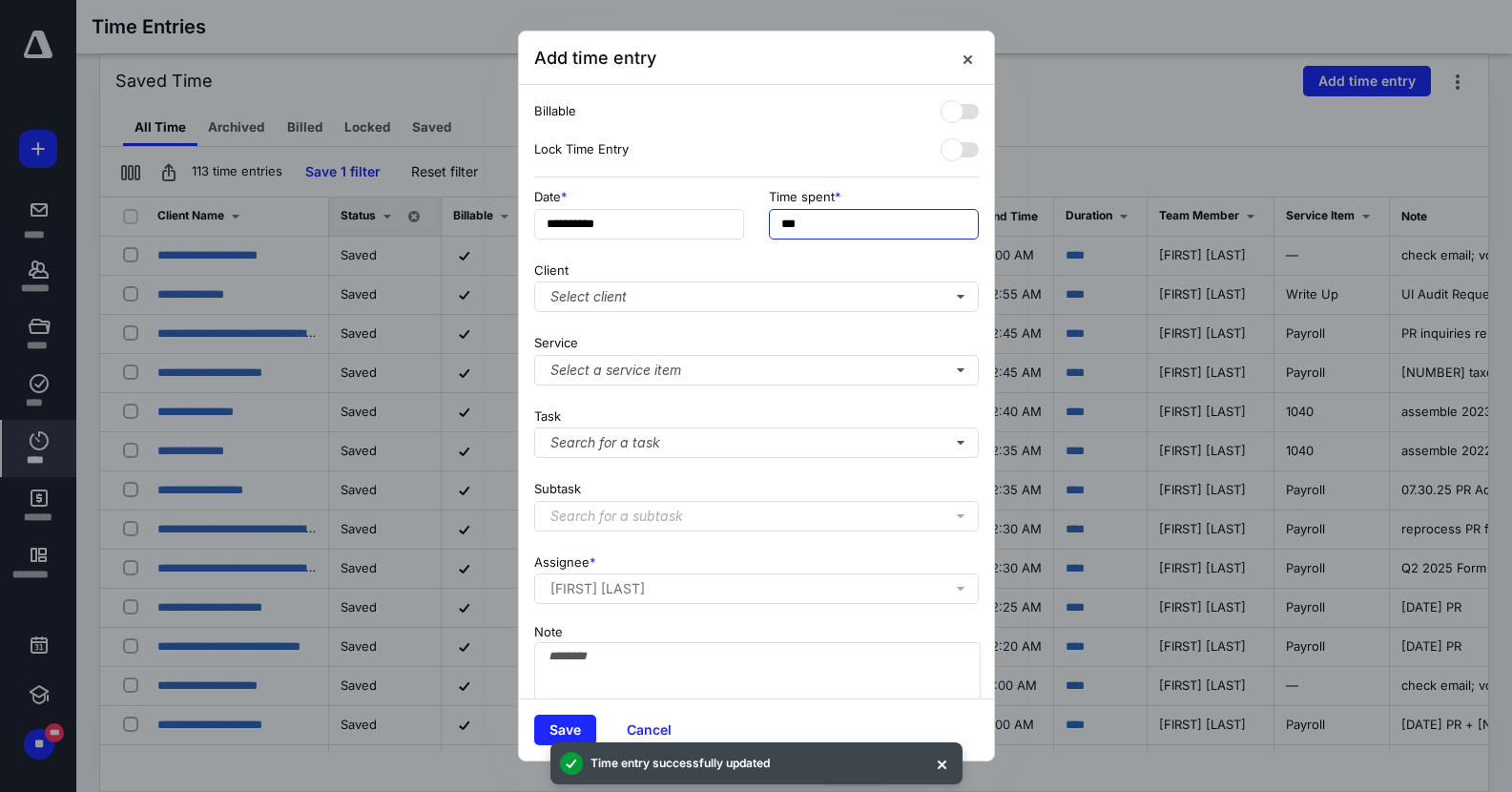 click on "***" at bounding box center [874, 224] 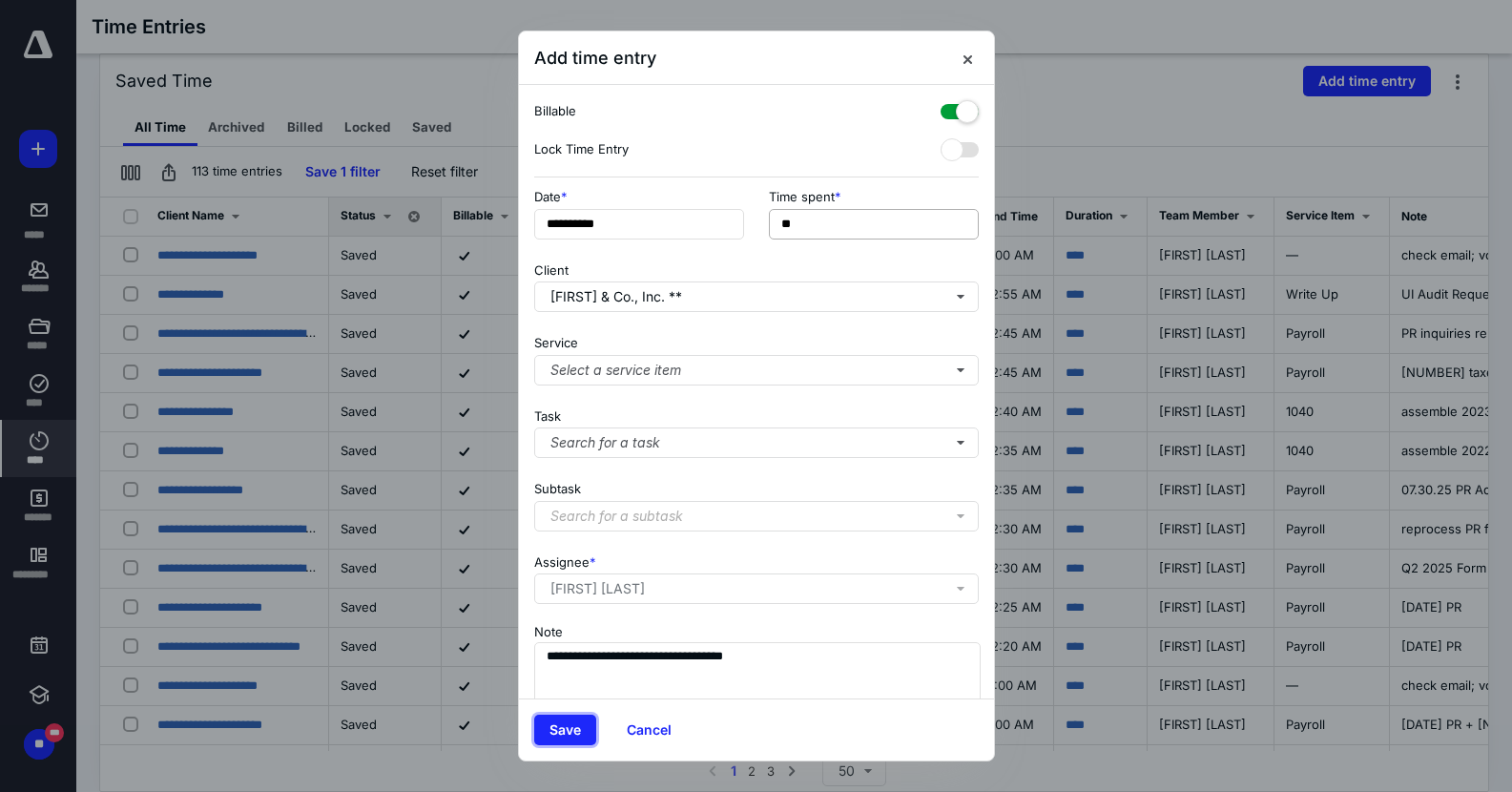 click on "Save" at bounding box center [565, 730] 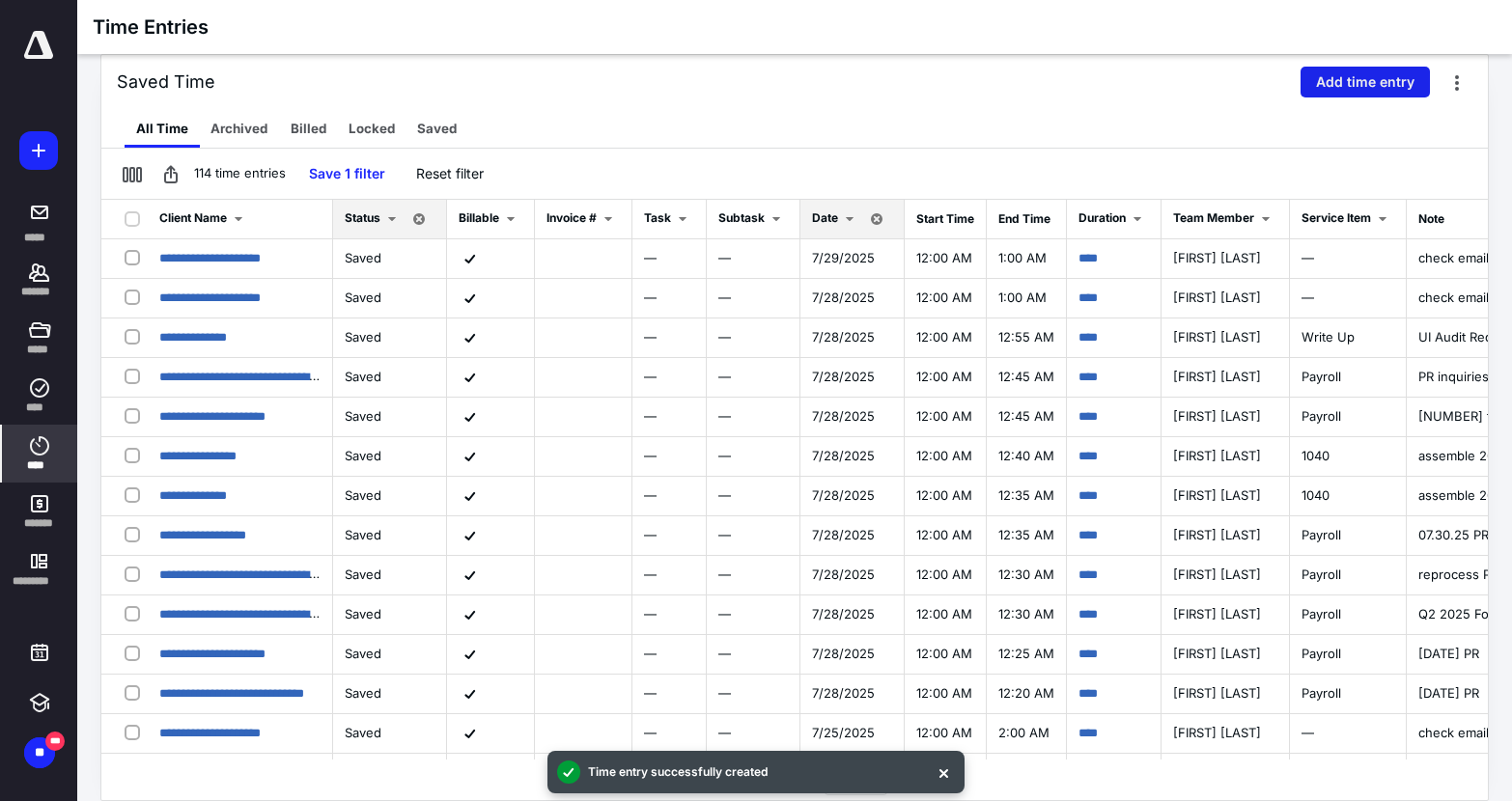 click on "Add time entry" at bounding box center (1365, 82) 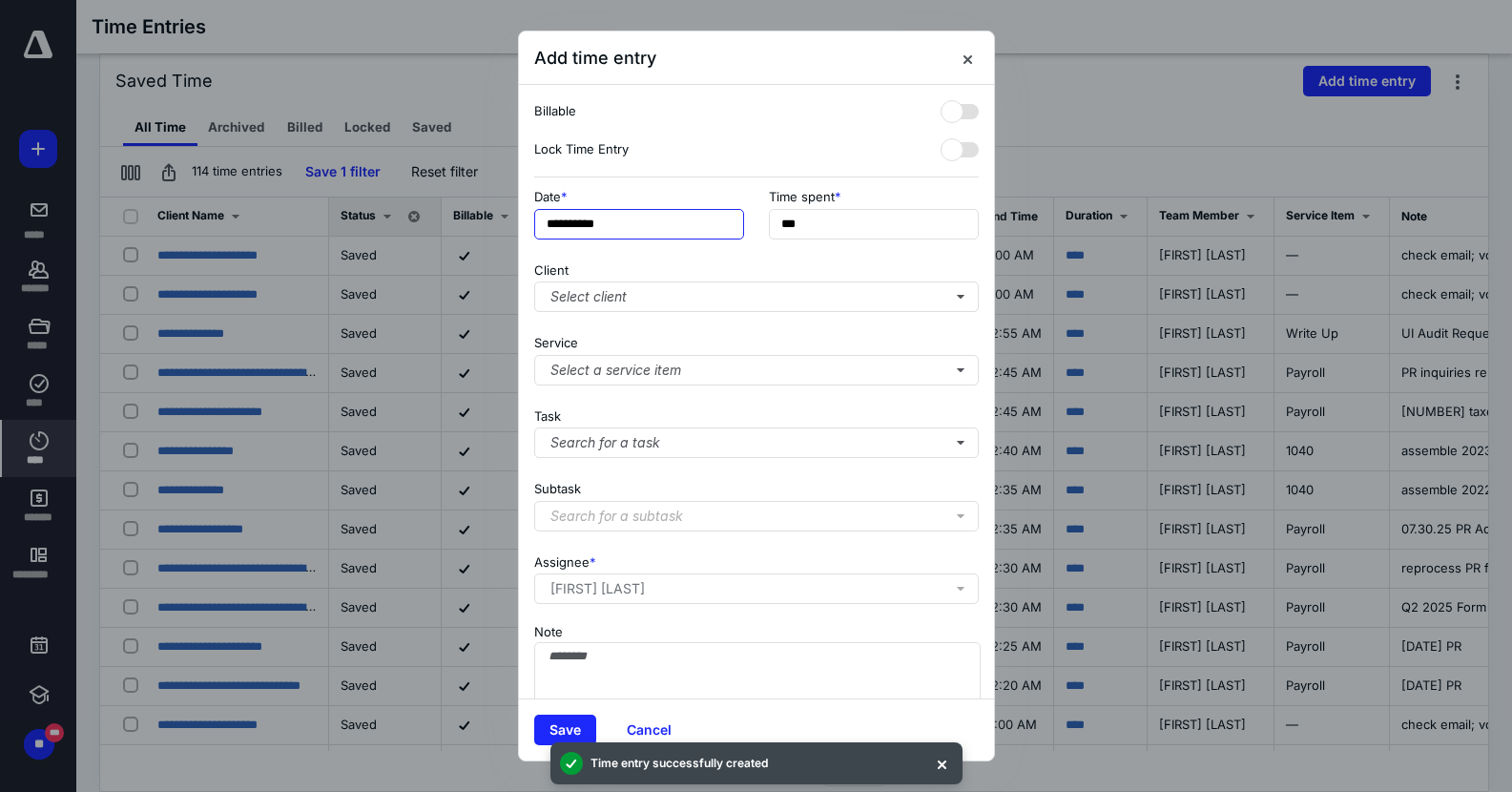 click on "**********" at bounding box center (639, 224) 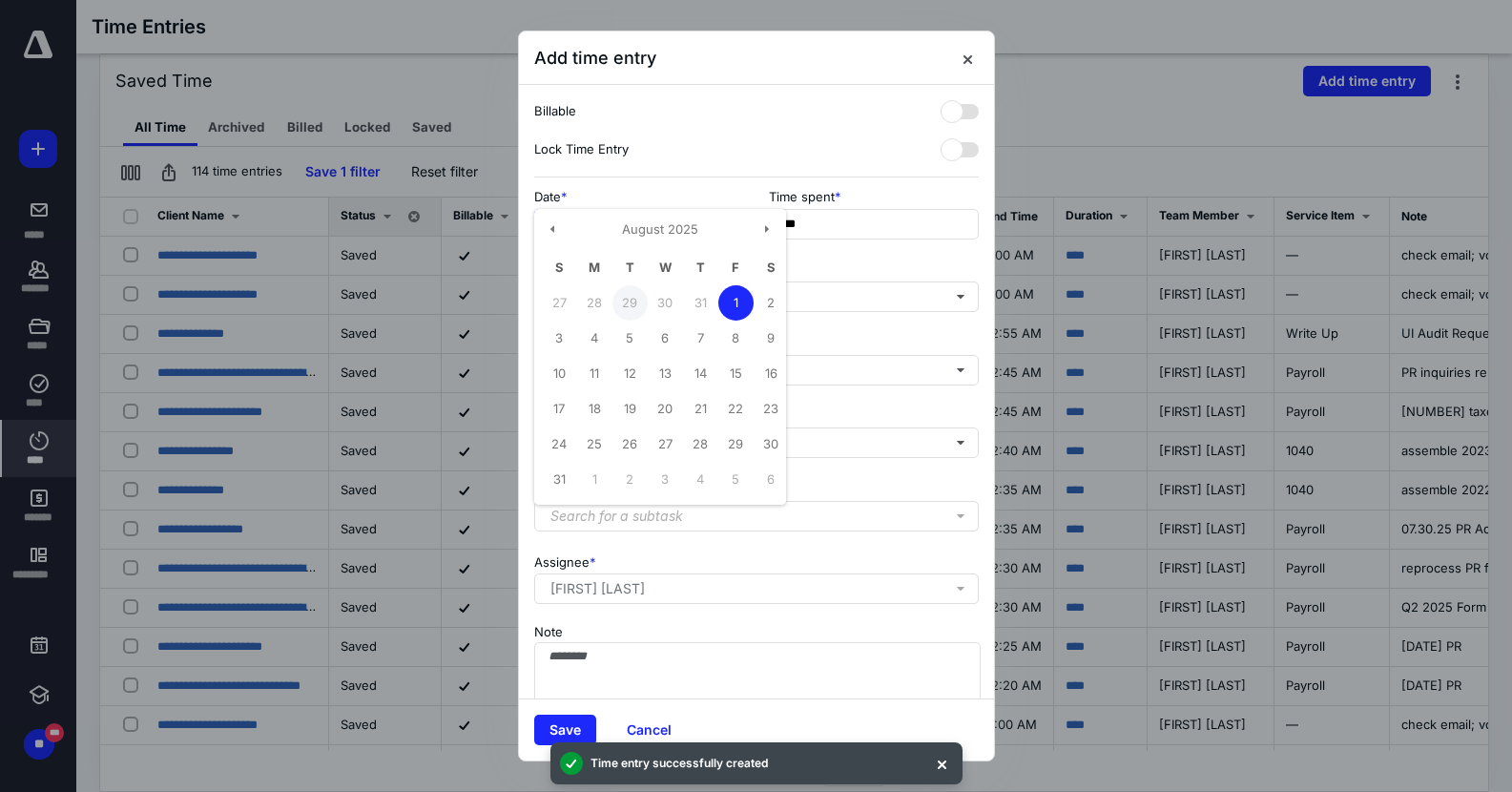 click on "29" at bounding box center [630, 302] 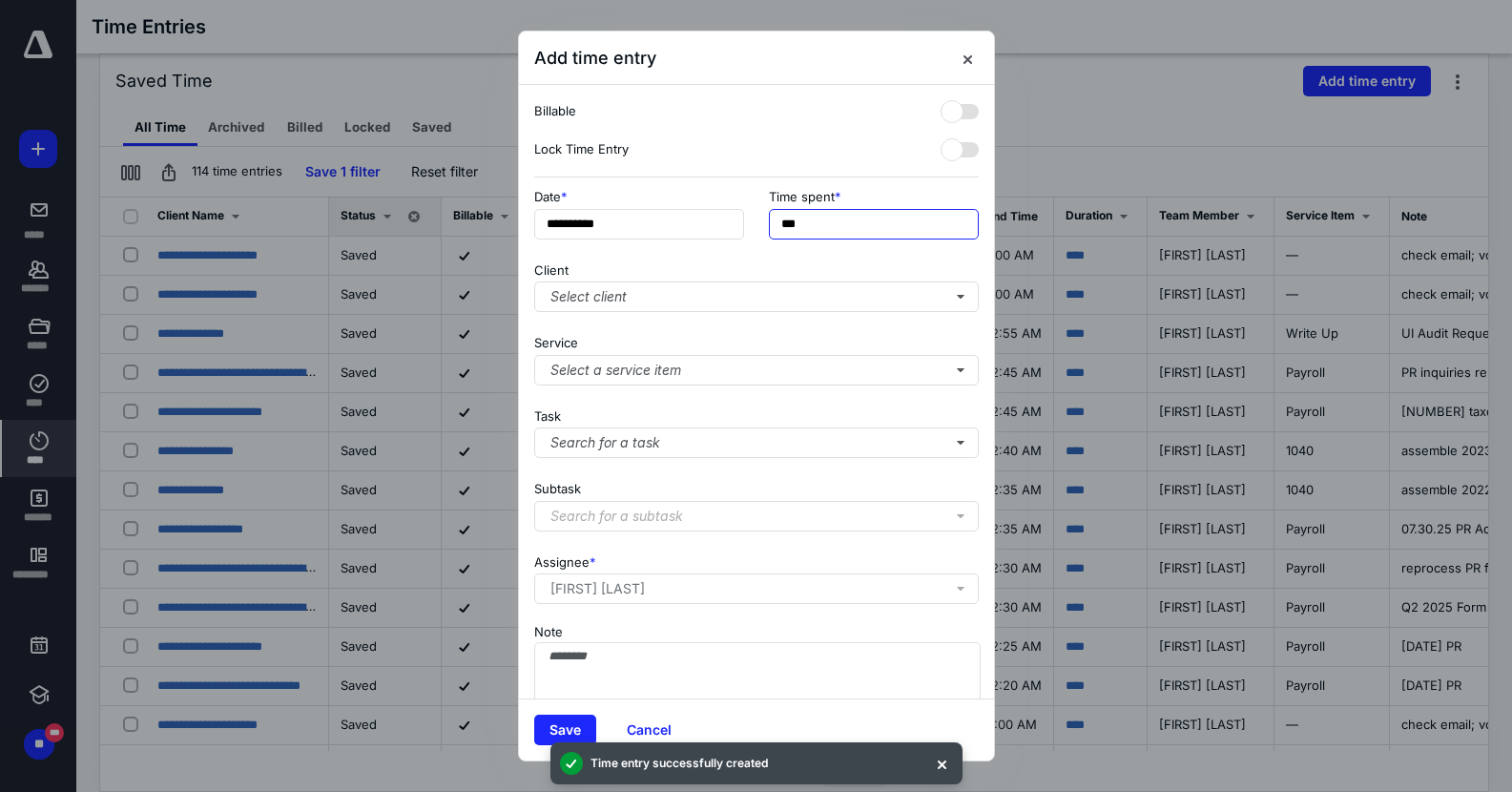 click on "***" at bounding box center (874, 224) 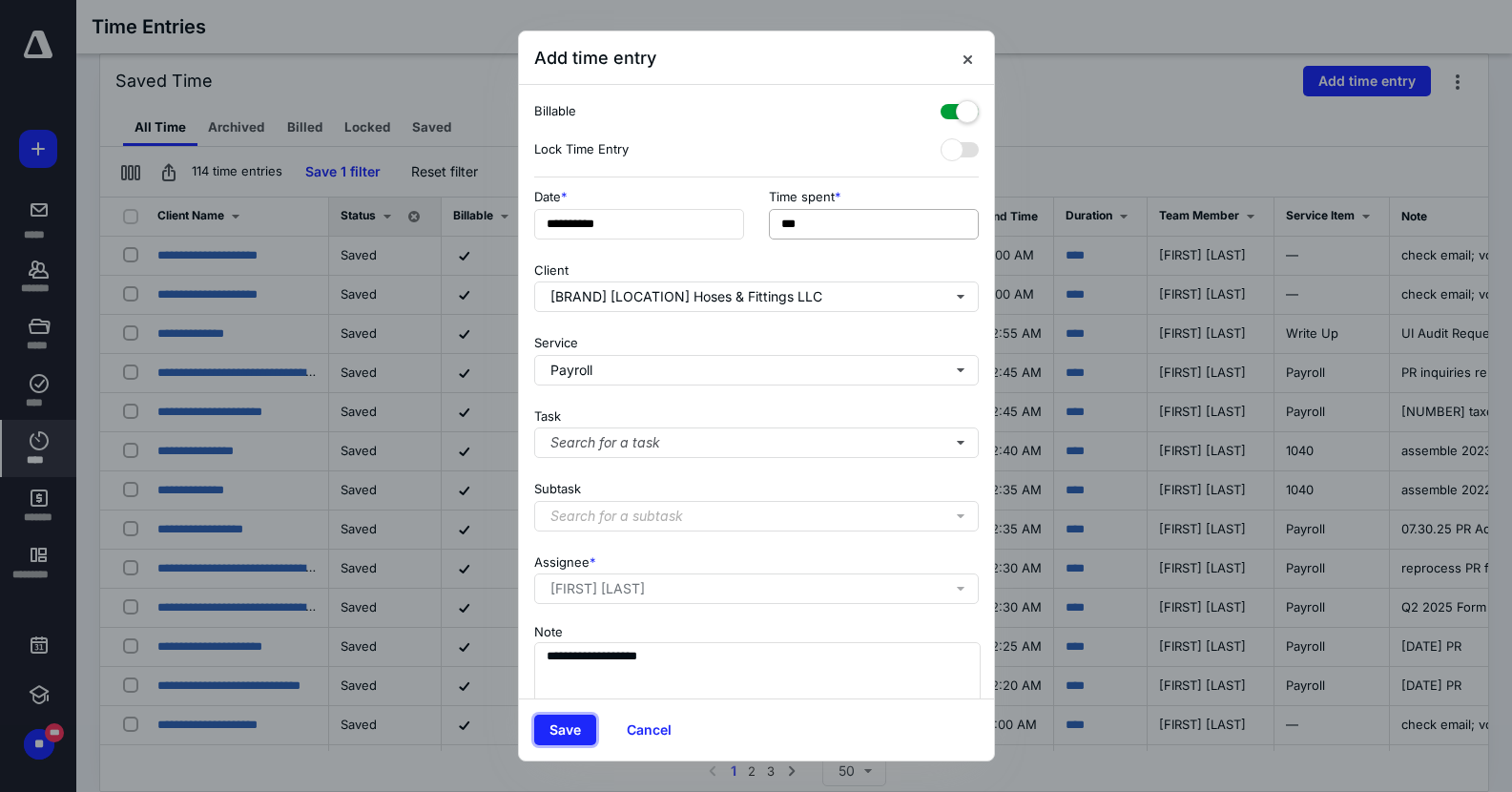 click on "Save" at bounding box center [565, 730] 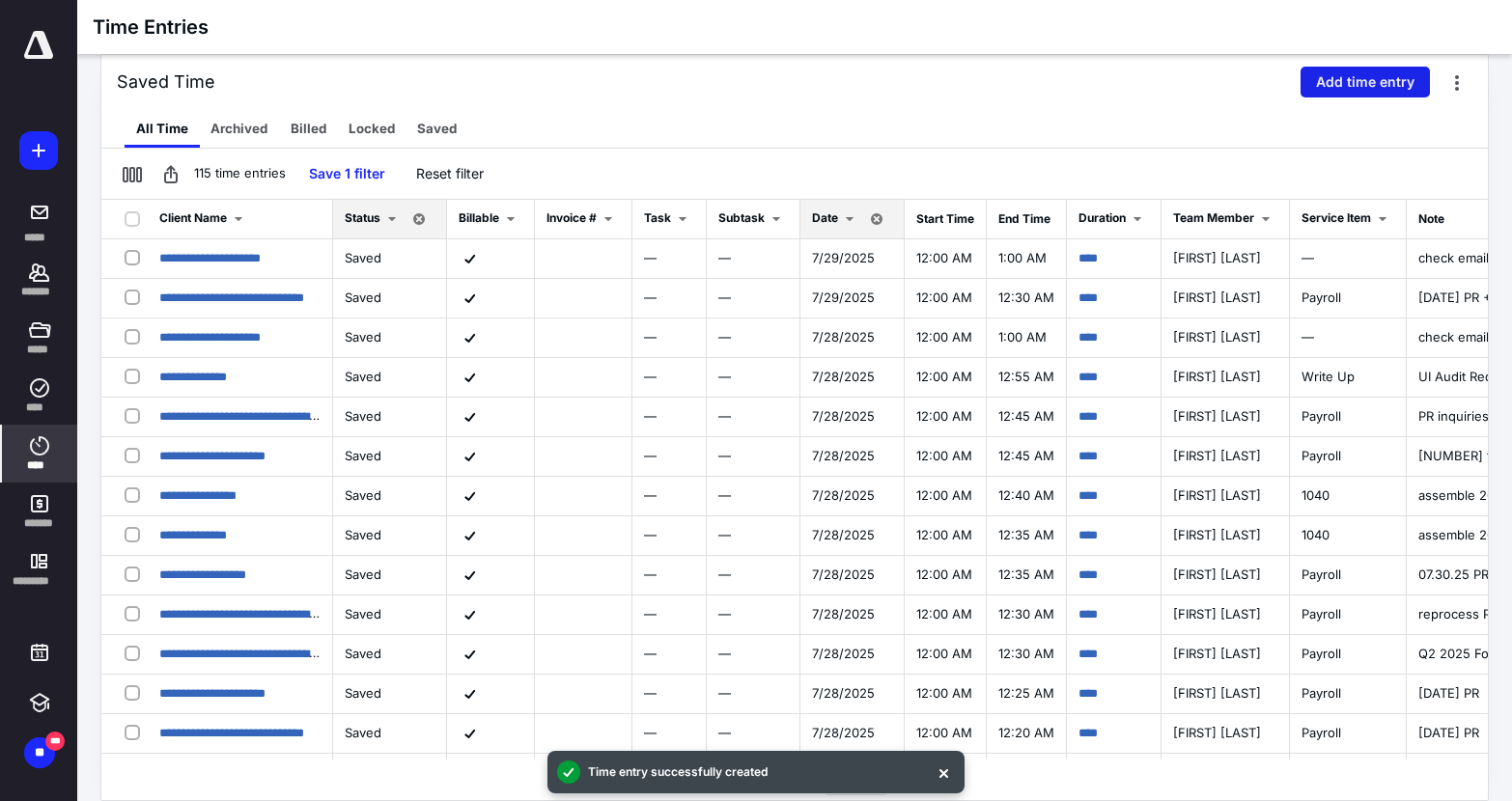 click on "Add time entry" at bounding box center (1365, 82) 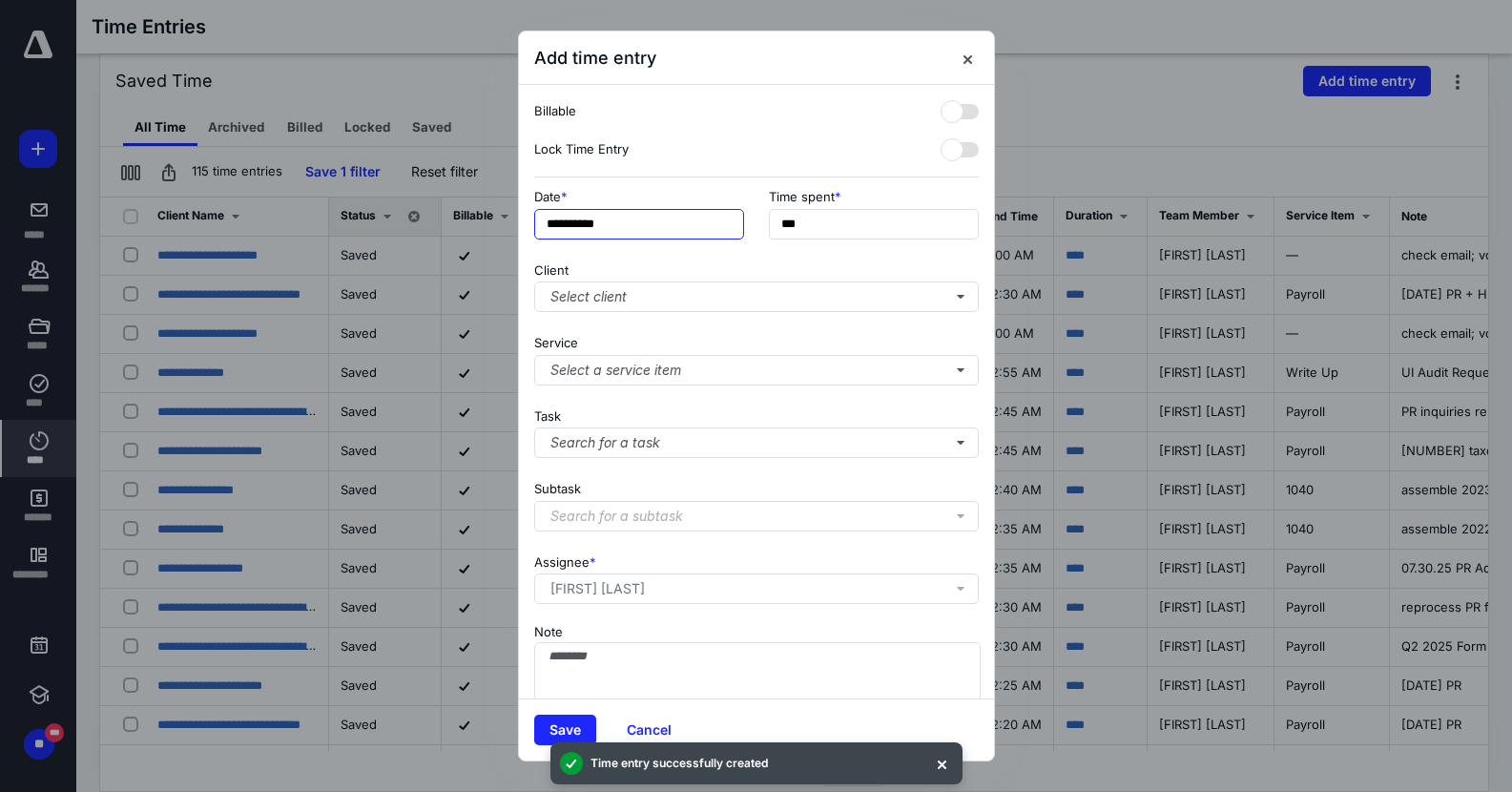 click on "**********" at bounding box center (639, 224) 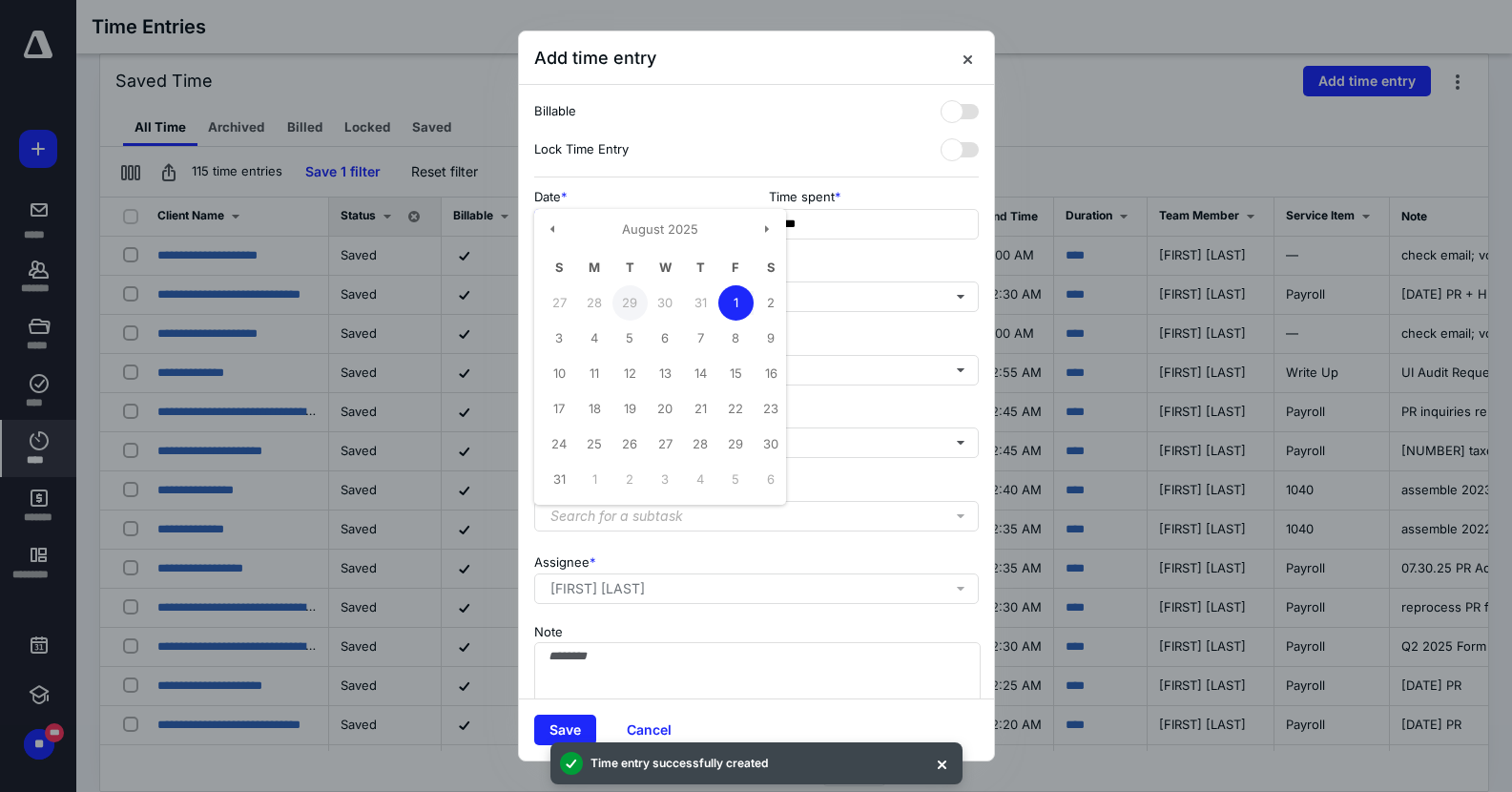 click on "29" at bounding box center (630, 302) 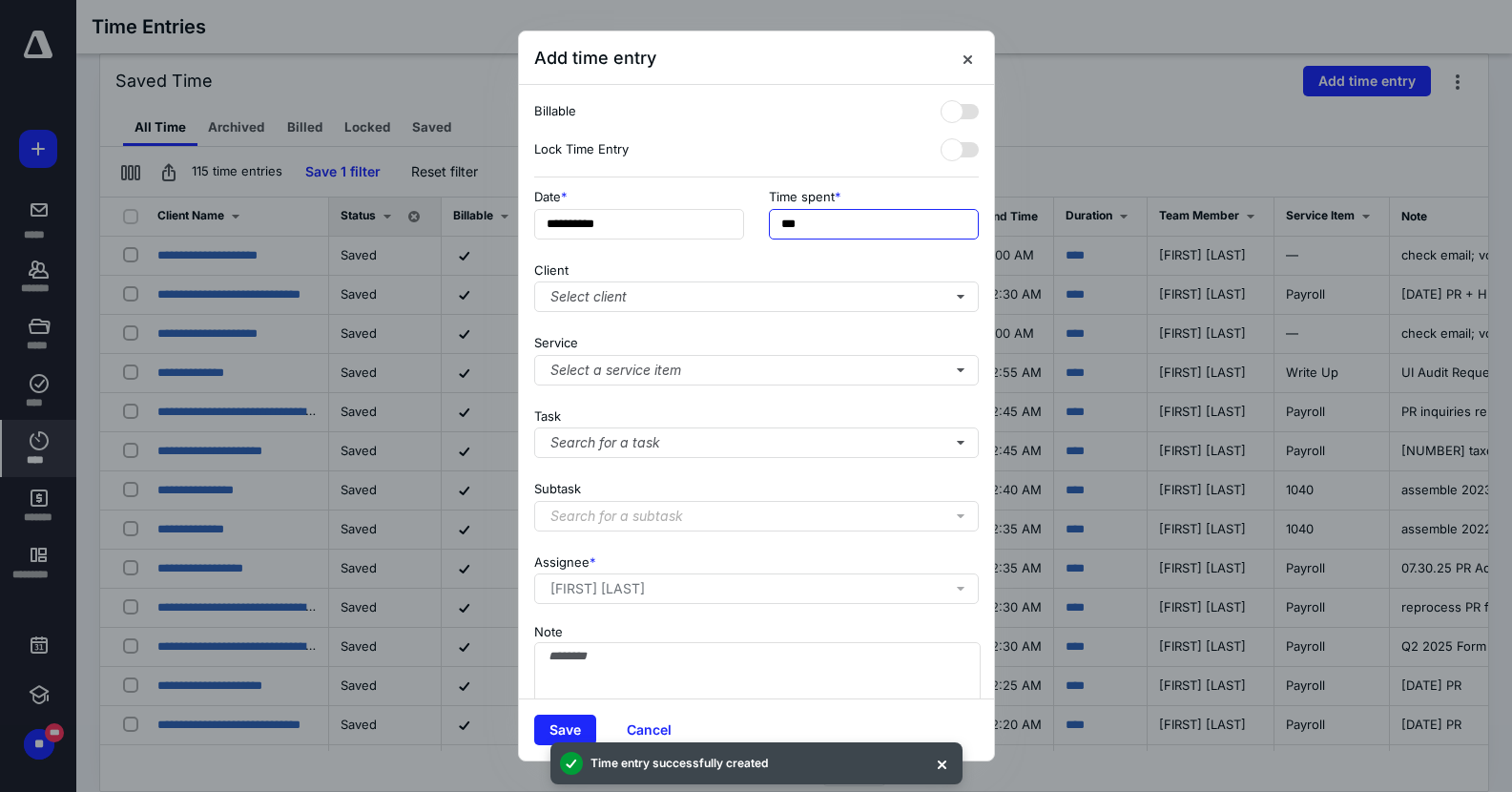 scroll, scrollTop: 0, scrollLeft: 1, axis: horizontal 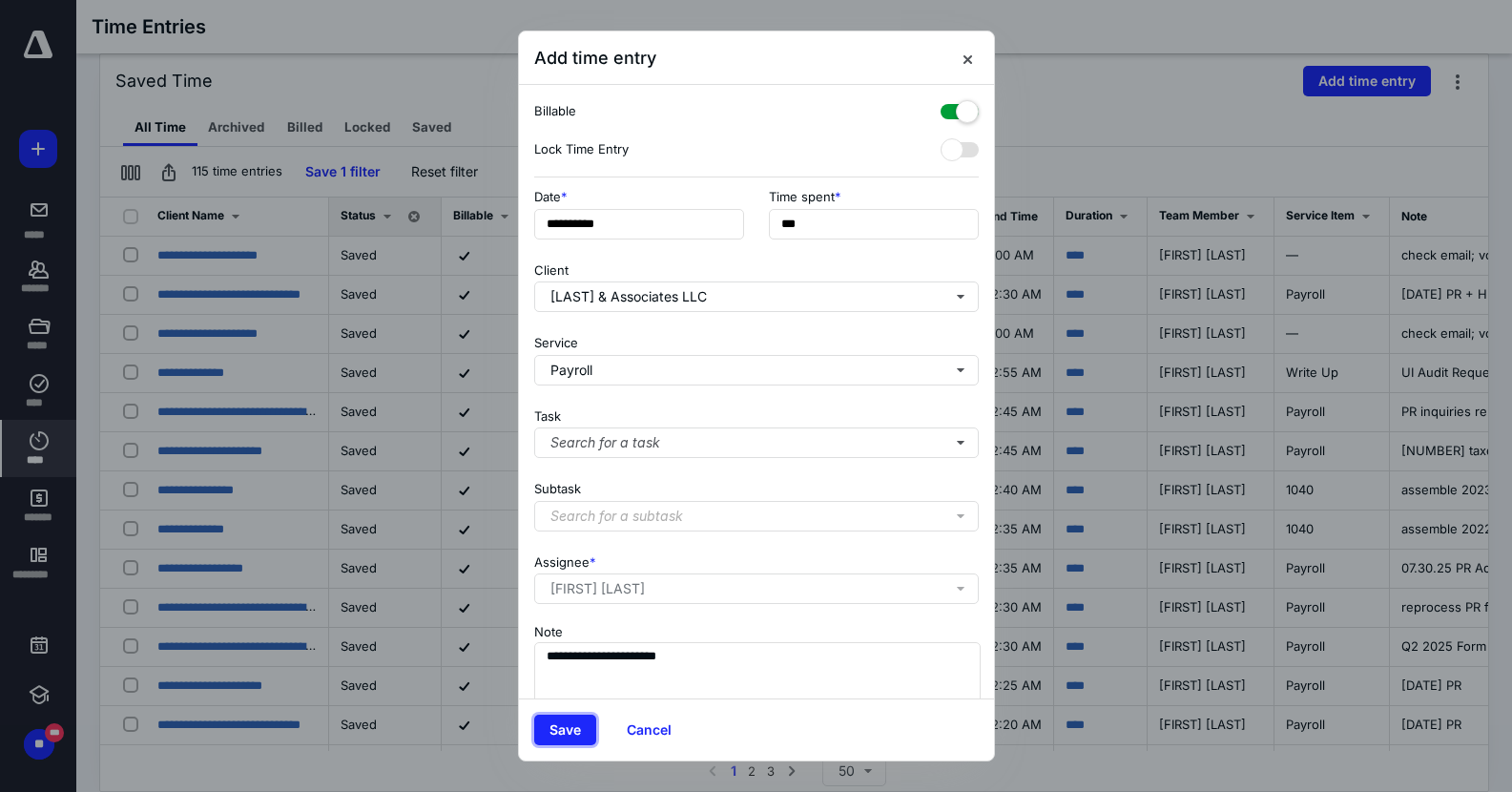click on "Save" at bounding box center (565, 730) 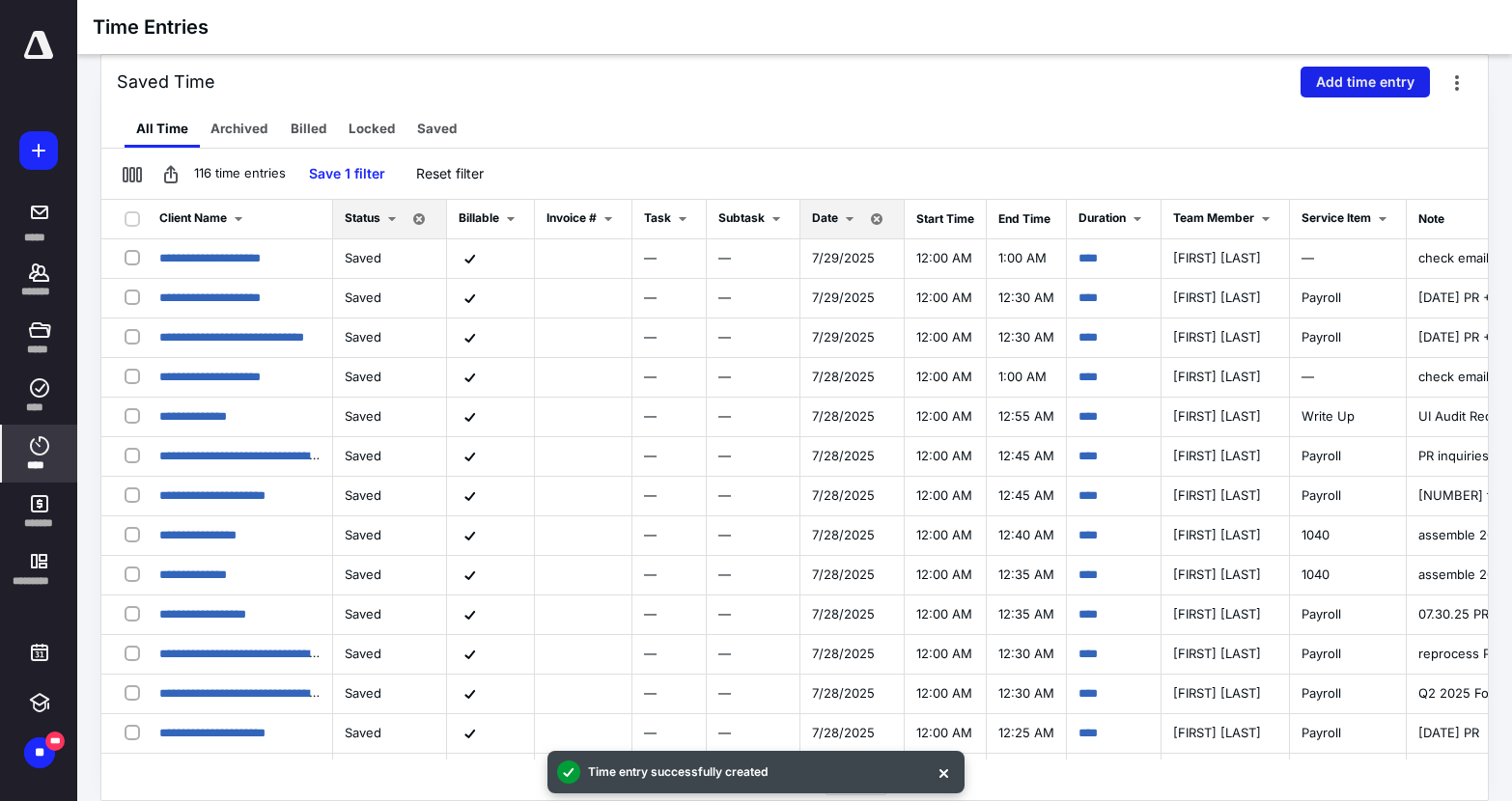click on "Add time entry" at bounding box center [1365, 82] 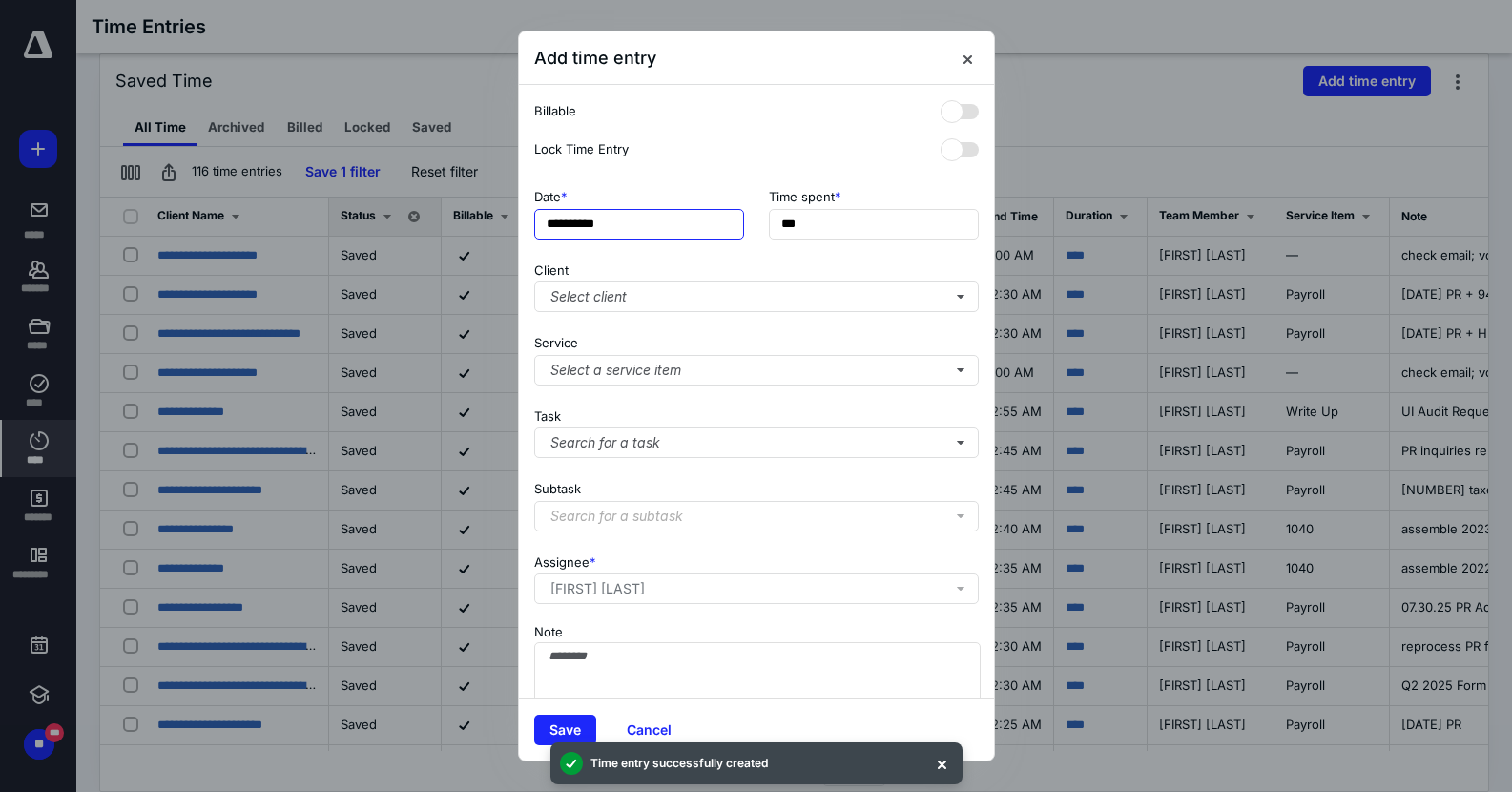 click on "**********" at bounding box center (639, 224) 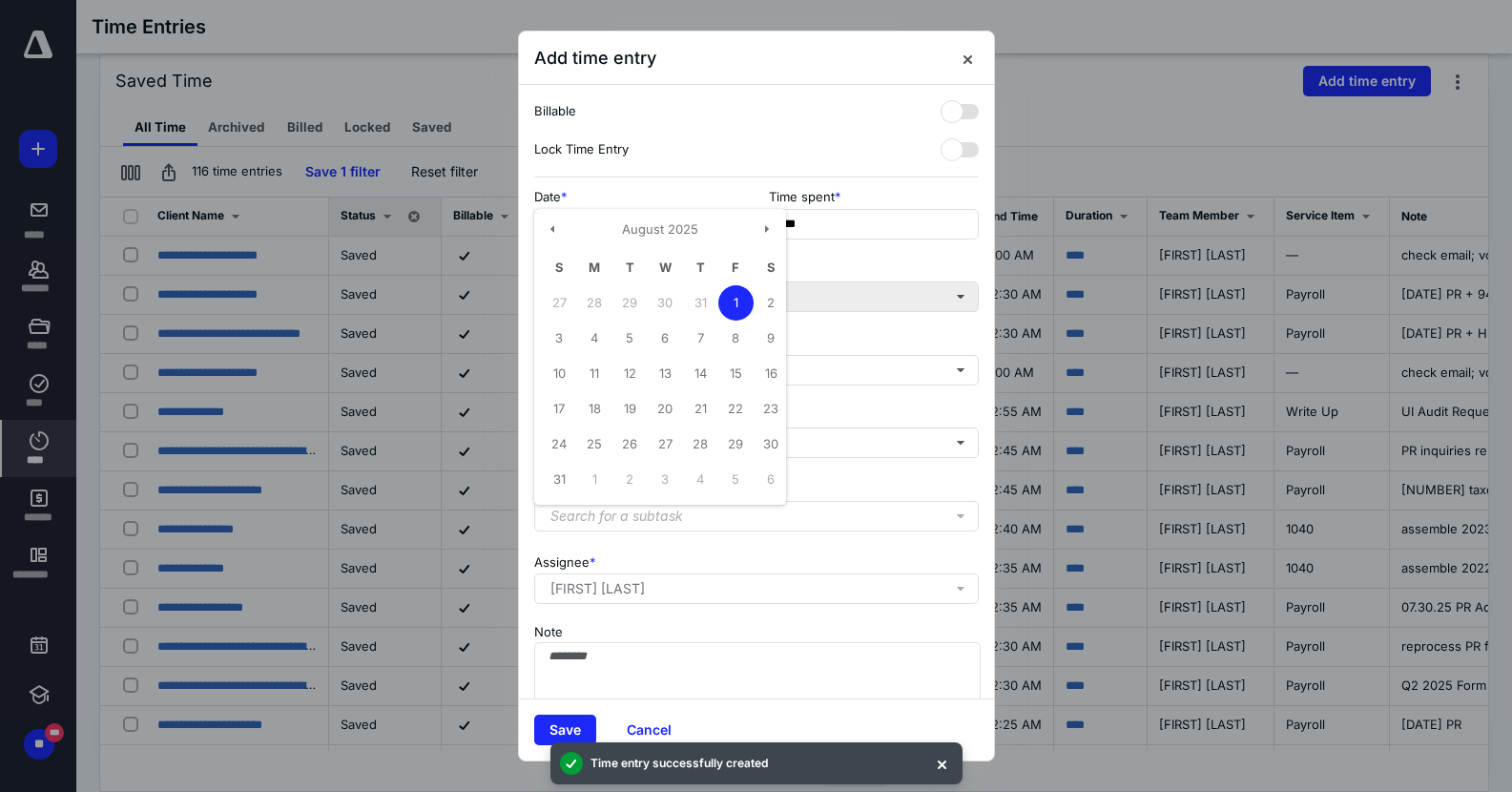 click on "29" at bounding box center (630, 302) 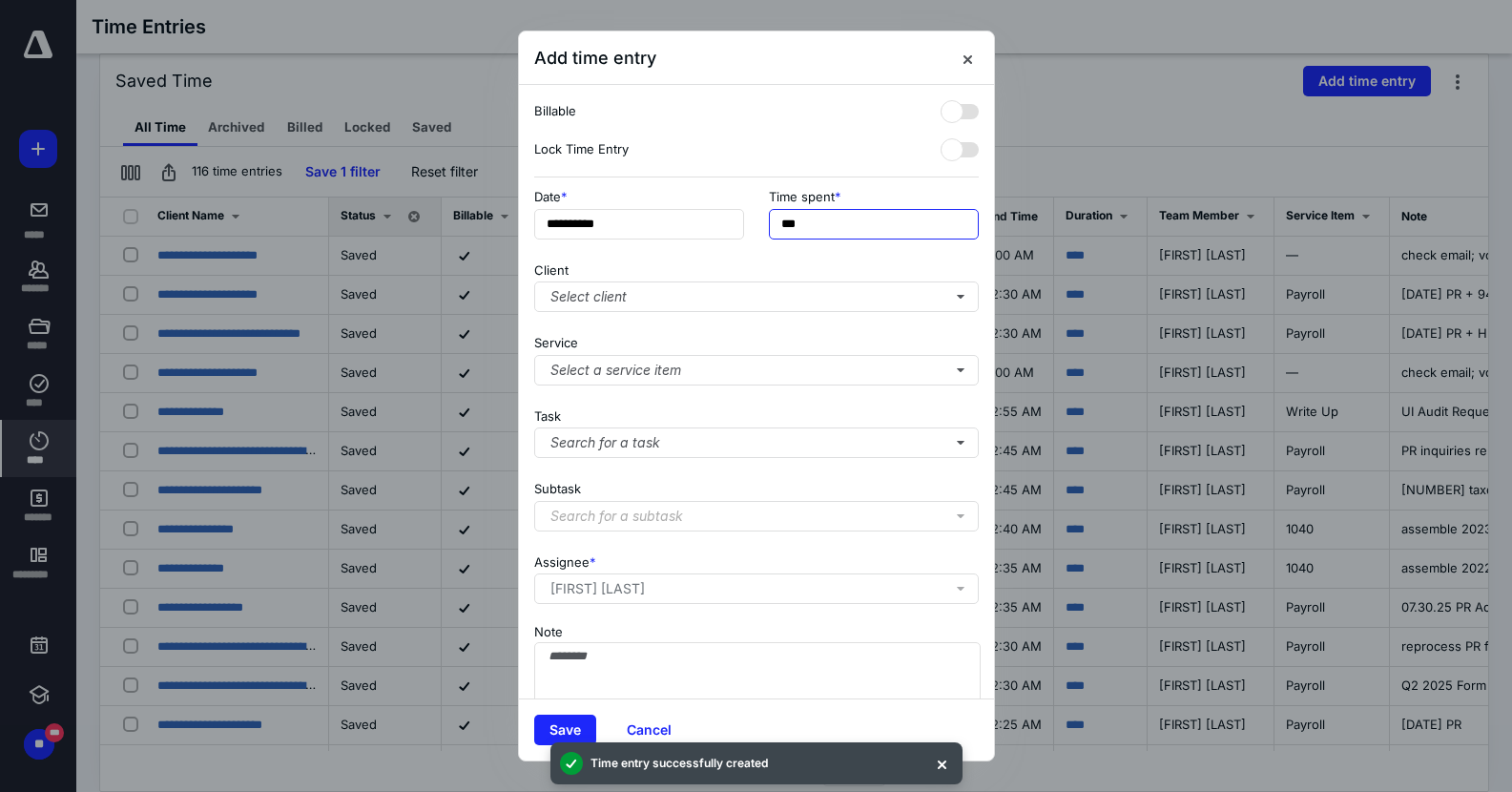 click on "***" at bounding box center (874, 224) 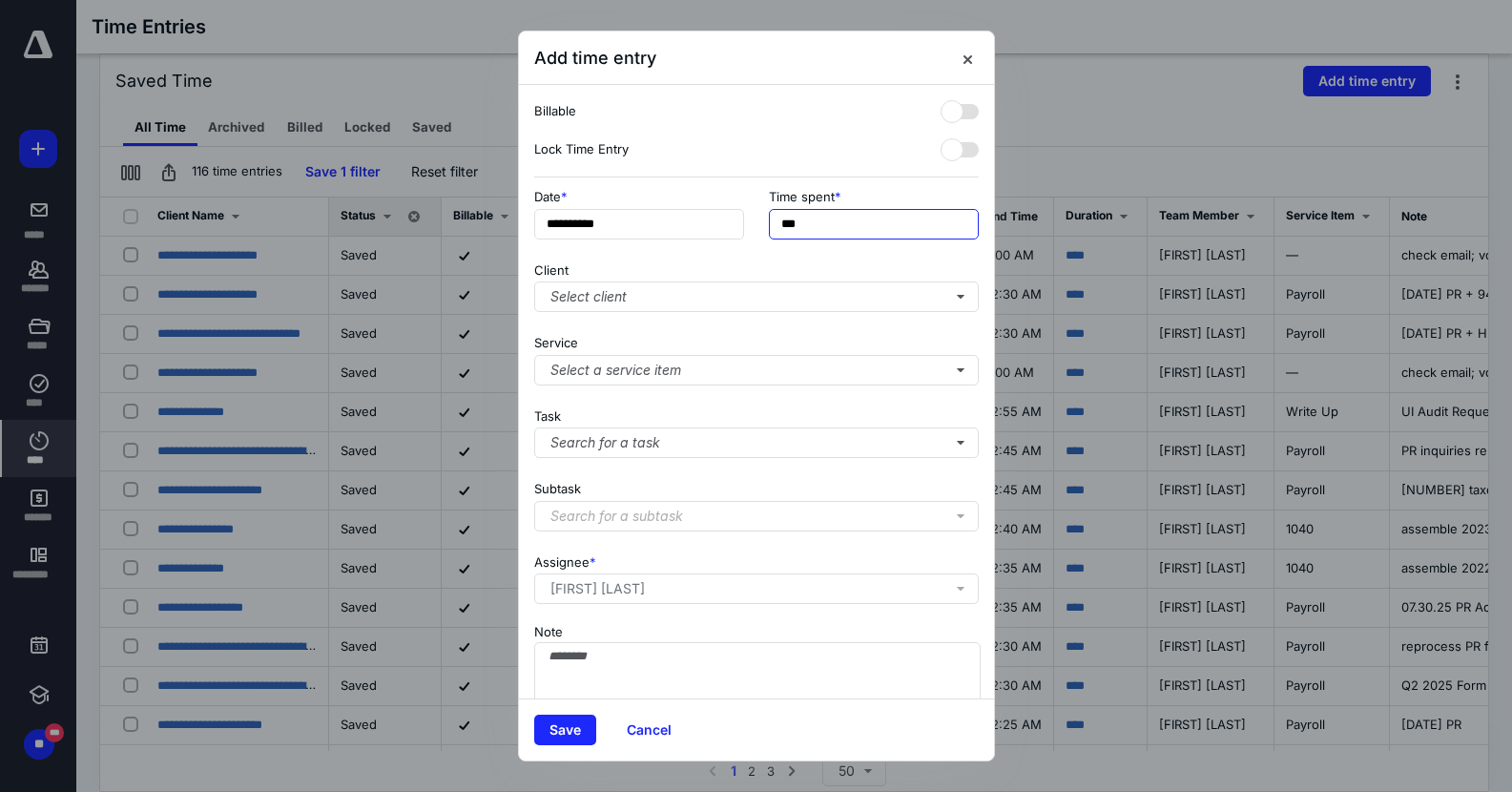 click on "***" at bounding box center [874, 224] 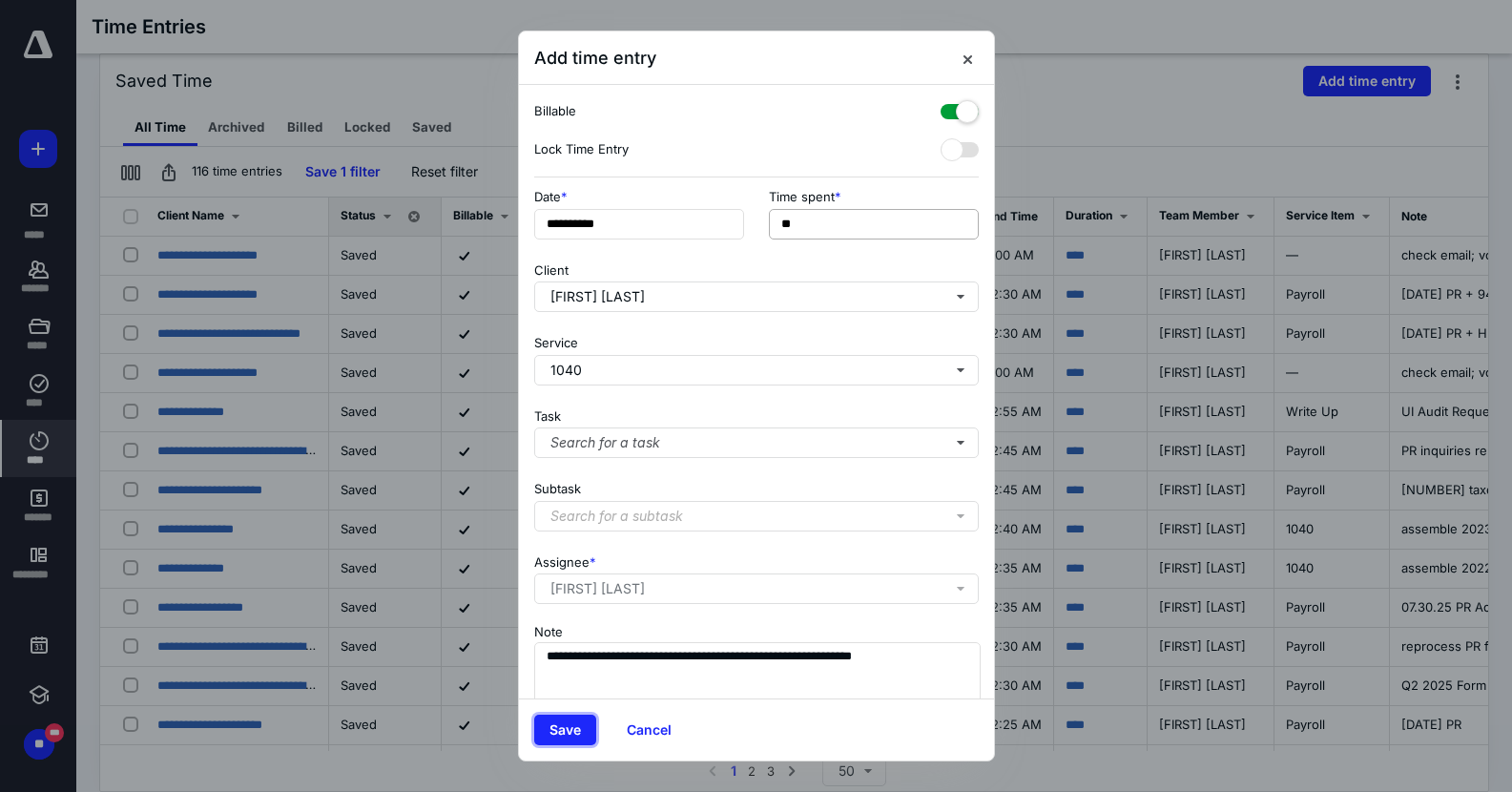 click on "Save" at bounding box center (565, 730) 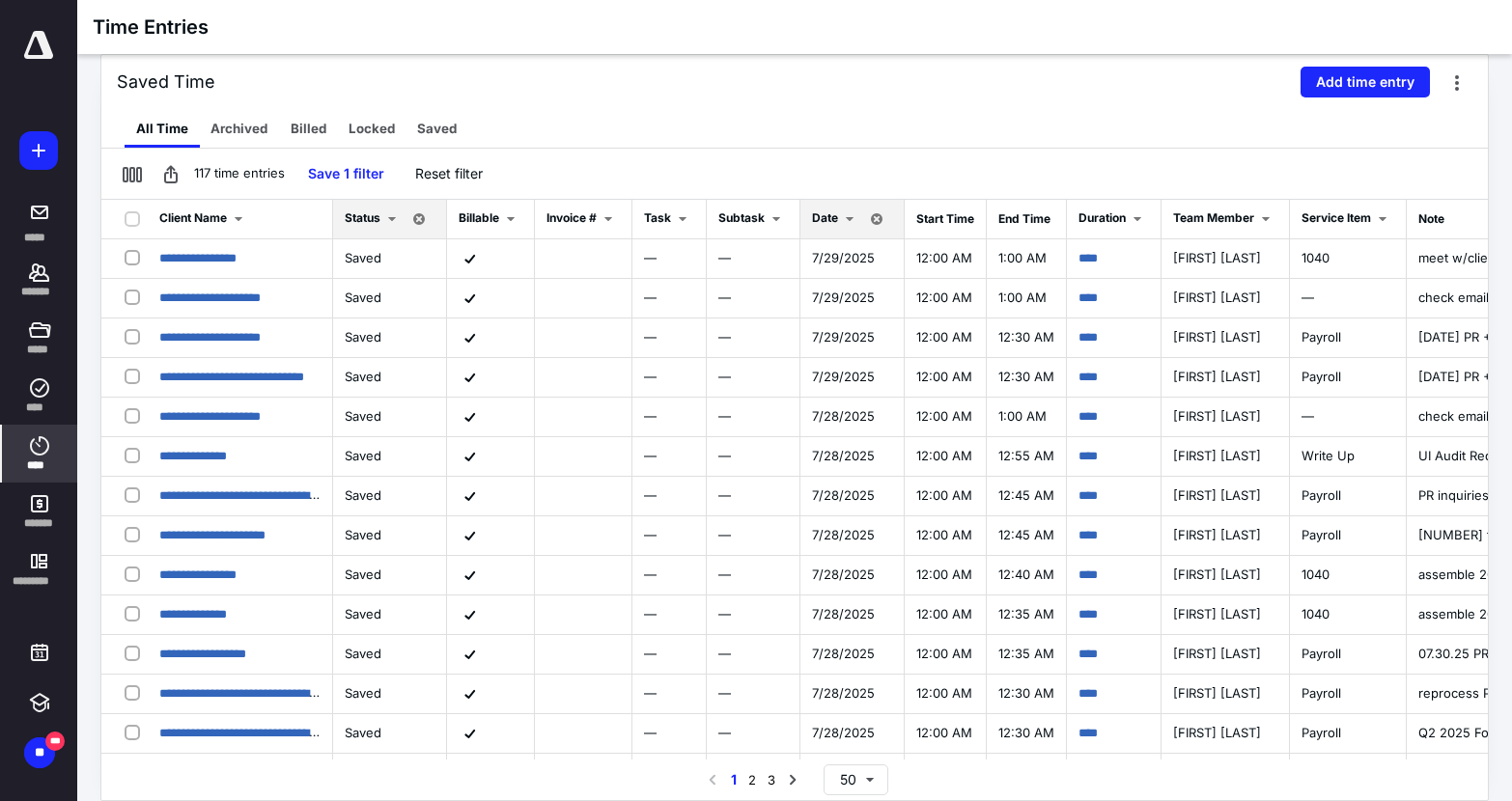 click on "Saved Time Add time entry" at bounding box center (795, 82) 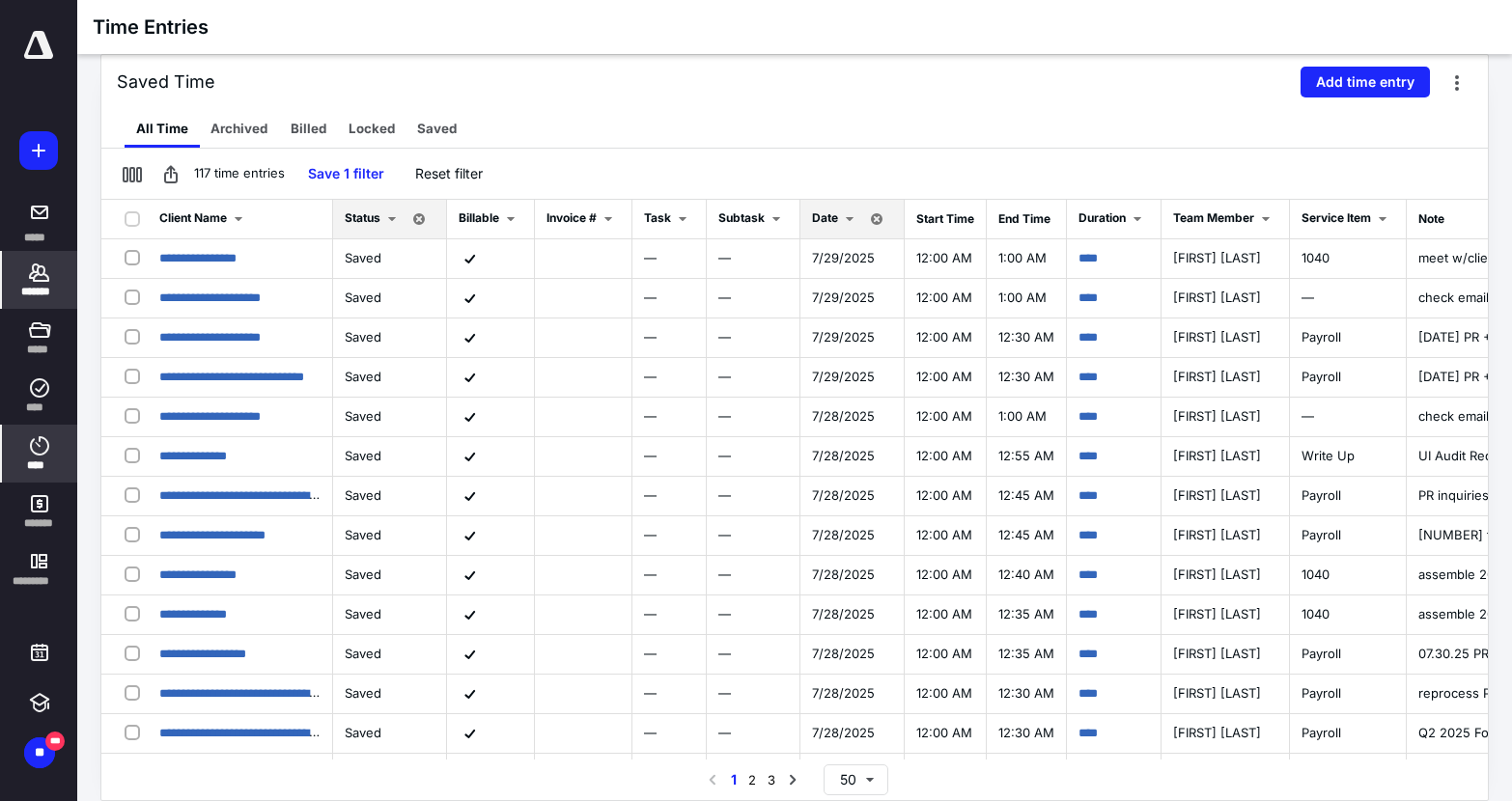 click on "*******" at bounding box center (40, 280) 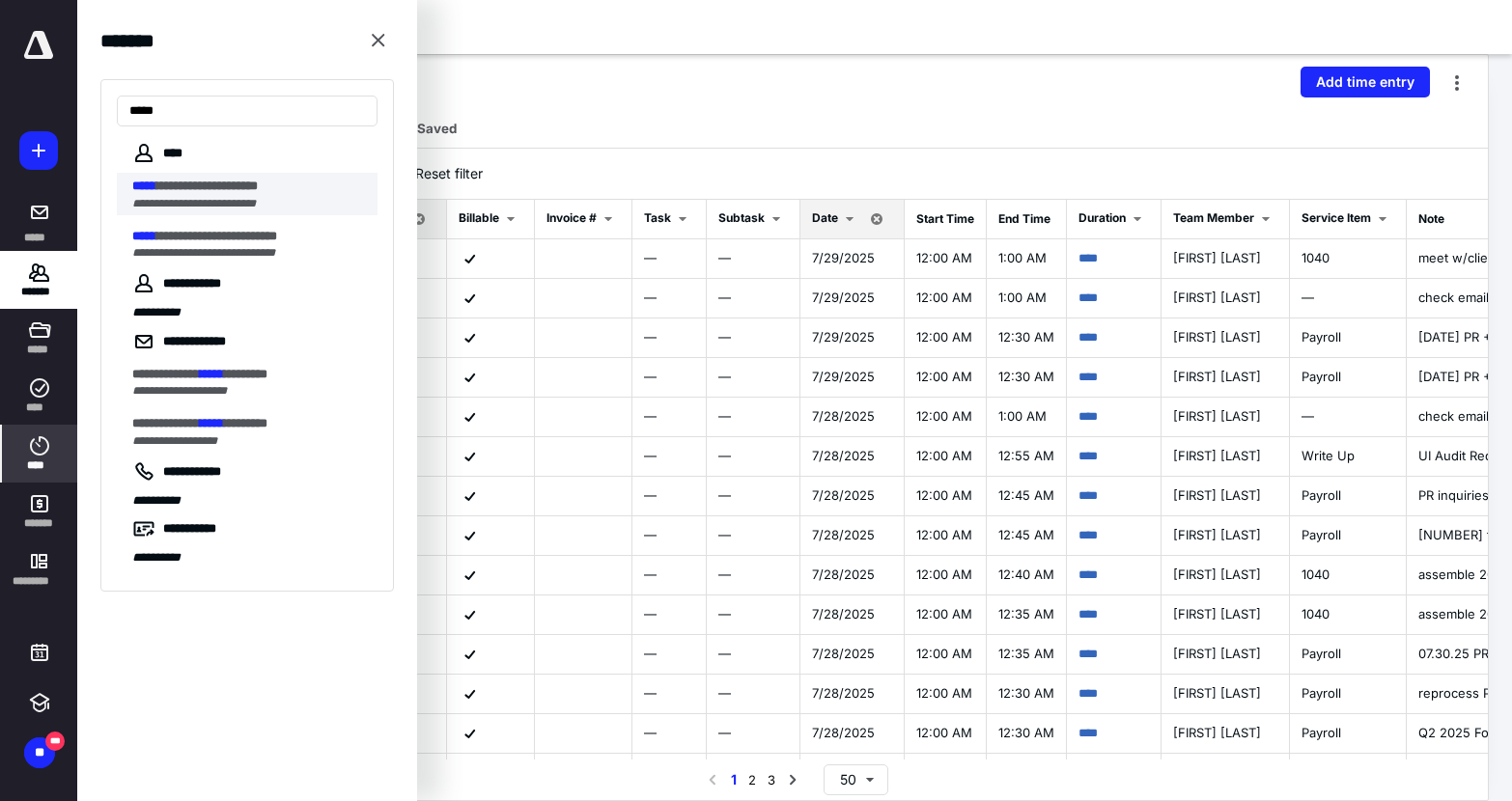 click on "**********" at bounding box center [207, 185] 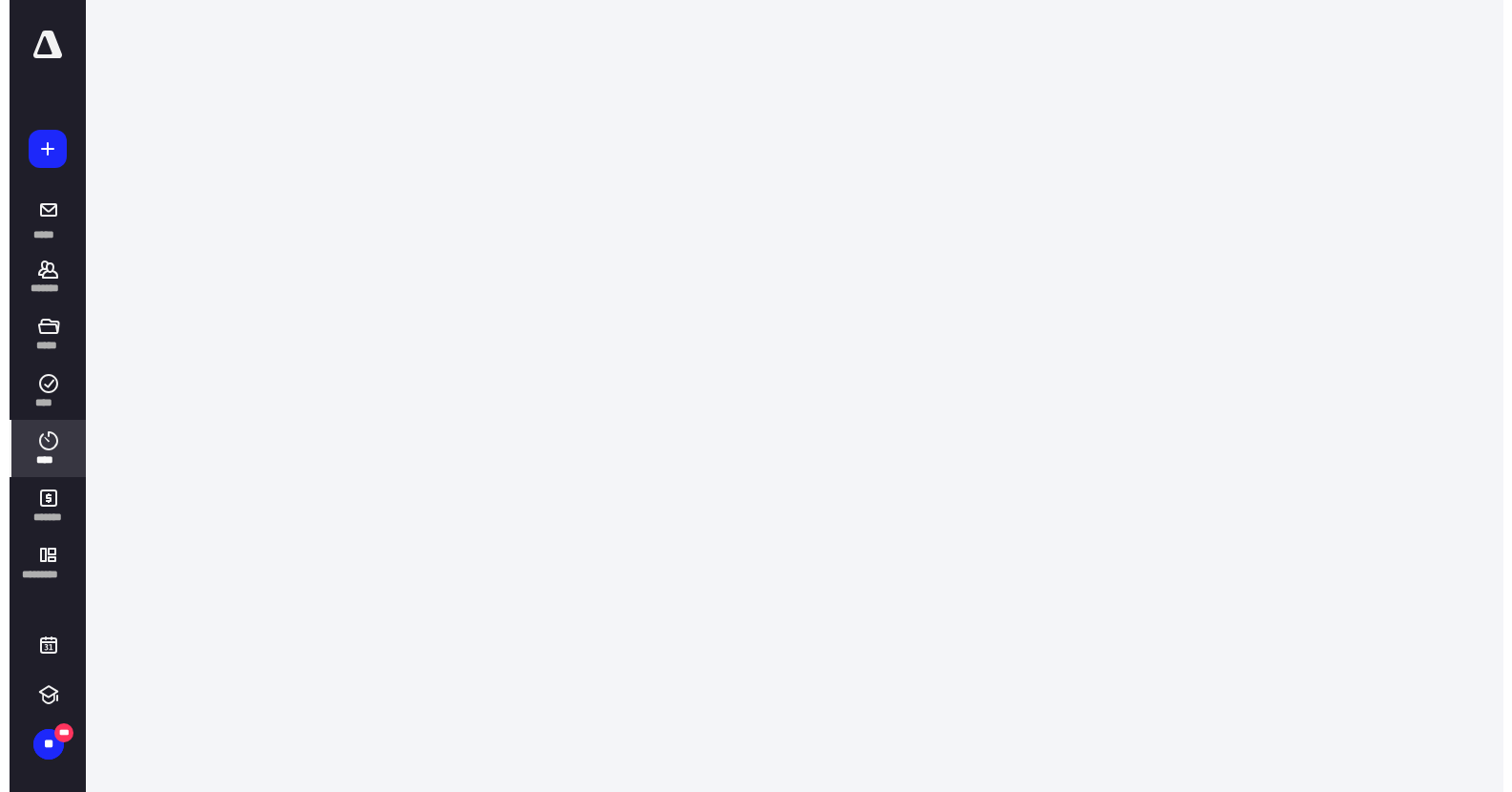 scroll, scrollTop: 0, scrollLeft: 0, axis: both 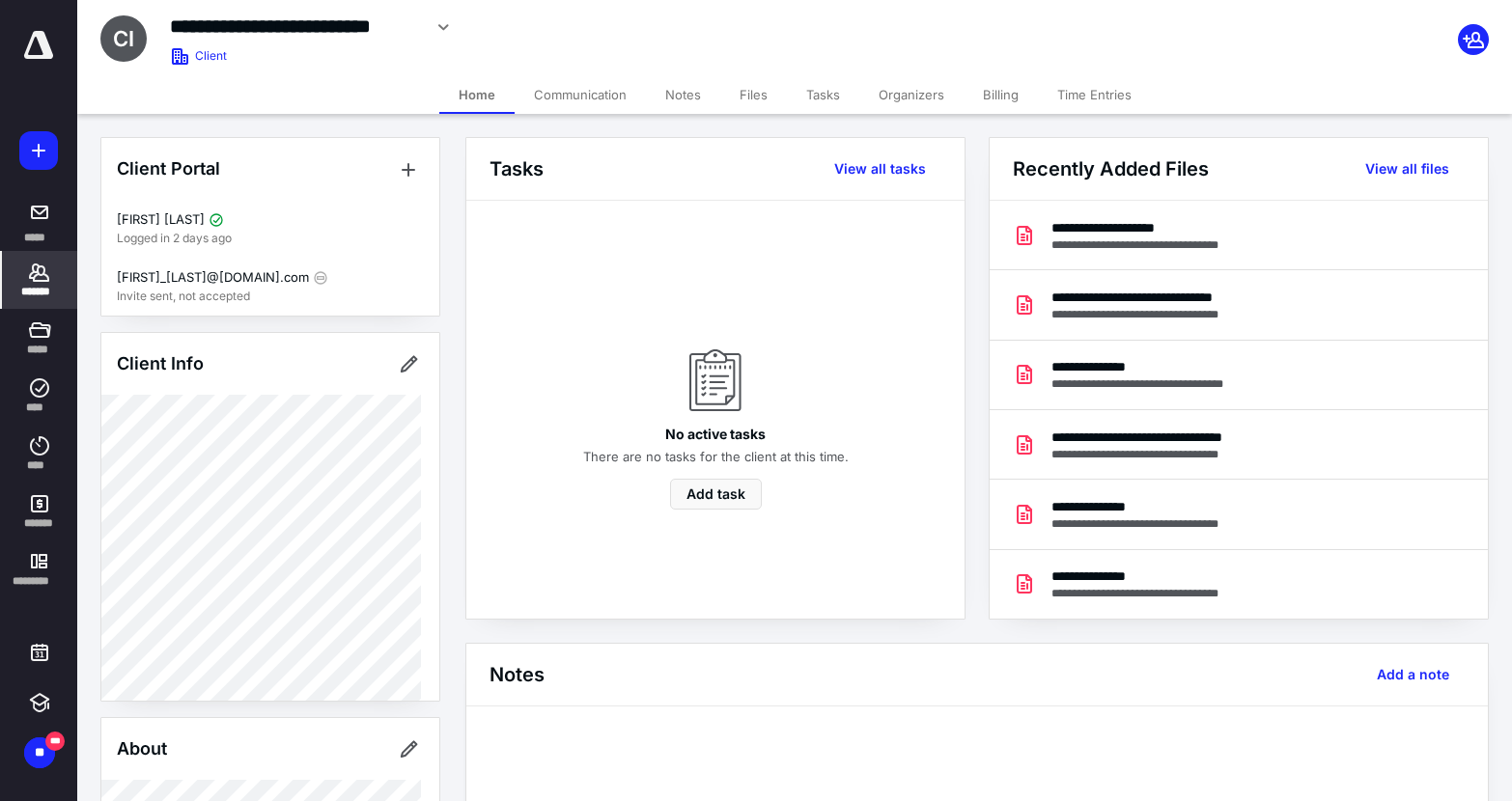 click on "Files" at bounding box center (753, 95) 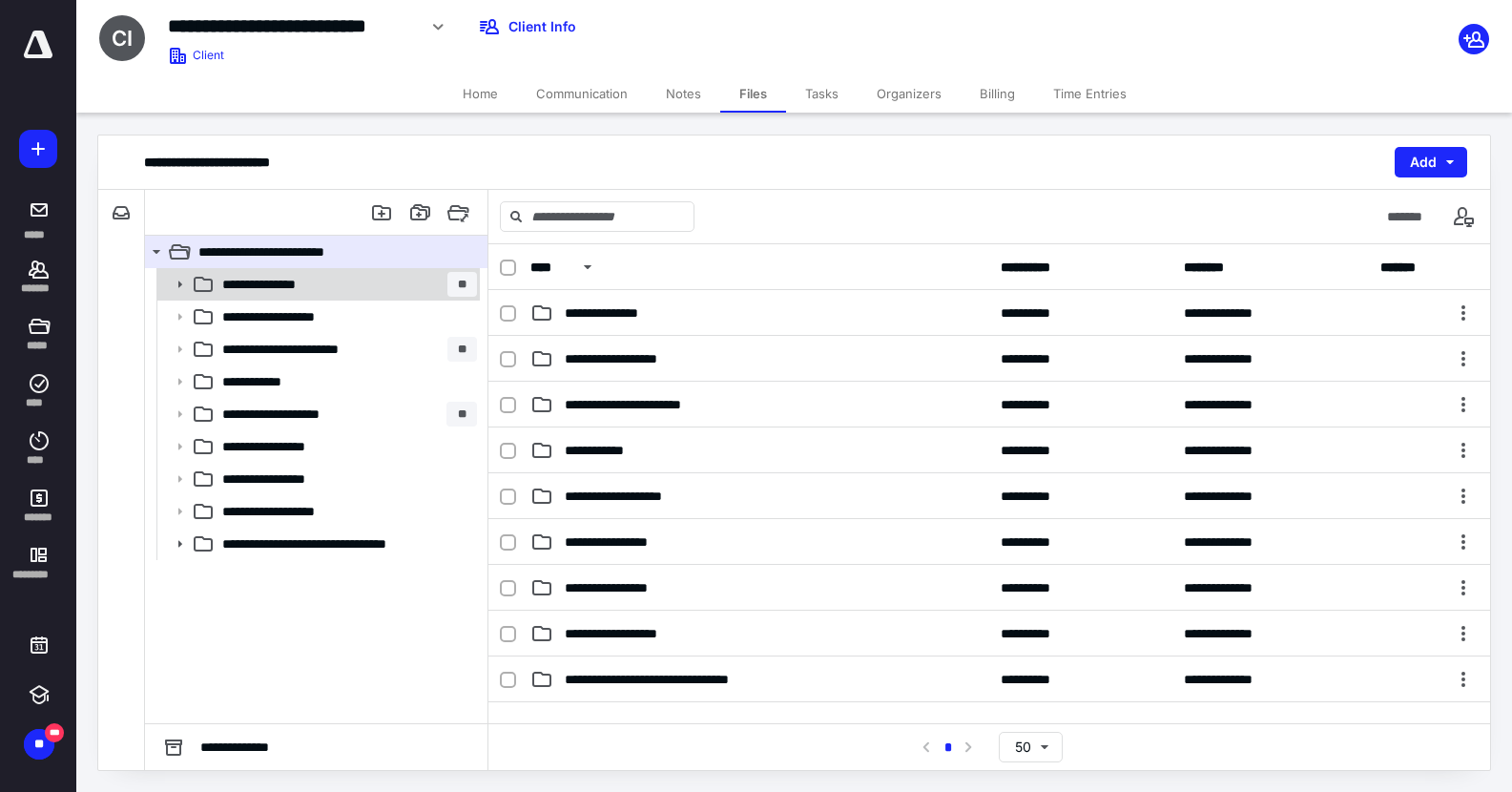 click 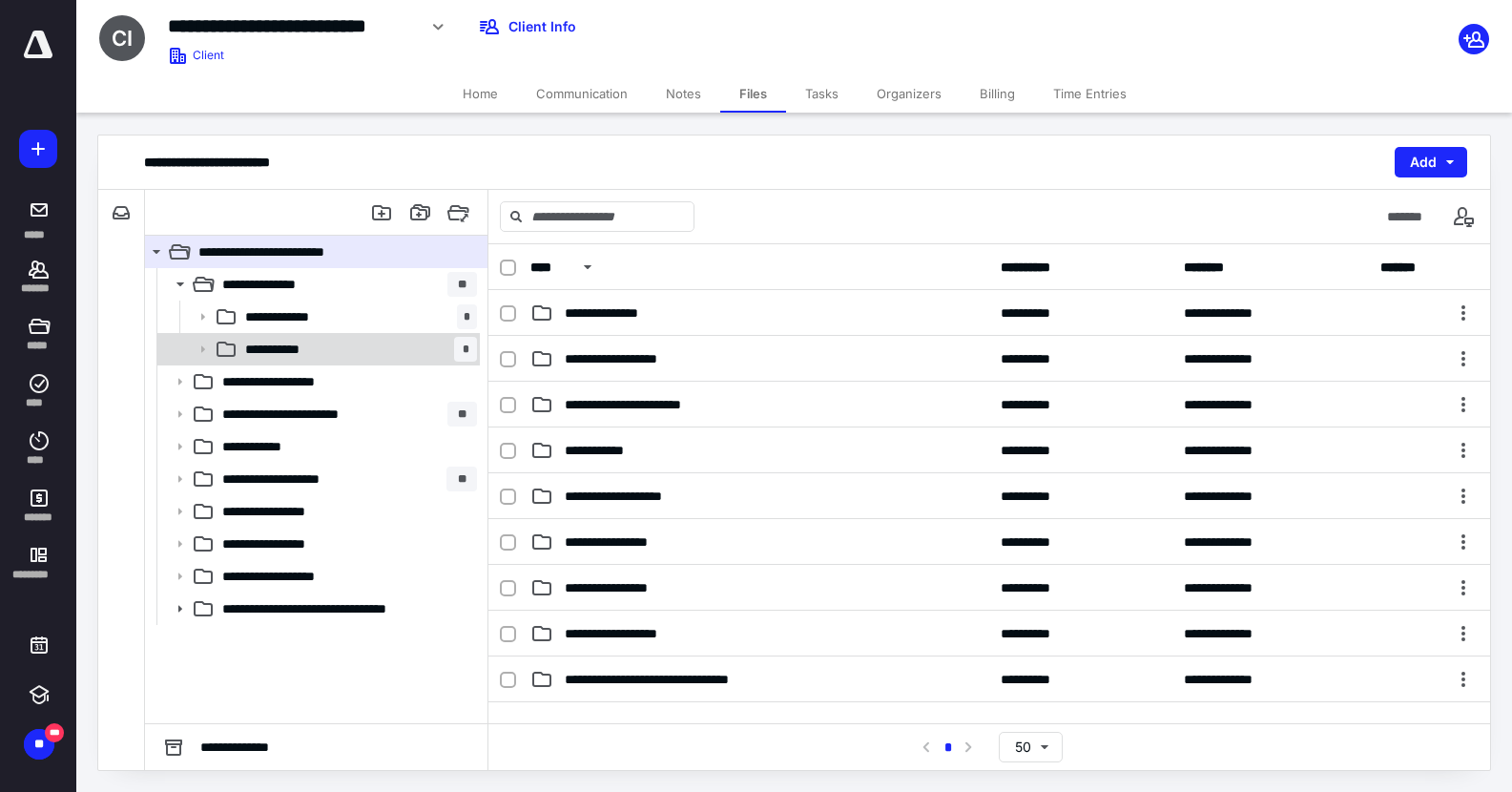 click 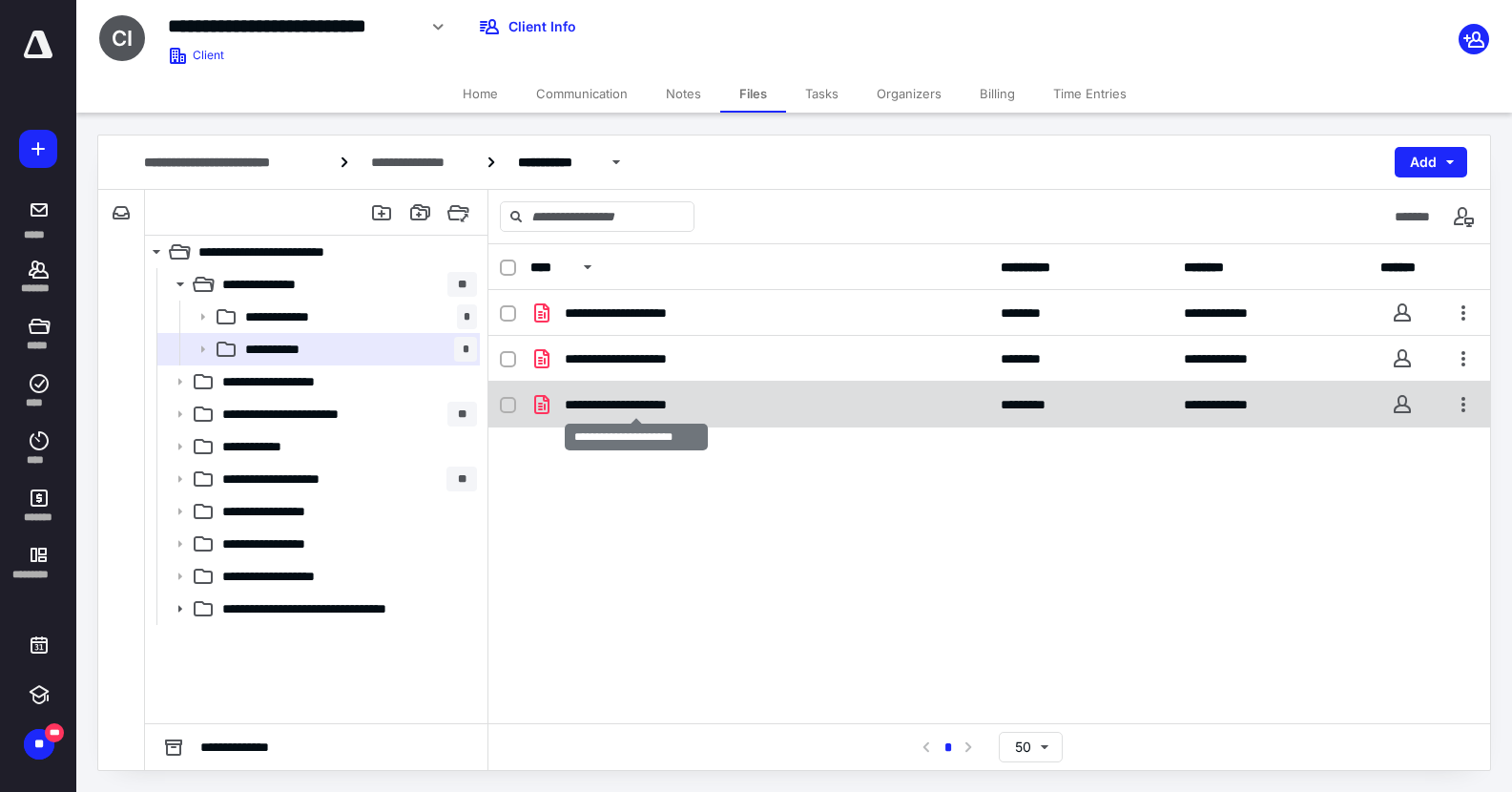 click on "**********" at bounding box center [636, 405] 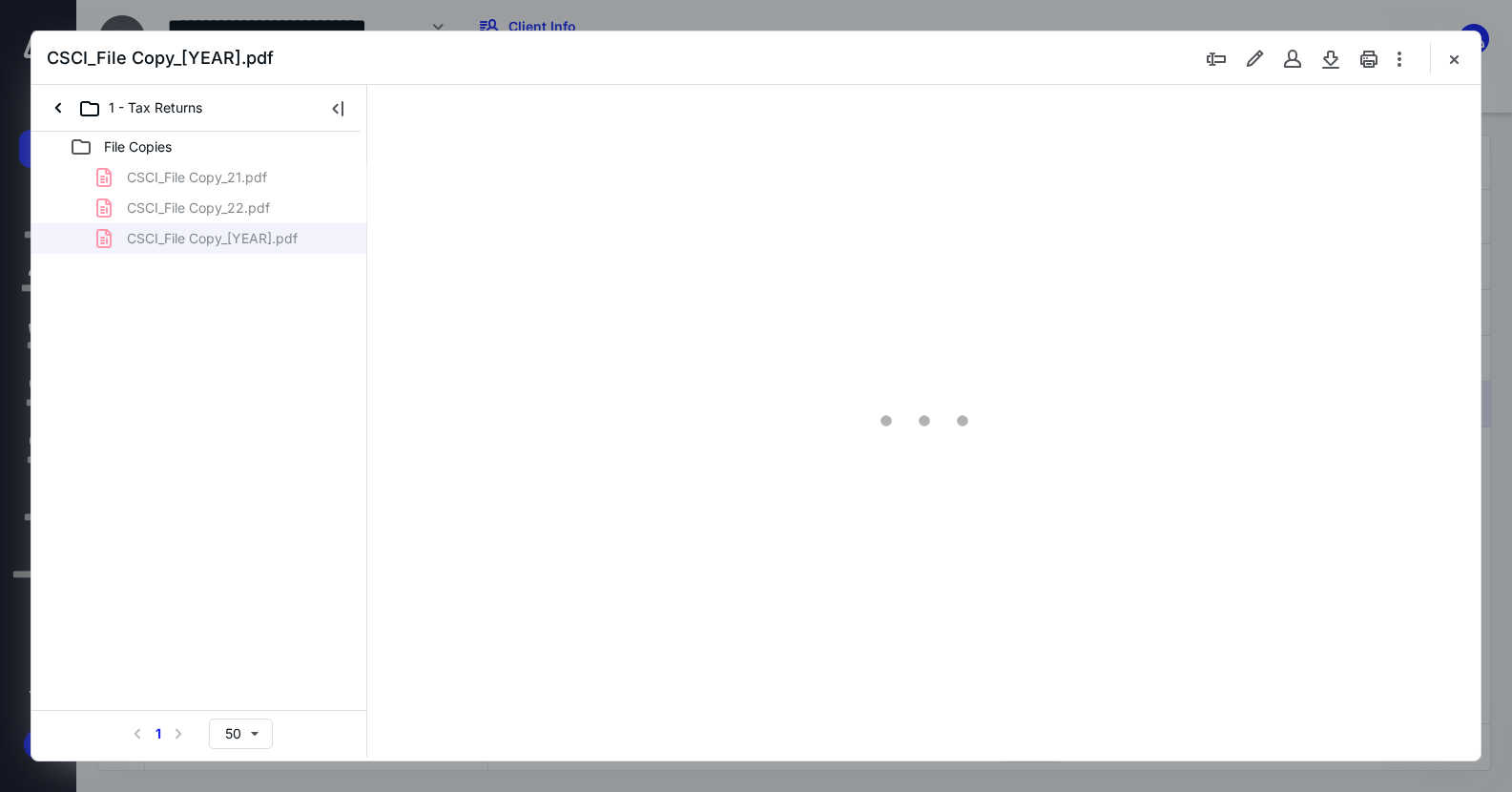 scroll, scrollTop: 0, scrollLeft: 0, axis: both 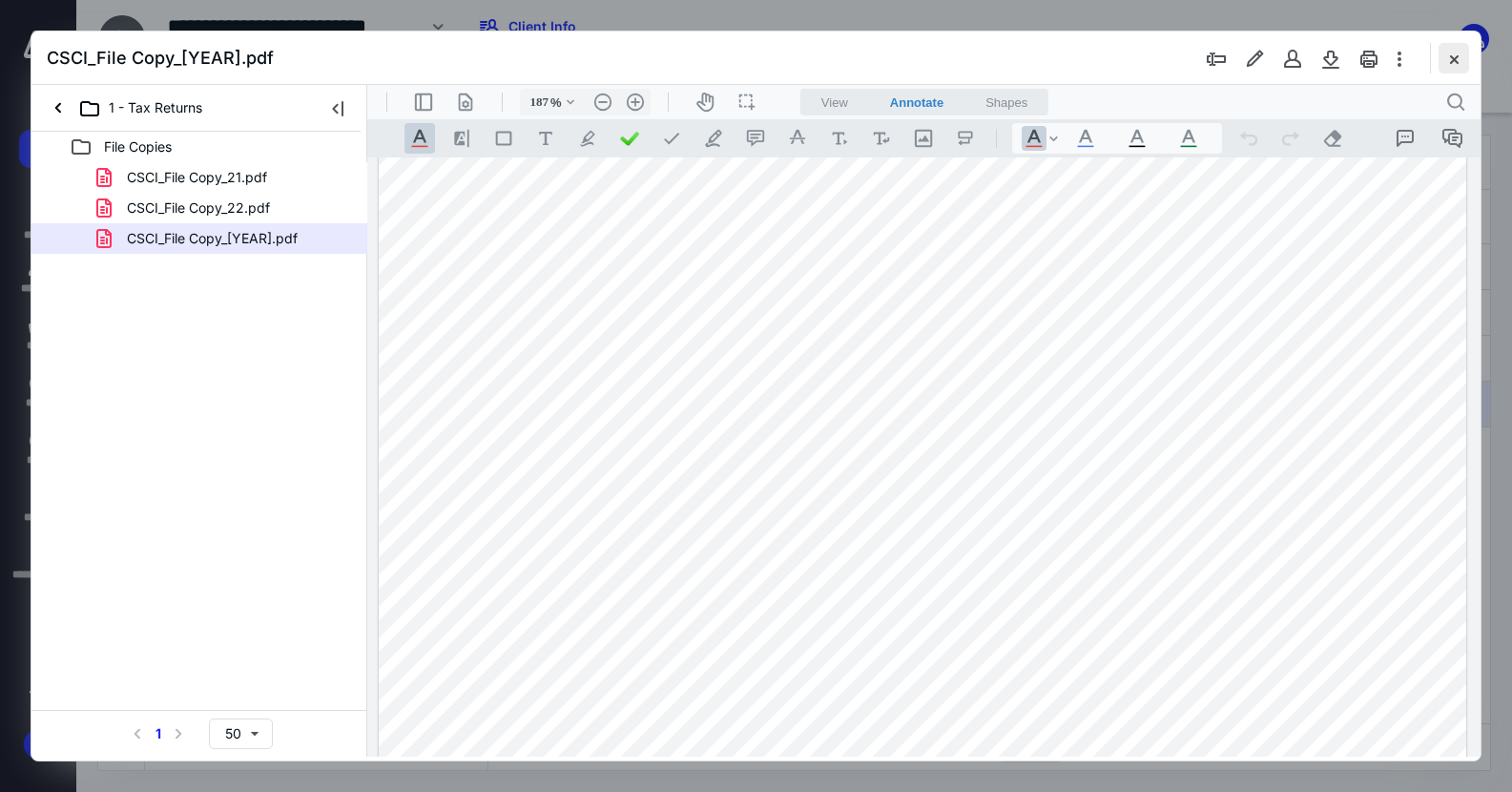 click at bounding box center (1454, 58) 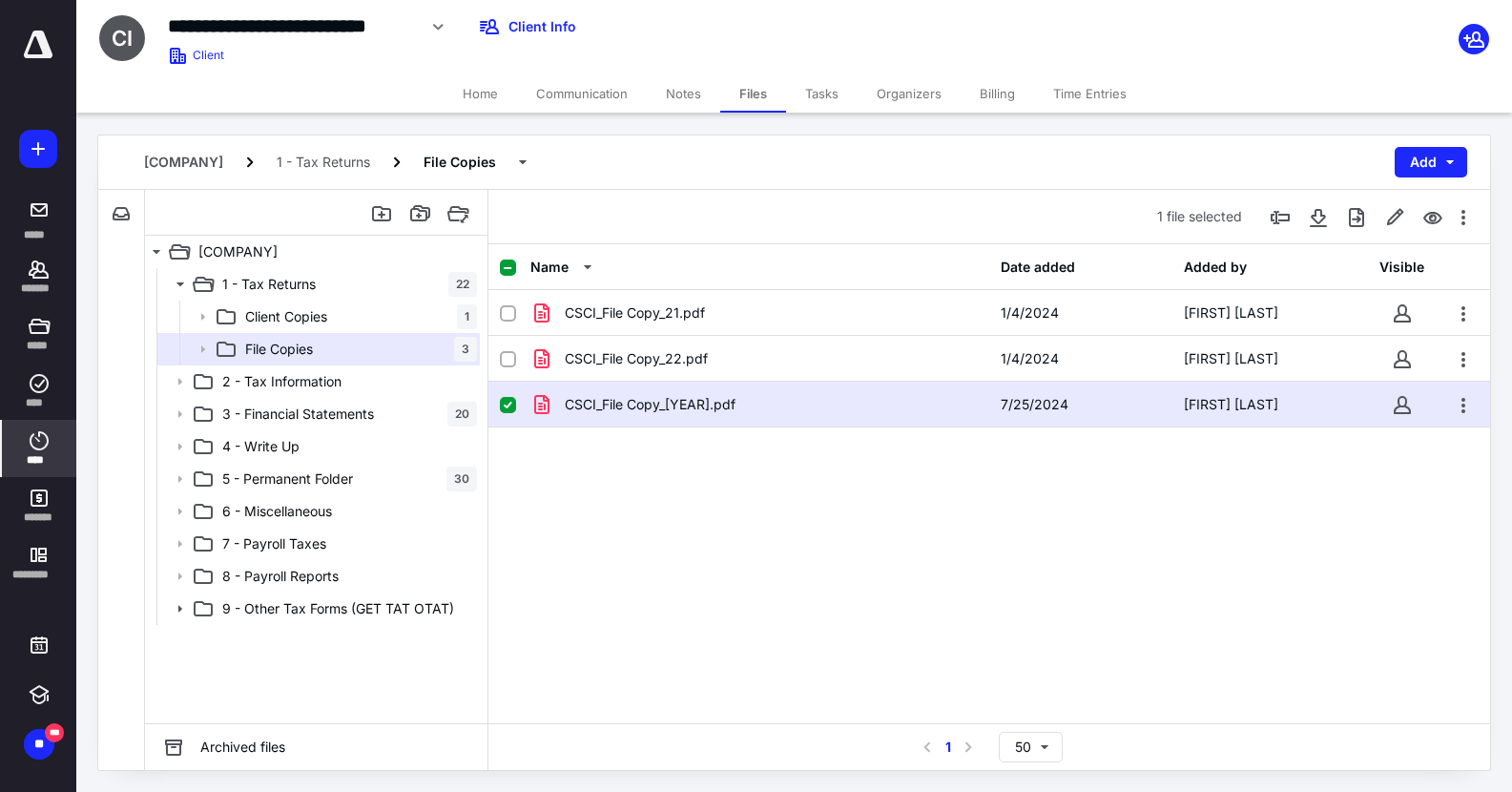 click on "****" at bounding box center [39, 448] 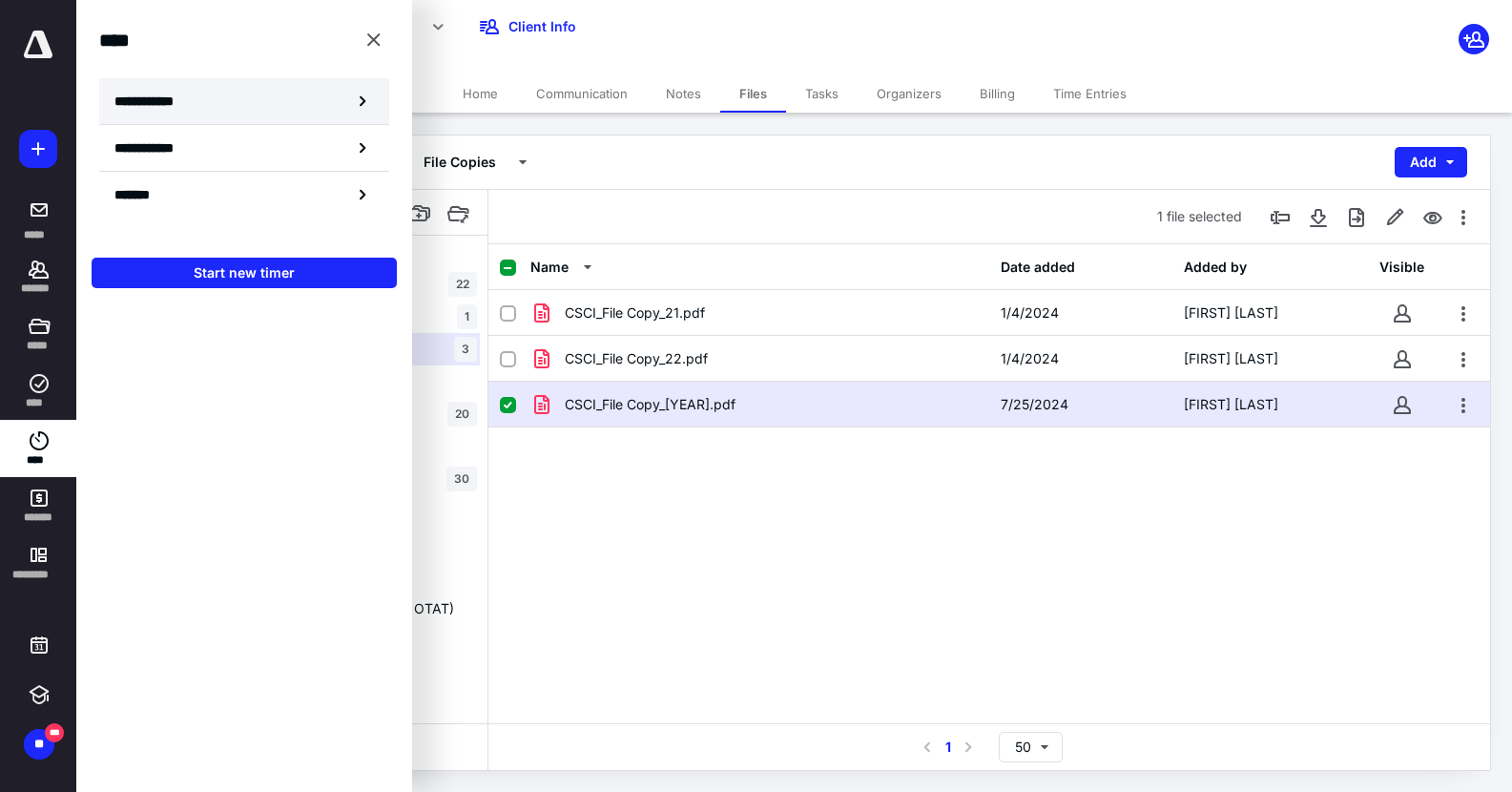 click on "**********" at bounding box center [155, 101] 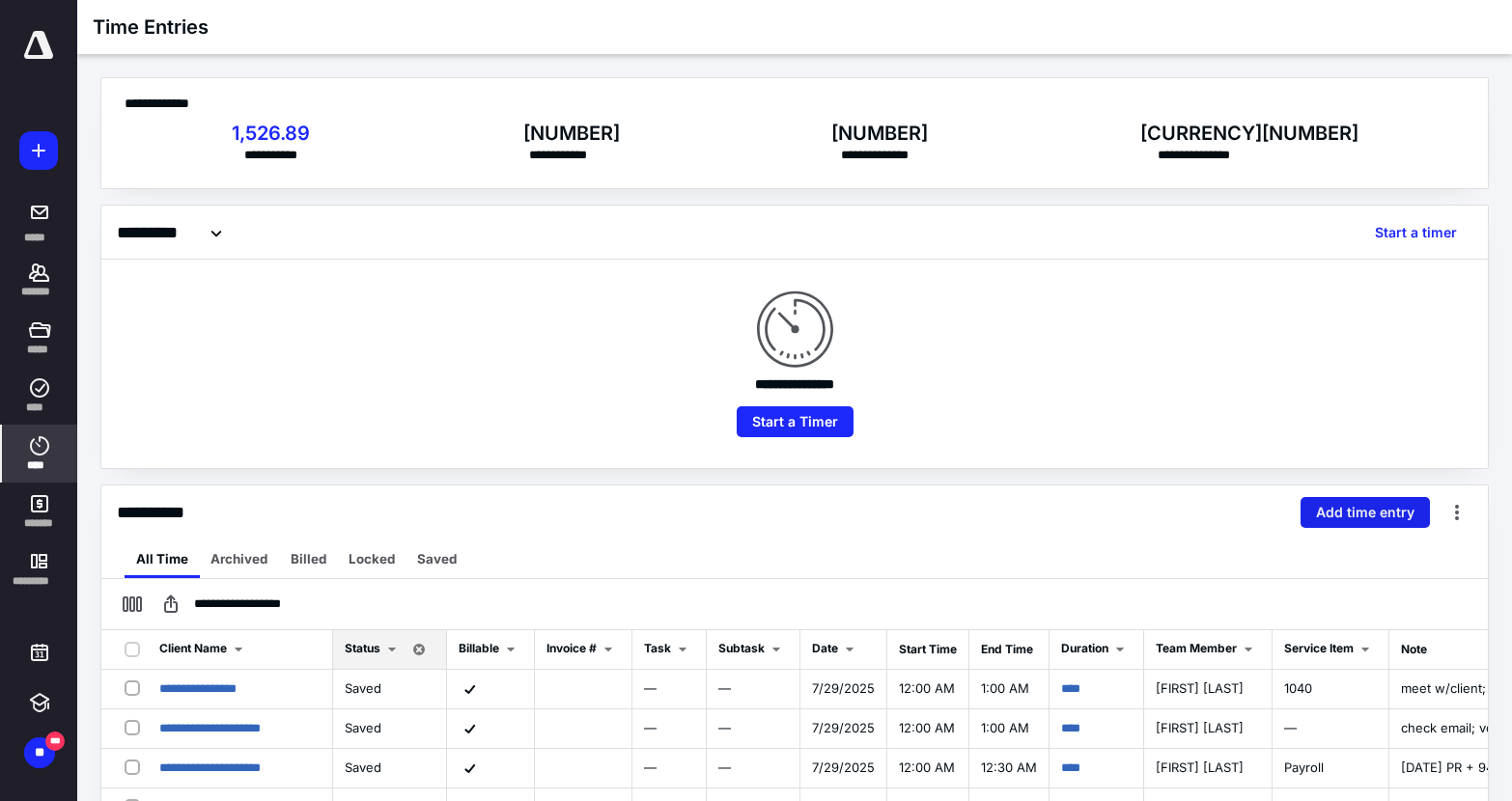 click on "Add time entry" at bounding box center (1365, 512) 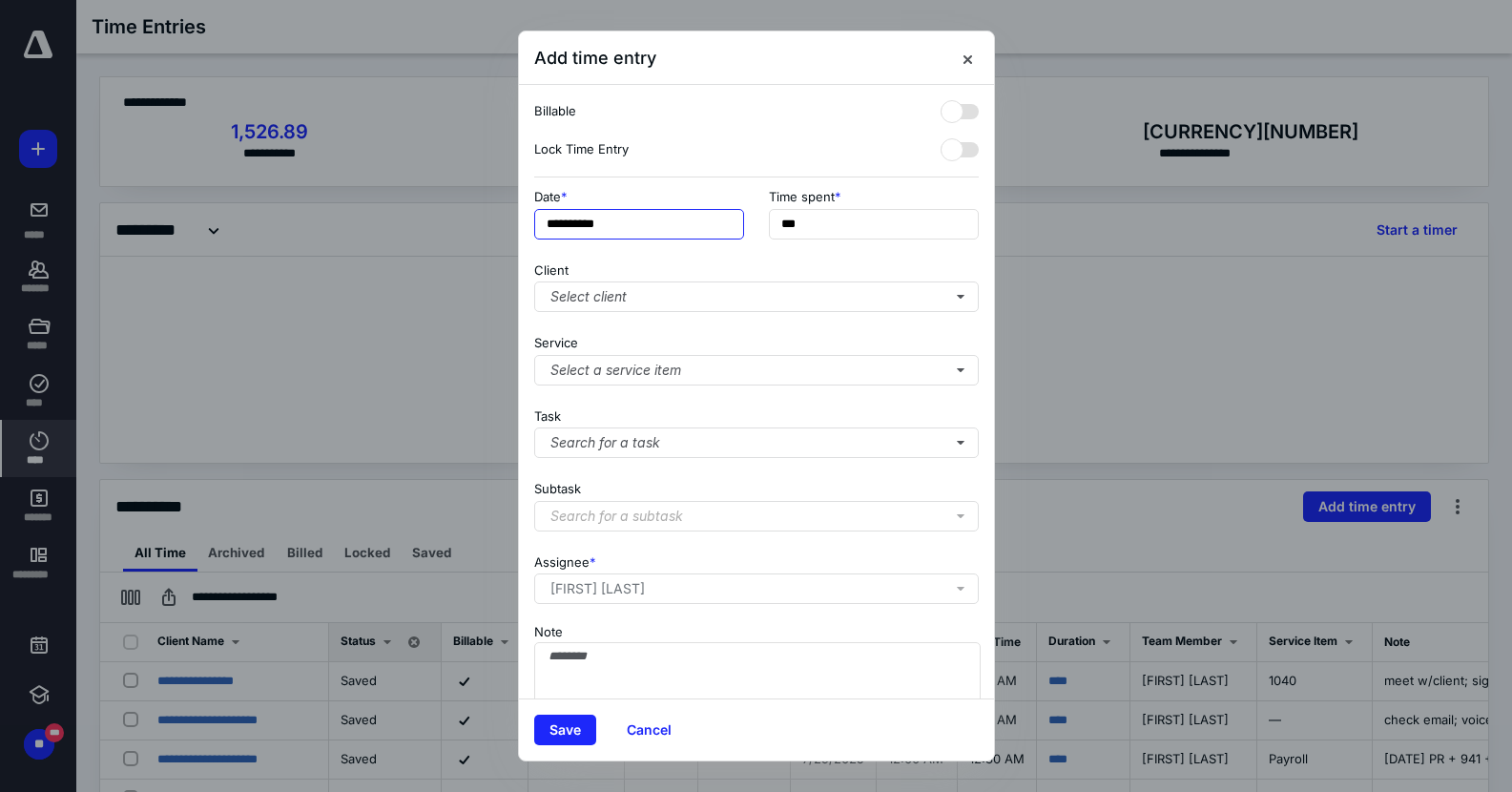 click on "**********" at bounding box center [639, 224] 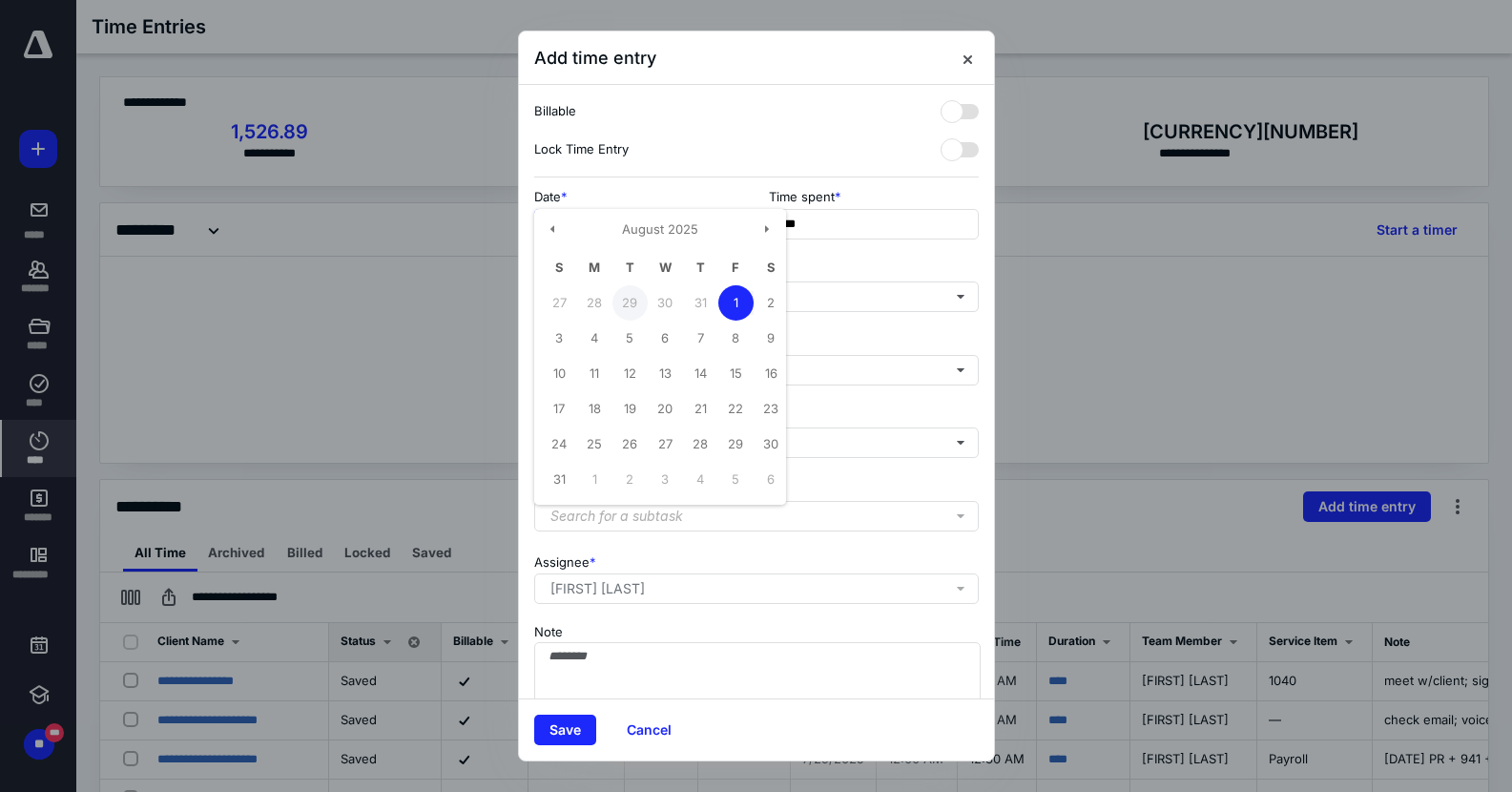 click on "29" at bounding box center (630, 302) 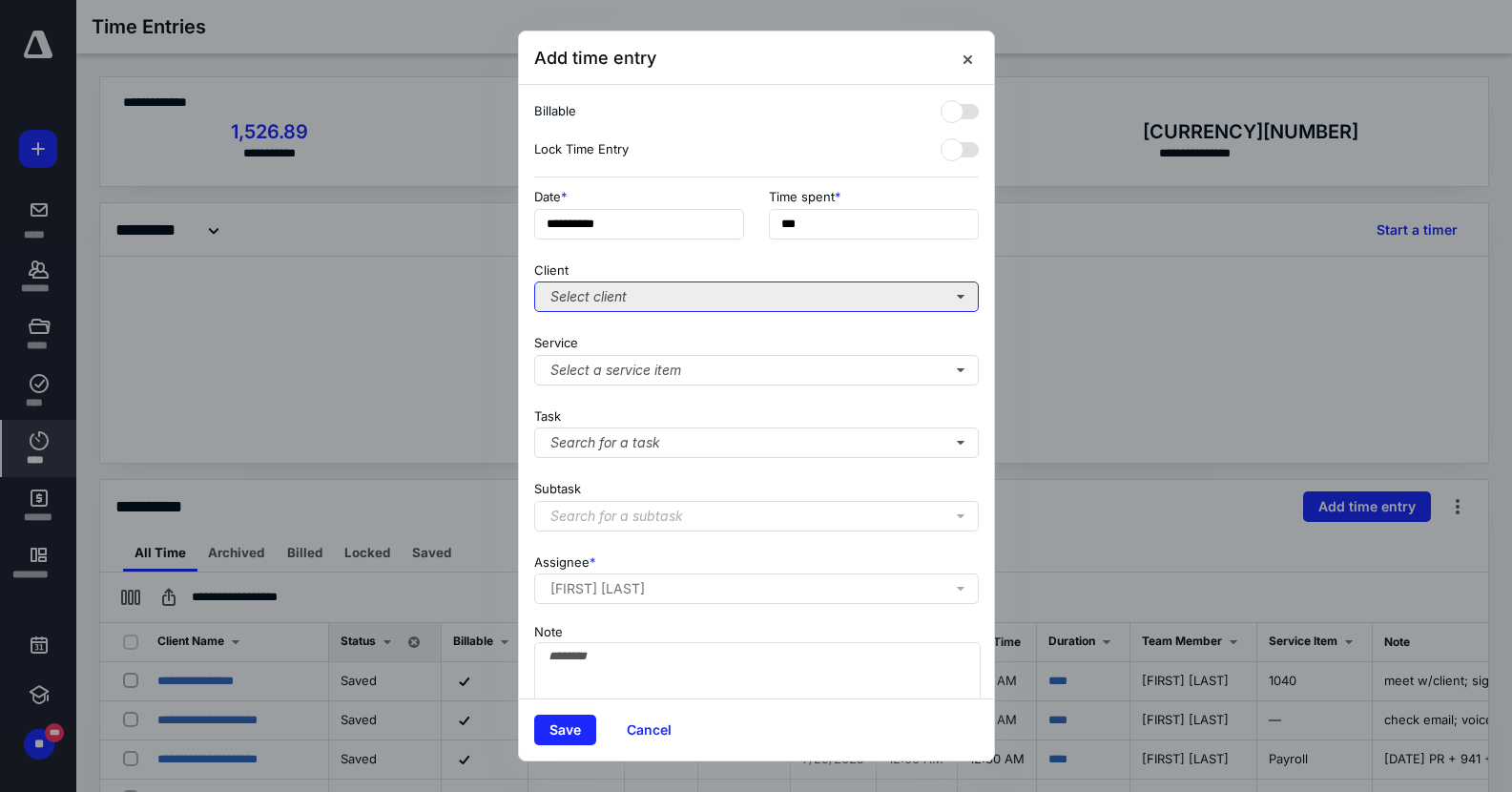 click on "Select client" at bounding box center (756, 297) 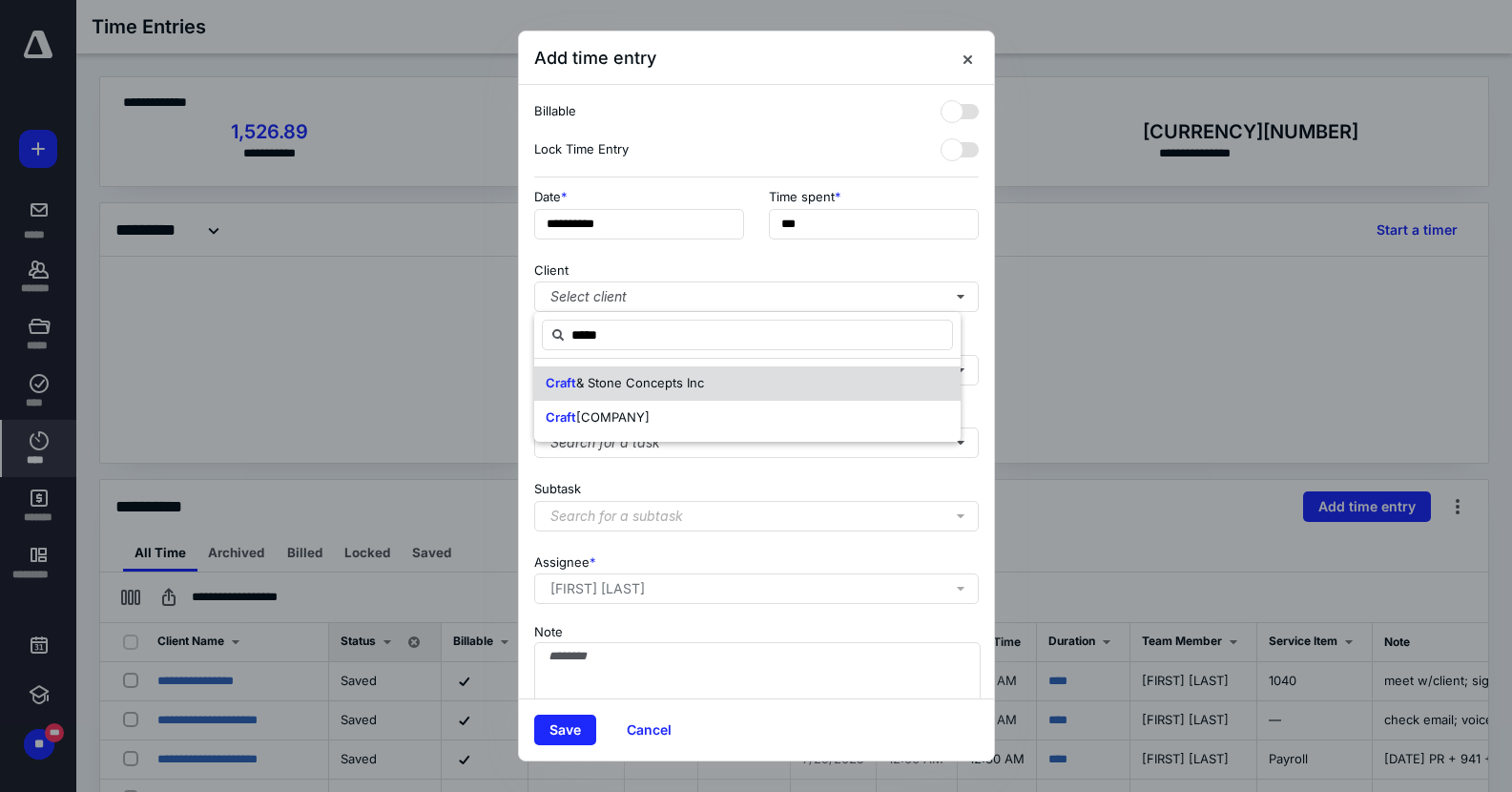 click on "Craft  & [LAST] Inc" at bounding box center (747, 384) 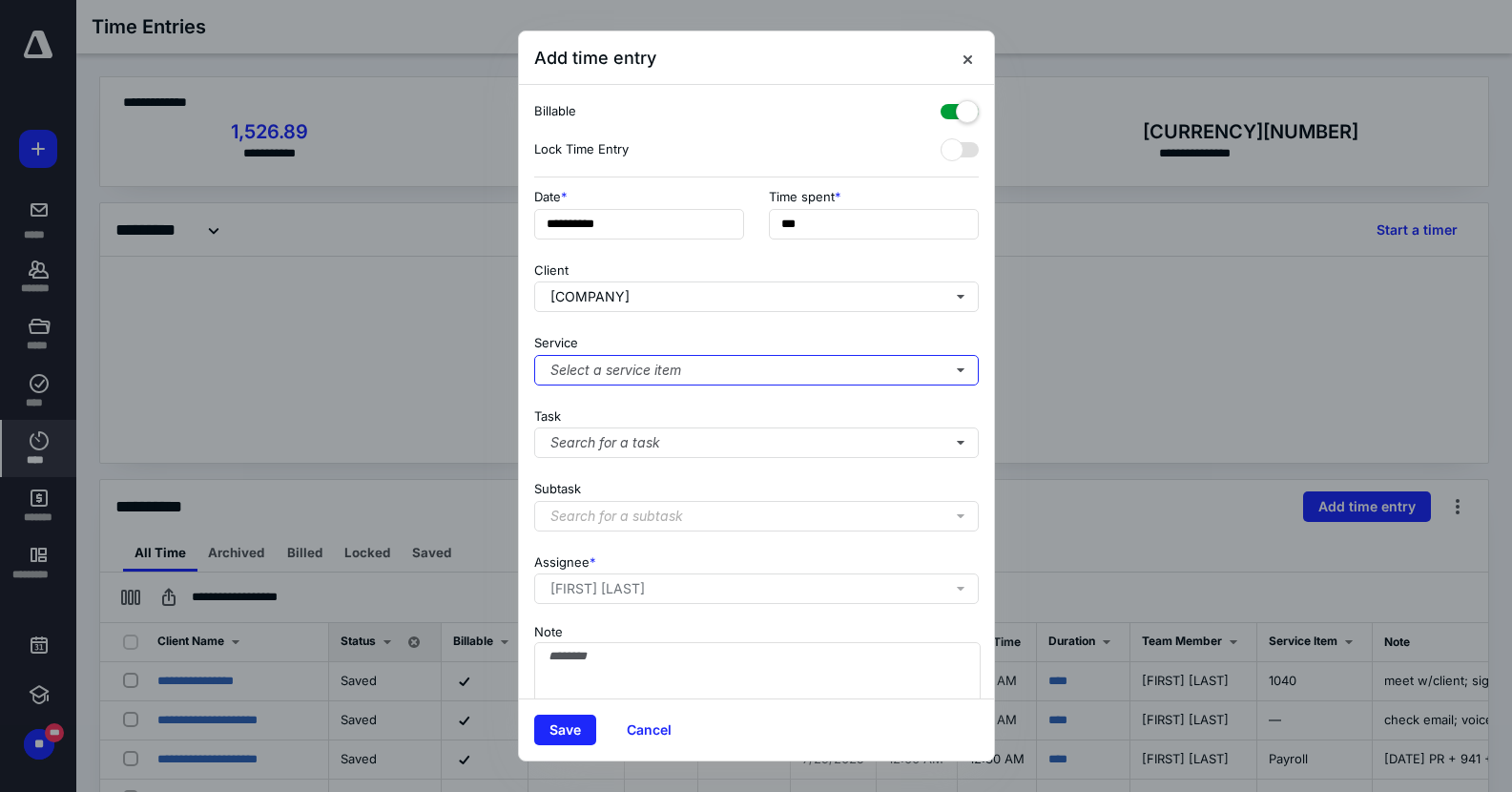 click on "Select a service item" at bounding box center [756, 370] 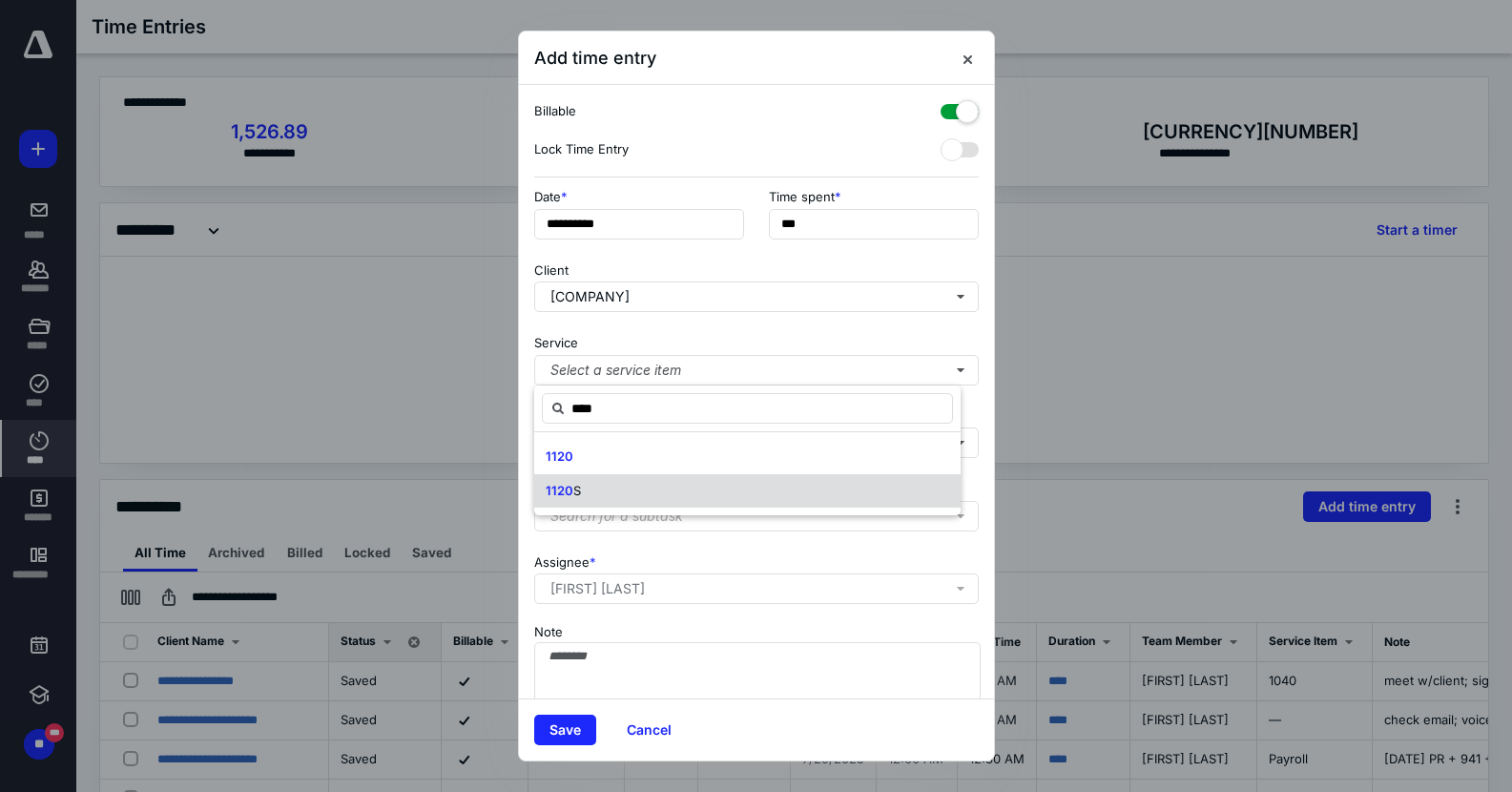click on "1120" at bounding box center [559, 490] 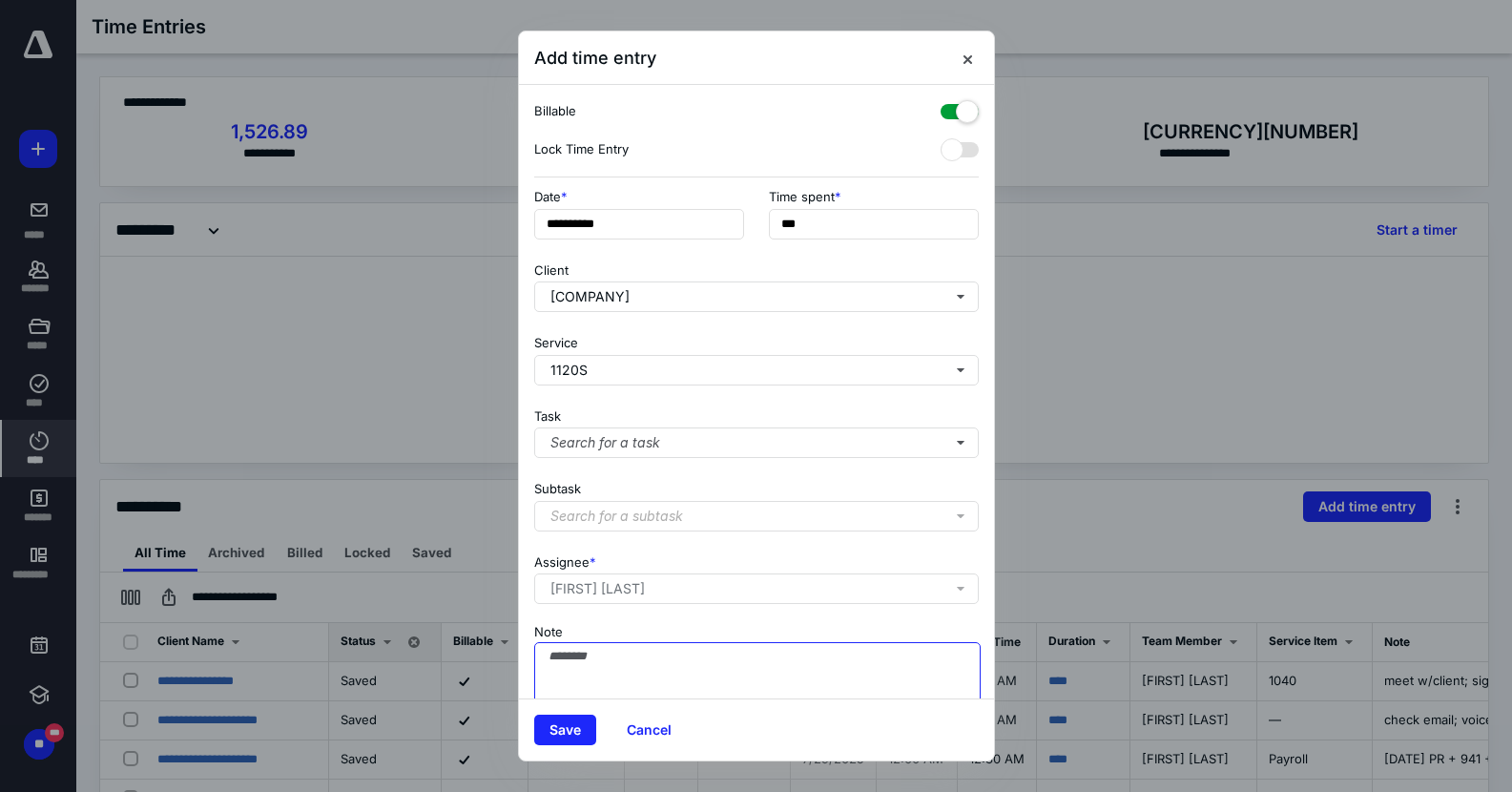 click on "Note" at bounding box center [757, 690] 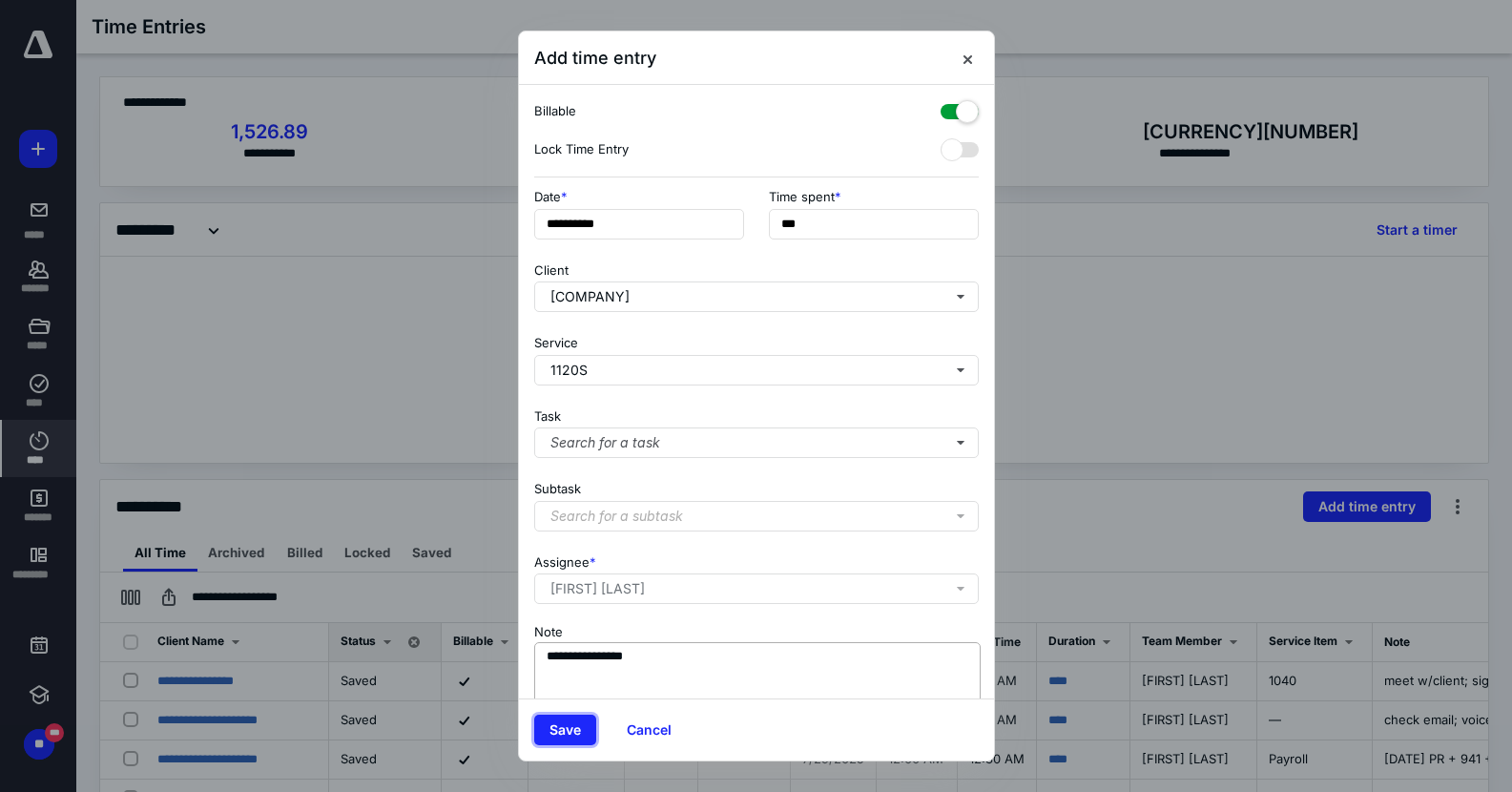 click on "Save" at bounding box center (565, 730) 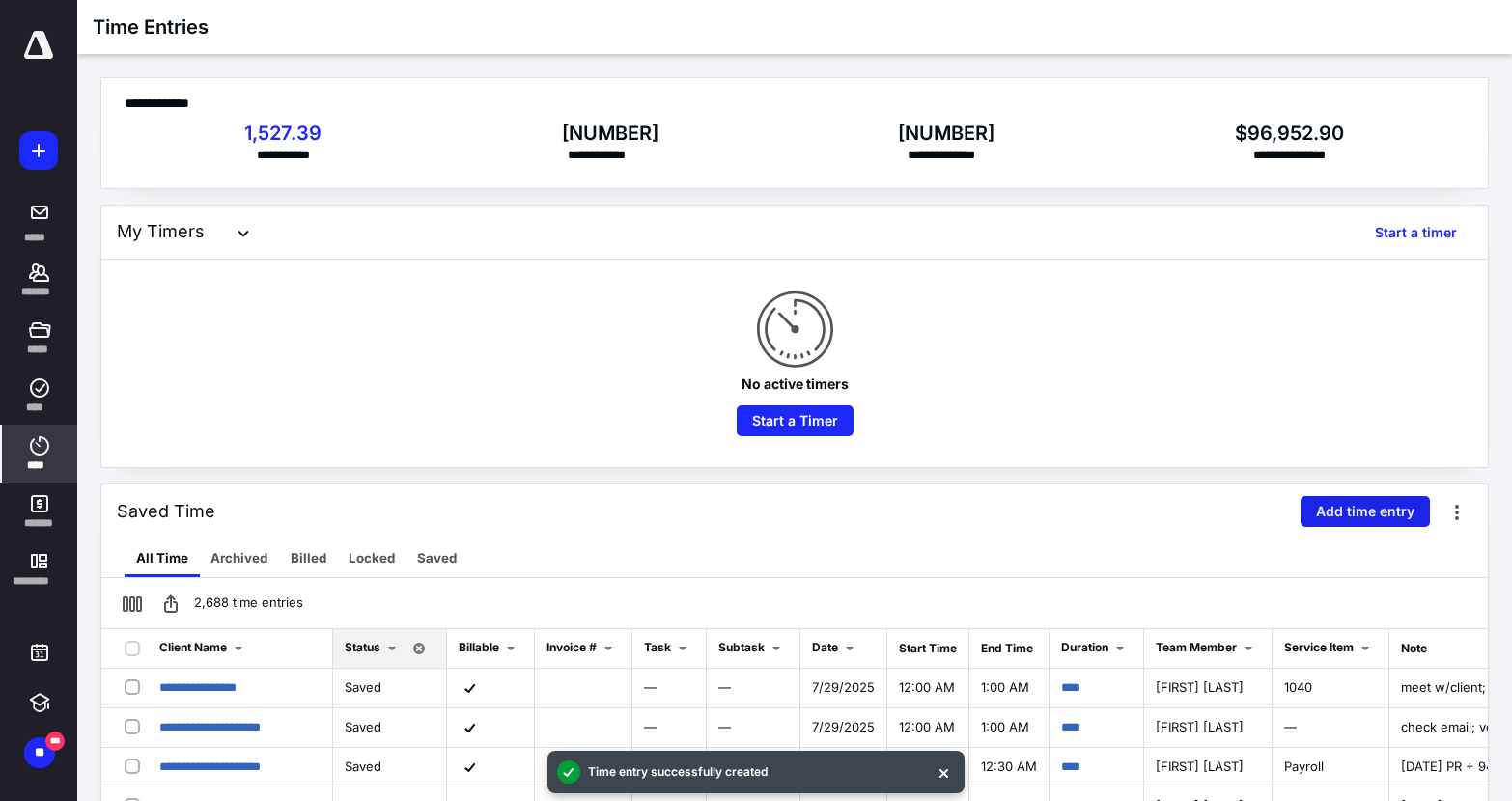click on "Add time entry" at bounding box center [1365, 511] 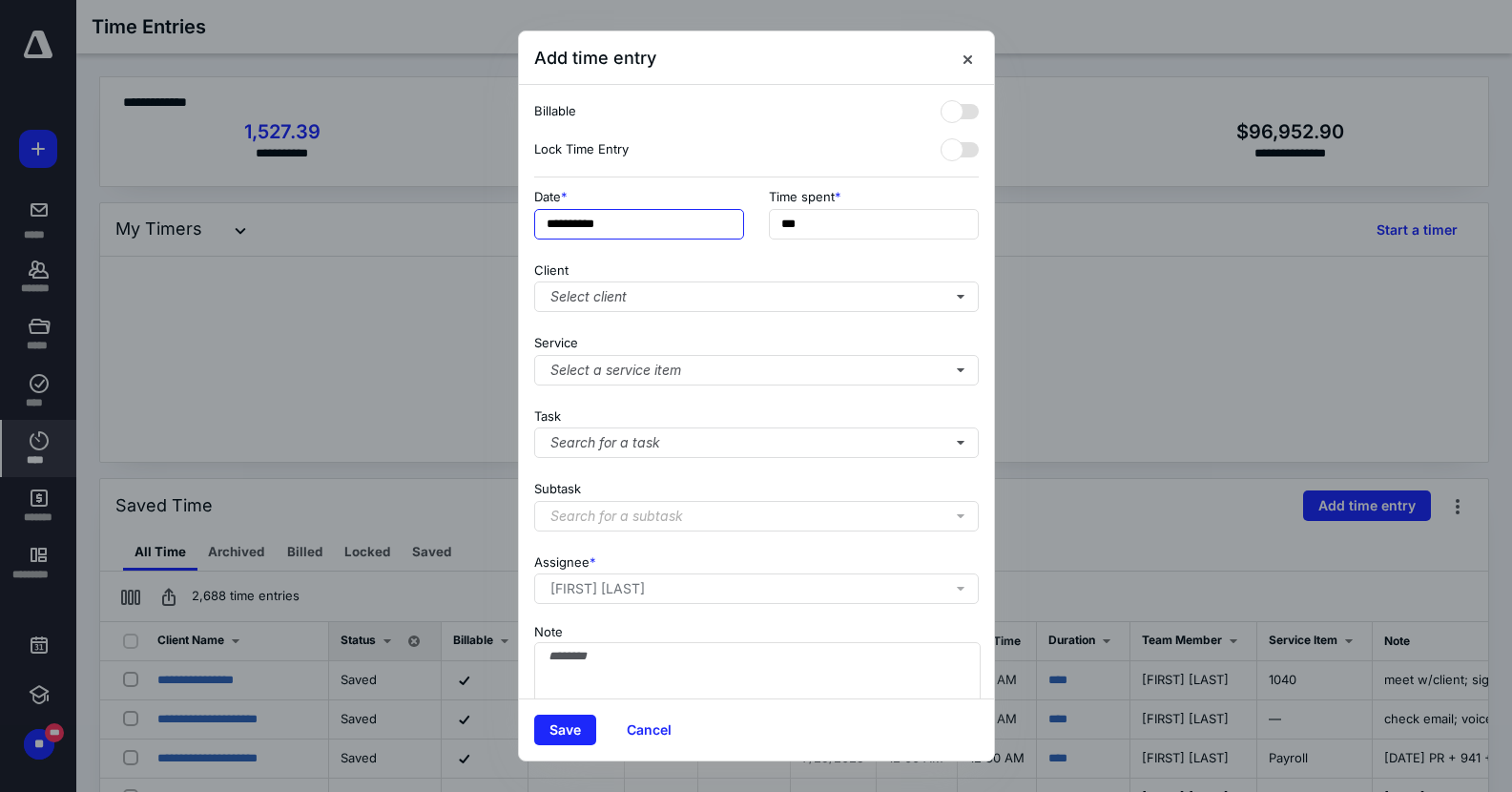 click on "**********" at bounding box center (639, 224) 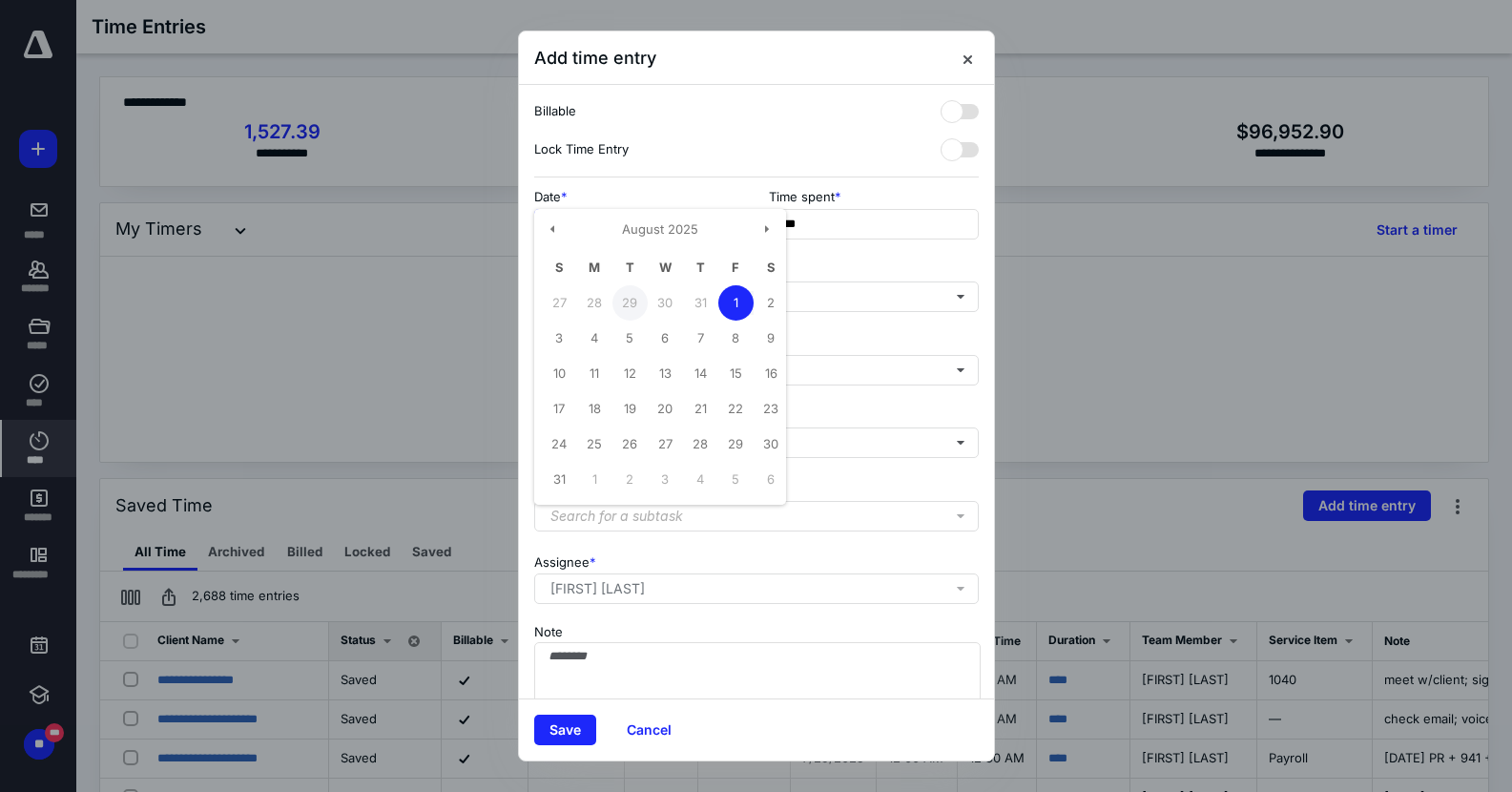 click on "29" at bounding box center (630, 302) 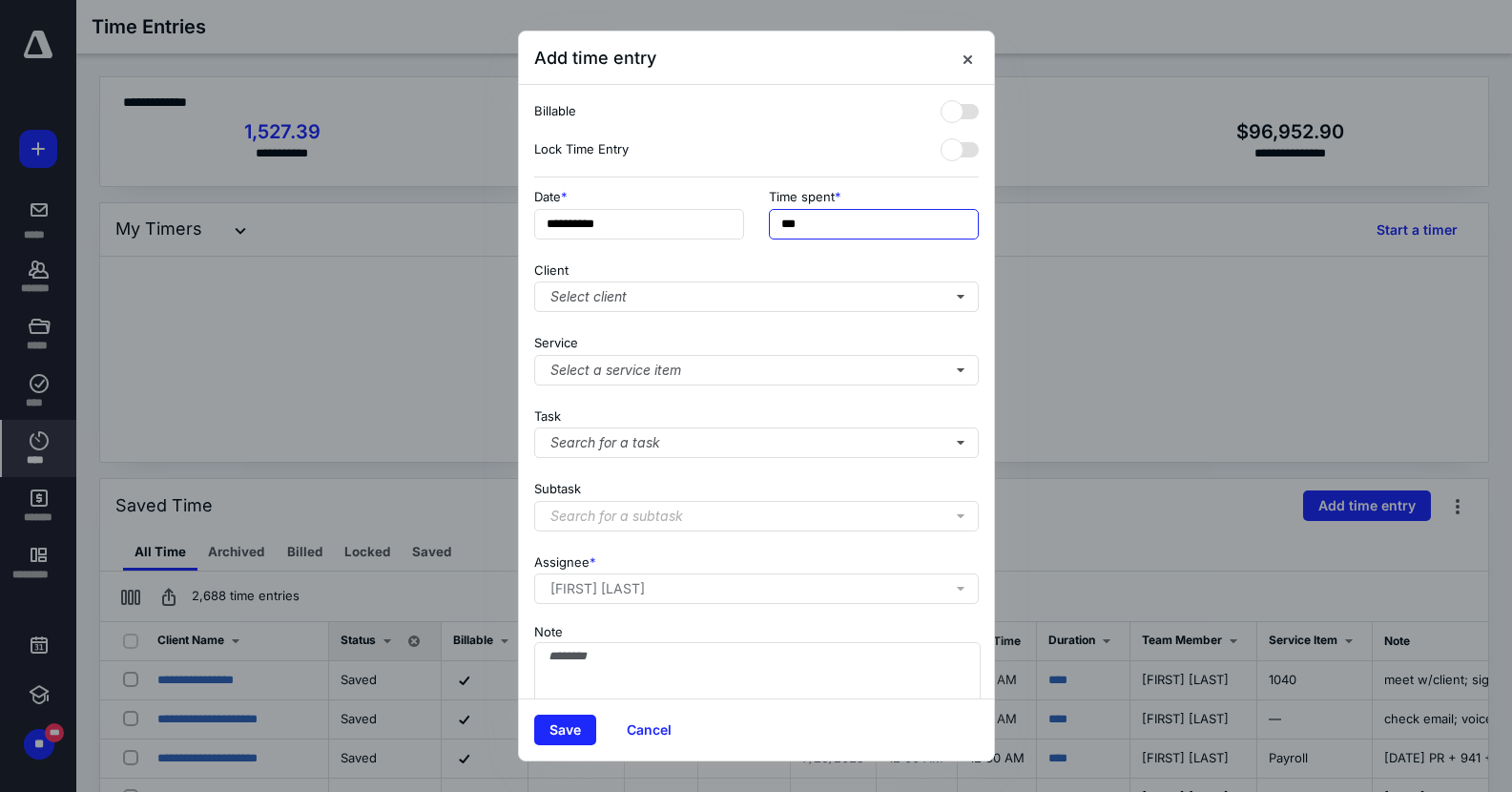 click on "***" at bounding box center (874, 224) 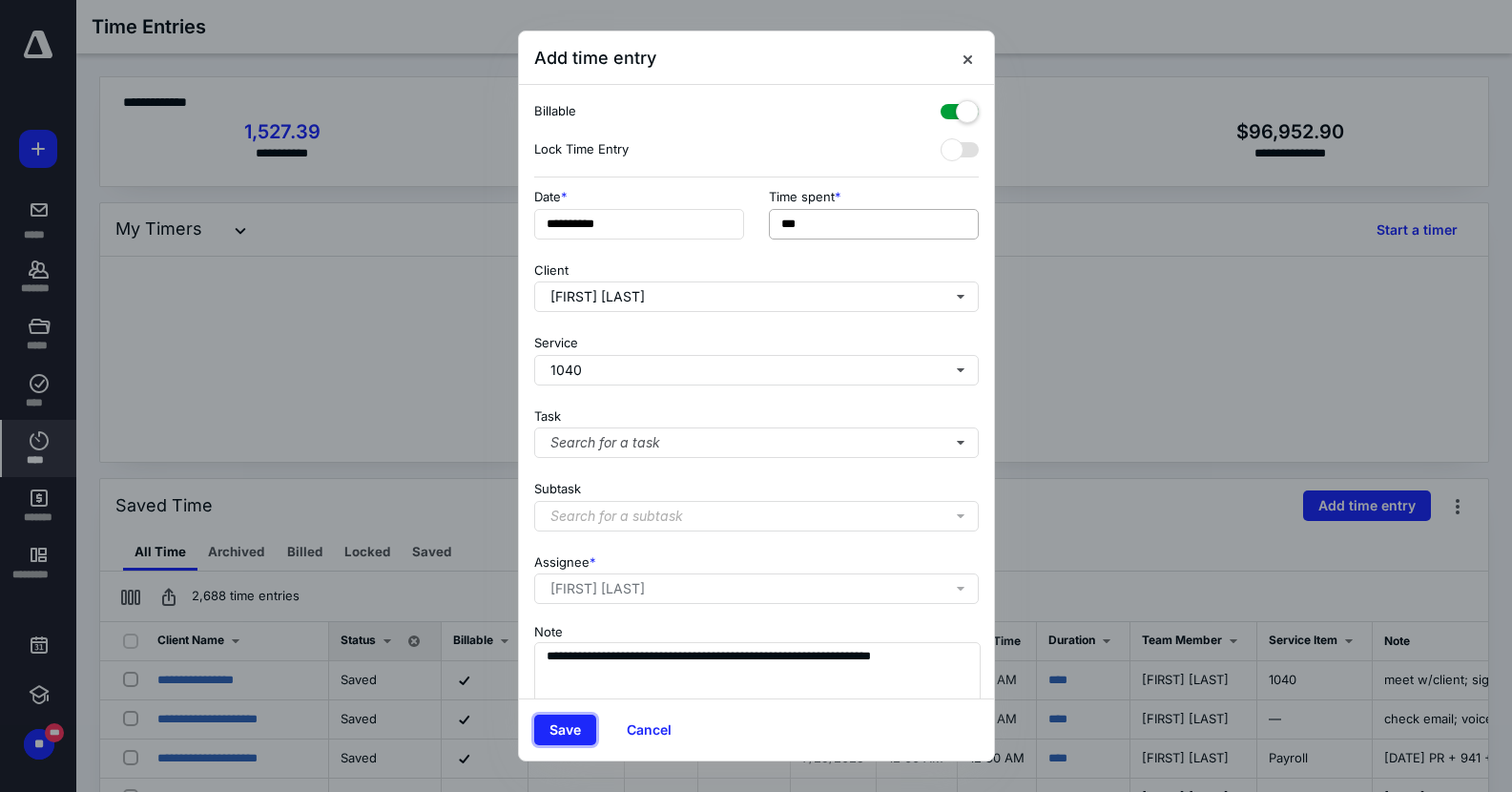 click on "Save" at bounding box center (565, 730) 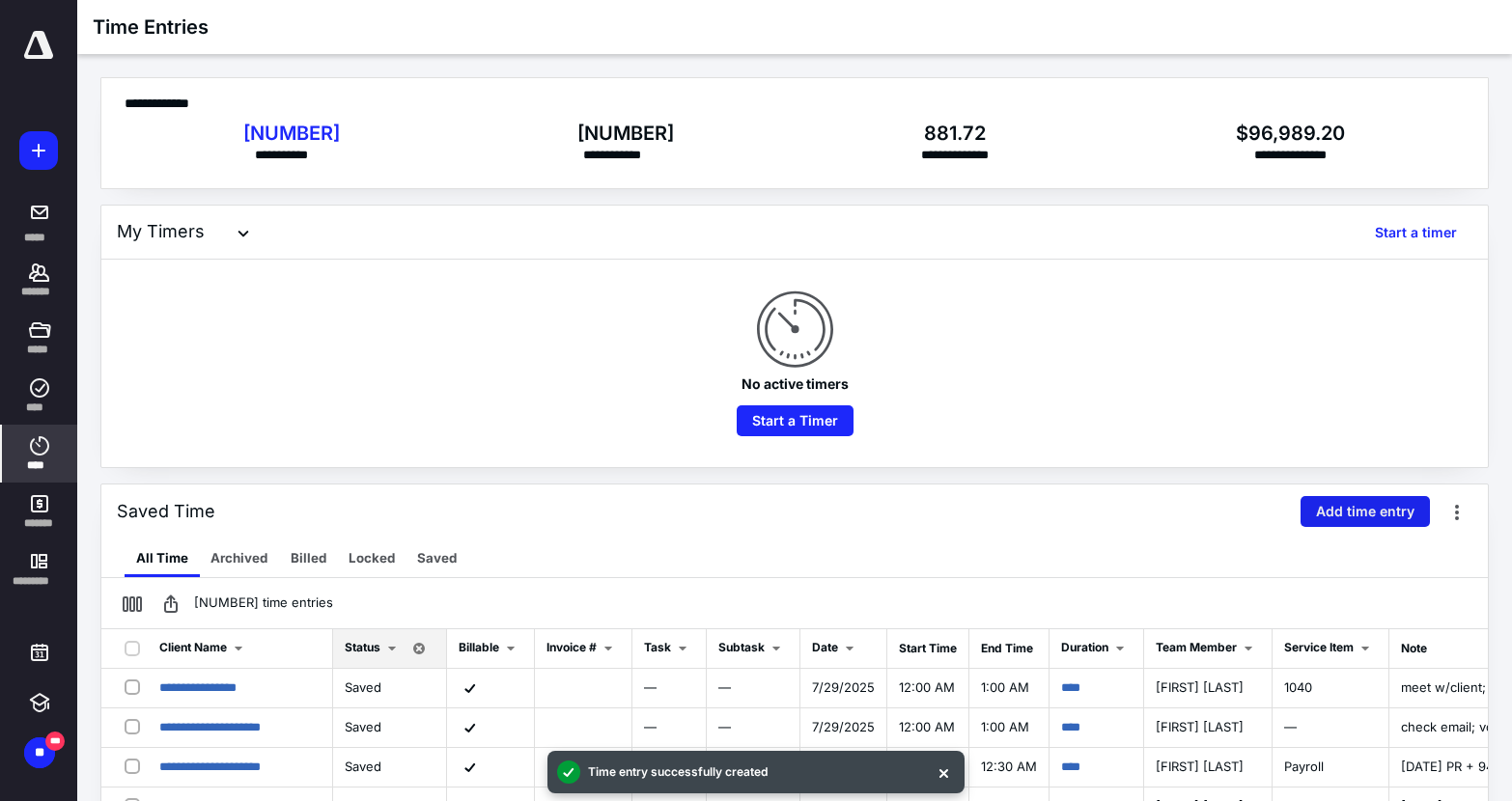 click on "Add time entry" at bounding box center [1365, 511] 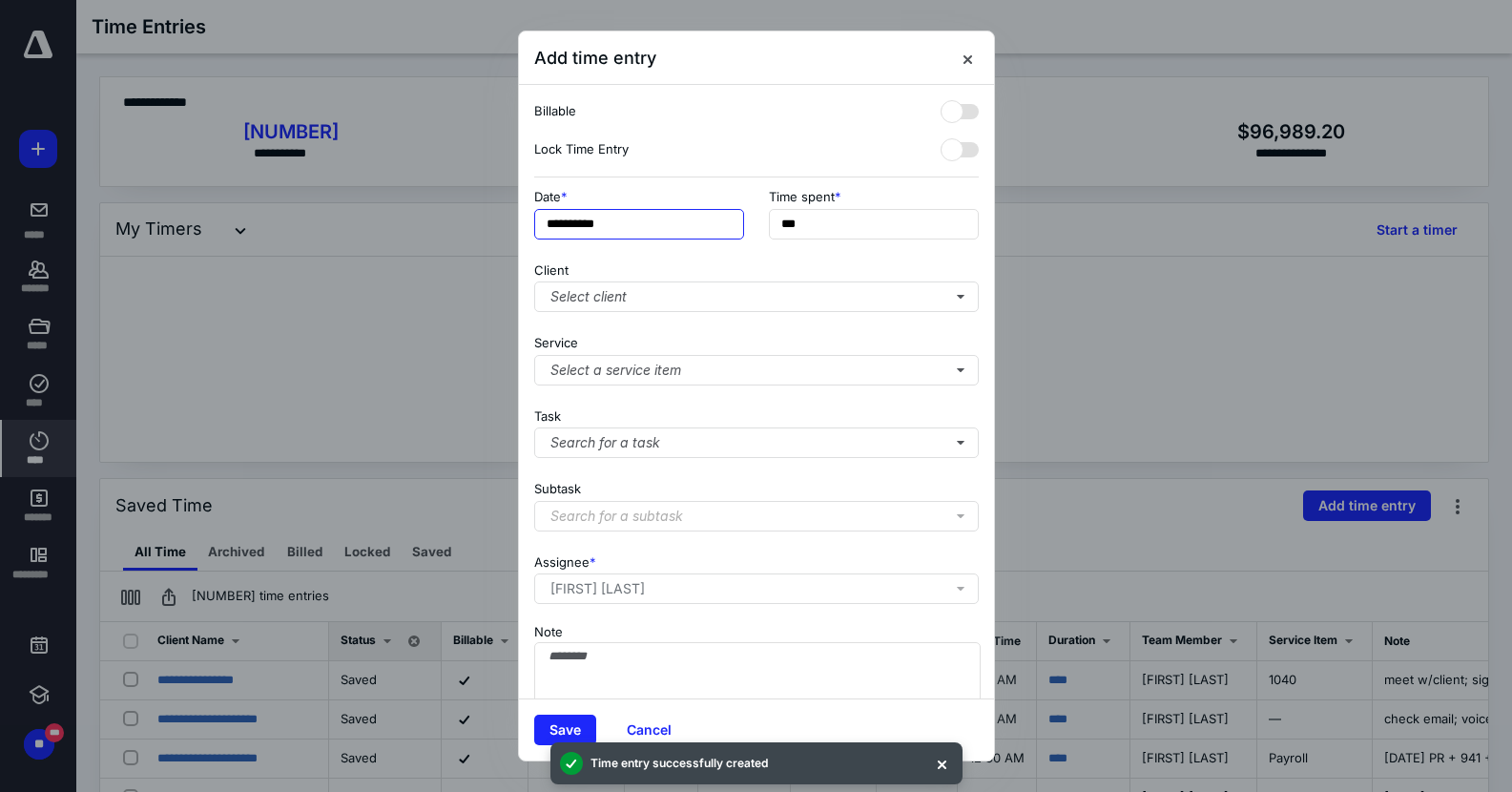 click on "**********" at bounding box center (639, 224) 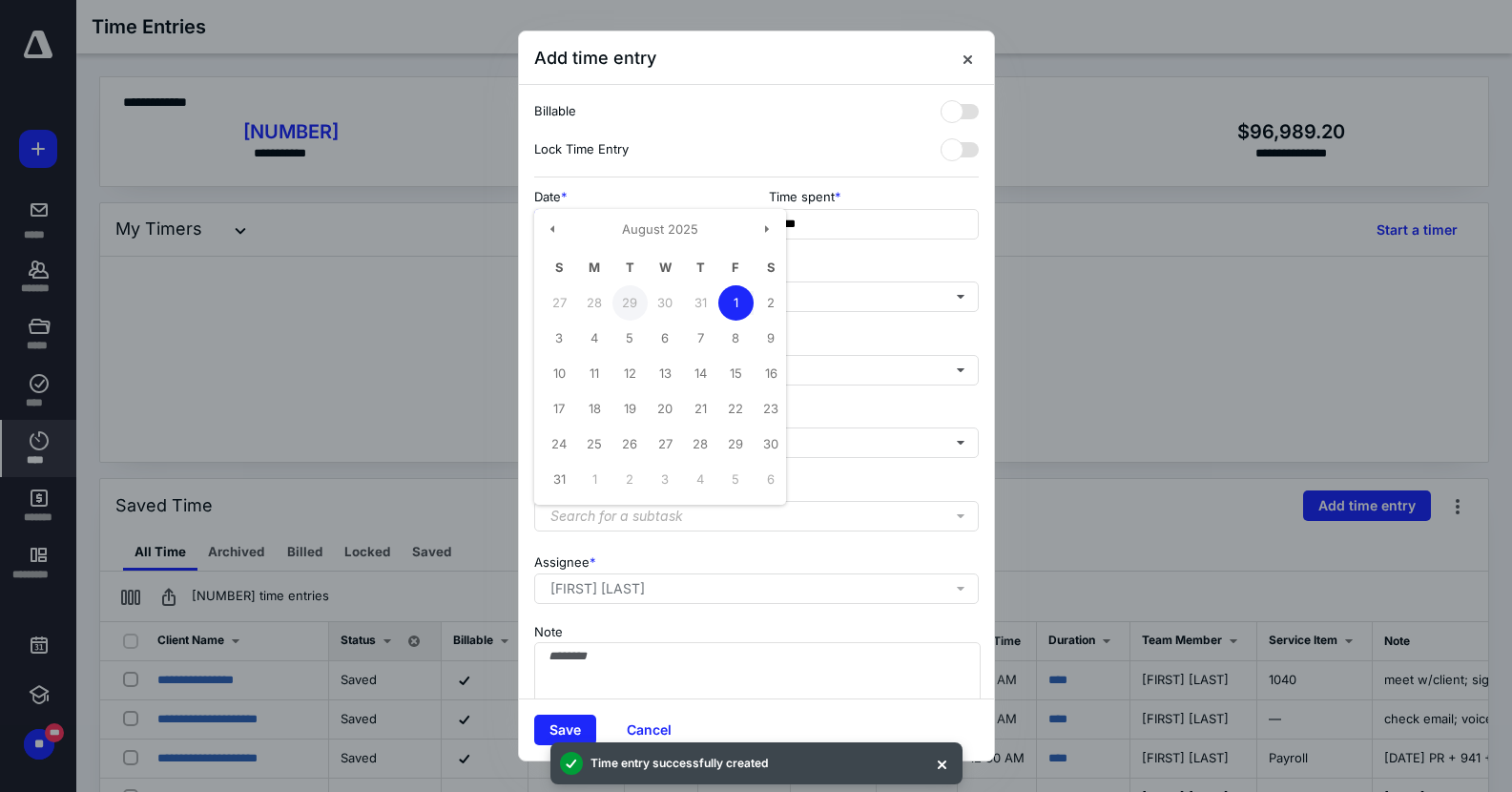 click on "29" at bounding box center (630, 302) 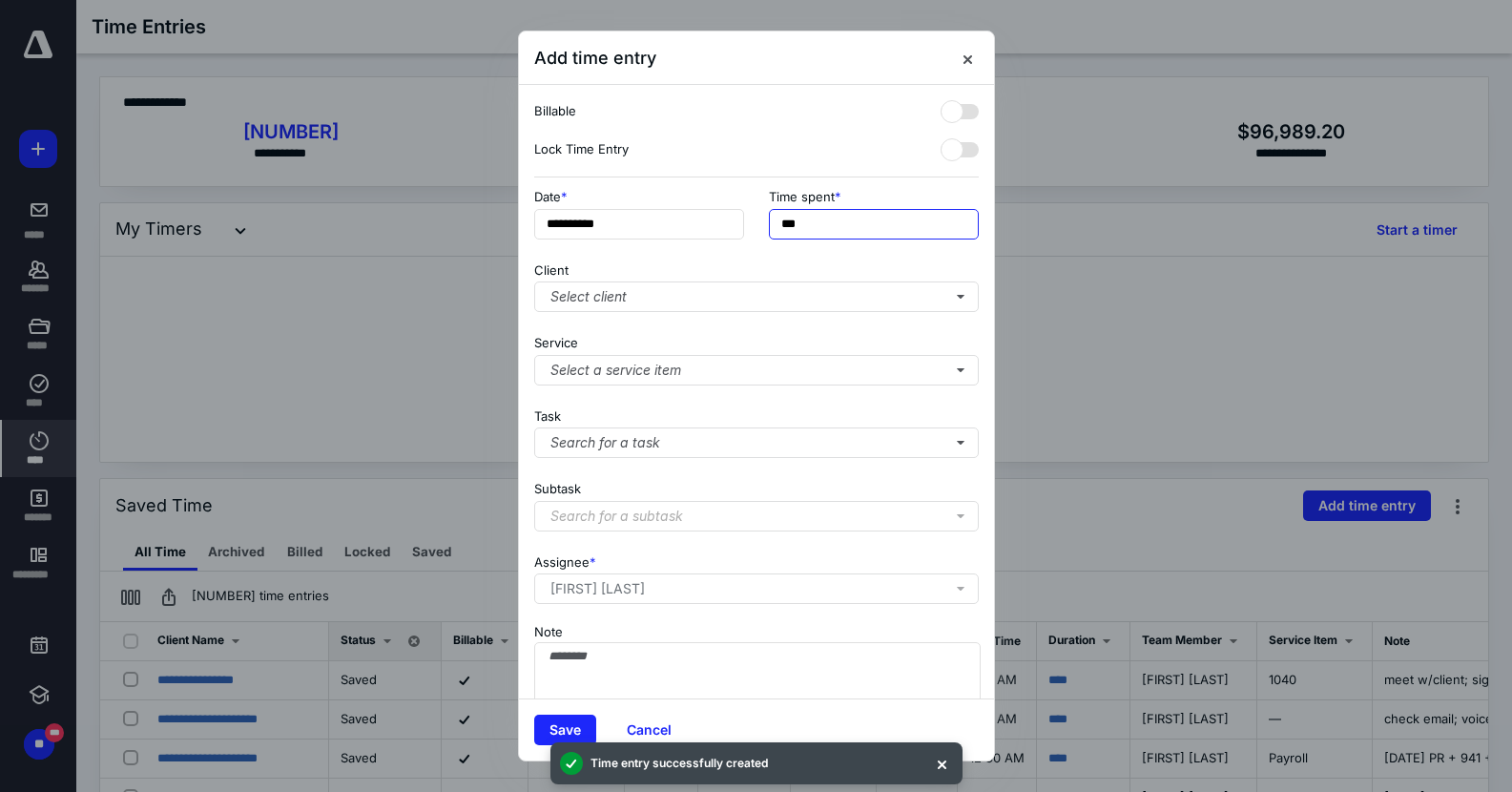 click on "***" at bounding box center (874, 224) 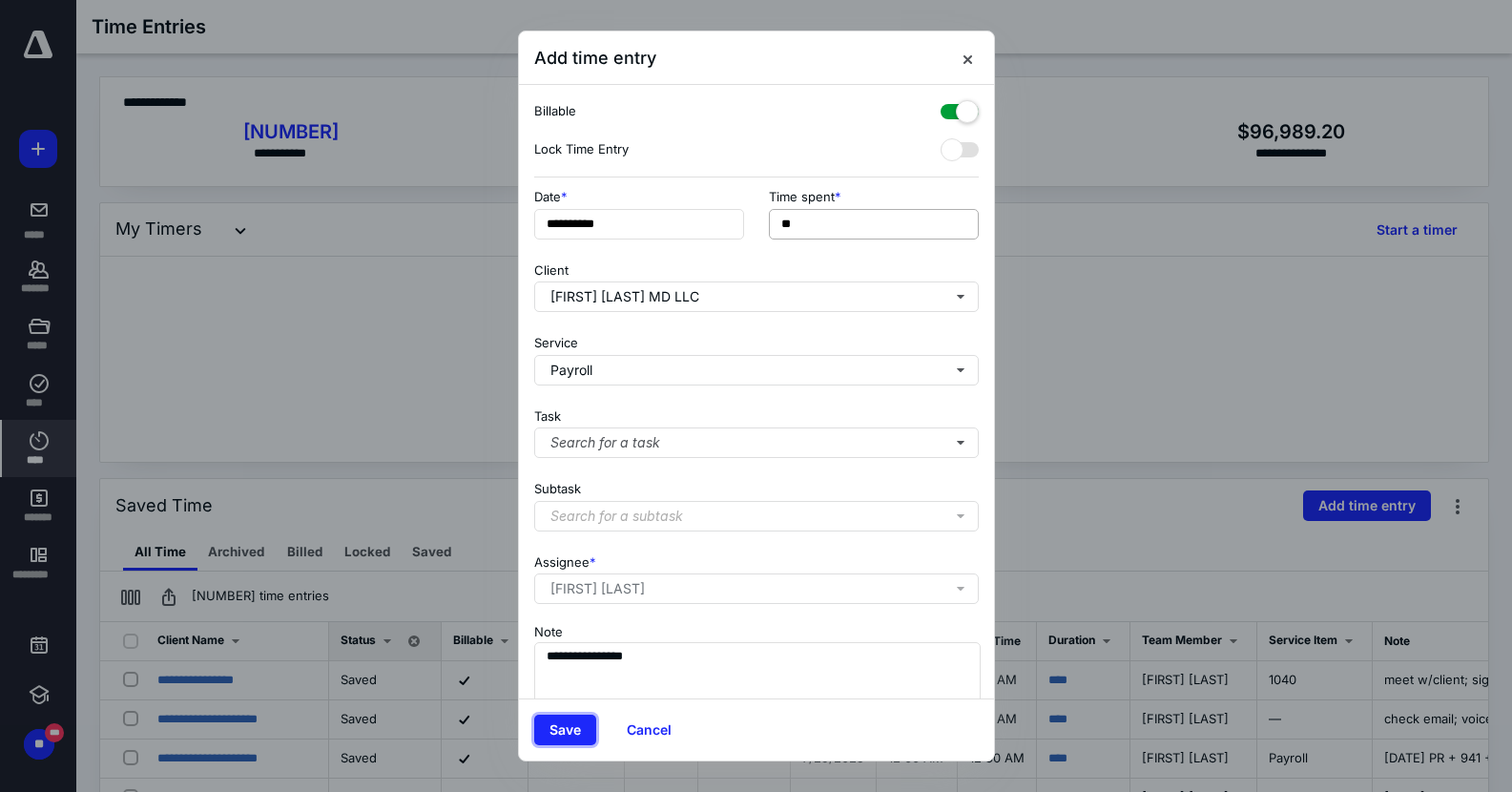 click on "Save" at bounding box center [565, 730] 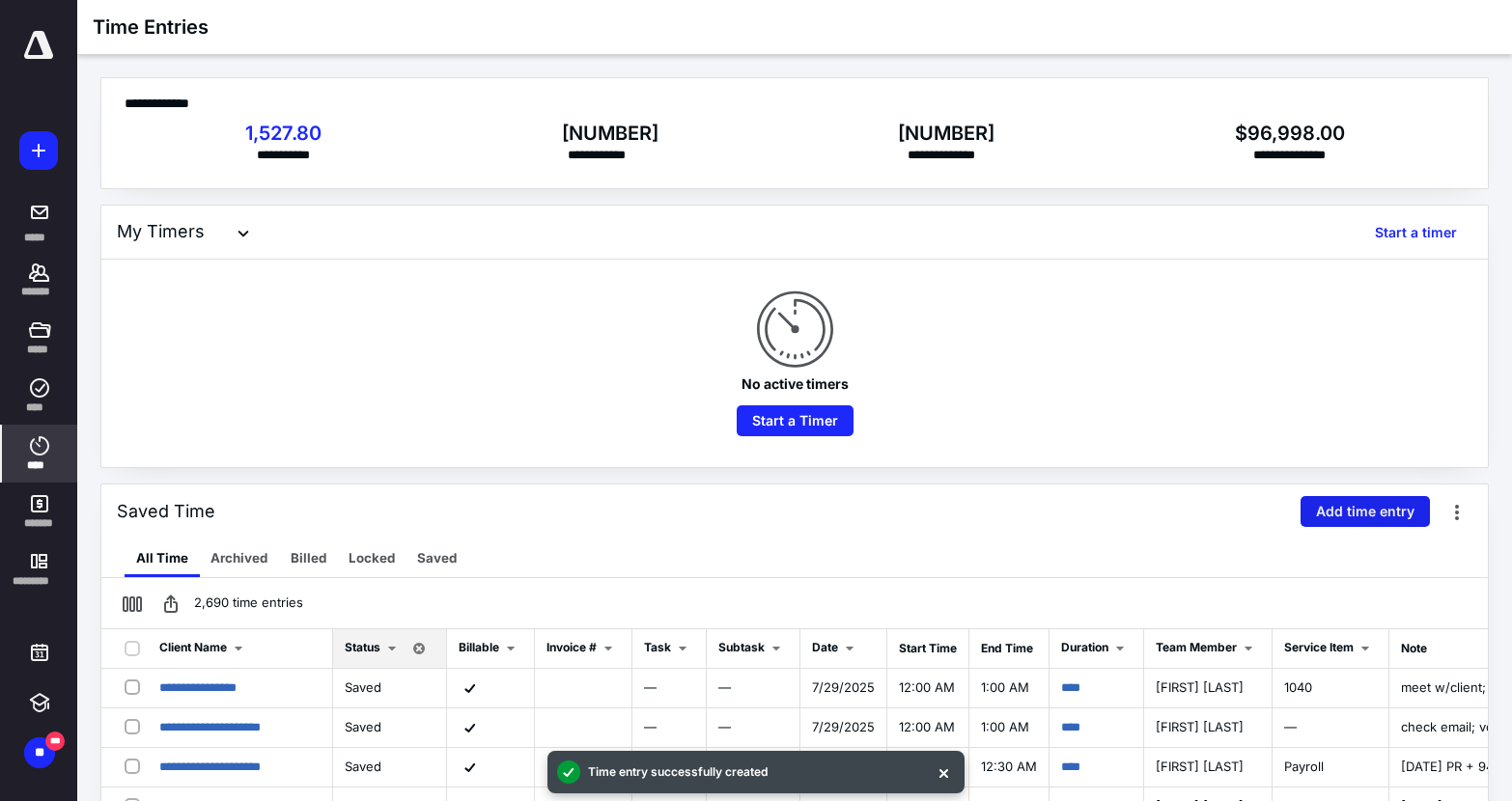 click on "Add time entry" at bounding box center (1365, 511) 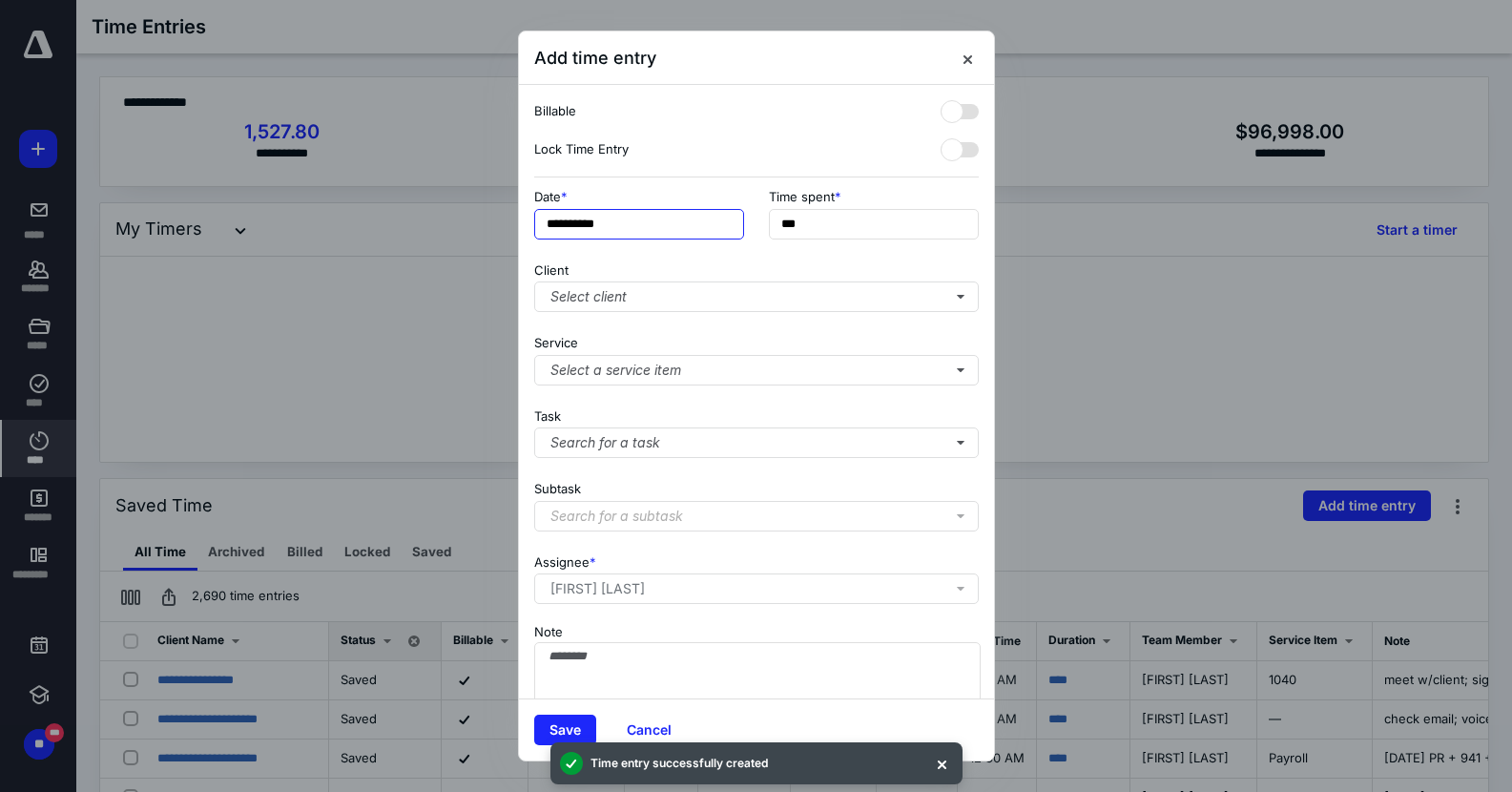 click on "**********" at bounding box center [639, 224] 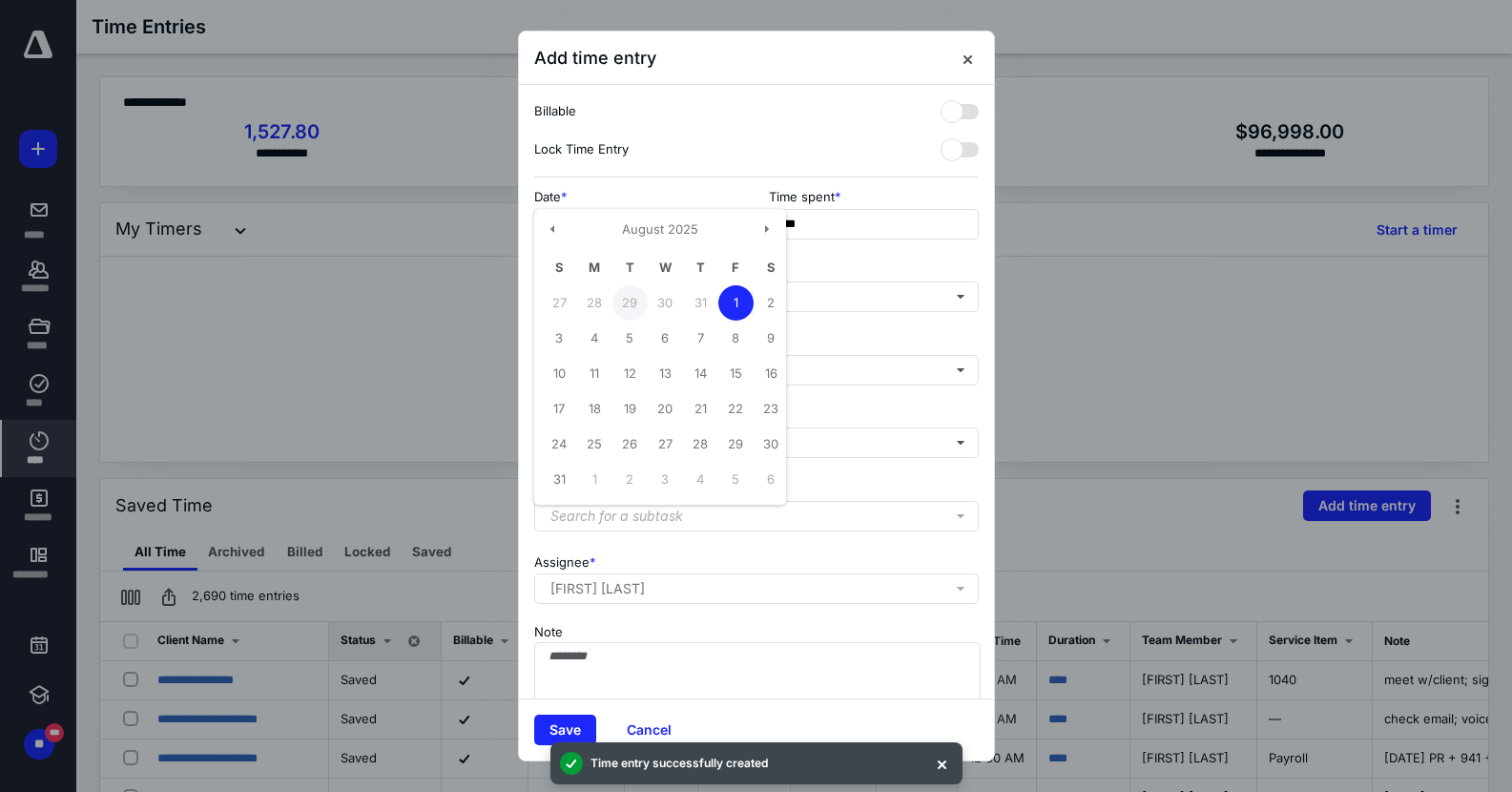 click on "29" at bounding box center [630, 302] 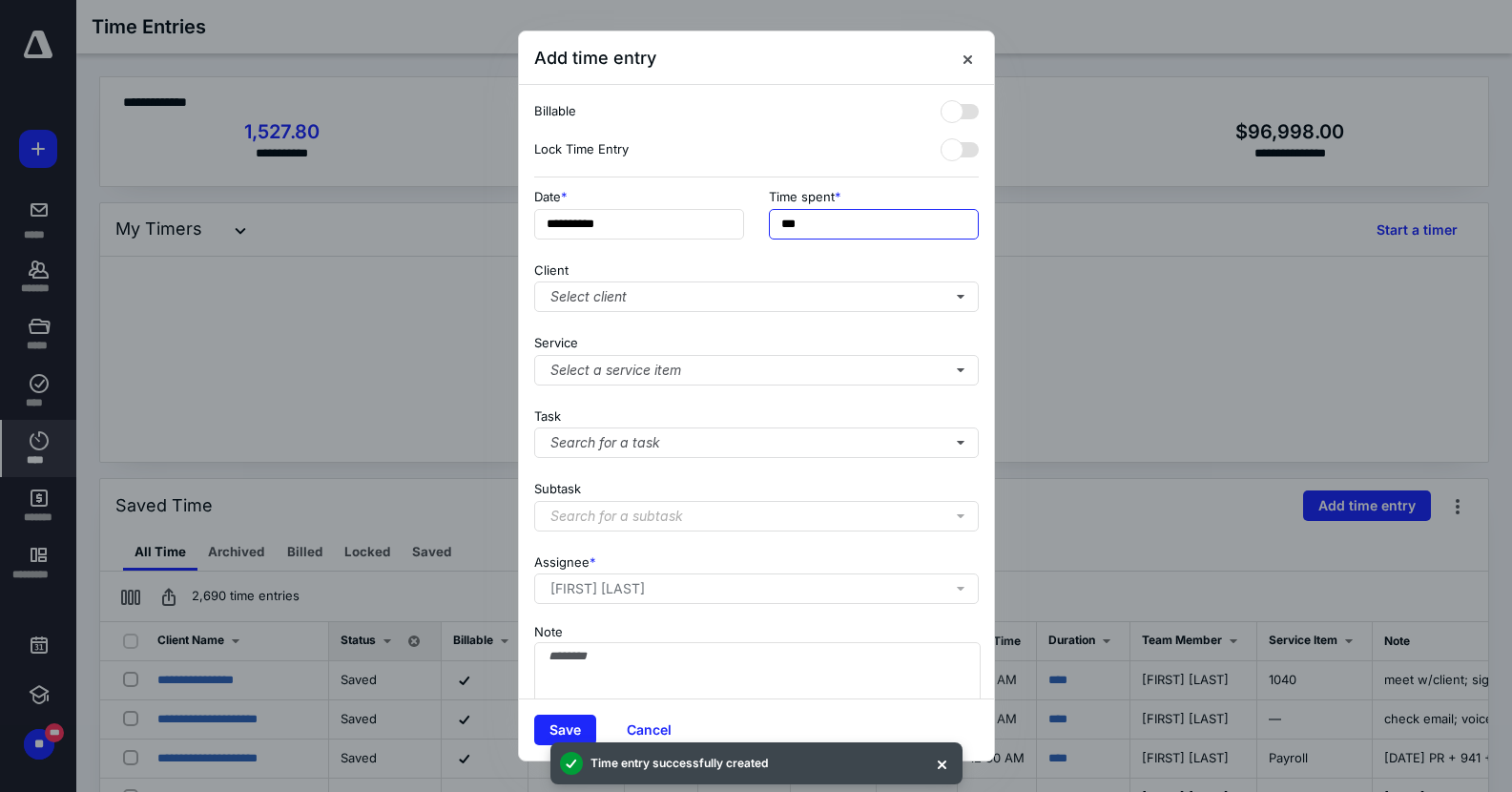click on "***" at bounding box center (874, 224) 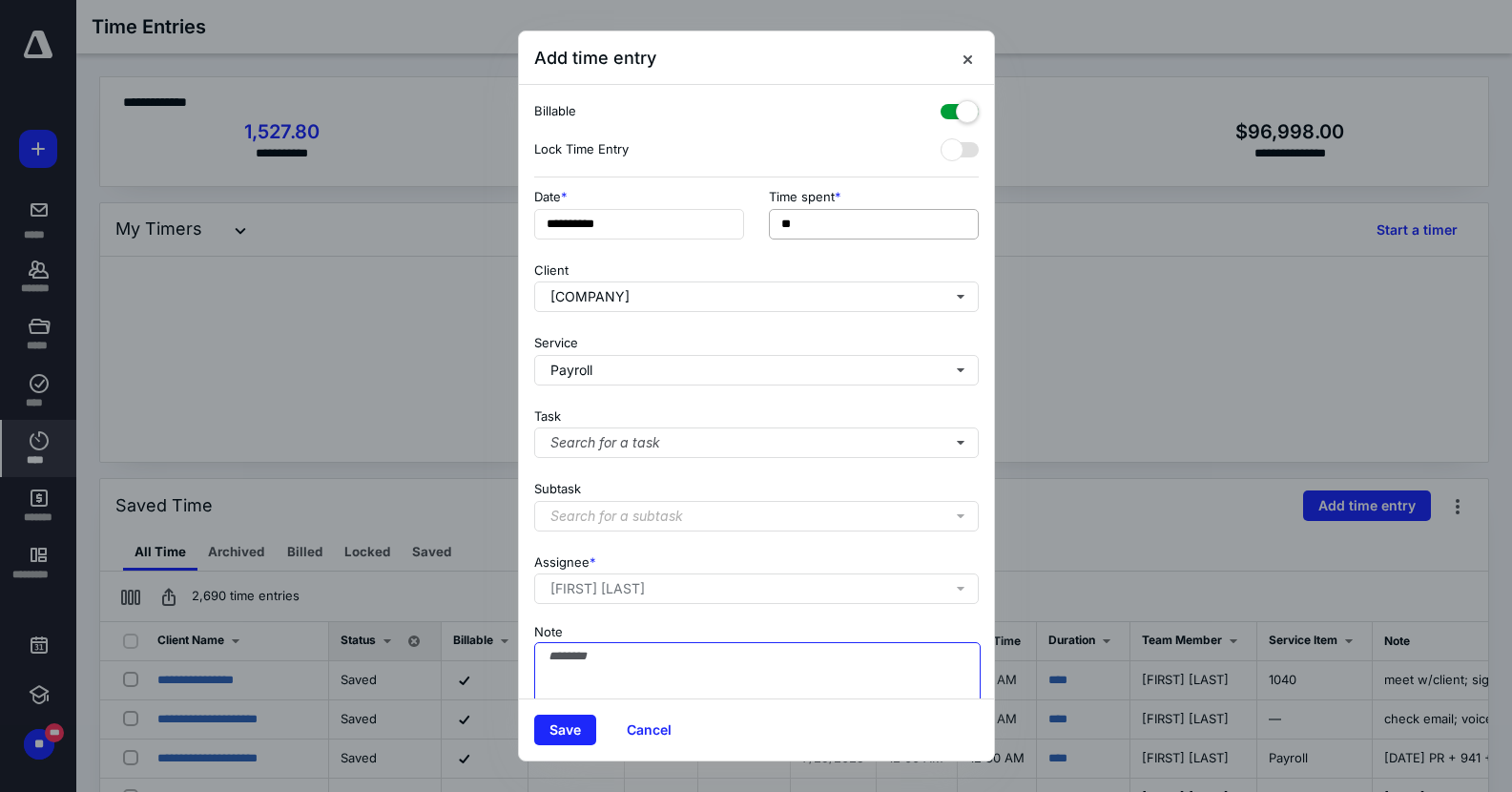 paste on "**********" 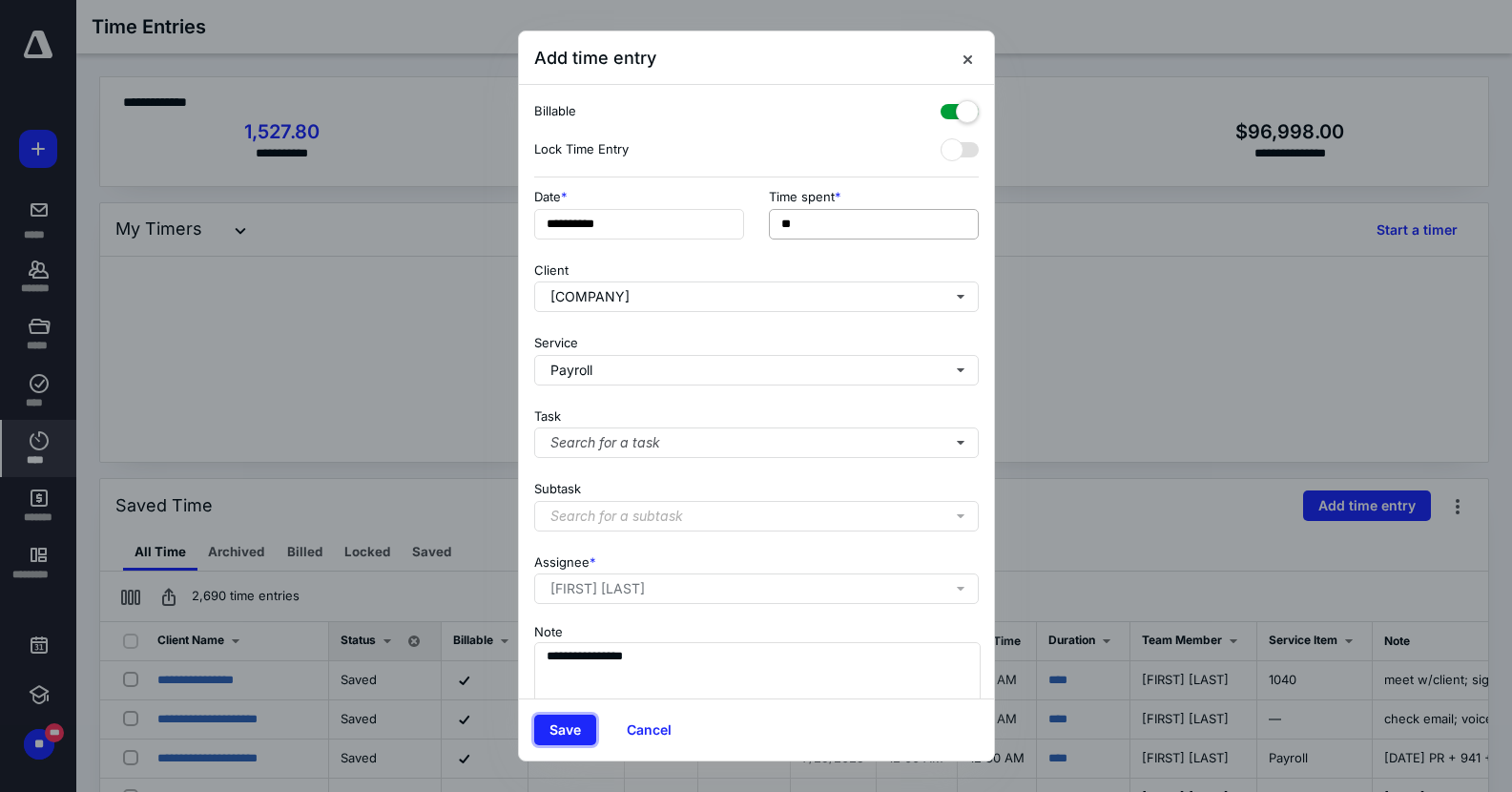 click on "Save" at bounding box center (565, 730) 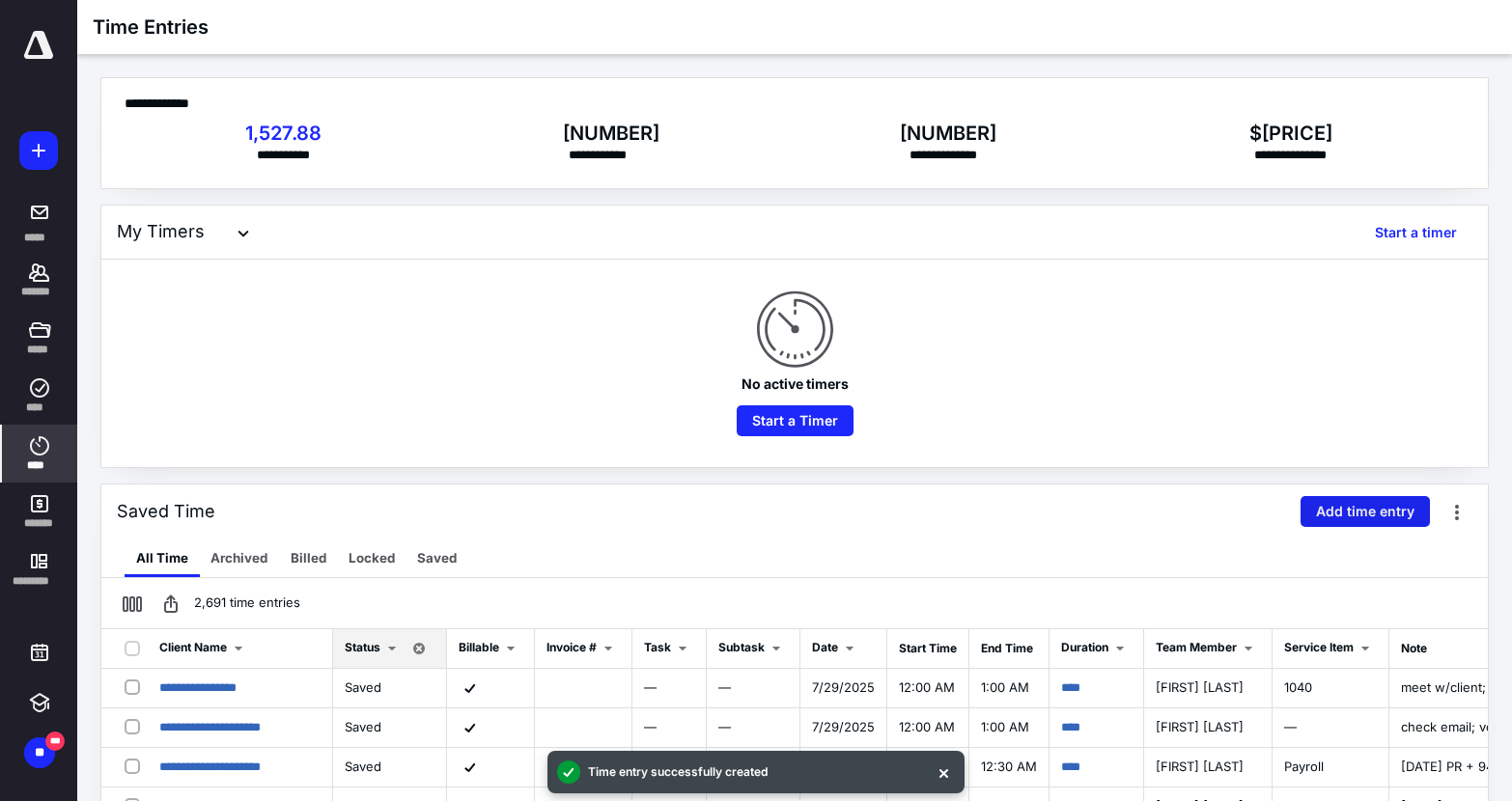 click on "Add time entry" at bounding box center [1365, 511] 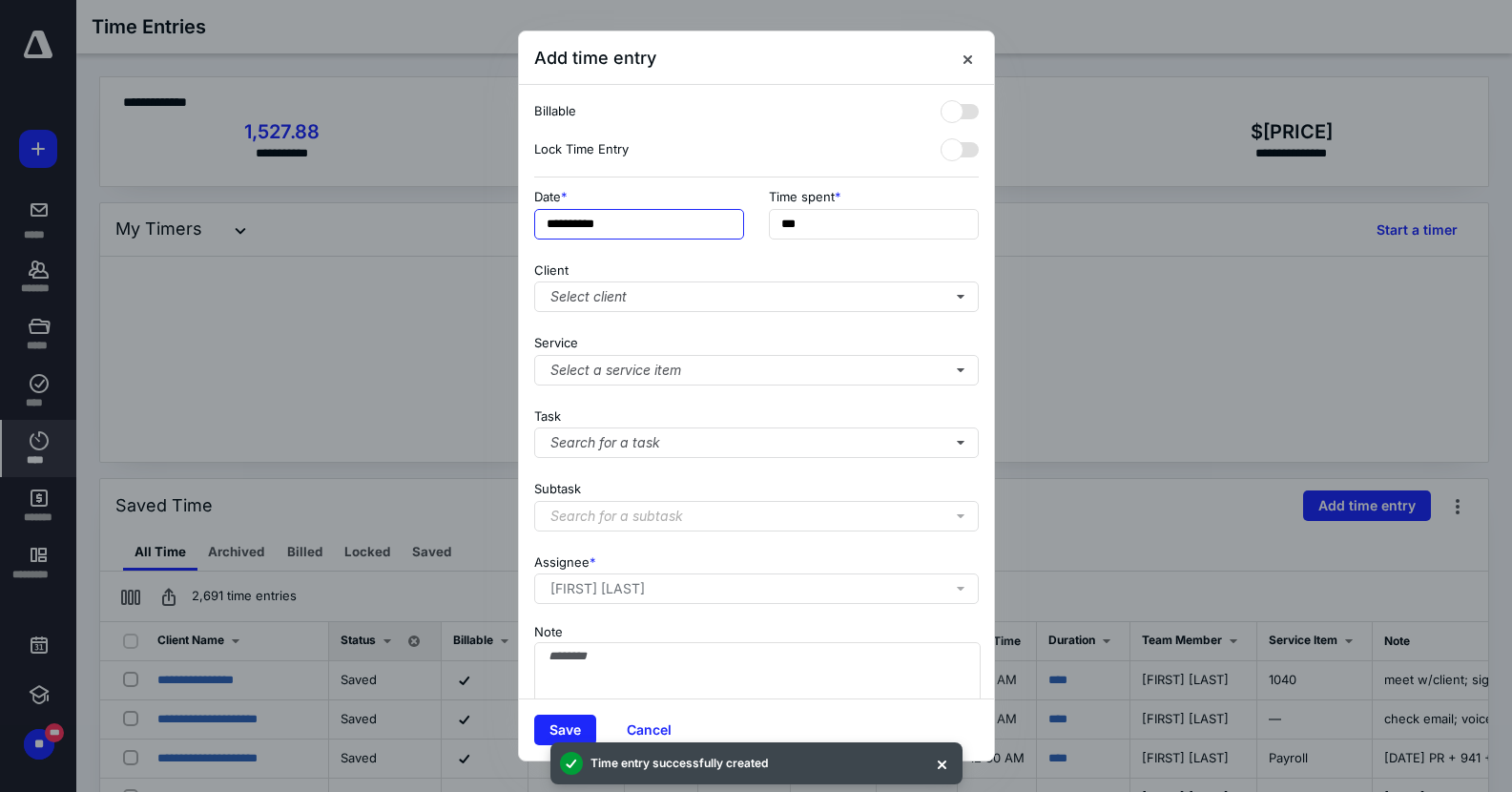 click on "**********" at bounding box center [639, 224] 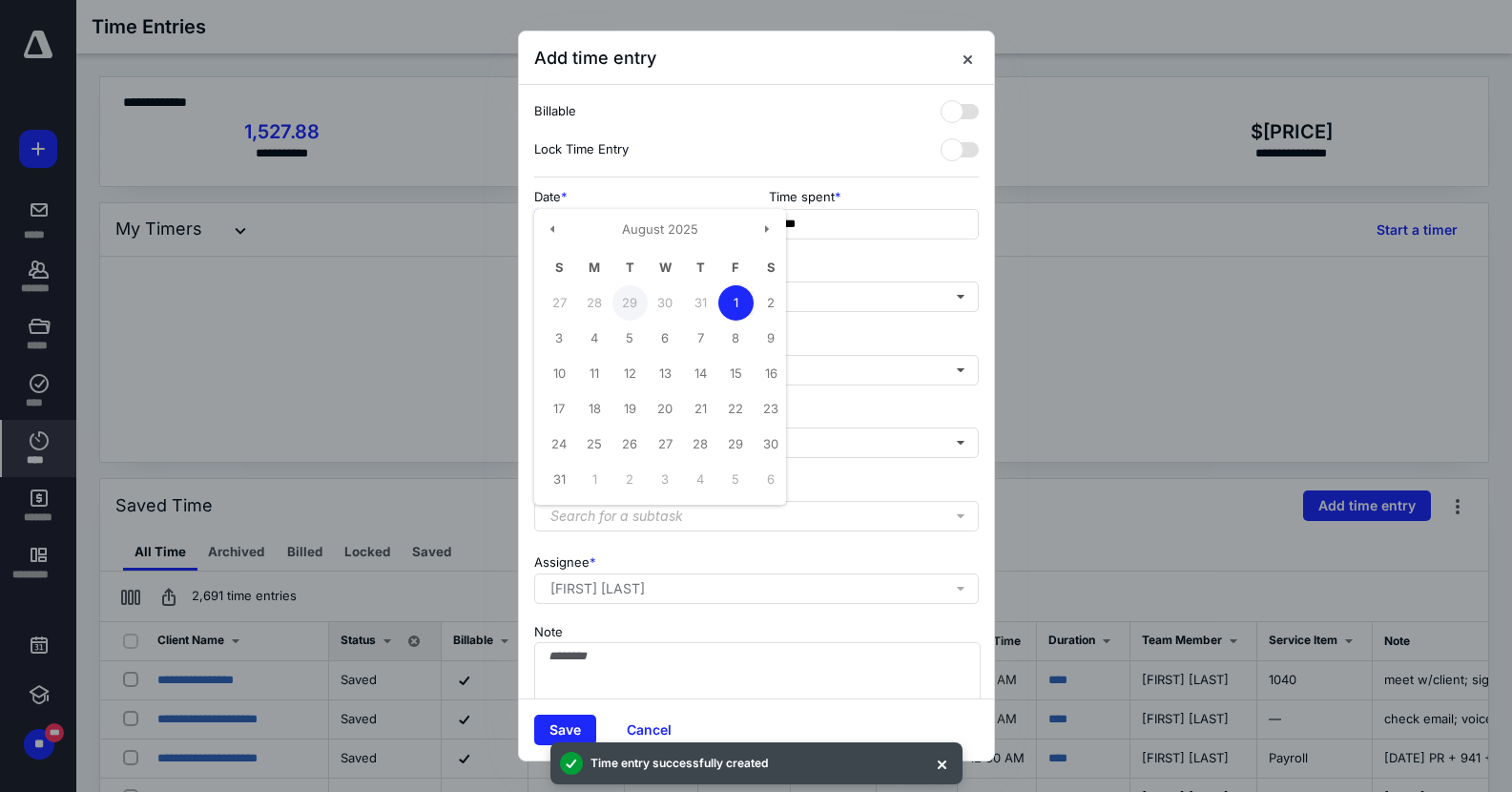 click on "29" at bounding box center (630, 302) 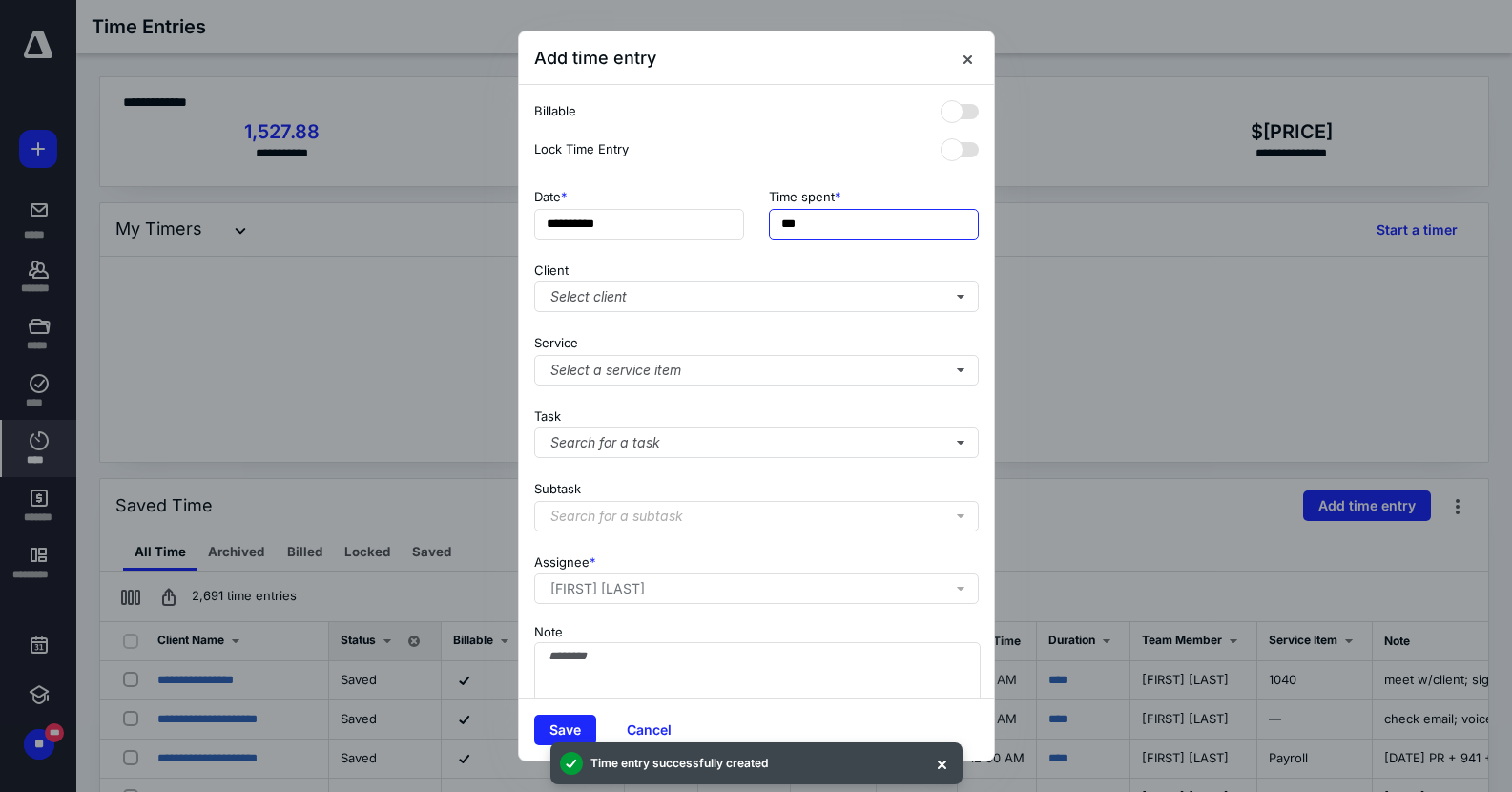 click on "***" at bounding box center (874, 224) 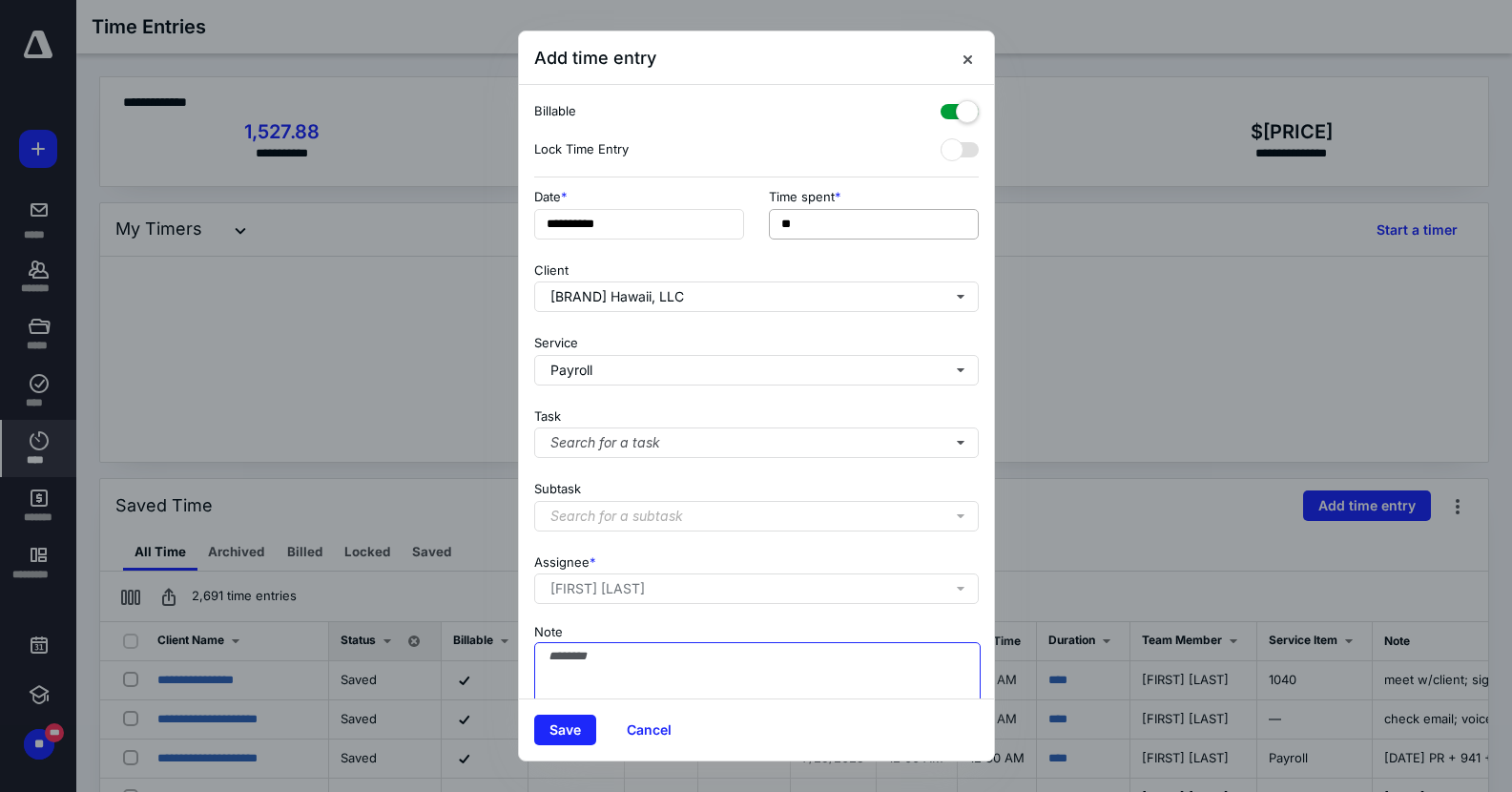 paste on "**********" 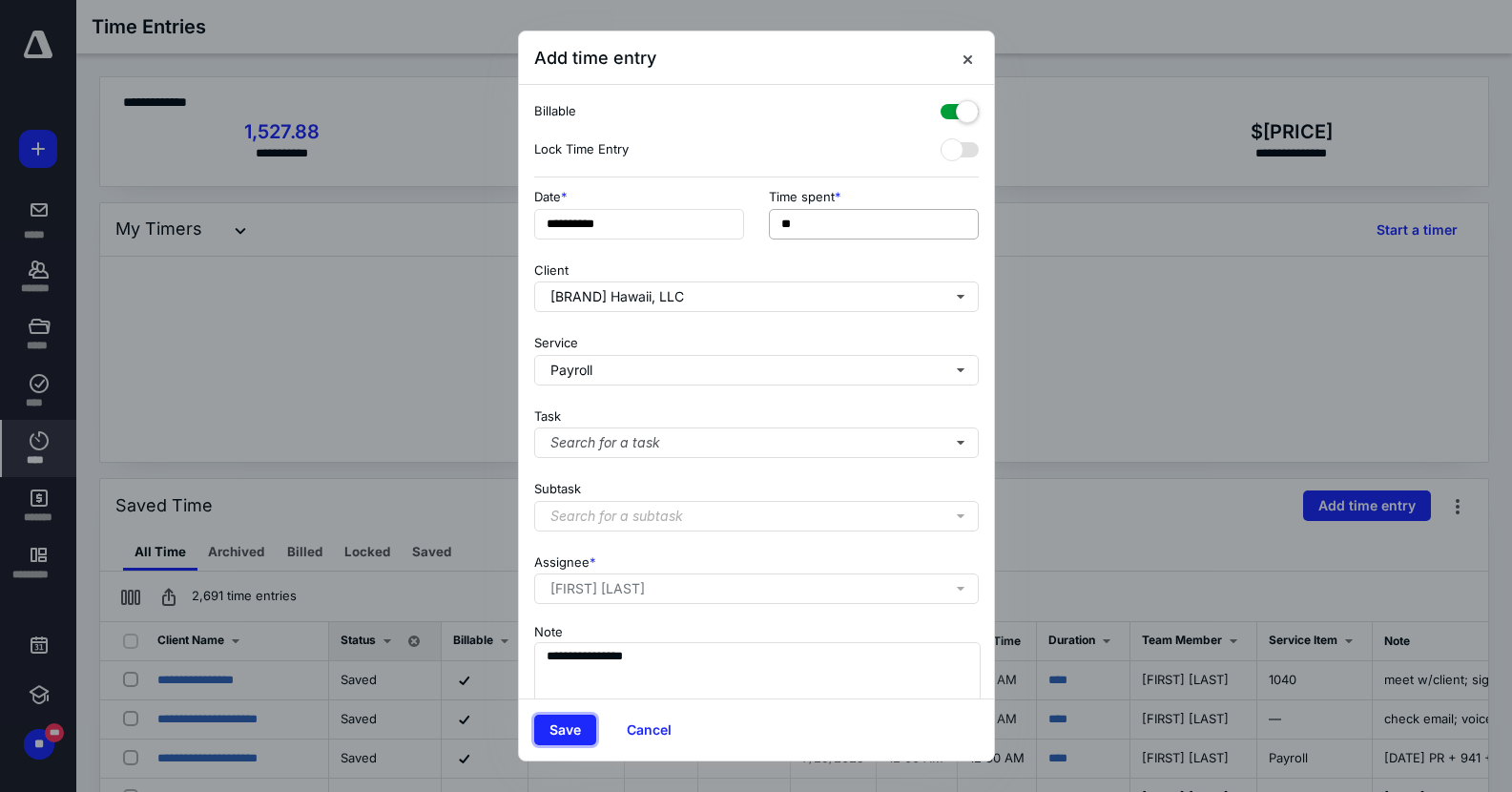 click on "Save" at bounding box center (565, 730) 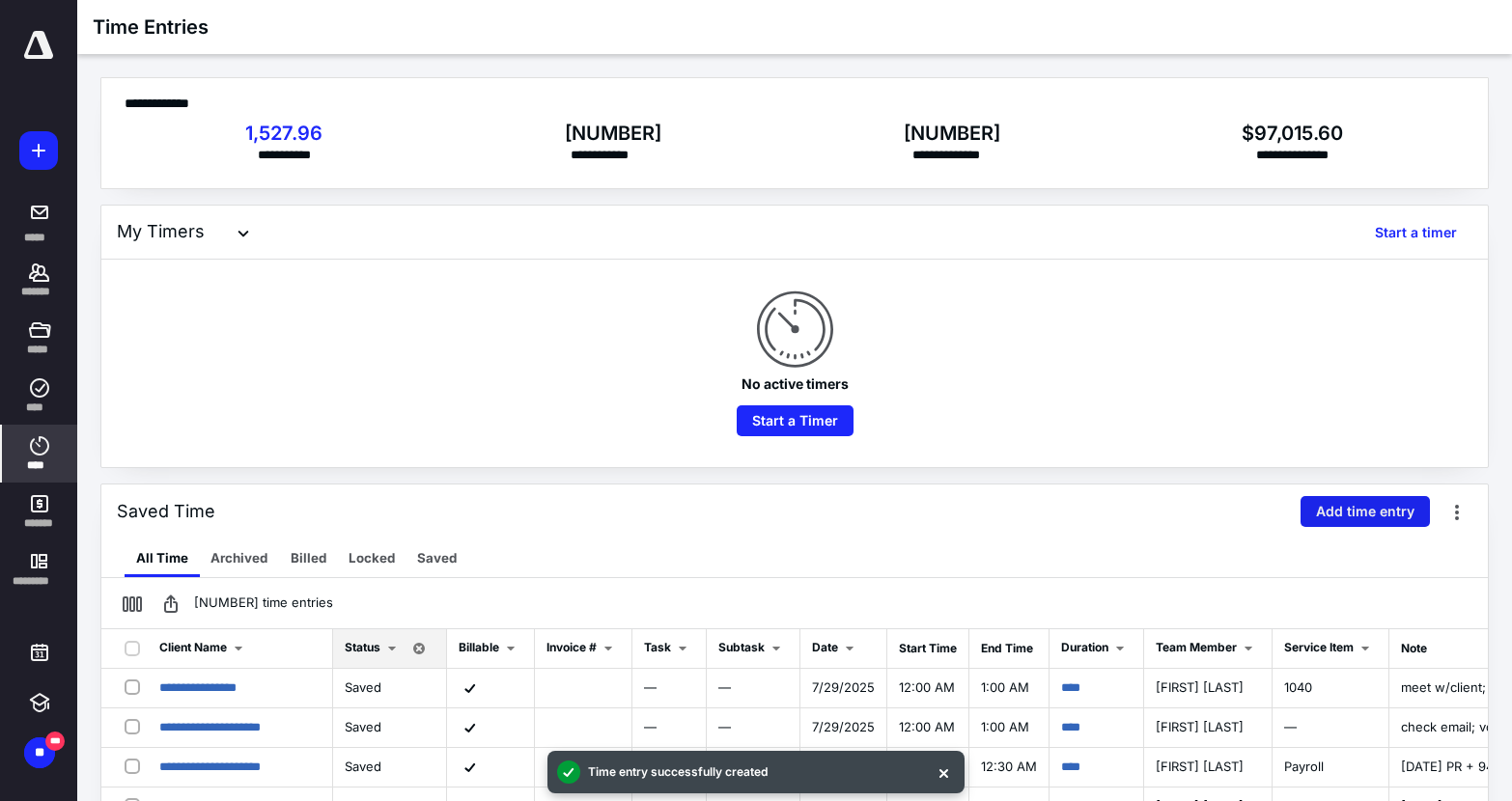 click on "Add time entry" at bounding box center (1365, 511) 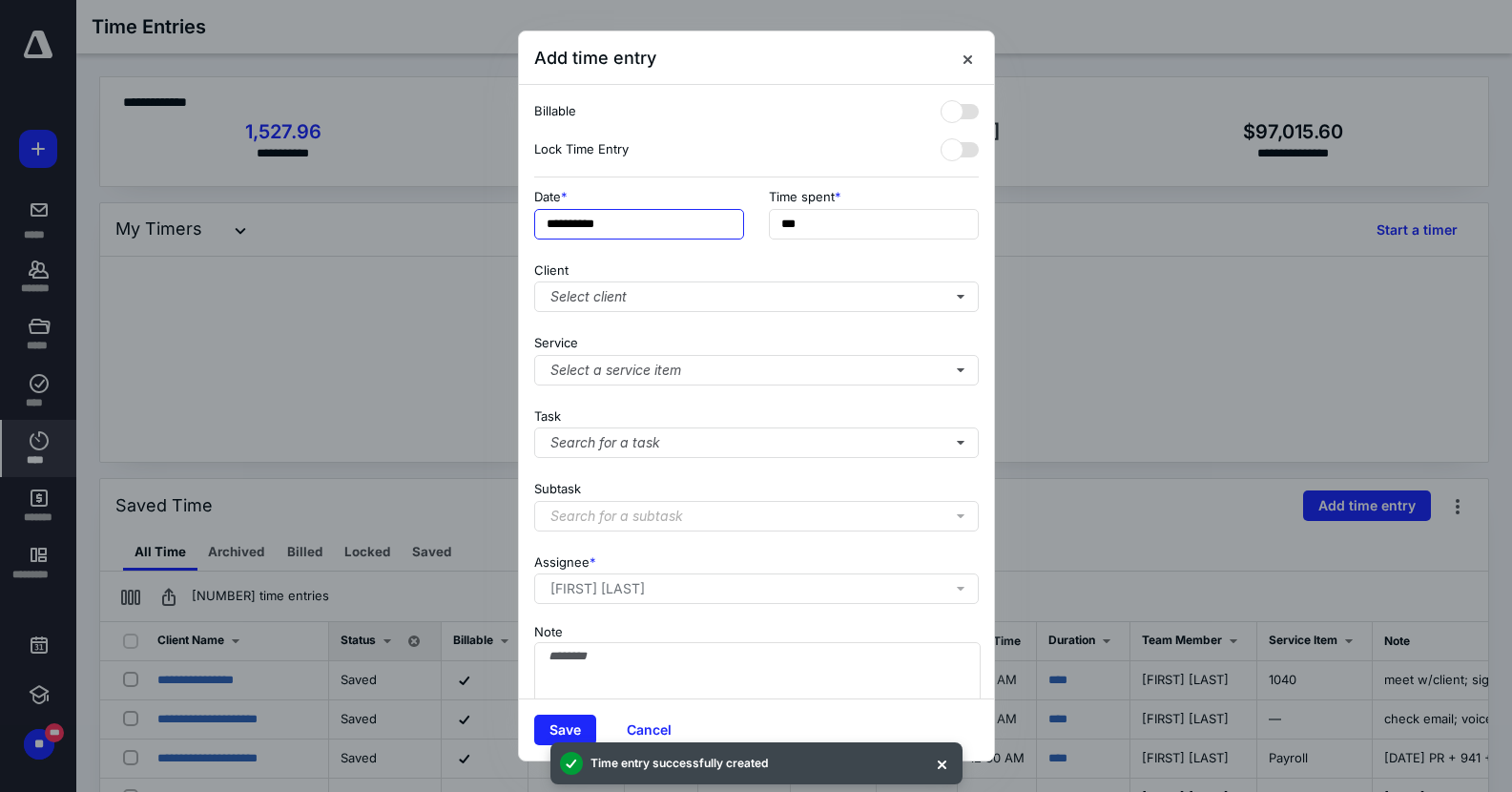 click on "**********" at bounding box center [756, 219] 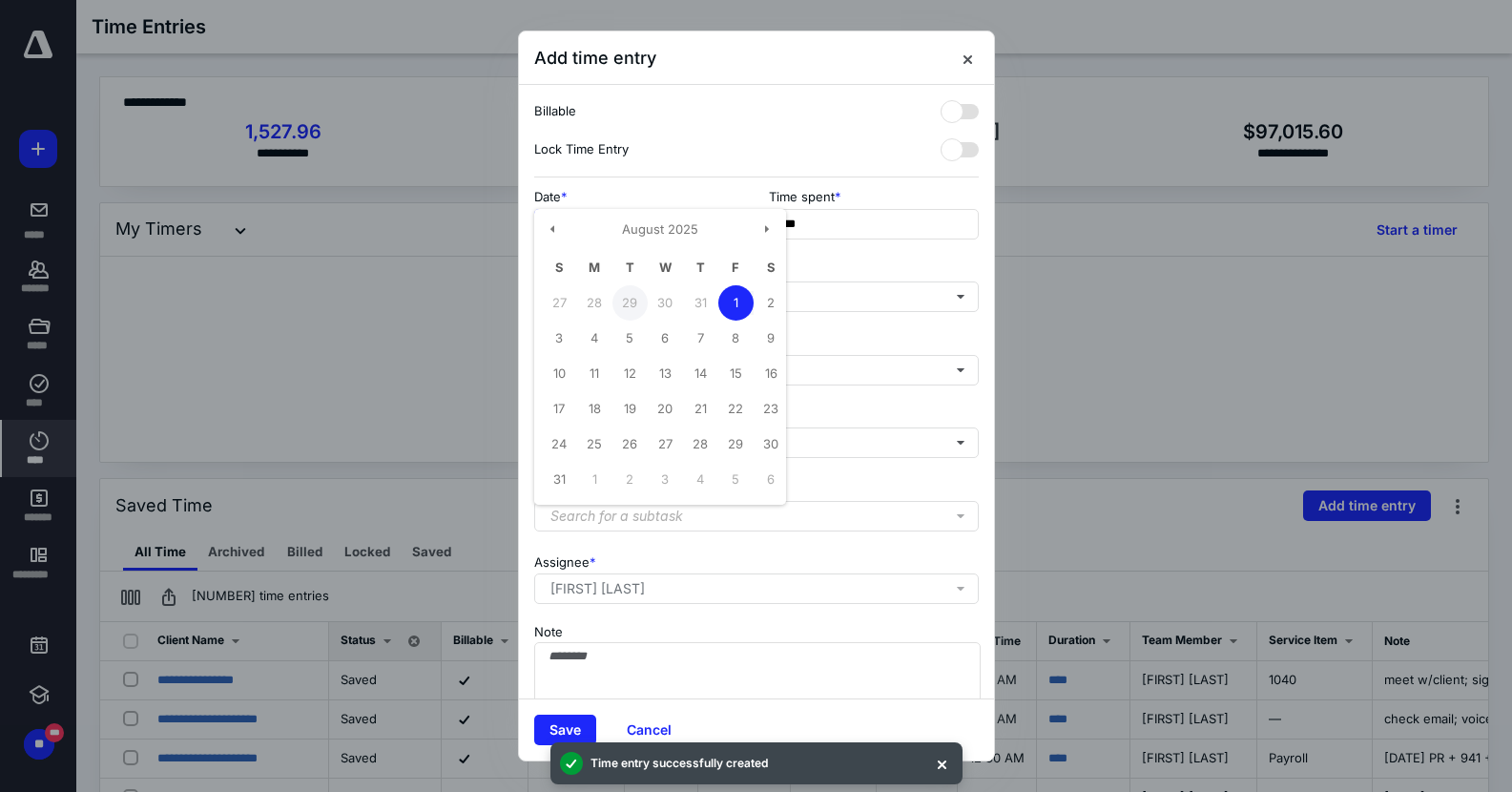 click on "29" at bounding box center [630, 302] 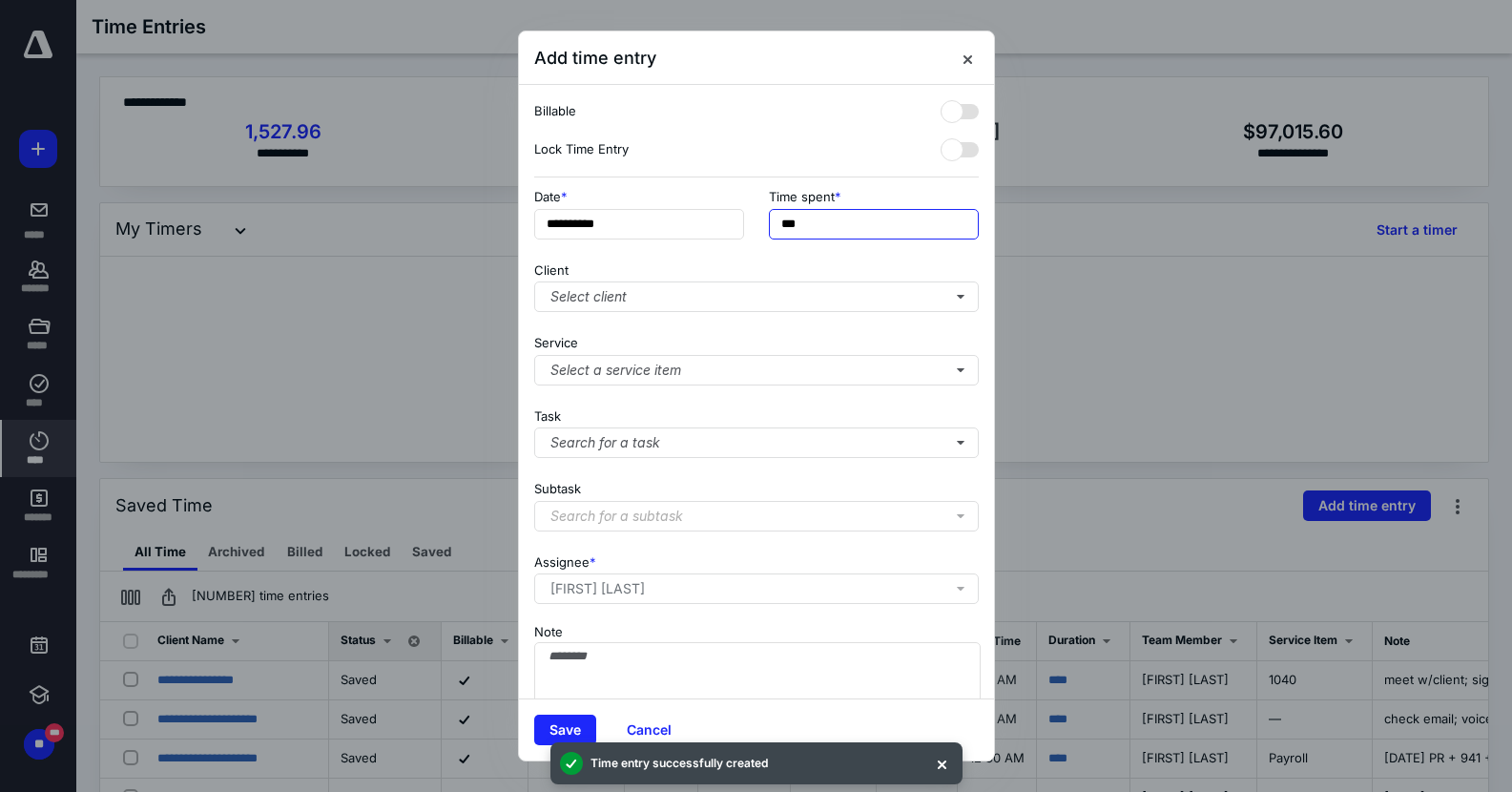 click on "***" at bounding box center [874, 224] 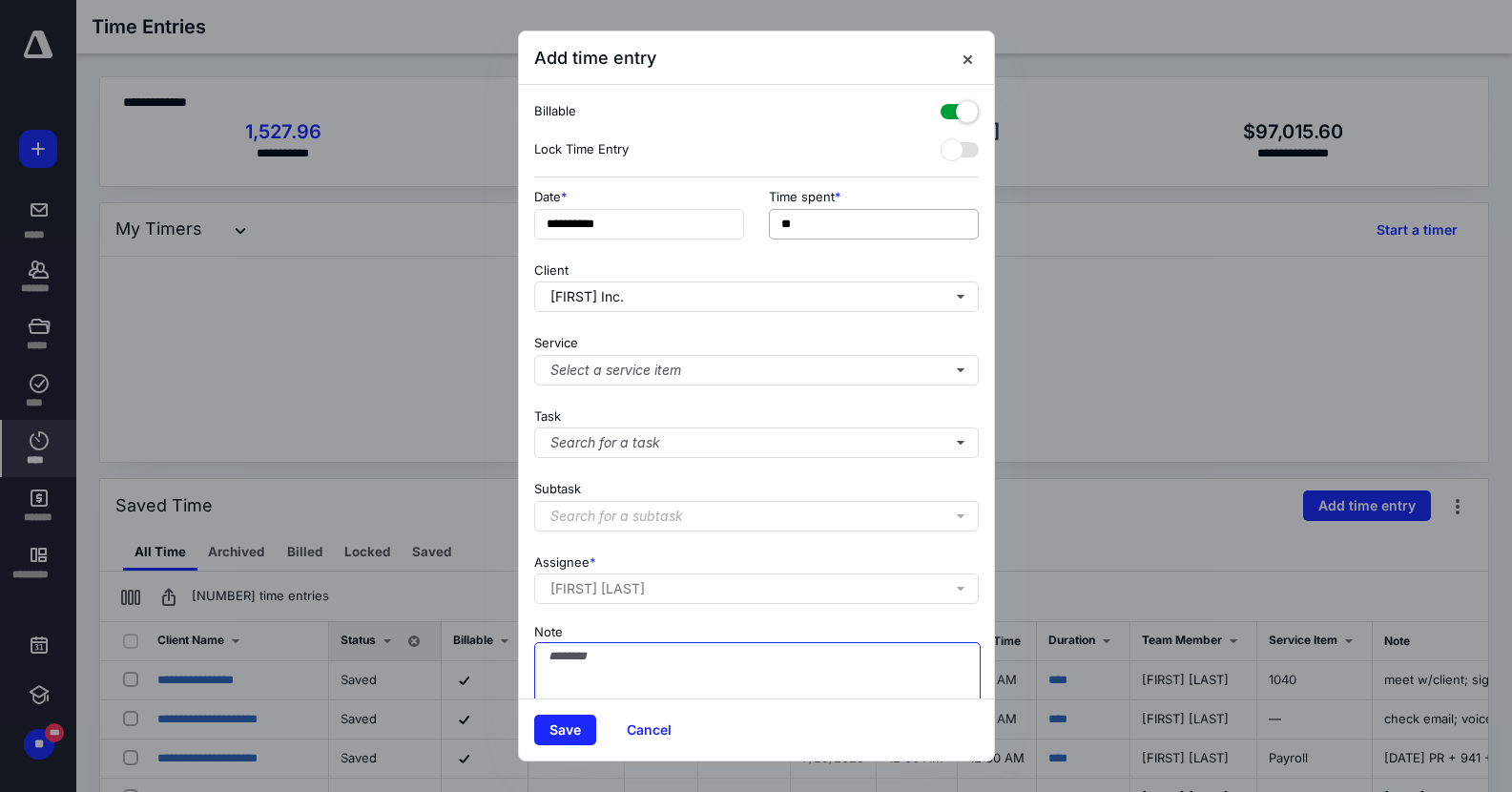 paste on "**********" 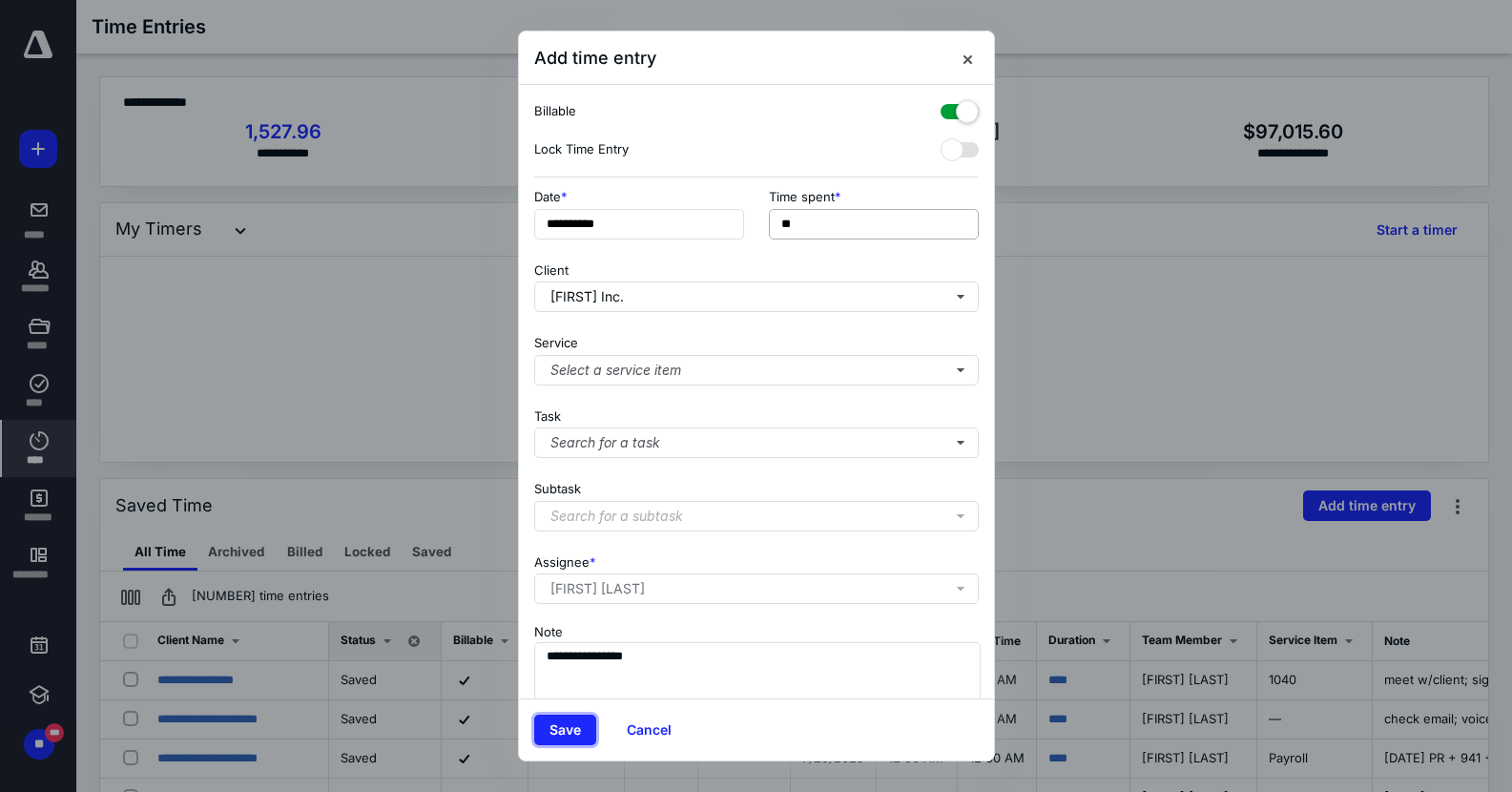 click on "Save" at bounding box center (565, 730) 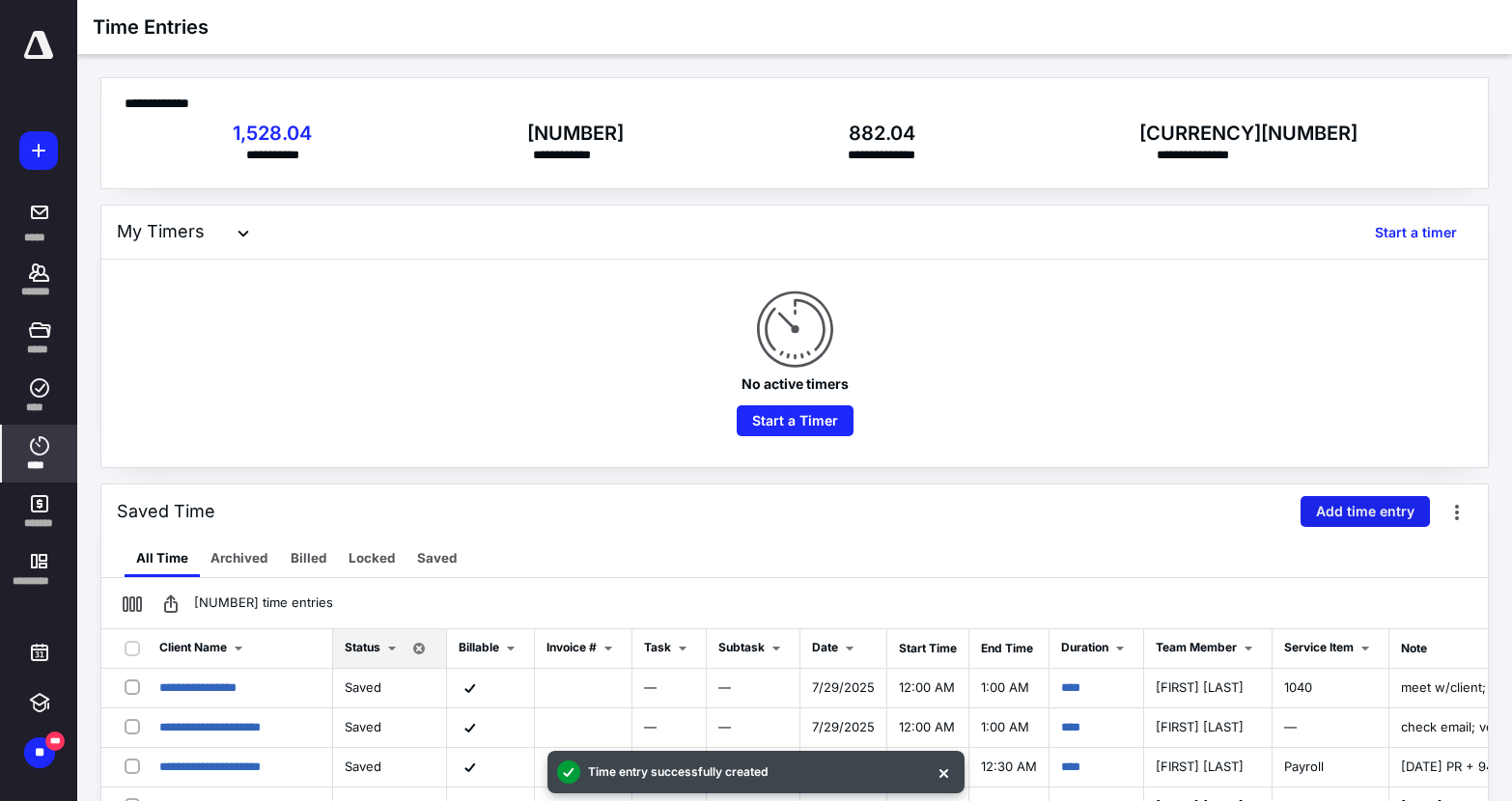 click on "Add time entry" at bounding box center [1365, 511] 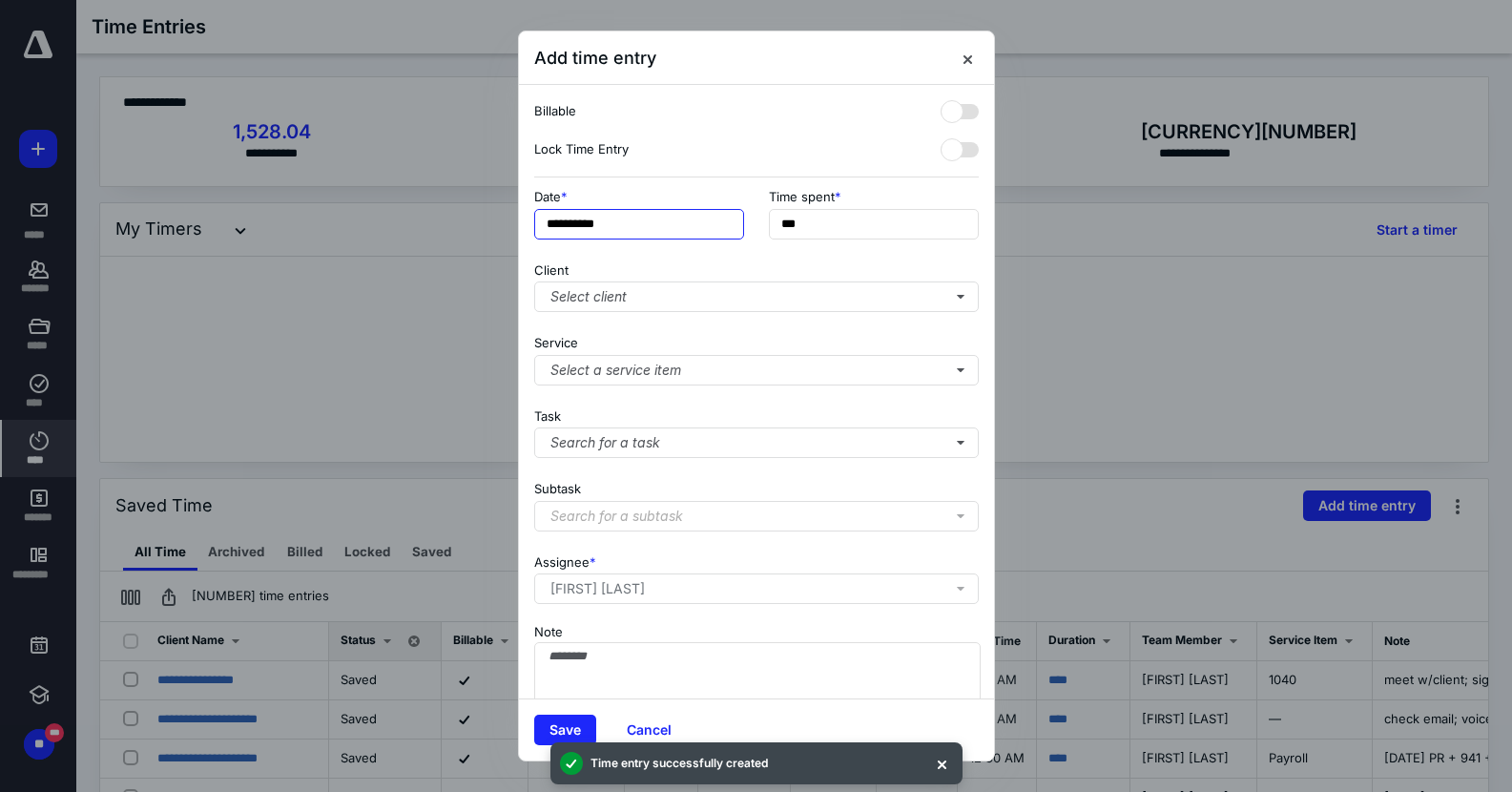 click on "**********" at bounding box center (639, 224) 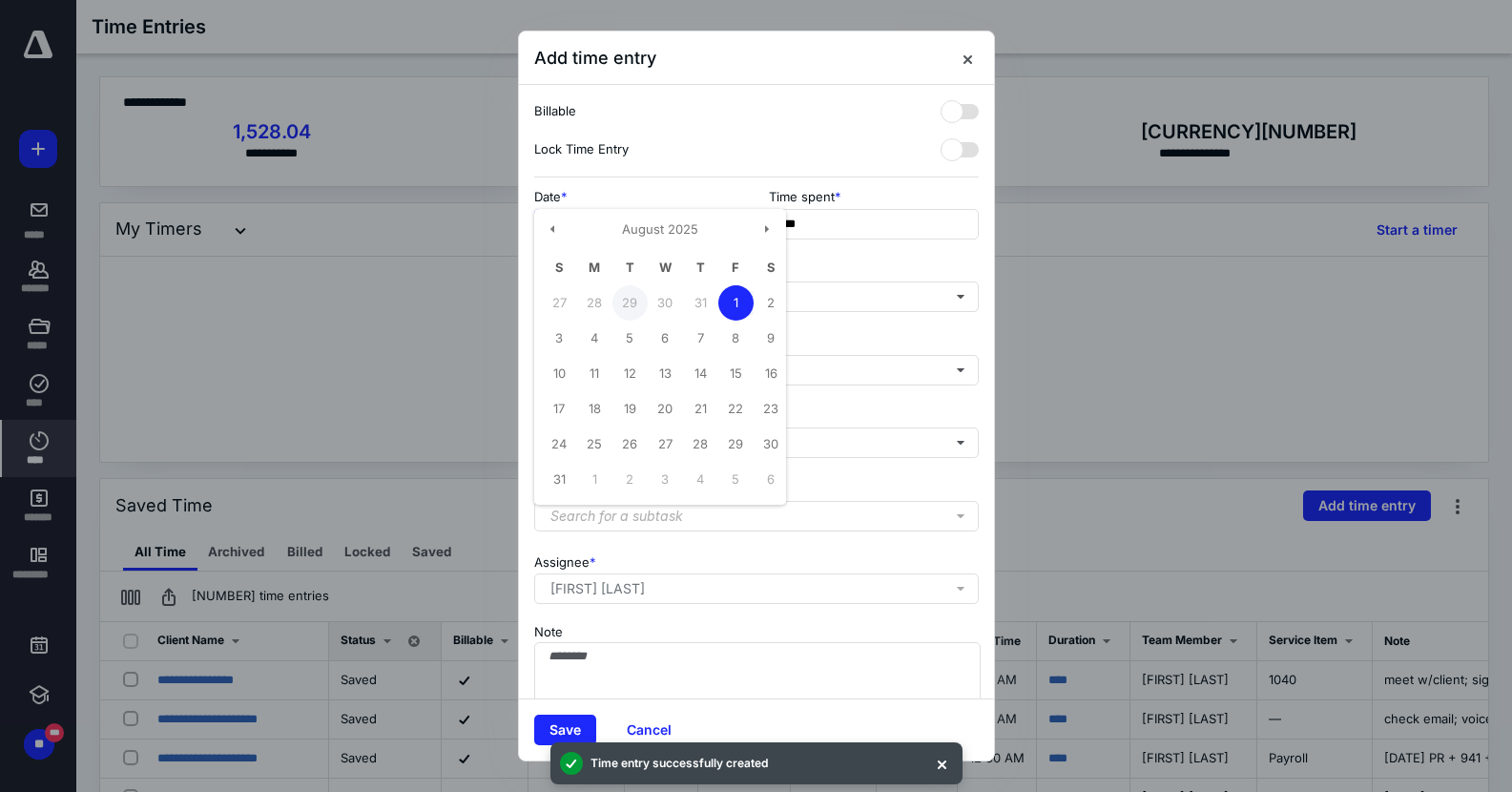 click on "29" at bounding box center (630, 302) 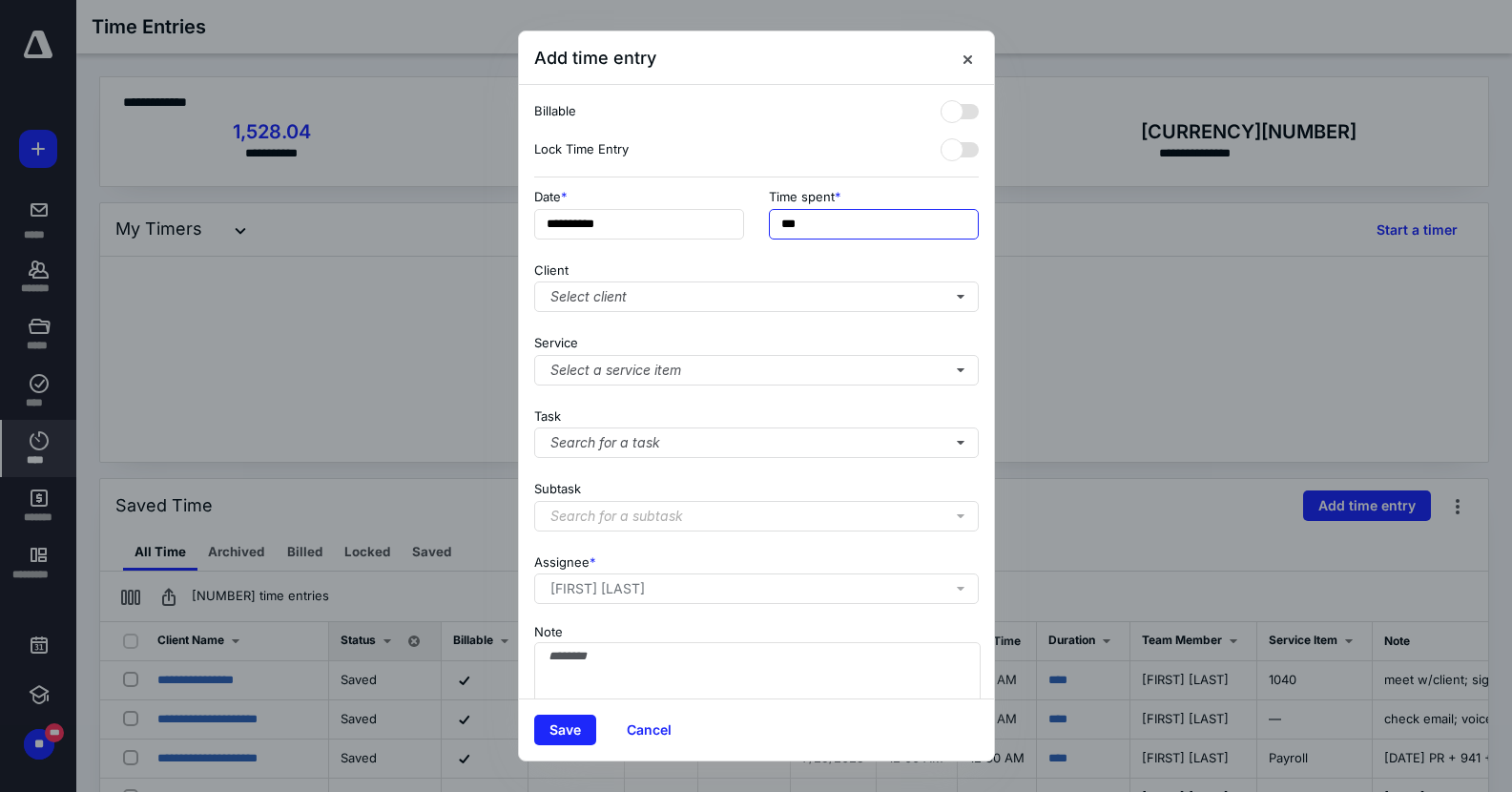click on "***" at bounding box center (874, 224) 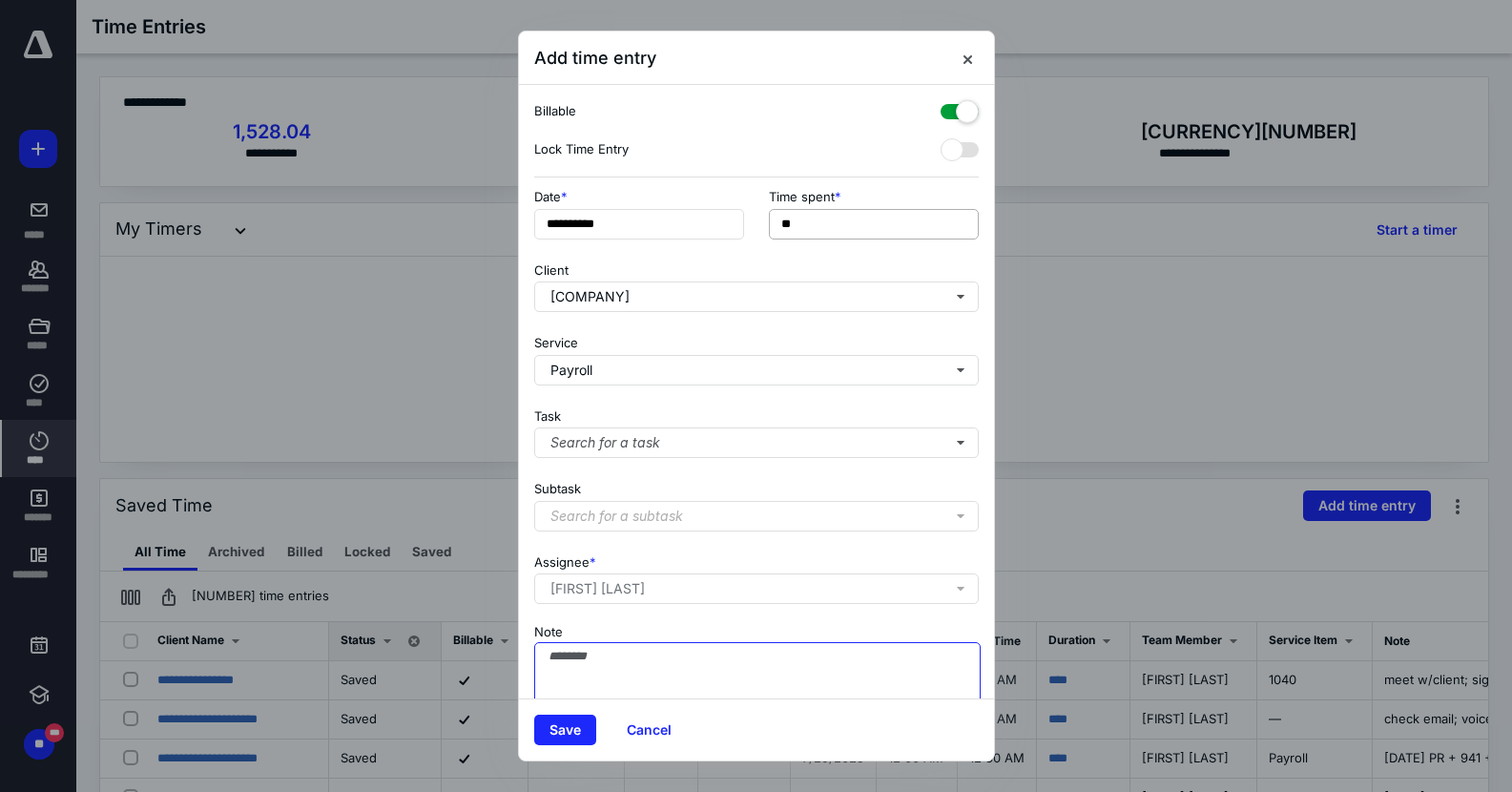 paste on "**********" 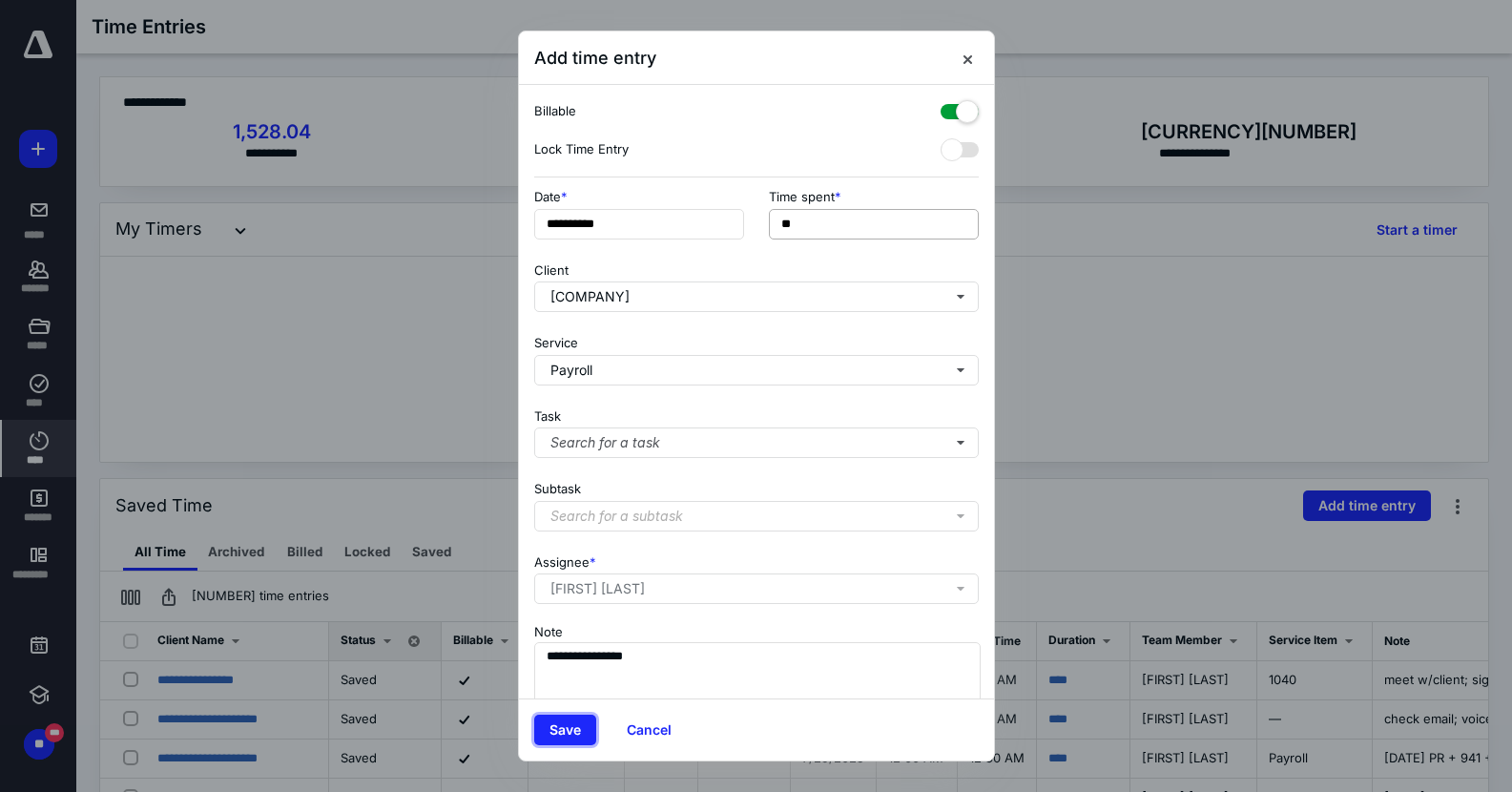 click on "Save" at bounding box center [565, 730] 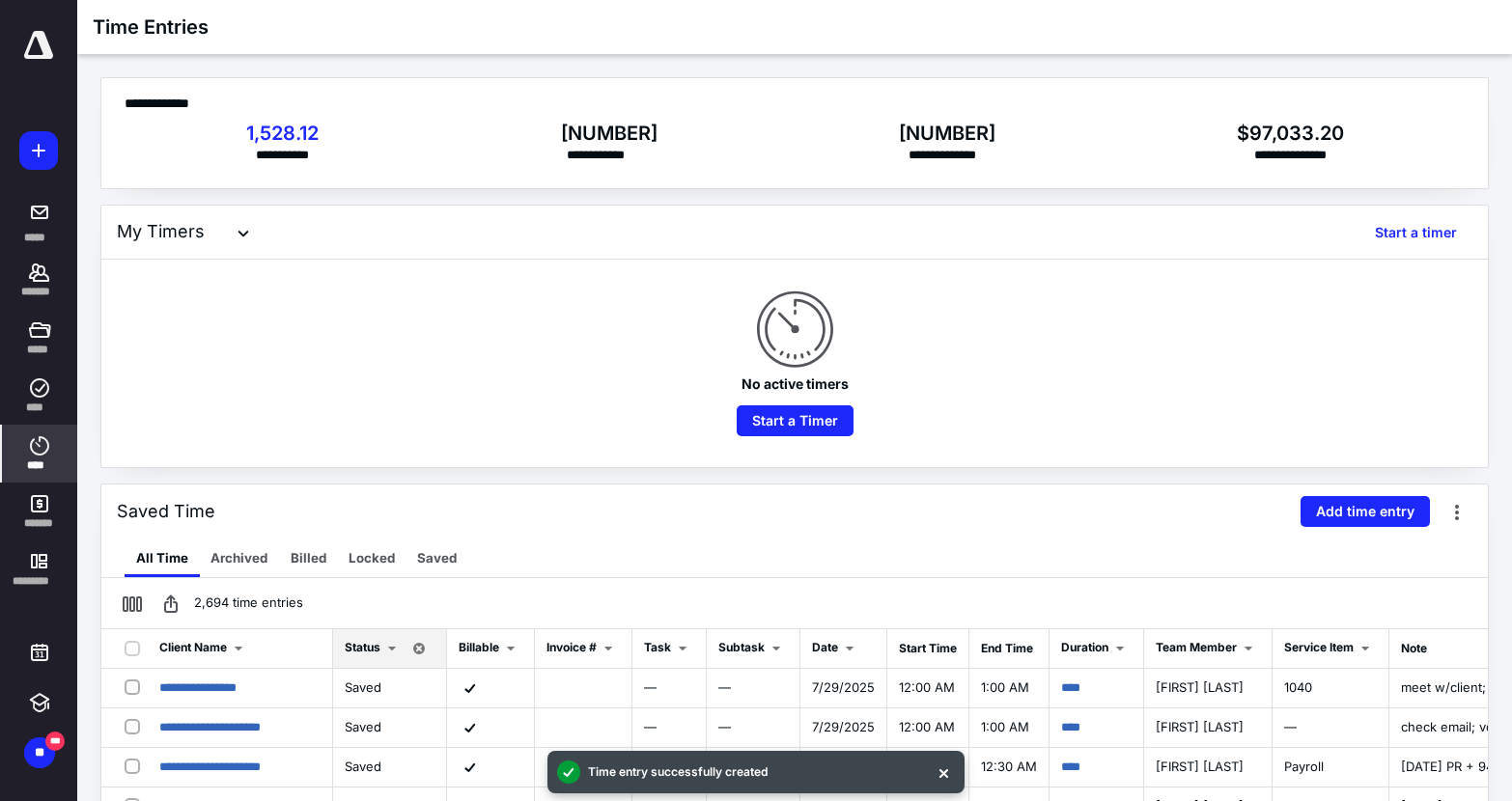click on "Saved Time Add time entry" at bounding box center [795, 511] 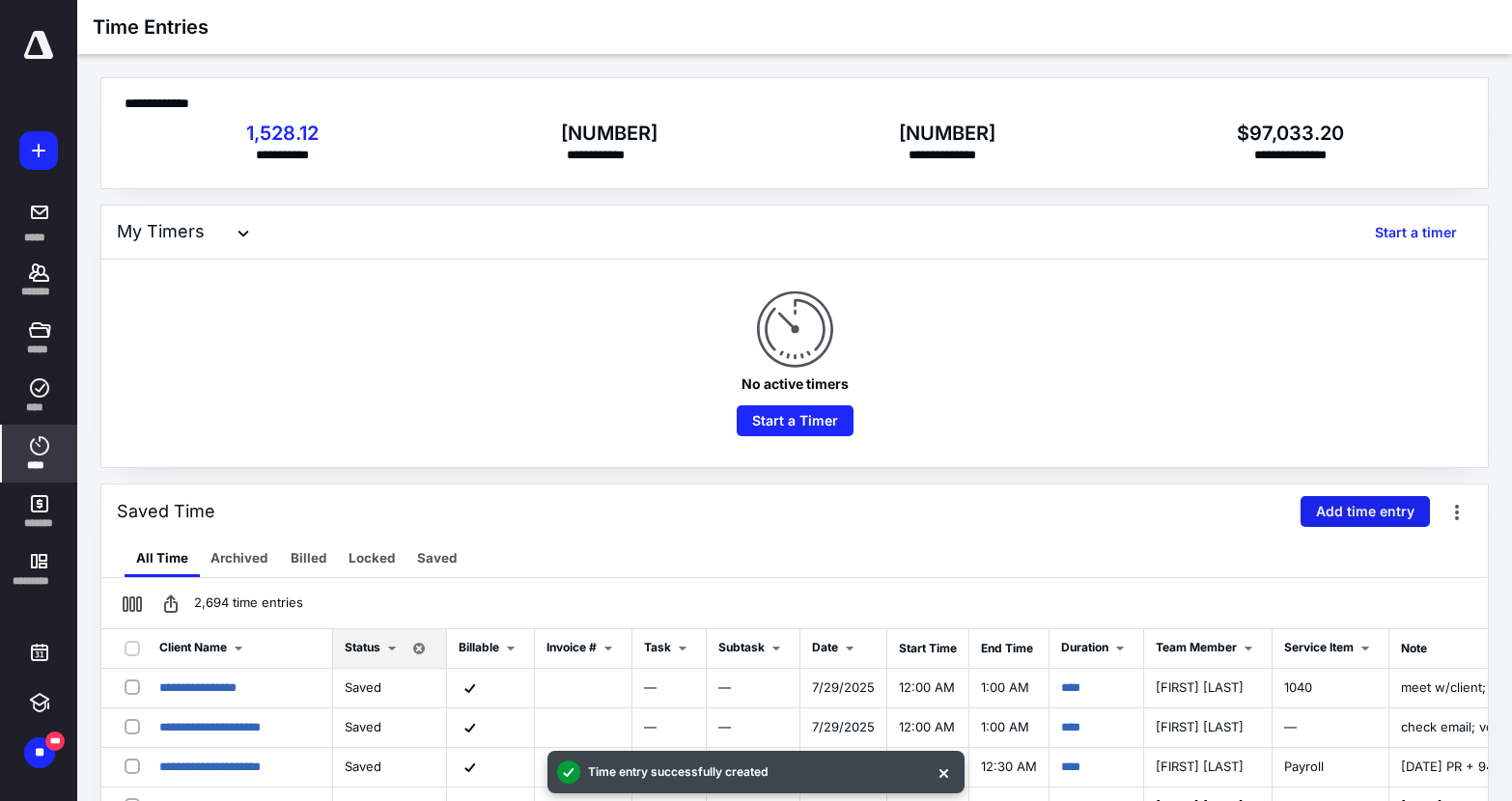 click on "Add time entry" at bounding box center (1365, 511) 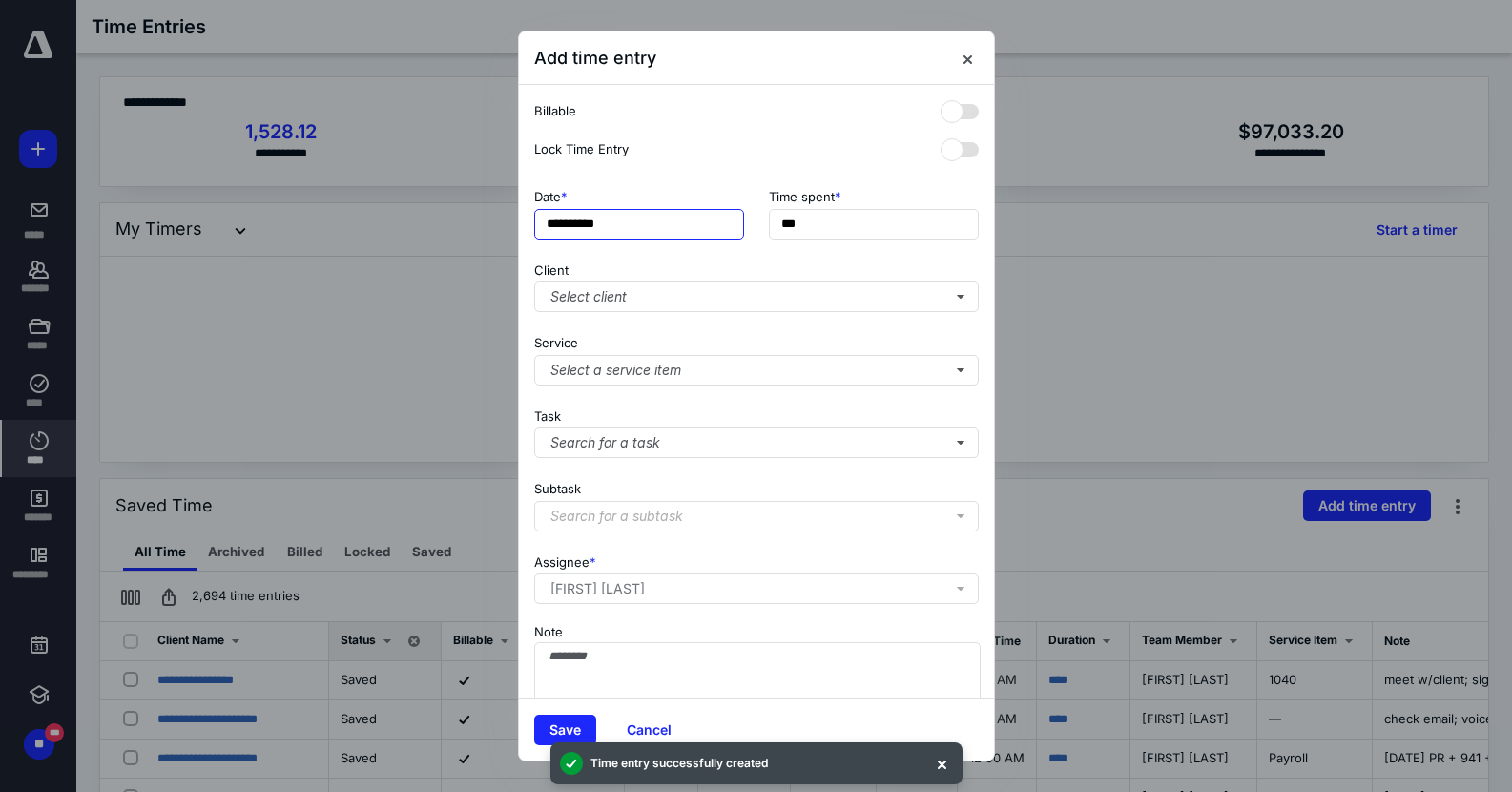 click on "**********" at bounding box center [639, 224] 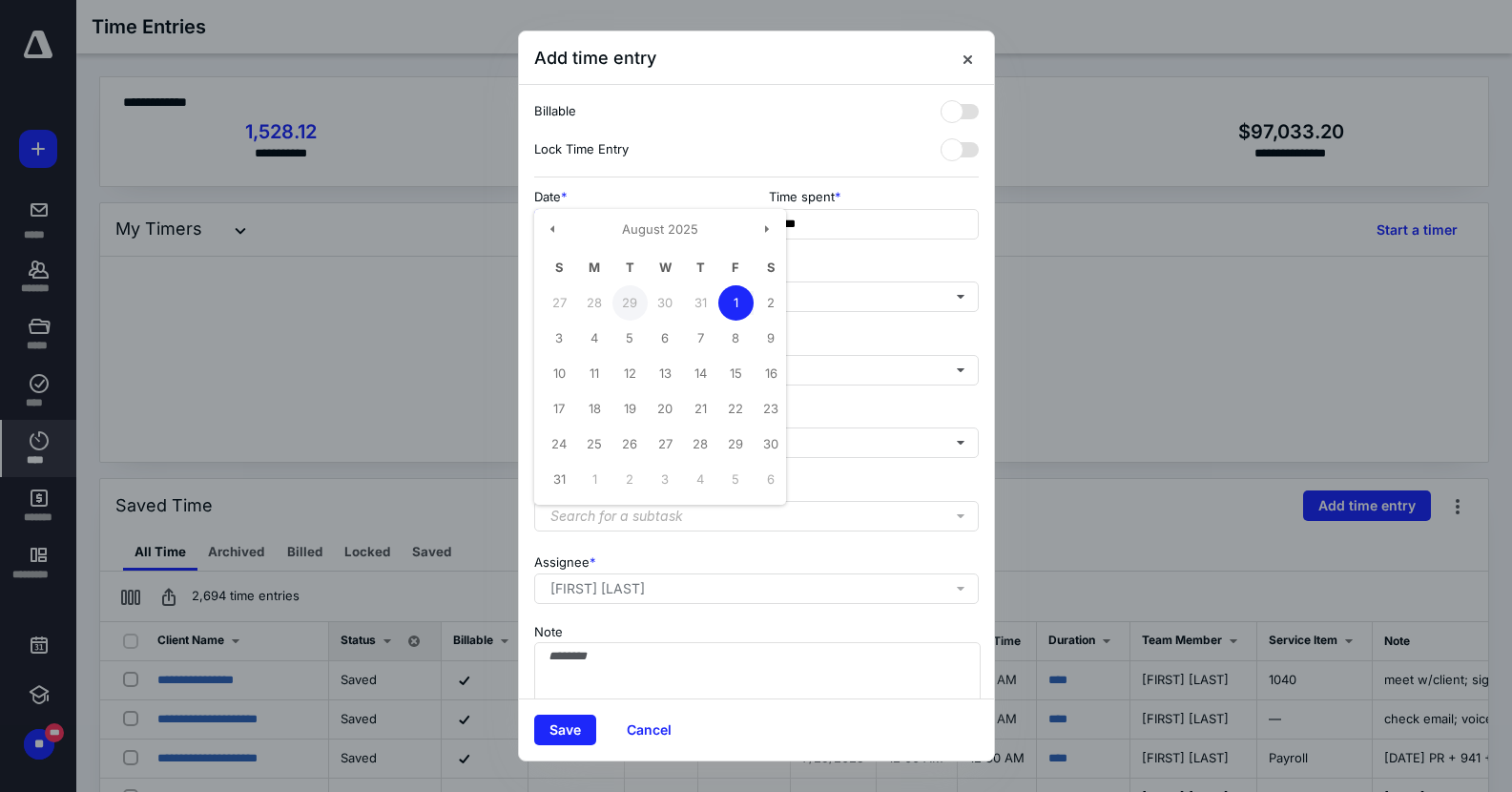 click on "29" at bounding box center (630, 302) 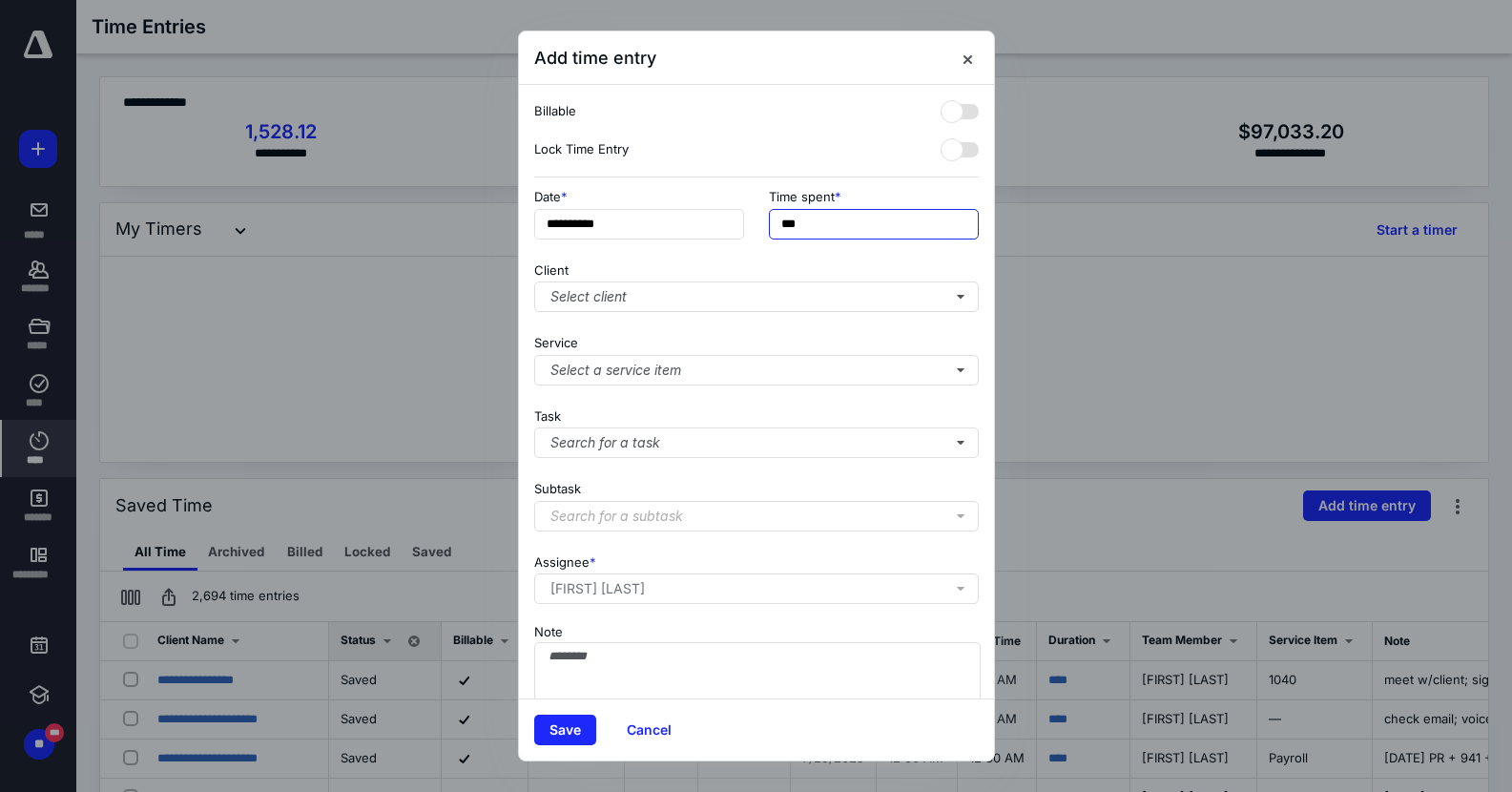 click on "***" at bounding box center [874, 224] 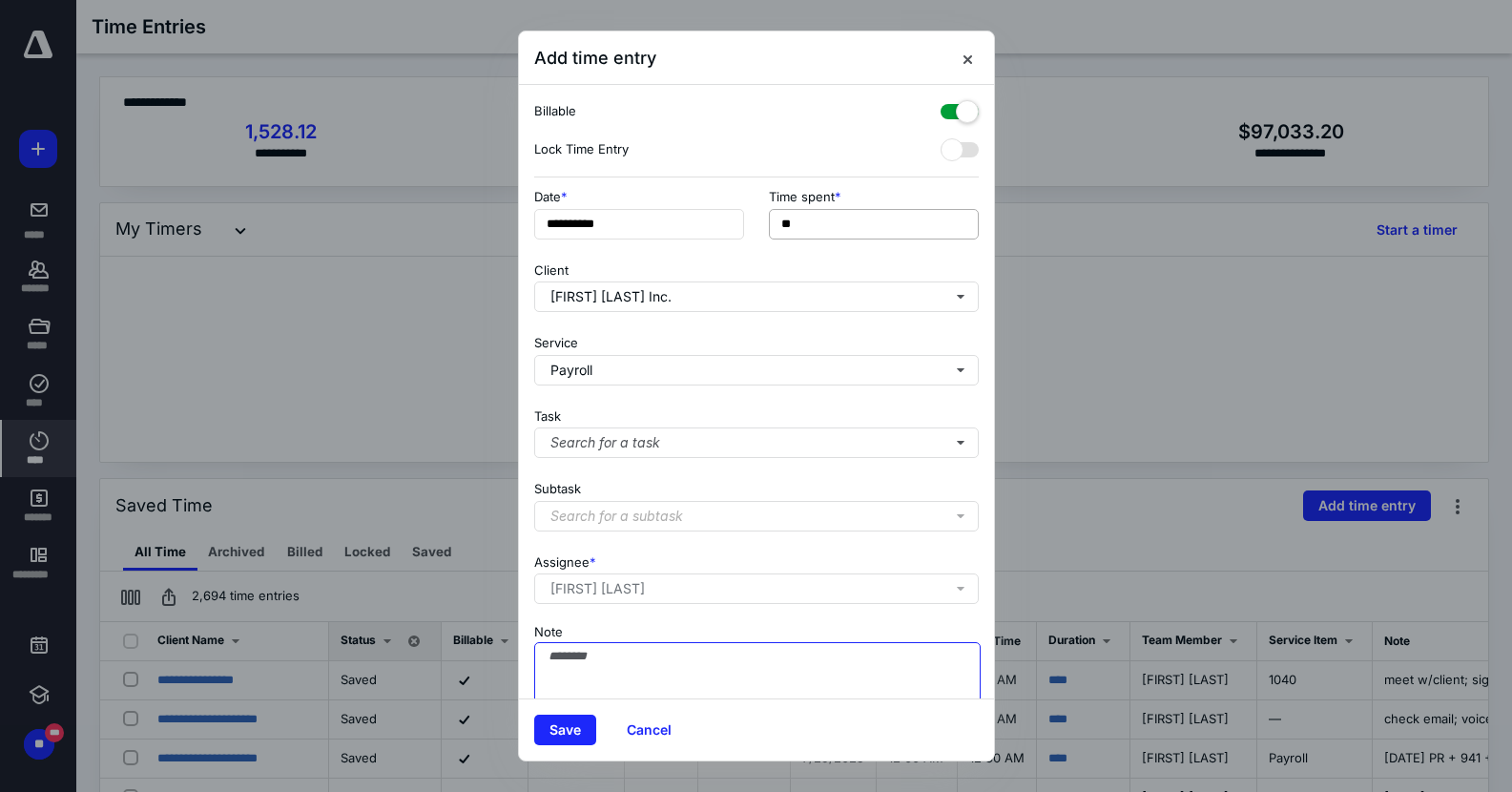 paste on "**********" 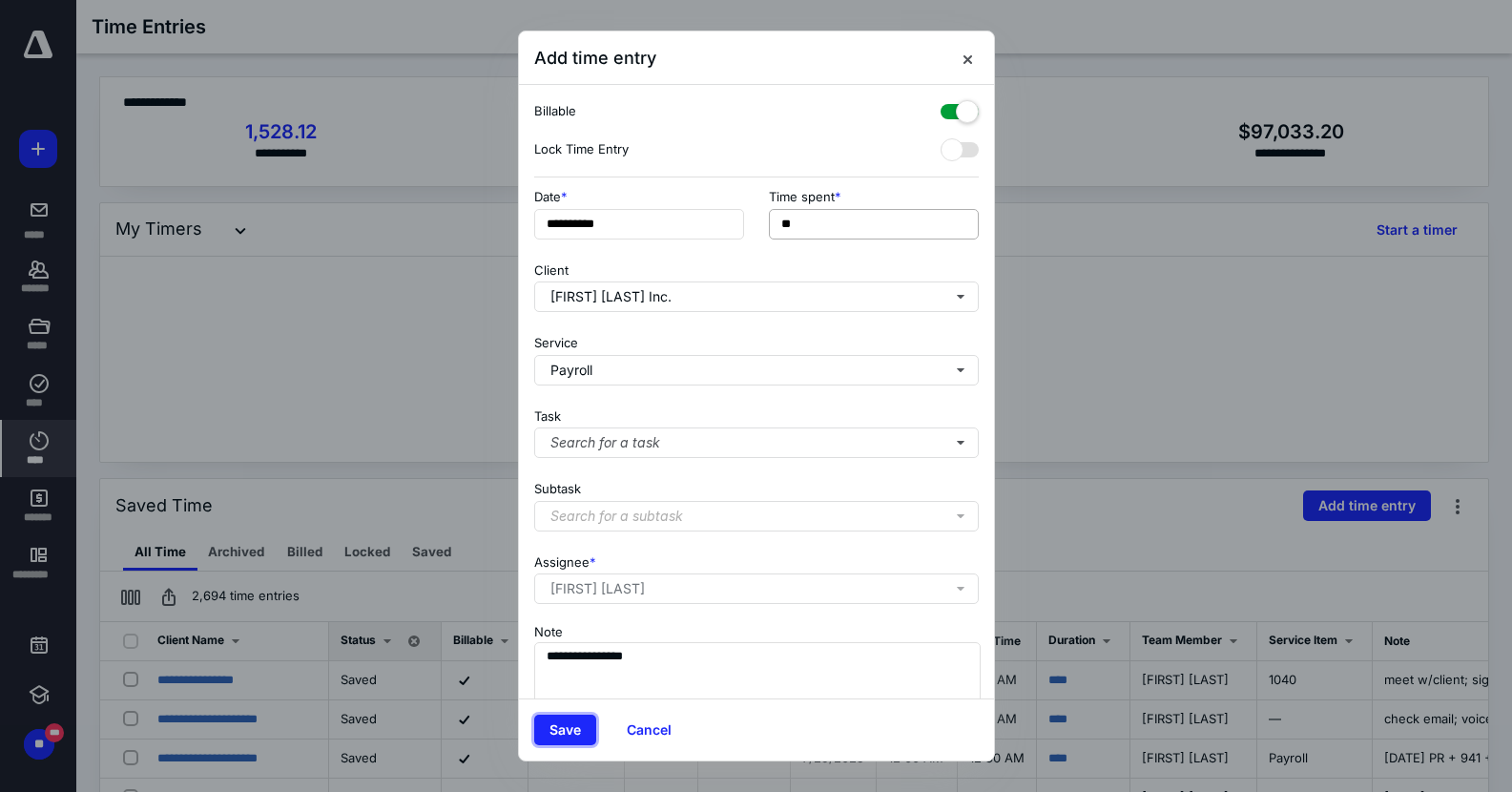 click on "Save" at bounding box center [565, 730] 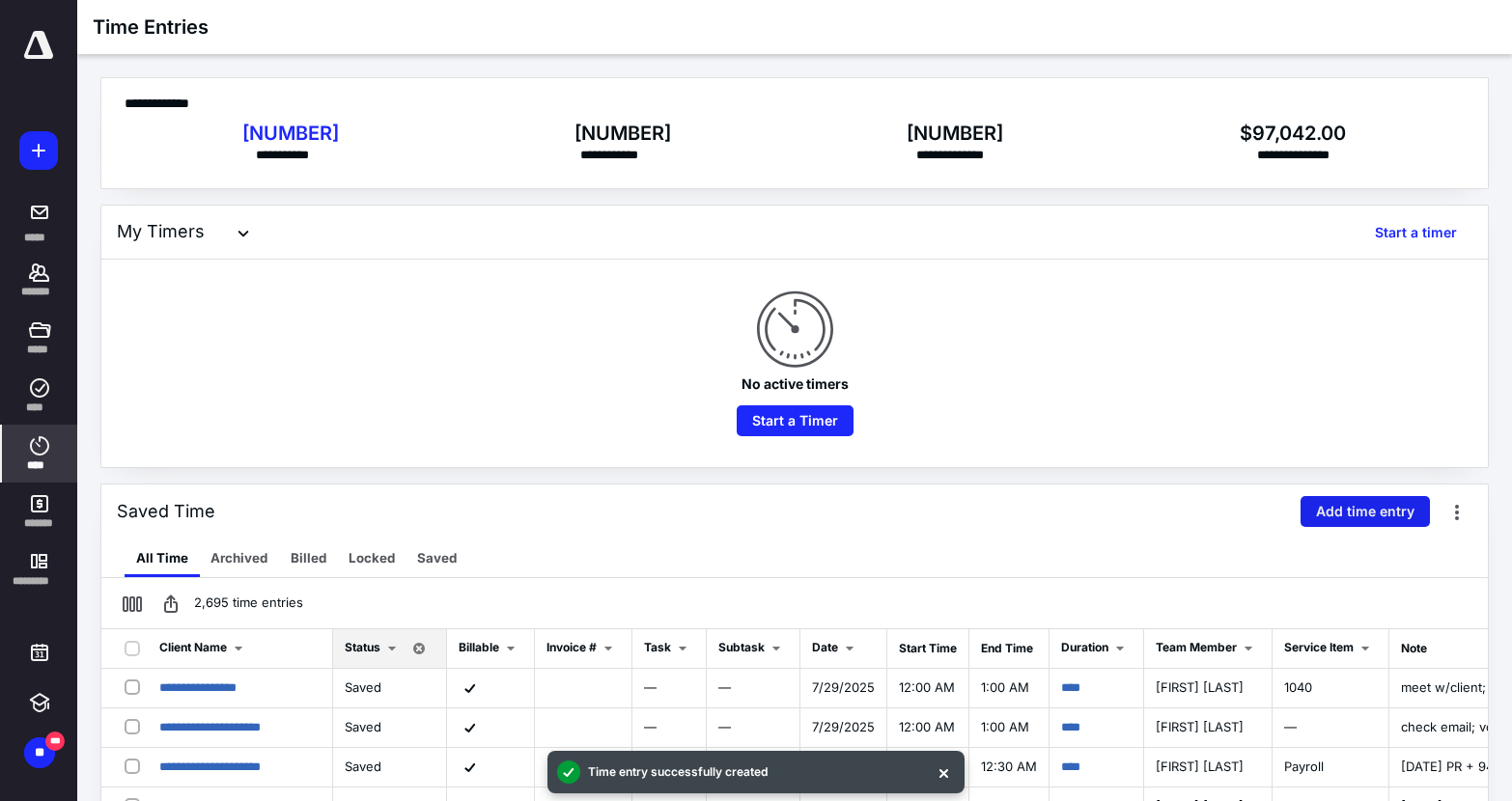 click on "Add time entry" at bounding box center (1365, 511) 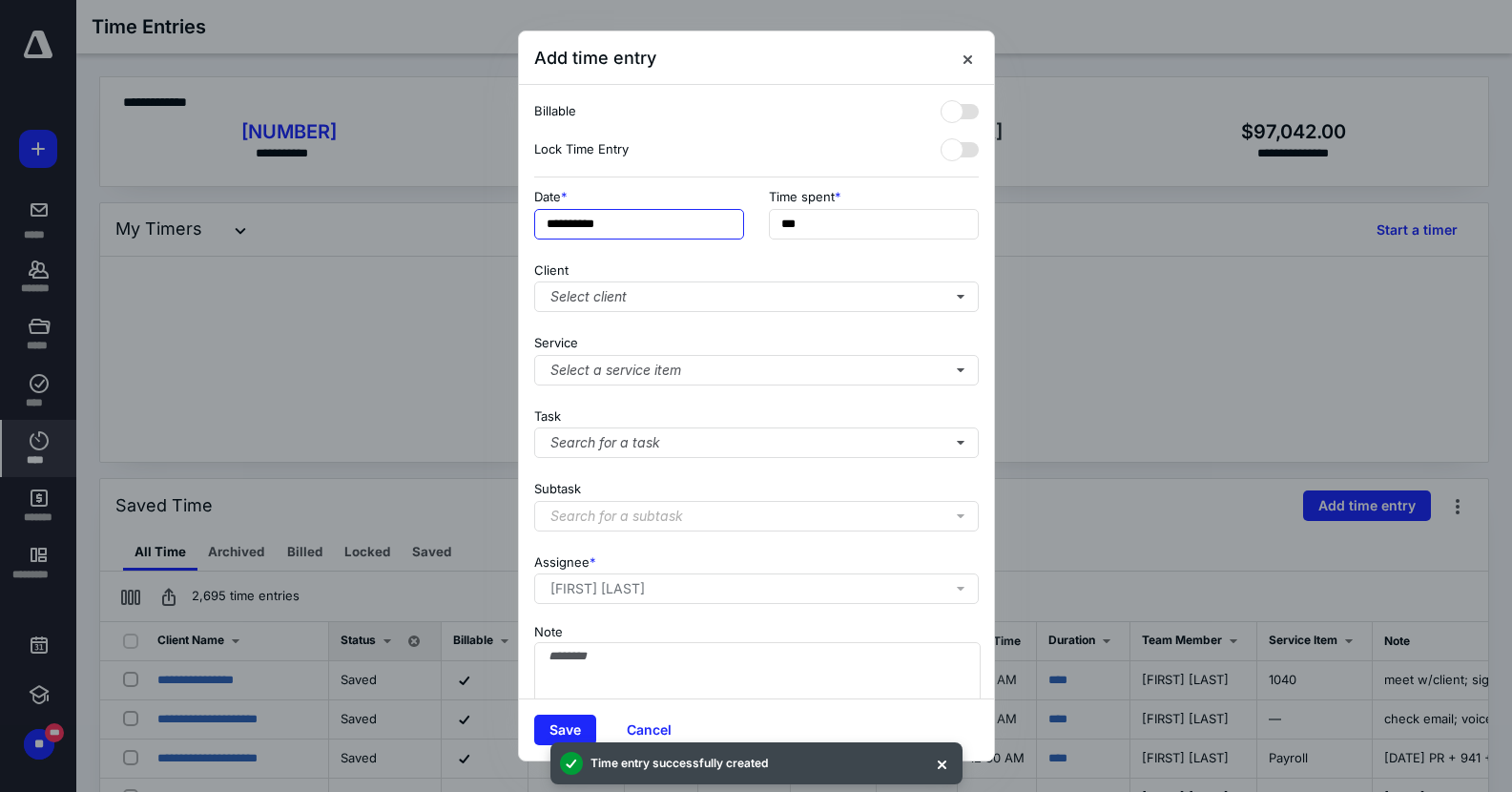 click on "**********" at bounding box center (639, 224) 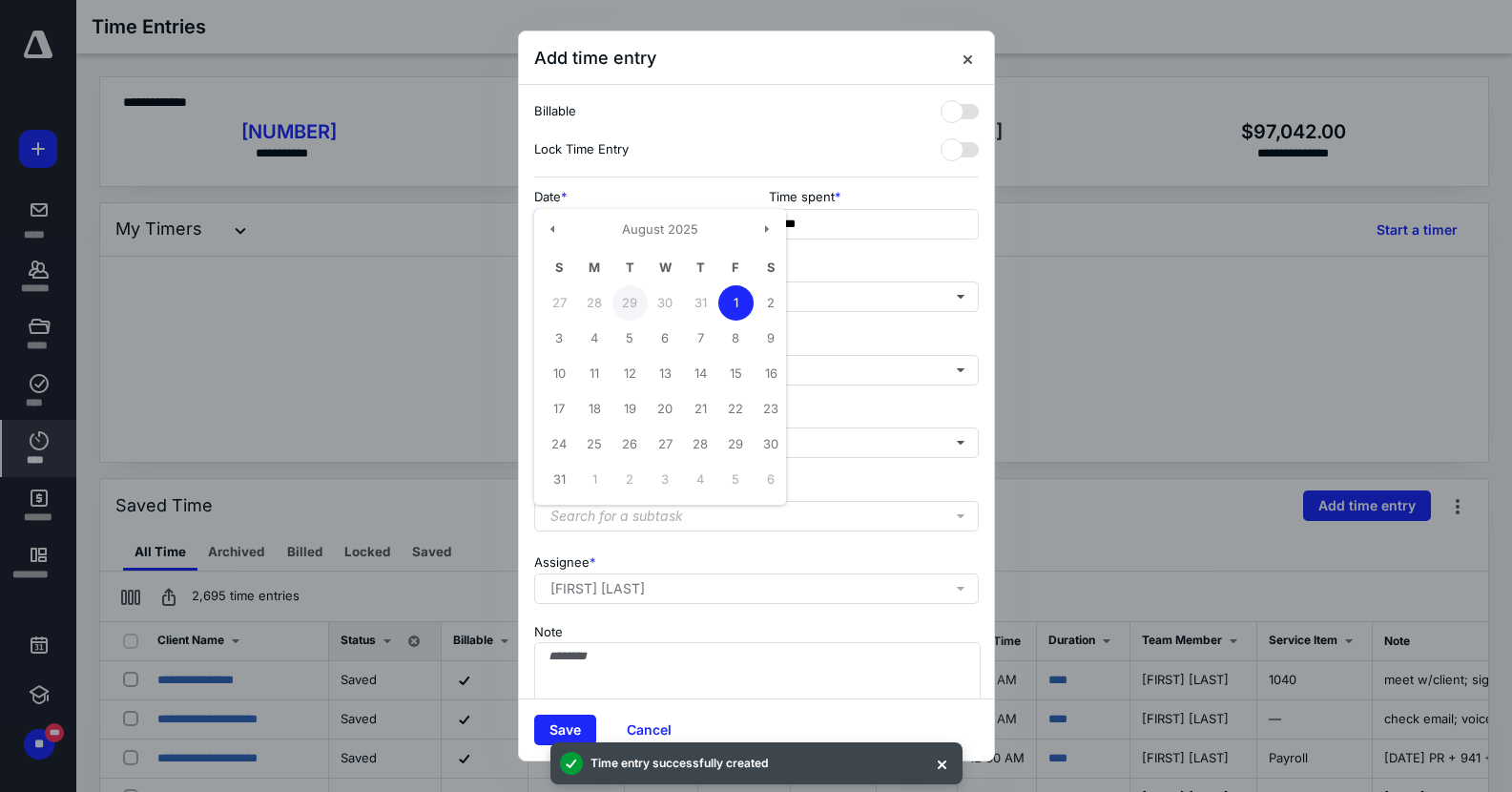 click on "29" at bounding box center [630, 302] 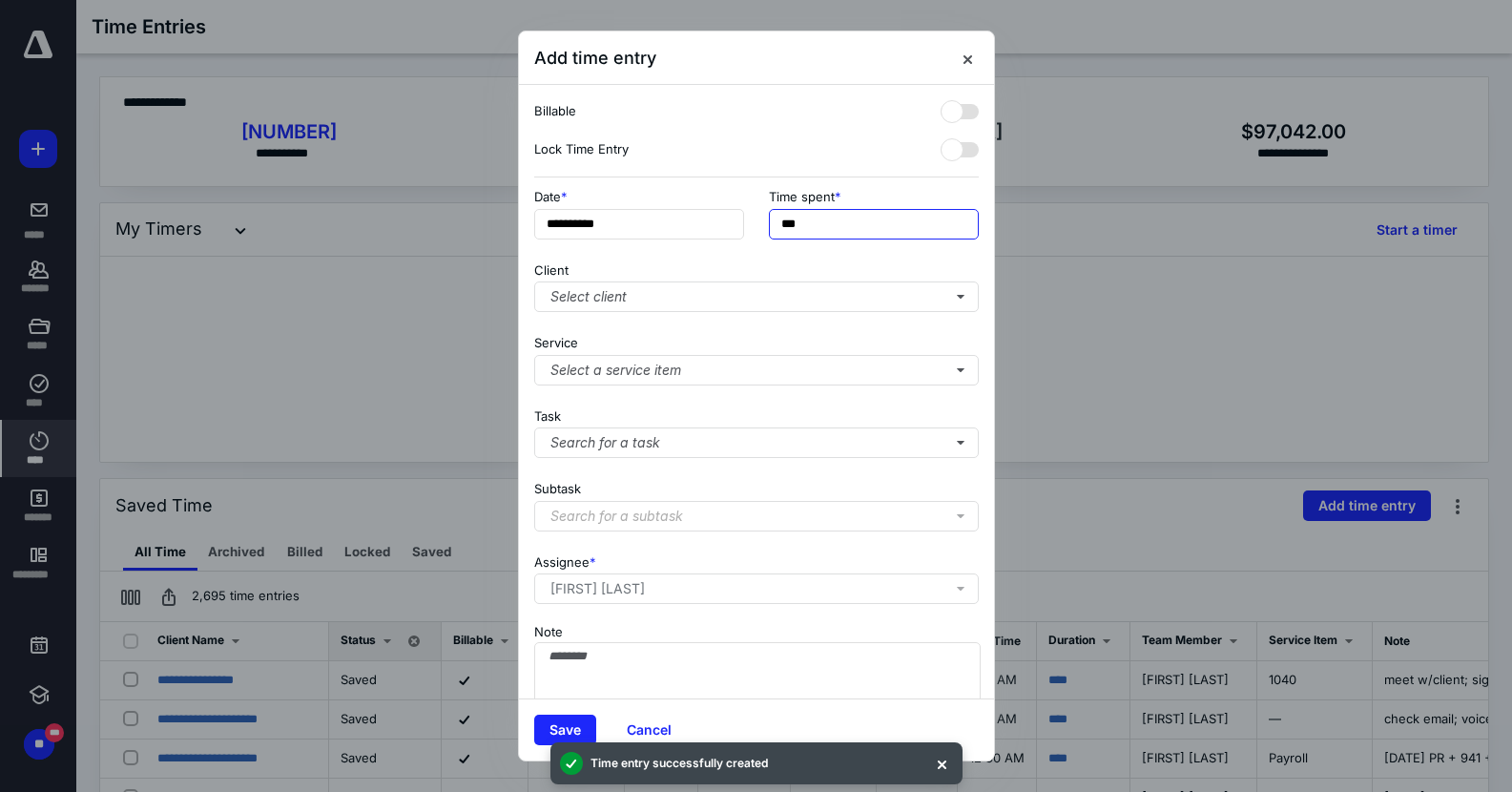 click on "***" at bounding box center (874, 224) 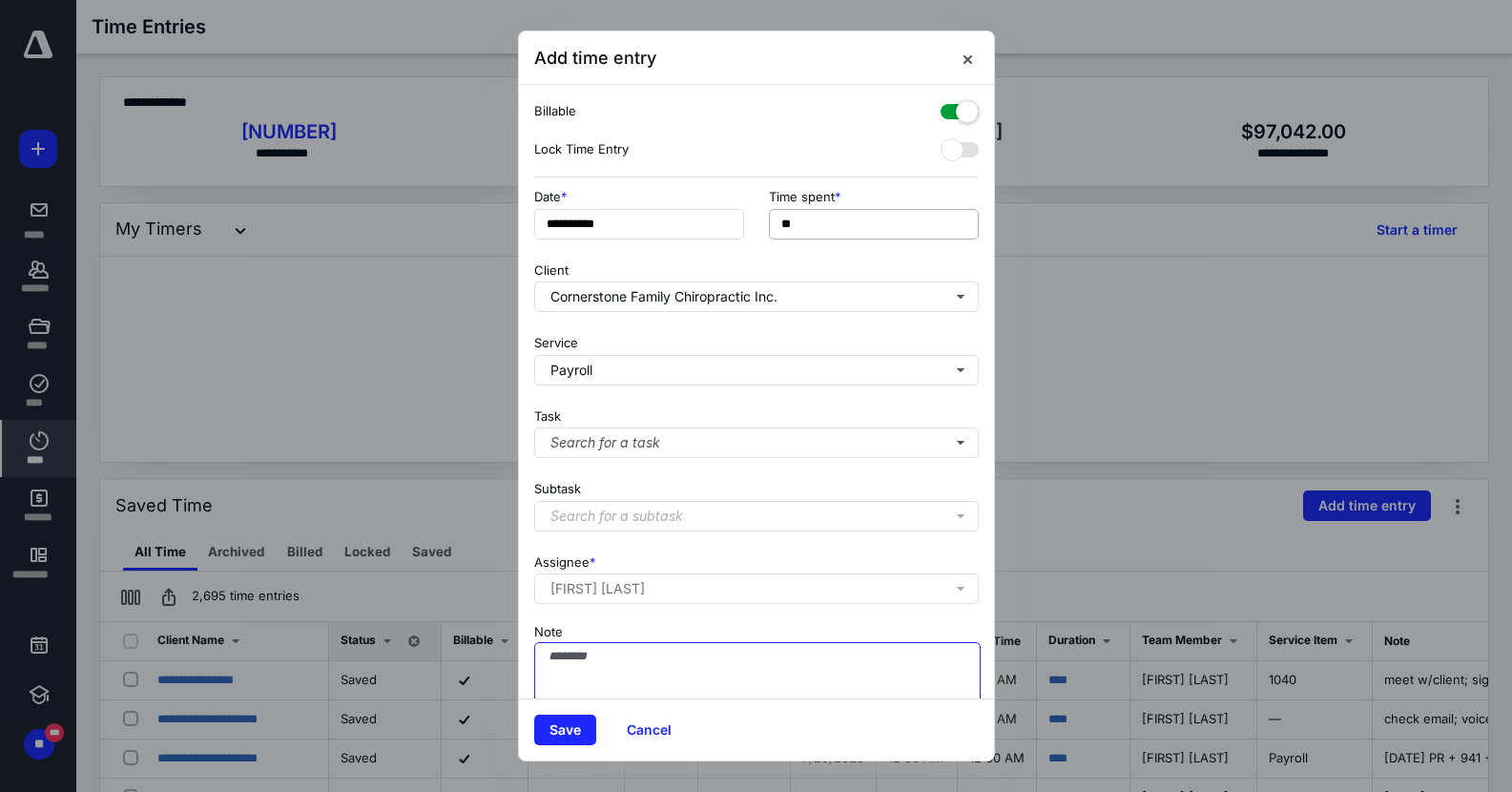 paste on "**********" 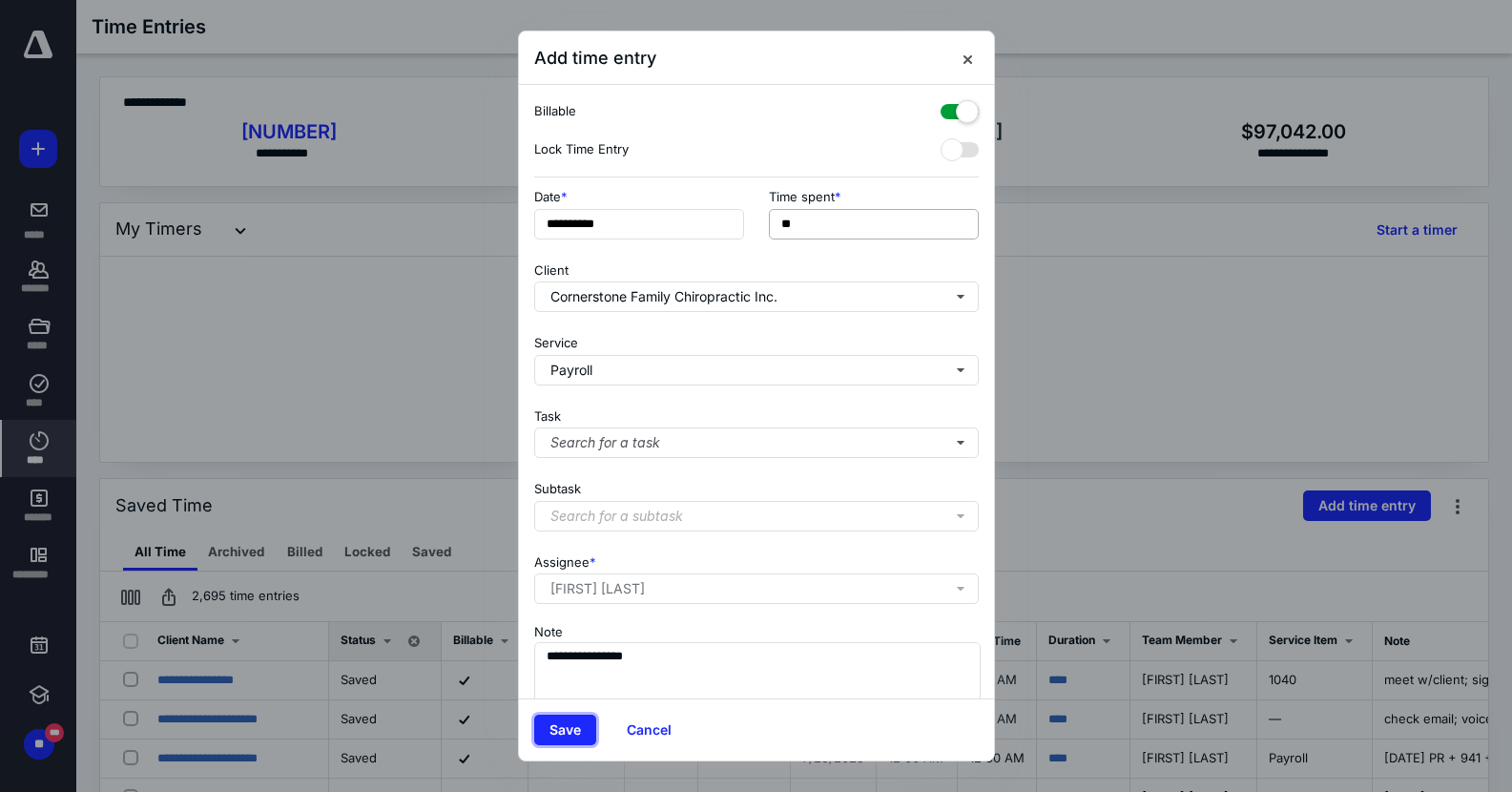 click on "Save" at bounding box center (565, 730) 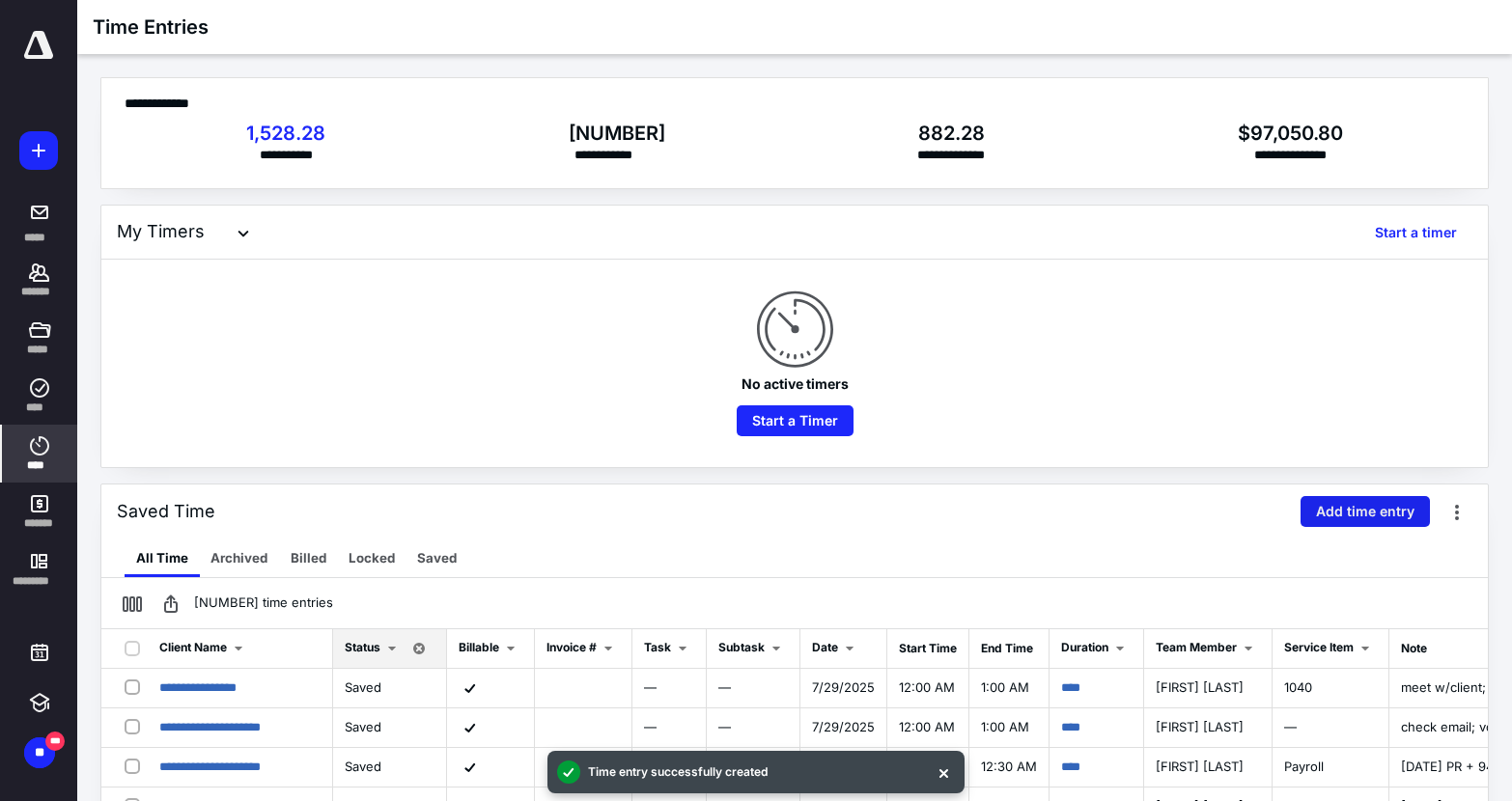 click on "Add time entry" at bounding box center (1365, 511) 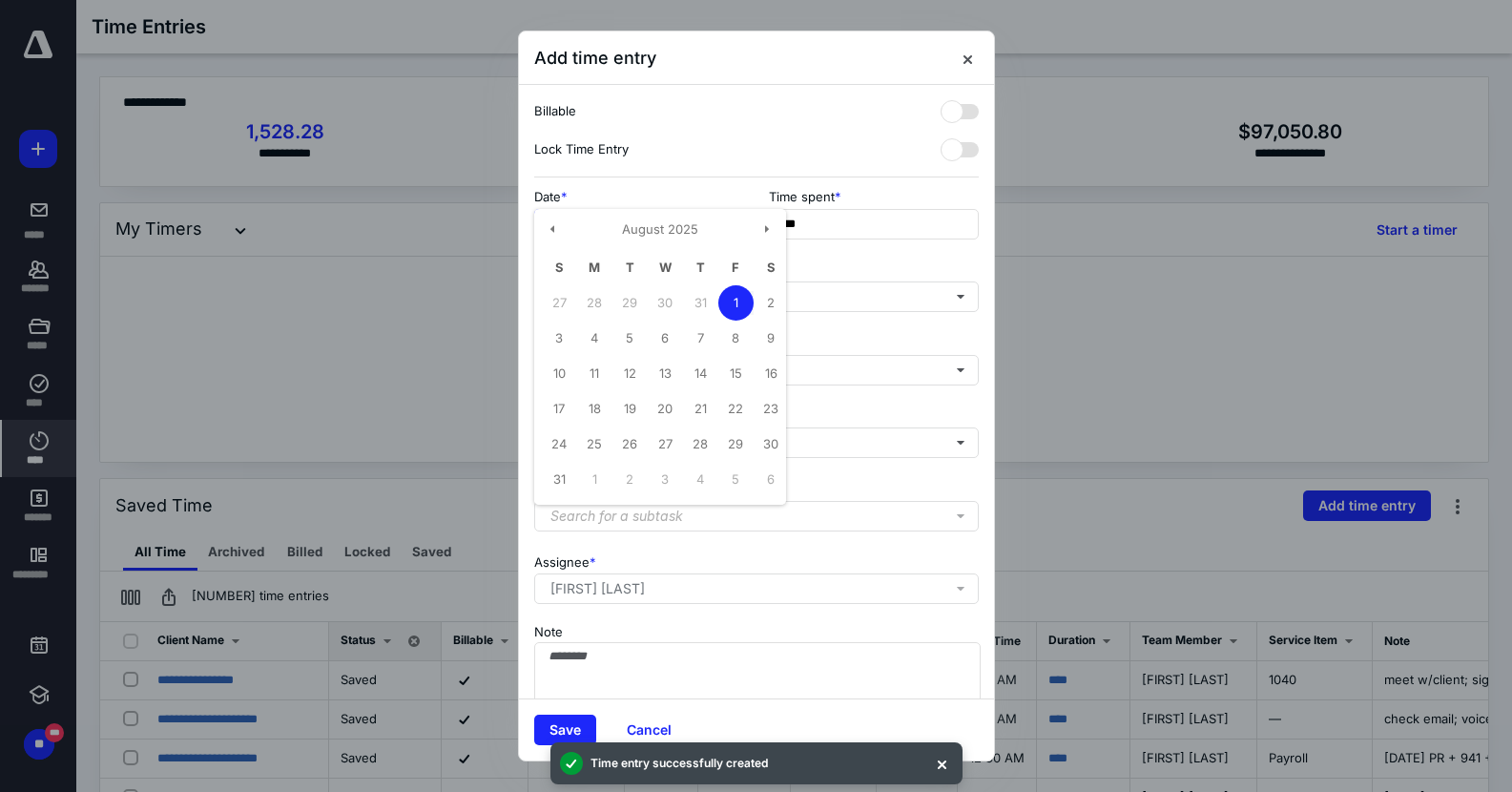 click on "**********" at bounding box center [639, 224] 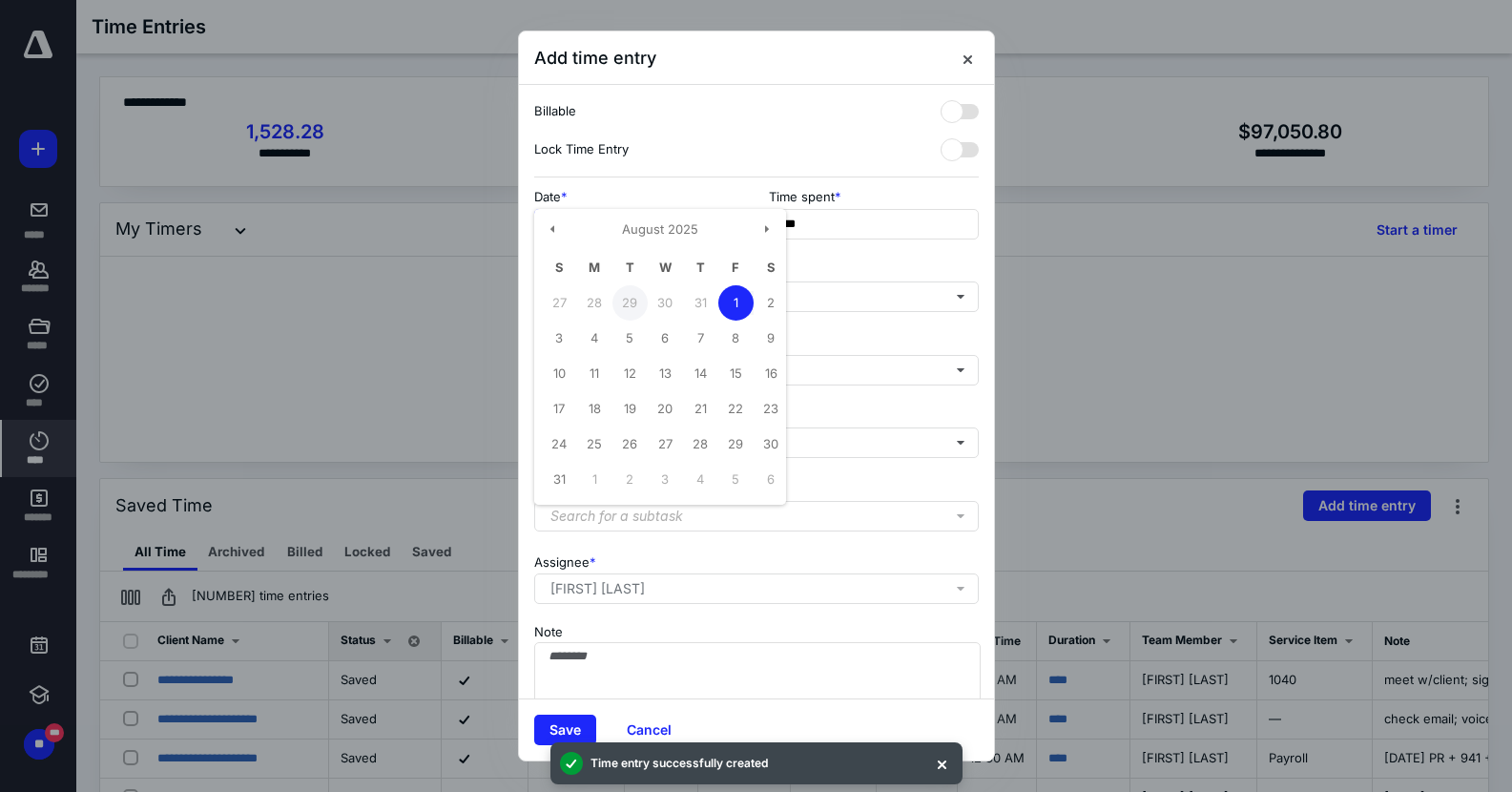 click on "29" at bounding box center [630, 302] 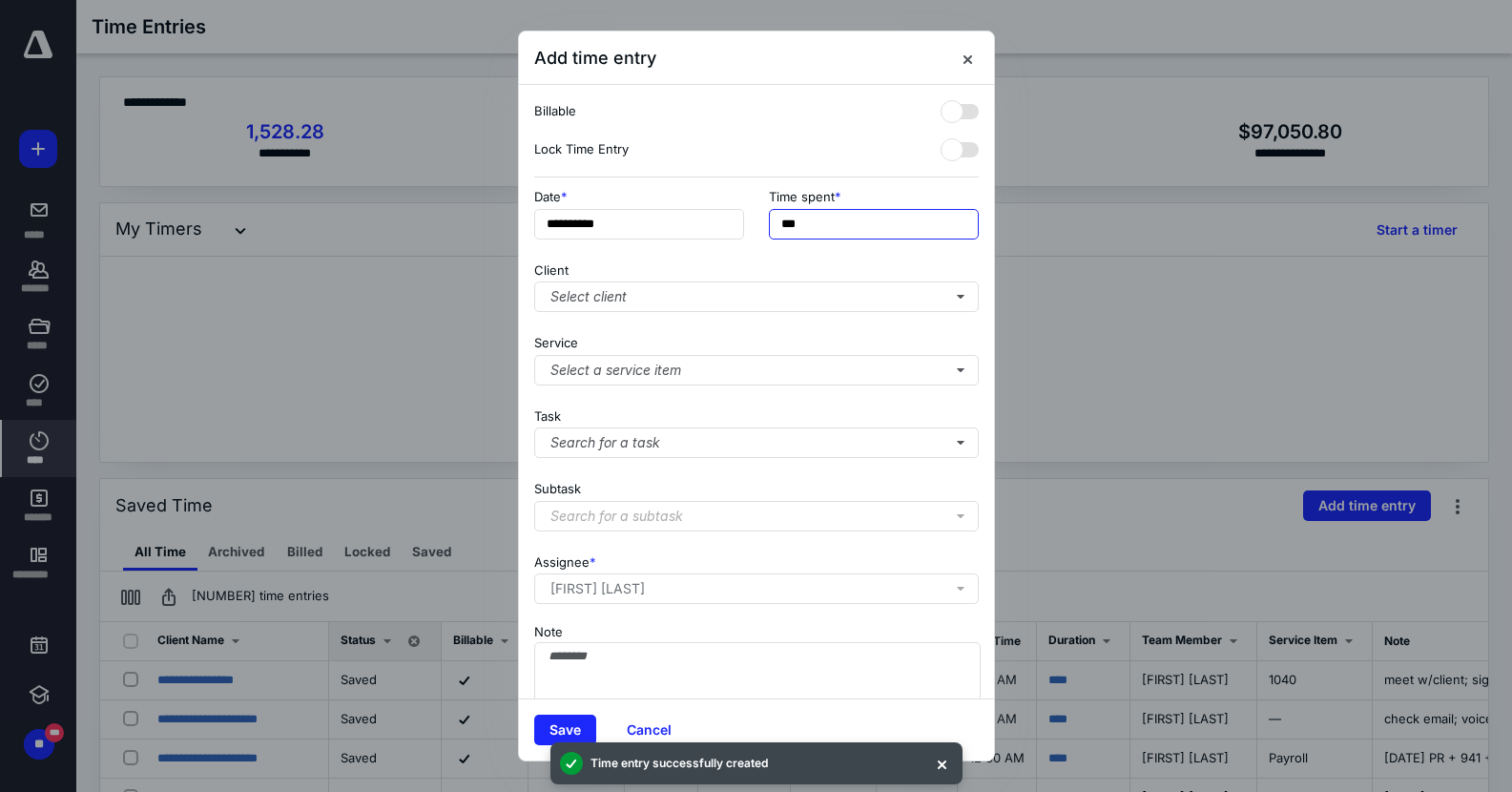 click on "***" at bounding box center [874, 224] 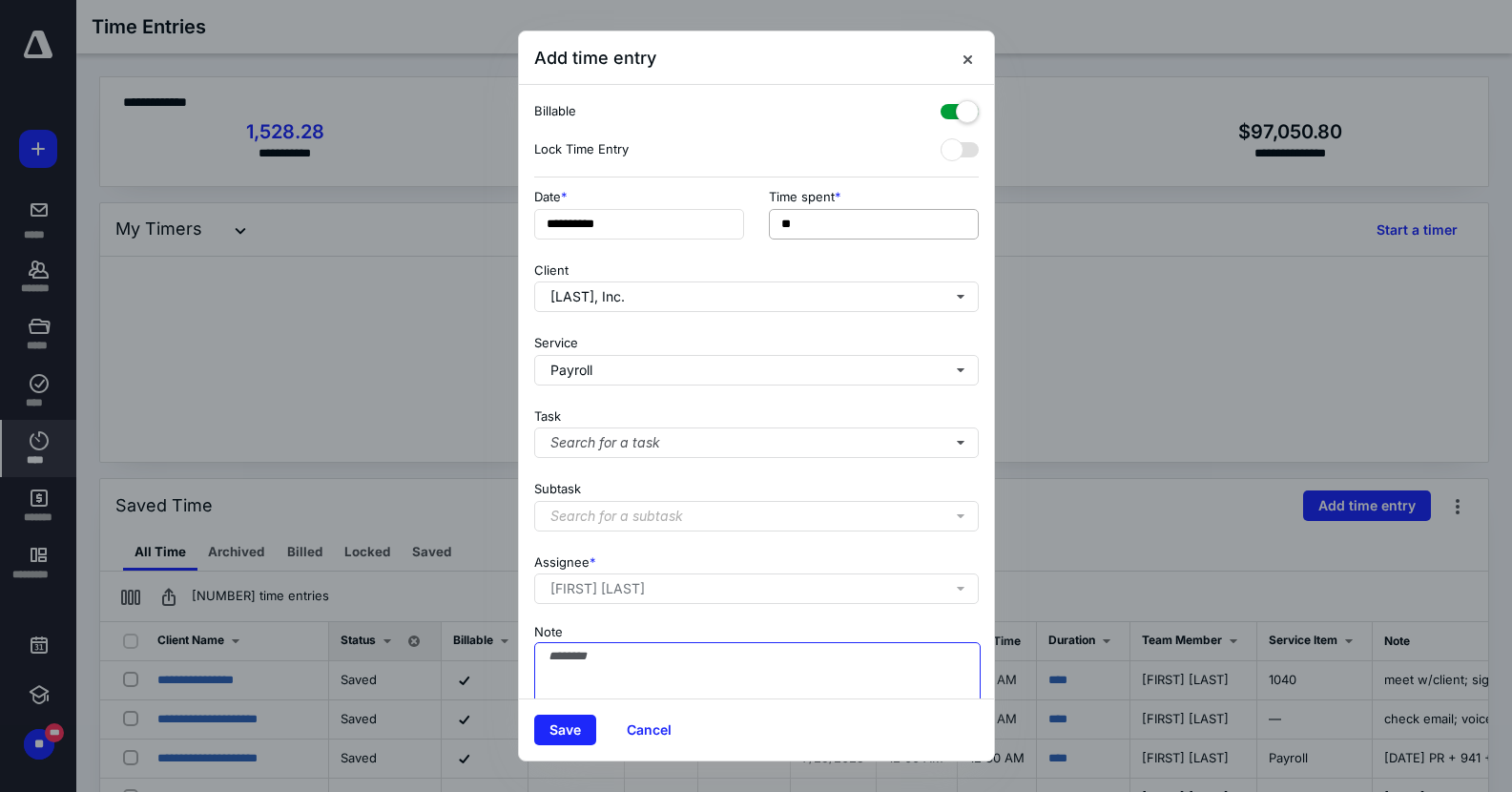 paste on "**********" 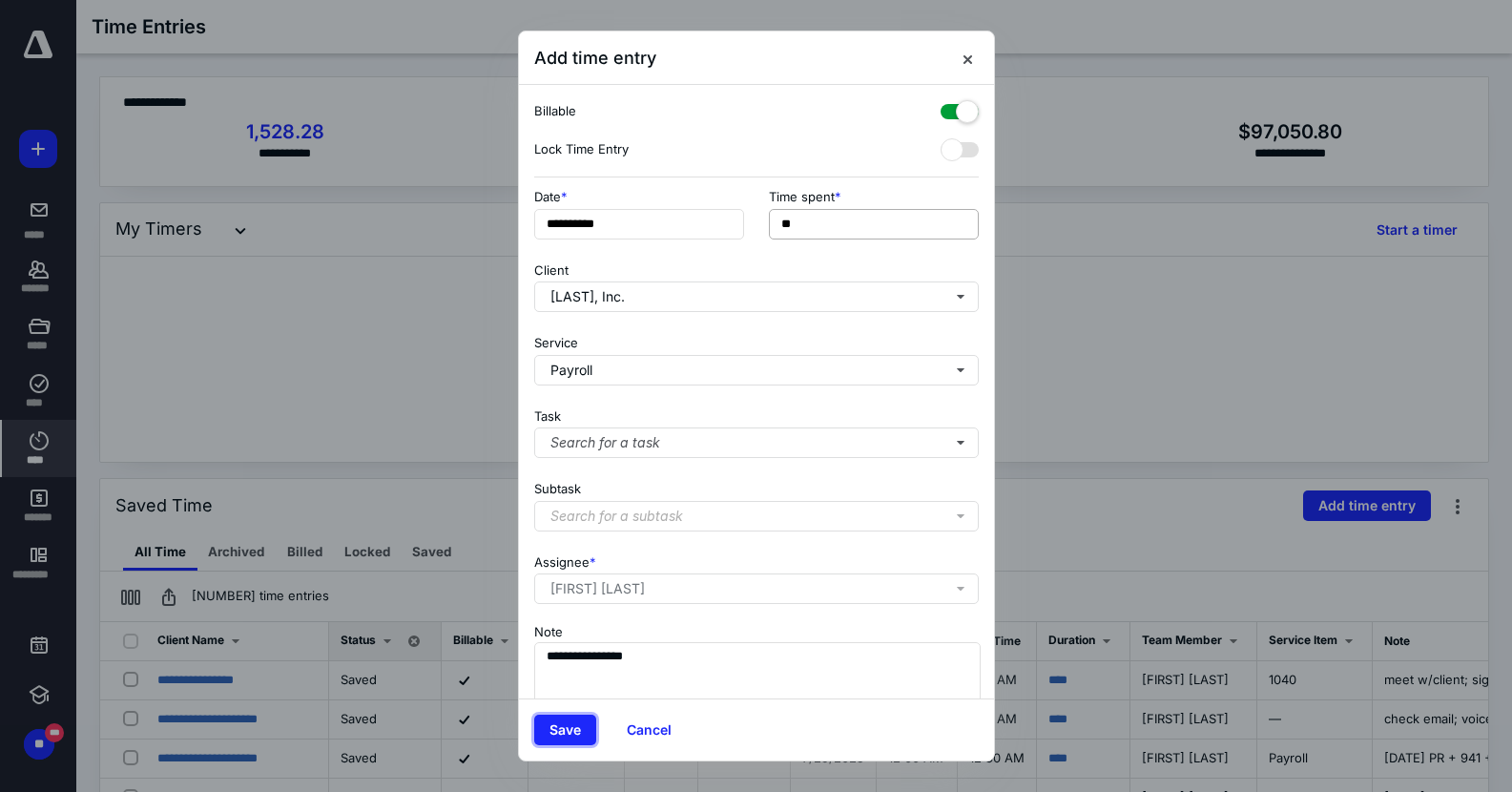 click on "Save" at bounding box center [565, 730] 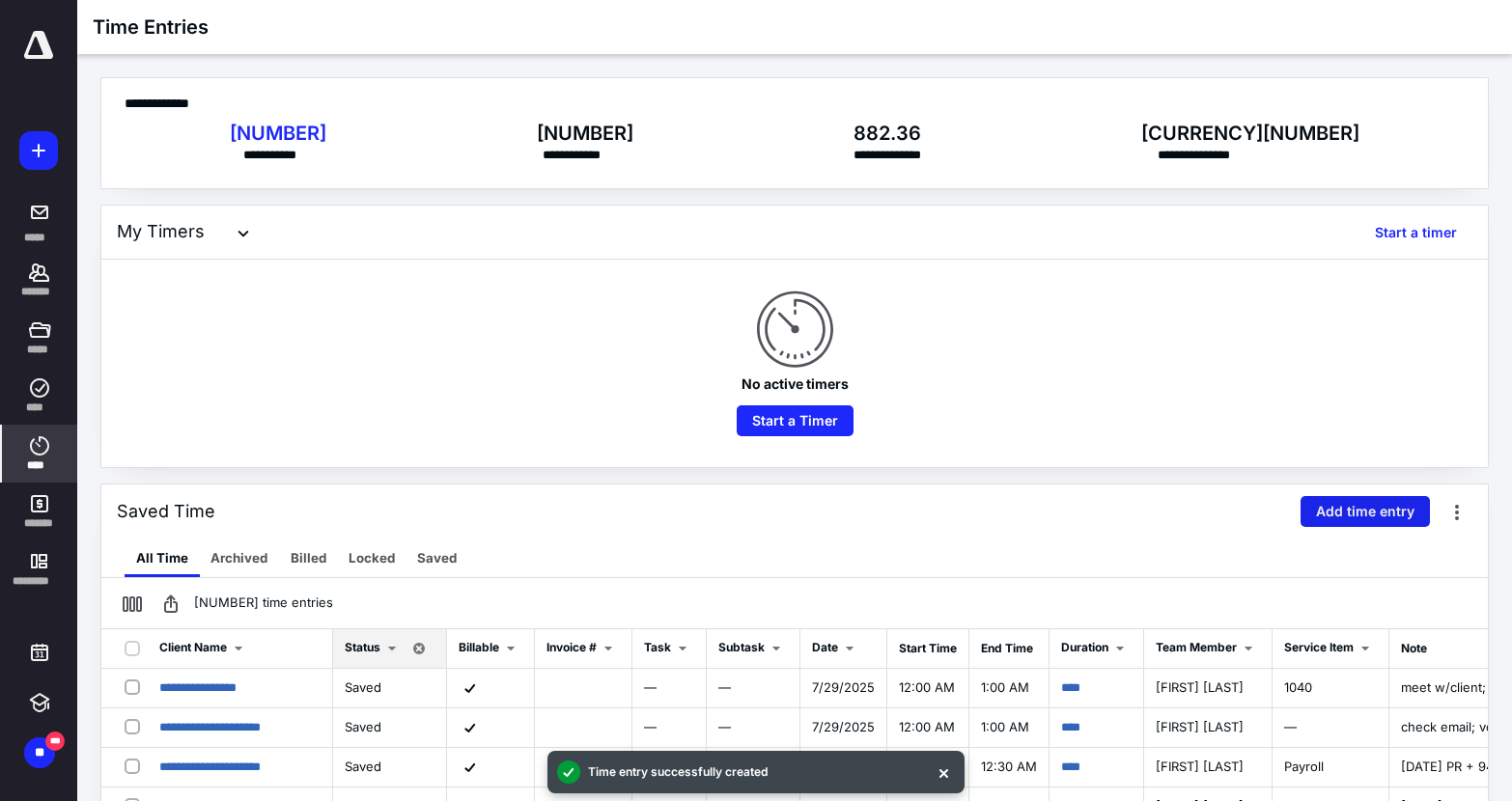 click on "Add time entry" at bounding box center [1365, 511] 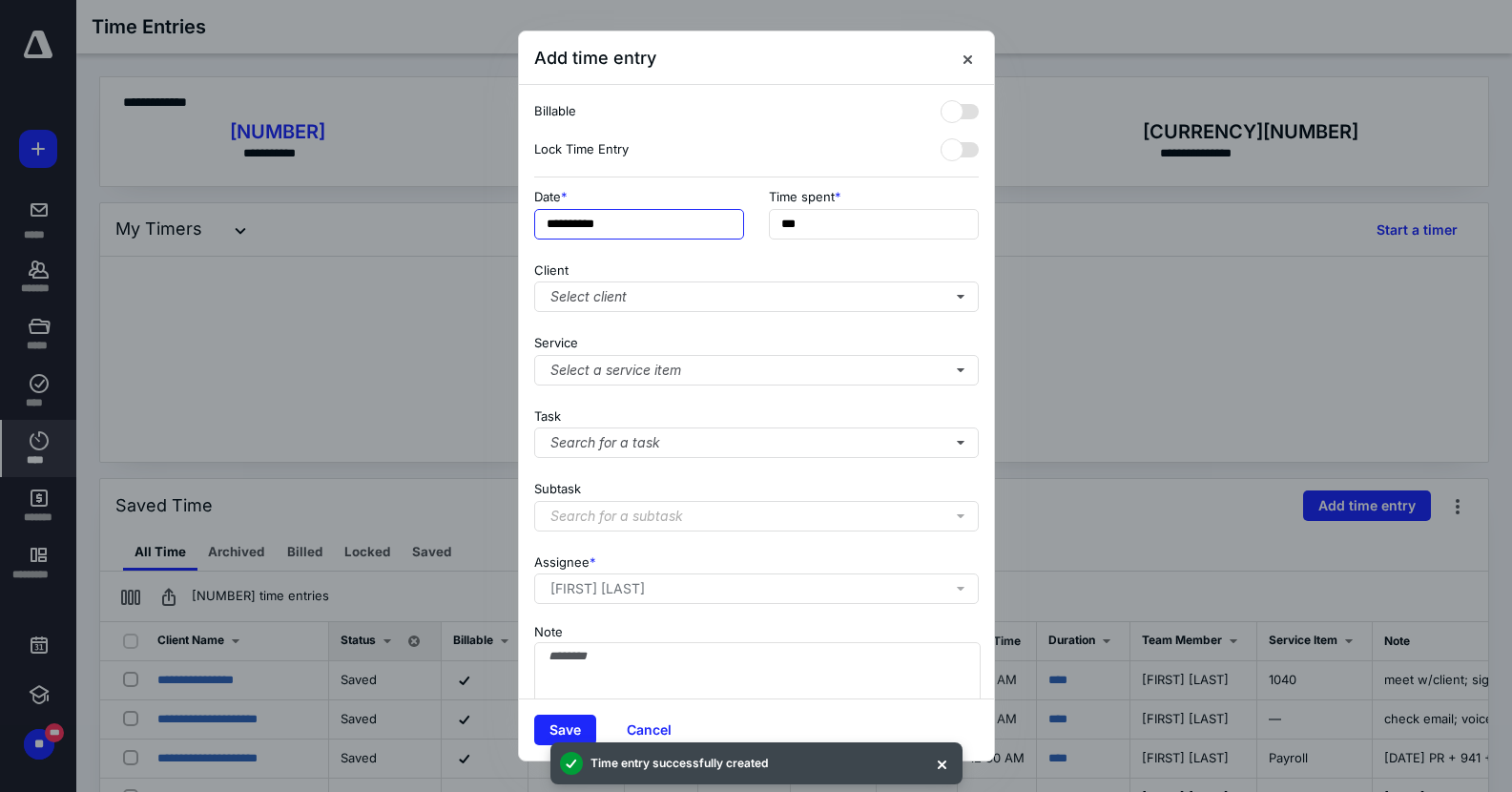 click on "**********" at bounding box center [639, 224] 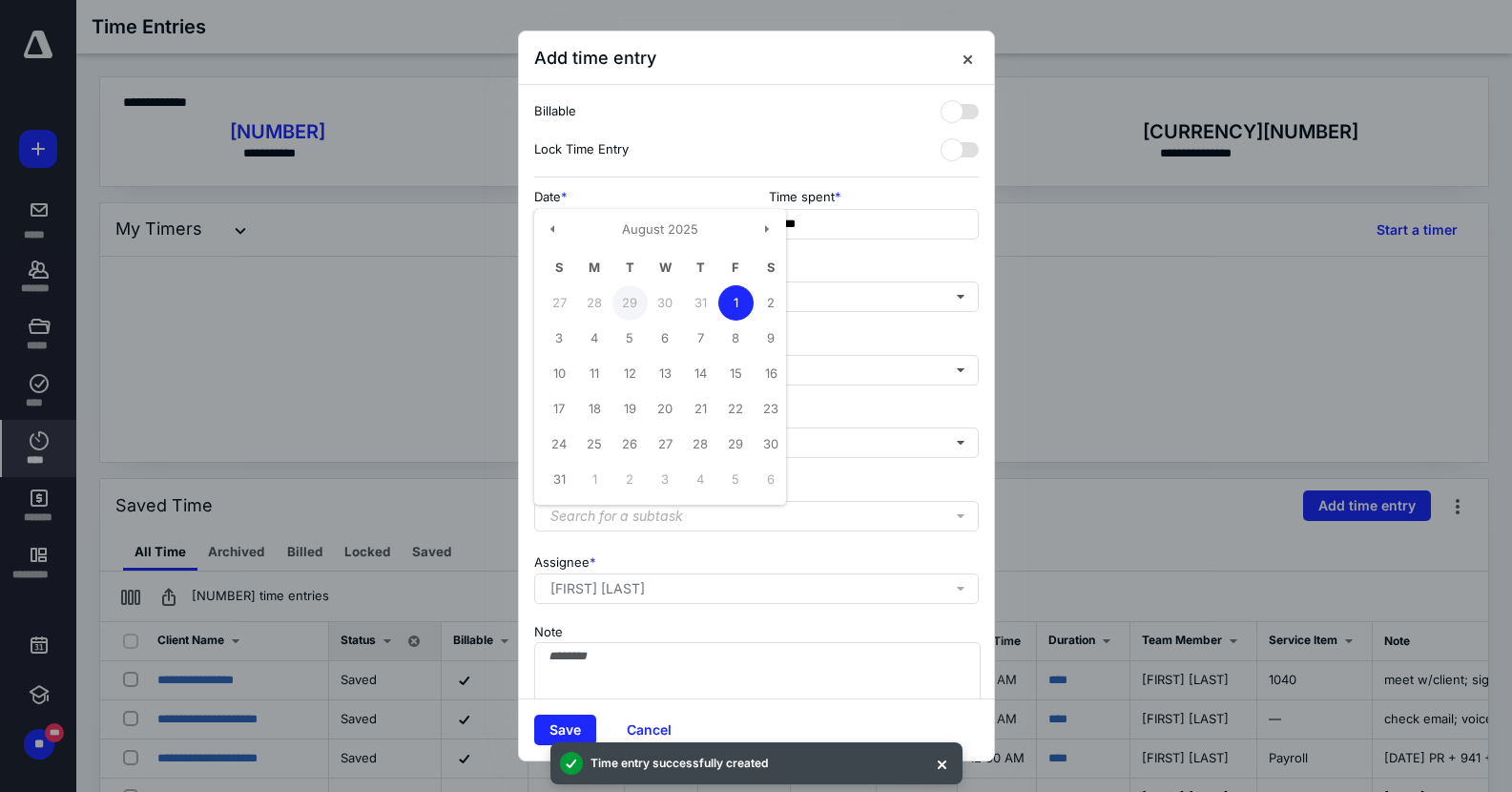 click on "29" at bounding box center [630, 302] 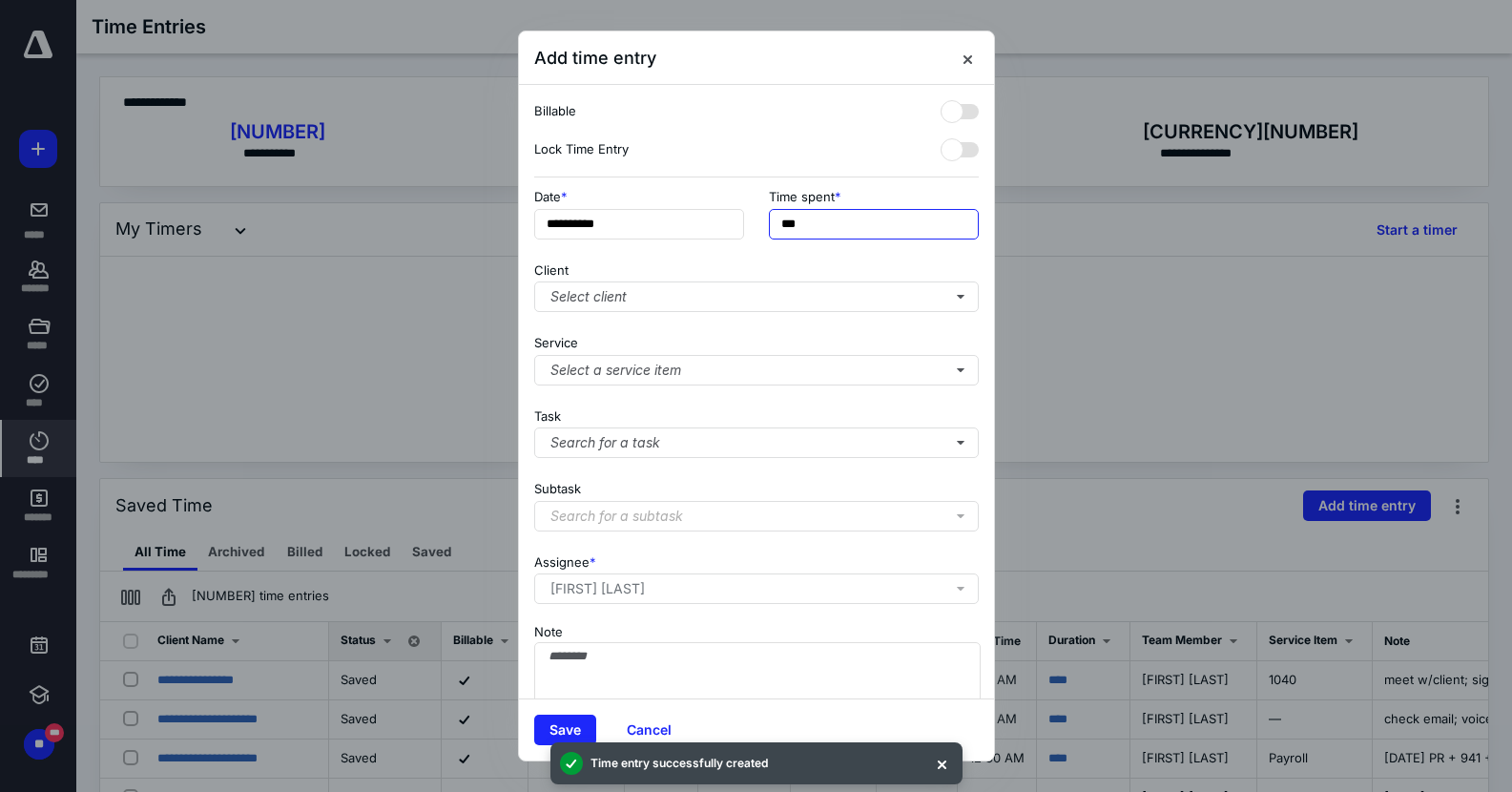 click on "***" at bounding box center (874, 224) 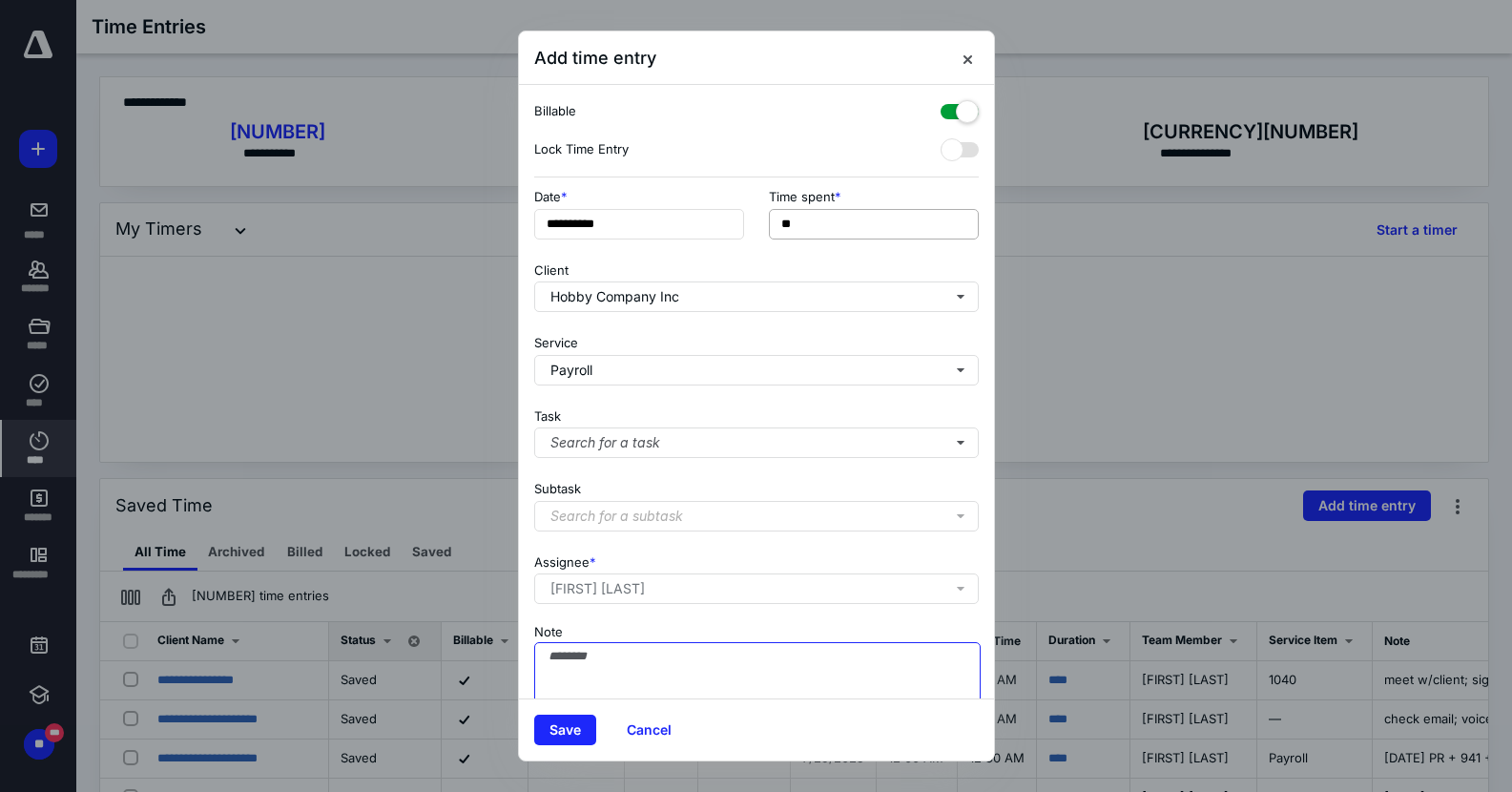 paste on "**********" 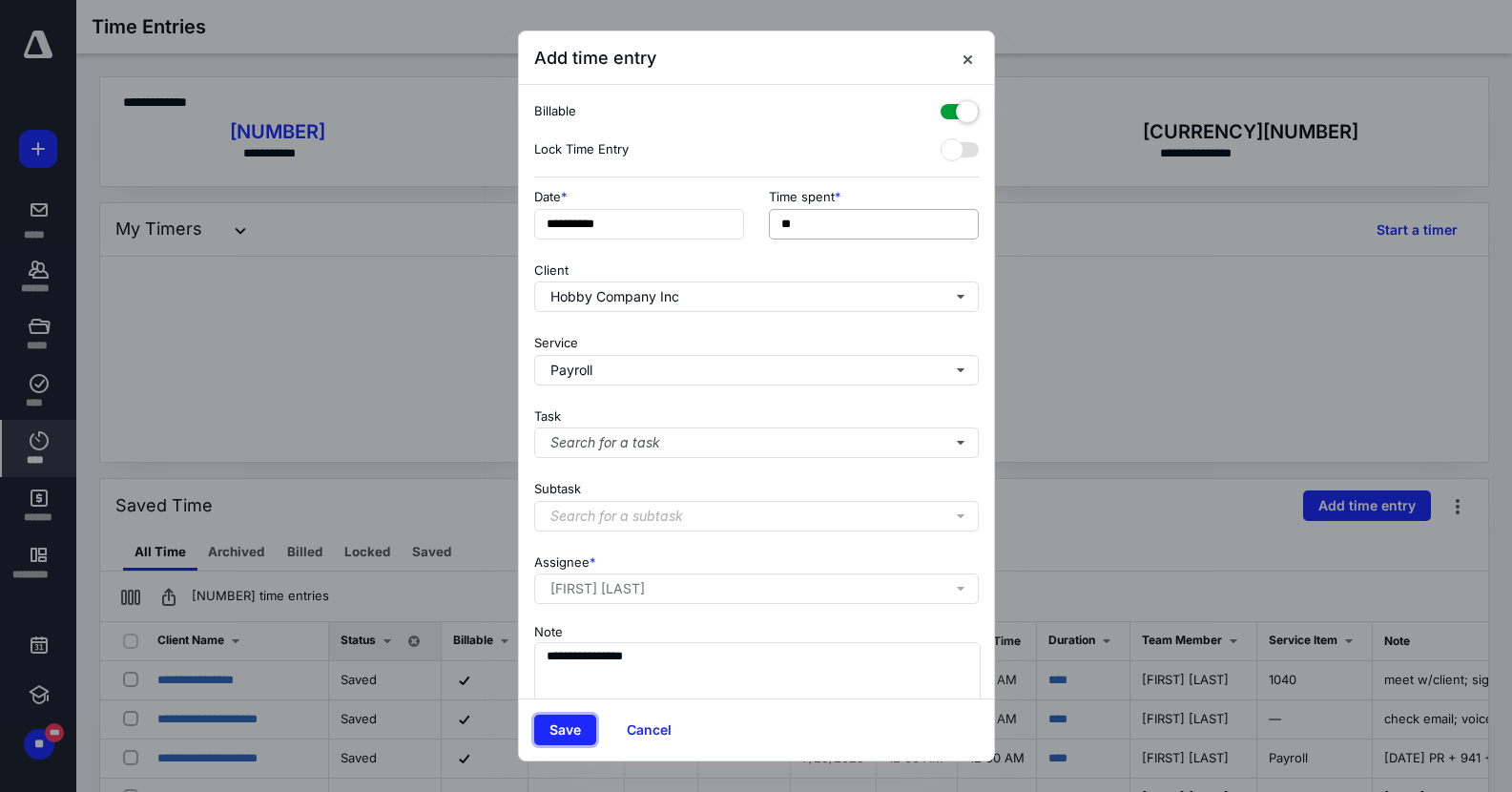 click on "Save" at bounding box center (565, 730) 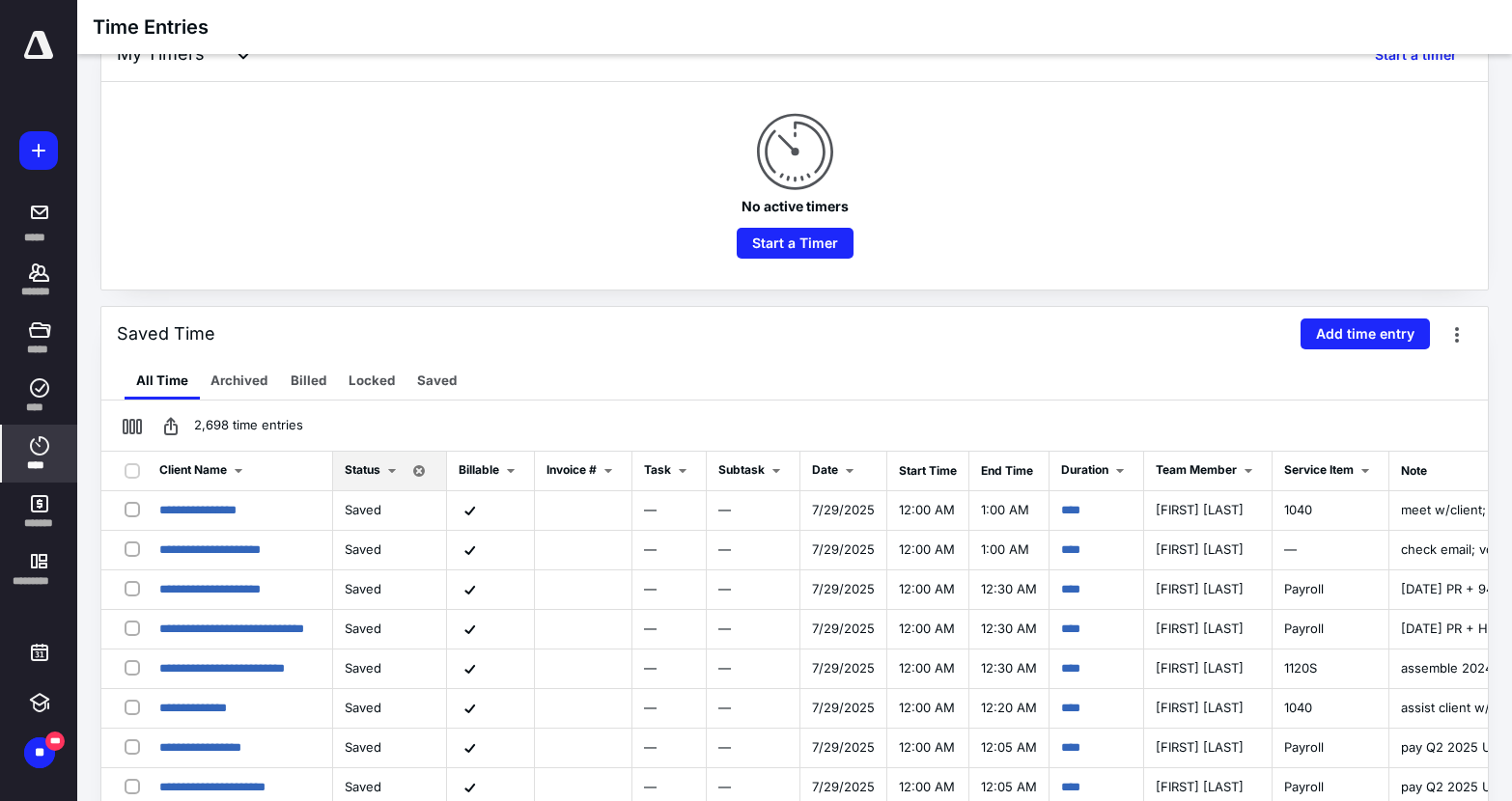 scroll, scrollTop: 176, scrollLeft: 0, axis: vertical 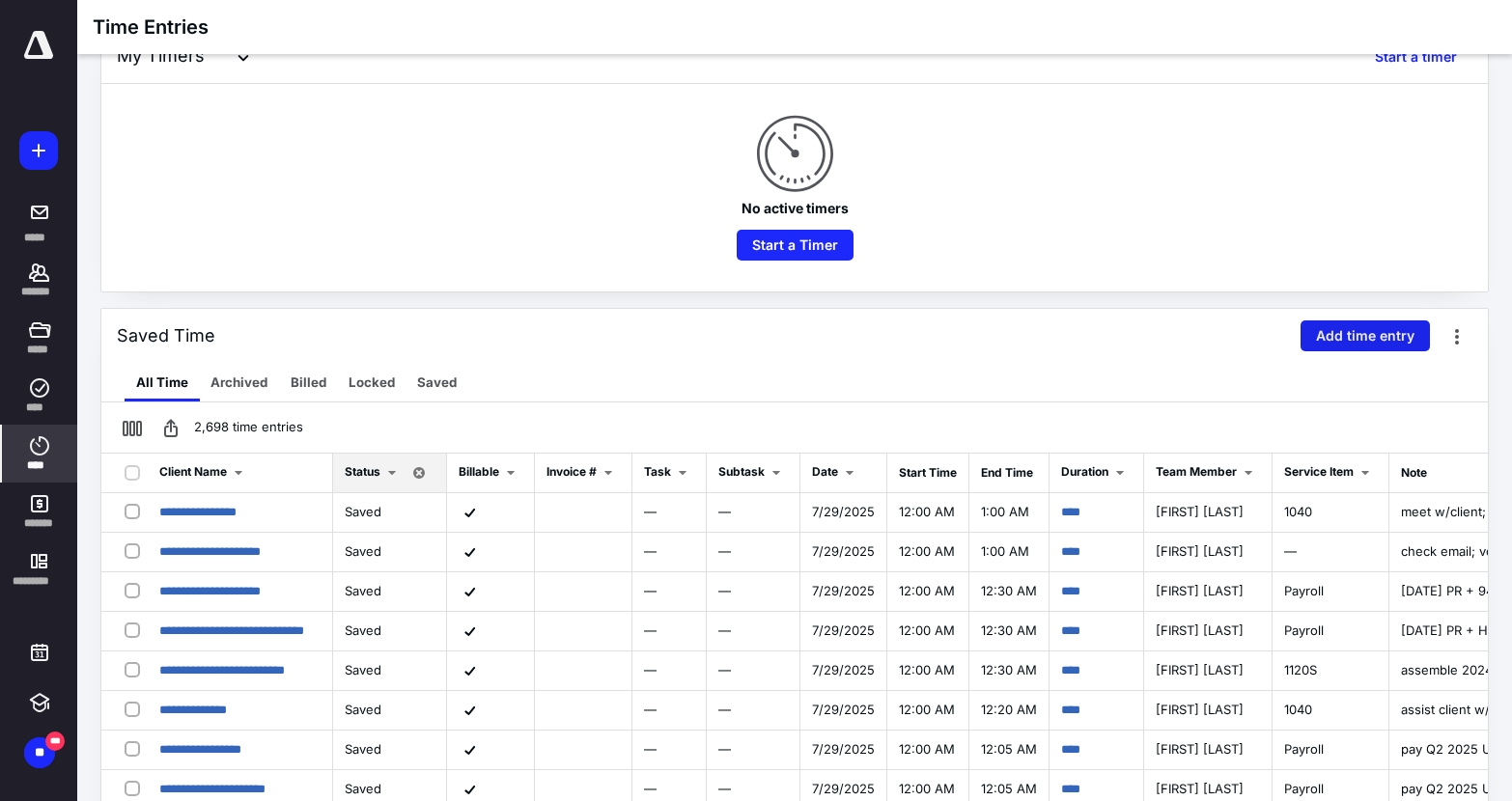 click on "Add time entry" at bounding box center [1365, 336] 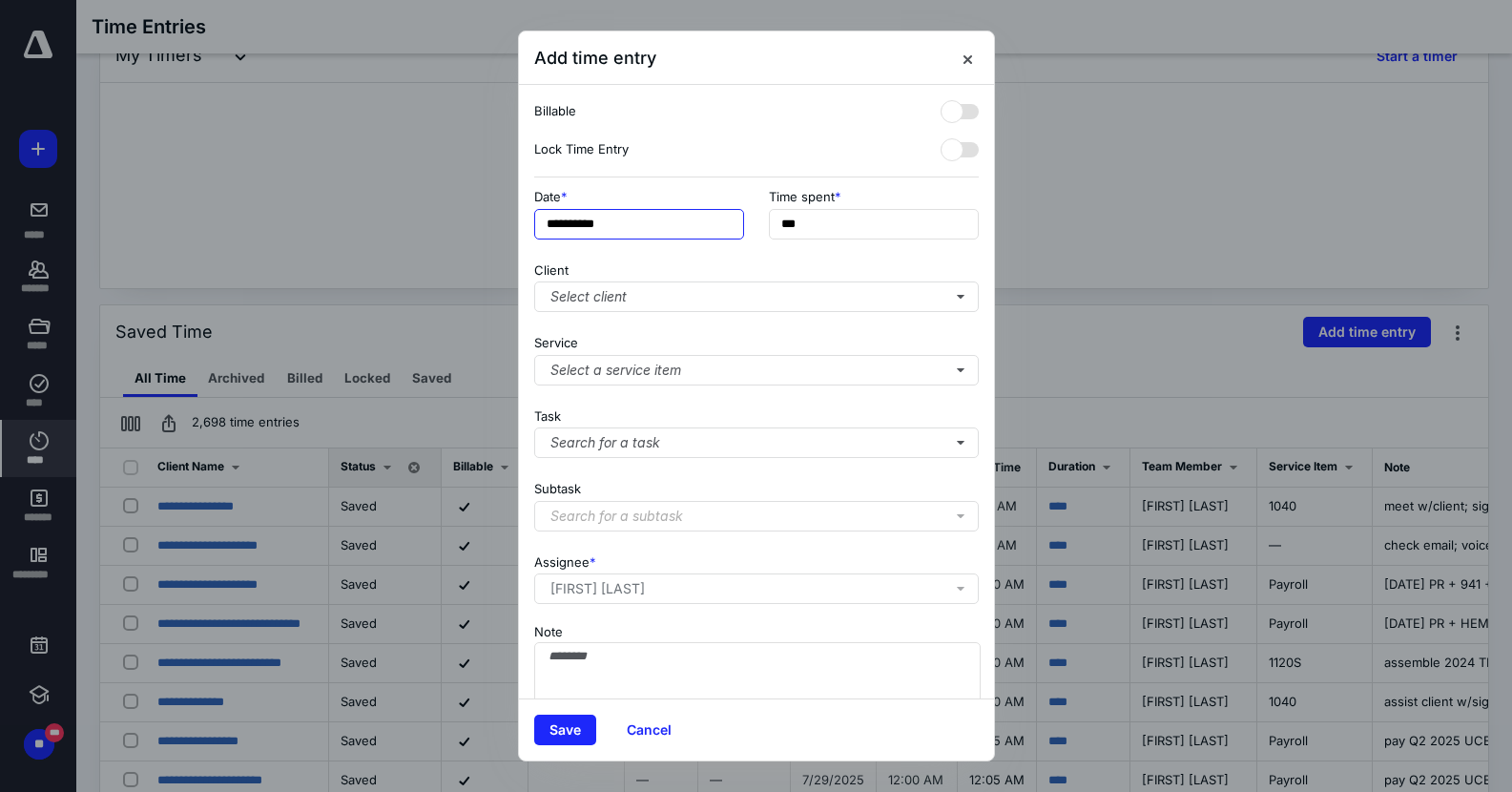 click on "**********" at bounding box center (639, 224) 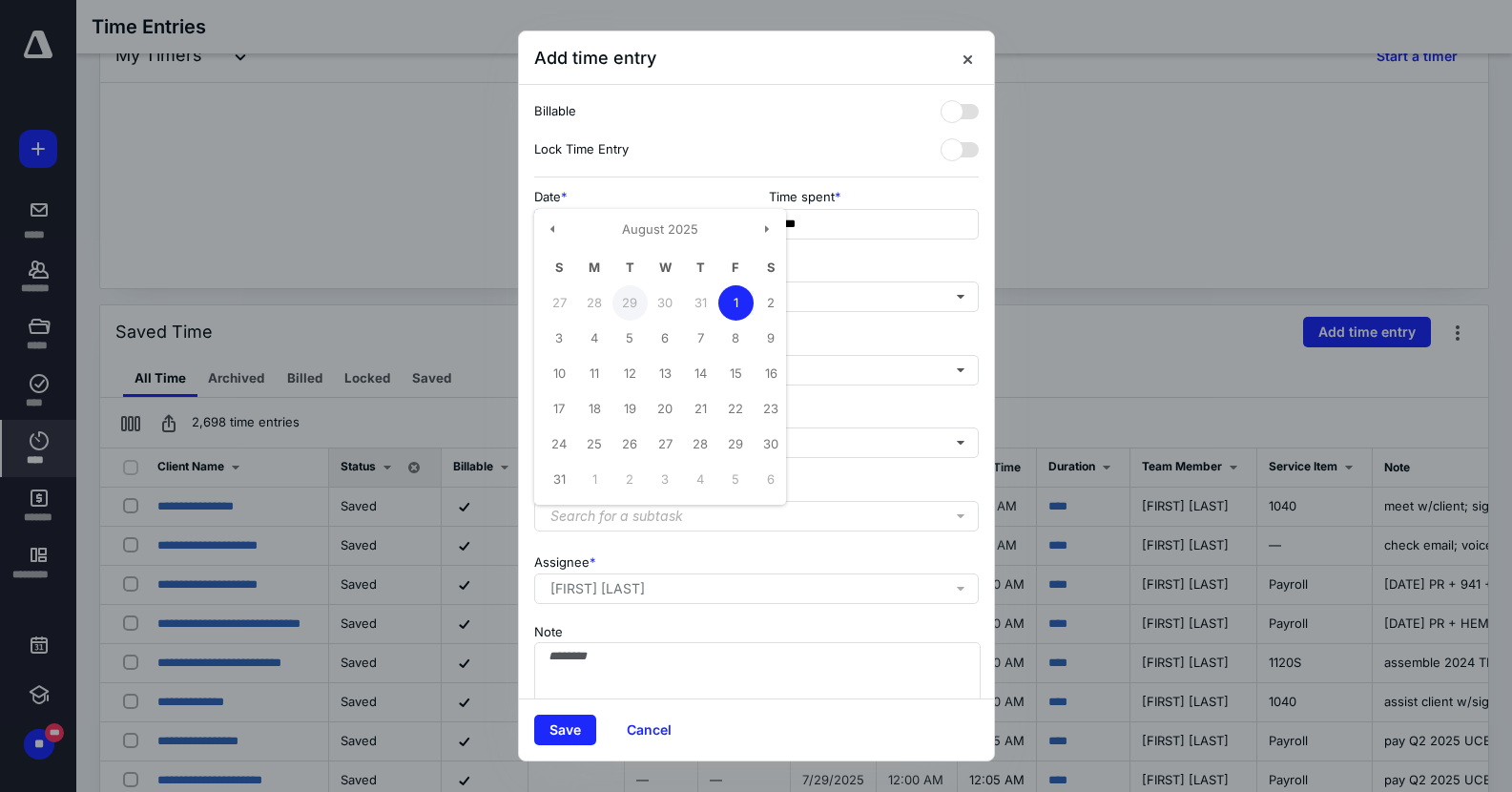 click on "29" at bounding box center [630, 302] 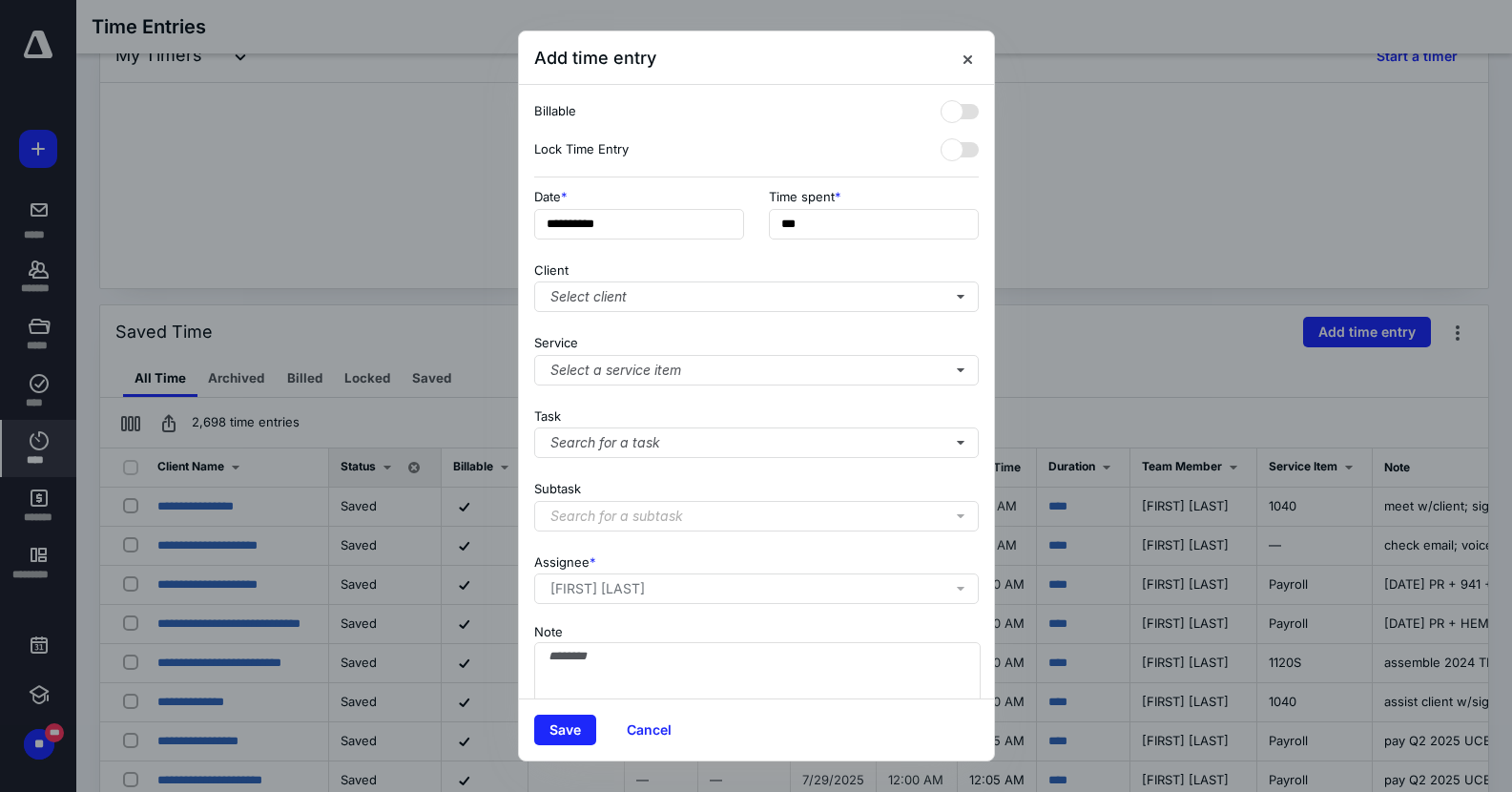 click on "*" at bounding box center [838, 198] 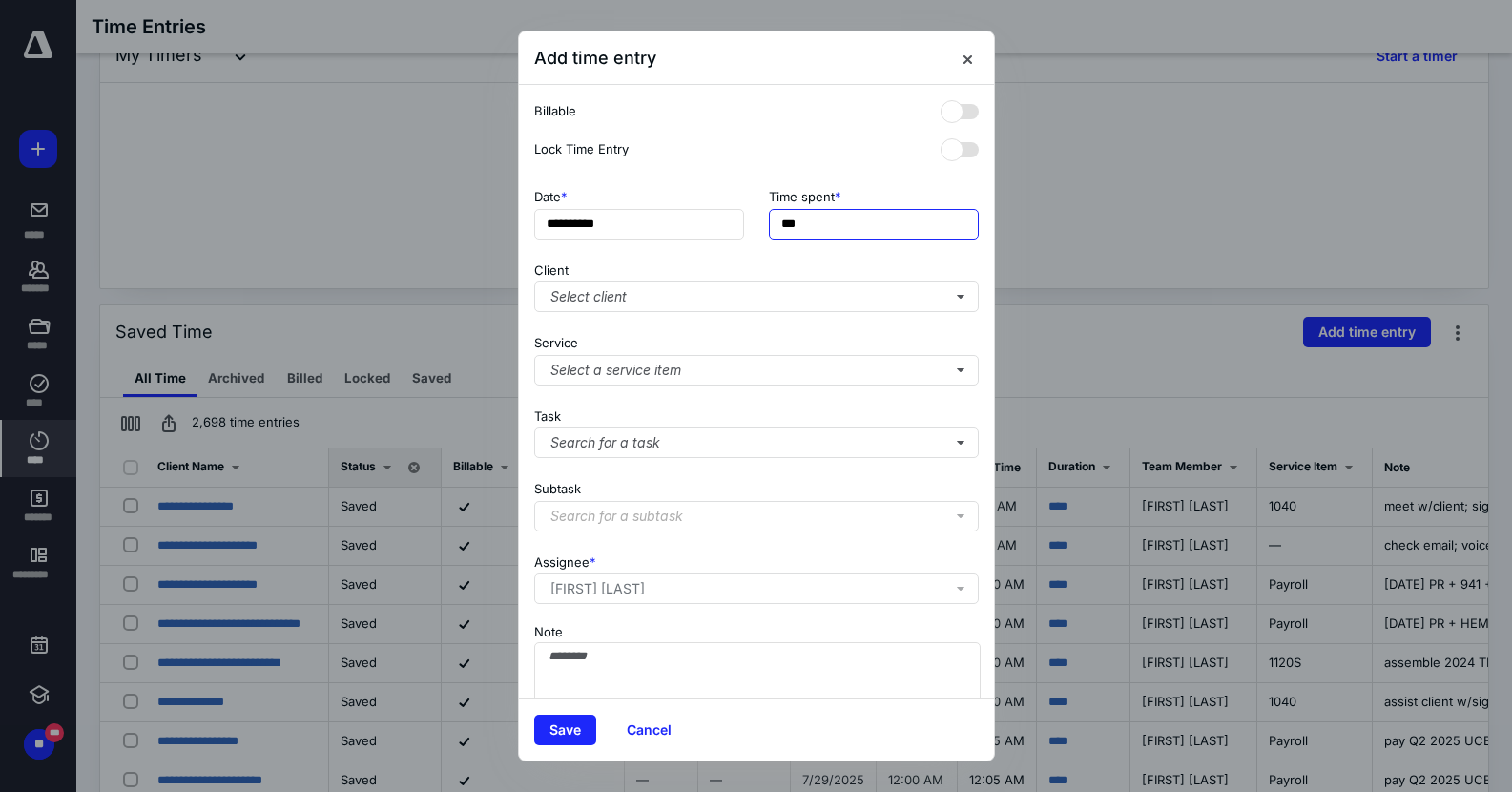 click on "***" at bounding box center [874, 224] 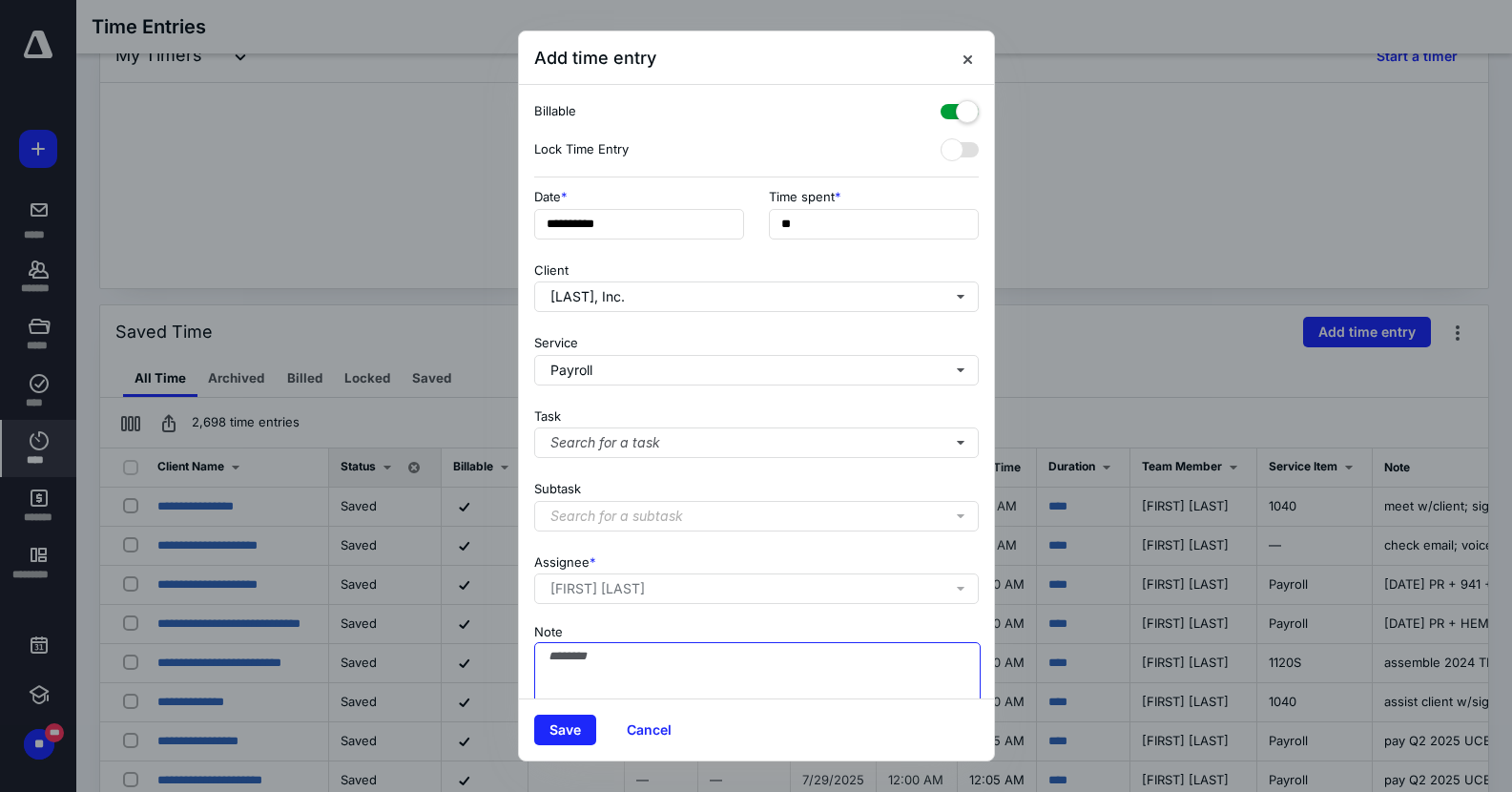 paste on "**********" 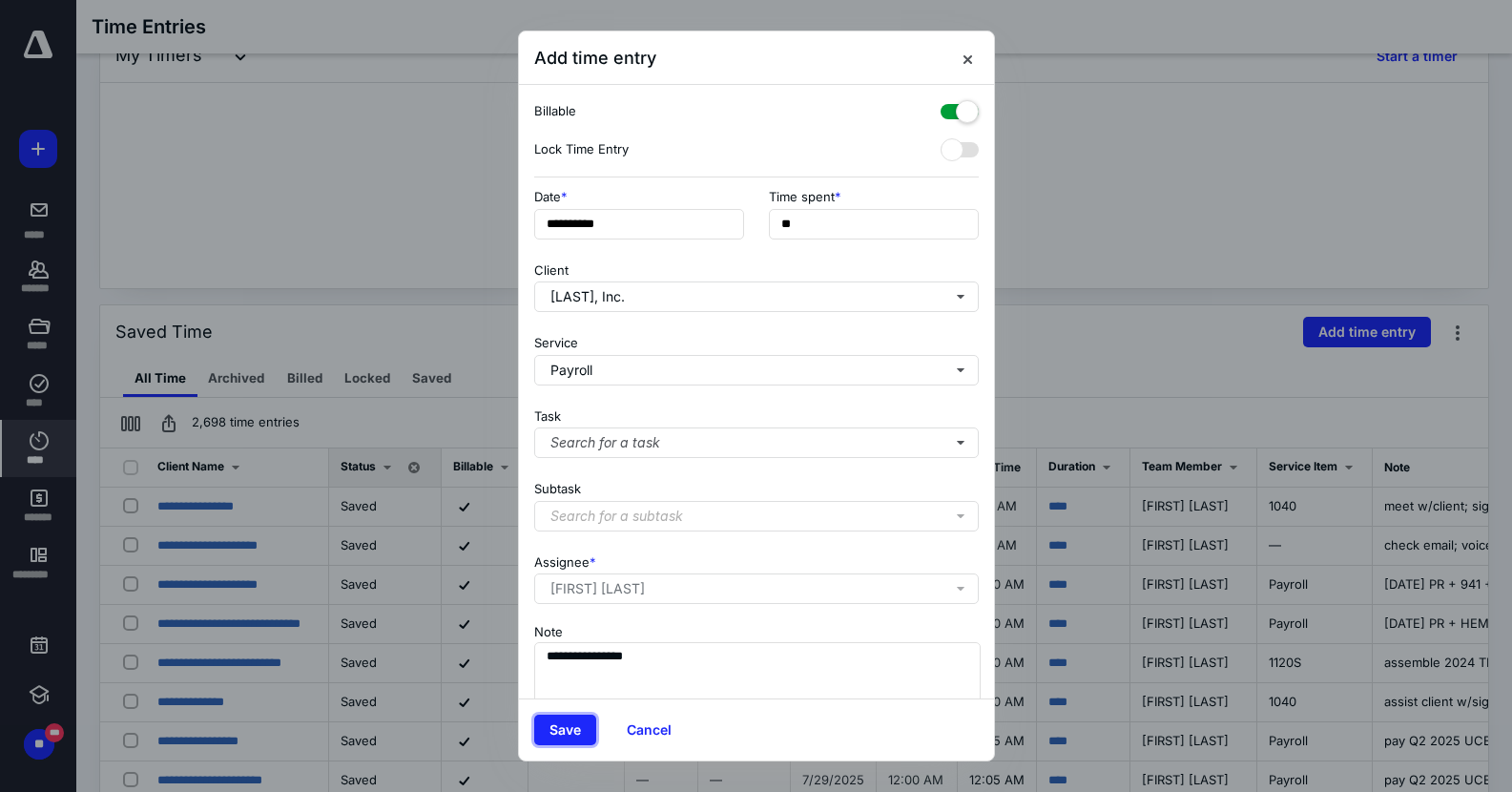 click on "Save" at bounding box center [565, 730] 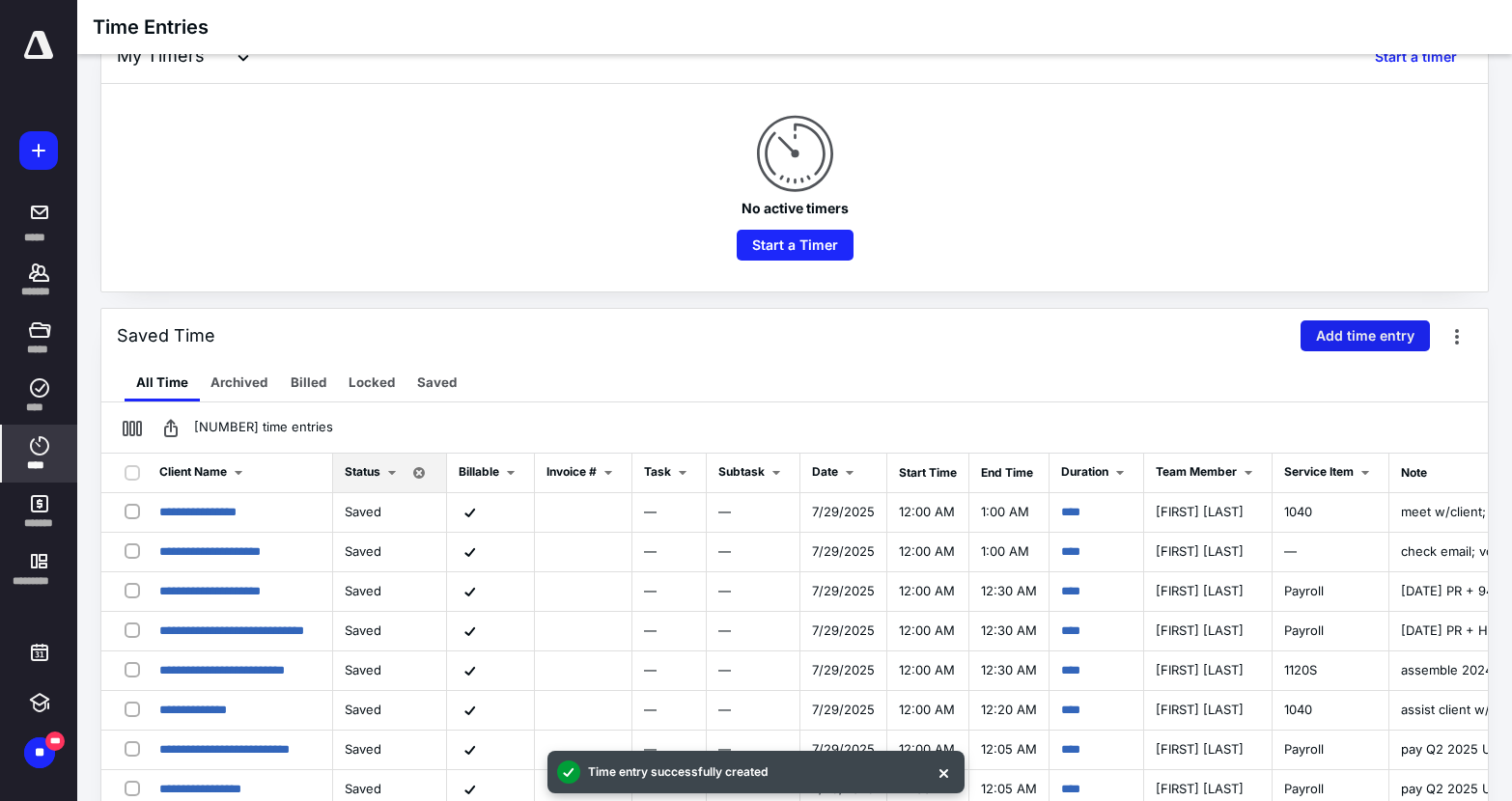click on "Add time entry" at bounding box center (1365, 336) 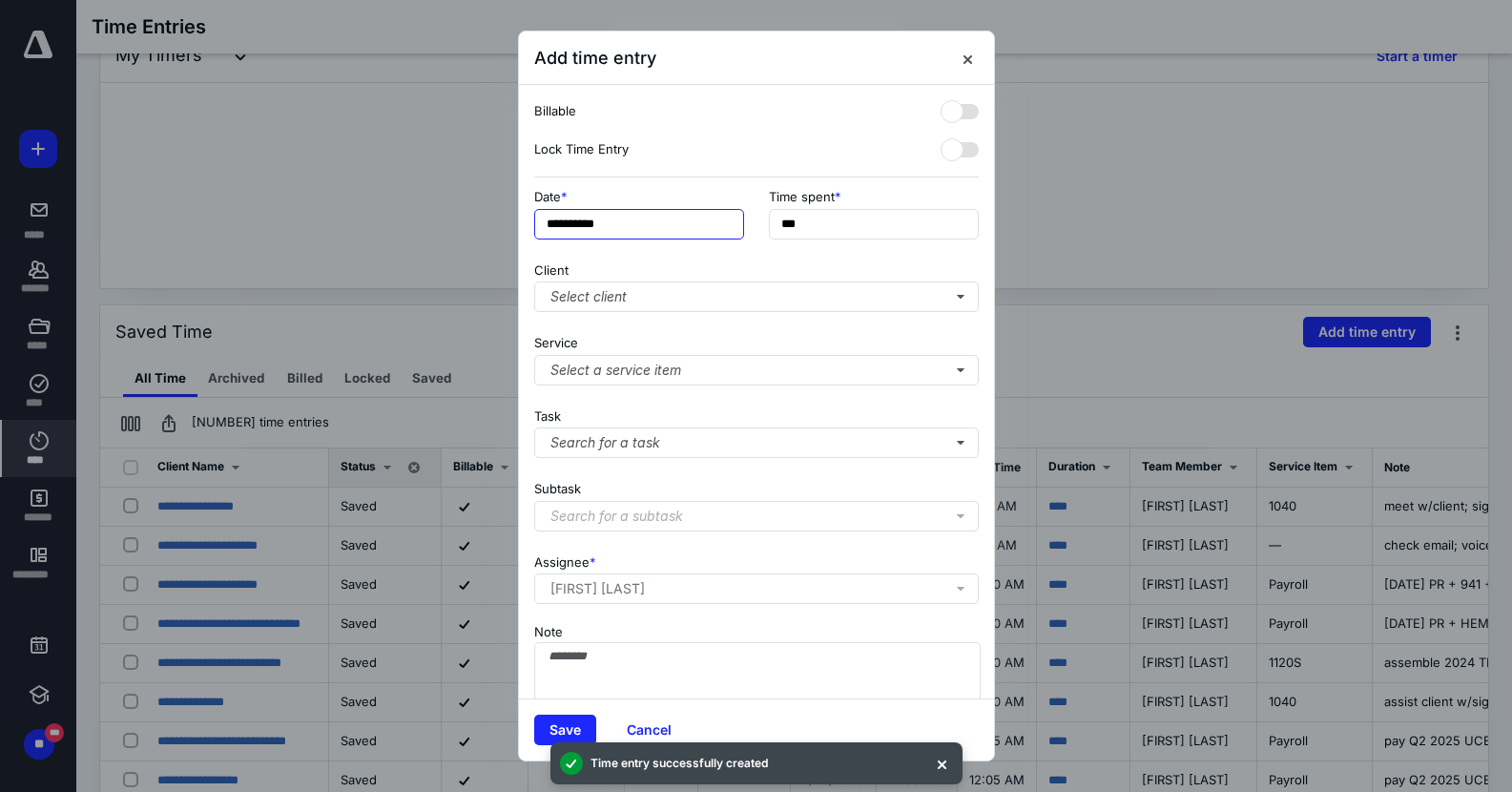 click on "**********" at bounding box center (639, 224) 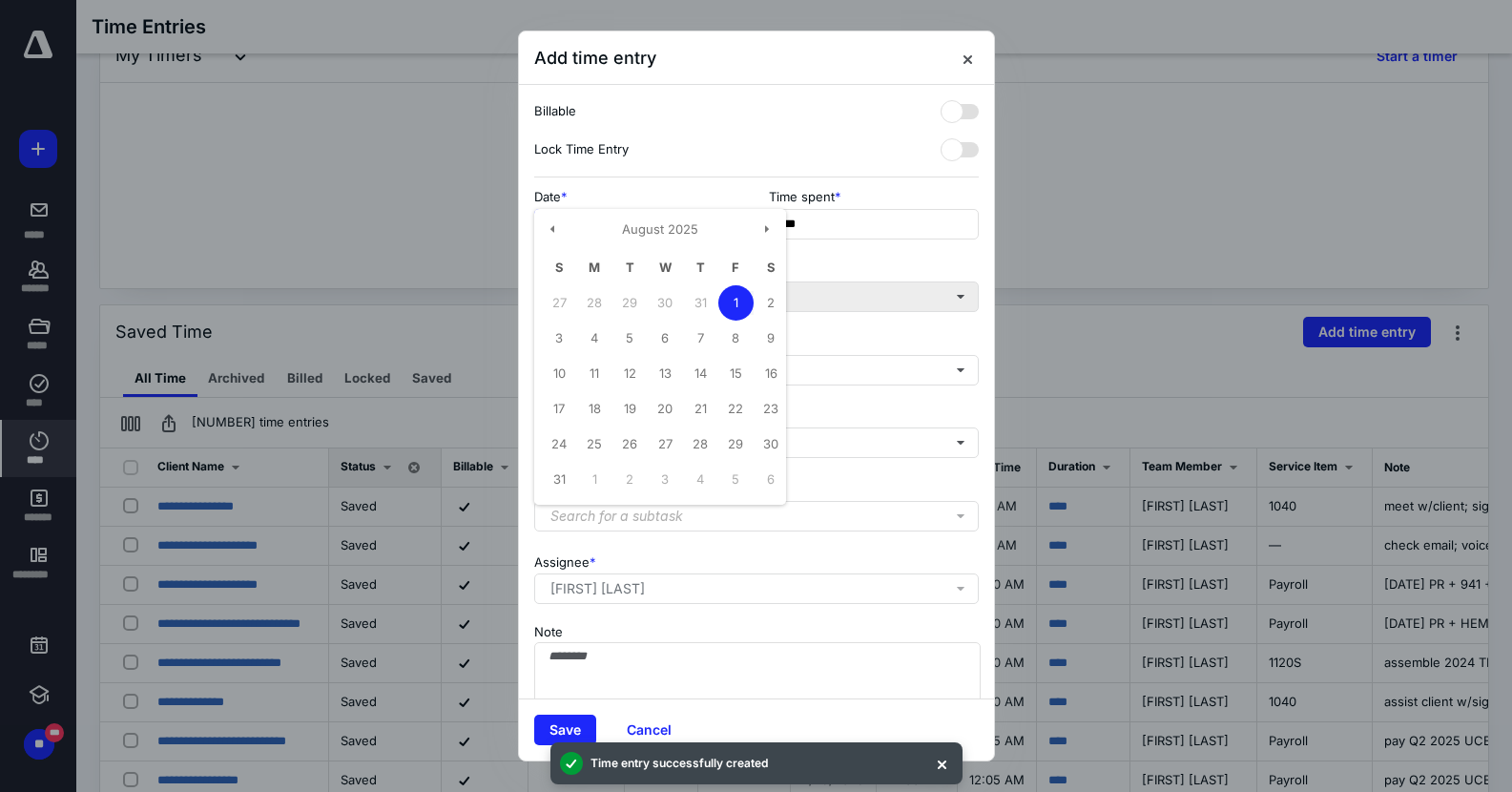 click on "29" at bounding box center [630, 302] 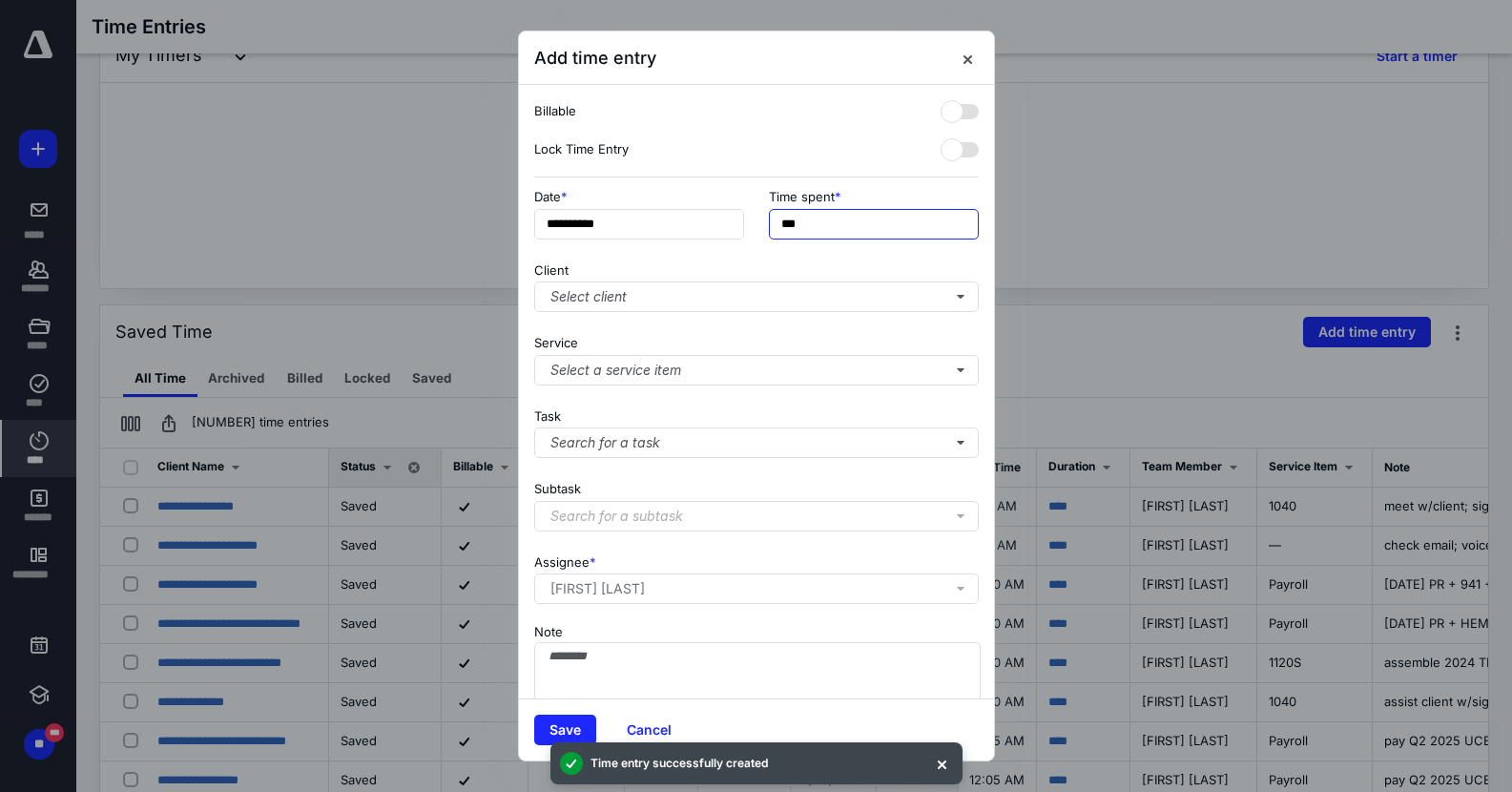 click on "***" at bounding box center [874, 224] 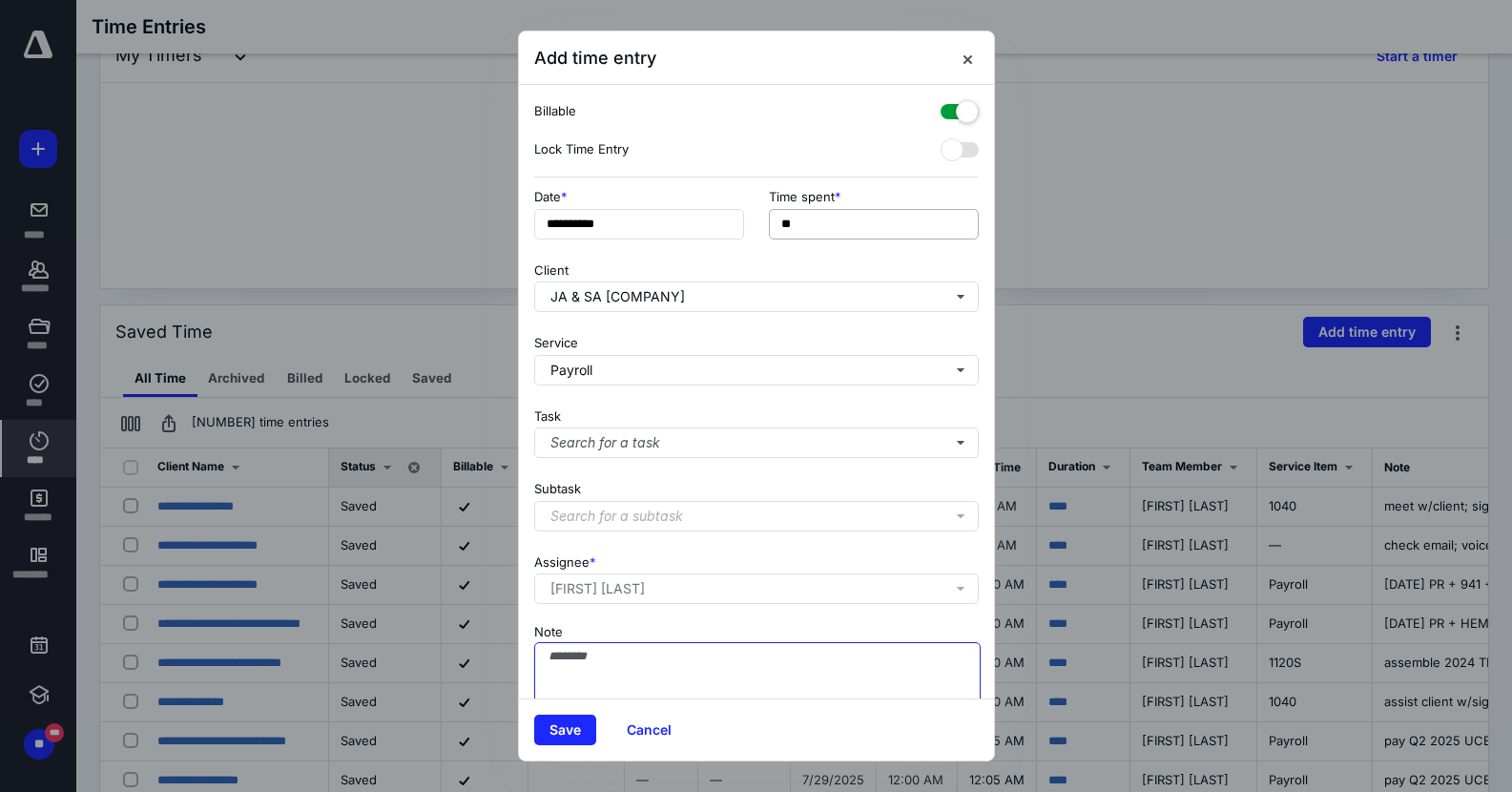 paste on "**********" 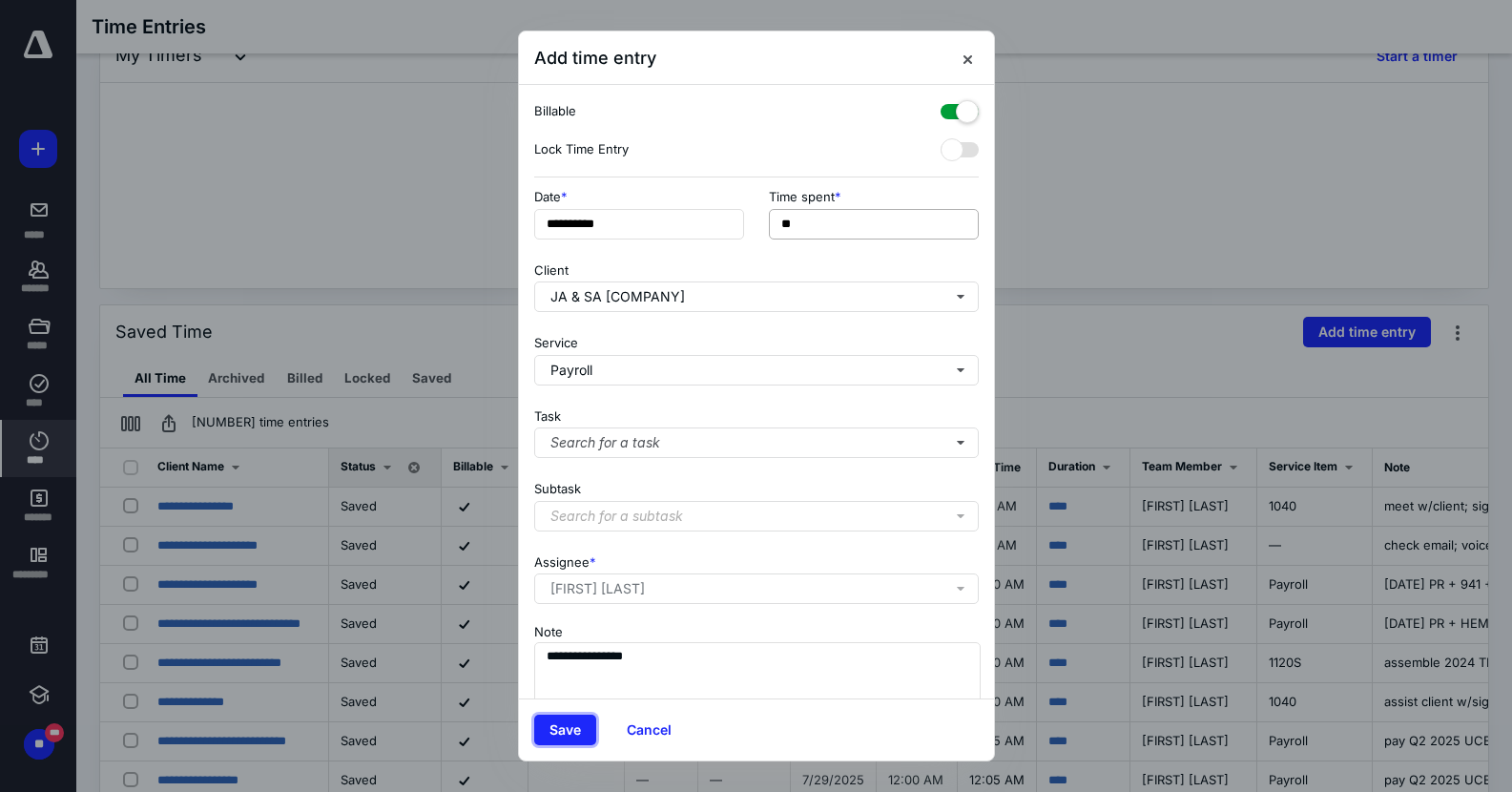 click on "Save" at bounding box center [565, 730] 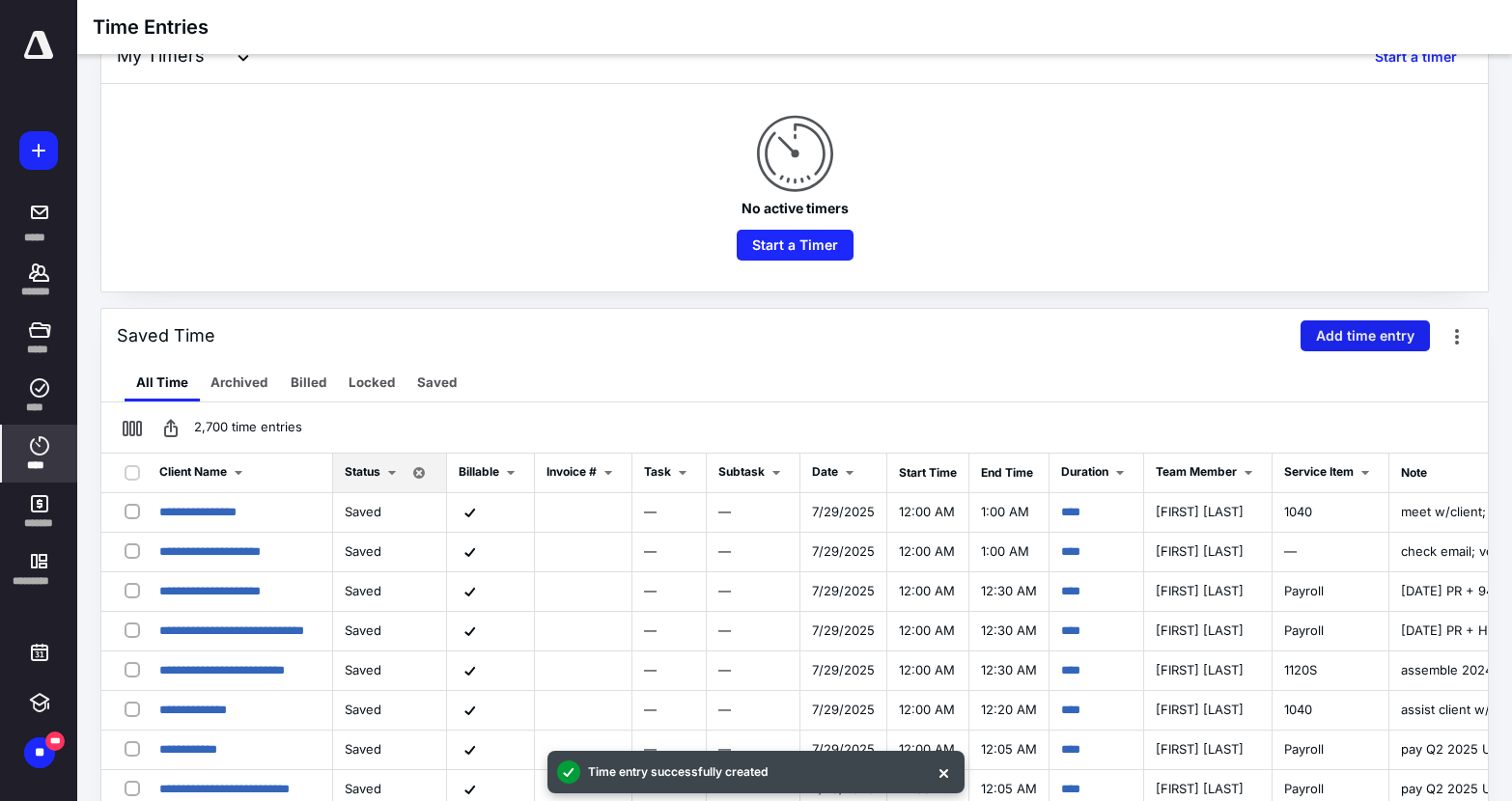 click on "Add time entry" at bounding box center (1365, 336) 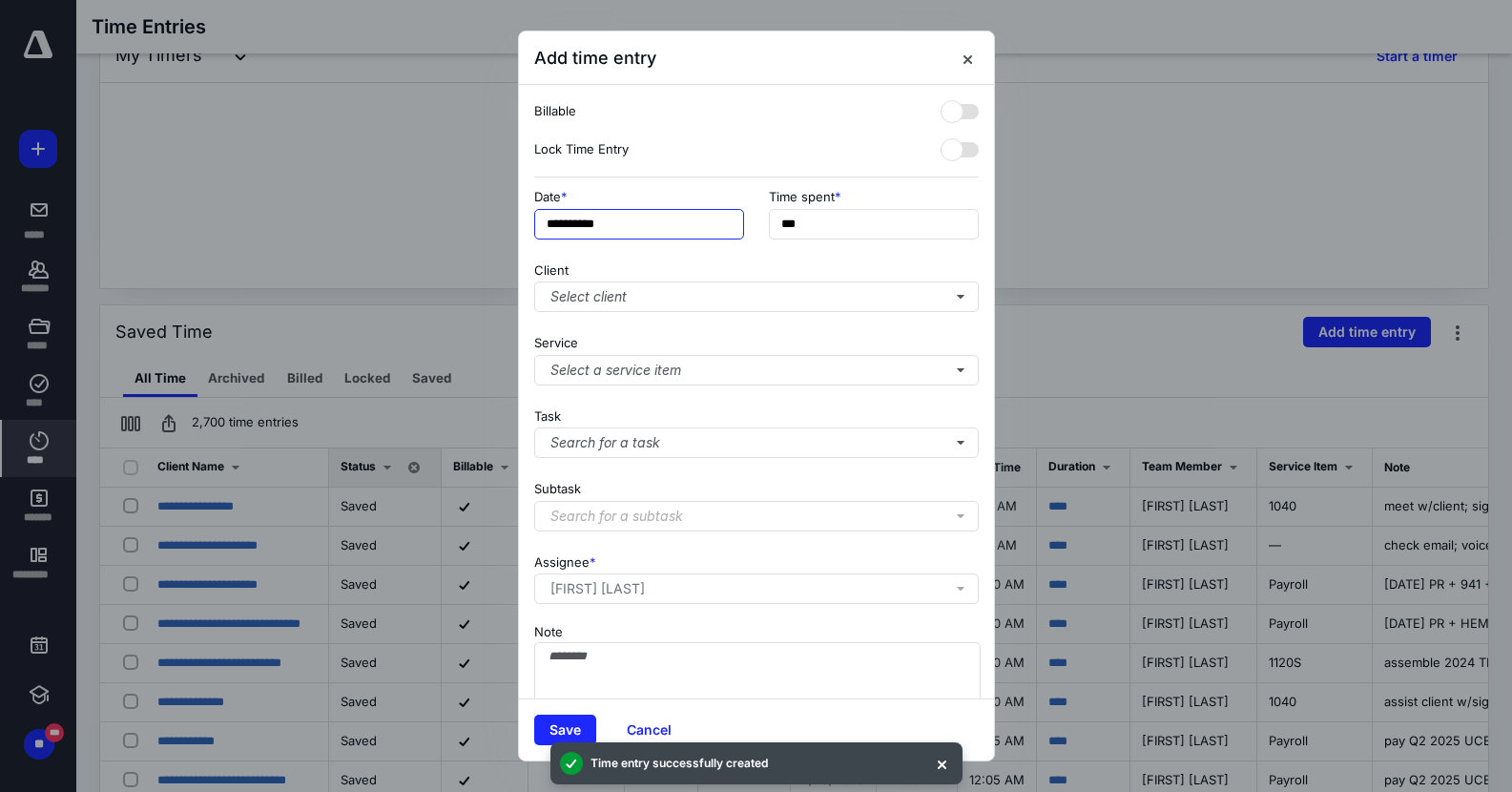 click on "**********" at bounding box center [639, 224] 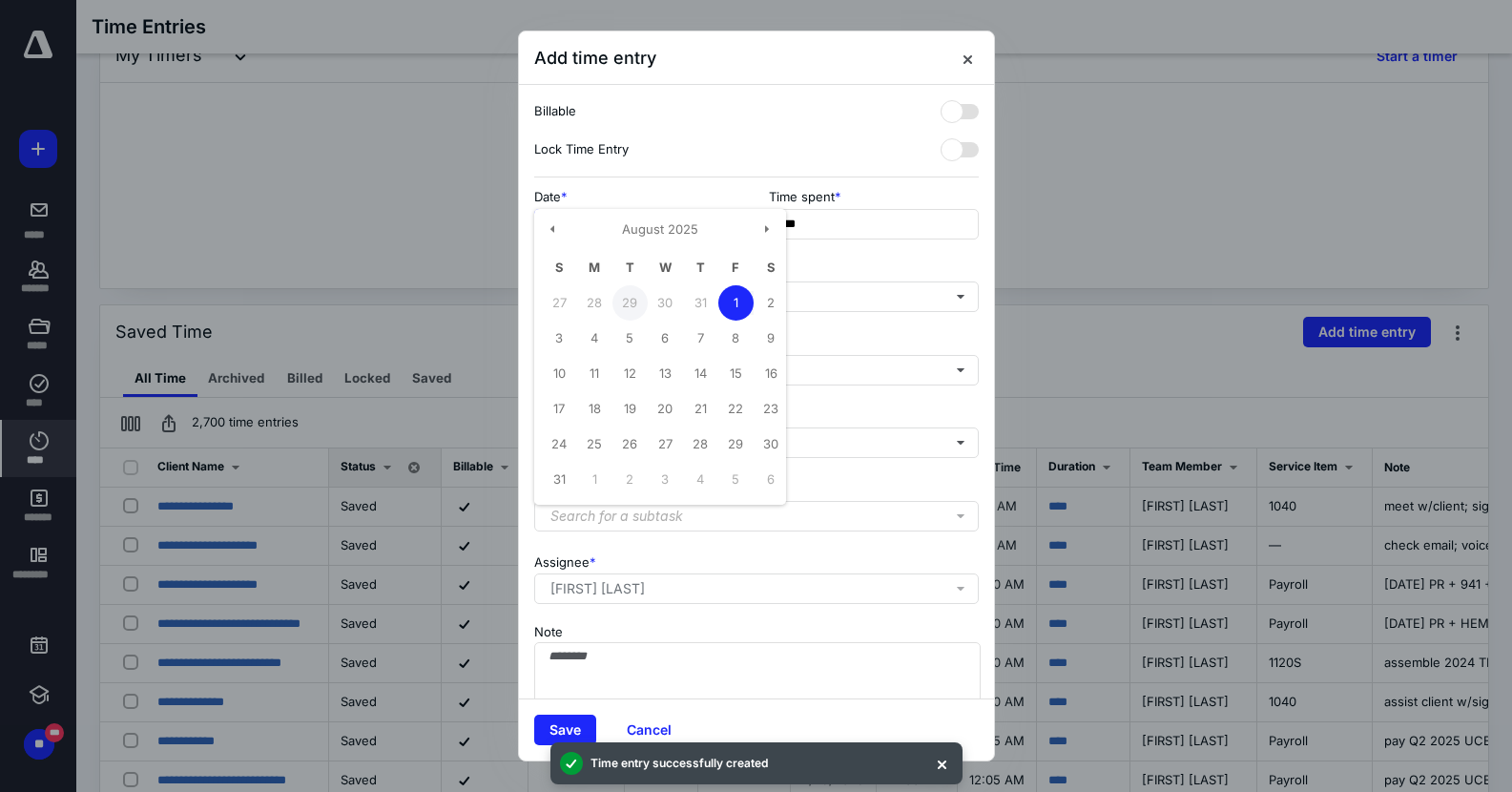 click on "29" at bounding box center [630, 302] 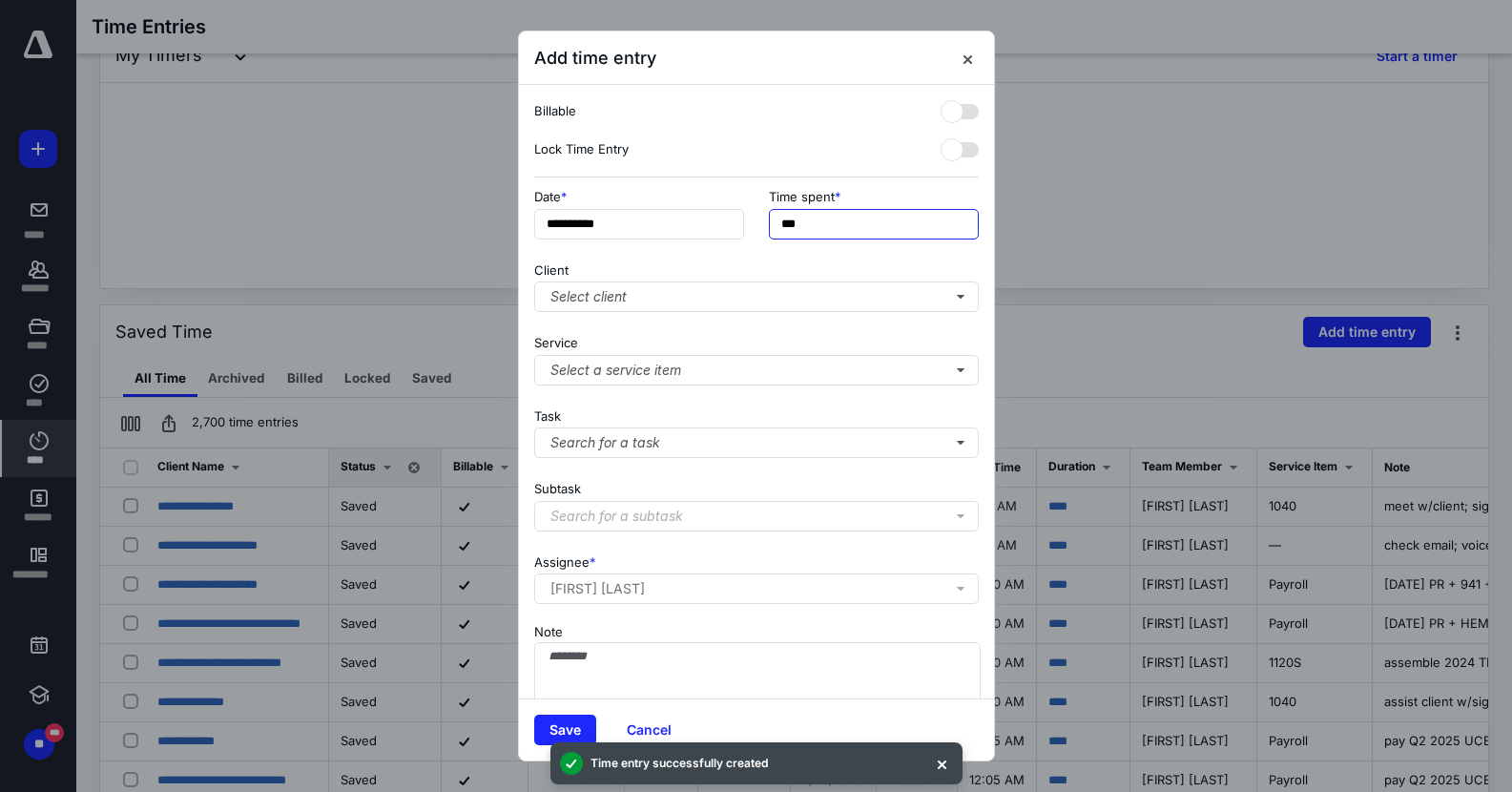 click on "***" at bounding box center (874, 224) 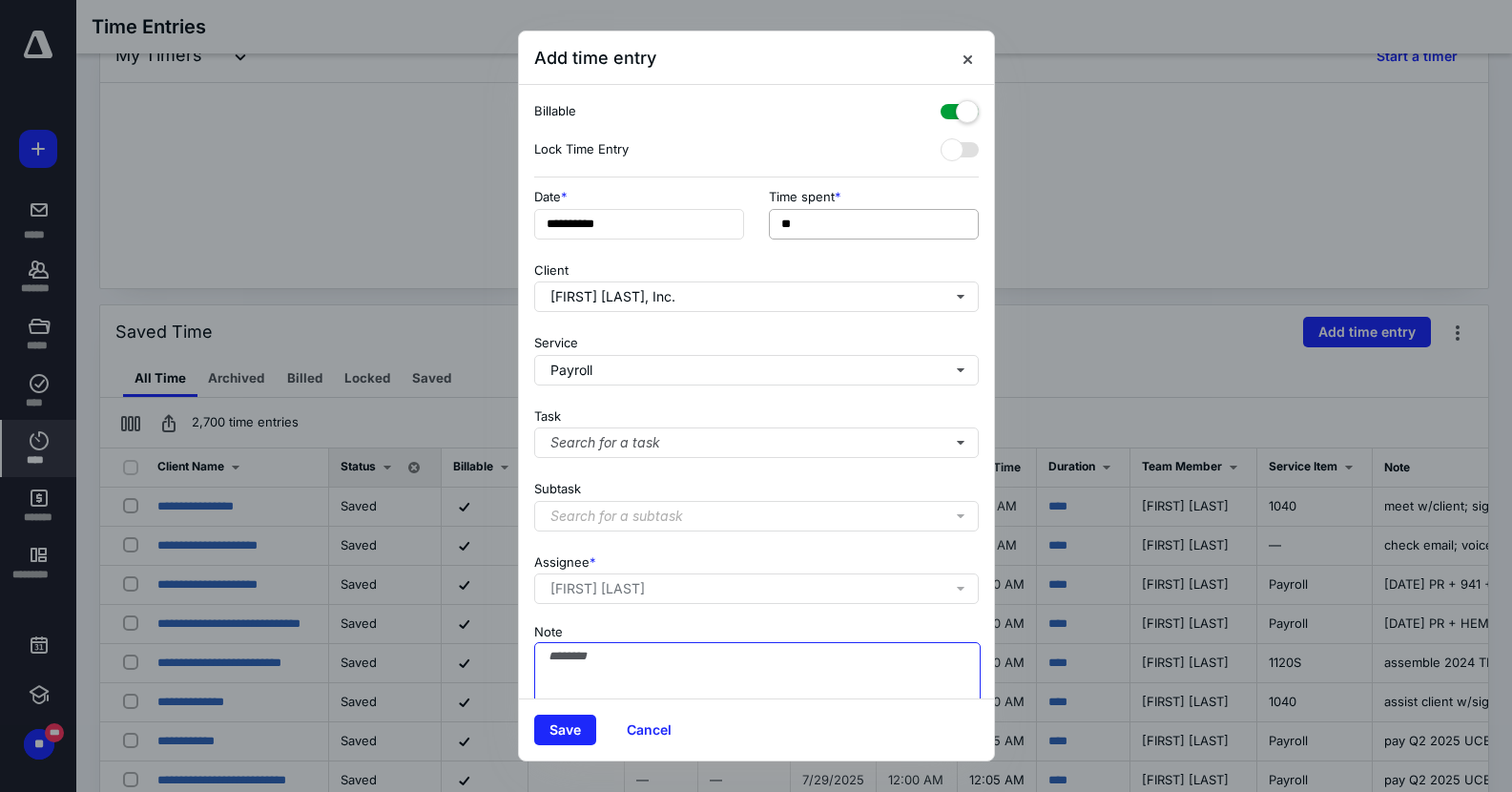 paste on "**********" 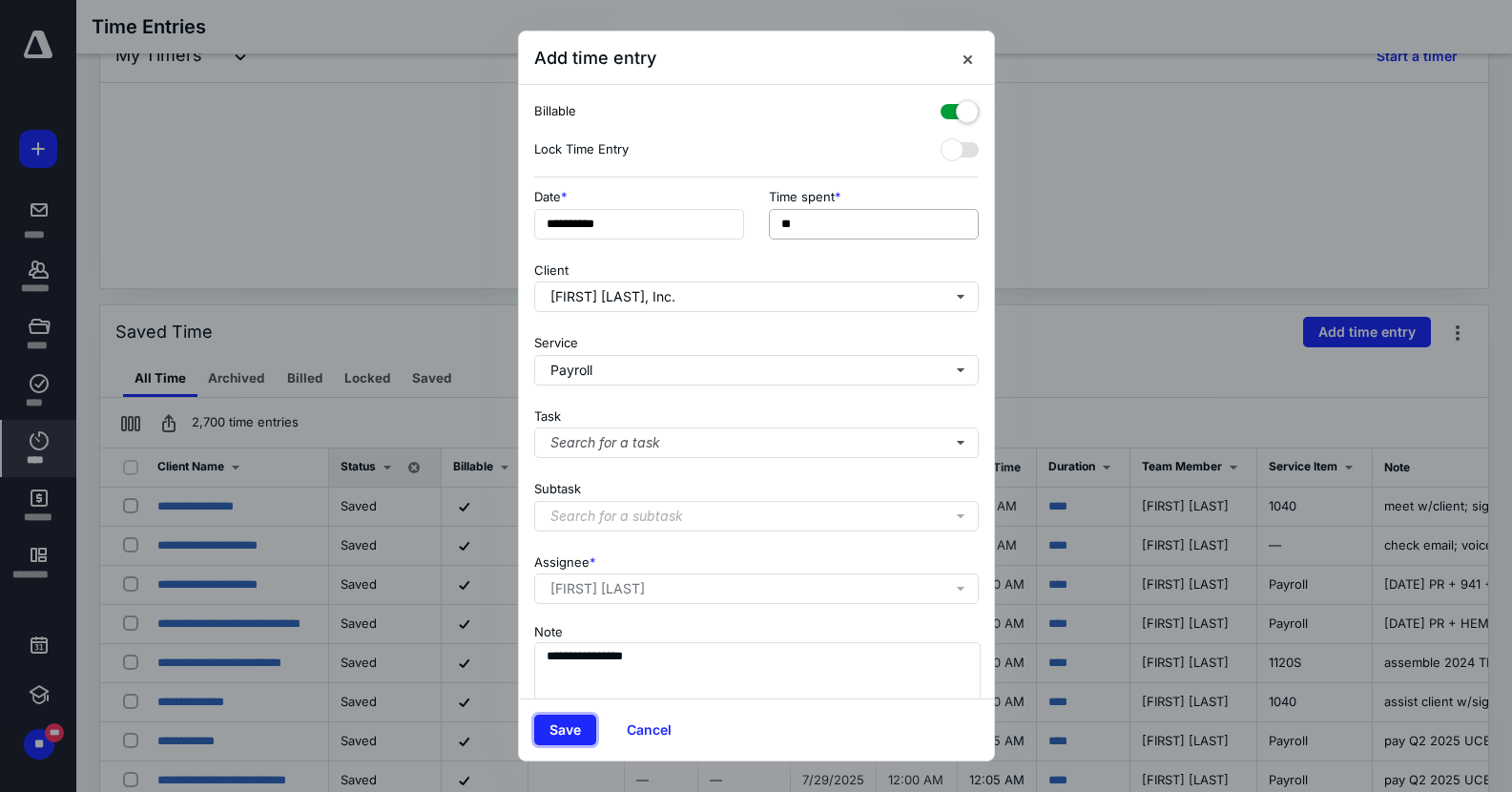 click on "Save" at bounding box center (565, 730) 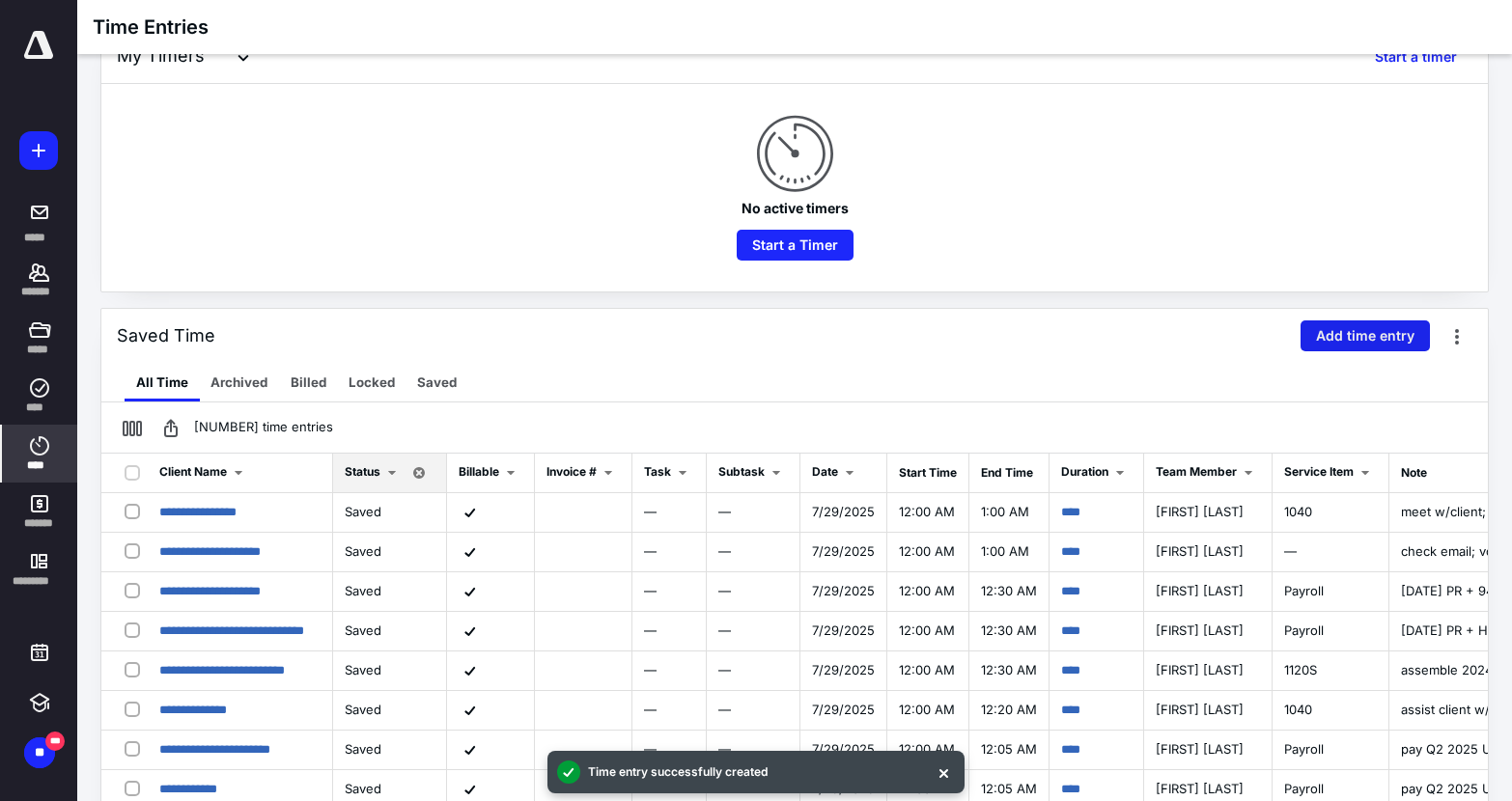click on "Add time entry" at bounding box center [1365, 336] 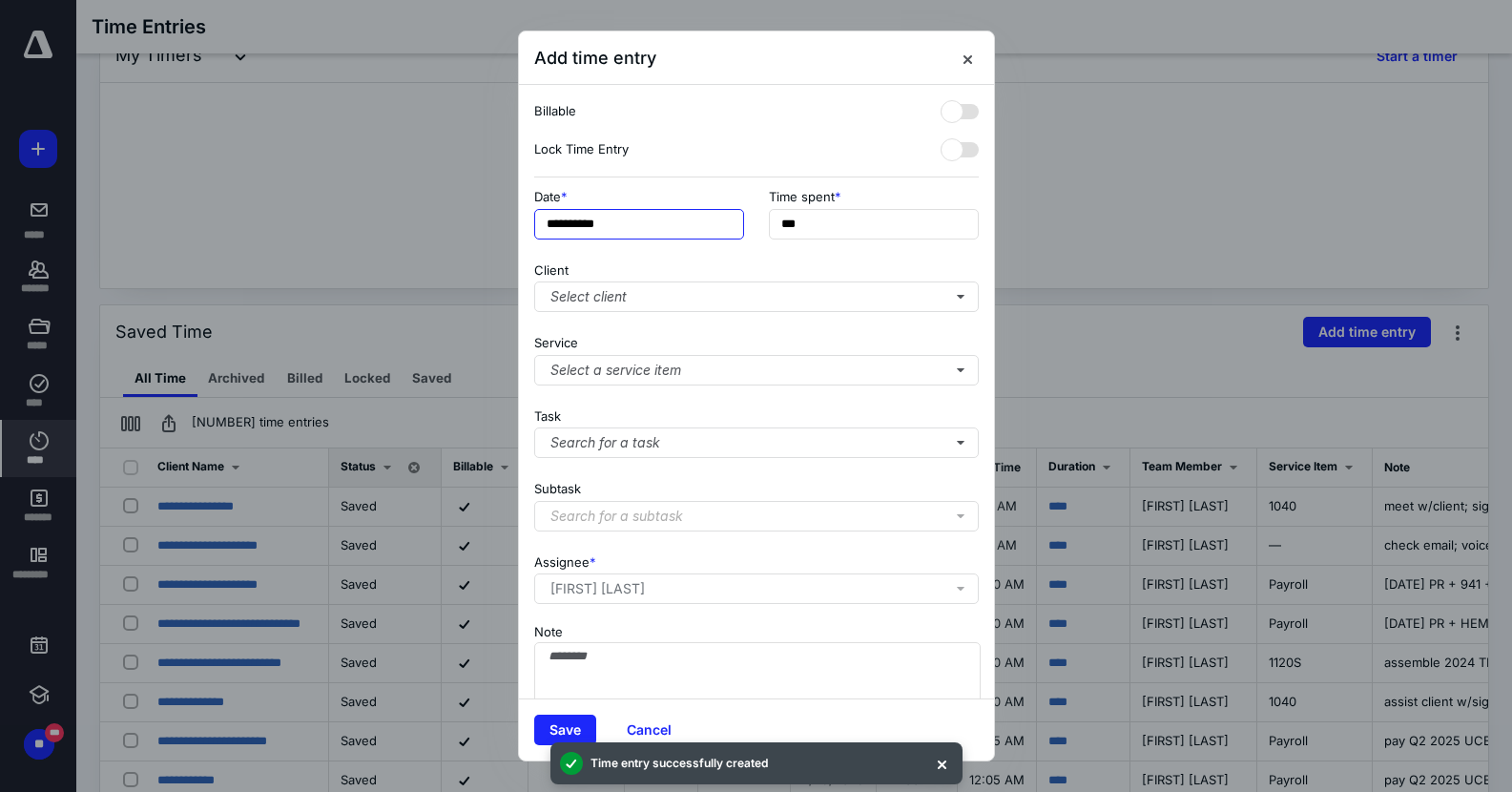click on "**********" at bounding box center [639, 224] 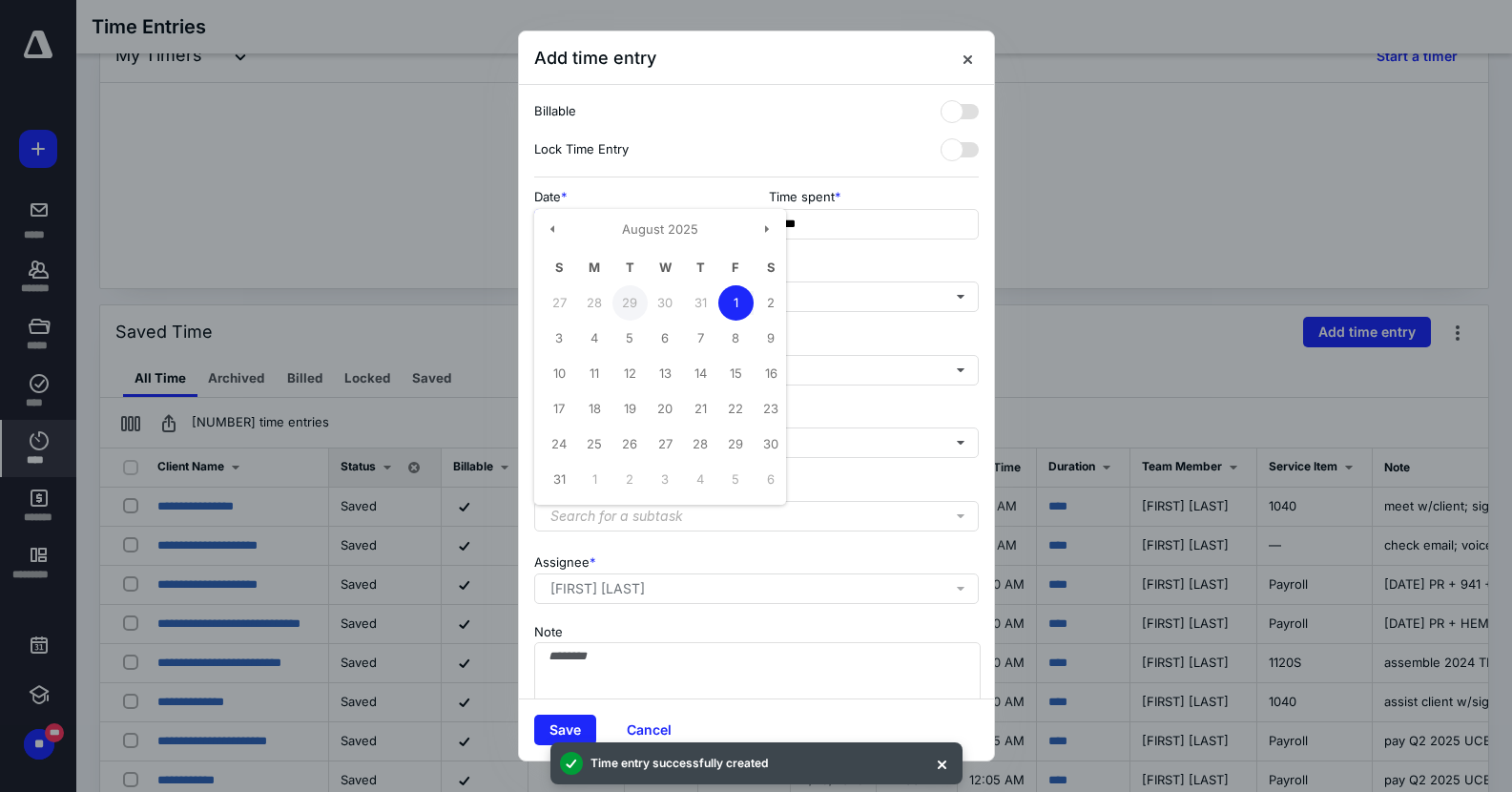click on "29" at bounding box center [630, 302] 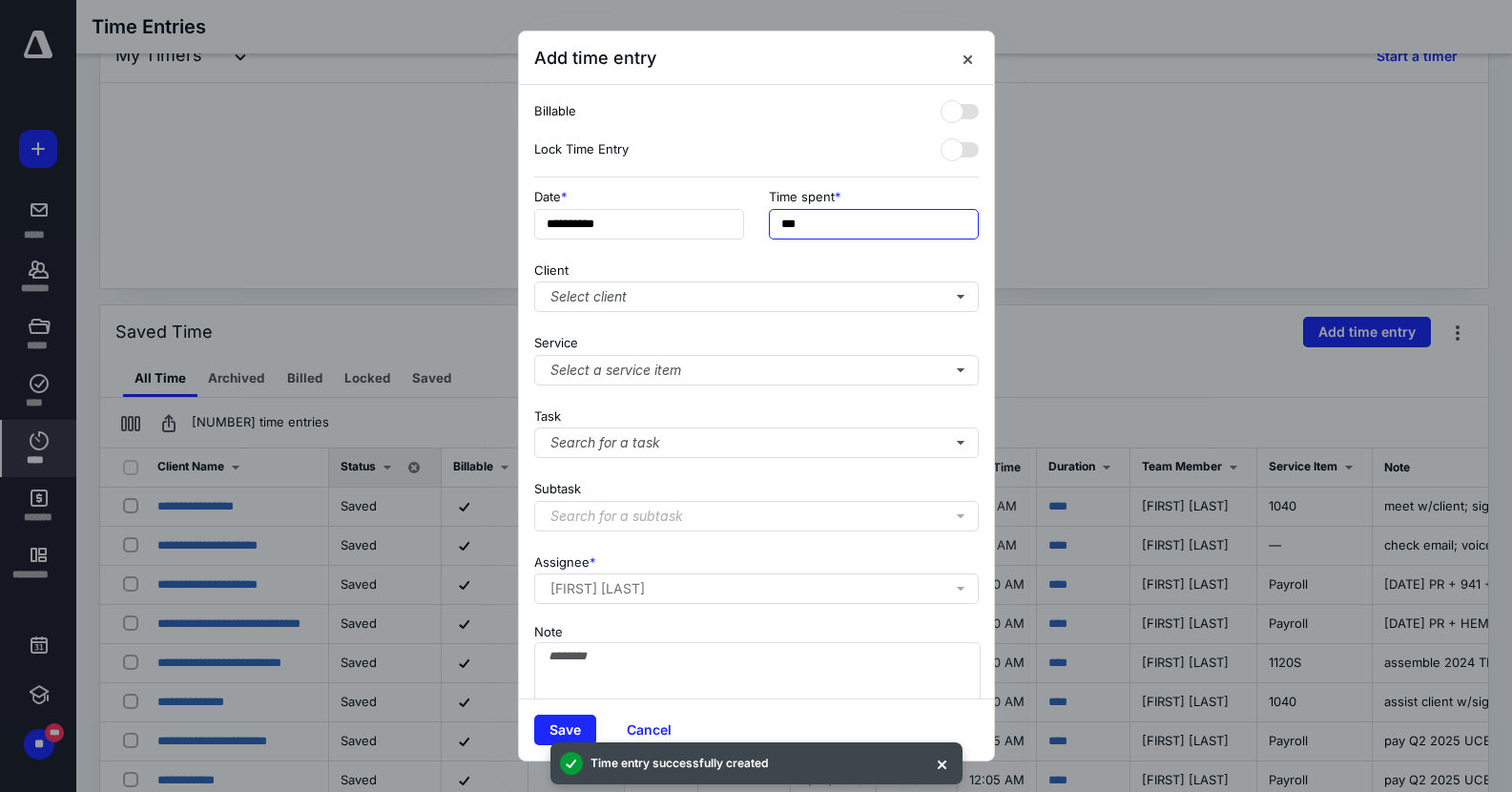 click on "***" at bounding box center (874, 224) 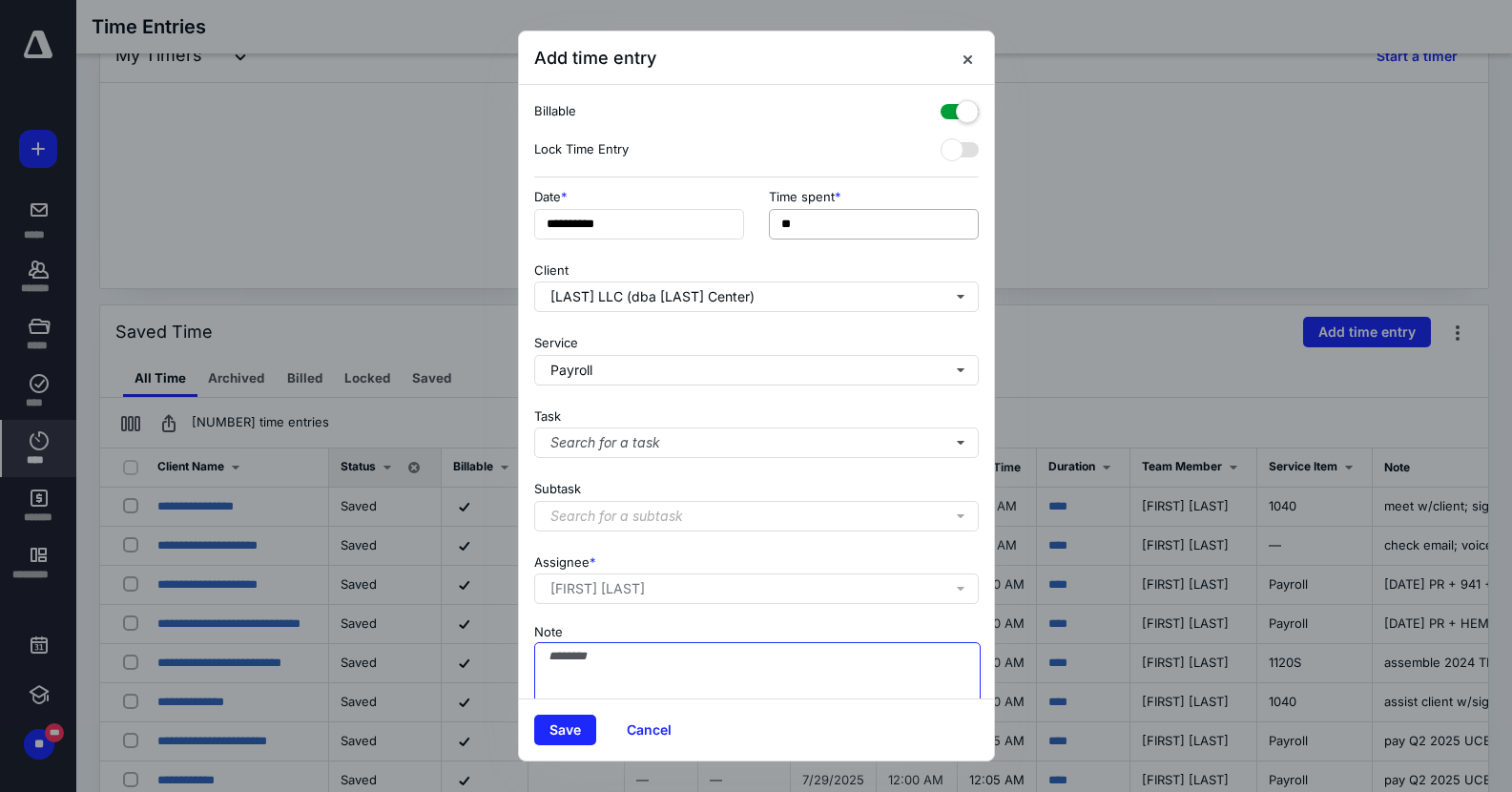 paste on "**********" 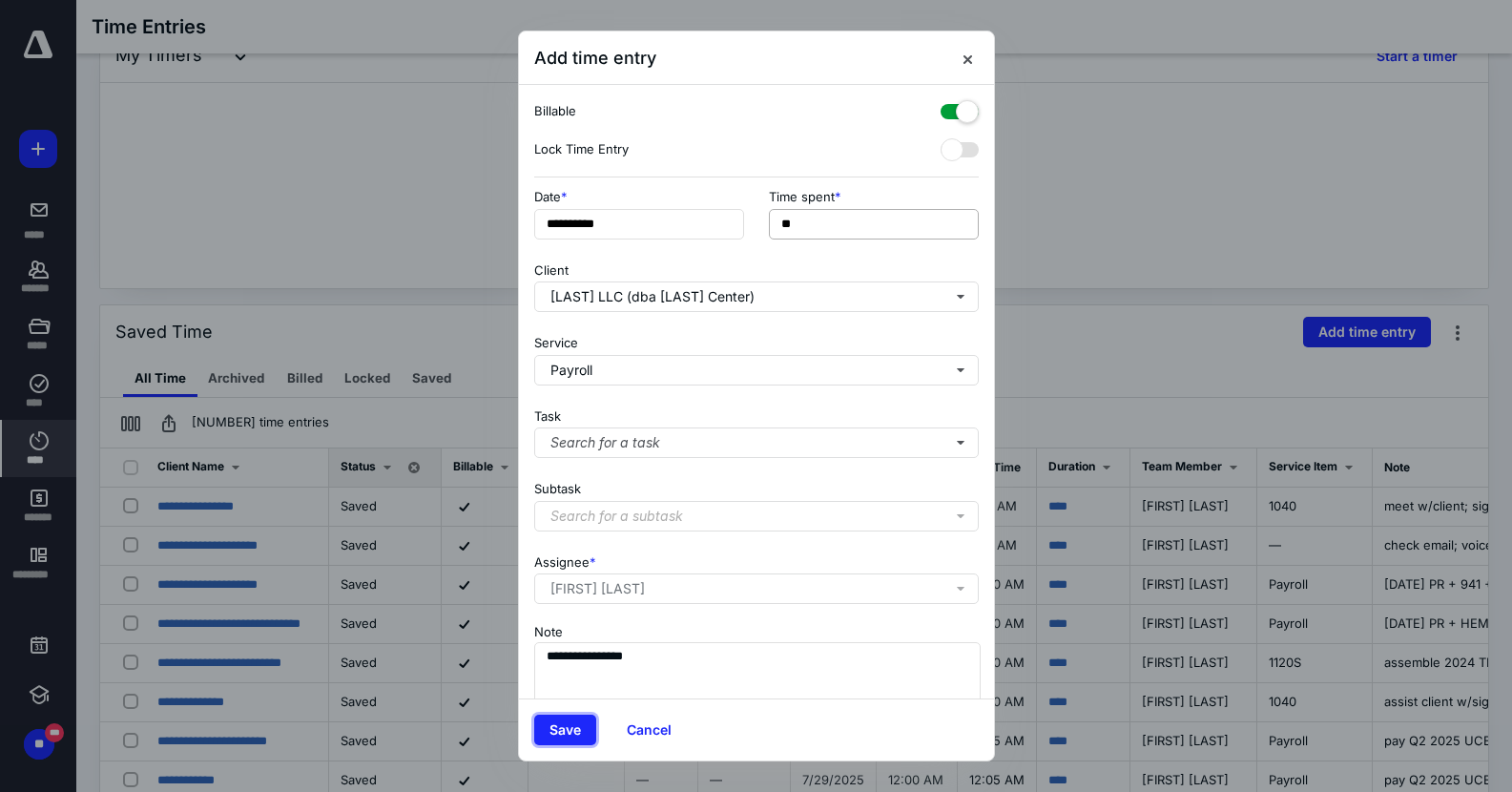 click on "Save" at bounding box center (565, 730) 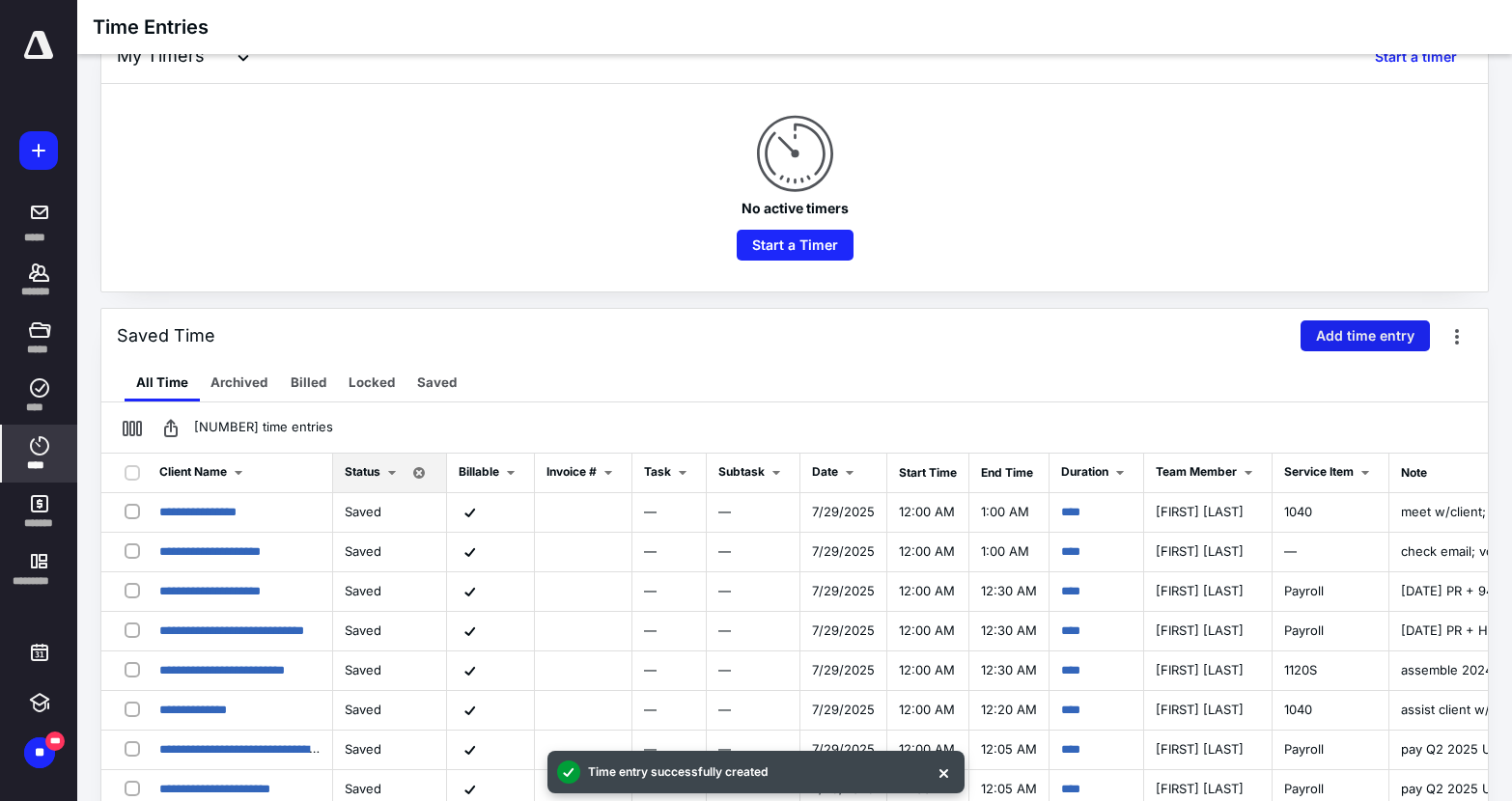 click on "Add time entry" at bounding box center (1365, 336) 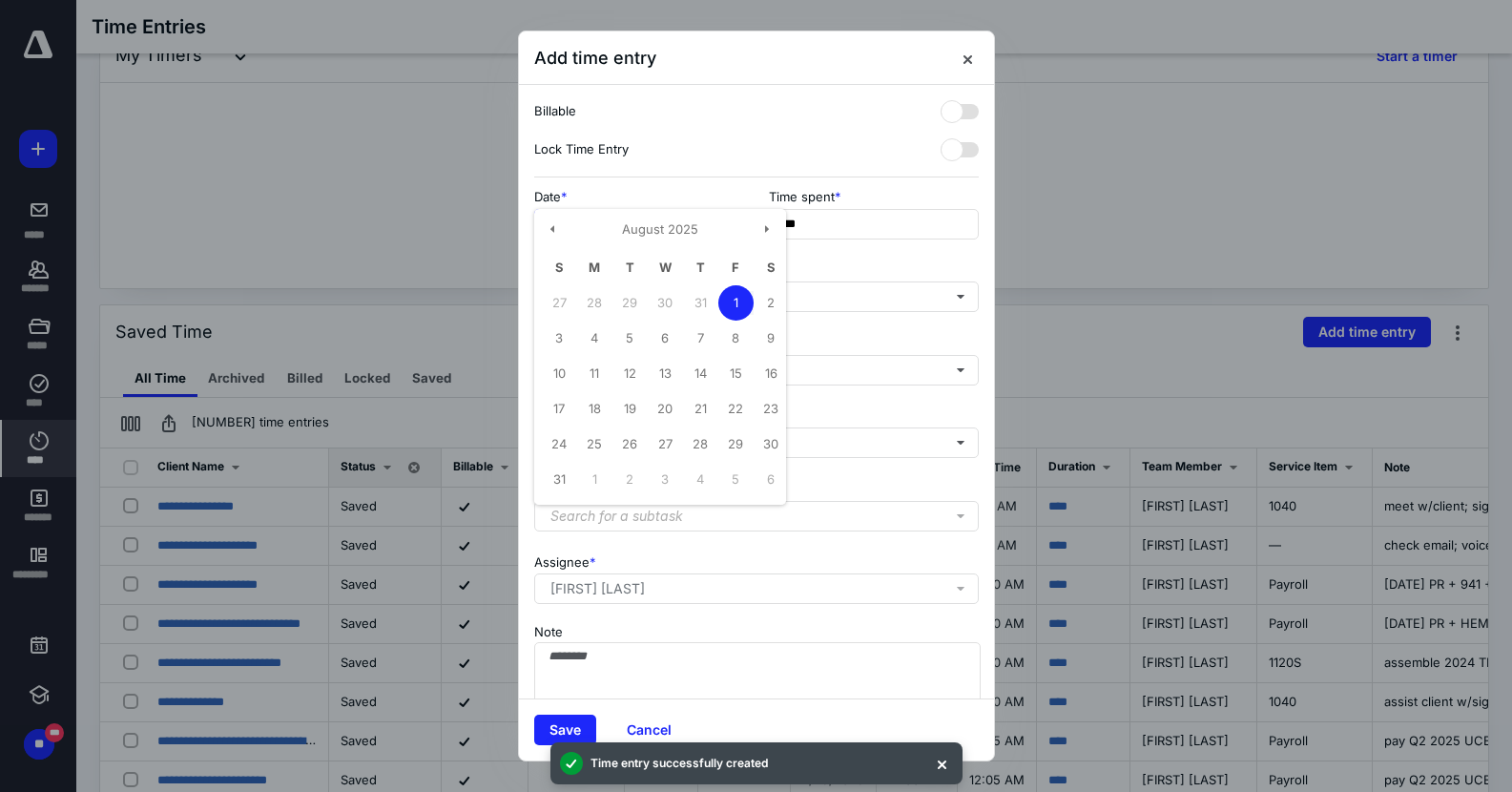 click on "**********" at bounding box center (639, 224) 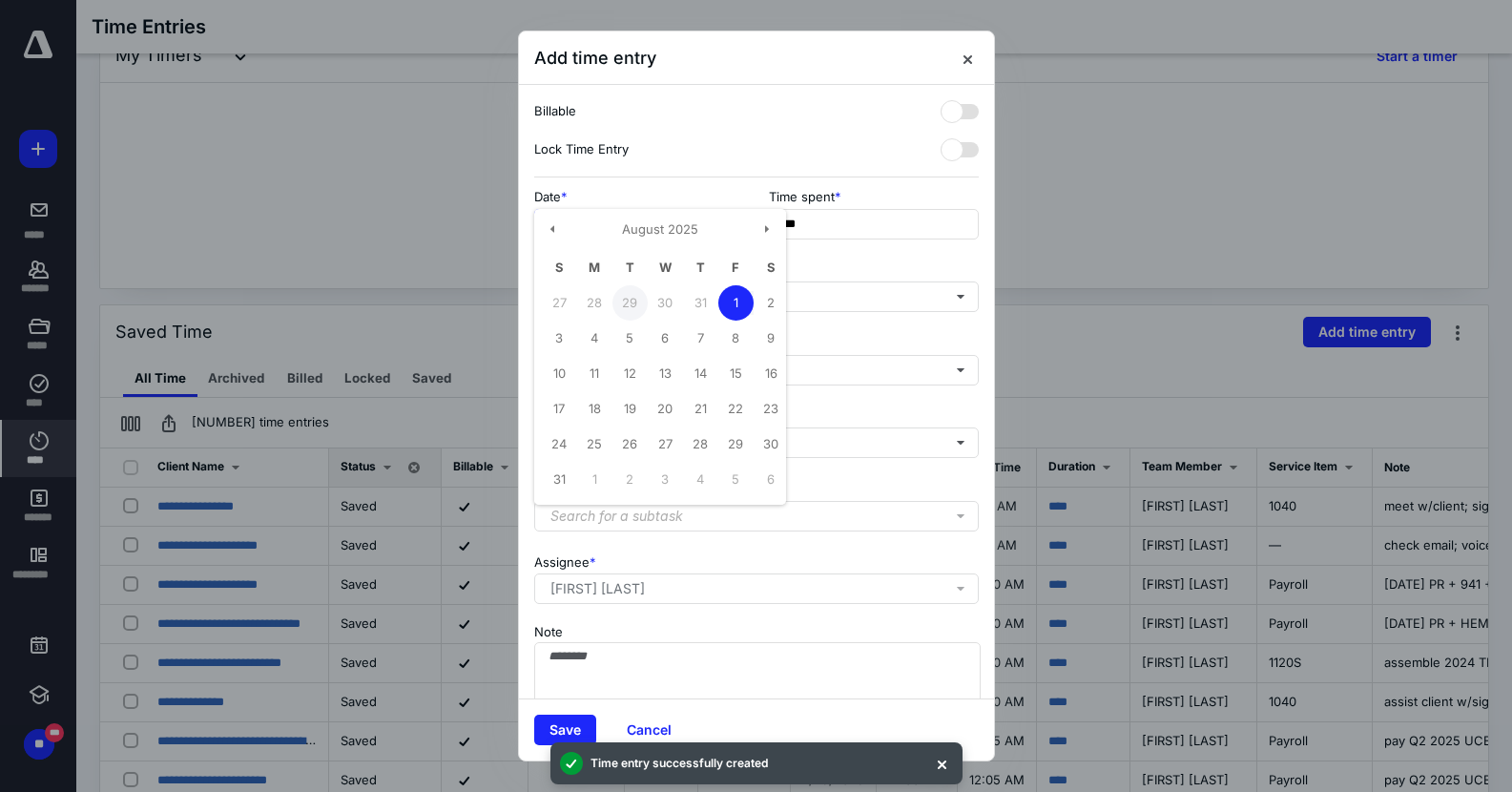 click on "29" at bounding box center [630, 302] 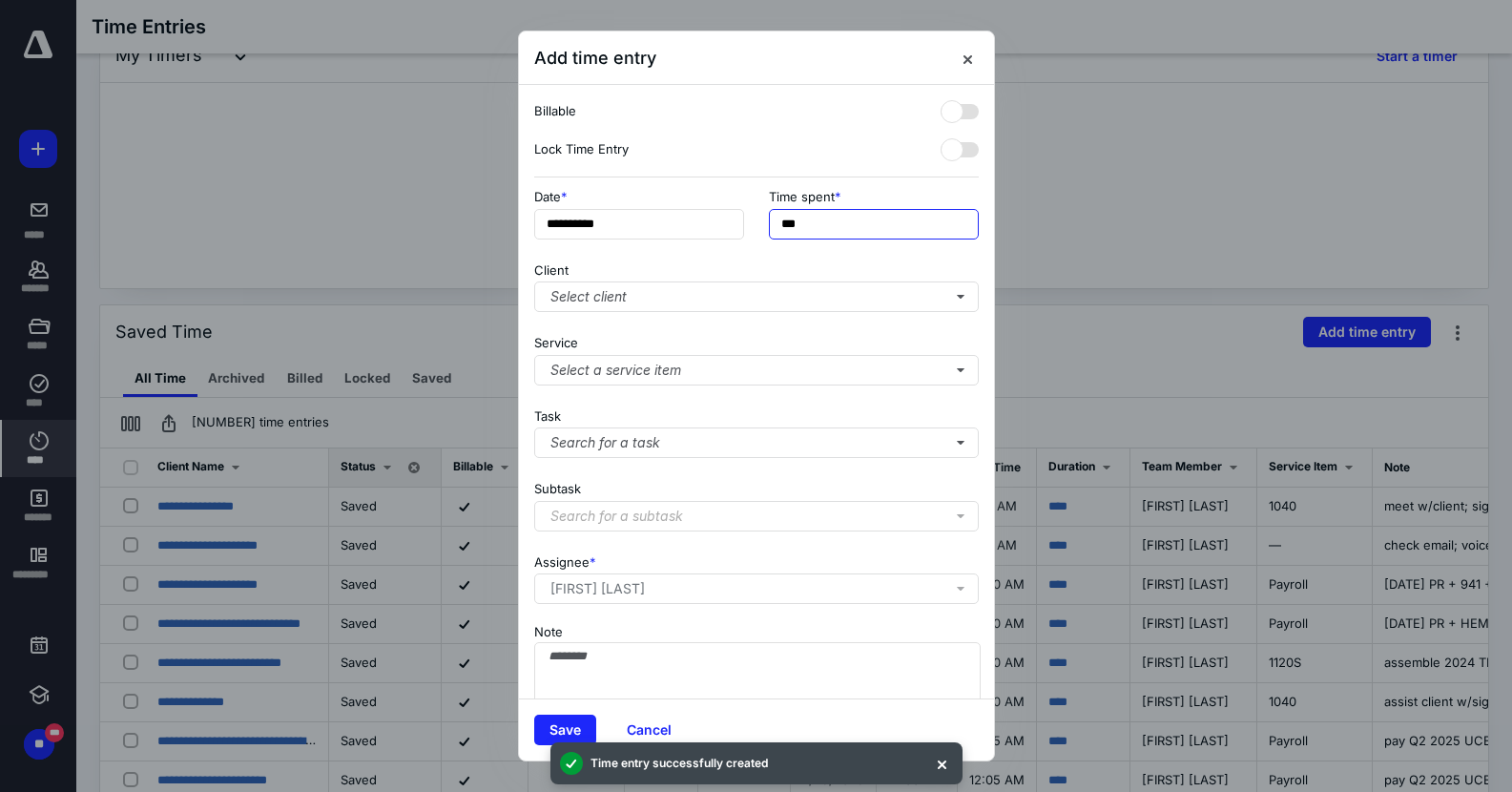 click on "***" at bounding box center (874, 224) 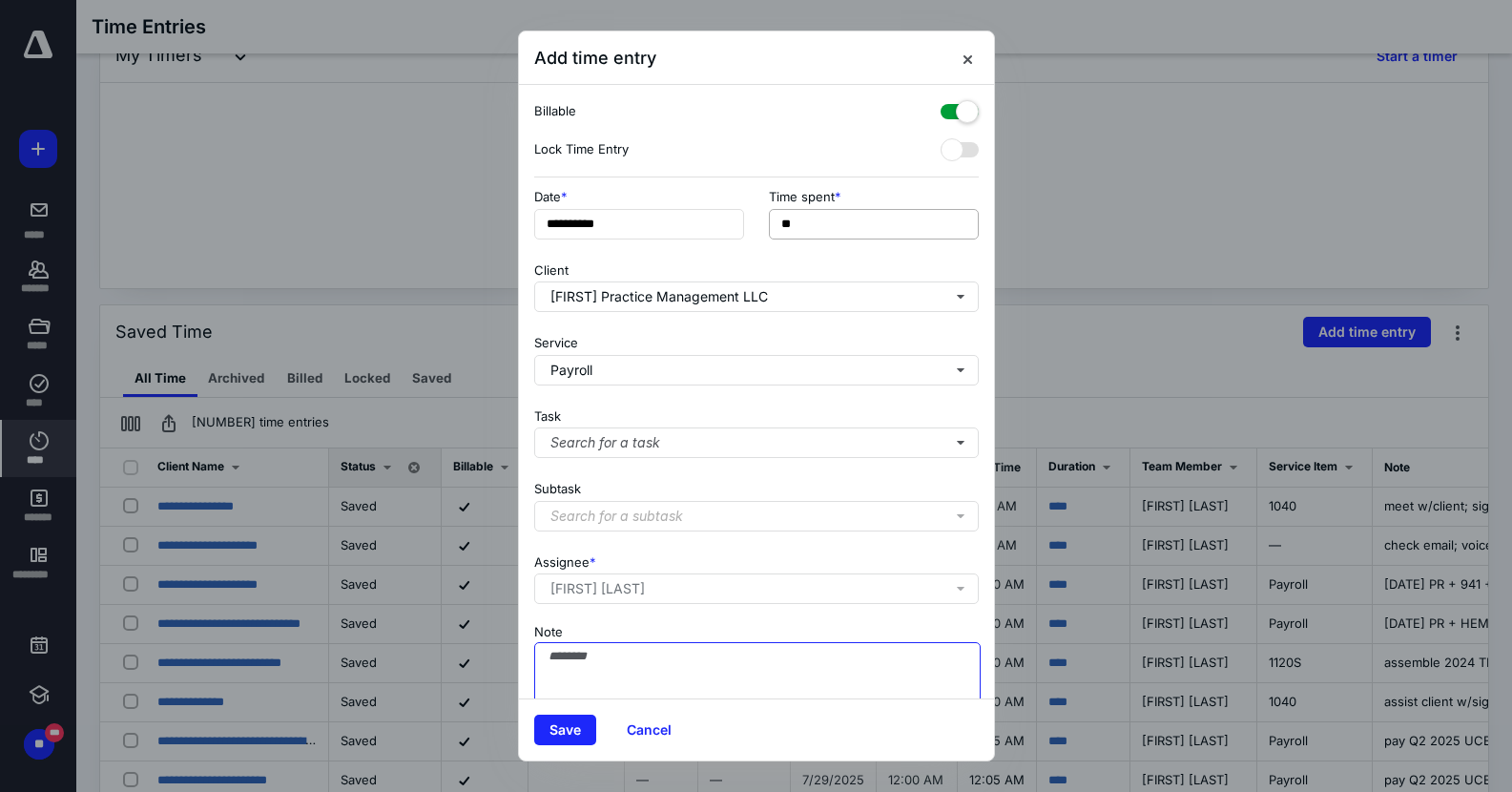 paste on "**********" 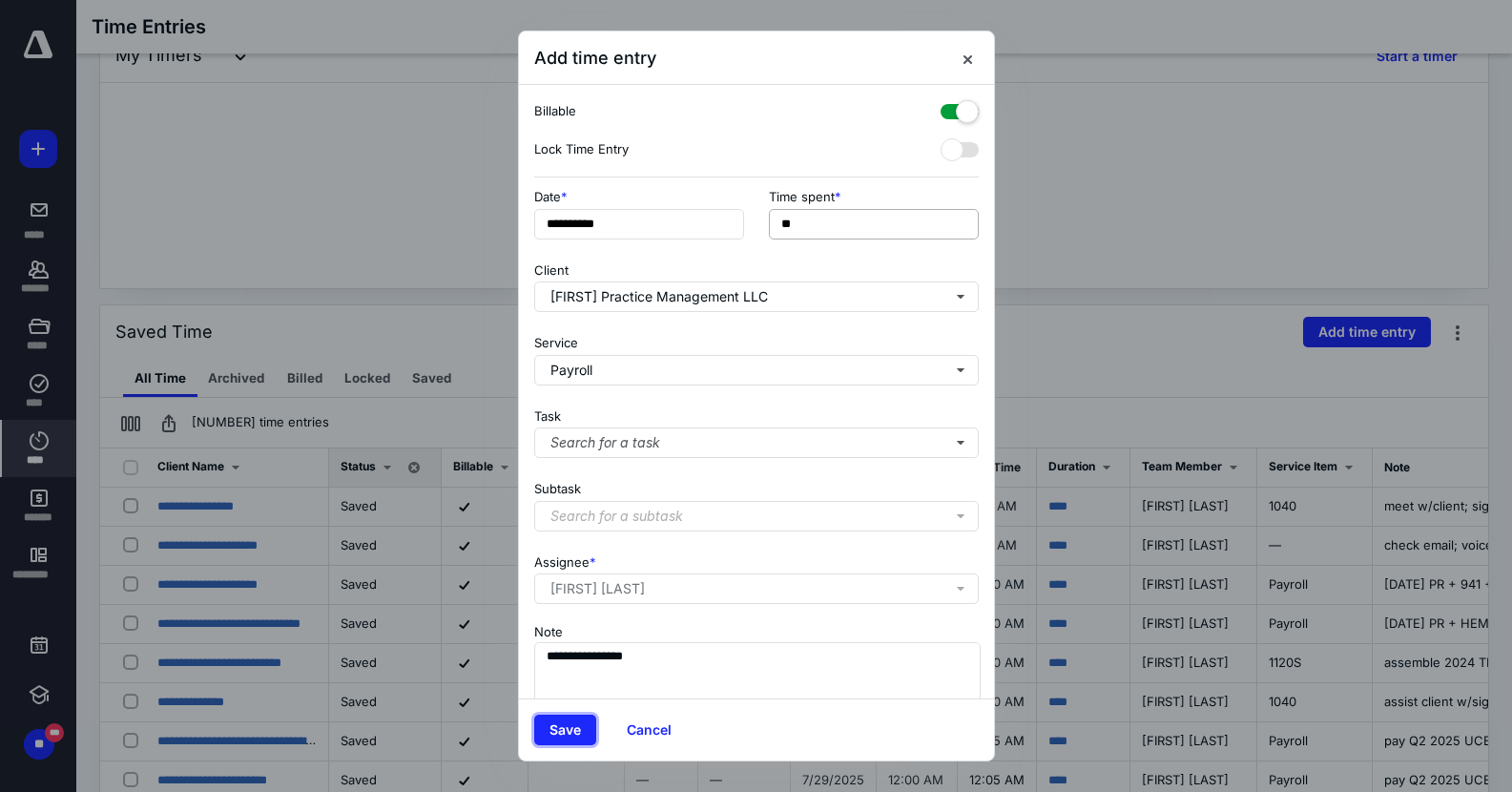 click on "Save" at bounding box center (565, 730) 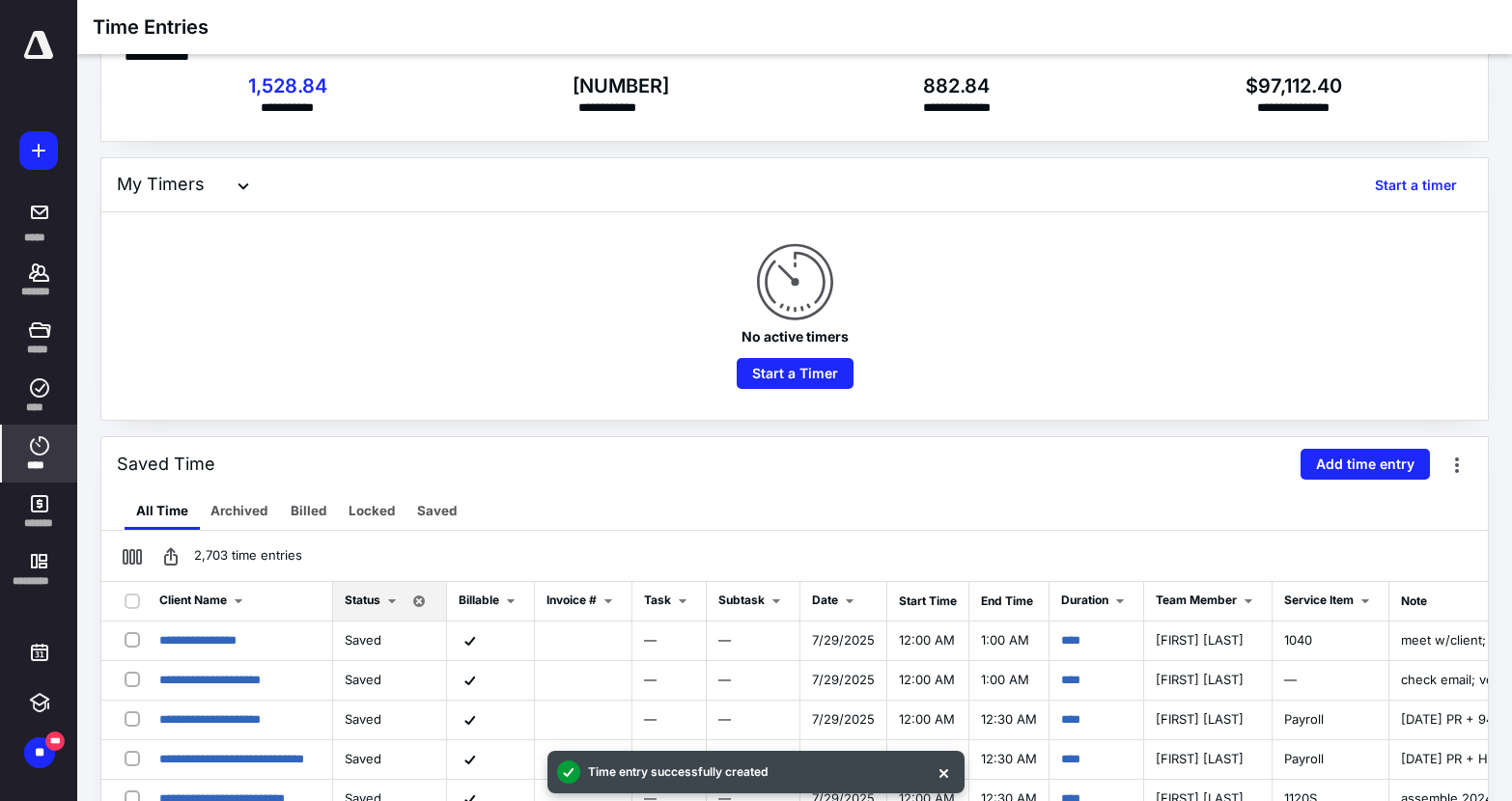 scroll, scrollTop: 0, scrollLeft: 0, axis: both 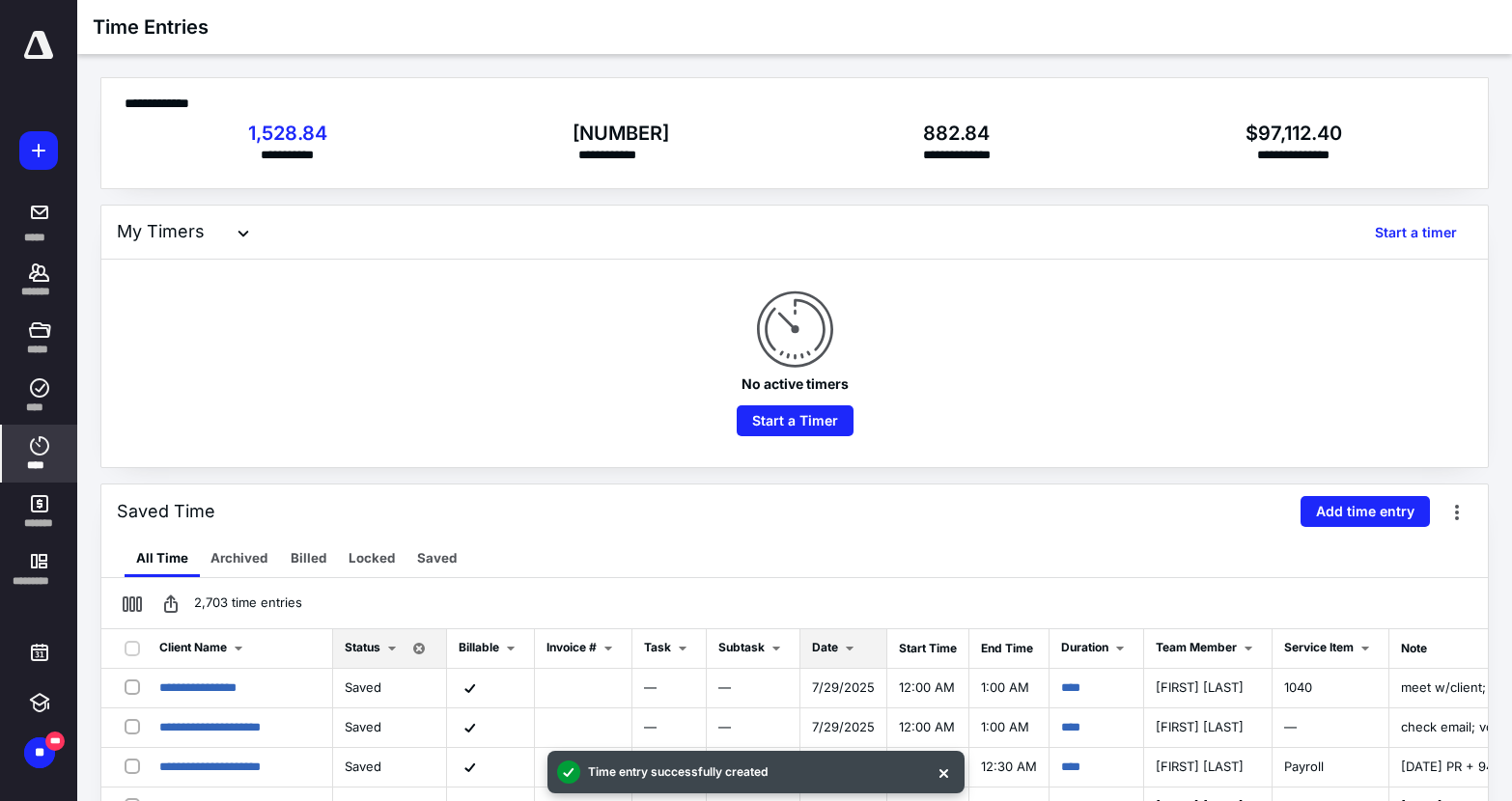 click at bounding box center (850, 649) 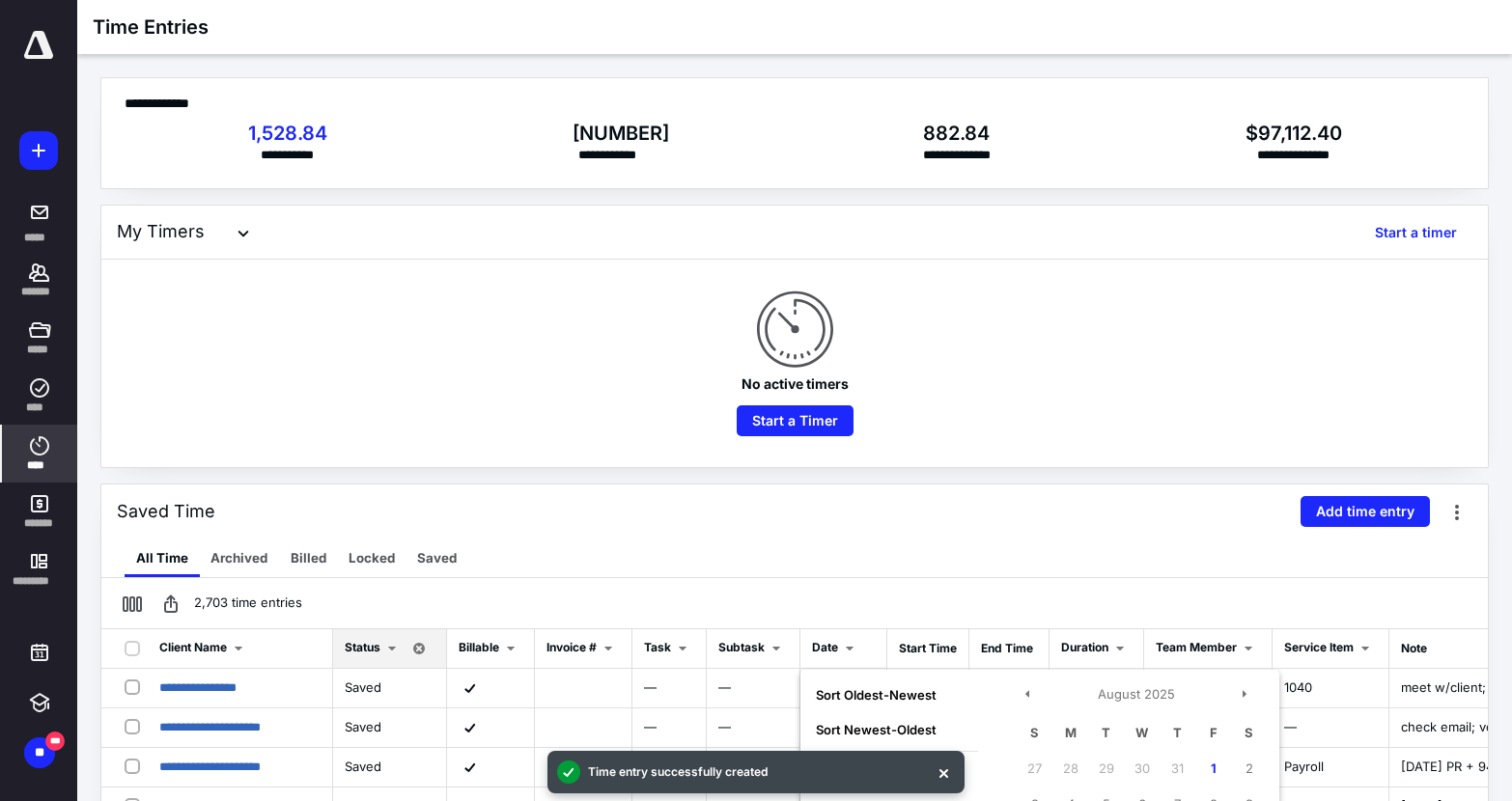 scroll, scrollTop: 429, scrollLeft: 0, axis: vertical 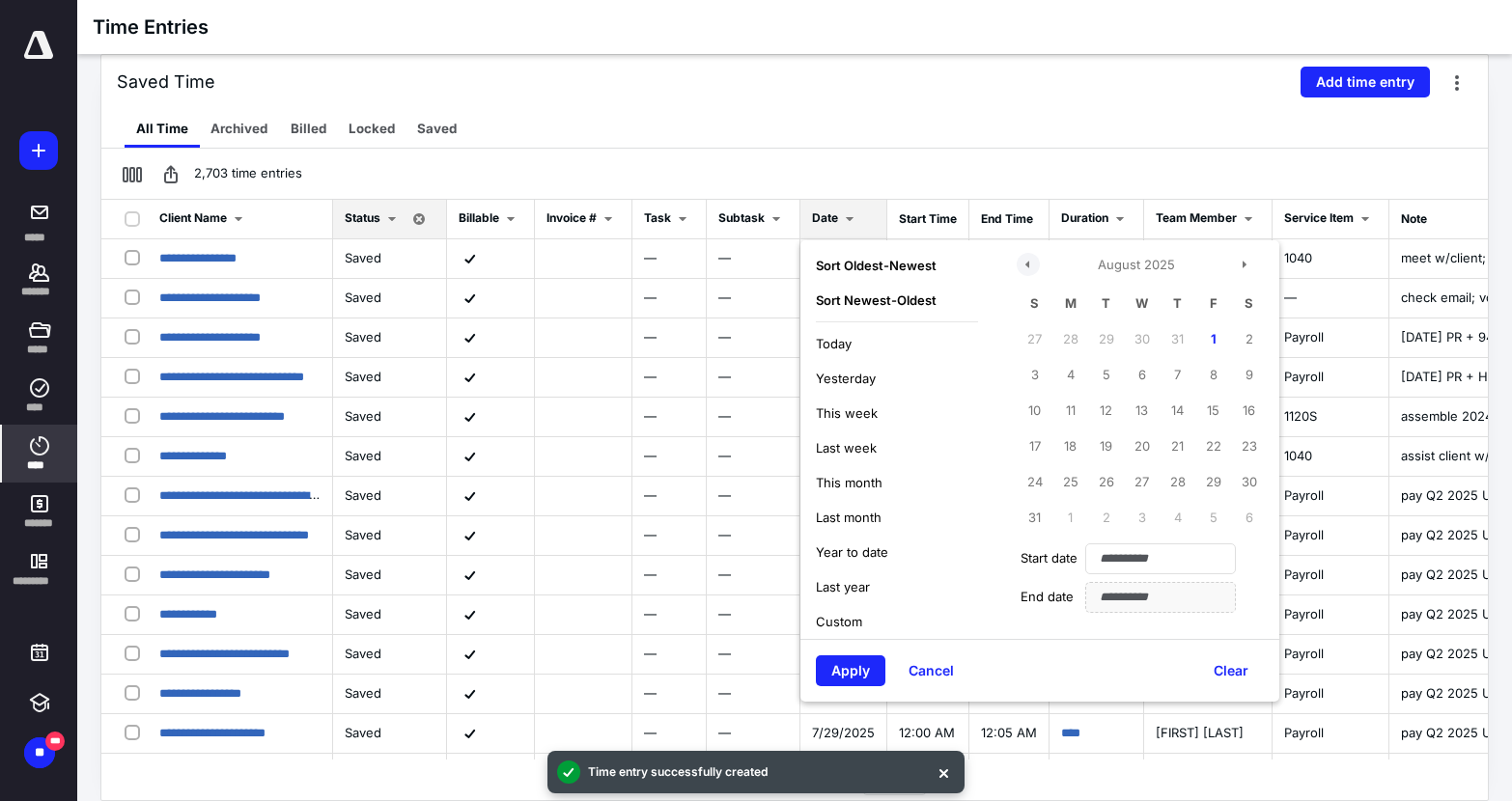 click at bounding box center (1028, 264) 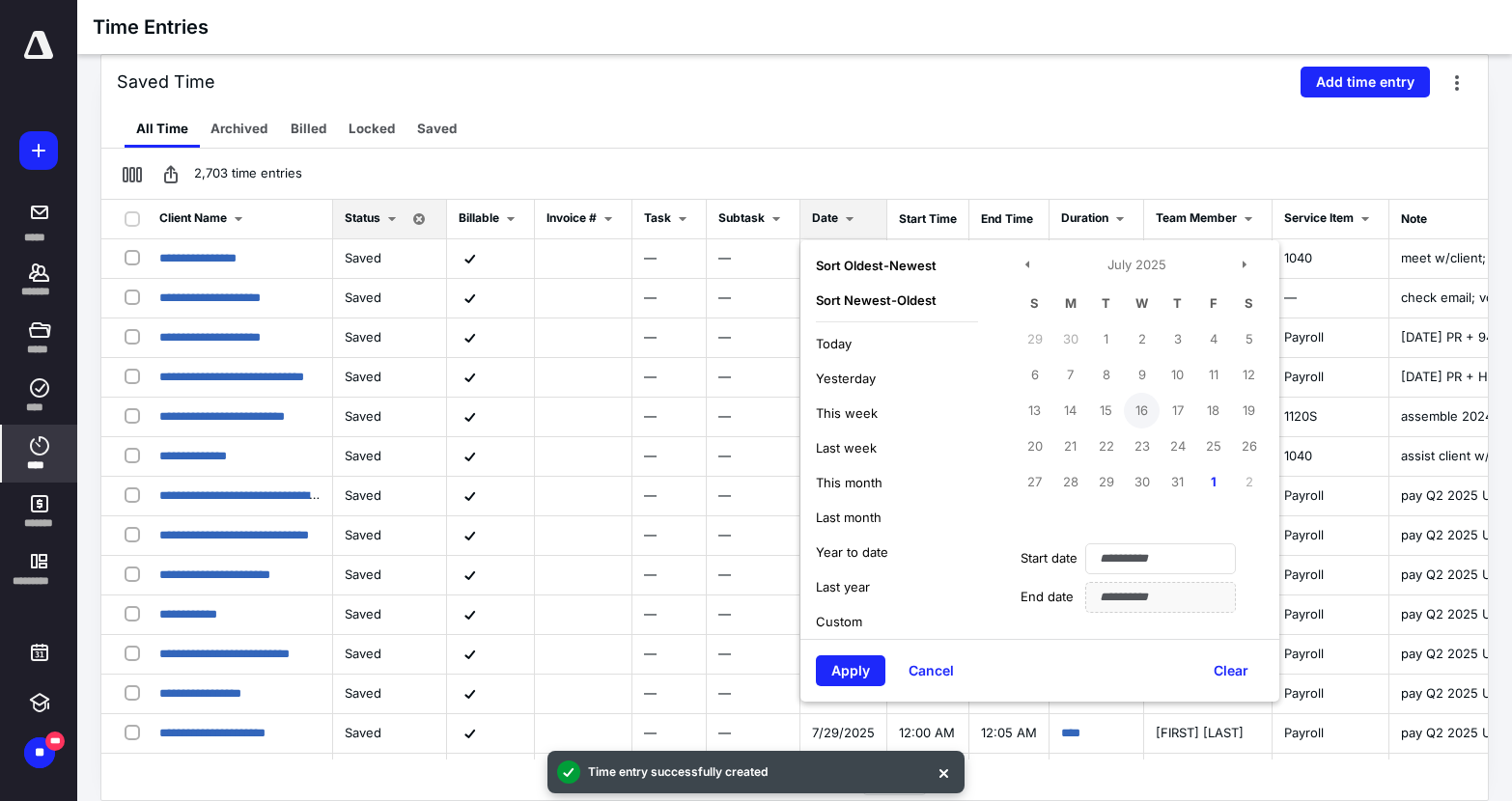 click on "16" at bounding box center (1141, 410) 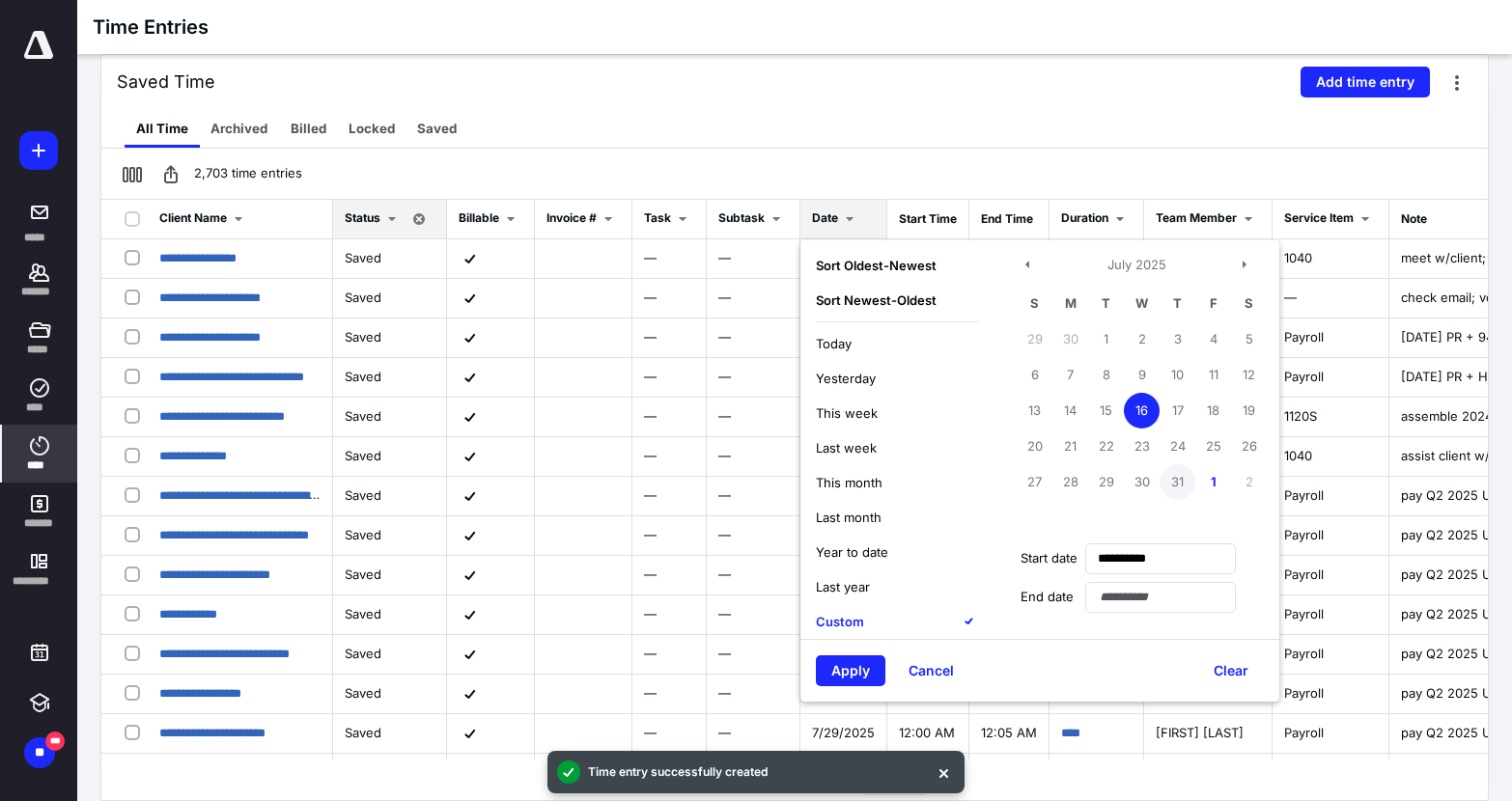 click on "31" at bounding box center [1177, 482] 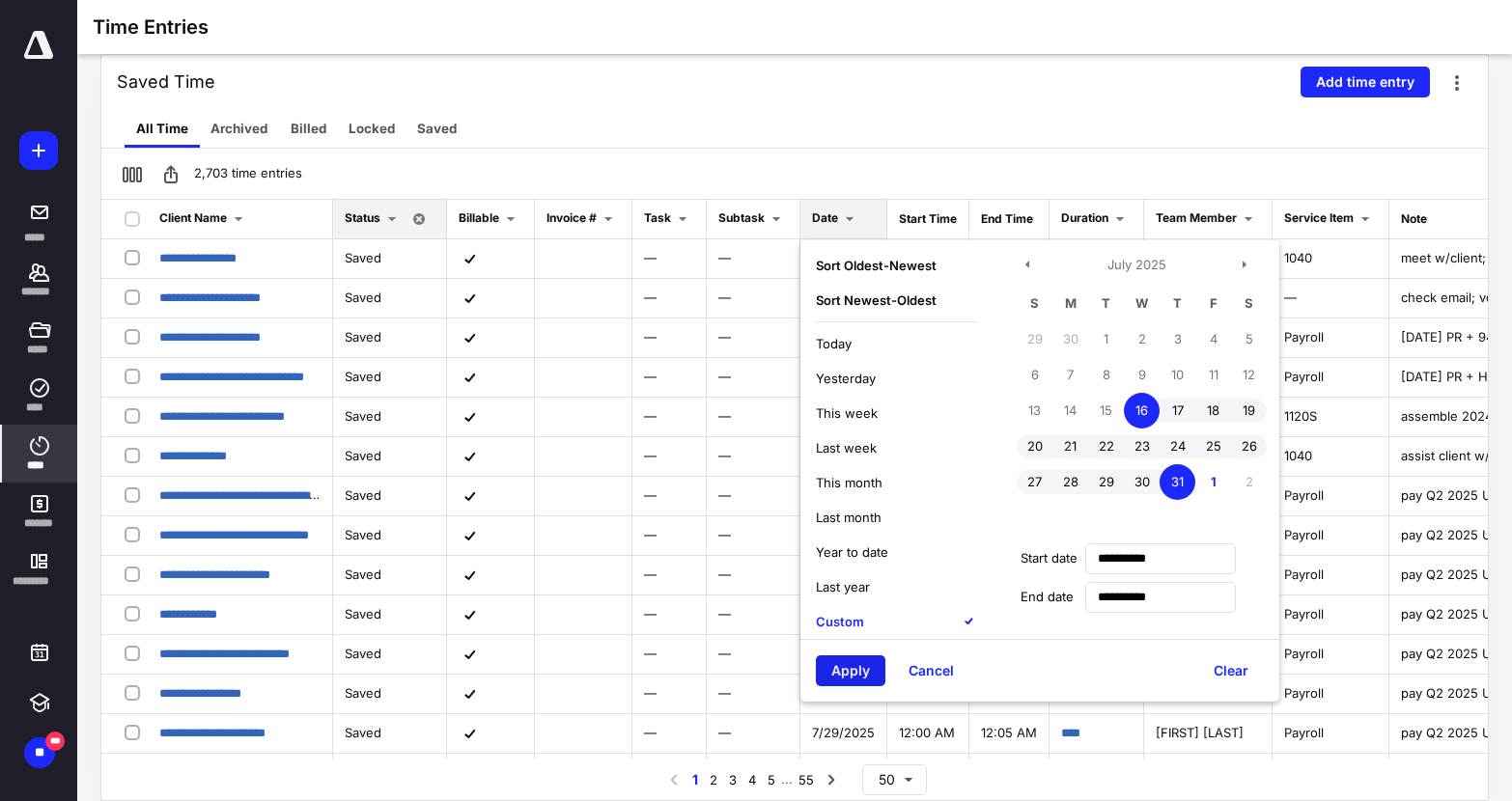 click on "Apply" at bounding box center (851, 671) 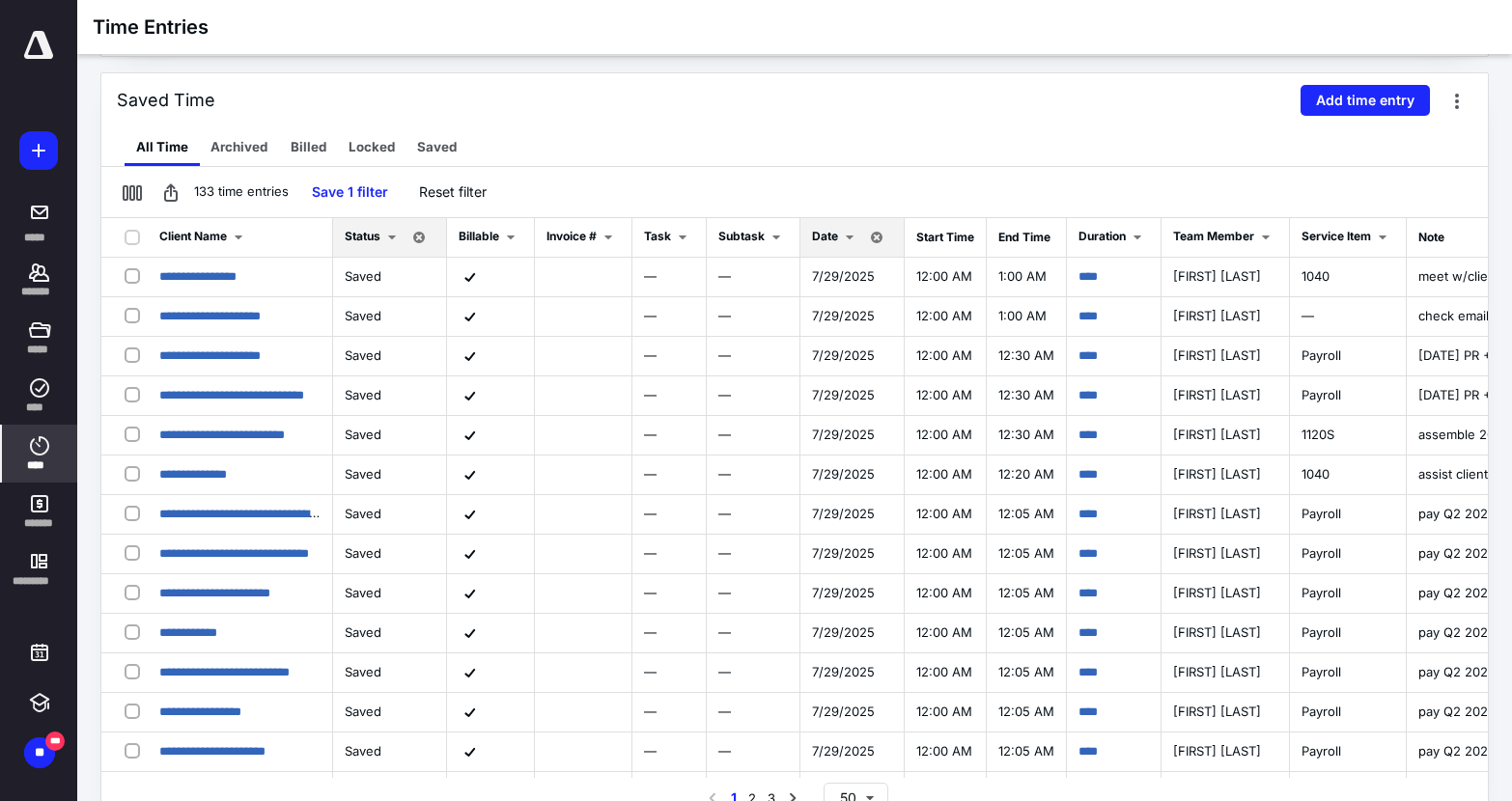 scroll, scrollTop: 413, scrollLeft: 0, axis: vertical 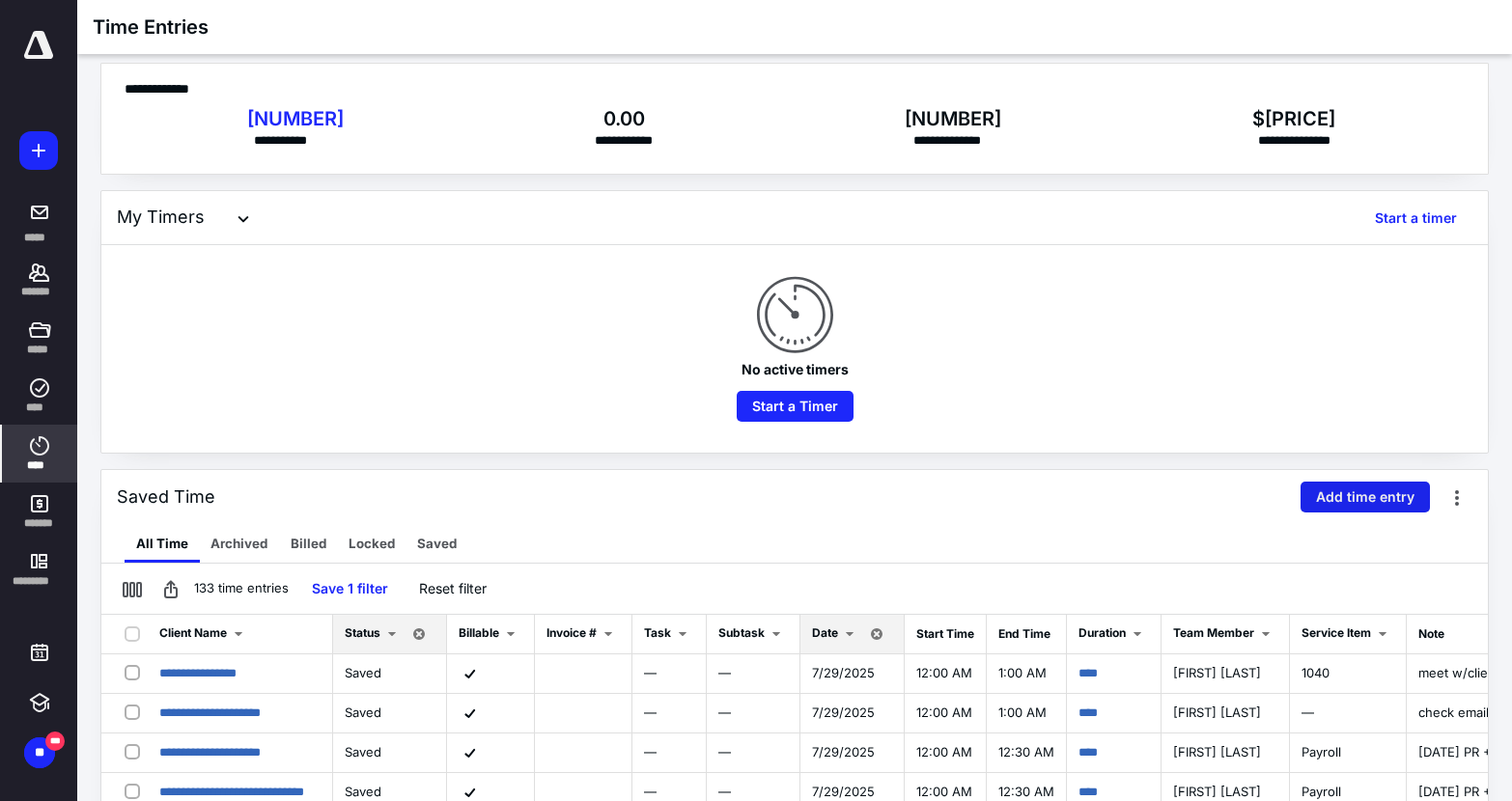 click on "Add time entry" at bounding box center [1365, 497] 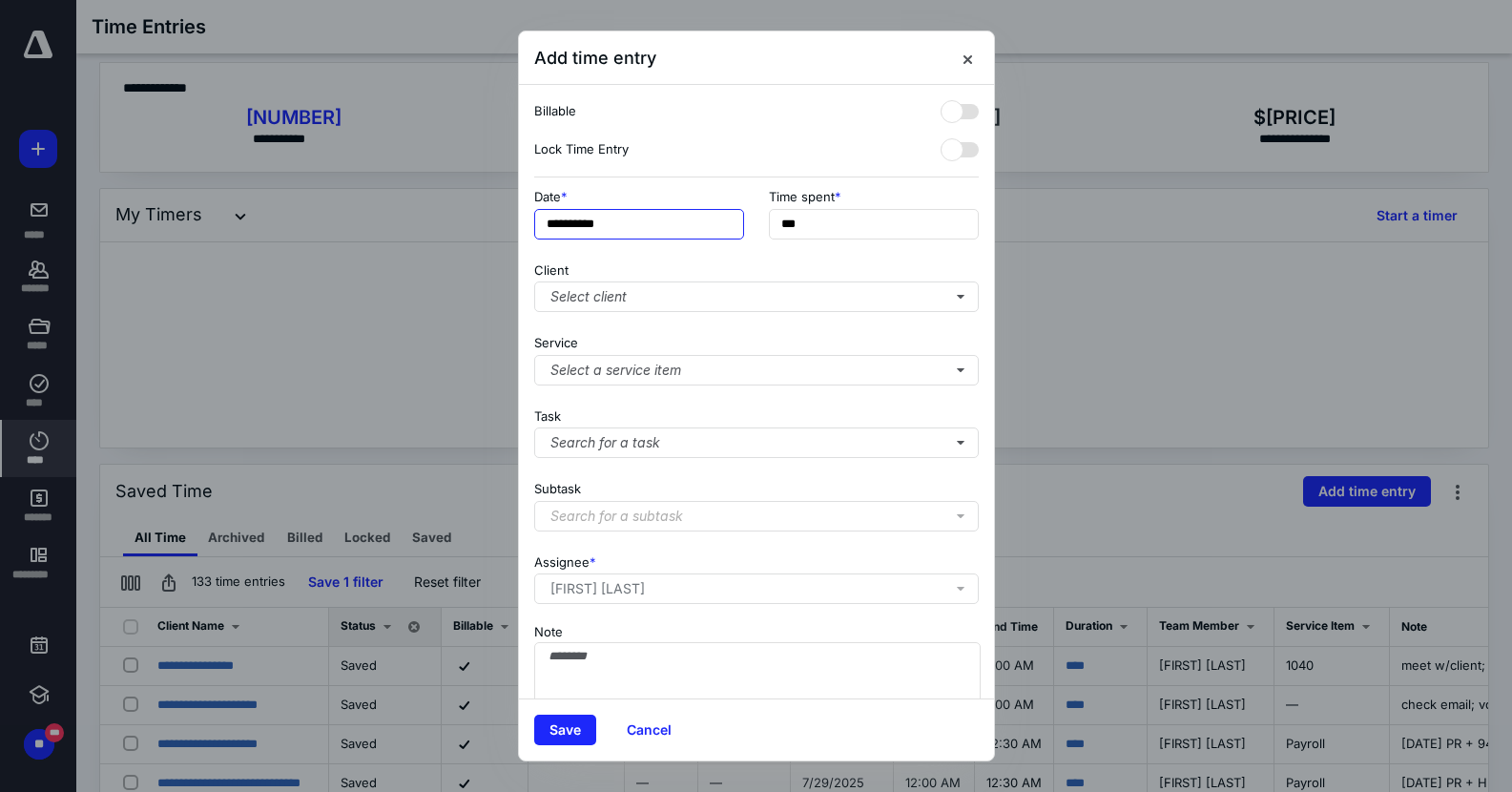 click on "**********" at bounding box center (639, 224) 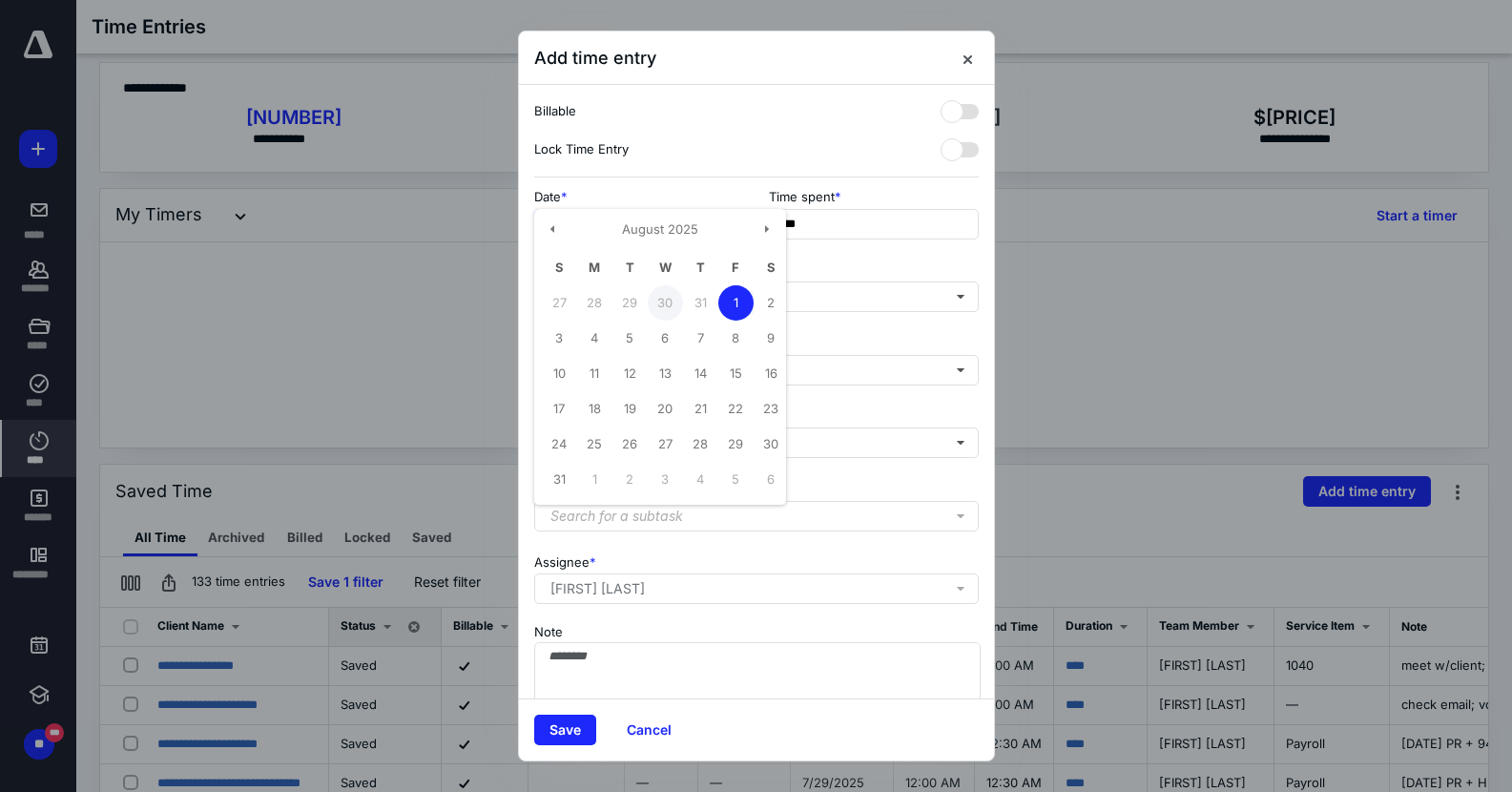 click on "30" at bounding box center [665, 302] 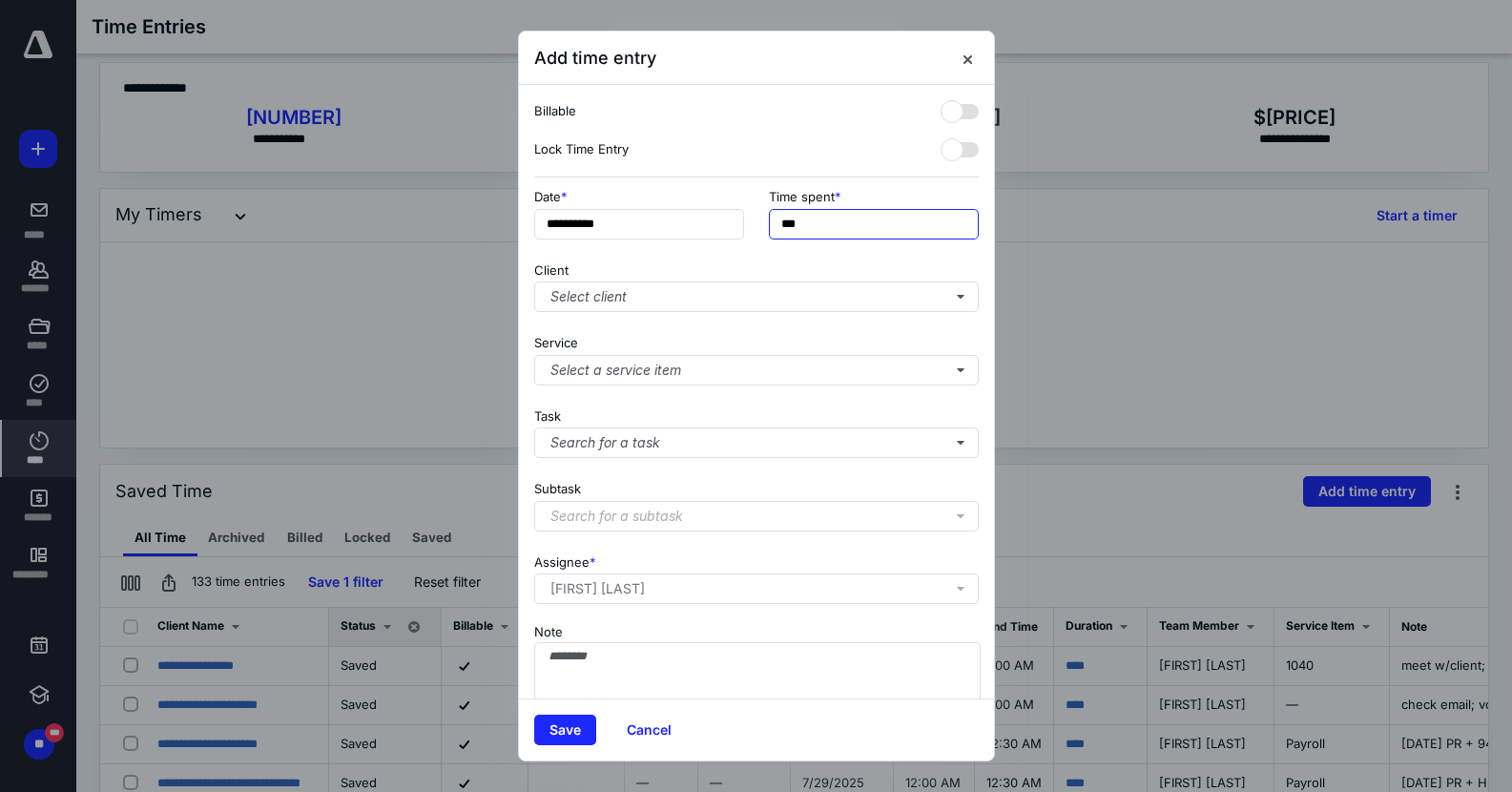 click on "***" at bounding box center (874, 224) 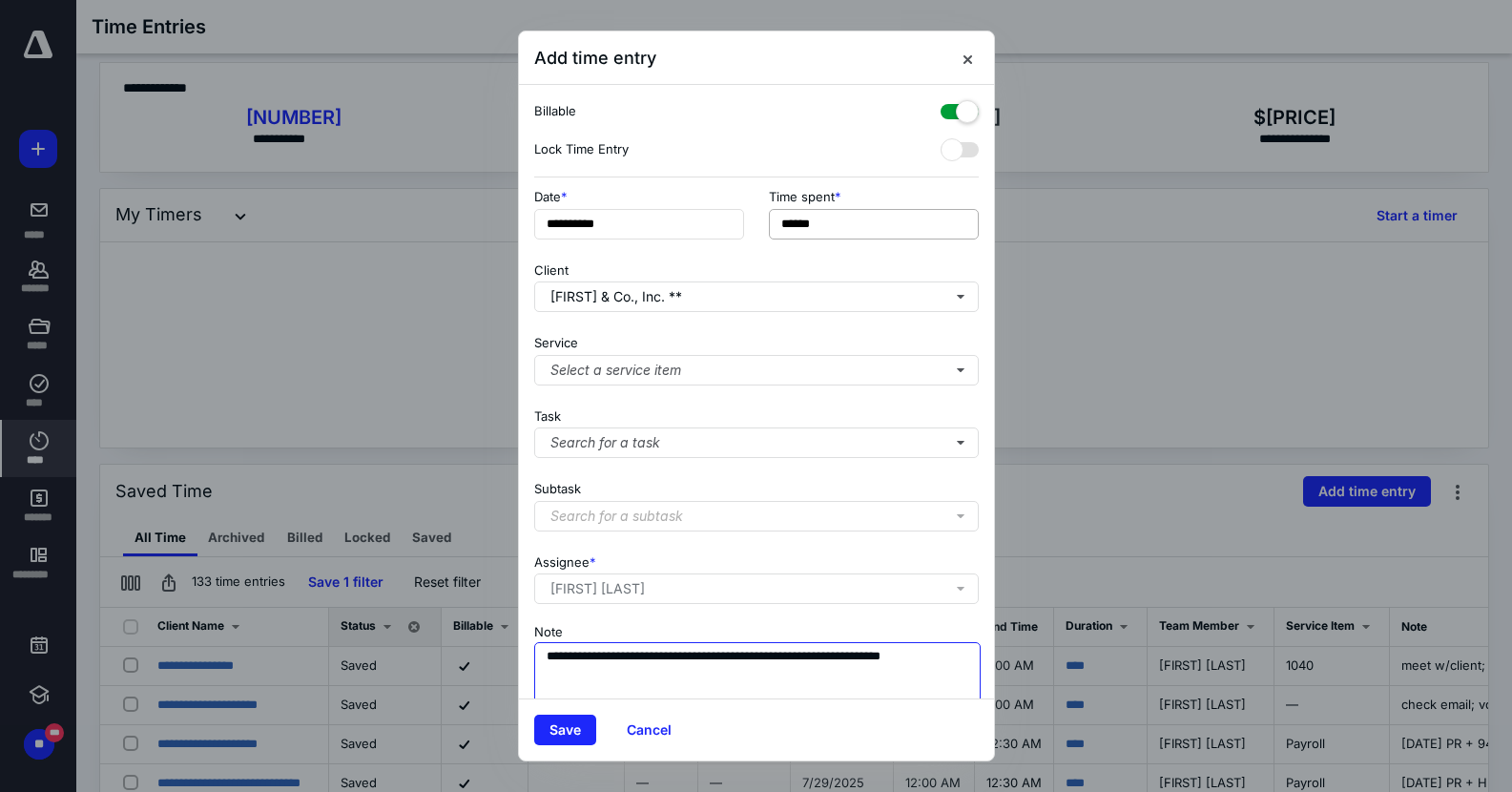 scroll, scrollTop: 2, scrollLeft: 0, axis: vertical 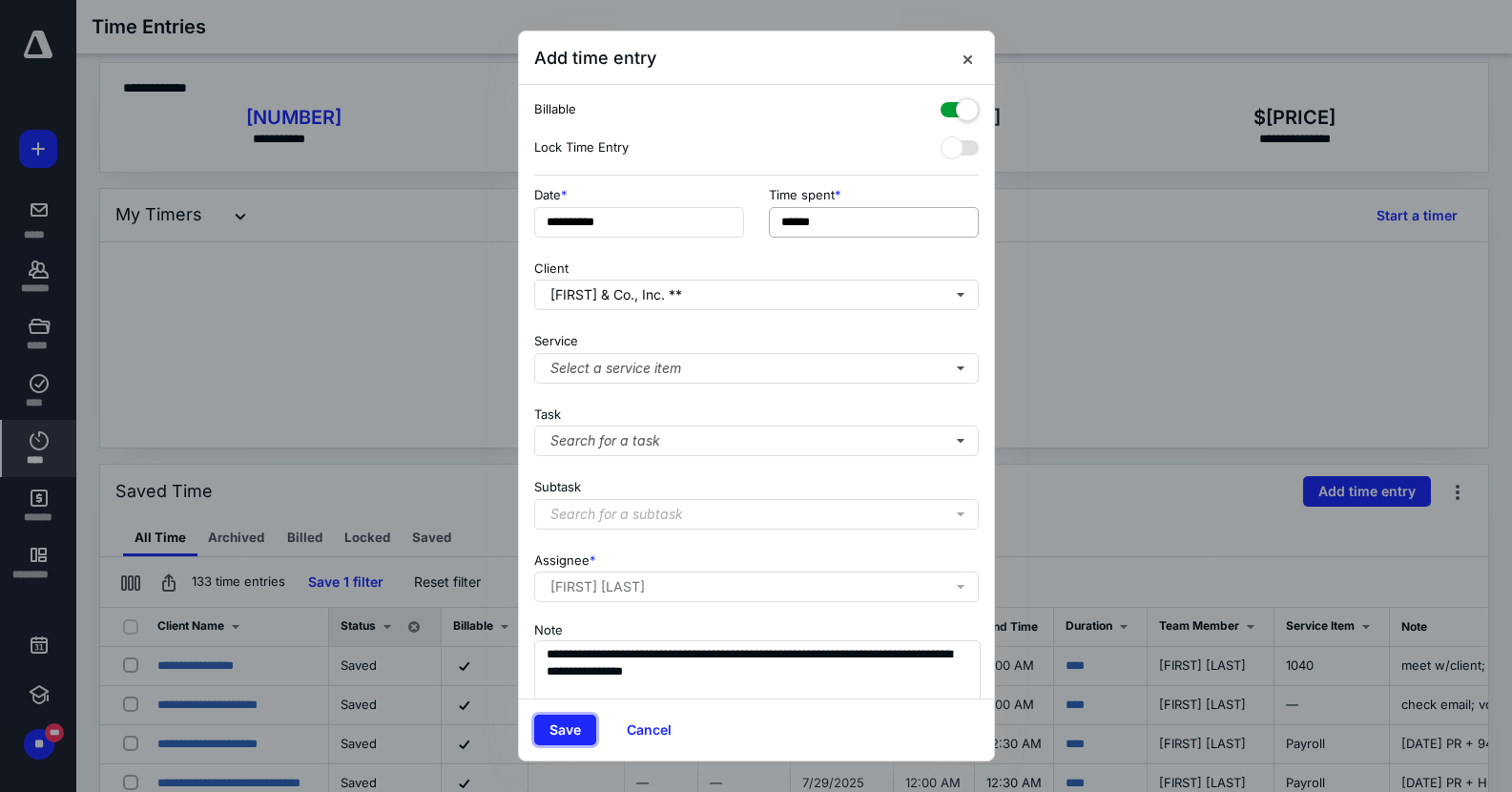 click on "Save" at bounding box center (565, 730) 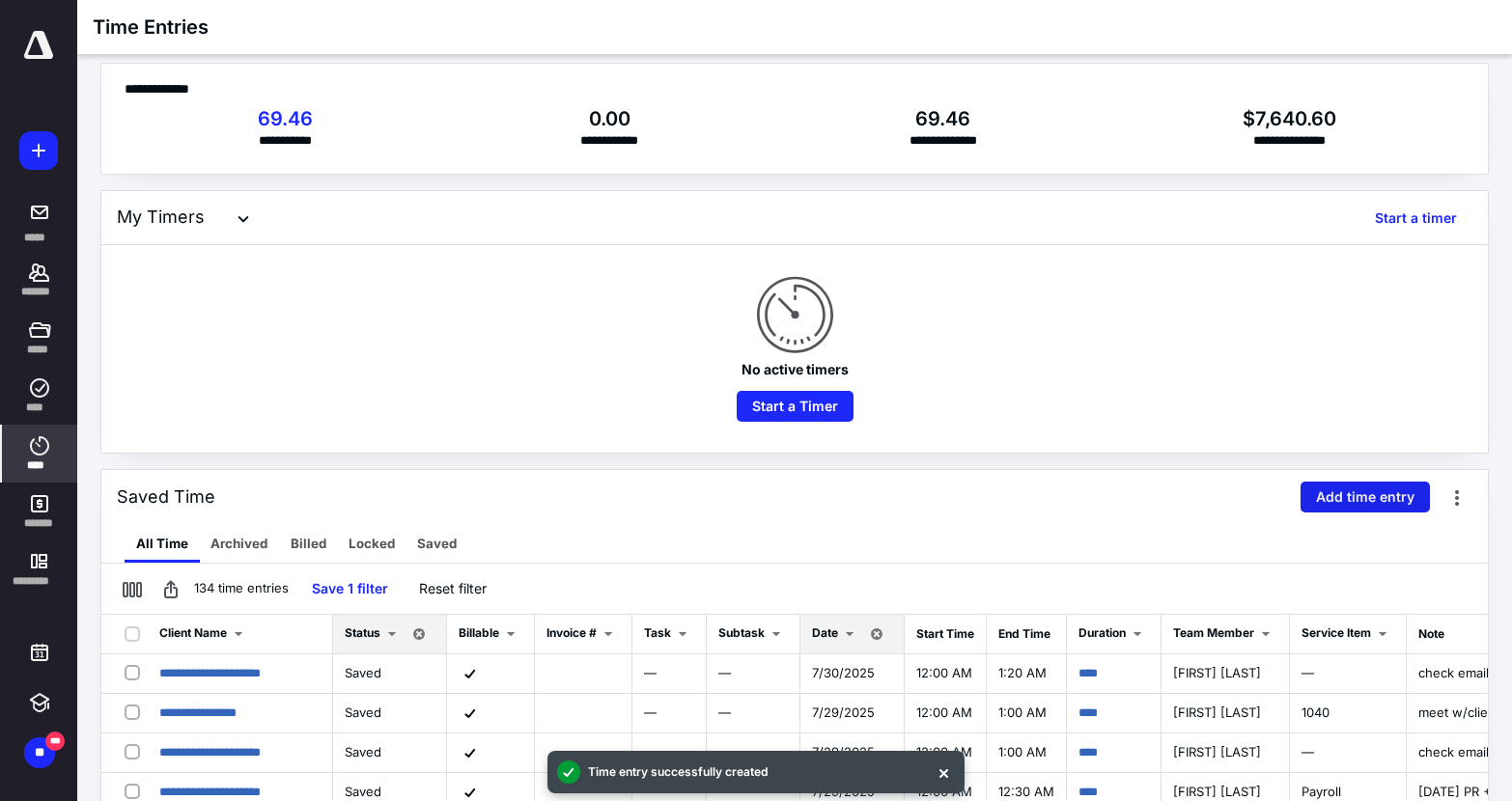 click on "Add time entry" at bounding box center (1365, 497) 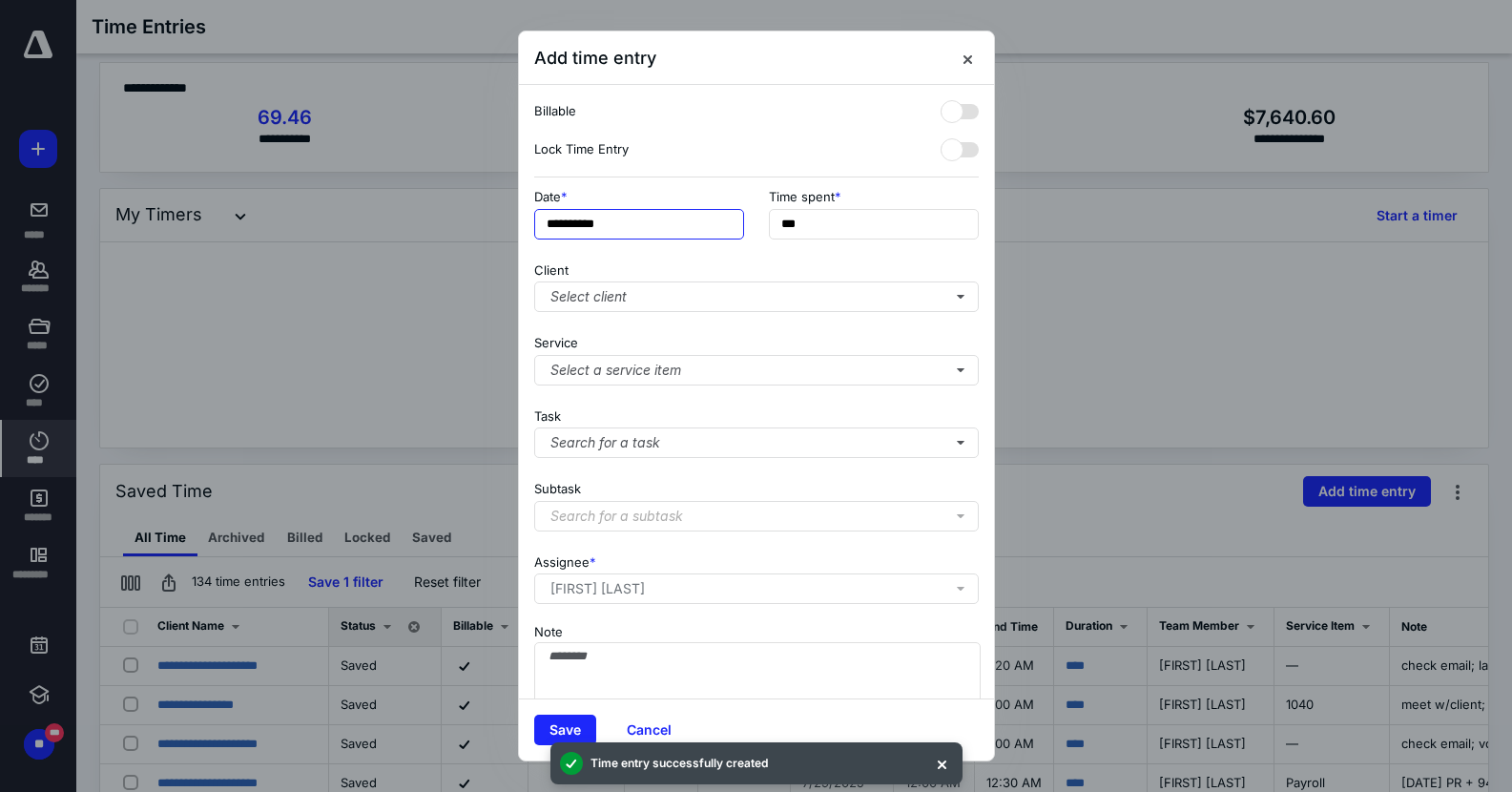click on "**********" at bounding box center (639, 224) 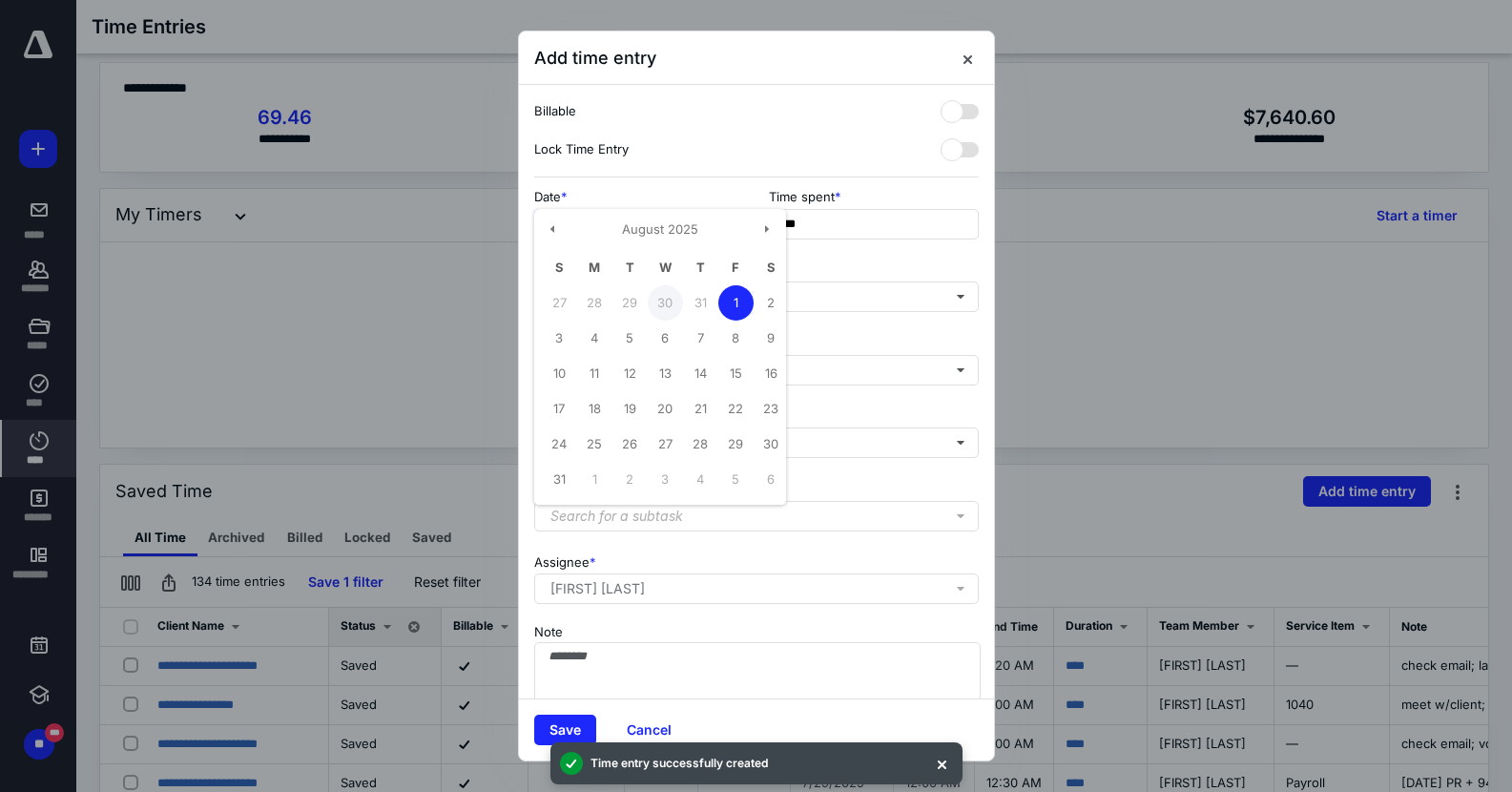click on "30" at bounding box center [665, 302] 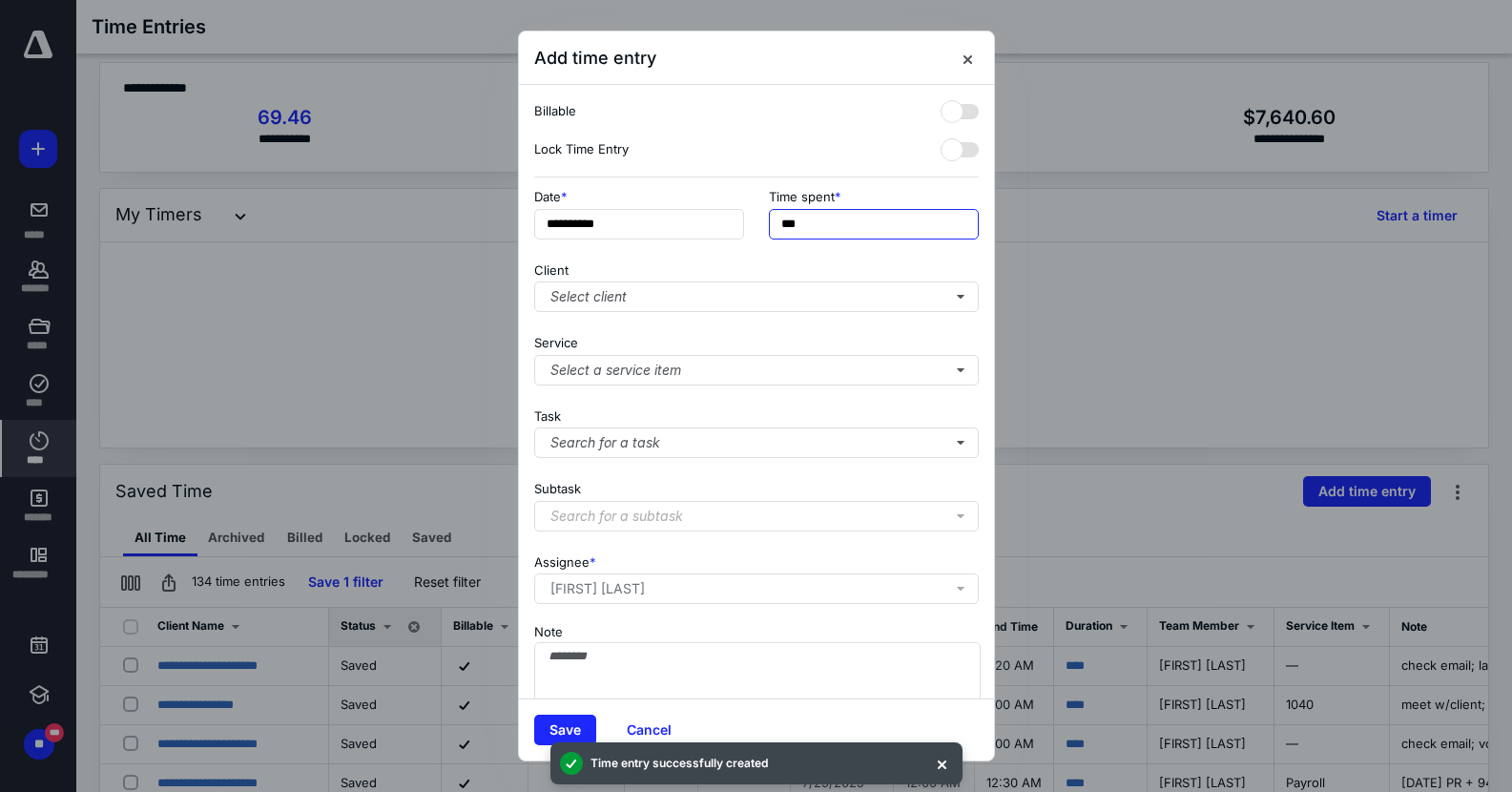 click on "***" at bounding box center [874, 224] 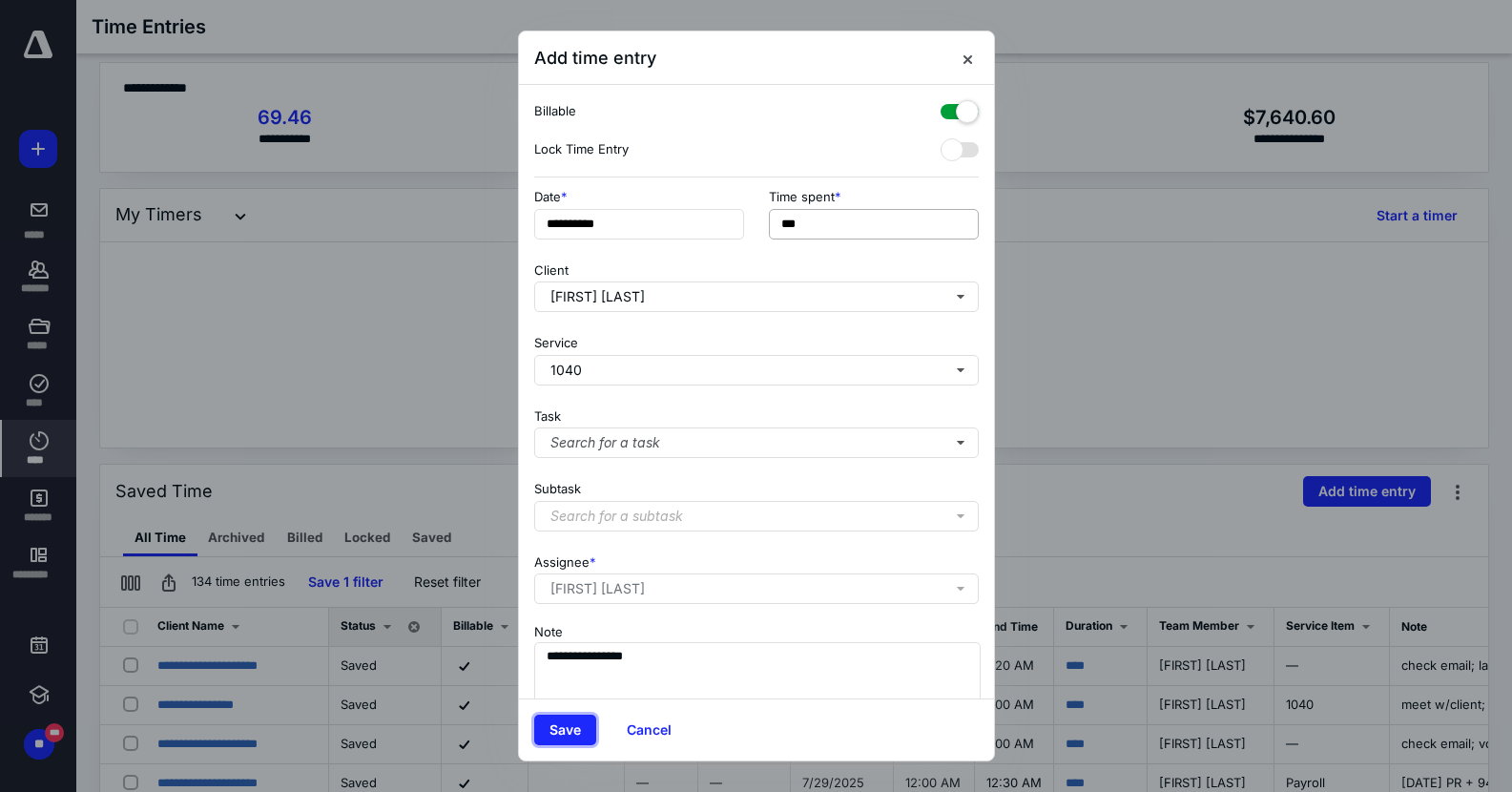 click on "Save" at bounding box center (565, 730) 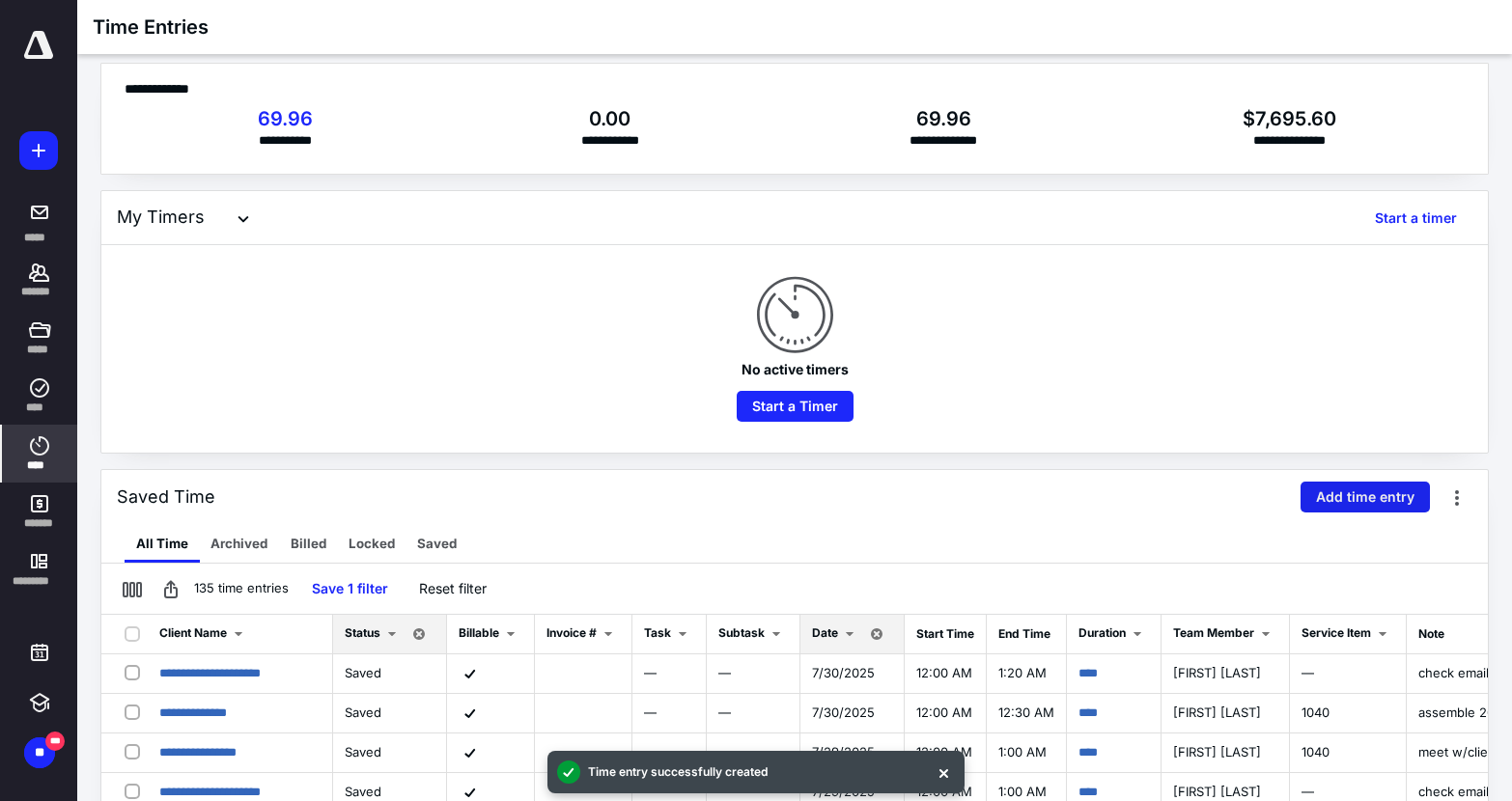 click on "Add time entry" at bounding box center [1365, 497] 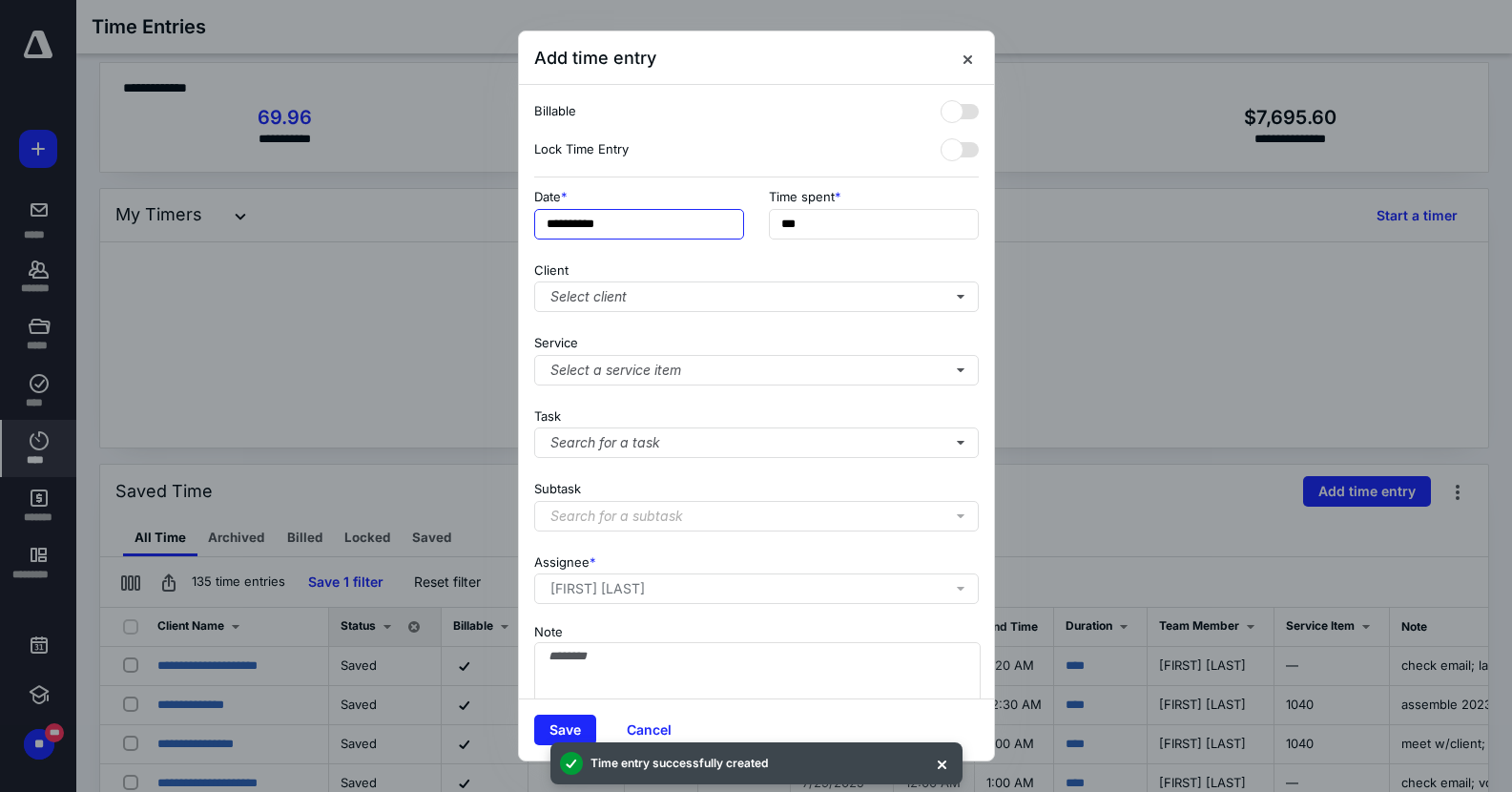 click on "**********" at bounding box center (639, 224) 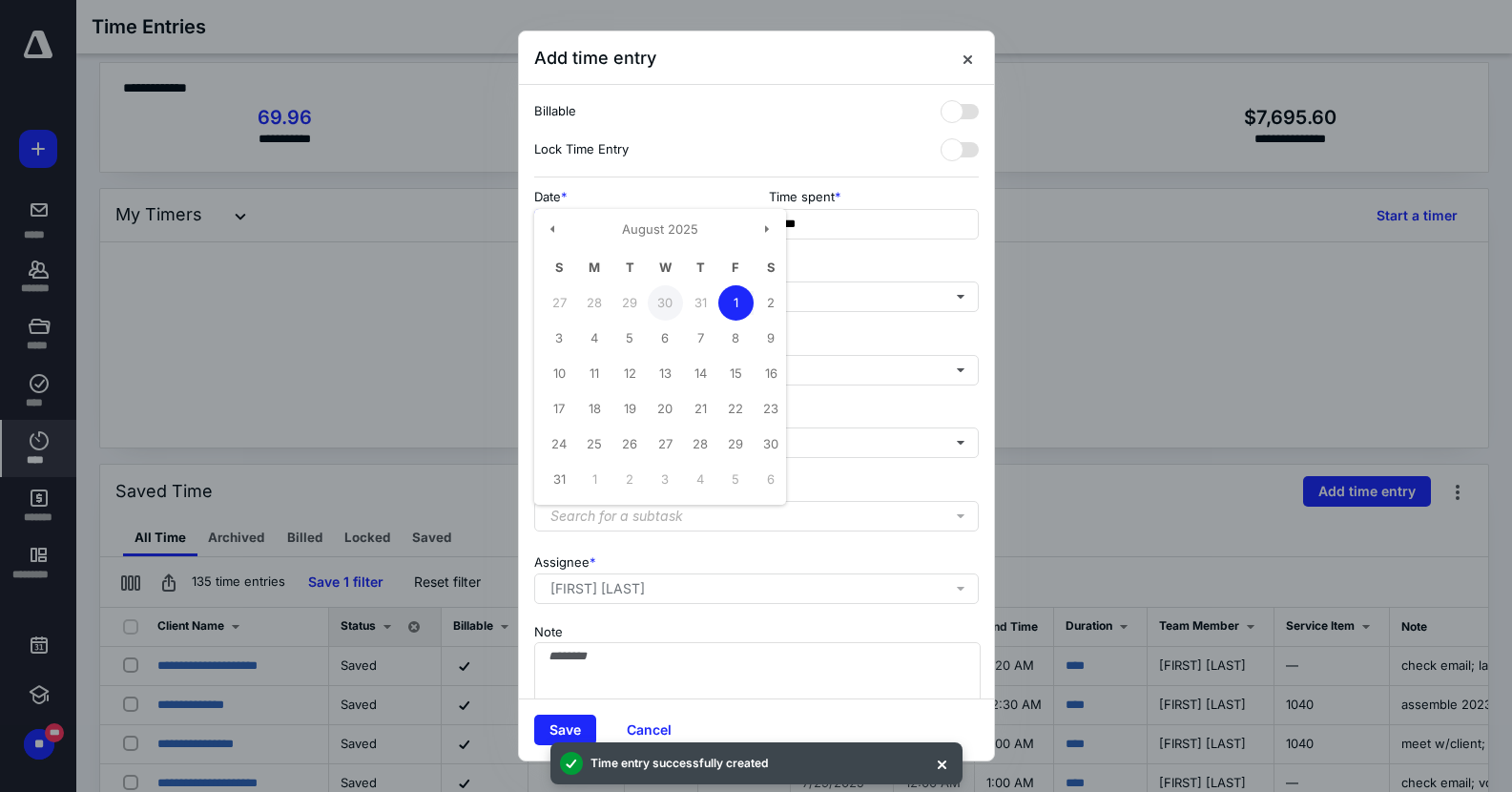 click on "30" at bounding box center [665, 302] 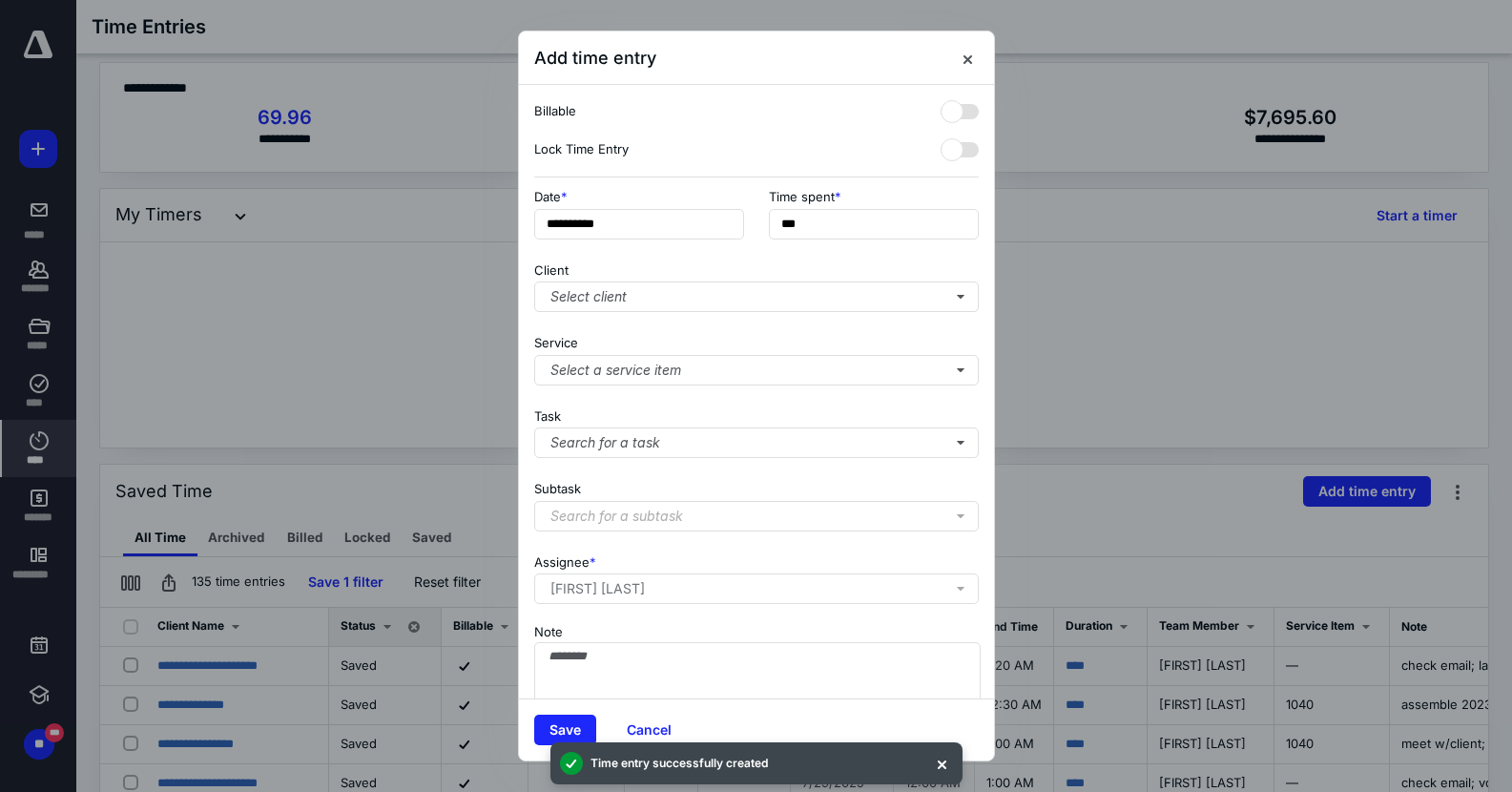 click on "Client Select client" at bounding box center (756, 283) 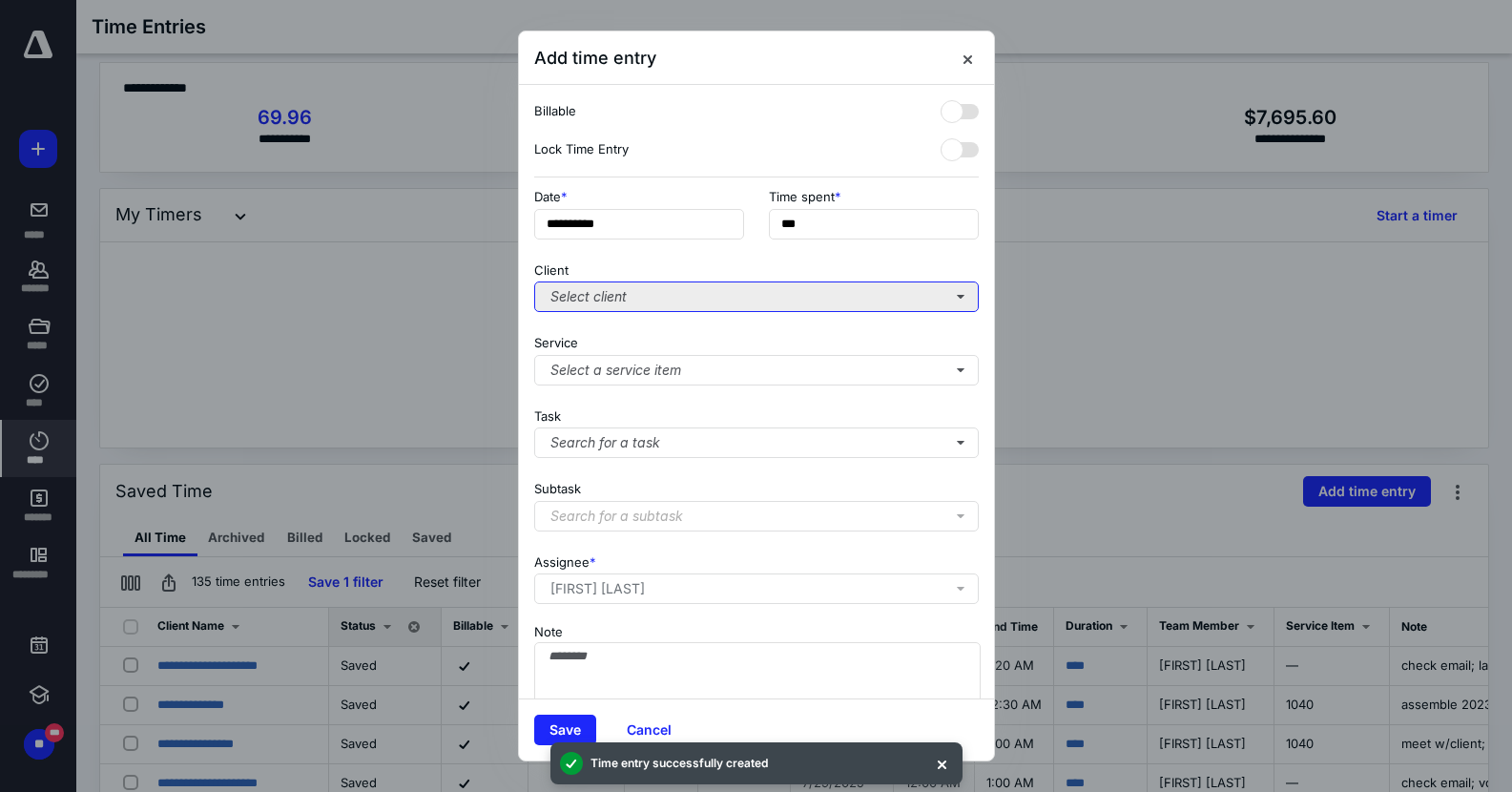 click on "Select client" at bounding box center [756, 297] 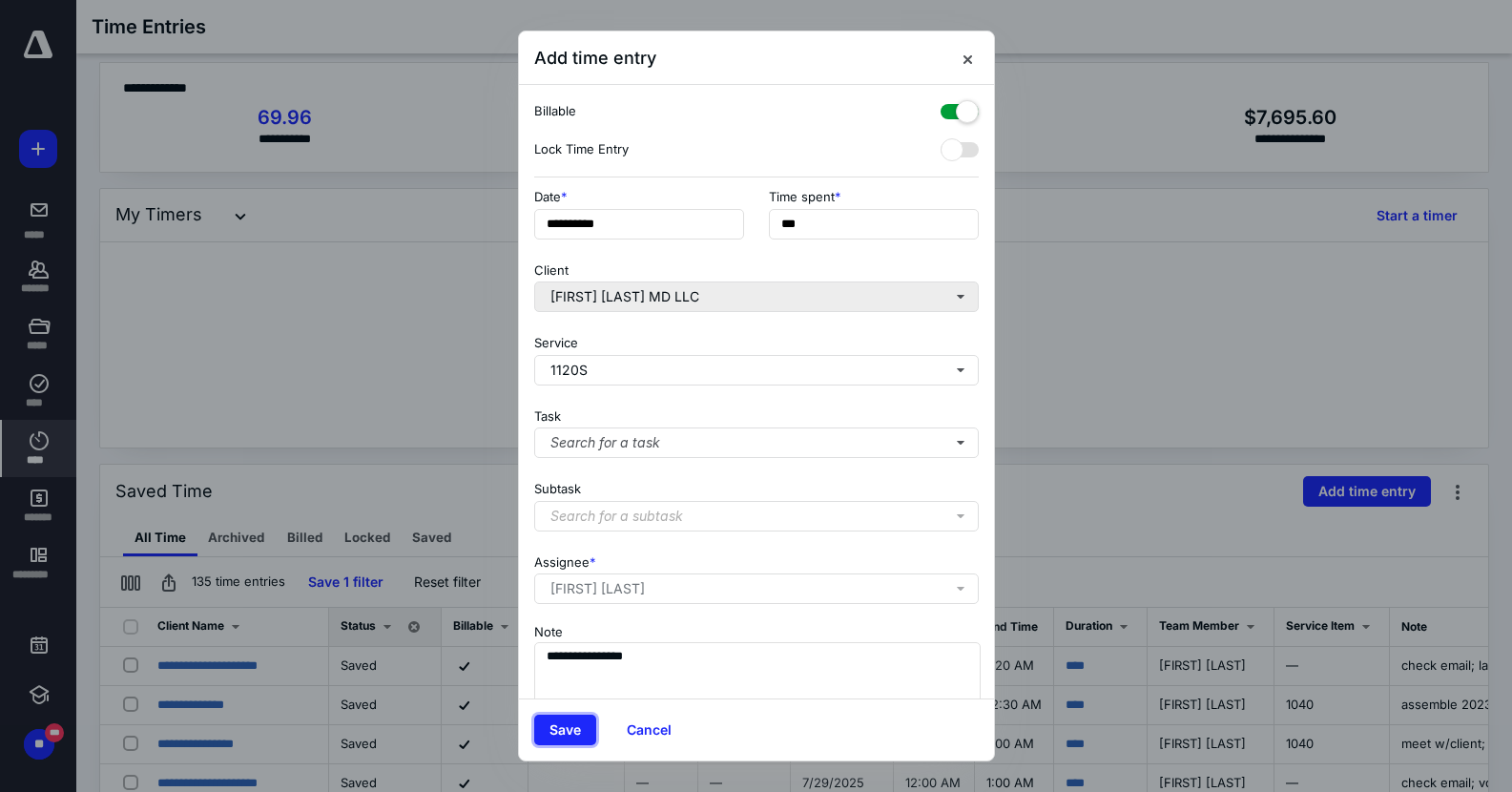 click on "Save" at bounding box center [565, 730] 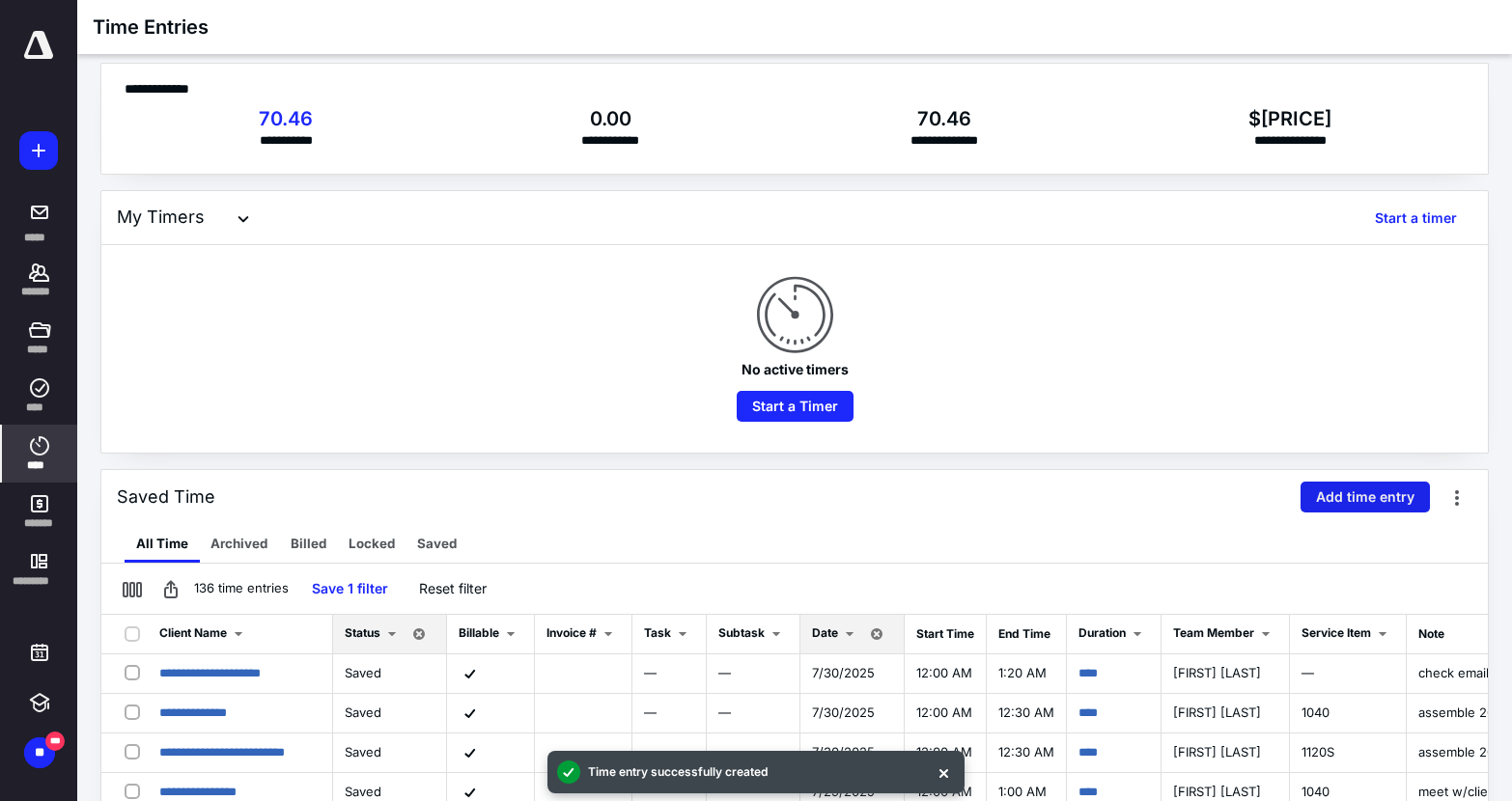 click on "Add time entry" at bounding box center [1365, 497] 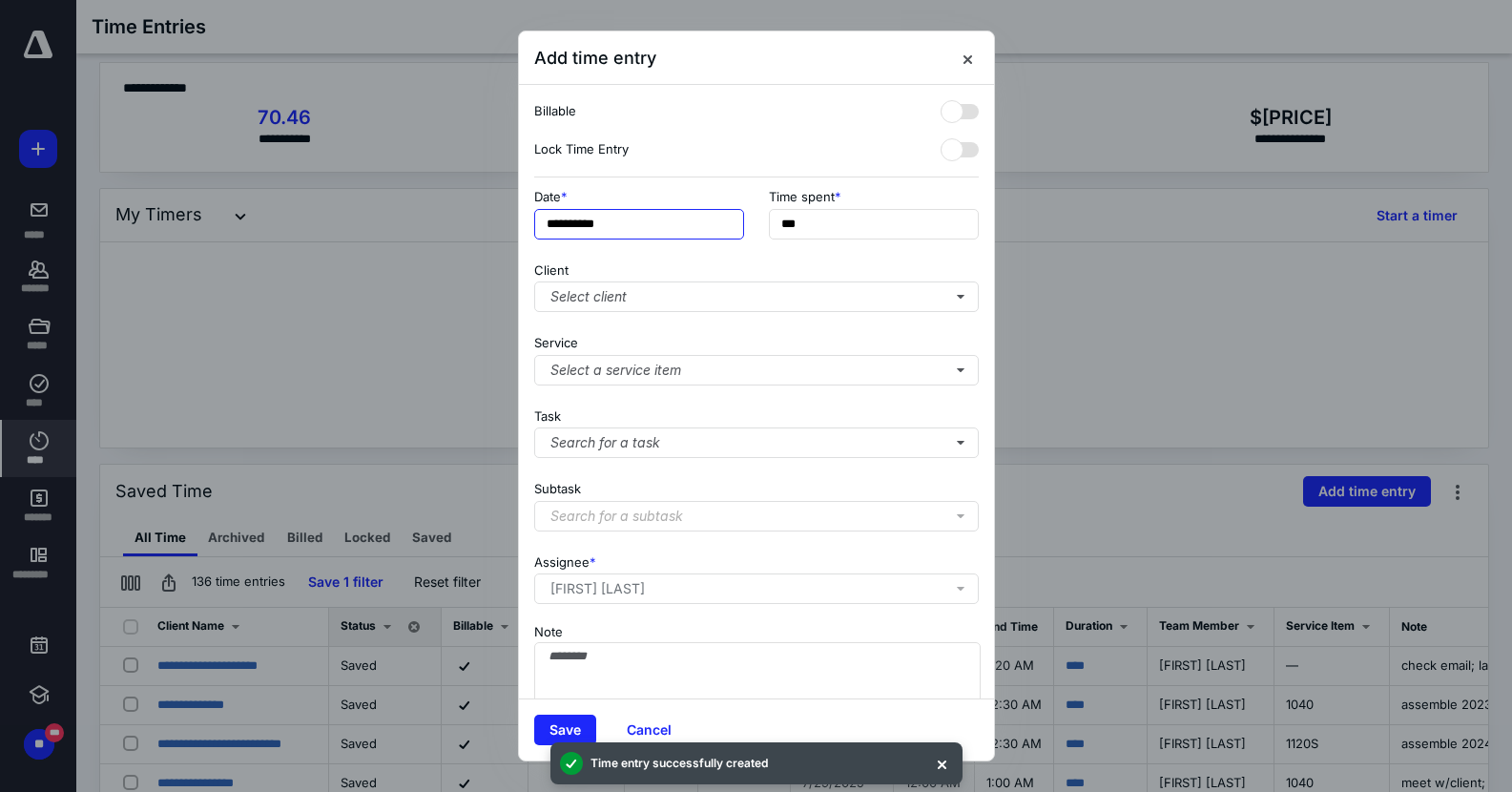 click on "**********" at bounding box center (639, 224) 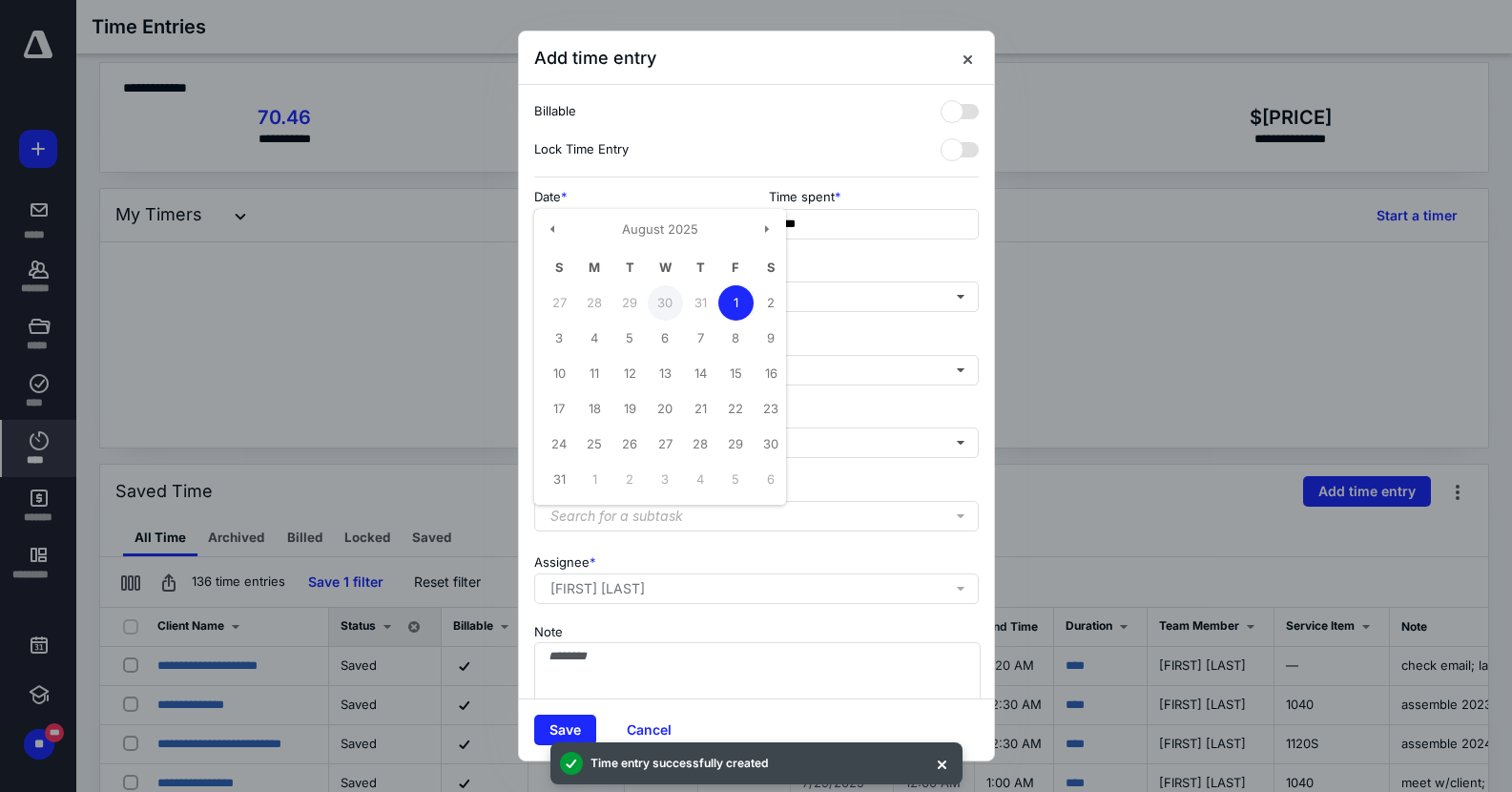 click on "30" at bounding box center (665, 302) 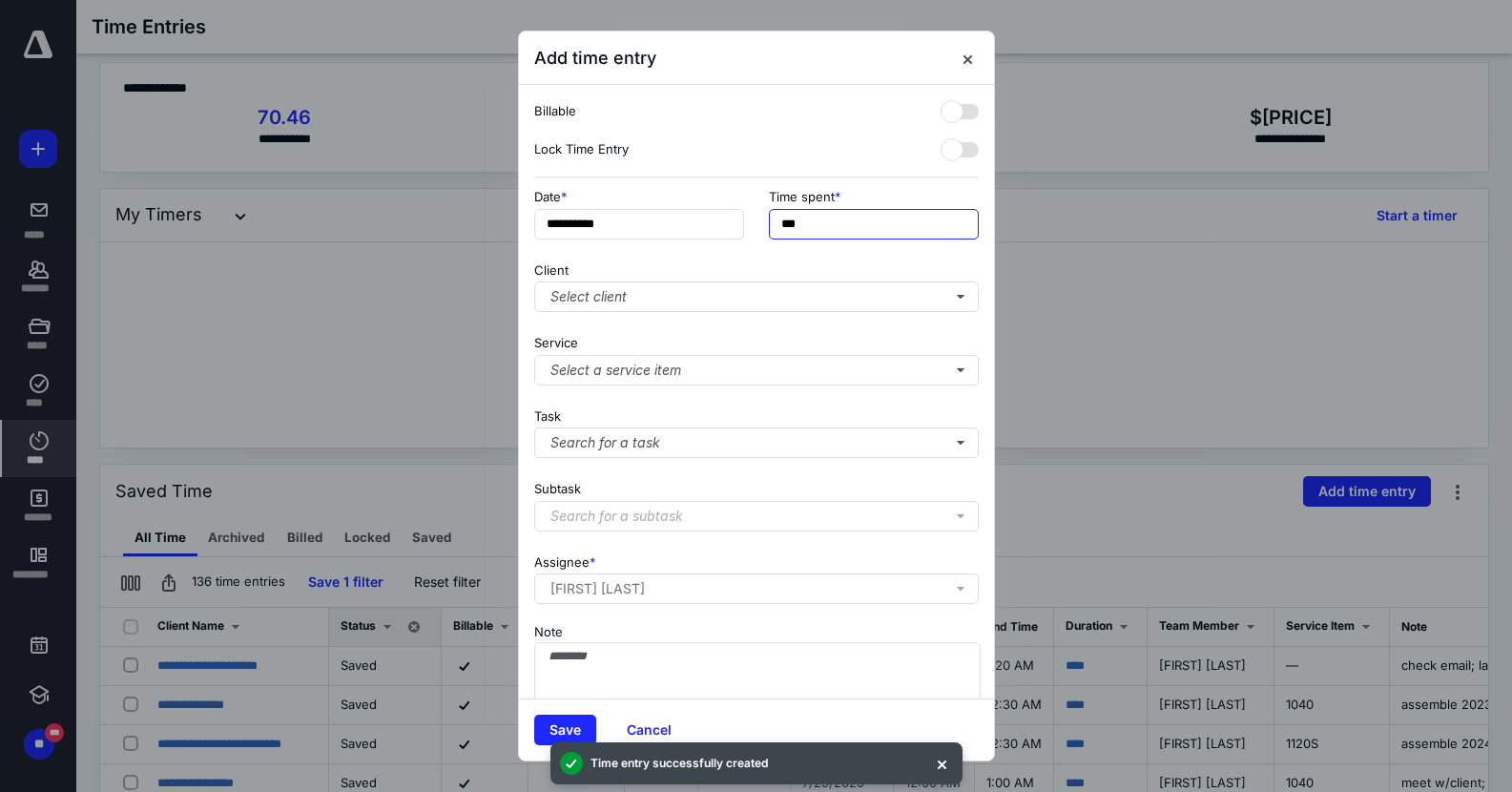 click on "***" at bounding box center [874, 224] 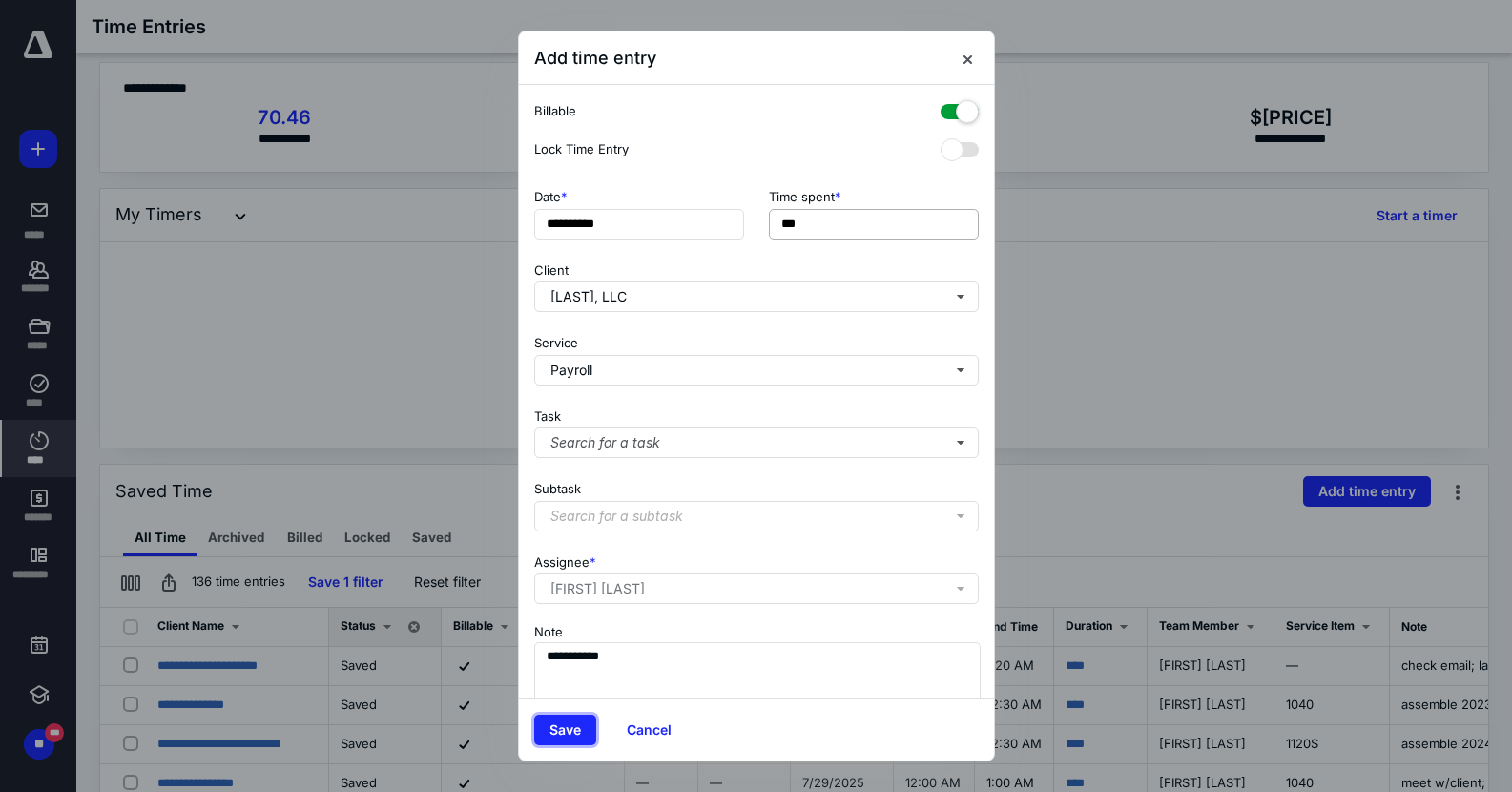 click on "Save" at bounding box center [565, 730] 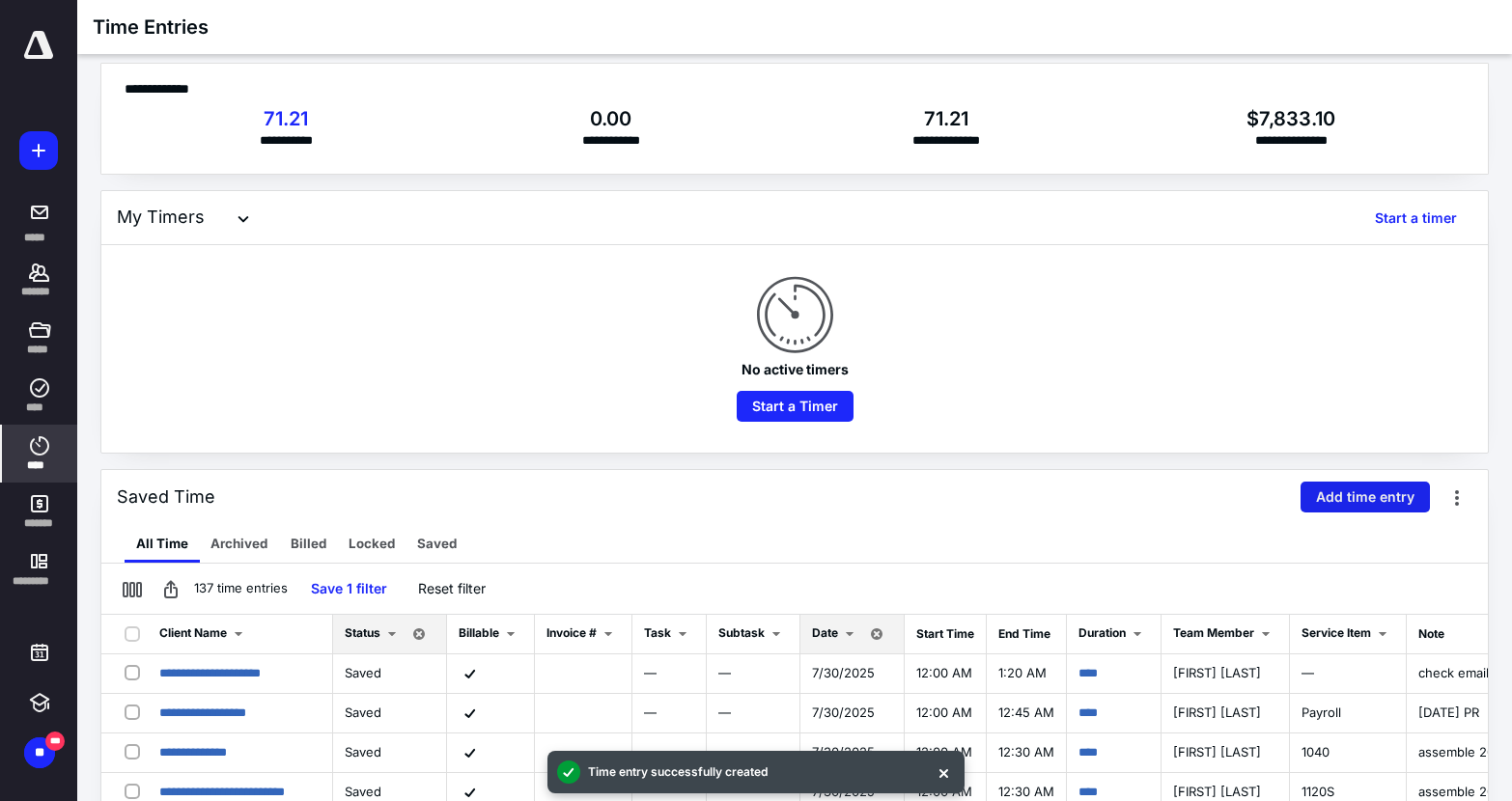 click on "Add time entry" at bounding box center [1365, 497] 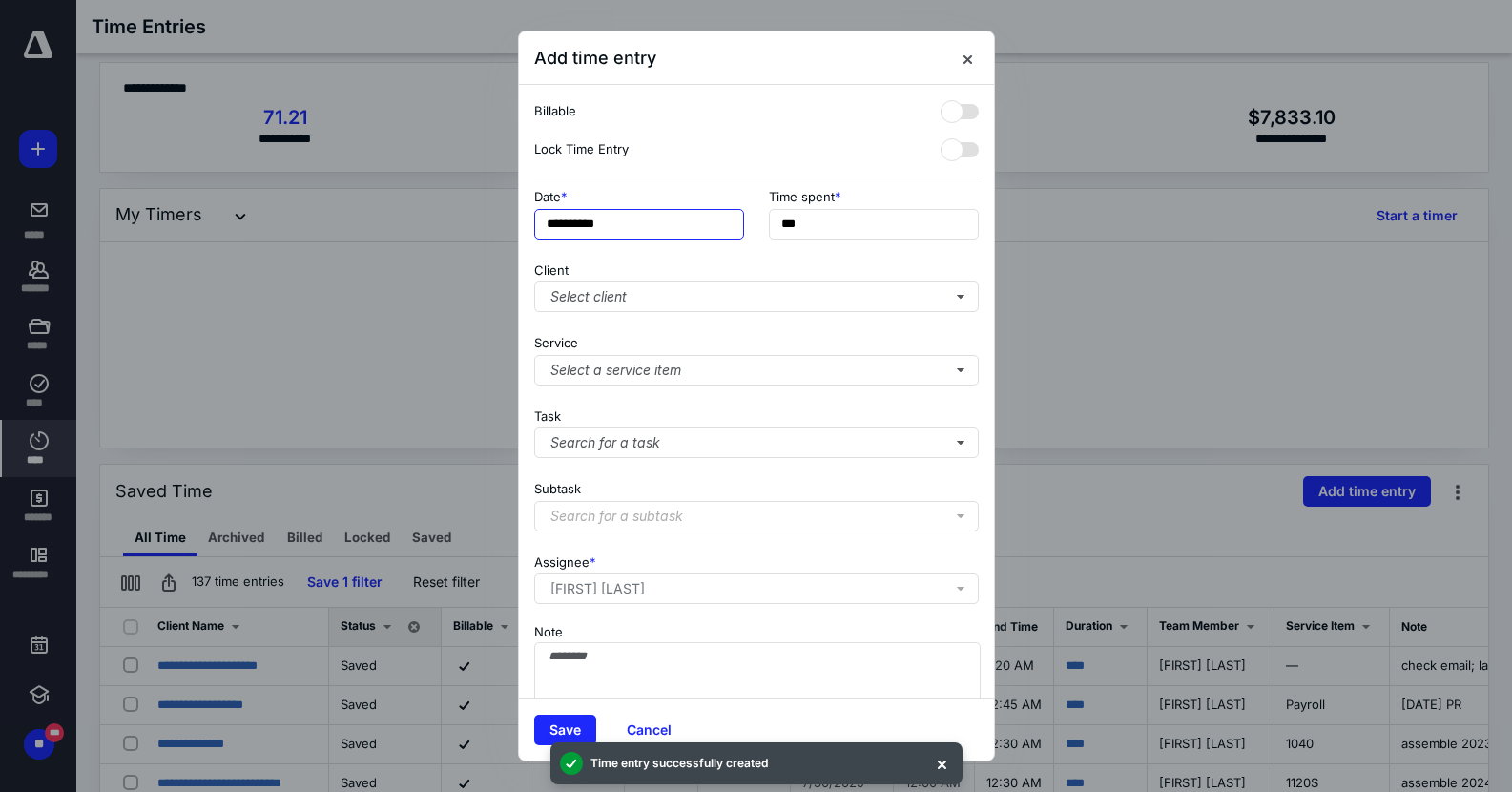 click on "**********" at bounding box center (639, 224) 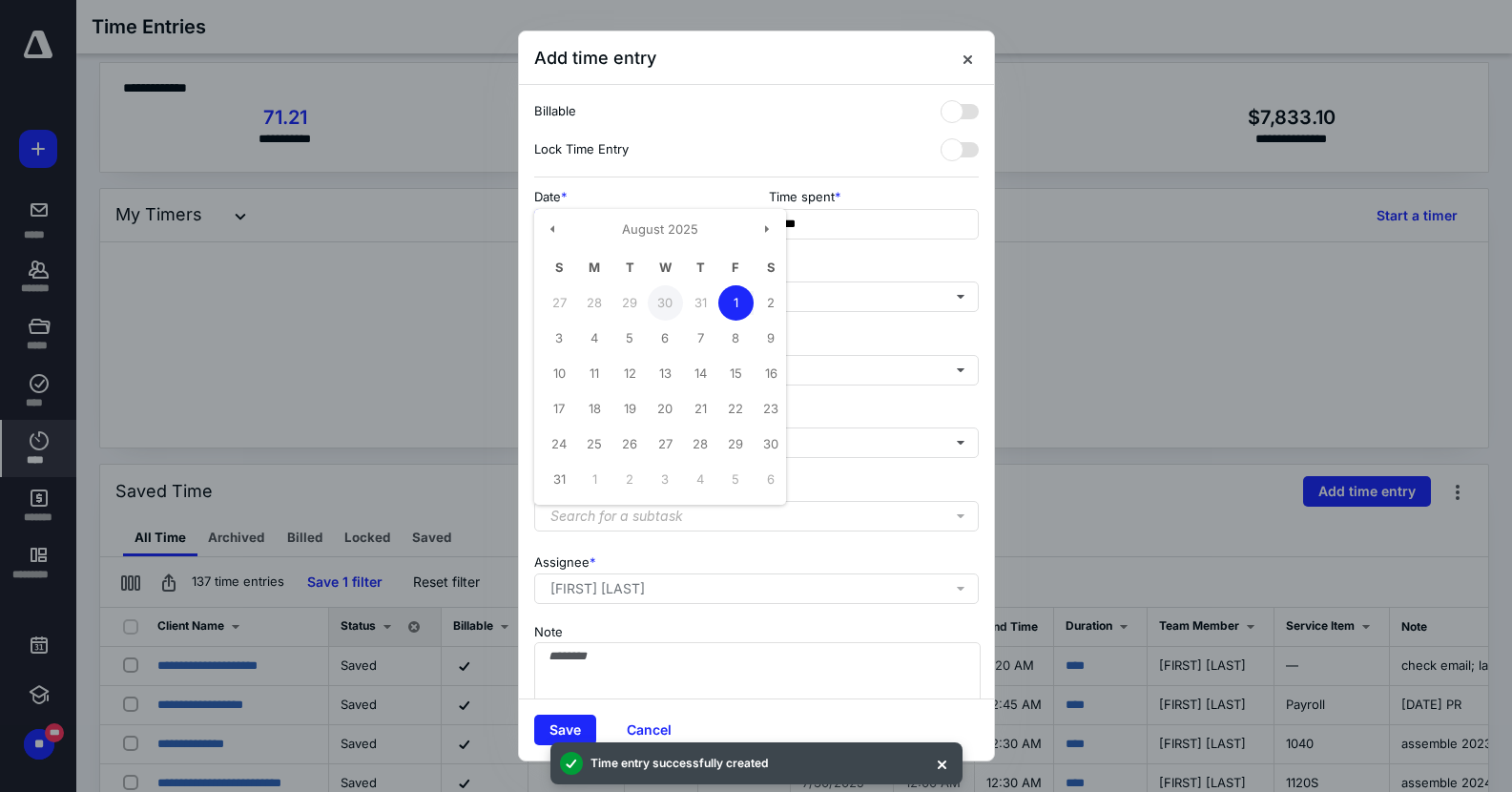 click on "30" at bounding box center (665, 302) 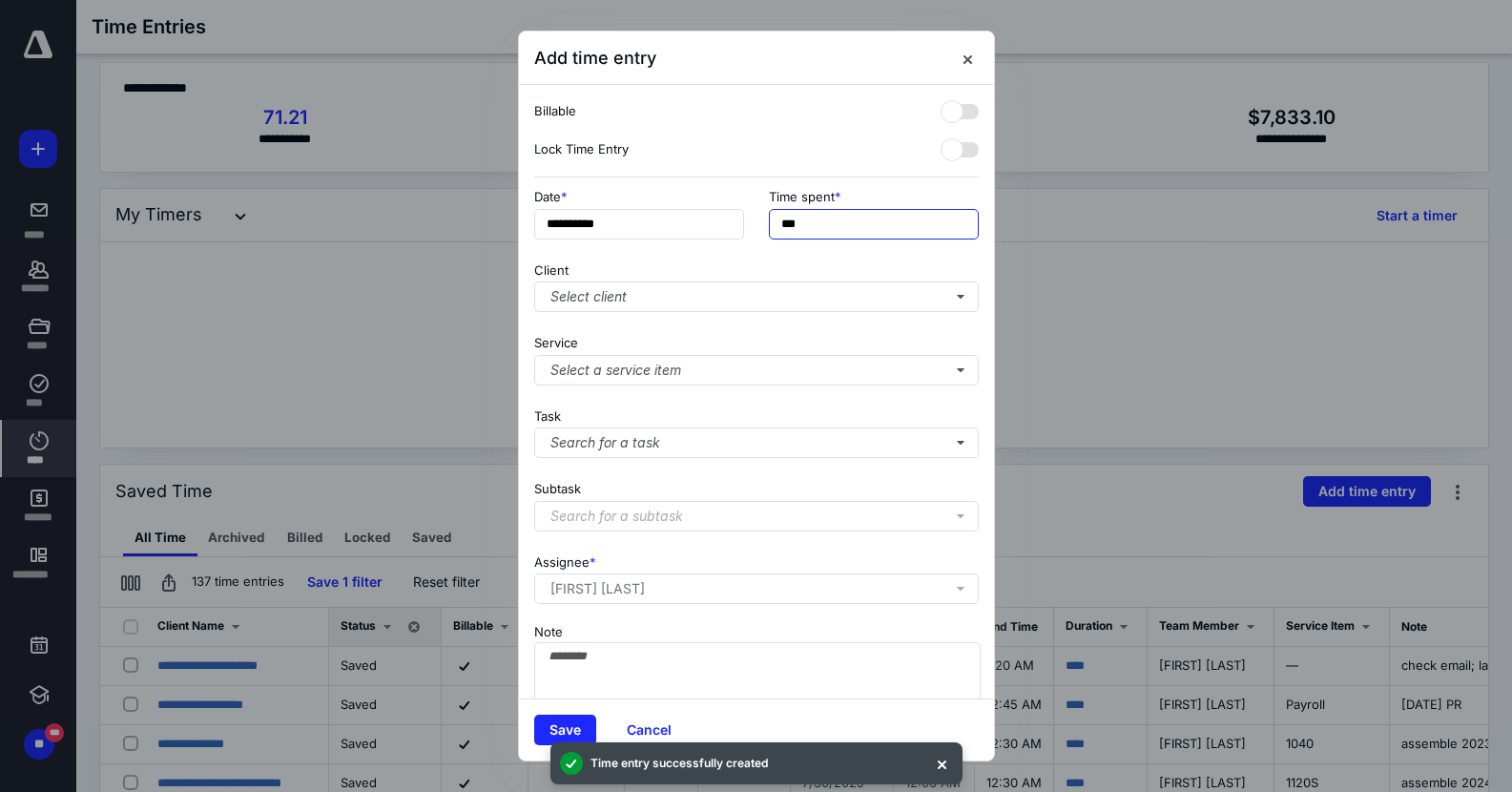 click on "***" at bounding box center [874, 224] 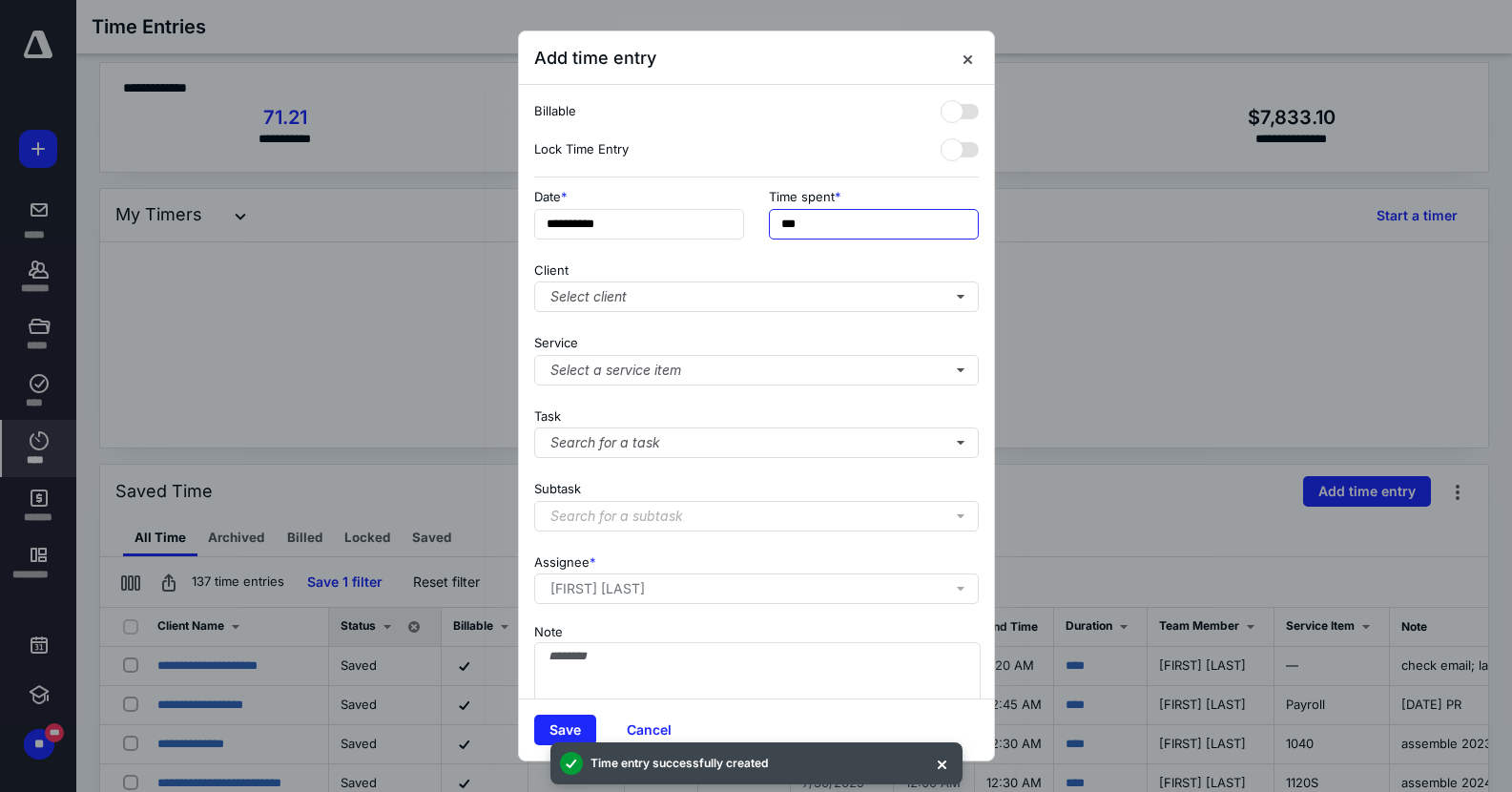 scroll, scrollTop: 0, scrollLeft: 1, axis: horizontal 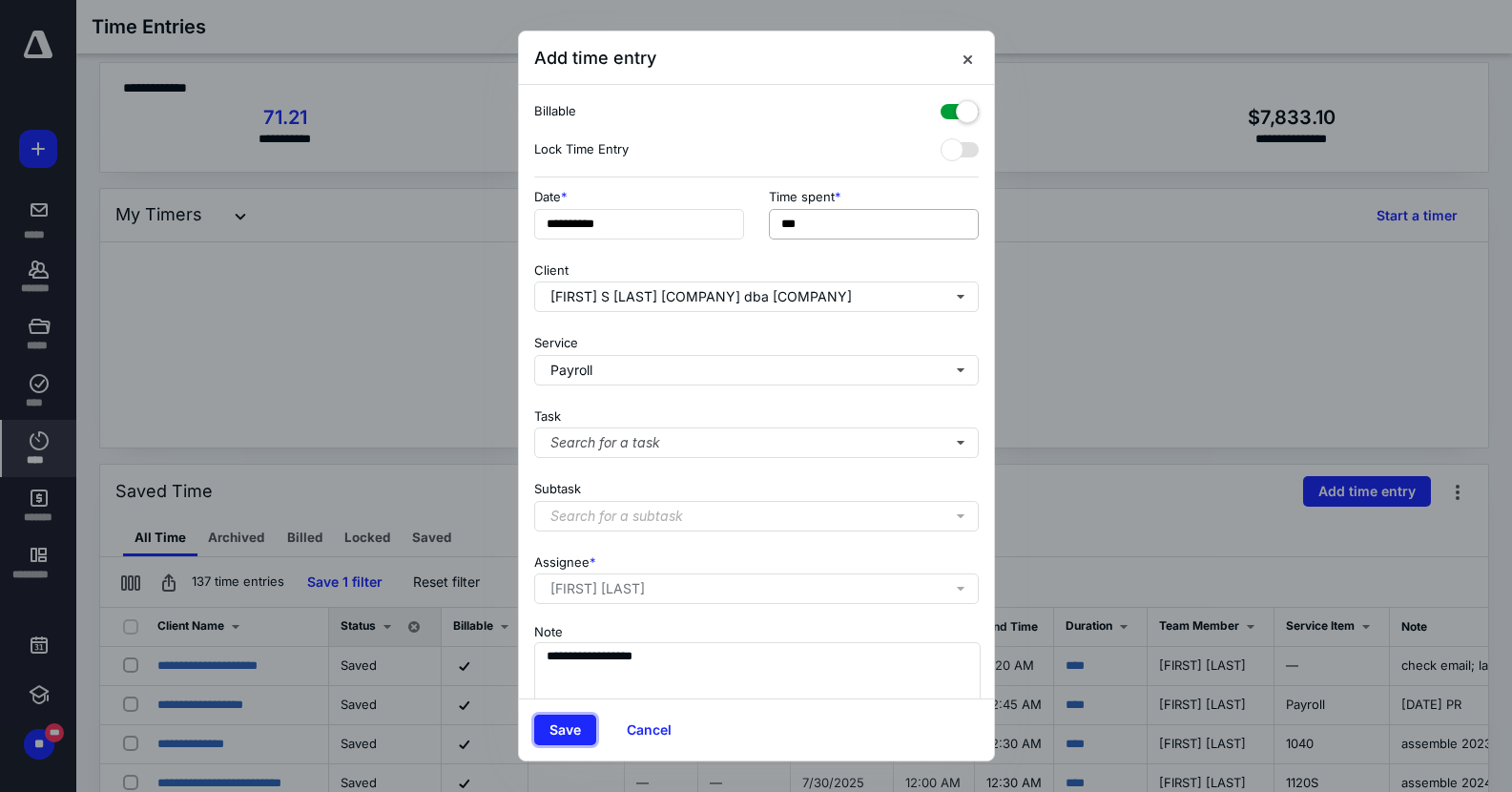 click on "Save" at bounding box center [565, 730] 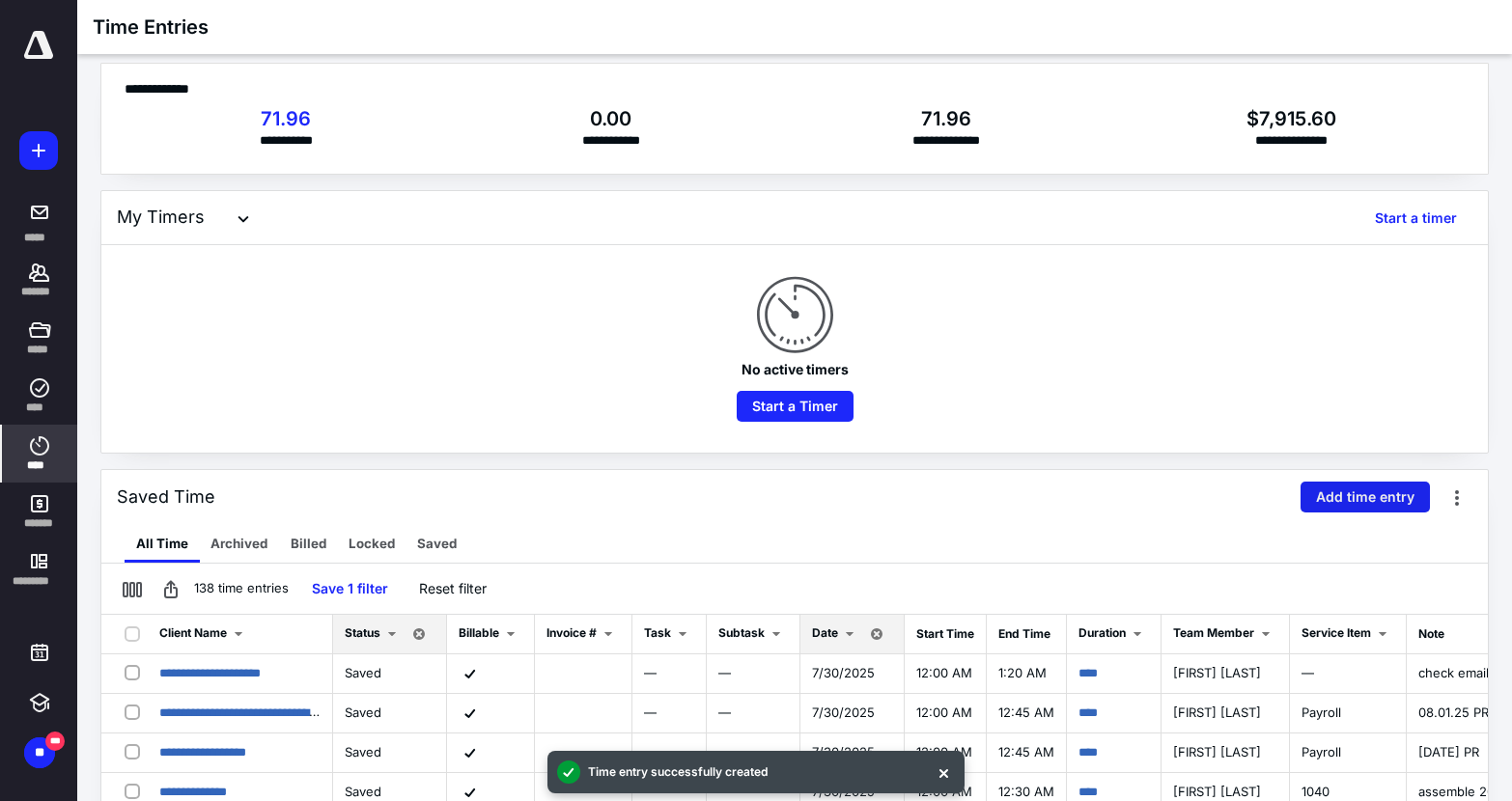 click on "Add time entry" at bounding box center [1365, 497] 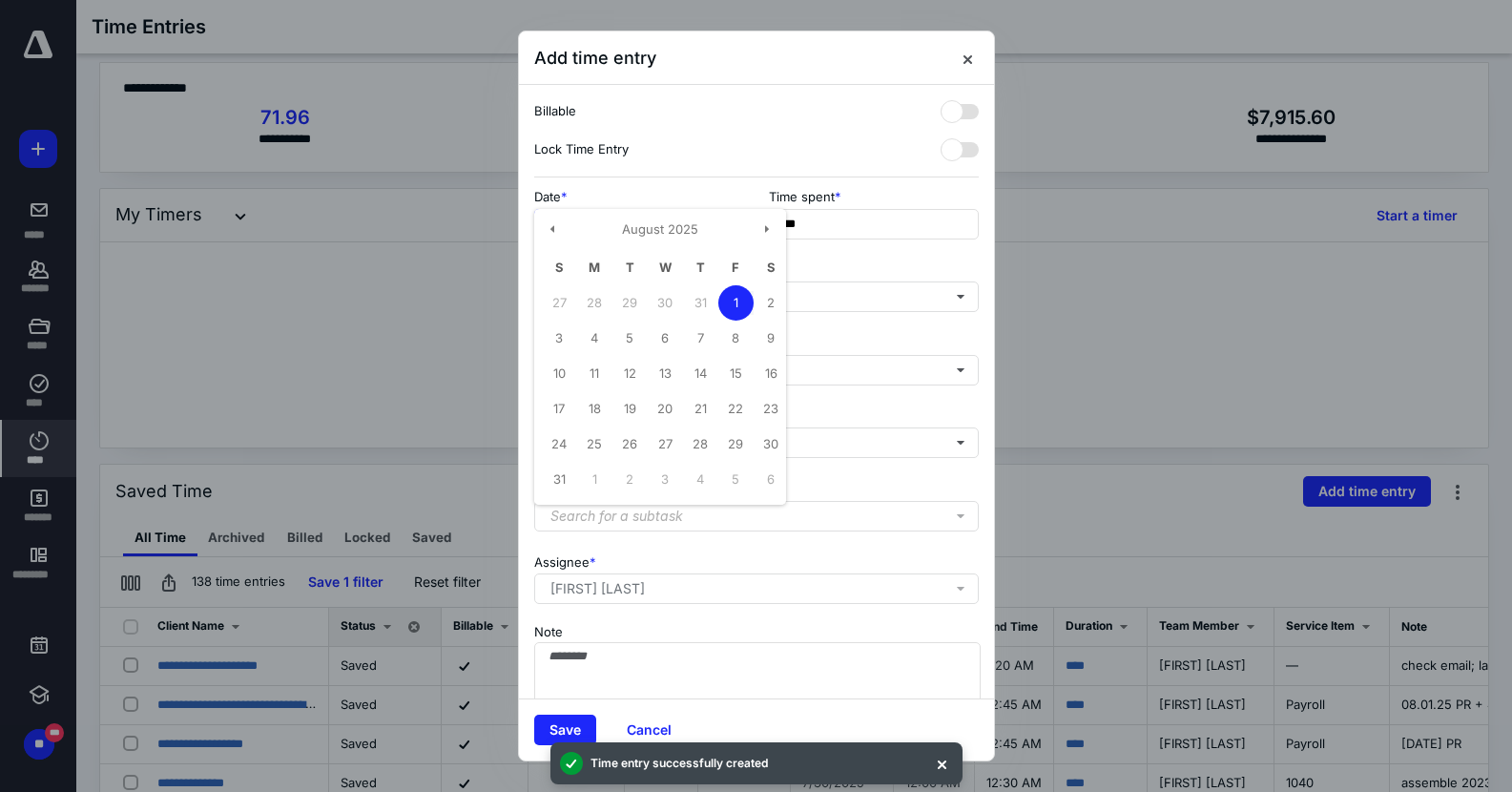 click on "**********" at bounding box center [639, 224] 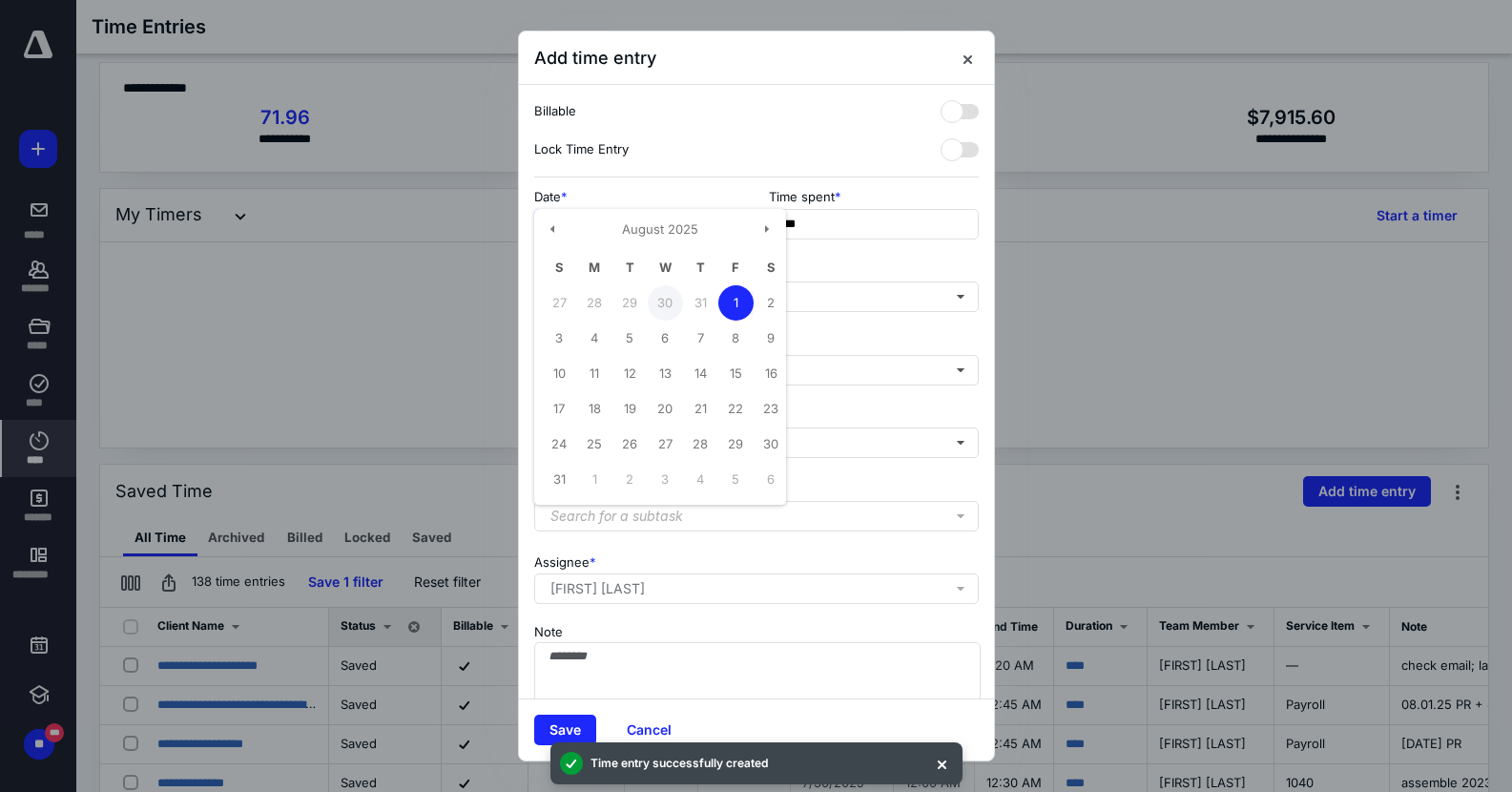 click on "30" at bounding box center [665, 302] 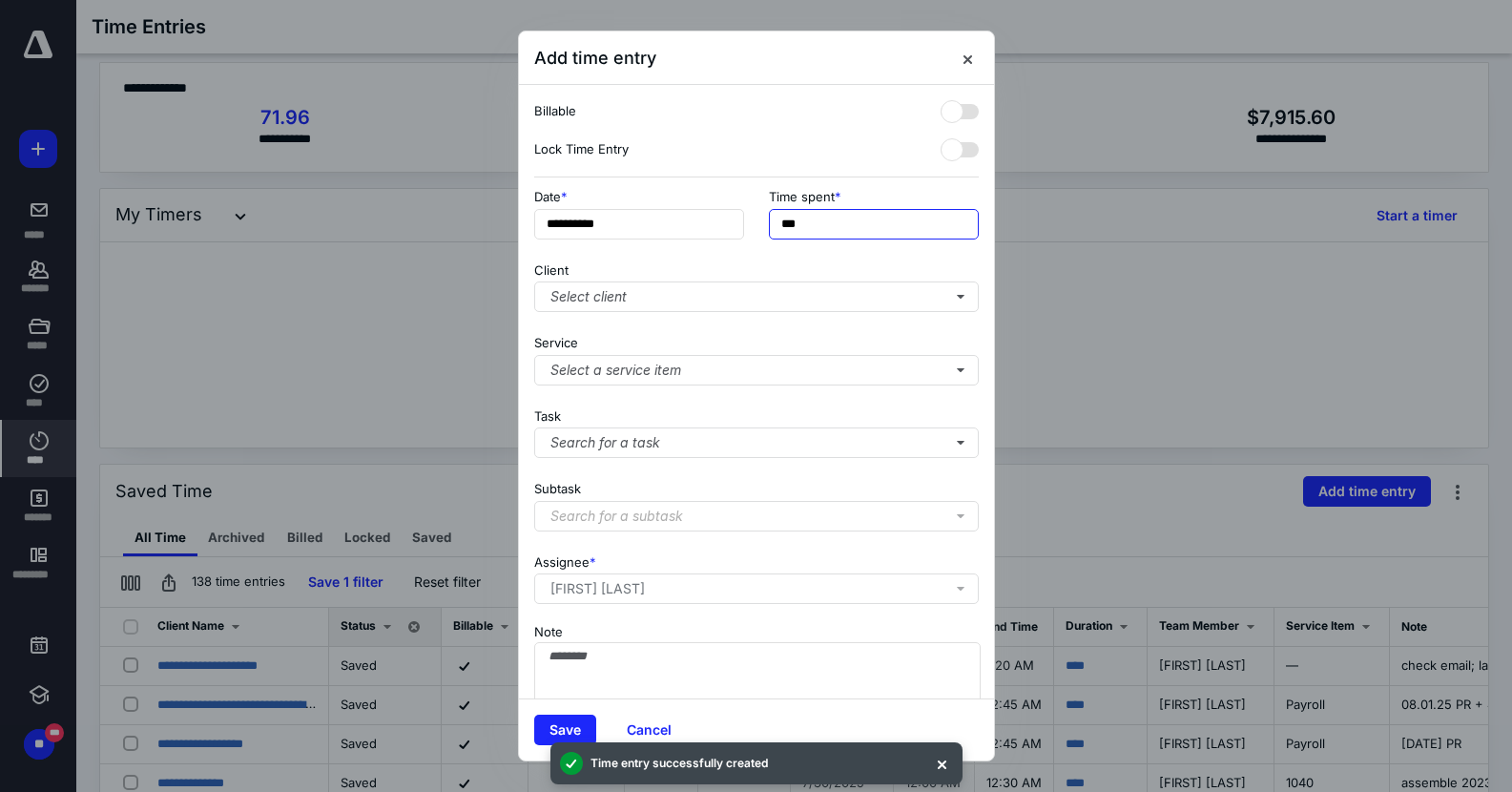 click on "***" at bounding box center [874, 224] 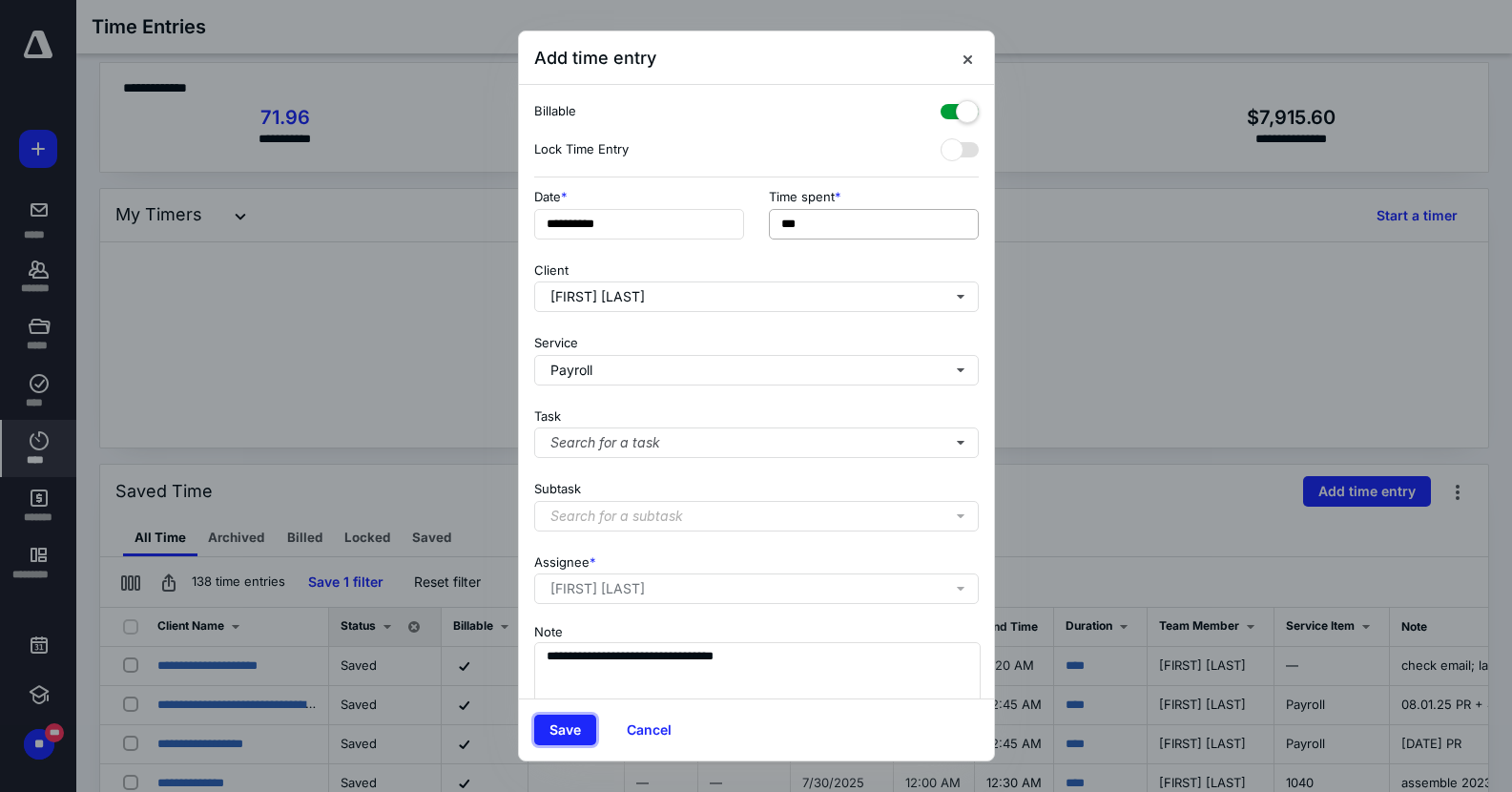 click on "Save" at bounding box center [565, 730] 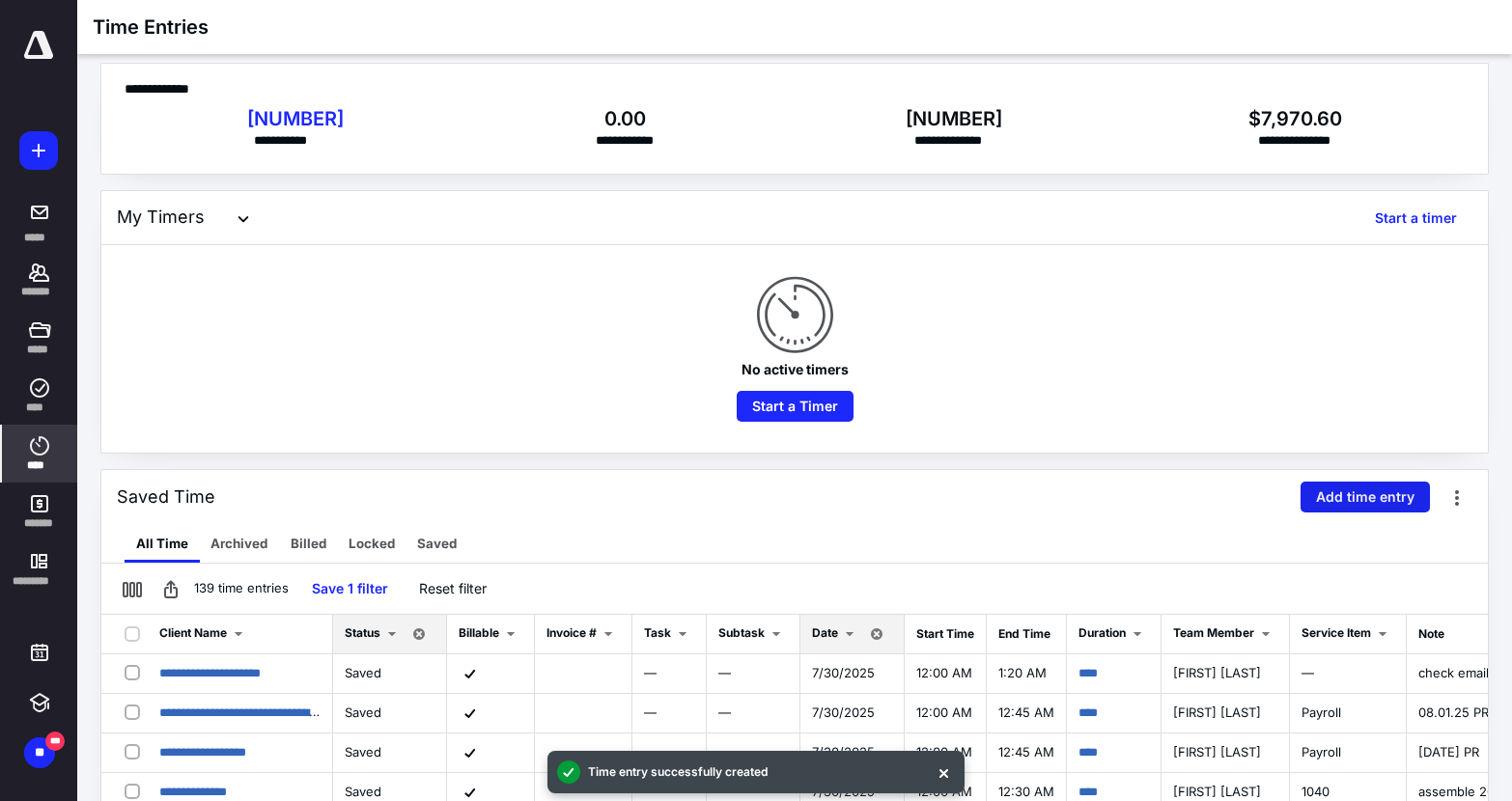 click on "Add time entry" at bounding box center (1365, 497) 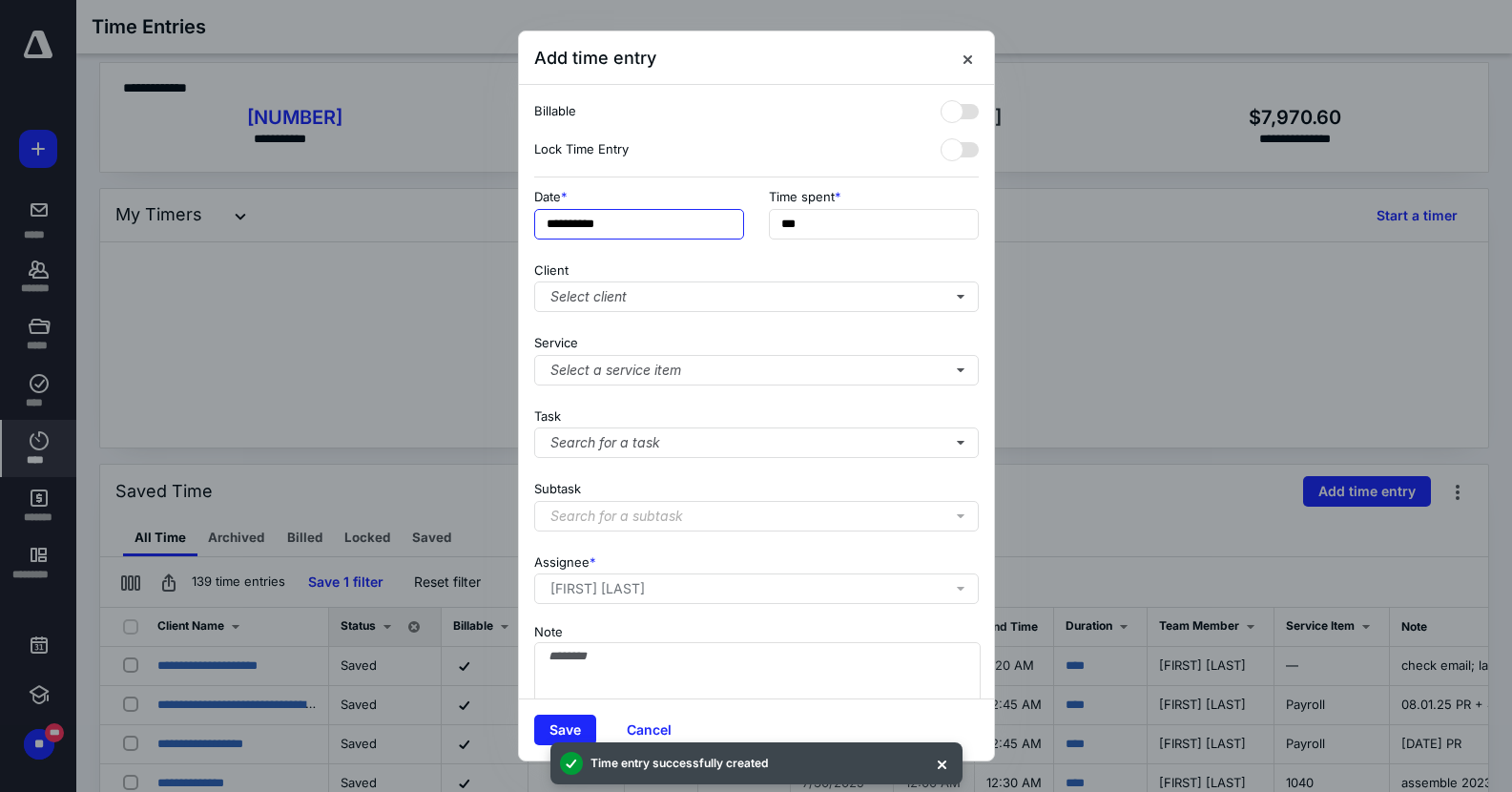 click on "**********" at bounding box center (639, 224) 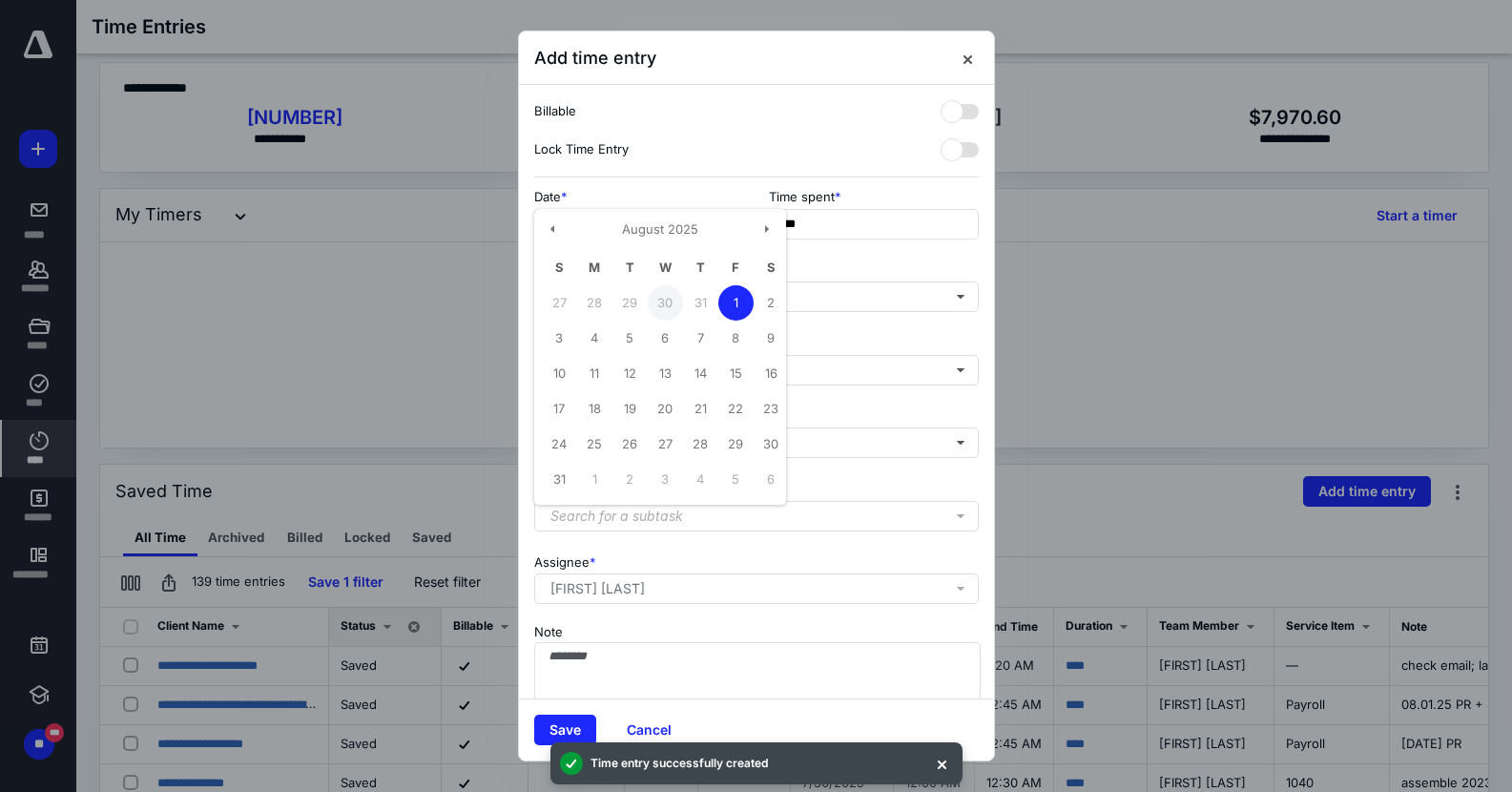 click on "30" at bounding box center [665, 302] 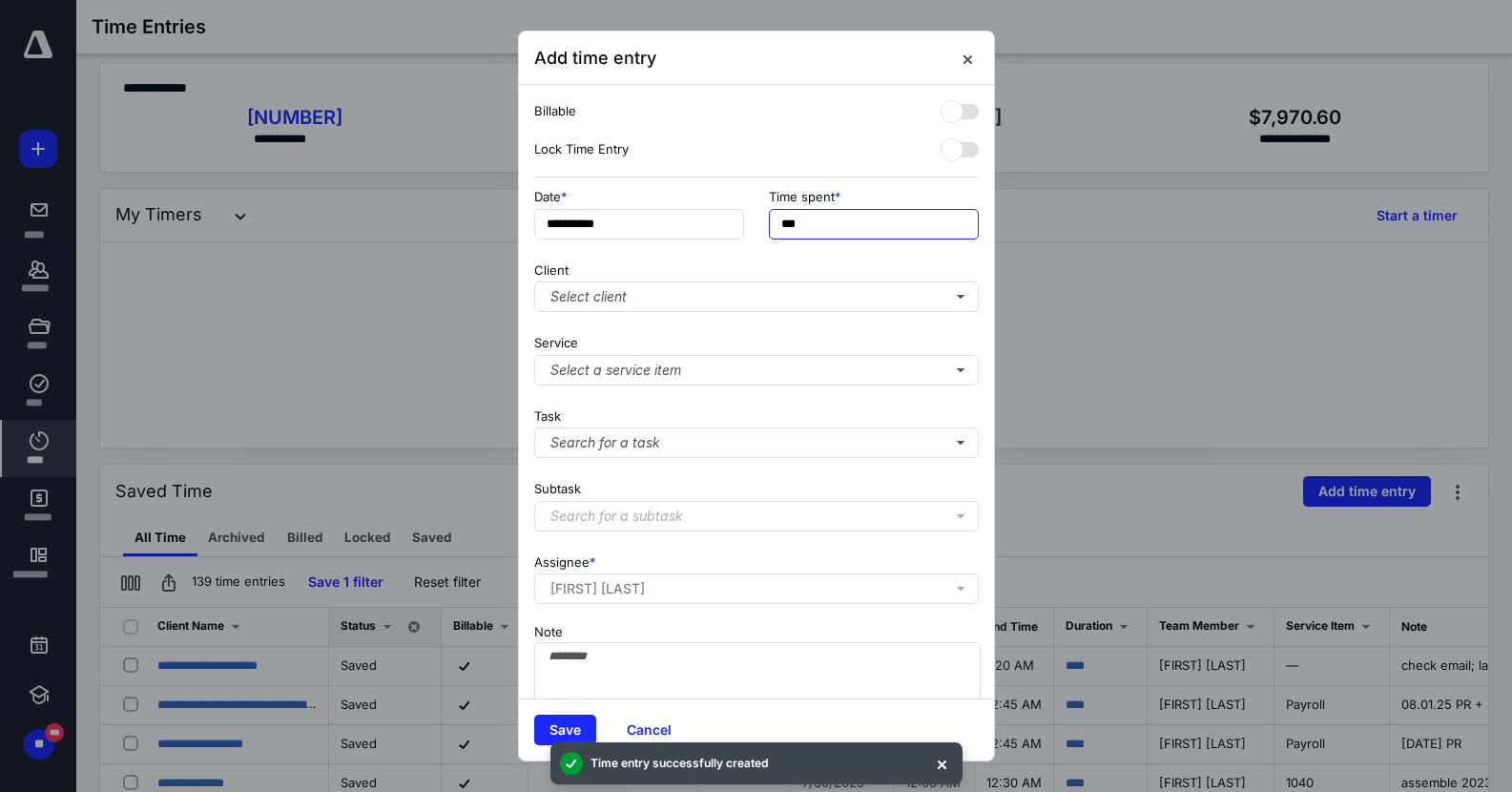 click on "***" at bounding box center [874, 224] 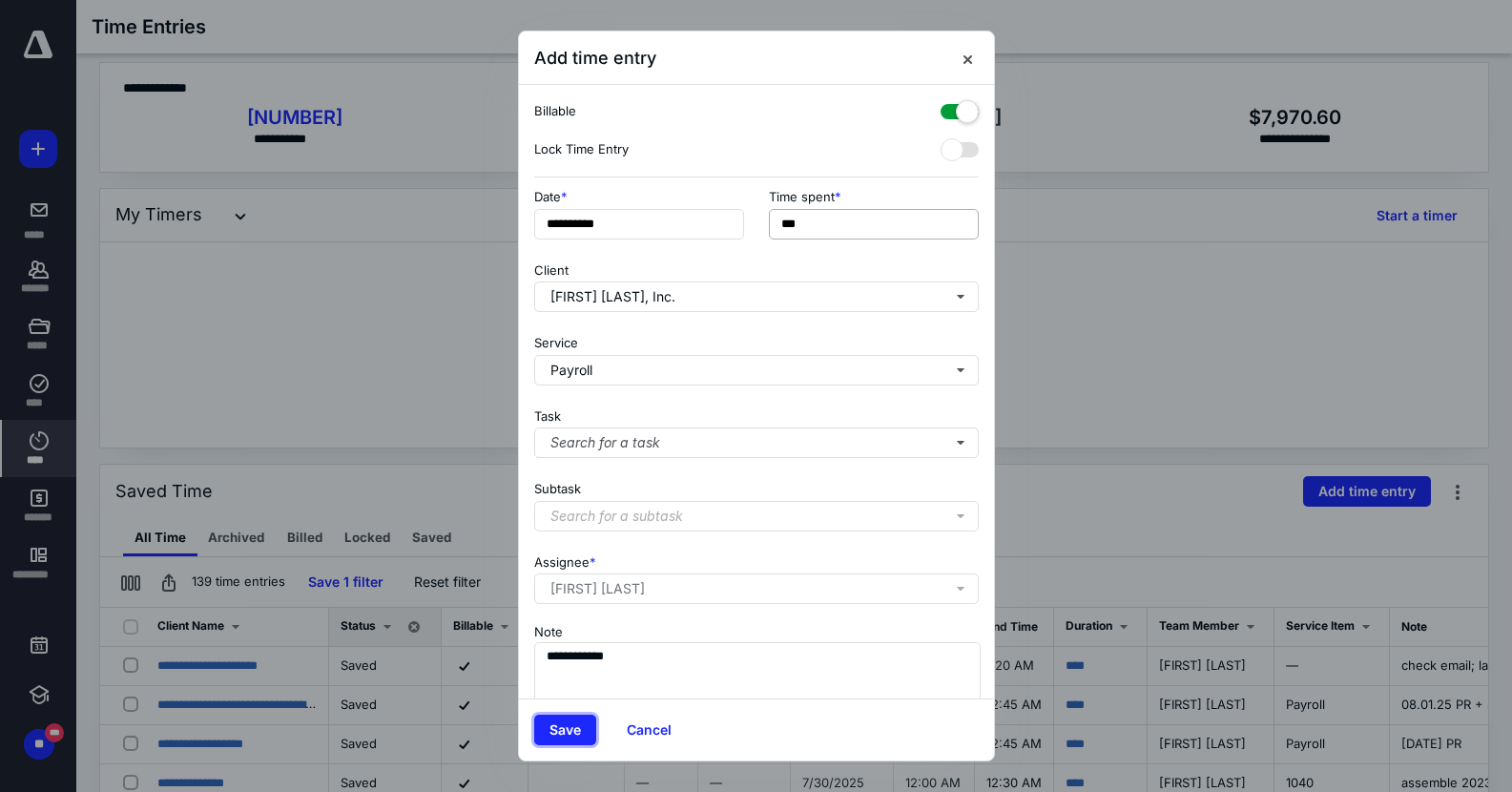 click on "Save" at bounding box center [565, 730] 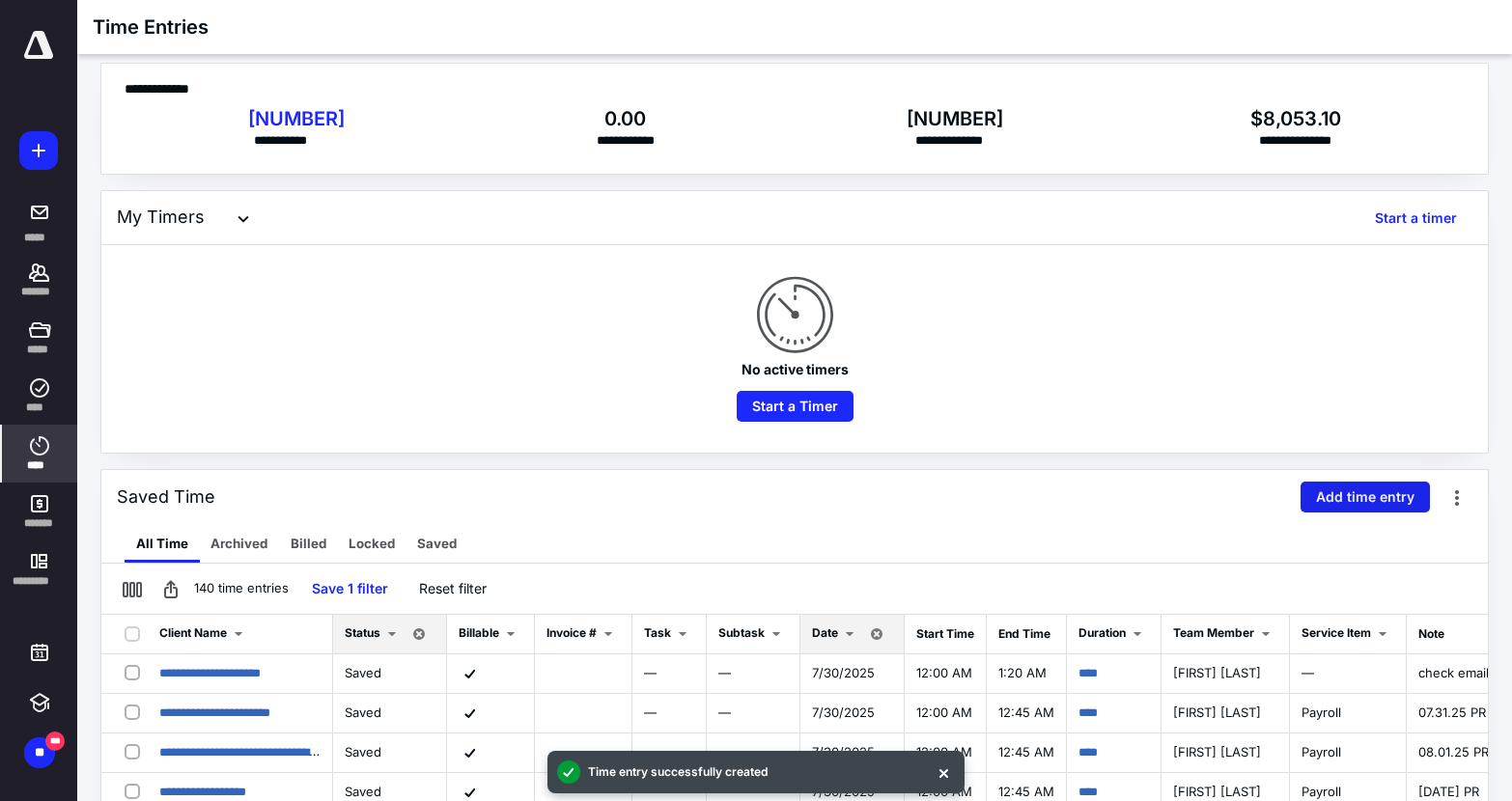 click on "Add time entry" at bounding box center (1365, 497) 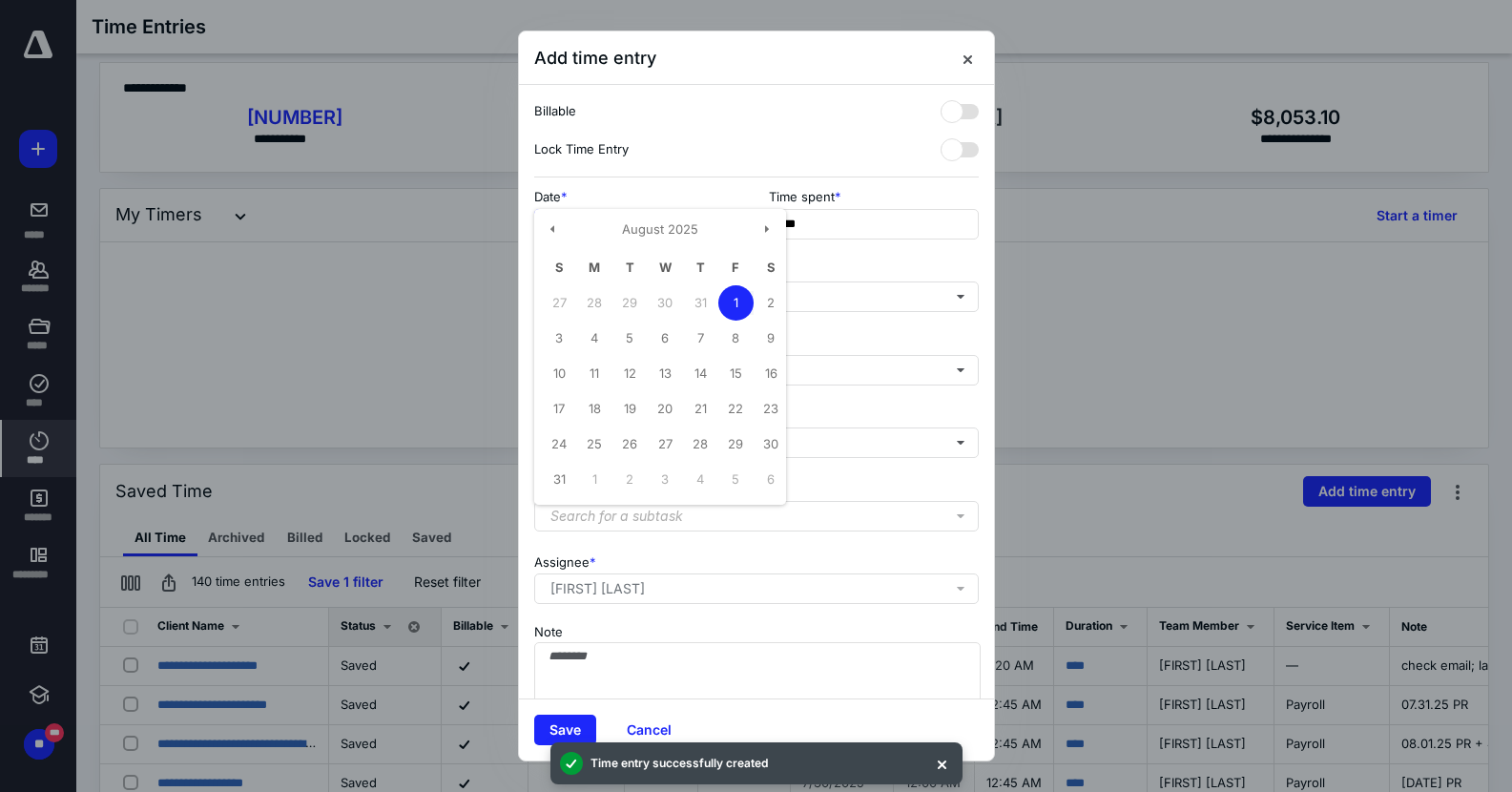 click on "**********" at bounding box center (639, 224) 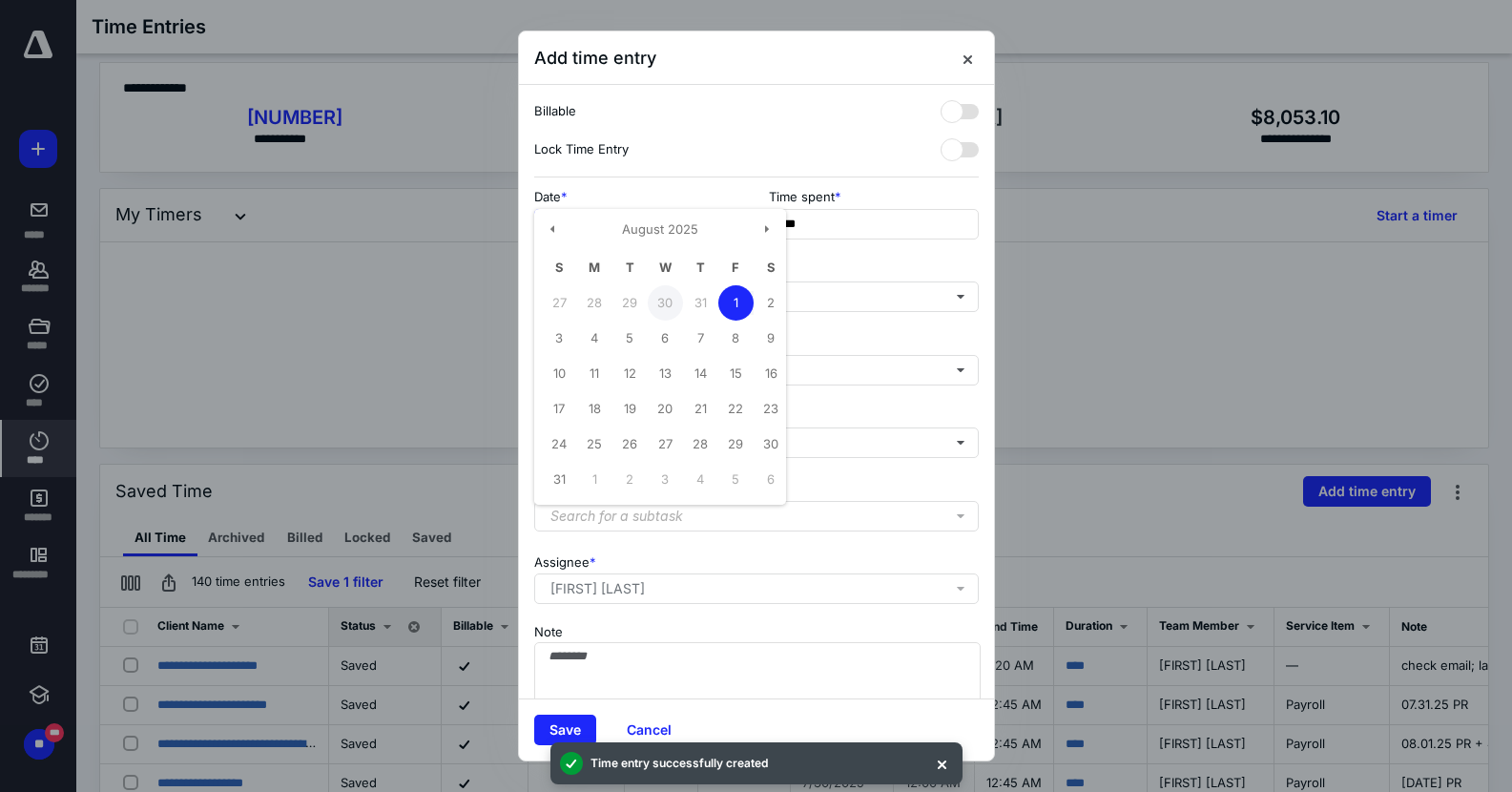 click on "30" at bounding box center [665, 302] 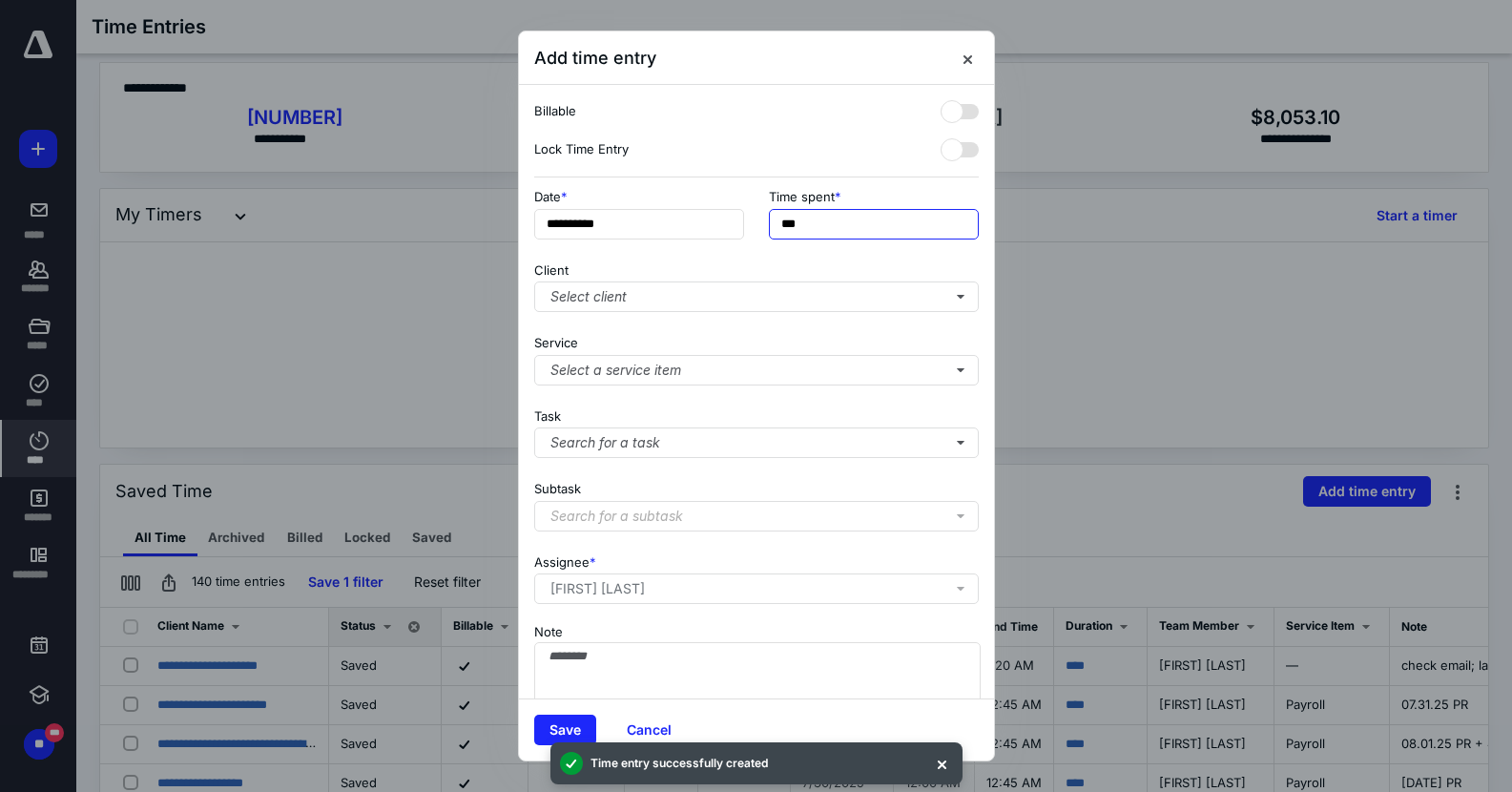 click on "***" at bounding box center [874, 224] 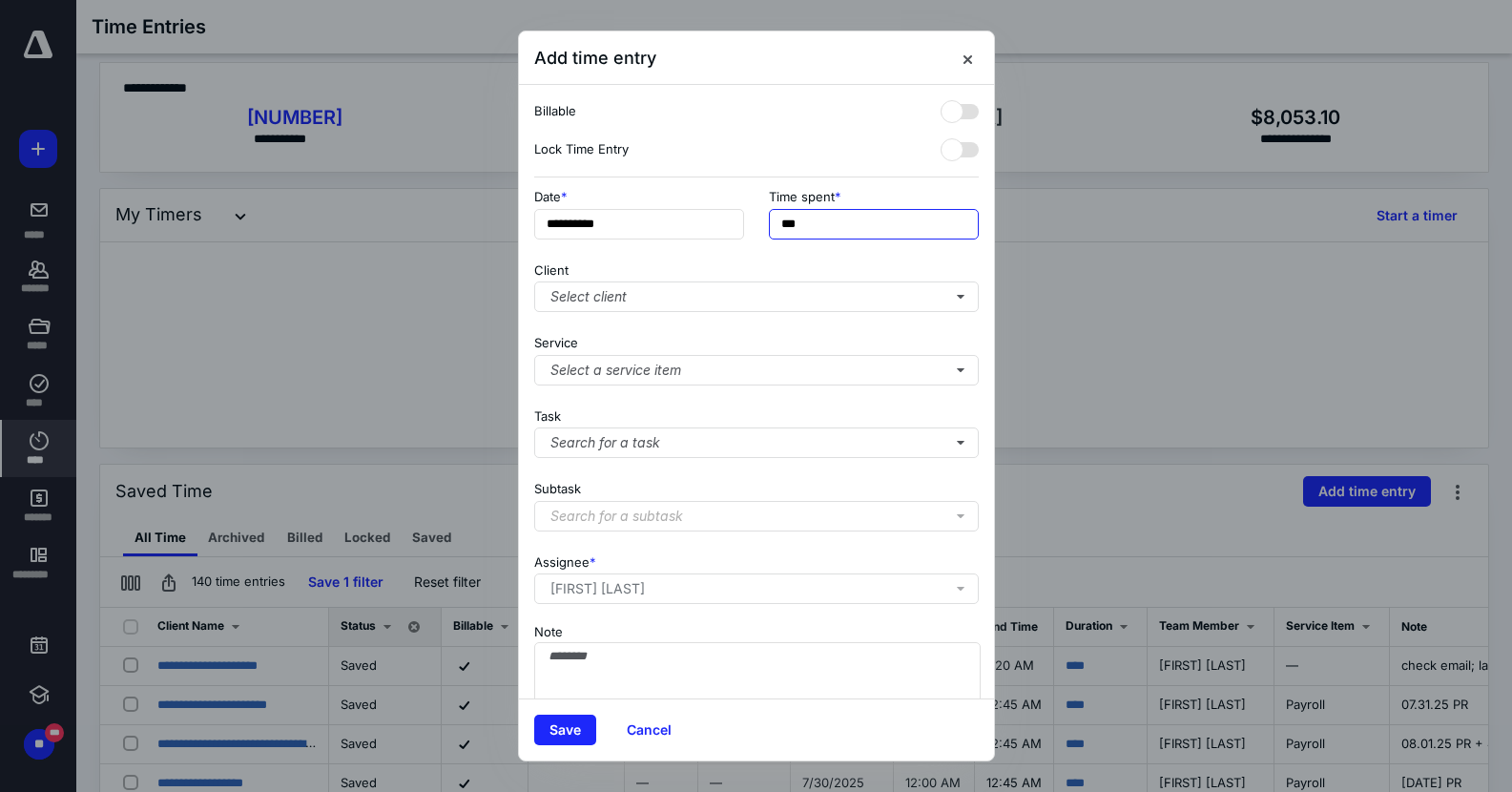 click on "***" at bounding box center [874, 224] 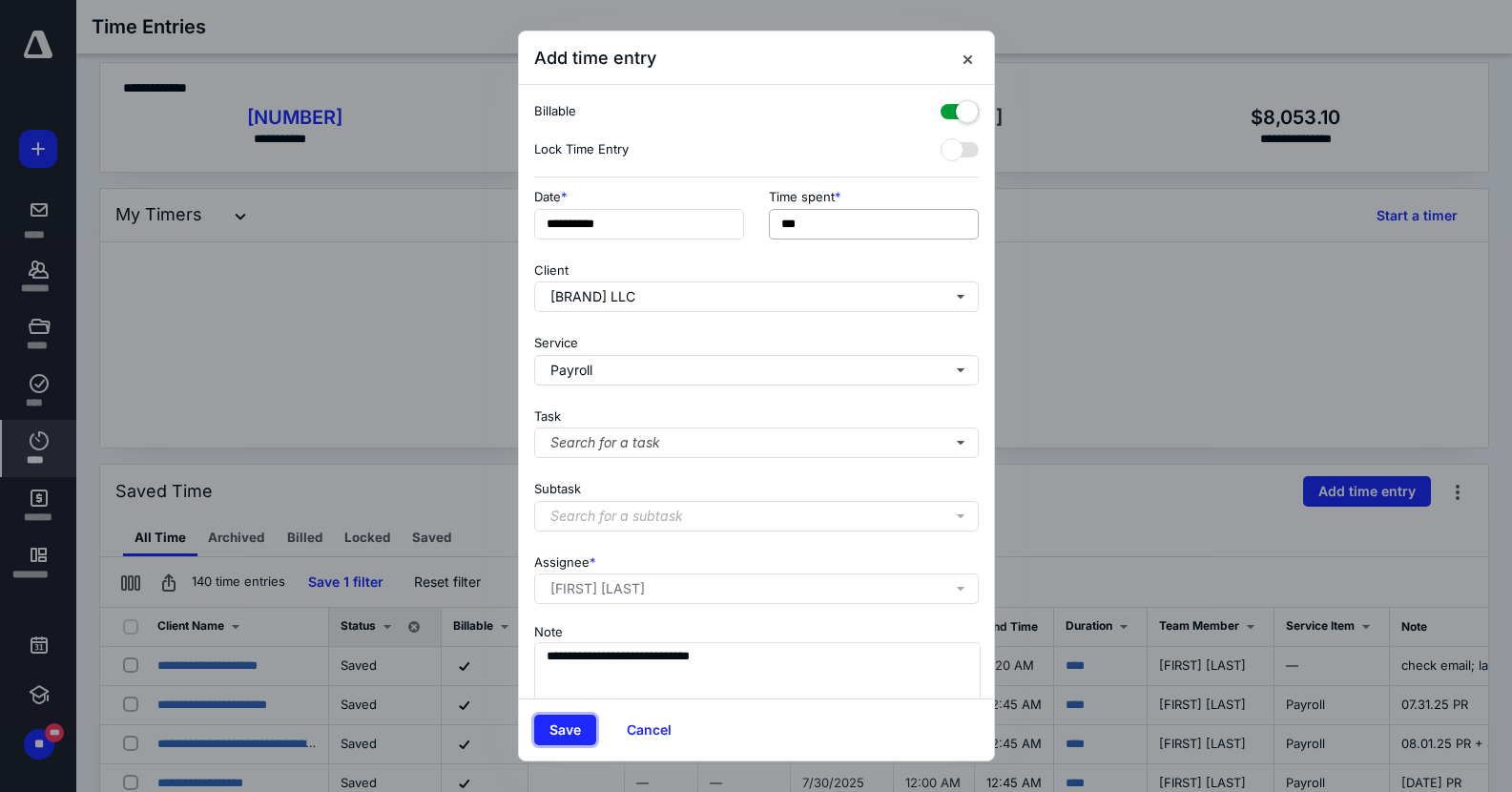 click on "Save" at bounding box center (565, 730) 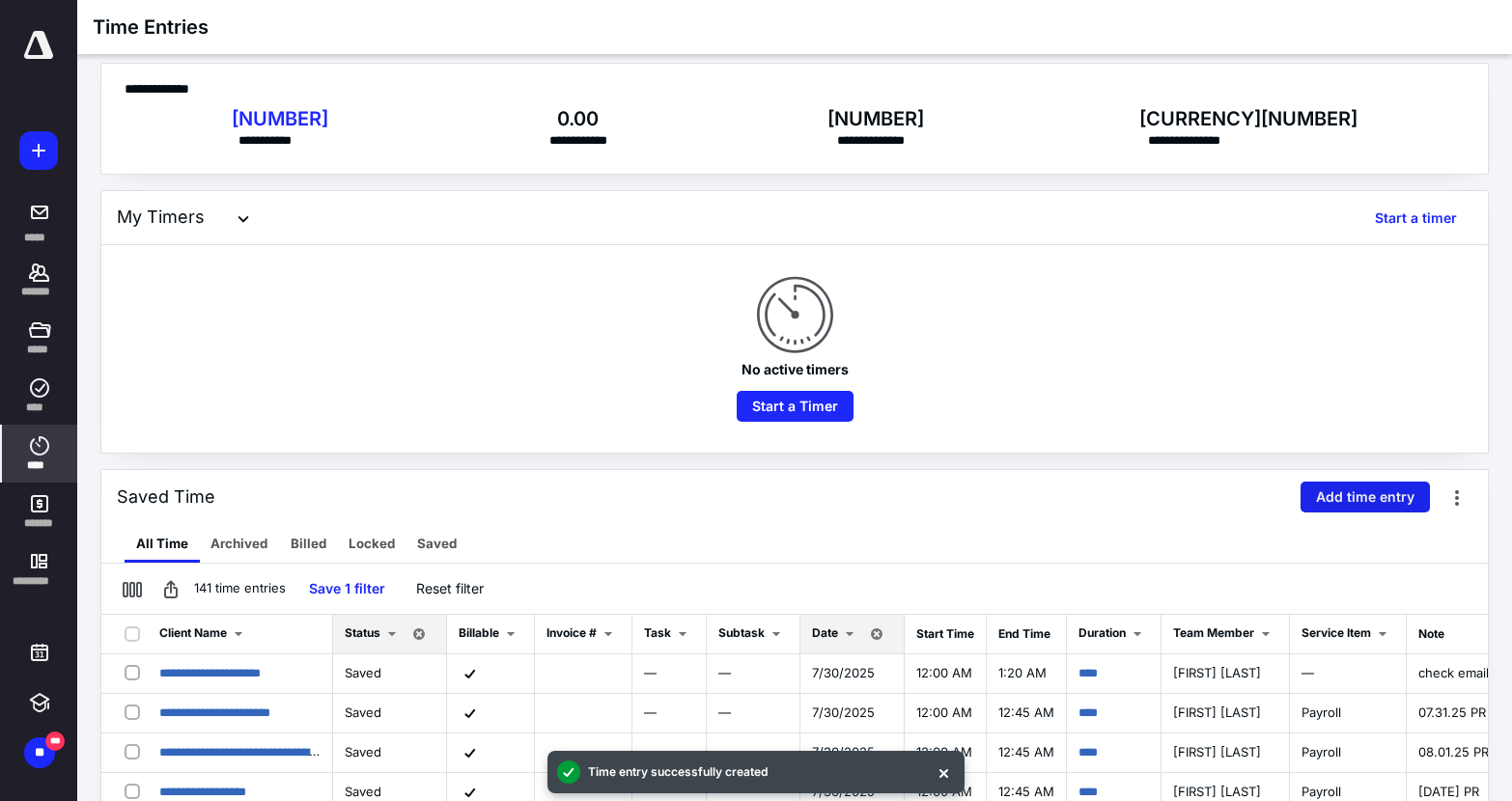 click on "Add time entry" at bounding box center [1365, 497] 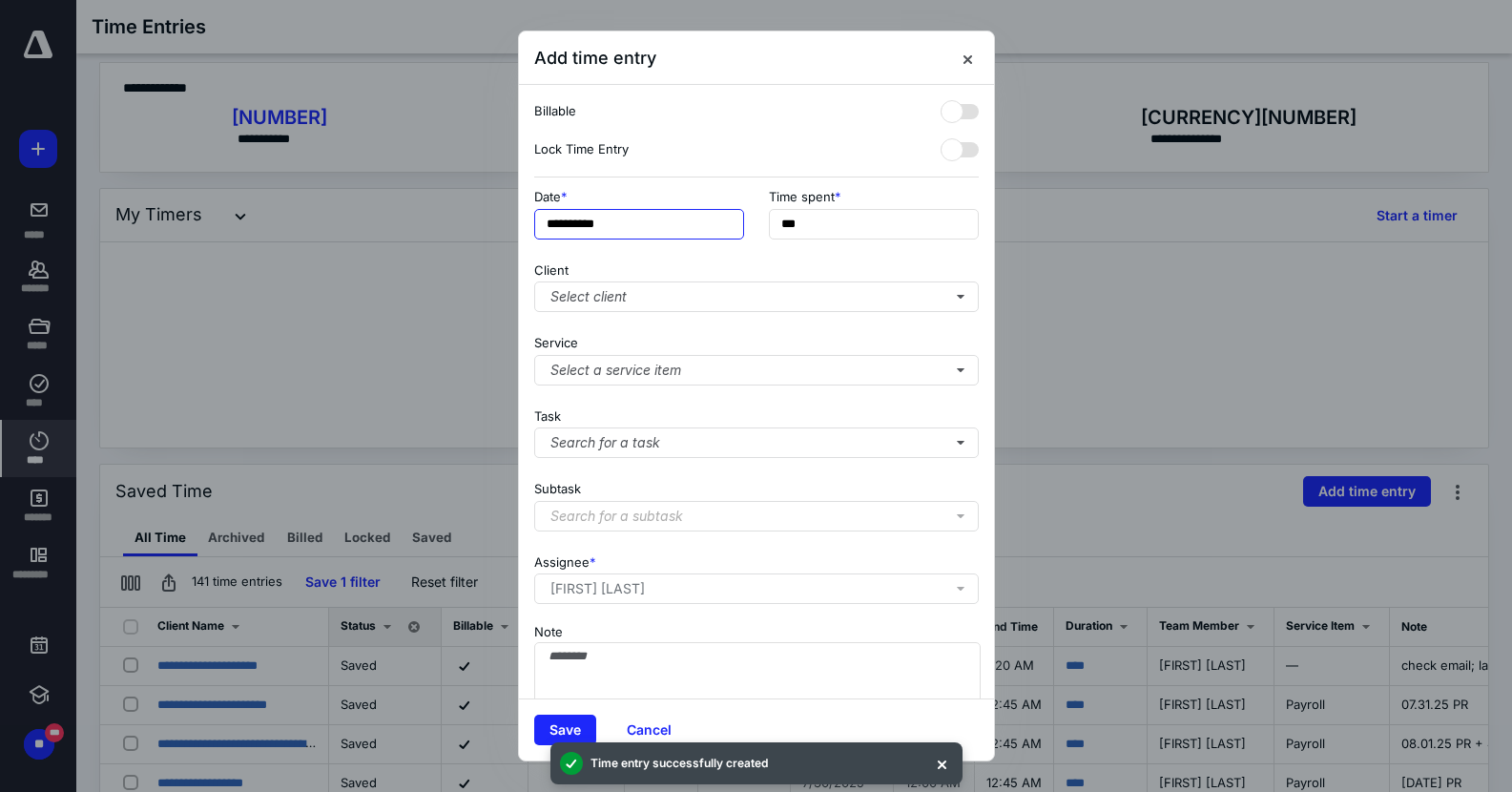 click on "**********" at bounding box center [639, 224] 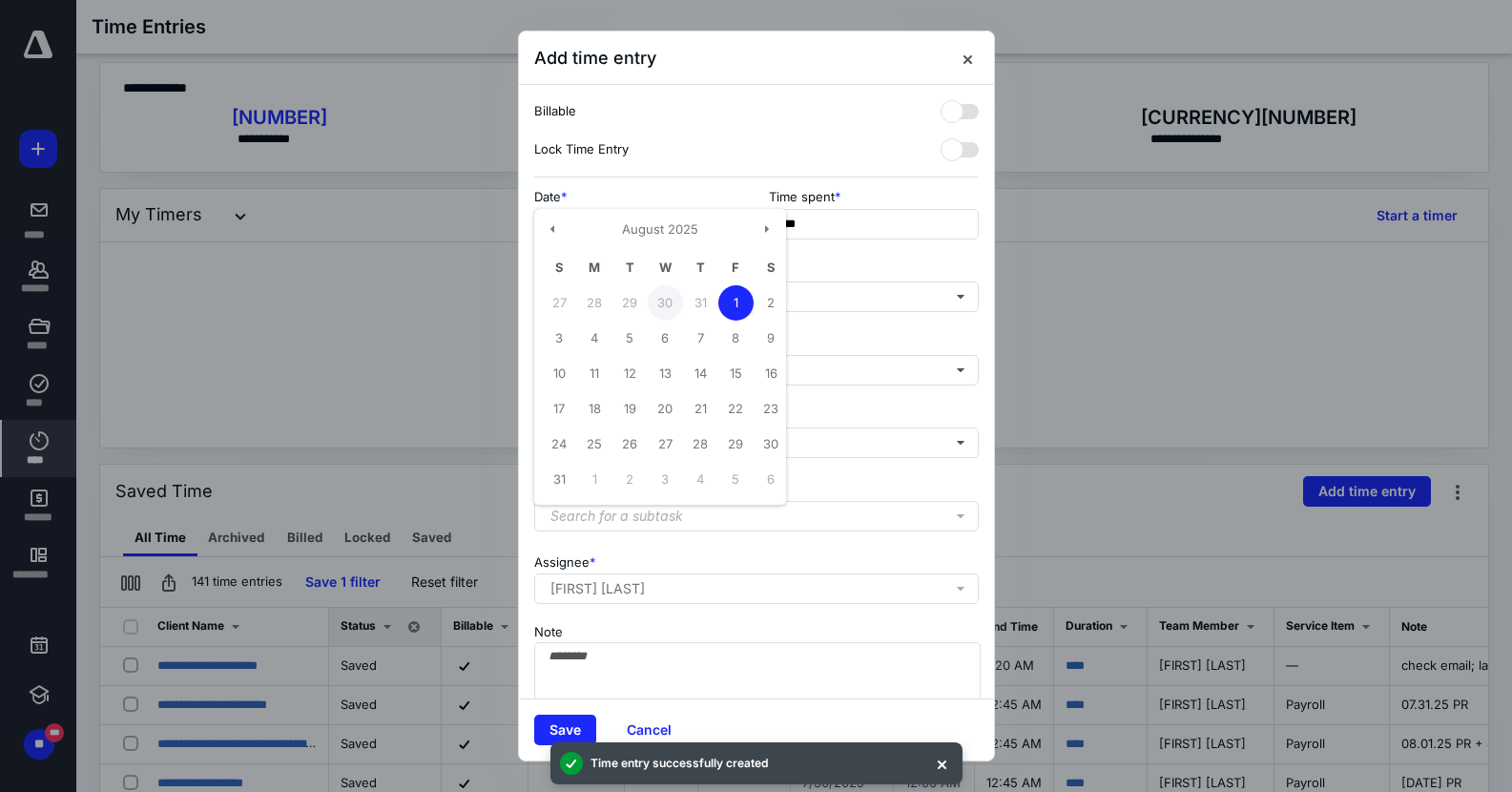 click on "30" at bounding box center [665, 302] 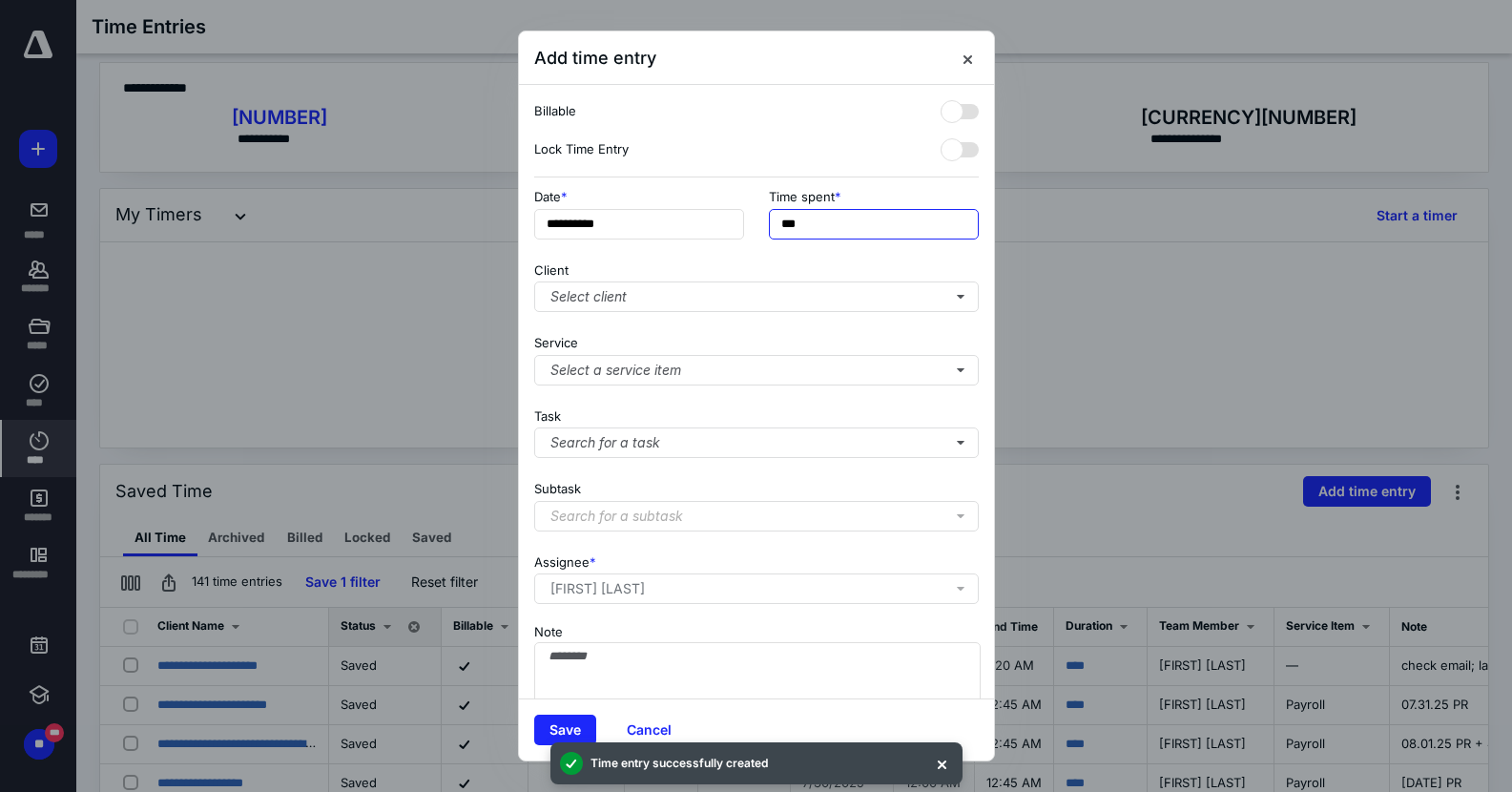 click on "***" at bounding box center [874, 224] 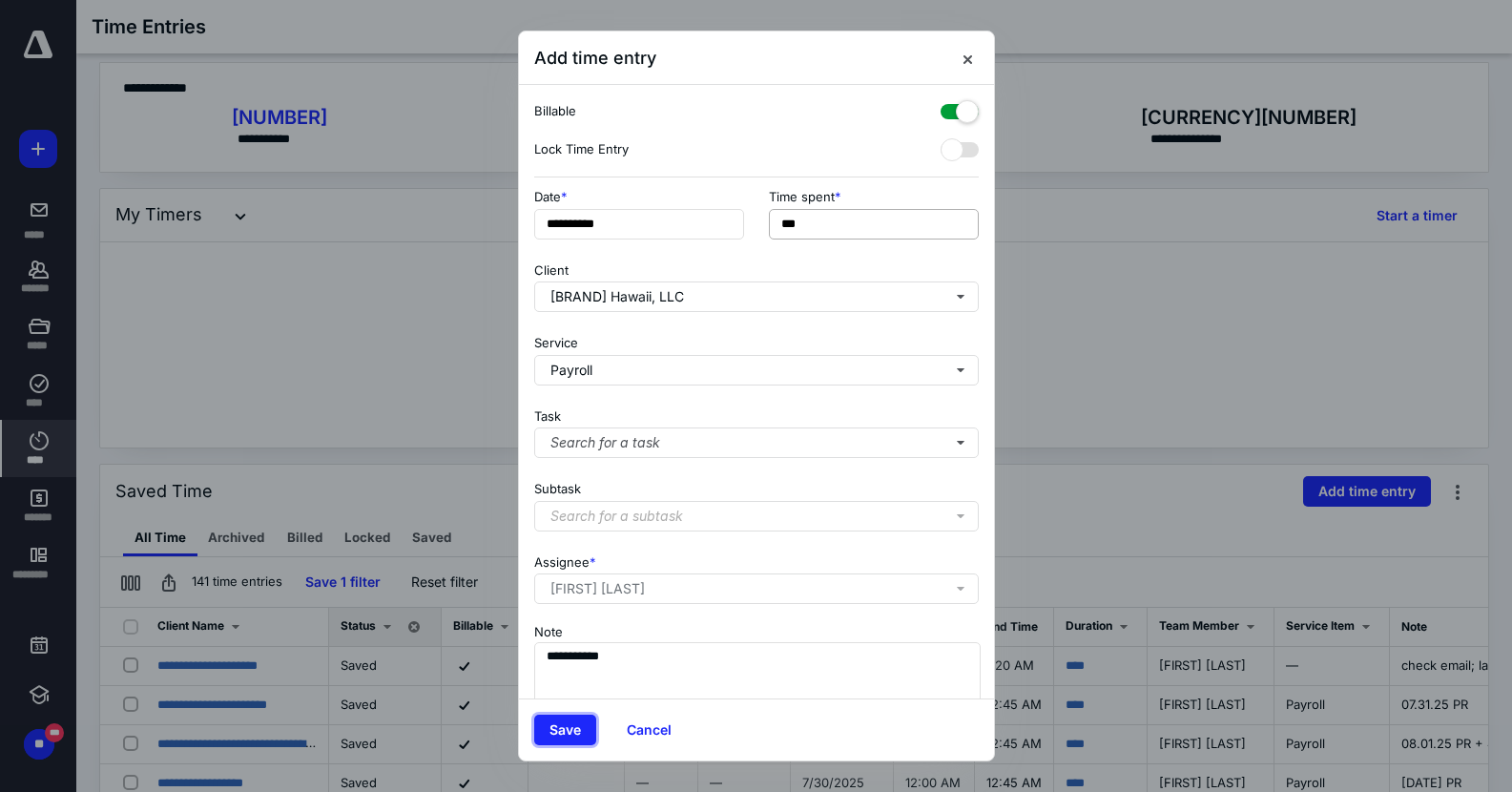 click on "Save" at bounding box center (565, 730) 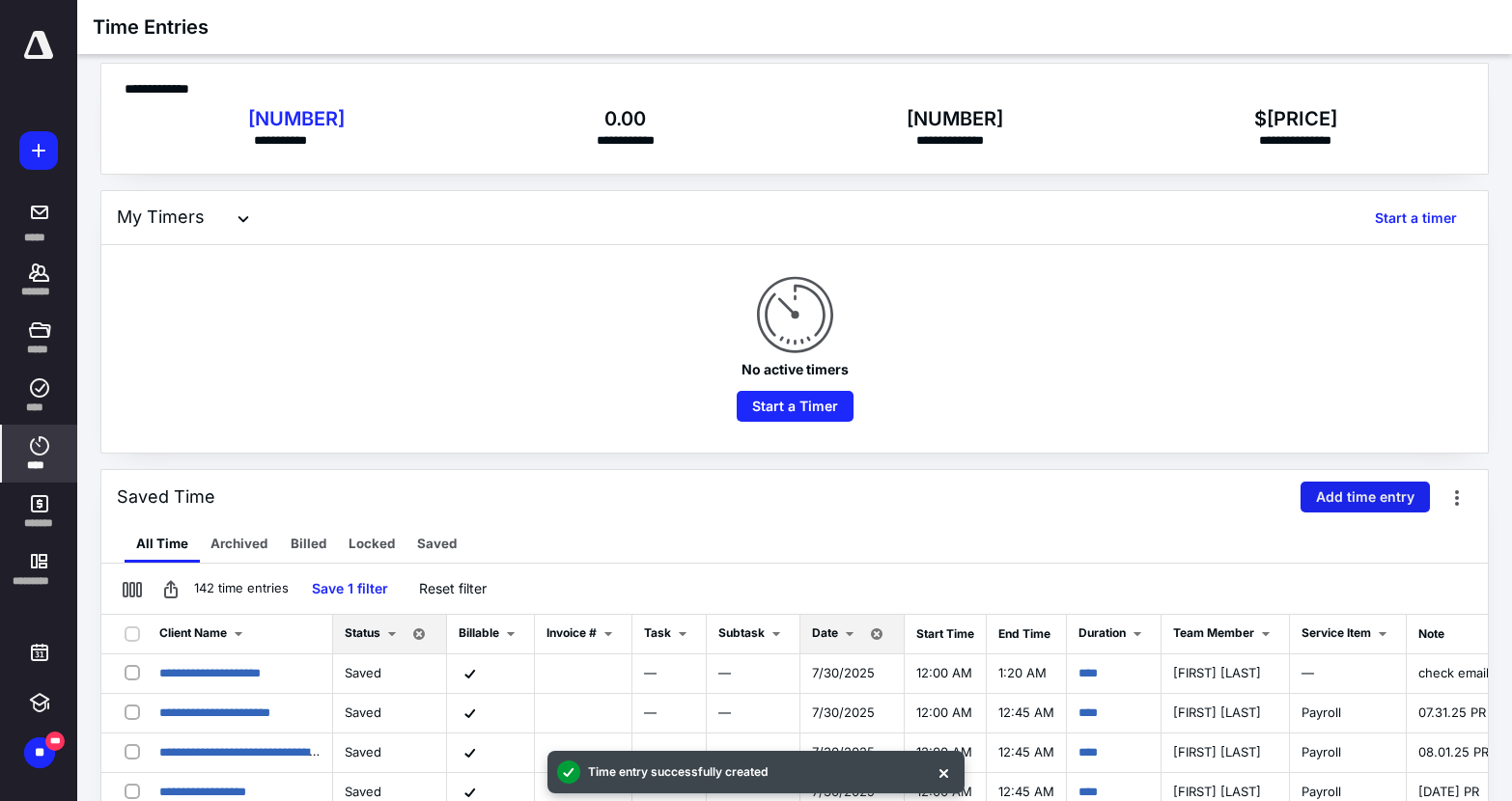 click on "Add time entry" at bounding box center [1365, 497] 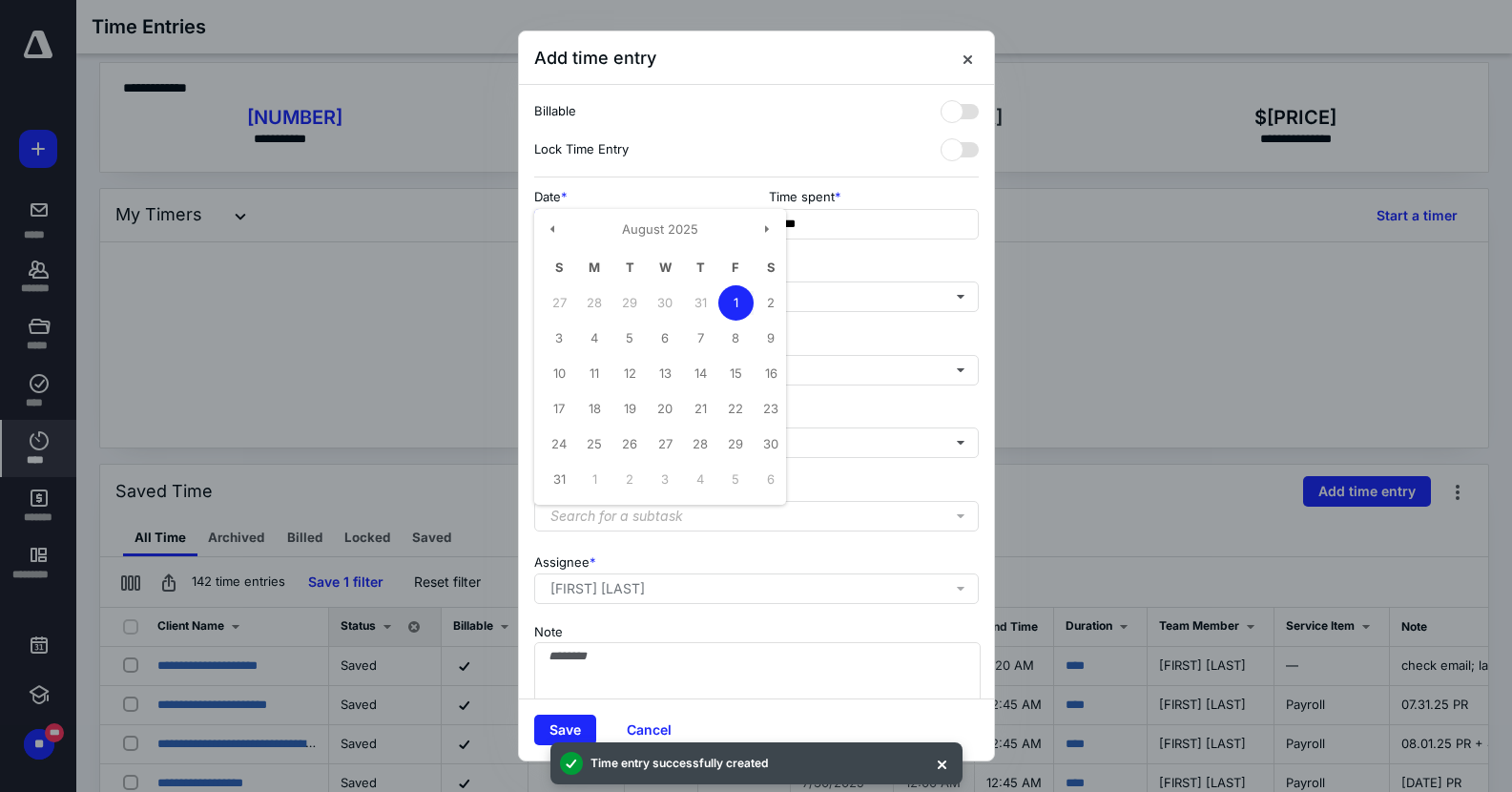 click on "**********" at bounding box center [639, 224] 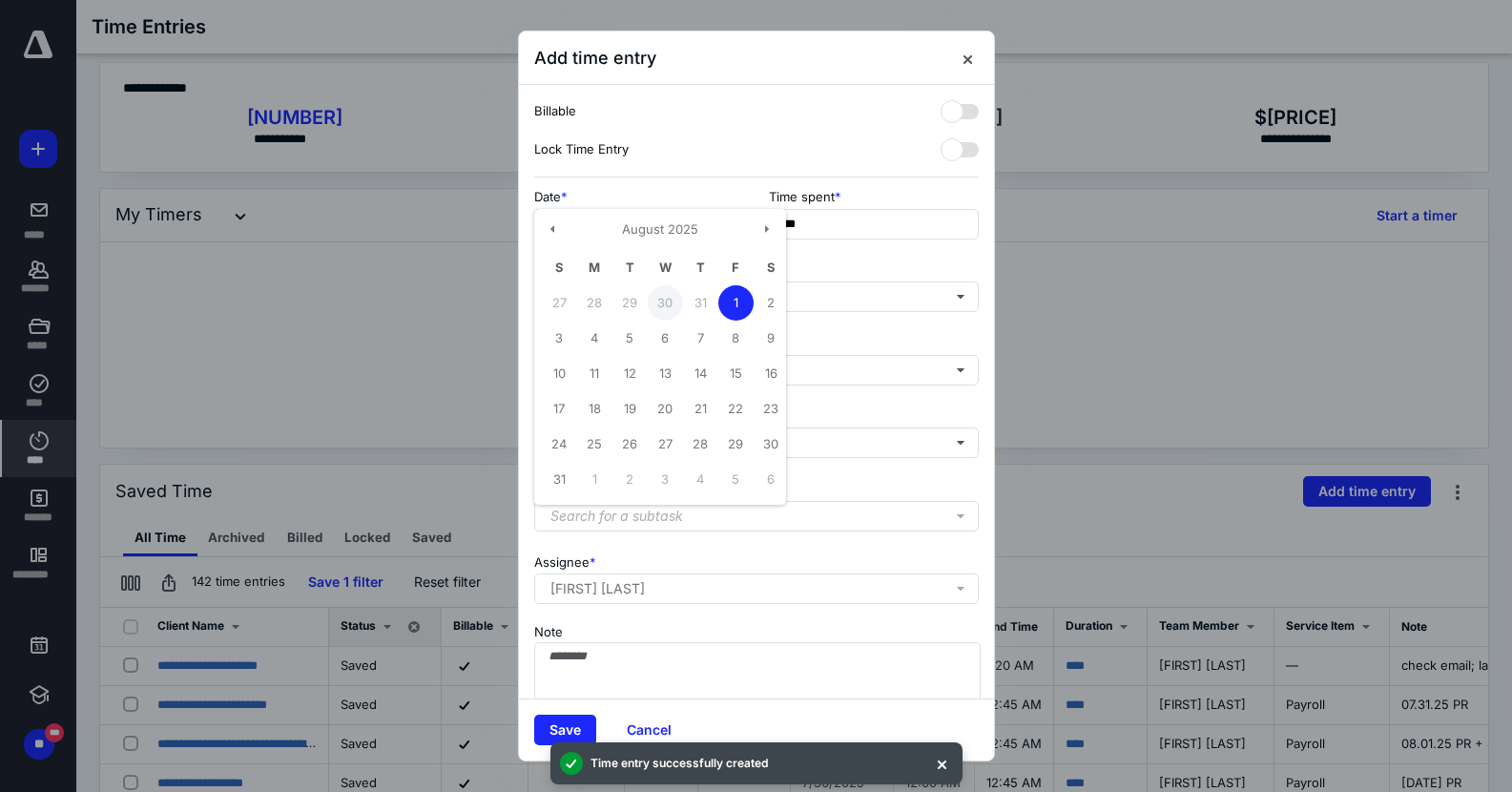 click on "30" at bounding box center (665, 302) 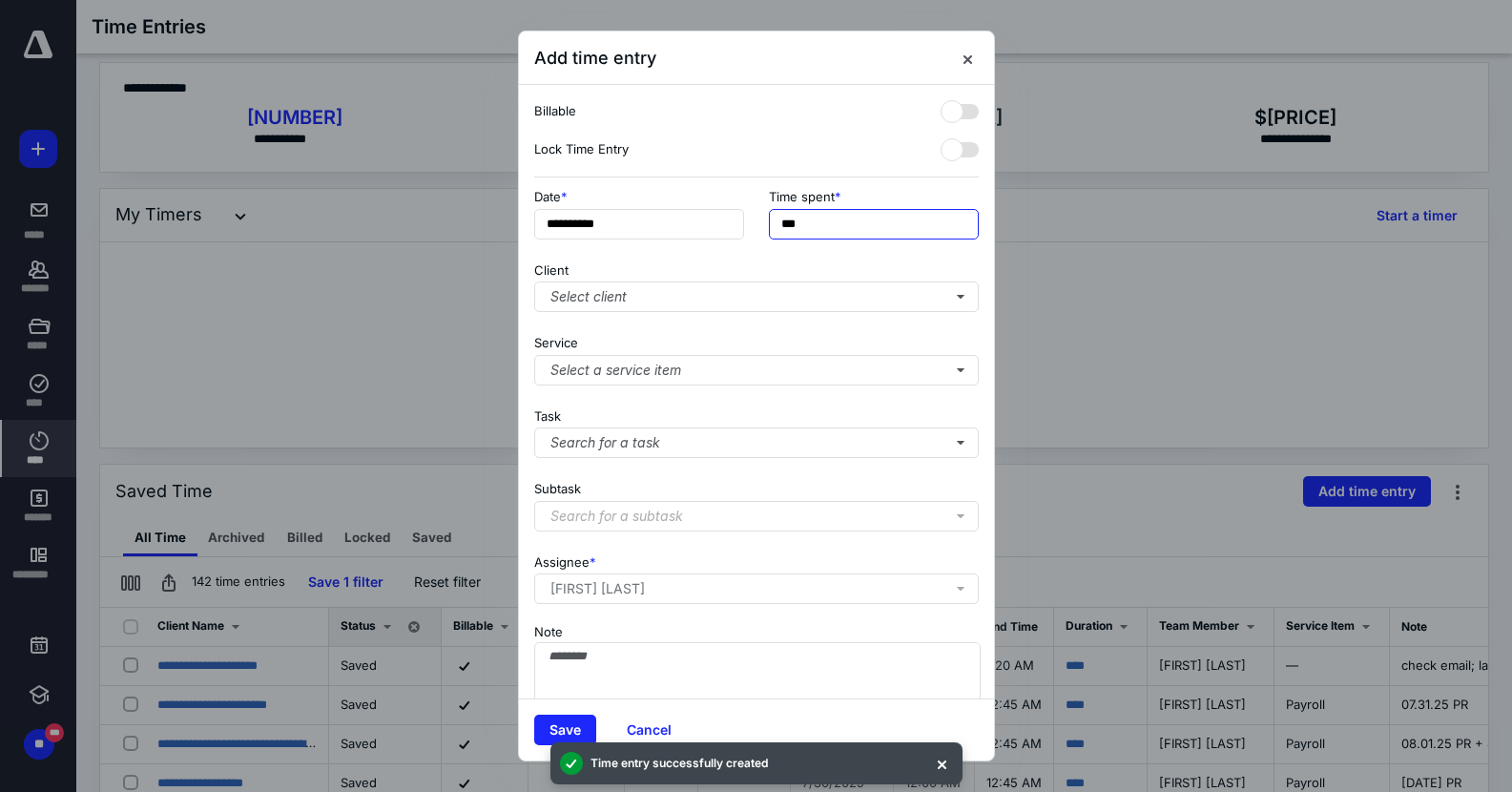 click on "***" at bounding box center (874, 224) 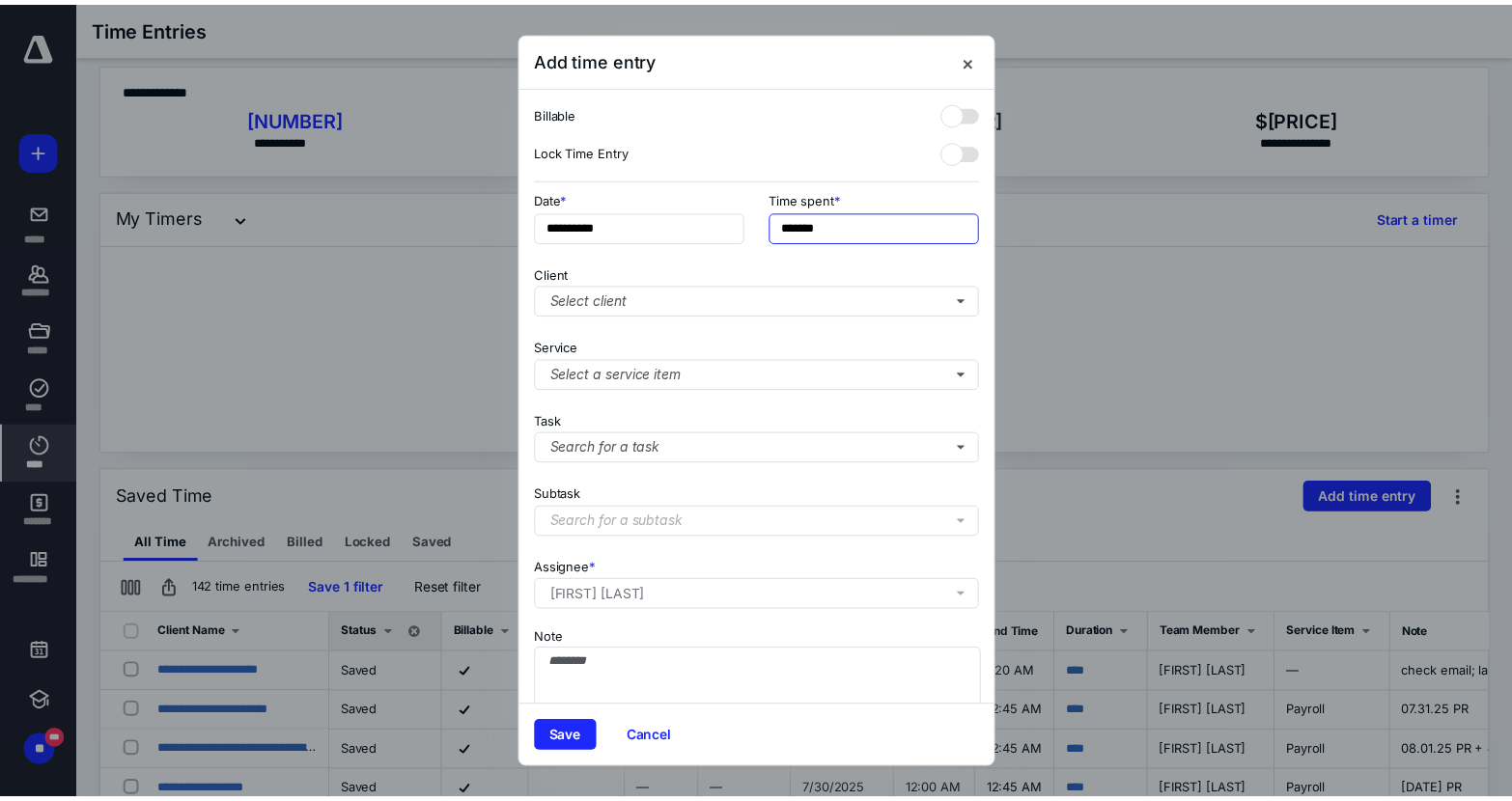 scroll, scrollTop: 0, scrollLeft: 1, axis: horizontal 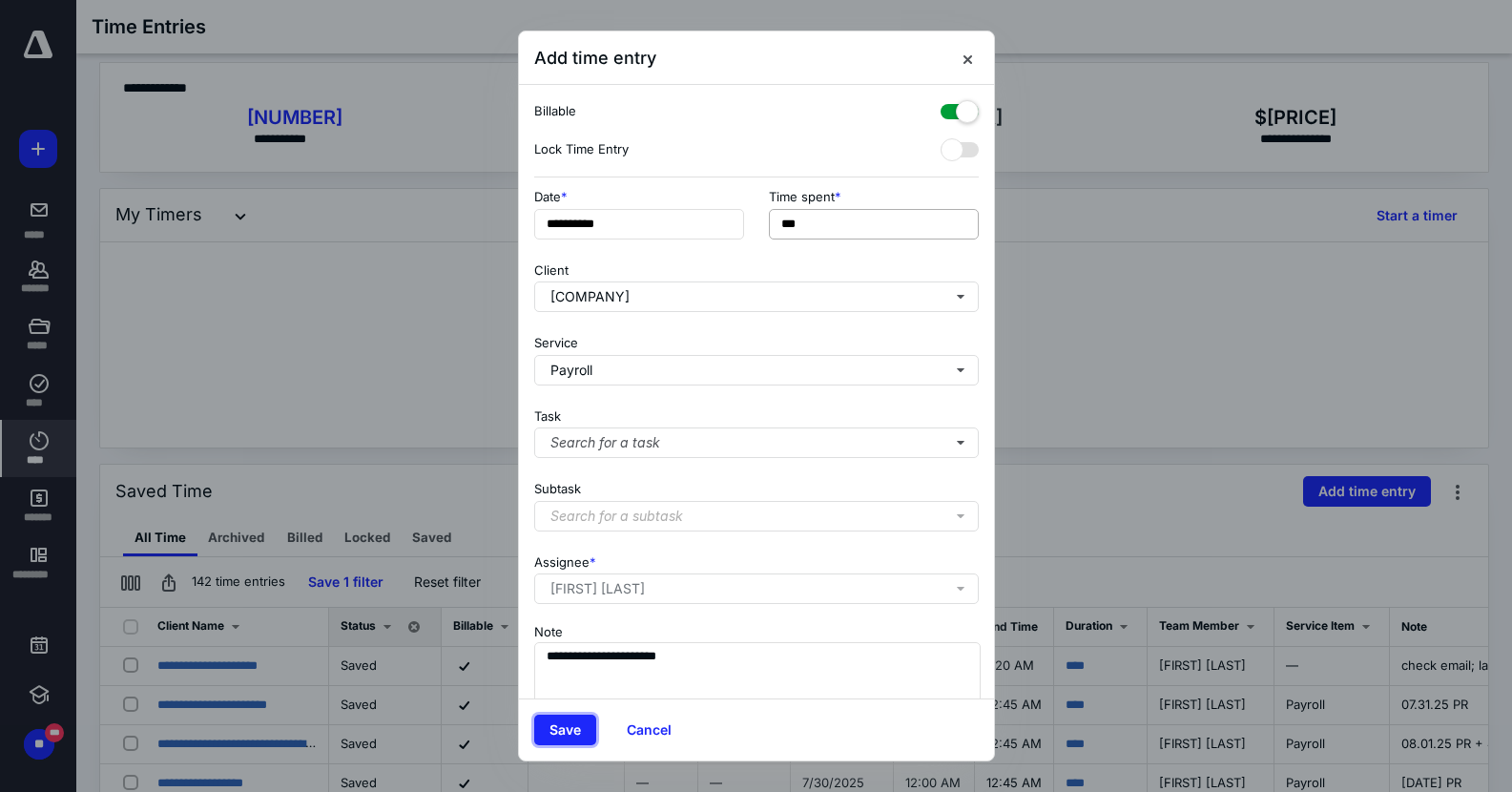 click on "Save" at bounding box center [565, 730] 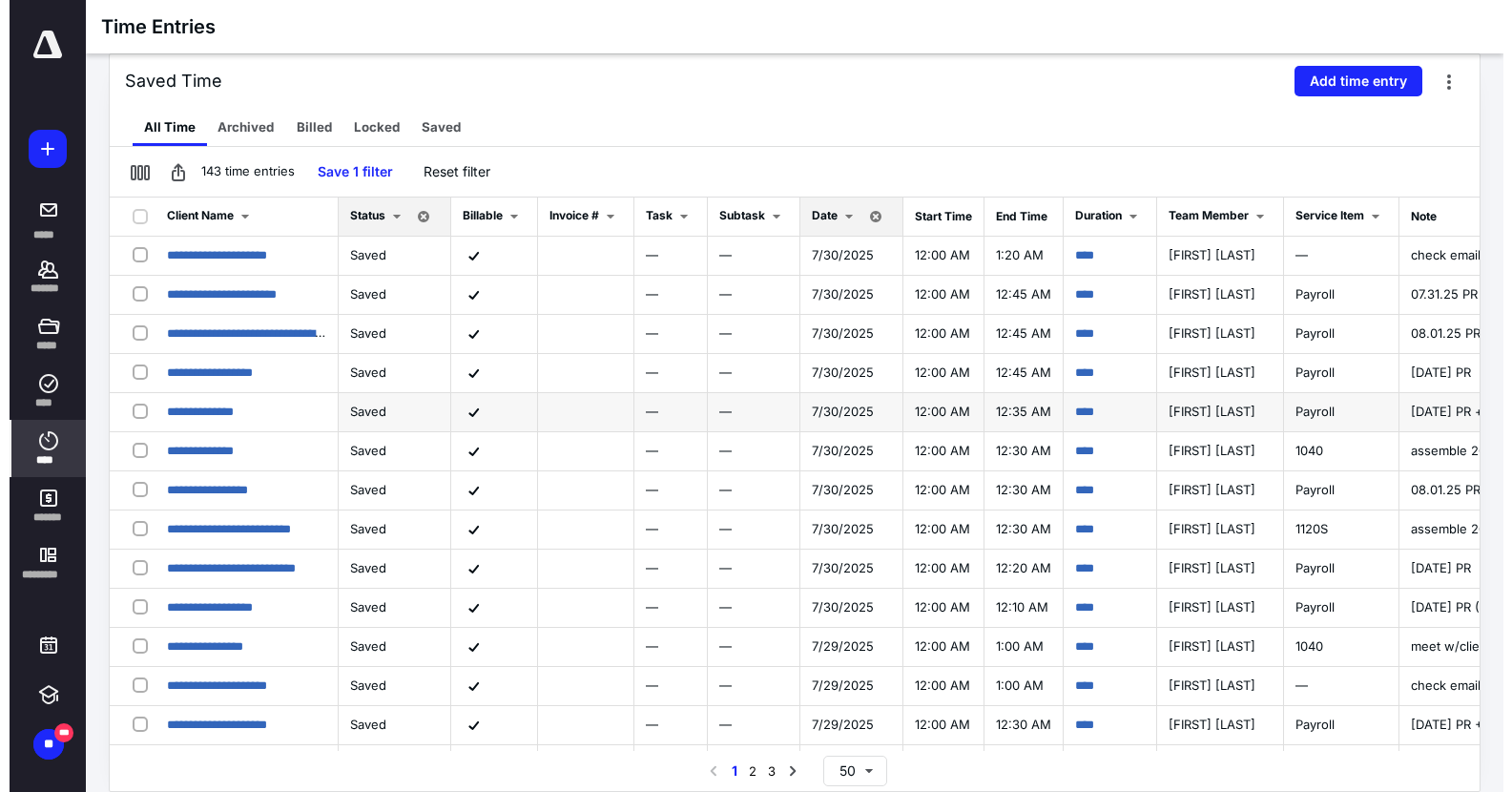 scroll, scrollTop: 0, scrollLeft: 0, axis: both 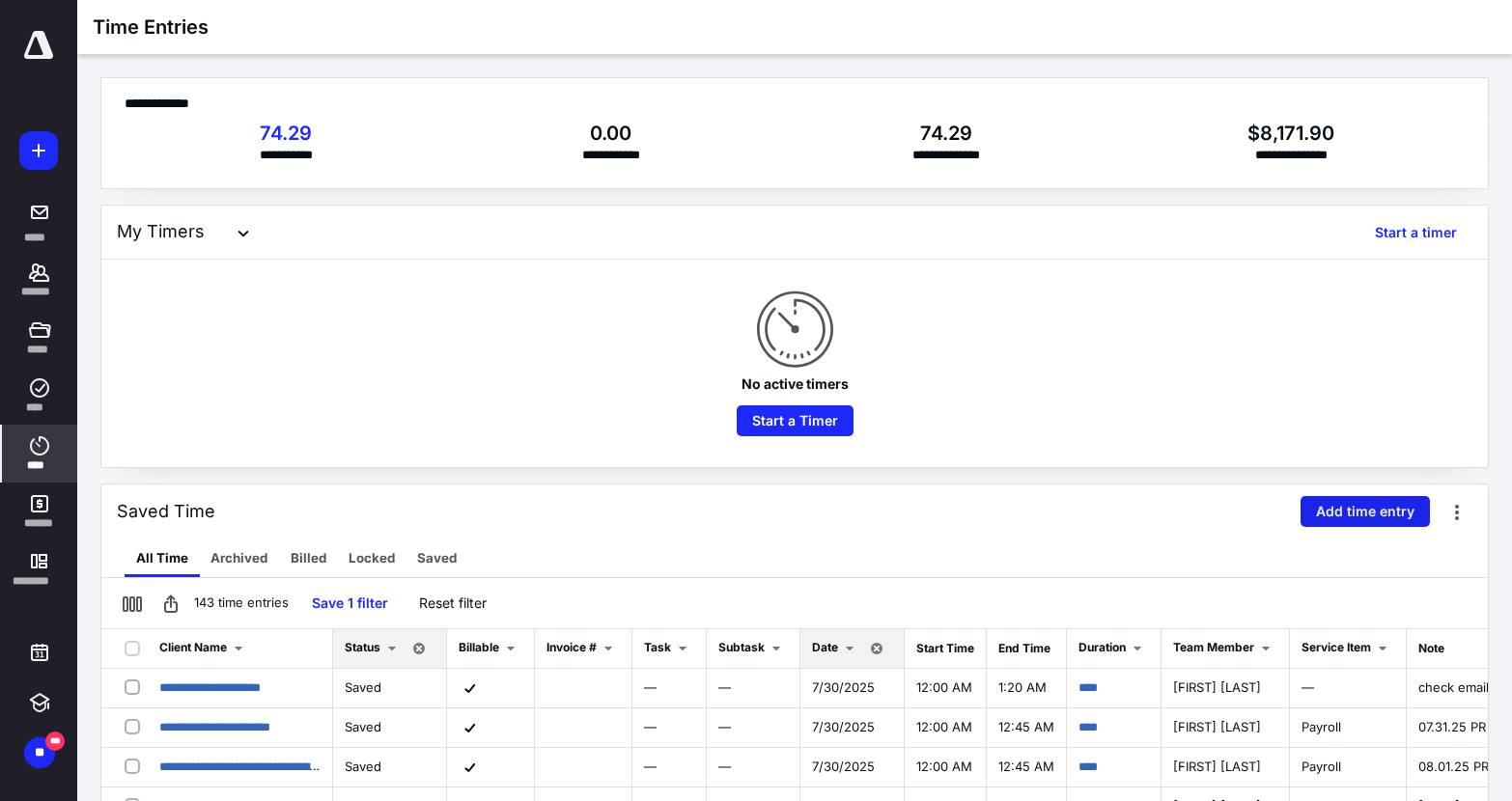 click on "Add time entry" at bounding box center [1365, 511] 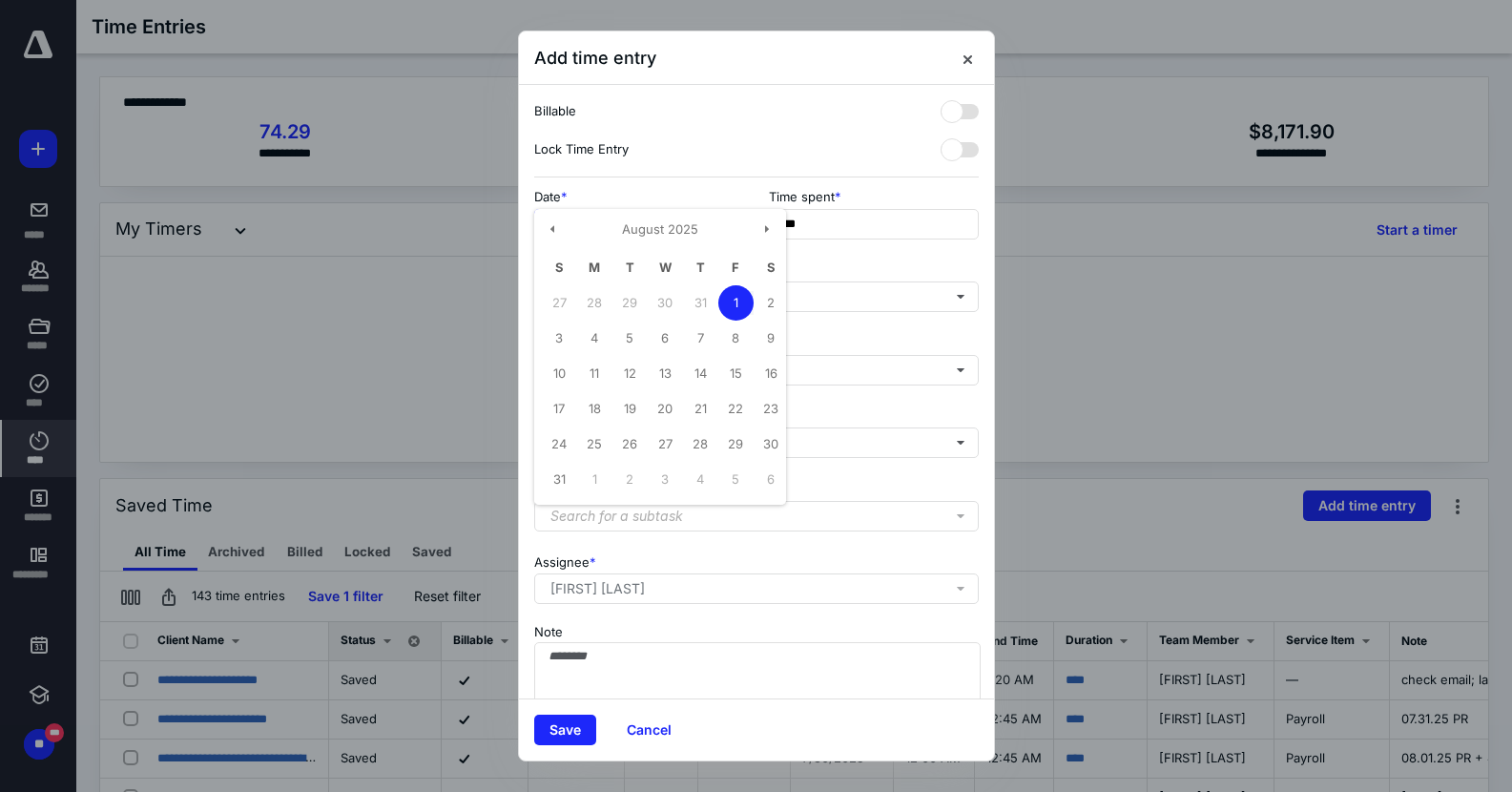 click on "**********" at bounding box center [639, 224] 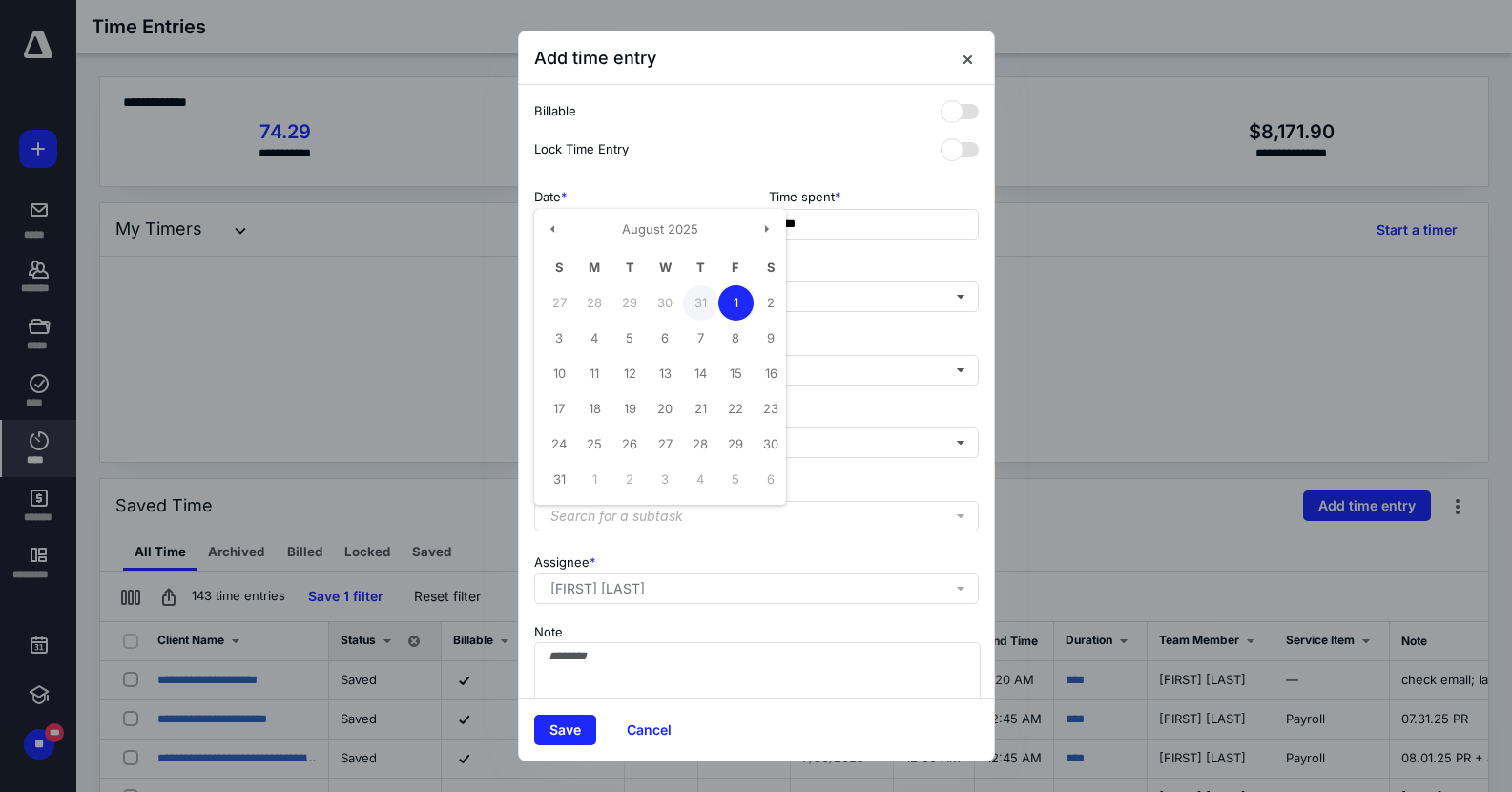 click on "31" at bounding box center (700, 302) 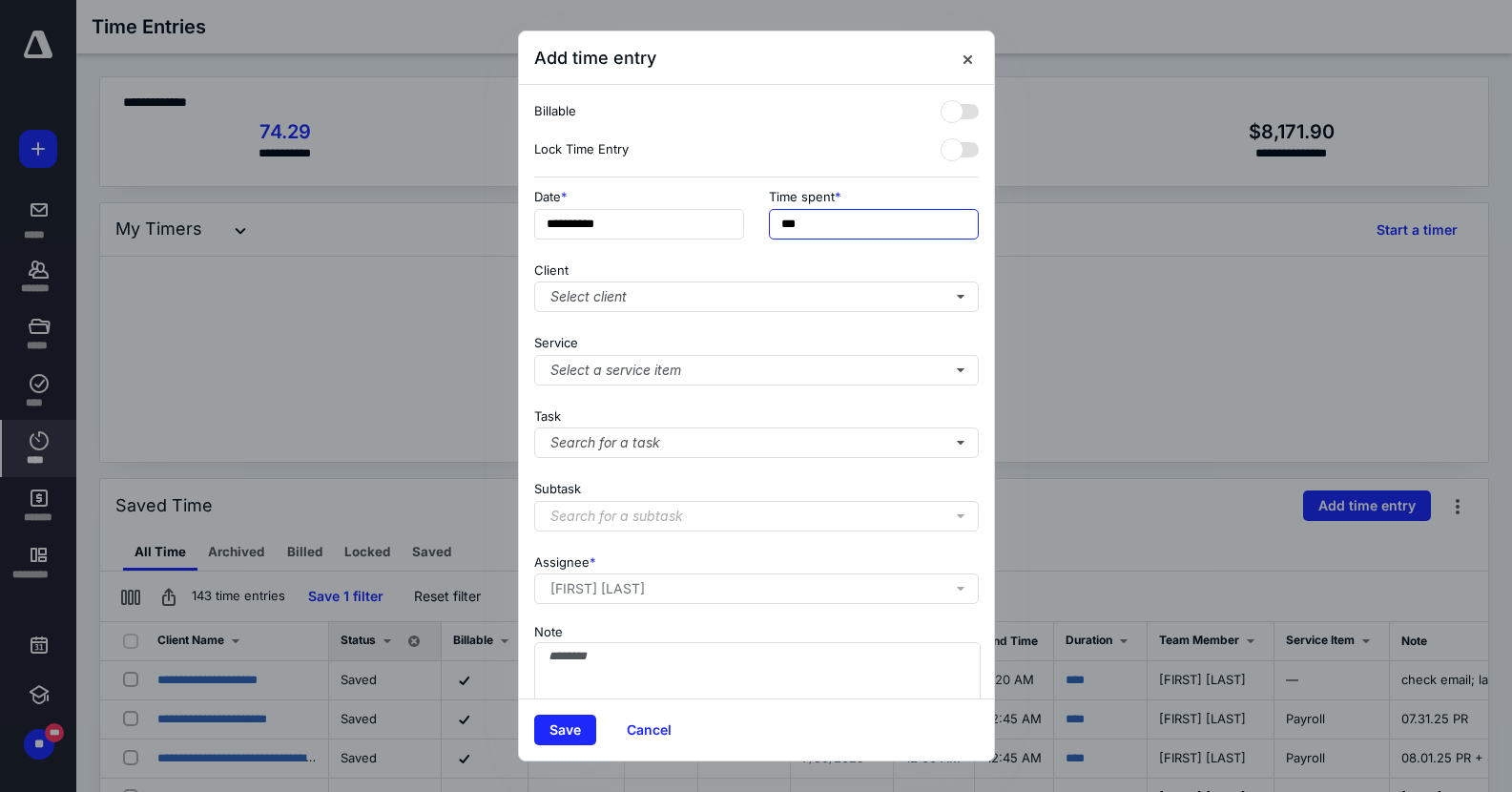 click on "***" at bounding box center [874, 224] 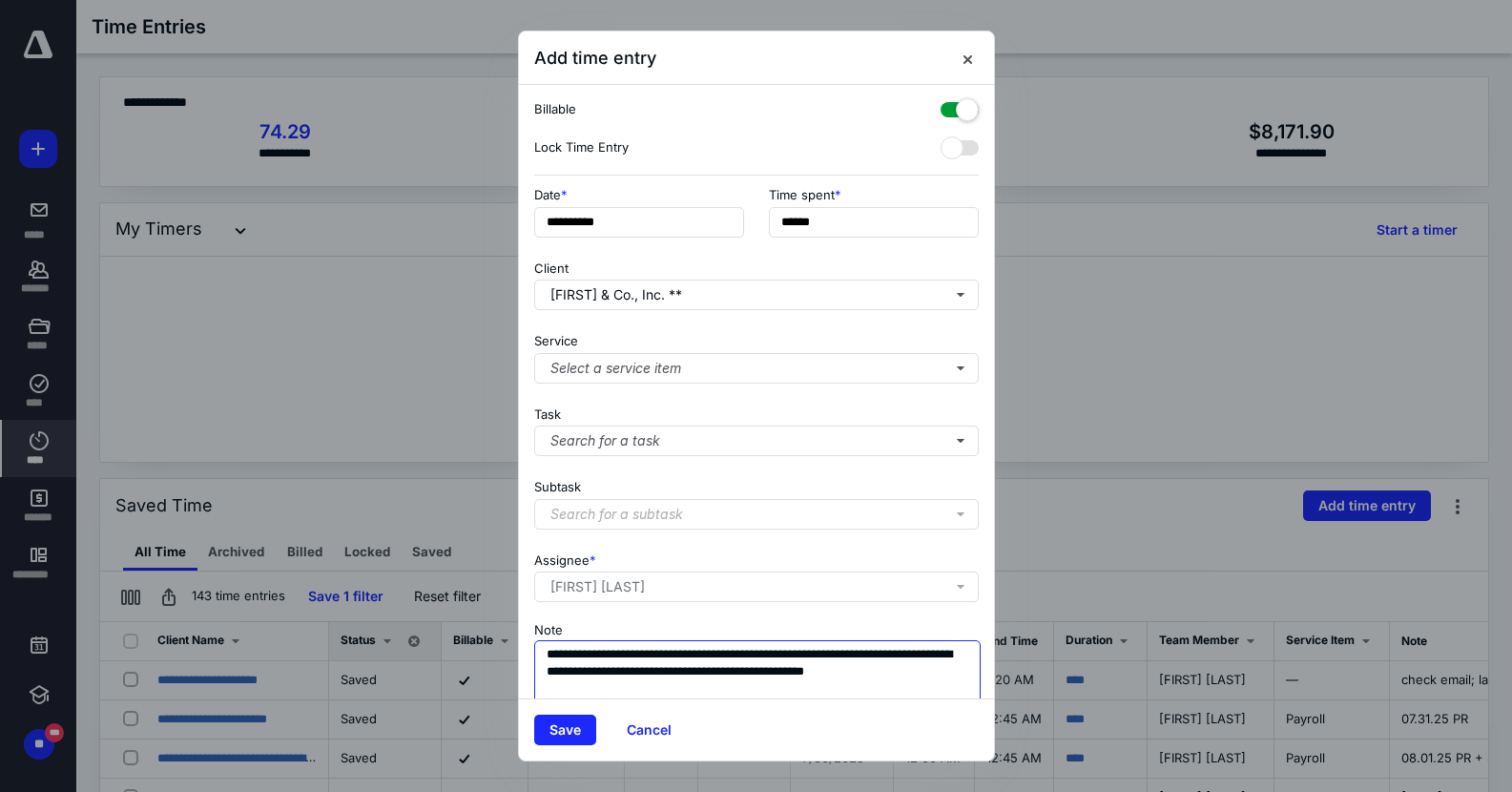 scroll, scrollTop: 19, scrollLeft: 0, axis: vertical 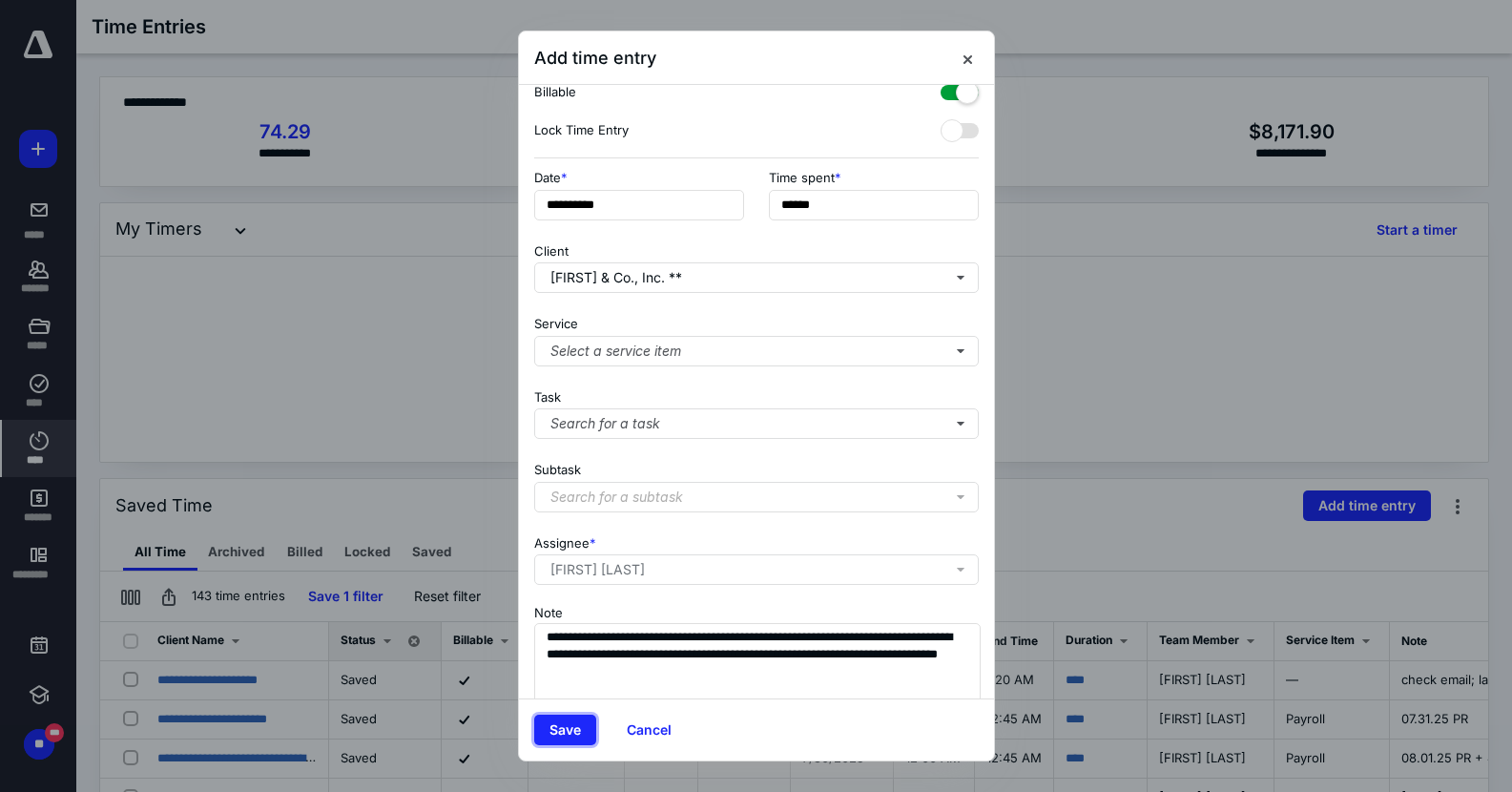 click on "Save" at bounding box center (565, 730) 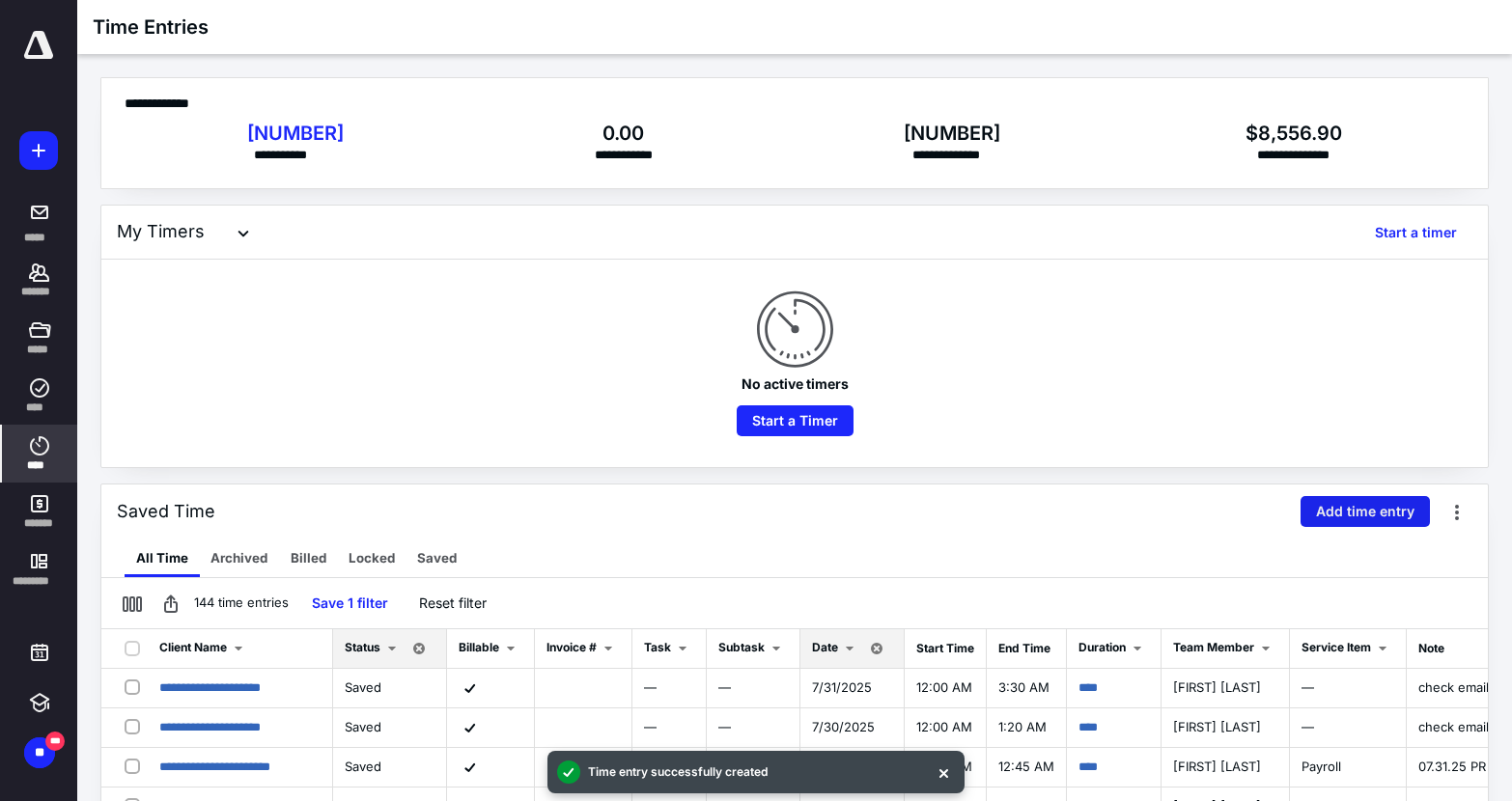 click on "Add time entry" at bounding box center [1365, 511] 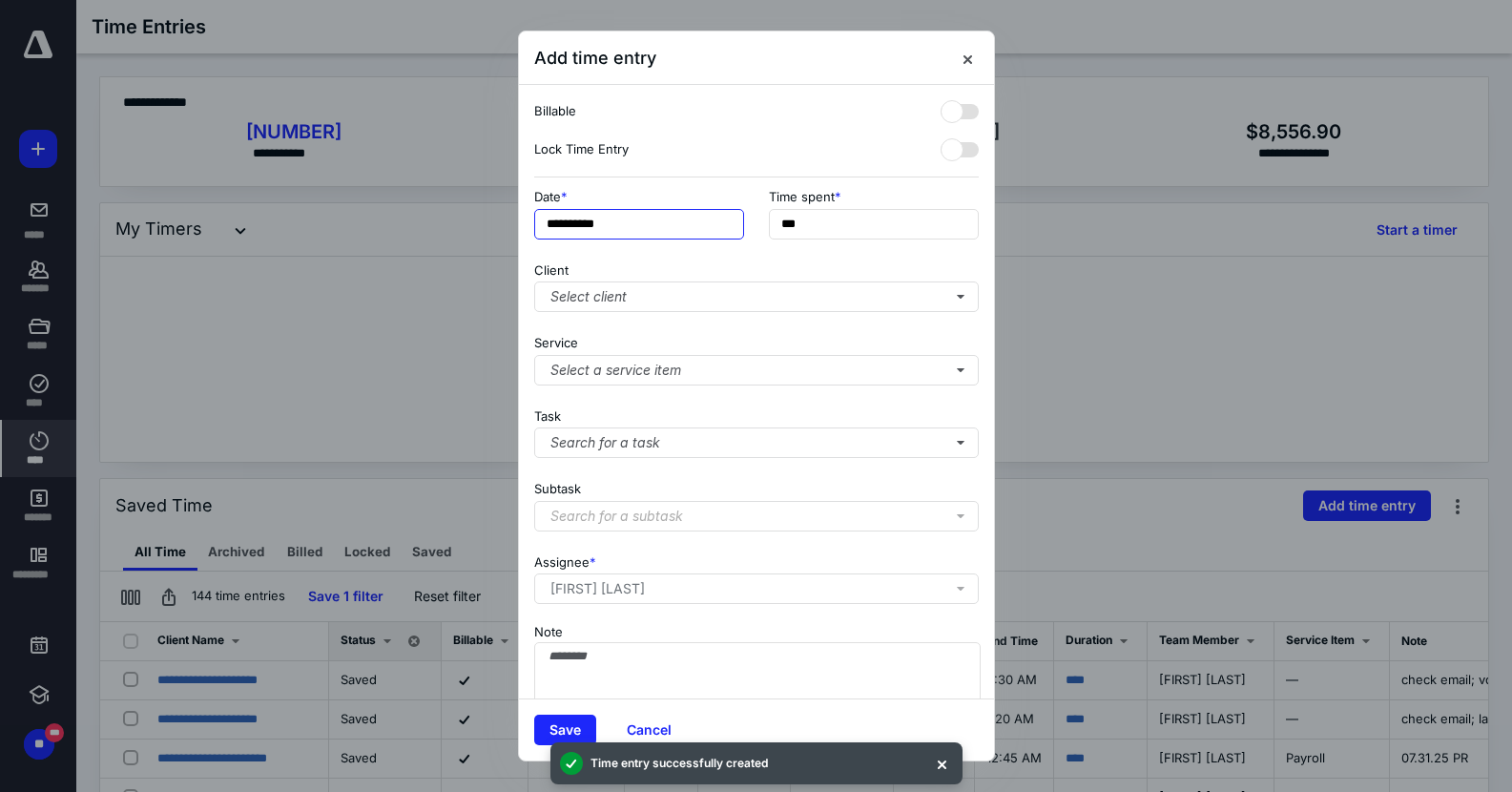 click on "**********" at bounding box center [639, 224] 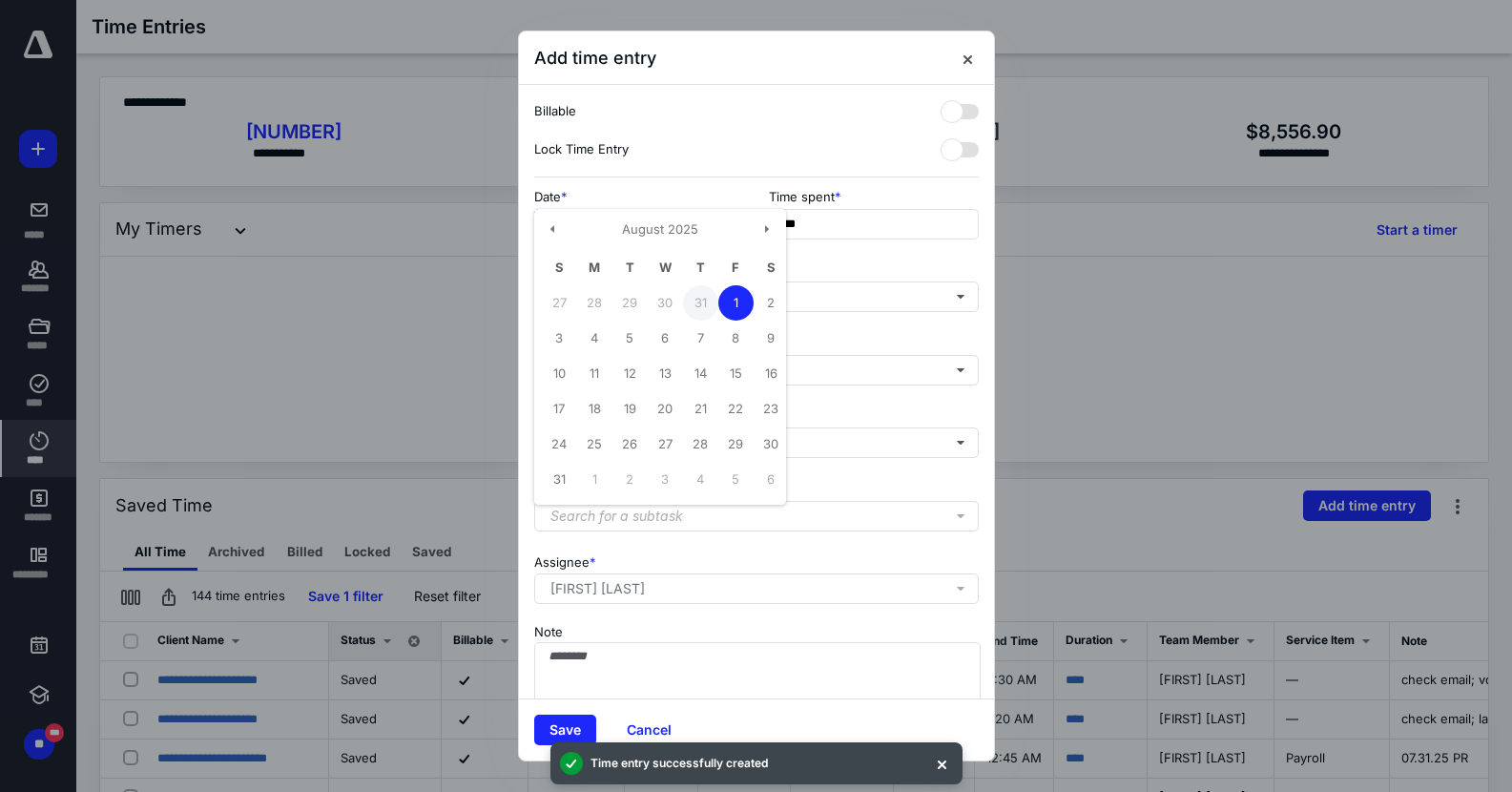 click on "31" at bounding box center (700, 302) 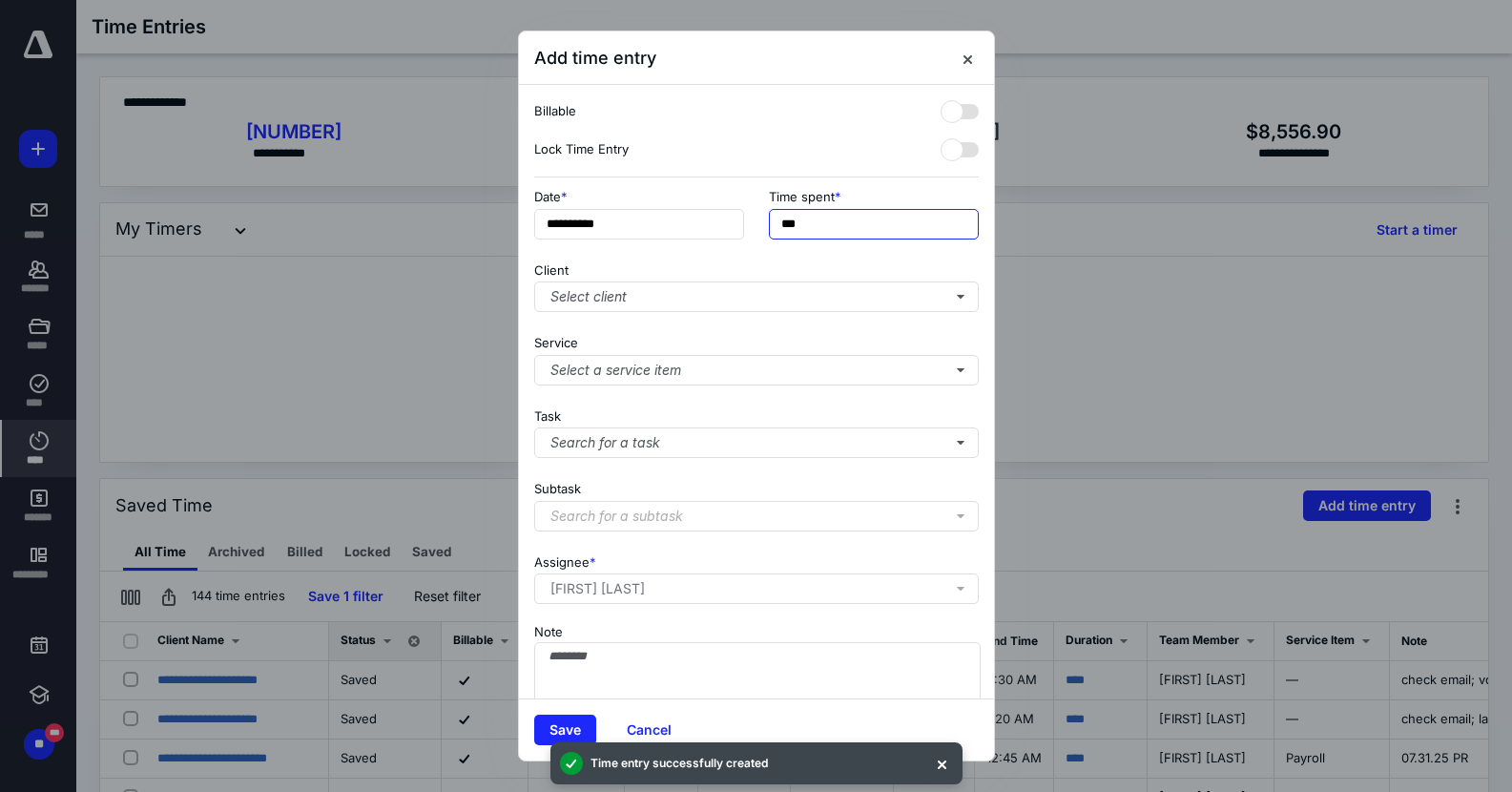 click on "***" at bounding box center (874, 224) 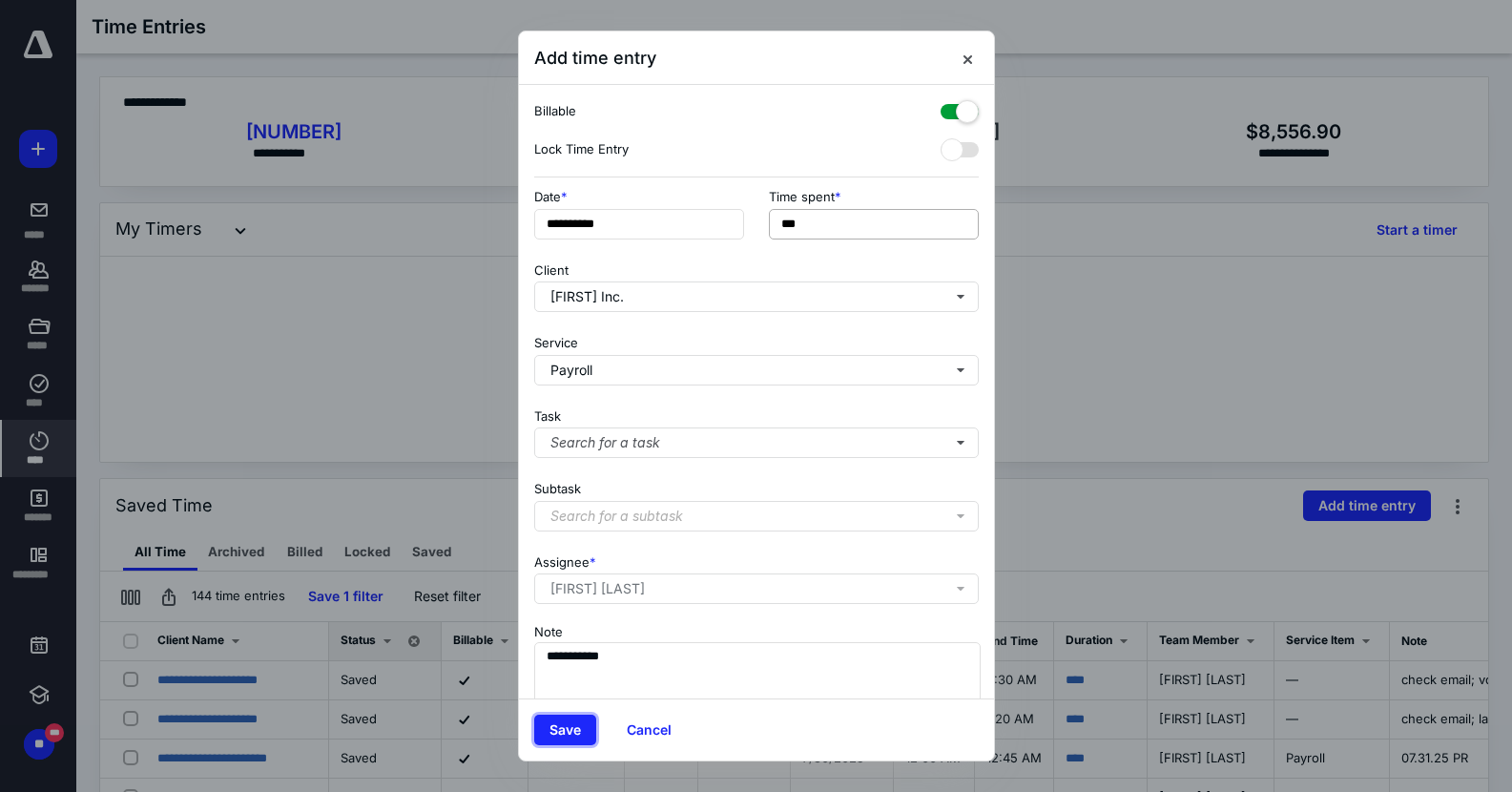 click on "Save" at bounding box center (565, 730) 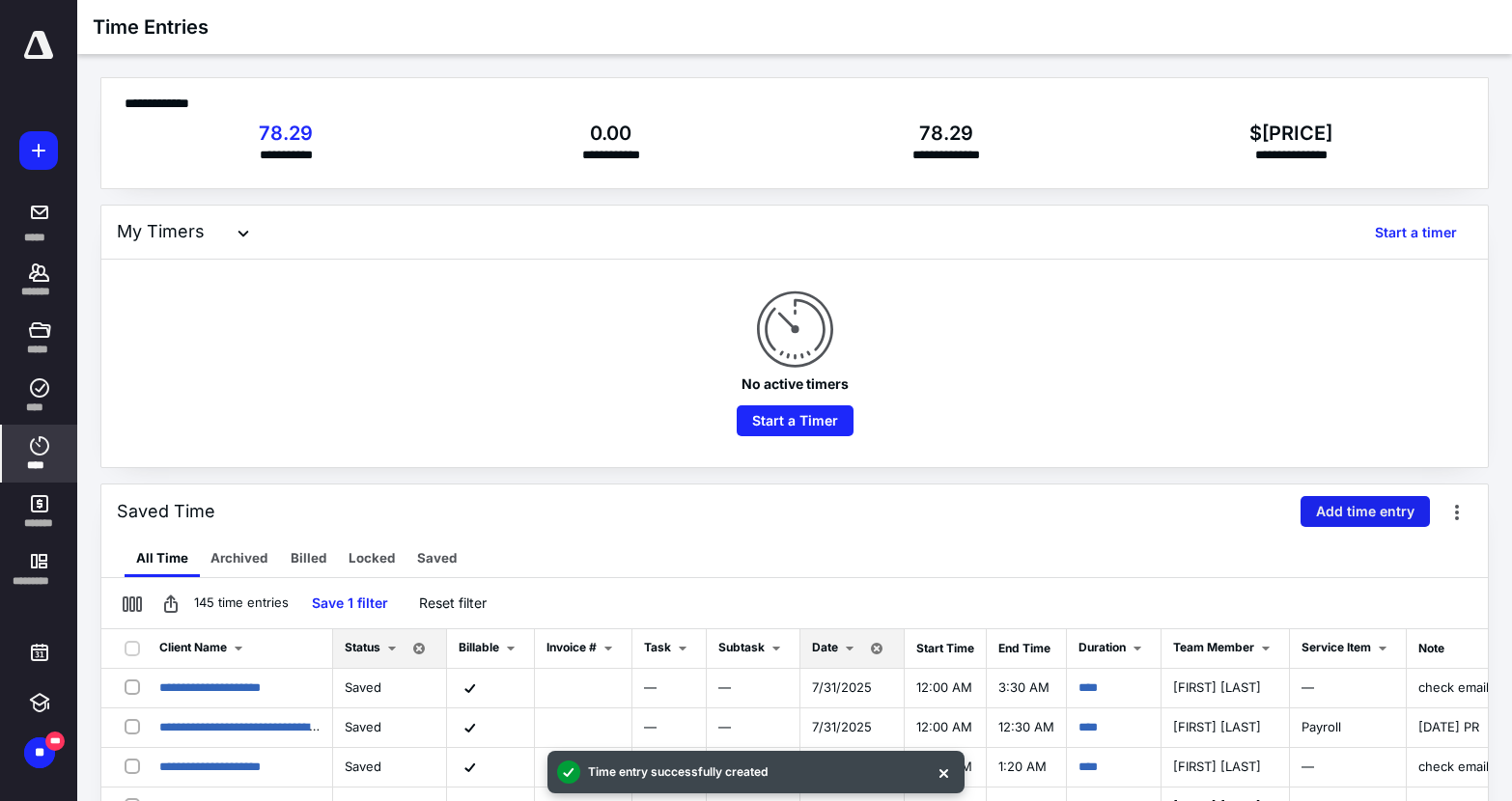 click on "Add time entry" at bounding box center (1365, 511) 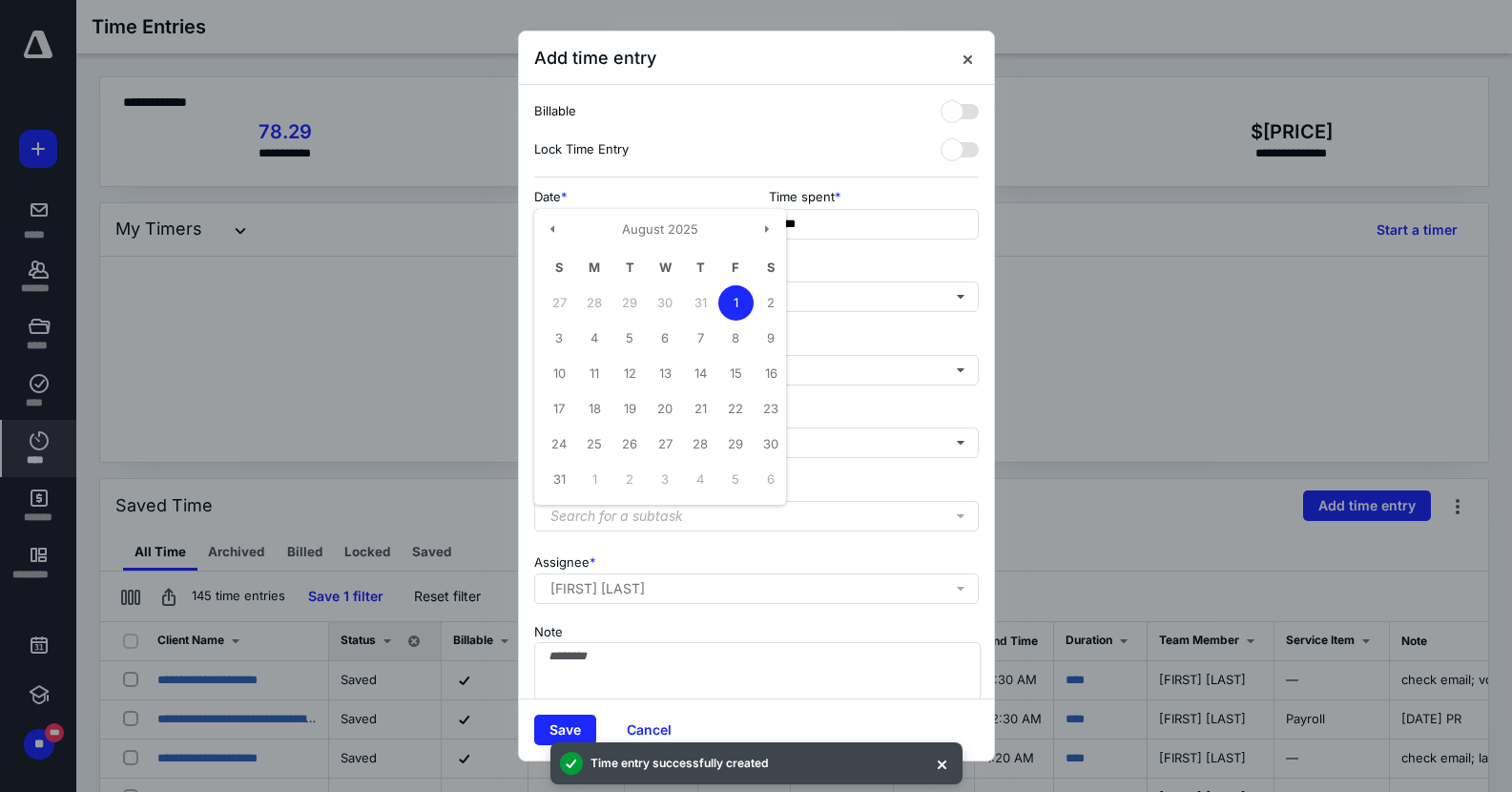 click on "**********" at bounding box center (639, 224) 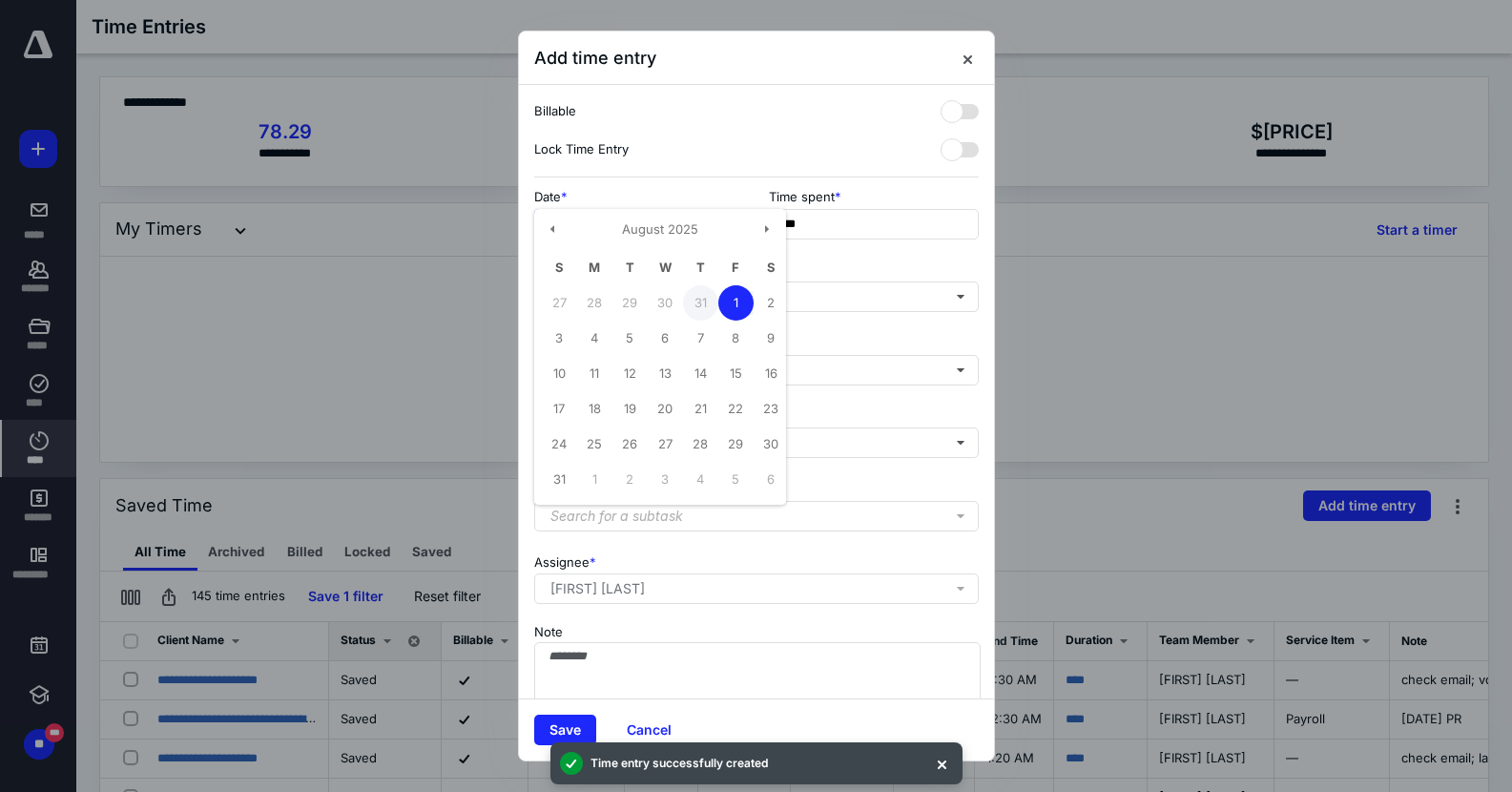 click on "31" at bounding box center (700, 302) 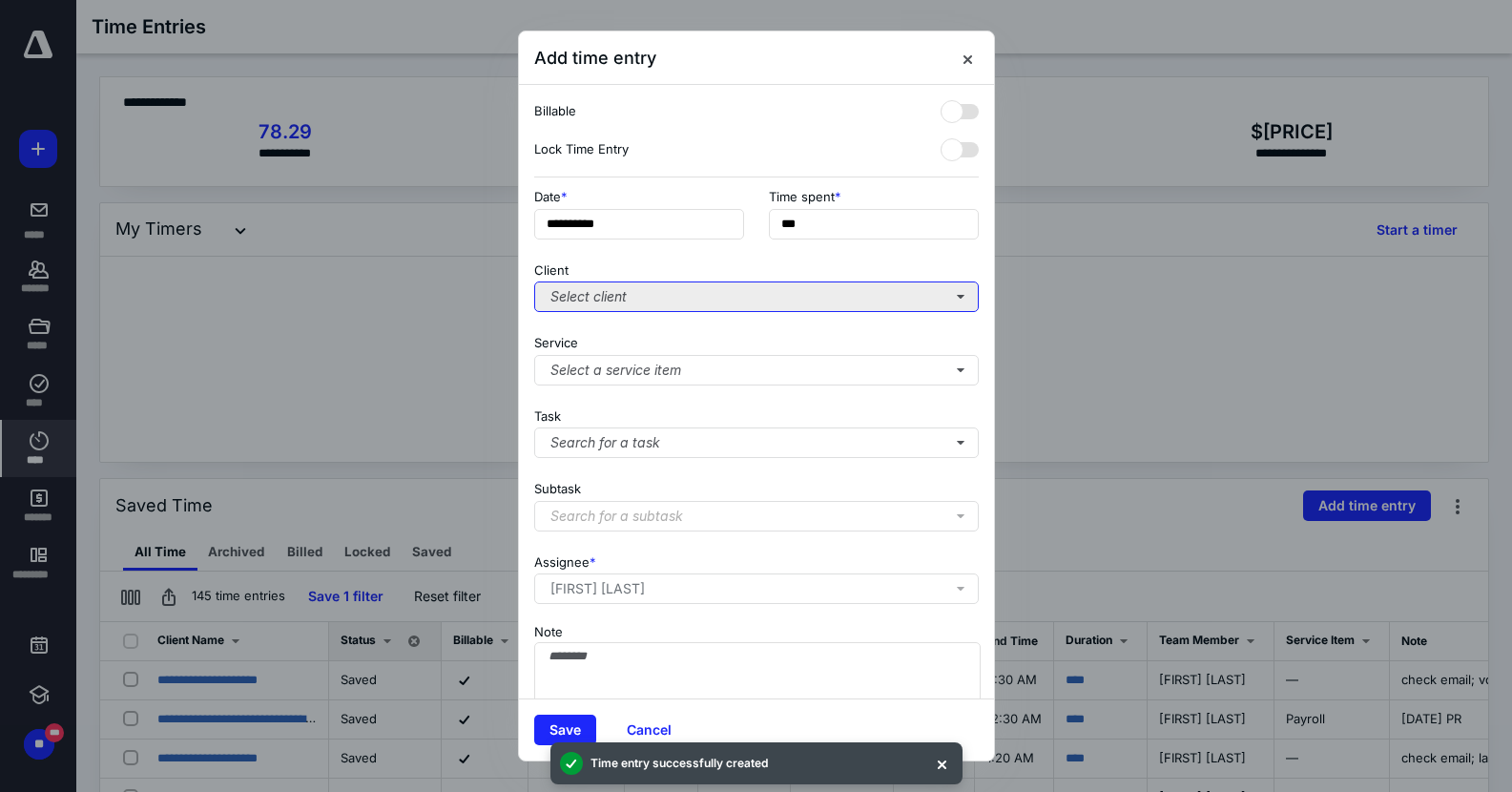 click on "Select client" at bounding box center (756, 297) 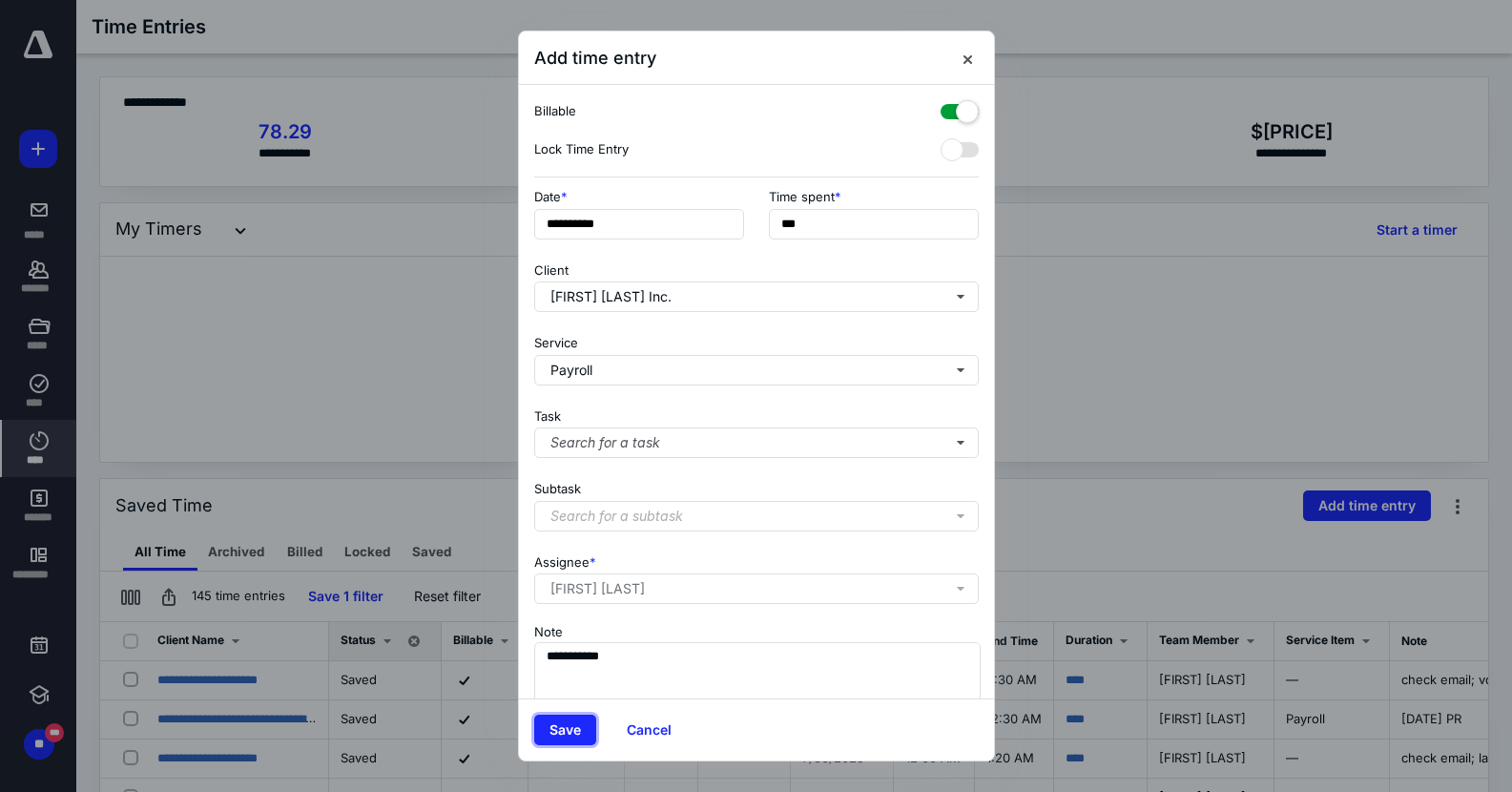 click on "Save" at bounding box center (565, 730) 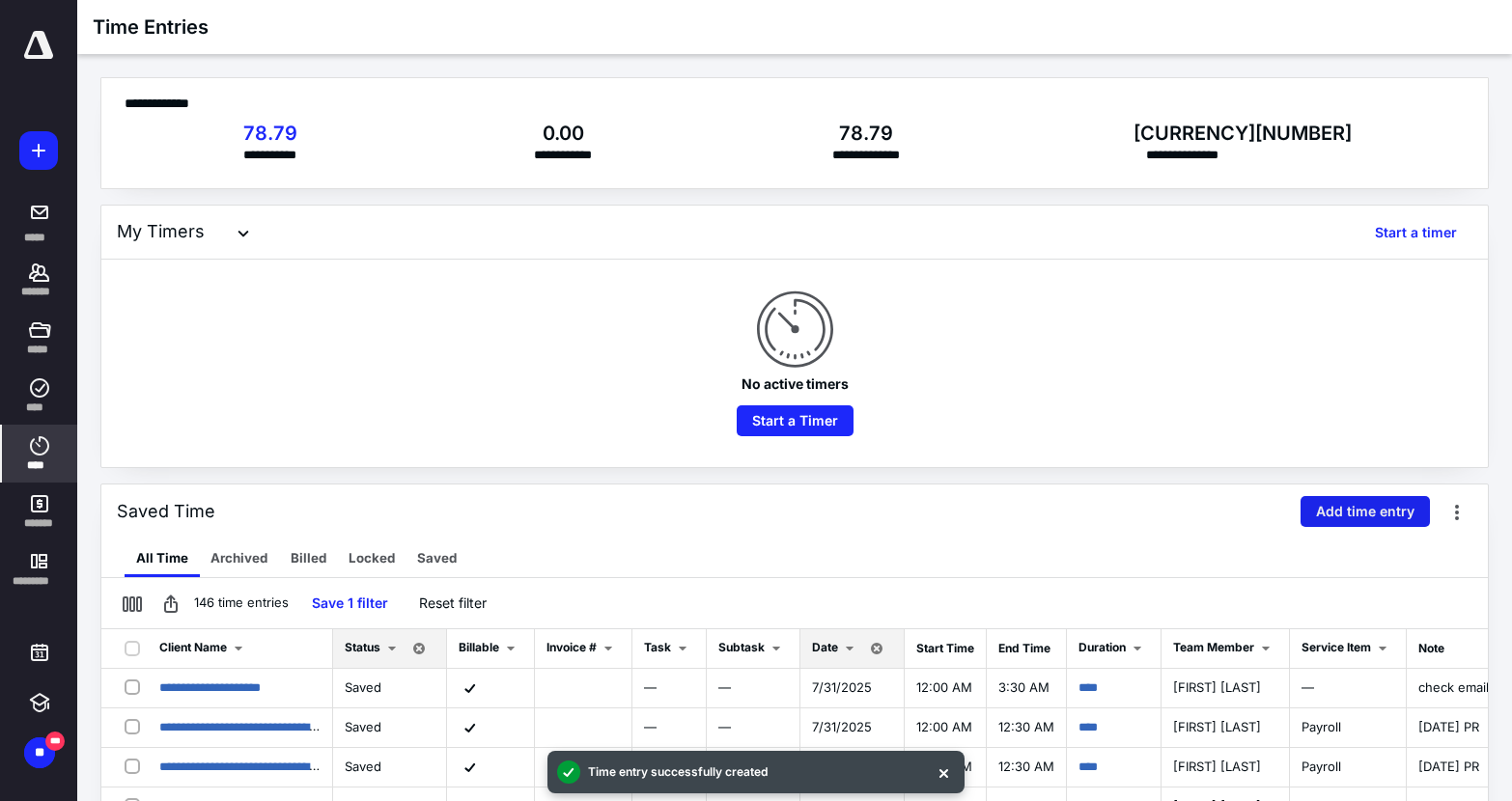 click on "Add time entry" at bounding box center [1365, 511] 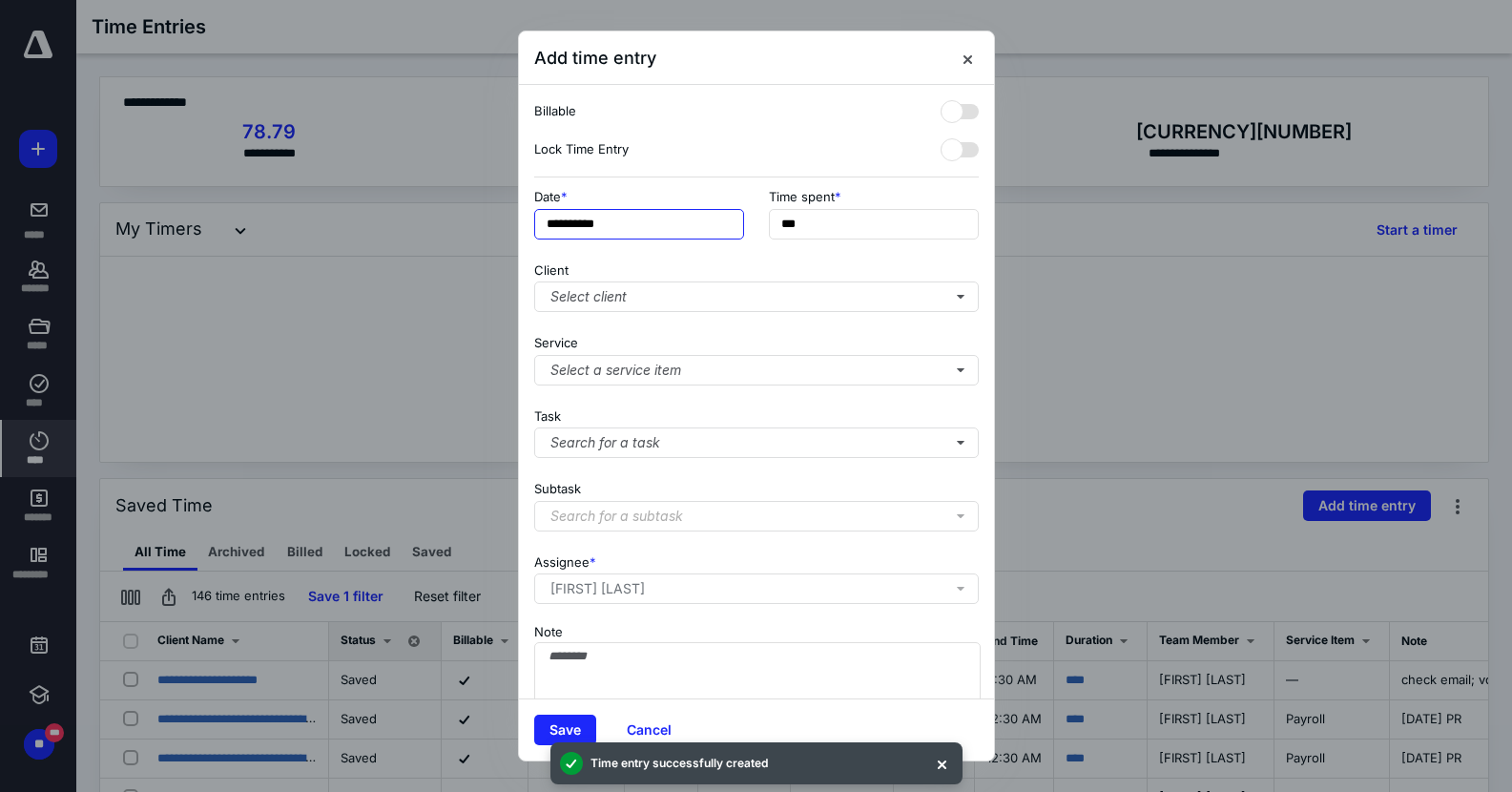 click on "**********" at bounding box center [639, 224] 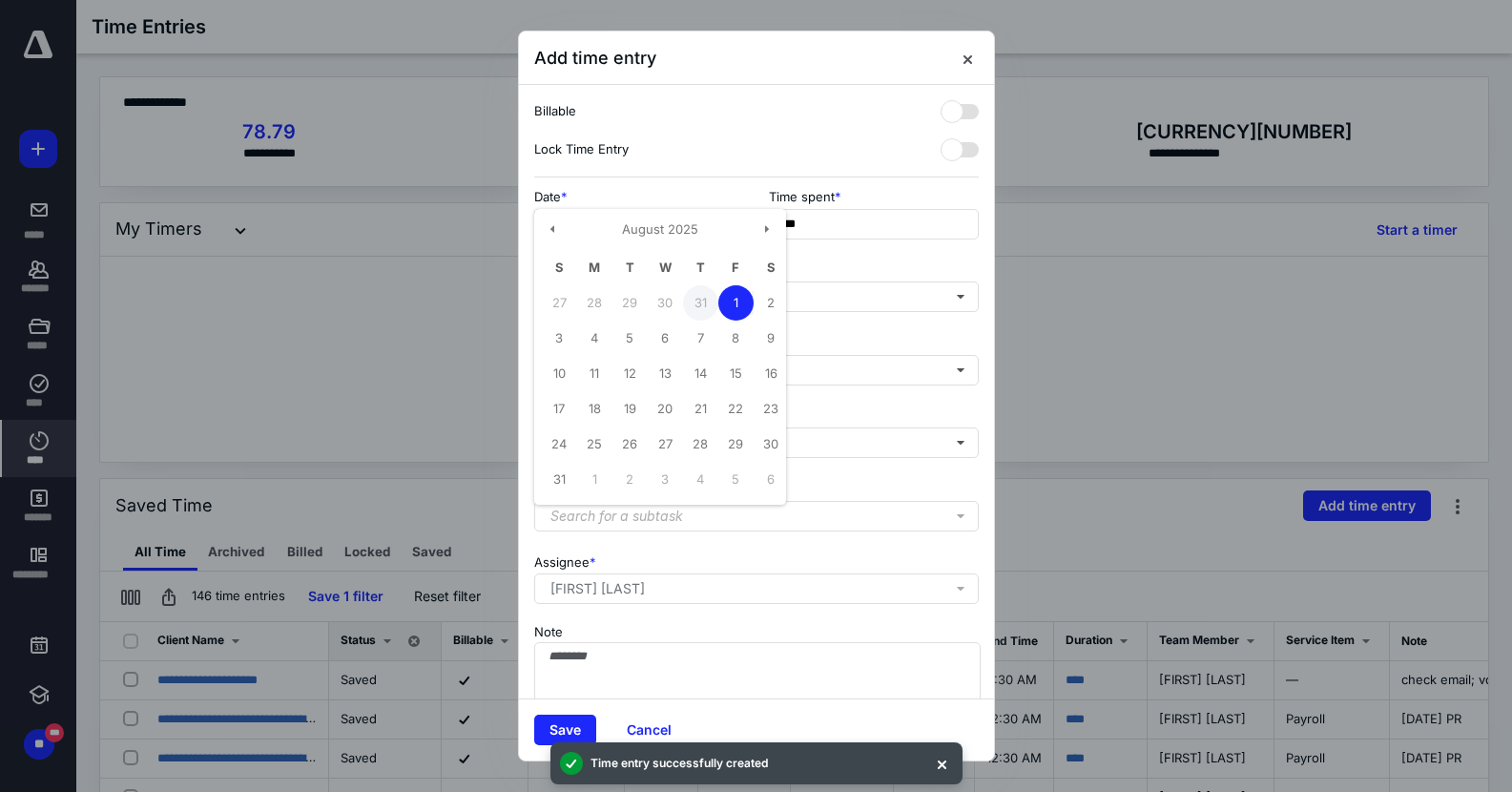 click on "31" at bounding box center (700, 302) 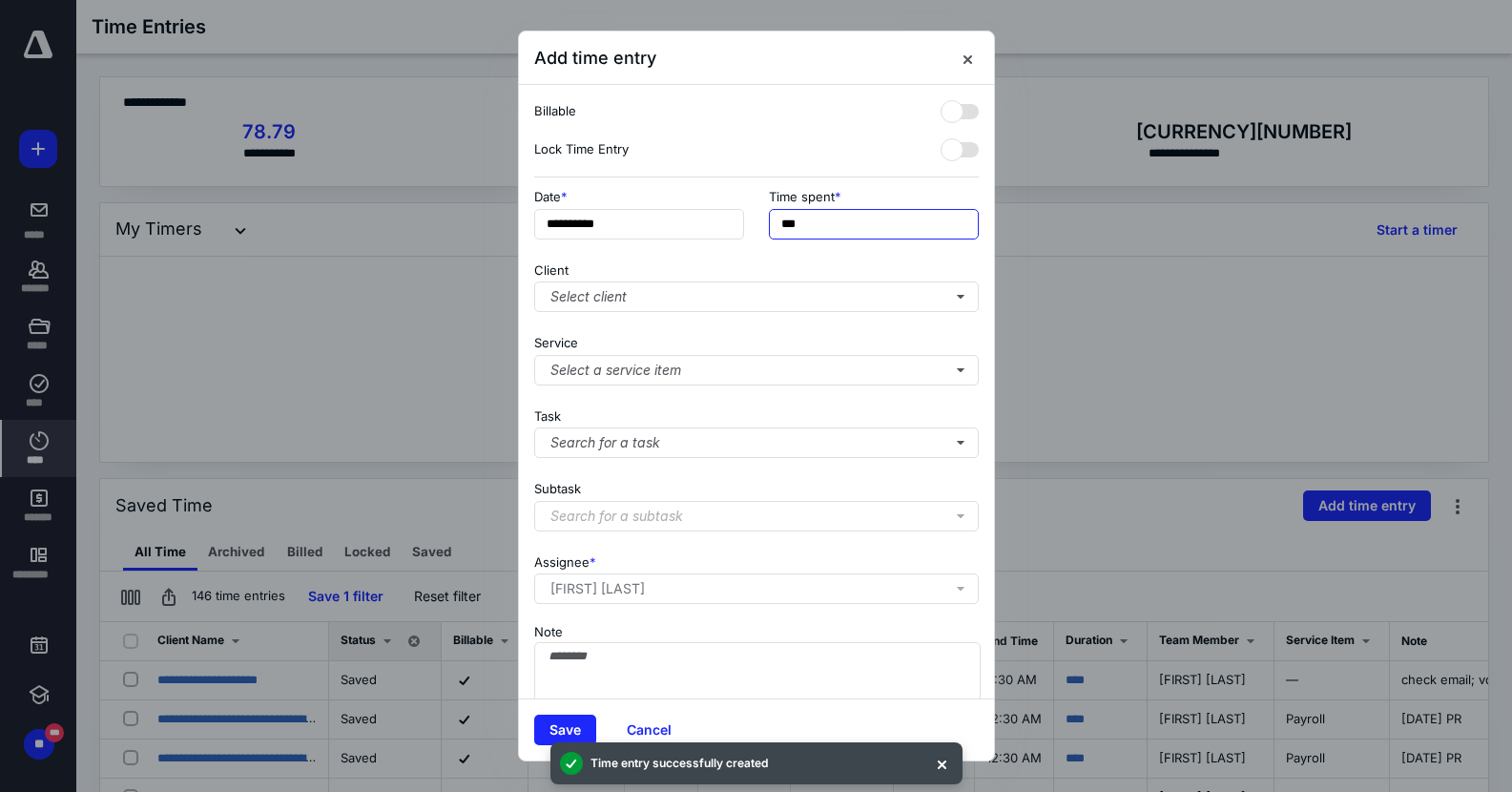 click on "***" at bounding box center [874, 224] 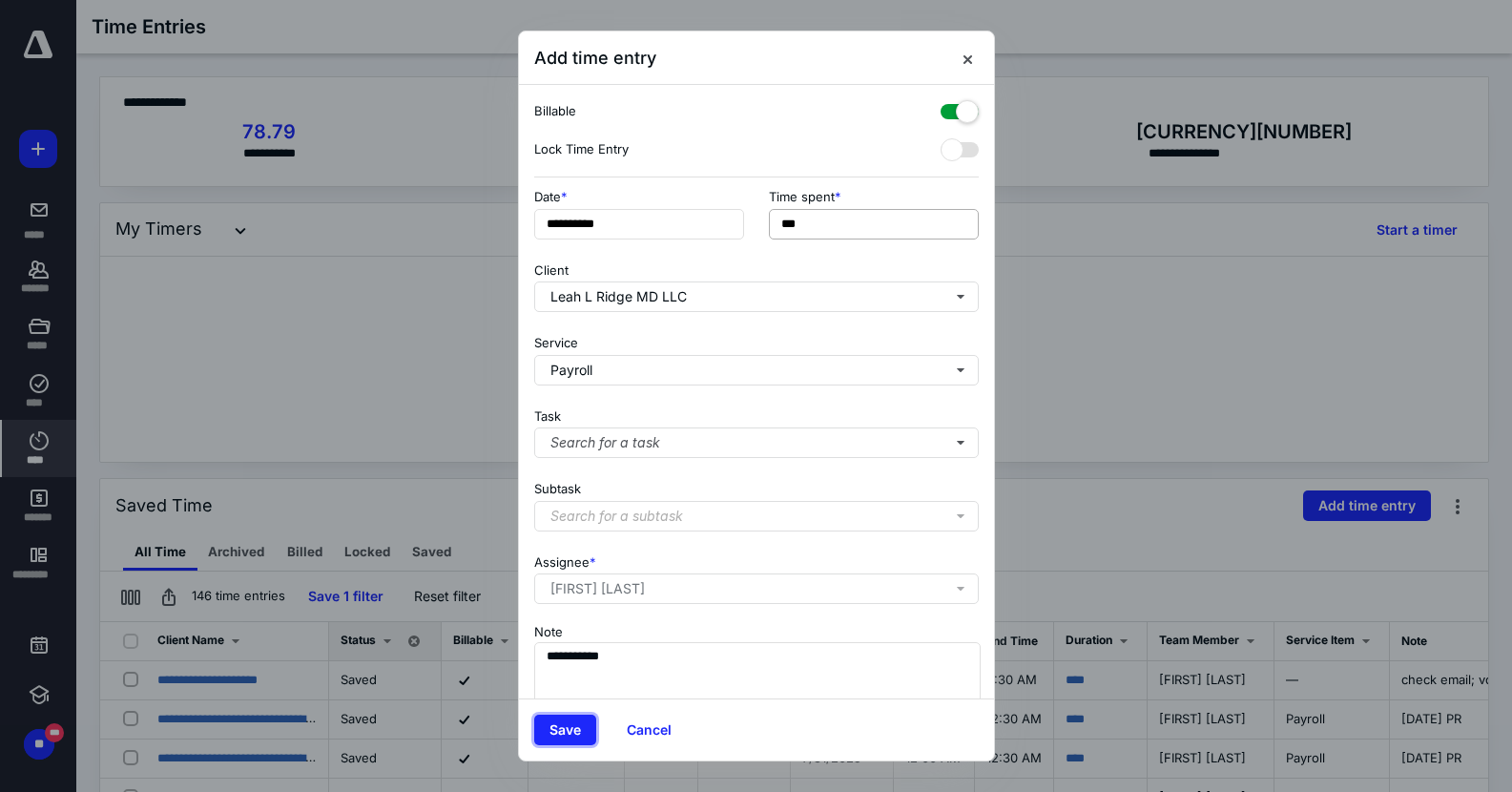 click on "Save" at bounding box center (565, 730) 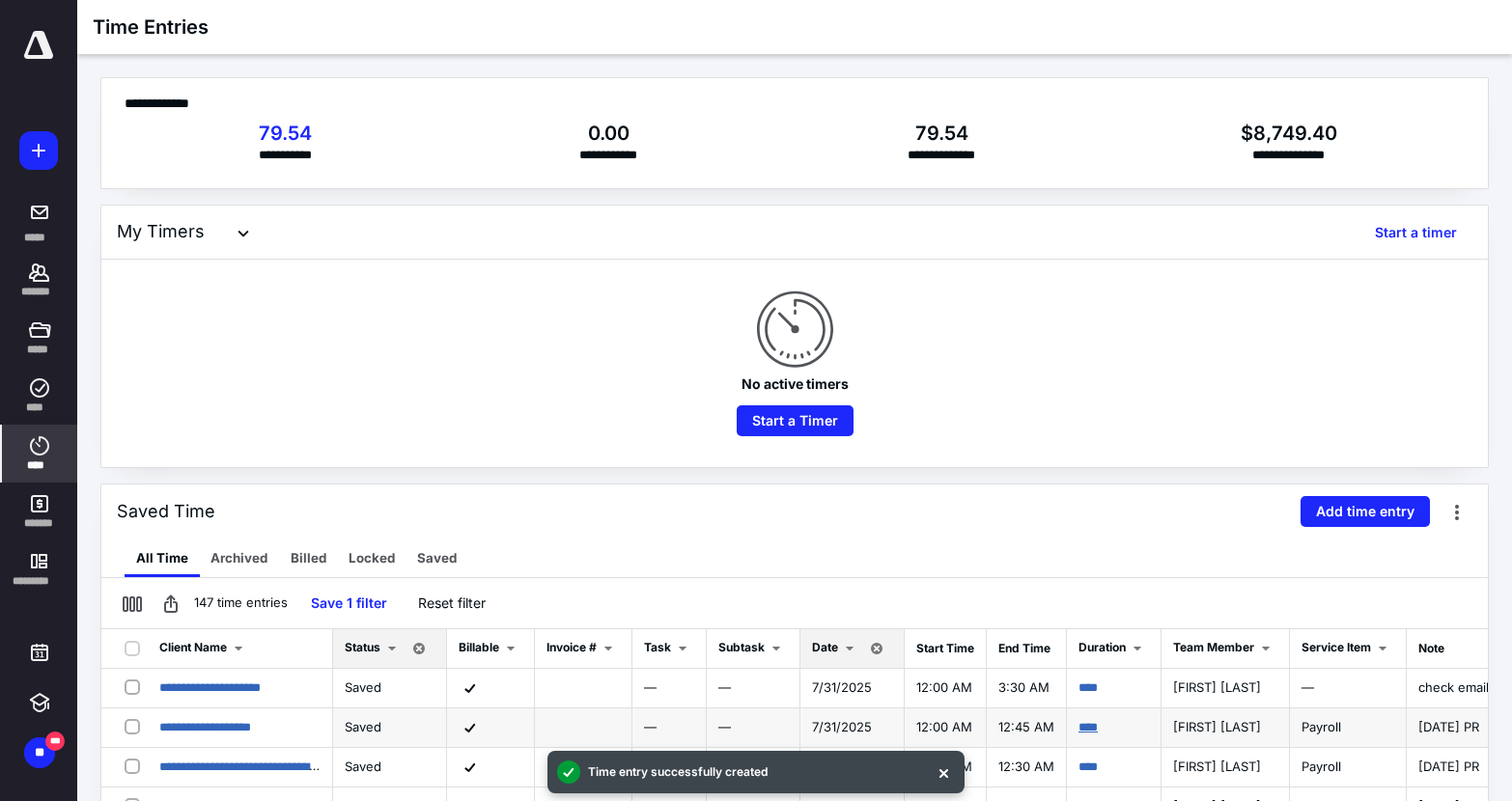 click on "****" at bounding box center [1088, 727] 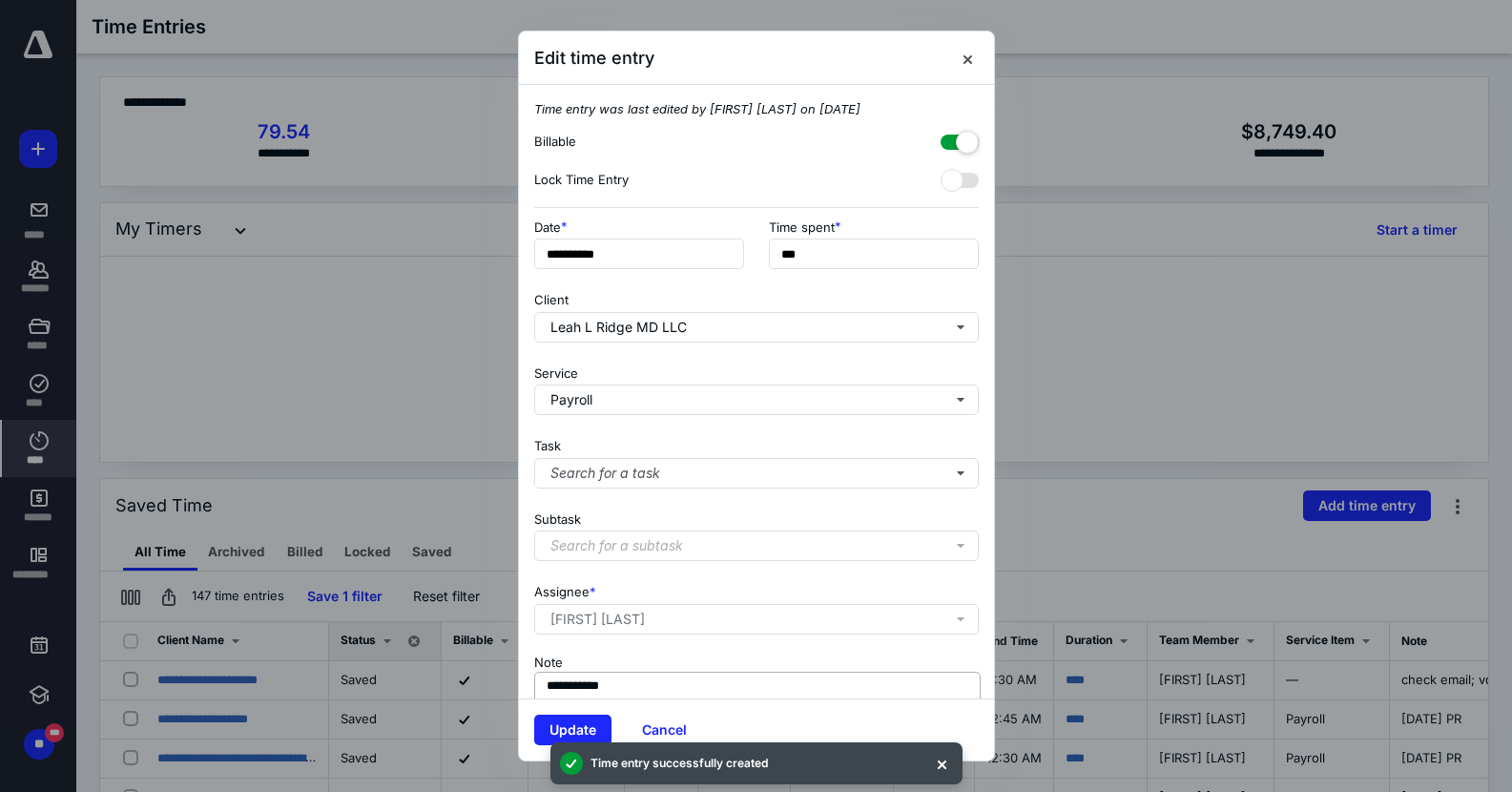scroll, scrollTop: 102, scrollLeft: 0, axis: vertical 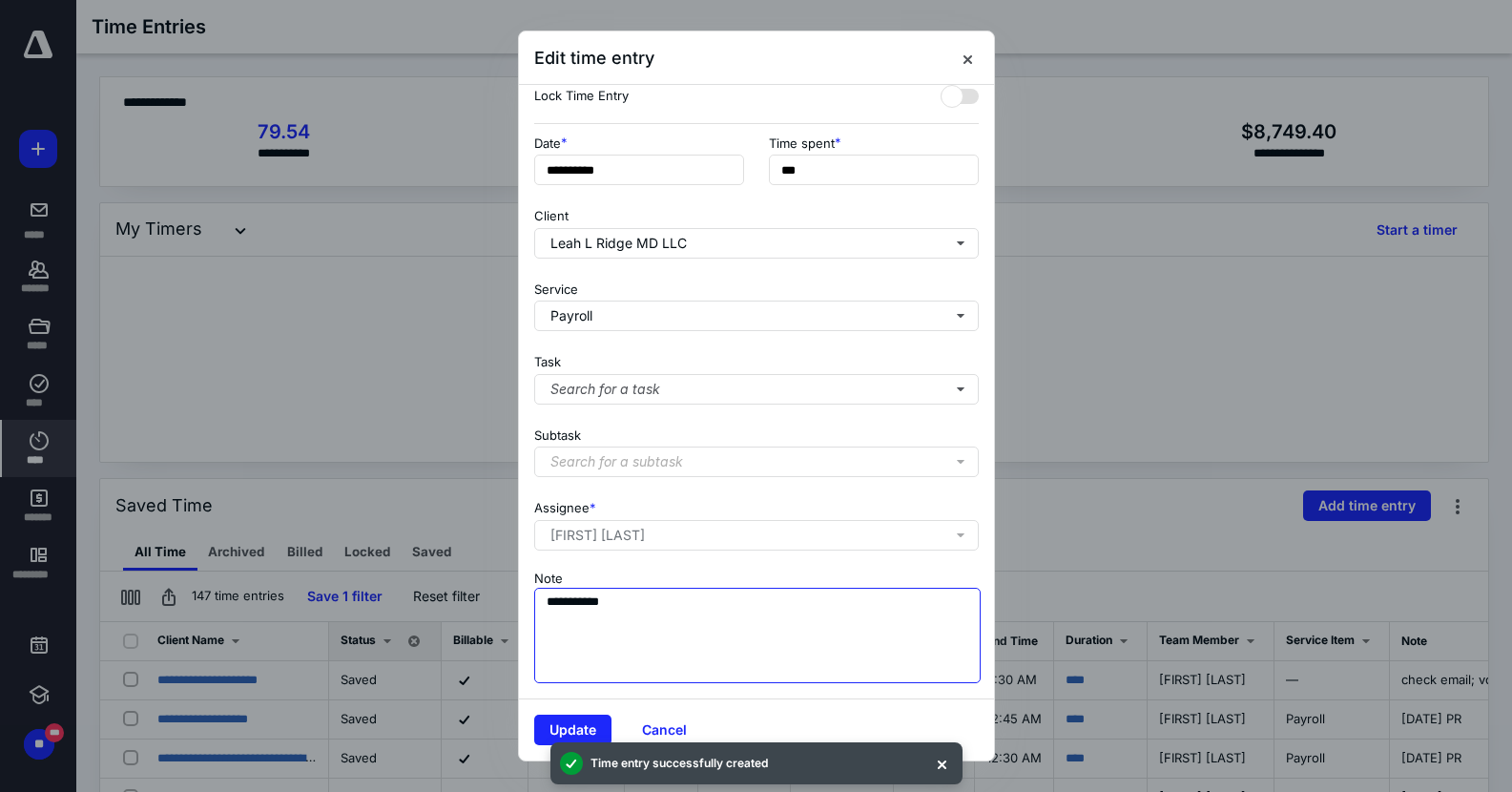 click on "**********" at bounding box center [757, 636] 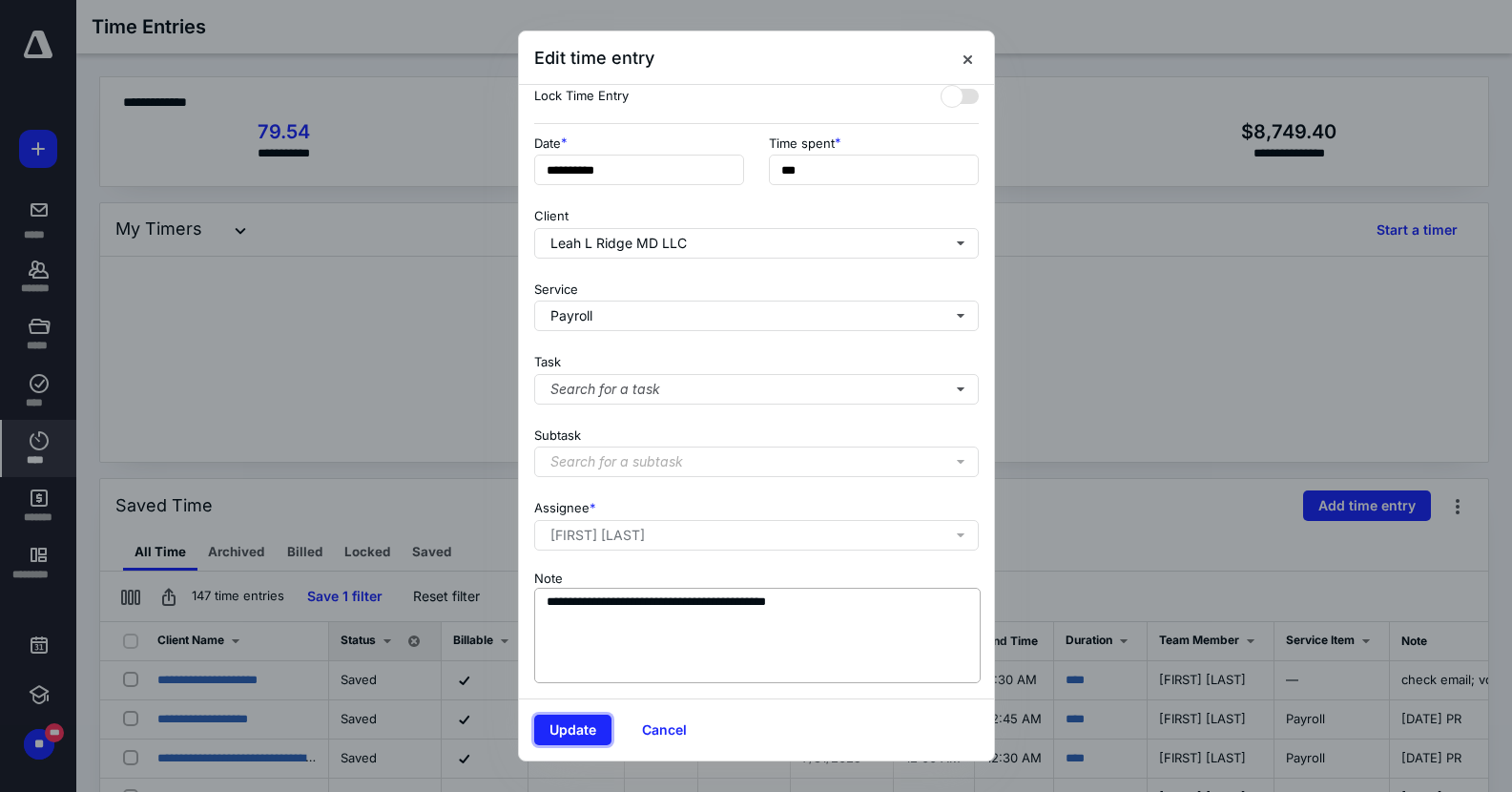 click on "Update" at bounding box center [572, 730] 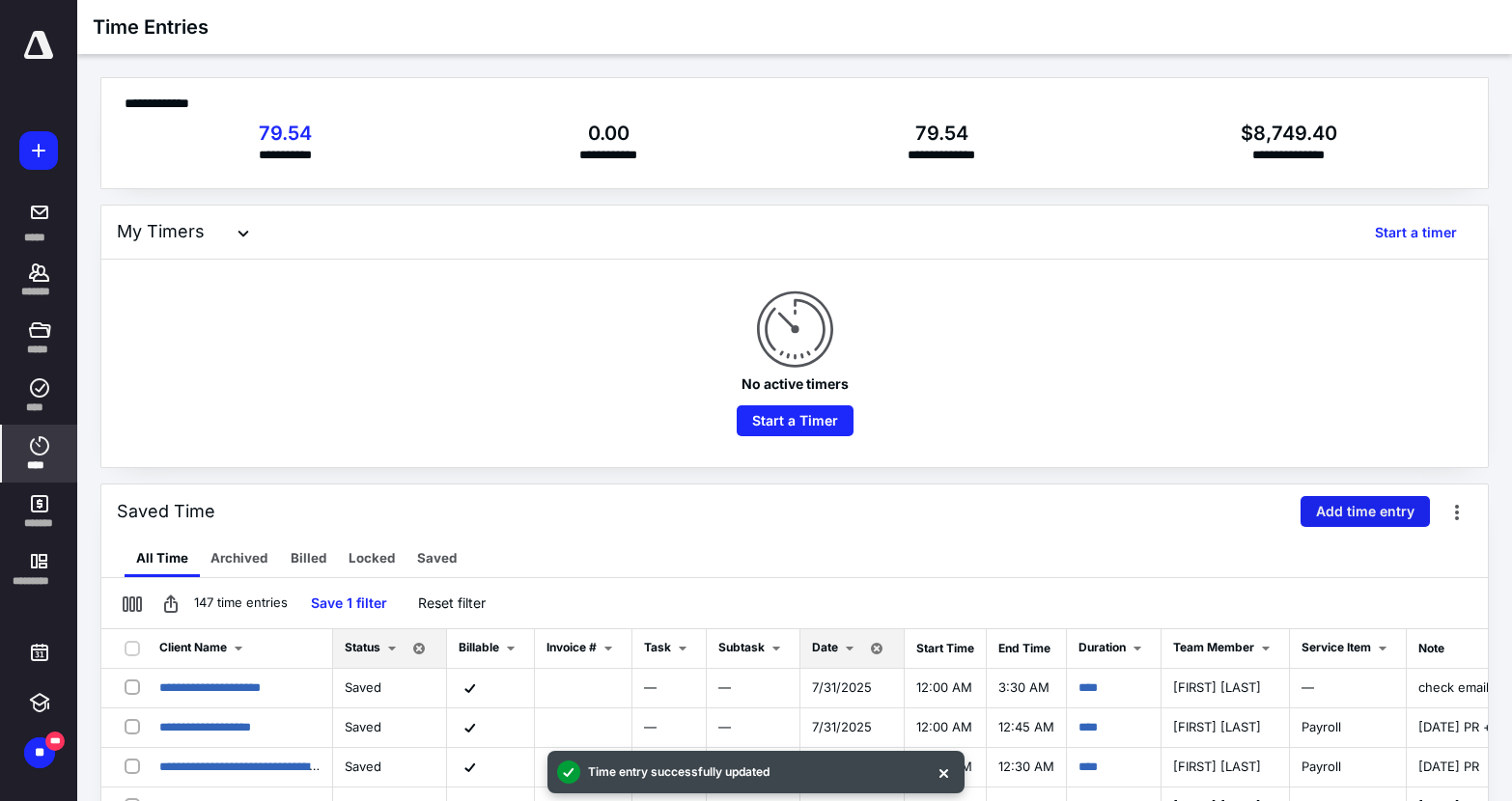 click on "Add time entry" at bounding box center [1365, 511] 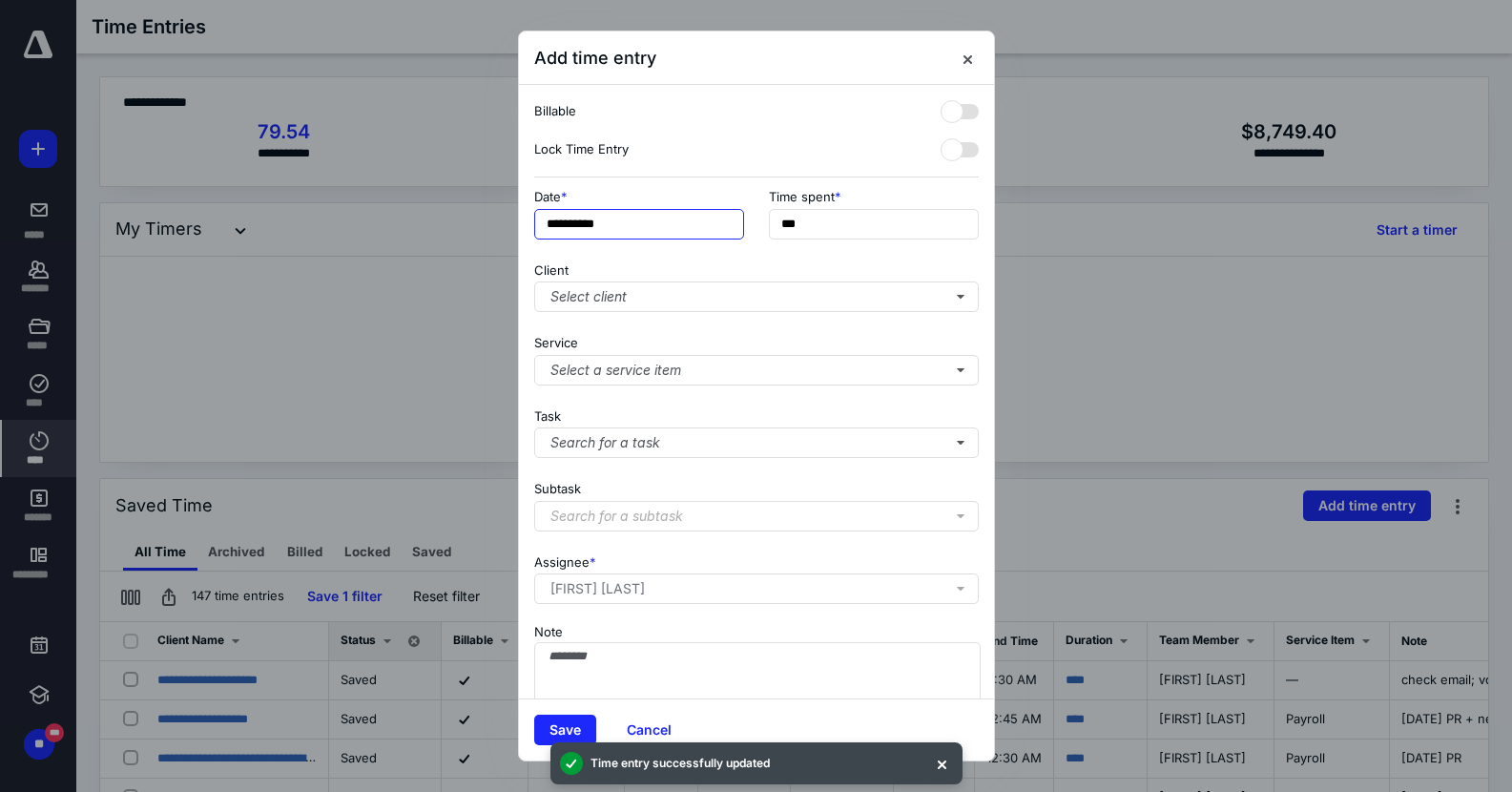 click on "**********" at bounding box center [639, 224] 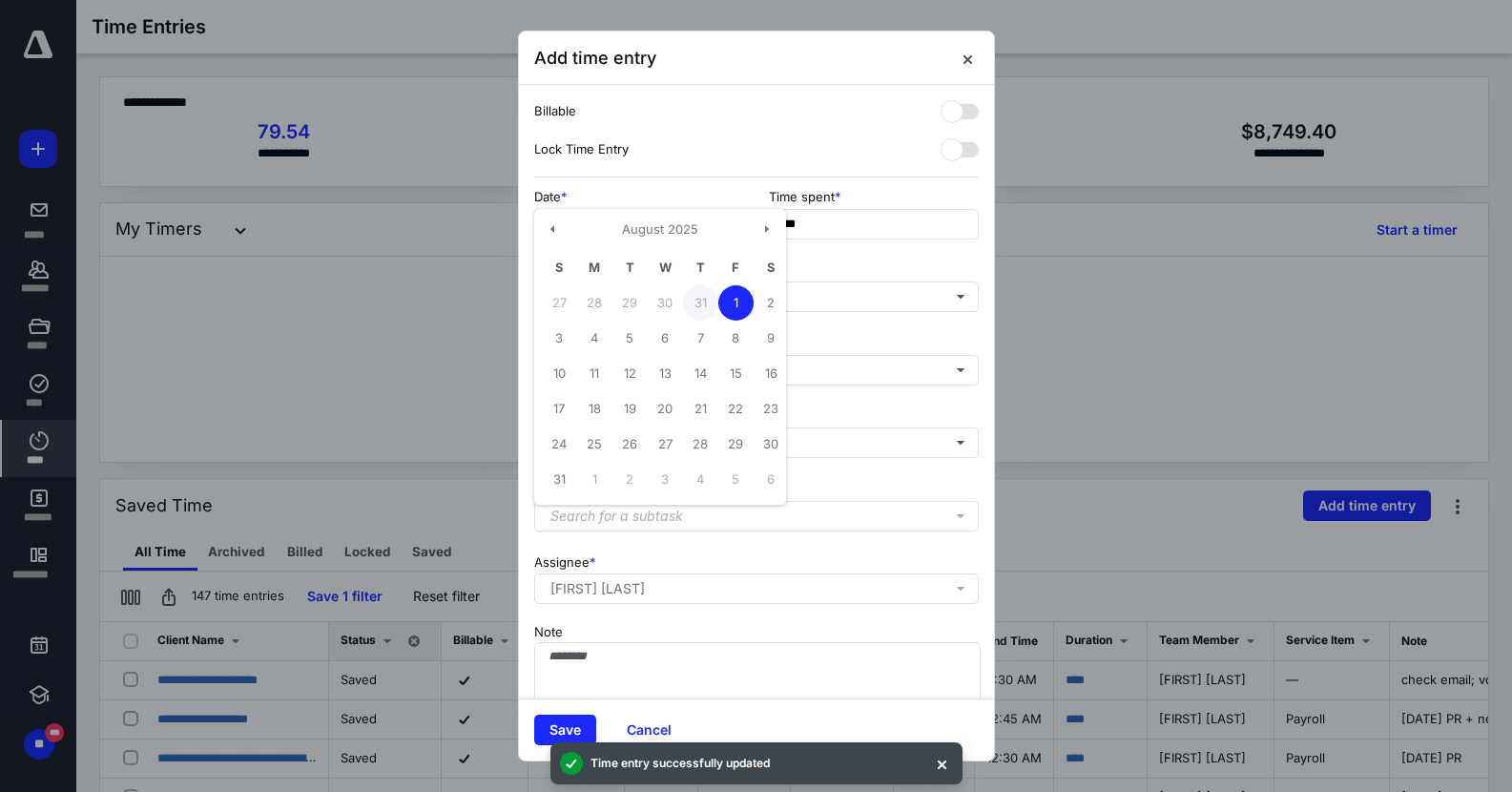 click on "31" at bounding box center [700, 302] 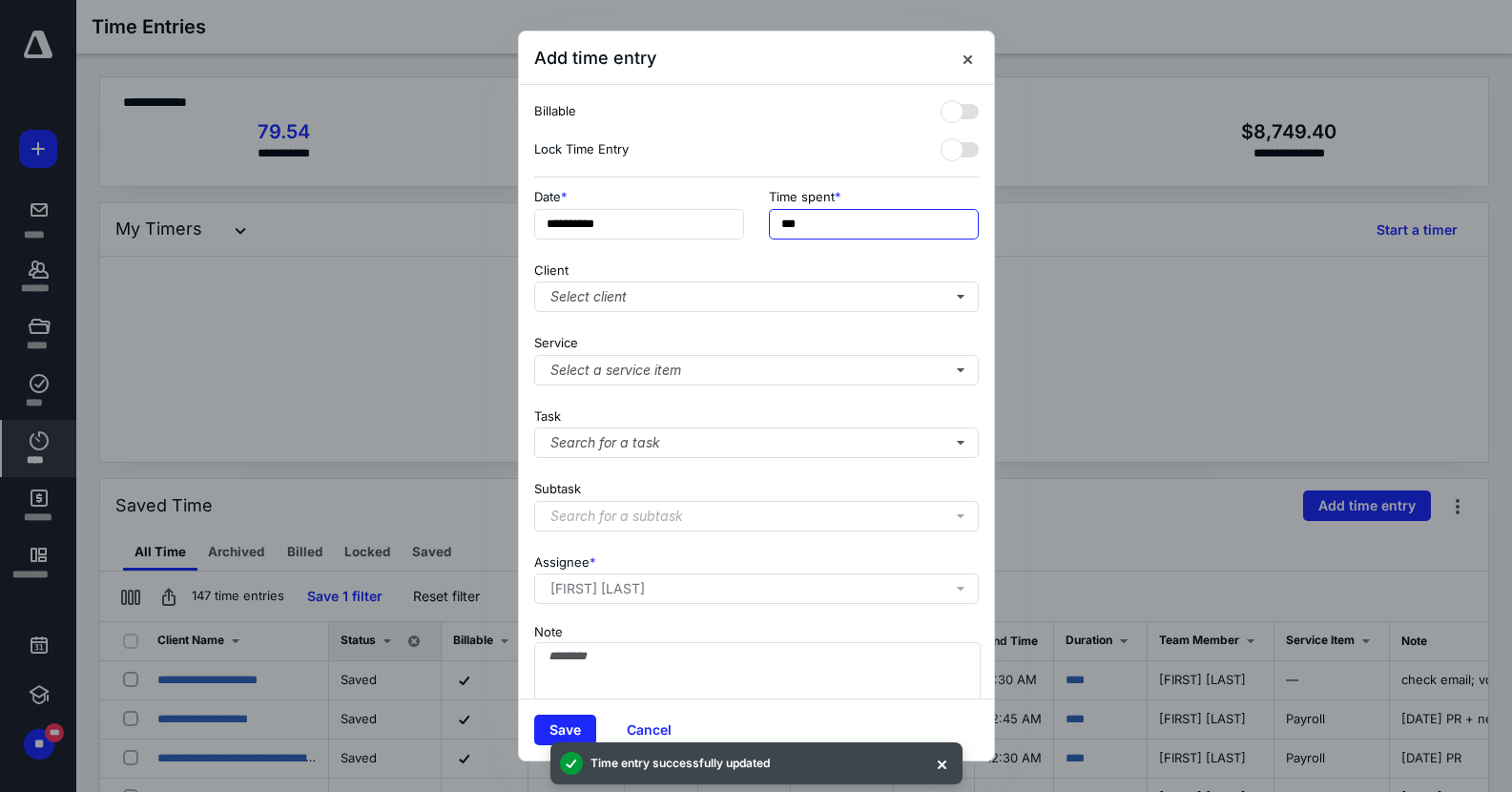 click on "***" at bounding box center (874, 224) 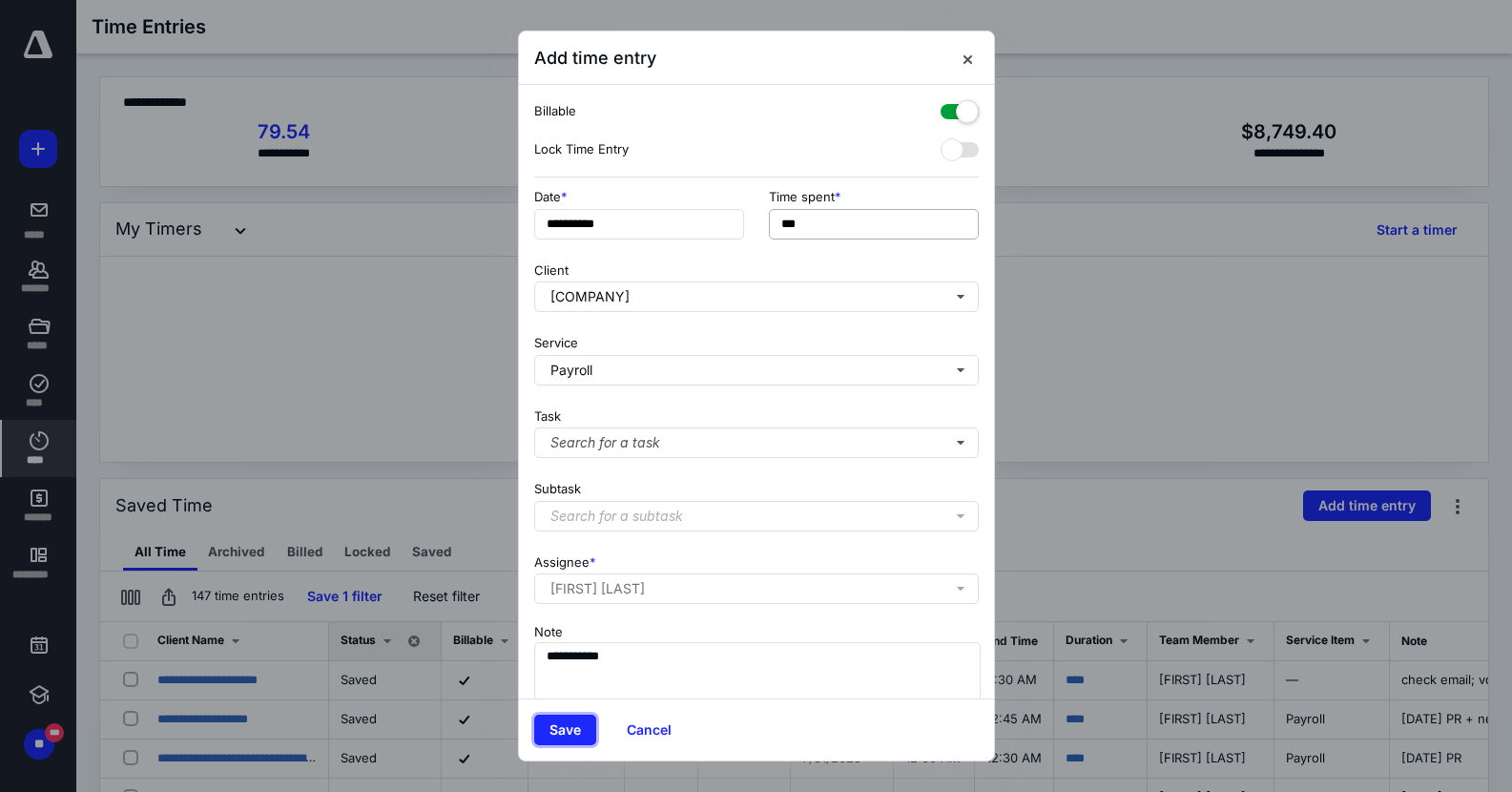 click on "Save" at bounding box center [565, 730] 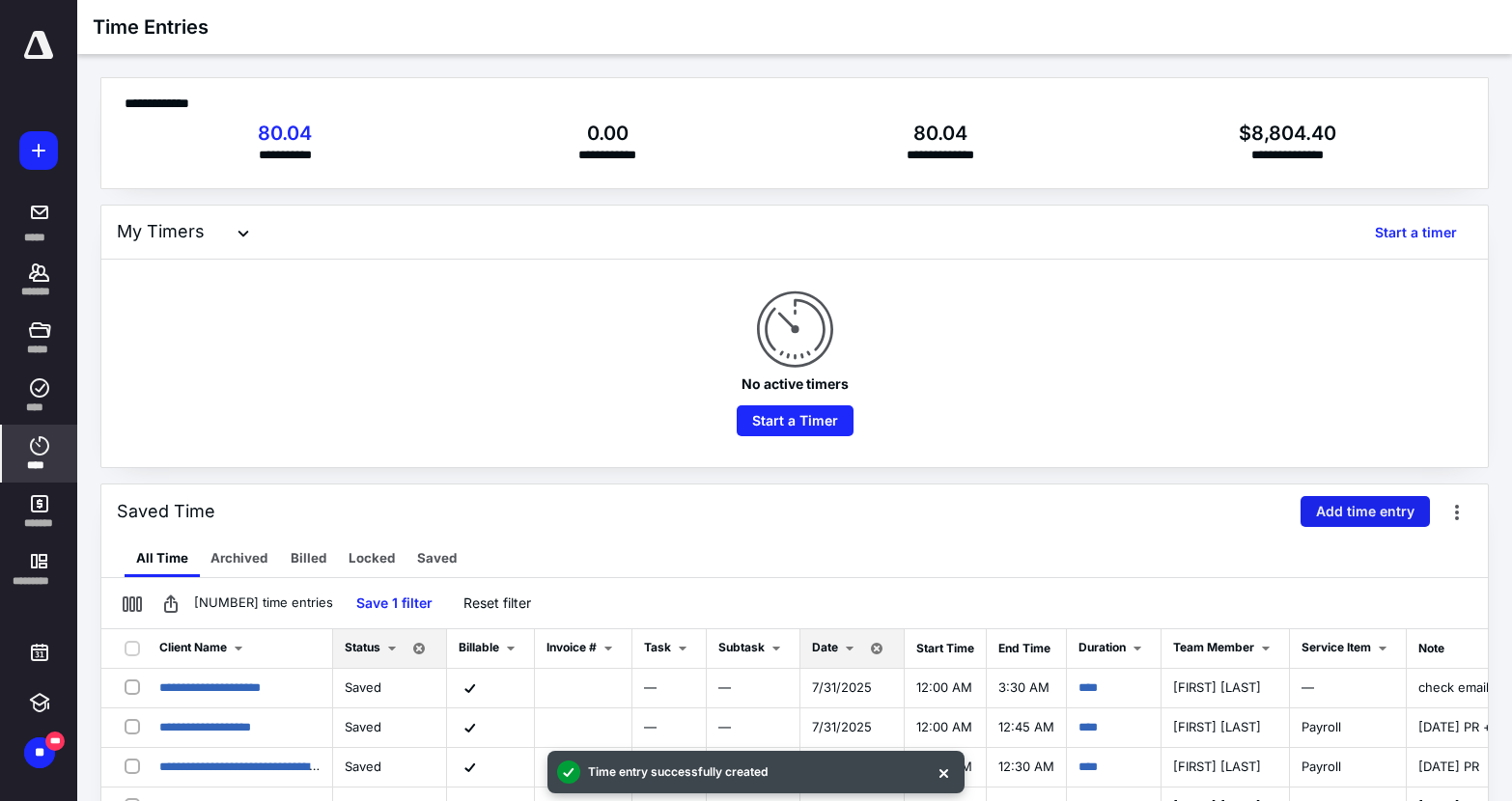 click on "Add time entry" at bounding box center [1365, 511] 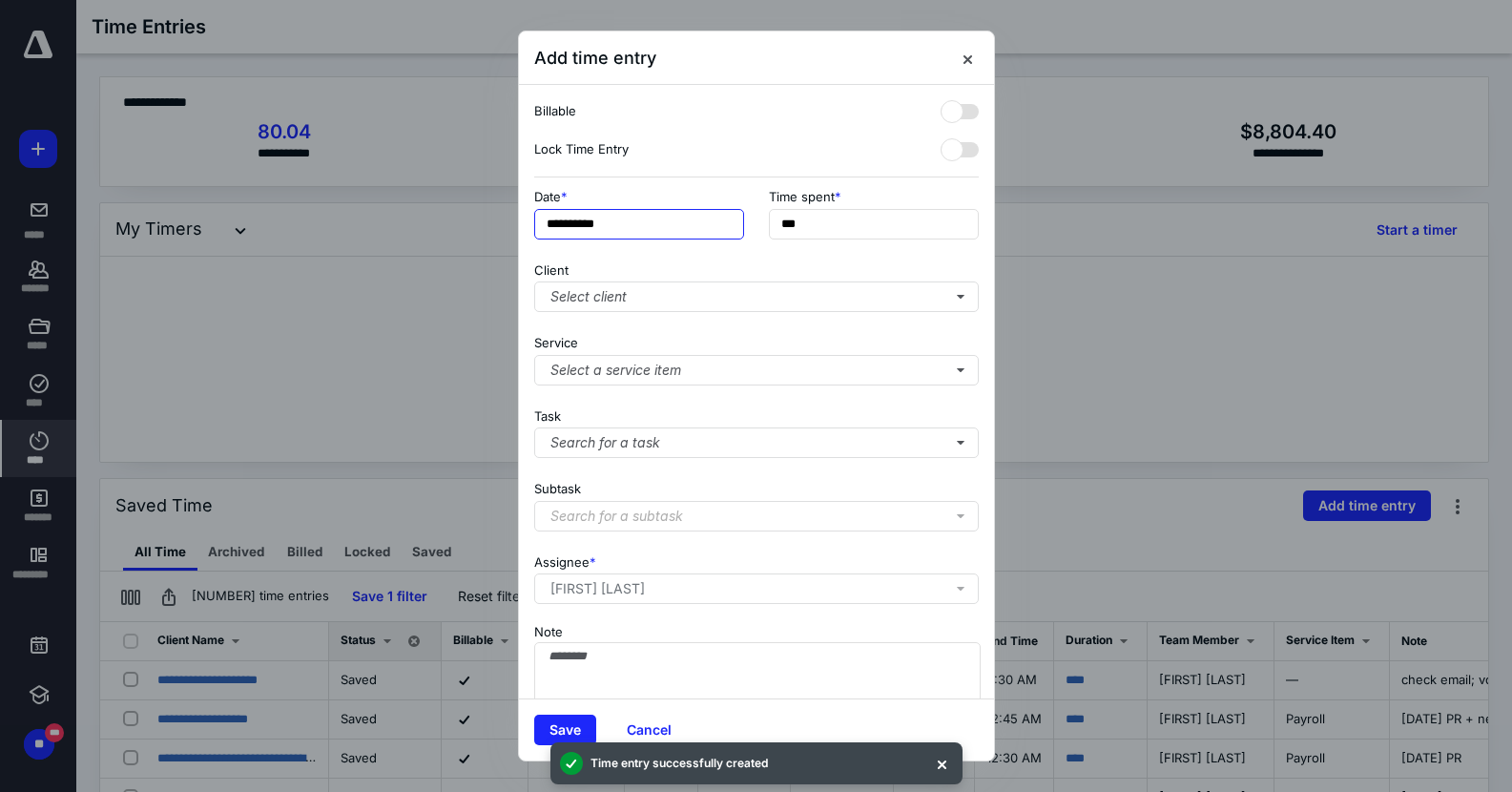 click on "**********" at bounding box center (639, 224) 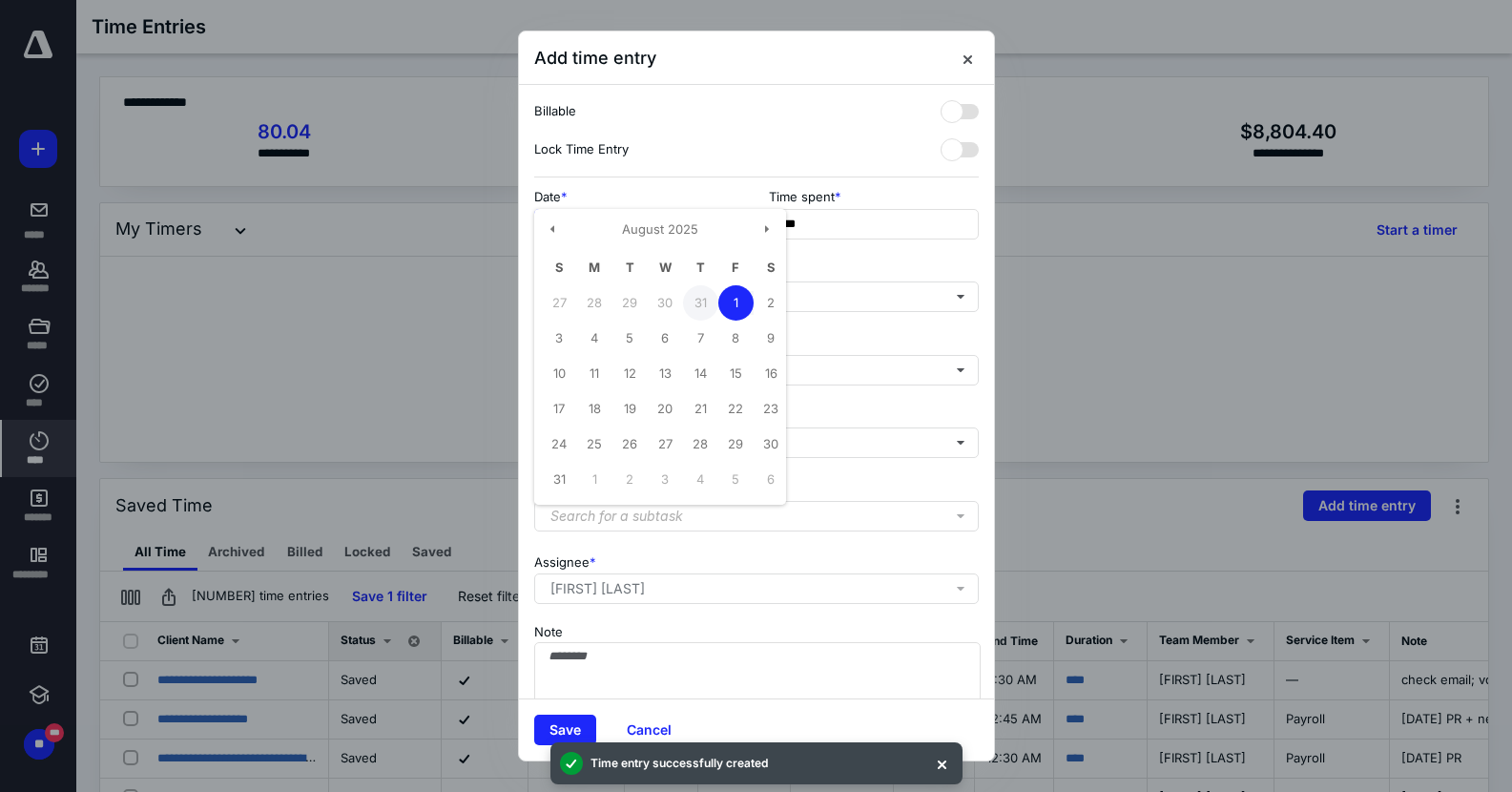 click on "31" at bounding box center [700, 302] 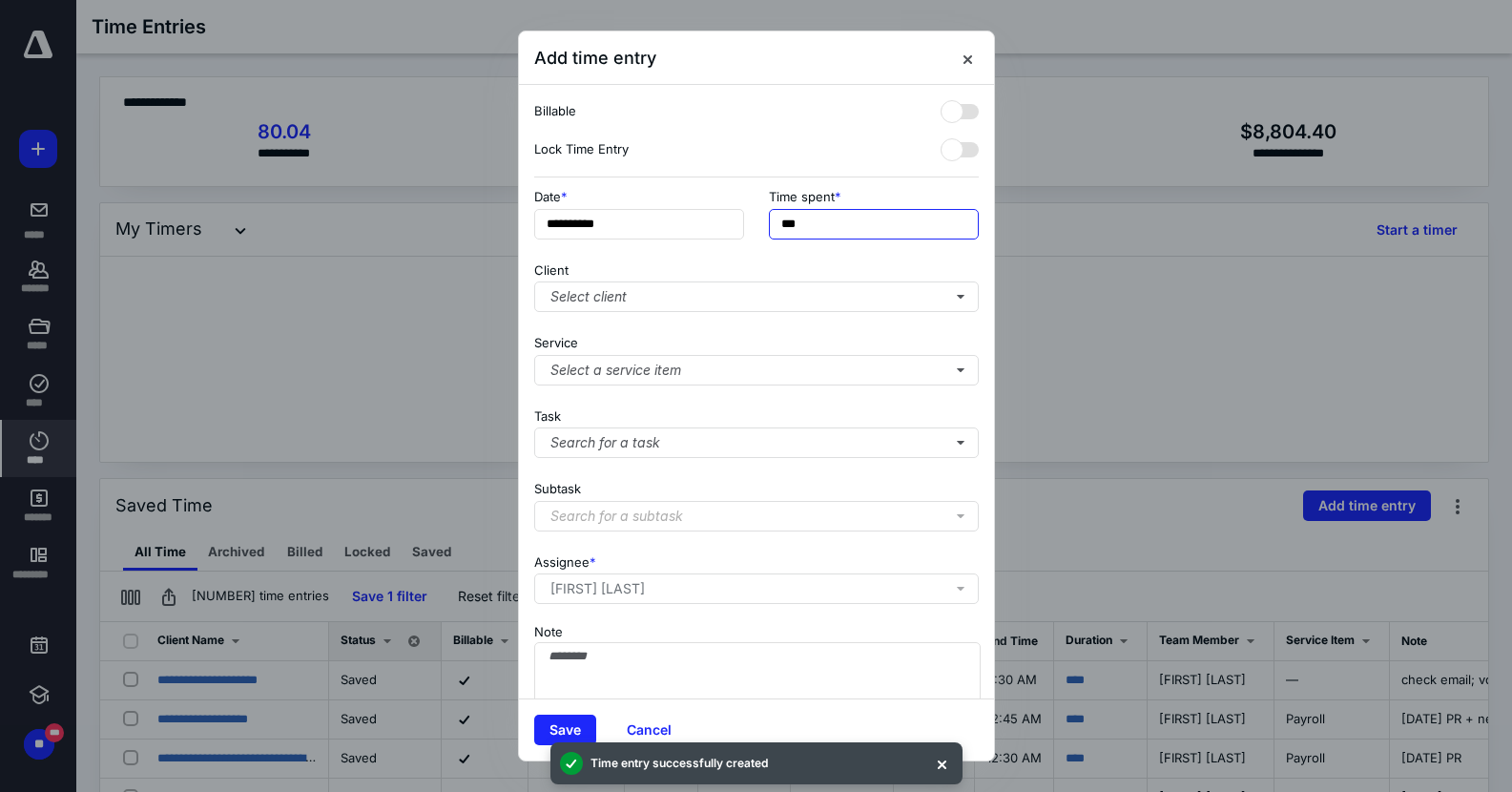 click on "***" at bounding box center [874, 224] 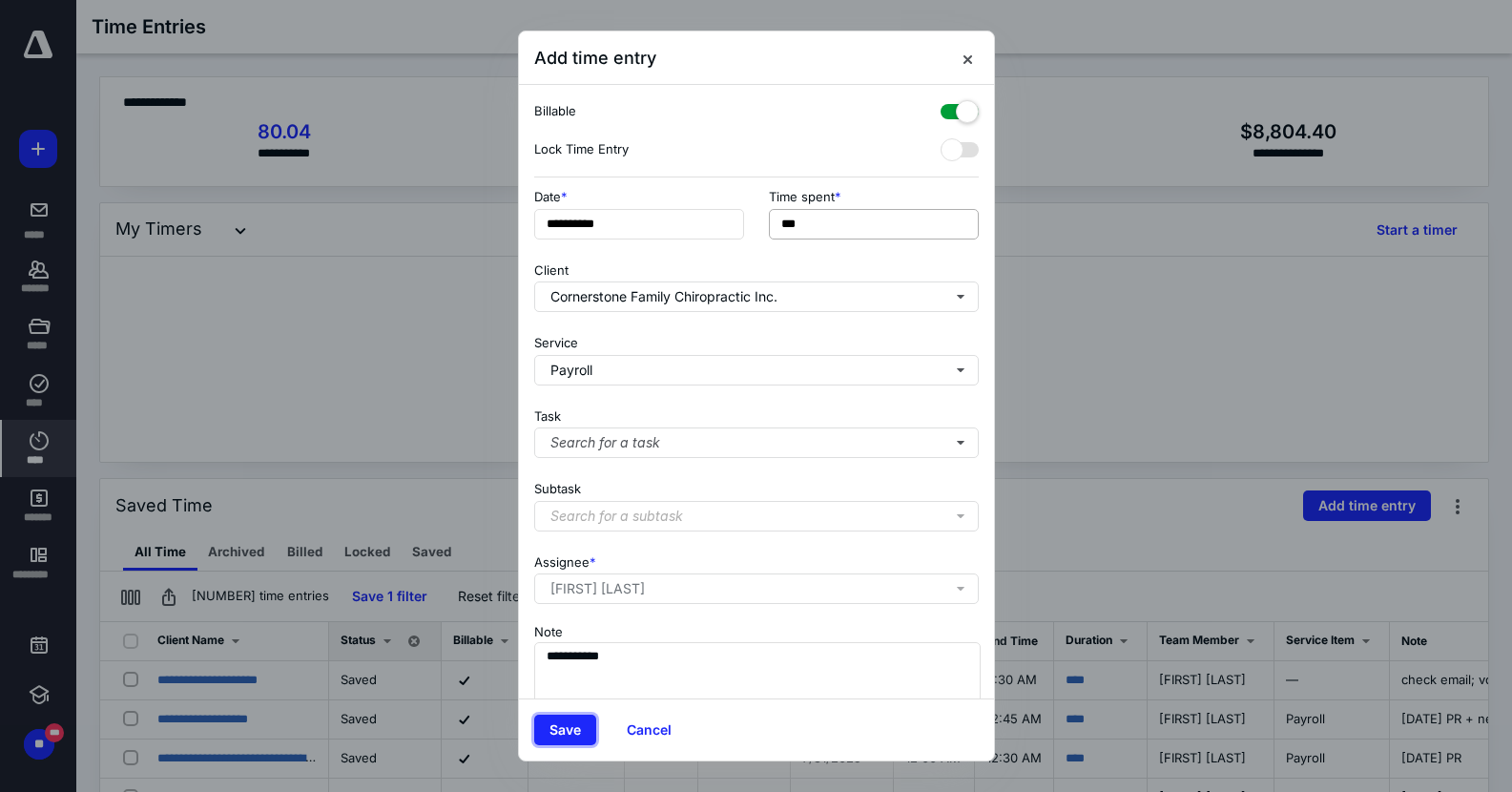 click on "Save" at bounding box center (565, 730) 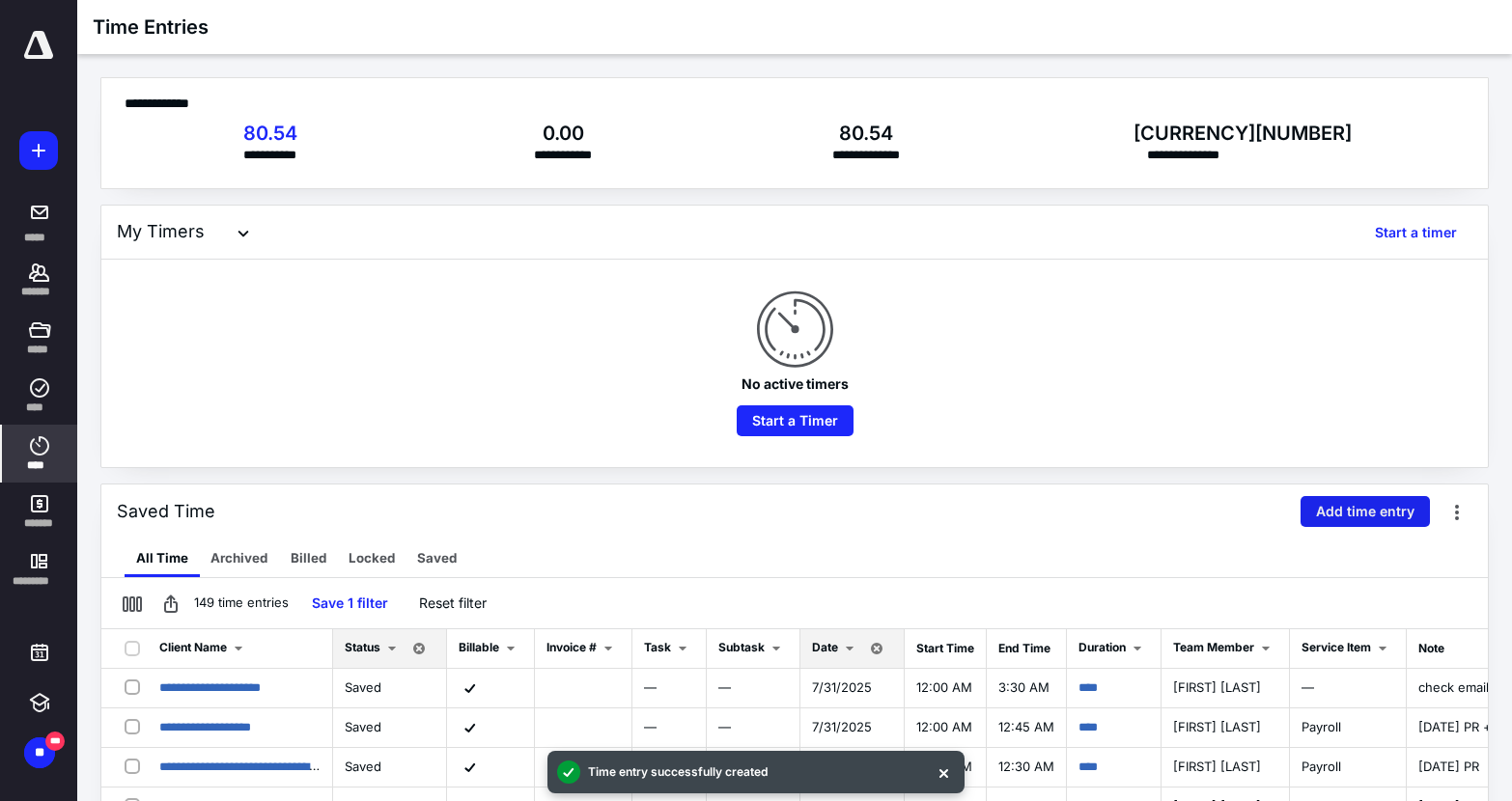click on "Add time entry" at bounding box center [1365, 511] 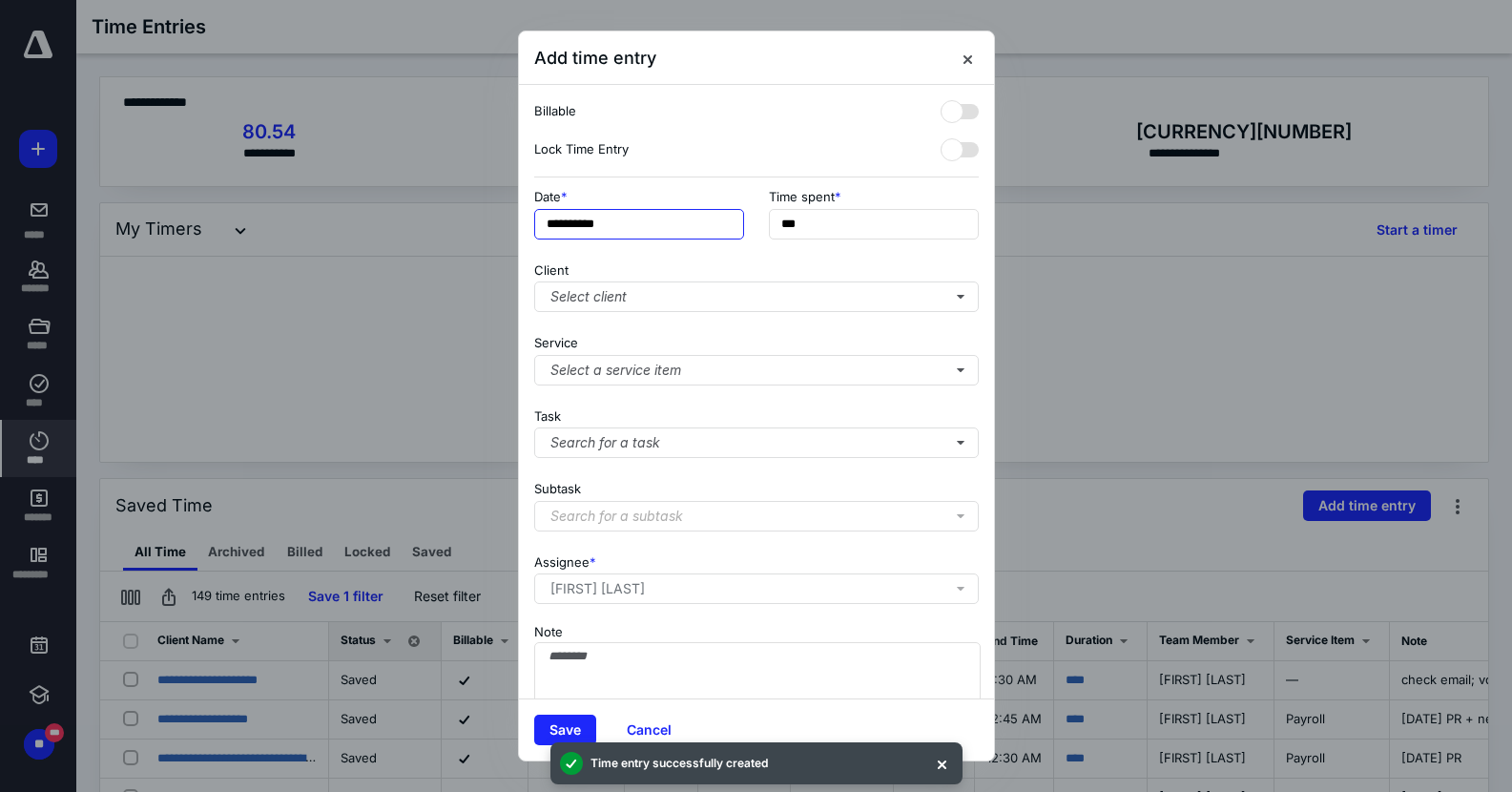 click on "**********" at bounding box center (639, 224) 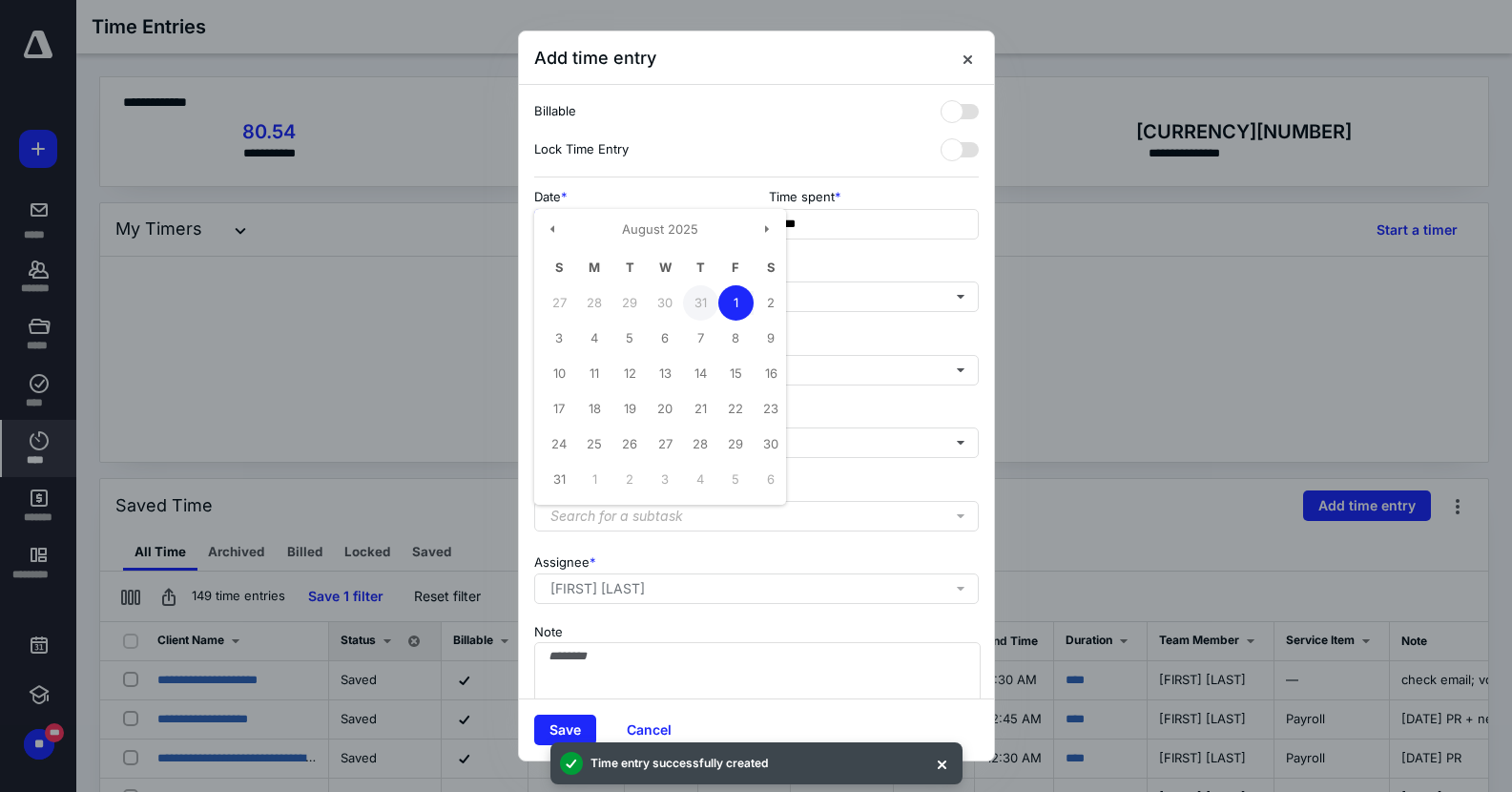 click on "31" at bounding box center [700, 302] 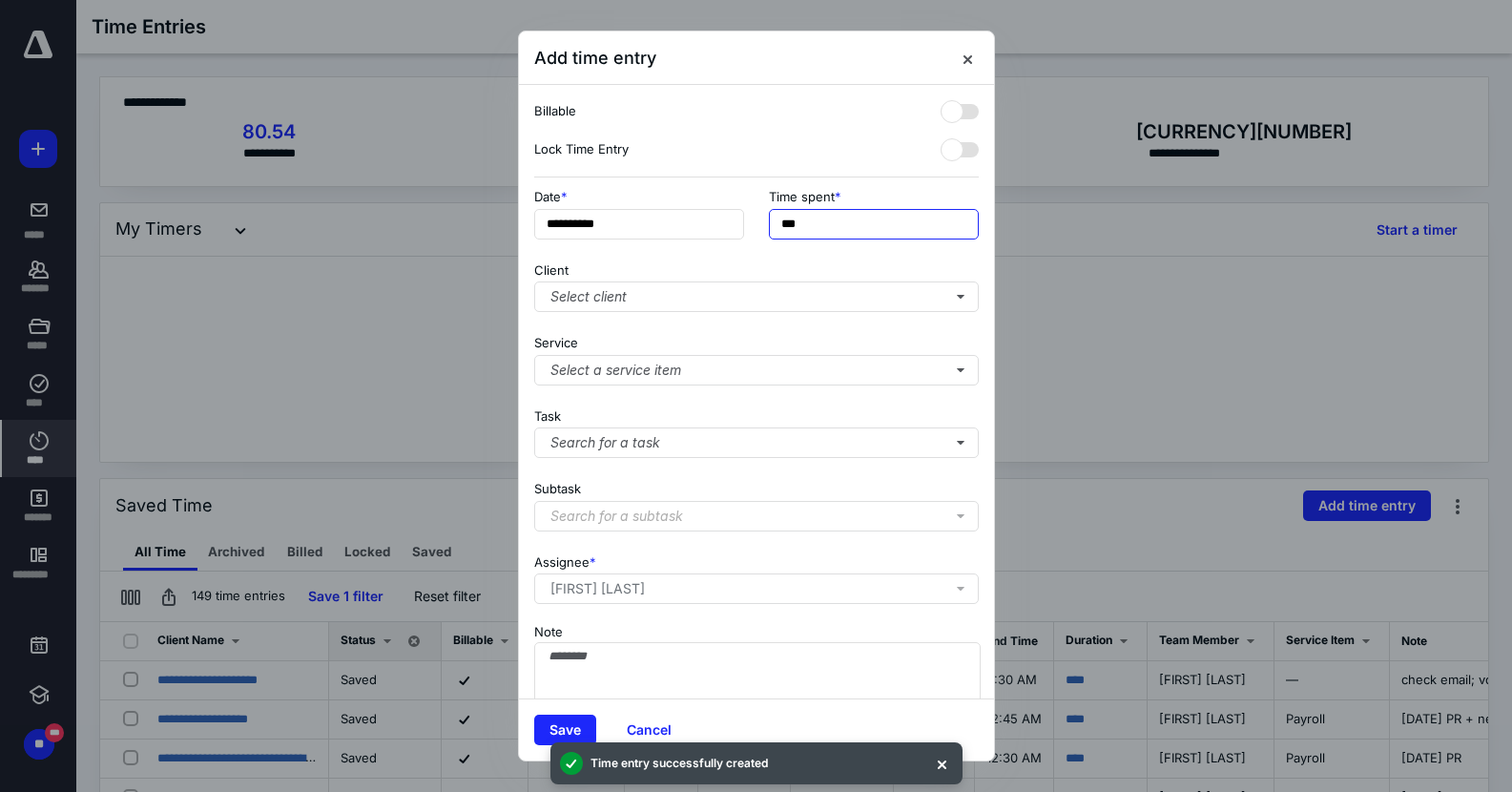click on "***" at bounding box center [874, 224] 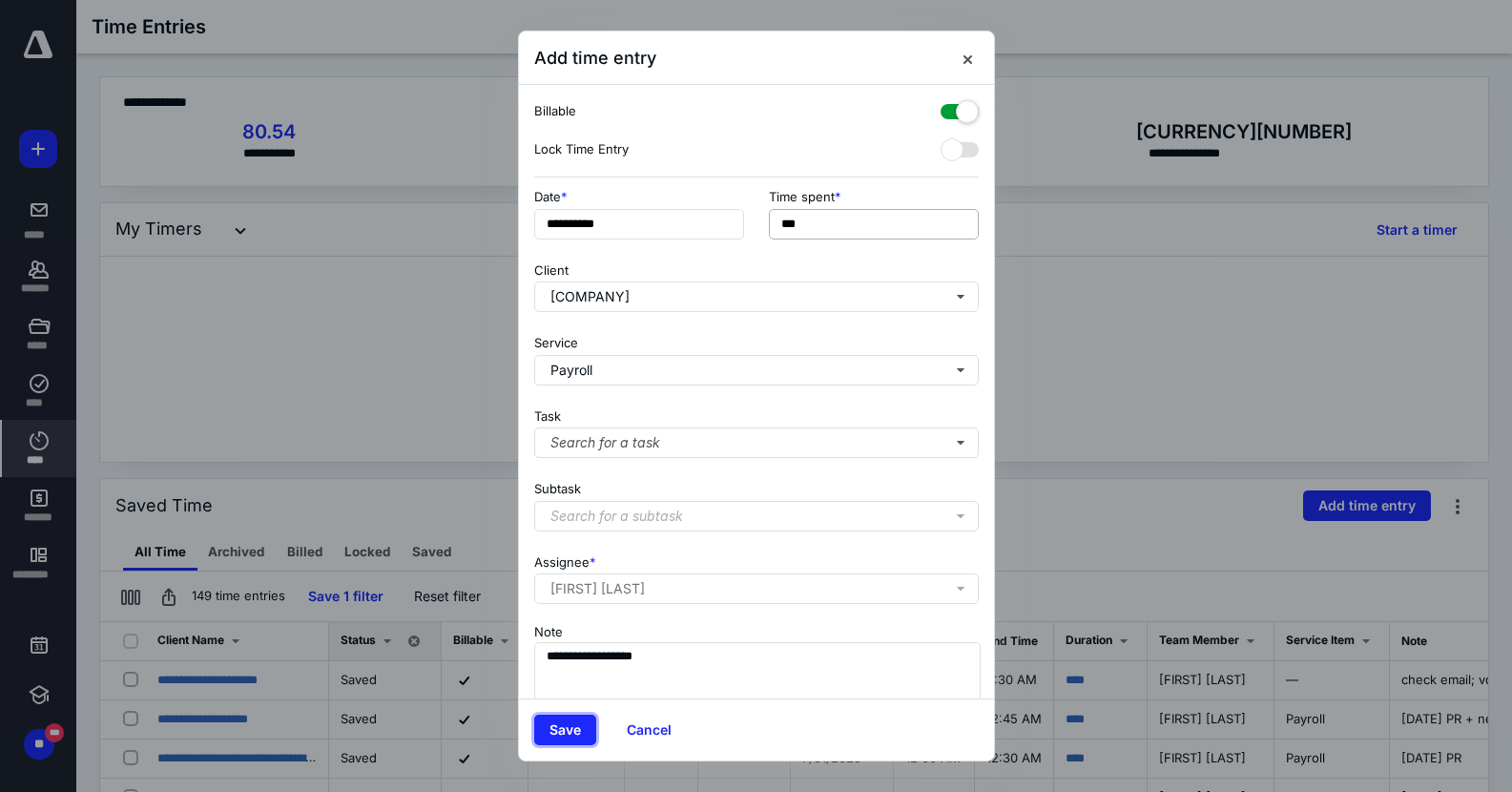 click on "Save" at bounding box center [565, 730] 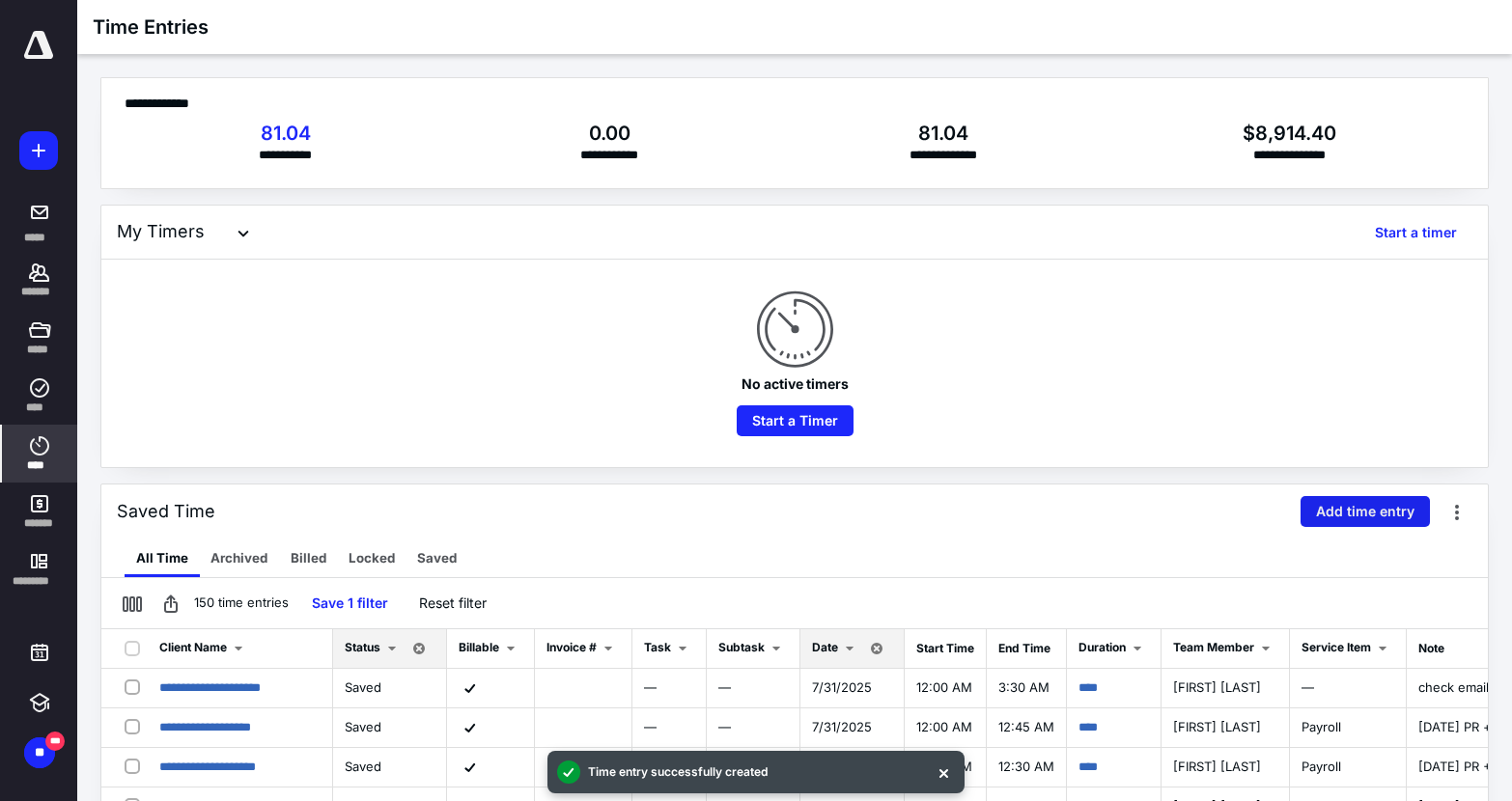 click on "Add time entry" at bounding box center (1365, 511) 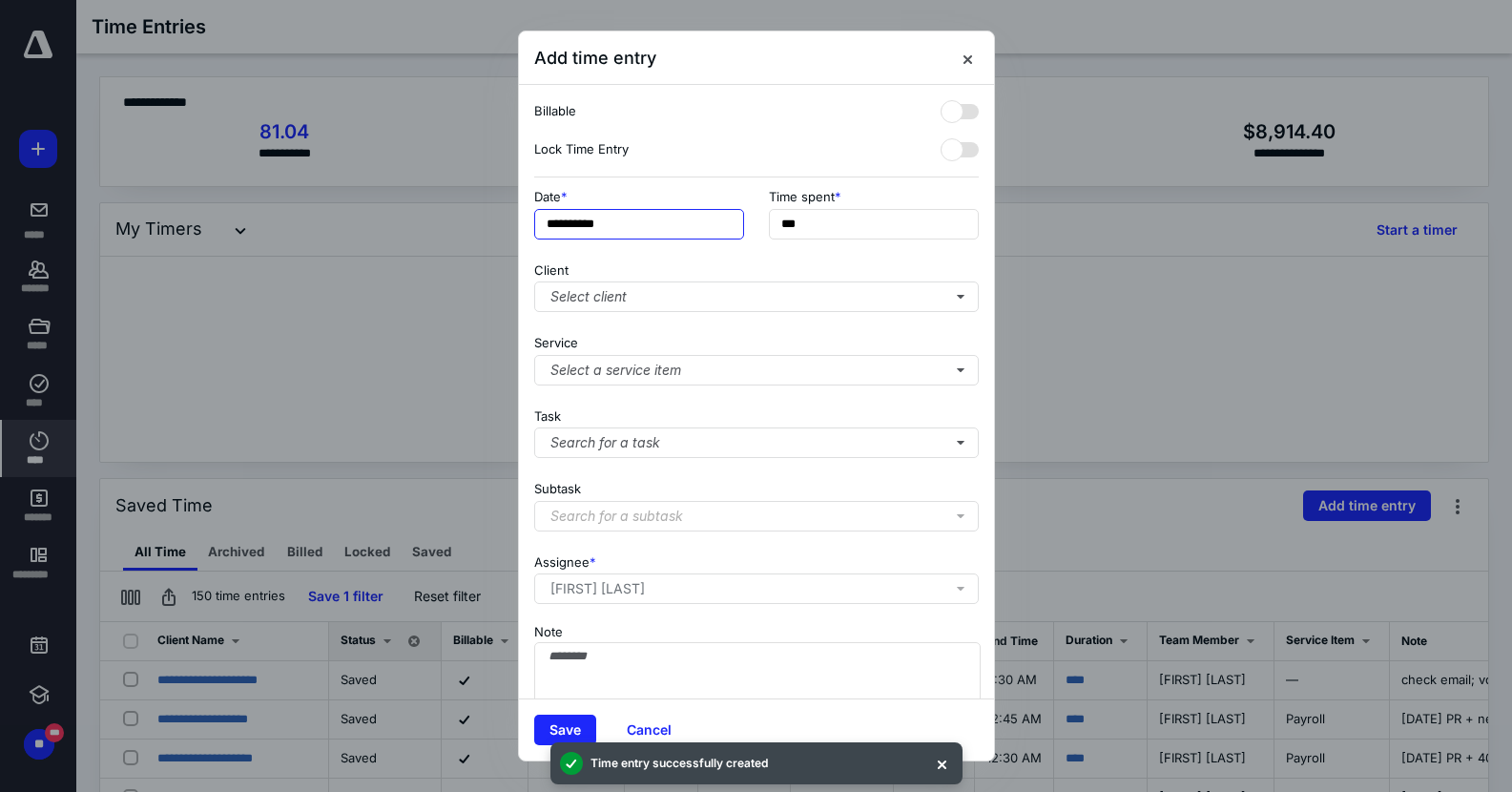 click on "**********" at bounding box center [639, 224] 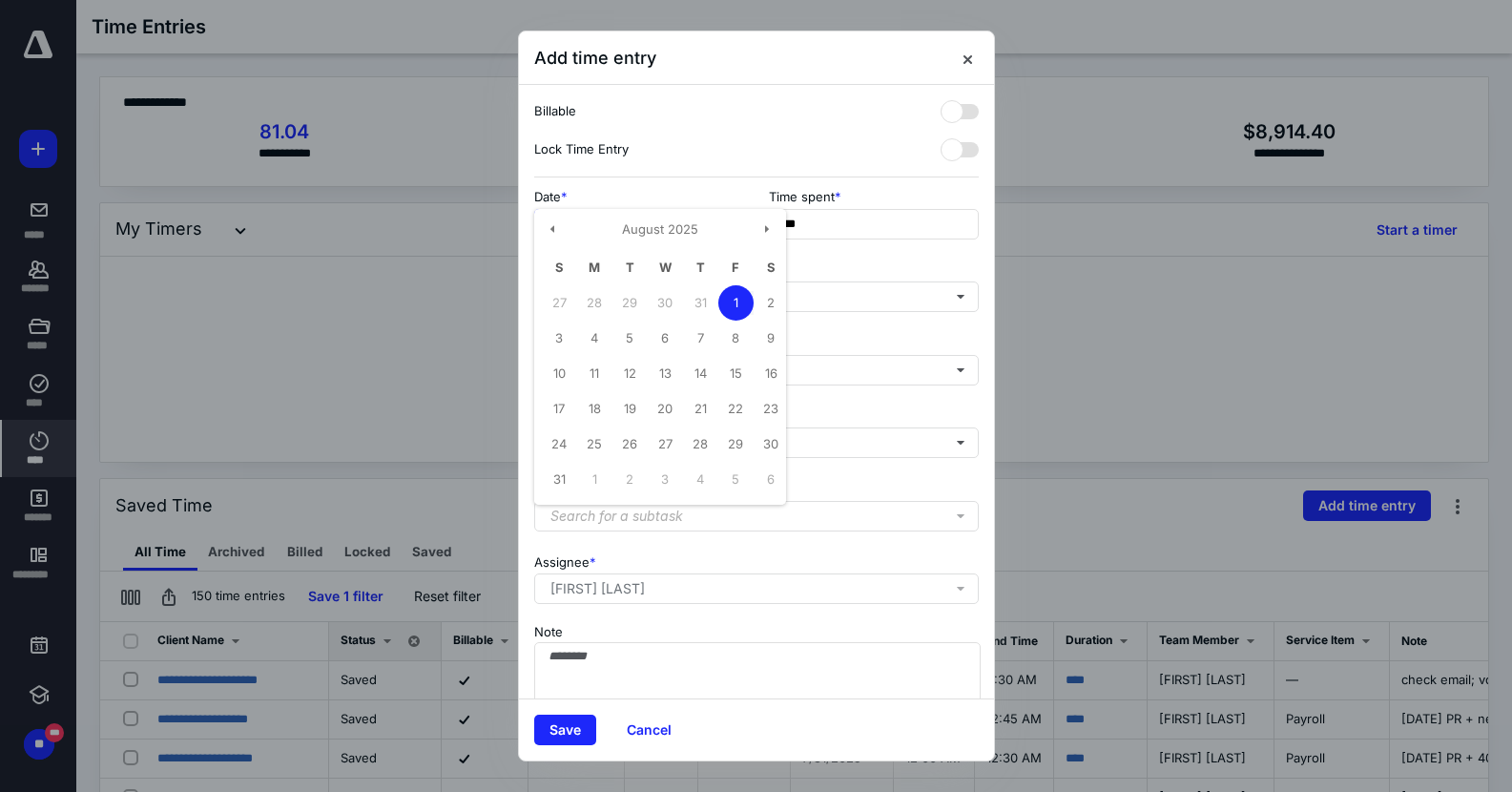 drag, startPoint x: 702, startPoint y: 299, endPoint x: 767, endPoint y: 264, distance: 73.824115 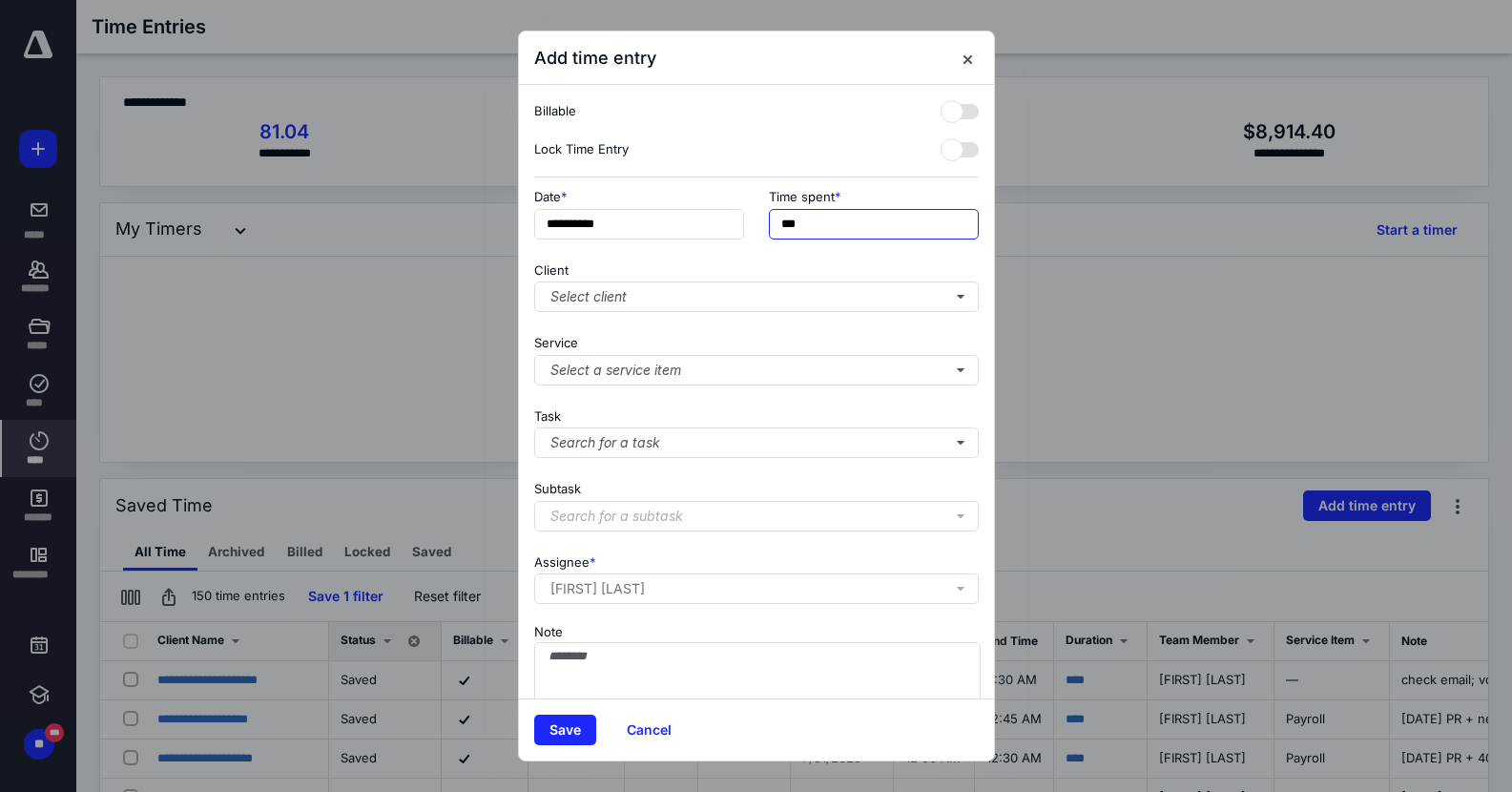 click on "***" at bounding box center (874, 224) 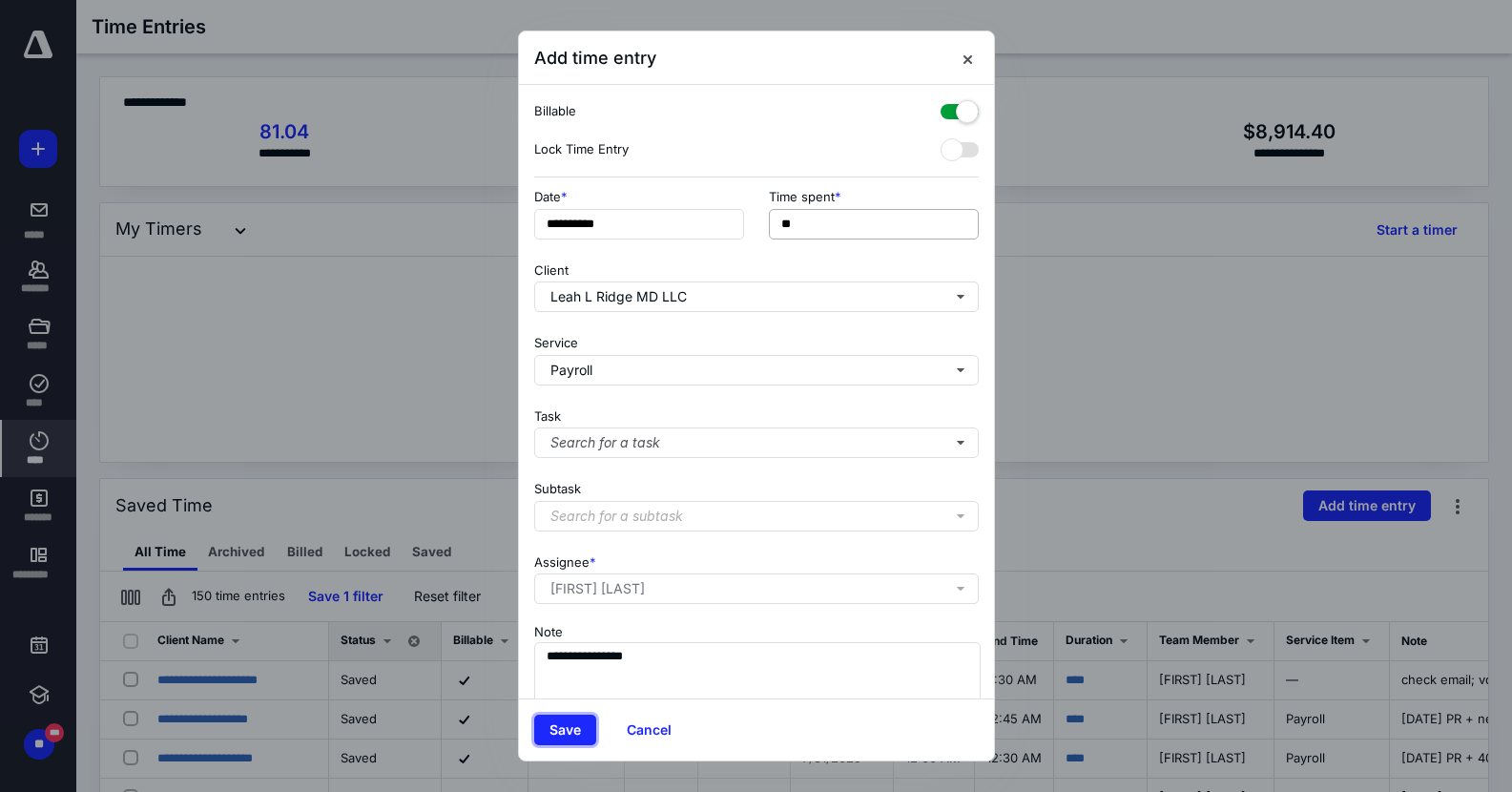 click on "Save" at bounding box center (565, 730) 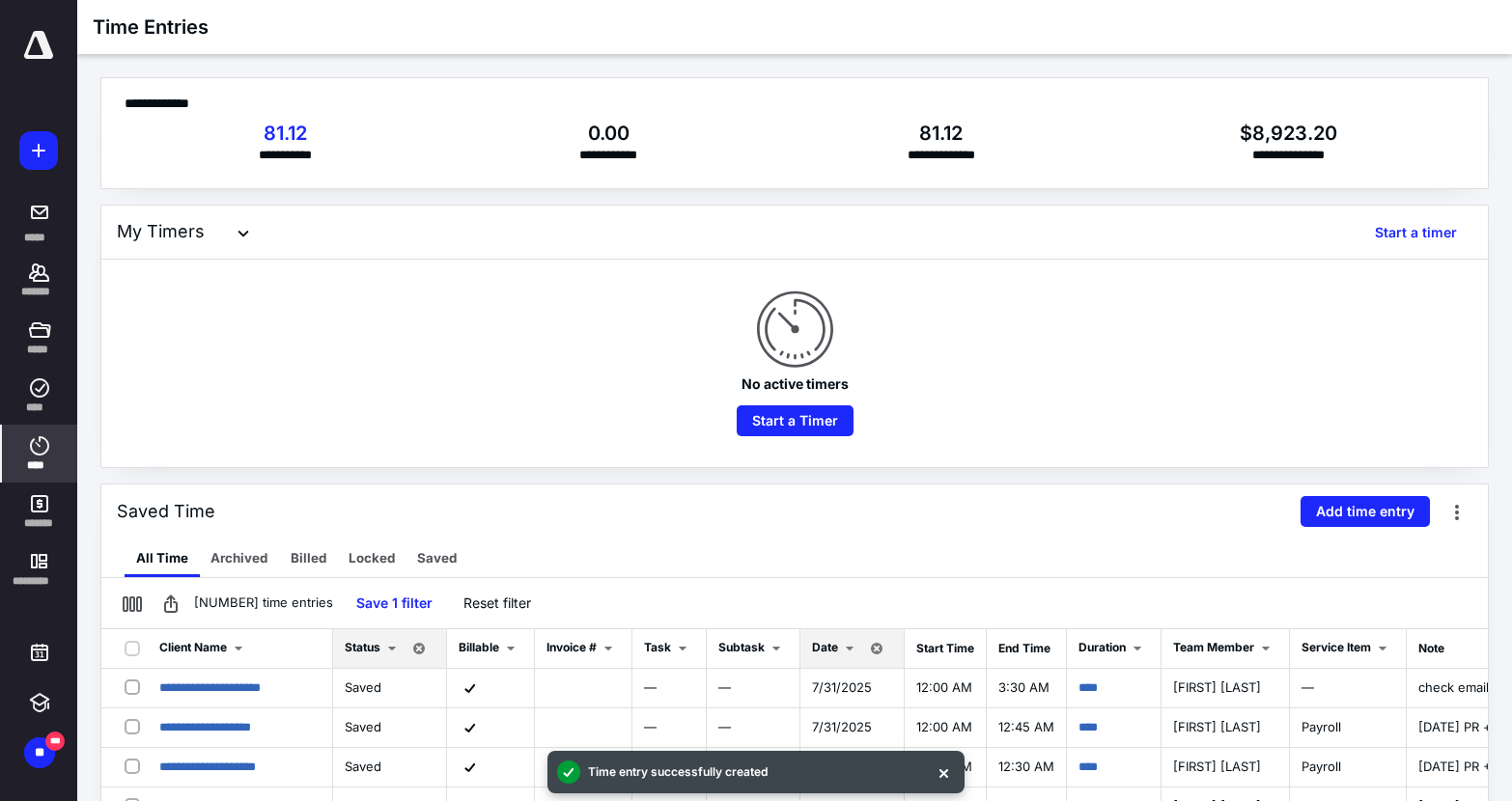 click on "Saved Time Add time entry" at bounding box center [795, 511] 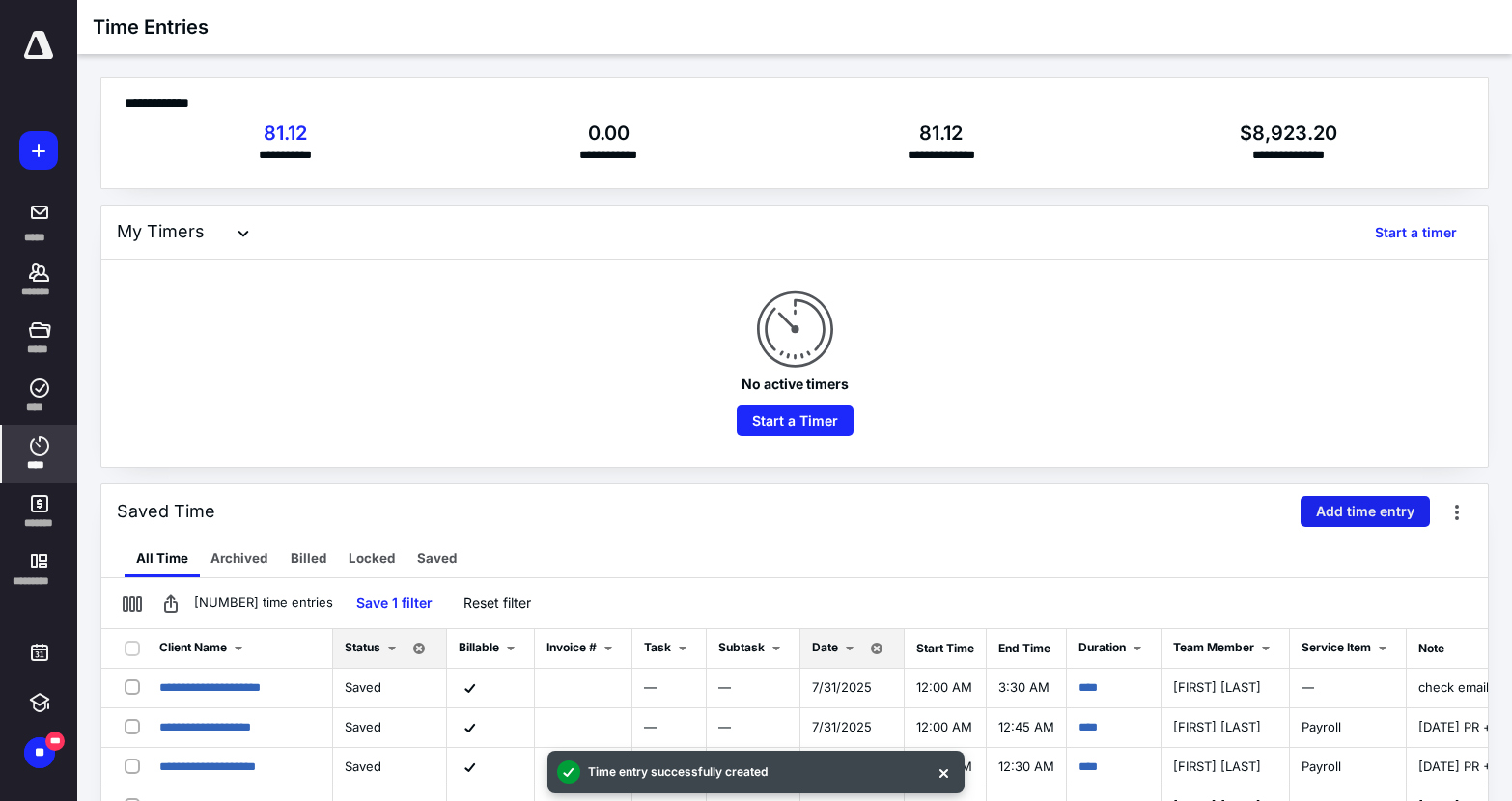 click on "Add time entry" at bounding box center [1365, 511] 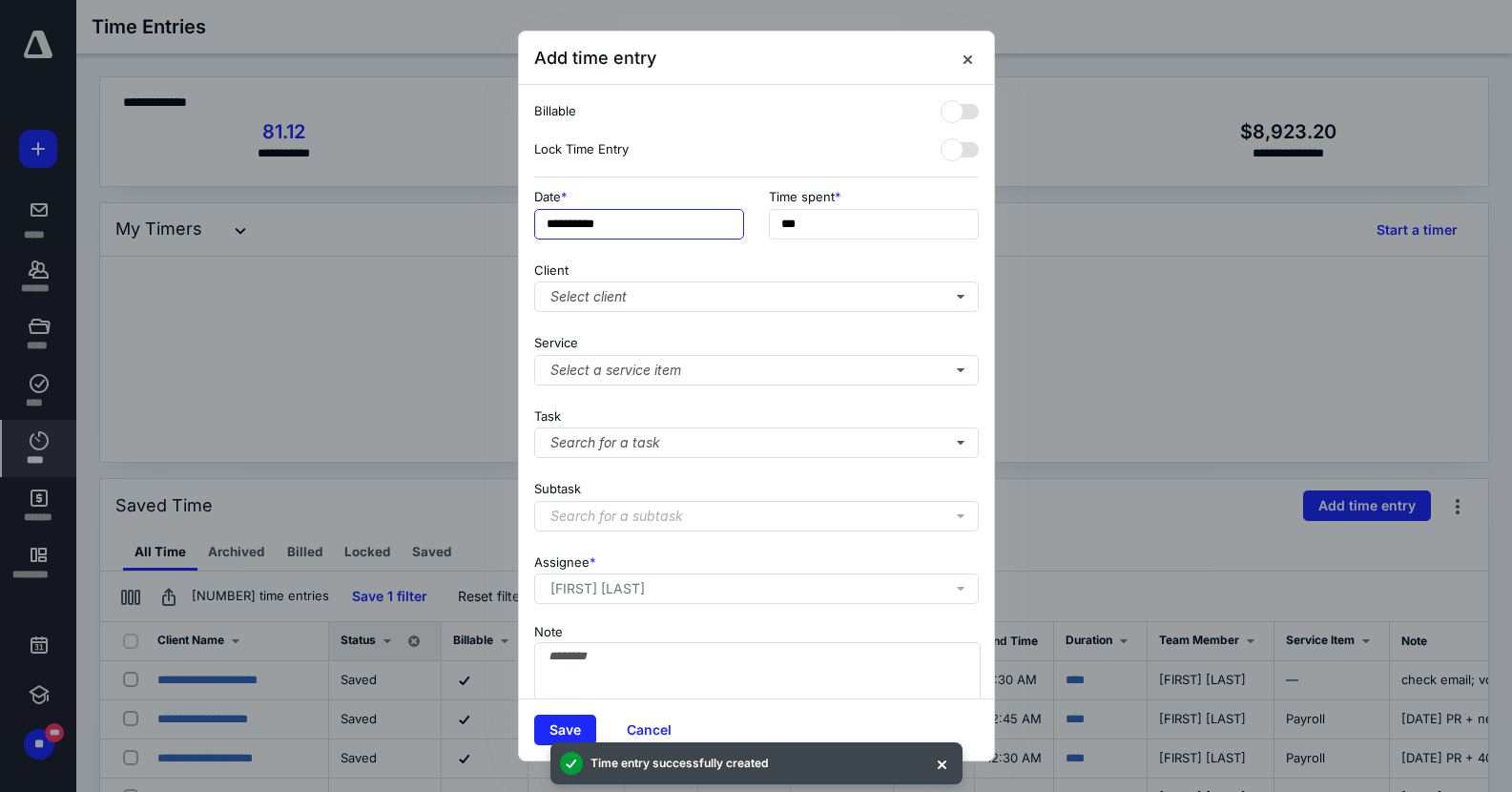 click on "**********" at bounding box center (639, 224) 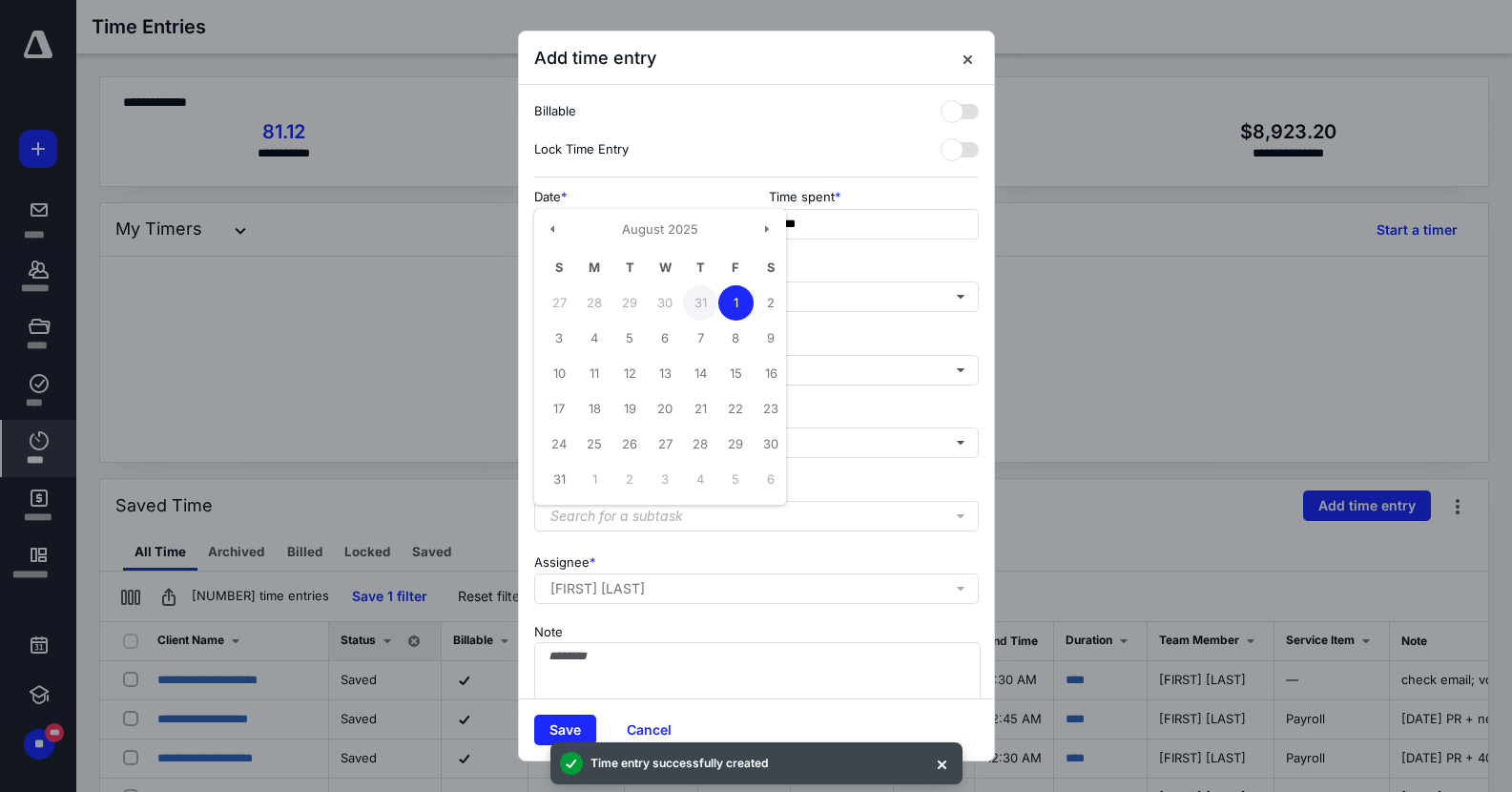 click on "31" at bounding box center (700, 302) 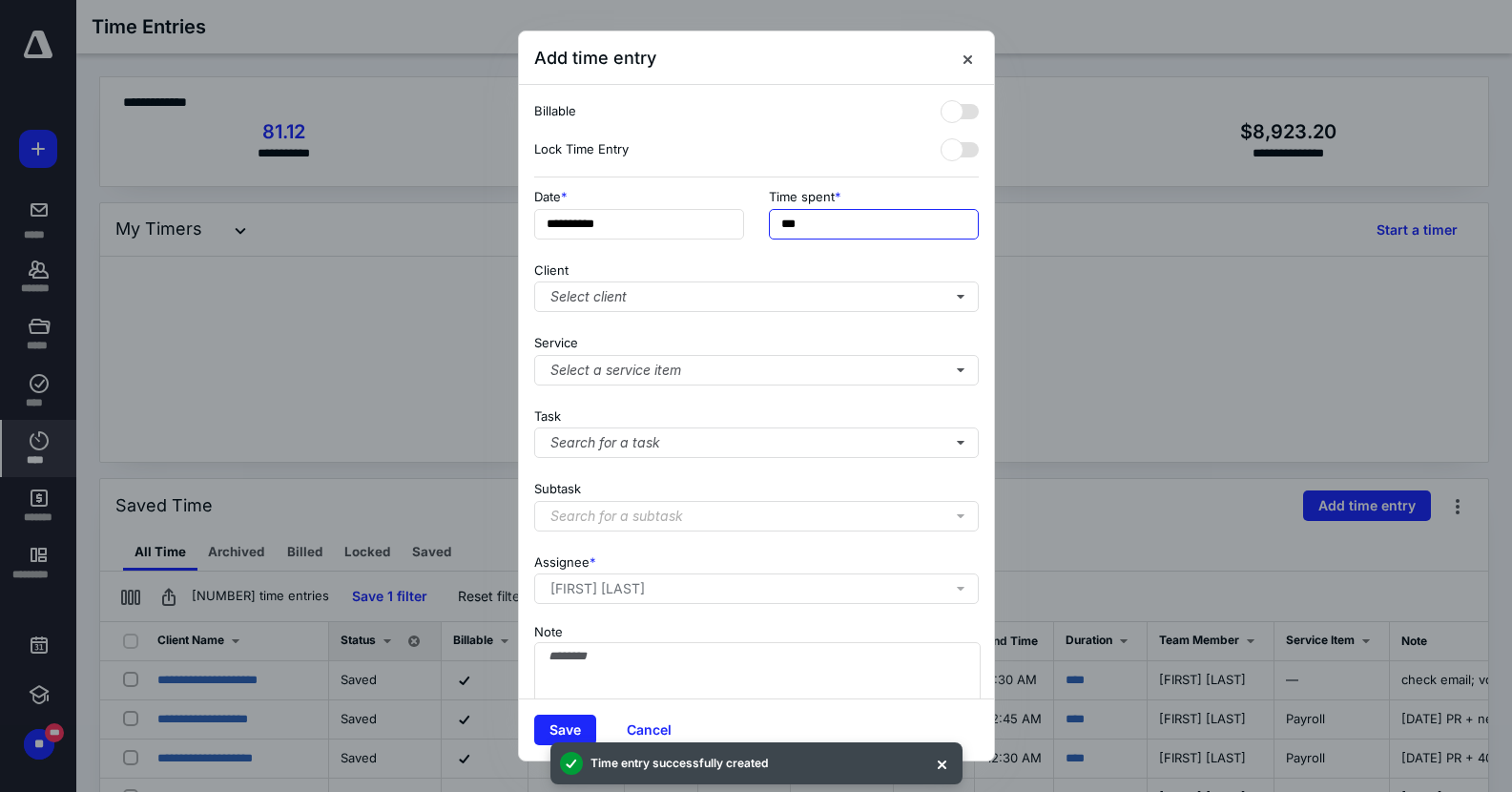 click on "***" at bounding box center (874, 224) 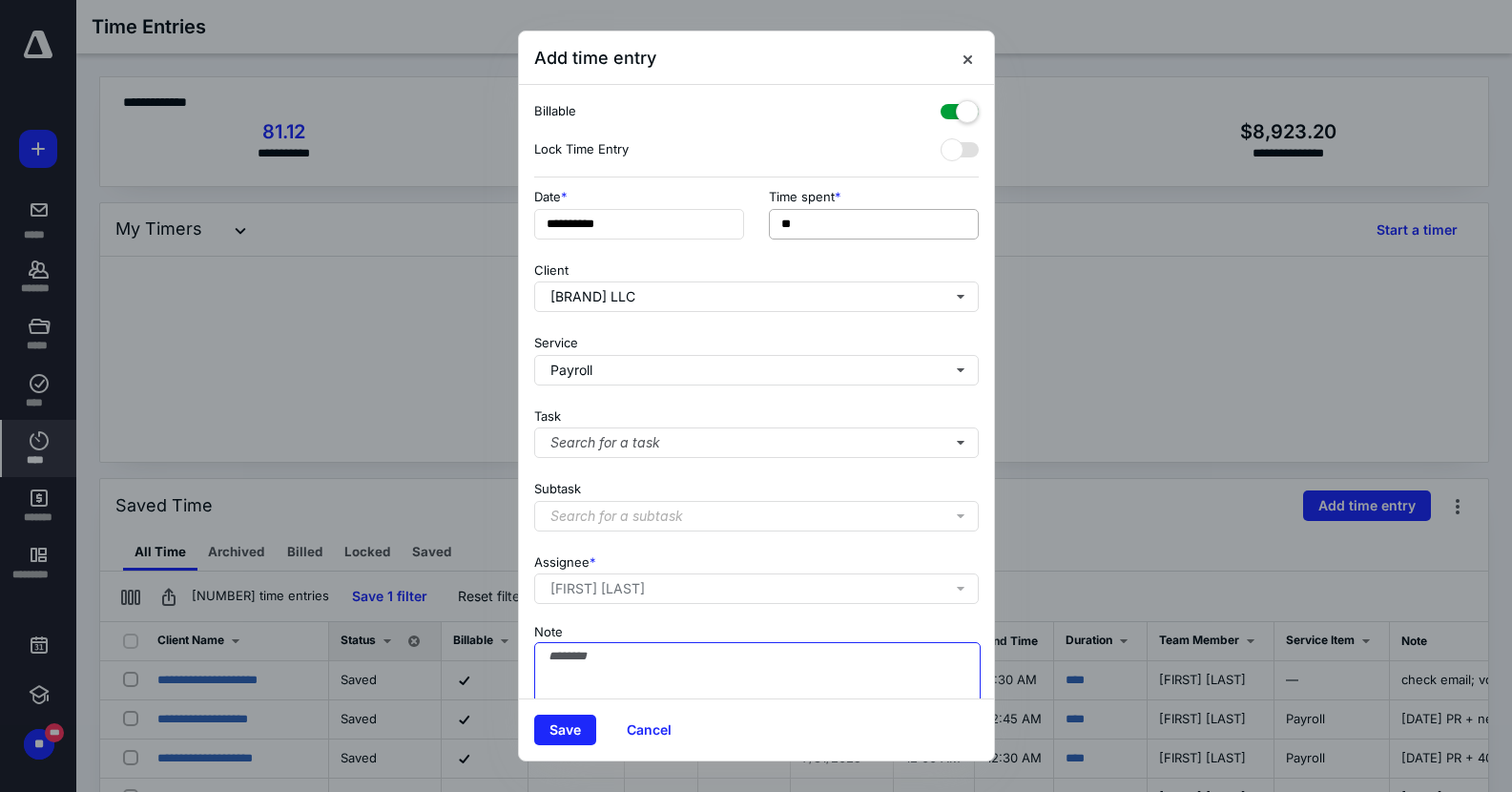 paste on "**********" 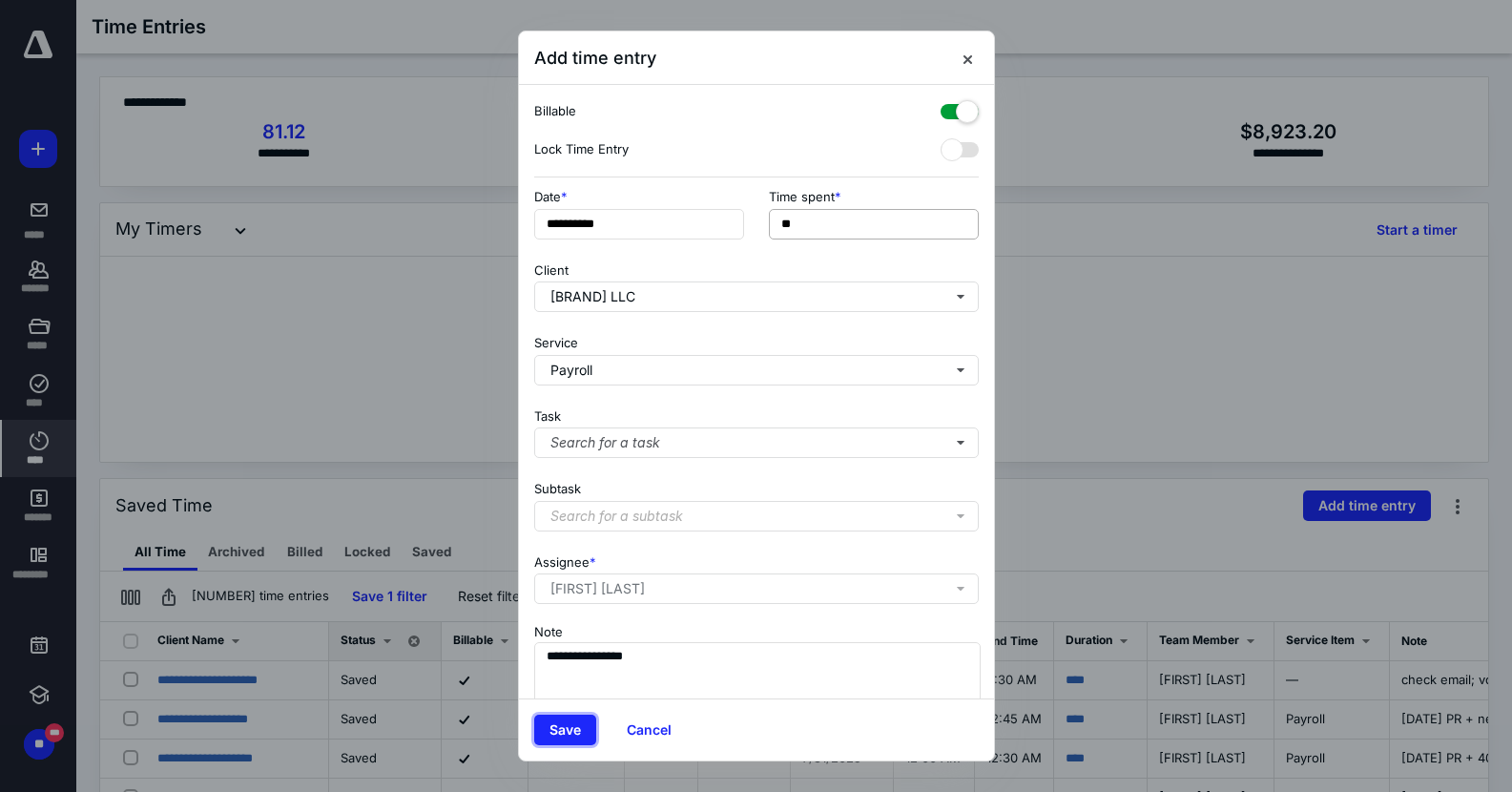 click on "Save" at bounding box center [565, 730] 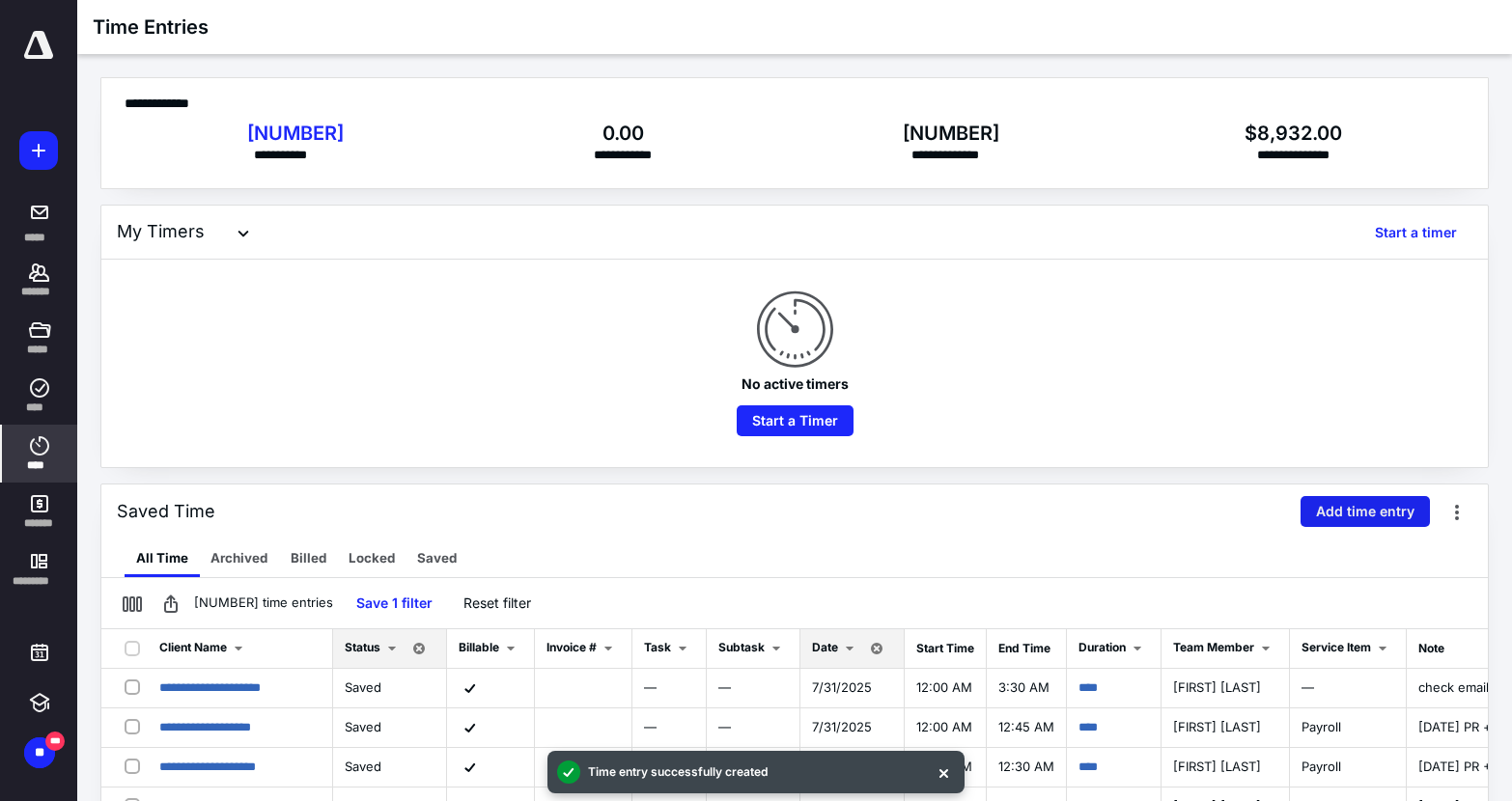 click on "Add time entry" at bounding box center [1365, 511] 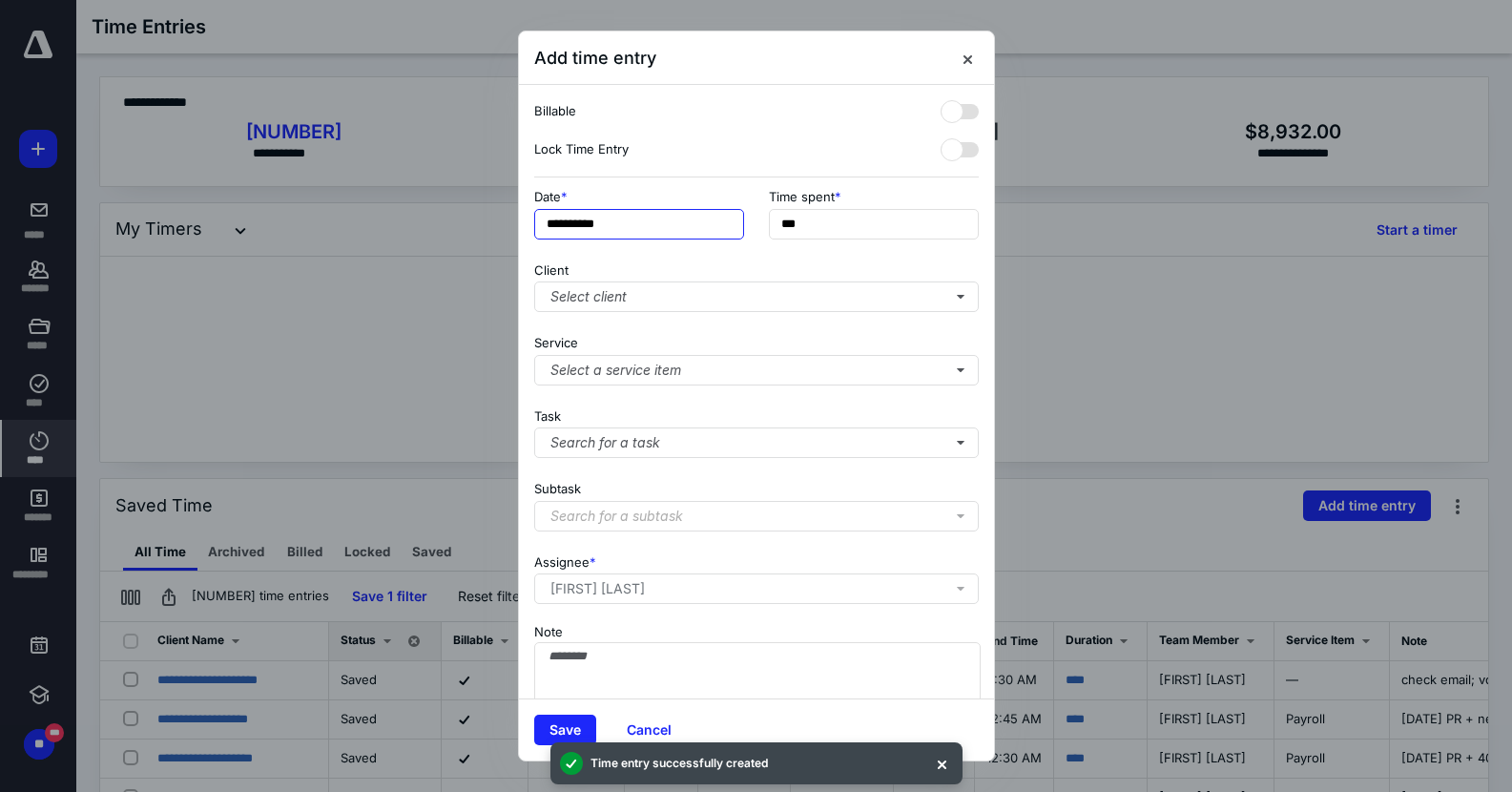 click on "**********" at bounding box center [639, 224] 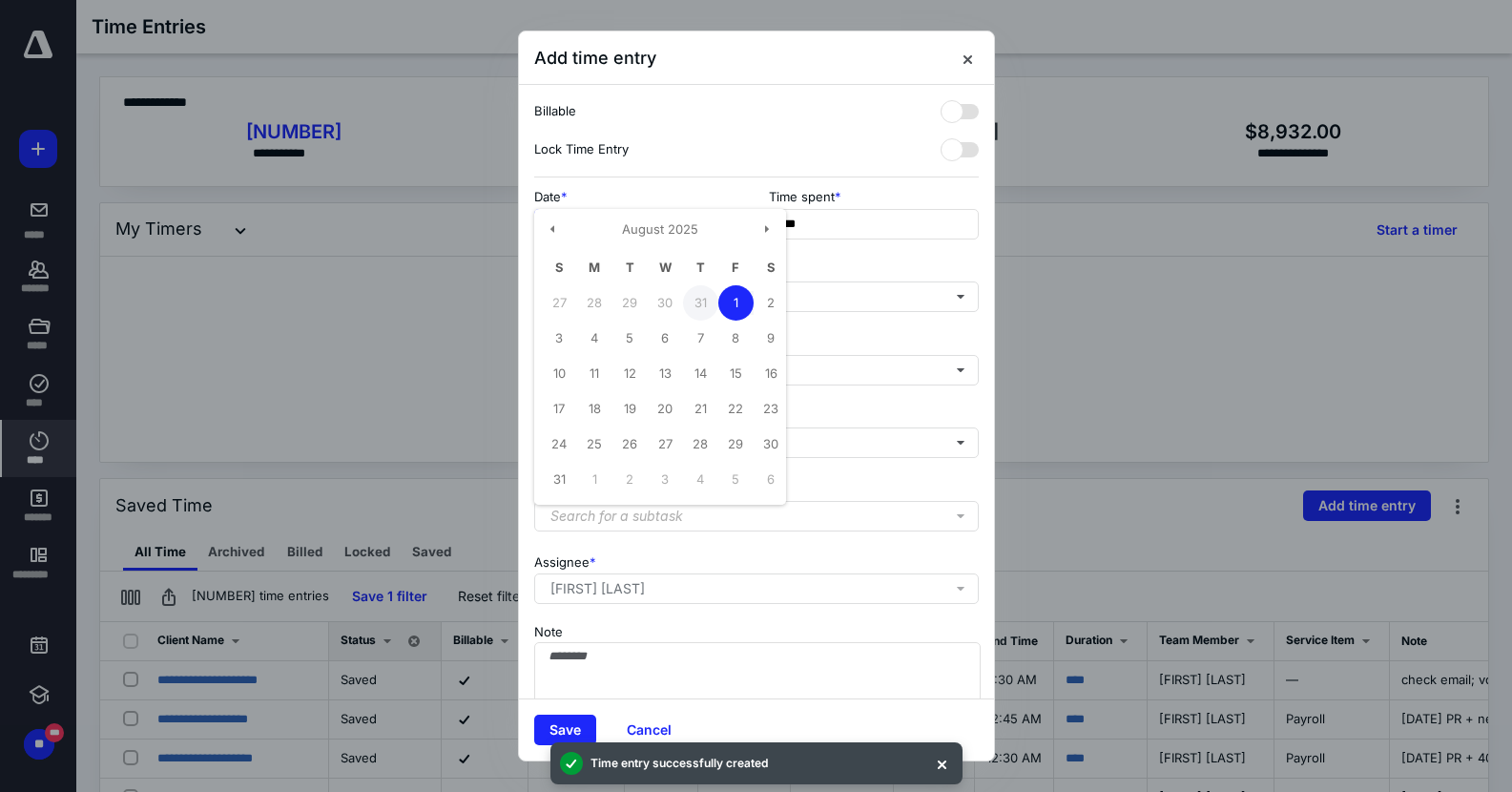 click on "31" at bounding box center (700, 302) 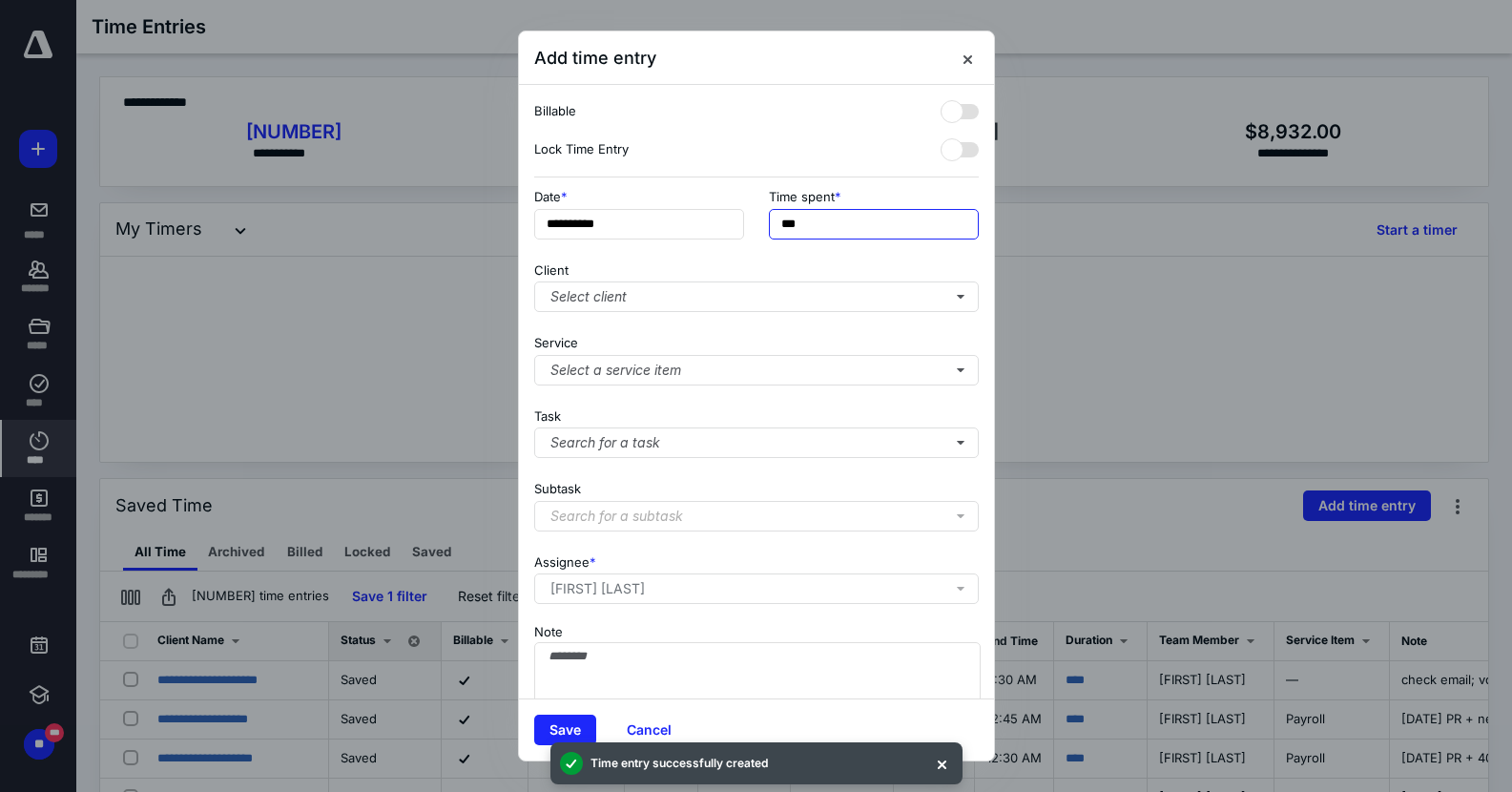 click on "***" at bounding box center [874, 224] 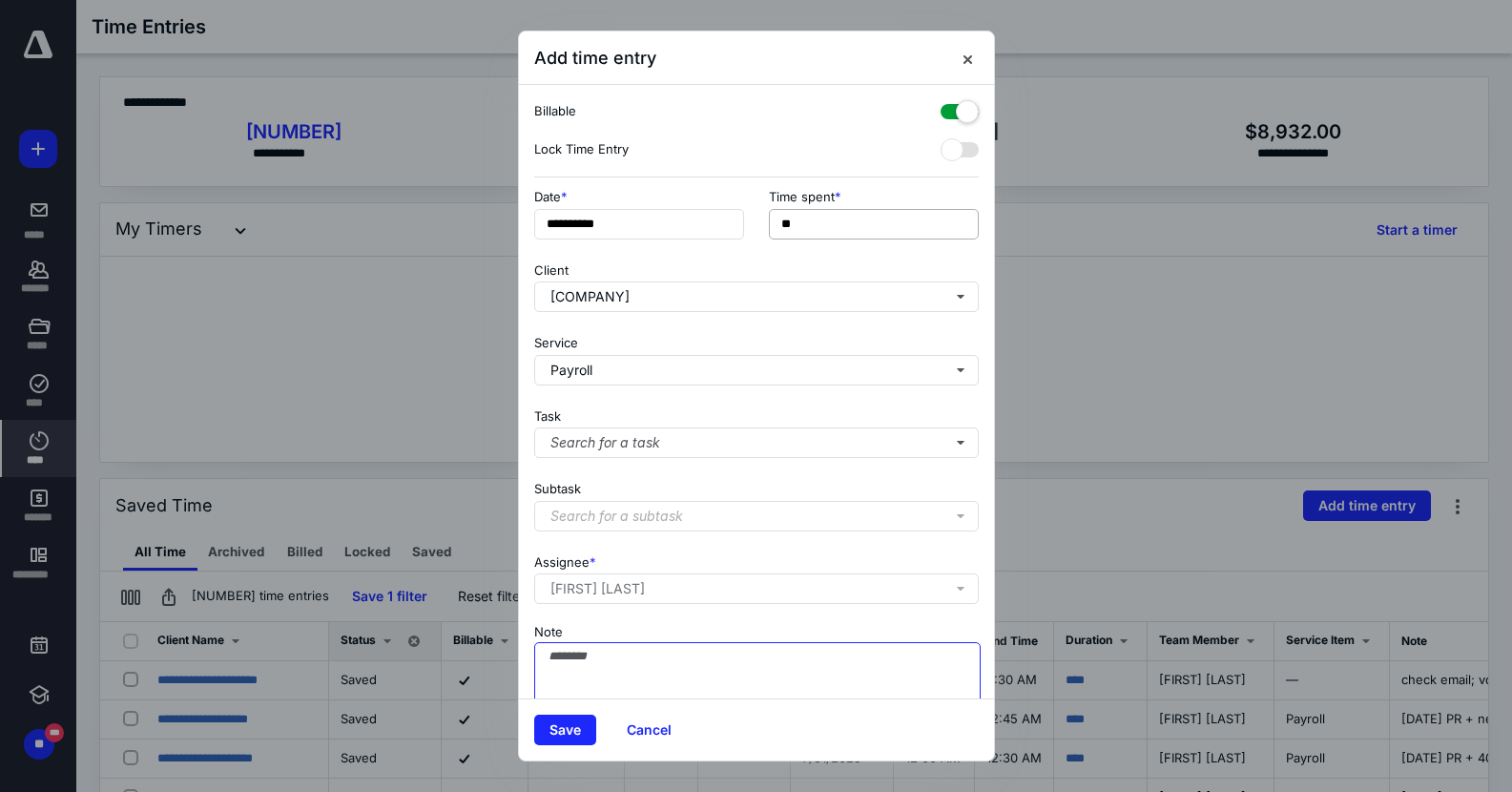 paste on "**********" 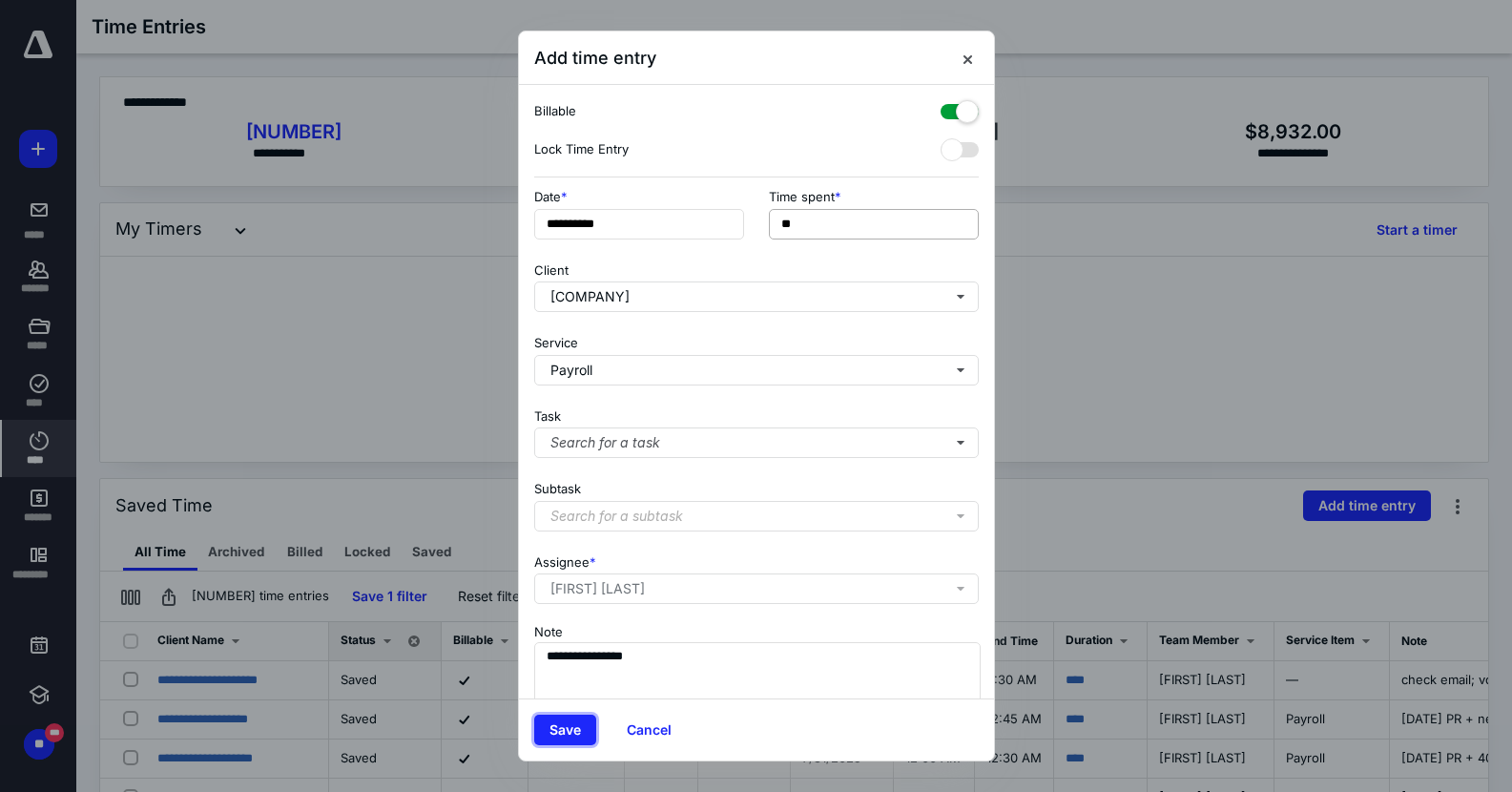 click on "Save" at bounding box center [565, 730] 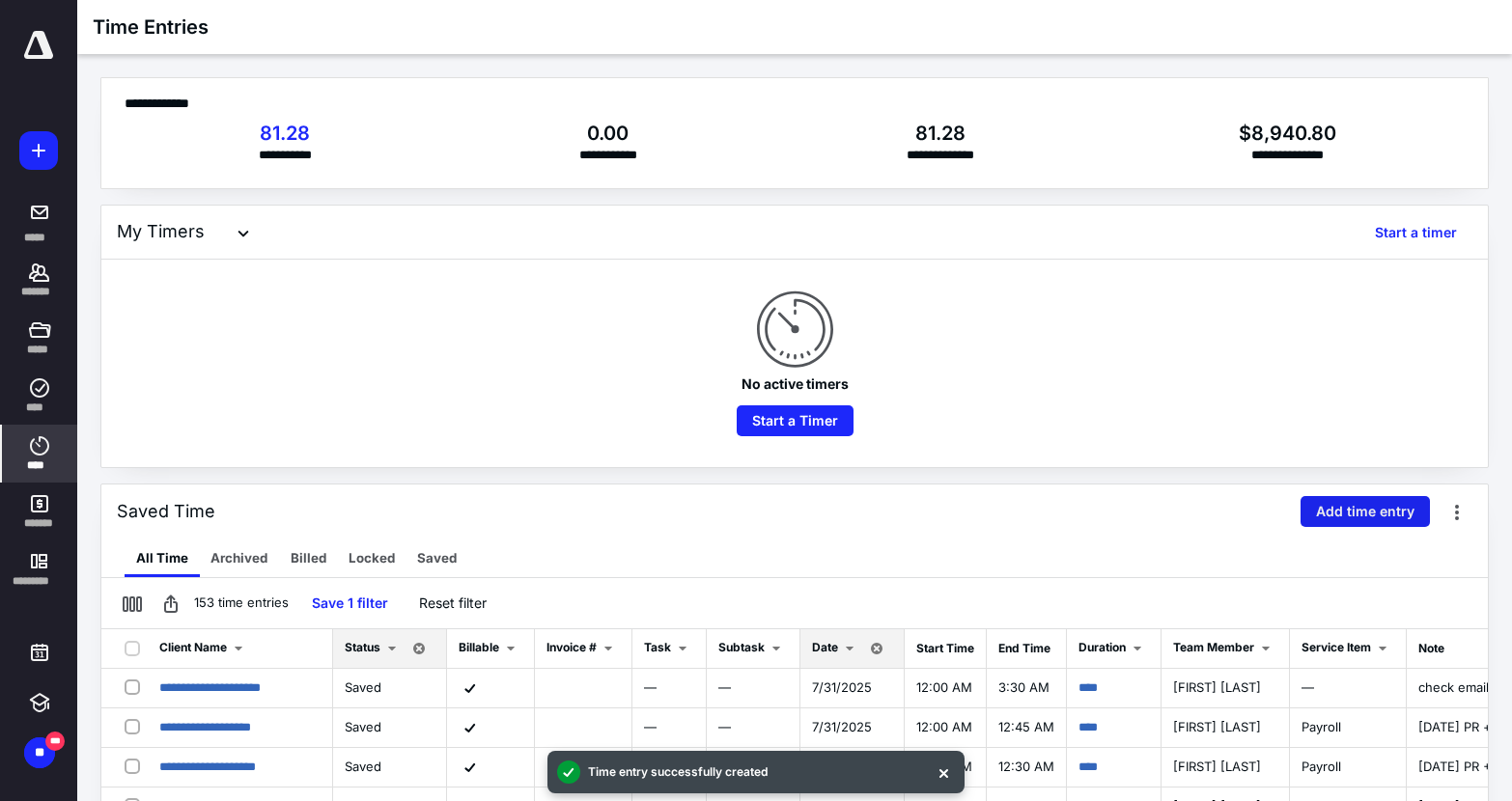 click on "Add time entry" at bounding box center [1365, 511] 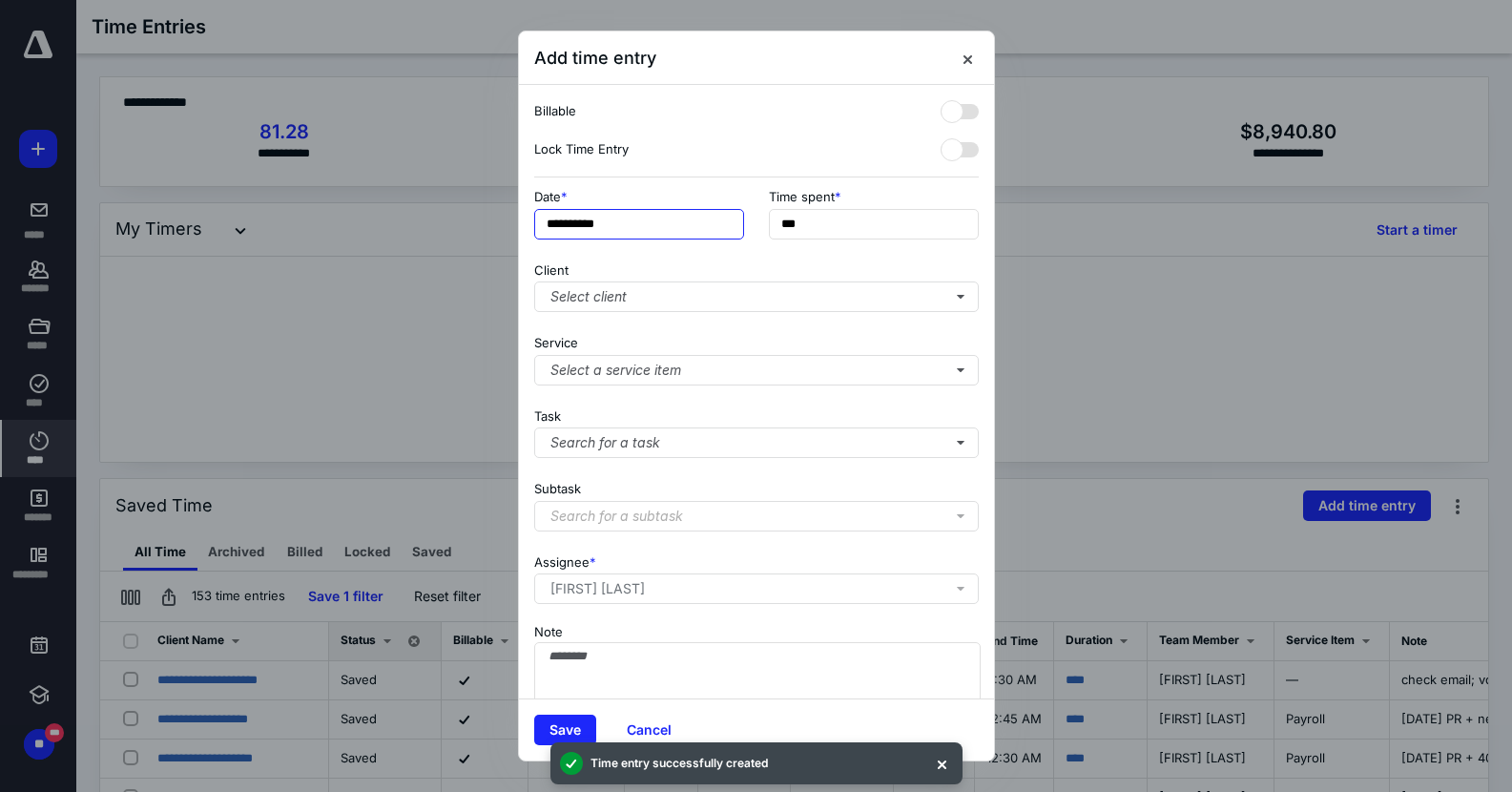click on "**********" at bounding box center [639, 224] 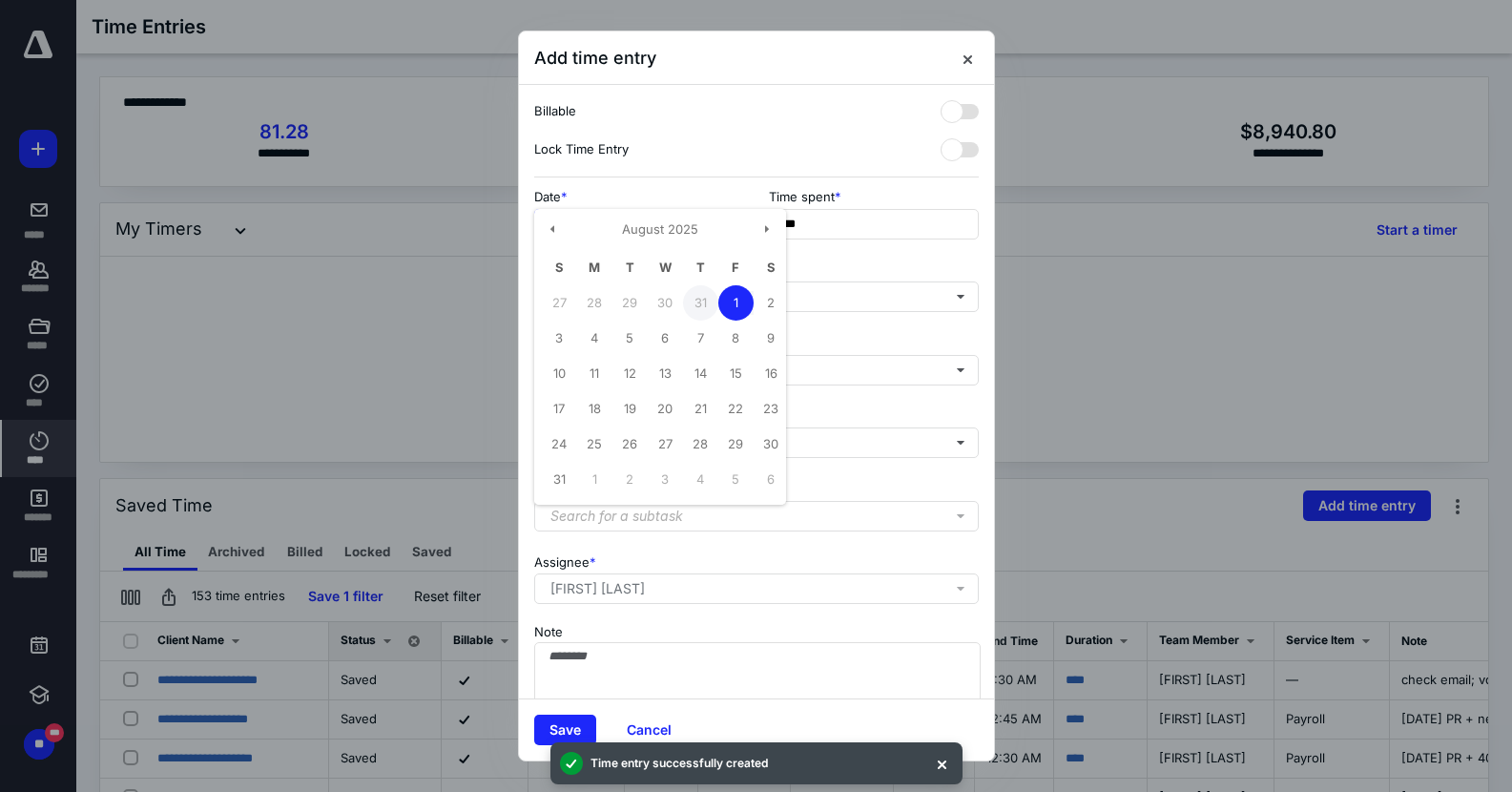 click on "31" at bounding box center (700, 302) 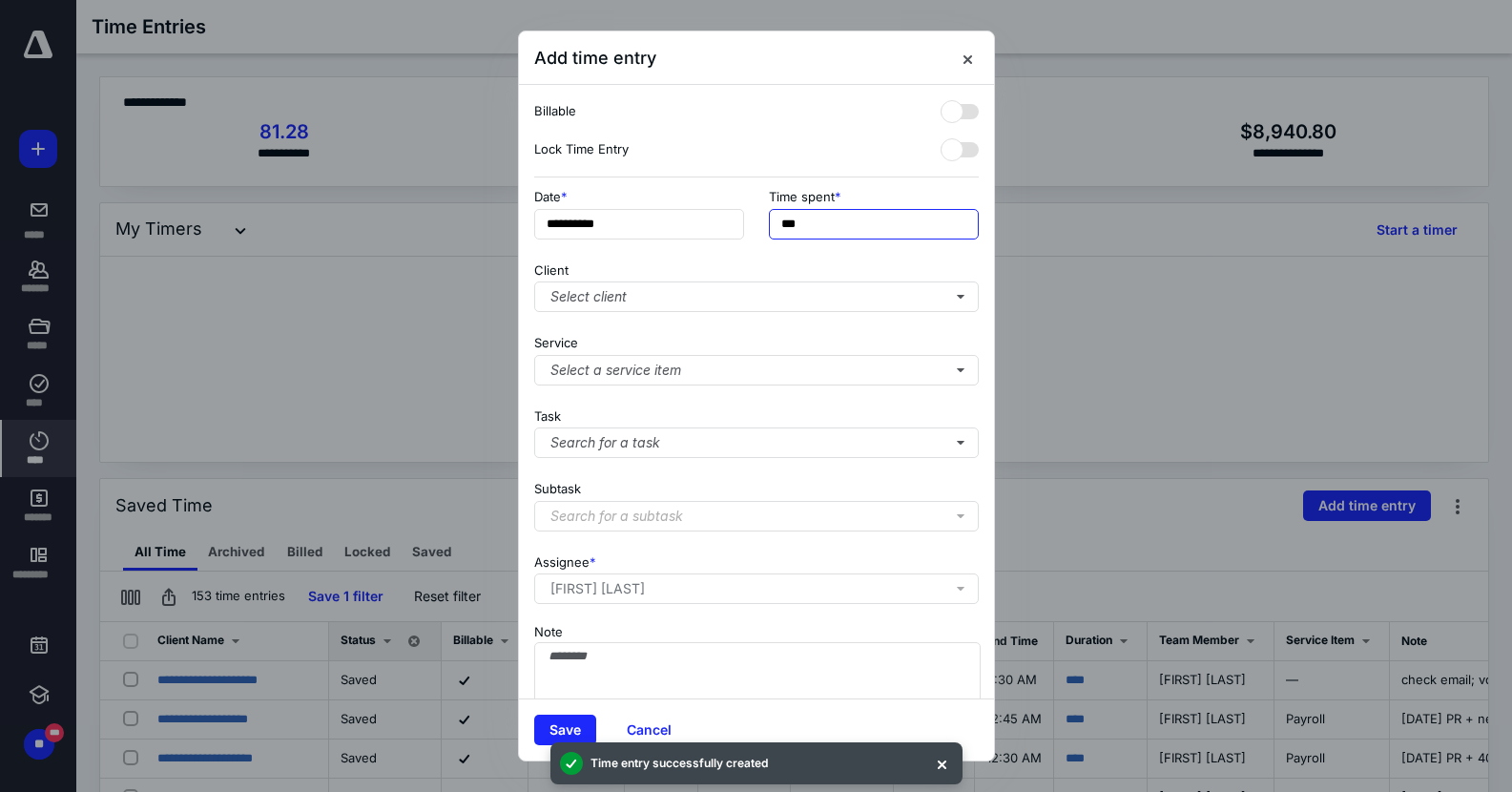 click on "***" at bounding box center [874, 224] 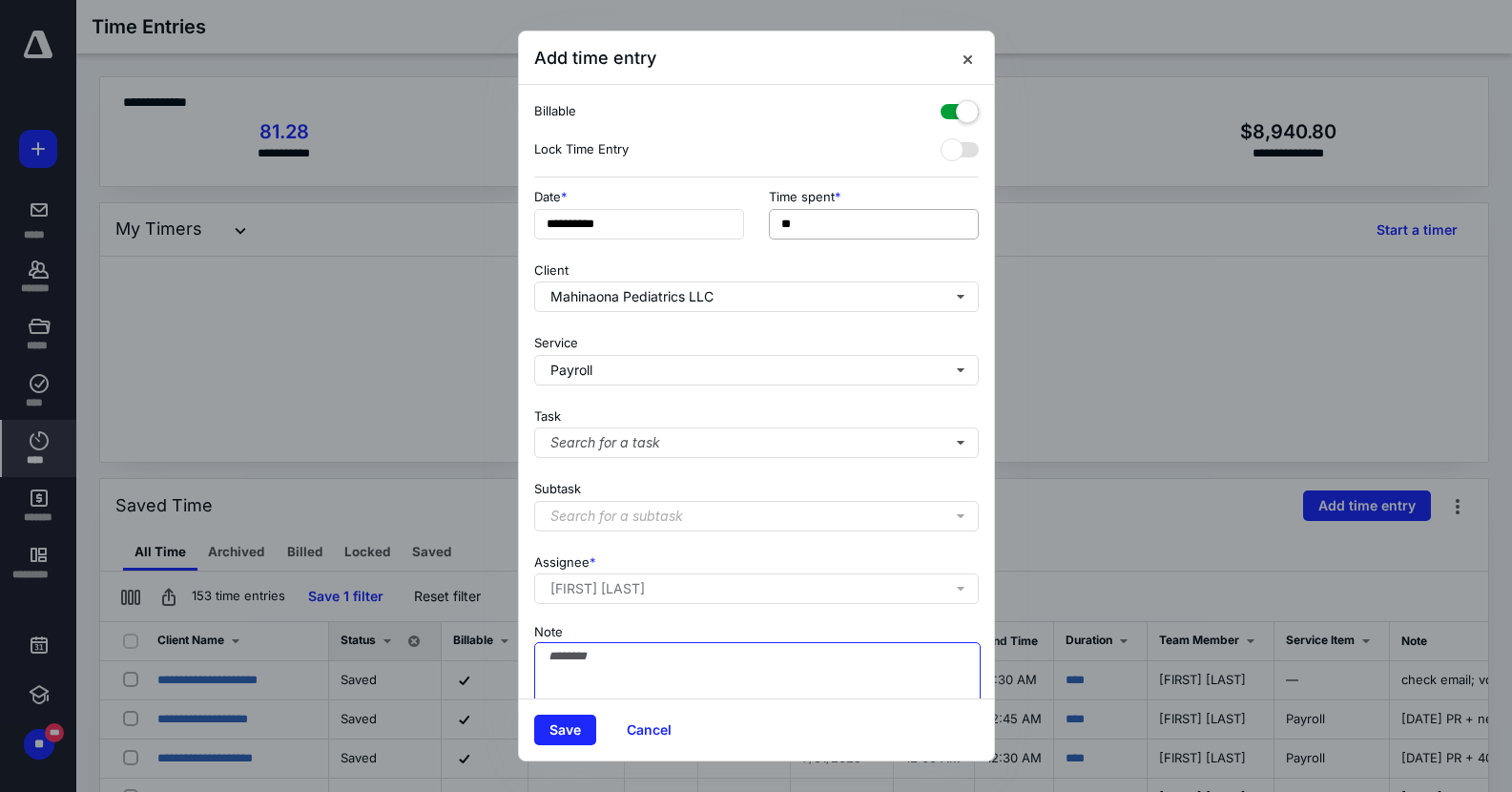 paste on "**********" 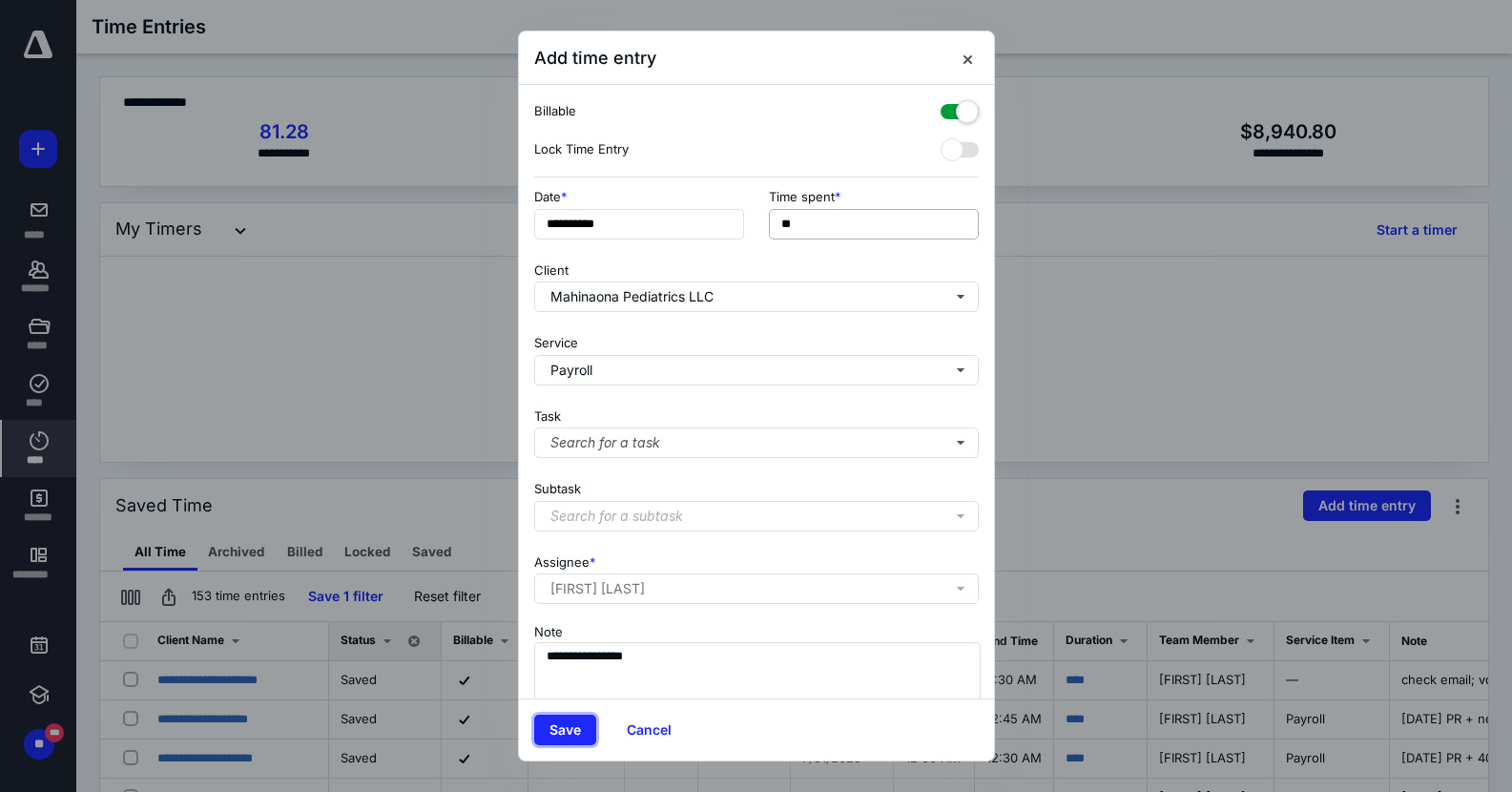 click on "Save" at bounding box center (565, 730) 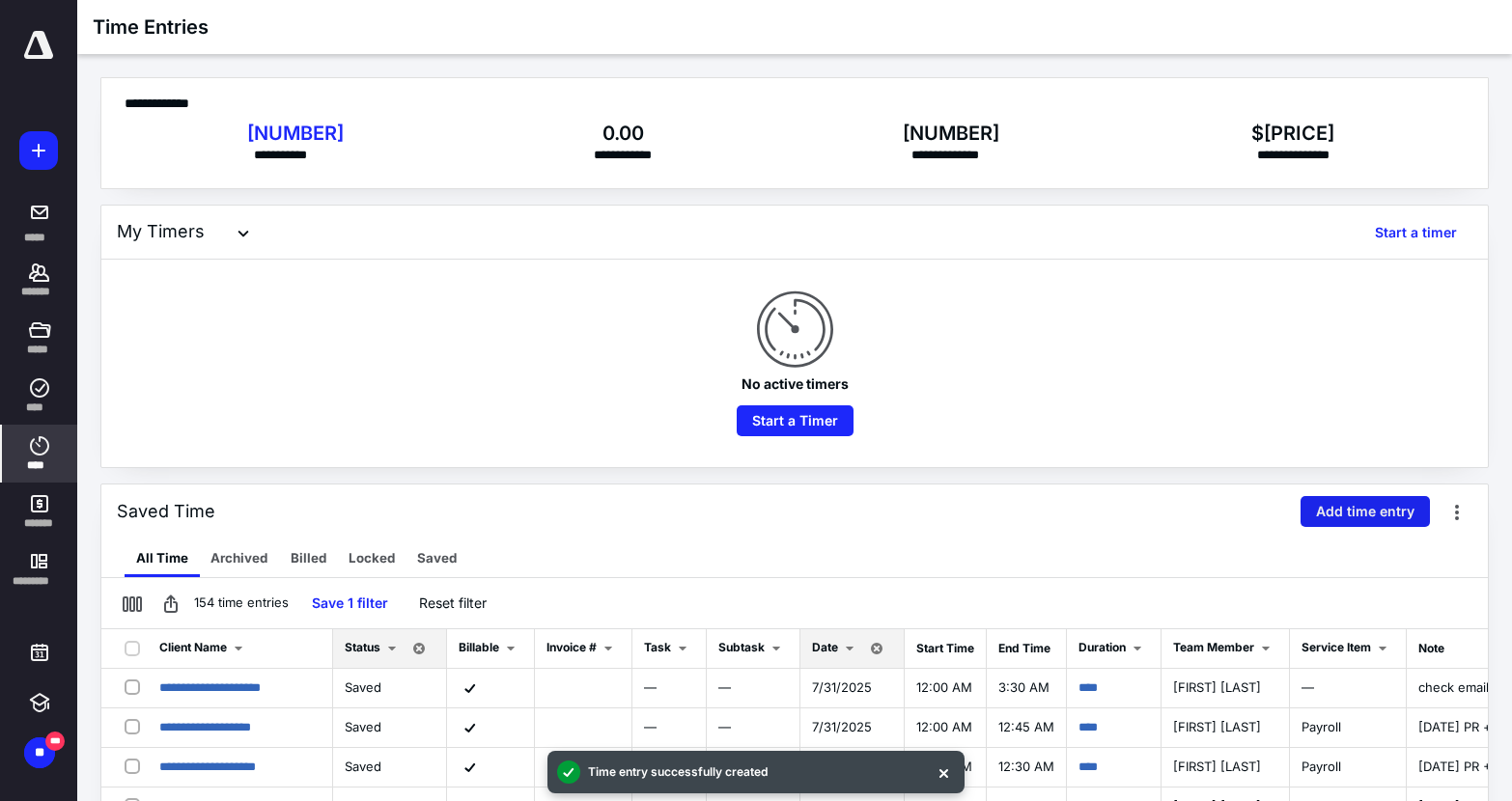 click on "Add time entry" at bounding box center [1365, 511] 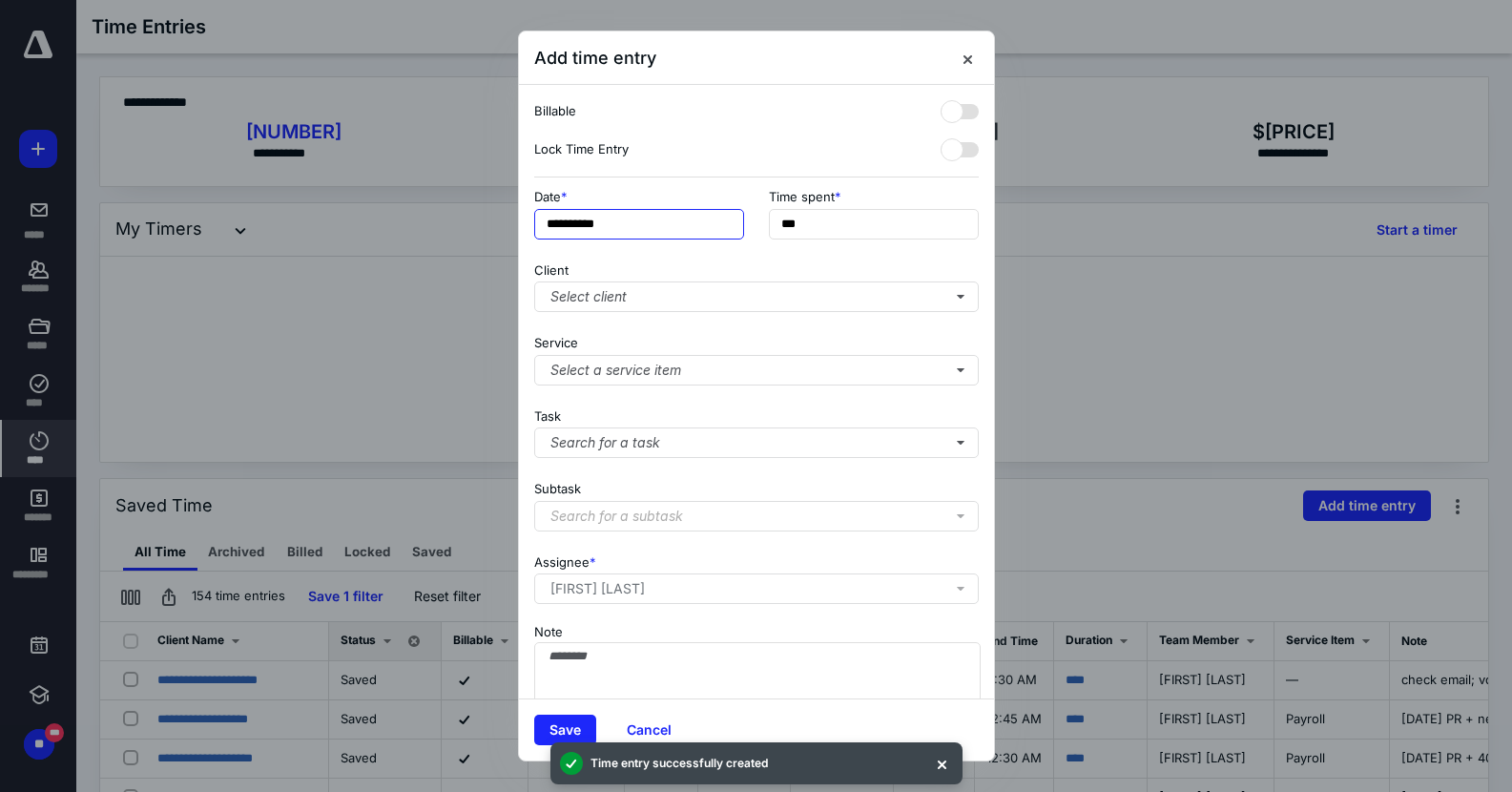 click on "**********" at bounding box center [639, 224] 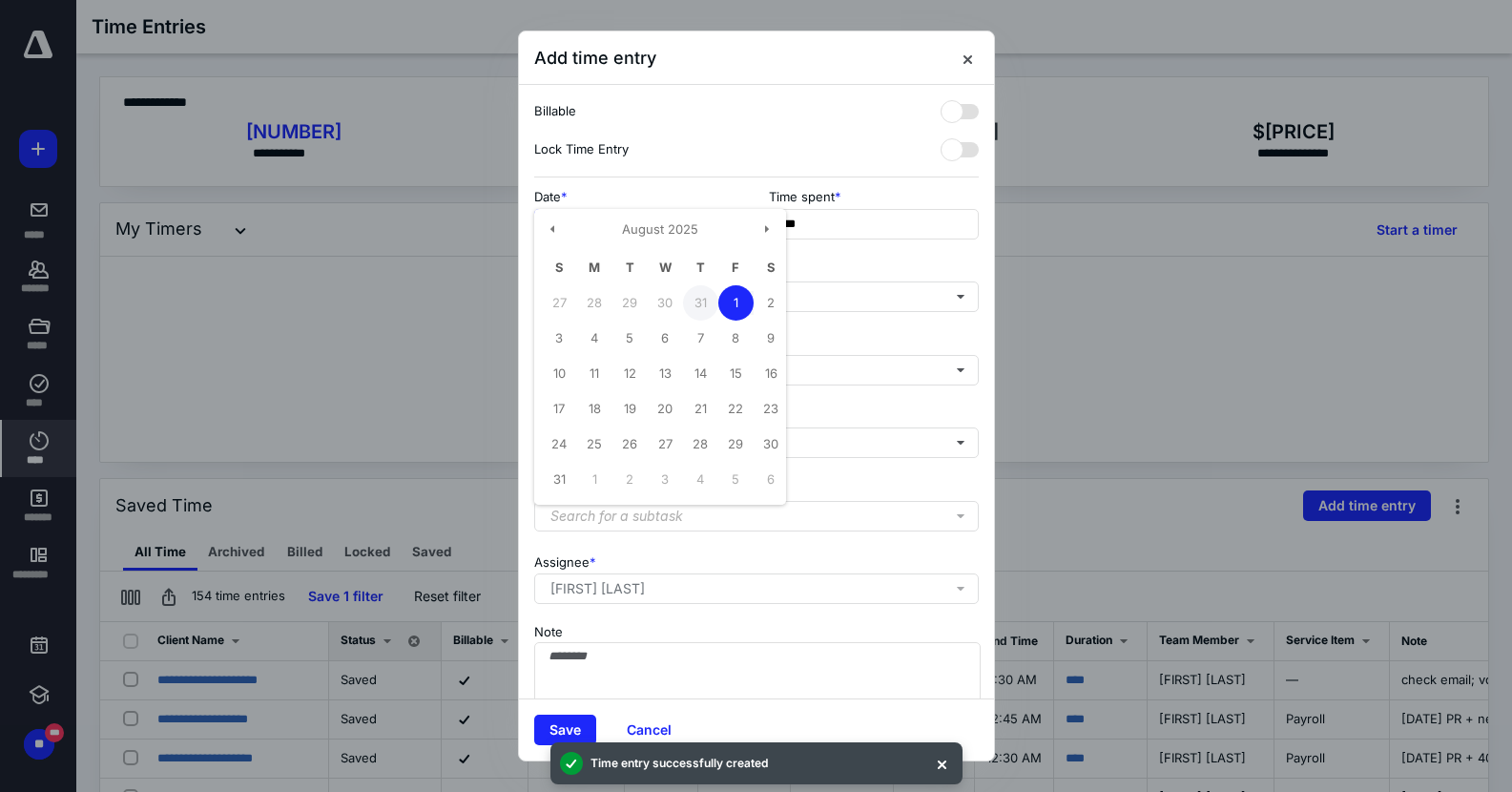 click on "31" at bounding box center [700, 302] 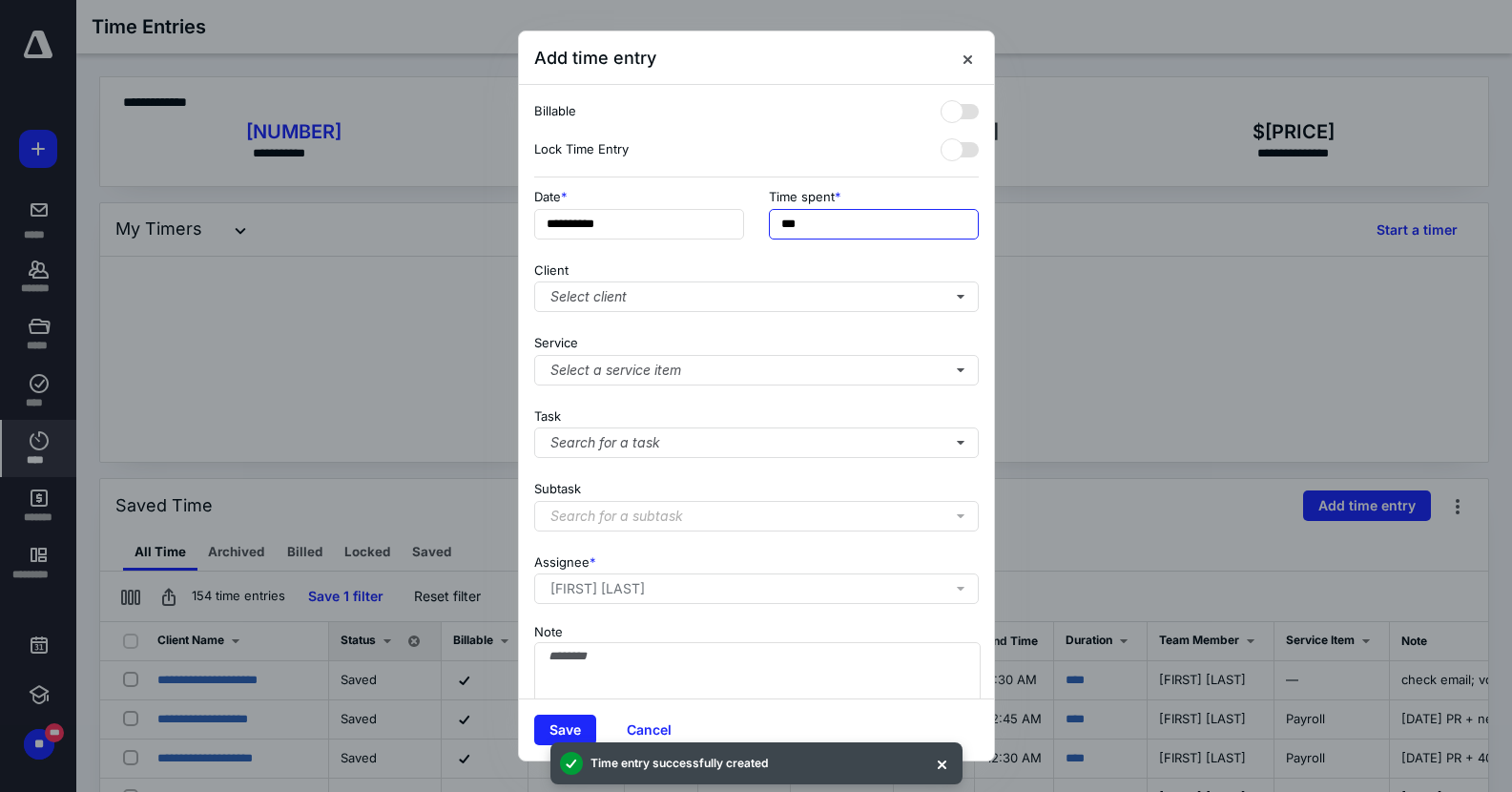 click on "***" at bounding box center [874, 224] 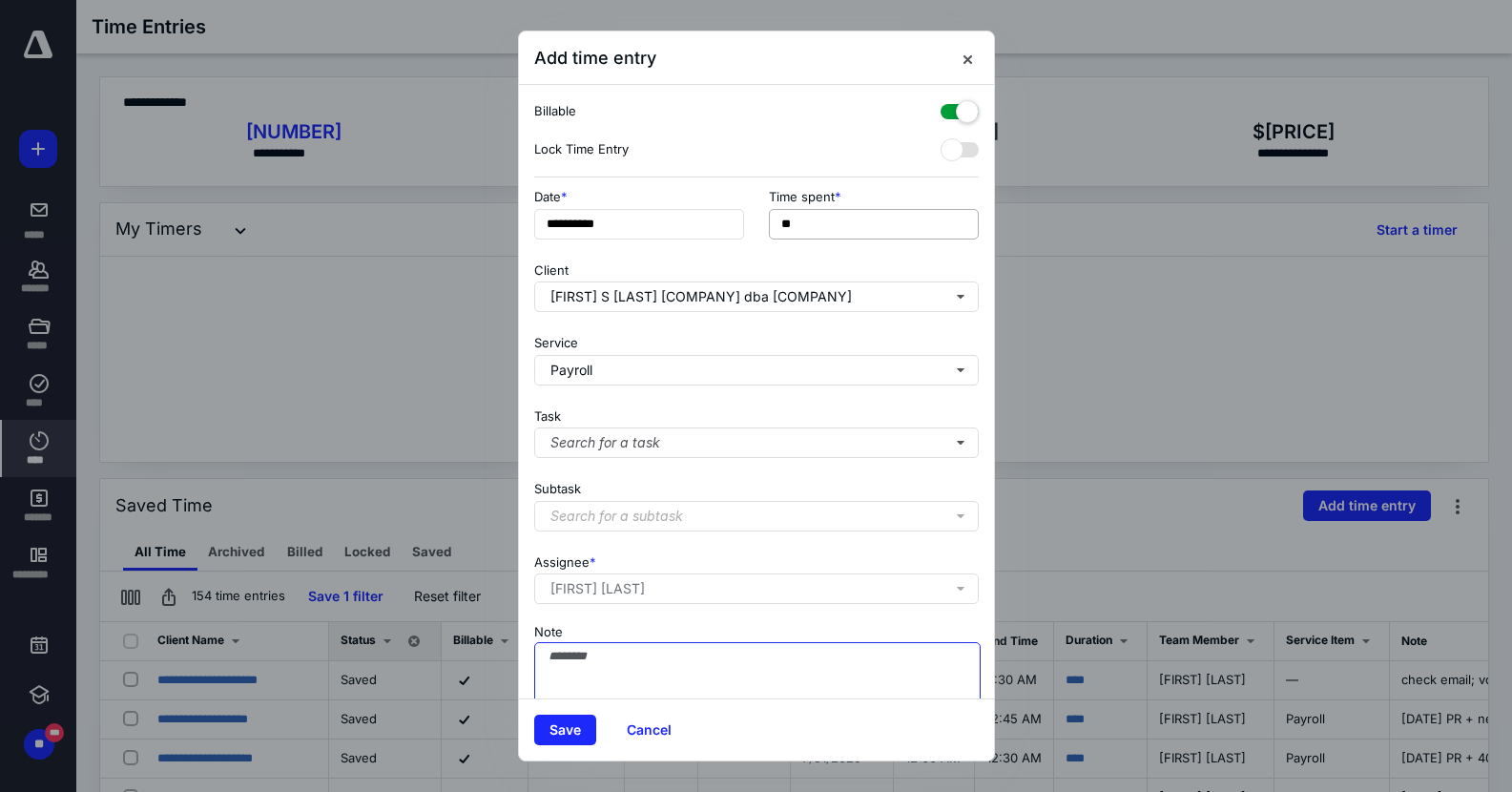 paste on "**********" 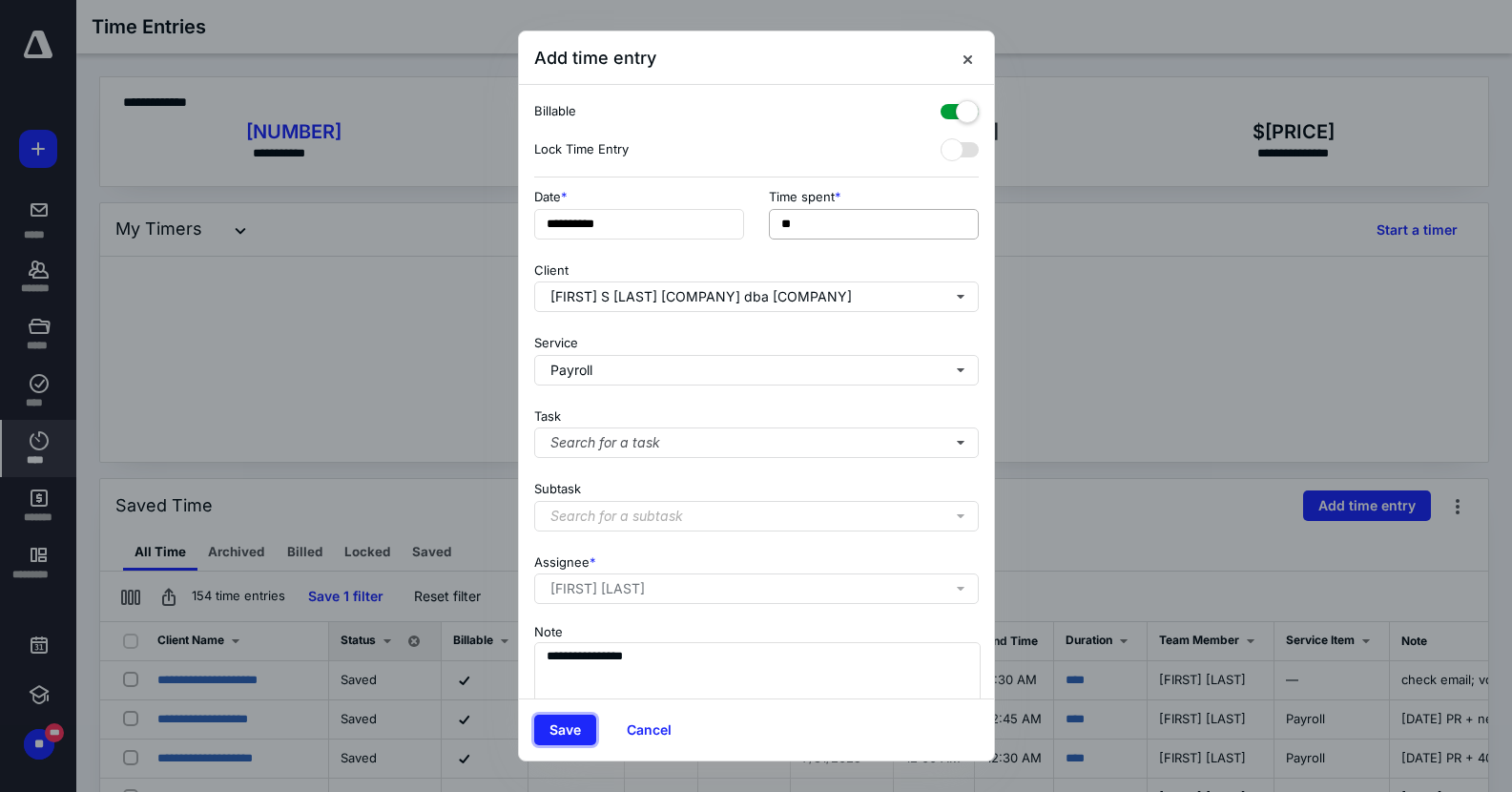 click on "Save" at bounding box center (565, 730) 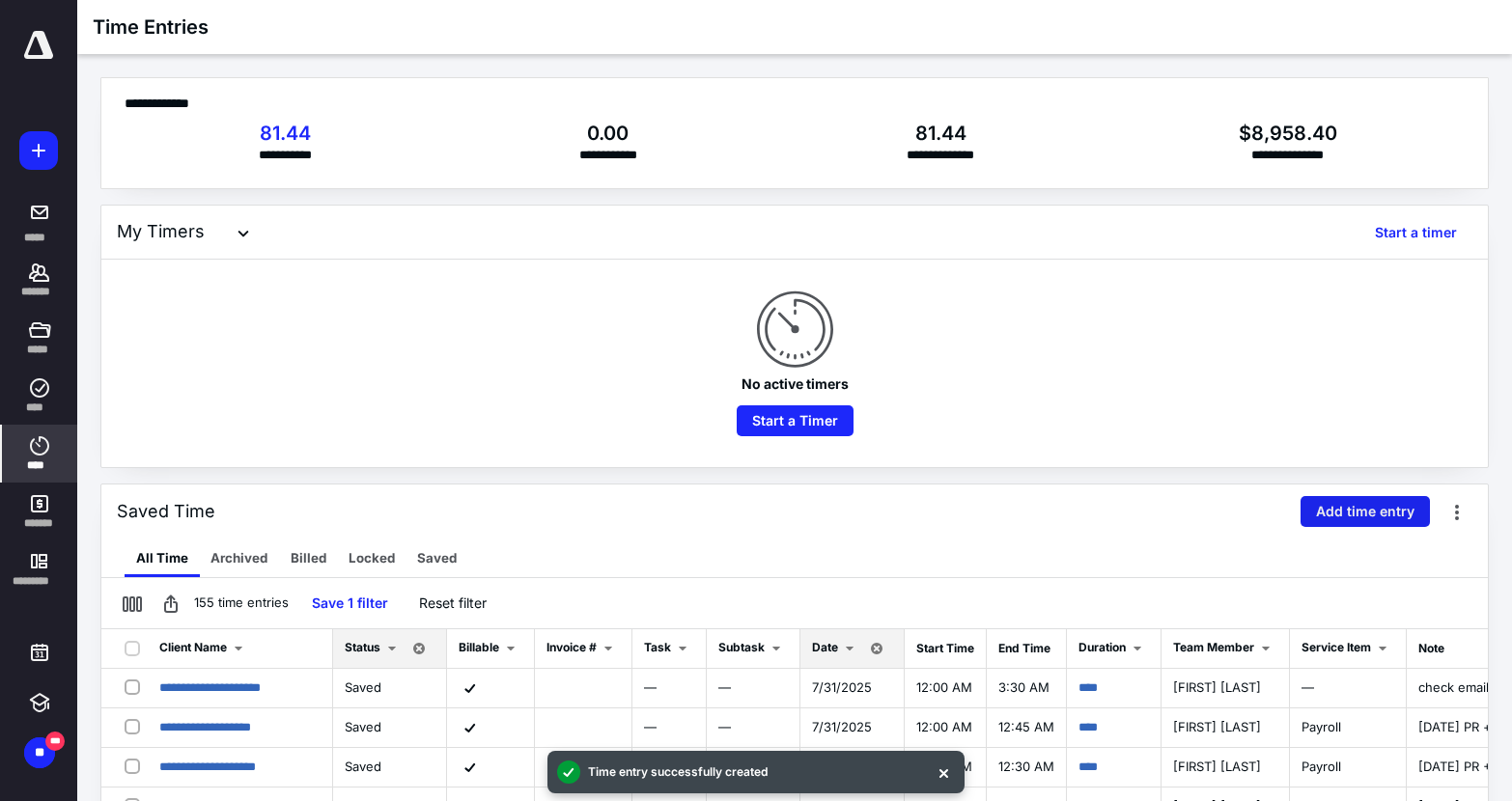 click on "Add time entry" at bounding box center [1365, 511] 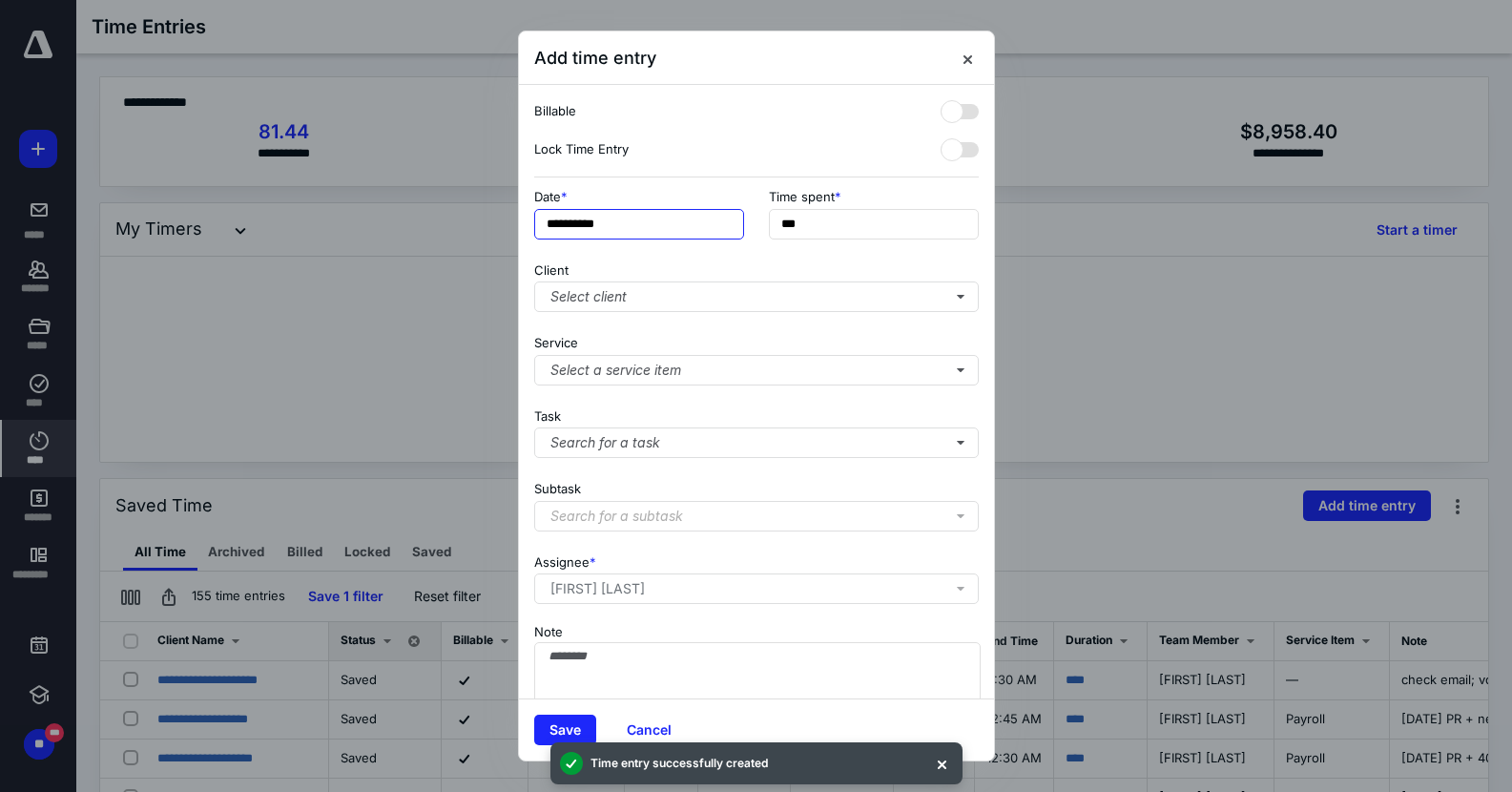 click on "**********" at bounding box center [639, 224] 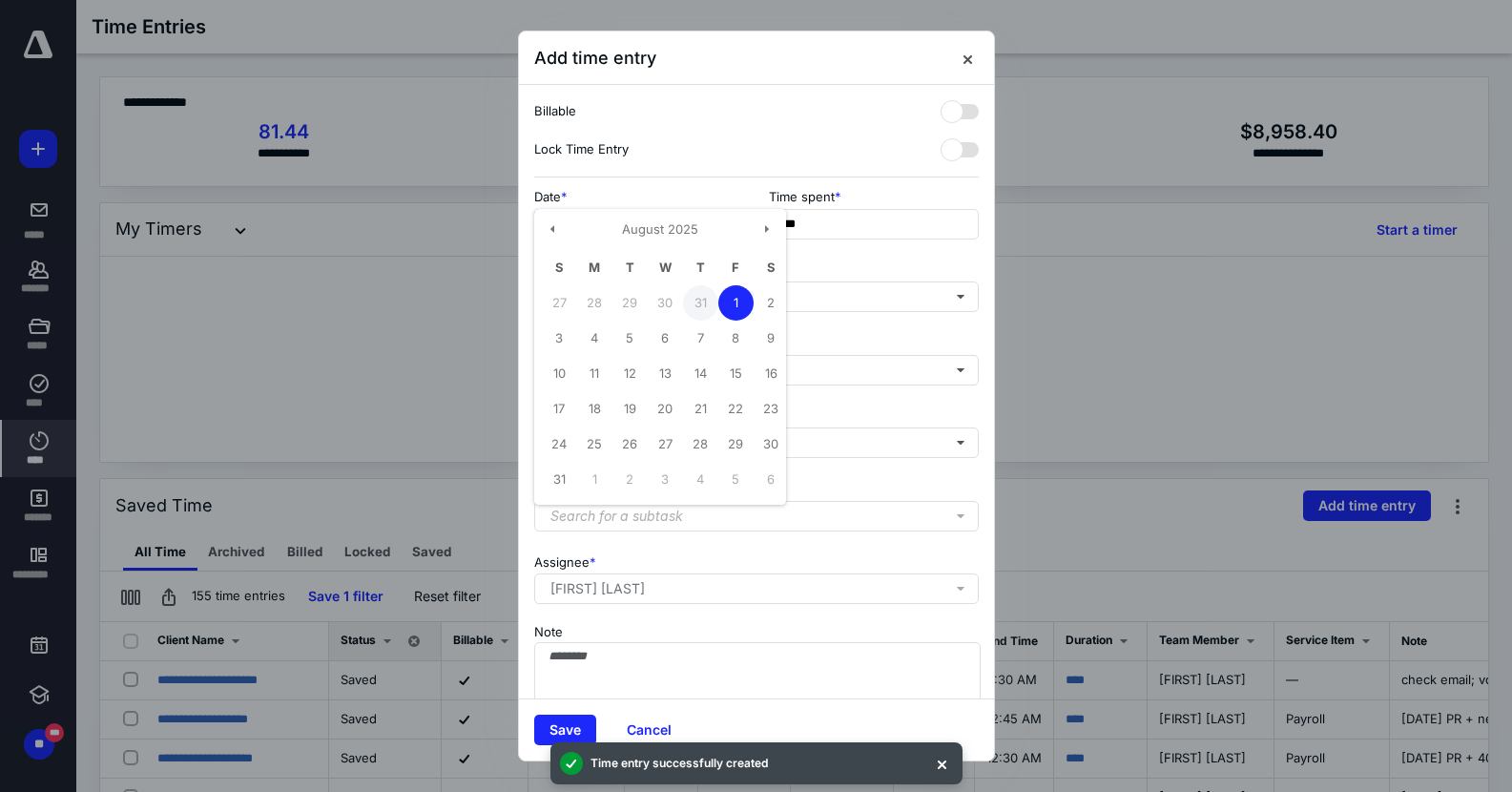 click on "31" at bounding box center [700, 302] 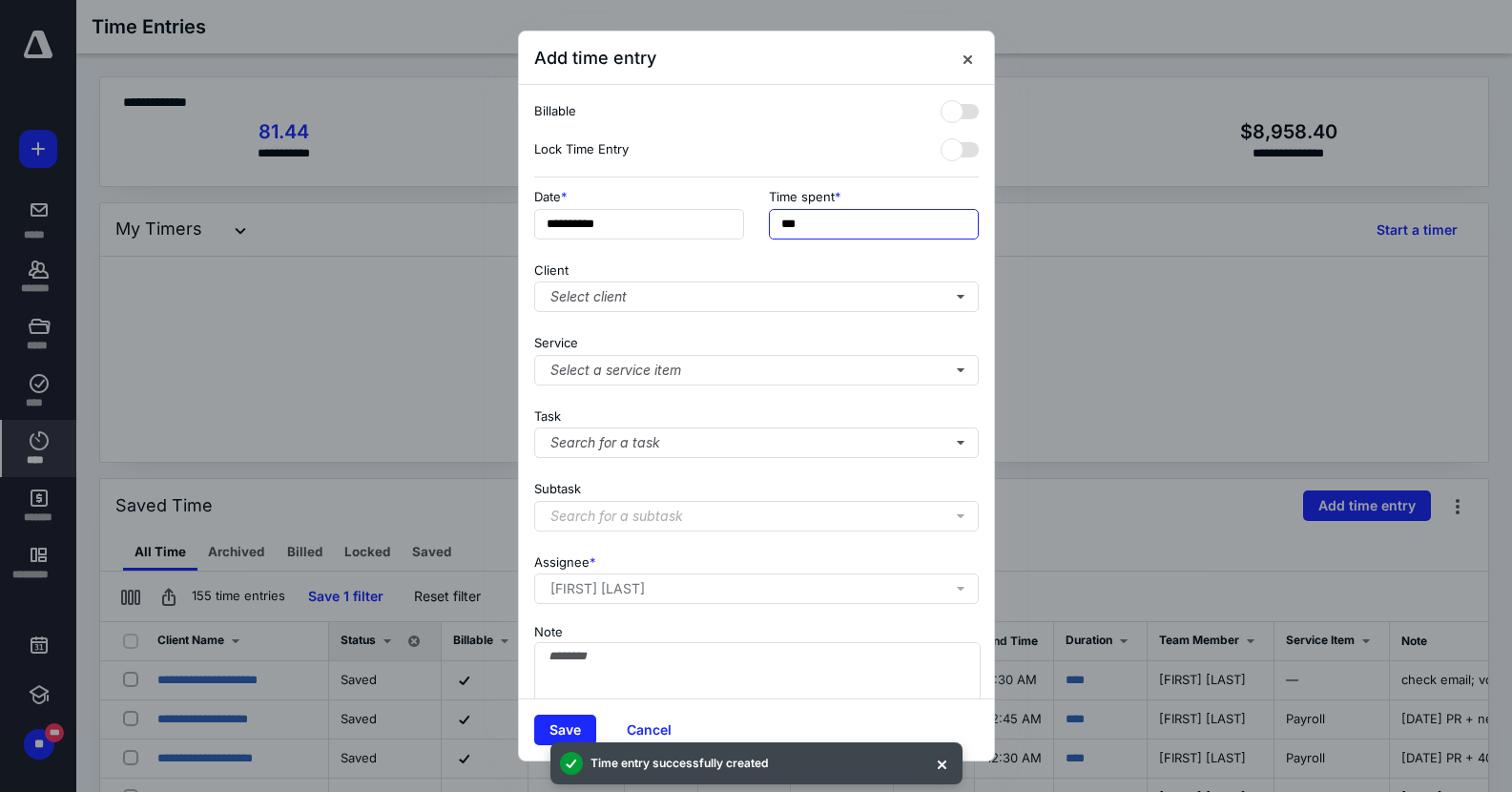 click on "***" at bounding box center (874, 224) 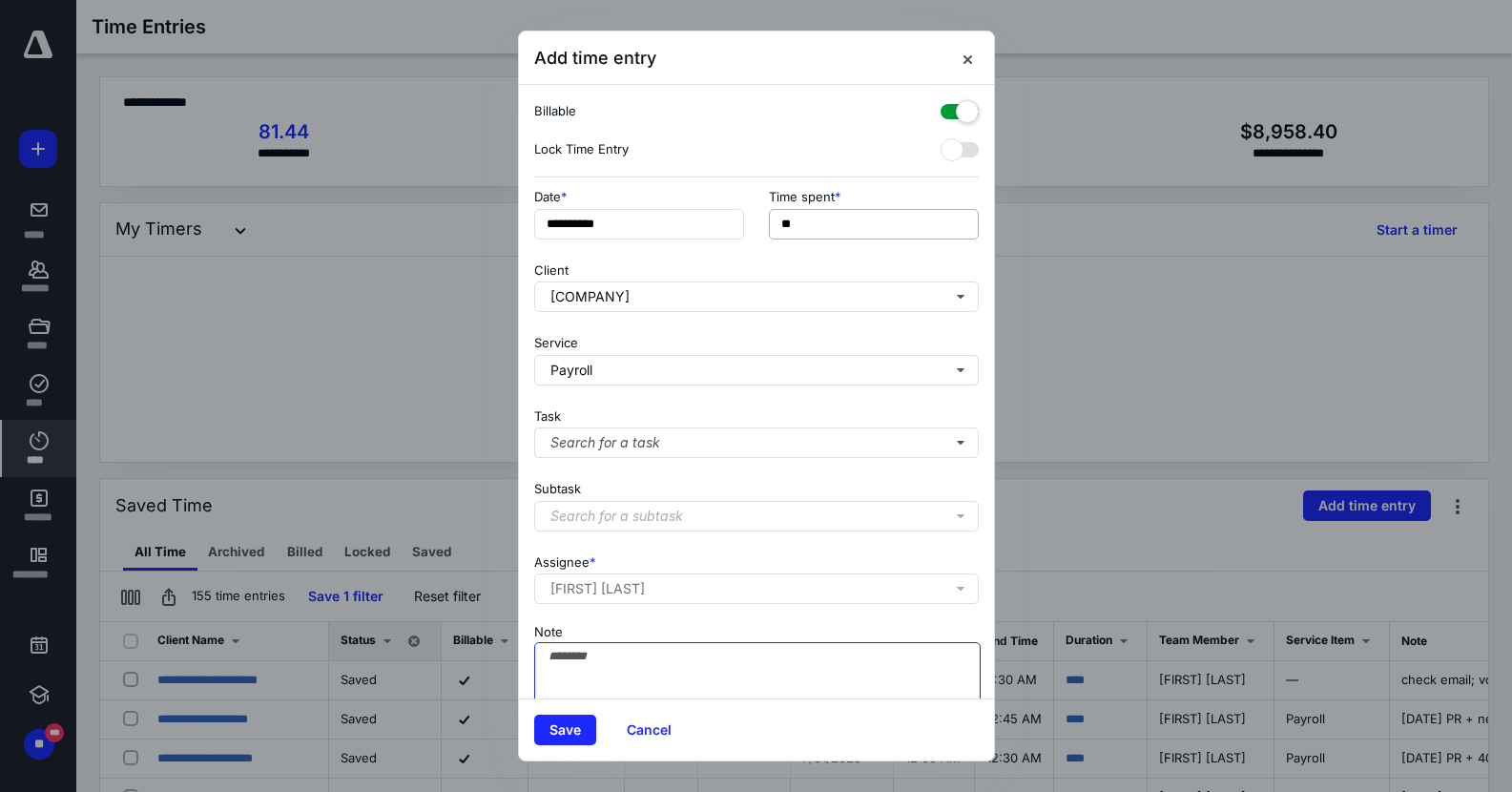 paste on "**********" 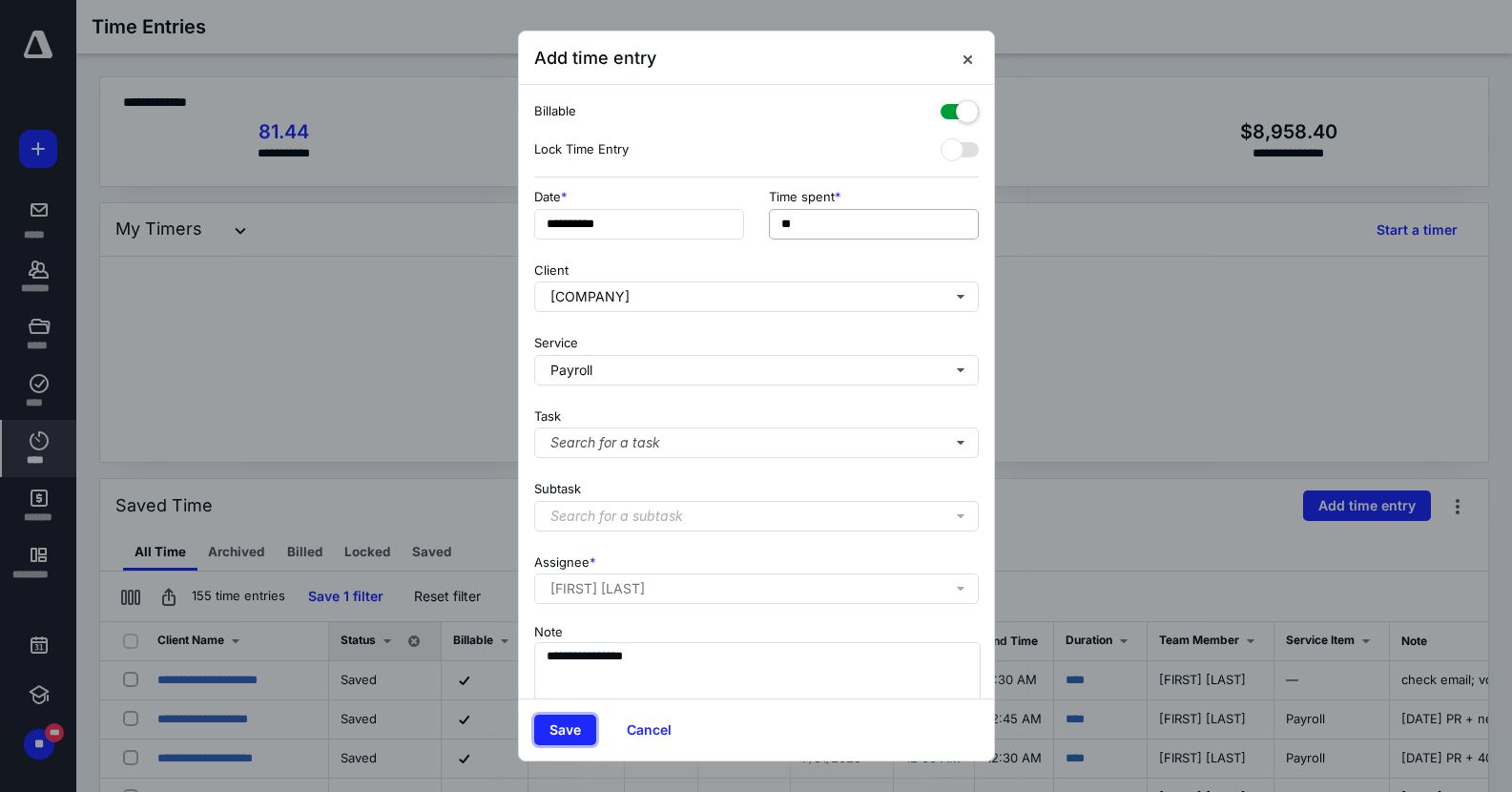 click on "Save" at bounding box center (565, 730) 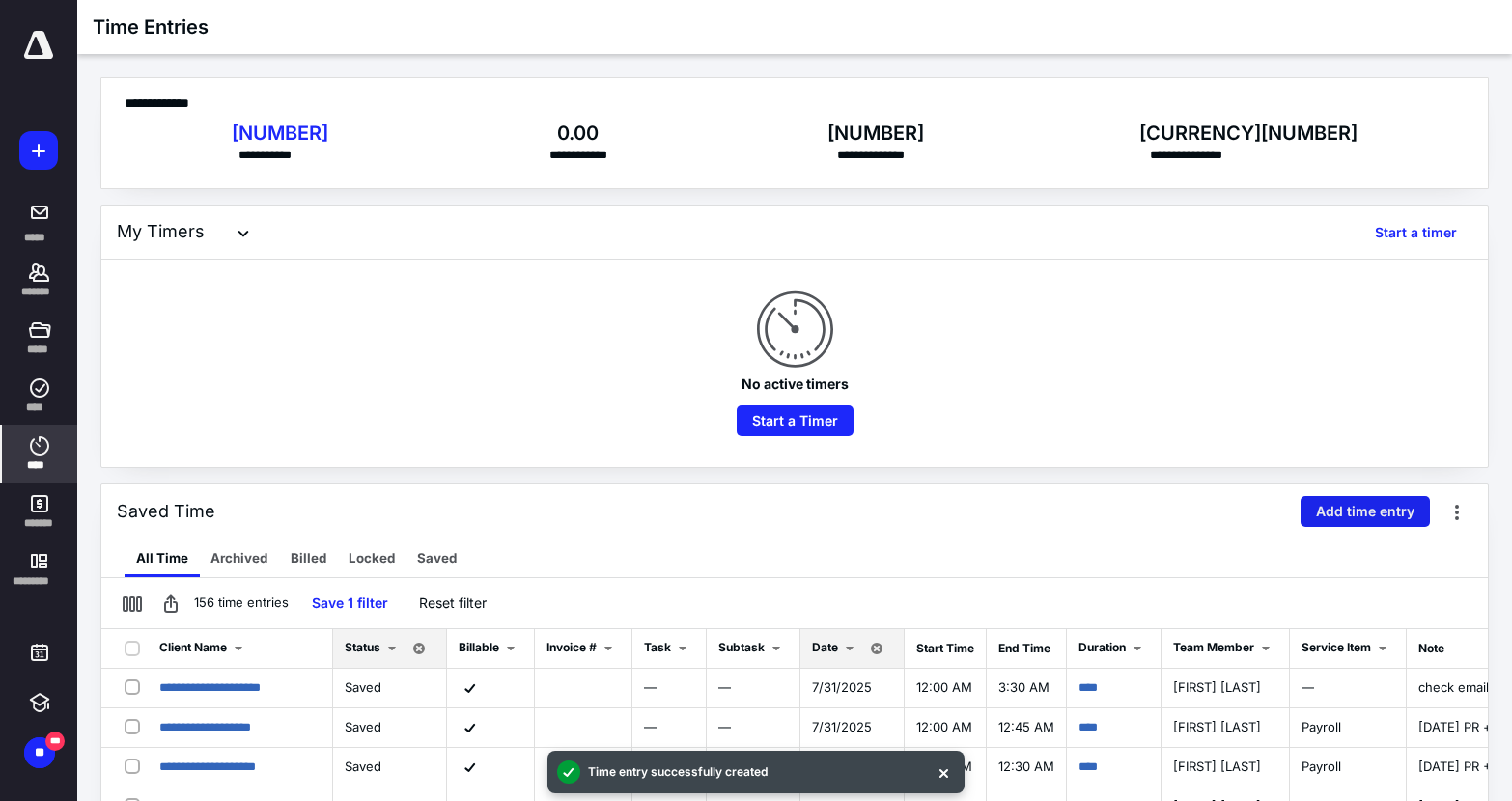 click on "Add time entry" at bounding box center [1365, 511] 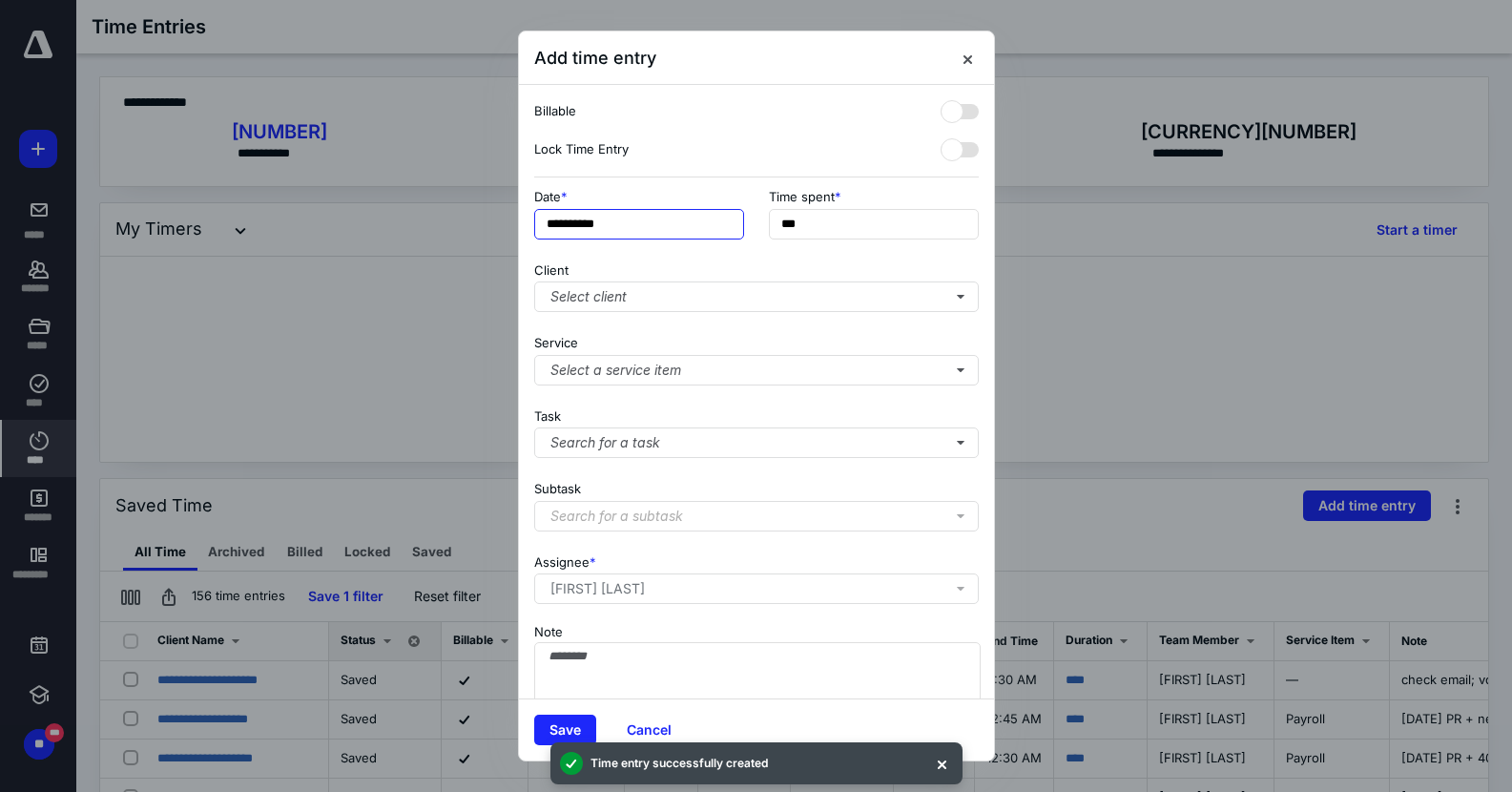 click on "**********" at bounding box center (639, 224) 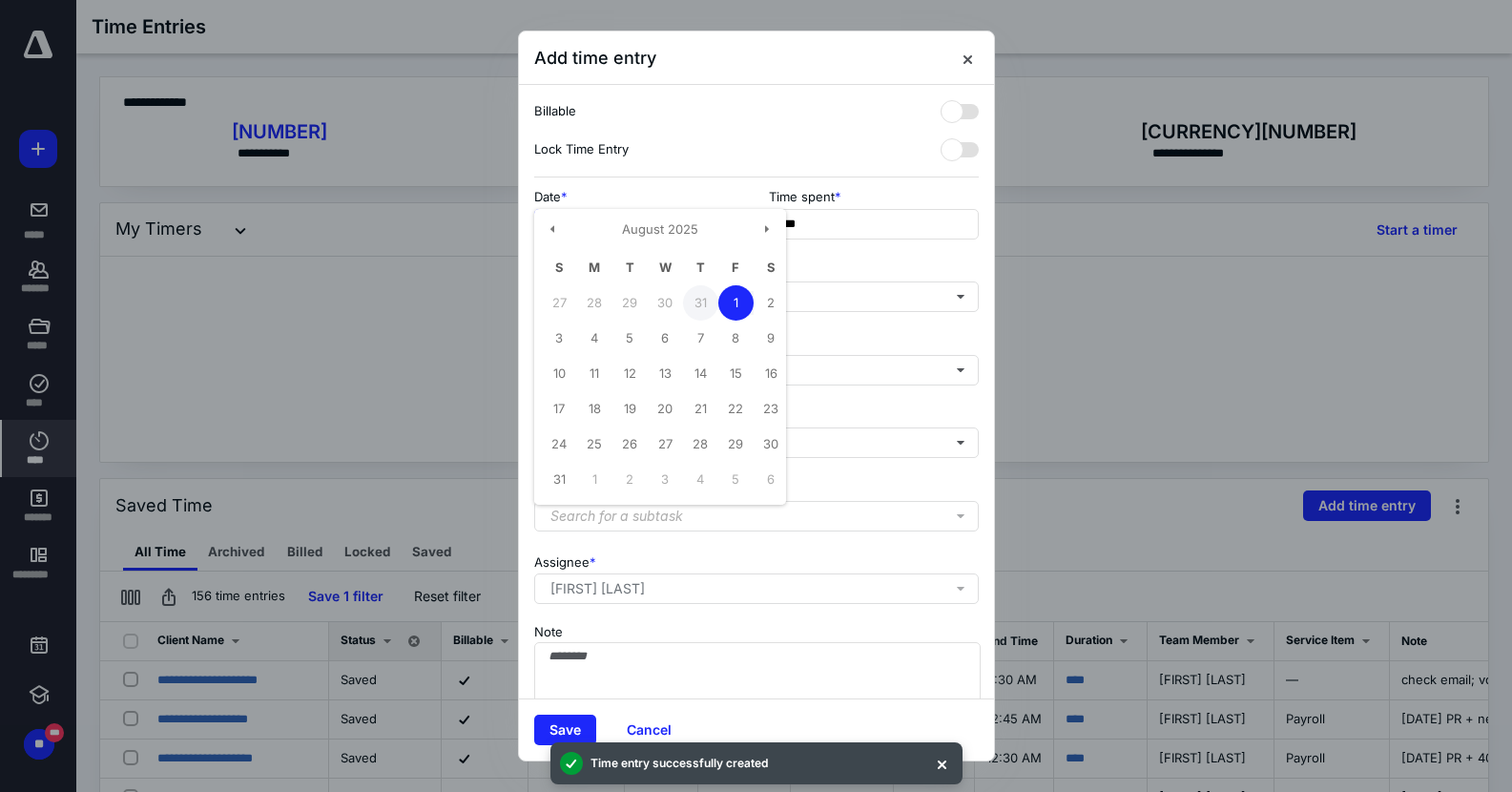 click on "31" at bounding box center [700, 302] 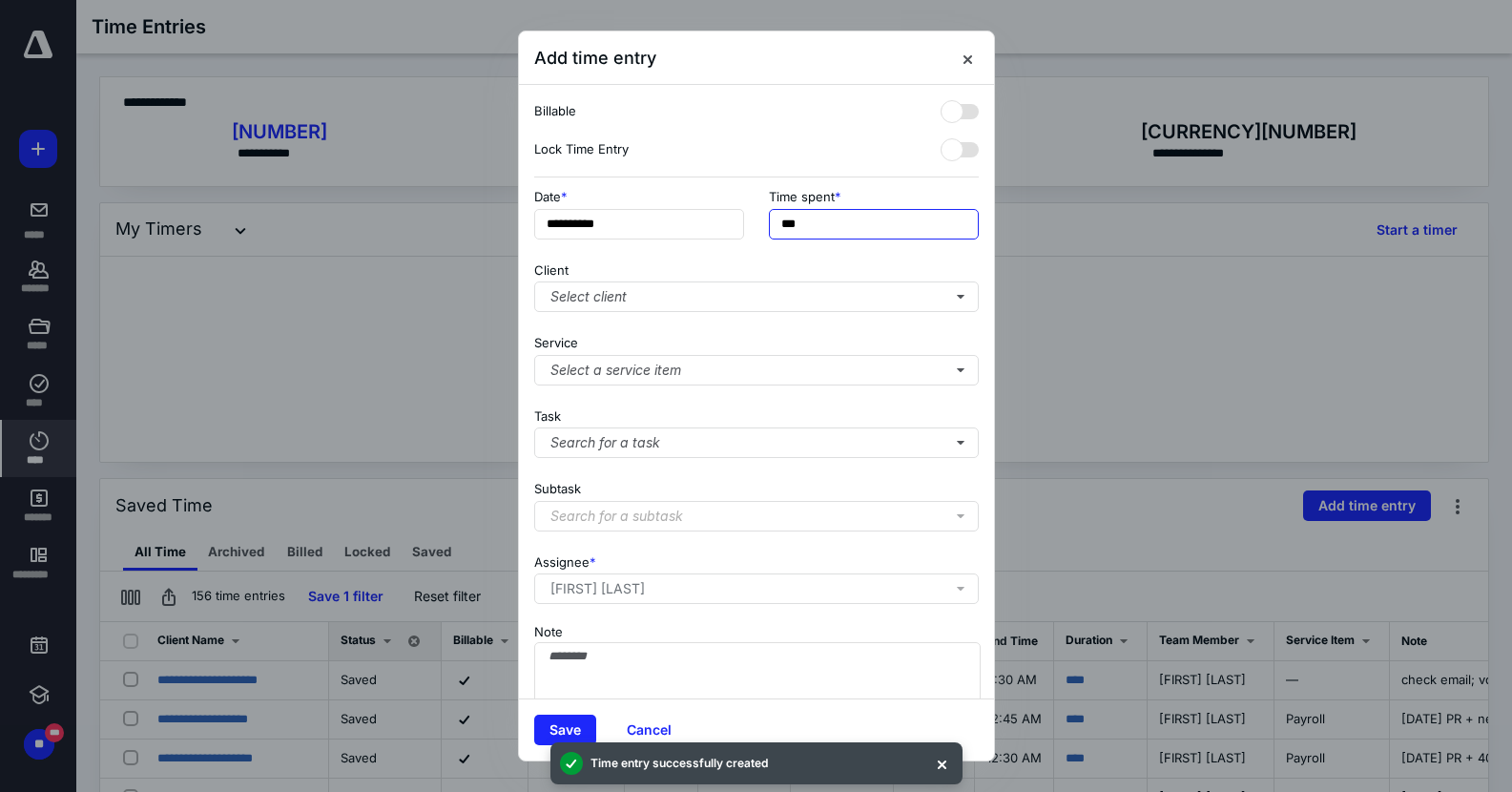 click on "***" at bounding box center (874, 224) 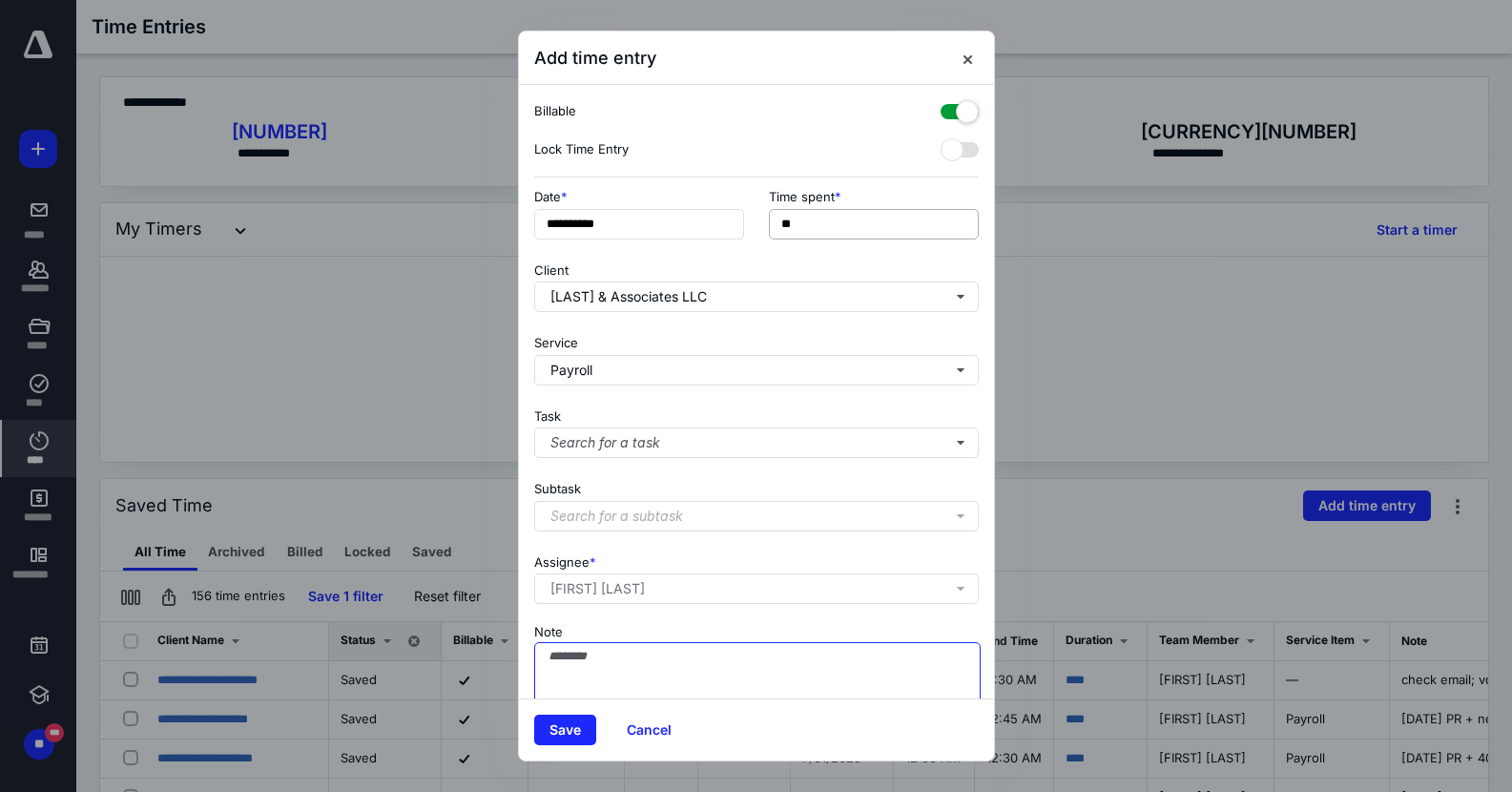 paste on "**********" 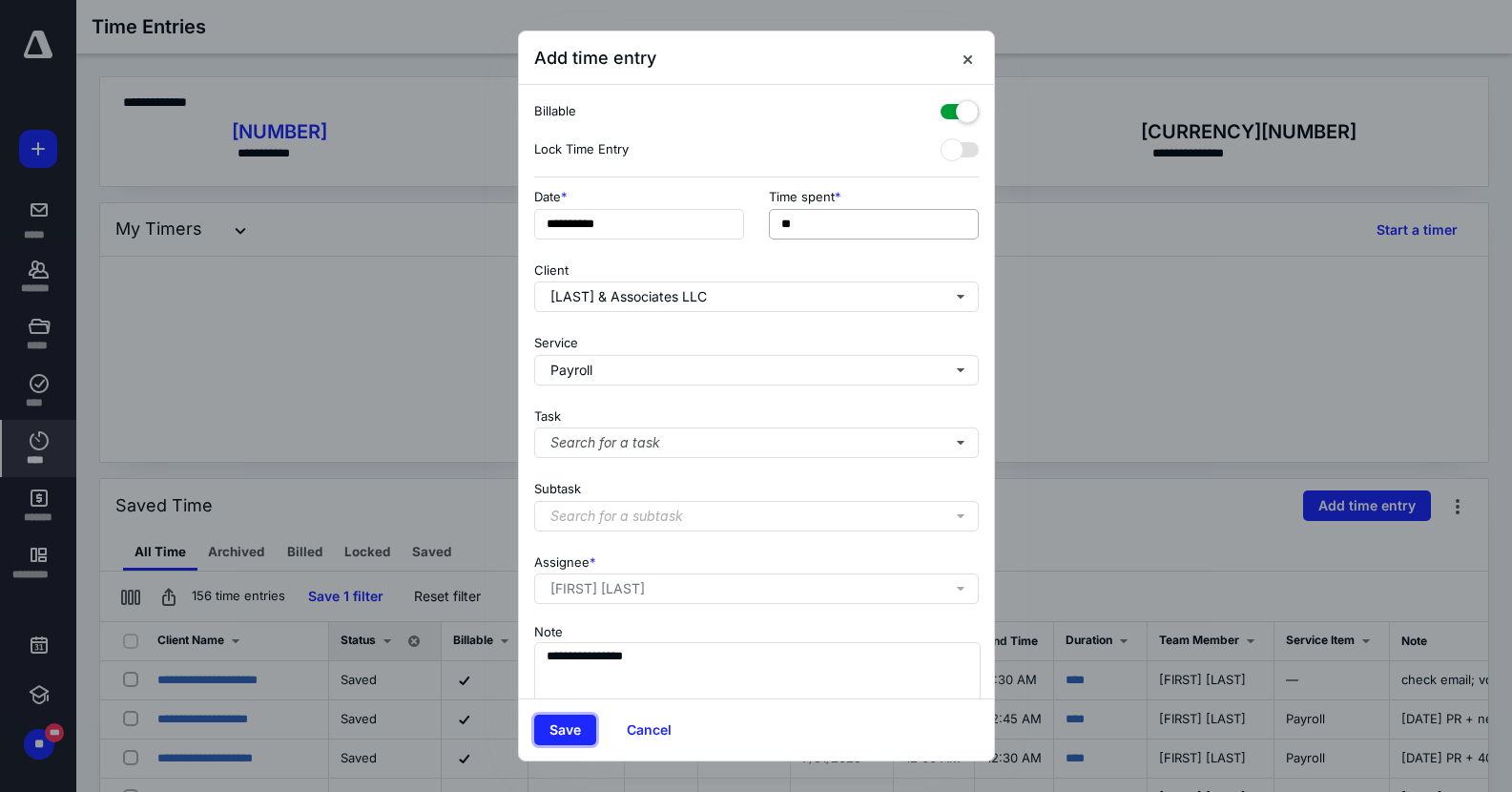 click on "Save" at bounding box center [565, 730] 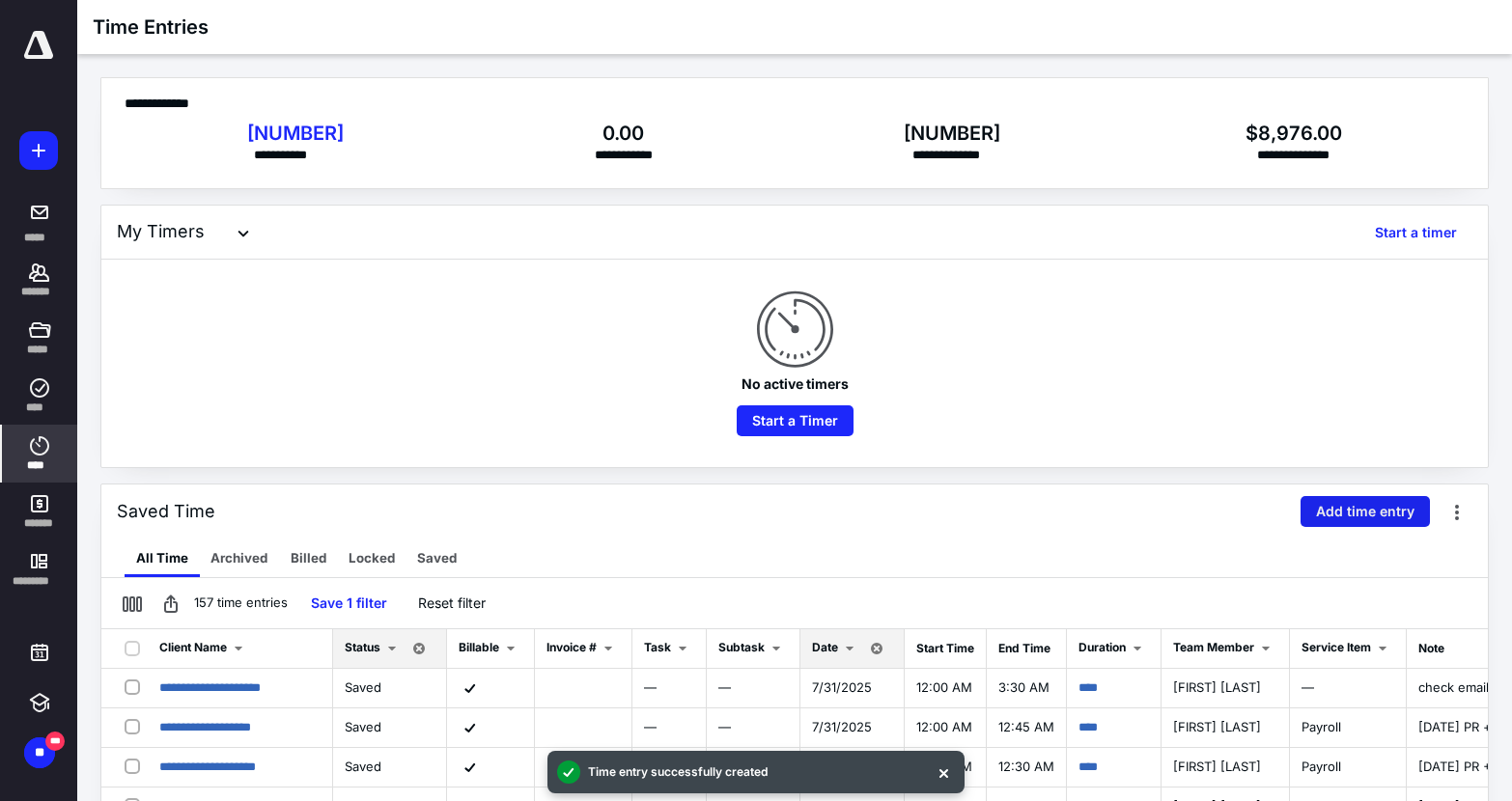 click on "Add time entry" at bounding box center [1365, 511] 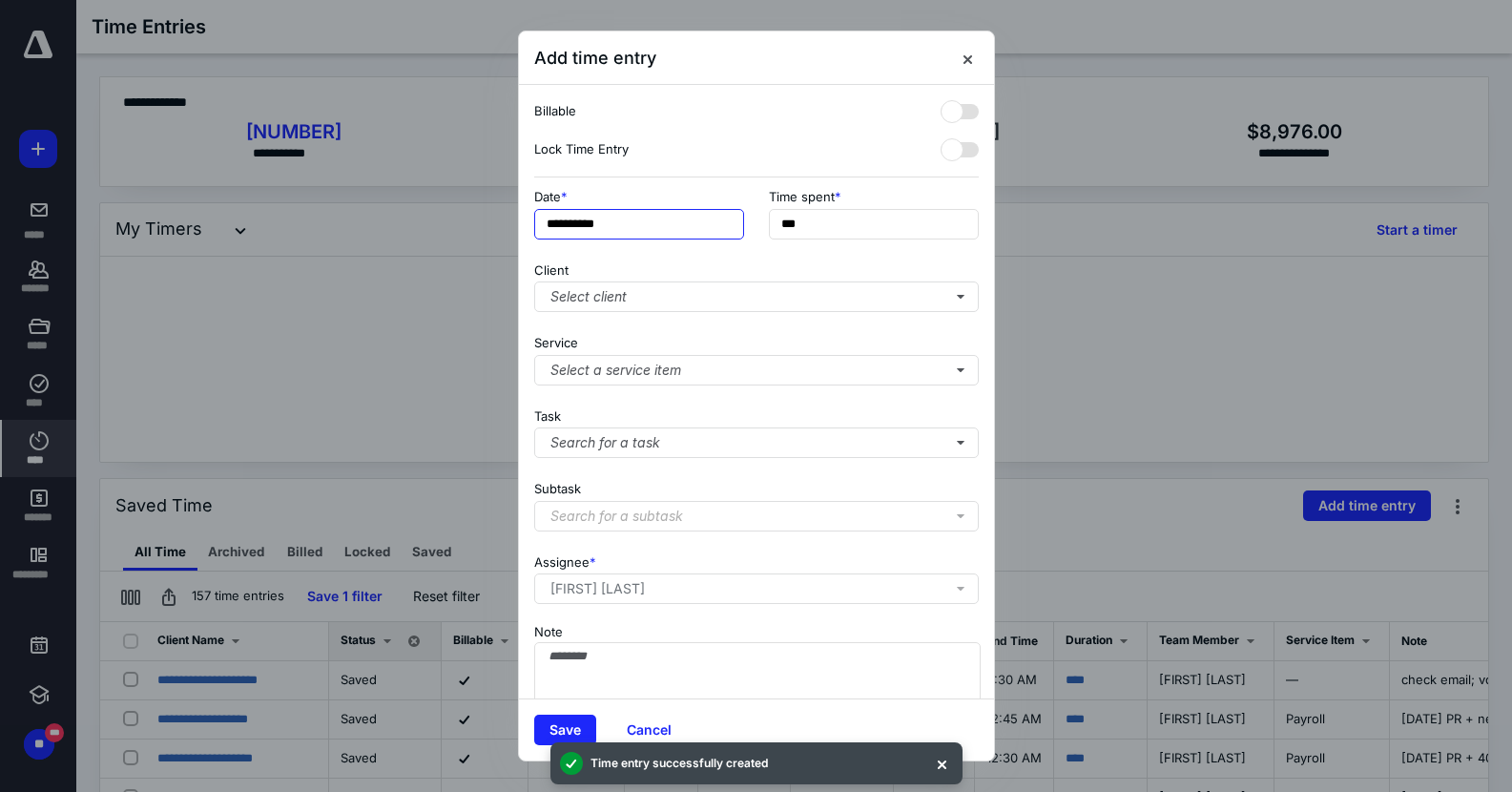 click on "**********" at bounding box center [639, 224] 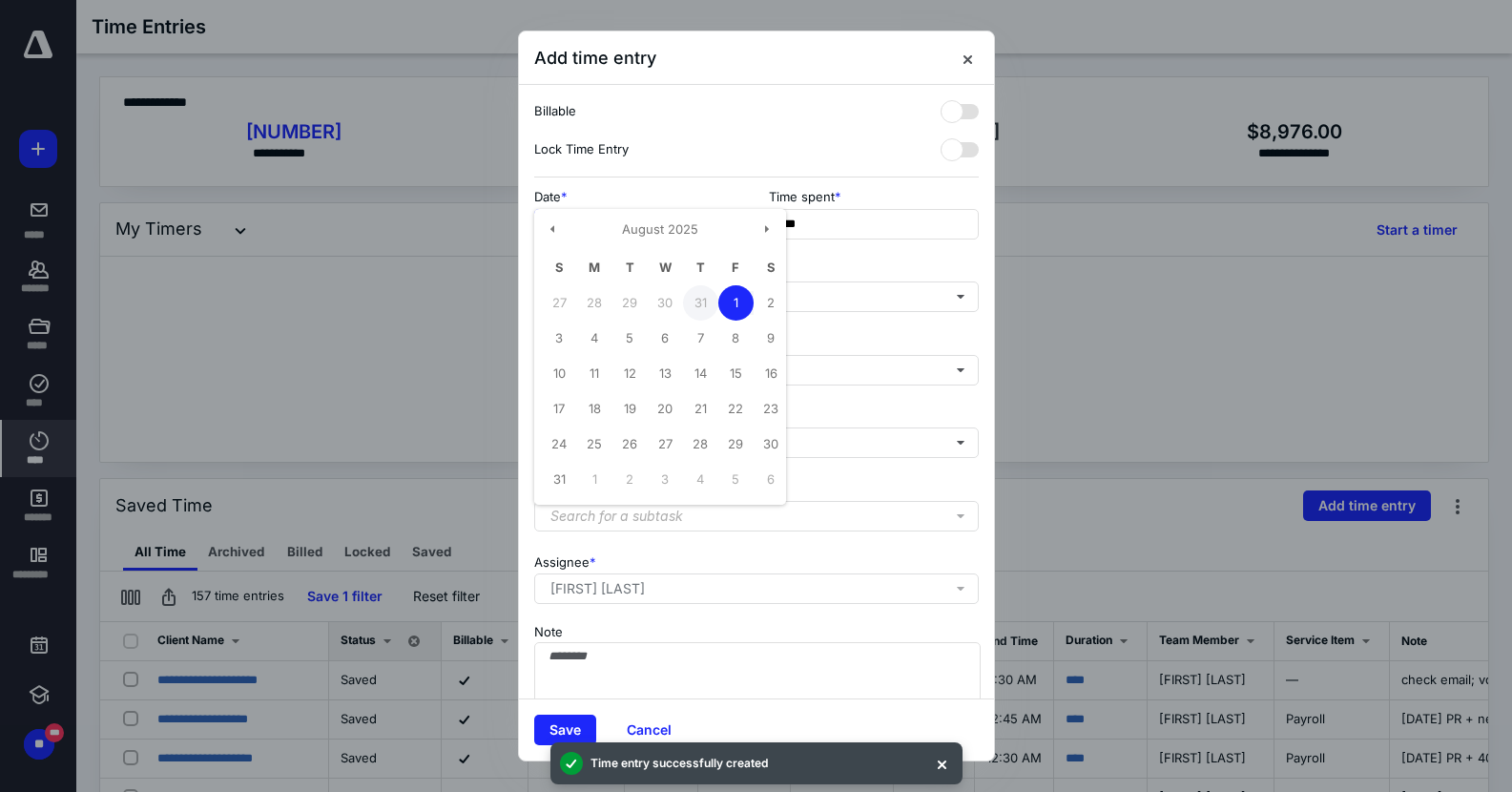 click on "31" at bounding box center (700, 302) 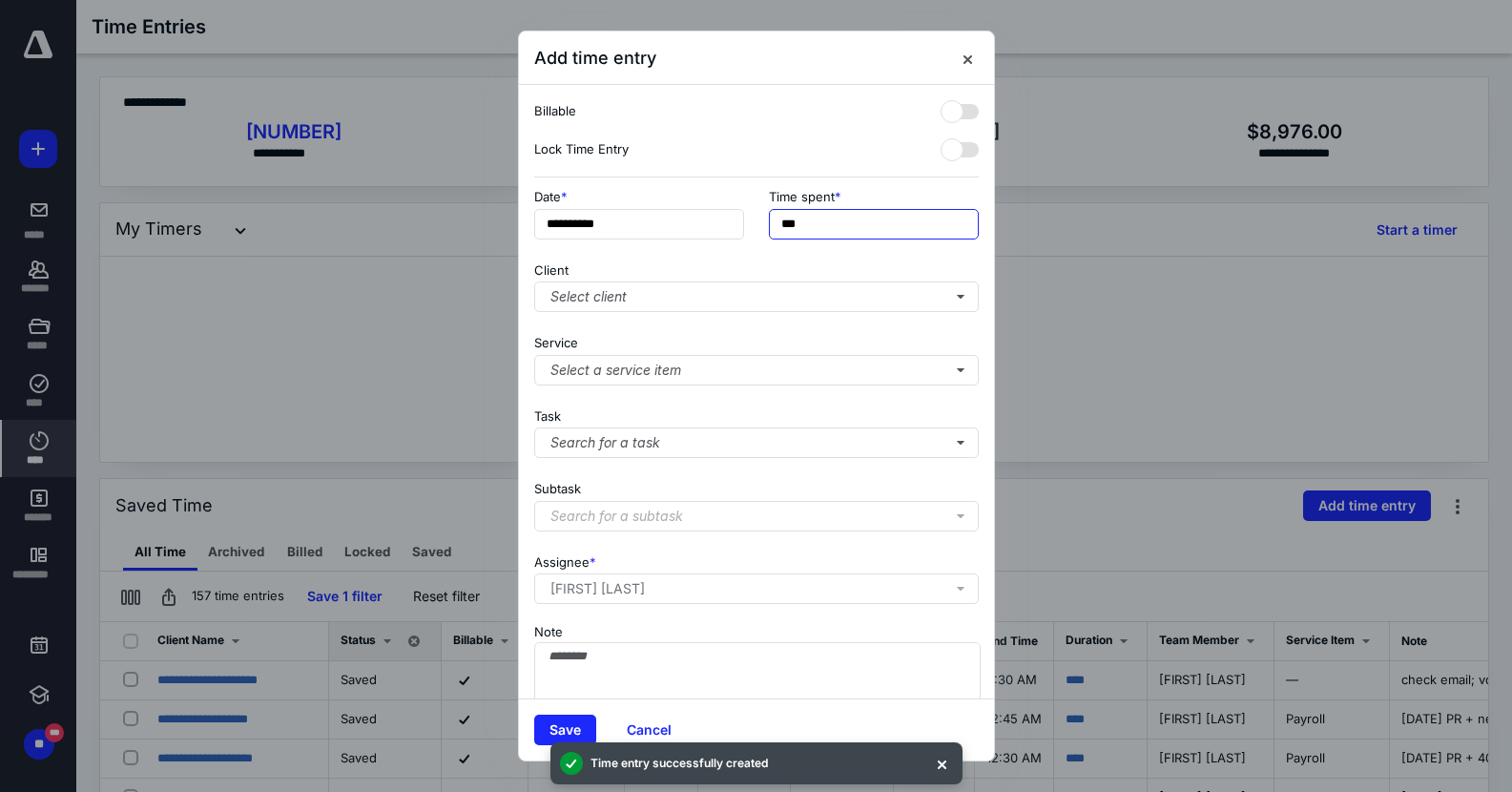 click on "***" at bounding box center [874, 224] 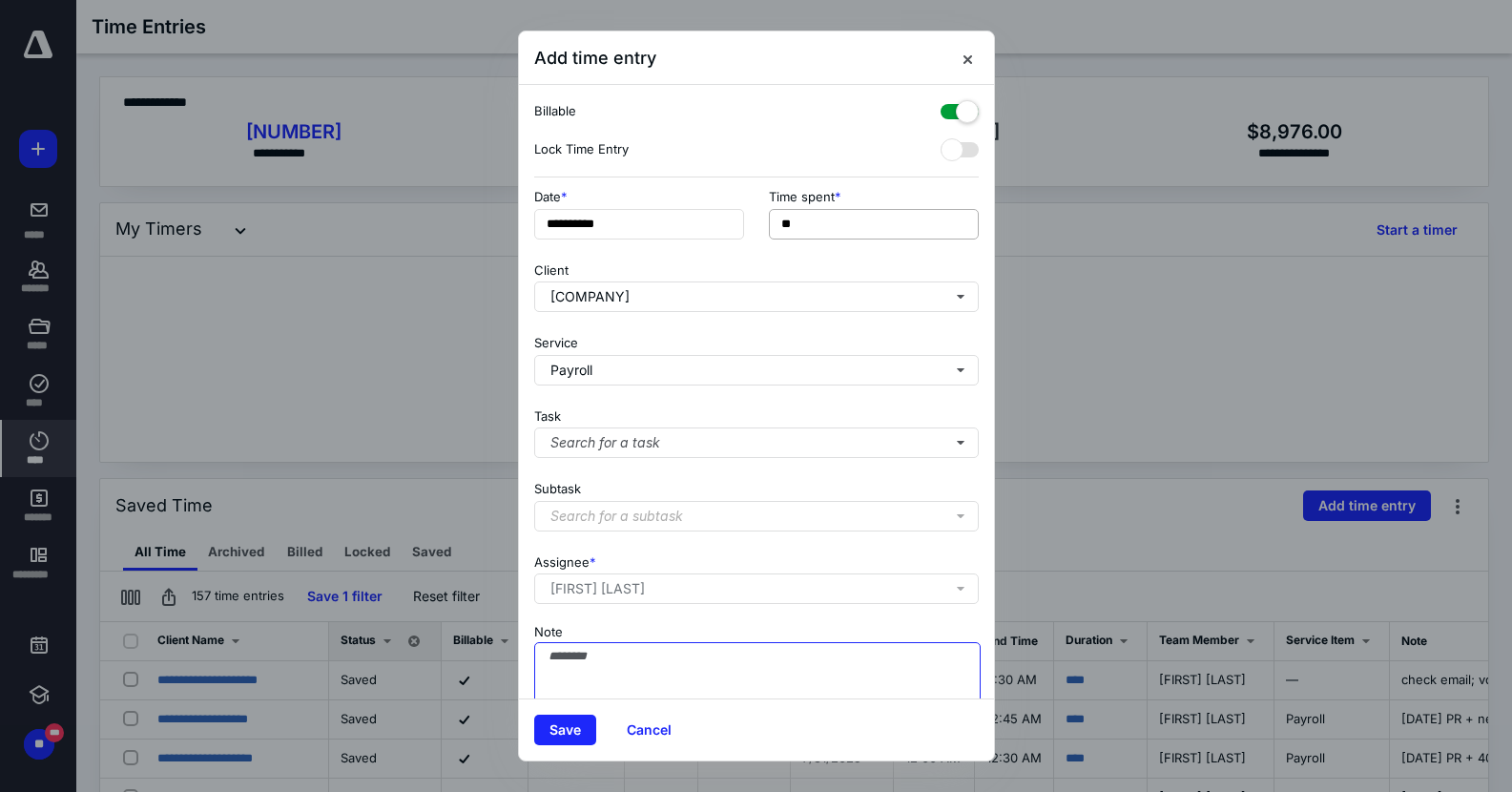 paste on "**********" 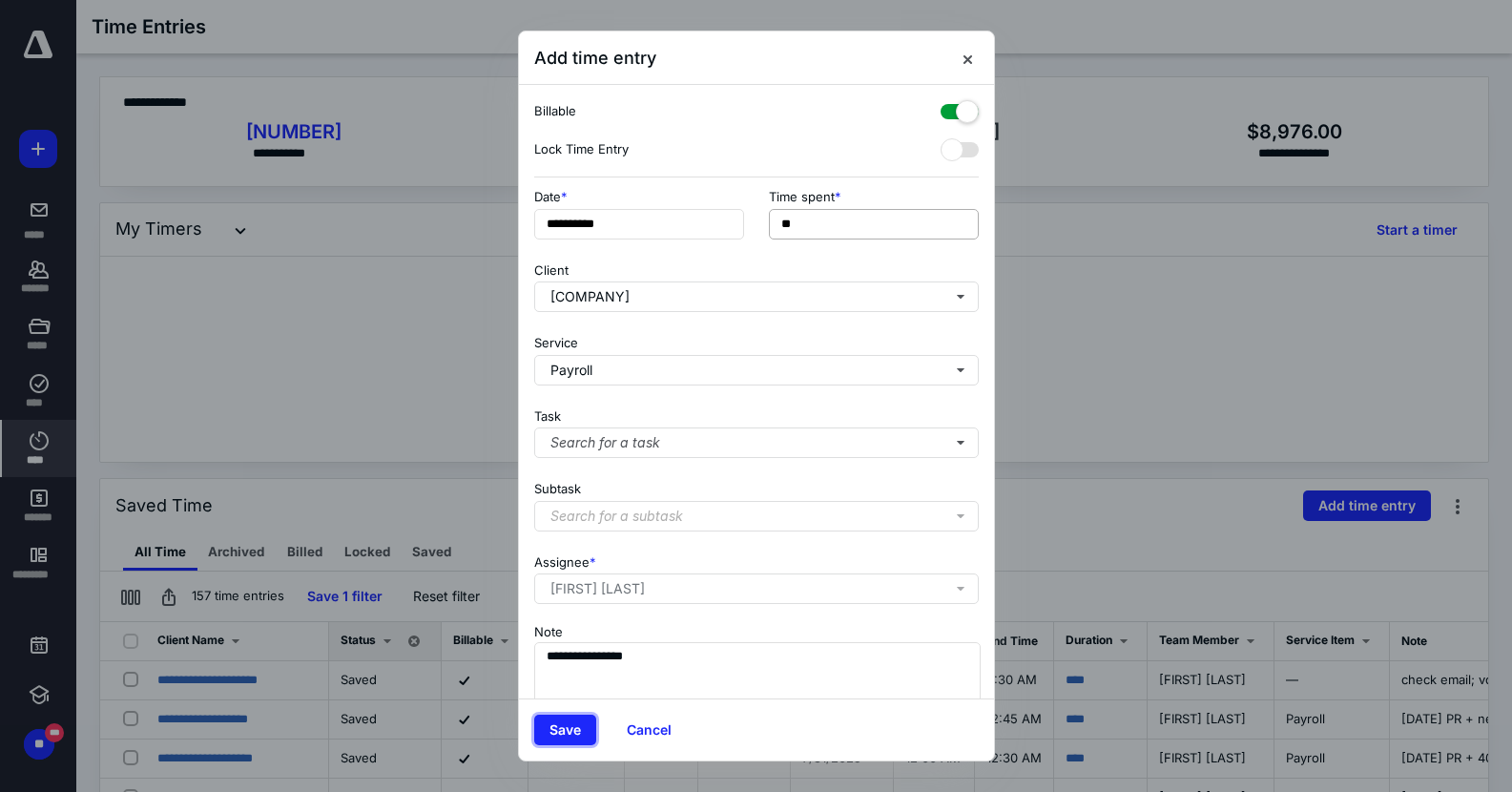 click on "Save" at bounding box center [565, 730] 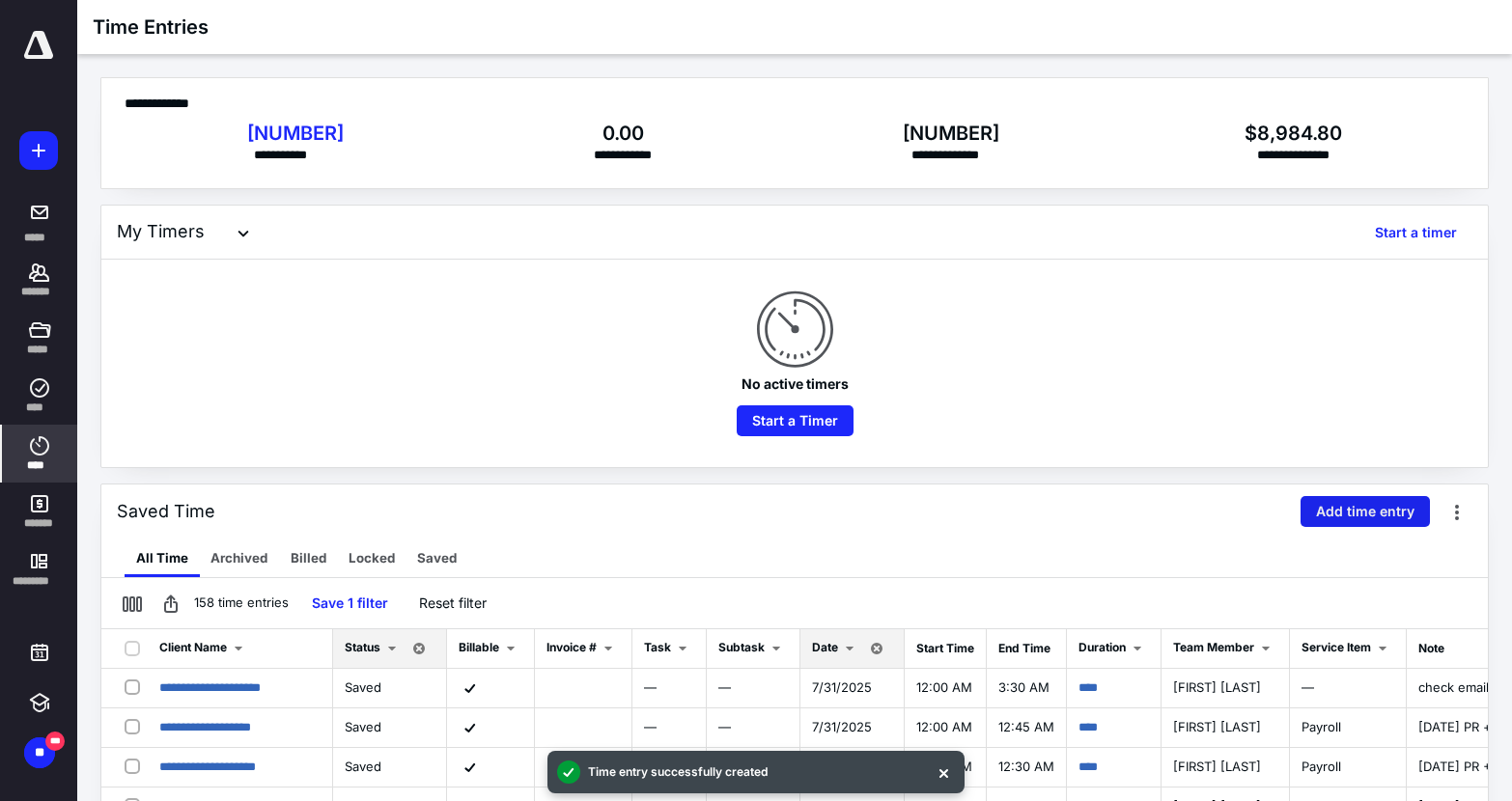 click on "Add time entry" at bounding box center (1365, 511) 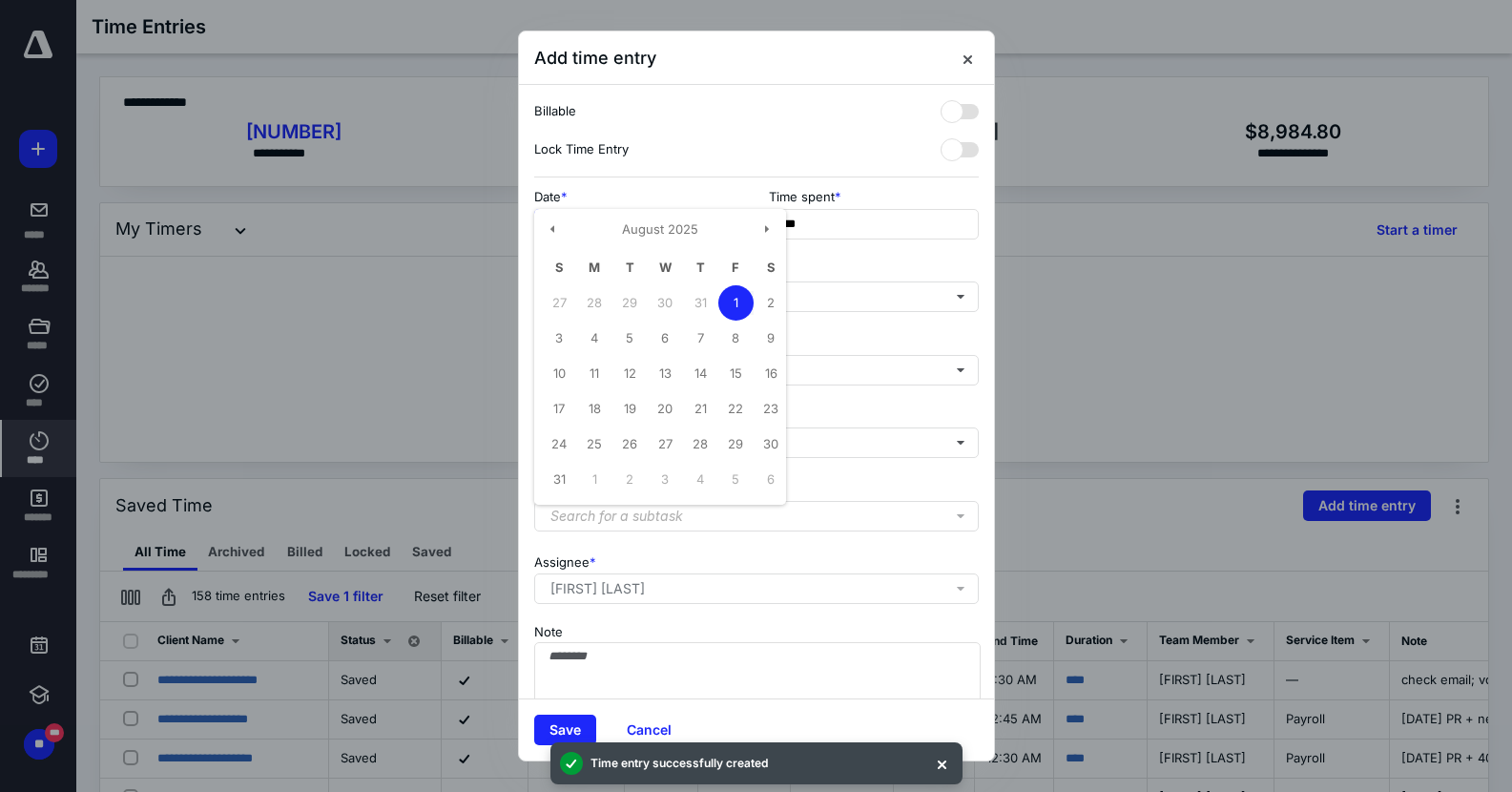 click on "**********" at bounding box center (639, 224) 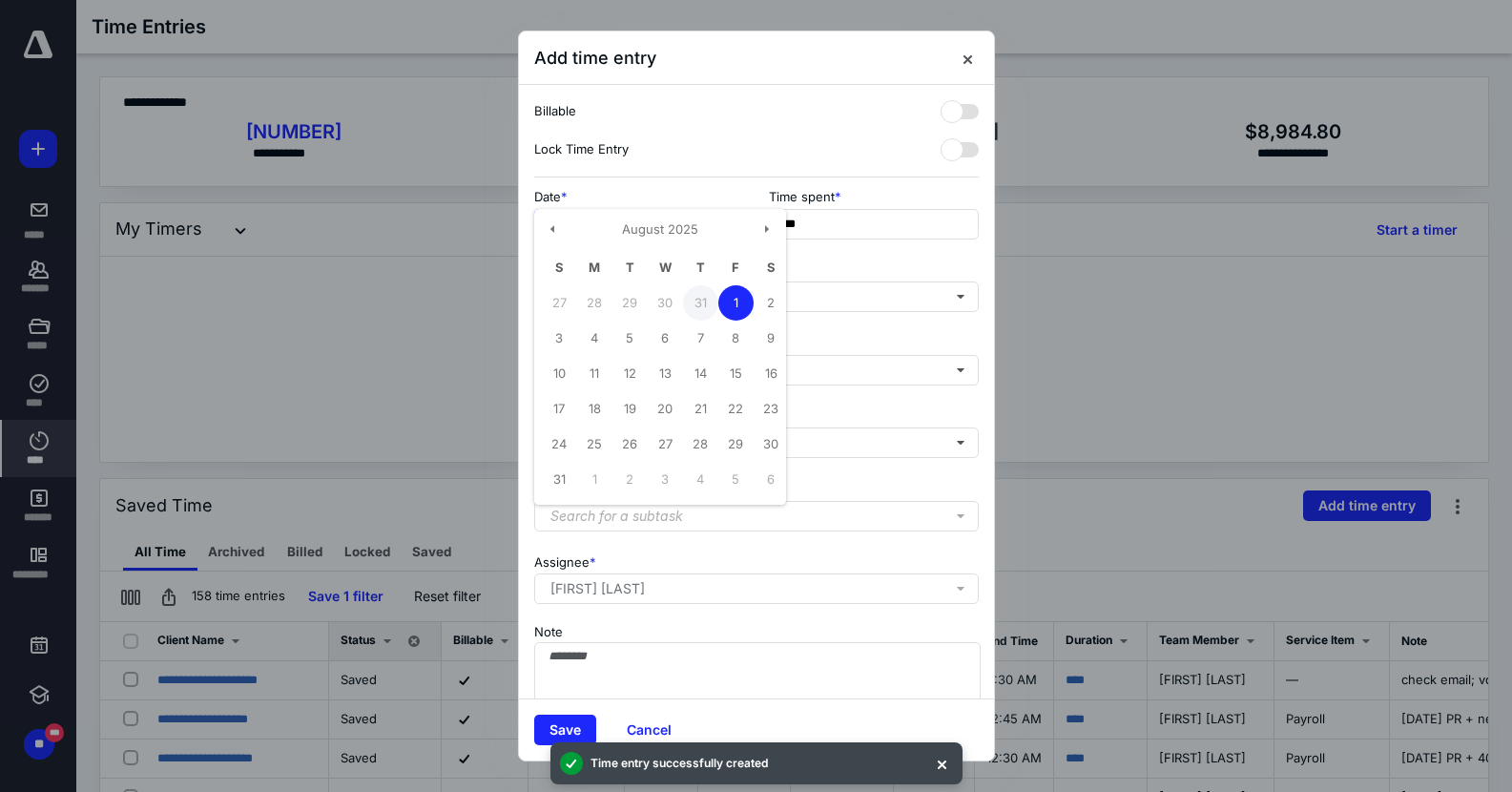 click on "31" at bounding box center [700, 302] 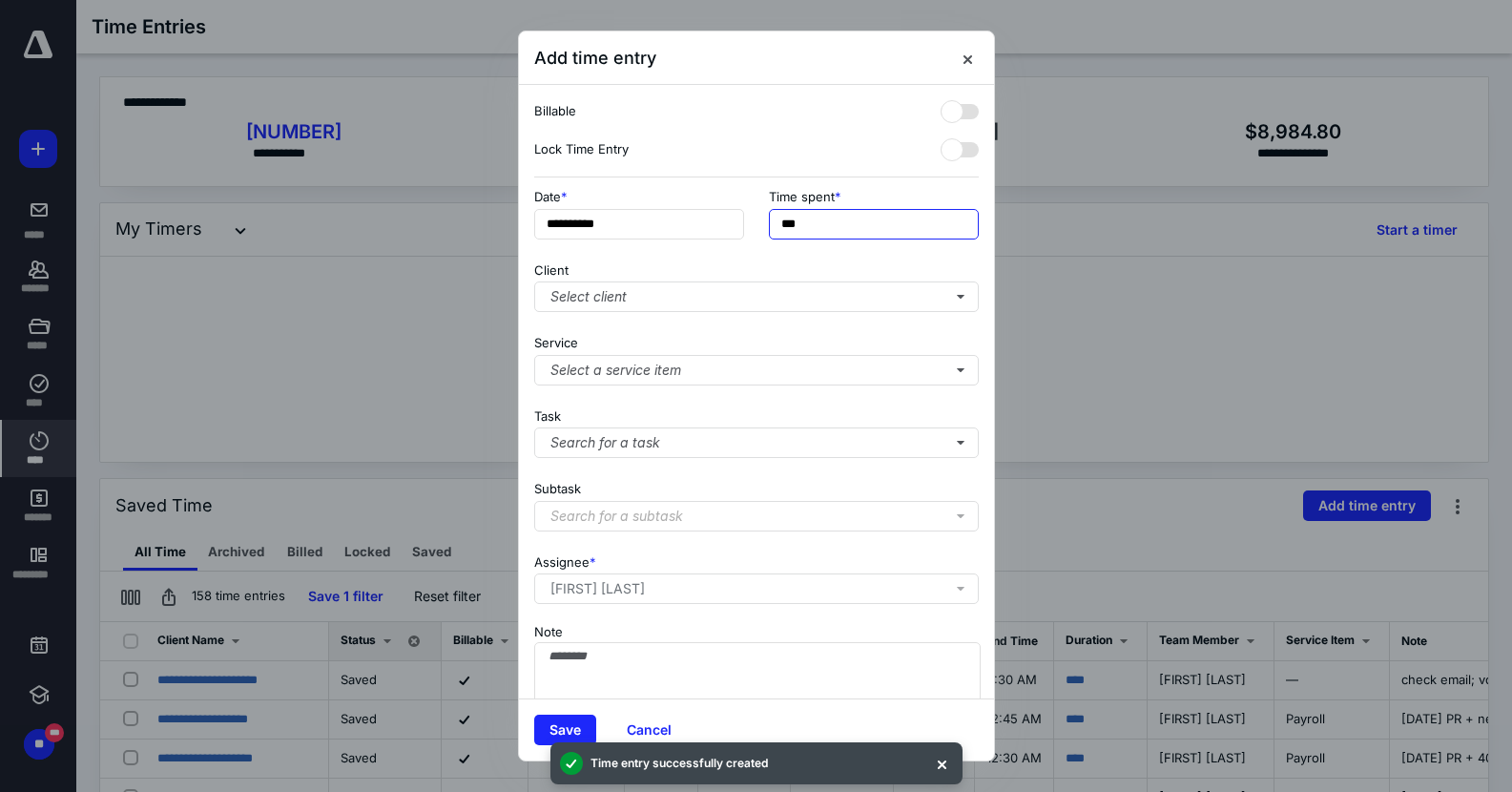 click on "***" at bounding box center (874, 224) 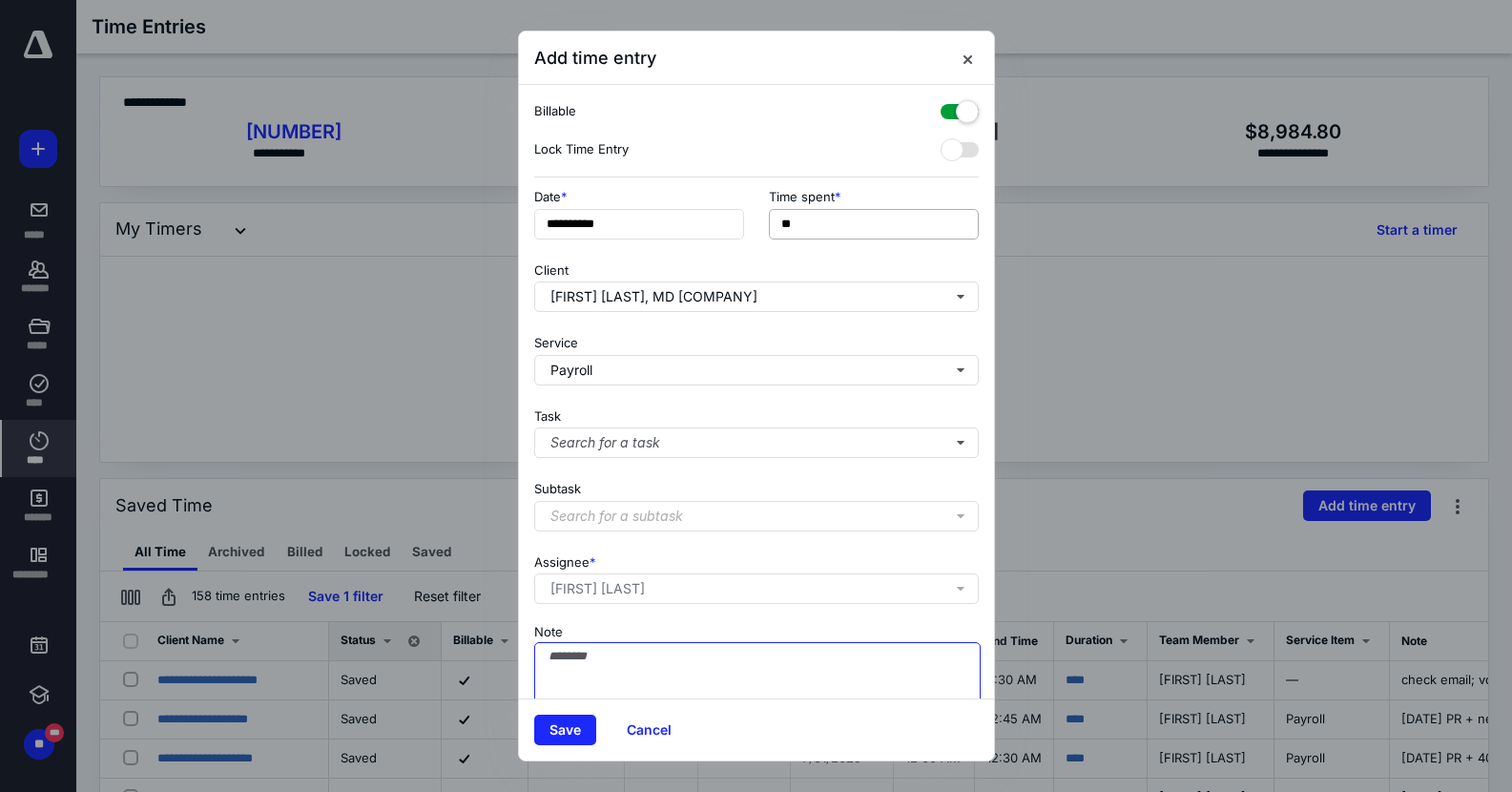 paste on "**********" 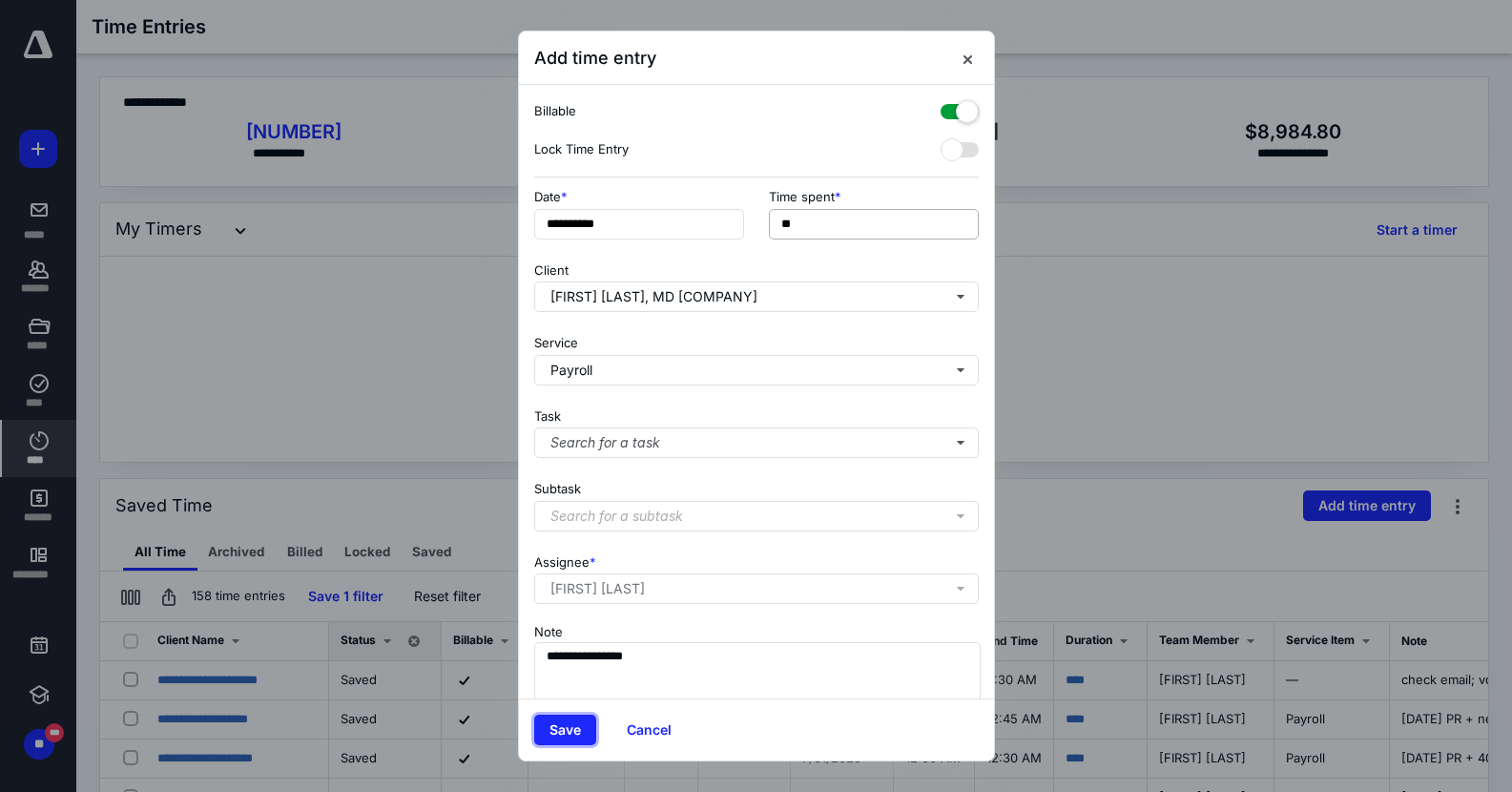 click on "Save" at bounding box center (565, 730) 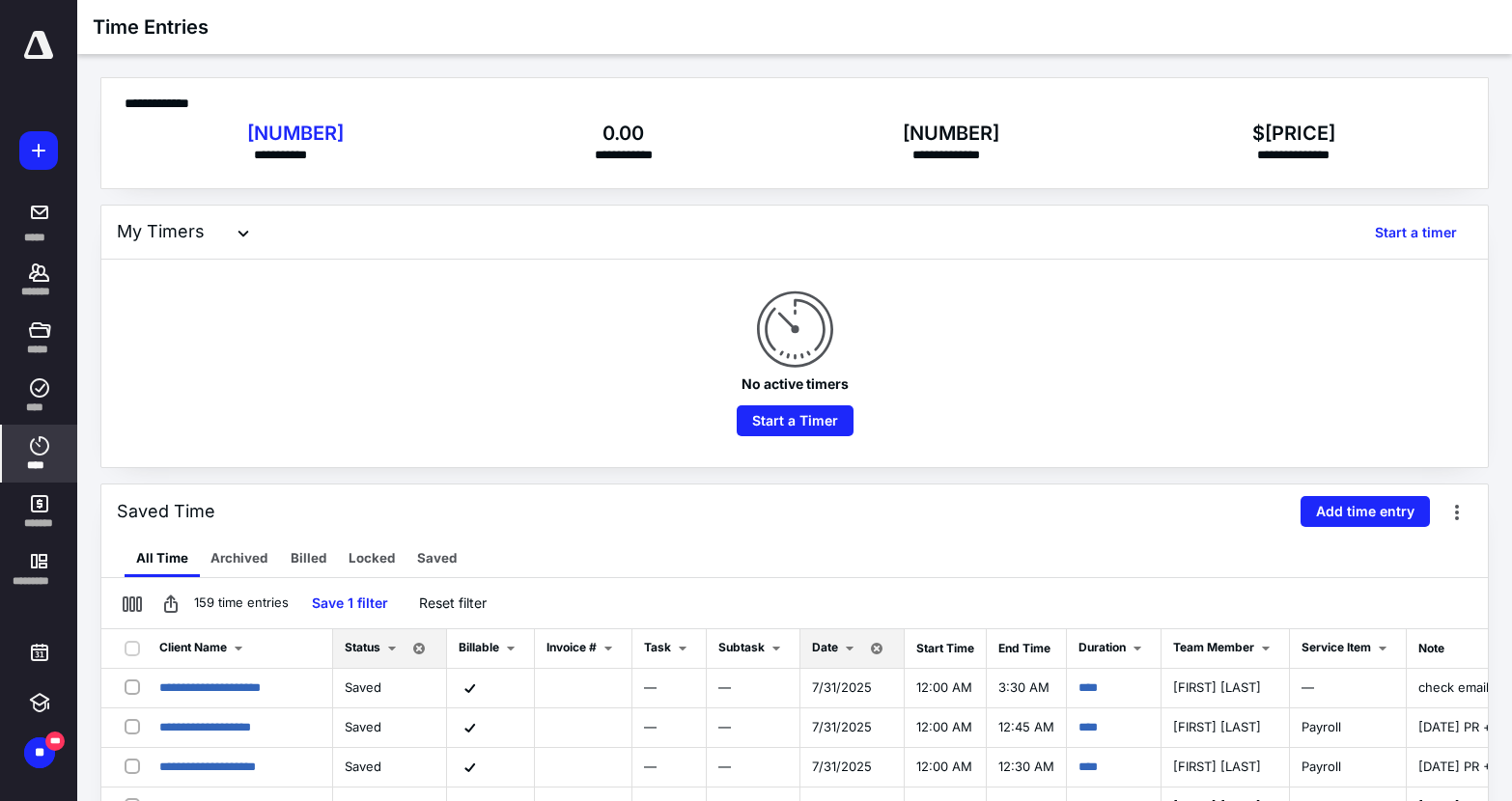 click on "Saved Time Add time entry" at bounding box center (795, 511) 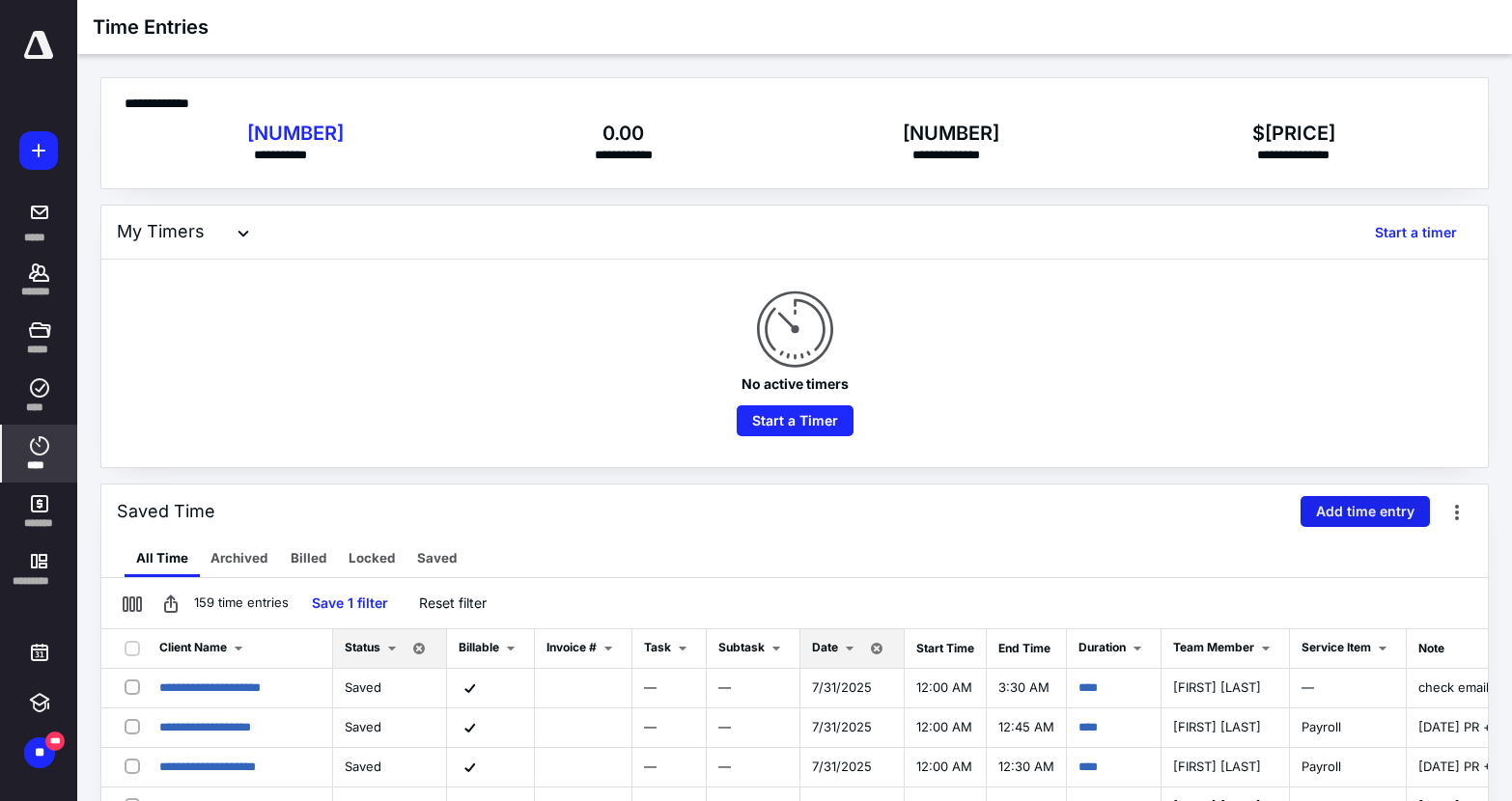 click on "Add time entry" at bounding box center (1365, 511) 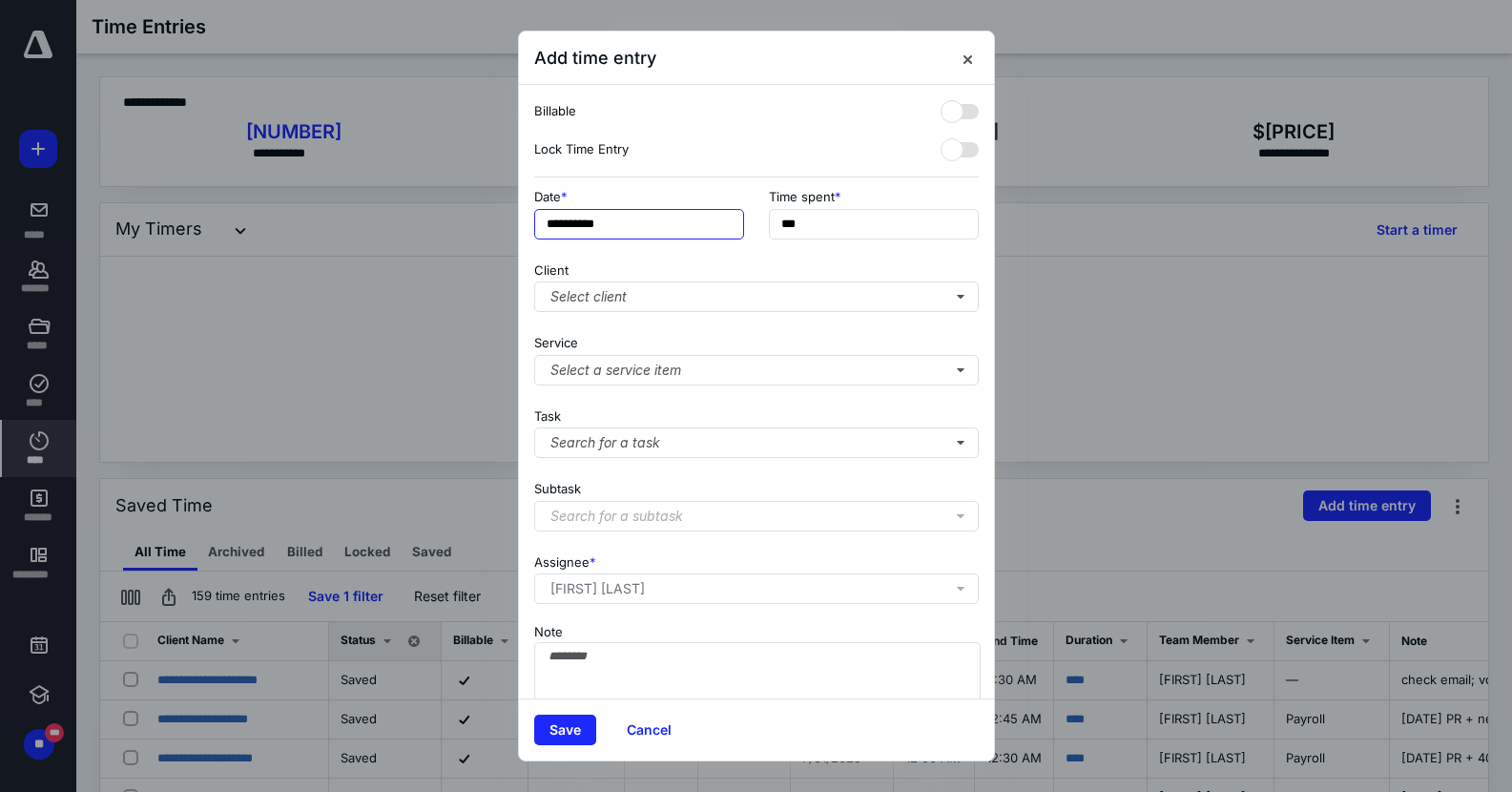 click on "**********" at bounding box center (639, 224) 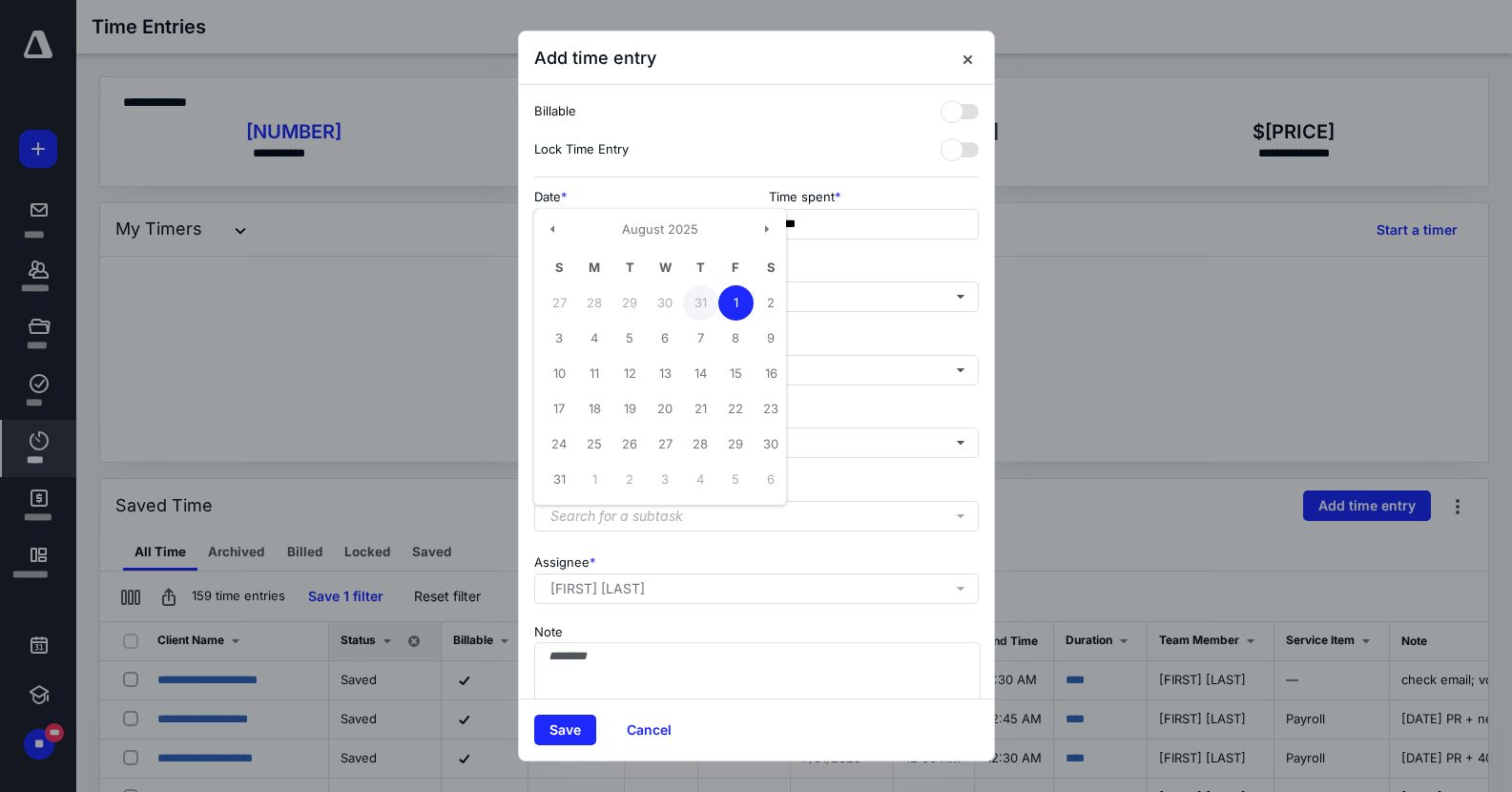 click on "31" at bounding box center (700, 302) 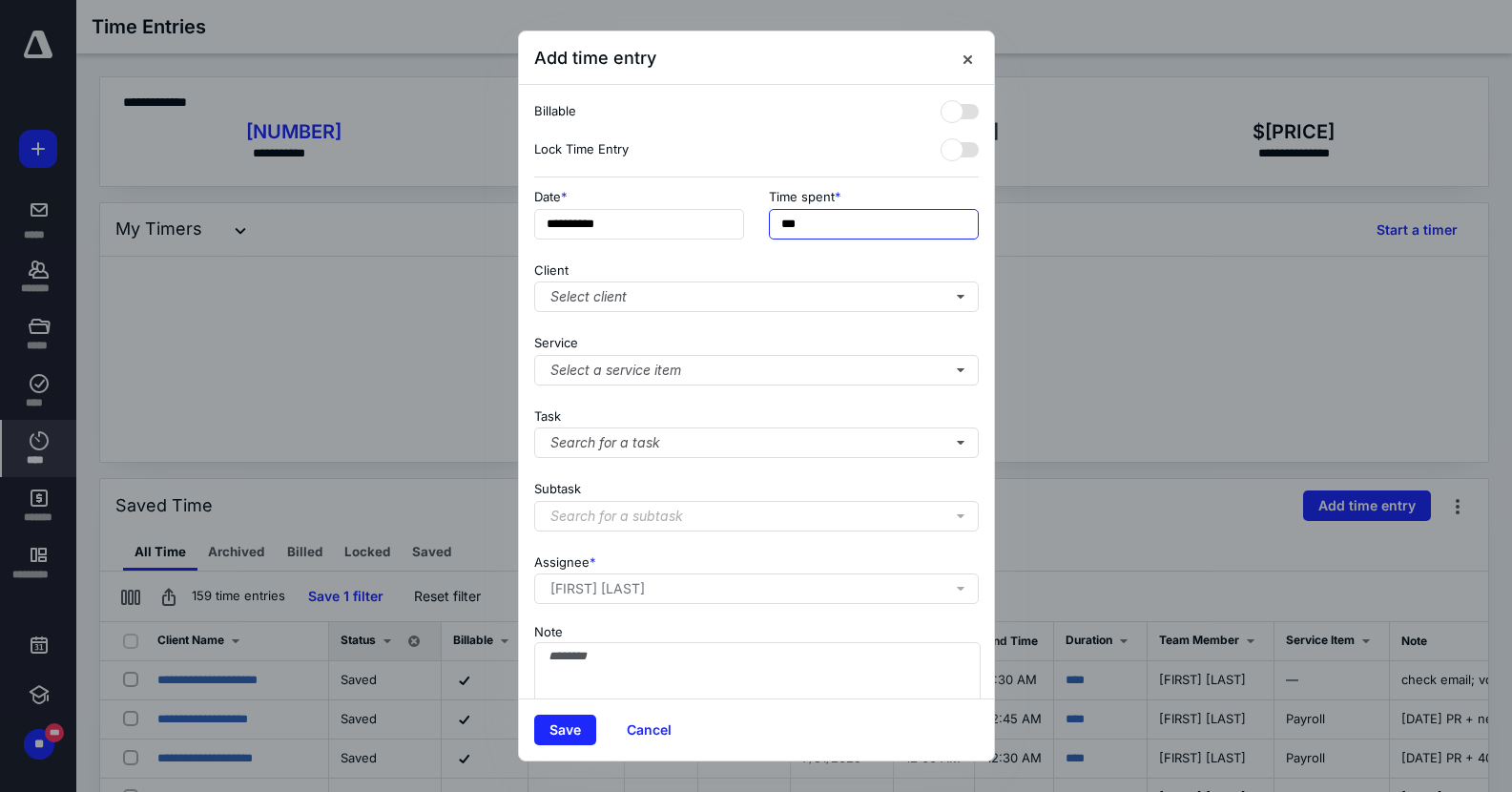 click on "***" at bounding box center (874, 224) 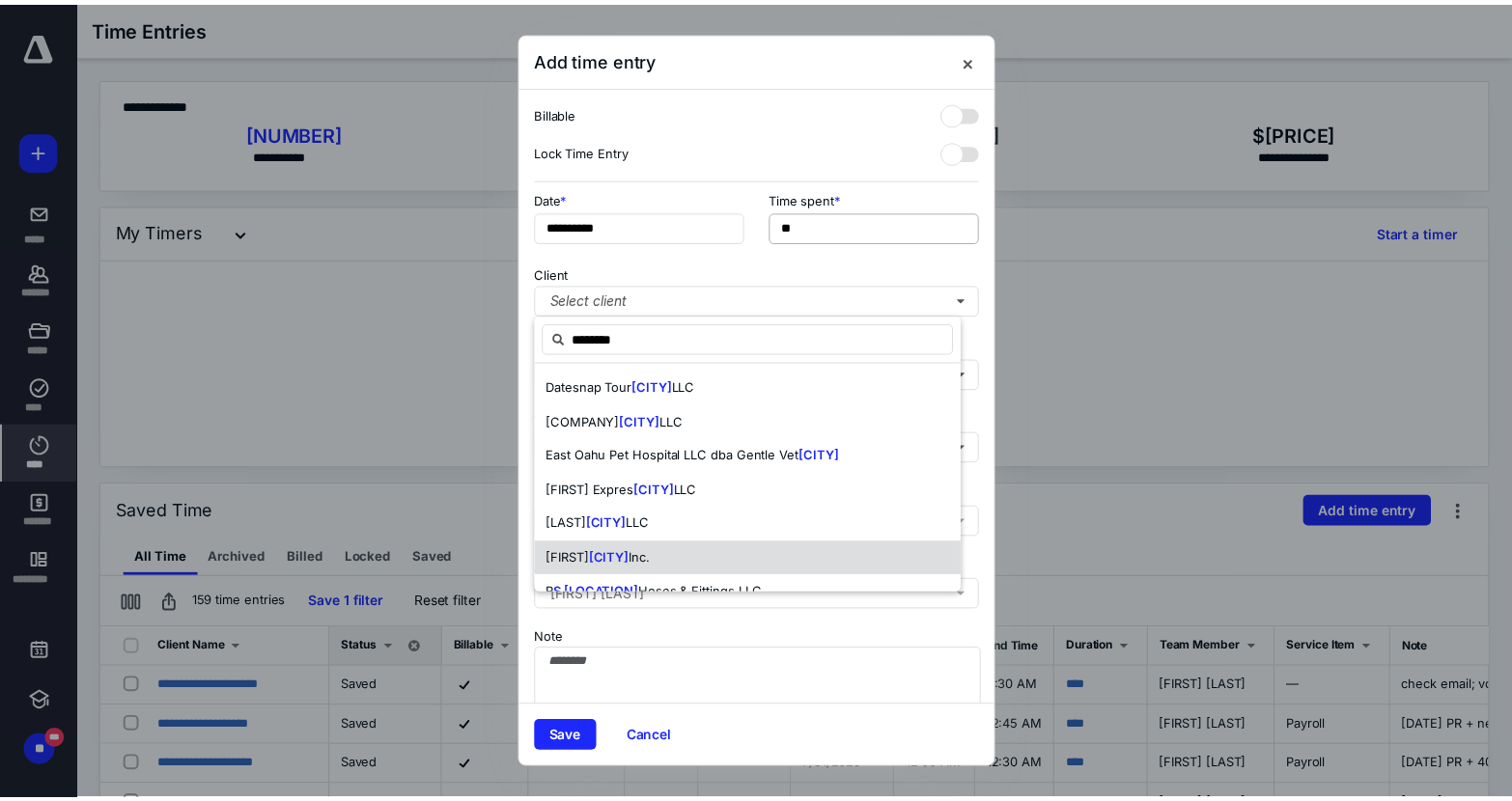 scroll, scrollTop: 17, scrollLeft: 0, axis: vertical 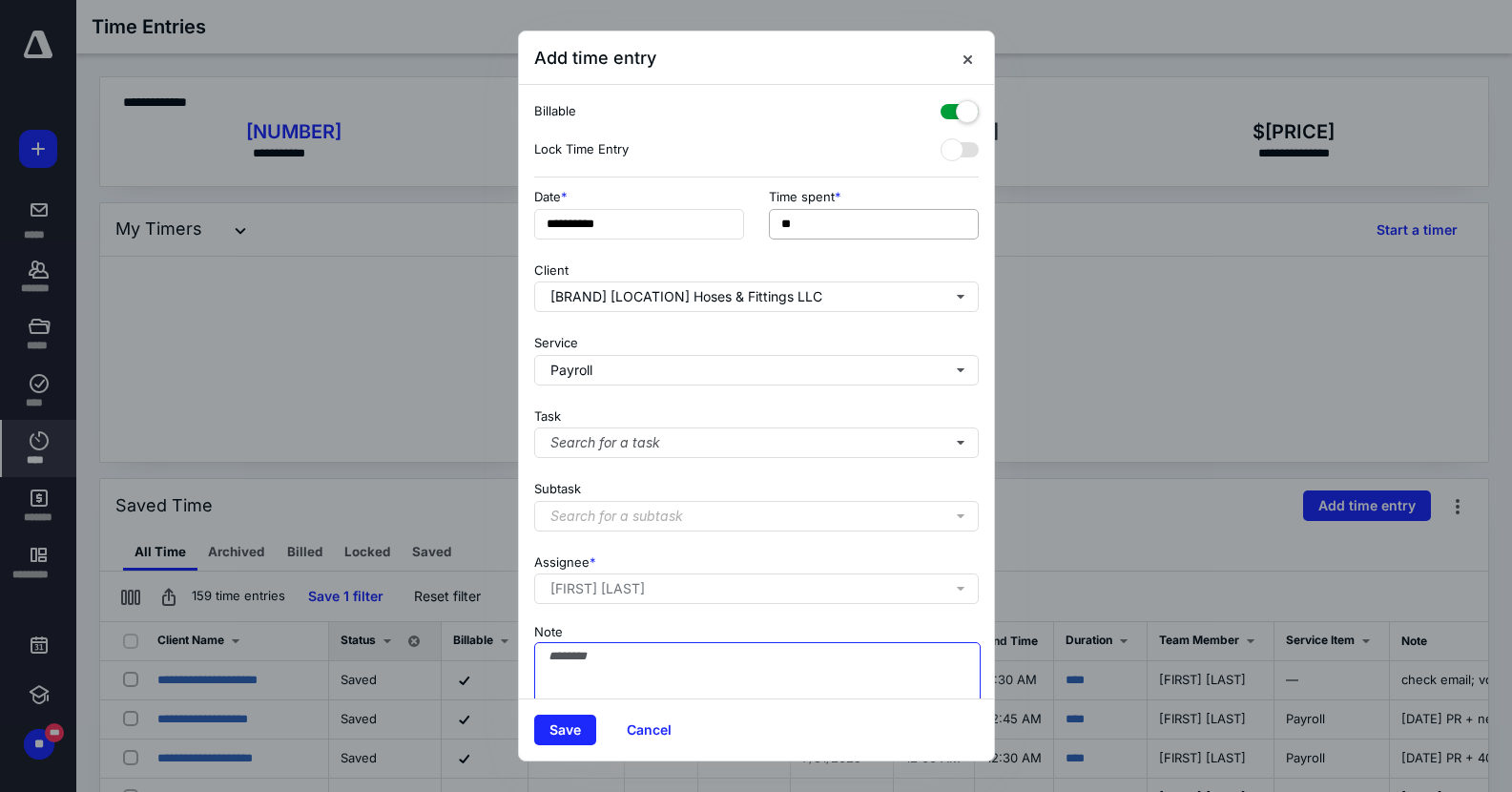 paste on "**********" 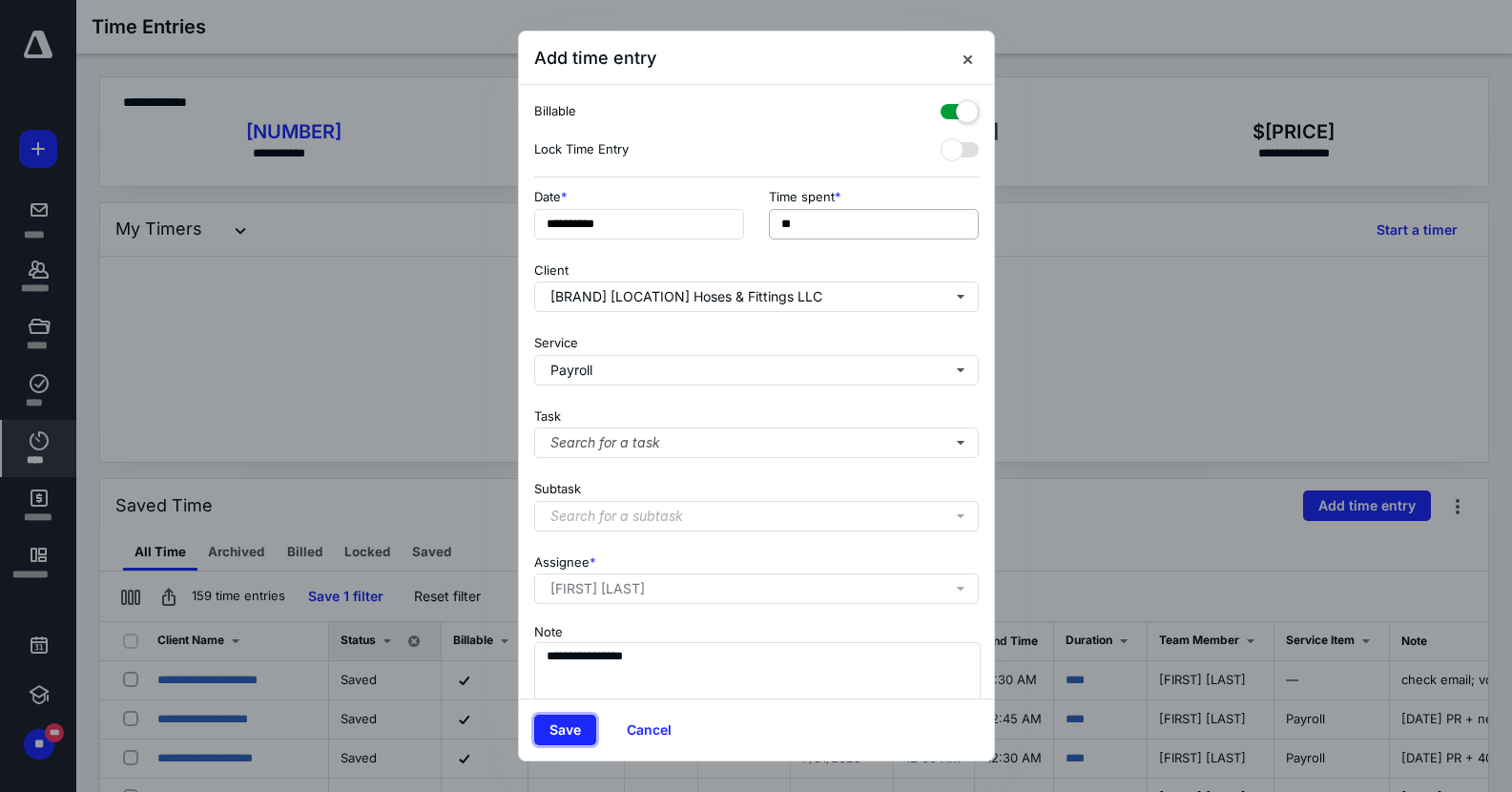 click on "Save" at bounding box center [565, 730] 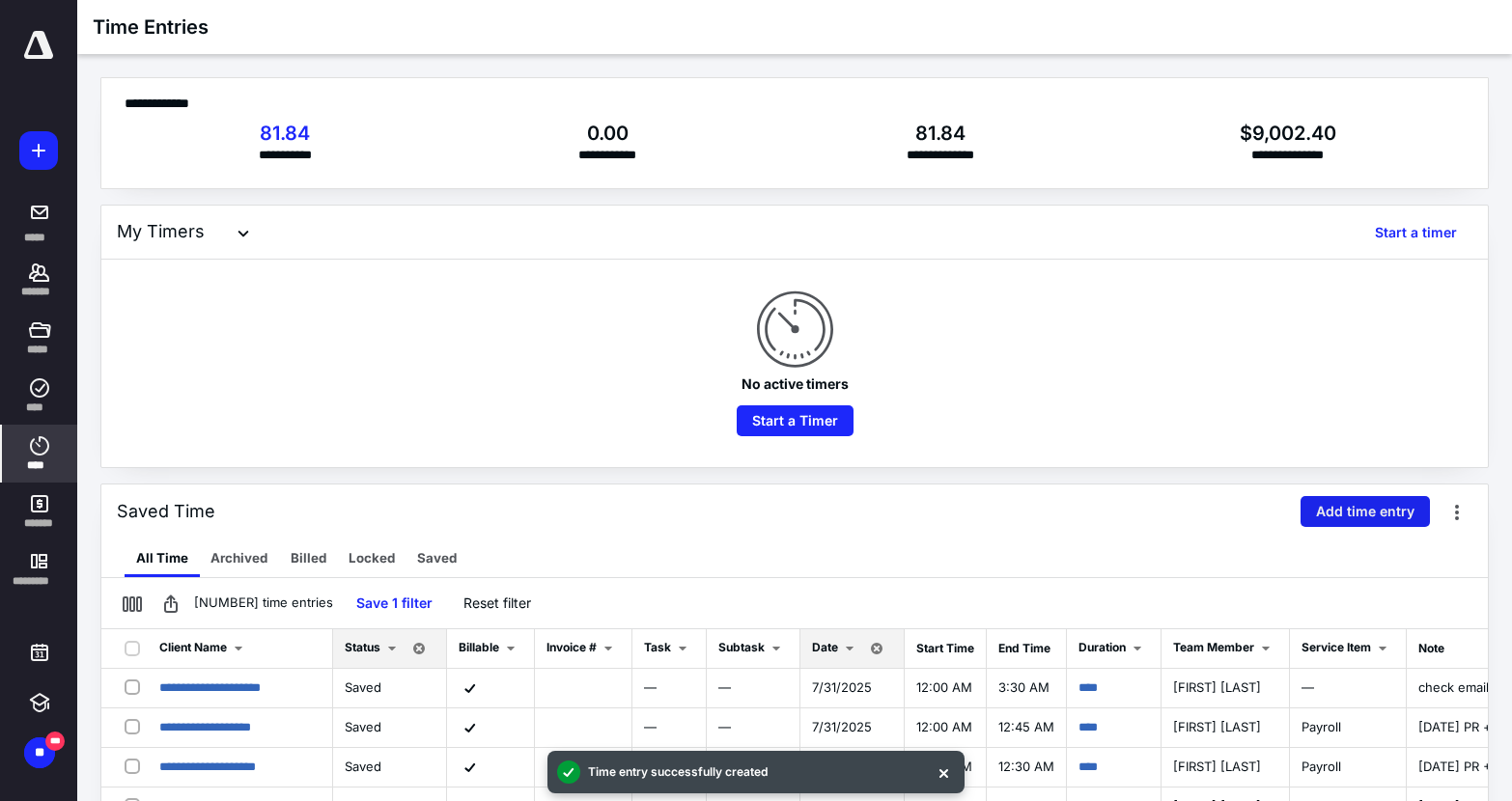 click on "Add time entry" at bounding box center (1365, 511) 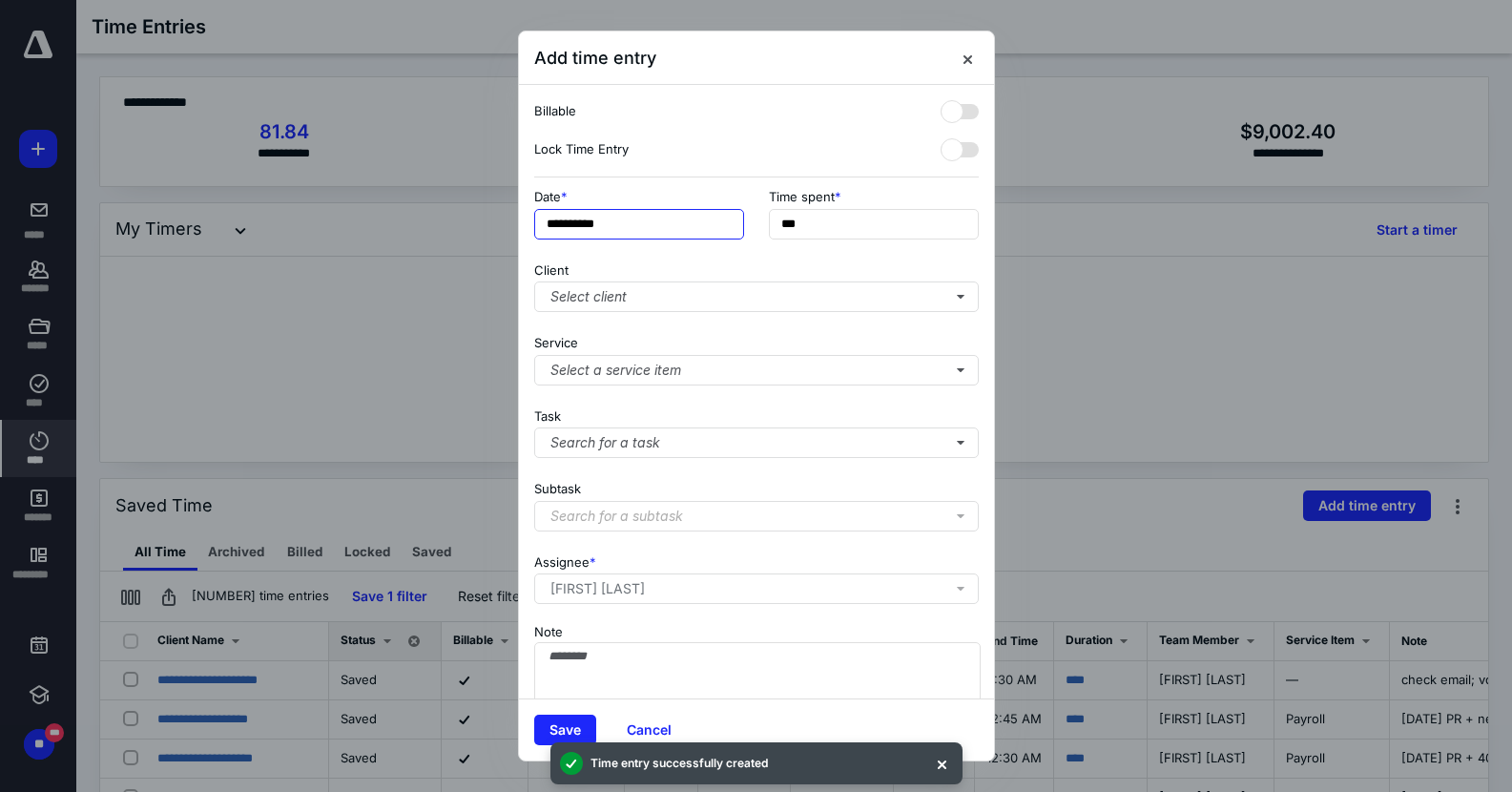 click on "**********" at bounding box center [639, 224] 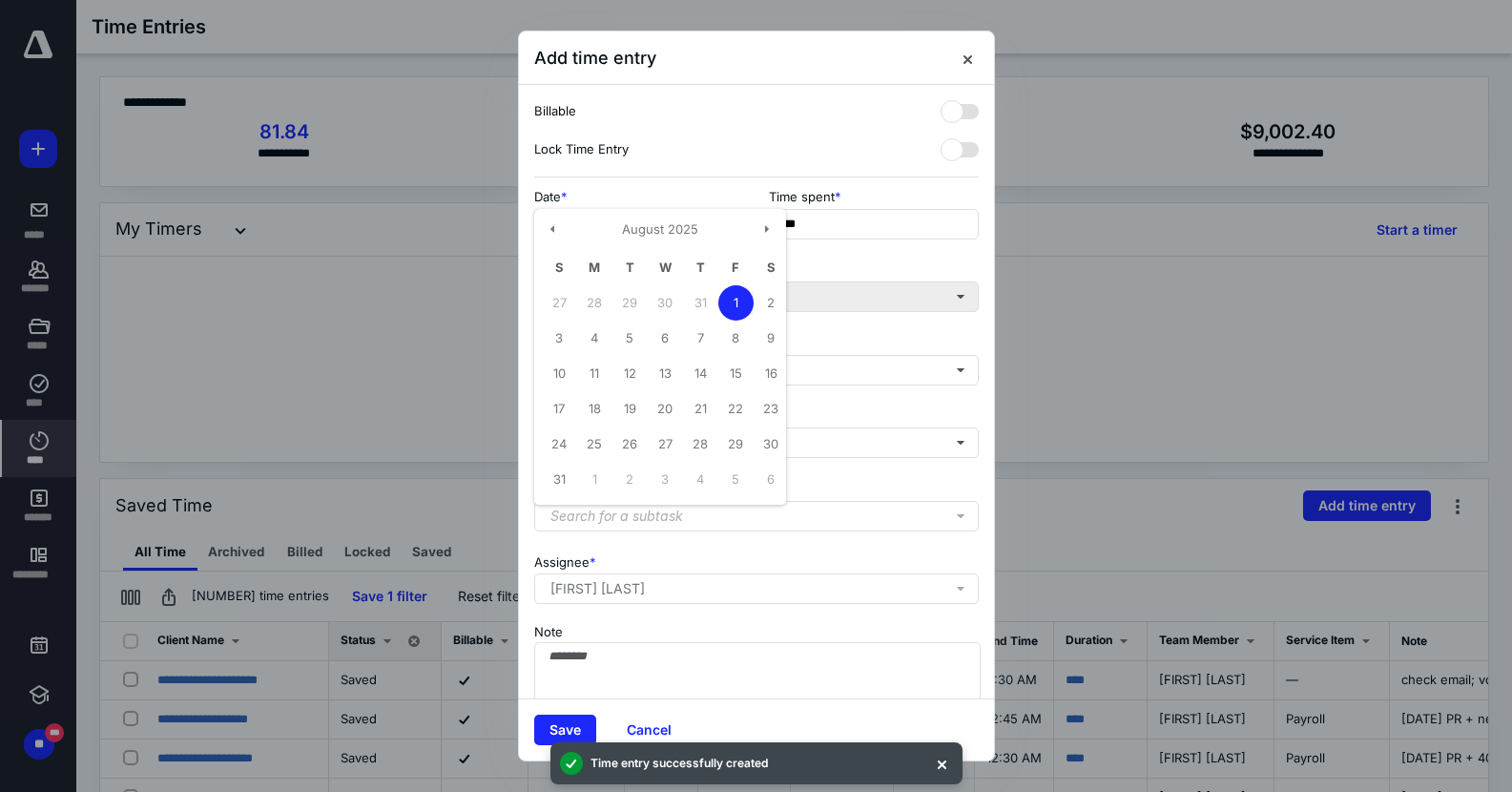 click on "31" at bounding box center [700, 302] 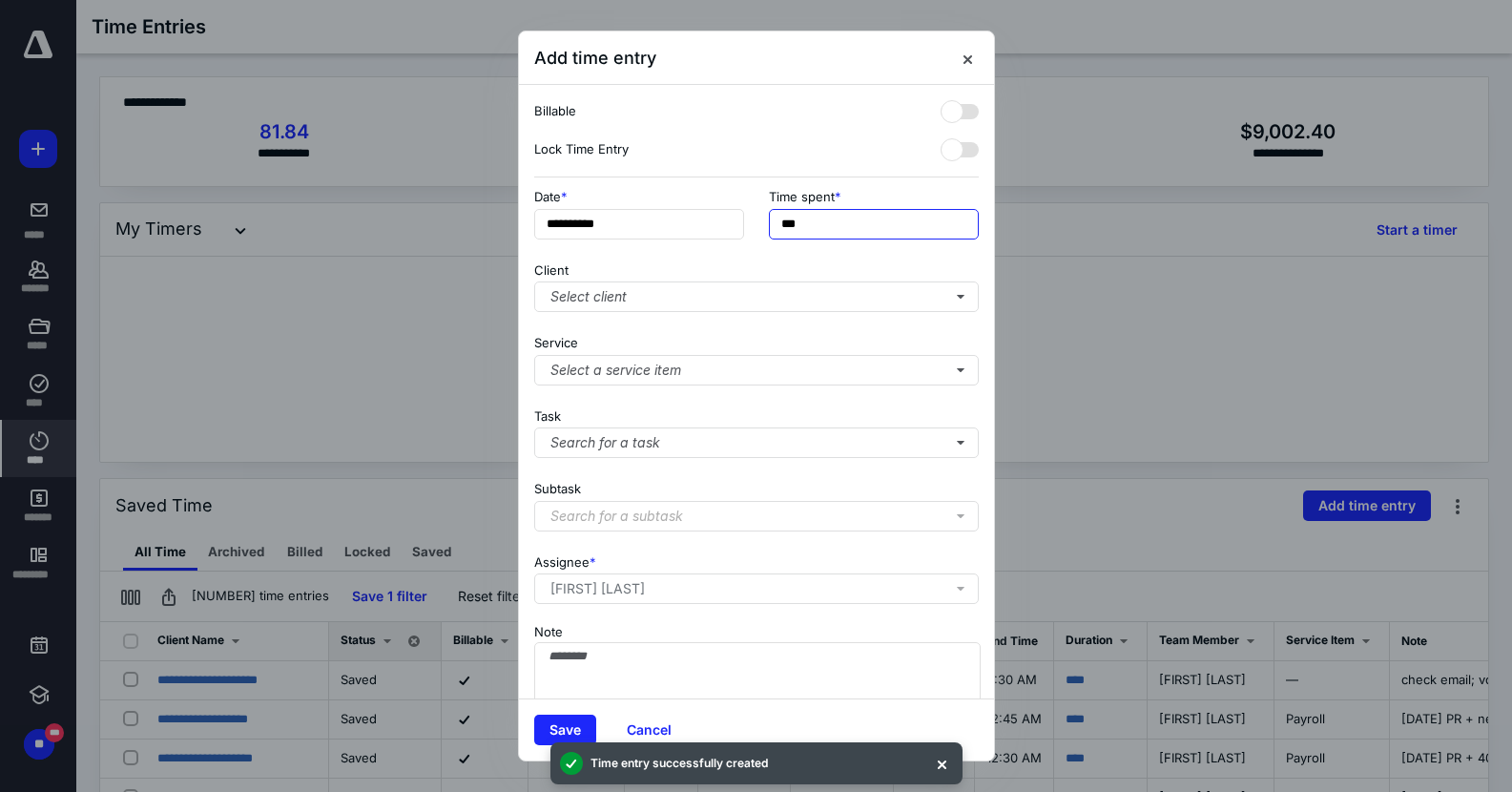 click on "***" at bounding box center [874, 224] 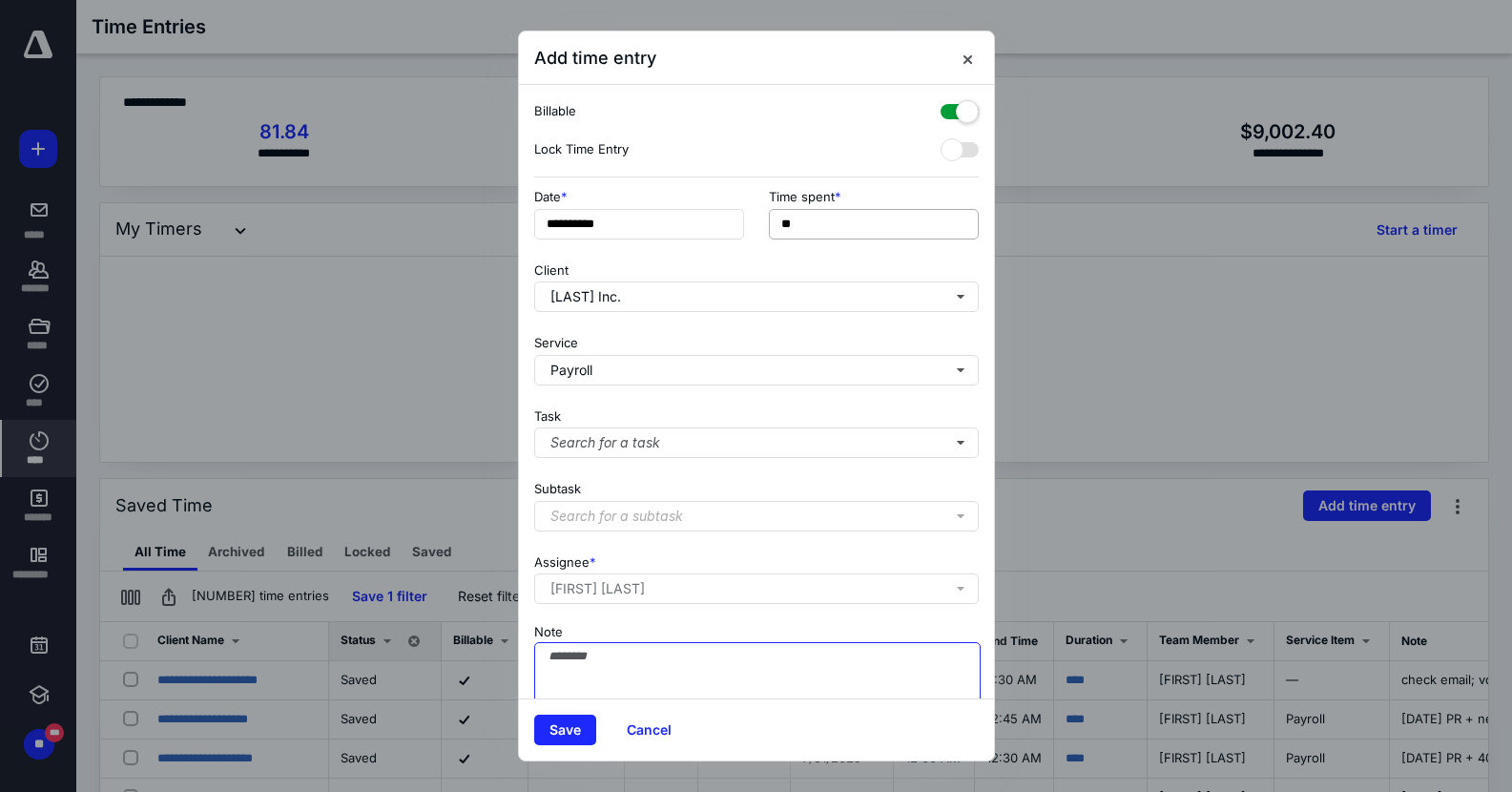 paste on "**********" 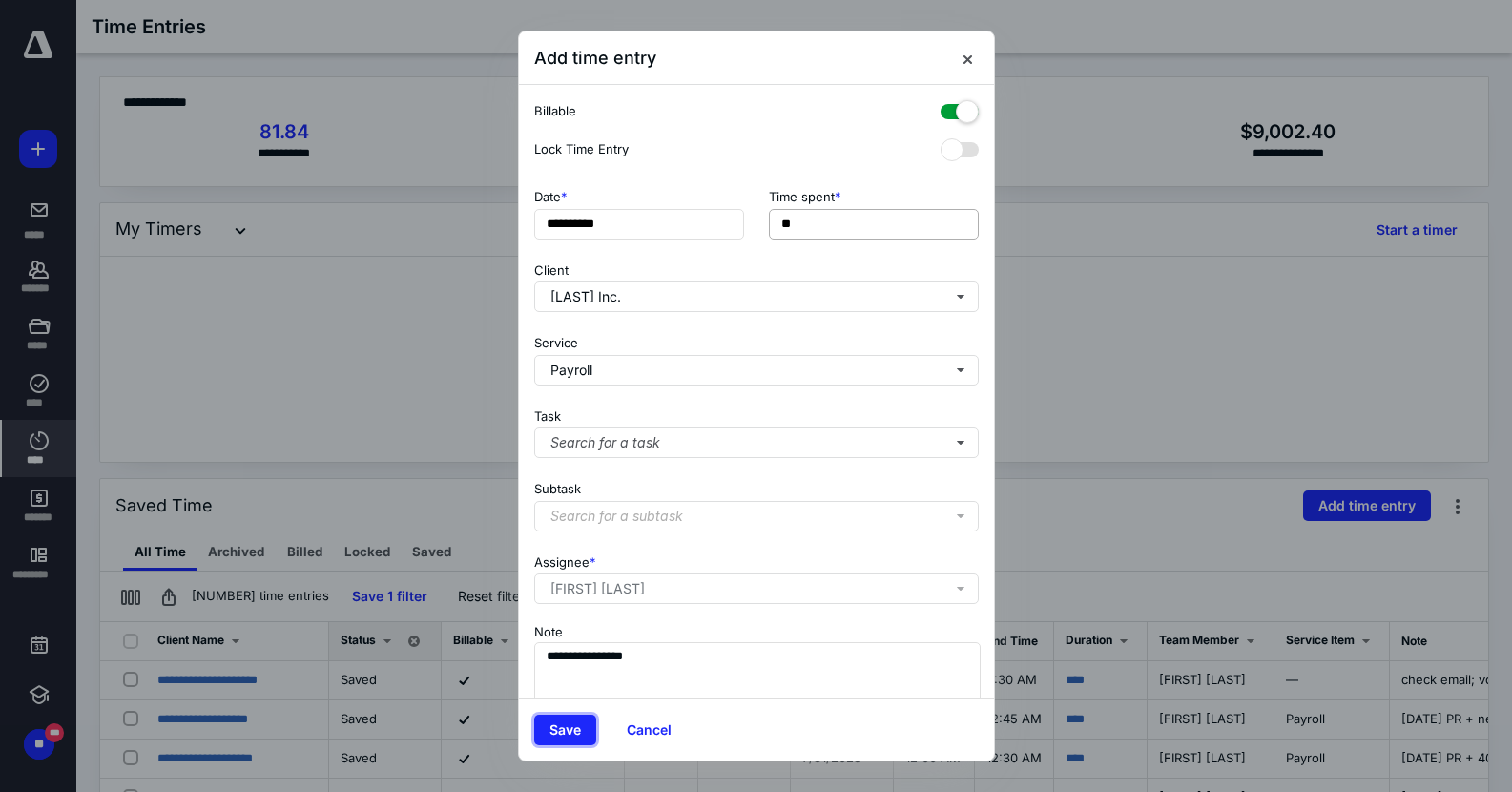 click on "Save" at bounding box center [565, 730] 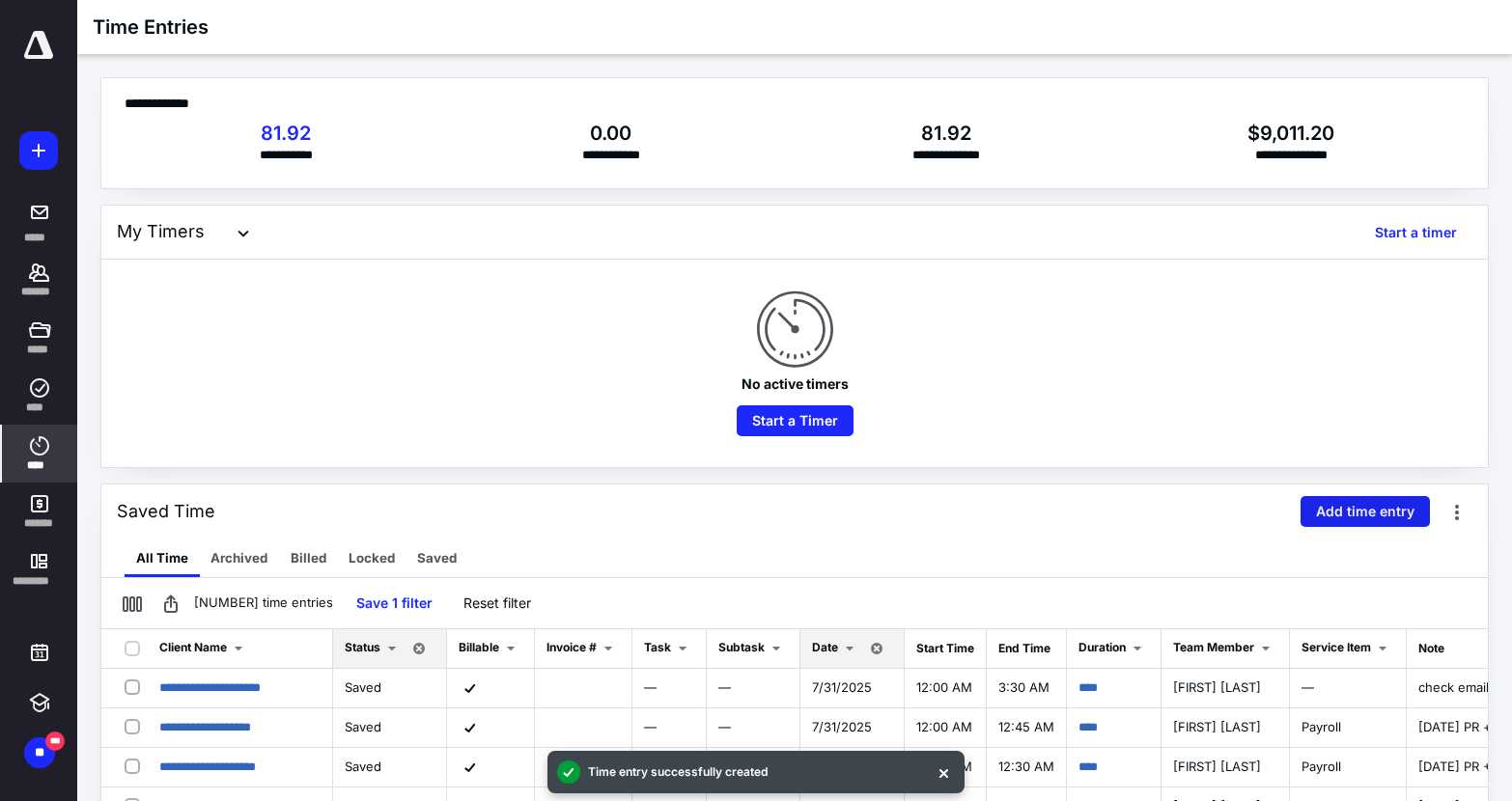 click on "Add time entry" at bounding box center (1365, 511) 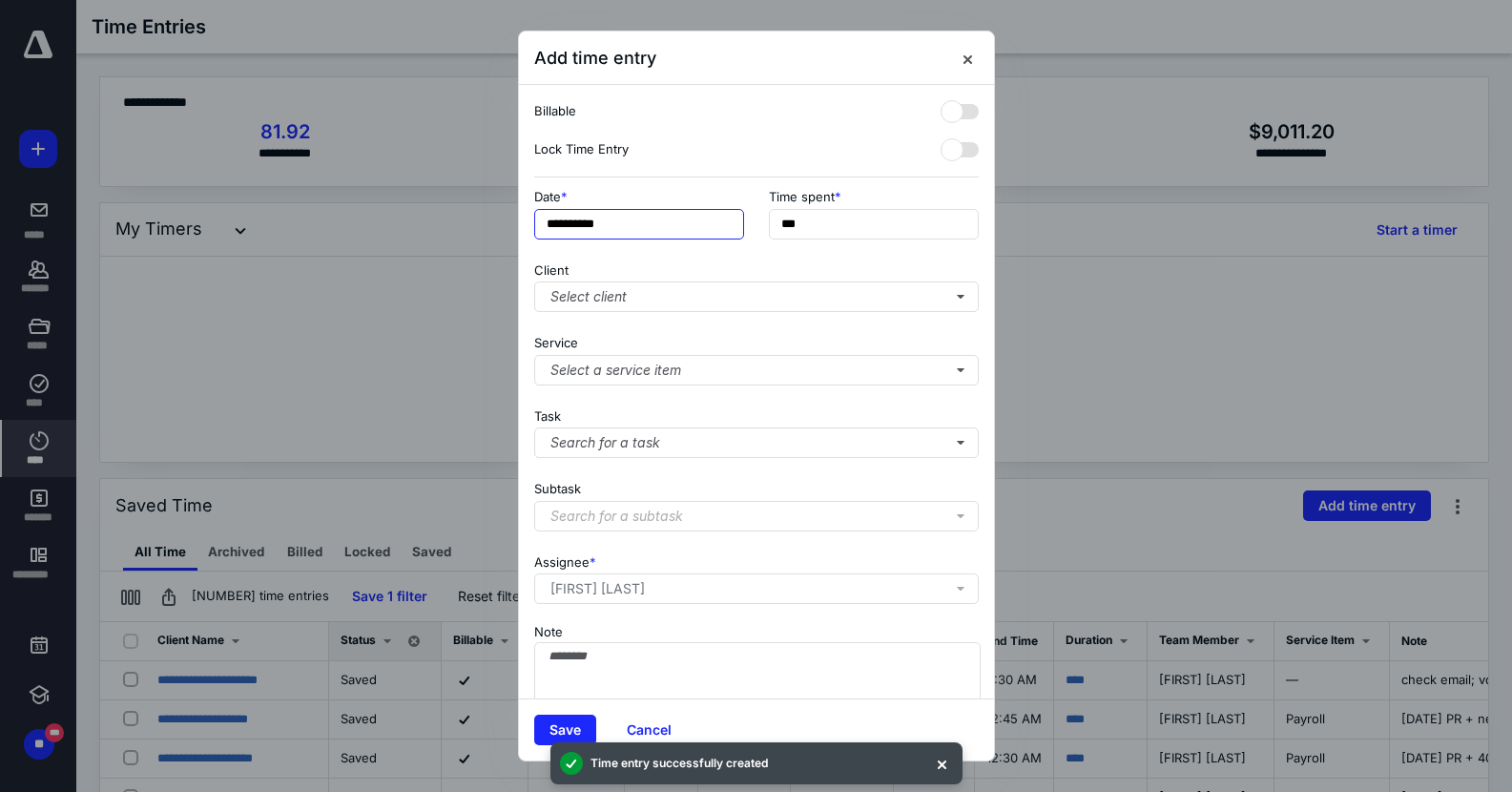 click on "**********" at bounding box center (639, 224) 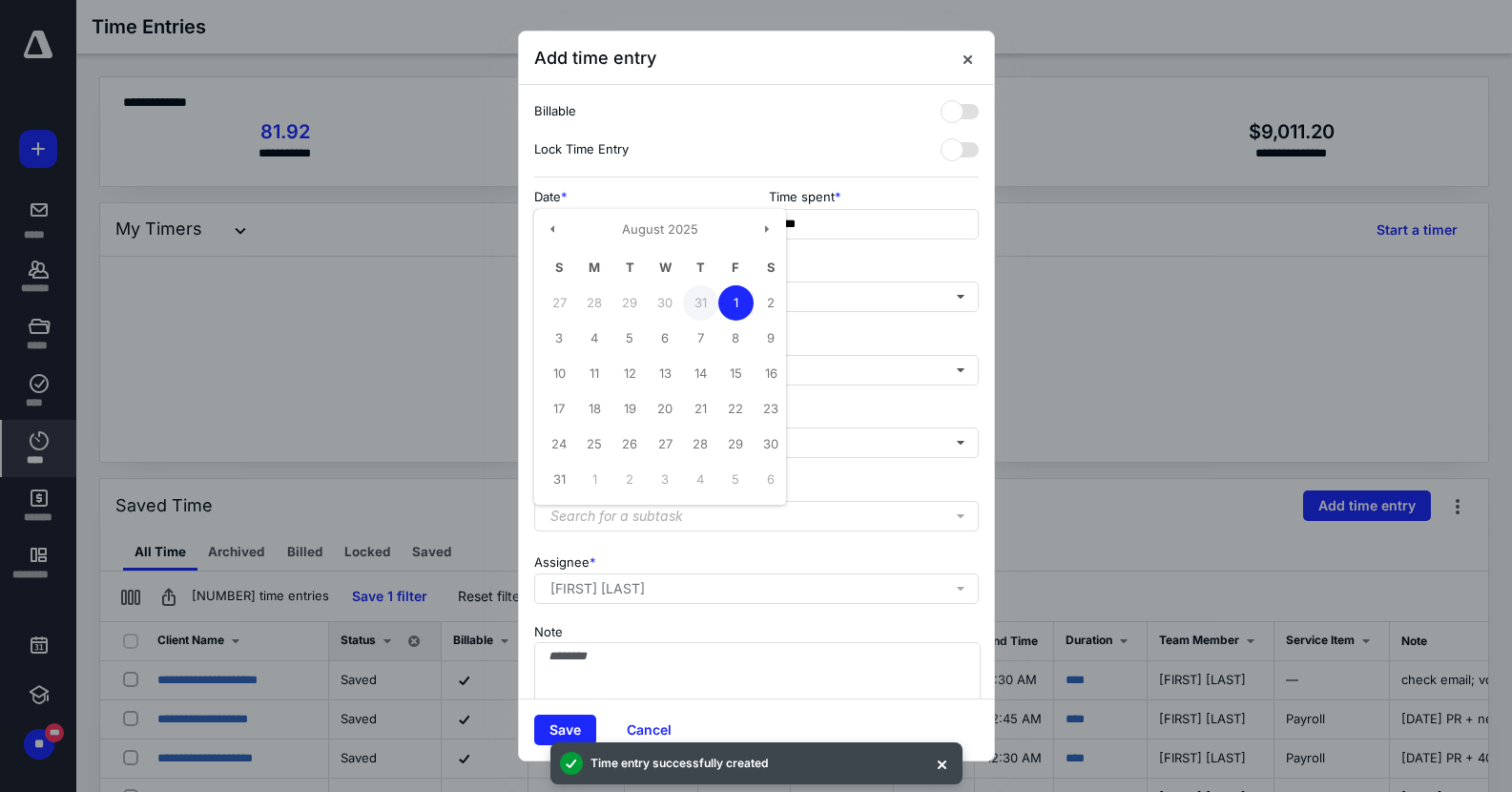 drag, startPoint x: 692, startPoint y: 299, endPoint x: 754, endPoint y: 264, distance: 71.19691 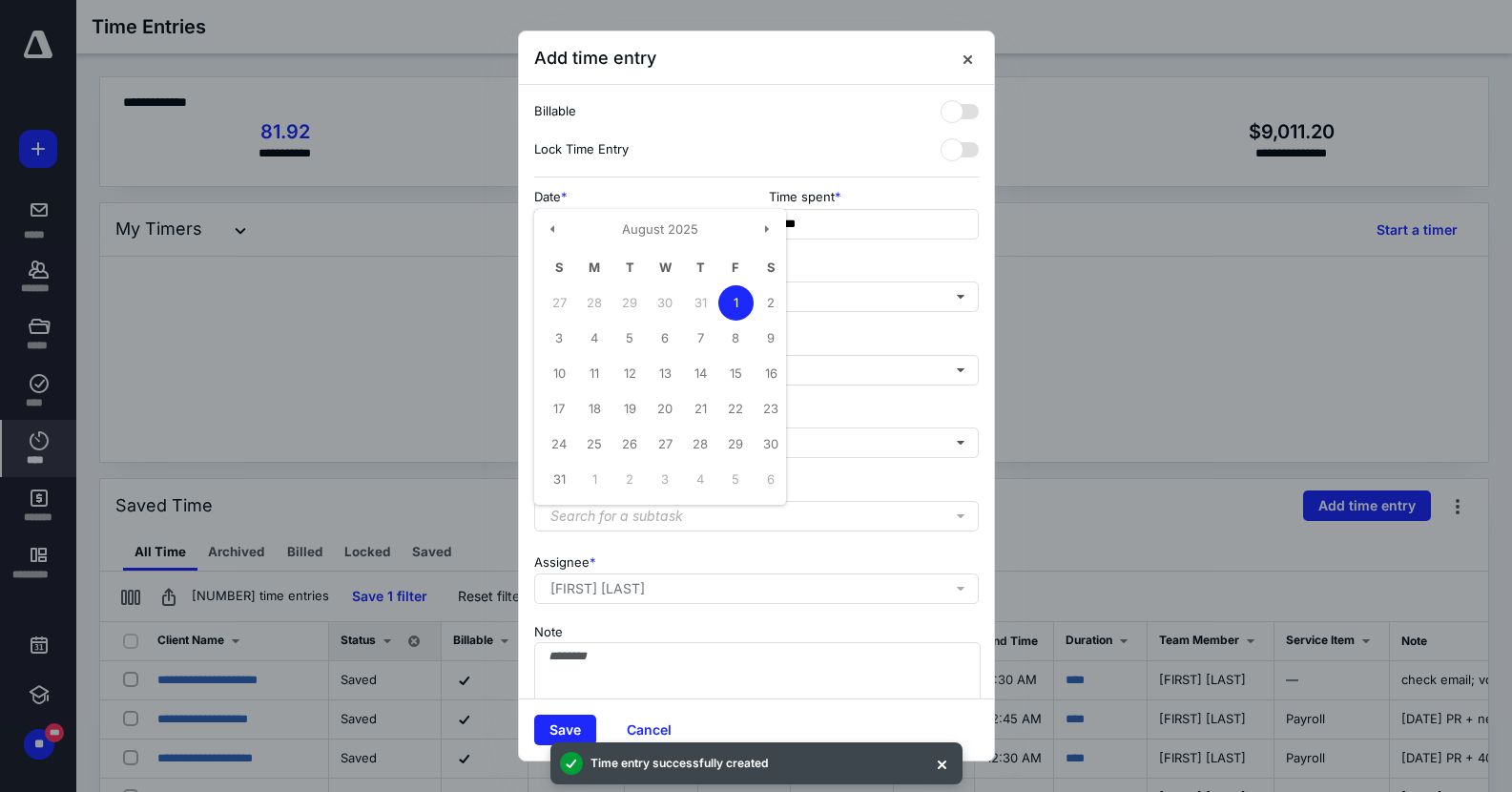 click on "31" at bounding box center (700, 302) 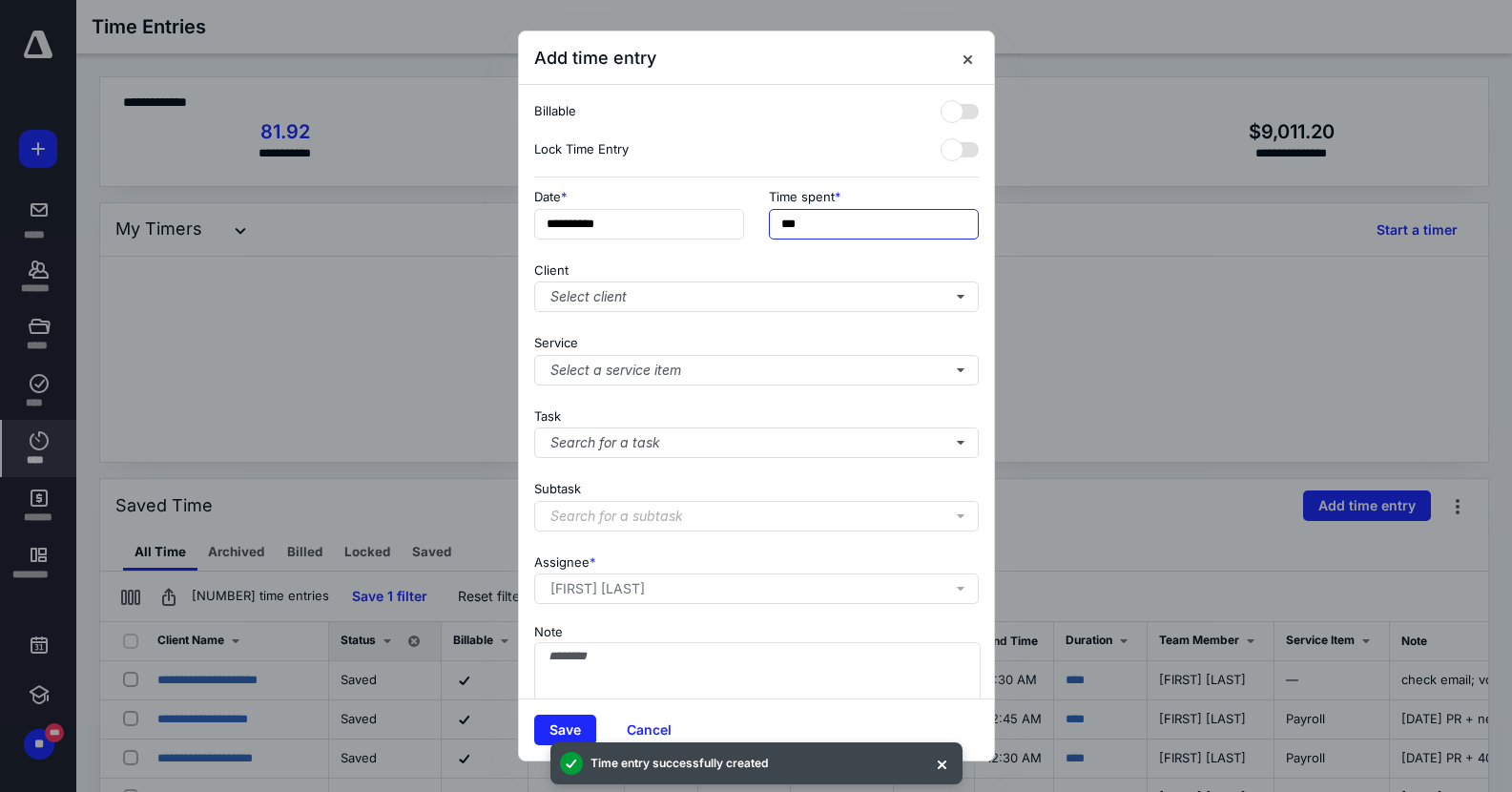 click on "***" at bounding box center (874, 224) 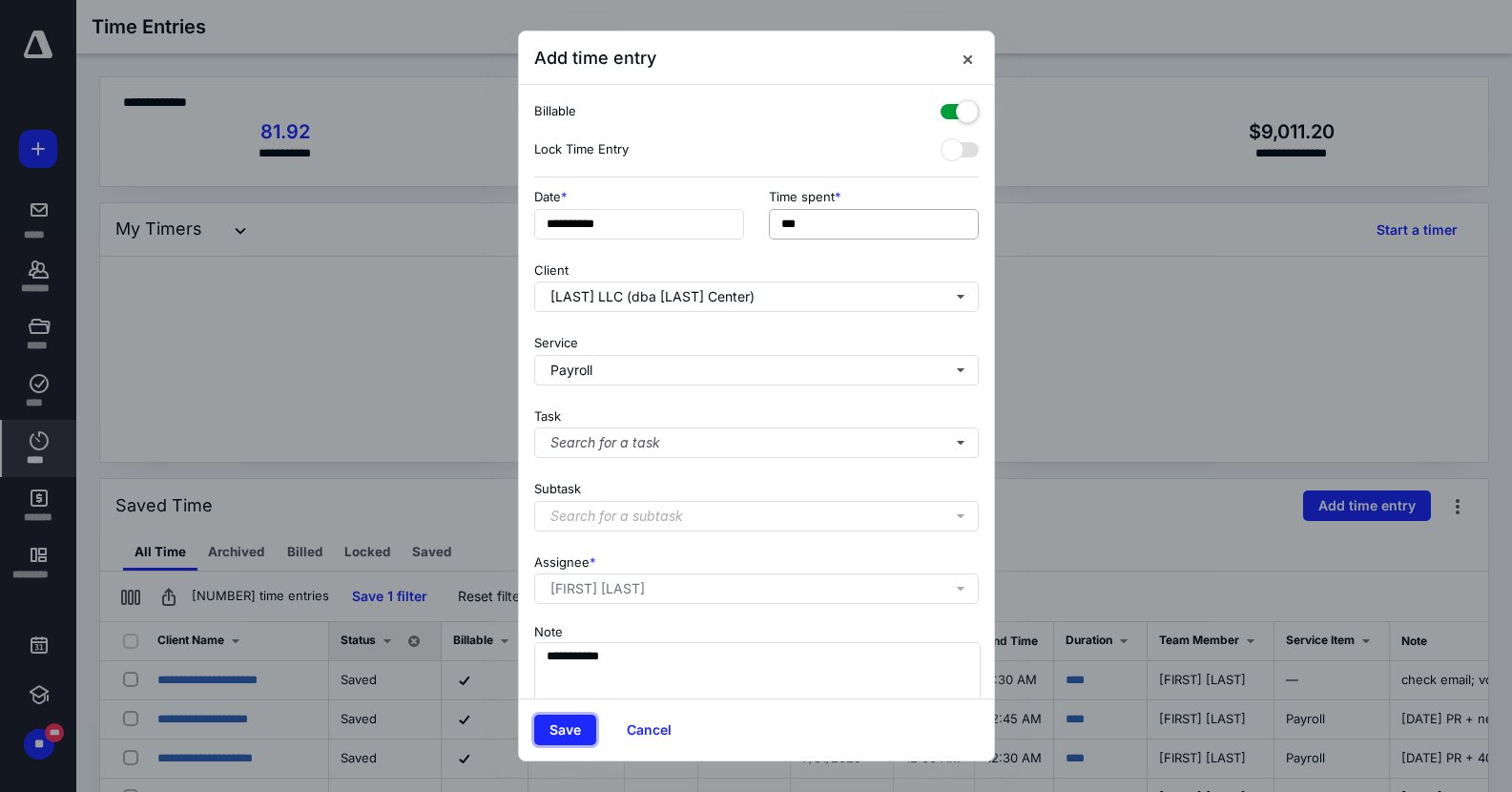 click on "Save" at bounding box center [565, 730] 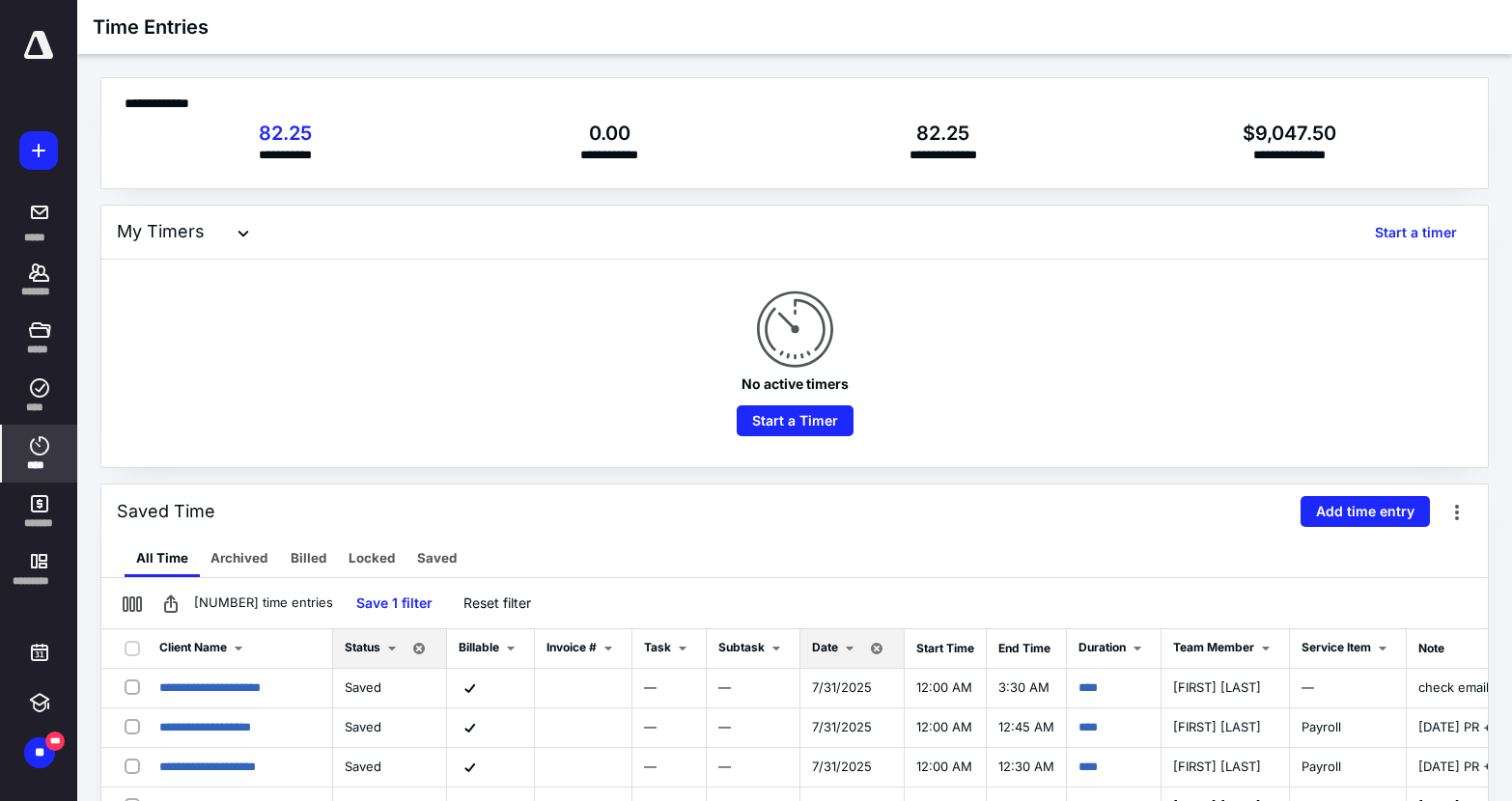 click on "Date" at bounding box center [825, 647] 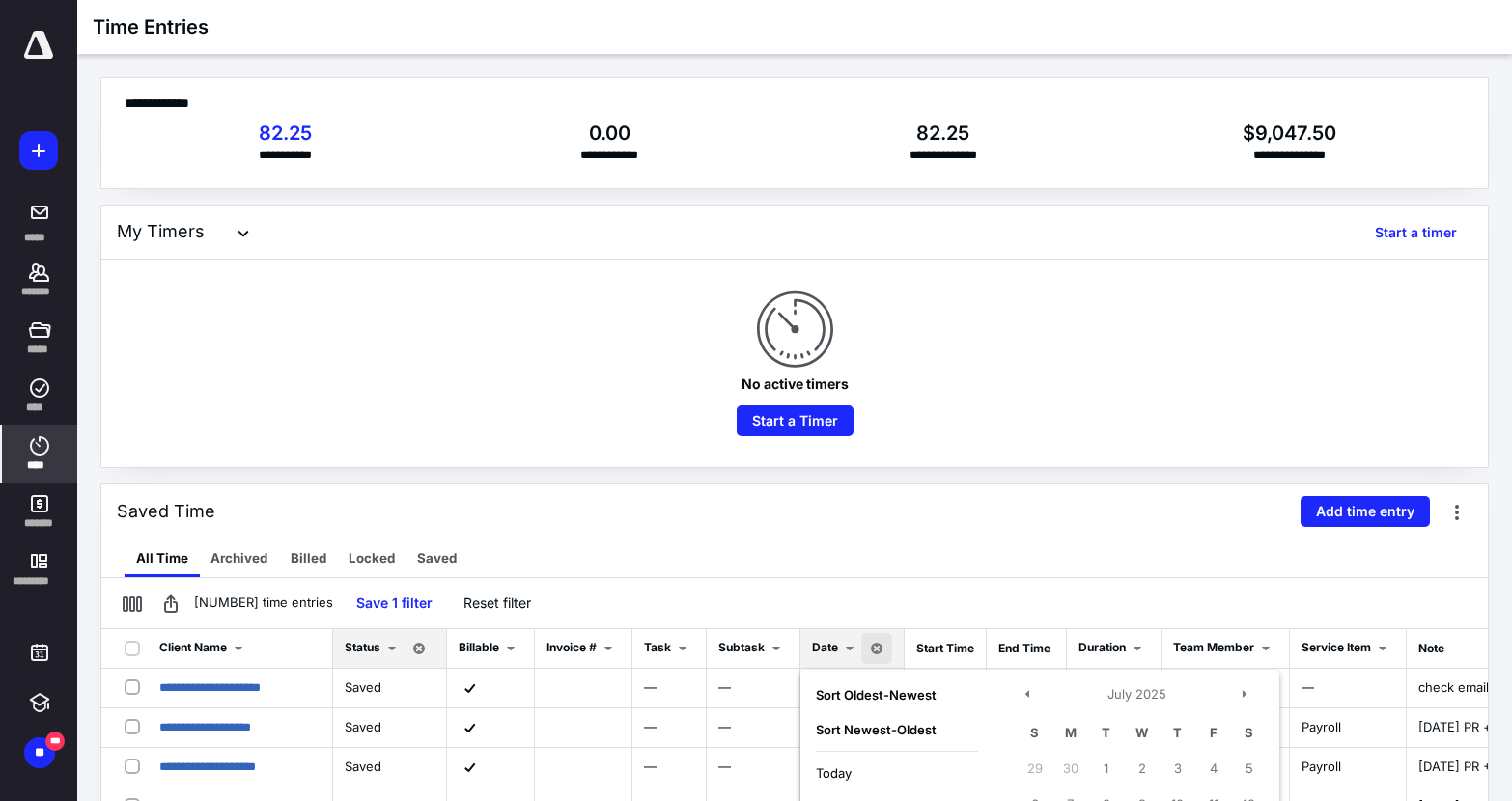 scroll, scrollTop: 429, scrollLeft: 0, axis: vertical 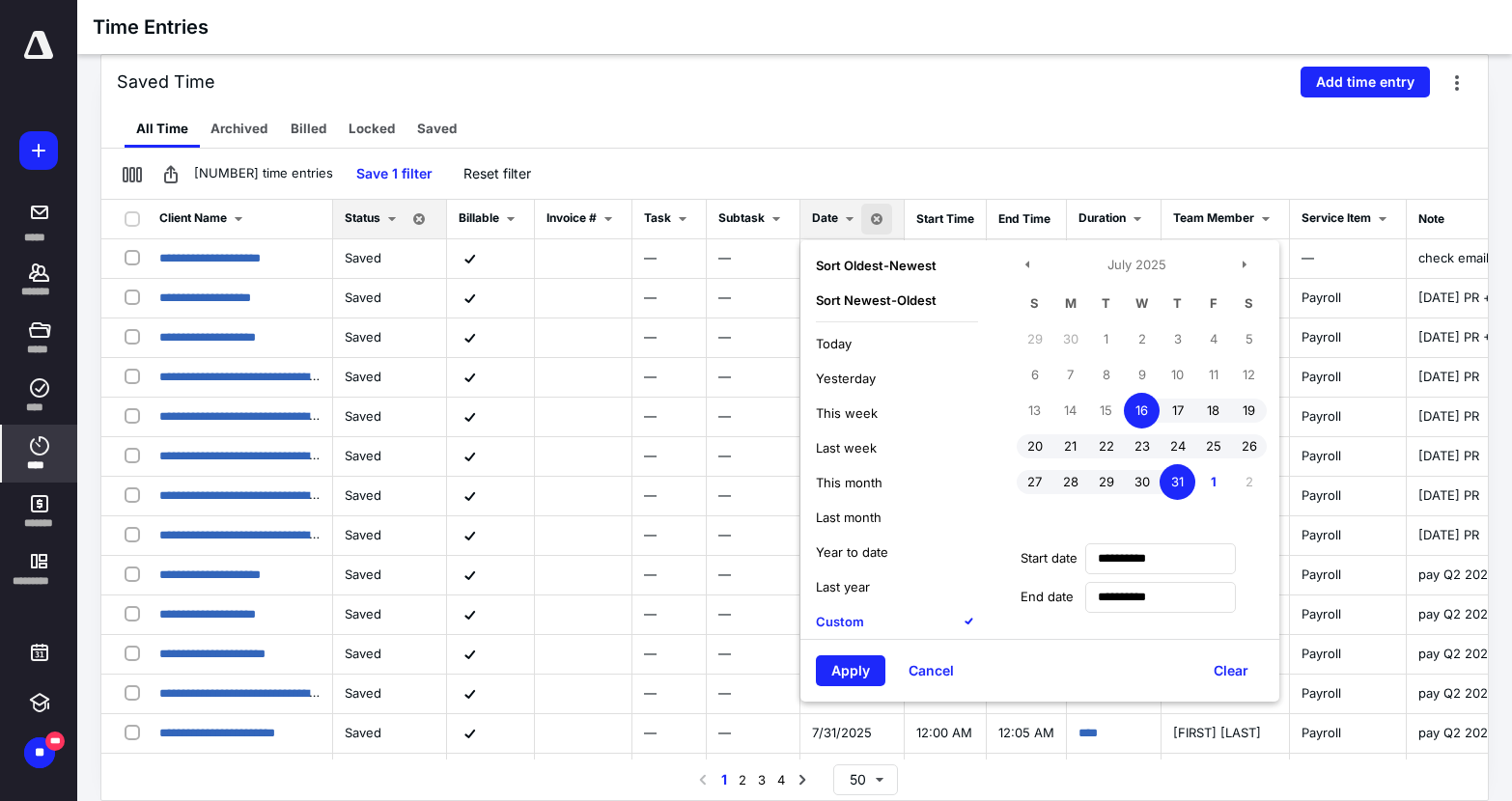 click on "16" at bounding box center [1141, 410] 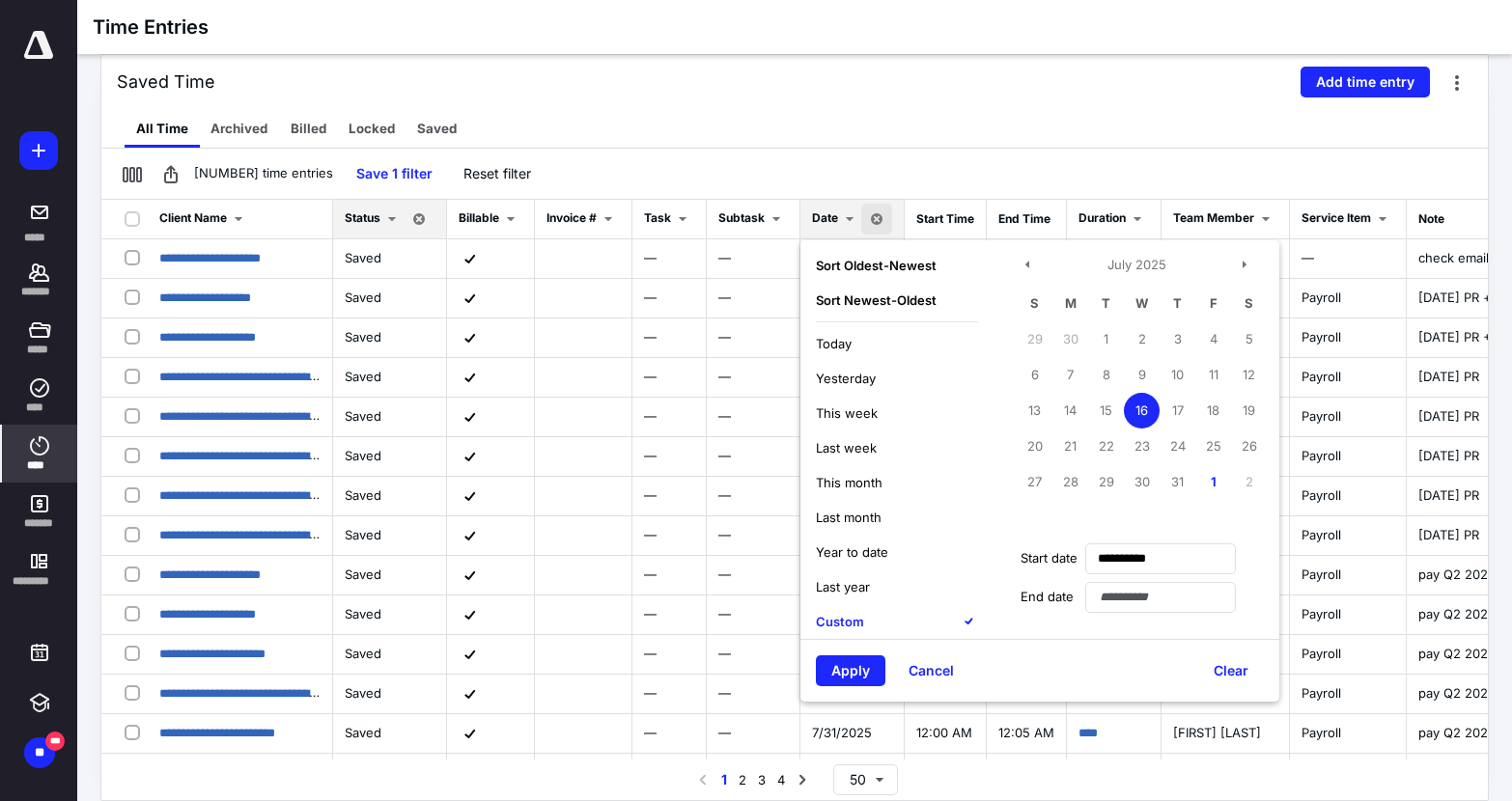 click on "16" at bounding box center [1141, 410] 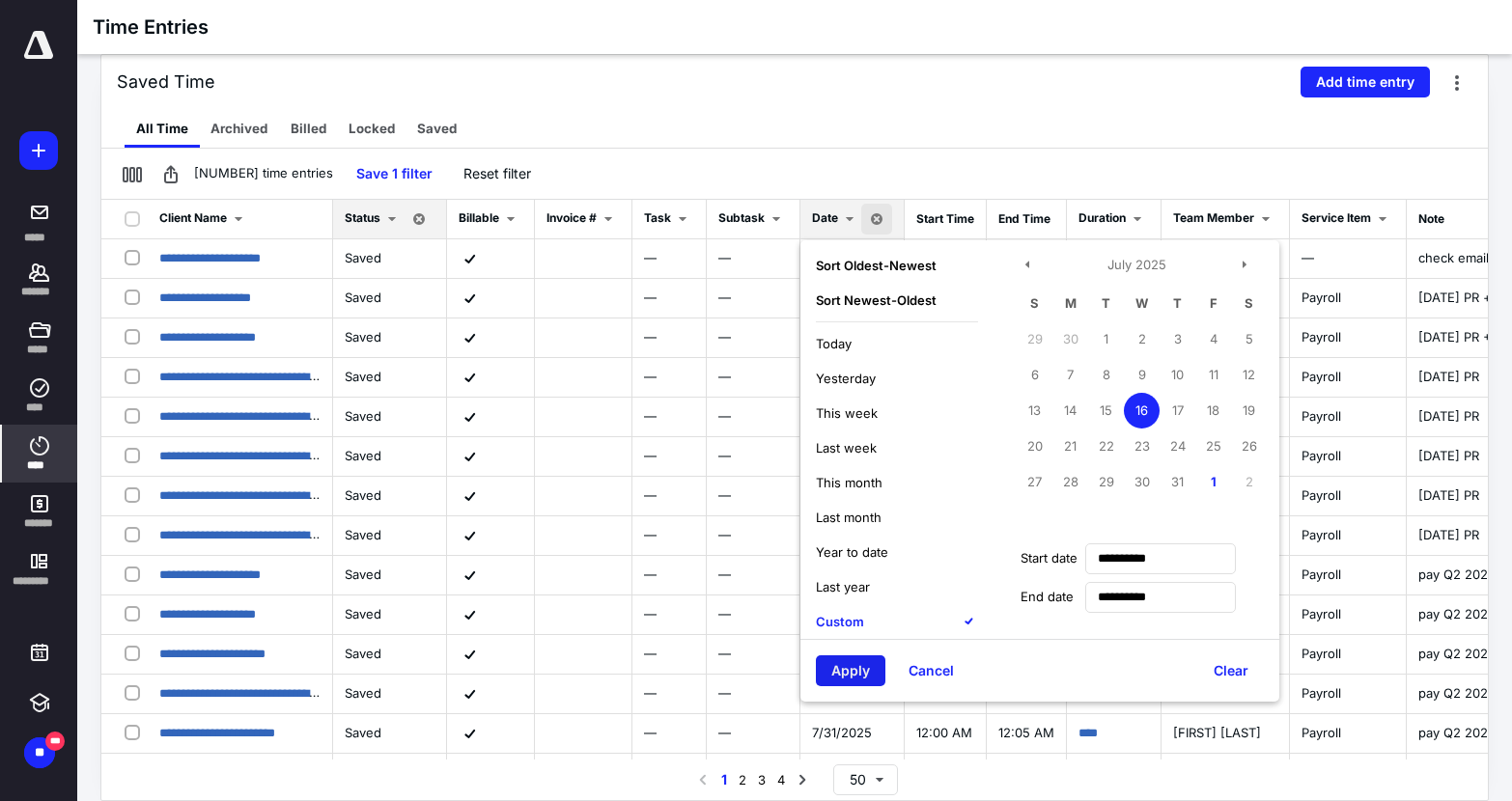 click on "Apply" at bounding box center [851, 671] 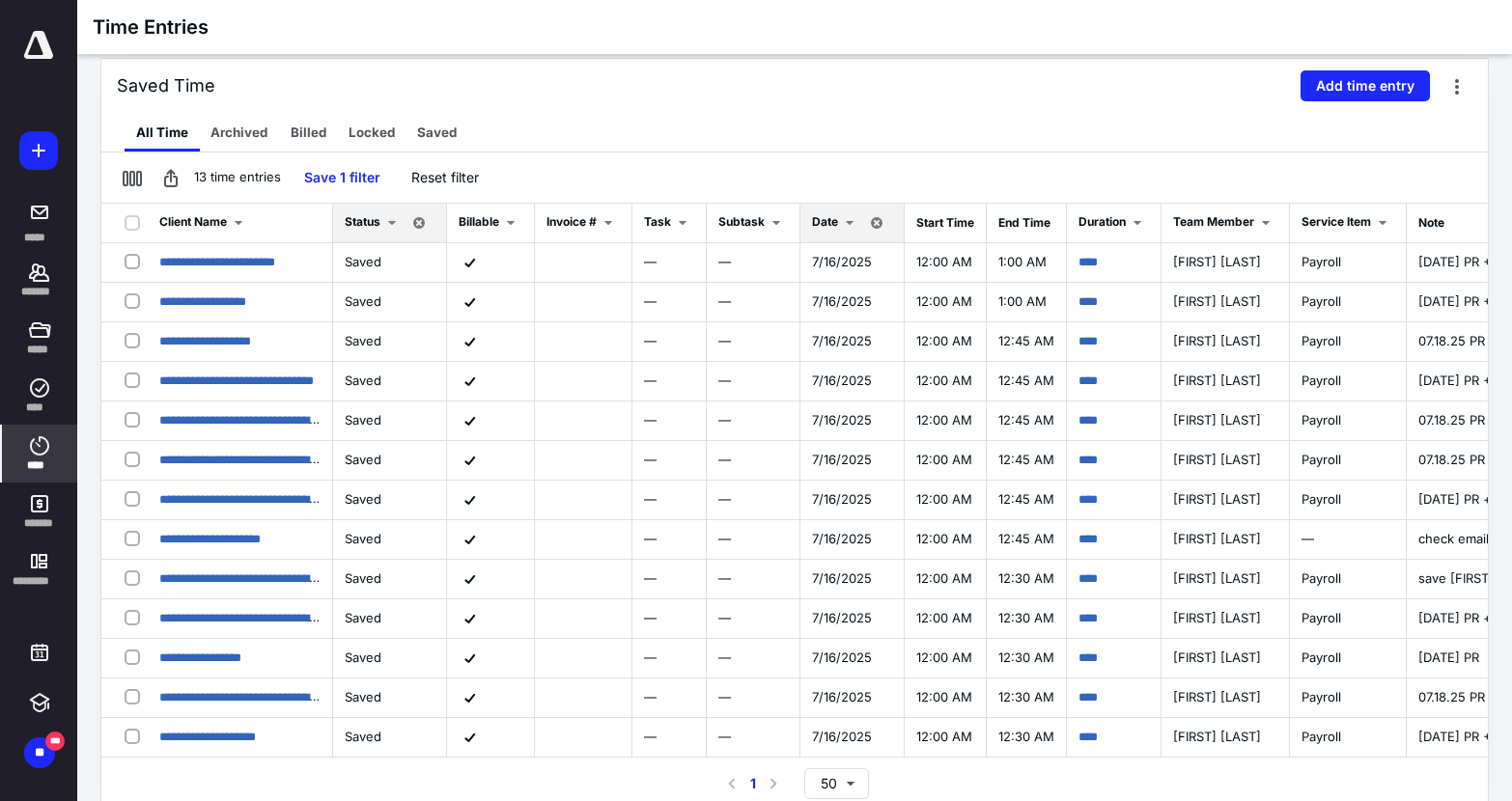 scroll, scrollTop: 429, scrollLeft: 0, axis: vertical 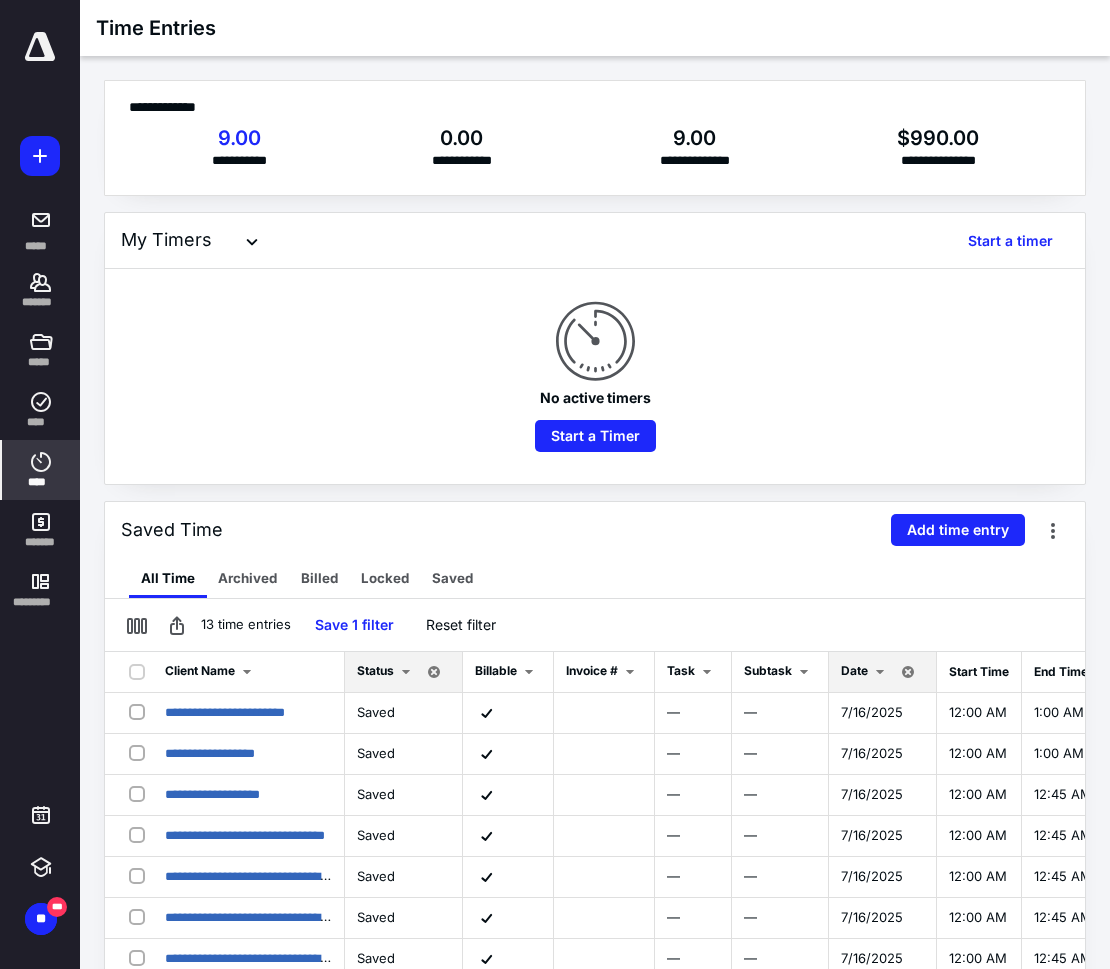 click on "Date" at bounding box center [854, 670] 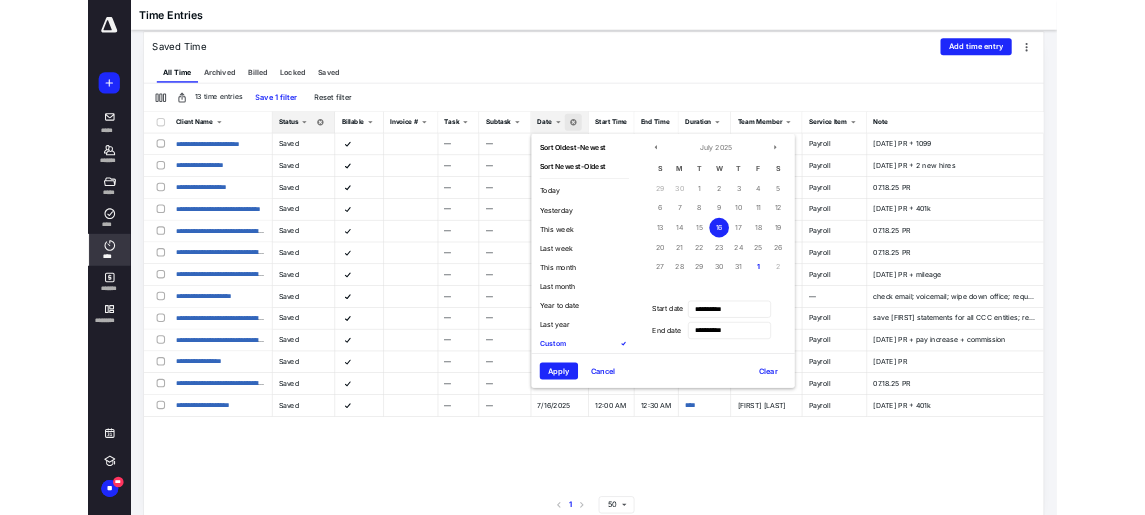 scroll, scrollTop: 445, scrollLeft: 0, axis: vertical 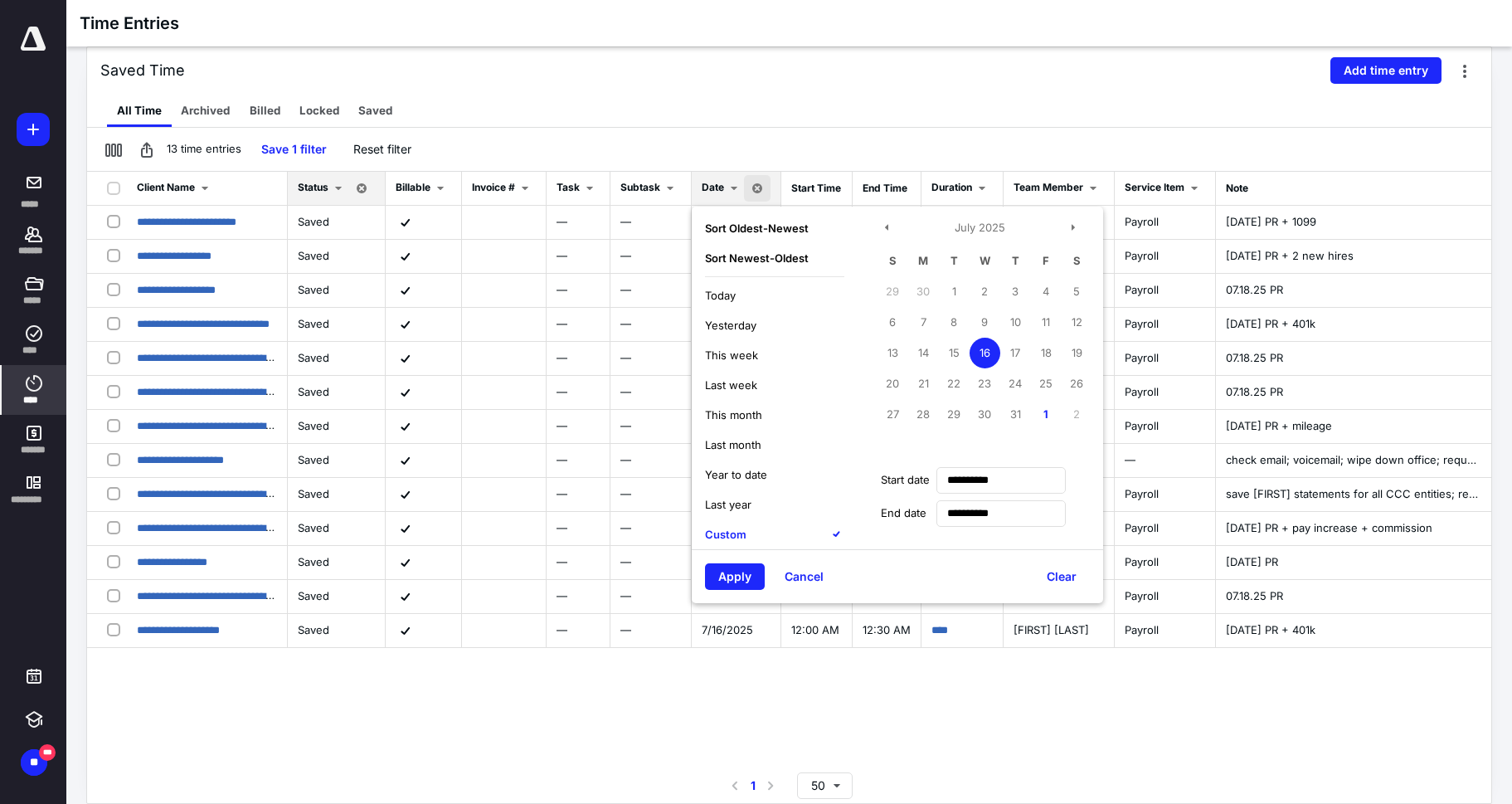 click on "16" at bounding box center (985, 353) 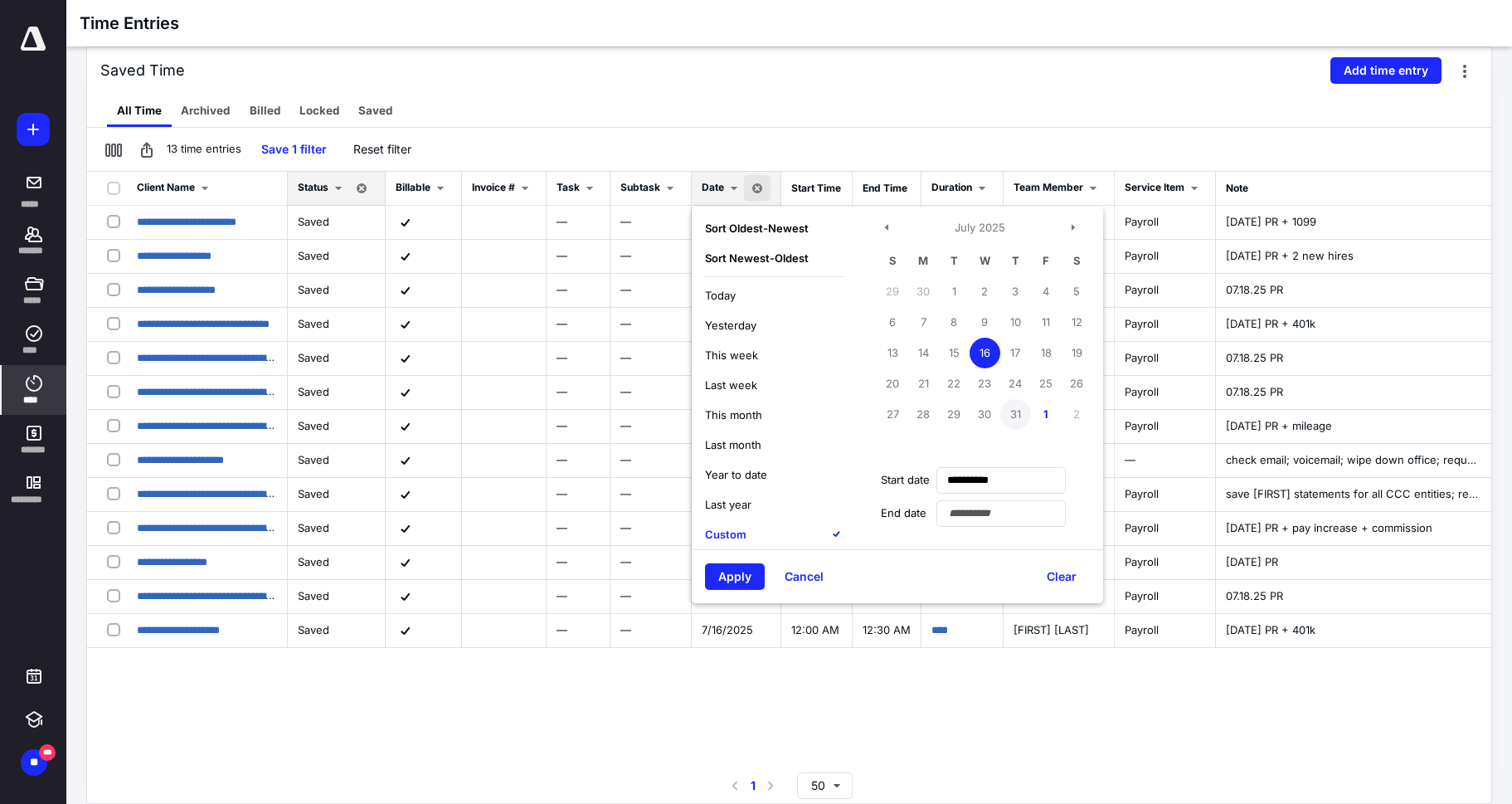 click on "31" at bounding box center [1015, 414] 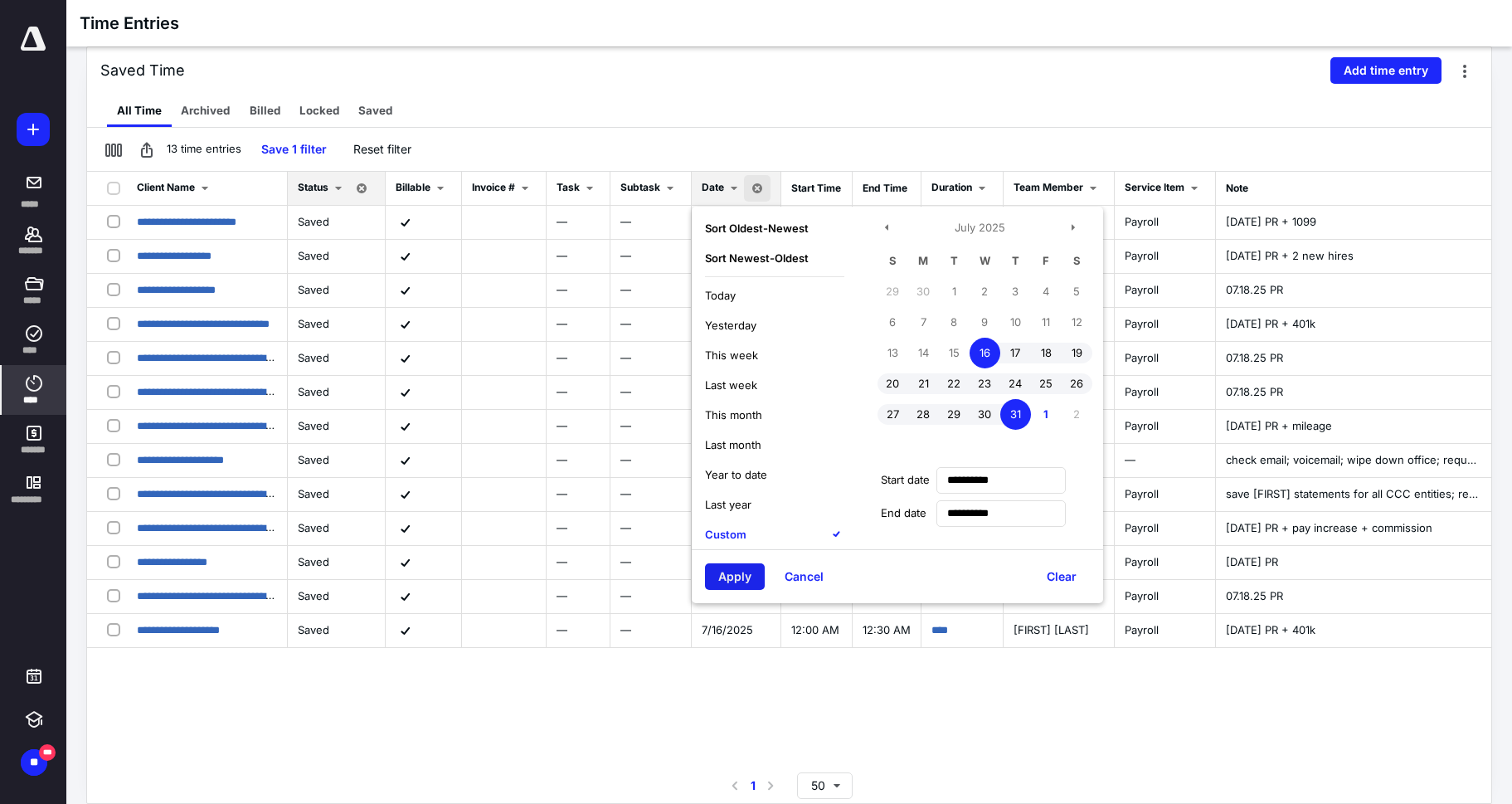 click on "Apply" at bounding box center (735, 577) 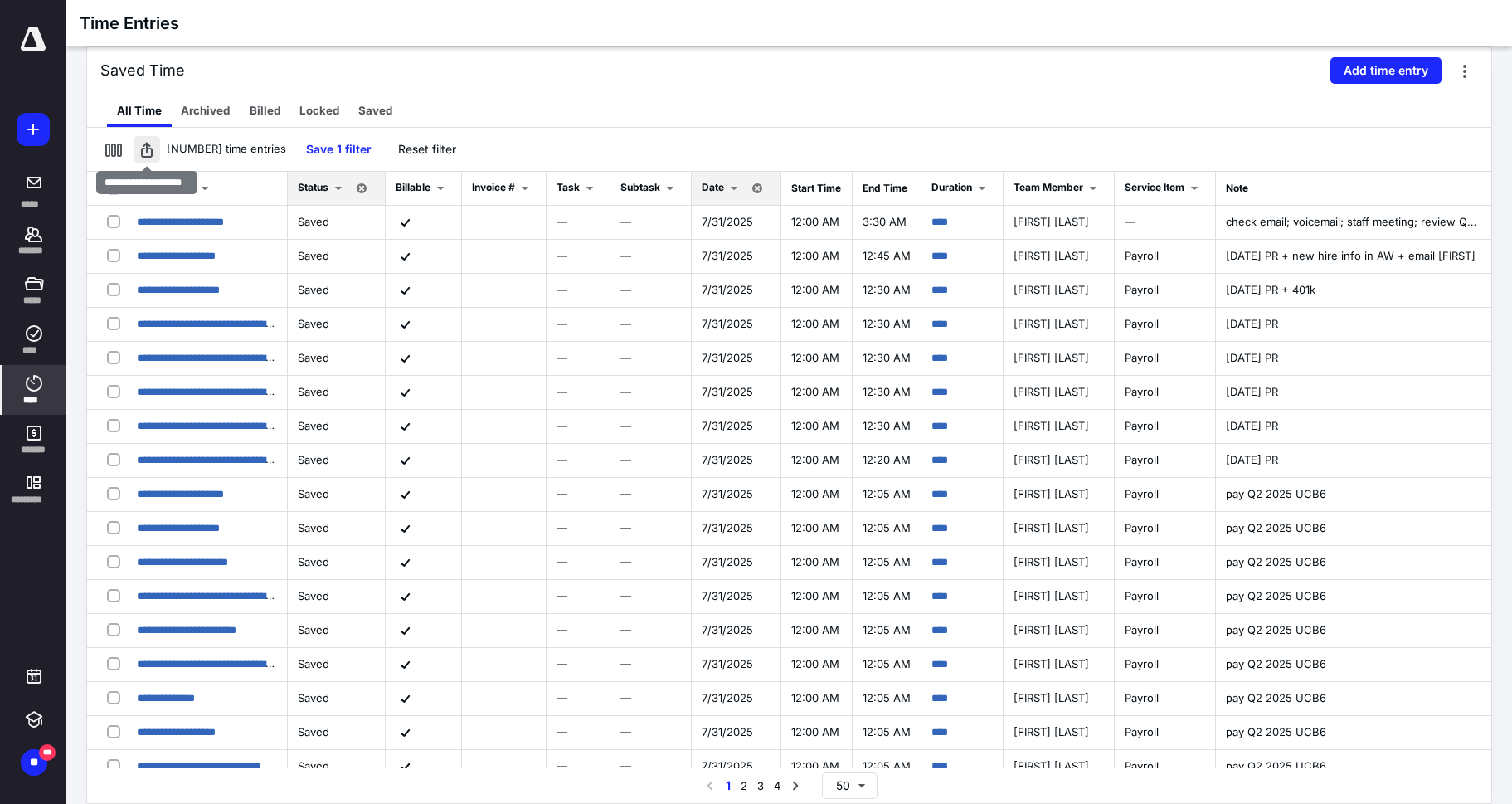 click at bounding box center (147, 149) 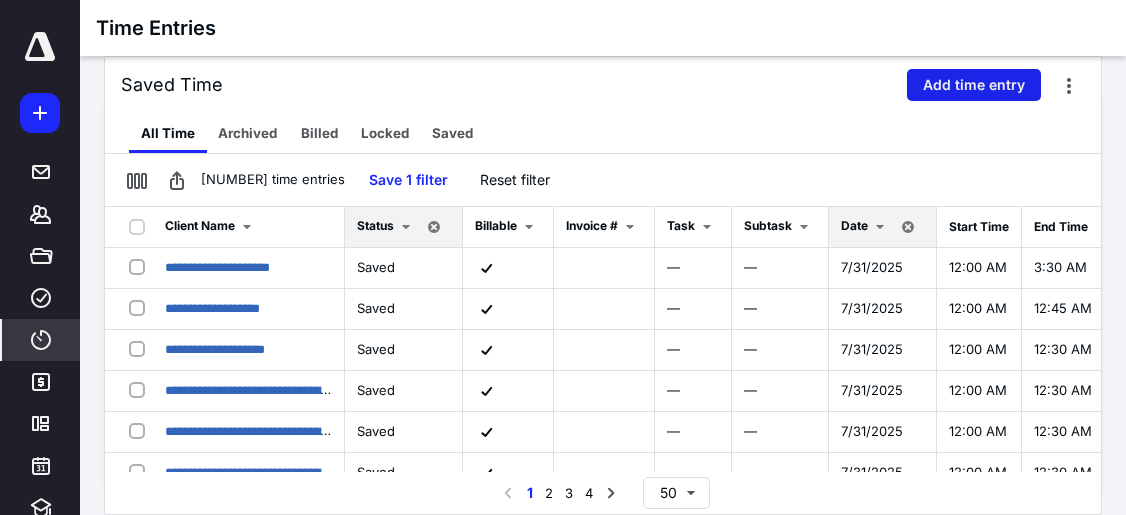 click on "Add time entry" at bounding box center (974, 85) 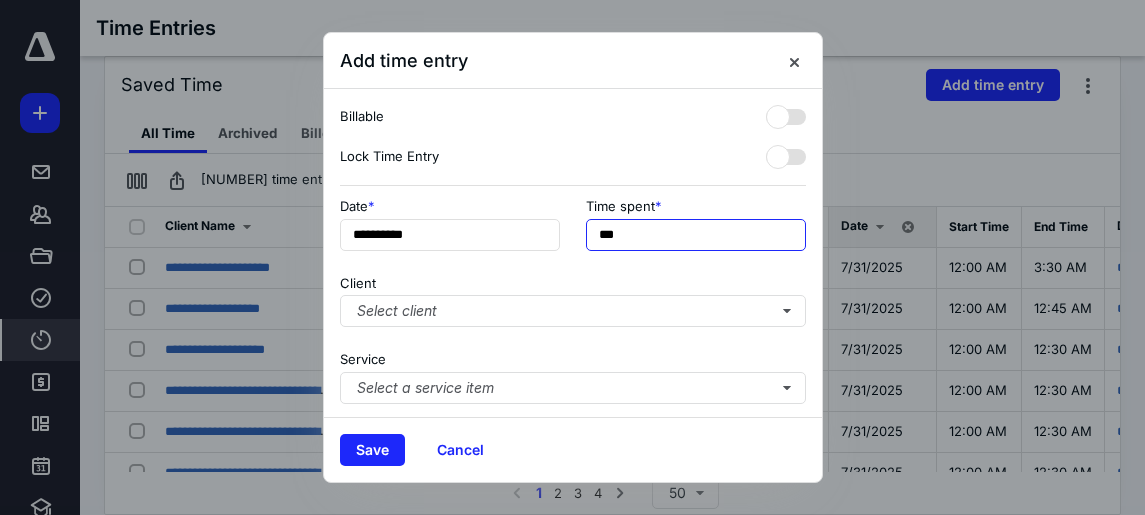 click on "***" at bounding box center (696, 235) 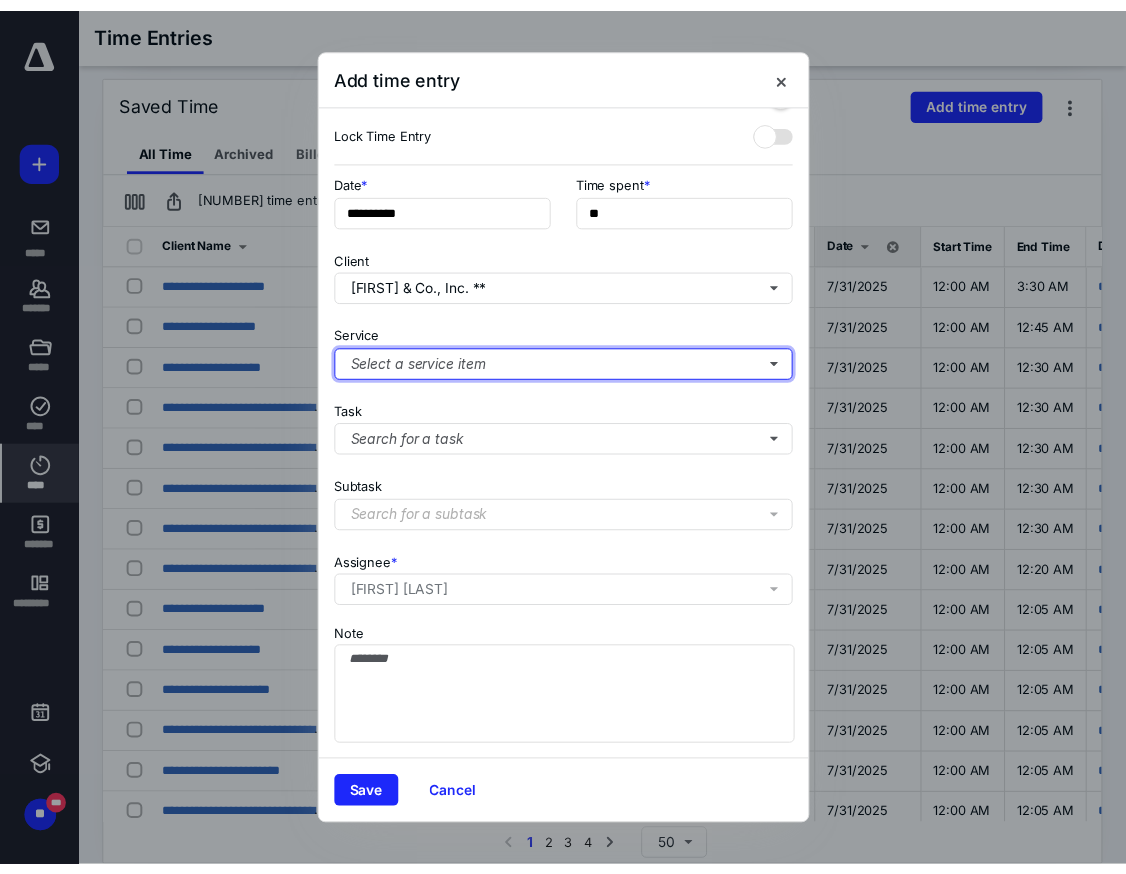 scroll, scrollTop: 32, scrollLeft: 0, axis: vertical 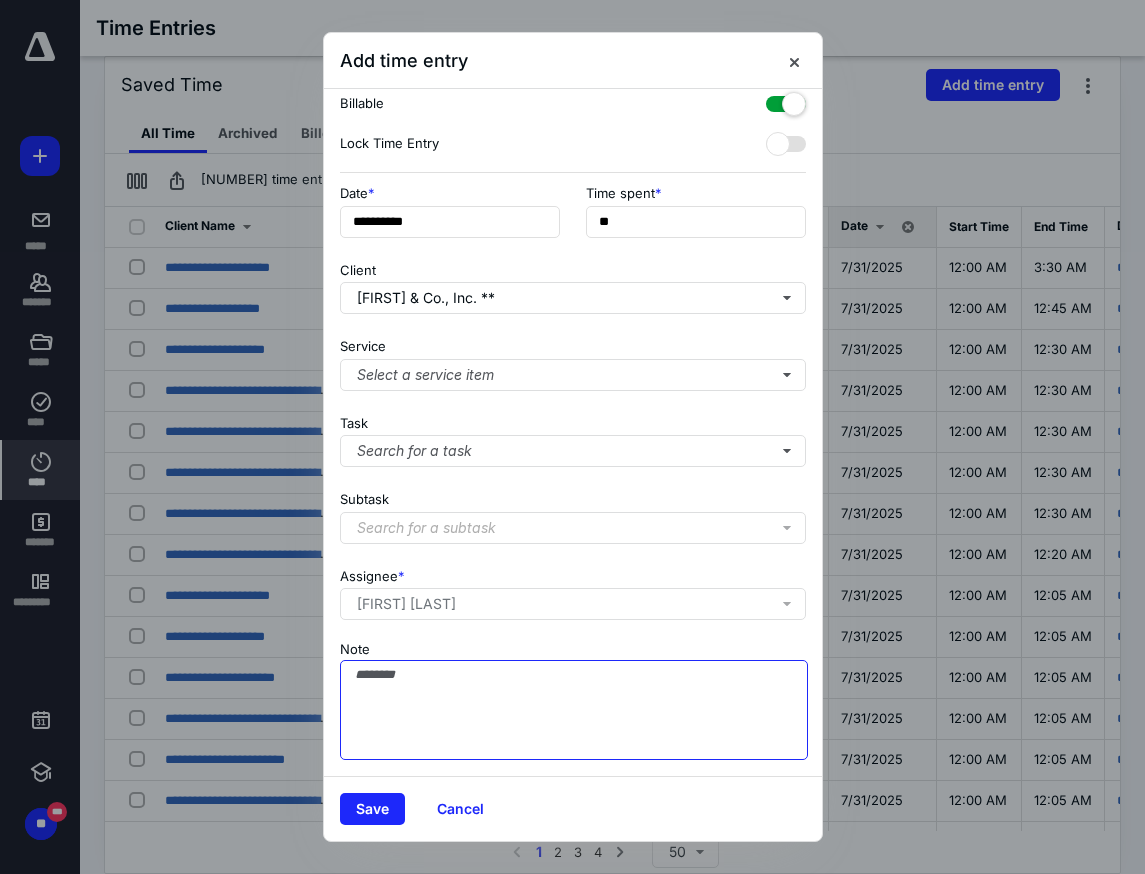 click on "Note" at bounding box center [574, 710] 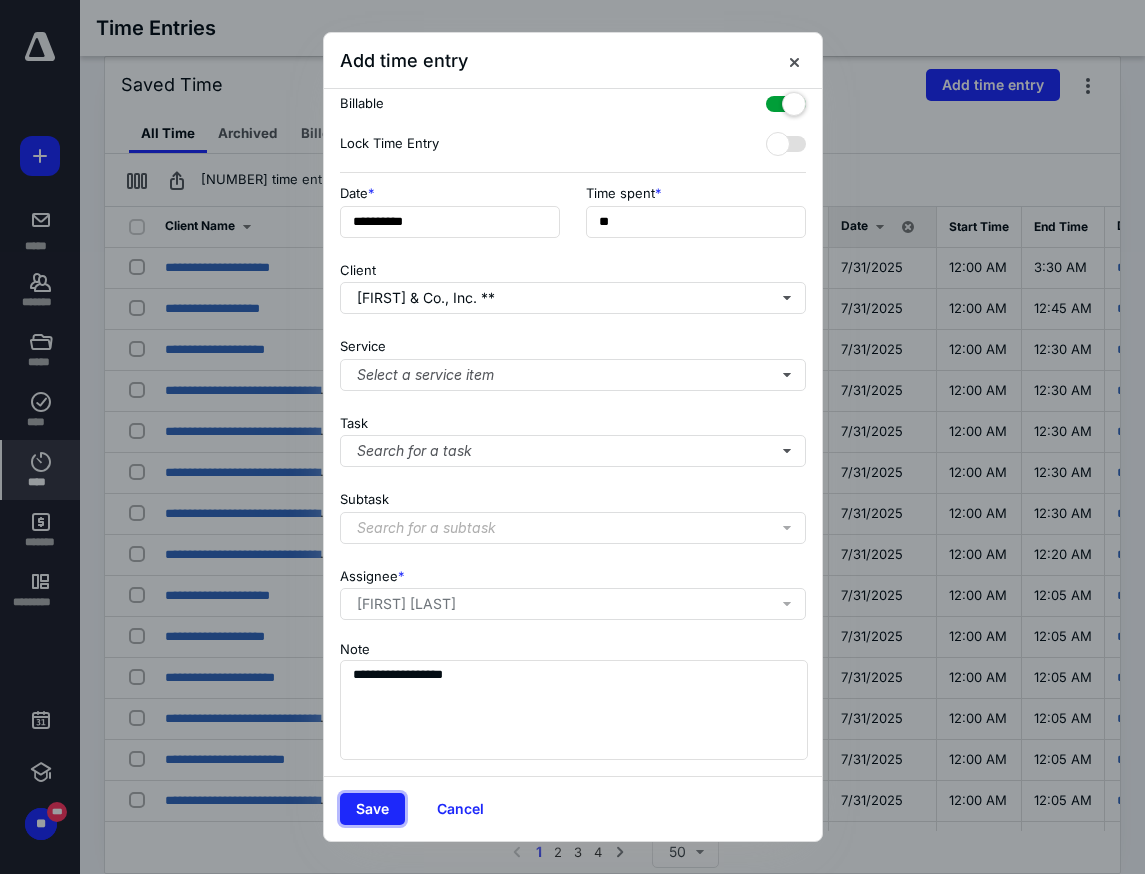 click on "Save" at bounding box center [372, 809] 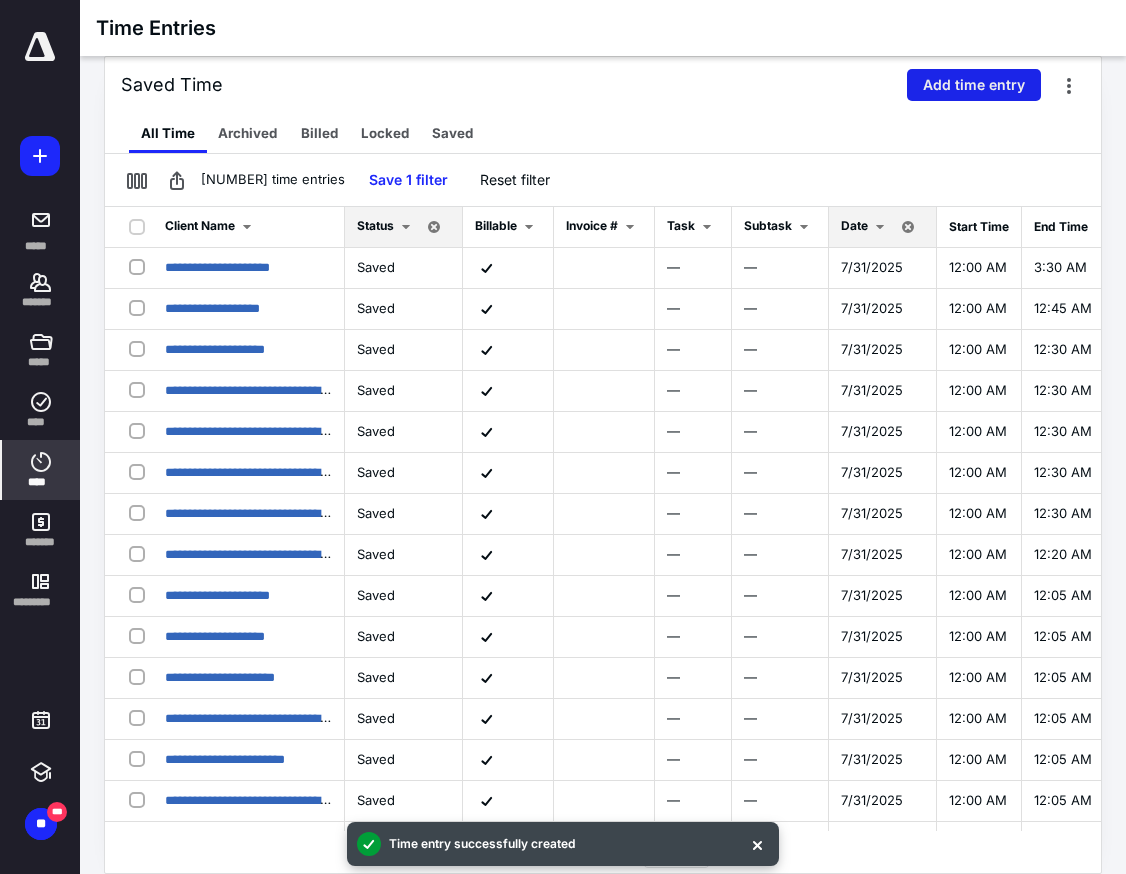 click on "Add time entry" at bounding box center (974, 85) 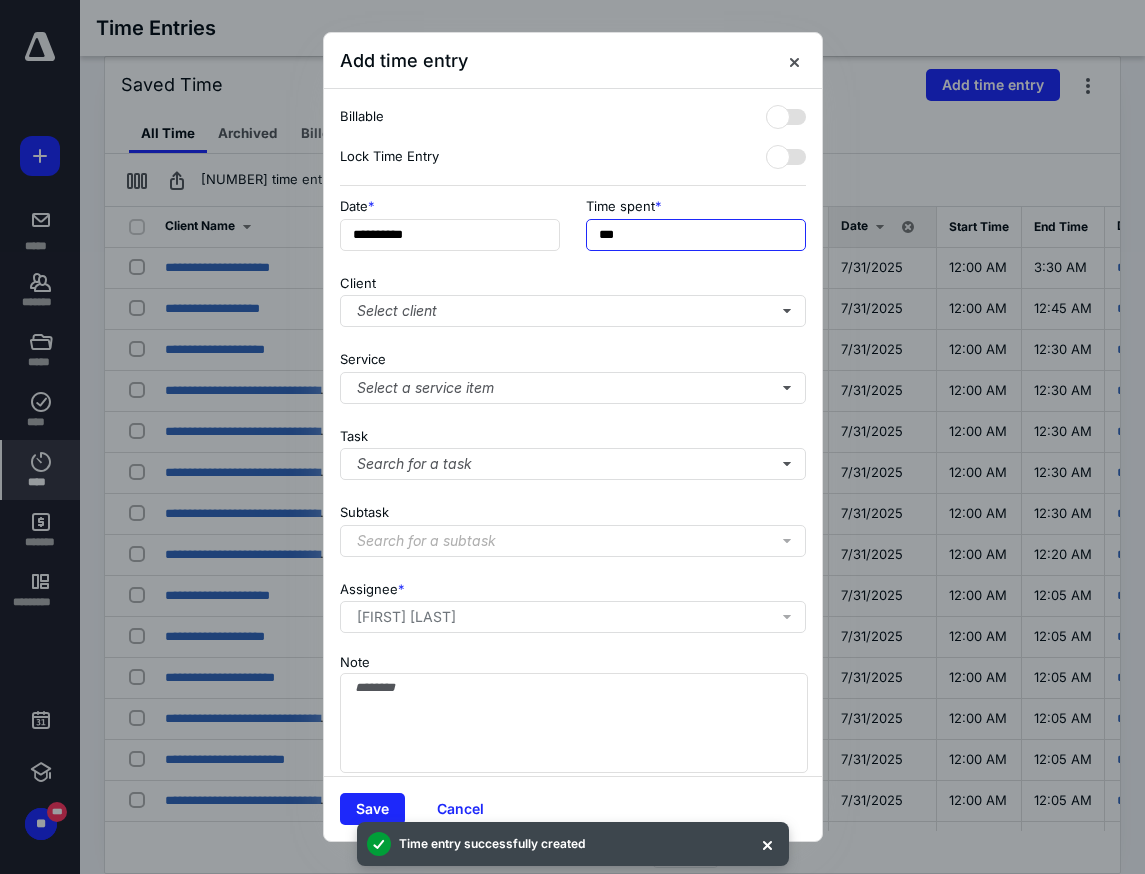 click on "***" at bounding box center (696, 235) 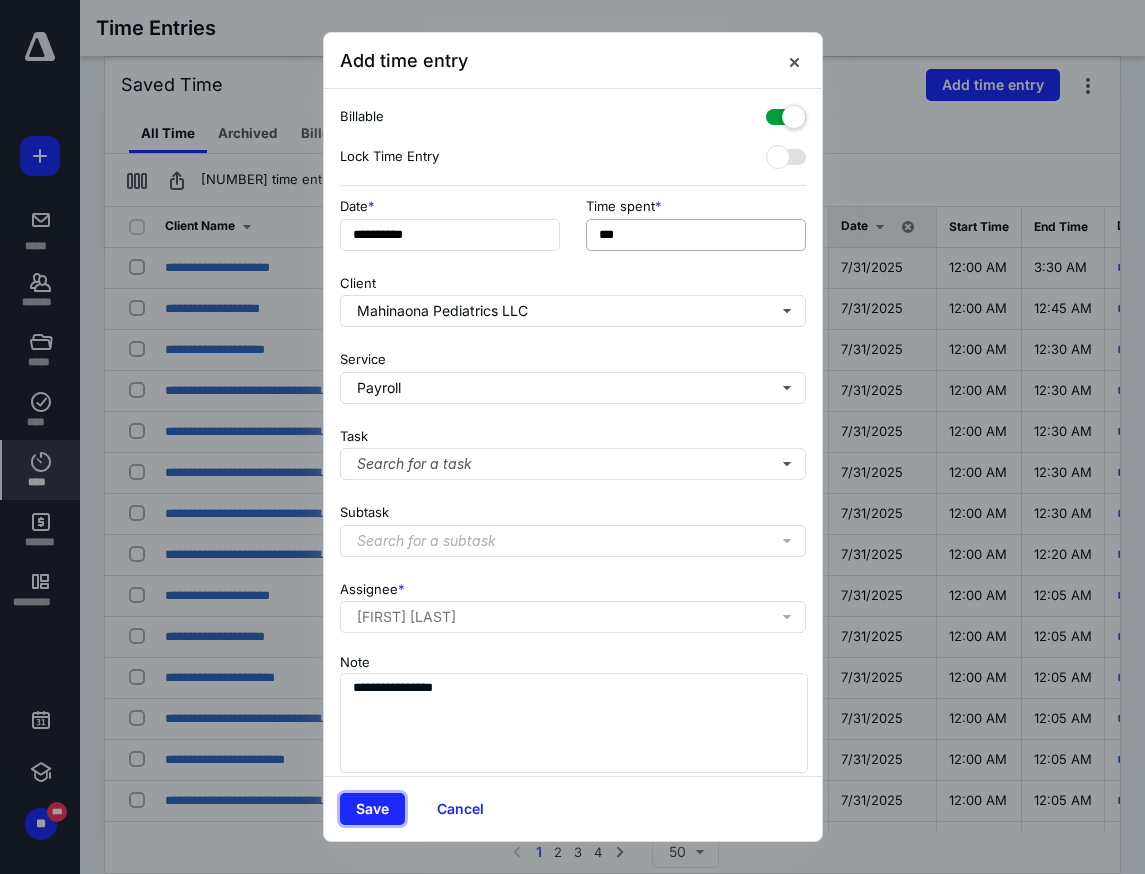 click on "Save" at bounding box center (372, 809) 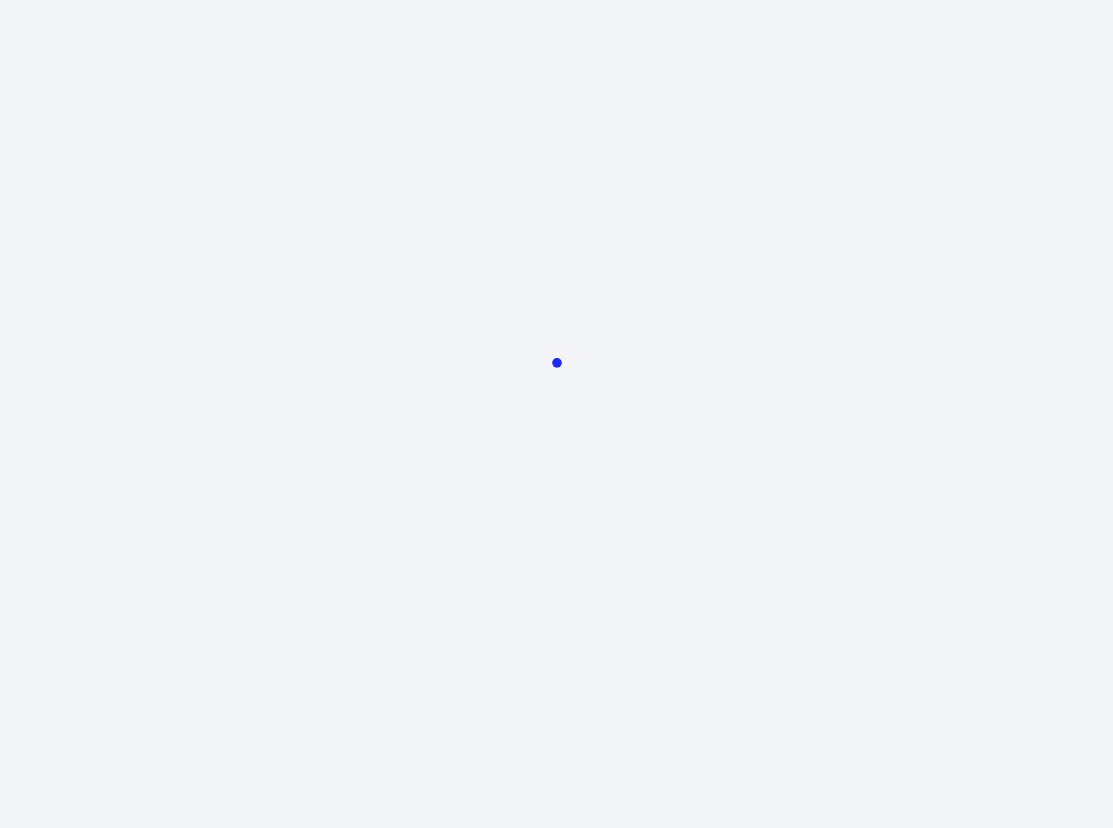 scroll, scrollTop: 0, scrollLeft: 0, axis: both 